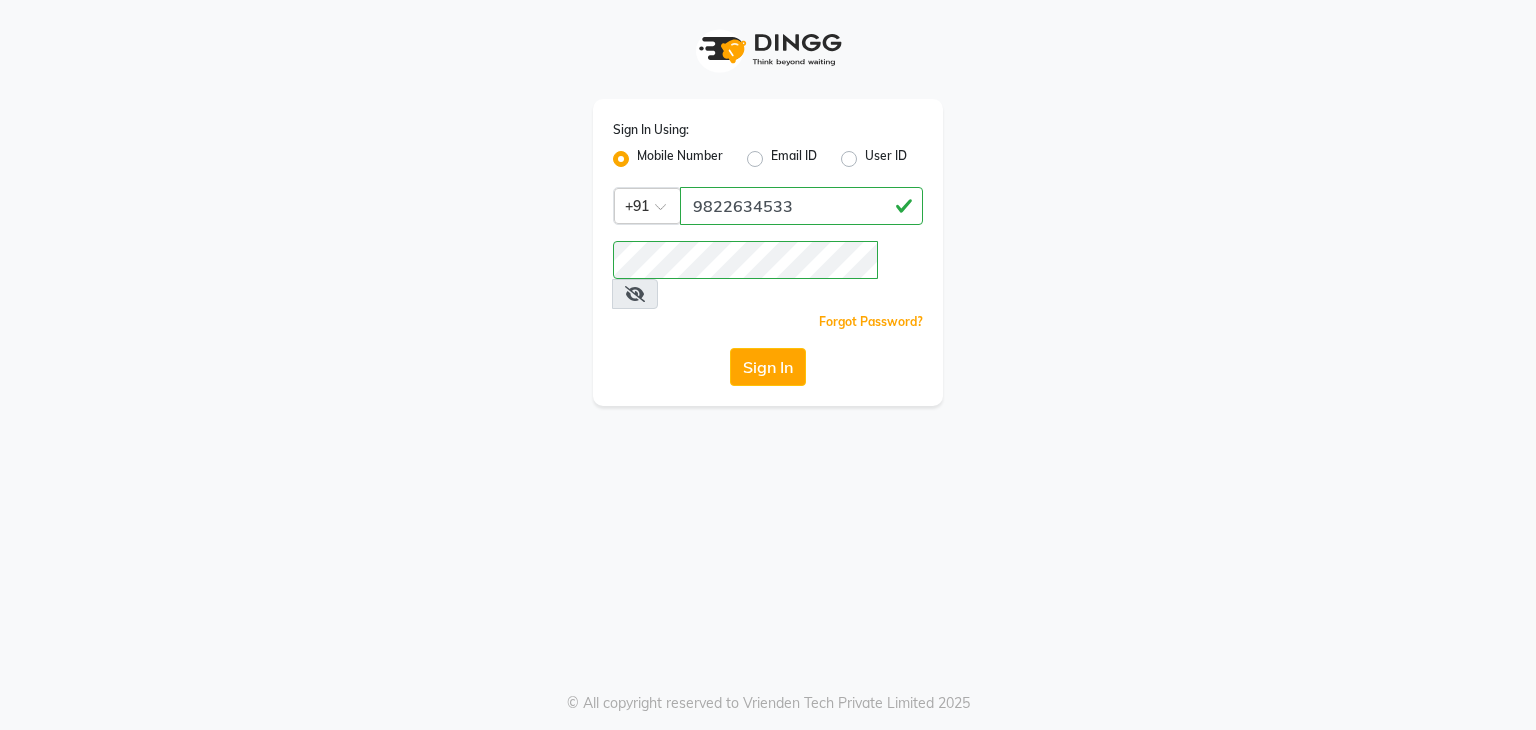 scroll, scrollTop: 0, scrollLeft: 0, axis: both 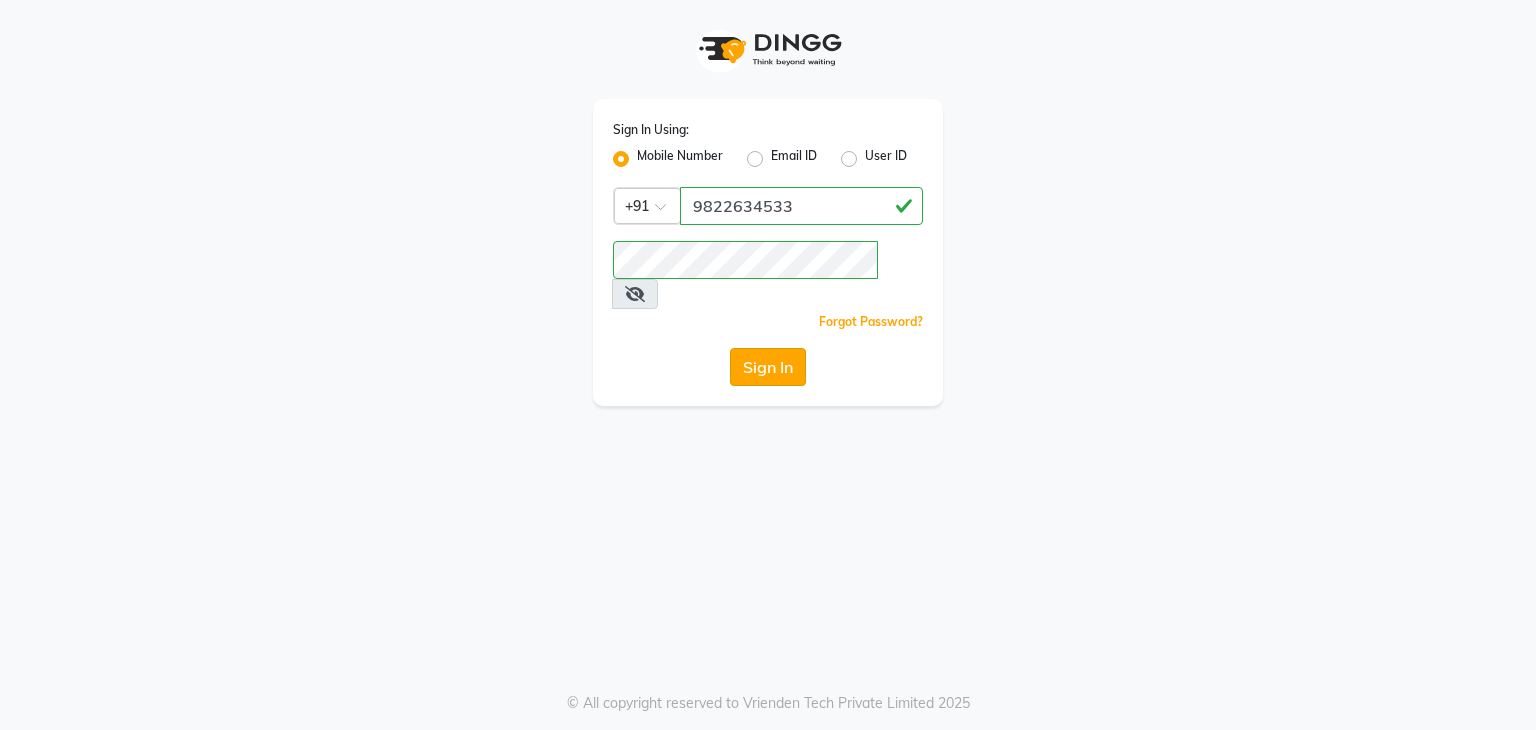 click on "Sign In" 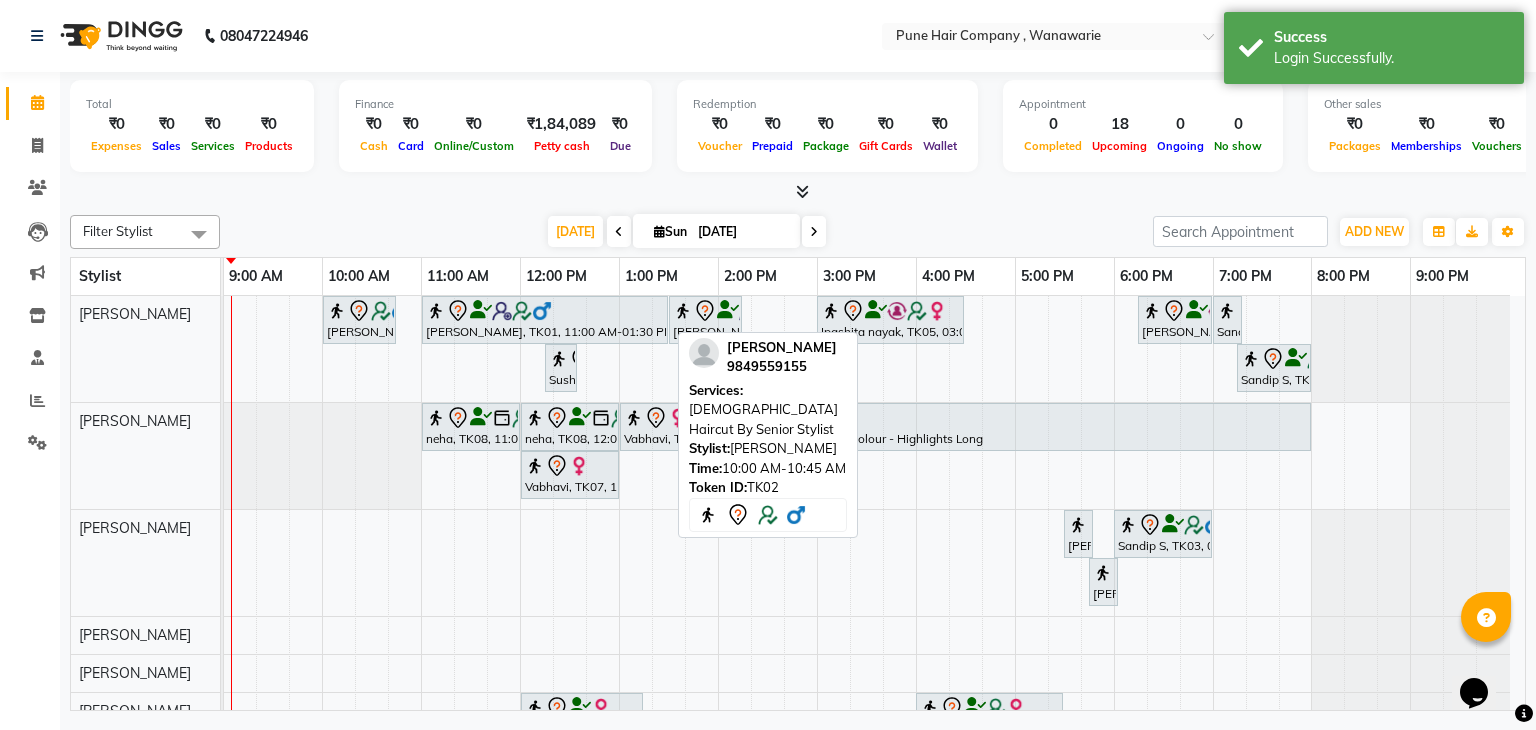 scroll, scrollTop: 0, scrollLeft: 0, axis: both 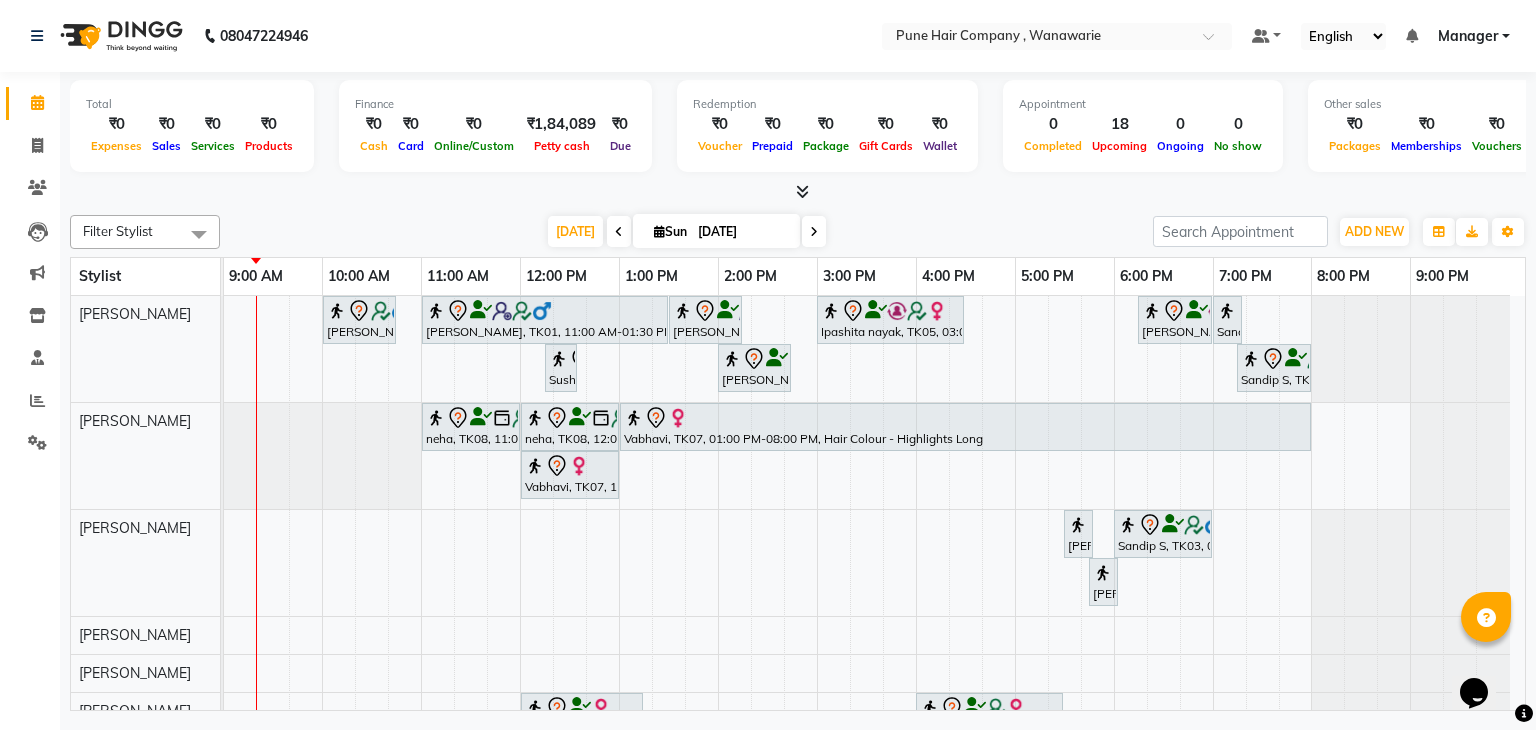 click at bounding box center (814, 232) 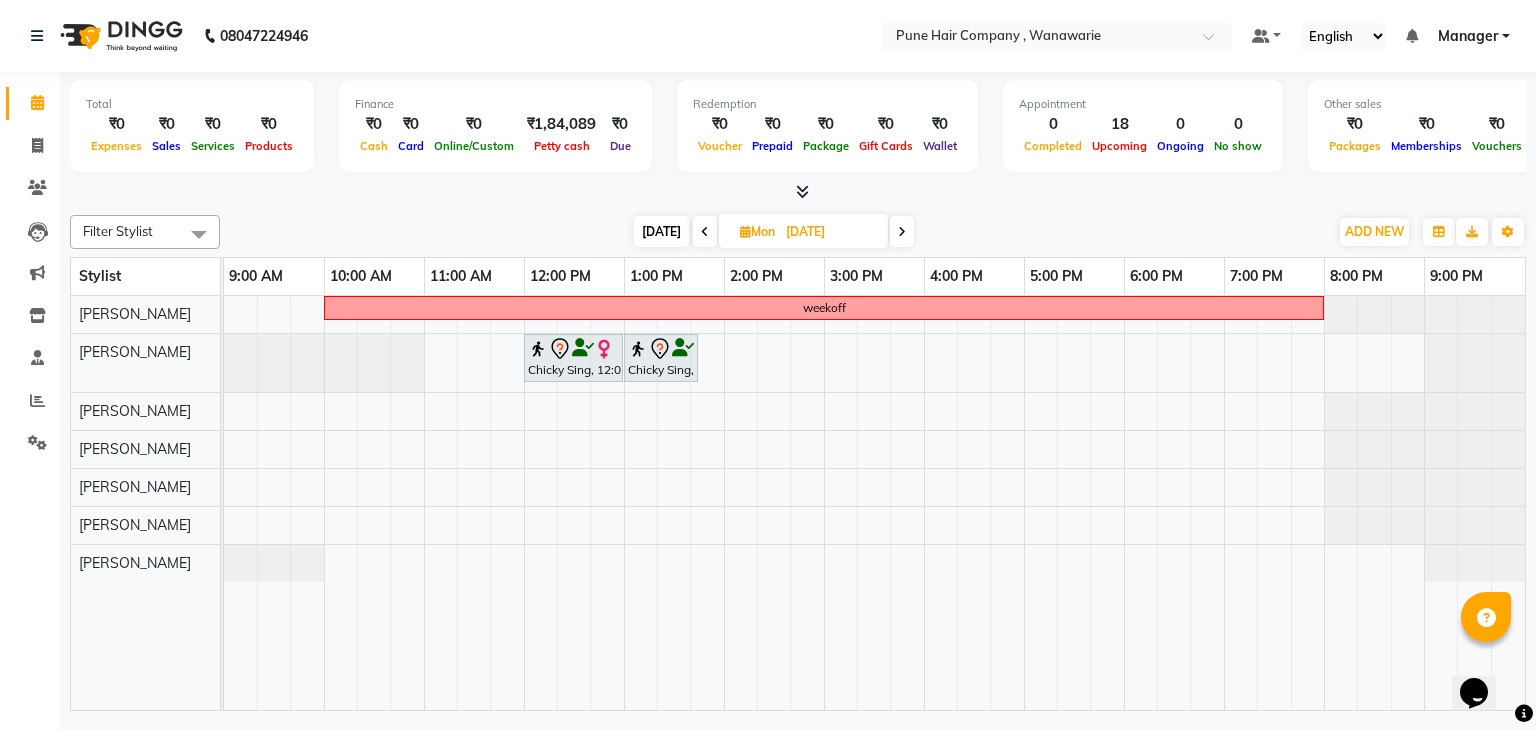 click at bounding box center (902, 232) 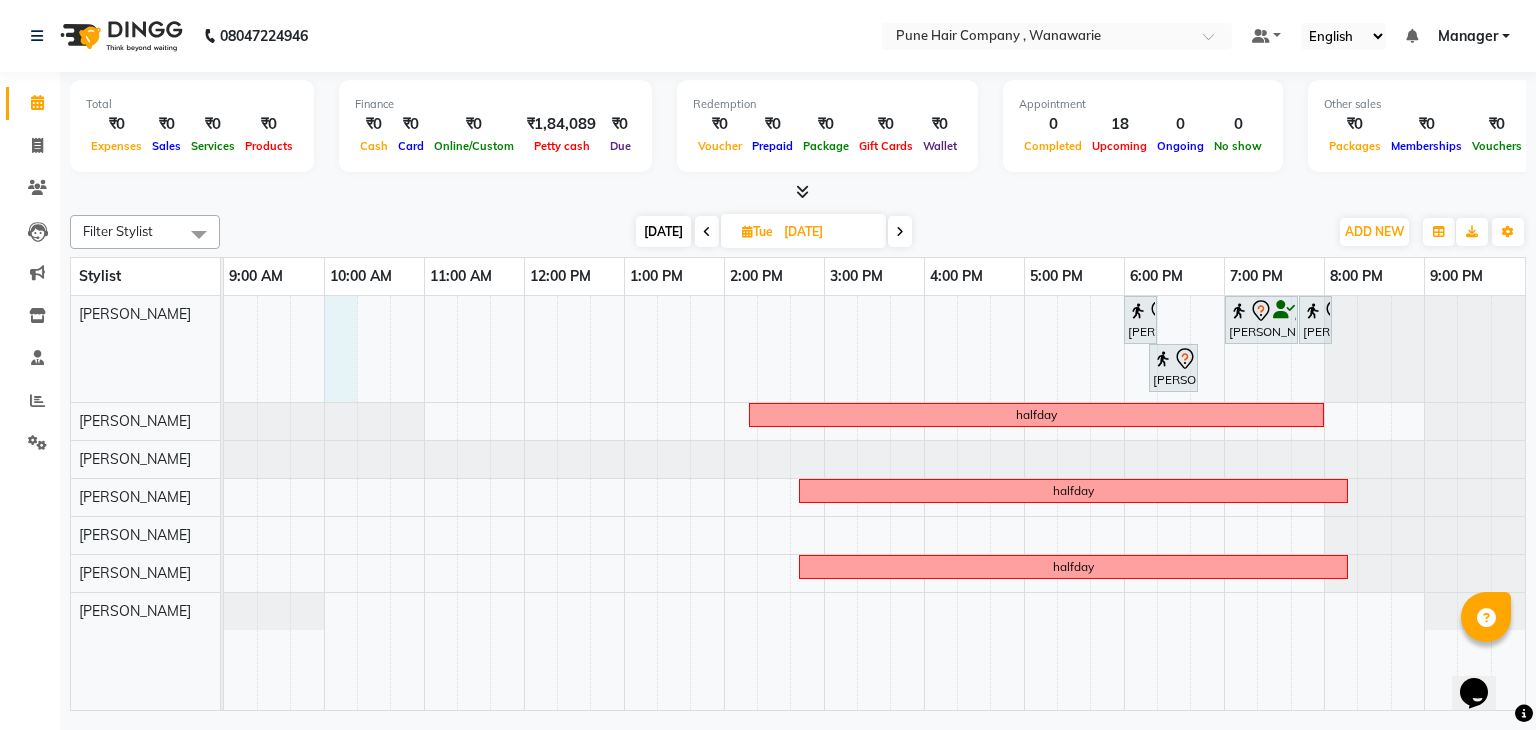 click on "[PERSON_NAME], 06:00 PM-06:20 PM, Add_Hairwash Medium             [PERSON_NAME], 07:00 PM-07:45 PM, [DEMOGRAPHIC_DATA] Haircut By Senior Stylist             [PERSON_NAME], 07:45 PM-08:05 PM,  Haircut Boys (Below 12 years/ Undergraduates - Below 20 years)             [PERSON_NAME], 06:15 PM-06:45 PM, BlowDry Medium  halfday   halfday   halfday" at bounding box center (874, 503) 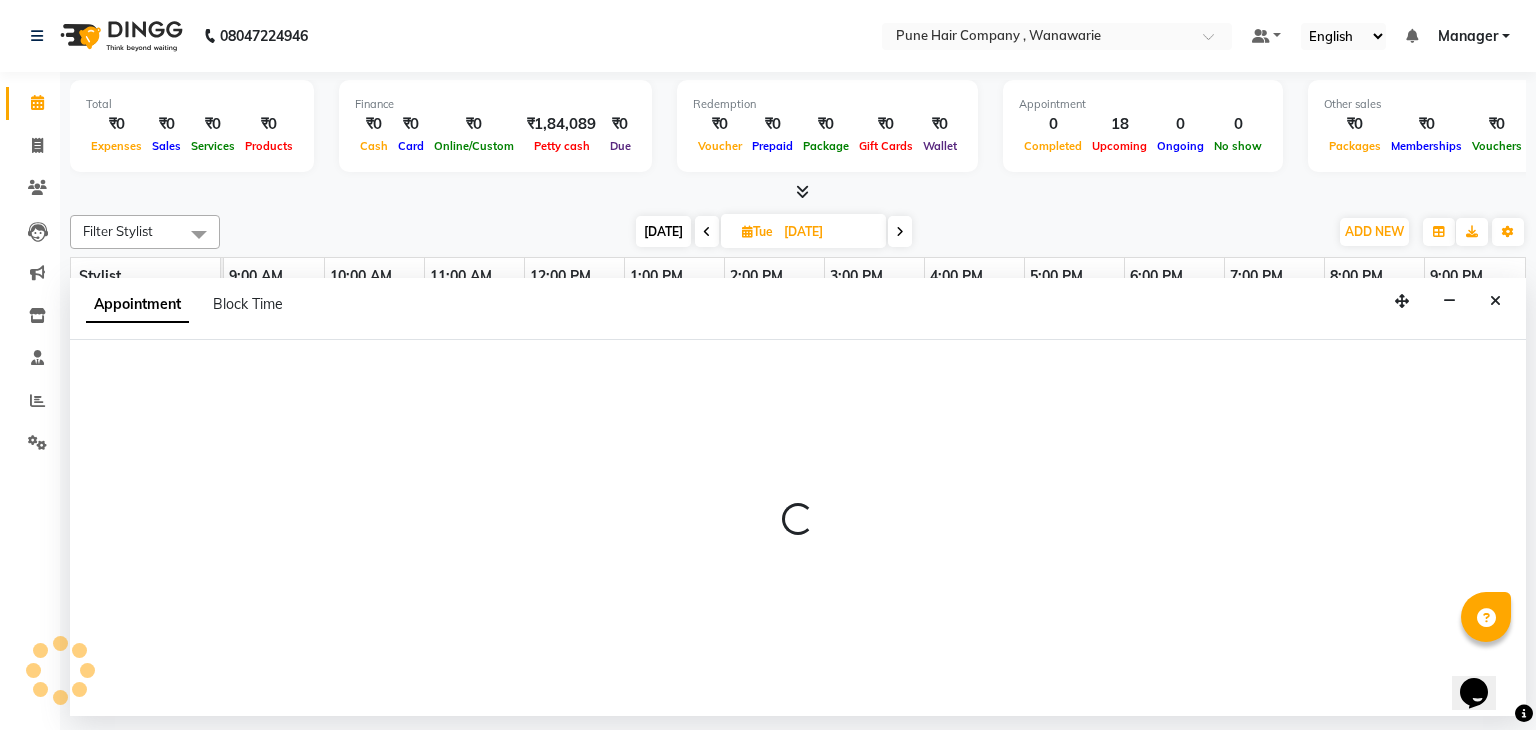 select on "74577" 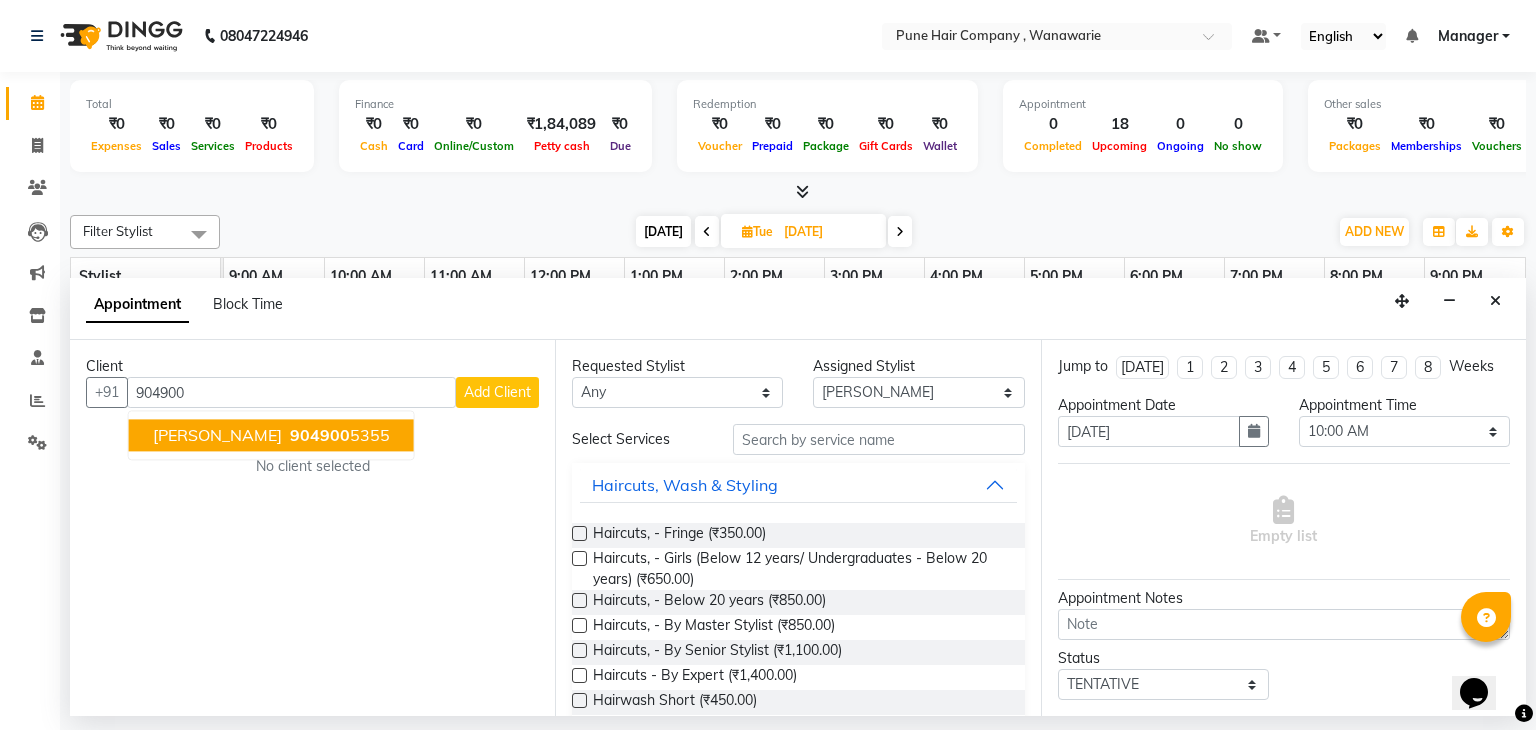 click on "[PERSON_NAME]" at bounding box center [217, 436] 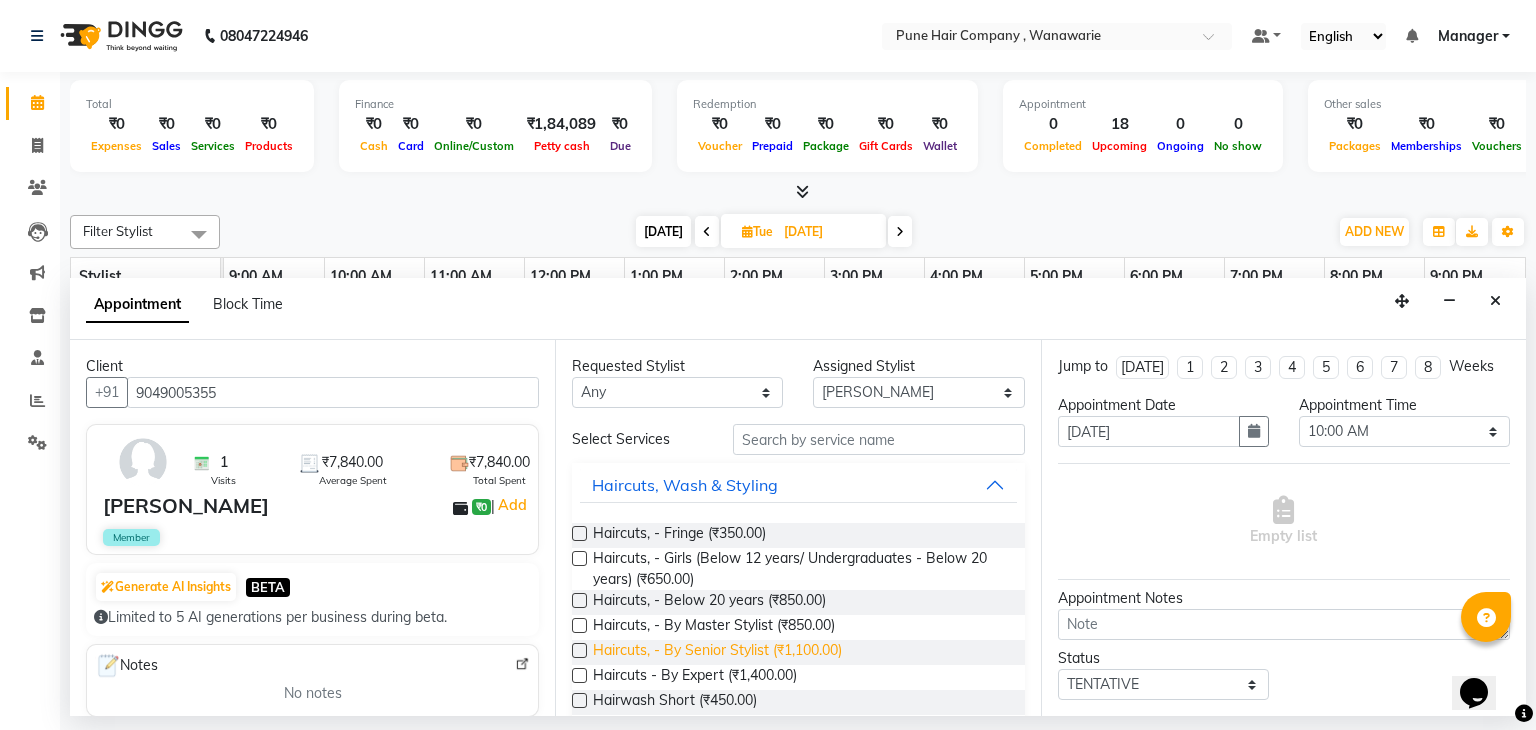 type on "9049005355" 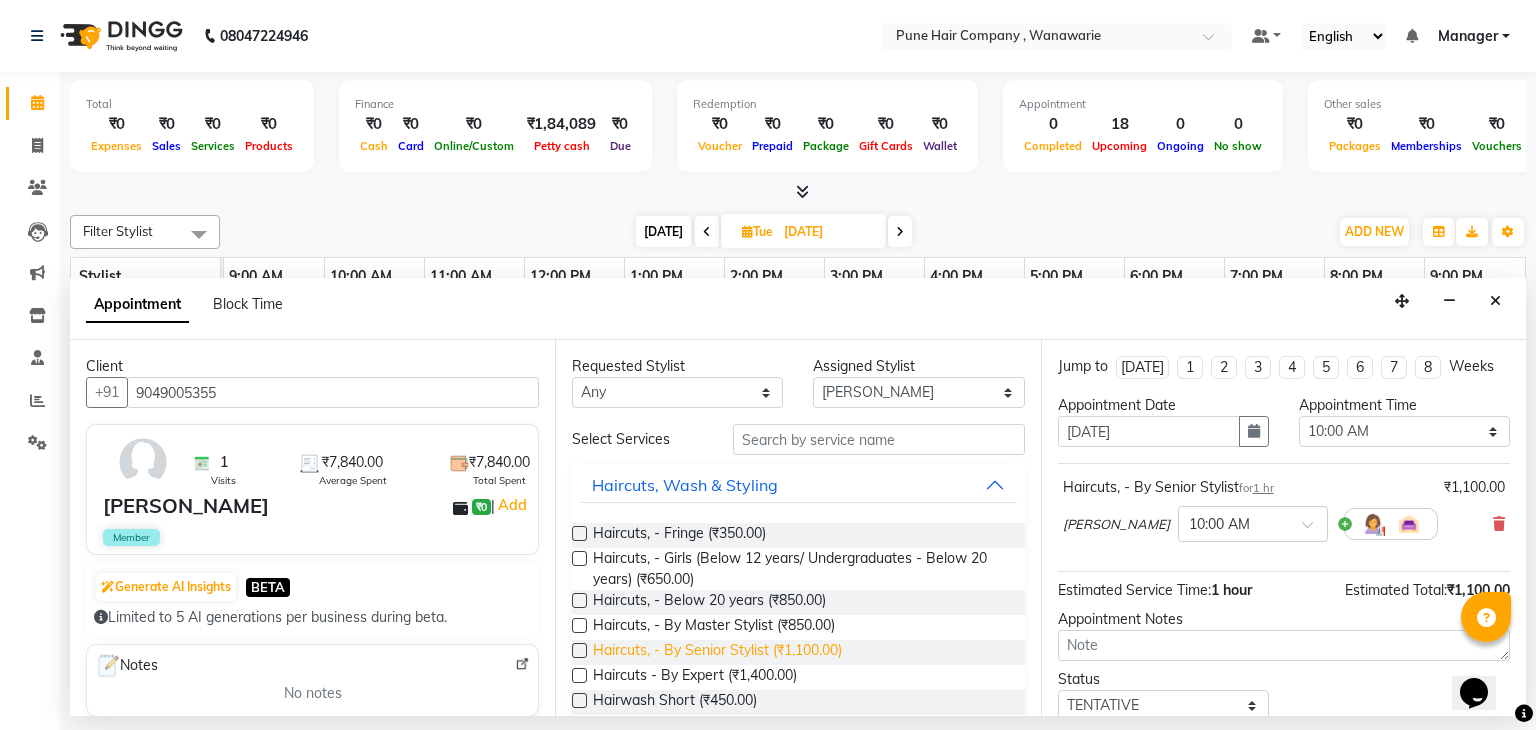 click on "Haircuts, - By Senior Stylist (₹1,100.00)" at bounding box center [717, 652] 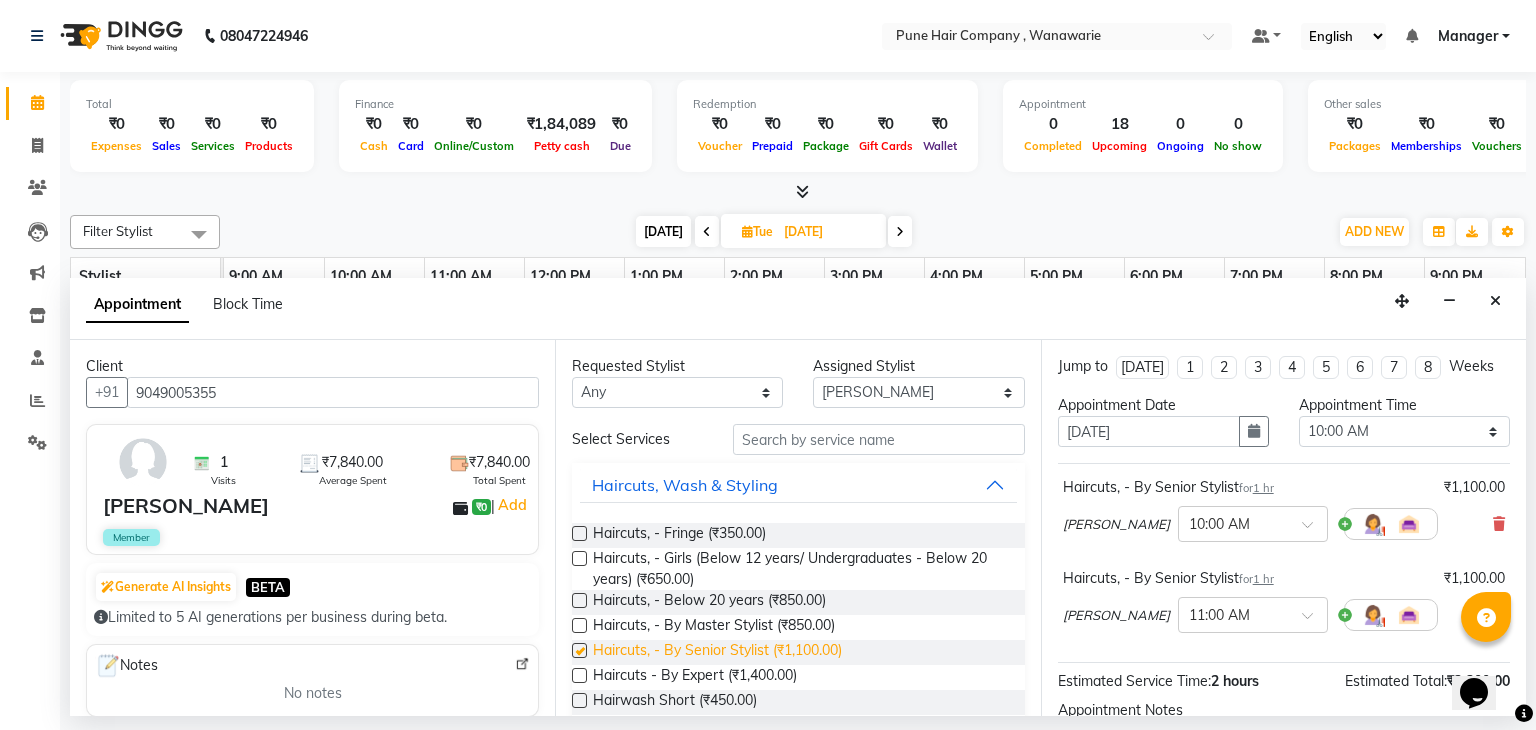 checkbox on "false" 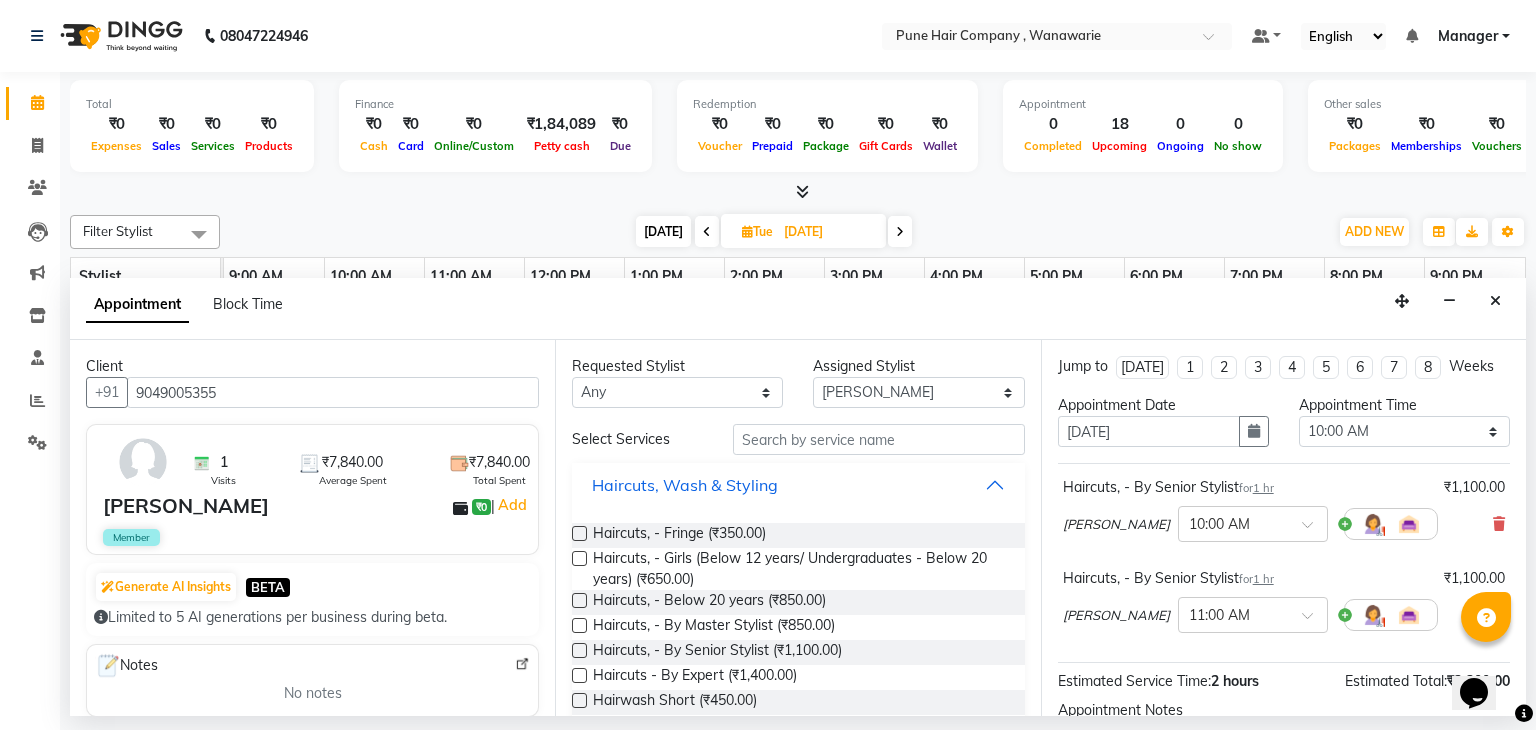click on "Haircuts, Wash & Styling" at bounding box center [798, 485] 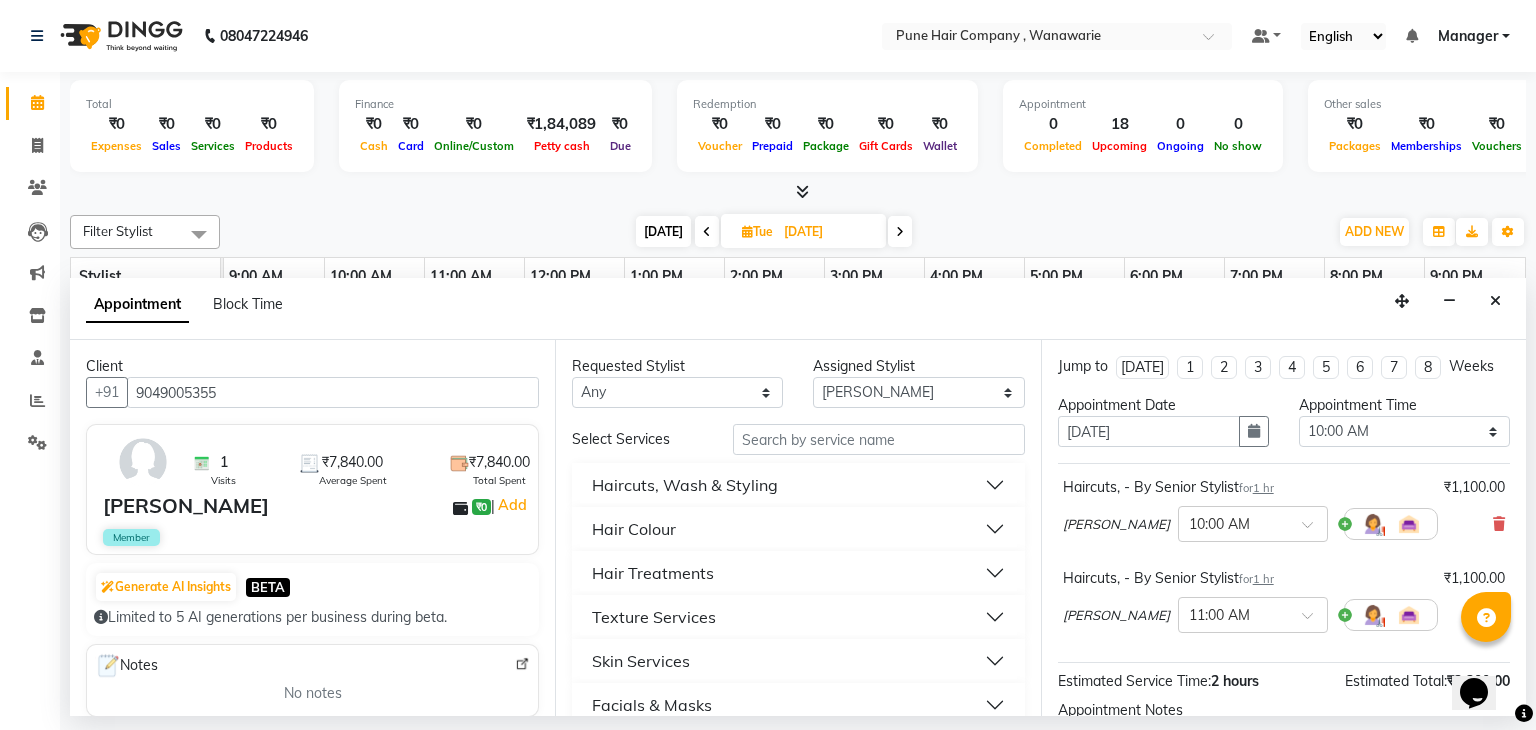 click on "Hair Colour" at bounding box center [798, 529] 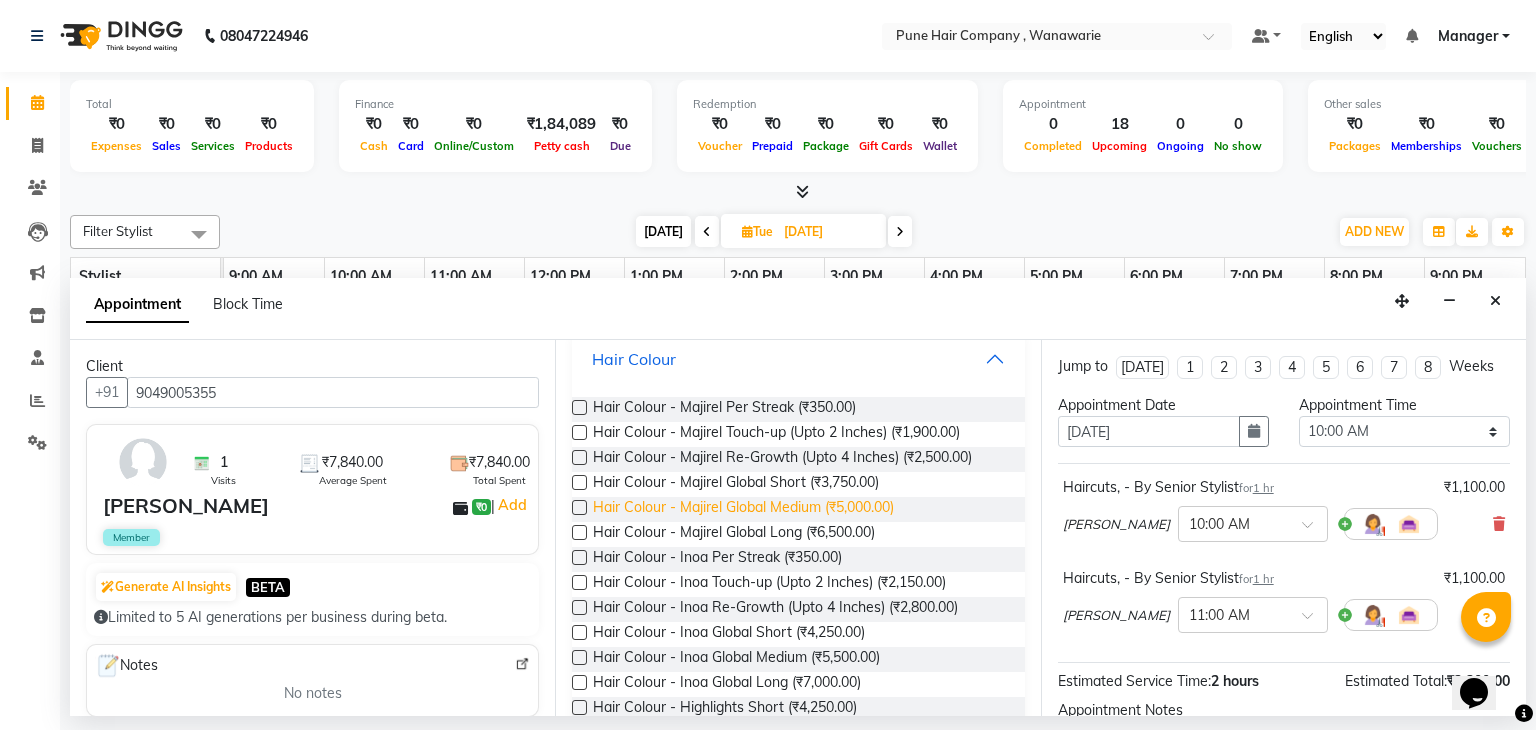 scroll, scrollTop: 174, scrollLeft: 0, axis: vertical 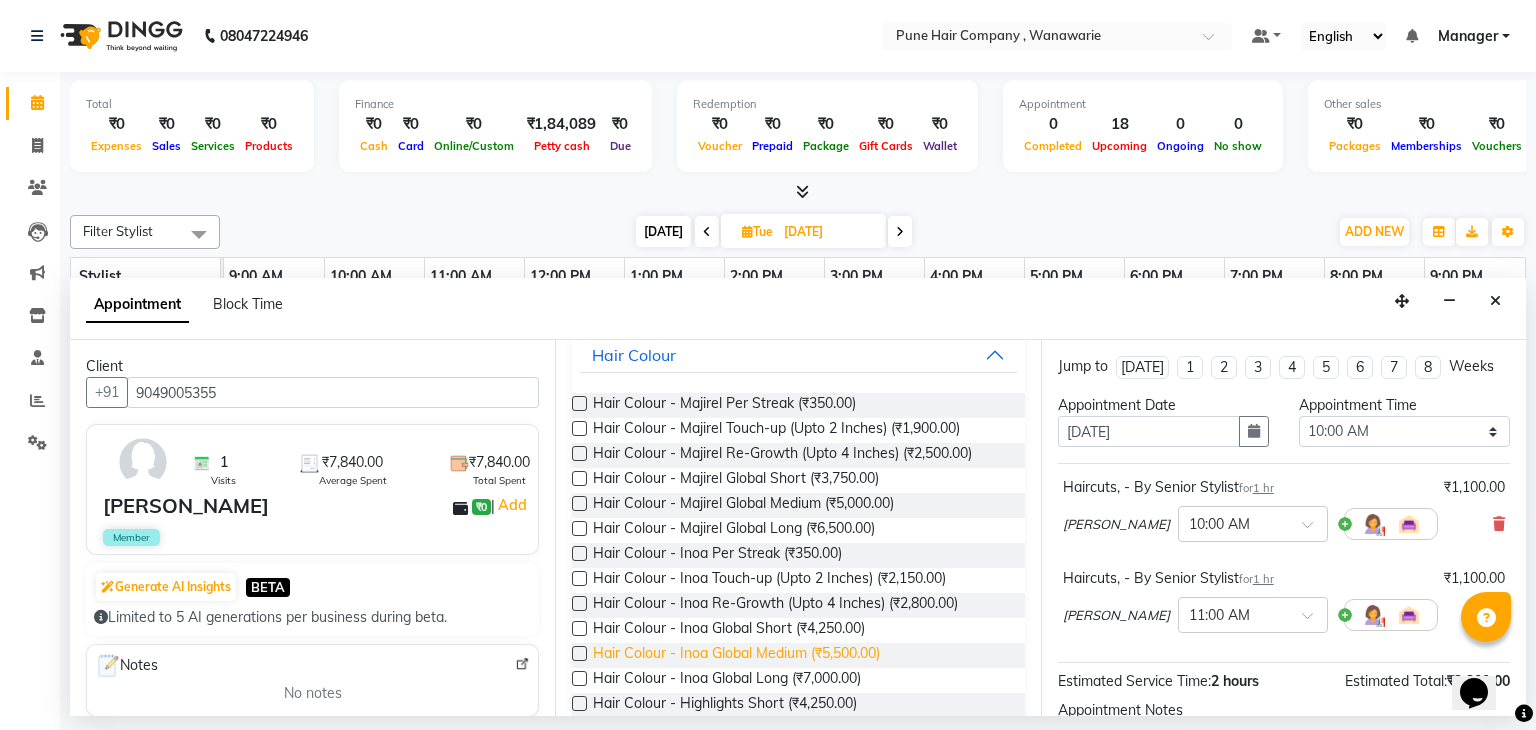 click on "Hair Colour - Inoa Global Medium (₹5,500.00)" at bounding box center (736, 655) 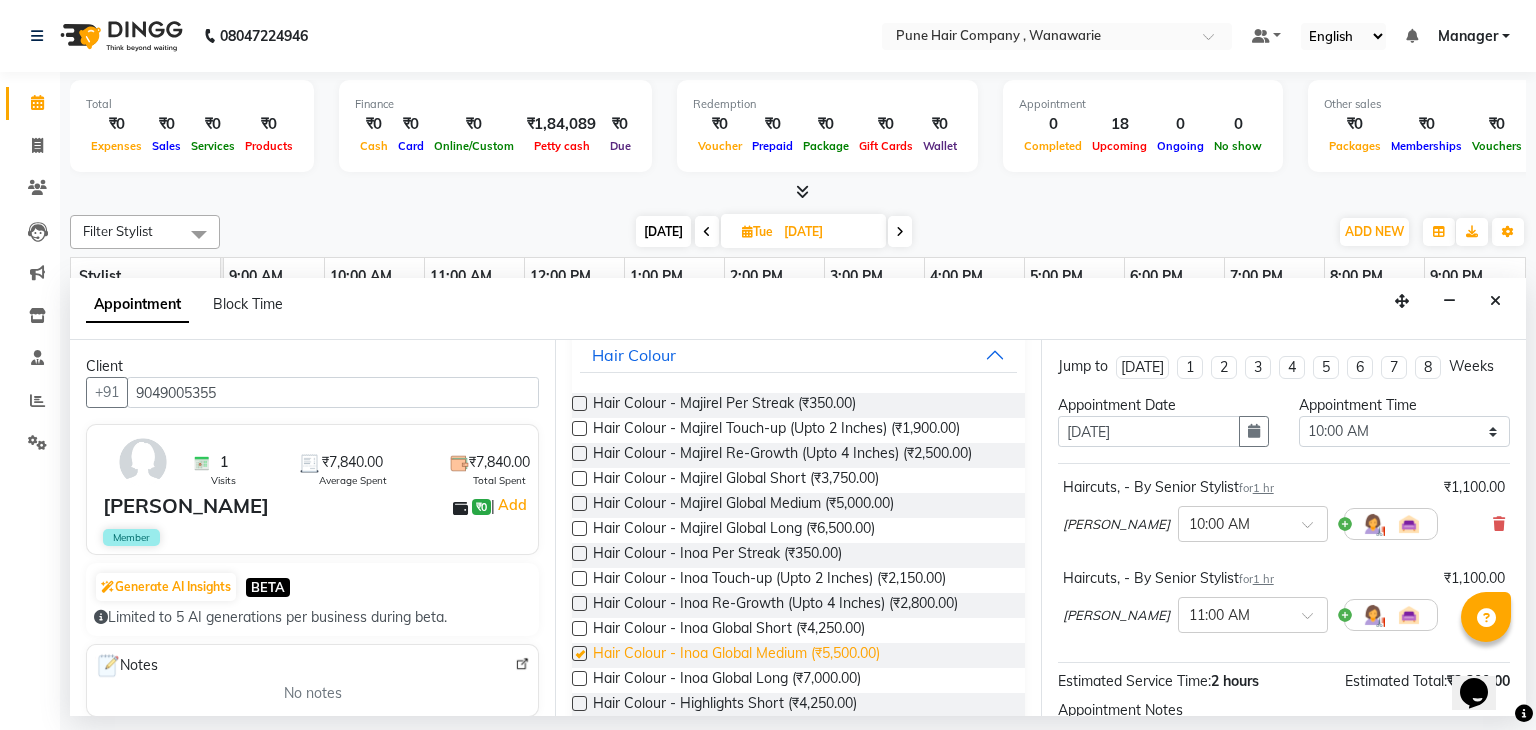 checkbox on "false" 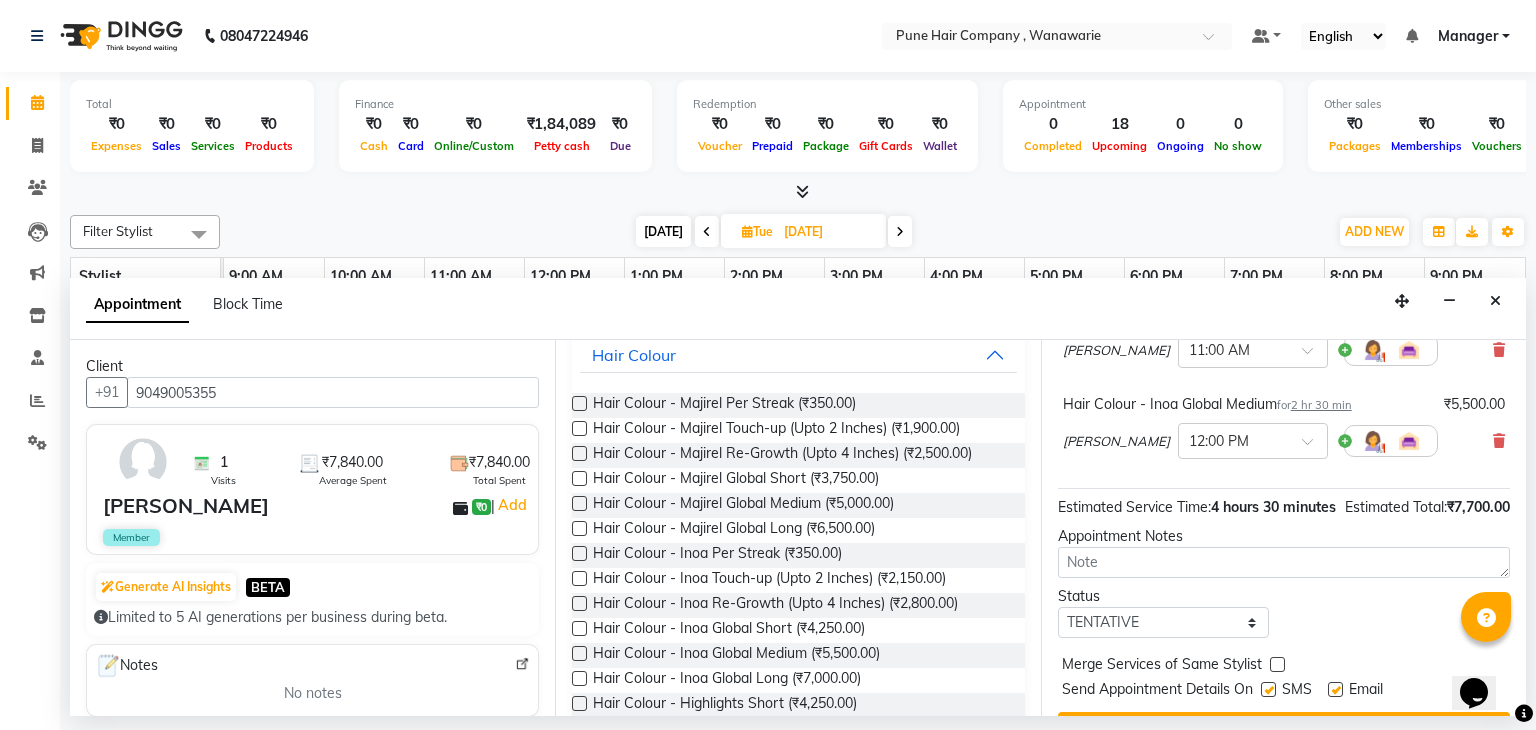 scroll, scrollTop: 332, scrollLeft: 0, axis: vertical 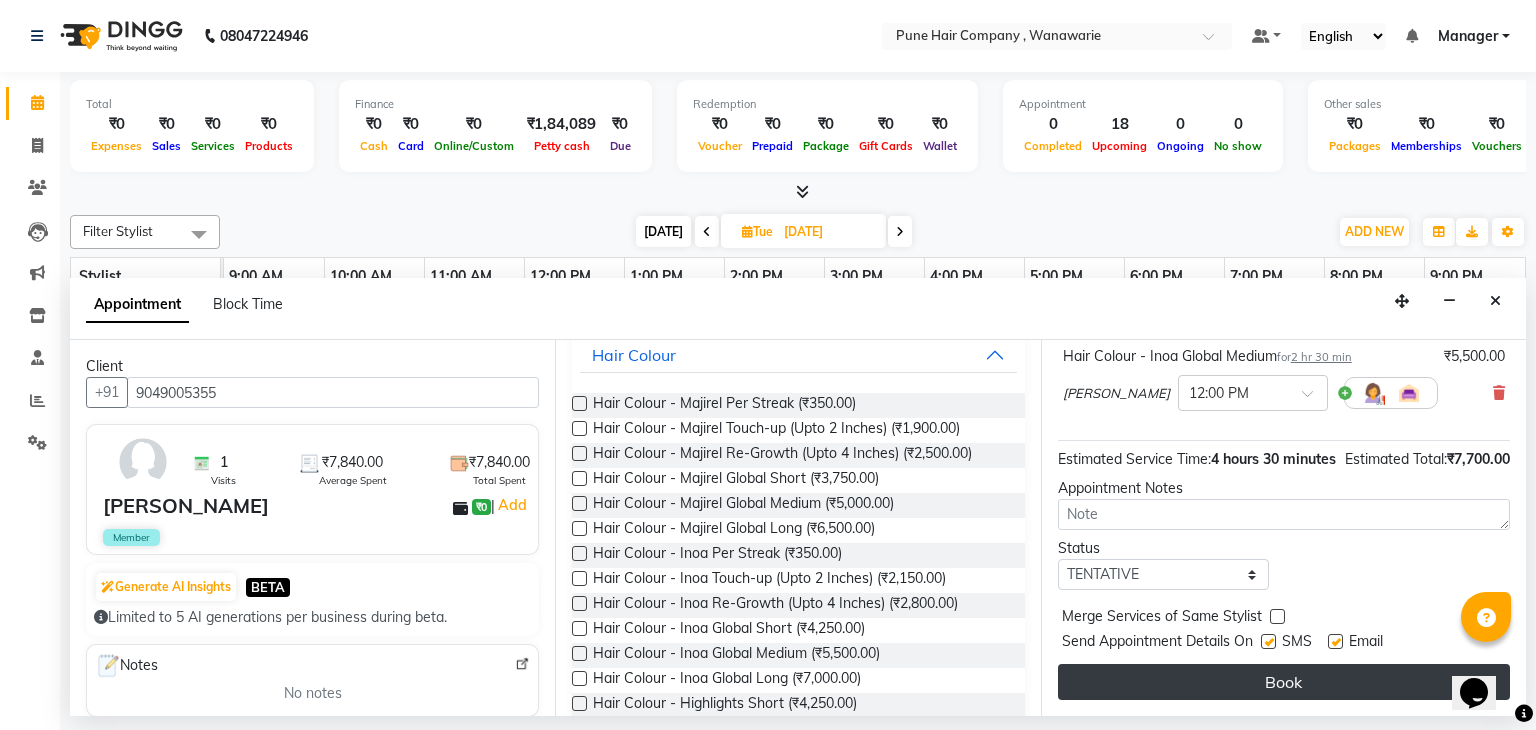 click on "Book" at bounding box center [1284, 682] 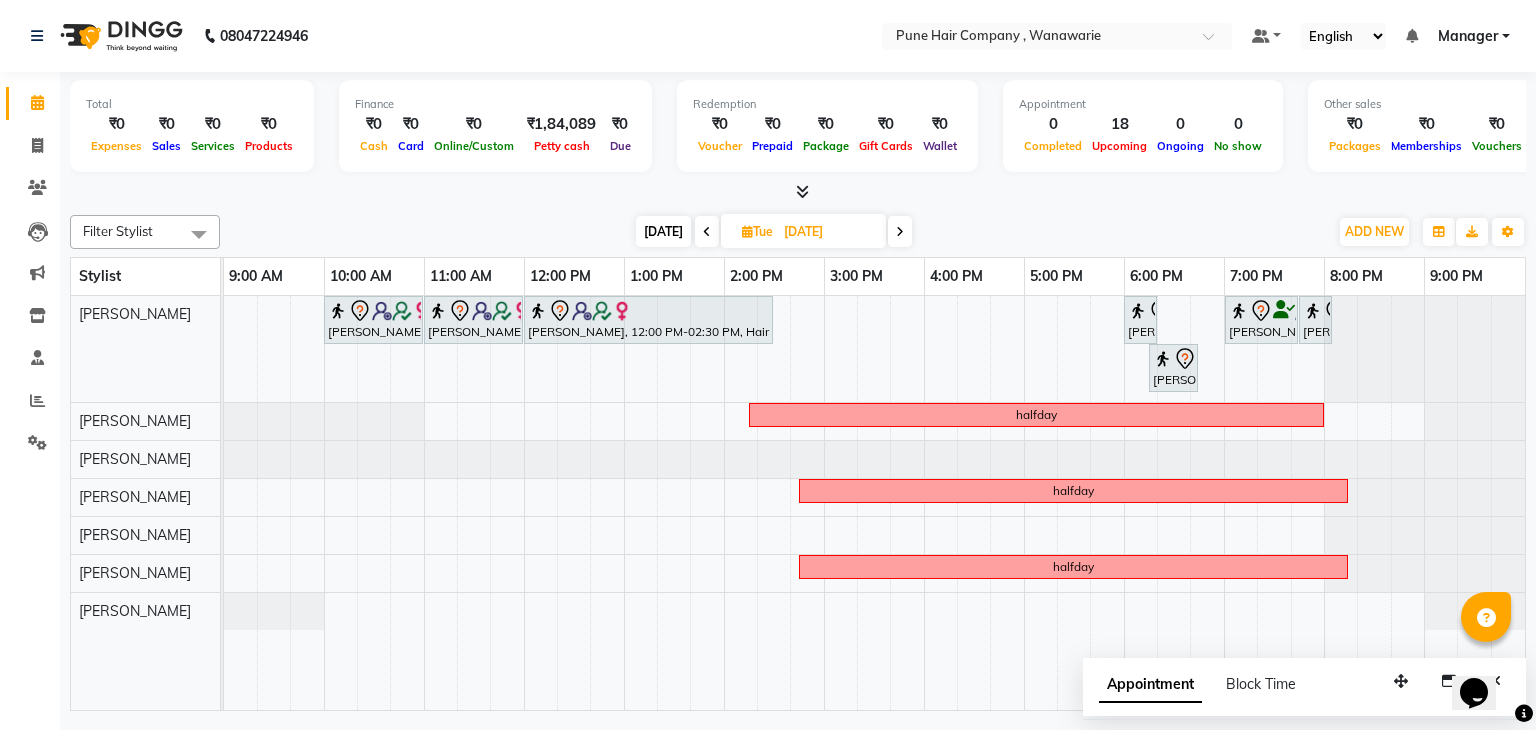 click at bounding box center (707, 231) 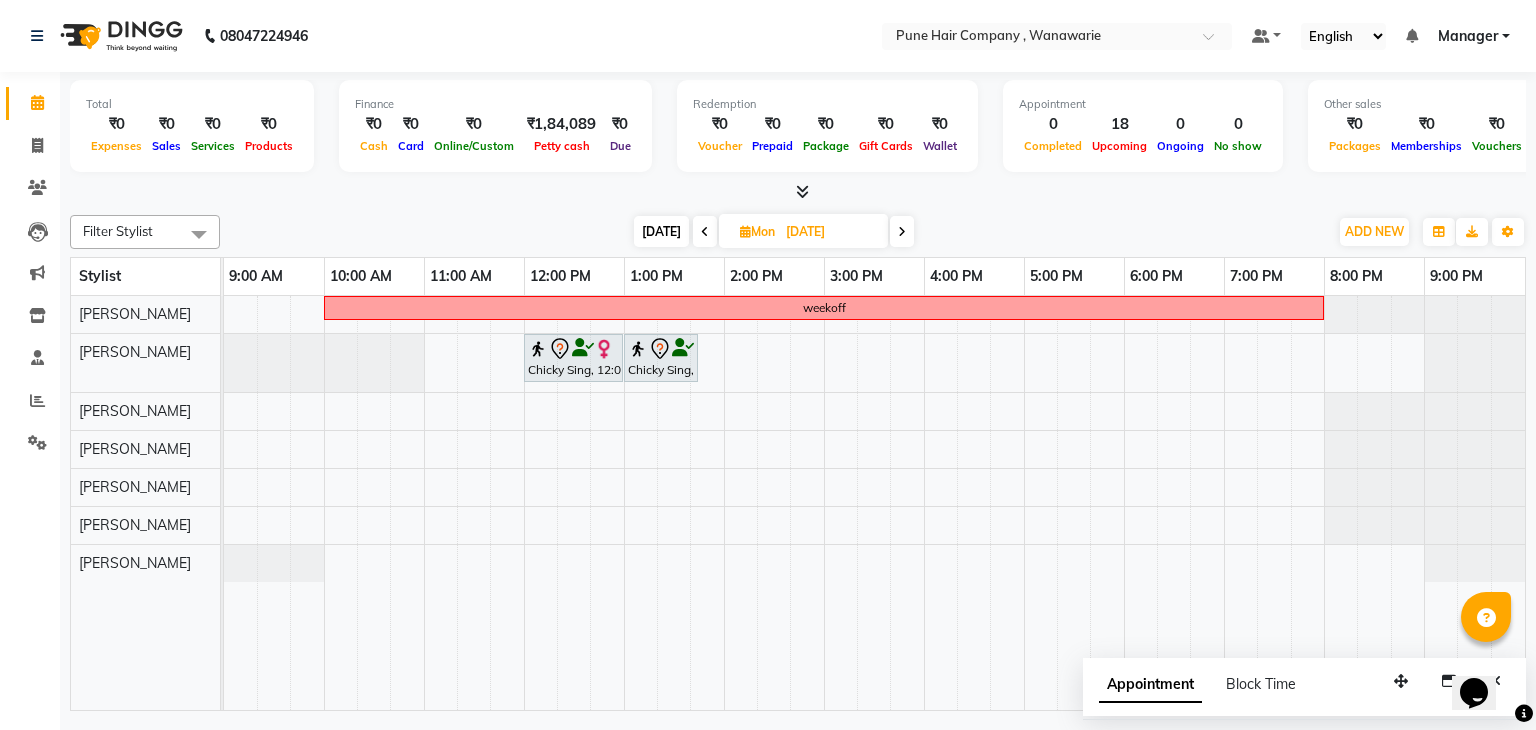 click on "[DATE]" at bounding box center [661, 231] 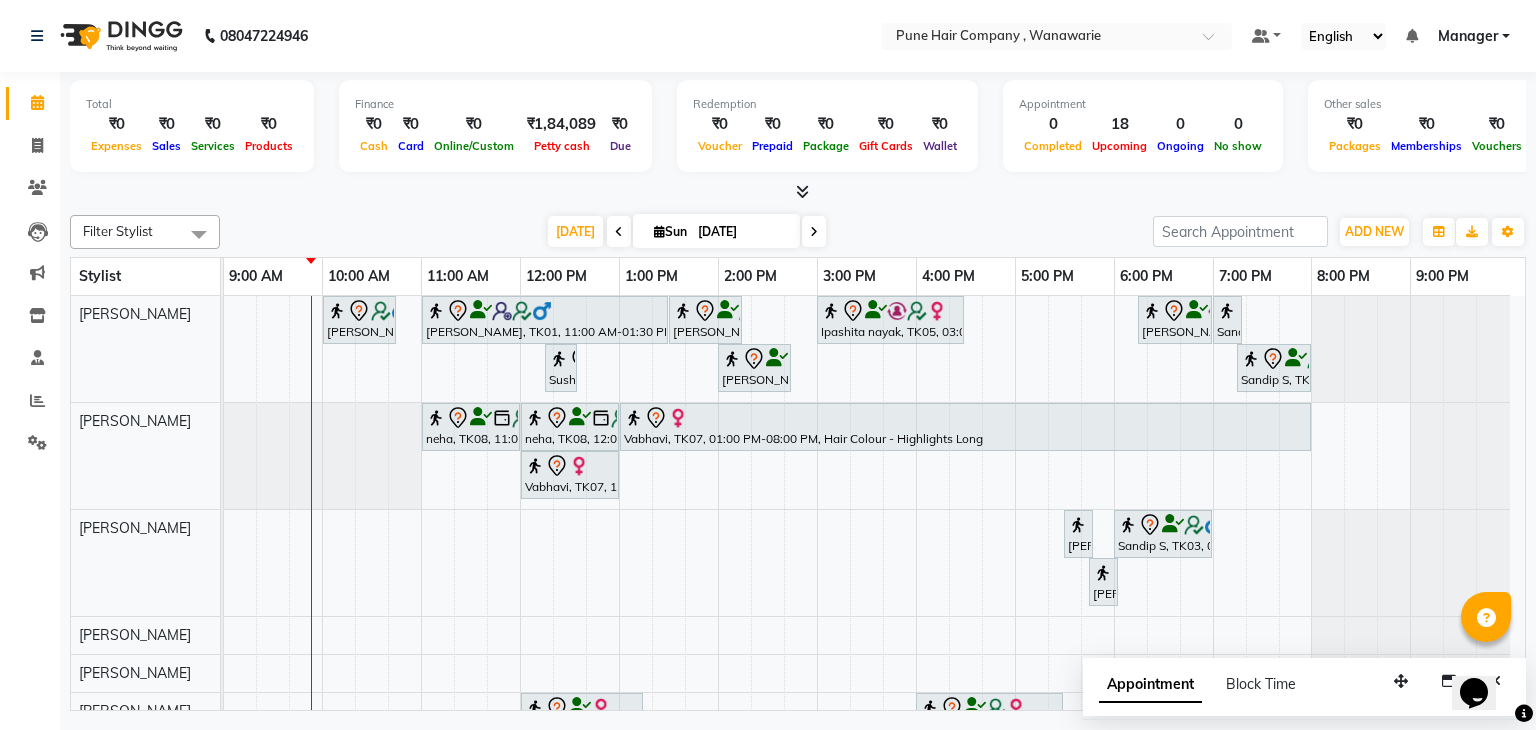 click at bounding box center [814, 231] 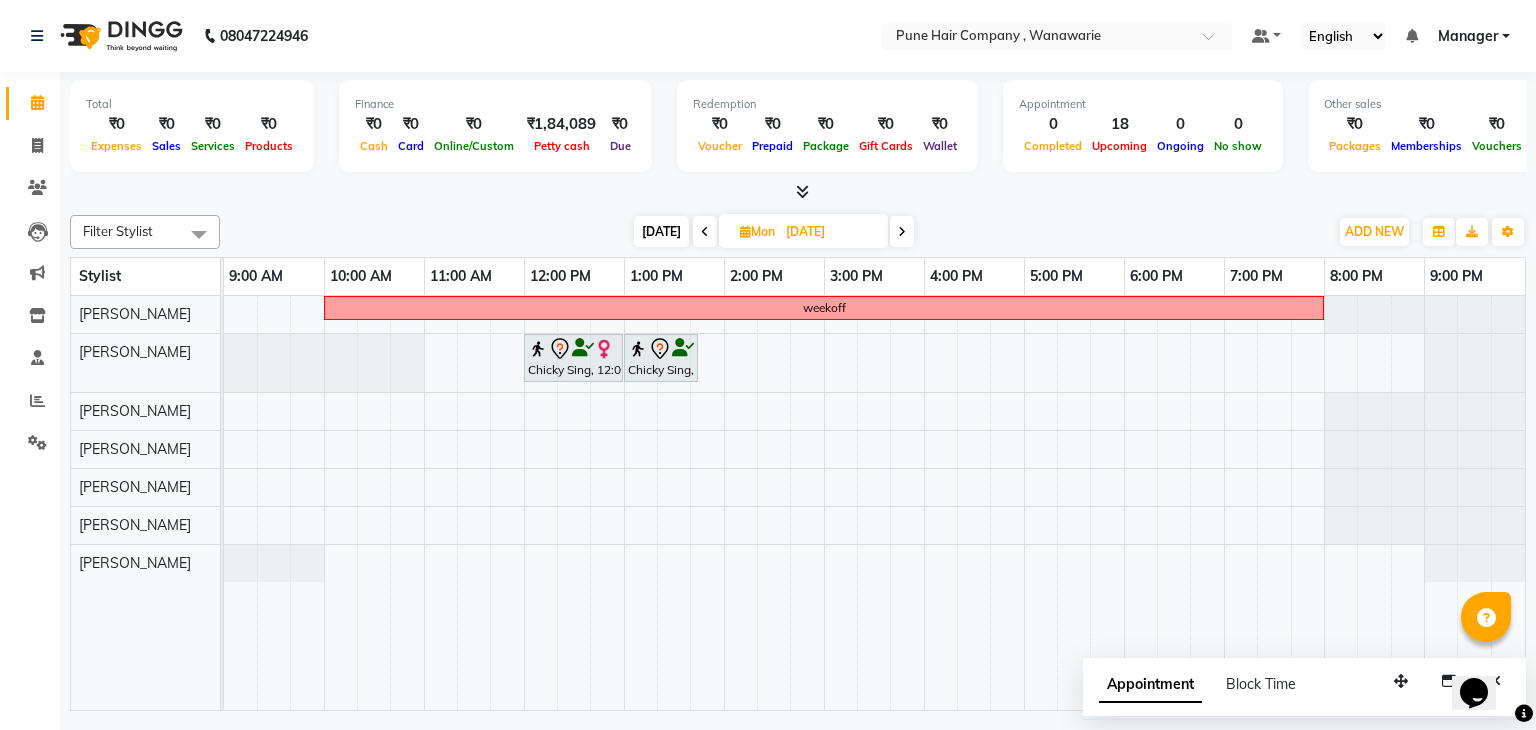 click at bounding box center (902, 232) 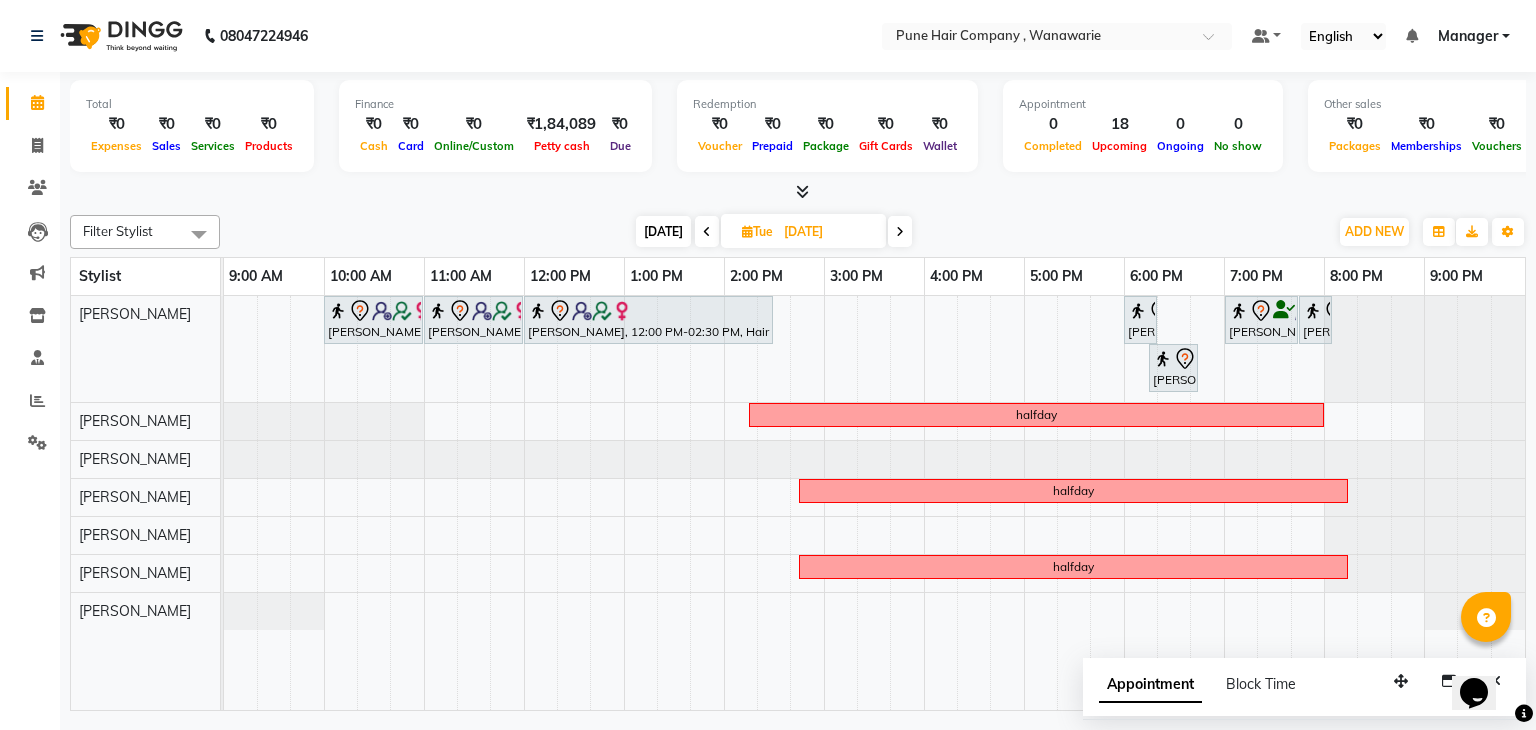 click on "[DATE]" at bounding box center (663, 231) 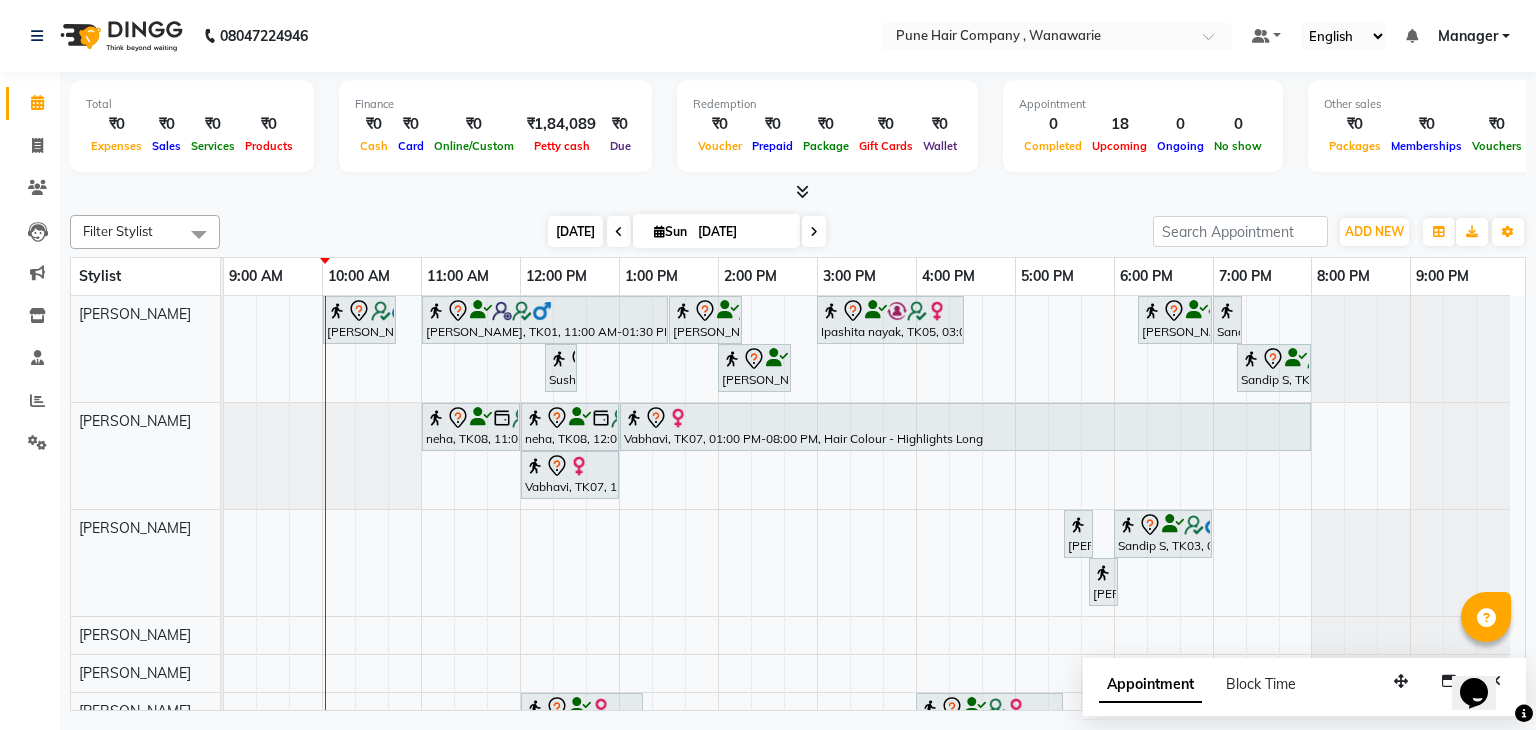 click on "[DATE]" at bounding box center [575, 231] 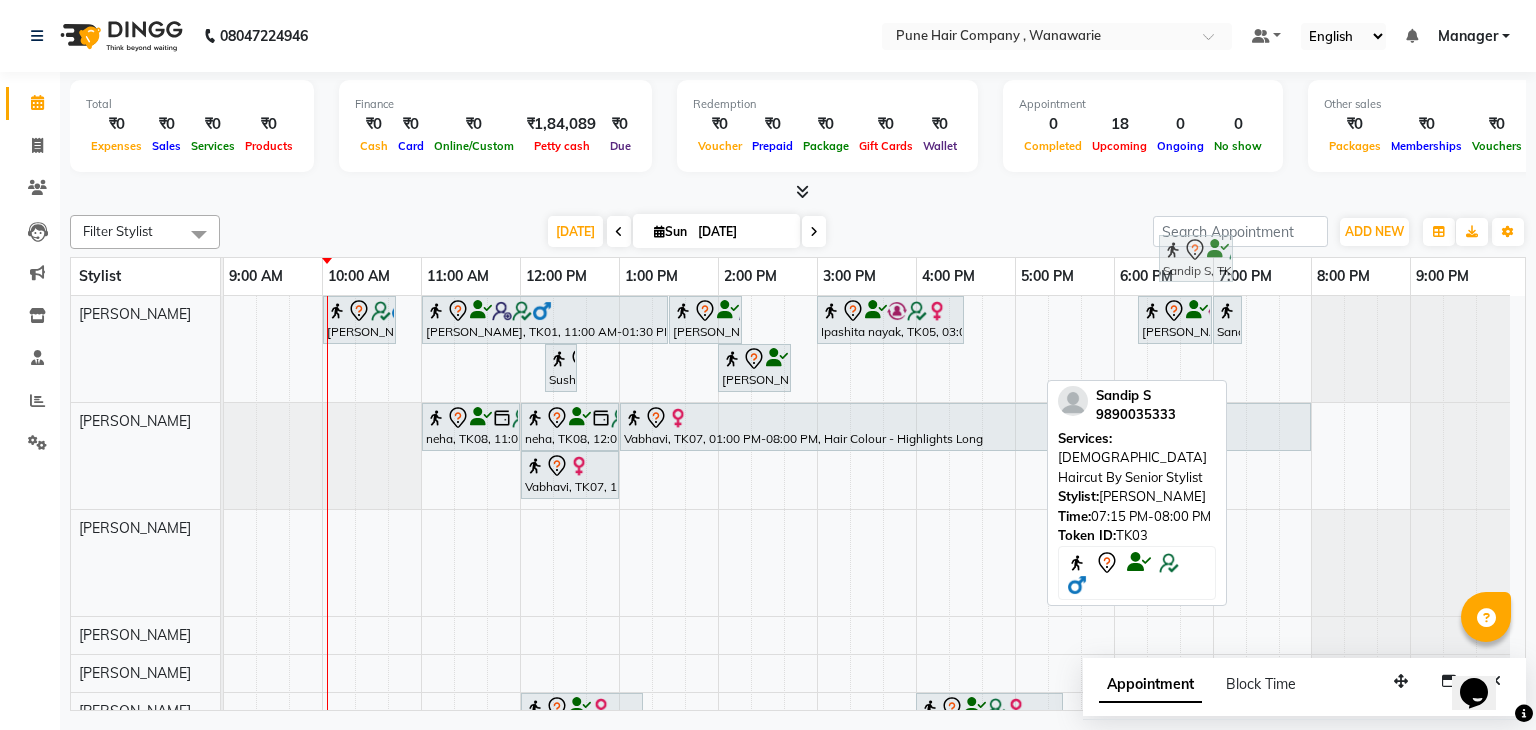 drag, startPoint x: 1276, startPoint y: 364, endPoint x: 1173, endPoint y: 246, distance: 156.63014 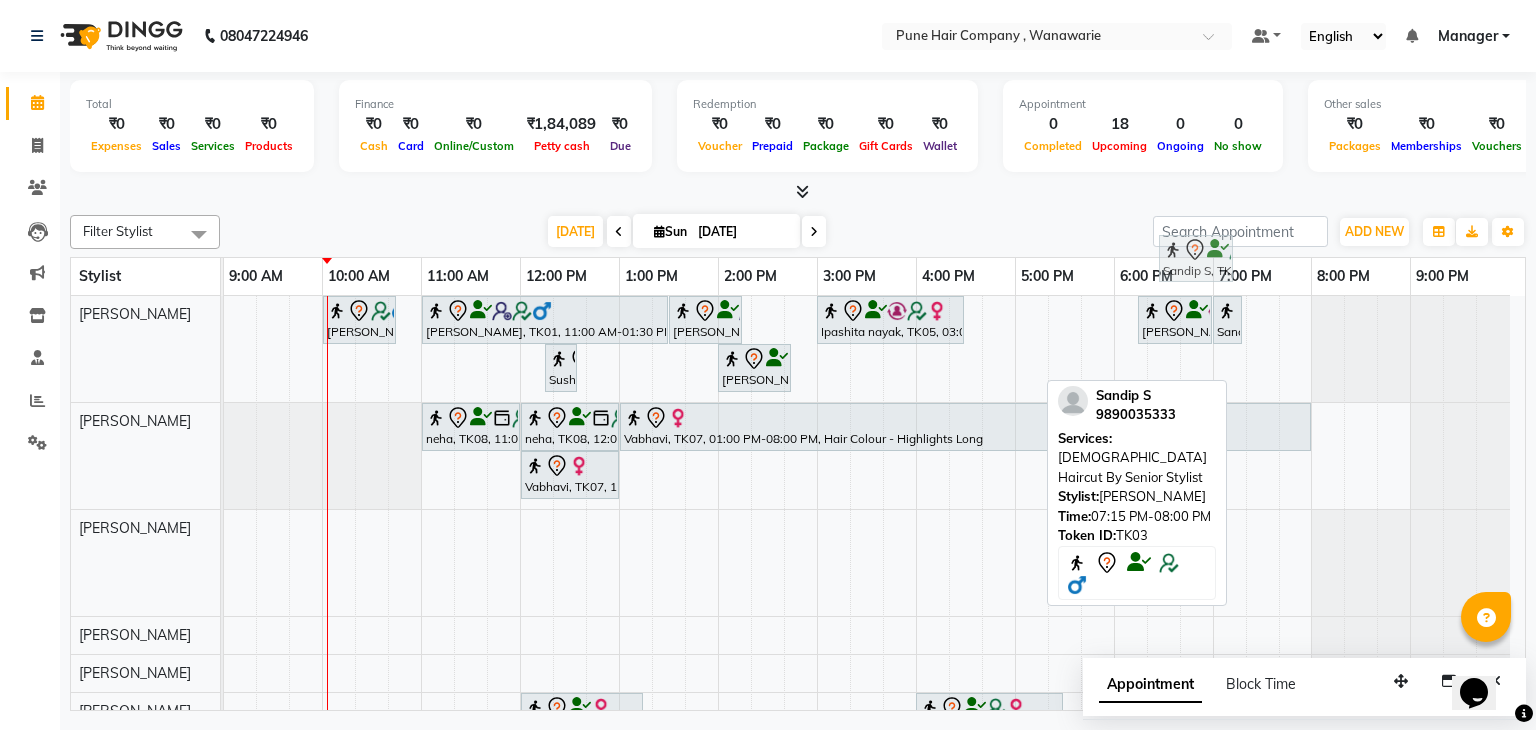 click on "Filter Stylist Select All [PERSON_NAME] [PERSON_NAME]  [PERSON_NAME] [PERSON_NAME] [PERSON_NAME] [PERSON_NAME] [PERSON_NAME] [DATE]  [DATE] Toggle Dropdown Add Appointment Add Invoice Add Expense Add Attendance Add Client Add Transaction Toggle Dropdown Add Appointment Add Invoice Add Expense Add Attendance Add Client ADD NEW Toggle Dropdown Add Appointment Add Invoice Add Expense Add Attendance Add Client Add Transaction Filter Stylist Select All [PERSON_NAME] [PERSON_NAME]  [PERSON_NAME] [PERSON_NAME] [PERSON_NAME] [PERSON_NAME] [PERSON_NAME] Group By  Staff View   Room View  View as Vertical  Vertical - Week View  Horizontal  Horizontal - Week View  List  Toggle Dropdown Calendar Settings Manage Tags   Arrange Stylists   Reset Stylists  Full Screen Appointment Form Zoom 75%  Sandip S   9890035333  Services: [DEMOGRAPHIC_DATA] Haircut By Senior Stylist Stylist:  [PERSON_NAME]  Time:  07:15 PM-08:00 PM   Token ID:  TK03          Stylist 9:00 AM 10:00 AM 11:00 AM 12:00 PM 1:00 PM 2:00 PM 3:00 PM 4:00 PM 5:00 PM" 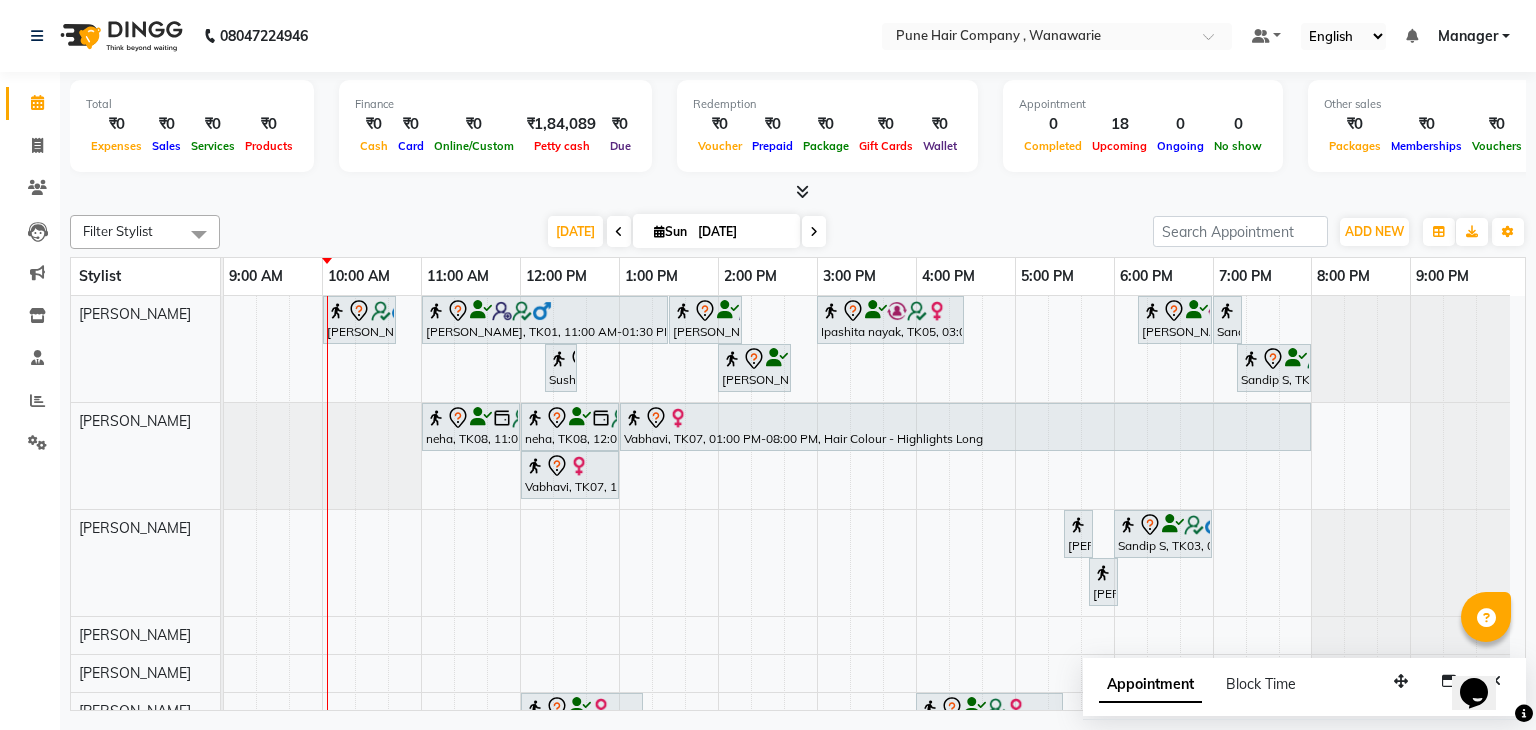 scroll, scrollTop: 76, scrollLeft: 0, axis: vertical 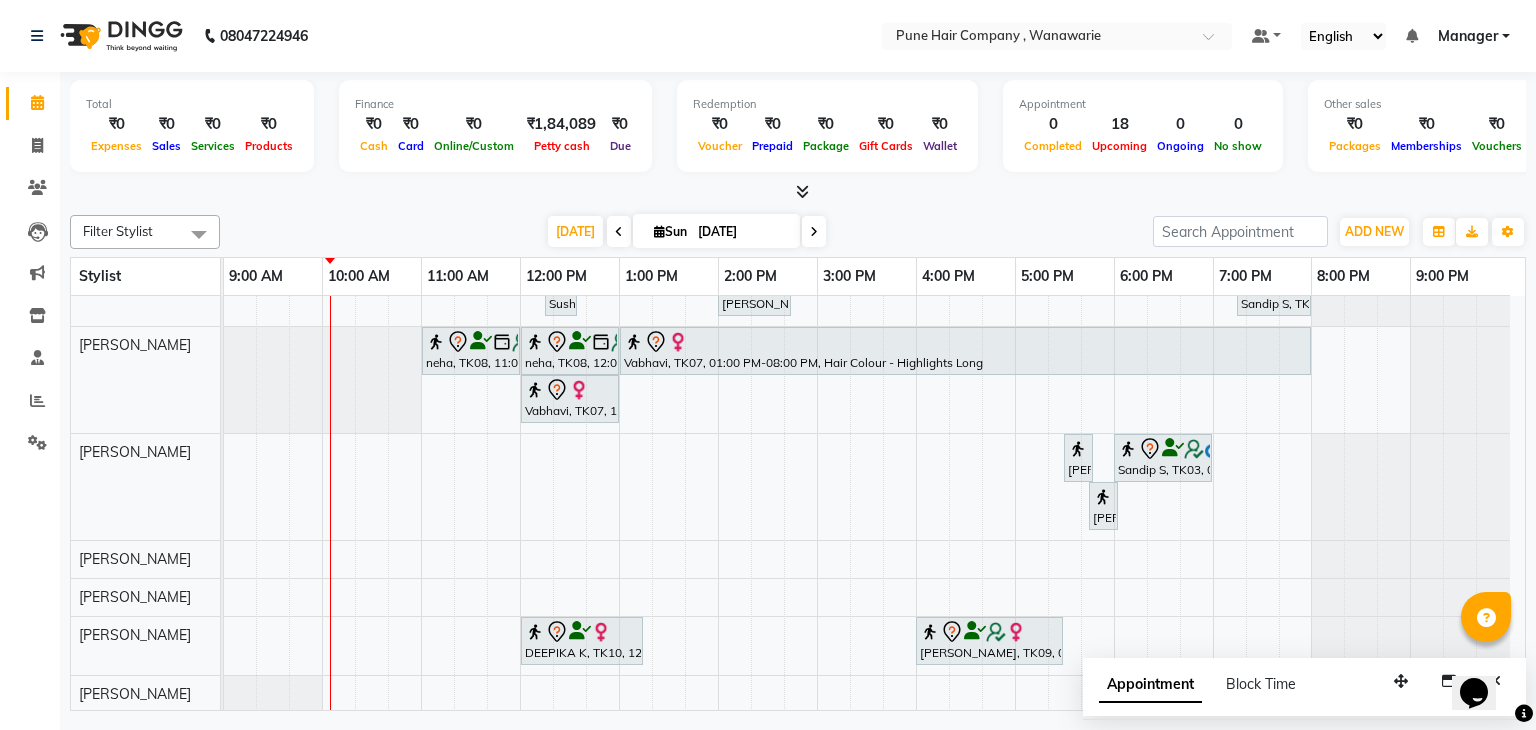 click on "[PERSON_NAME], TK02, 10:00 AM-10:45 AM, [DEMOGRAPHIC_DATA] Haircut By Senior Stylist             Sushant, TK01, 11:00 AM-01:30 PM, Hair Colour - Inoa Global Medium             Sushant, TK01, 01:30 PM-02:15 PM, [DEMOGRAPHIC_DATA] Haircut By Senior Stylist             Ipashita nayak, TK05, 03:00 PM-04:30 PM, Hair Colour - Inoa Touch-up (Upto 2 Inches)             [PERSON_NAME], TK06, 06:15 PM-07:00 PM, [DEMOGRAPHIC_DATA] Haircut By Senior Stylist             Sandip S, TK03, 07:00 PM-07:10 PM, Add_Hair Wash Classic             Sushant, TK01, 12:15 PM-12:35 PM, [DEMOGRAPHIC_DATA] [PERSON_NAME] Shaving/ [PERSON_NAME] Trim [PERSON_NAME] Stivan, TK04, 02:00 PM-02:45 PM, Hair Treatments - Scalp Care (Soothing/ Purifying for Oily-Very Oily Scalp/ Anti-Dandruff/ Anti-Hair Fall Hair Retention Therapy)             Sandip S, TK03, 07:15 PM-08:00 PM, [DEMOGRAPHIC_DATA] Haircut By Senior Stylist             neha, TK08, 11:00 AM-12:00 PM, Haircuts, - By Senior Stylist             neha, TK08, 12:00 PM-01:00 PM, Haircuts, - By Senior Stylist" at bounding box center (874, 466) 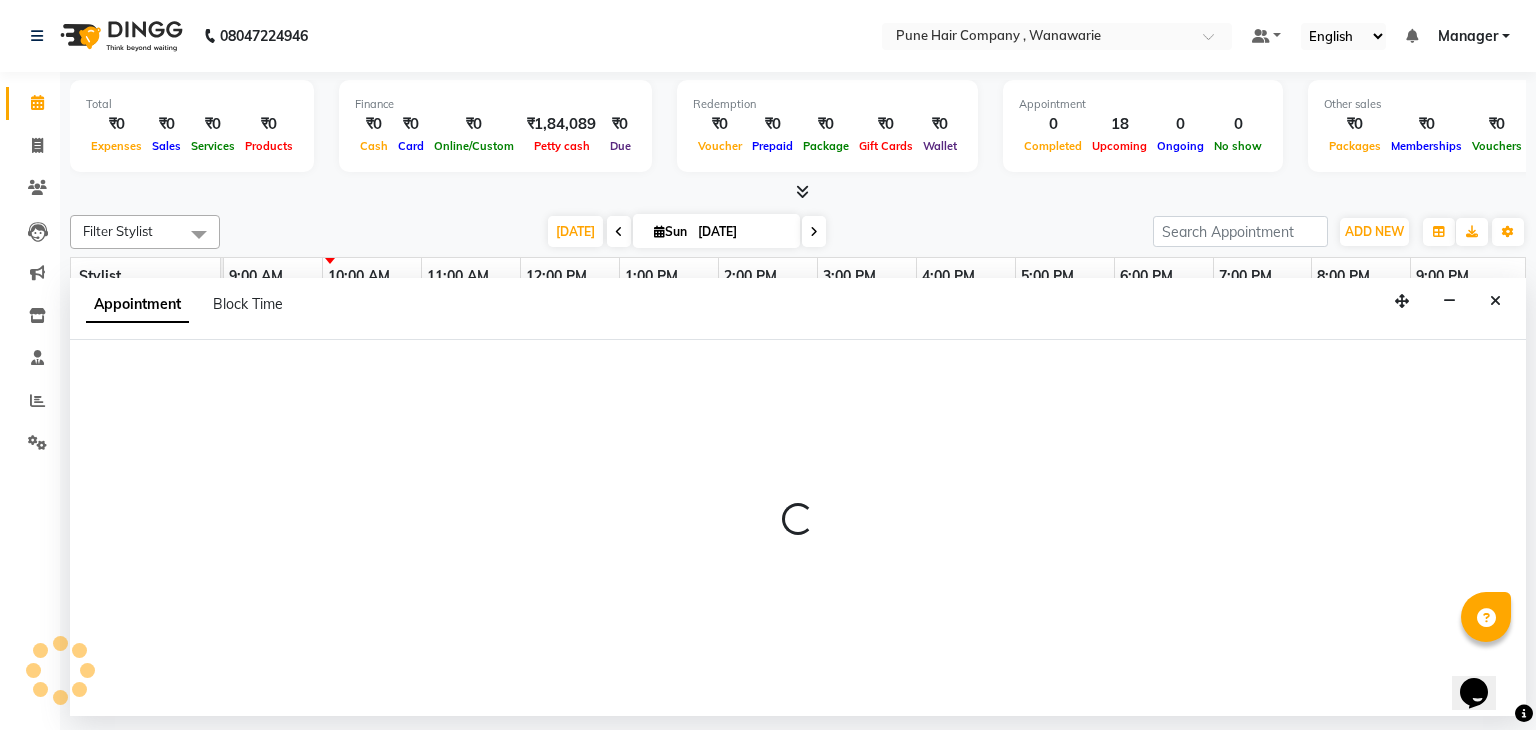 select on "74603" 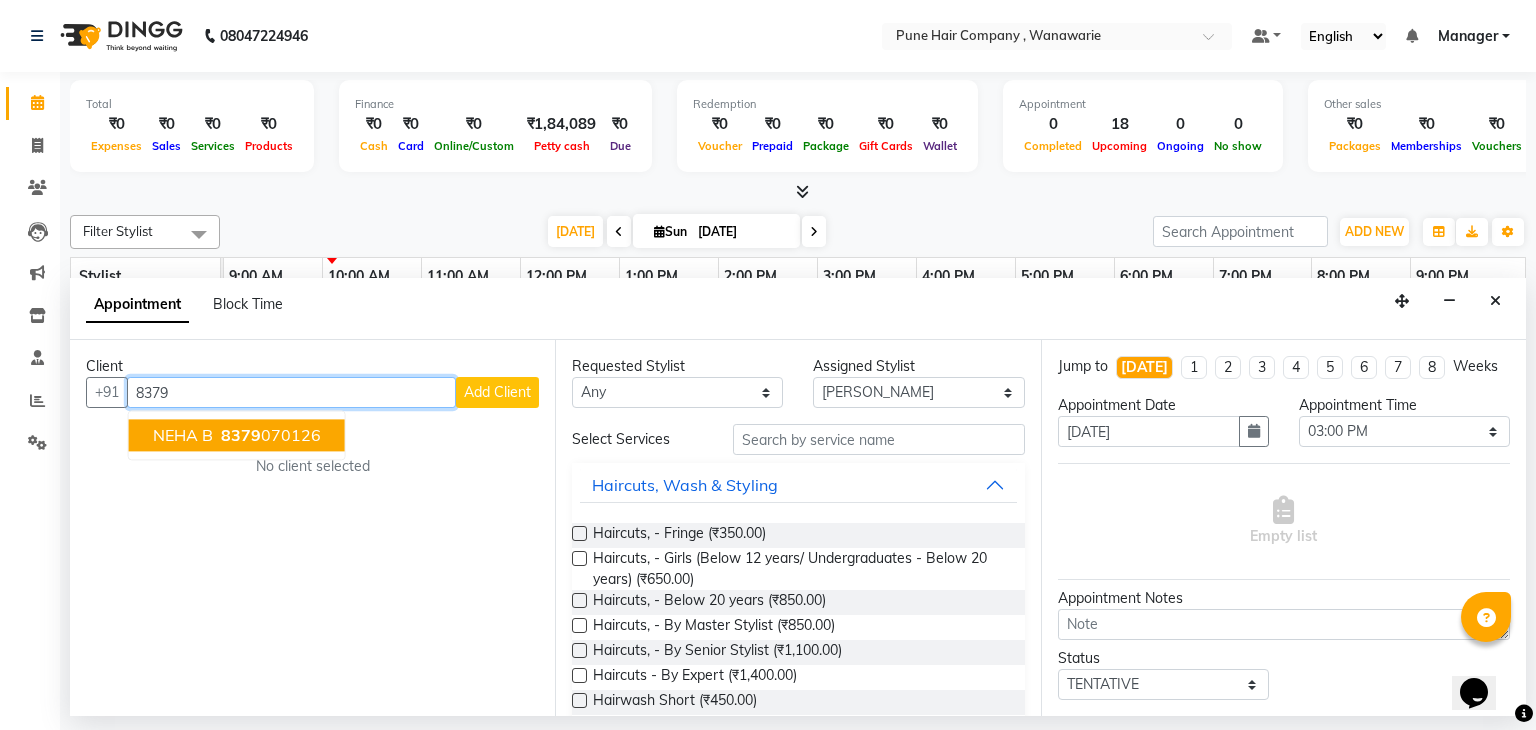 click on "8379" at bounding box center [241, 436] 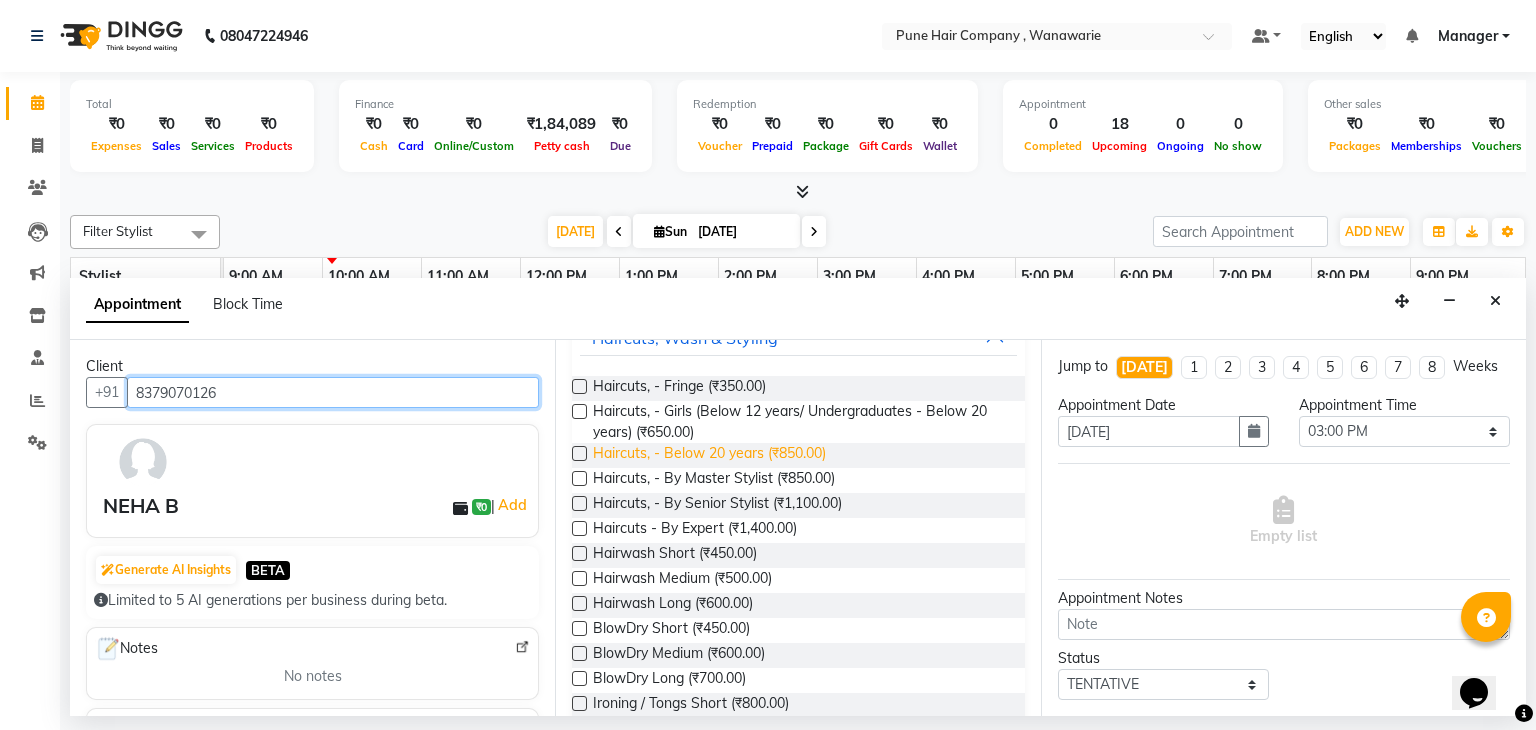 scroll, scrollTop: 148, scrollLeft: 0, axis: vertical 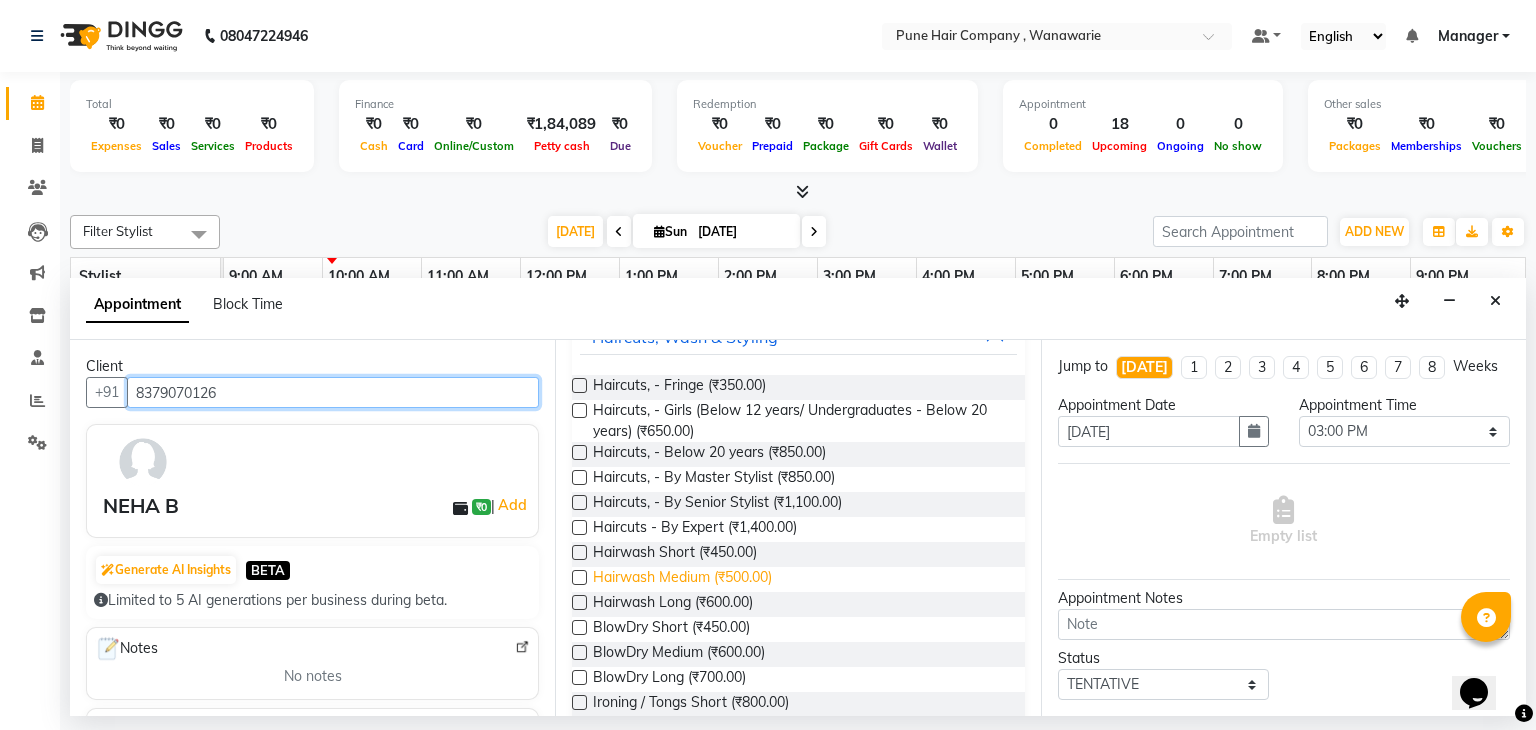 type on "8379070126" 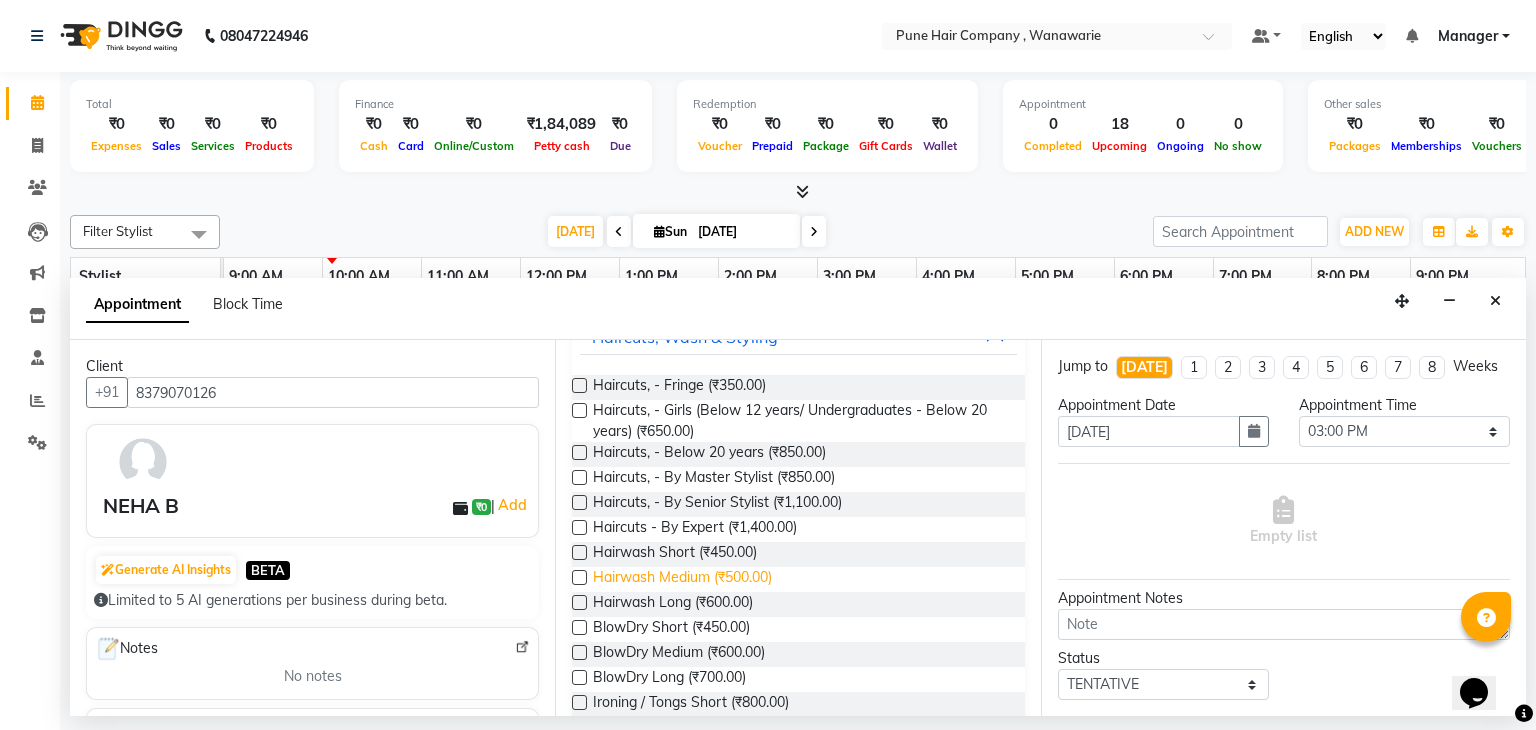 click on "Hairwash Medium (₹500.00)" at bounding box center [682, 579] 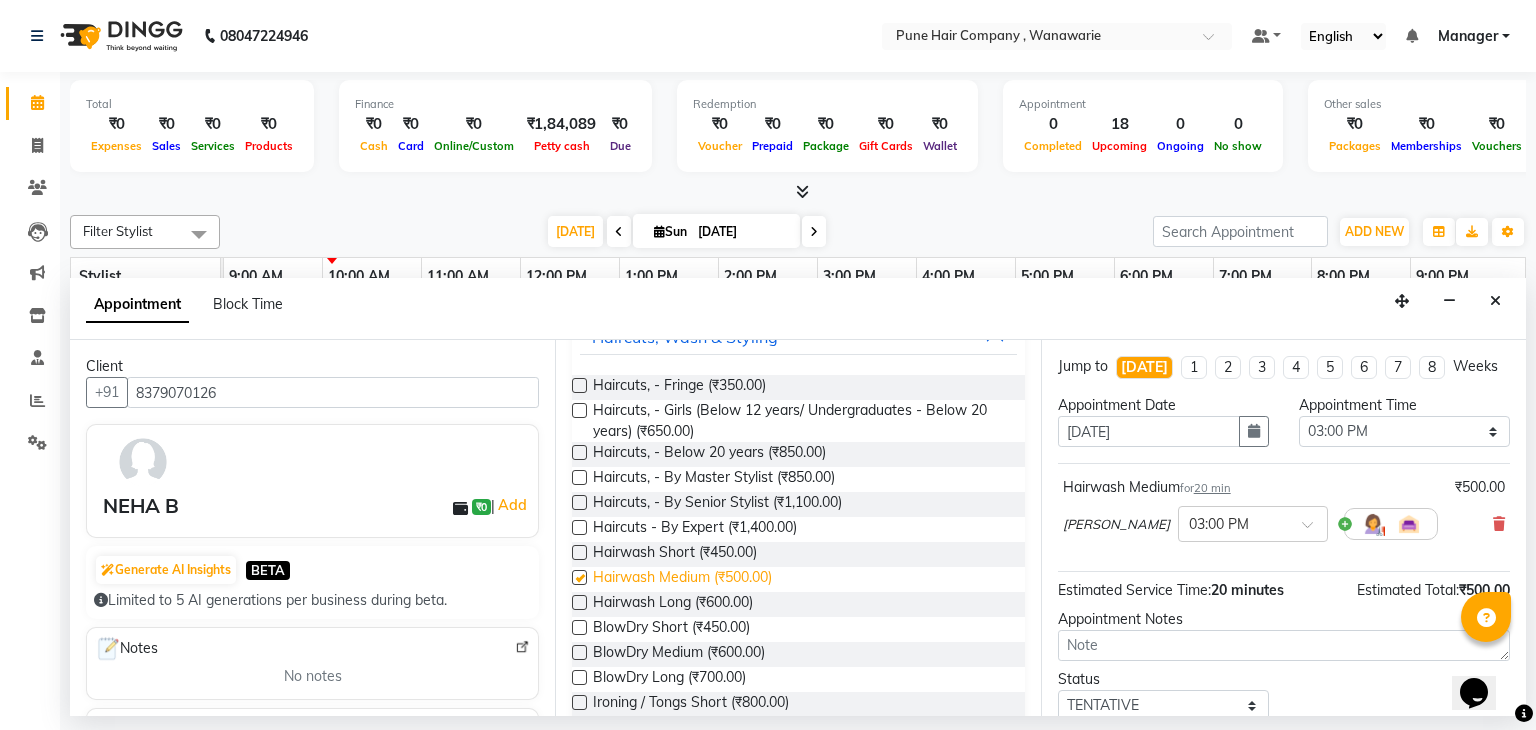 checkbox on "false" 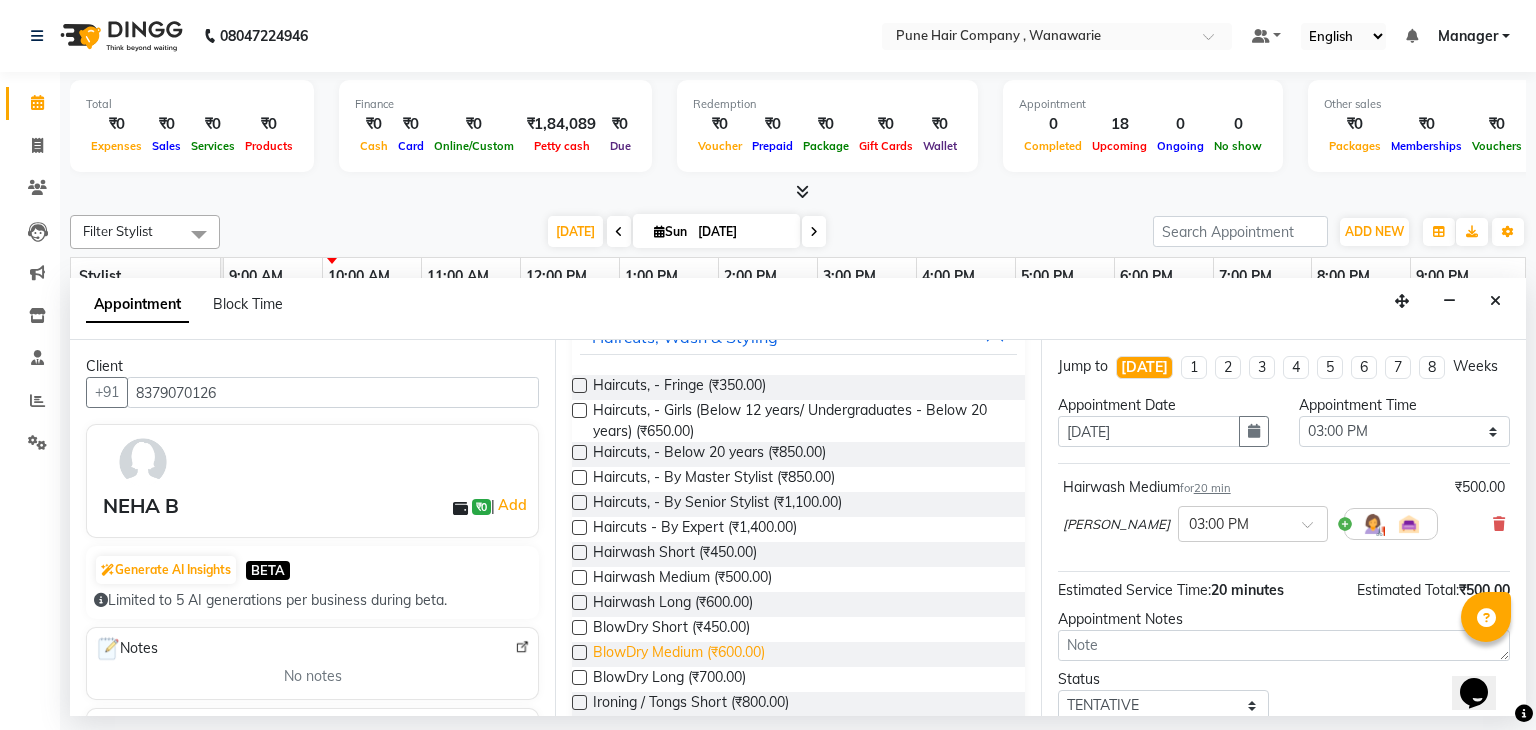 click on "BlowDry Medium (₹600.00)" at bounding box center (679, 654) 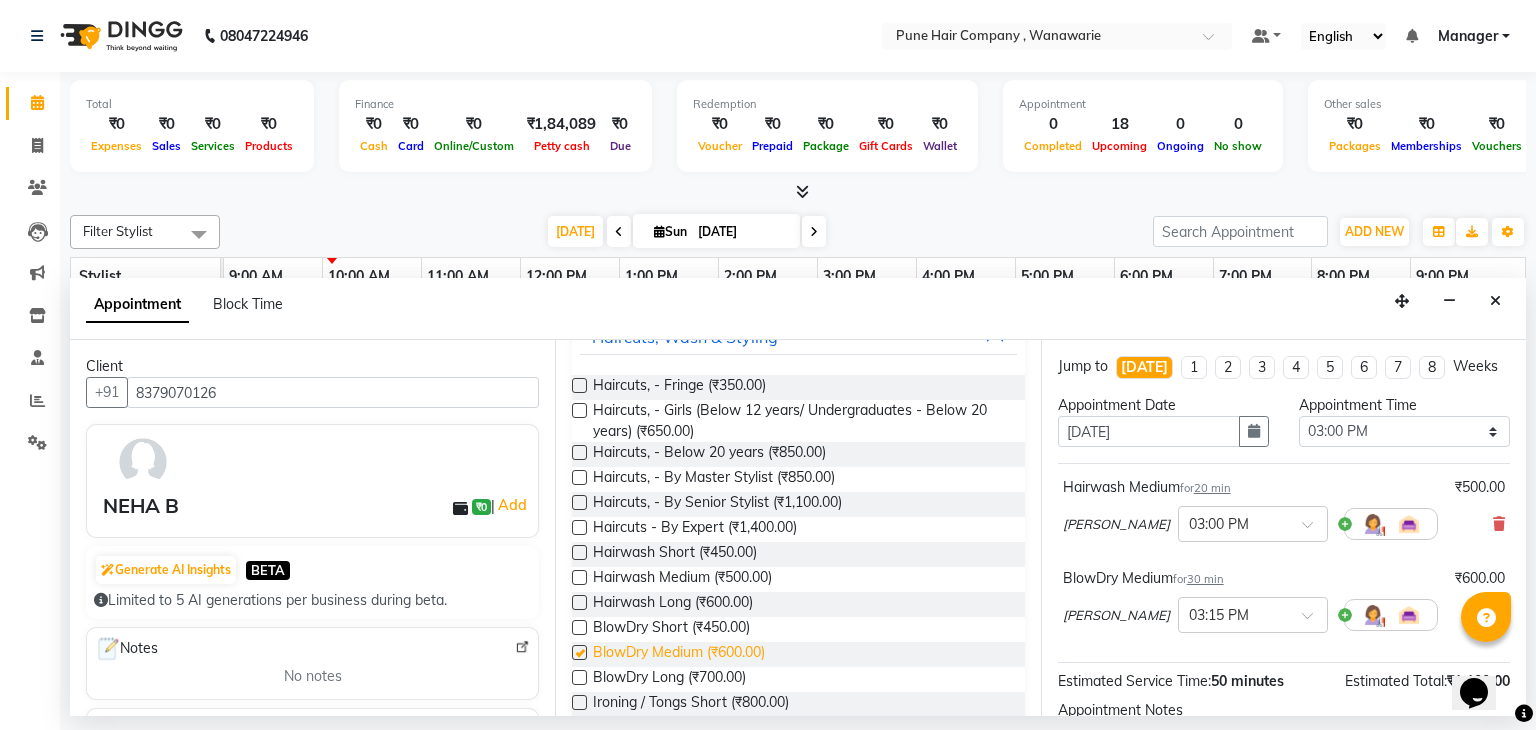checkbox on "false" 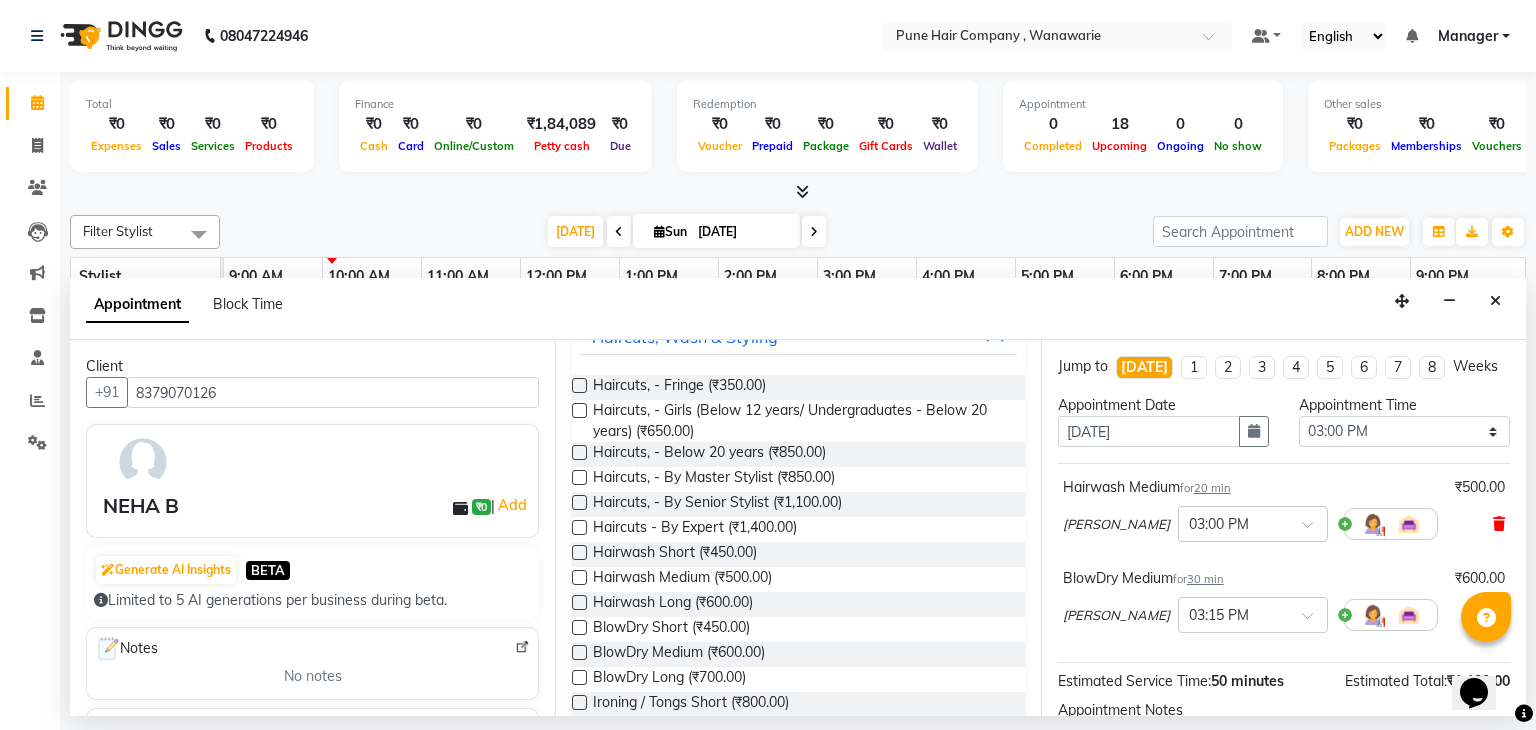 click at bounding box center (1499, 524) 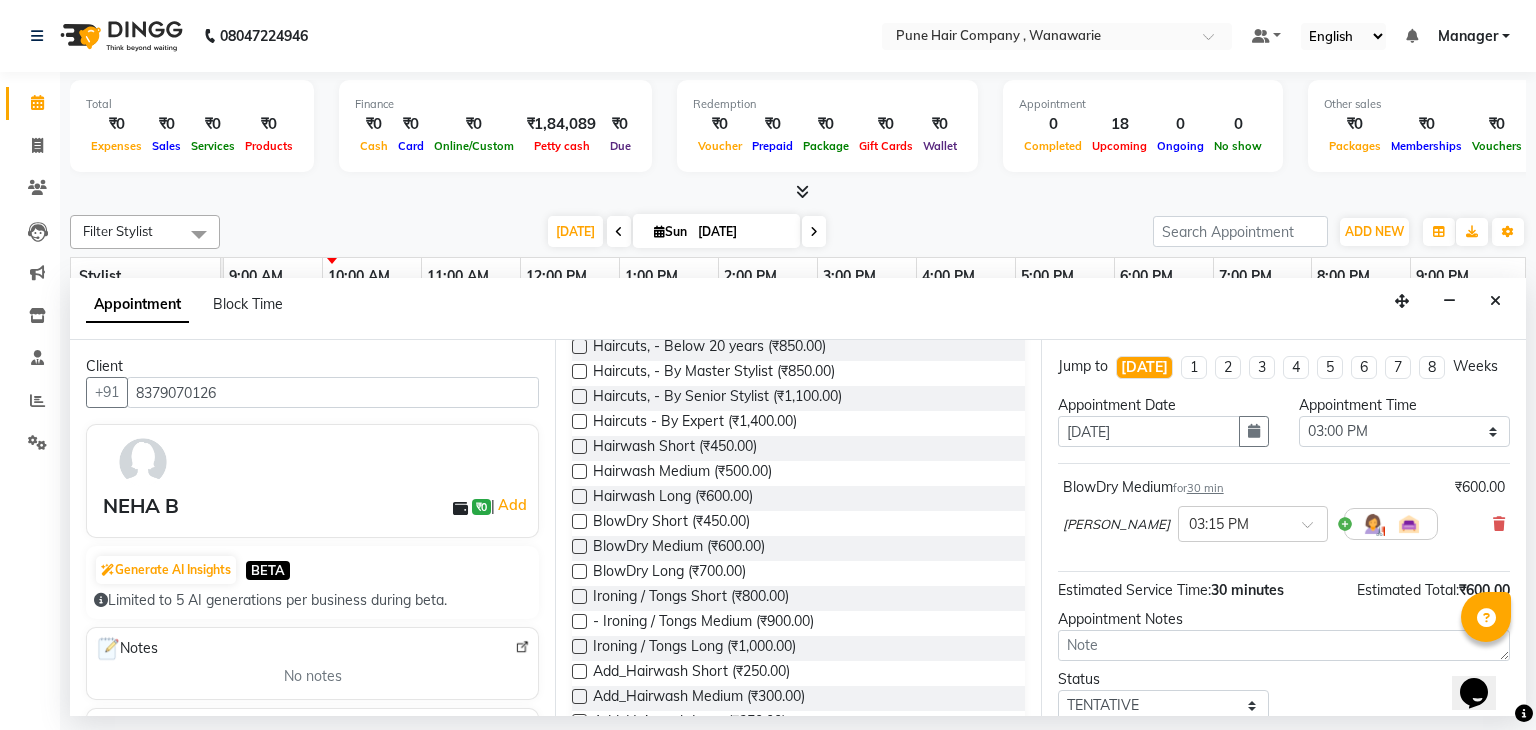 scroll, scrollTop: 266, scrollLeft: 0, axis: vertical 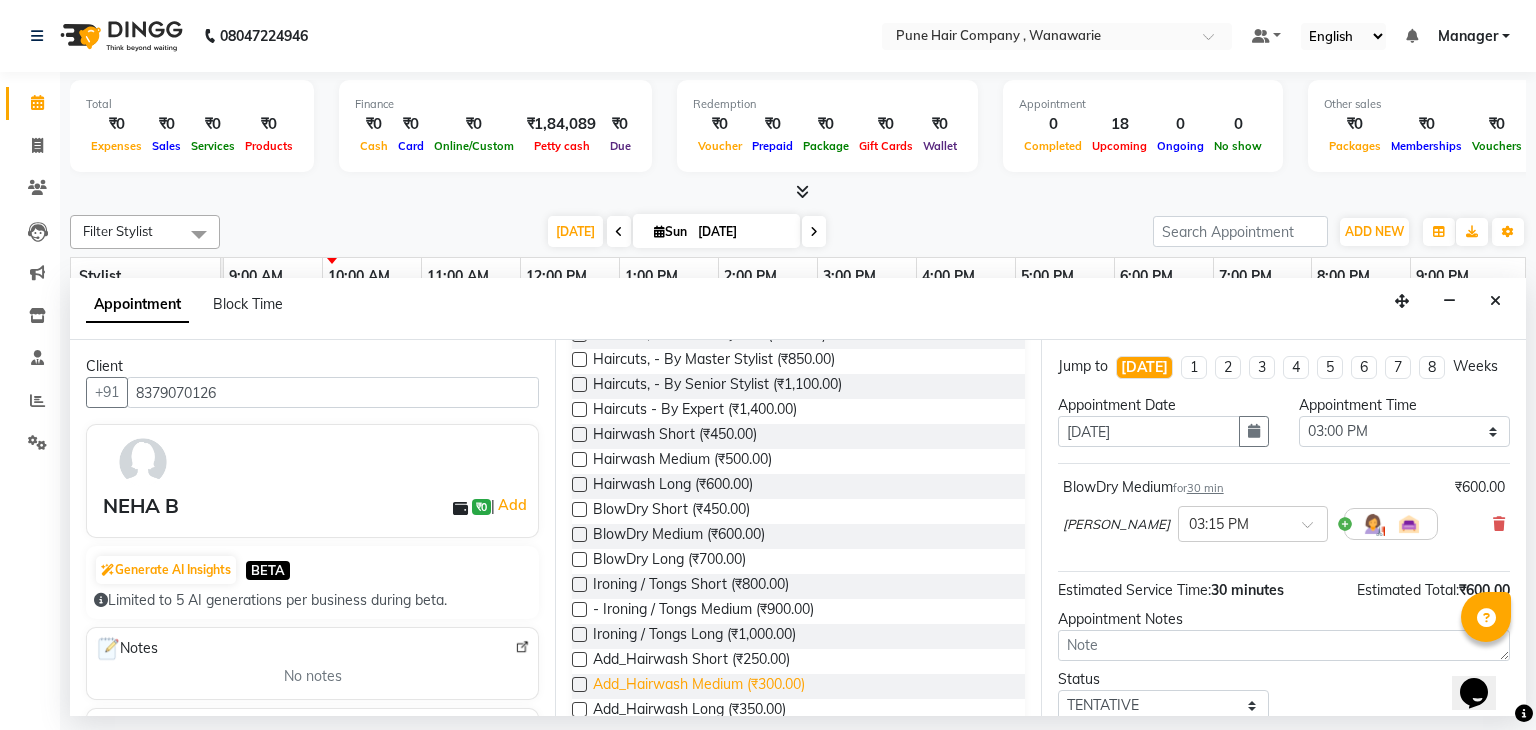 click on "Add_Hairwash Medium (₹300.00)" at bounding box center [699, 686] 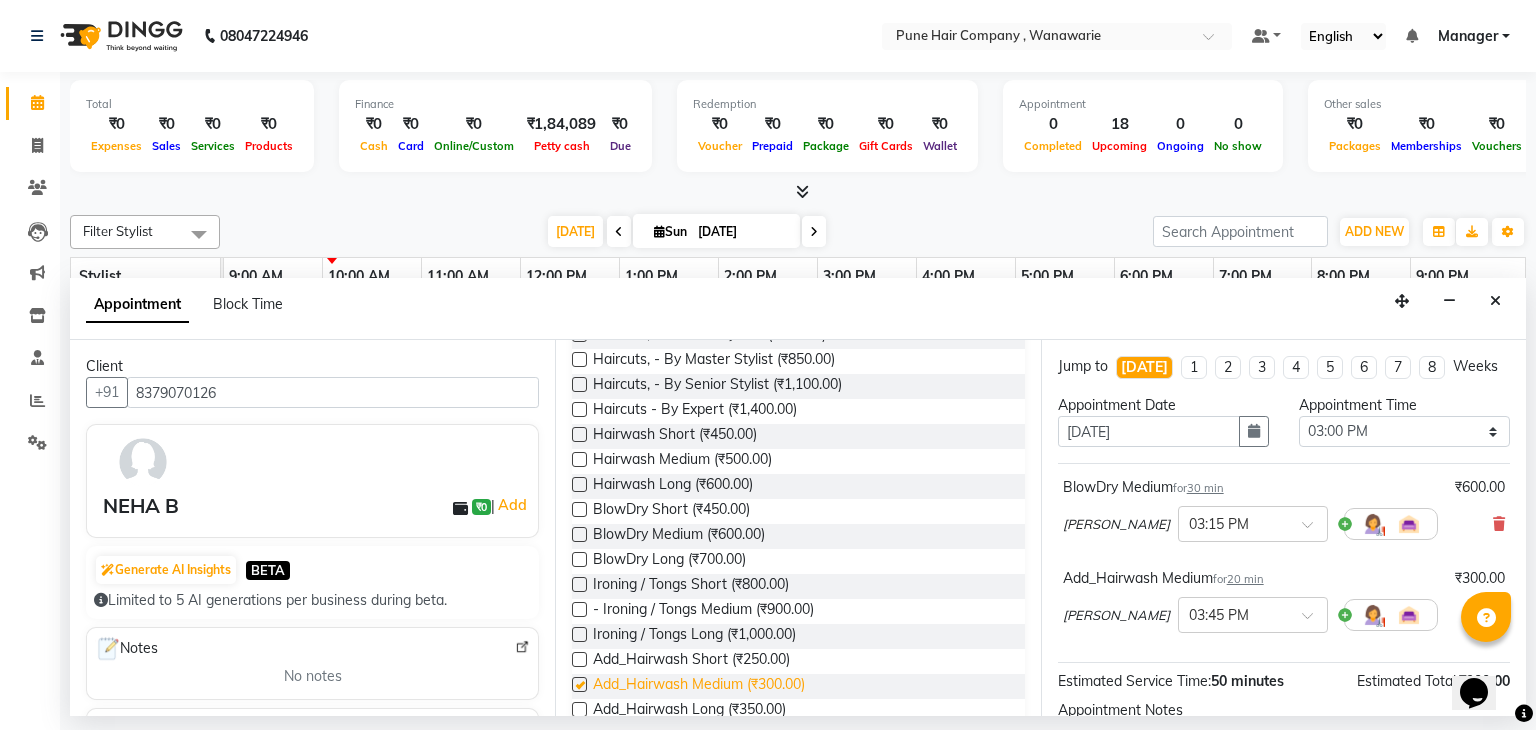 checkbox on "false" 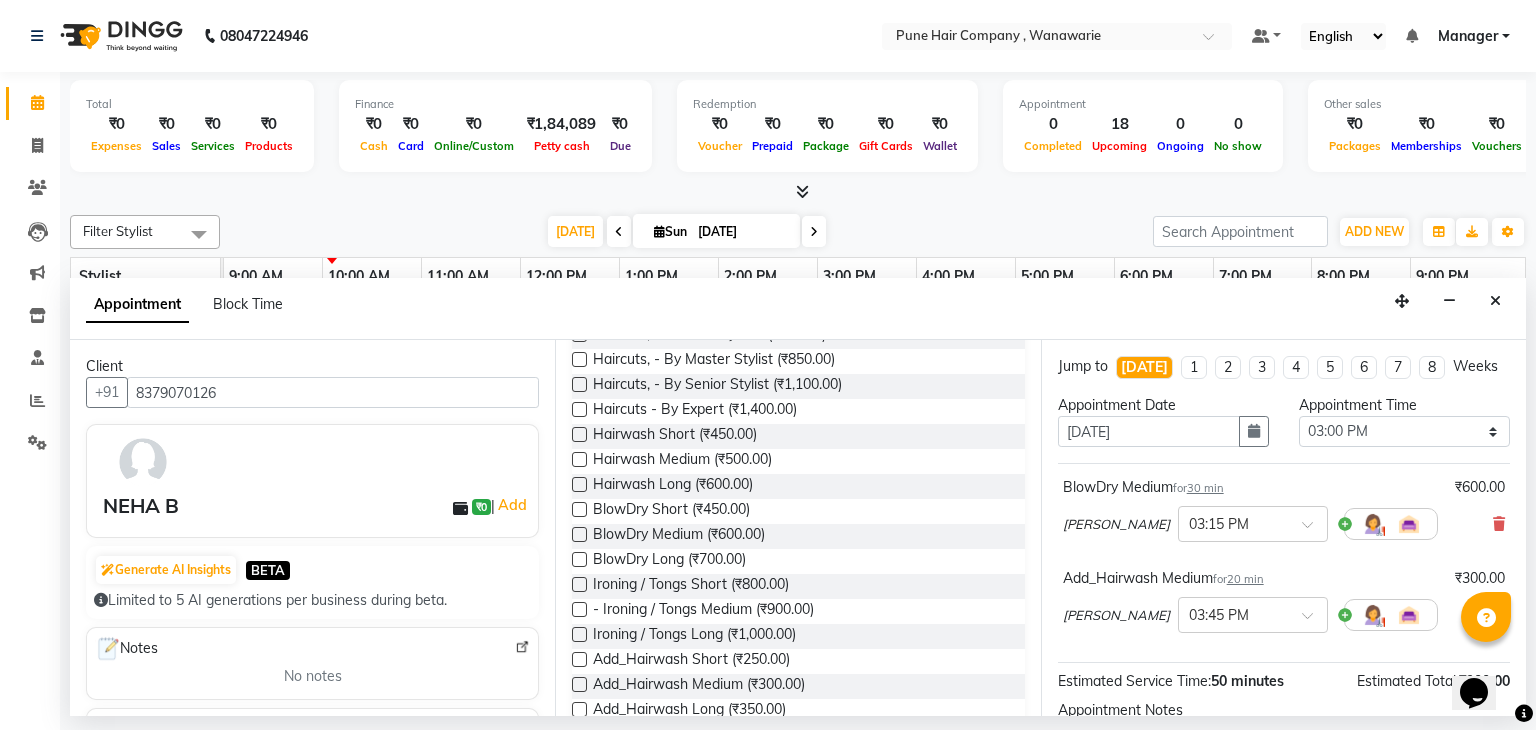 scroll, scrollTop: 220, scrollLeft: 0, axis: vertical 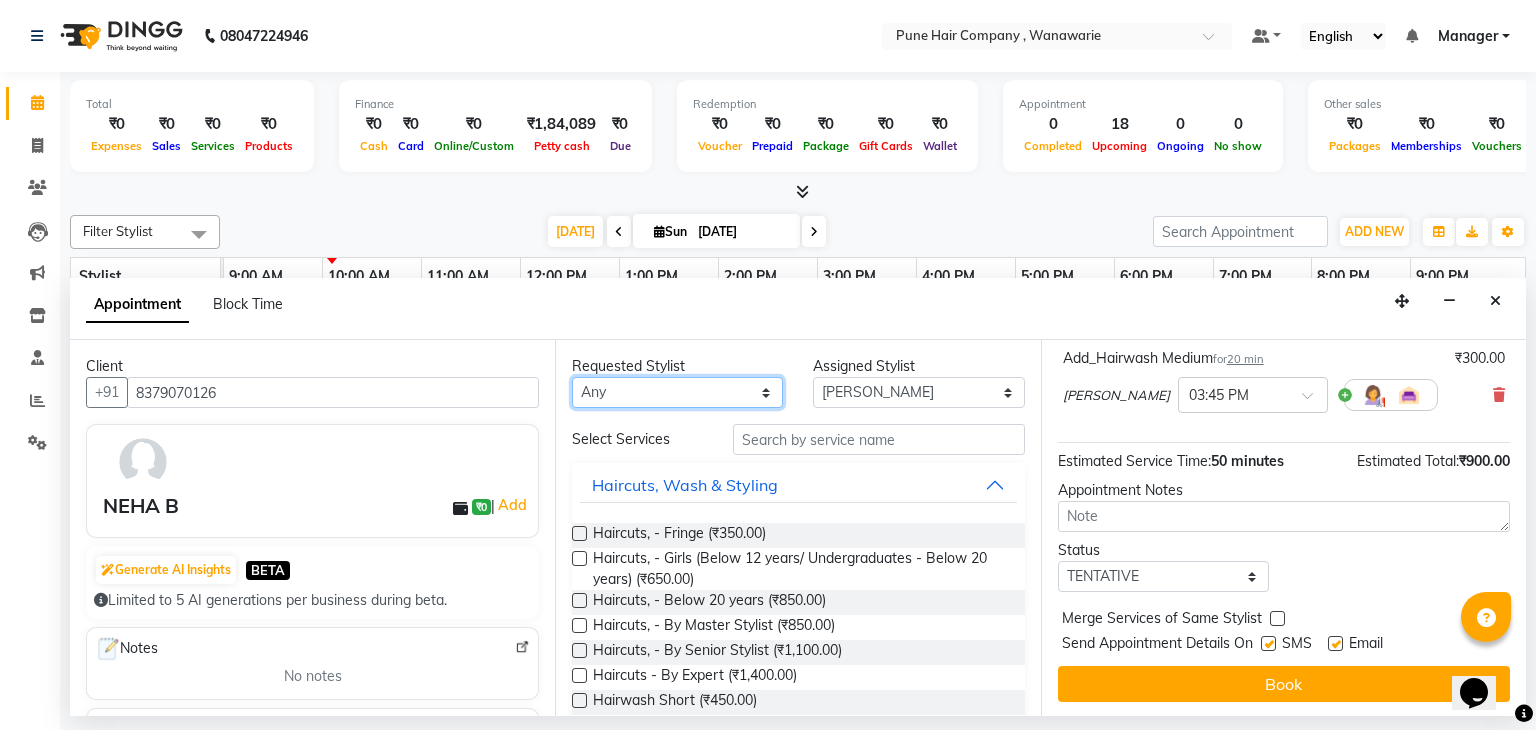click on "Any [PERSON_NAME] [PERSON_NAME]  [PERSON_NAME] [PERSON_NAME] [PERSON_NAME] [PERSON_NAME] [PERSON_NAME]" at bounding box center (677, 392) 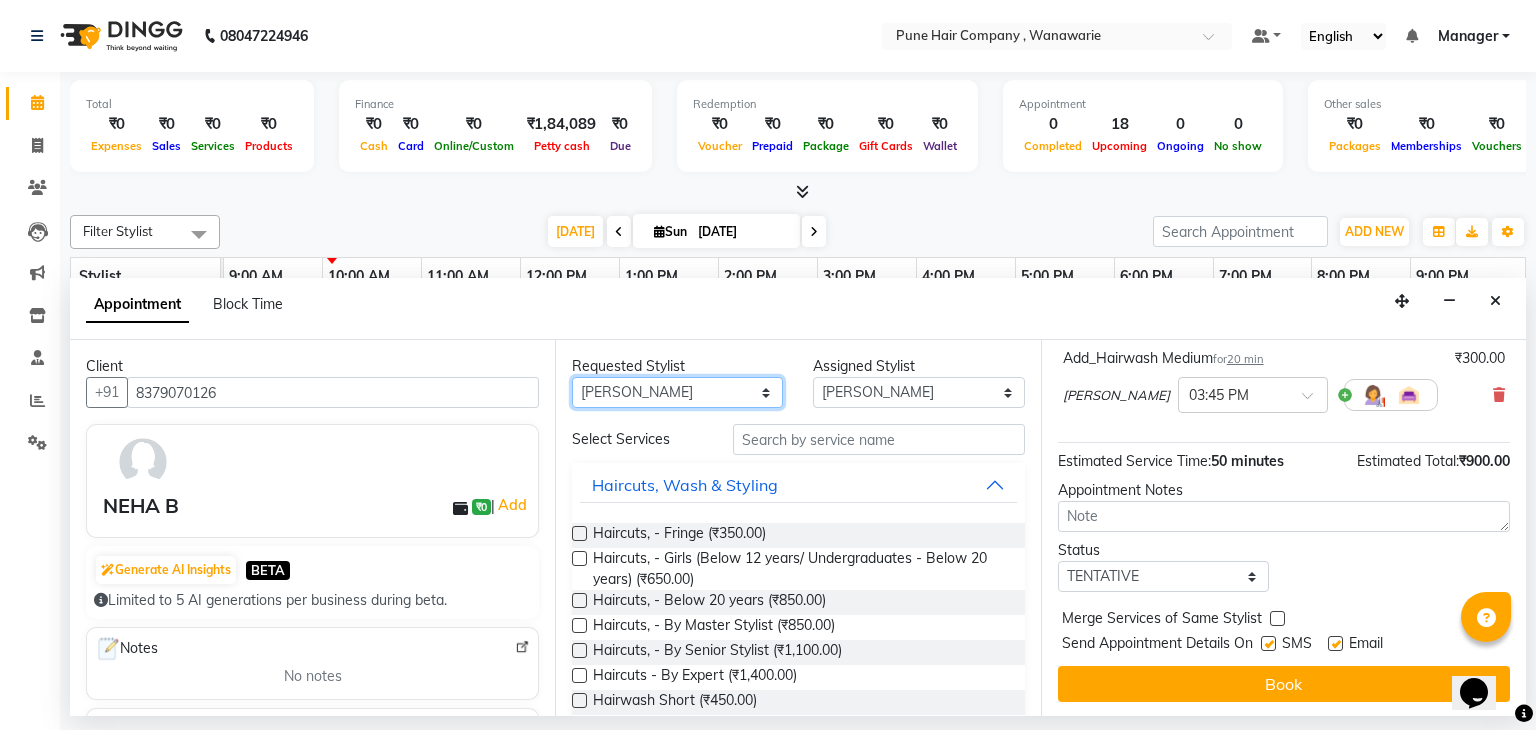 click on "Any [PERSON_NAME] [PERSON_NAME]  [PERSON_NAME] [PERSON_NAME] [PERSON_NAME] [PERSON_NAME] [PERSON_NAME]" at bounding box center (677, 392) 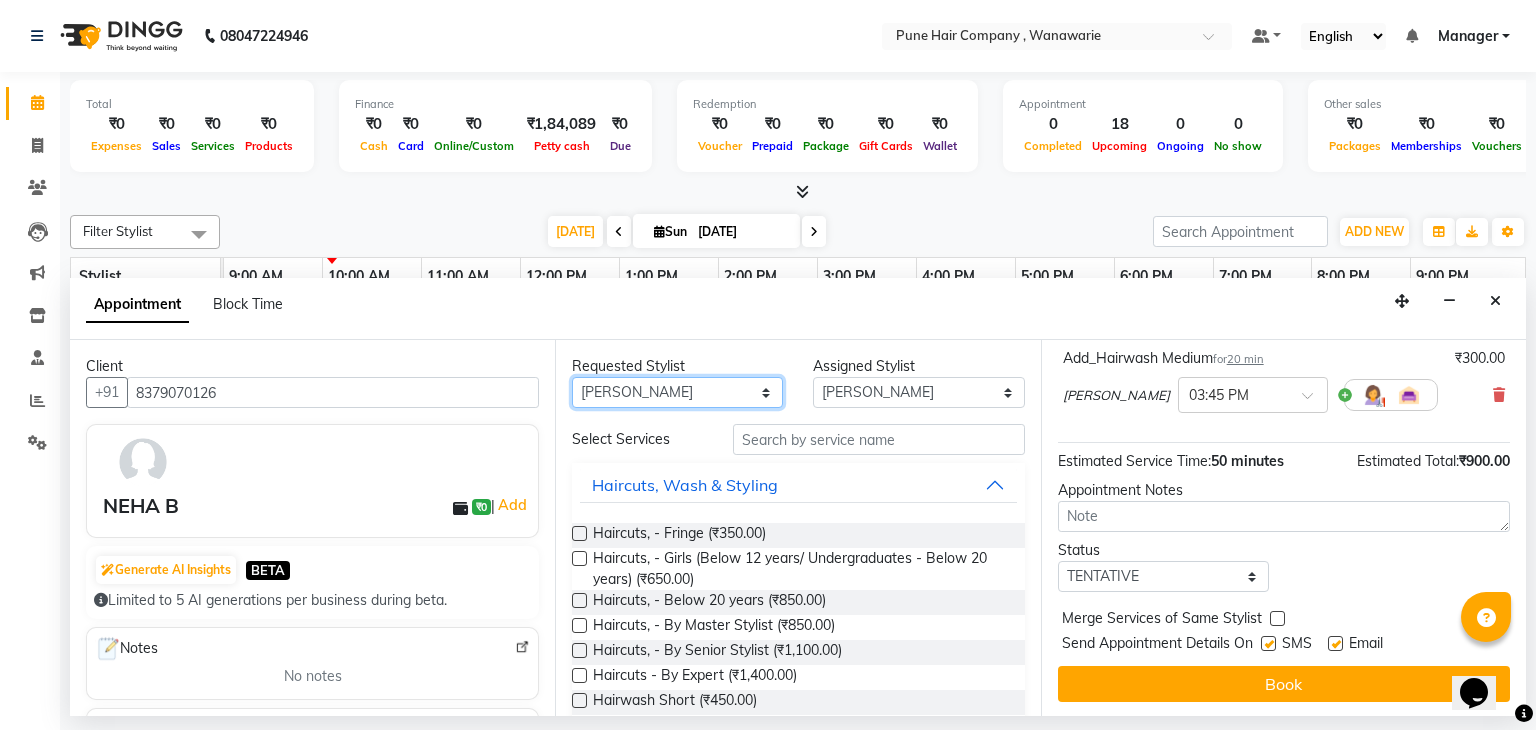 select on "74579" 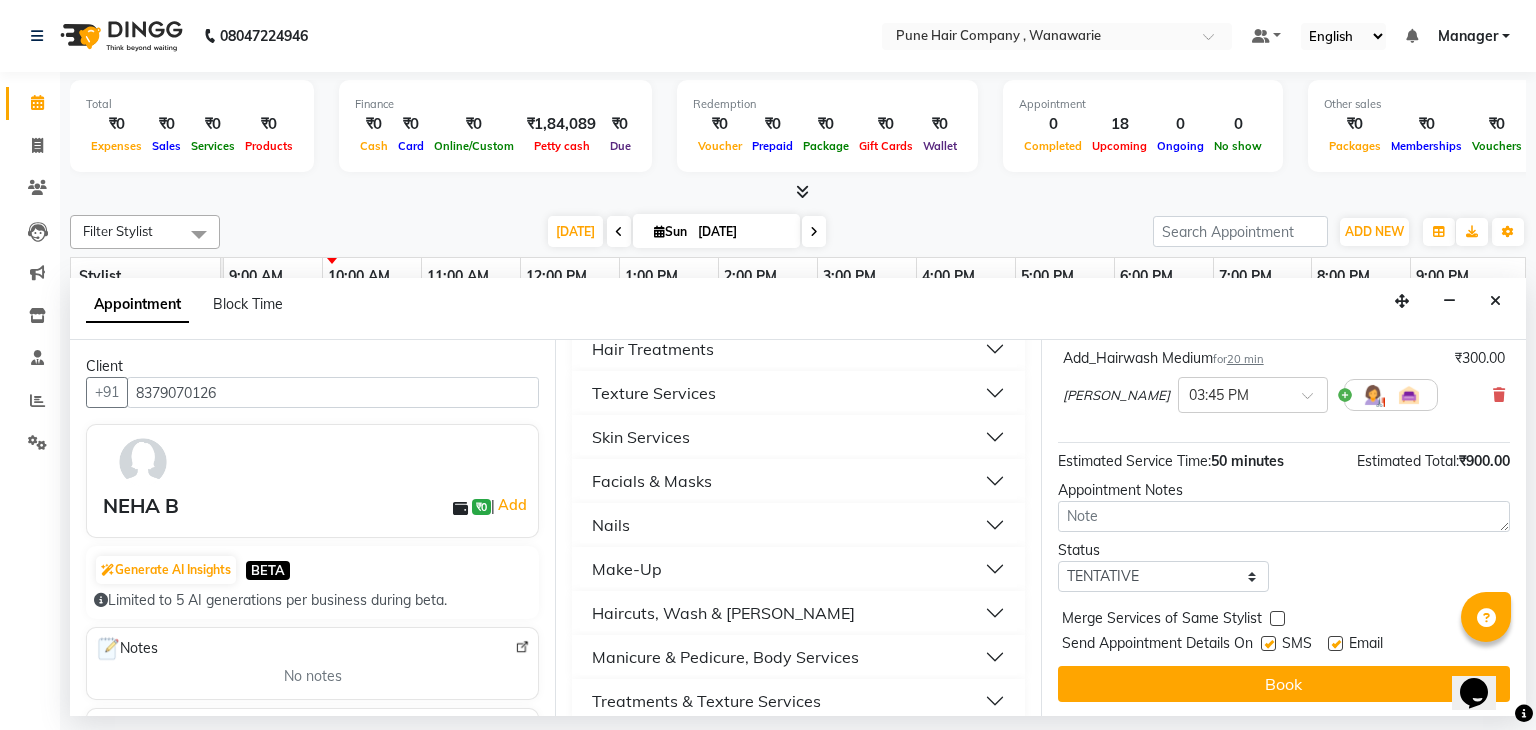 scroll, scrollTop: 256, scrollLeft: 0, axis: vertical 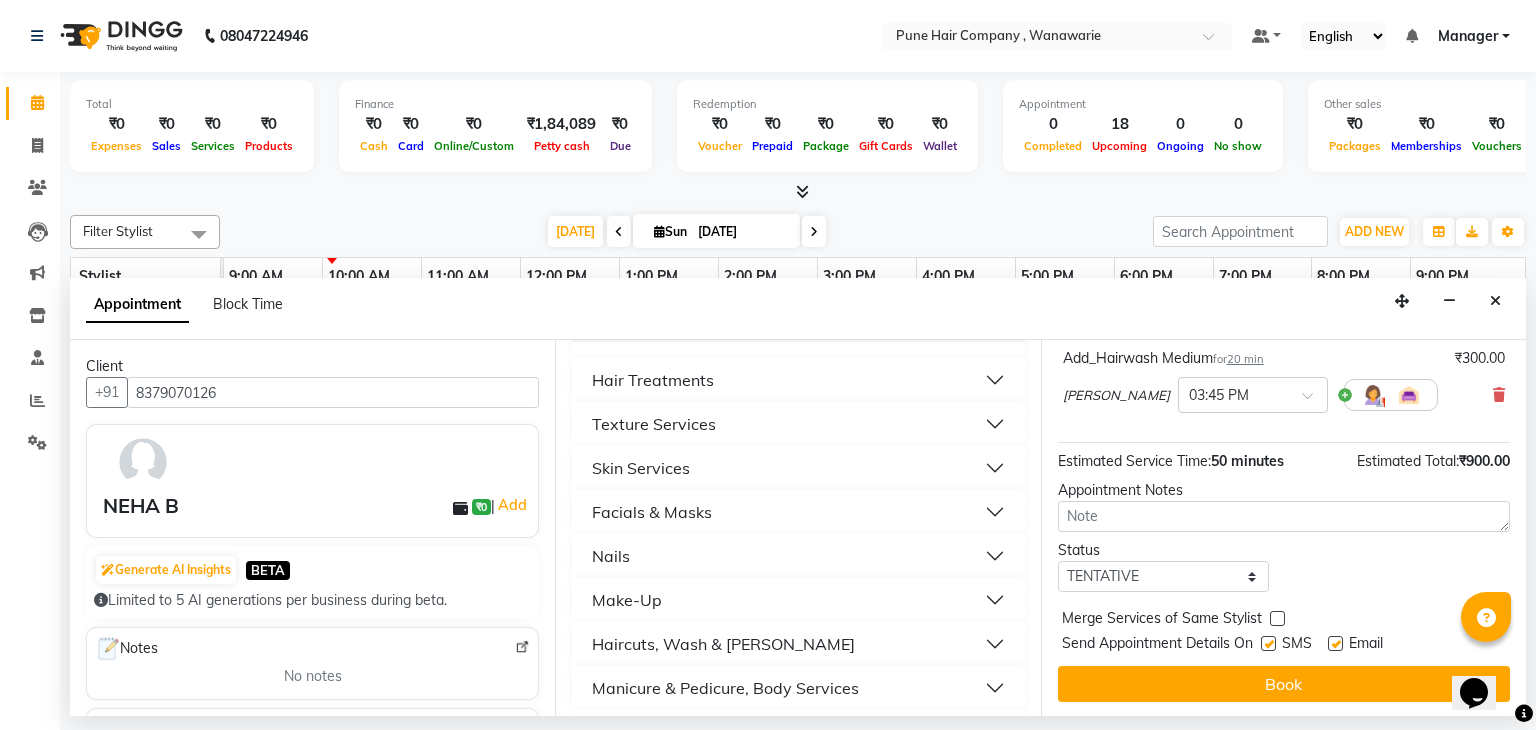 click on "Skin Services" at bounding box center [798, 468] 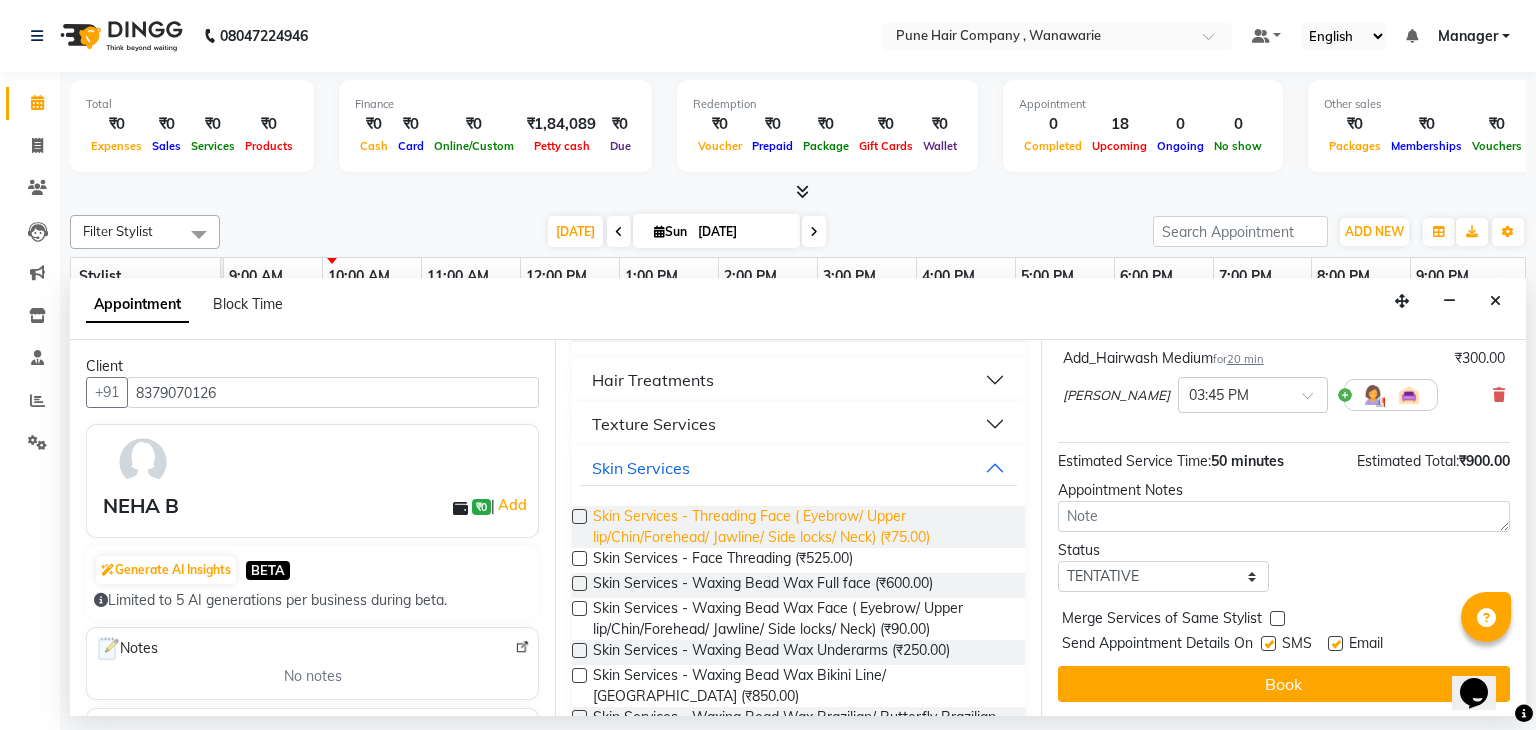 click on "Skin Services - Threading Face ( Eyebrow/ Upper lip/Chin/Forehead/ Jawline/ Side locks/ Neck) (₹75.00)" at bounding box center (800, 527) 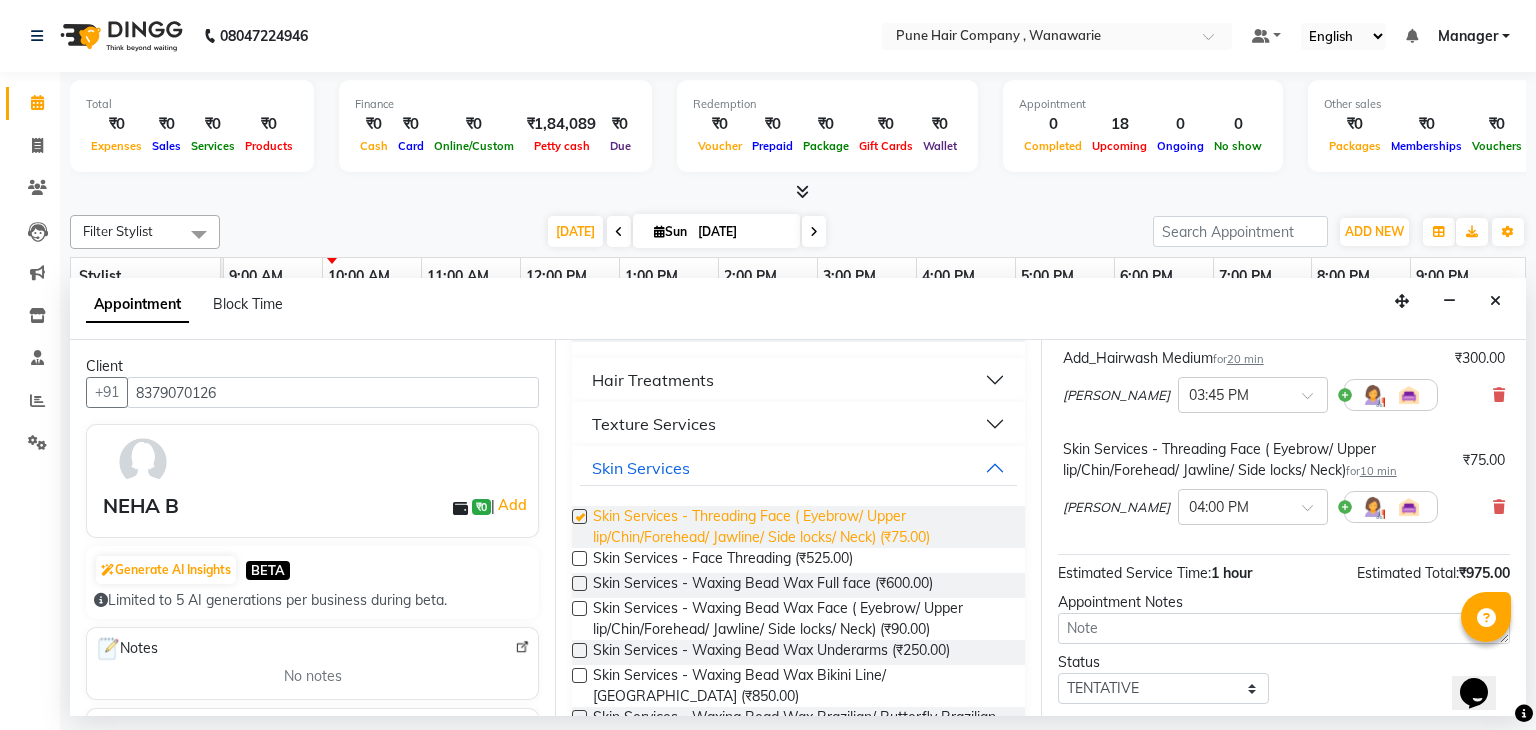 checkbox on "false" 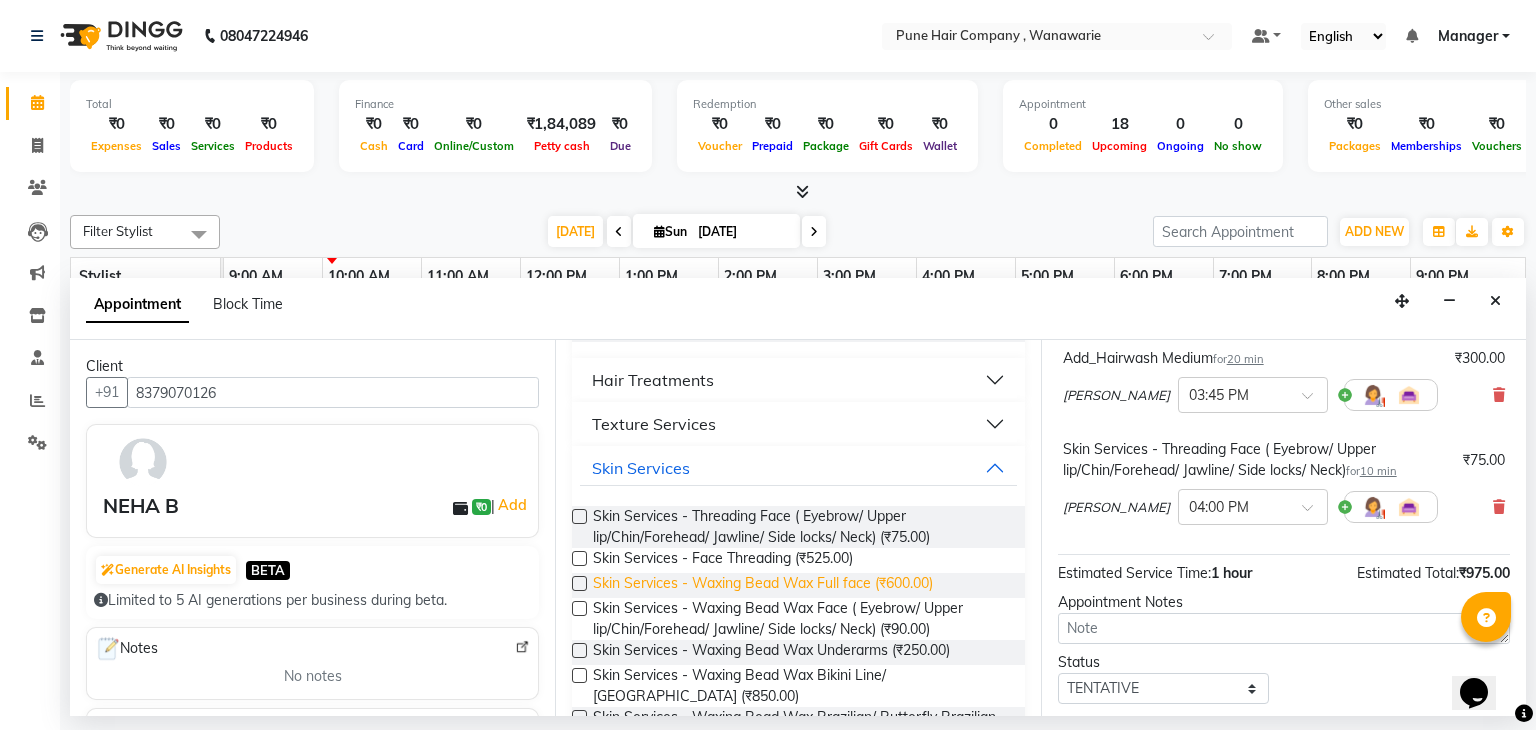 click on "Skin Services - Waxing Bead Wax Full face (₹600.00)" at bounding box center [763, 585] 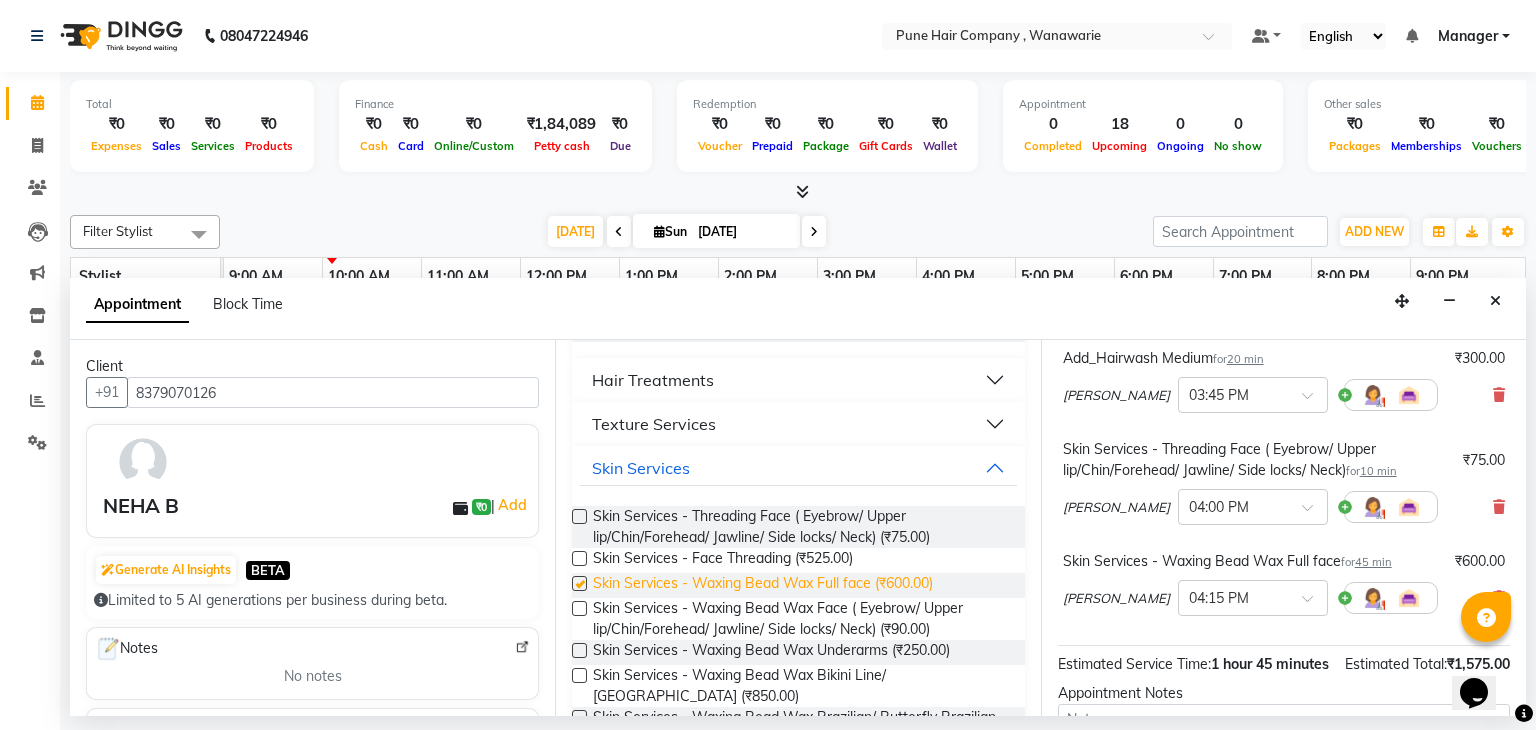 checkbox on "false" 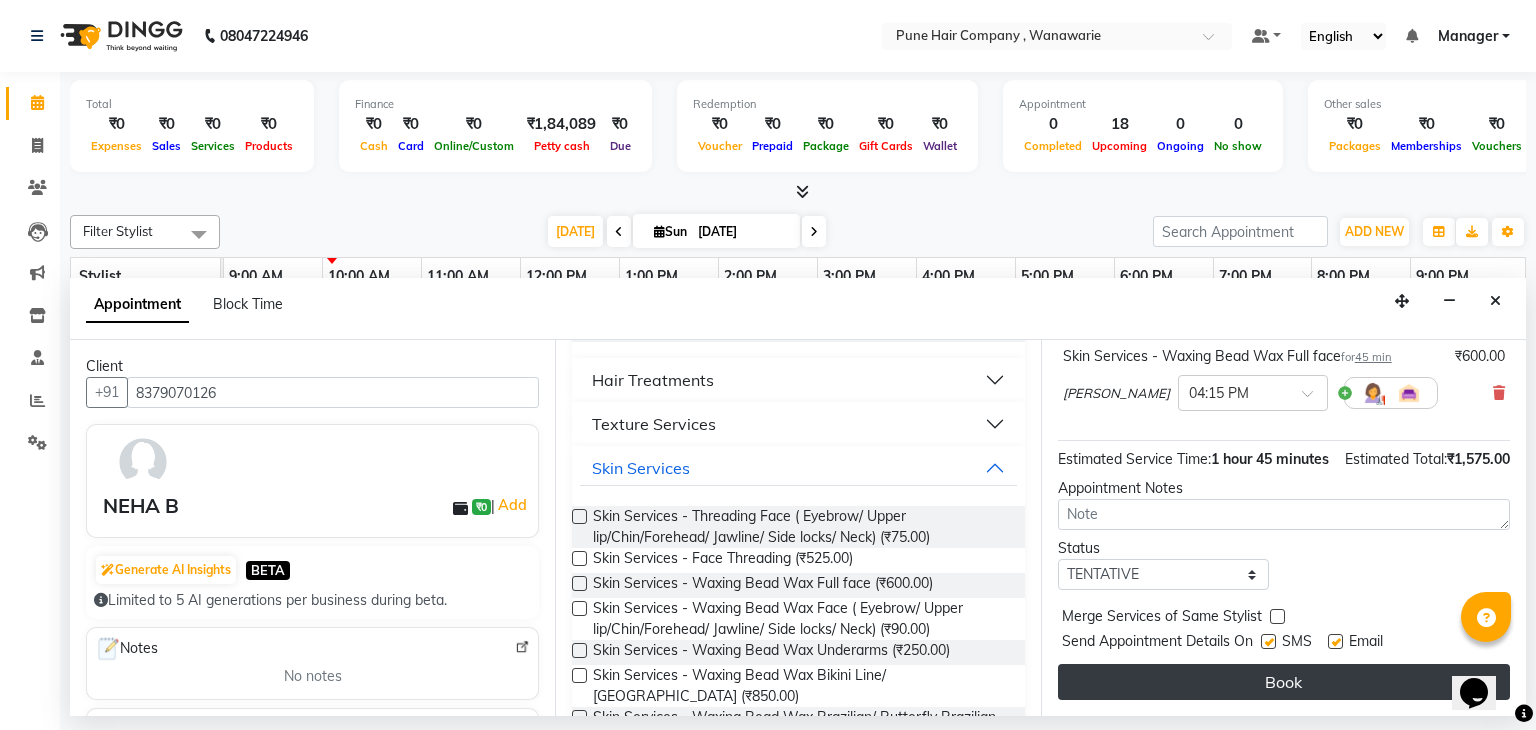 scroll, scrollTop: 444, scrollLeft: 0, axis: vertical 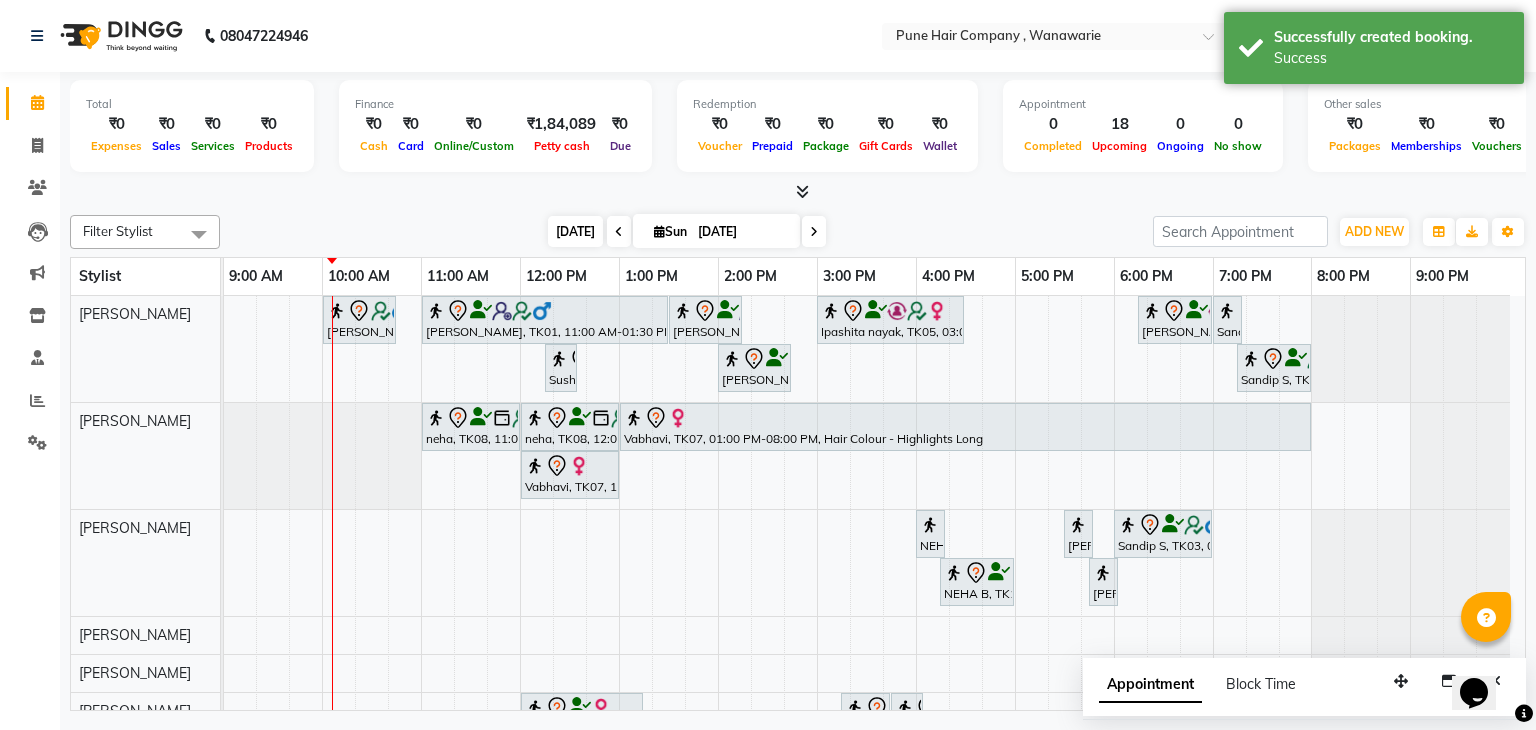 click on "[DATE]" at bounding box center [575, 231] 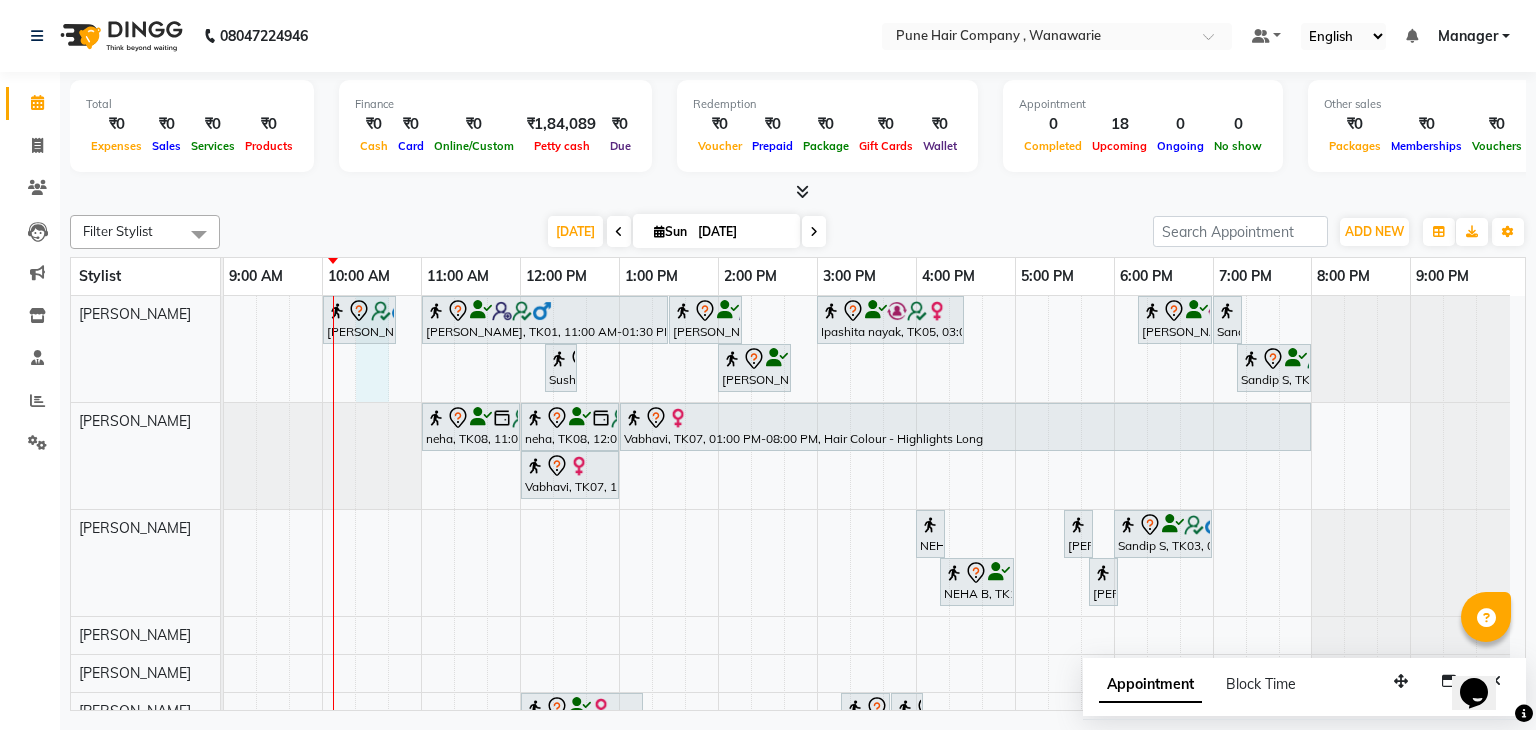 click on "[PERSON_NAME], TK02, 10:00 AM-10:45 AM, [DEMOGRAPHIC_DATA] Haircut By Senior Stylist             Sushant, TK01, 11:00 AM-01:30 PM, Hair Colour - Inoa Global Medium             Sushant, TK01, 01:30 PM-02:15 PM, [DEMOGRAPHIC_DATA] Haircut By Senior Stylist             Ipashita nayak, TK05, 03:00 PM-04:30 PM, Hair Colour - Inoa Touch-up (Upto 2 Inches)             [PERSON_NAME], TK06, 06:15 PM-07:00 PM, [DEMOGRAPHIC_DATA] Haircut By Senior Stylist             Sandip S, TK03, 07:00 PM-07:10 PM, Add_Hair Wash Classic             Sushant, TK01, 12:15 PM-12:35 PM, [DEMOGRAPHIC_DATA] [PERSON_NAME] Shaving/ [PERSON_NAME] Trim [PERSON_NAME] Stivan, TK04, 02:00 PM-02:45 PM, Hair Treatments - Scalp Care (Soothing/ Purifying for Oily-Very Oily Scalp/ Anti-Dandruff/ Anti-Hair Fall Hair Retention Therapy)             Sandip S, TK03, 07:15 PM-08:00 PM, [DEMOGRAPHIC_DATA] Haircut By Senior Stylist             neha, TK08, 11:00 AM-12:00 PM, Haircuts, - By Senior Stylist             neha, TK08, 12:00 PM-01:00 PM, Haircuts, - By Senior Stylist" at bounding box center [874, 566] 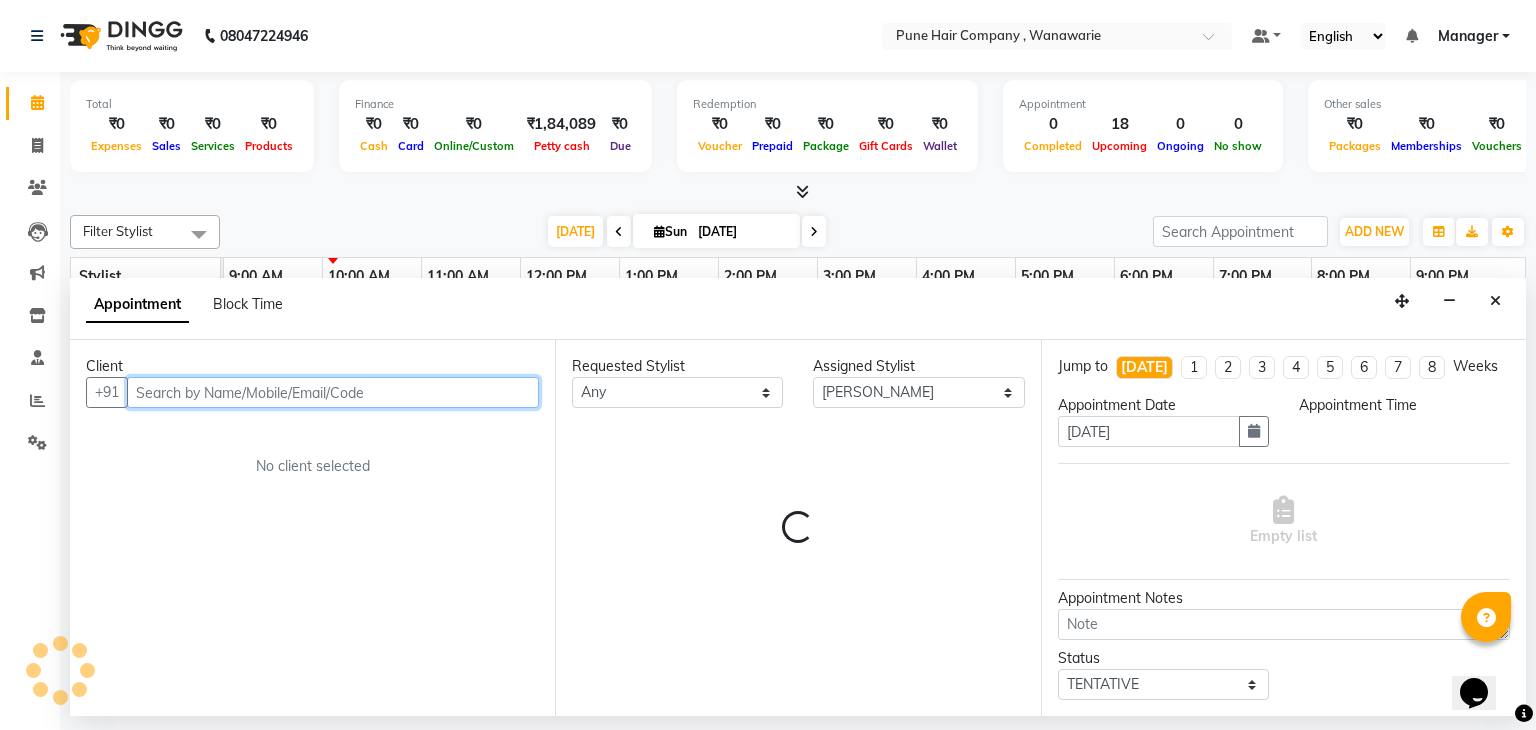 select on "615" 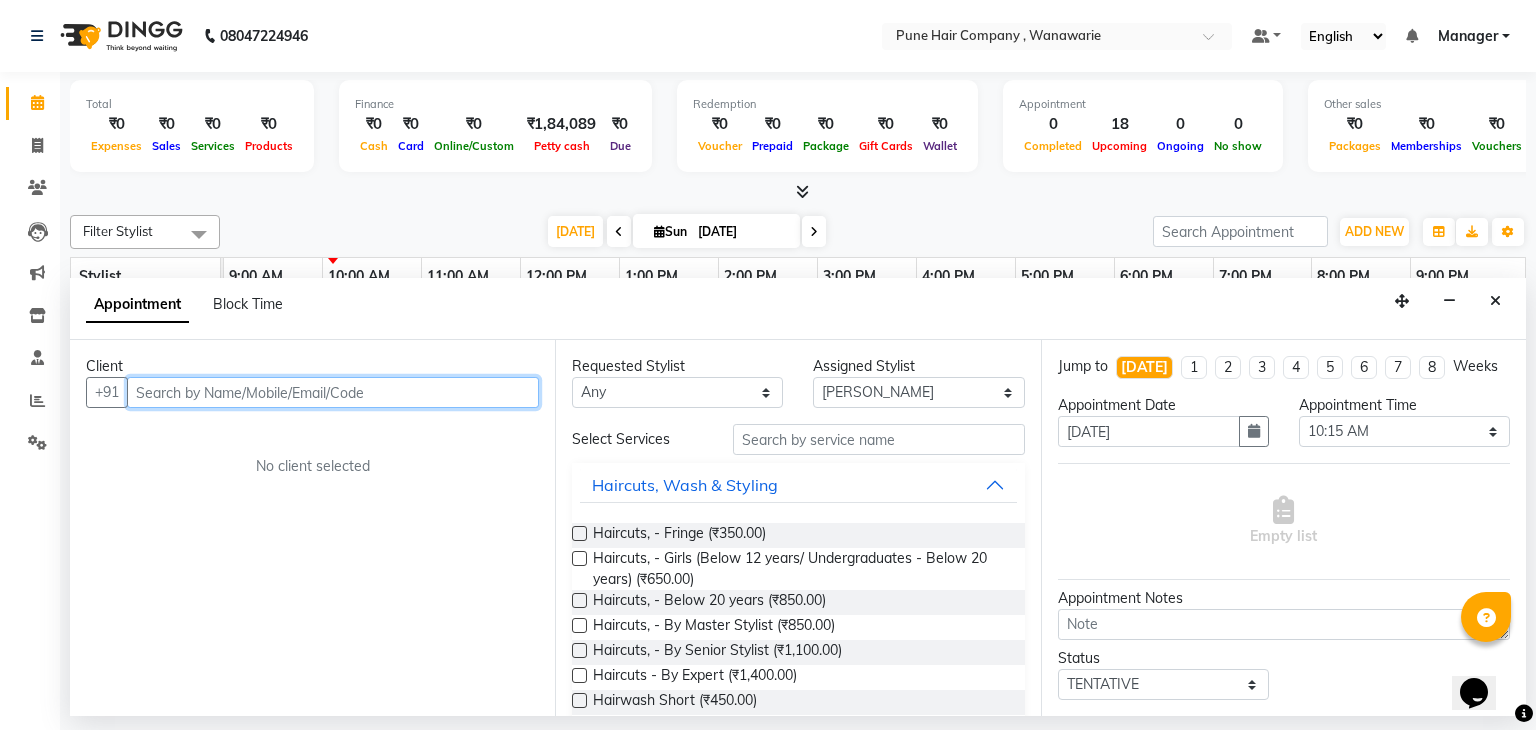 click at bounding box center [333, 392] 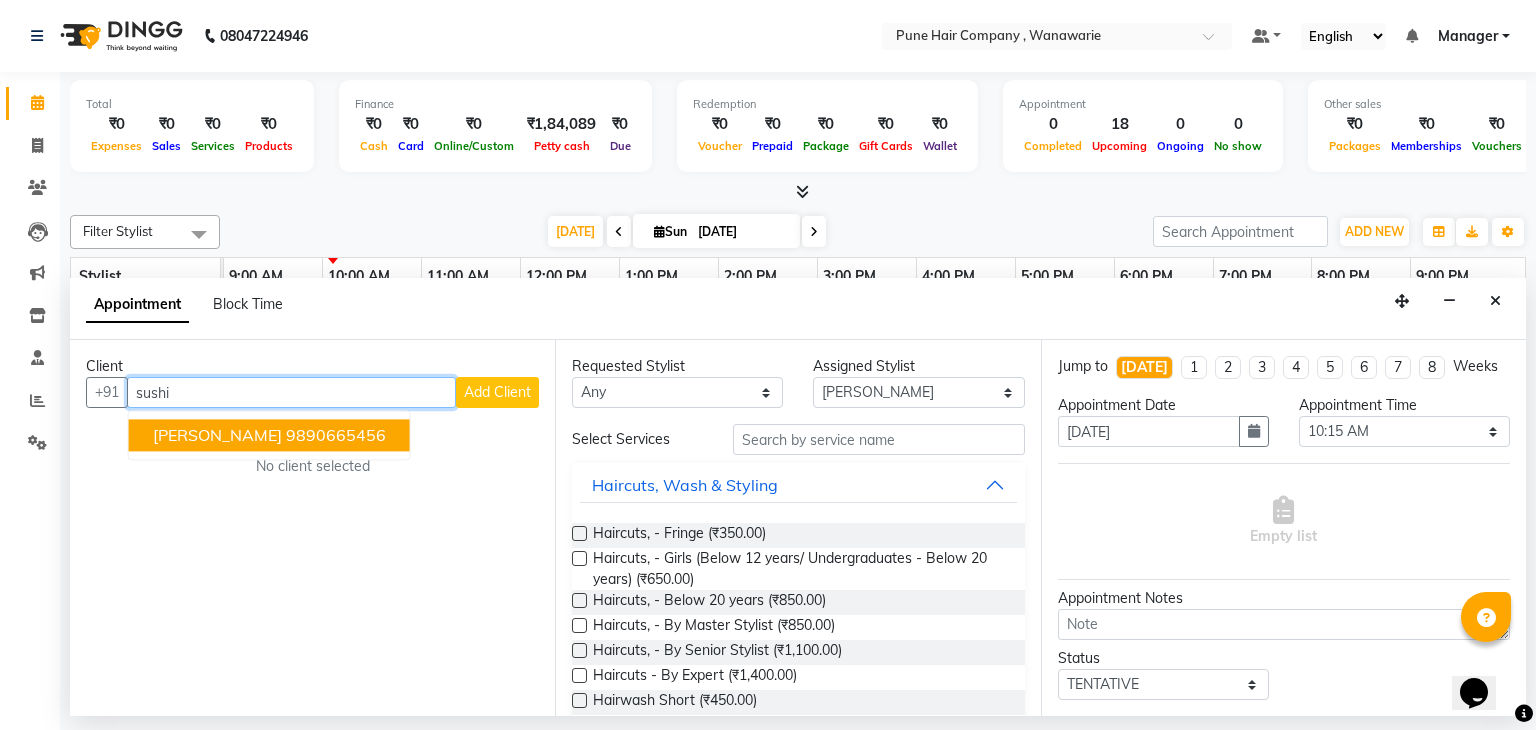 click on "9890665456" at bounding box center [336, 436] 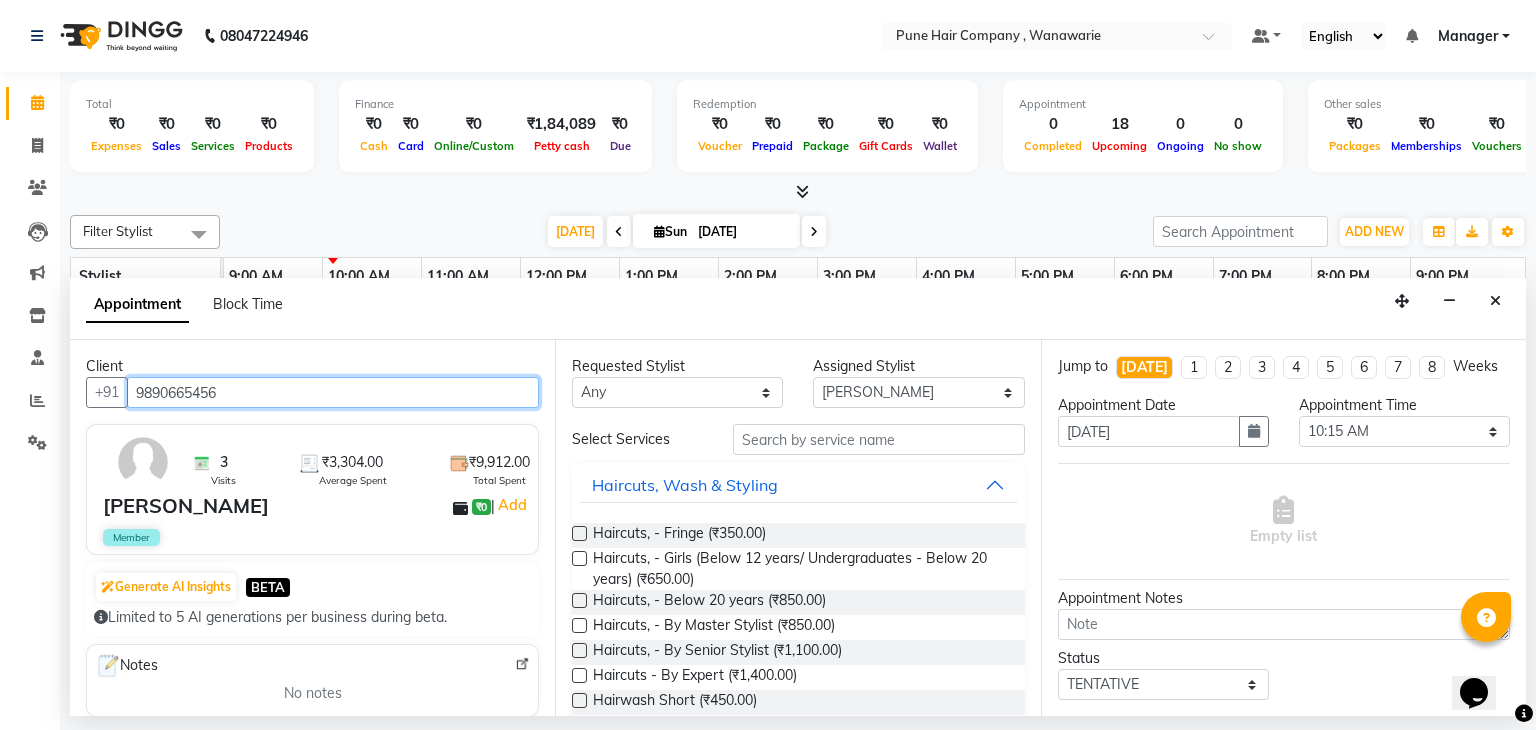 type on "9890665456" 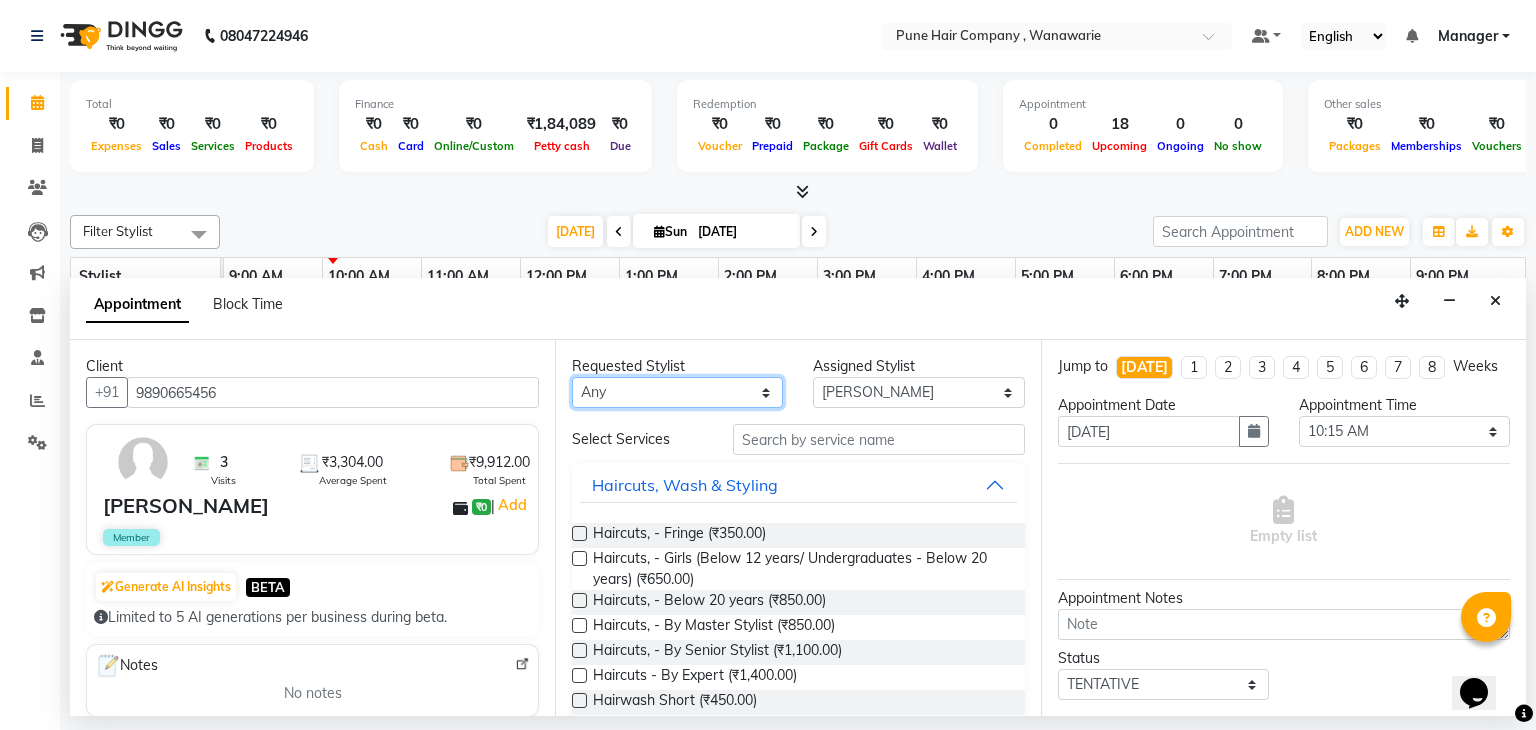 click on "Any [PERSON_NAME] [PERSON_NAME]  [PERSON_NAME] [PERSON_NAME] [PERSON_NAME] [PERSON_NAME] [PERSON_NAME]" at bounding box center (677, 392) 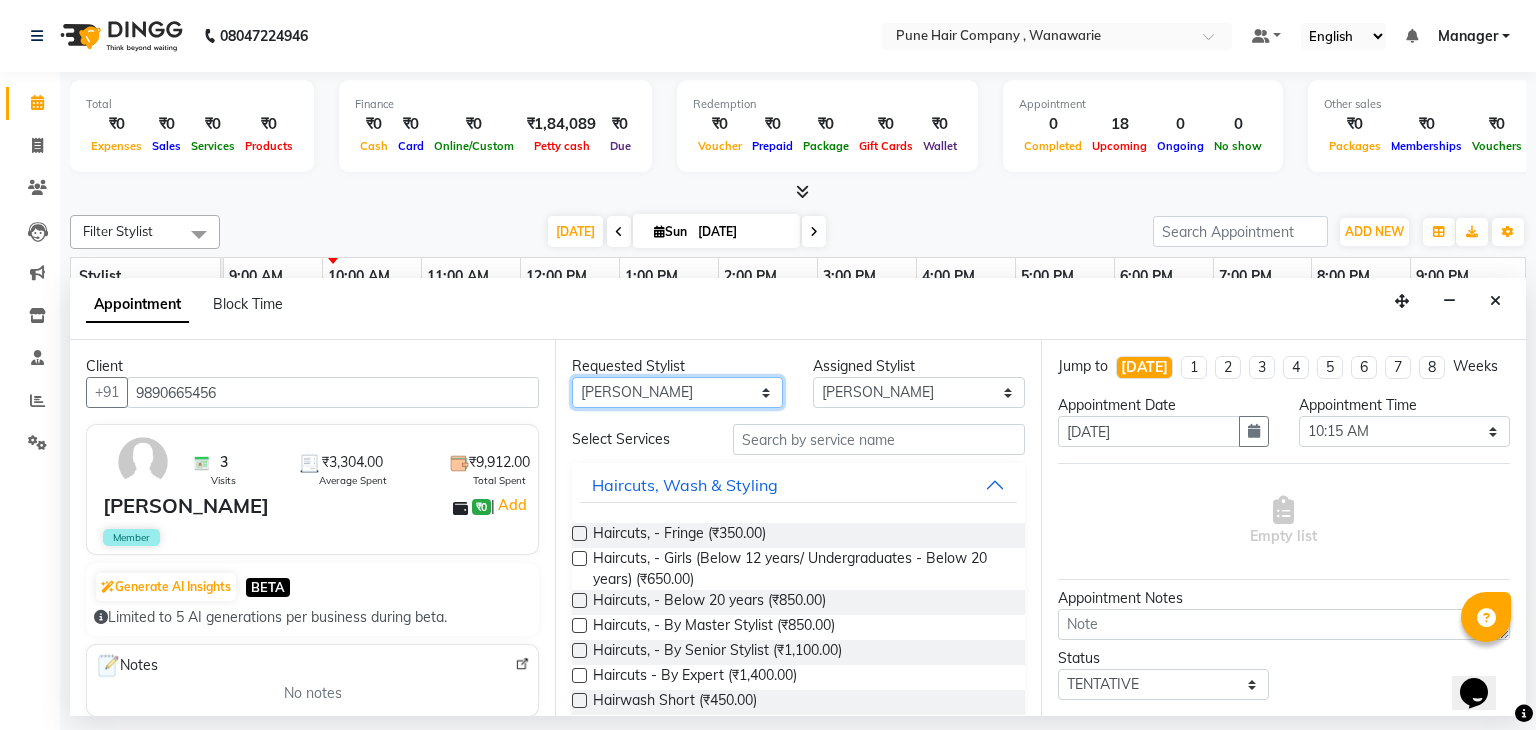 click on "Any [PERSON_NAME] [PERSON_NAME]  [PERSON_NAME] [PERSON_NAME] [PERSON_NAME] [PERSON_NAME] [PERSON_NAME]" at bounding box center [677, 392] 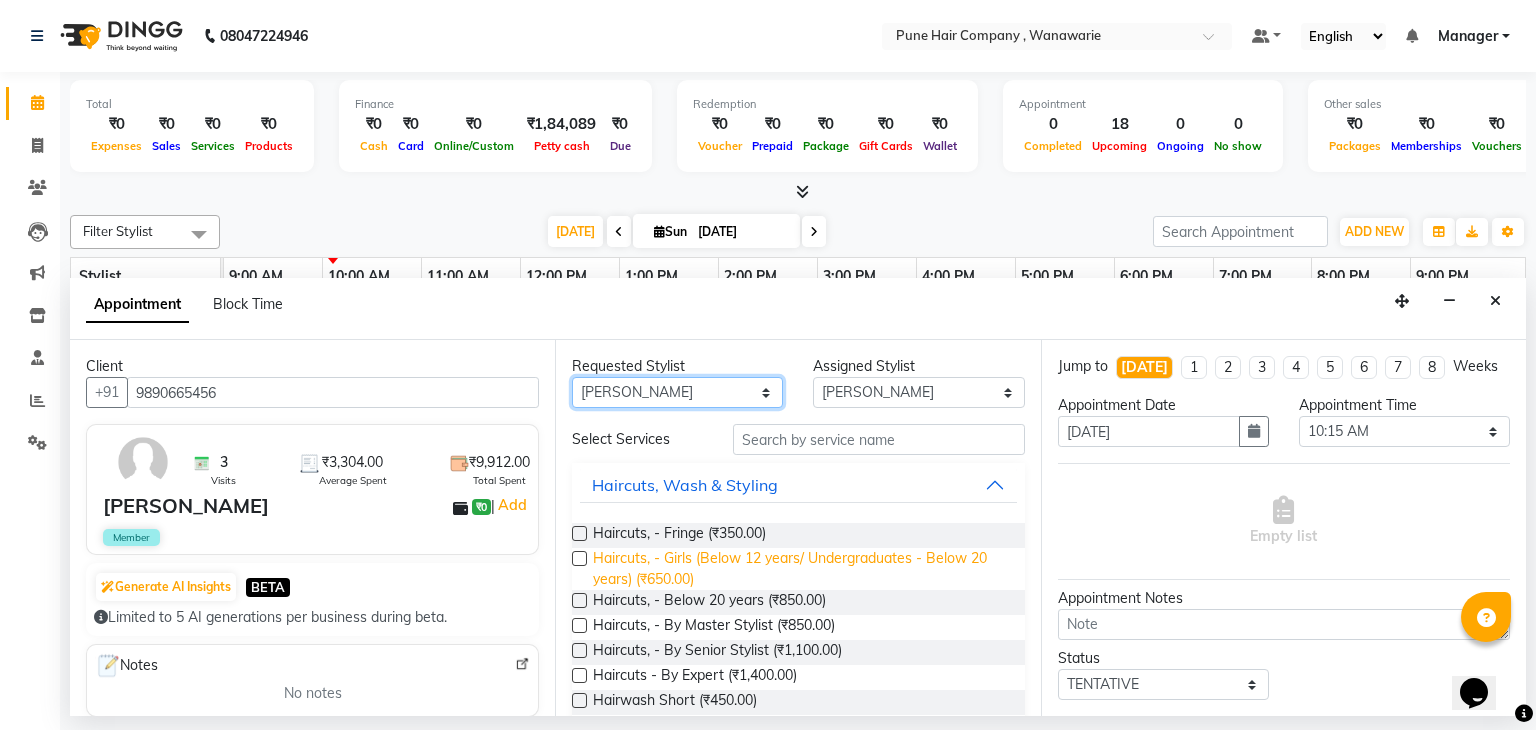 scroll, scrollTop: 745, scrollLeft: 0, axis: vertical 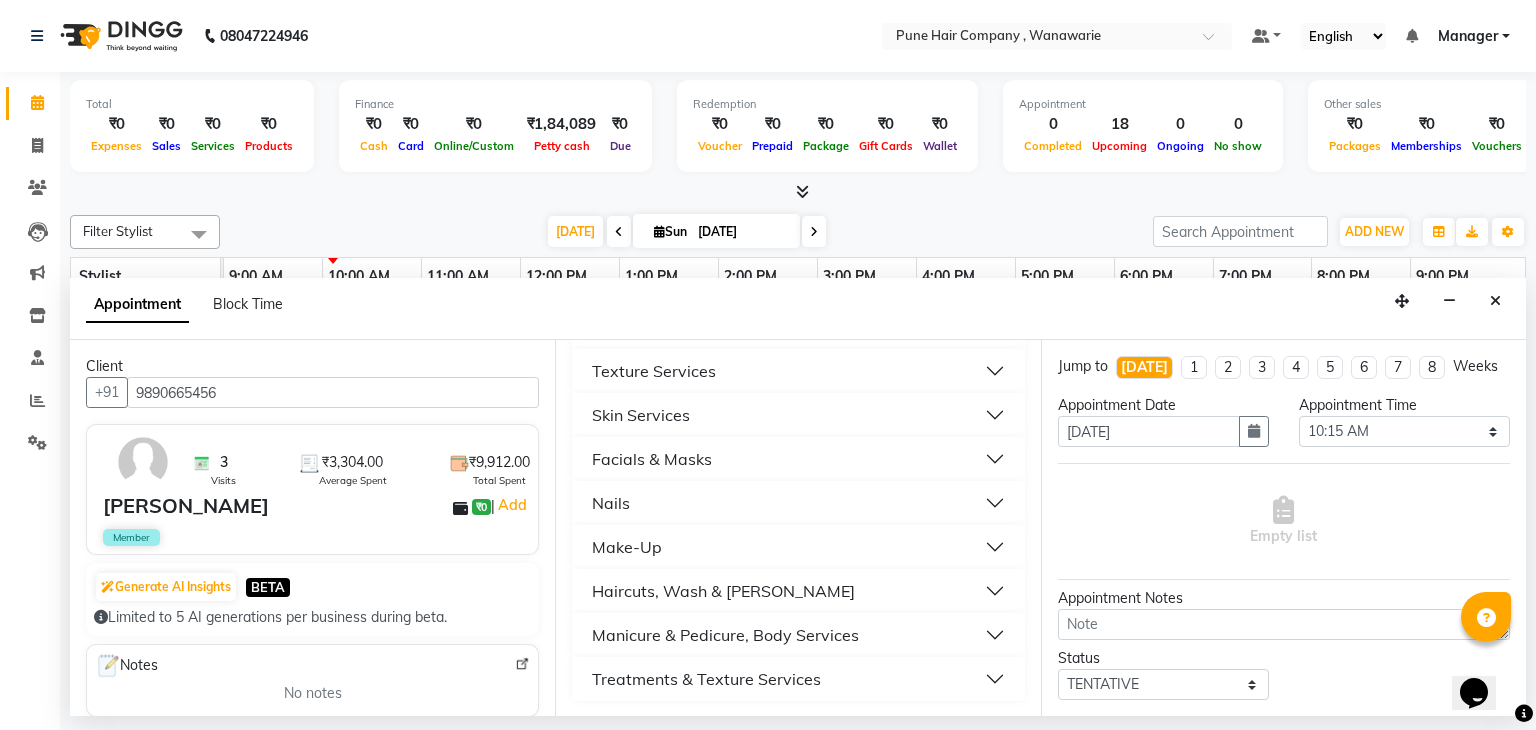 click on "Haircuts, Wash & [PERSON_NAME]" at bounding box center (723, 591) 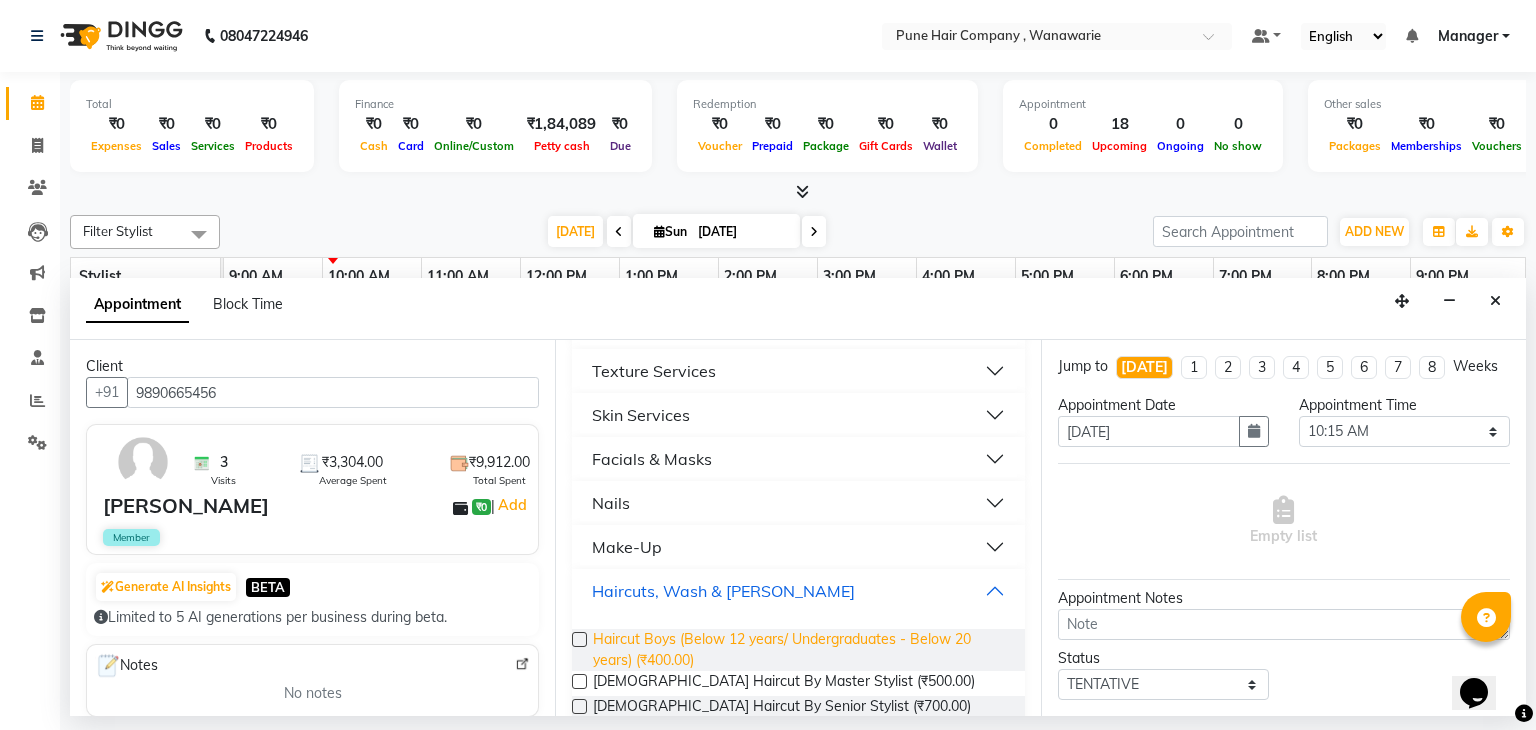 scroll, scrollTop: 1044, scrollLeft: 0, axis: vertical 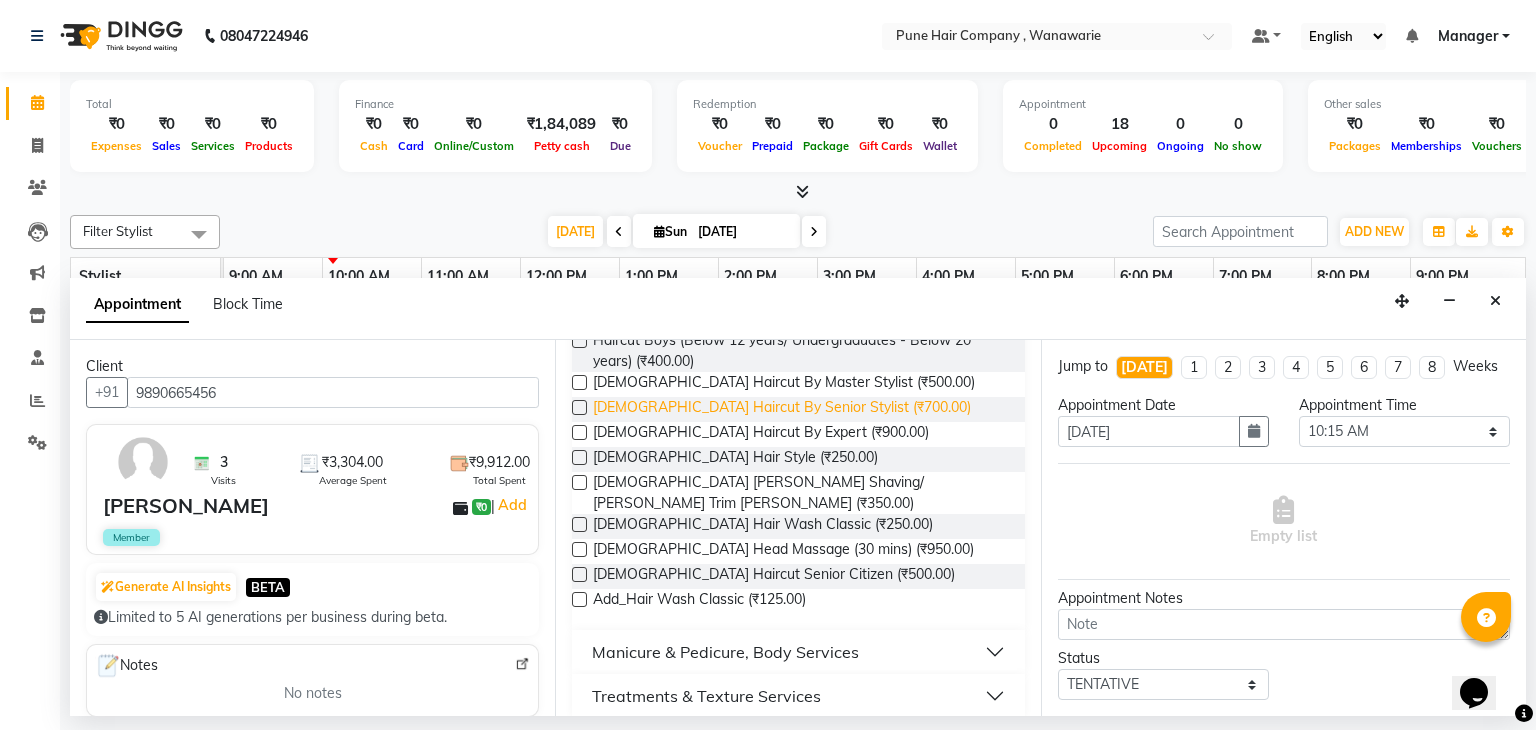 click on "[DEMOGRAPHIC_DATA] Haircut By Senior Stylist (₹700.00)" at bounding box center [782, 409] 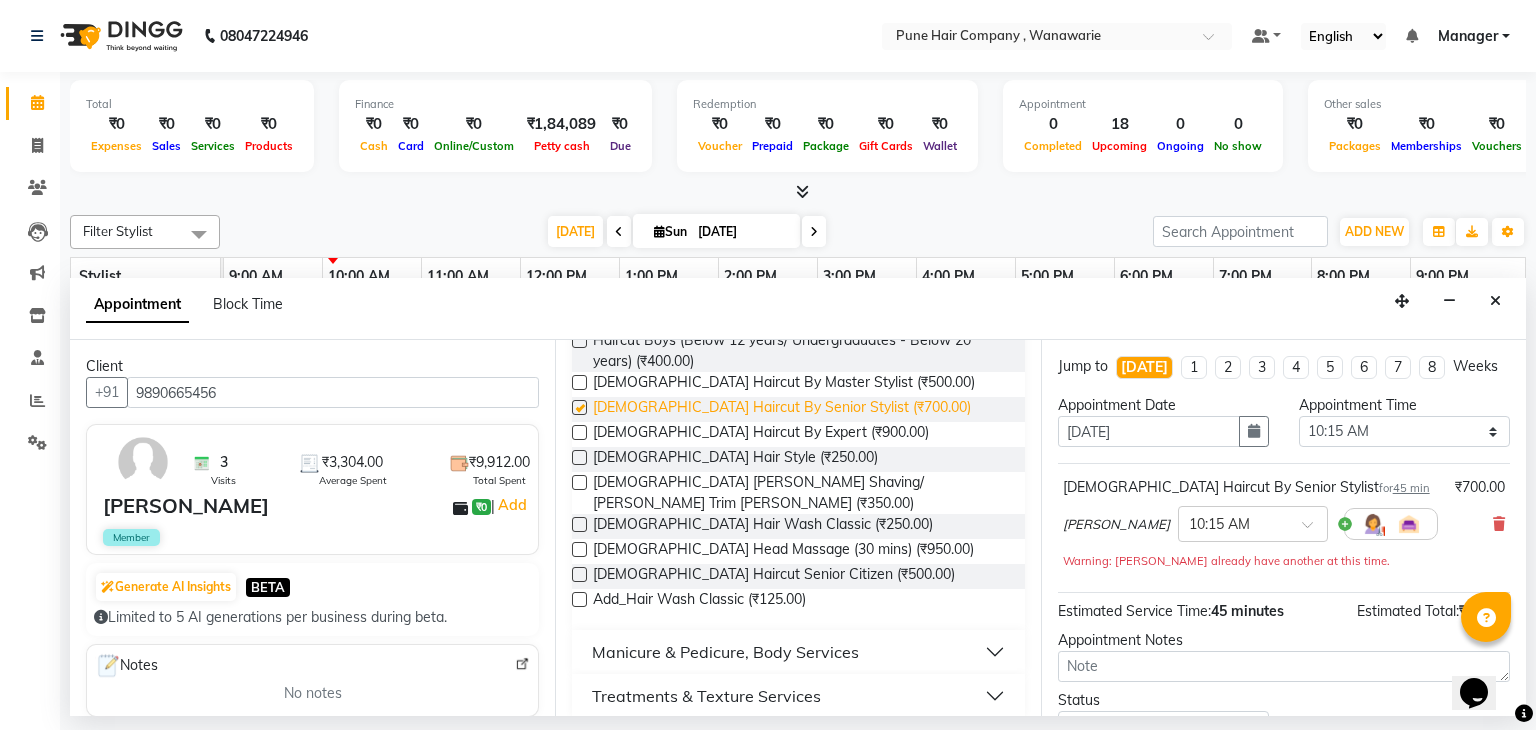 checkbox on "false" 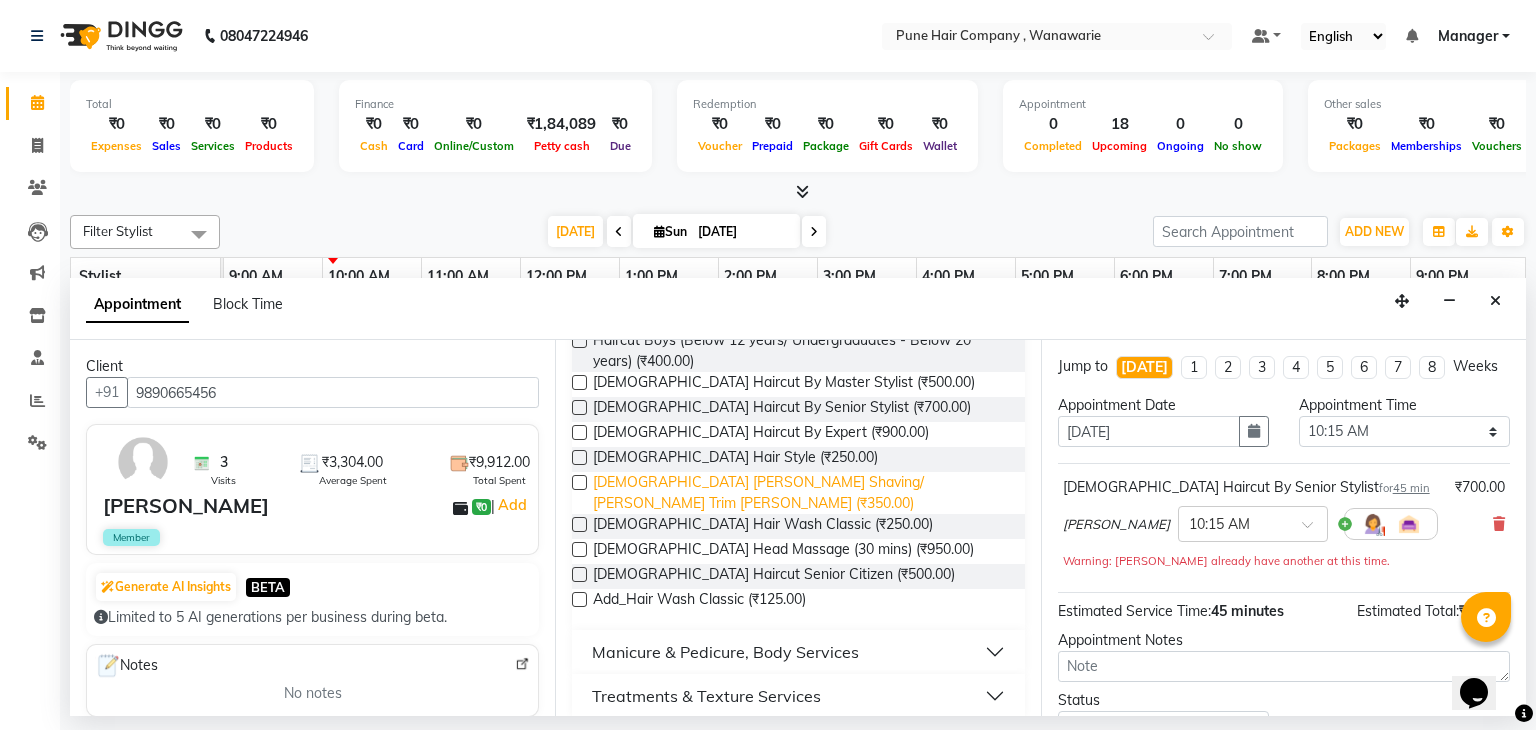 click on "[DEMOGRAPHIC_DATA] [PERSON_NAME] Shaving/ [PERSON_NAME] Trim [PERSON_NAME] (₹350.00)" at bounding box center (800, 493) 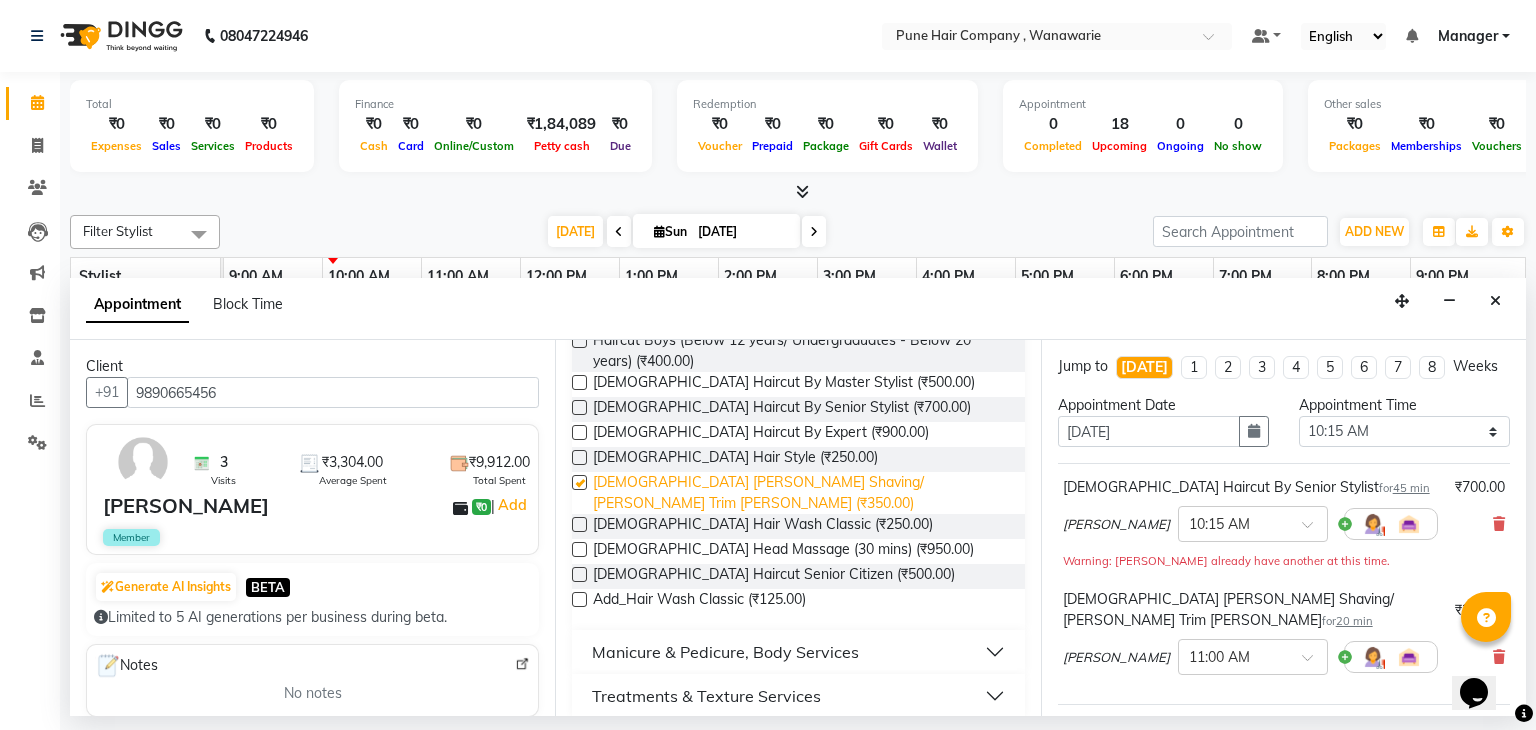checkbox on "false" 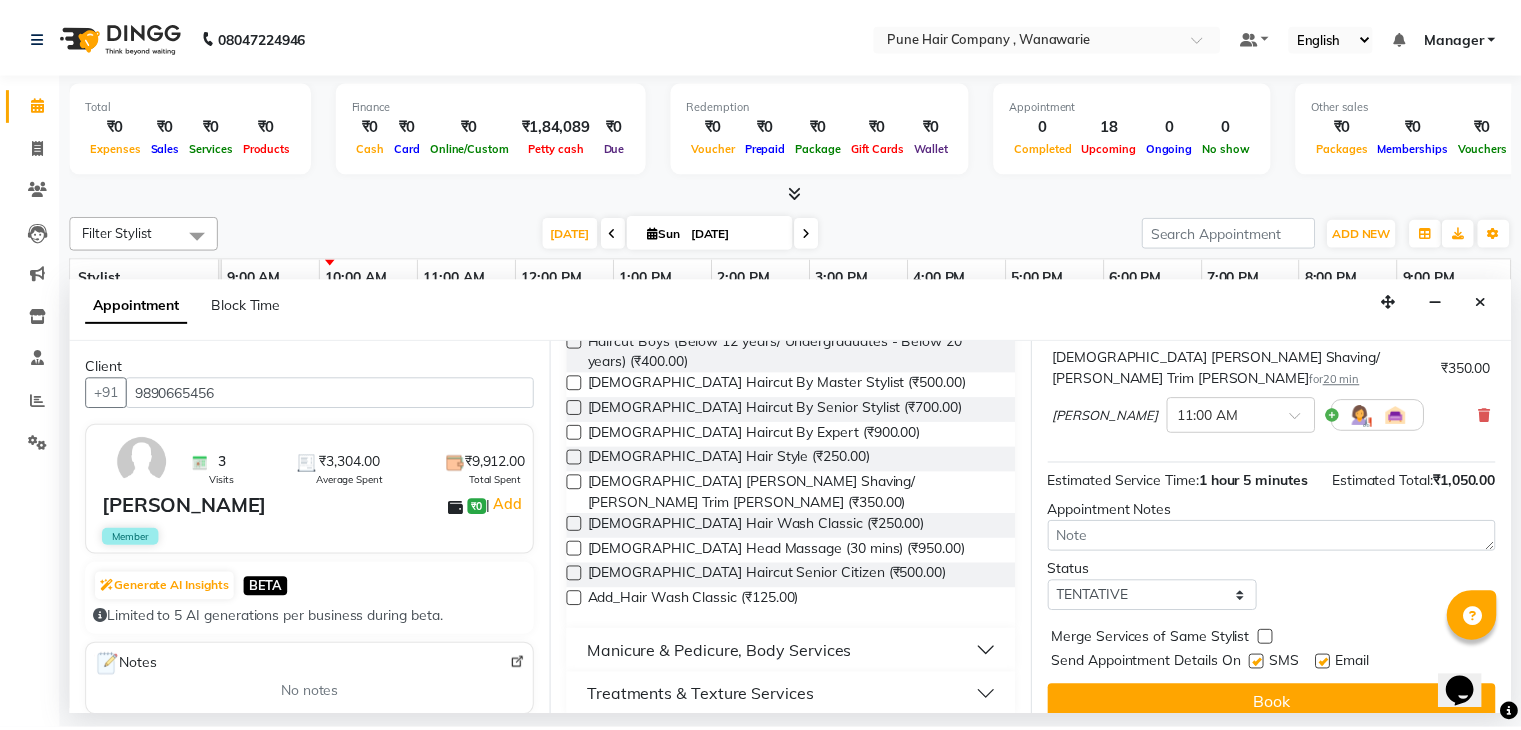 scroll, scrollTop: 263, scrollLeft: 0, axis: vertical 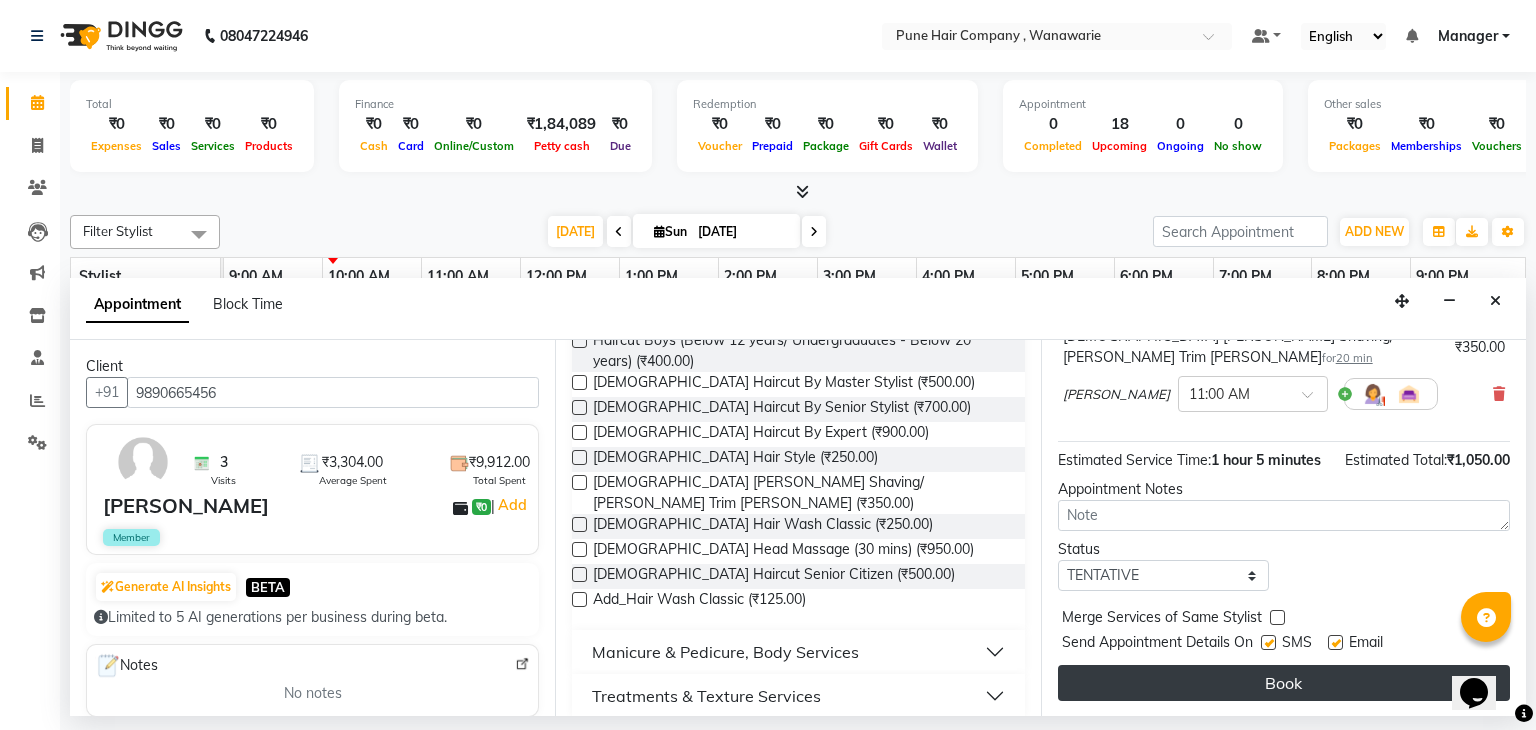 click on "Book" at bounding box center (1284, 683) 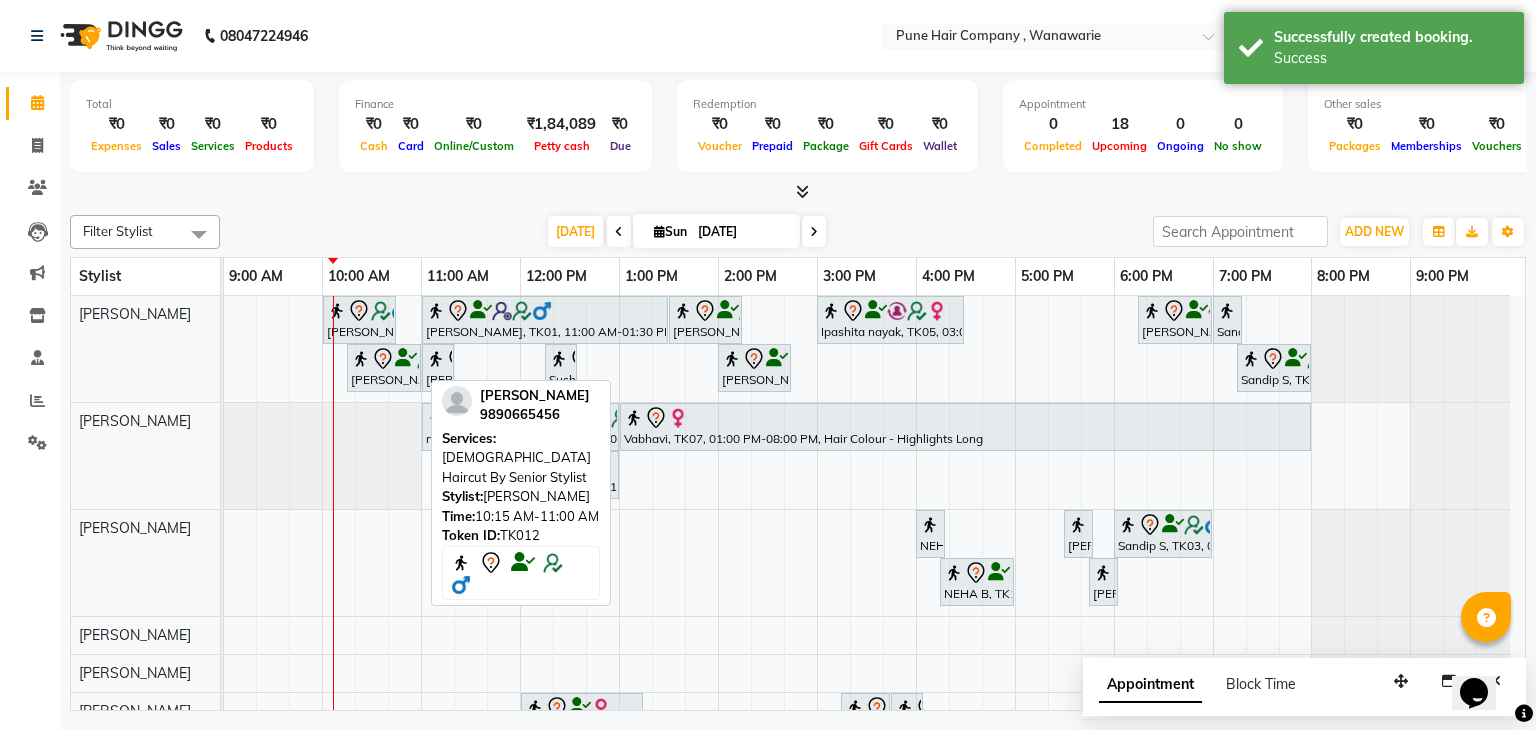 click on "[PERSON_NAME], TK12, 10:15 AM-11:00 AM, [DEMOGRAPHIC_DATA] Haircut By Senior Stylist" at bounding box center (384, 368) 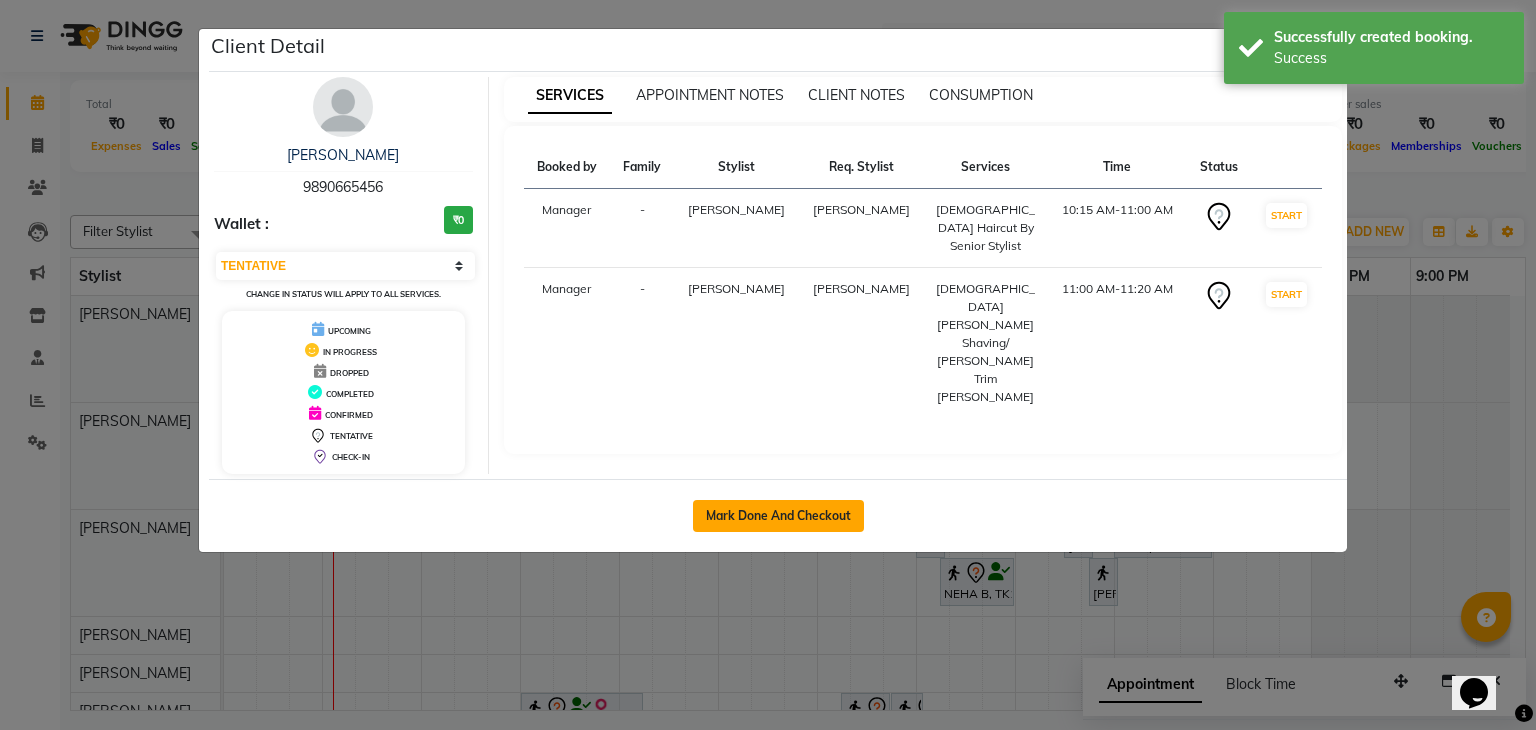 click on "Mark Done And Checkout" 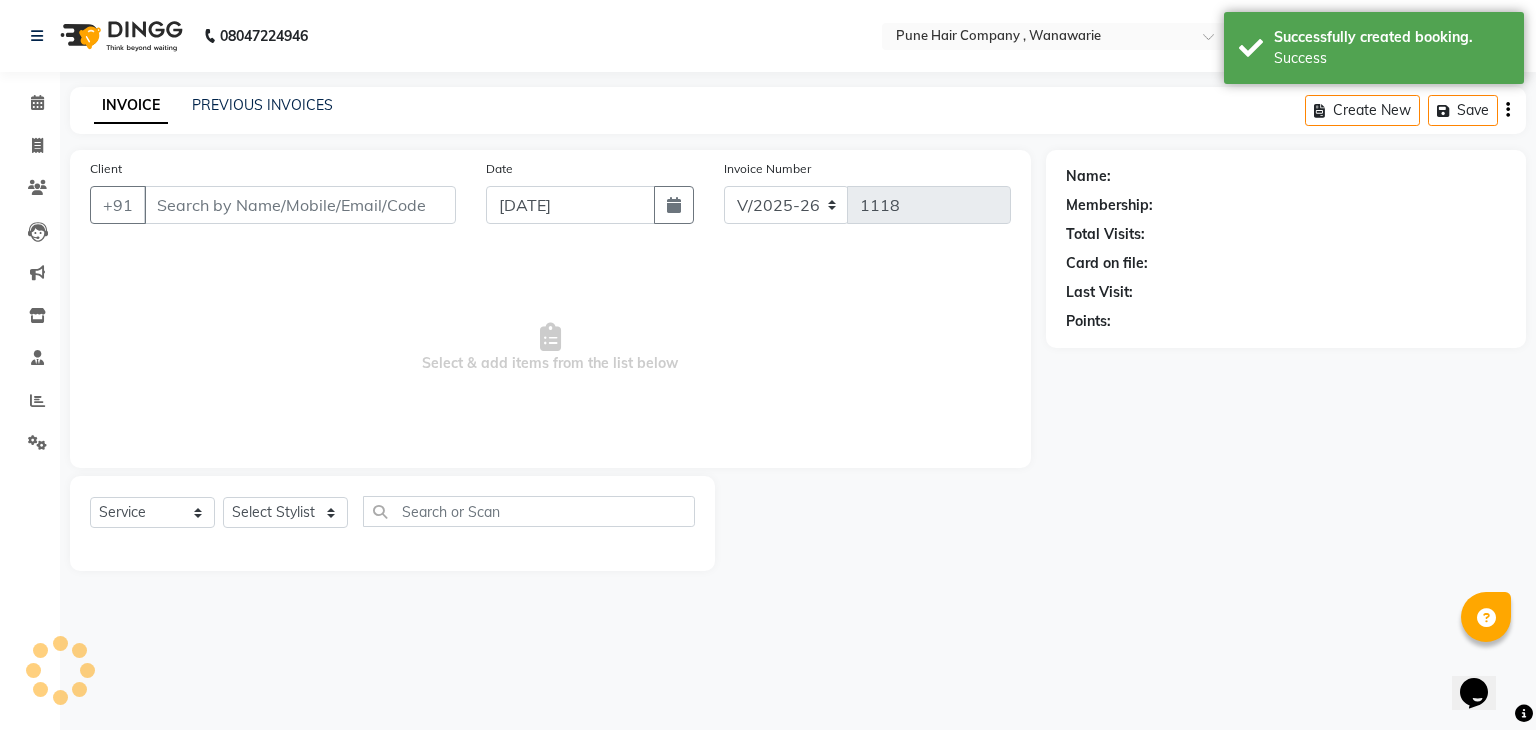 type on "9890665456" 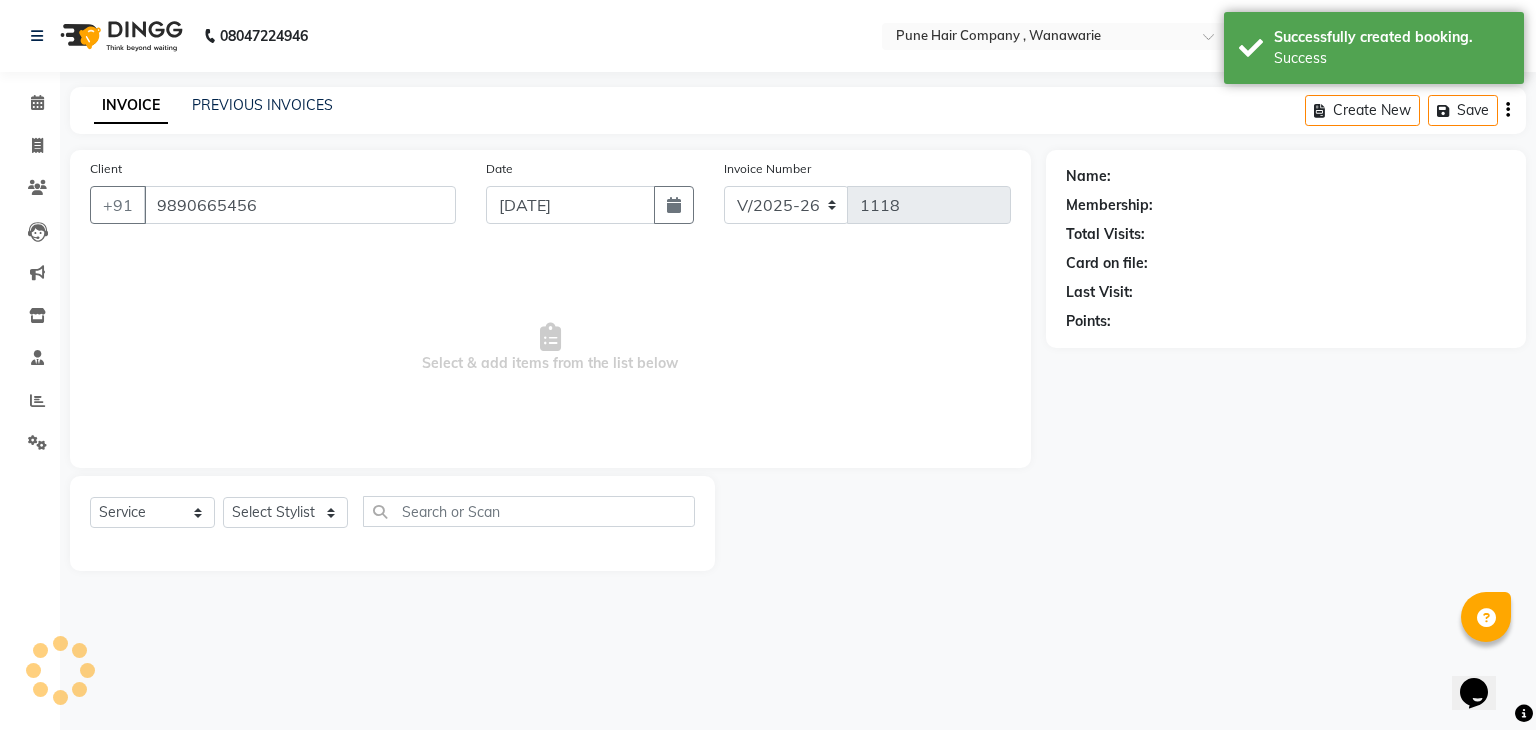 select on "74577" 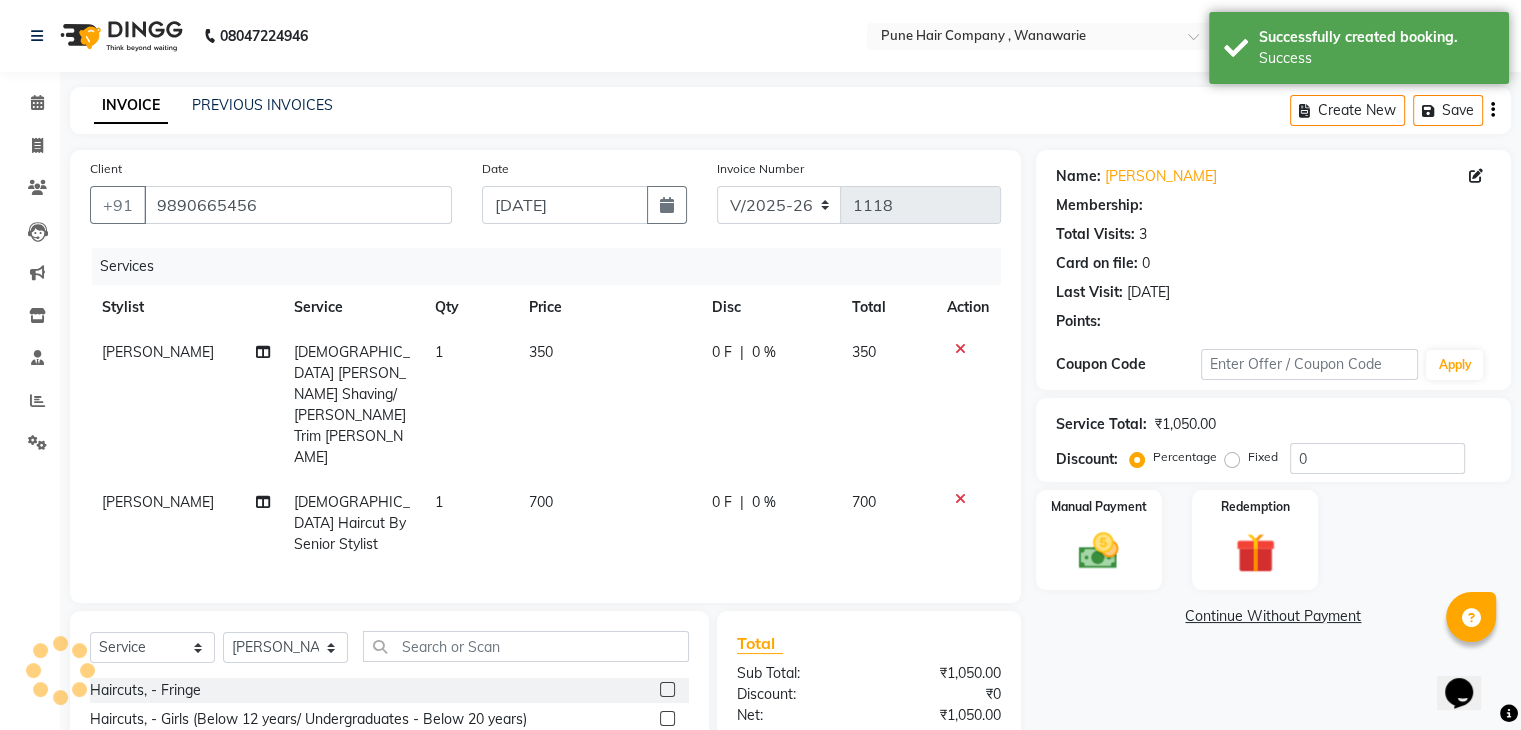type on "20" 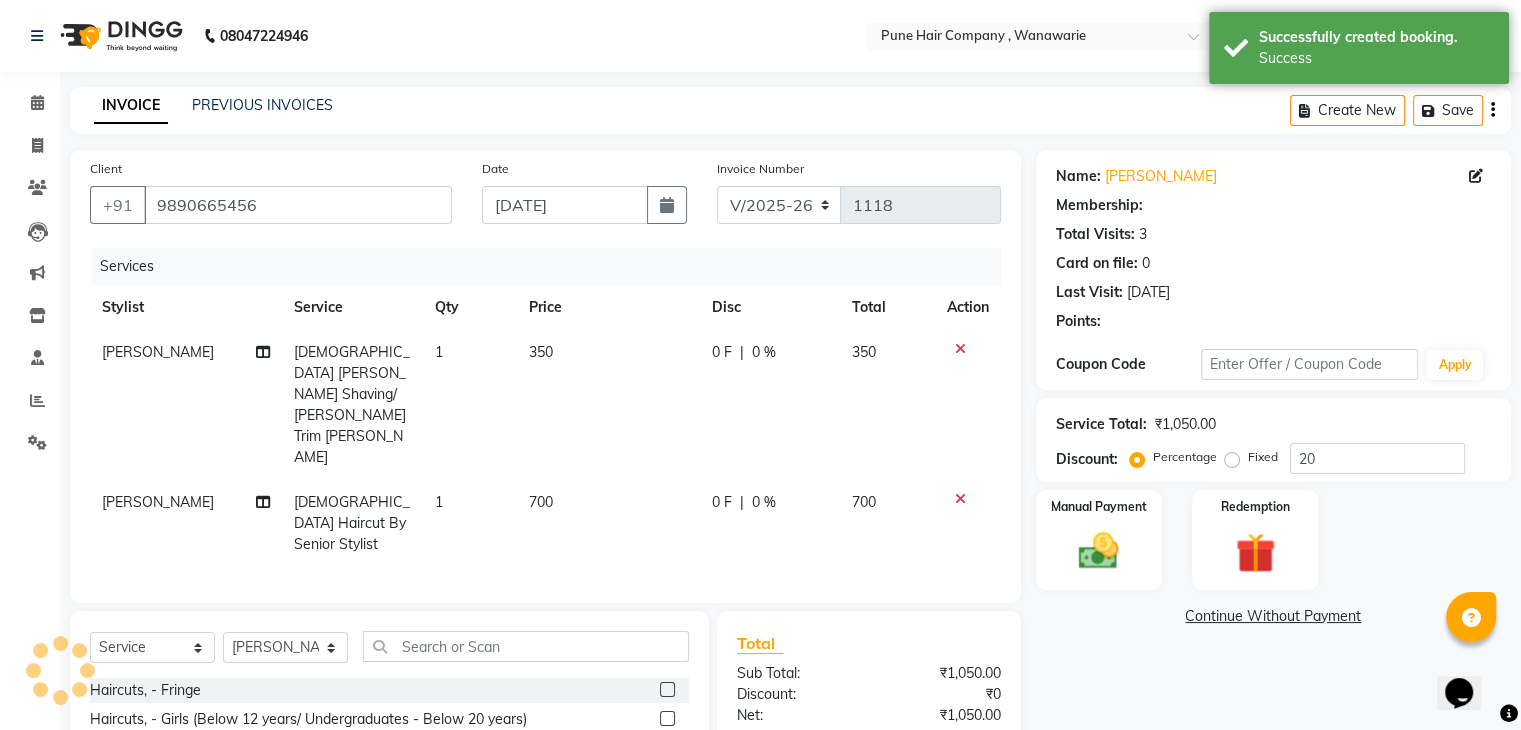 select on "1: Object" 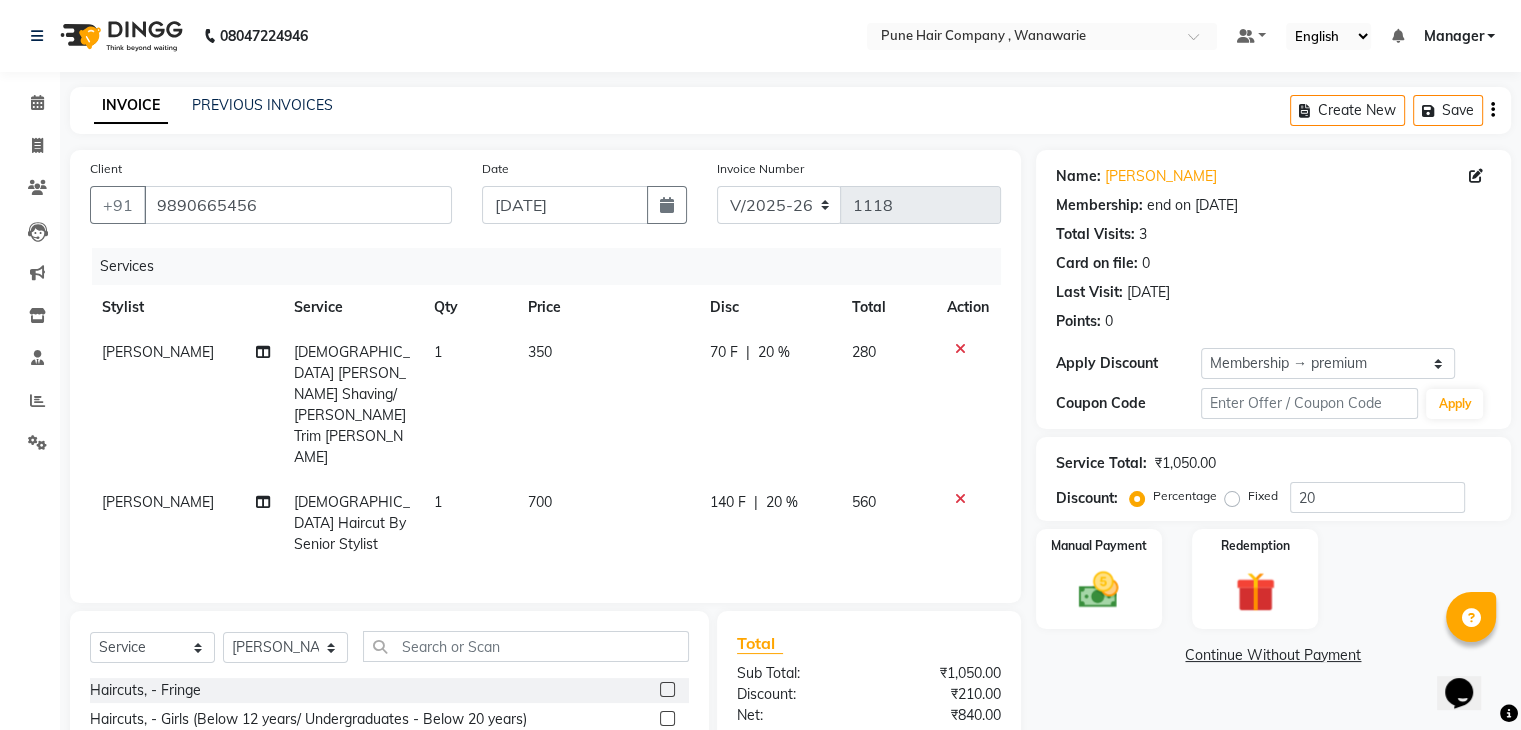 scroll, scrollTop: 138, scrollLeft: 0, axis: vertical 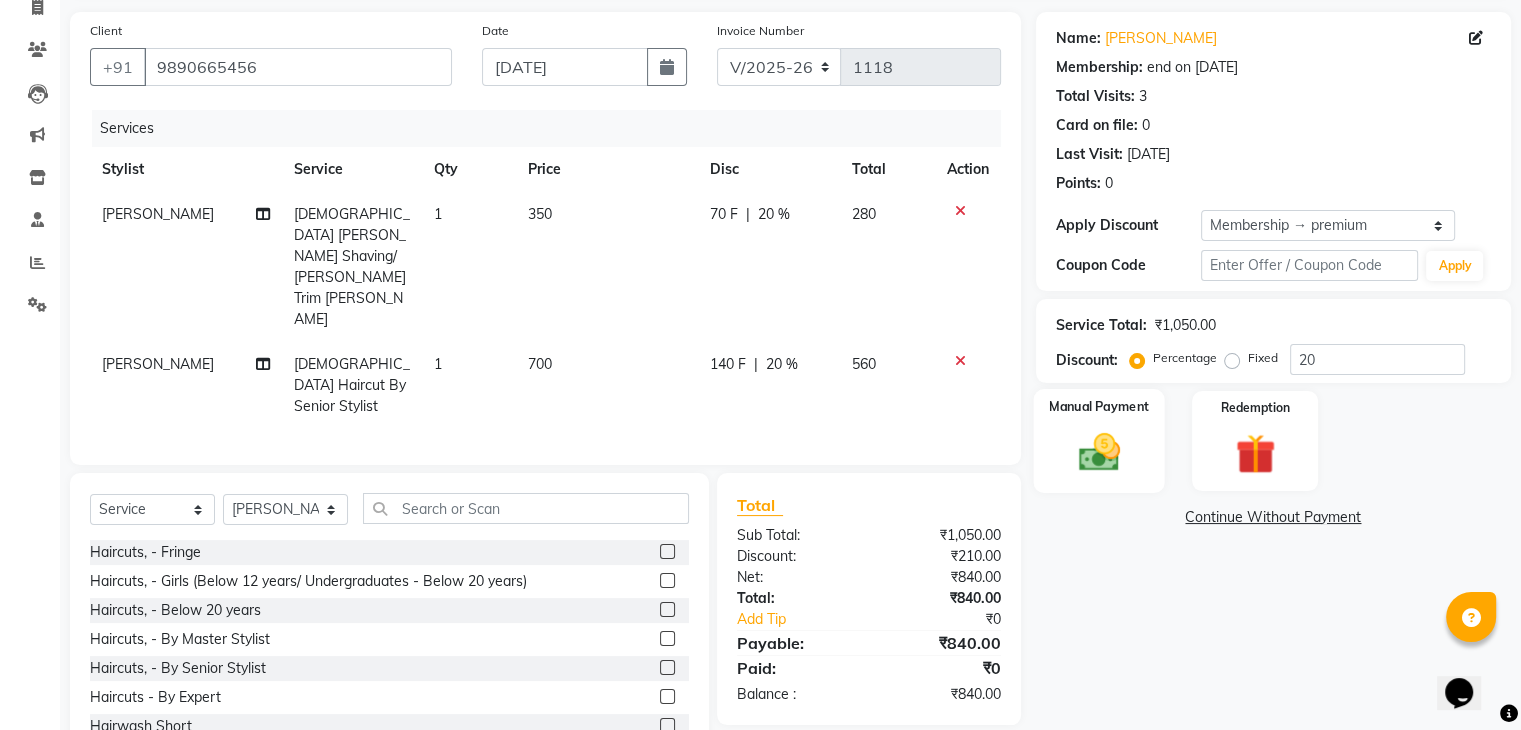 click 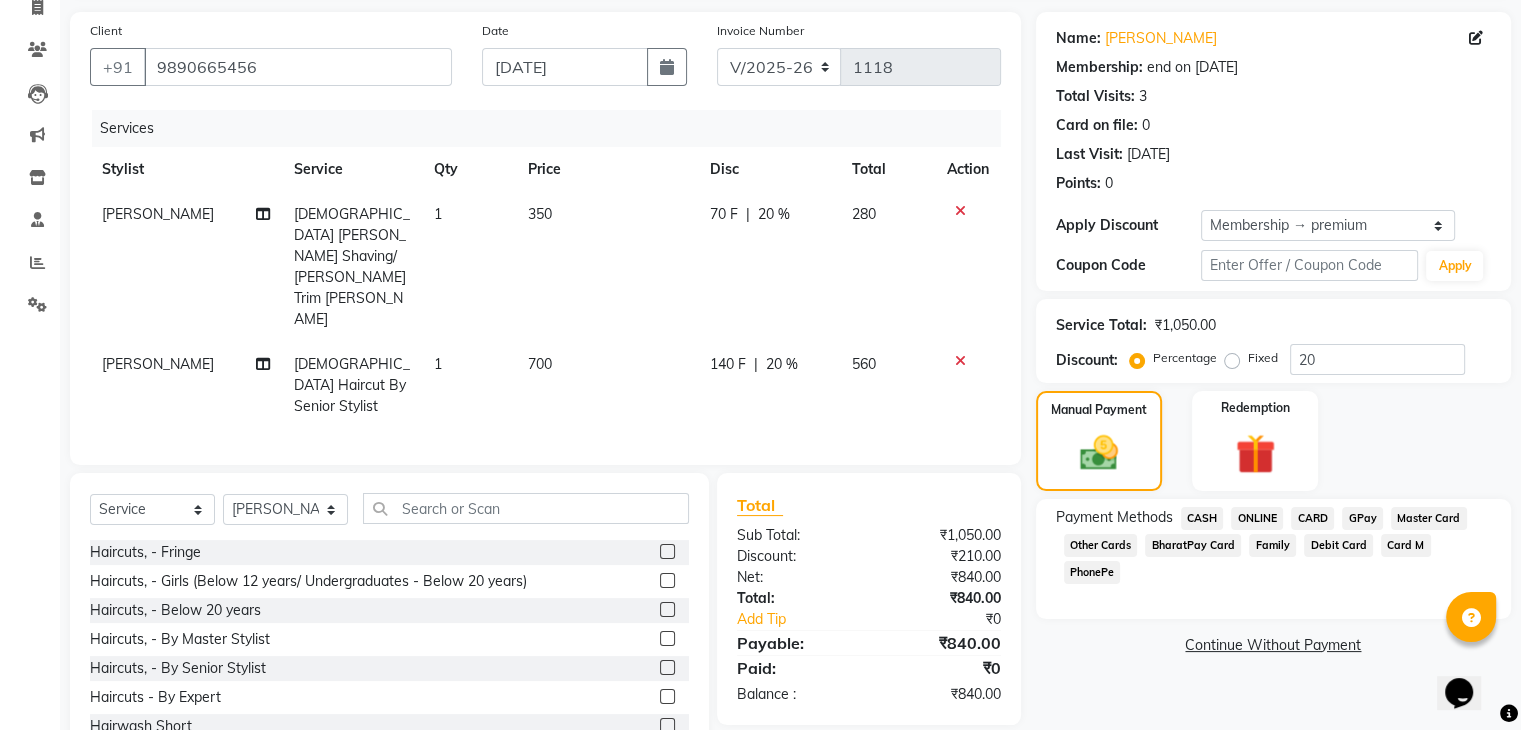 click on "GPay" 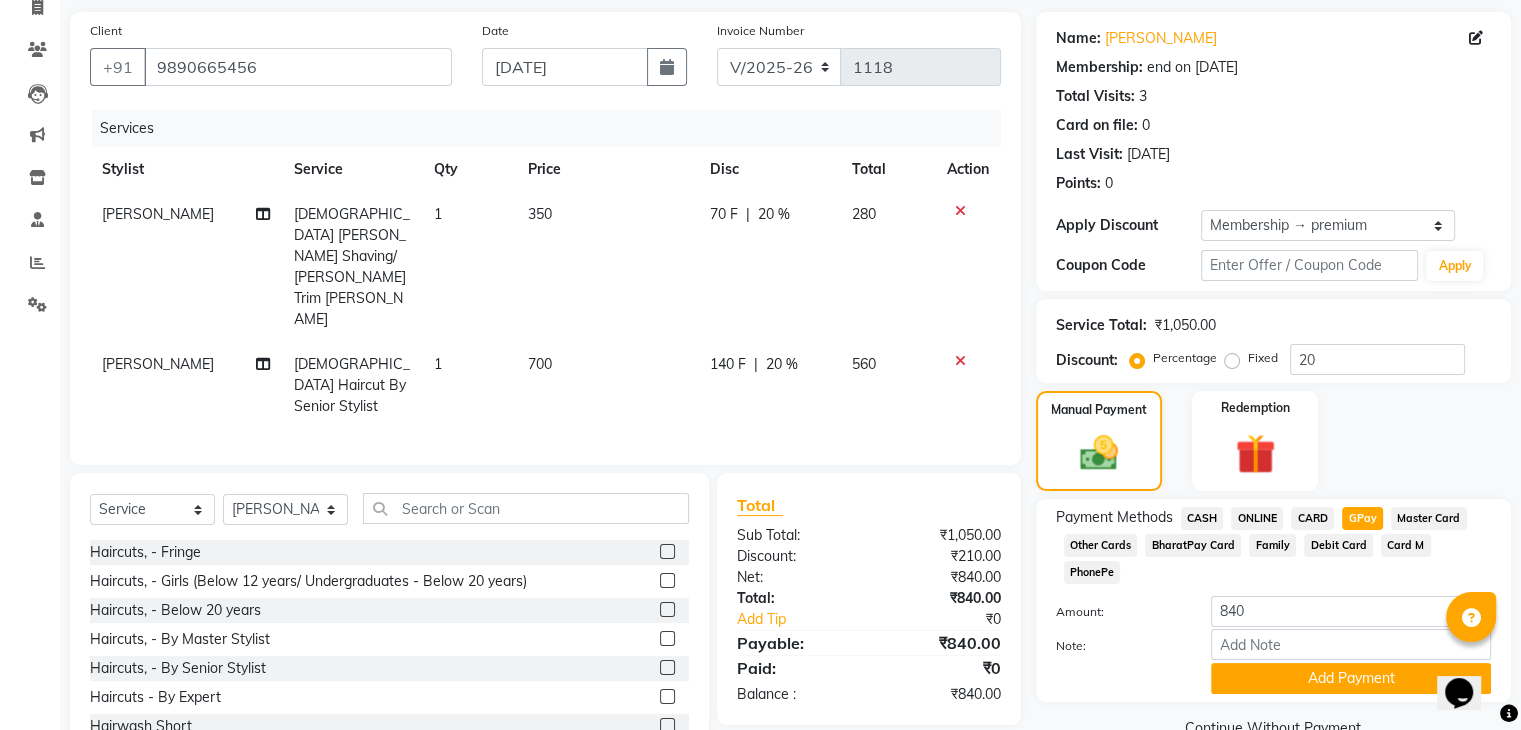 click on "CASH" 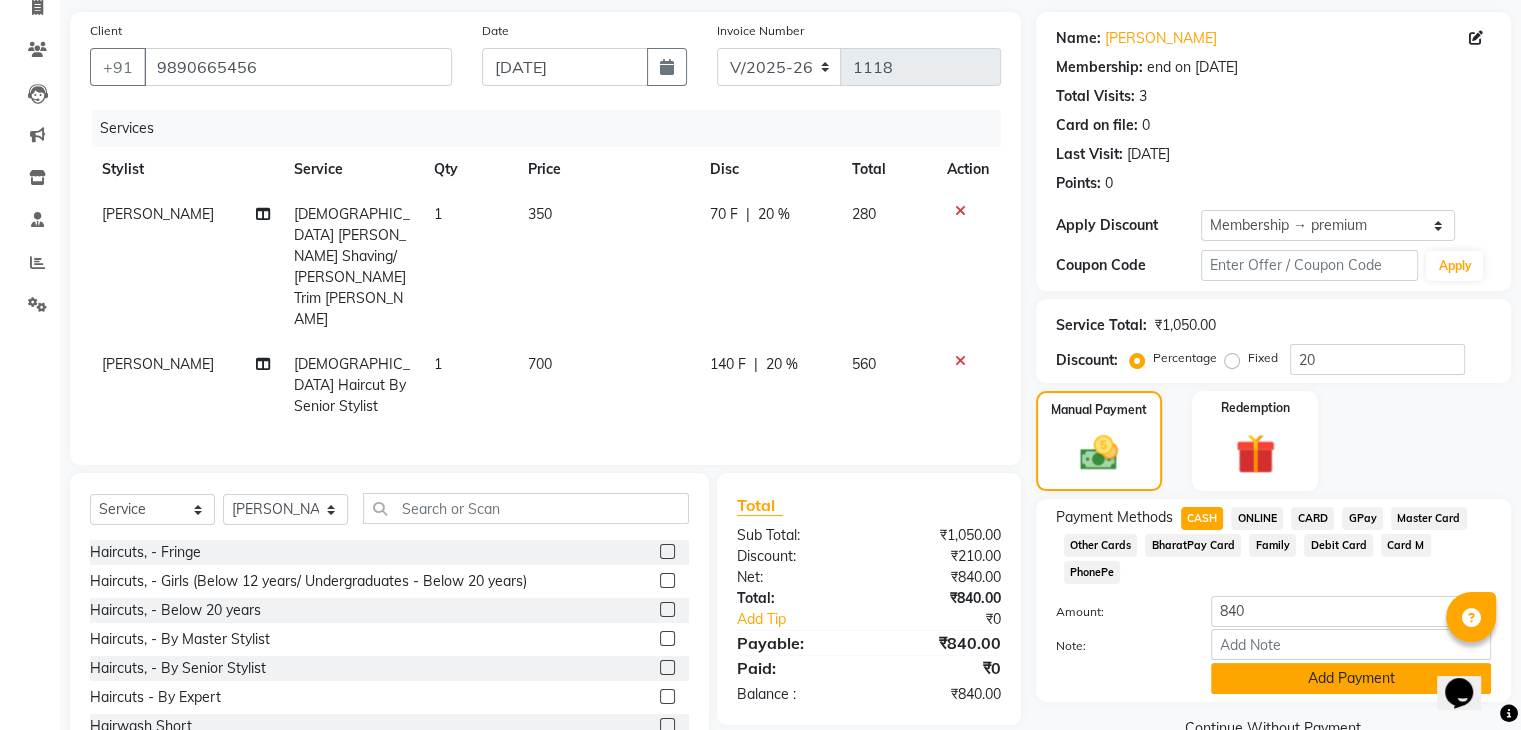 click on "Add Payment" 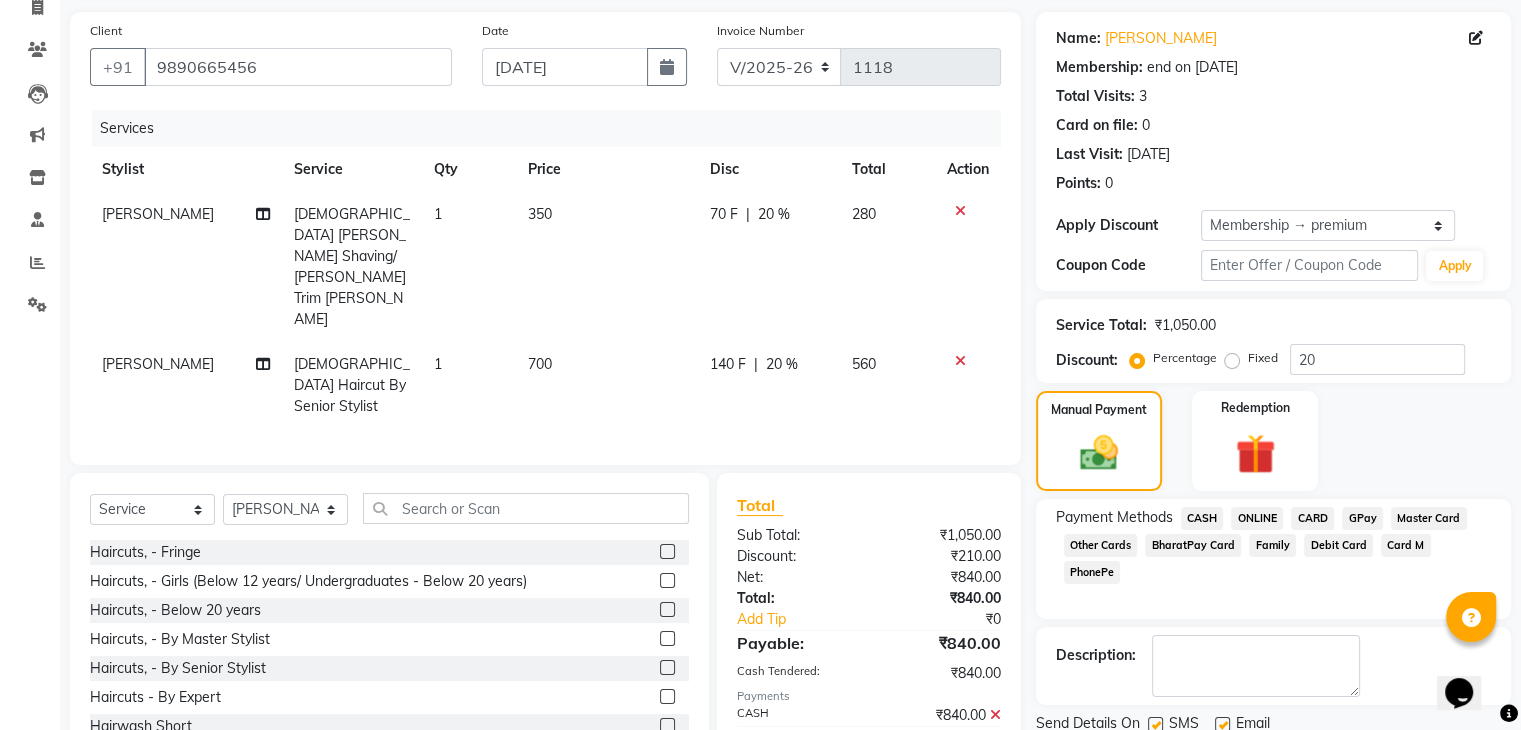 scroll, scrollTop: 209, scrollLeft: 0, axis: vertical 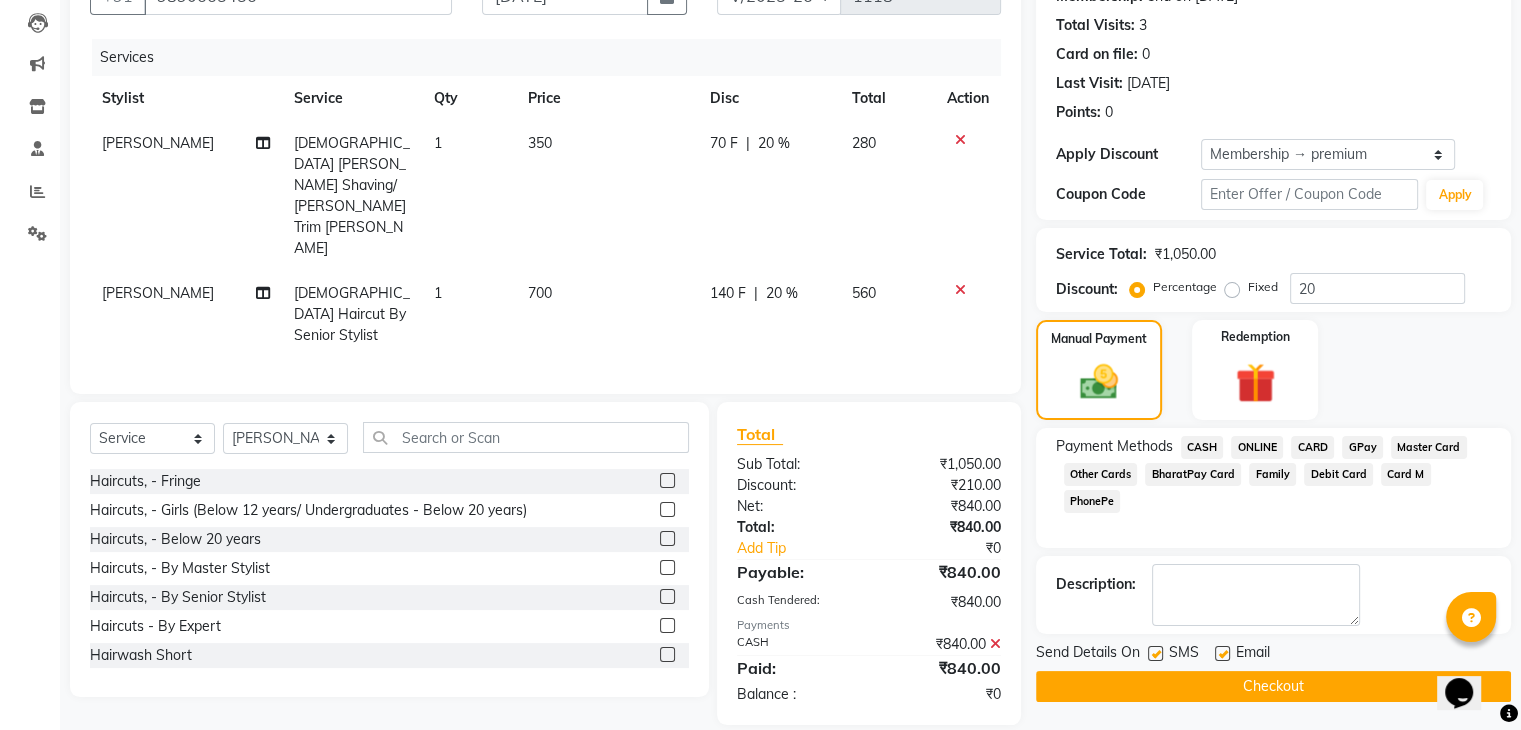 click on "Checkout" 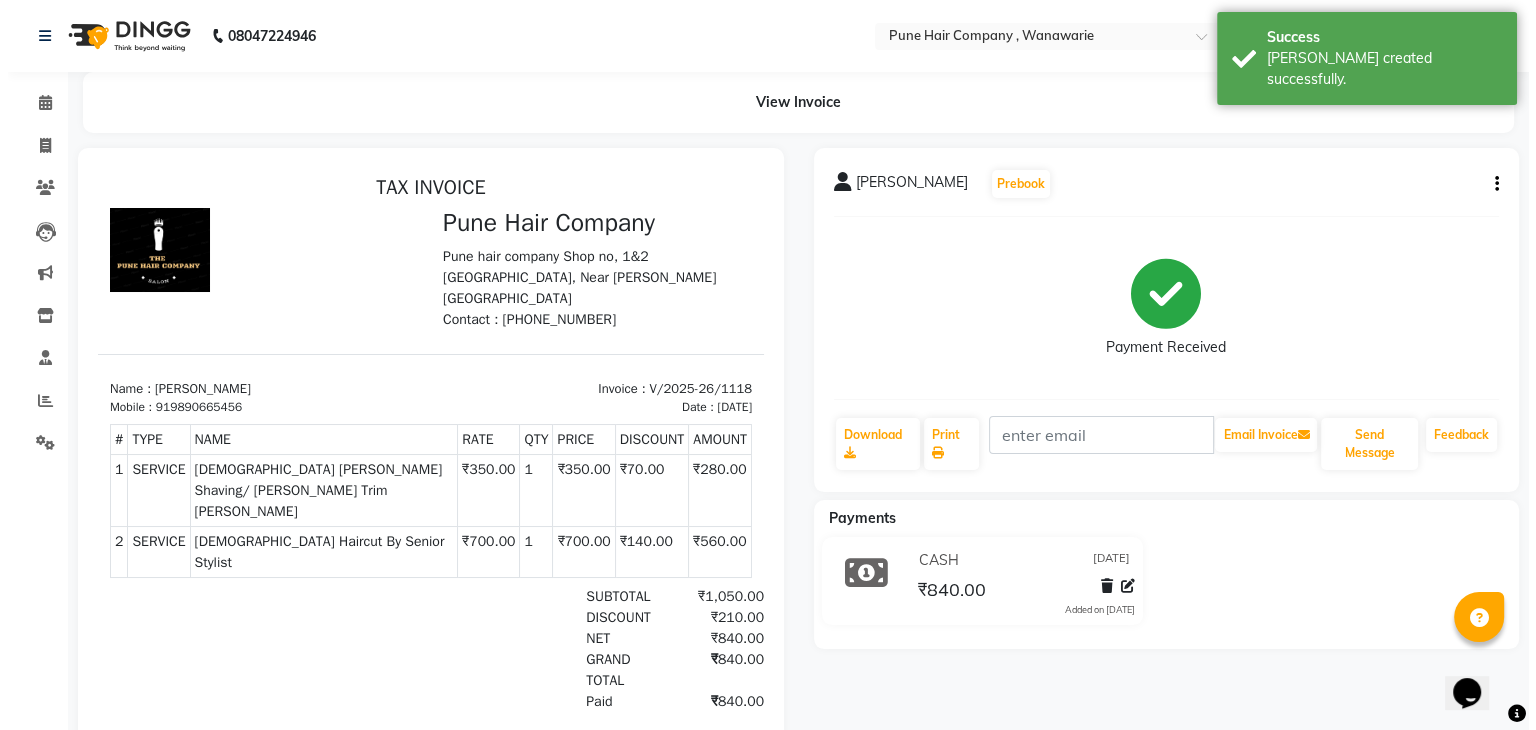 scroll, scrollTop: 0, scrollLeft: 0, axis: both 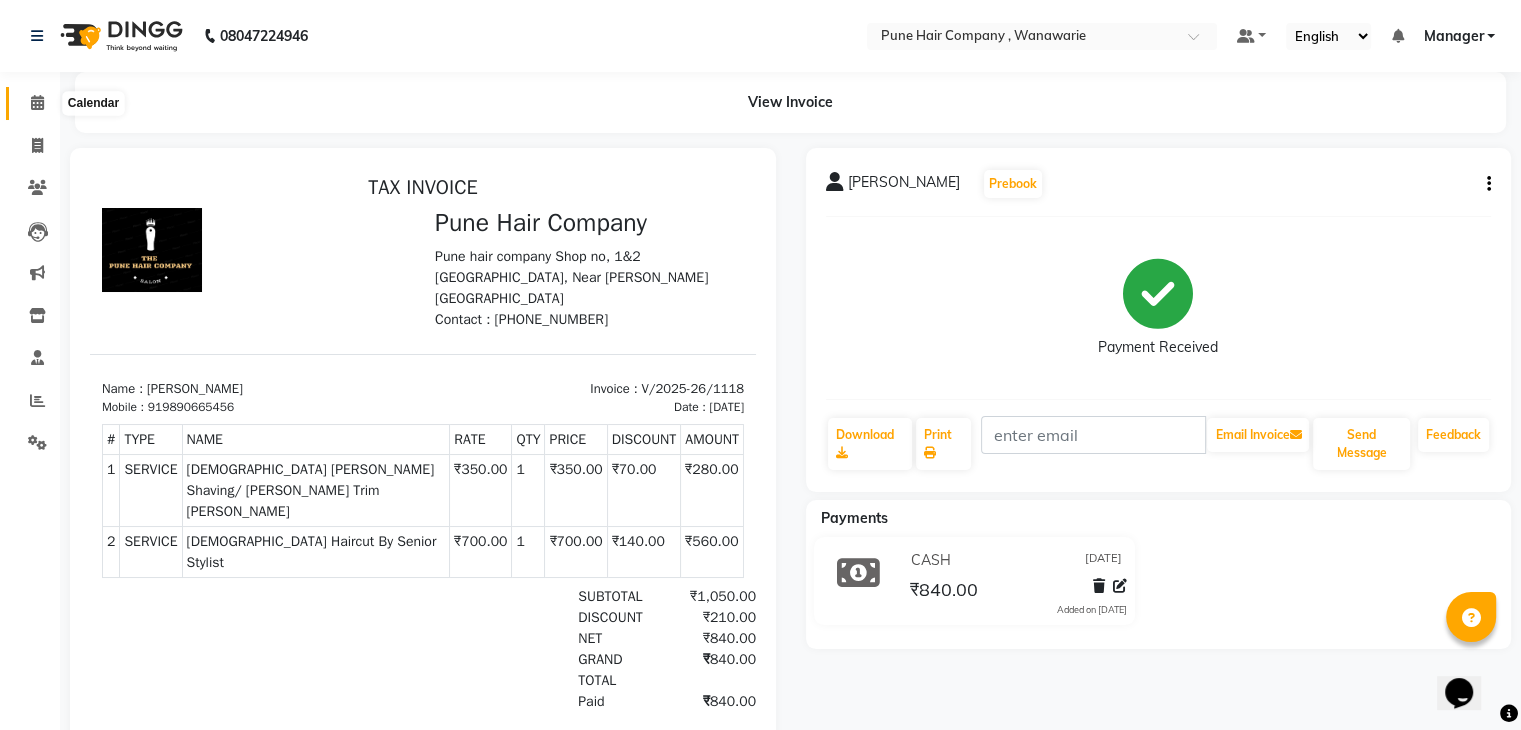 click 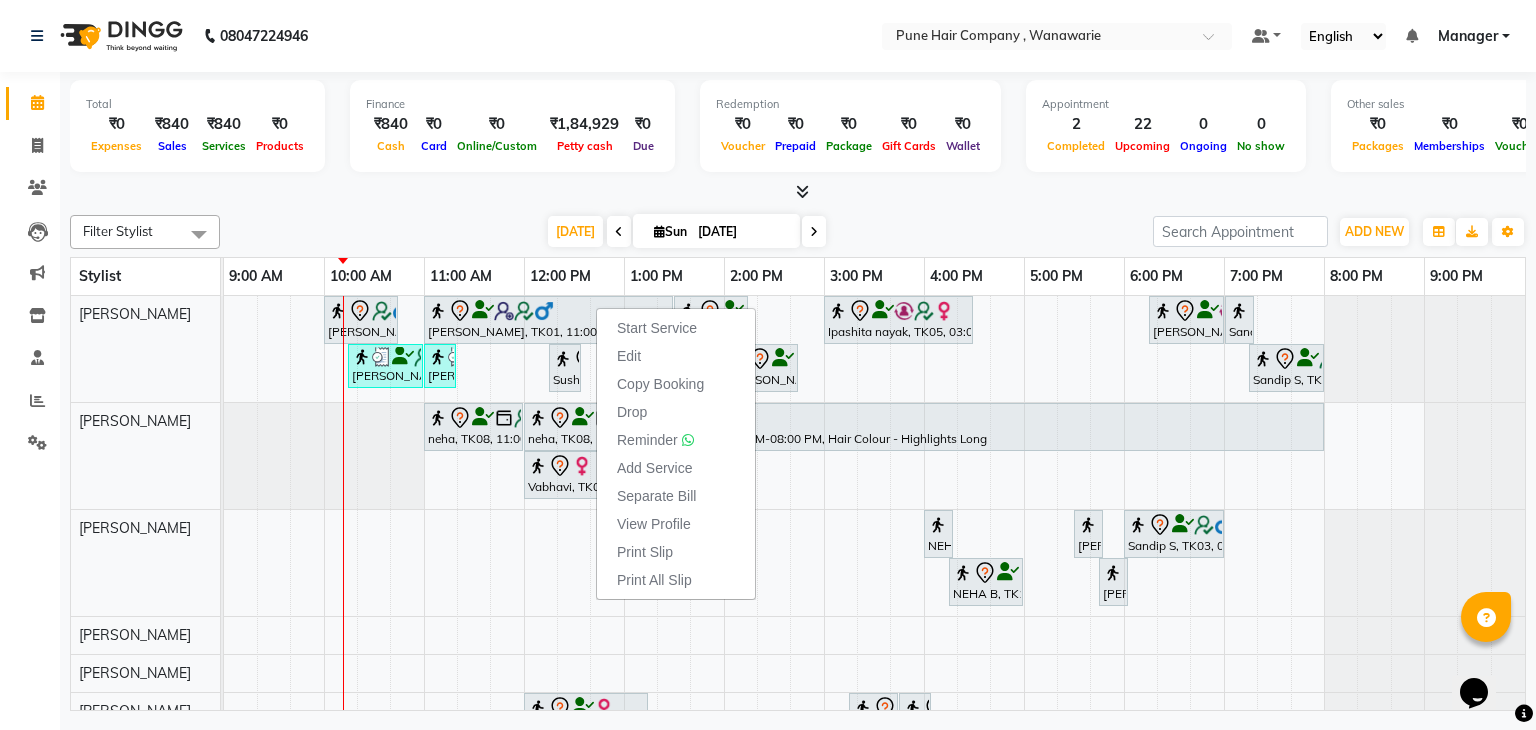 click at bounding box center [798, 192] 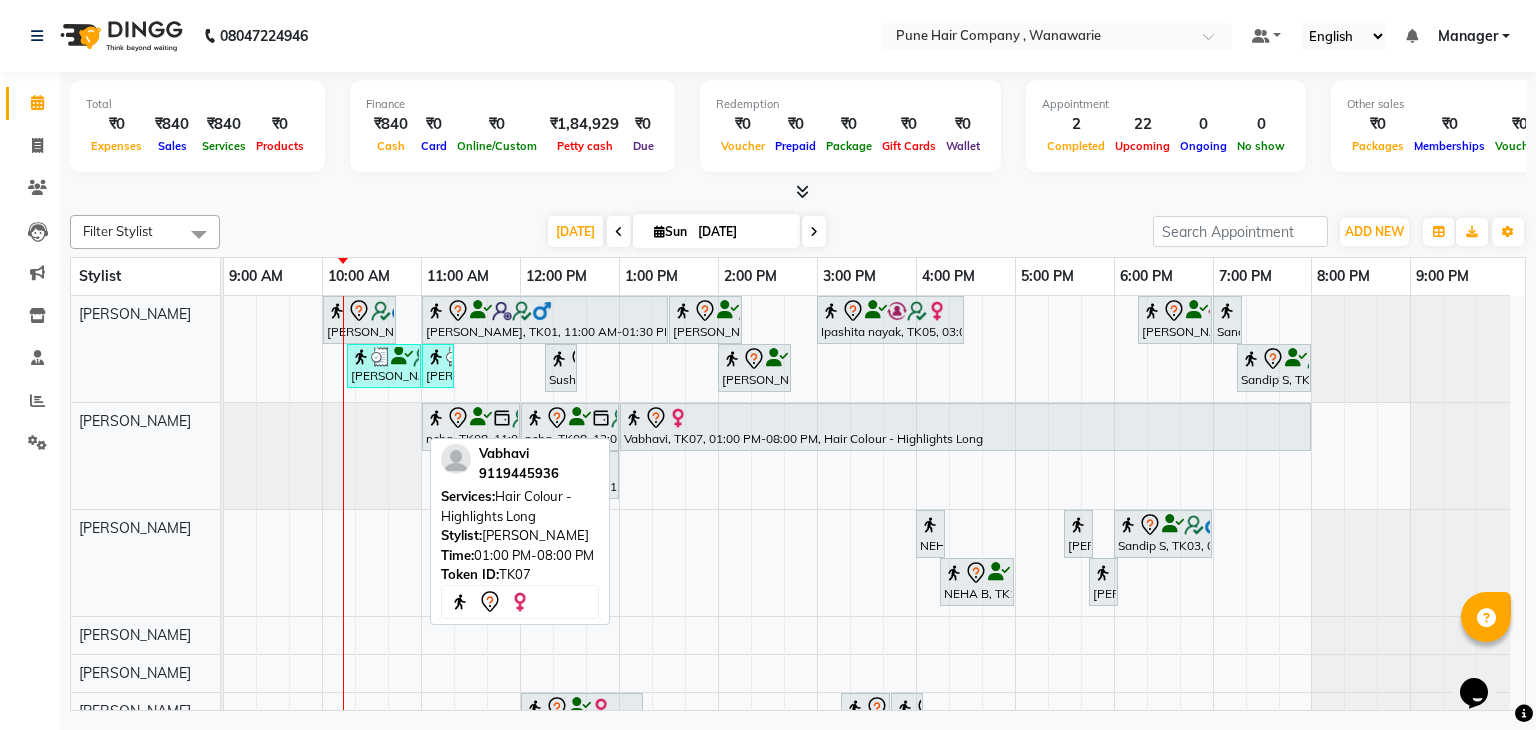 scroll, scrollTop: 124, scrollLeft: 0, axis: vertical 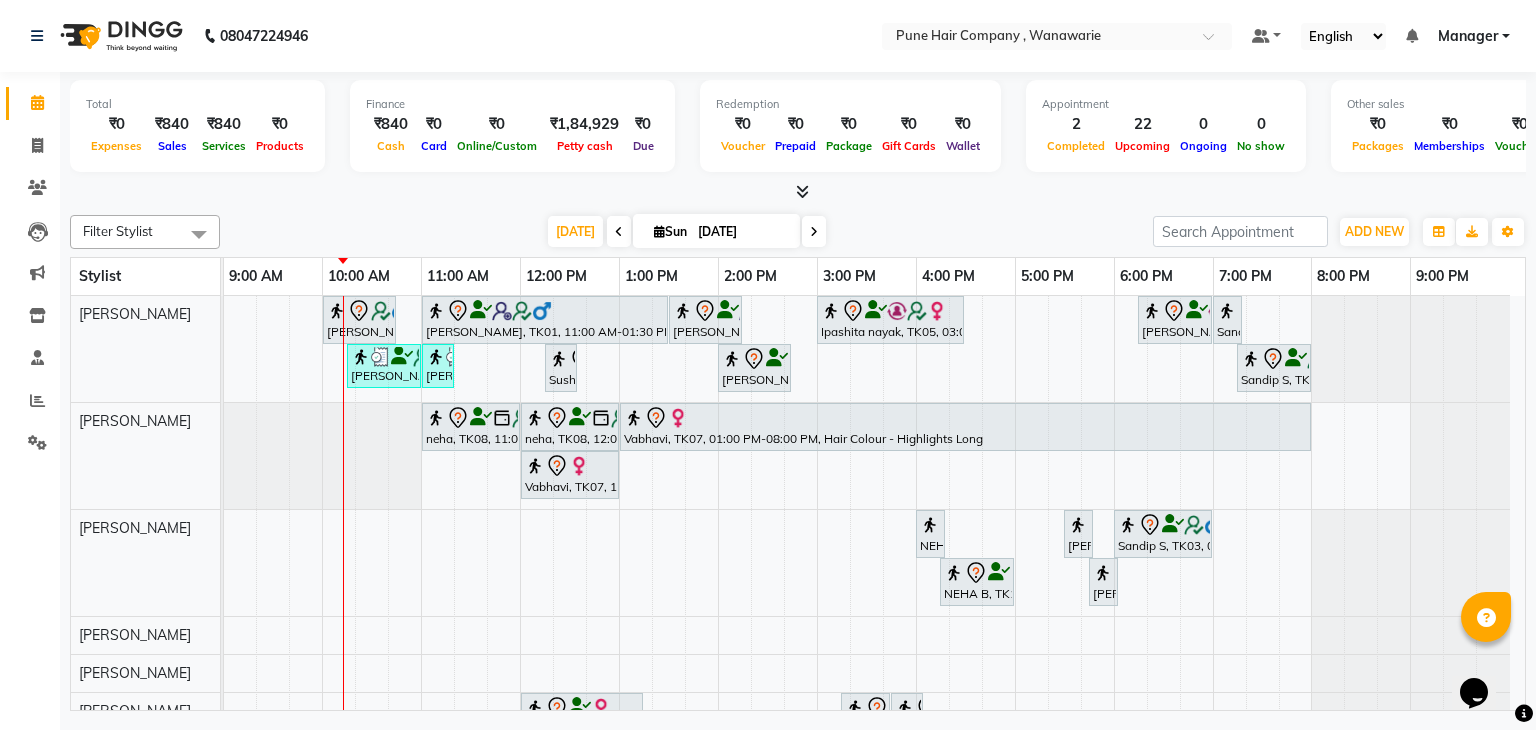 click on "[DATE]" at bounding box center (742, 232) 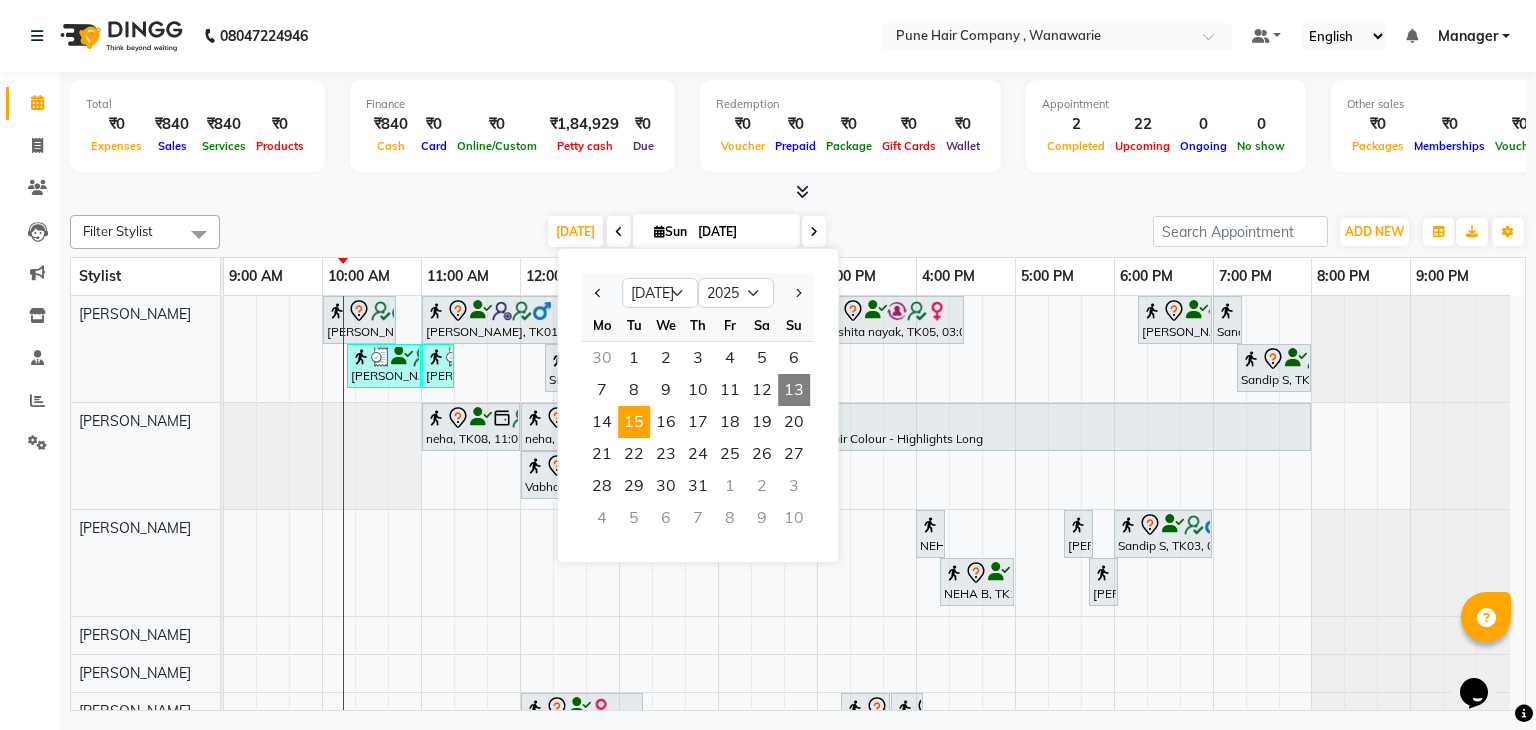 click on "15" at bounding box center [634, 422] 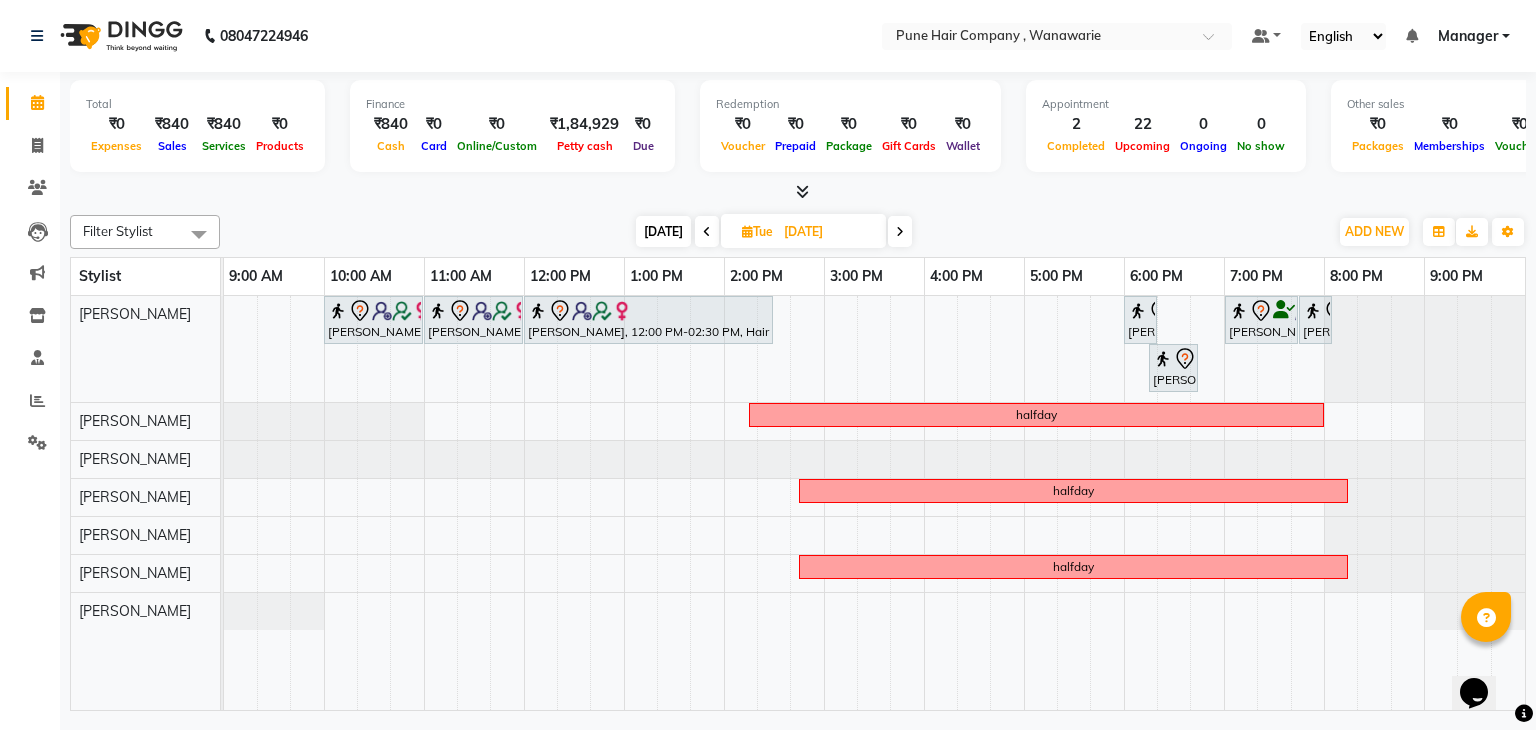 click on "[DATE]  [DATE]" at bounding box center (774, 232) 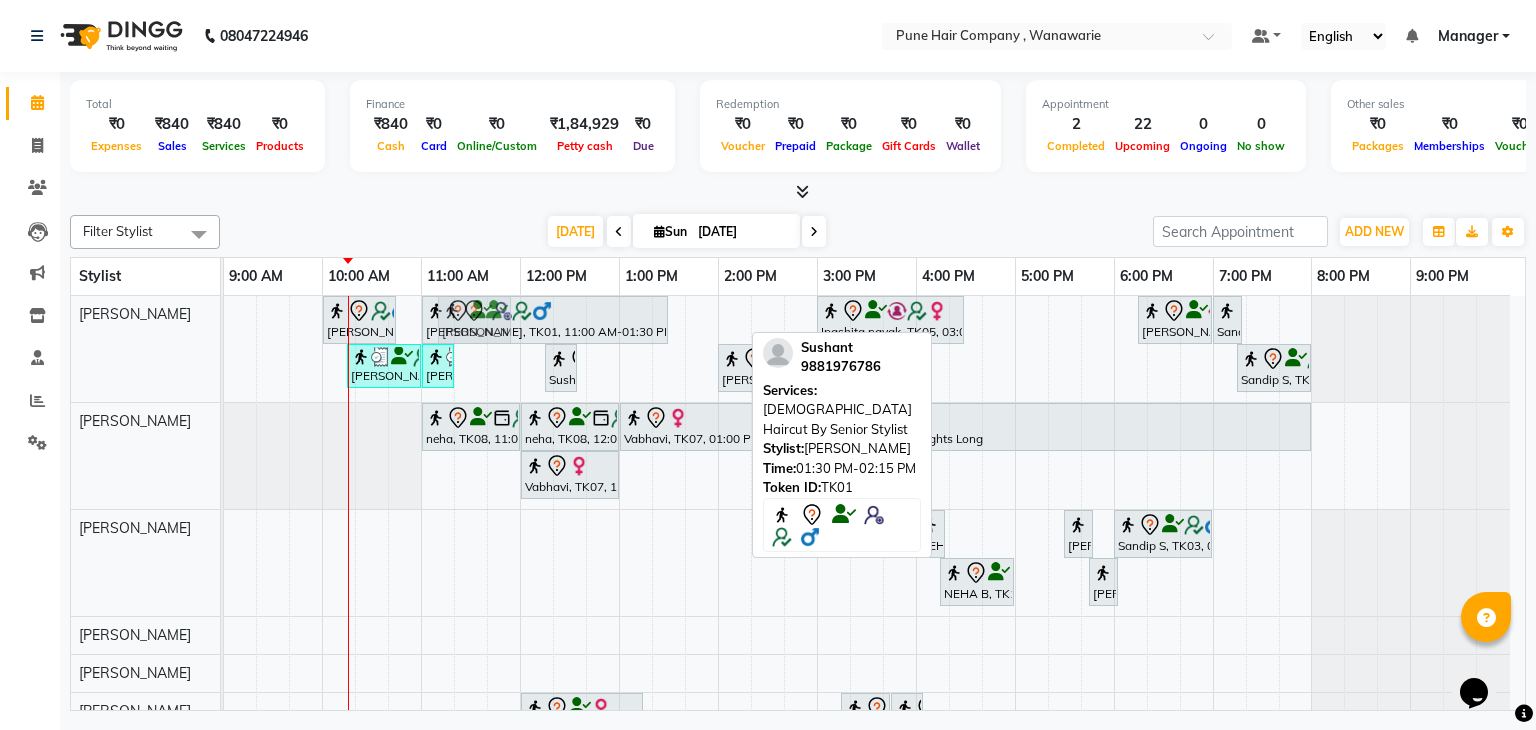 drag, startPoint x: 693, startPoint y: 321, endPoint x: 453, endPoint y: 375, distance: 246 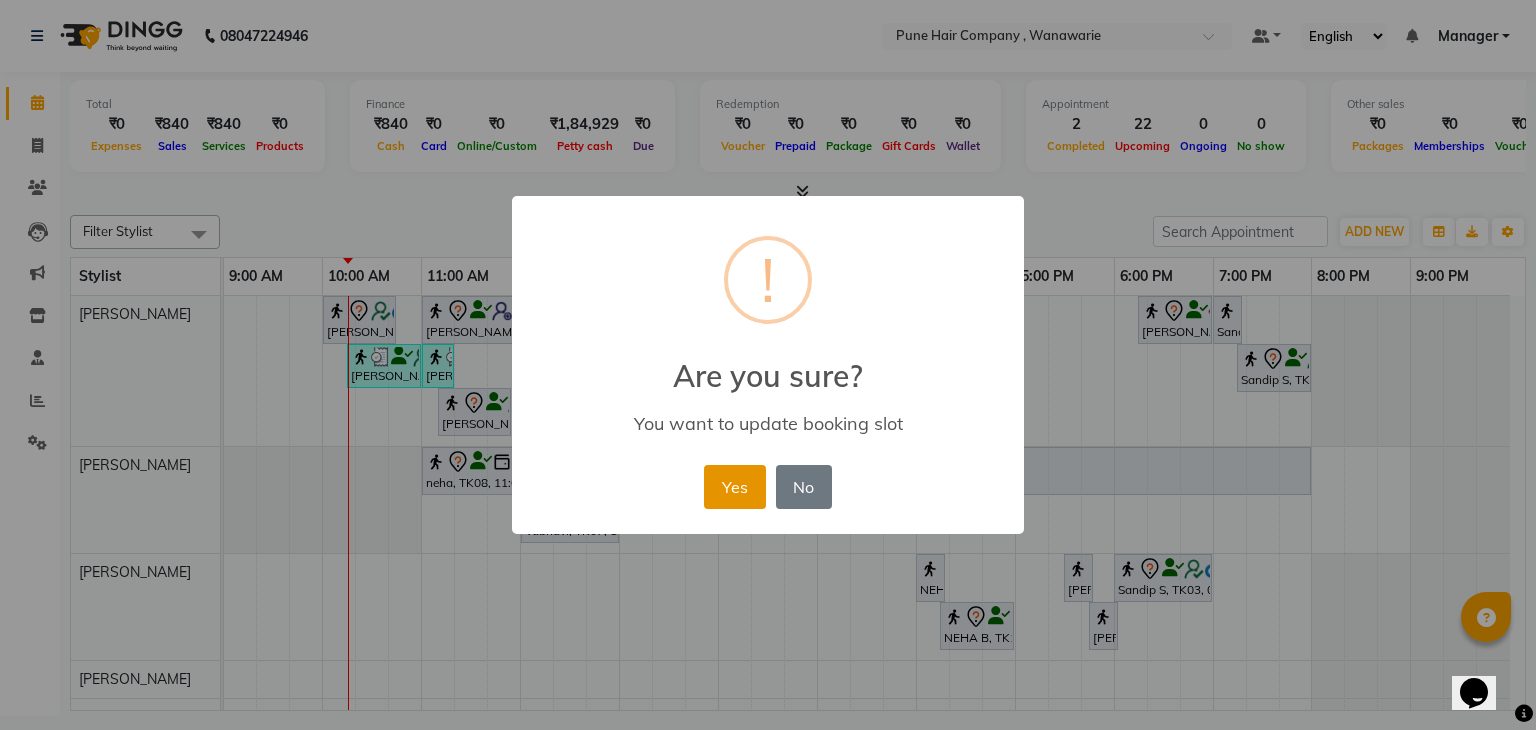 click on "Yes" at bounding box center (734, 487) 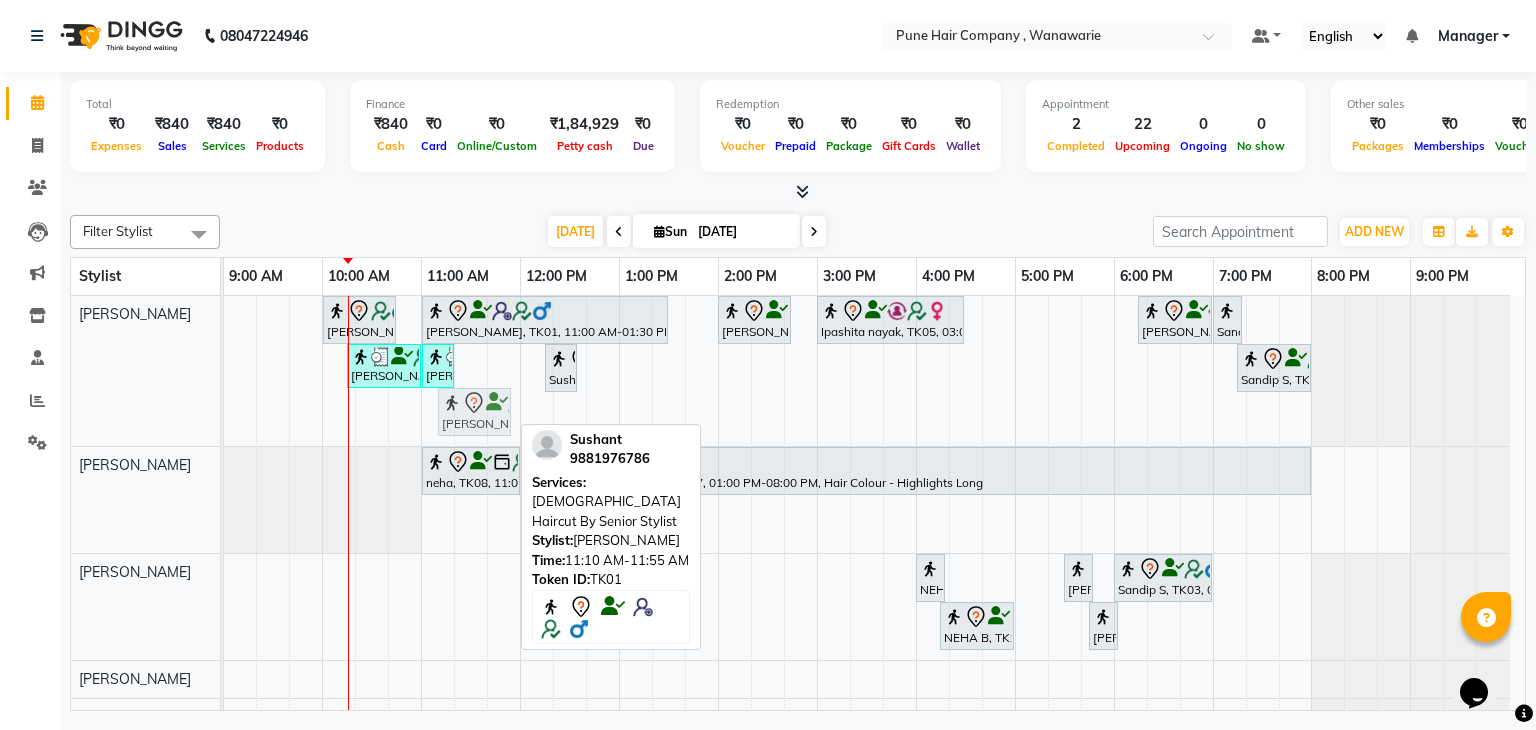 click on "[PERSON_NAME], TK02, 10:00 AM-10:45 AM, [DEMOGRAPHIC_DATA] Haircut By Senior Stylist             Sushant, TK01, 11:00 AM-01:30 PM, Hair Colour - Inoa Global Medium             [PERSON_NAME], TK04, 02:00 PM-02:45 PM, Hair Treatments - Scalp Care (Soothing/ Purifying for Oily-Very Oily Scalp/ Anti-Dandruff/ Anti-Hair Fall Hair Retention Therapy)             Ipashita nayak, TK05, 03:00 PM-04:30 PM, Hair Colour - Inoa Touch-up (Upto 2 Inches)             [PERSON_NAME], TK06, 06:15 PM-07:00 PM, [DEMOGRAPHIC_DATA] Haircut By Senior Stylist             Sandip S, TK03, 07:00 PM-07:10 PM, Add_Hair Wash Classic     Sushil K, TK12, 10:15 AM-11:00 AM, [DEMOGRAPHIC_DATA] Haircut By Senior Stylist     Sushil K, TK12, 11:00 AM-11:20 AM, [DEMOGRAPHIC_DATA] [PERSON_NAME] Shaving/ [PERSON_NAME] Trim [PERSON_NAME], TK01, 12:15 PM-12:35 PM, [DEMOGRAPHIC_DATA] [PERSON_NAME] Shaving/ [PERSON_NAME] Trim [PERSON_NAME] S, TK03, 07:15 PM-08:00 PM, [DEMOGRAPHIC_DATA] Haircut By Senior Stylist             Sushant, TK01, 11:10 AM-11:55 AM, [DEMOGRAPHIC_DATA] Haircut By Senior Stylist" at bounding box center (874, 588) 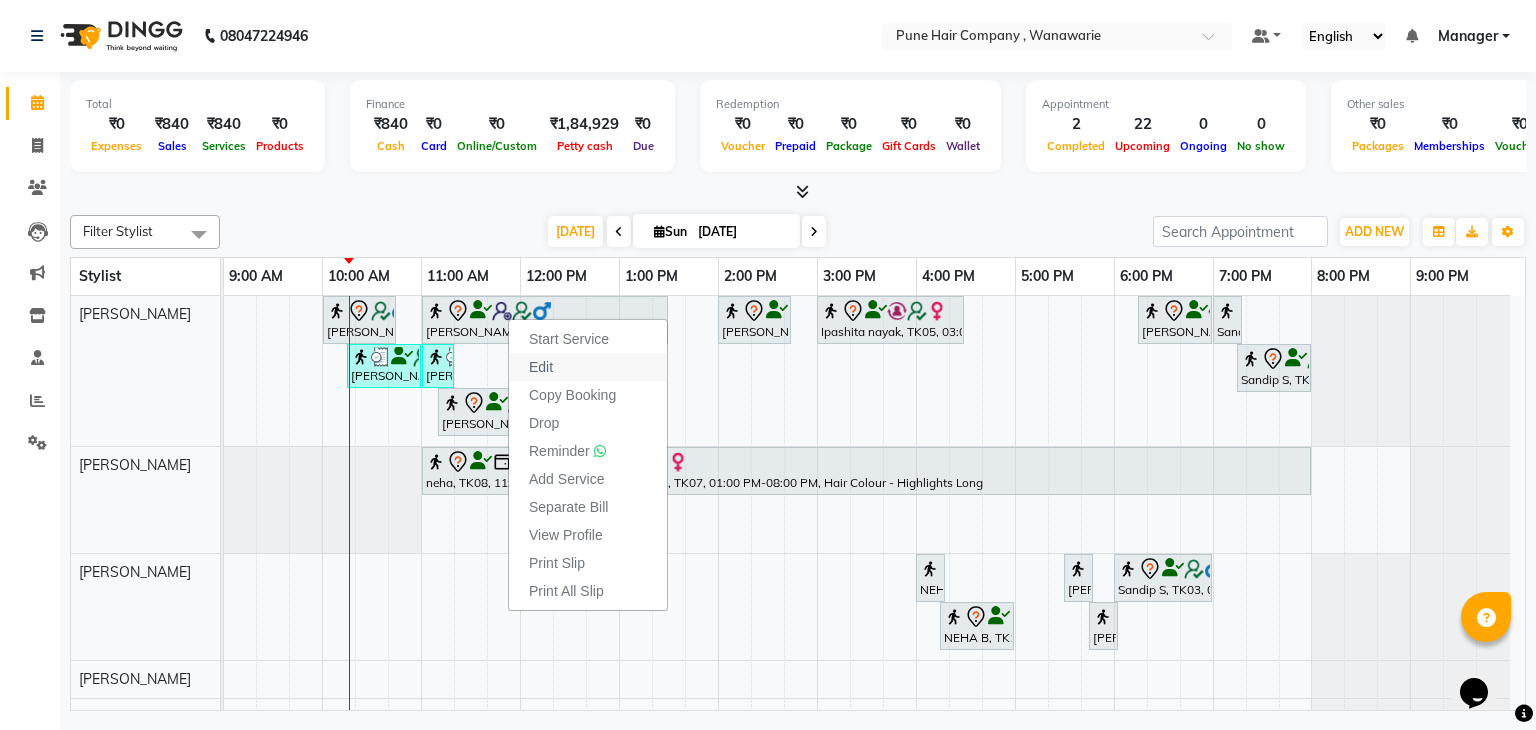 click on "Edit" at bounding box center [588, 367] 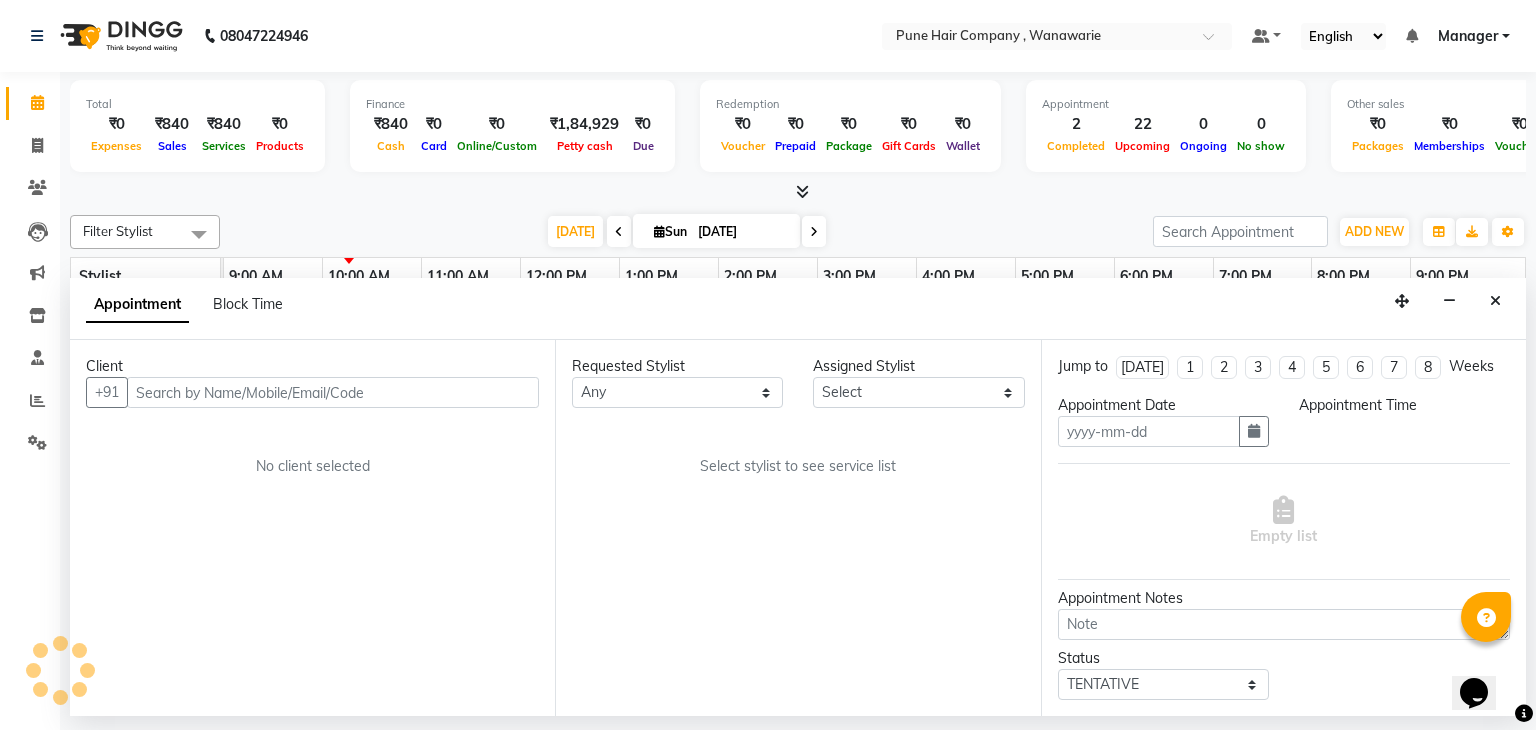 type on "[DATE]" 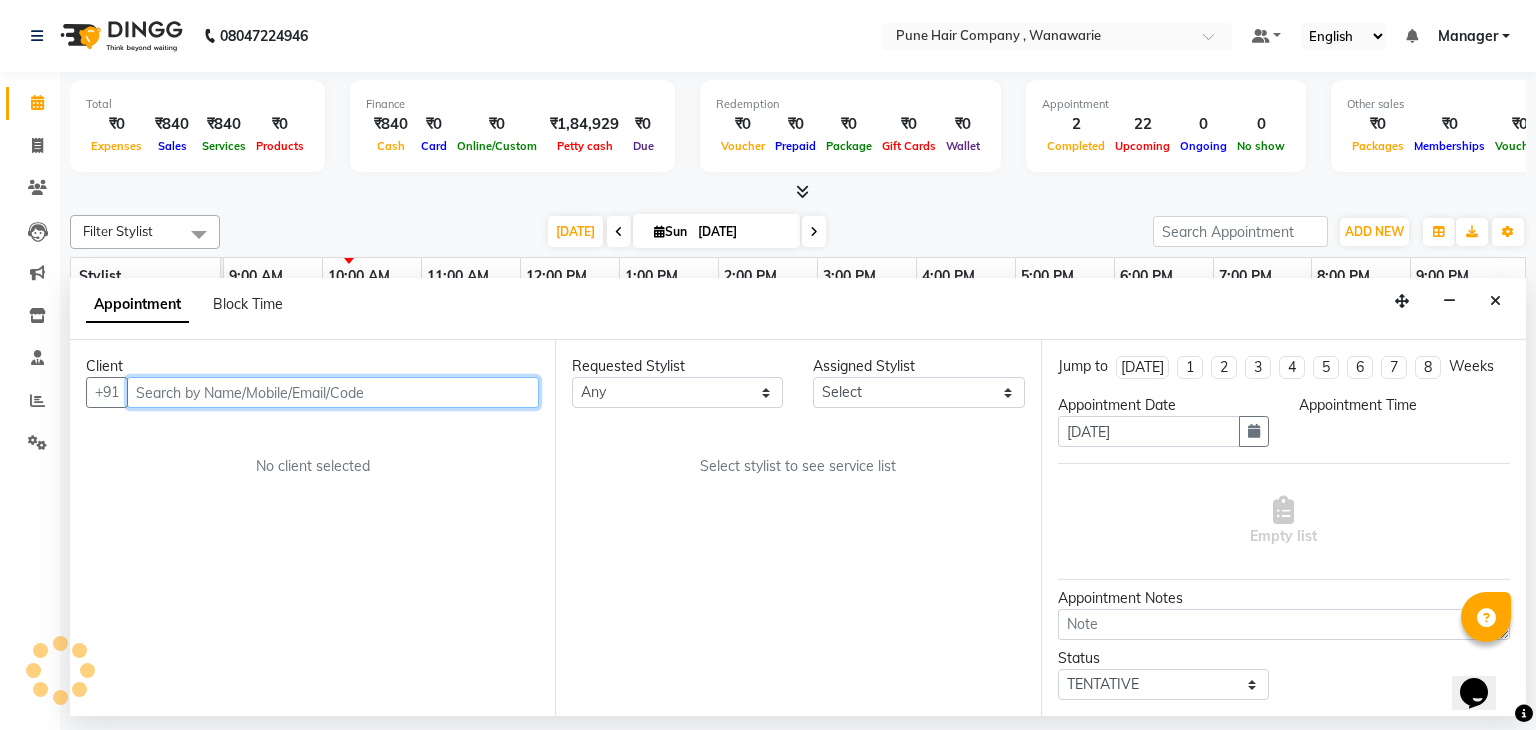 select on "74577" 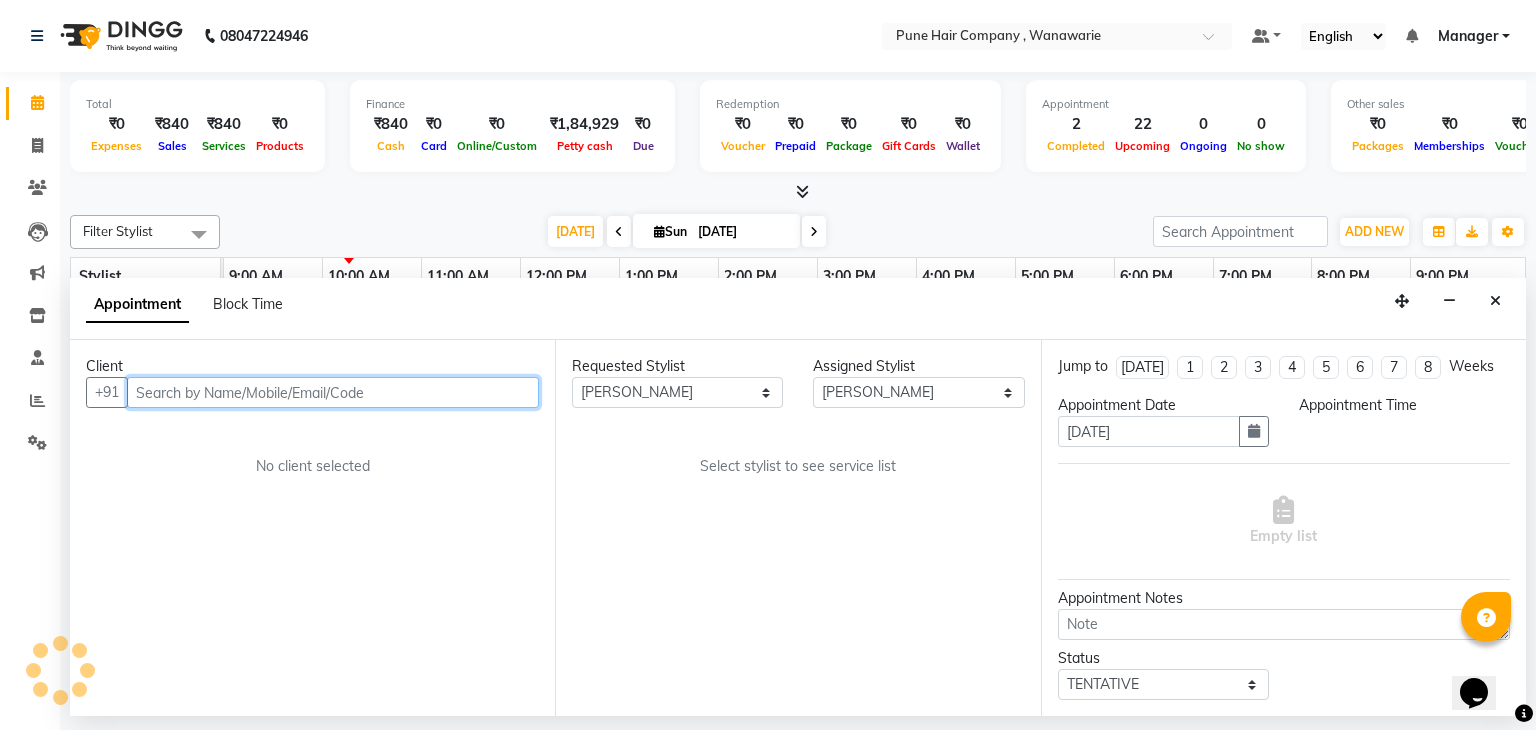 select on "660" 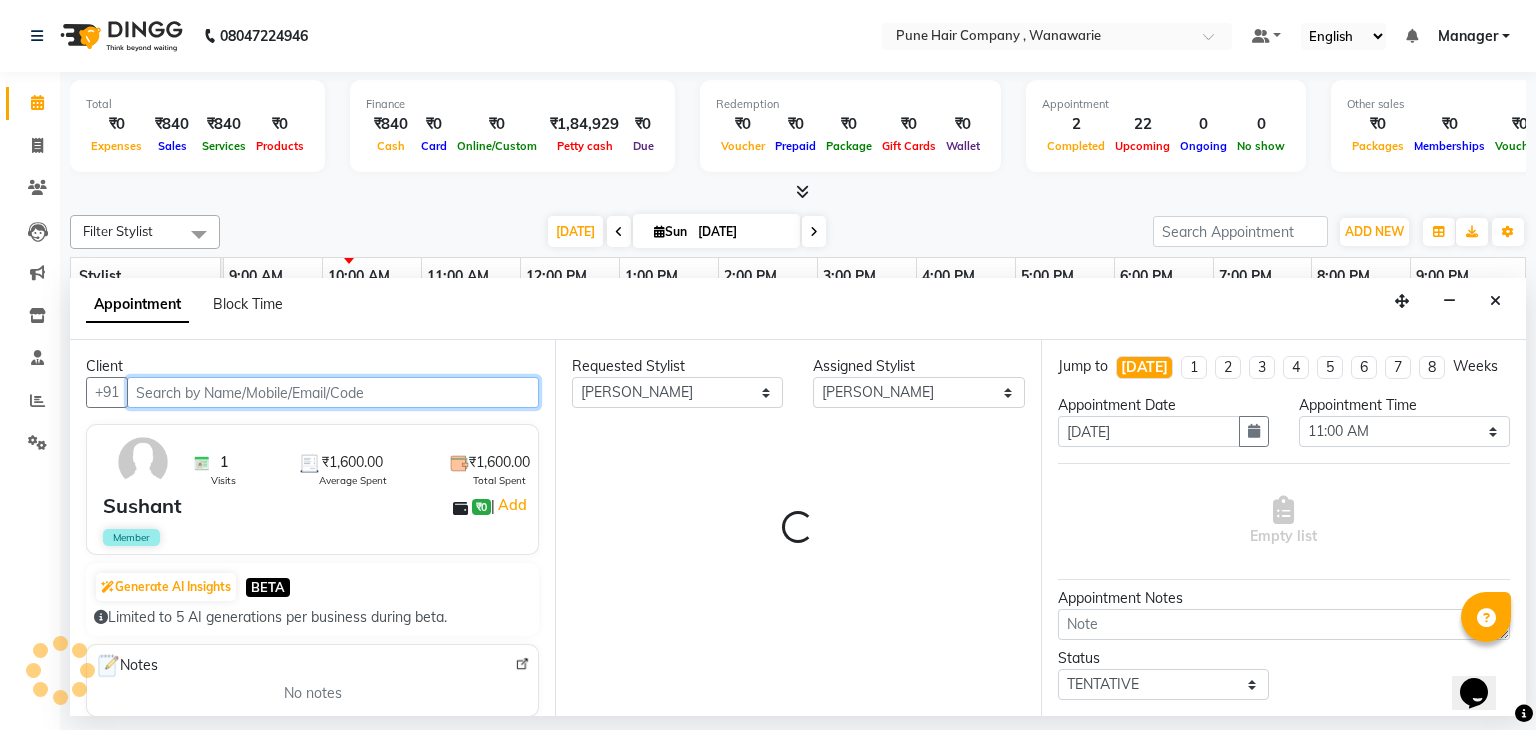 select on "4060" 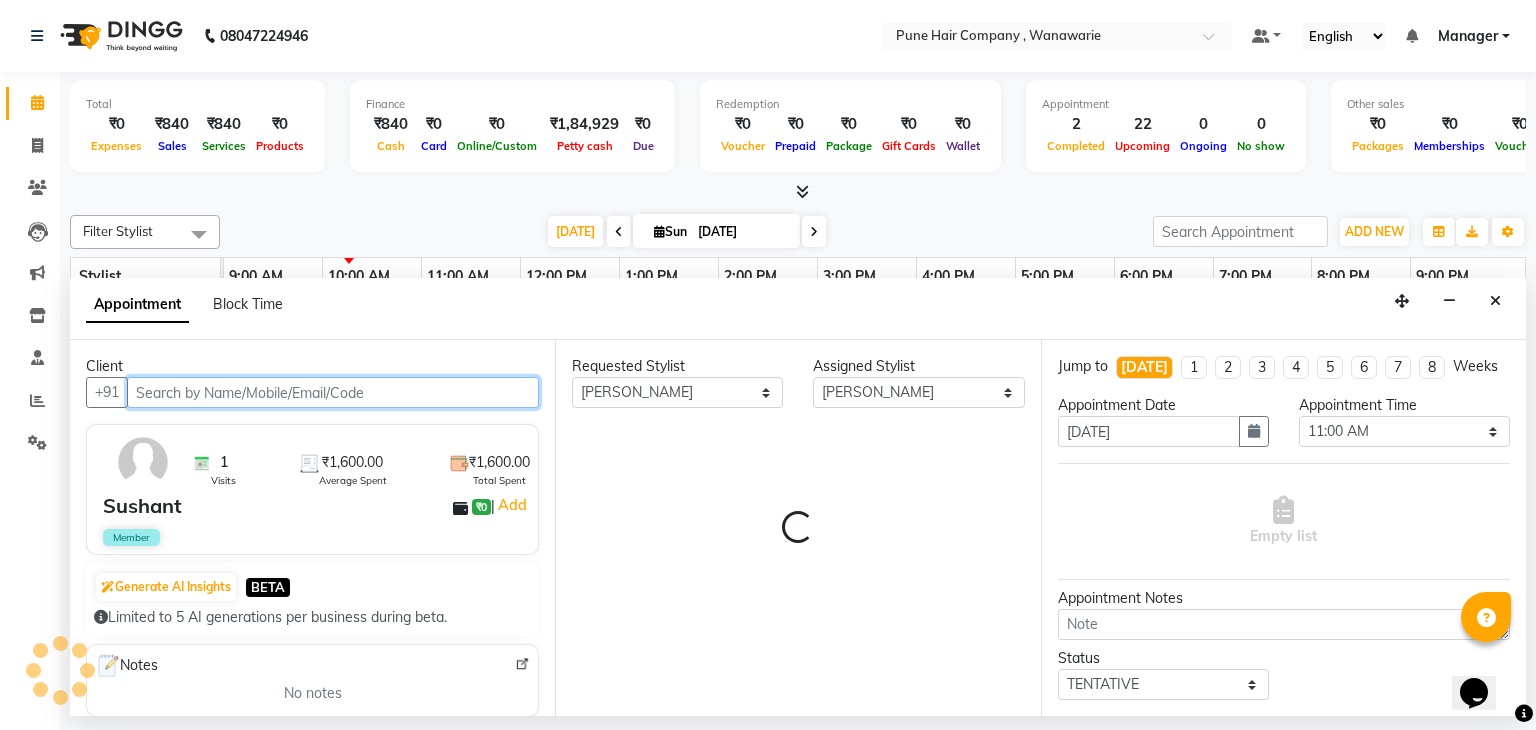 select on "4060" 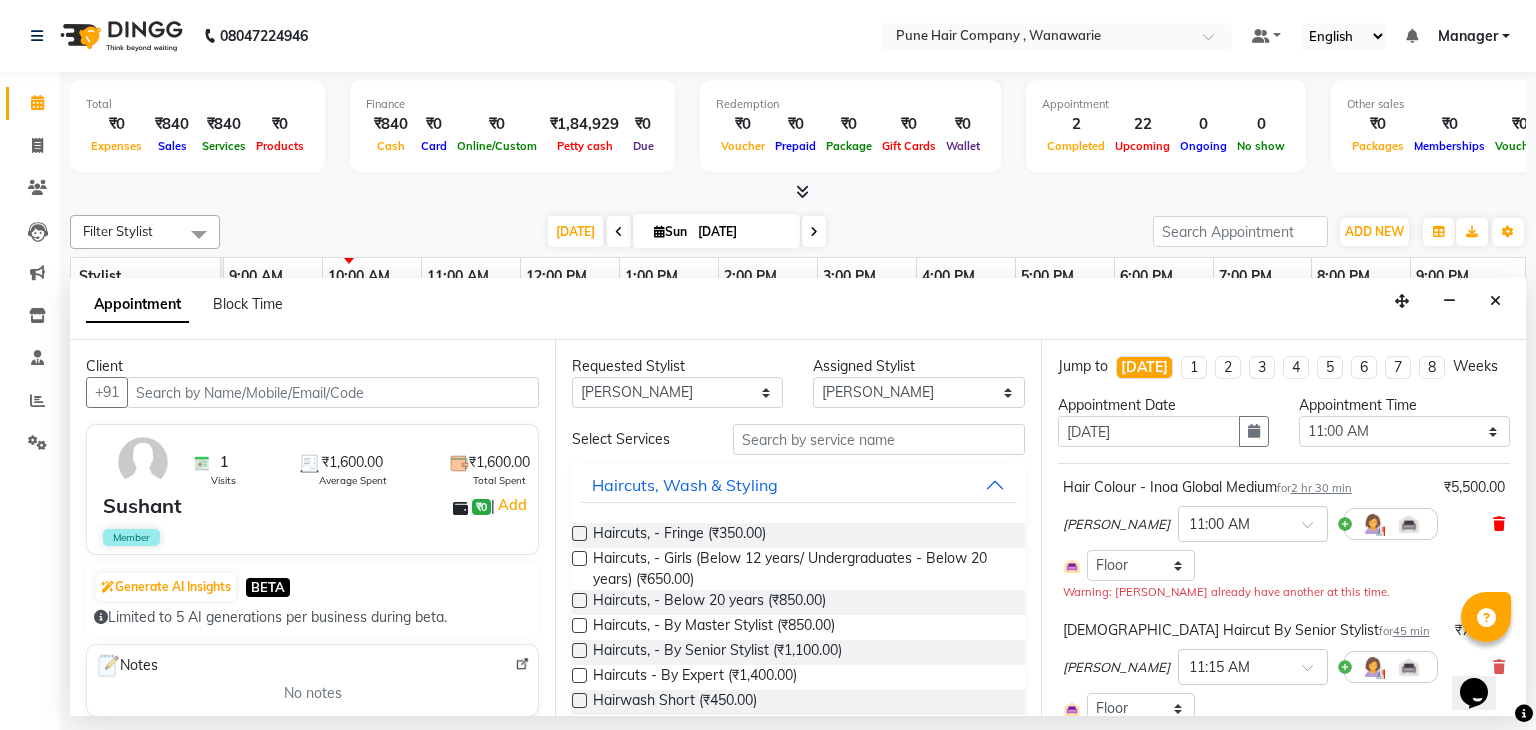 click at bounding box center [1499, 524] 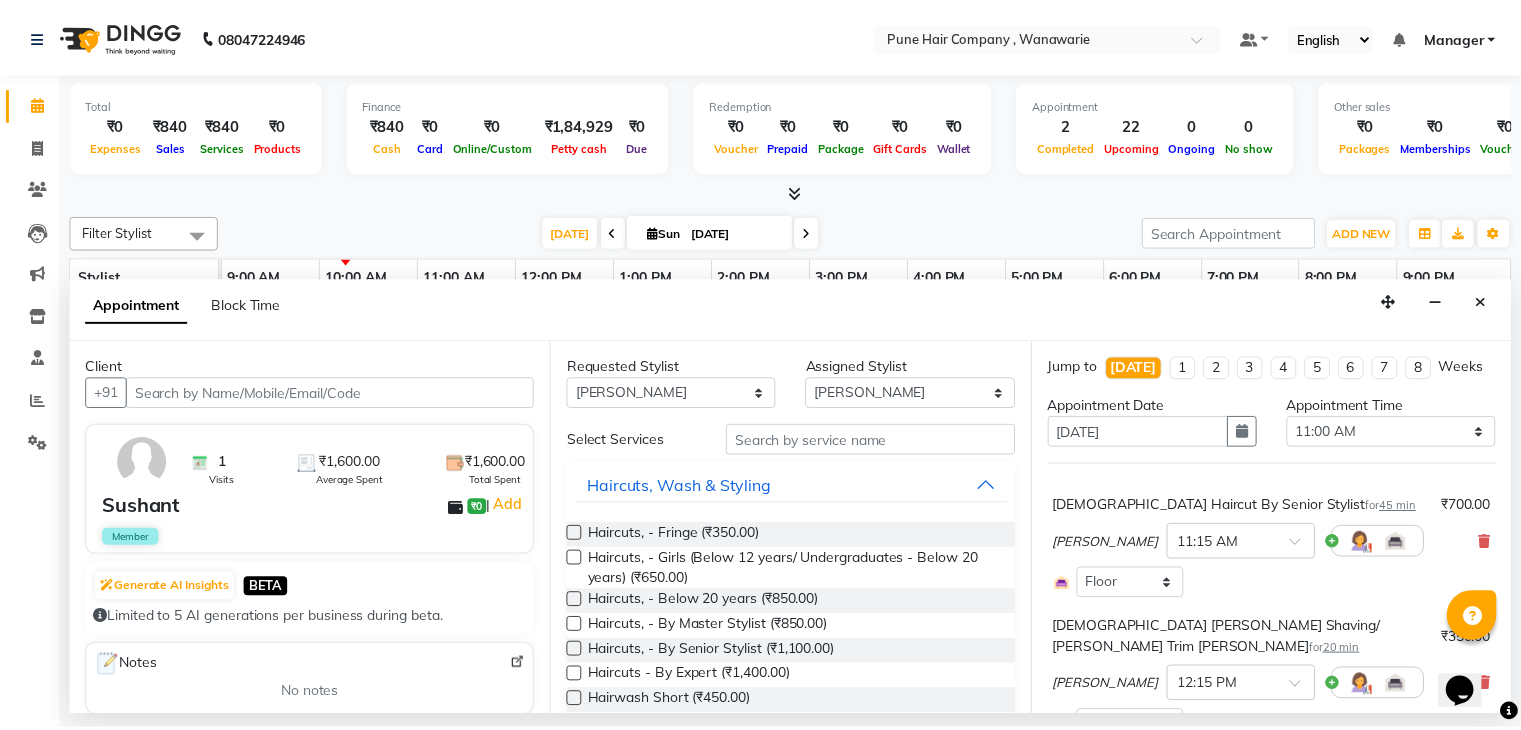 scroll, scrollTop: 264, scrollLeft: 0, axis: vertical 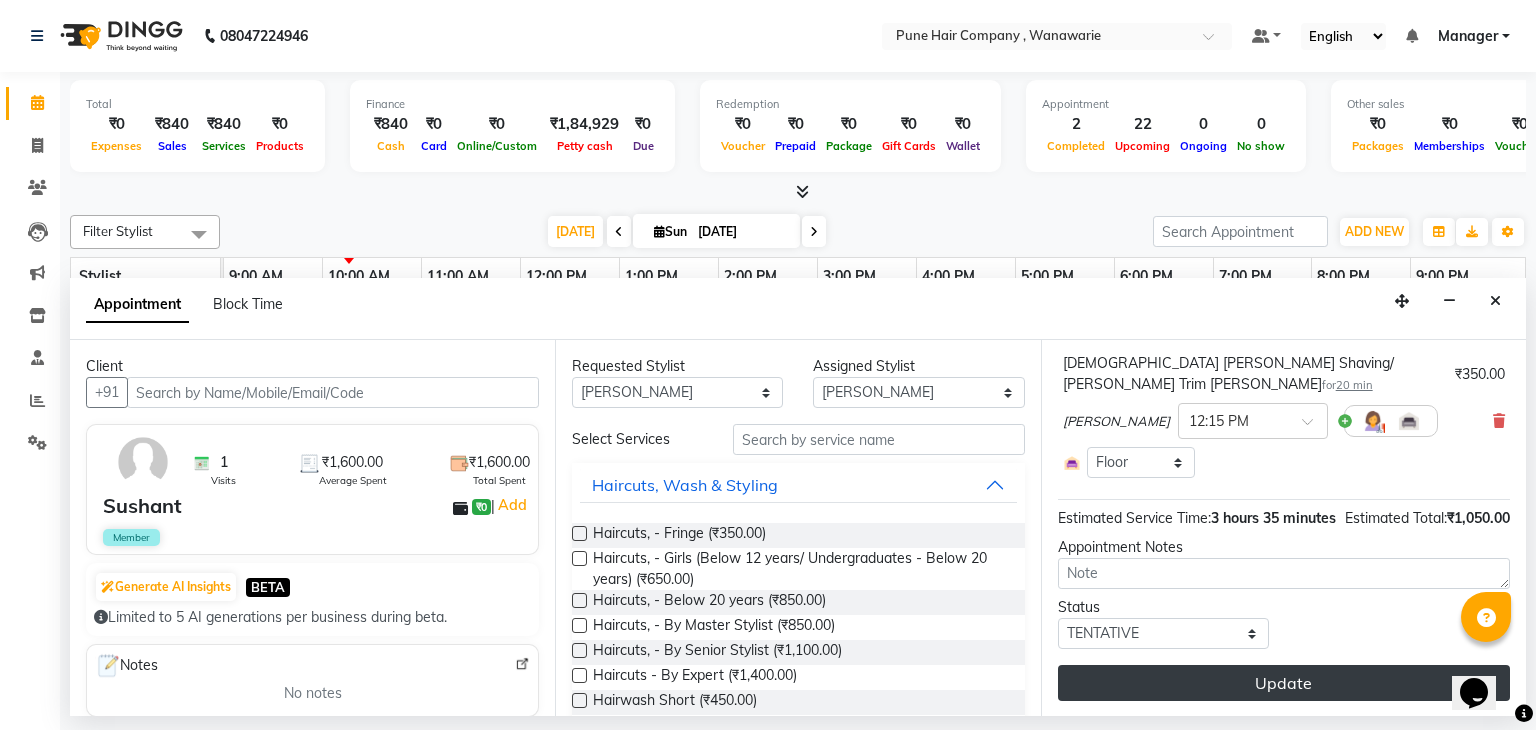 click on "Update" at bounding box center [1284, 683] 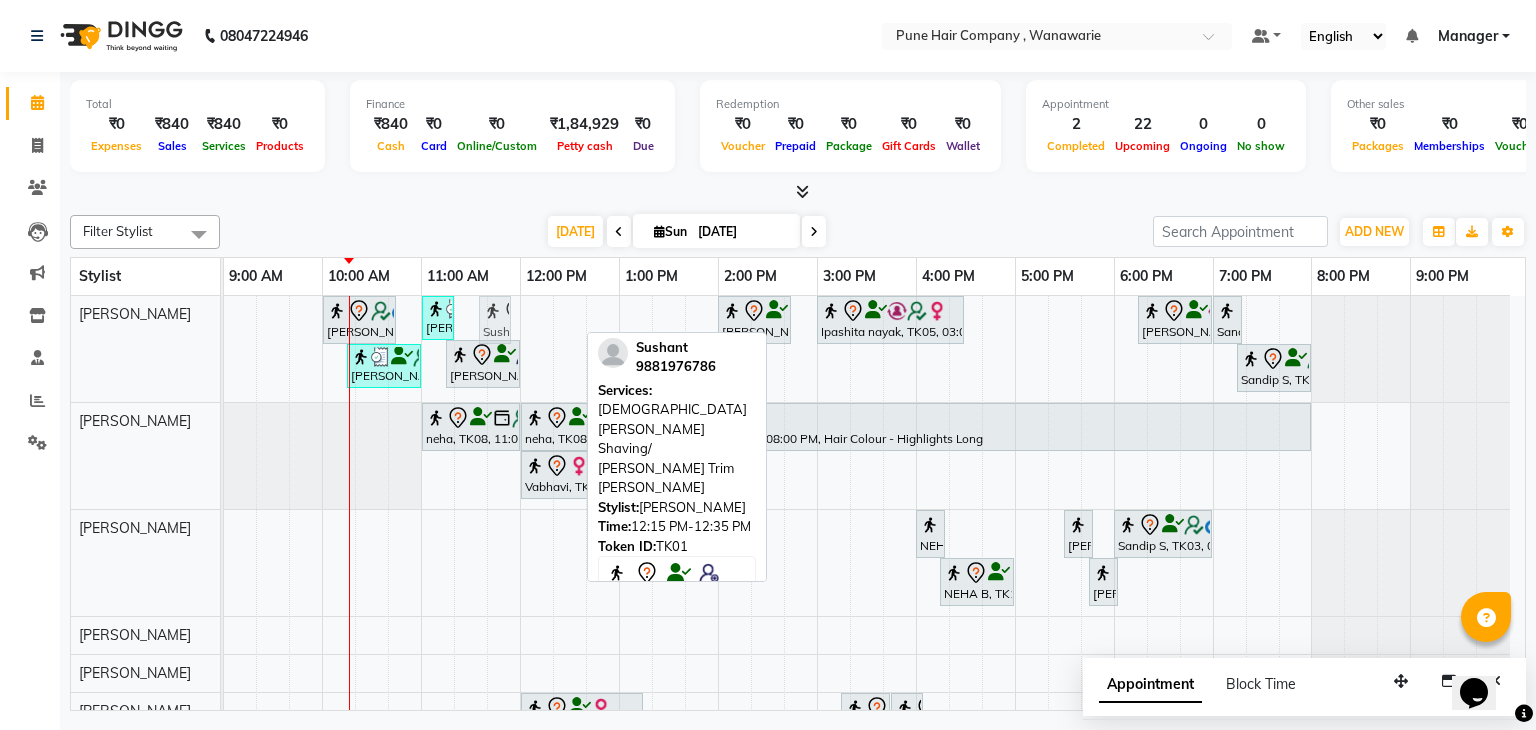 drag, startPoint x: 560, startPoint y: 314, endPoint x: 492, endPoint y: 325, distance: 68.88396 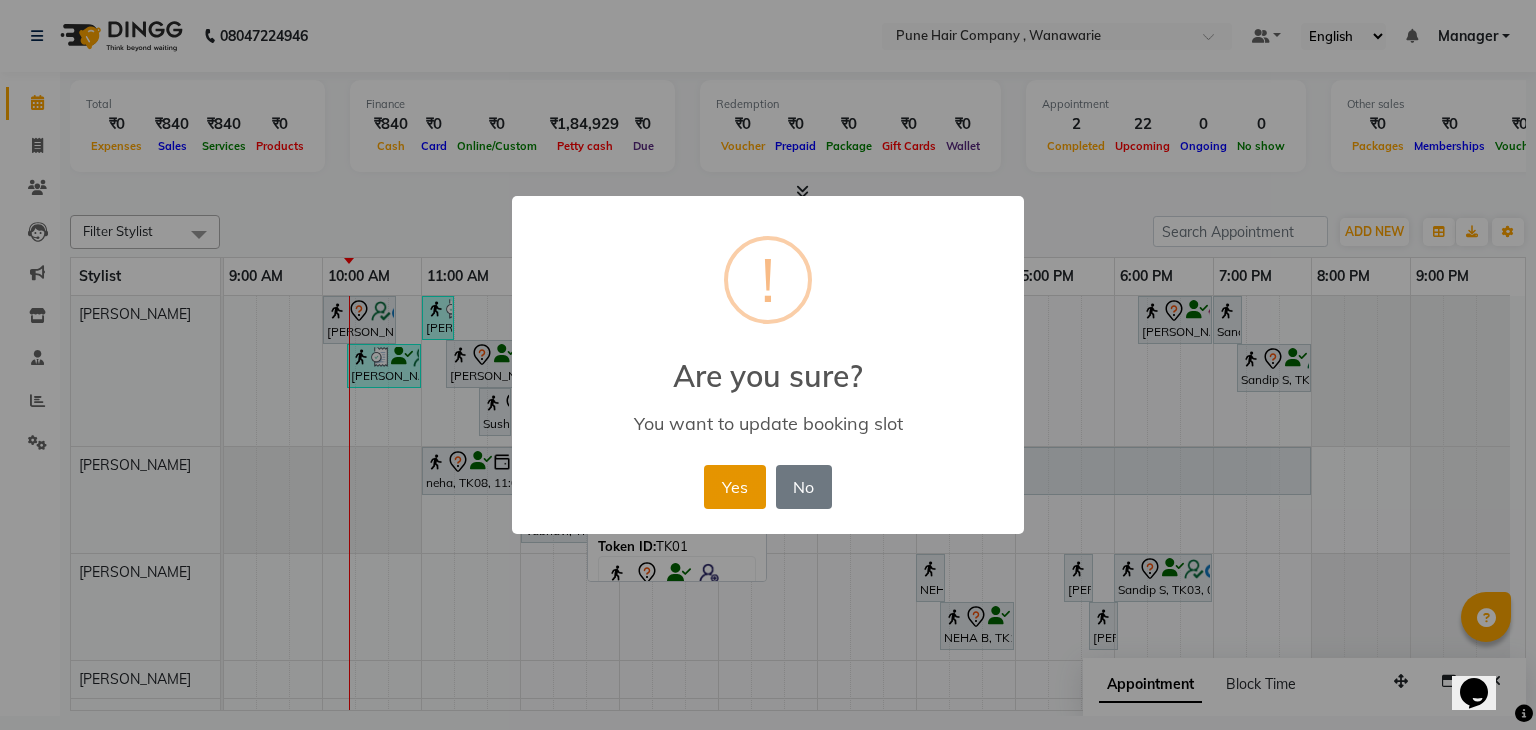 click on "Yes" at bounding box center [734, 487] 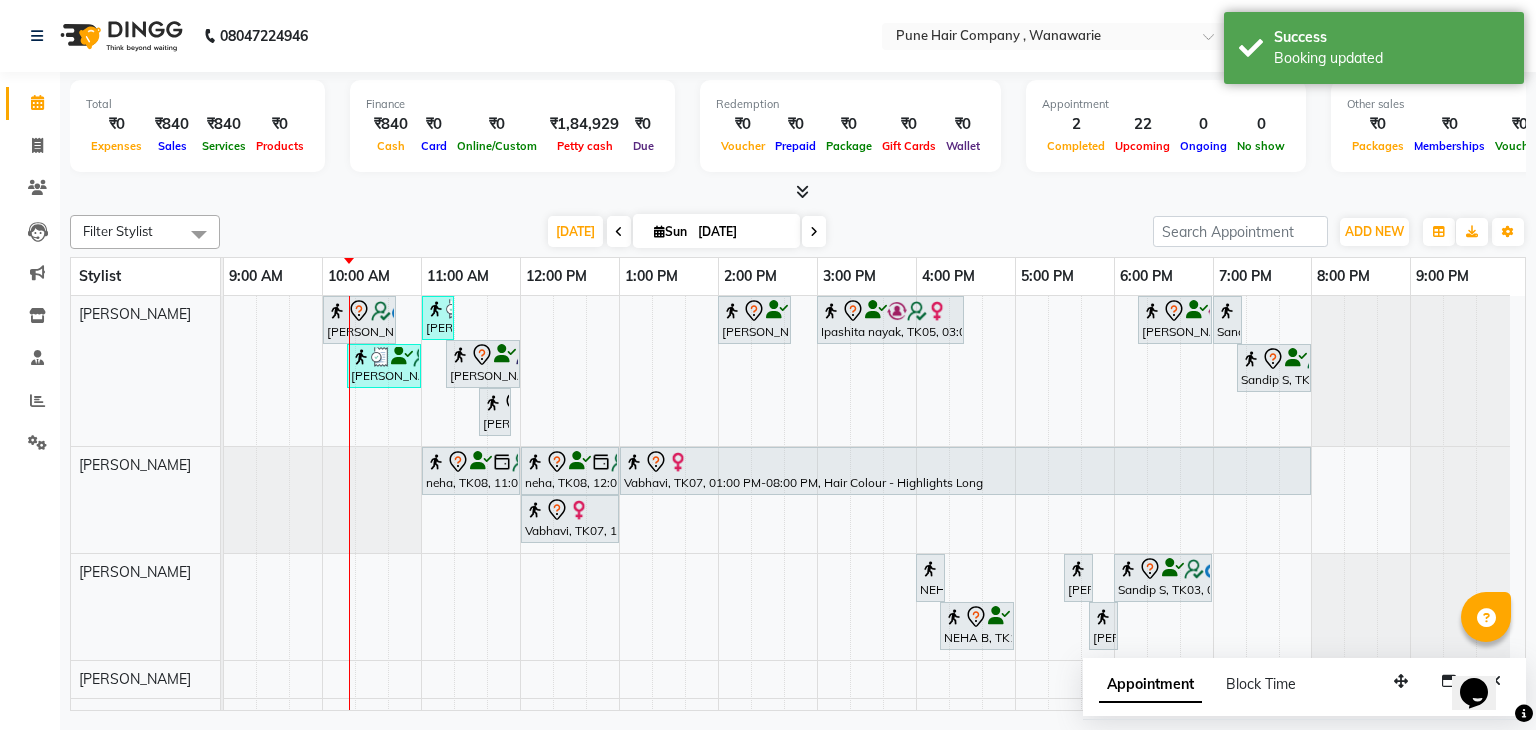 click at bounding box center (798, 192) 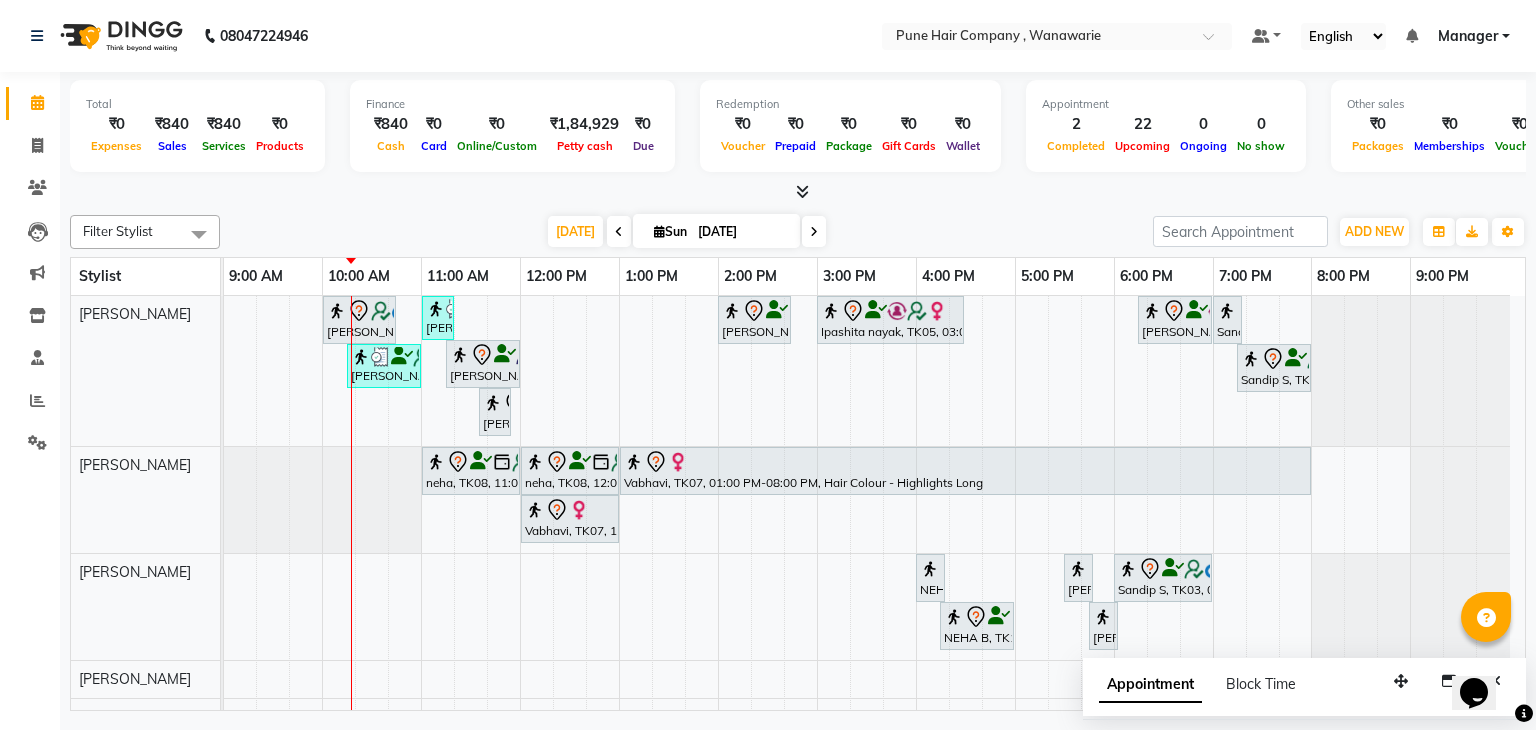 click at bounding box center (798, 192) 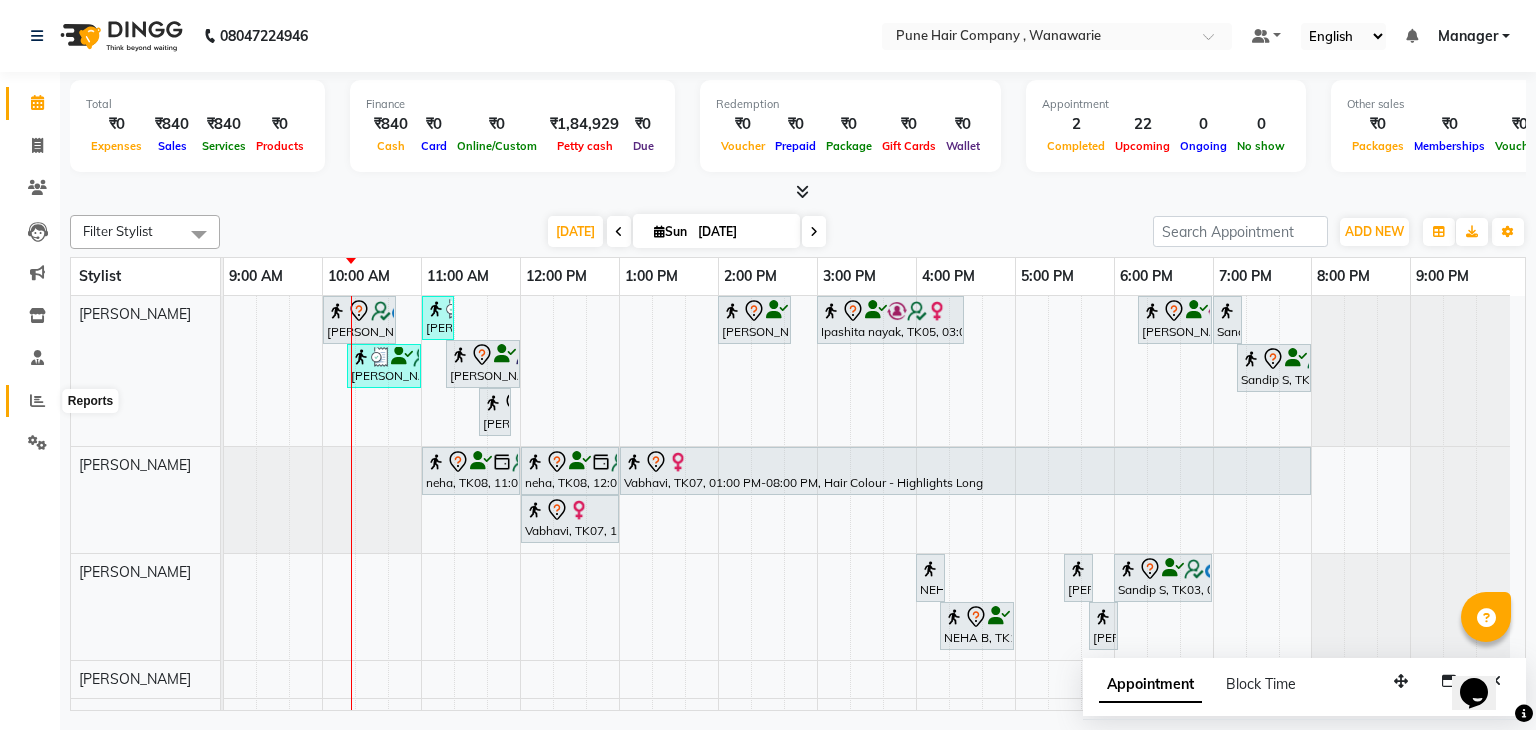 click 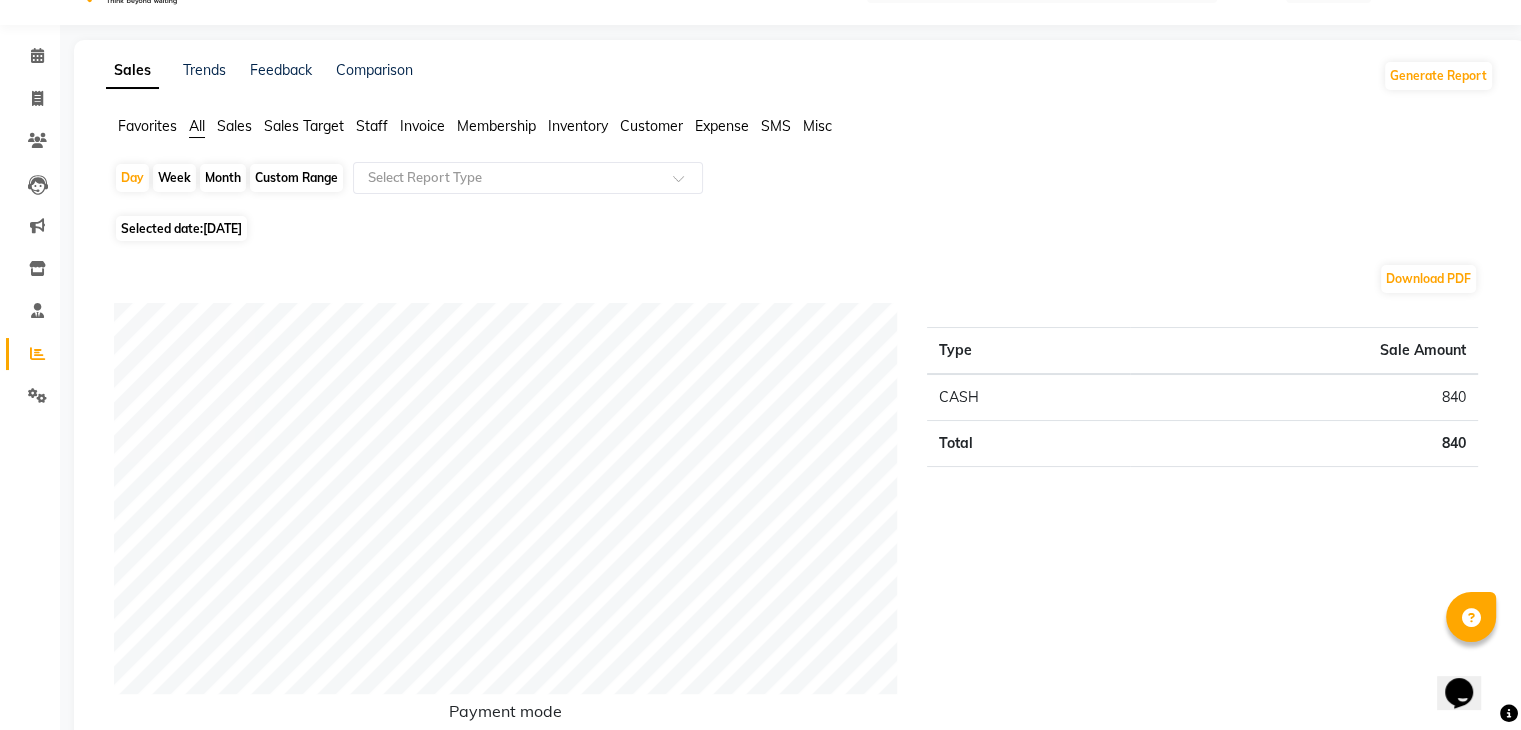 scroll, scrollTop: 0, scrollLeft: 0, axis: both 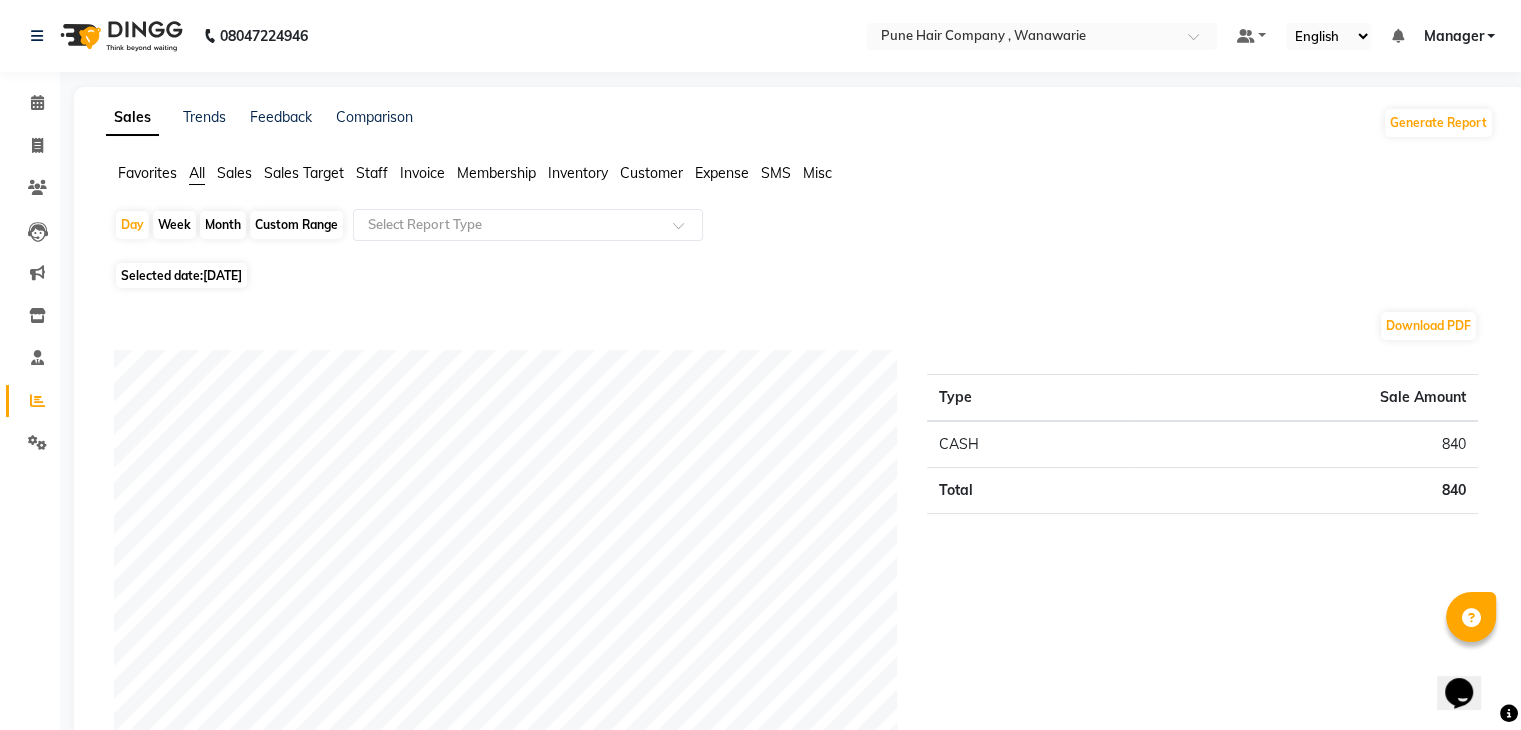 click on "Month" 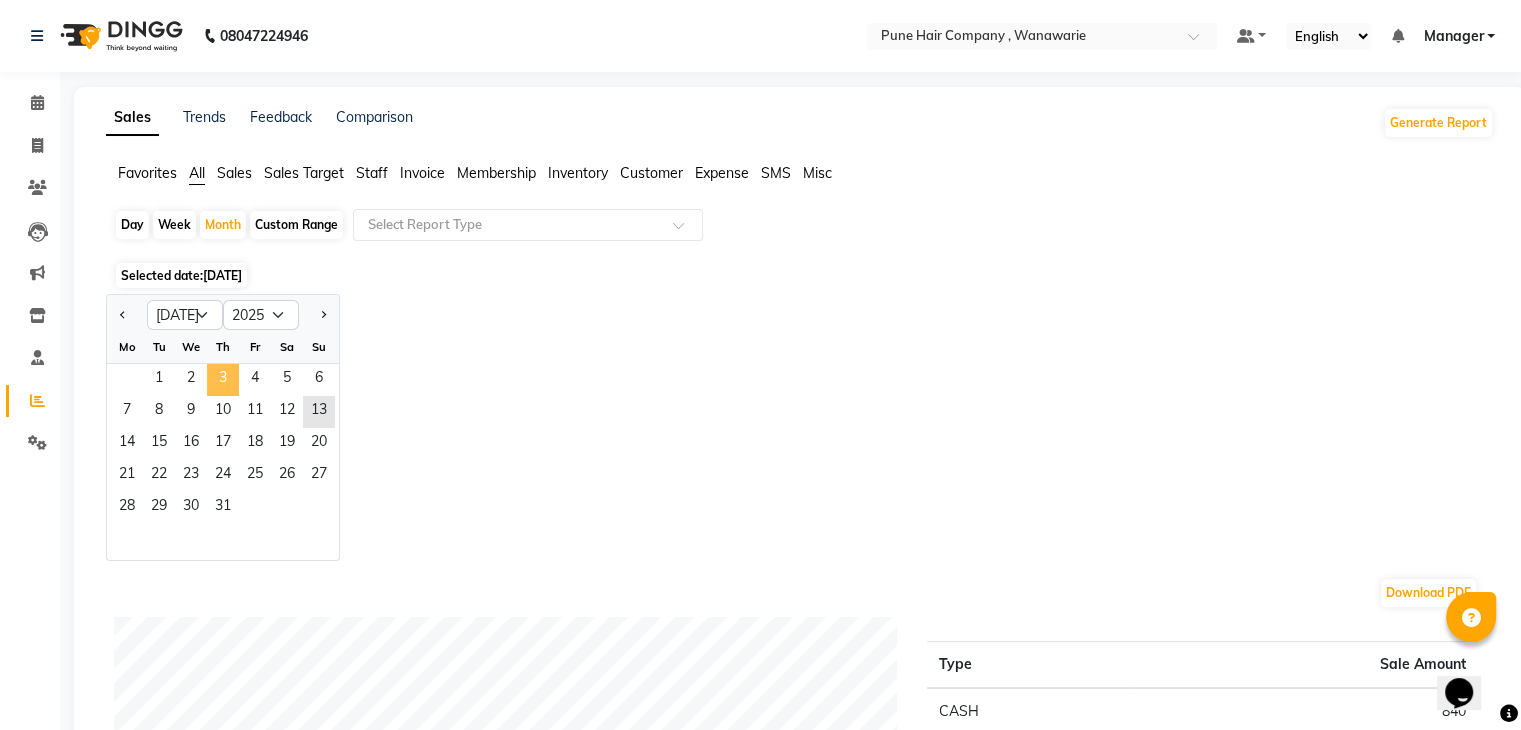 click on "3" 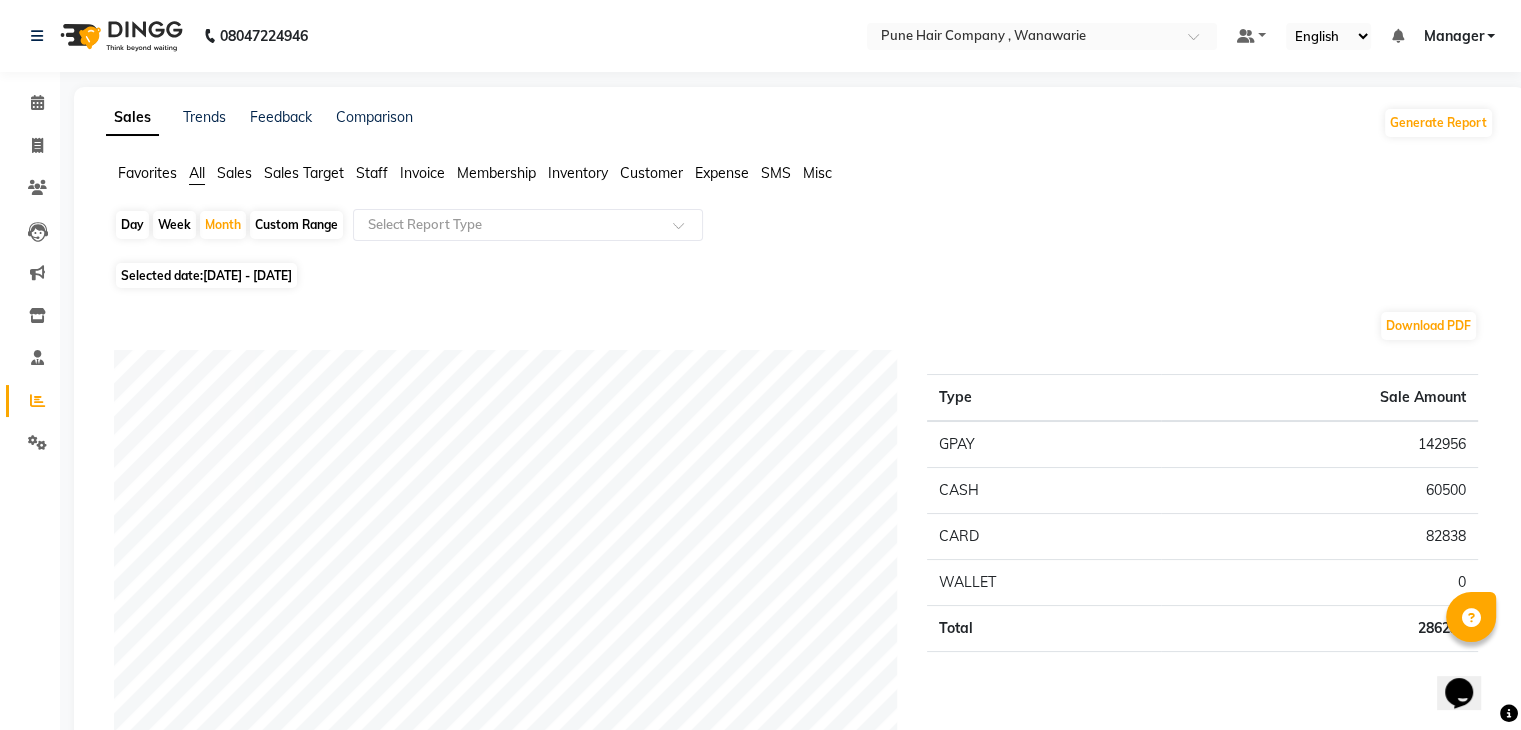 click on "Staff" 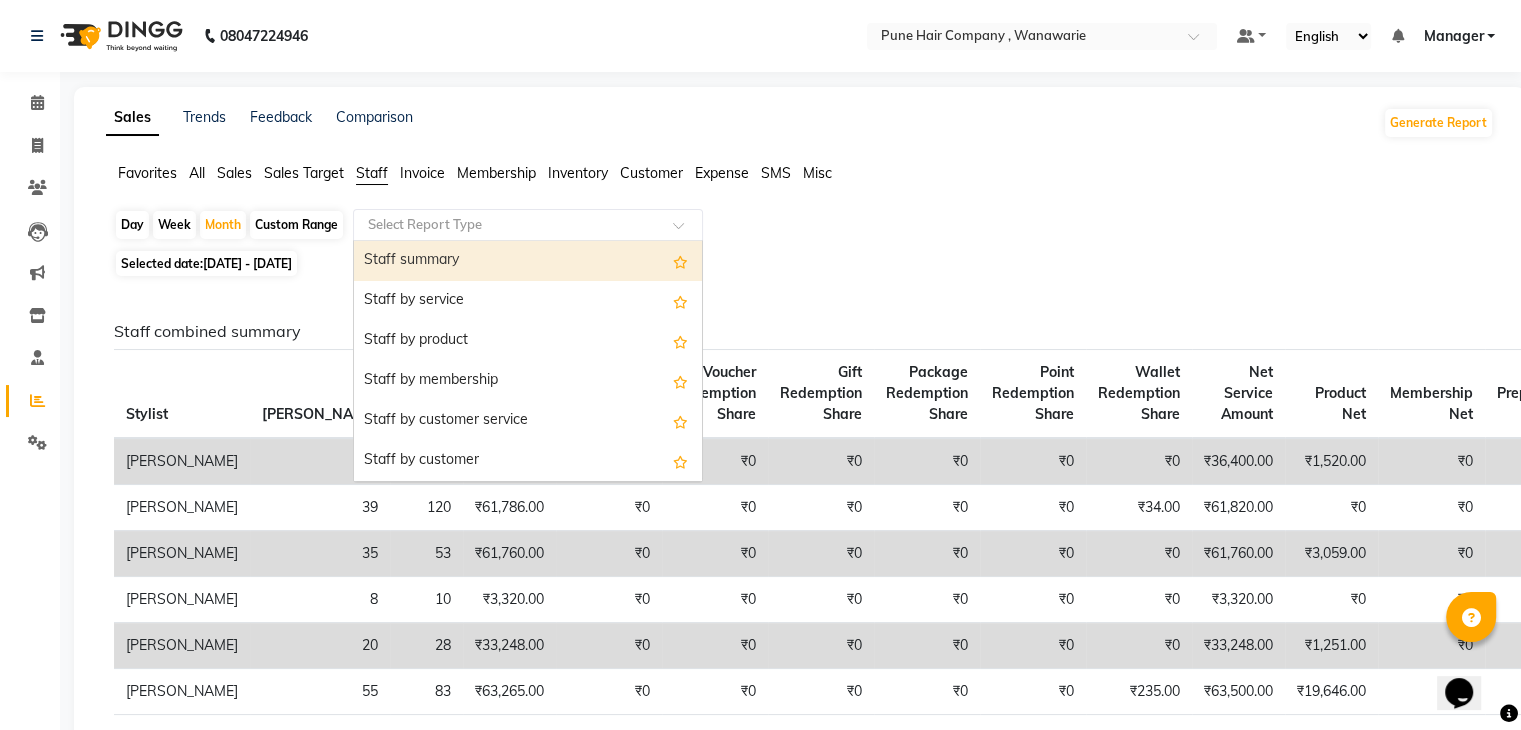 click 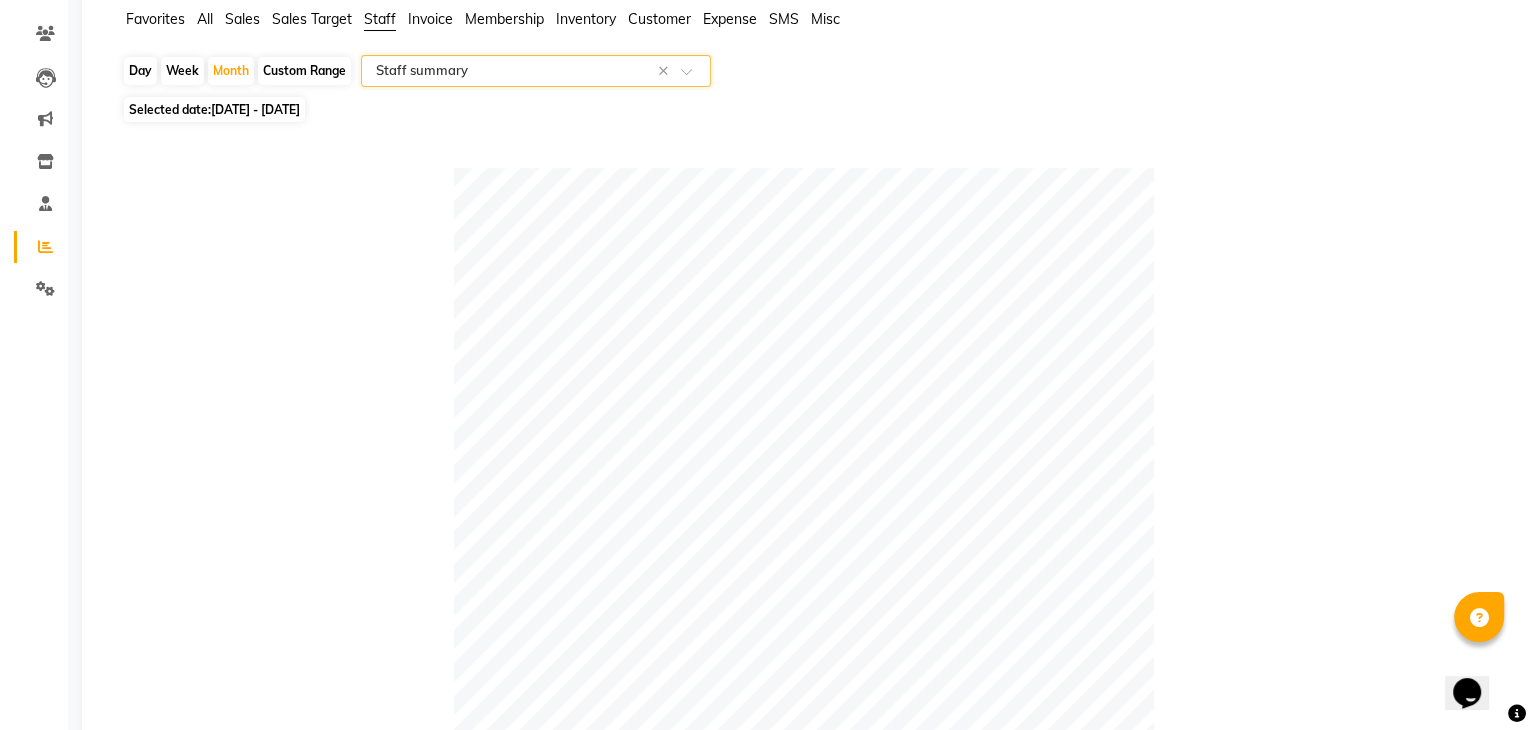 scroll, scrollTop: 0, scrollLeft: 0, axis: both 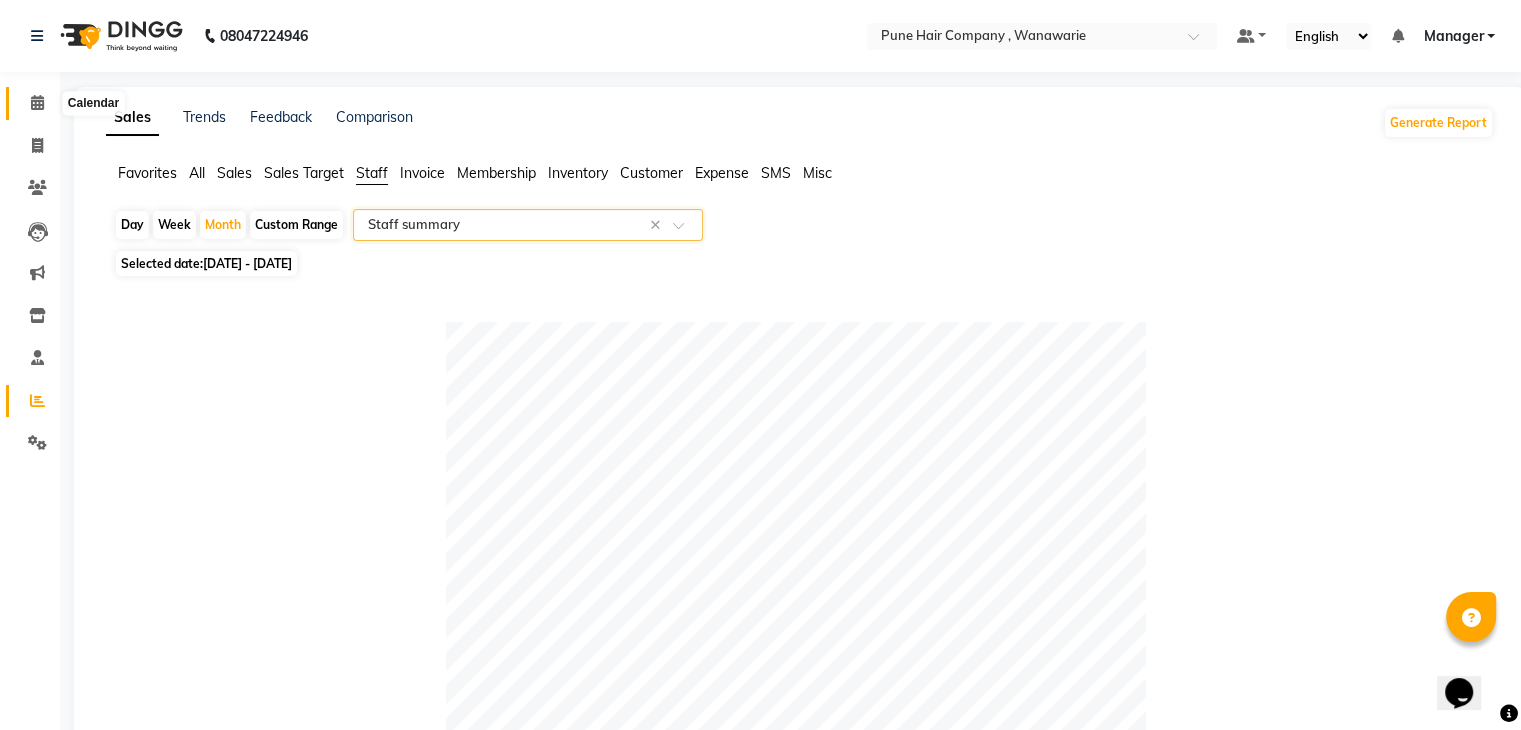click 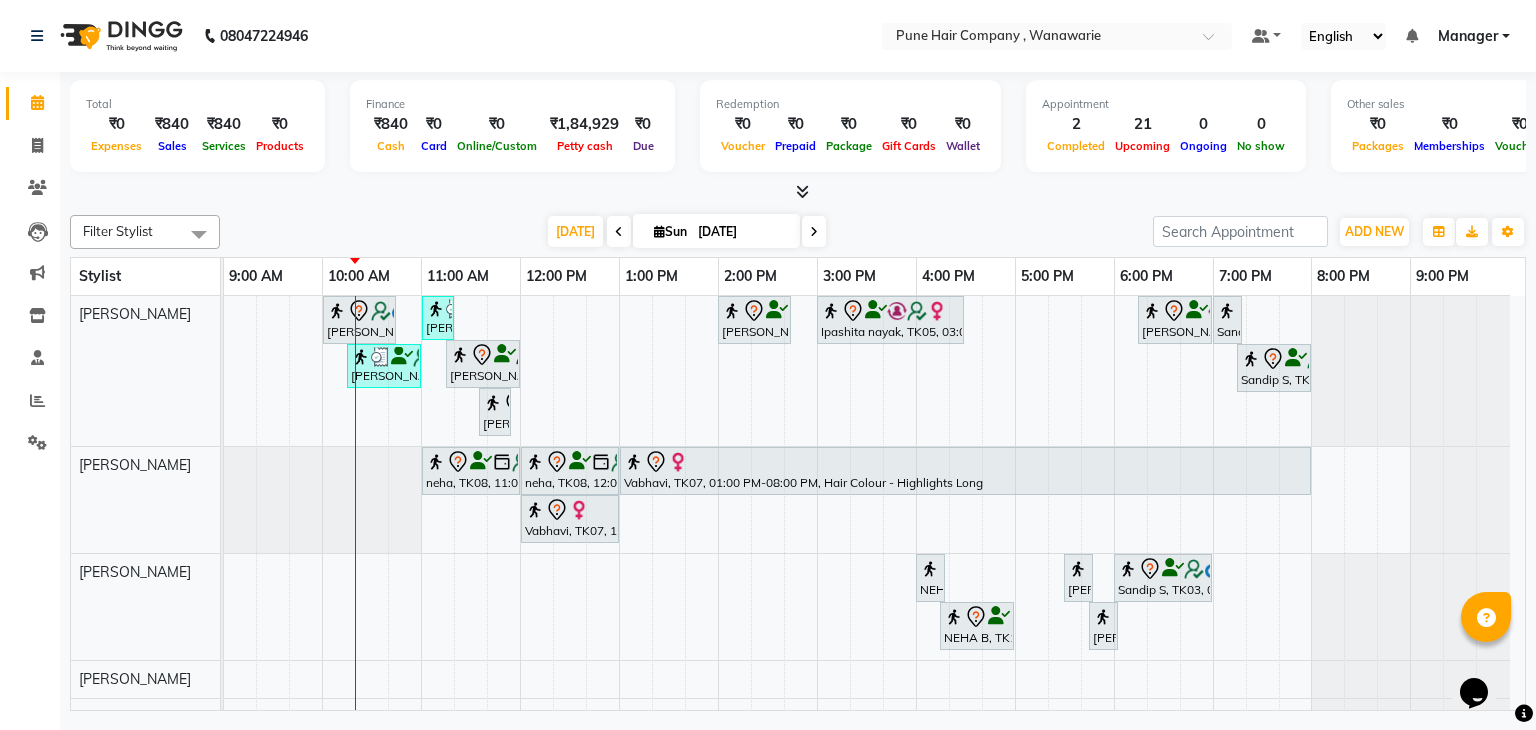 scroll, scrollTop: 63, scrollLeft: 0, axis: vertical 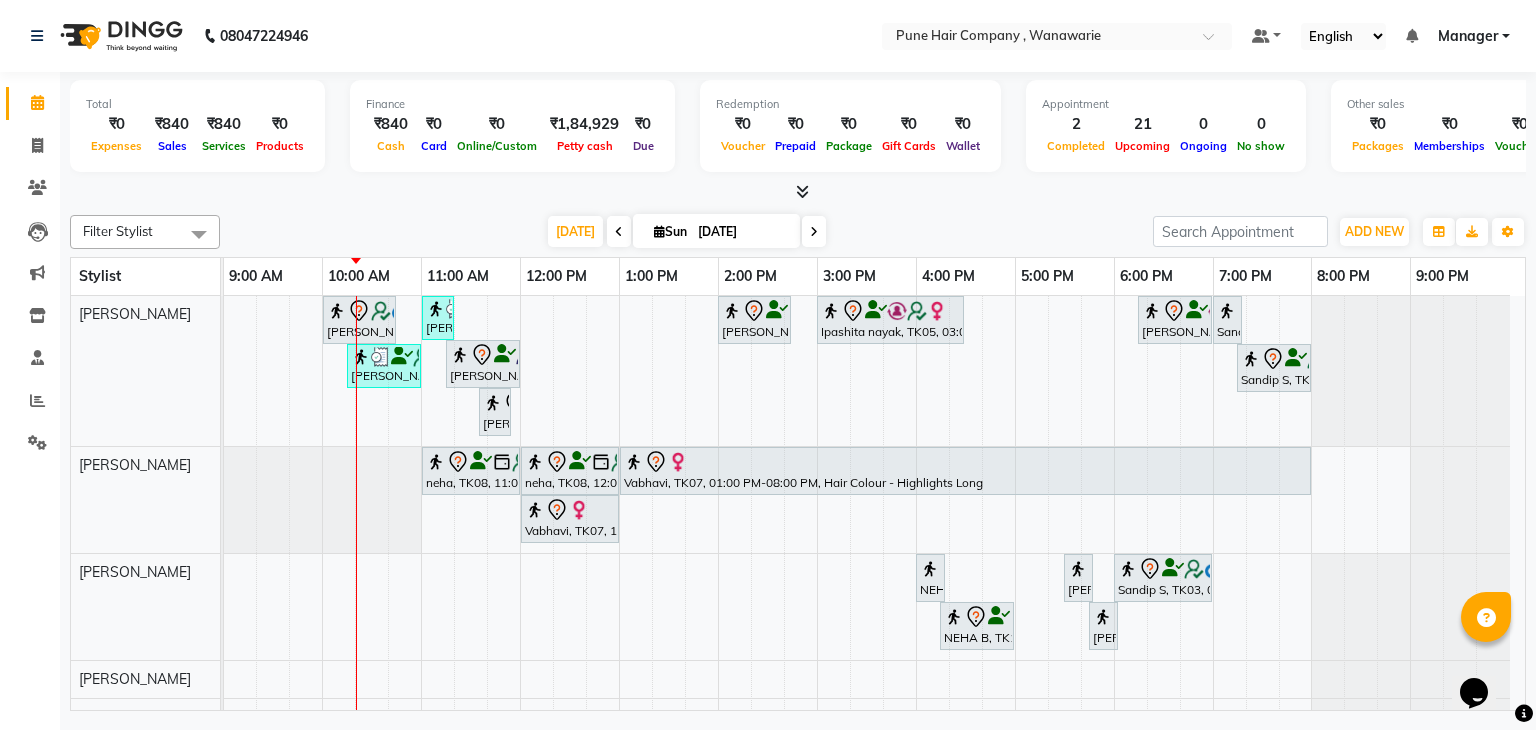 click on "[PERSON_NAME], TK02, 10:00 AM-10:45 AM, [DEMOGRAPHIC_DATA] Haircut By Senior Stylist     Sushil K, TK12, 11:00 AM-11:20 AM, [DEMOGRAPHIC_DATA] [PERSON_NAME] Shaving/ [PERSON_NAME] Trim [PERSON_NAME] Stivan, TK04, 02:00 PM-02:45 PM, Hair Treatments - Scalp Care (Soothing/ Purifying for Oily-Very Oily Scalp/ Anti-Dandruff/ Anti-Hair Fall Hair Retention Therapy)             Ipashita nayak, TK05, 03:00 PM-04:30 PM, Hair Colour - Inoa Touch-up (Upto 2 Inches)             [PERSON_NAME], TK06, 06:15 PM-07:00 PM, [DEMOGRAPHIC_DATA] Haircut By Senior Stylist             Sandip S, TK03, 07:00 PM-07:10 PM, Add_Hair Wash Classic             Sushant, TK01, 11:15 AM-12:00 PM, [DEMOGRAPHIC_DATA] Haircut By Senior Stylist     Sushil K, TK12, 10:15 AM-11:00 AM, [DEMOGRAPHIC_DATA] Haircut By Senior Stylist             Sandip S, TK03, 07:15 PM-08:00 PM, [DEMOGRAPHIC_DATA] Haircut By Senior Stylist             Sushant, TK01, 11:35 AM-11:55 AM, [DEMOGRAPHIC_DATA] [PERSON_NAME] Shaving/ [PERSON_NAME] Trim [PERSON_NAME], TK08, 11:00 AM-12:00 PM, Haircuts, - By Senior Stylist" at bounding box center (874, 588) 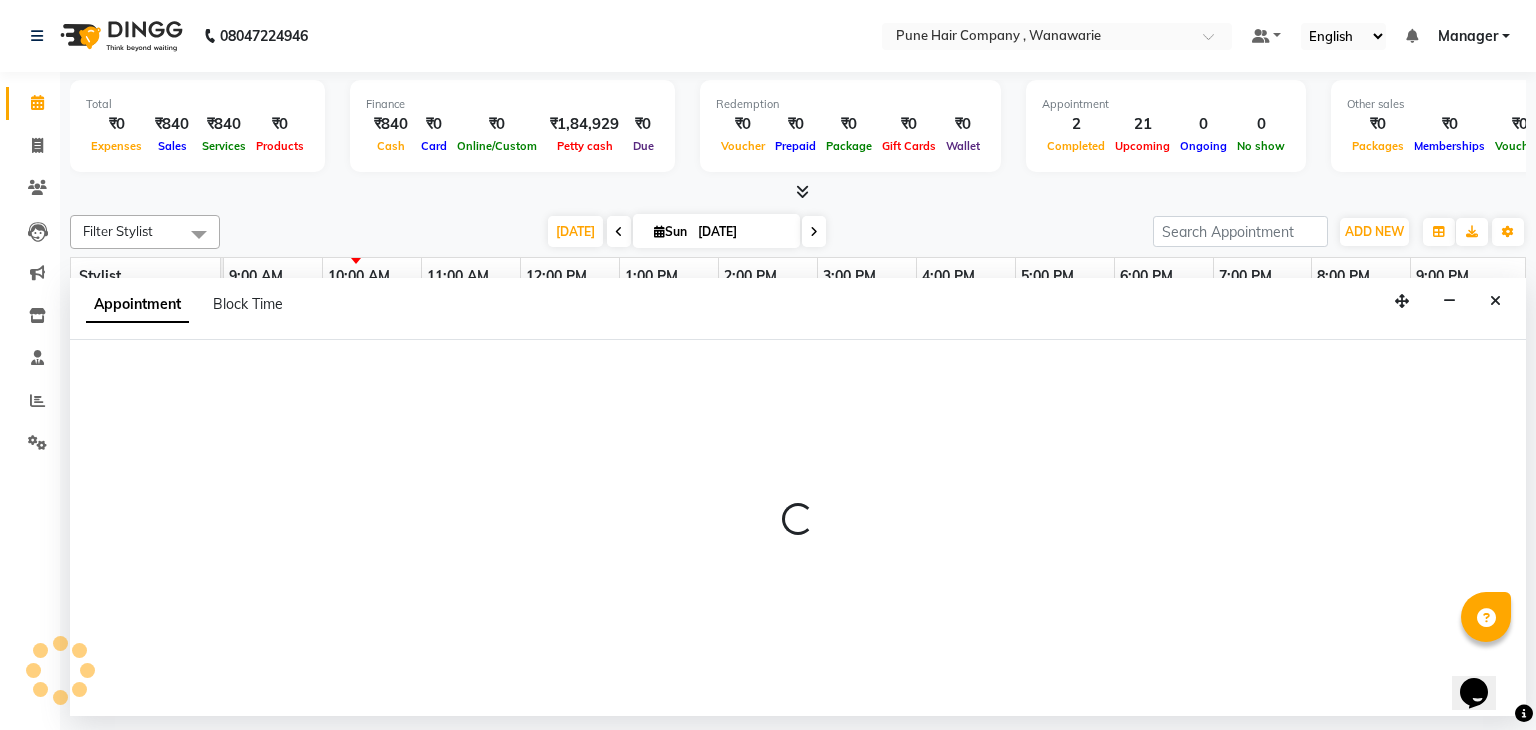 select on "74577" 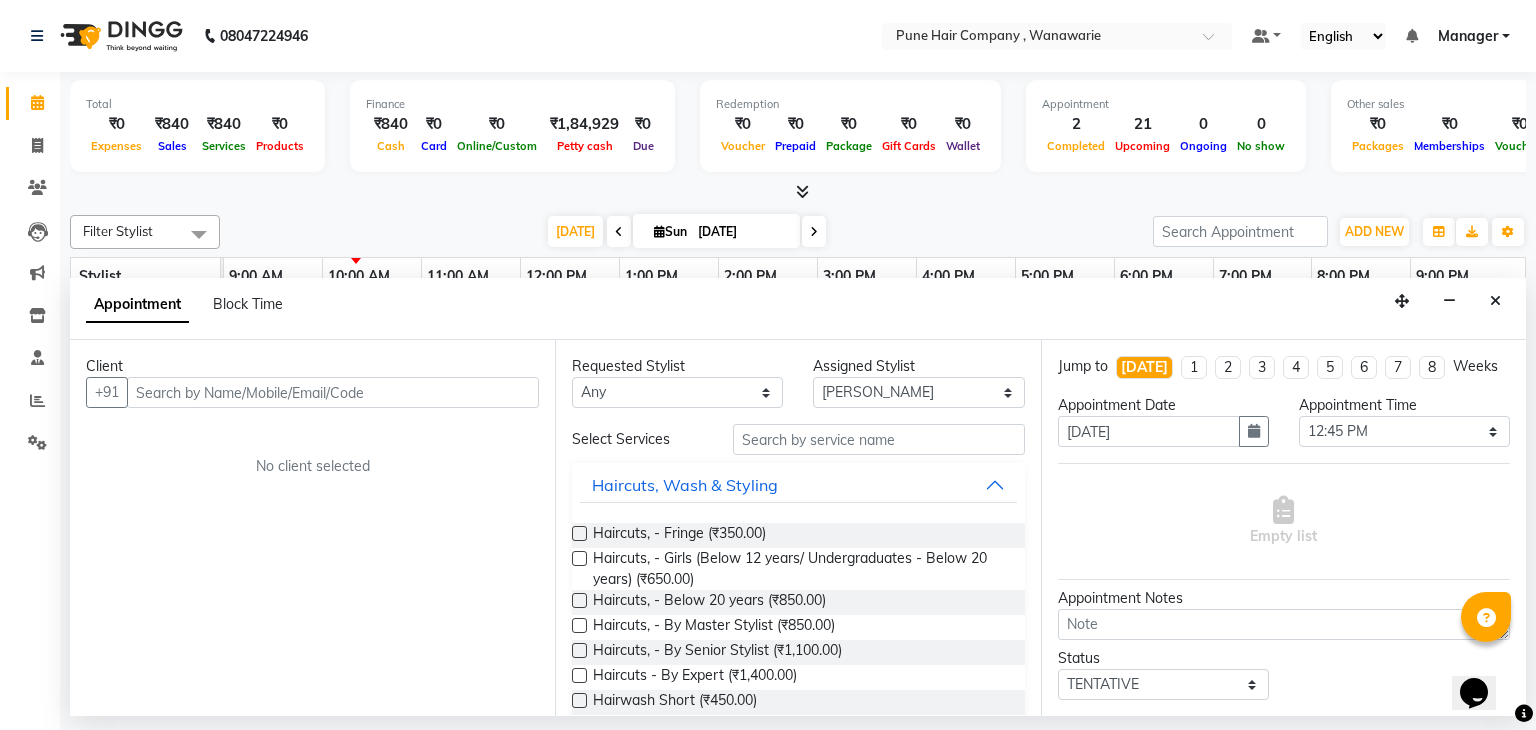 click on "Filter Stylist Select All [PERSON_NAME] [PERSON_NAME]  [PERSON_NAME] [PERSON_NAME] [PERSON_NAME] [PERSON_NAME] [PERSON_NAME] [DATE]  [DATE] Toggle Dropdown Add Appointment Add Invoice Add Expense Add Attendance Add Client Add Transaction Toggle Dropdown Add Appointment Add Invoice Add Expense Add Attendance Add Client ADD NEW Toggle Dropdown Add Appointment Add Invoice Add Expense Add Attendance Add Client Add Transaction Filter Stylist Select All [PERSON_NAME] [PERSON_NAME]  [PERSON_NAME] [PERSON_NAME] [PERSON_NAME] [PERSON_NAME] [PERSON_NAME] Group By  Staff View   Room View  View as Vertical  Vertical - Week View  Horizontal  Horizontal - Week View  List  Toggle Dropdown Calendar Settings Manage Tags   Arrange Stylists   Reset Stylists  Full Screen Appointment Form Zoom 75% Stylist 9:00 AM 10:00 AM 11:00 AM 12:00 PM 1:00 PM 2:00 PM 3:00 PM 4:00 PM 5:00 PM 6:00 PM 7:00 PM 8:00 PM 9:00 PM [PERSON_NAME] [PERSON_NAME] [PERSON_NAME] [PERSON_NAME] [PERSON_NAME] [PERSON_NAME] [PERSON_NAME]" 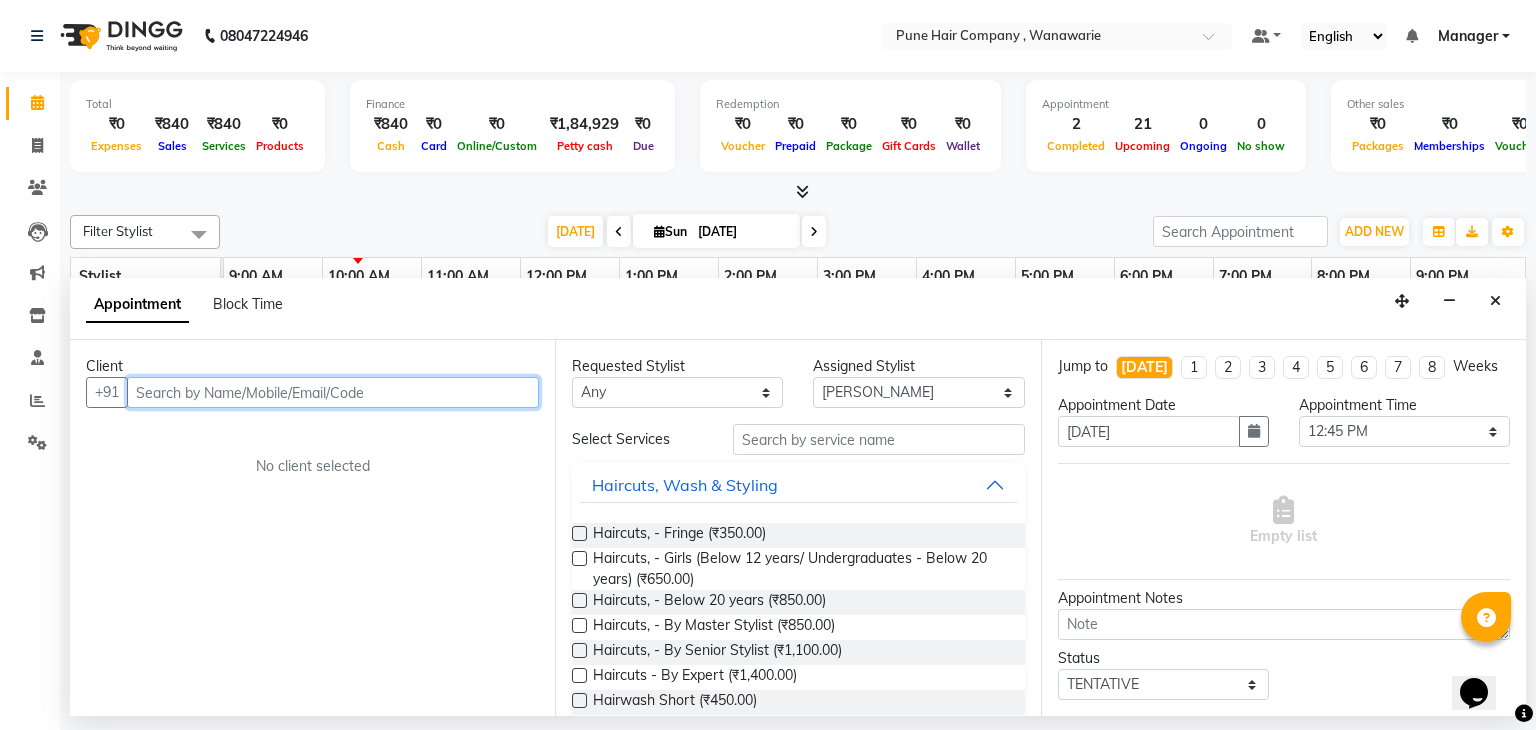 click at bounding box center [333, 392] 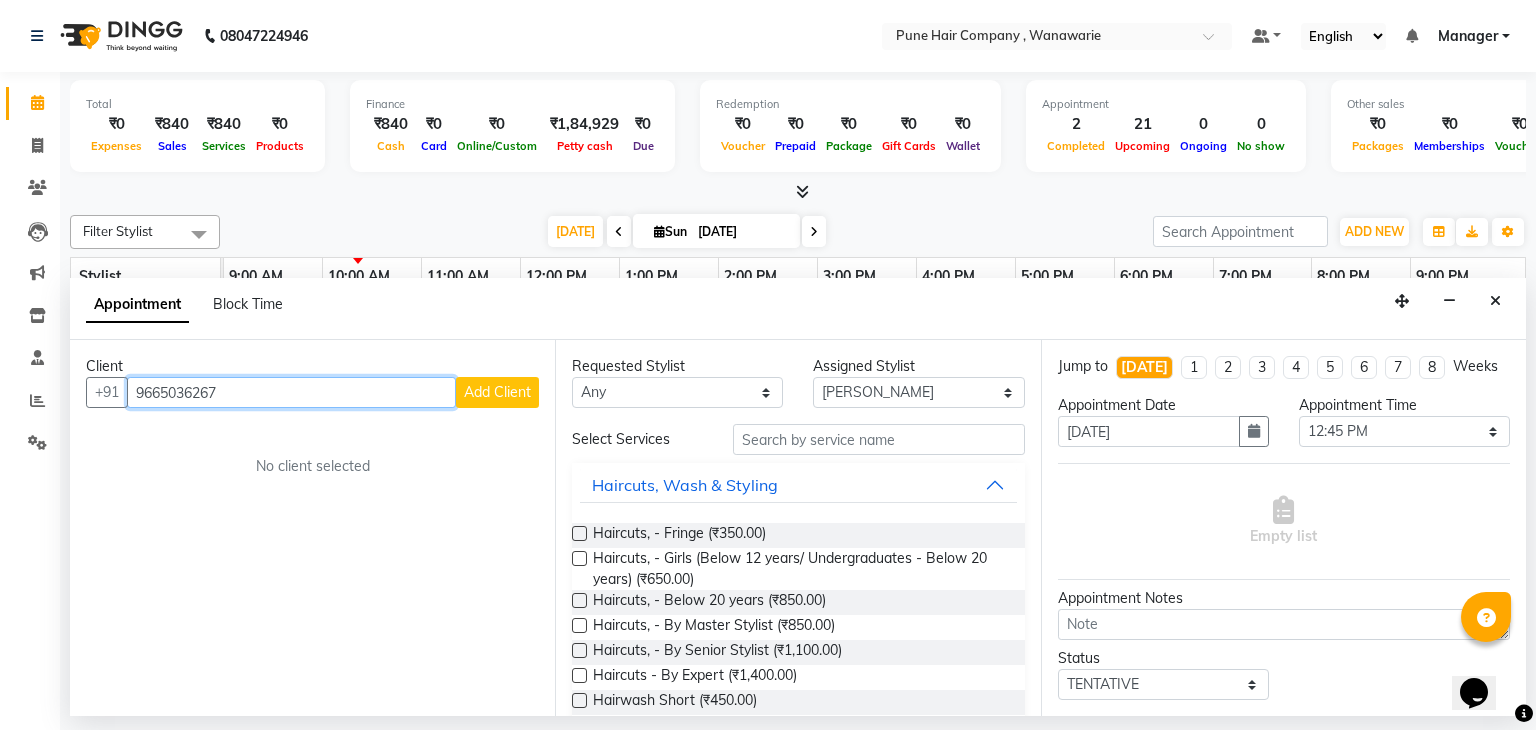 type on "9665036267" 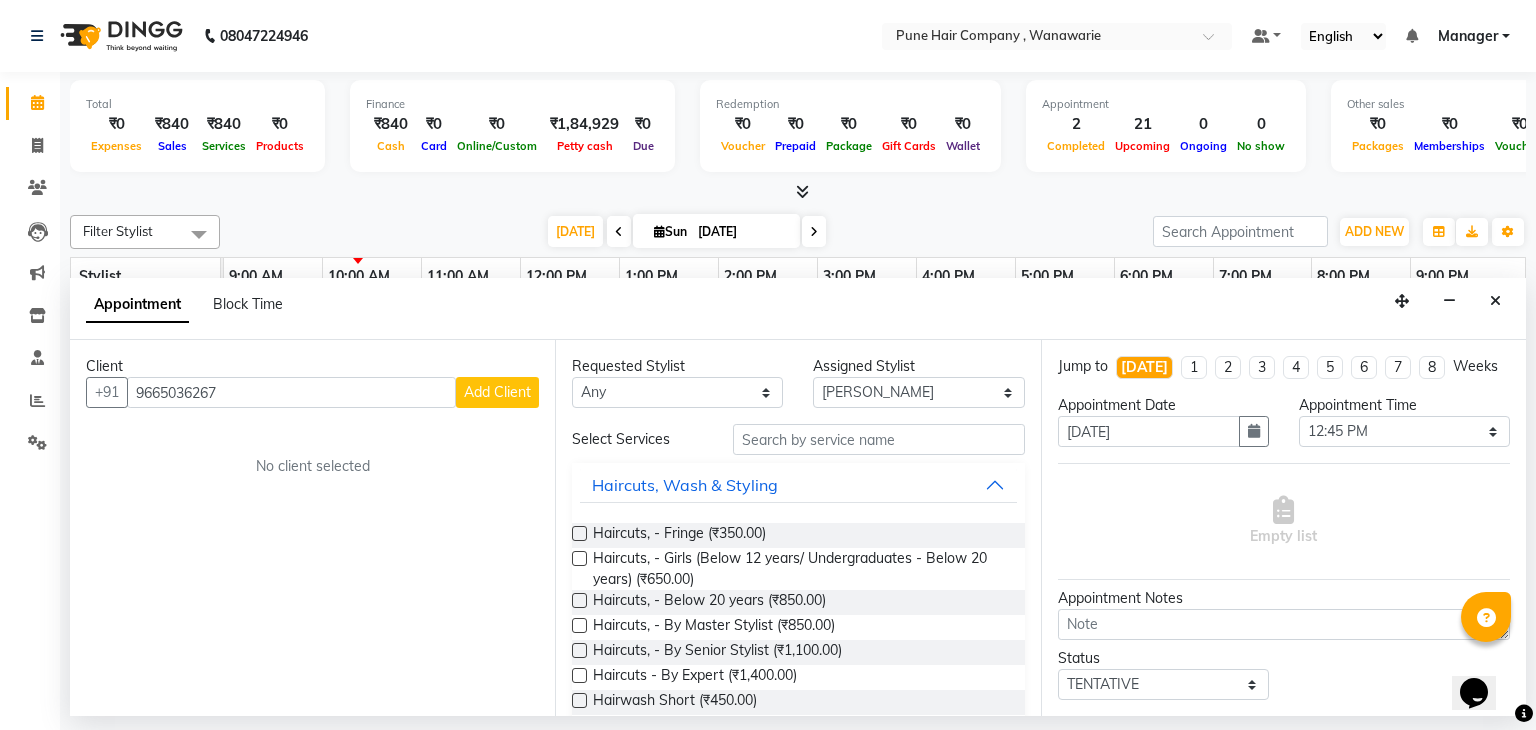 click on "Add Client" at bounding box center [497, 392] 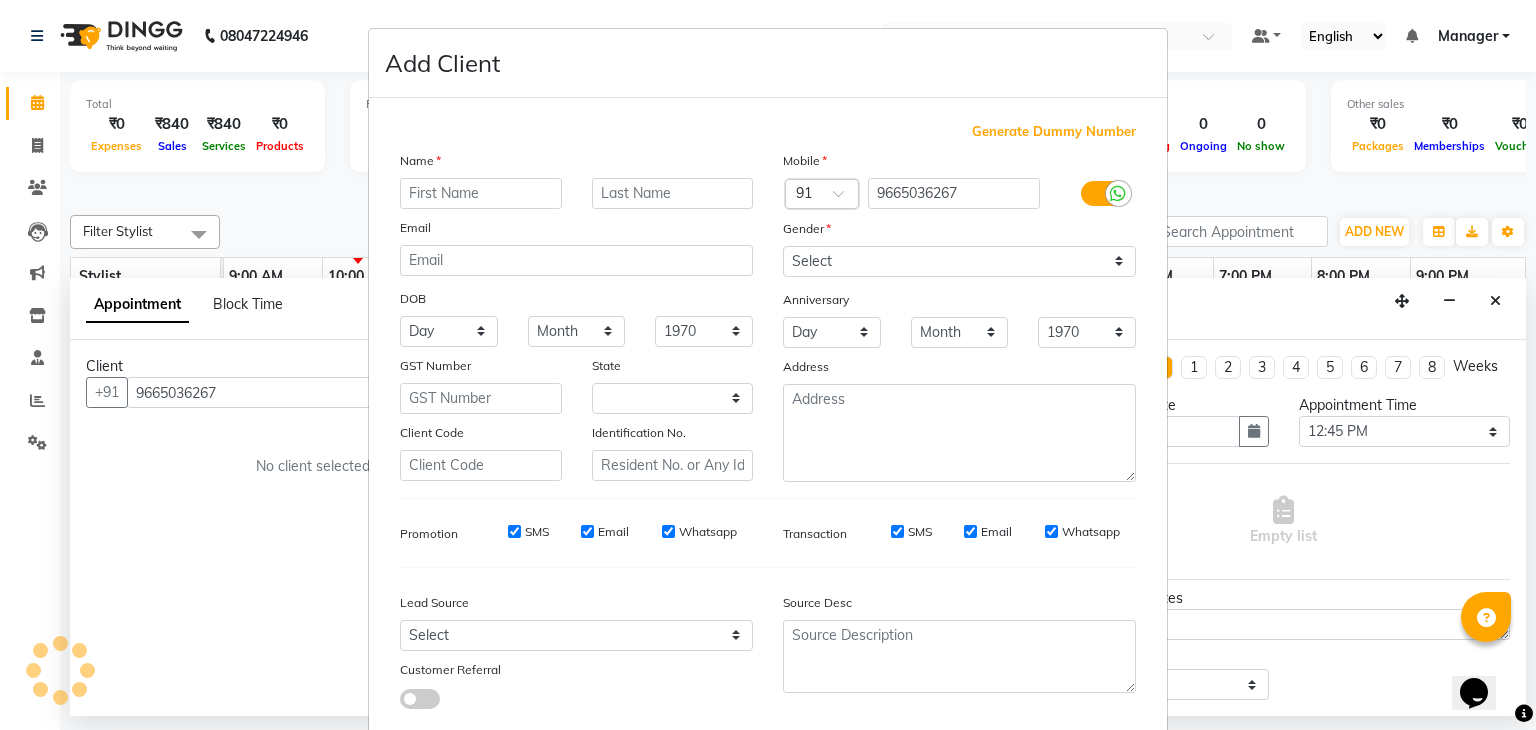 select on "22" 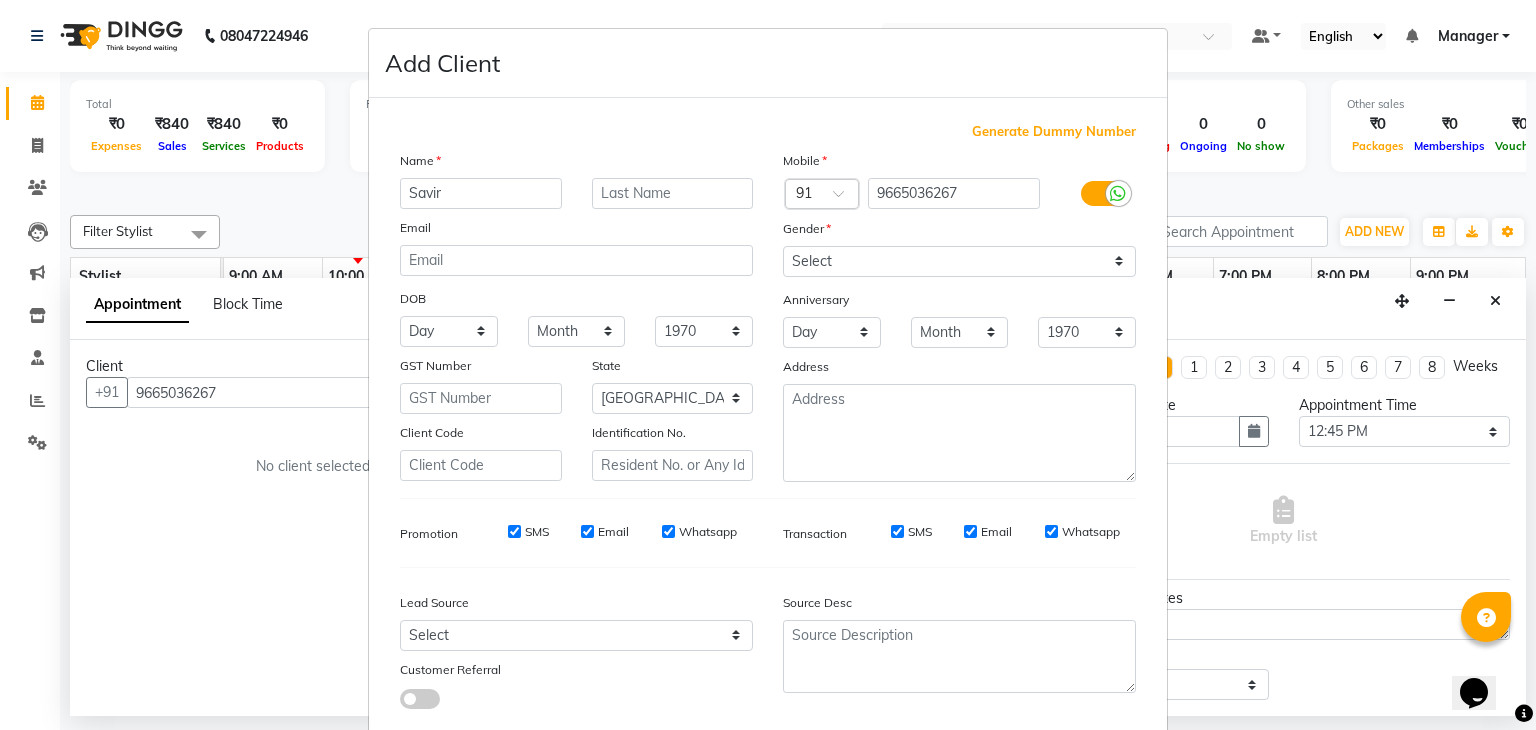 type on "Savir" 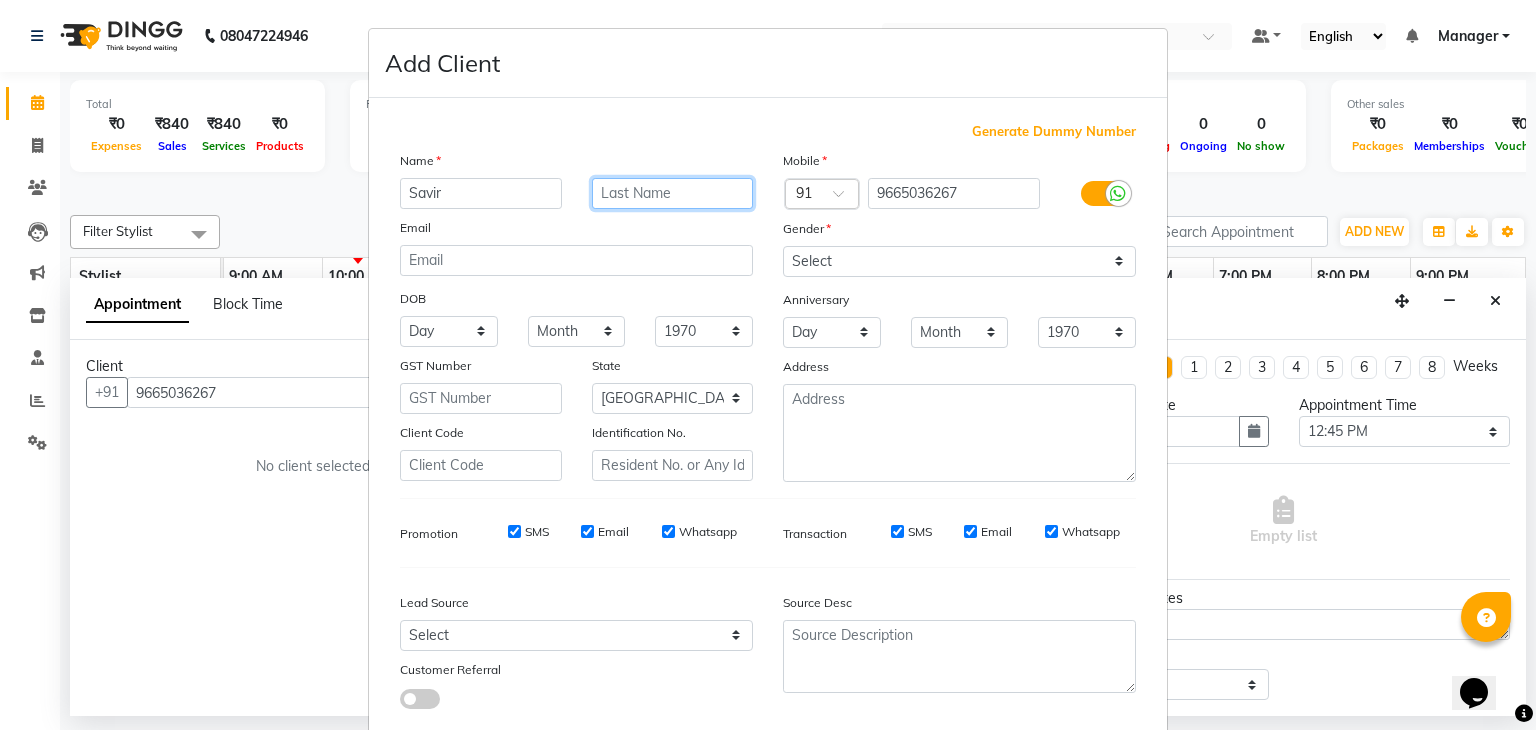 click at bounding box center (673, 193) 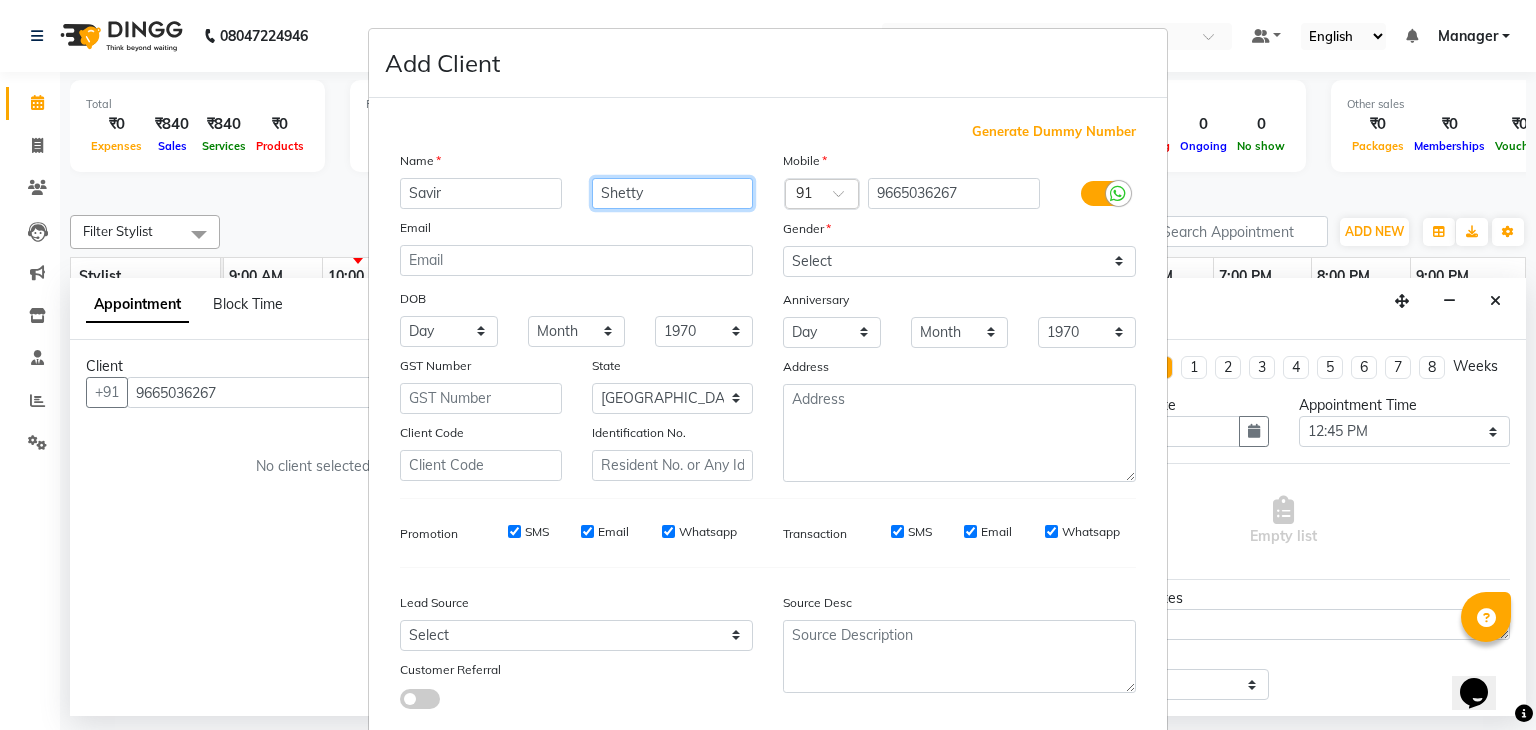 type on "Shetty" 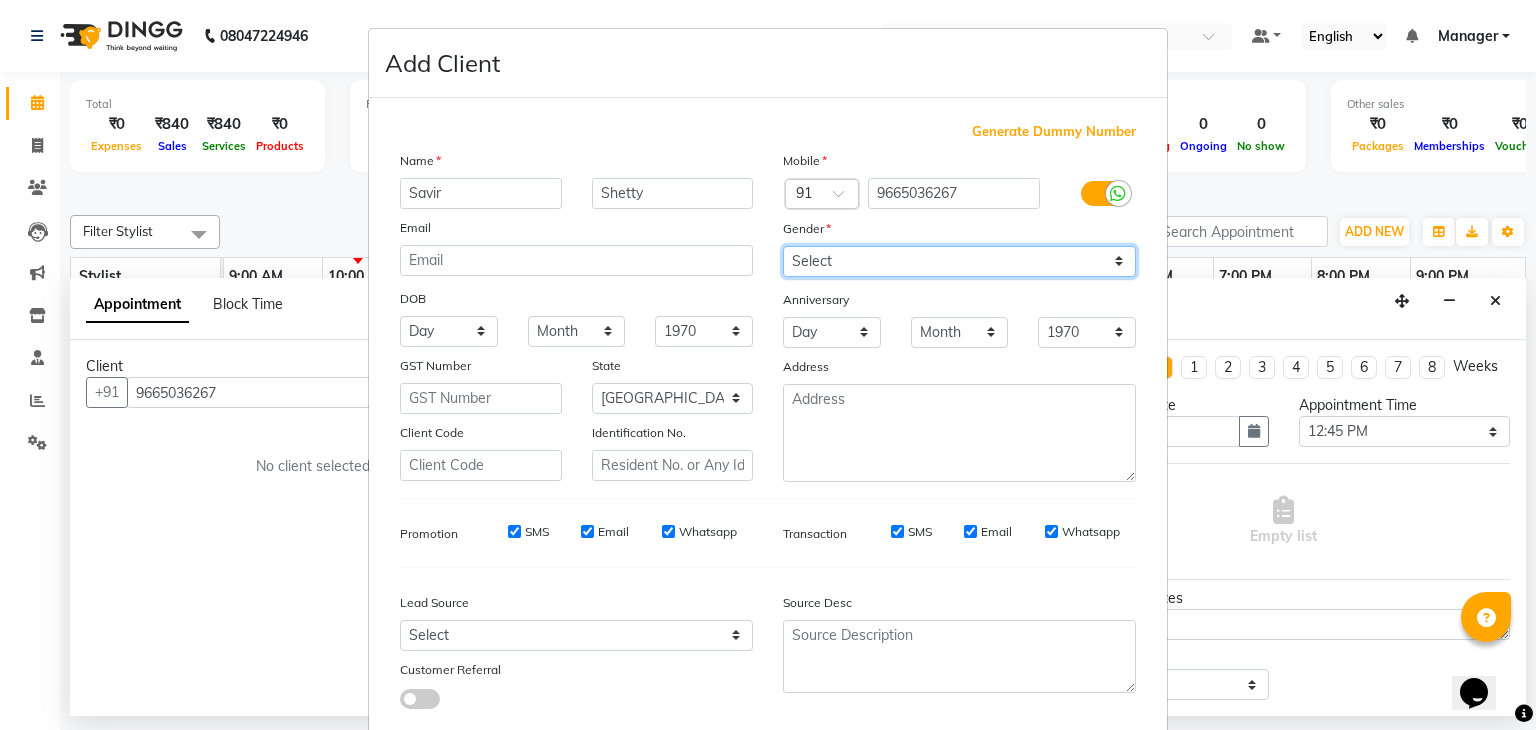 drag, startPoint x: 828, startPoint y: 261, endPoint x: 832, endPoint y: 312, distance: 51.156624 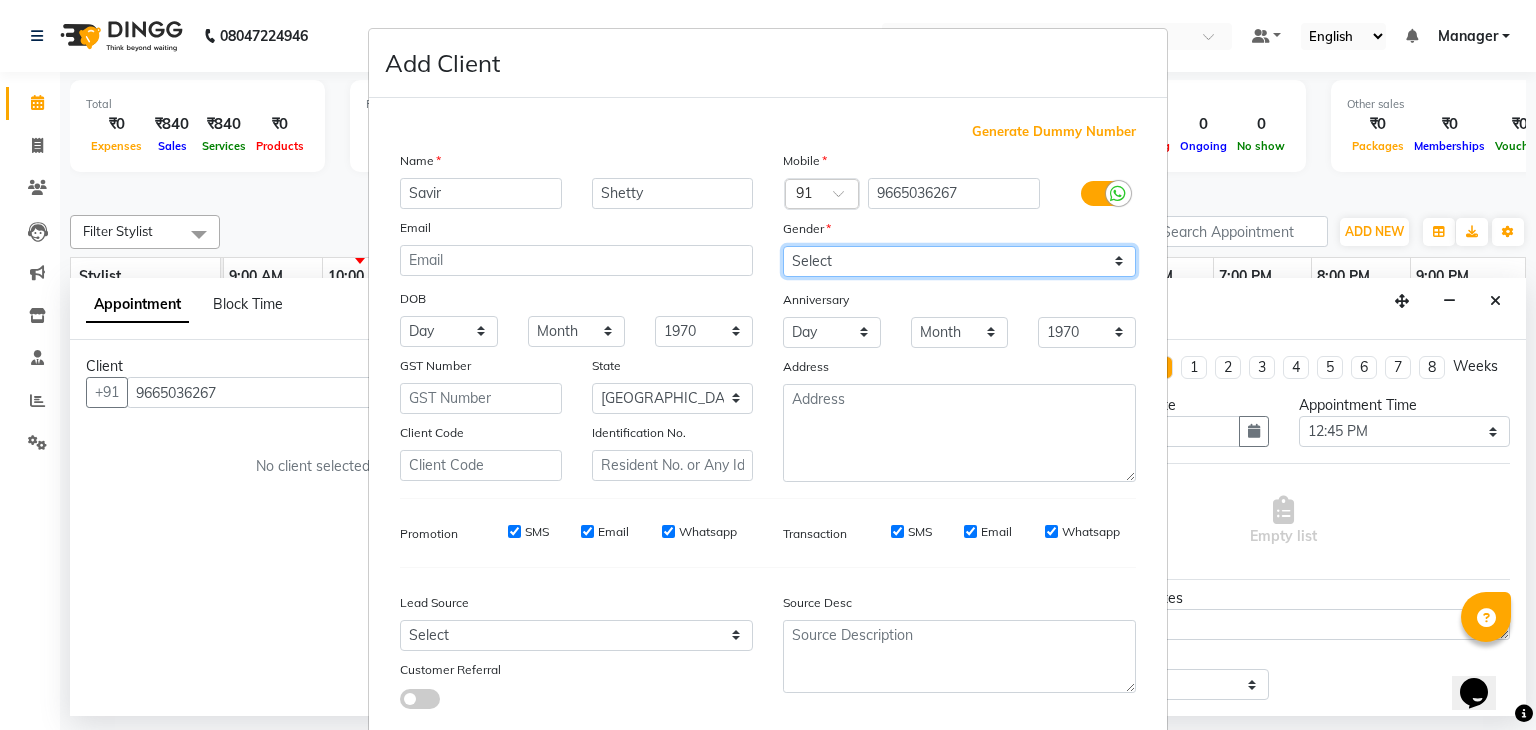 scroll, scrollTop: 127, scrollLeft: 0, axis: vertical 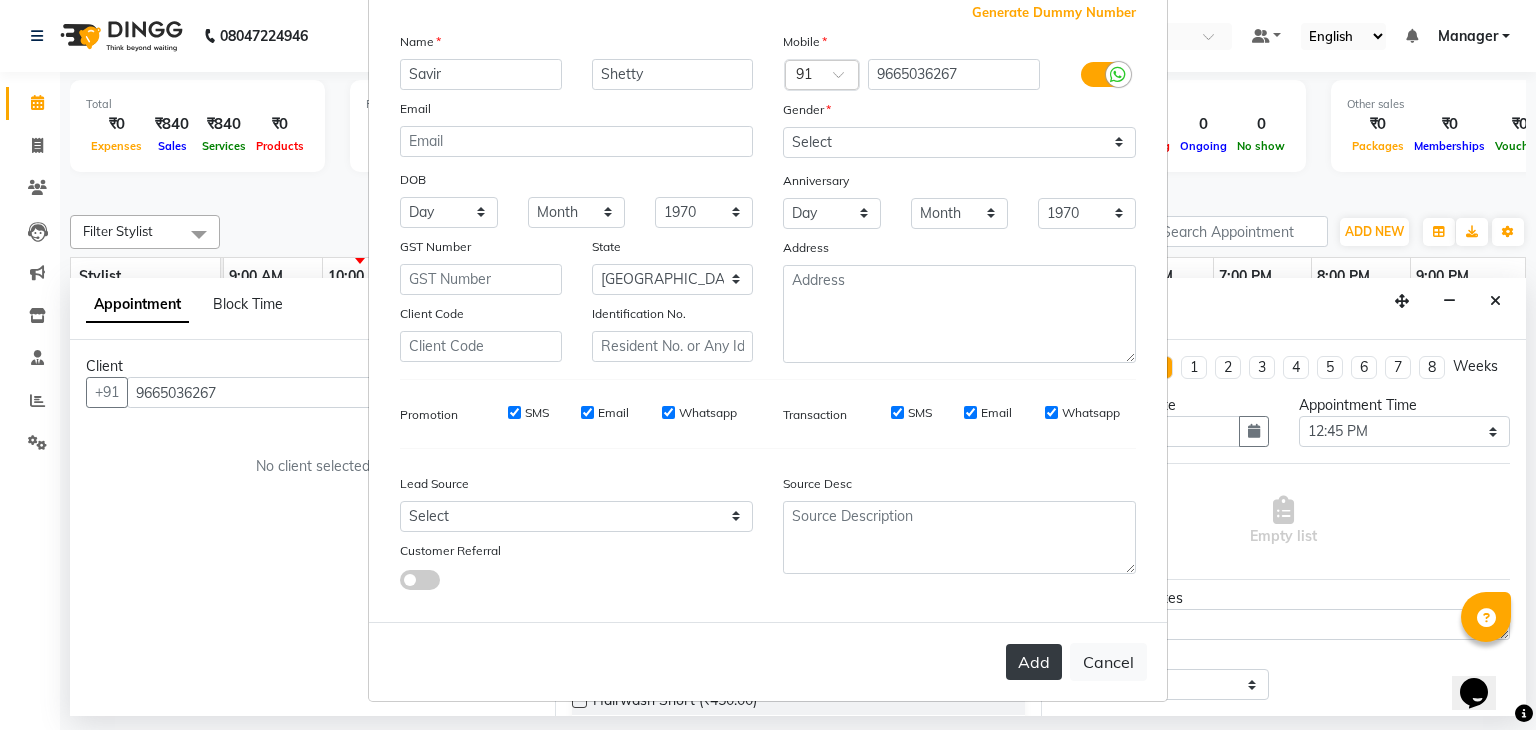 click on "Add" at bounding box center (1034, 662) 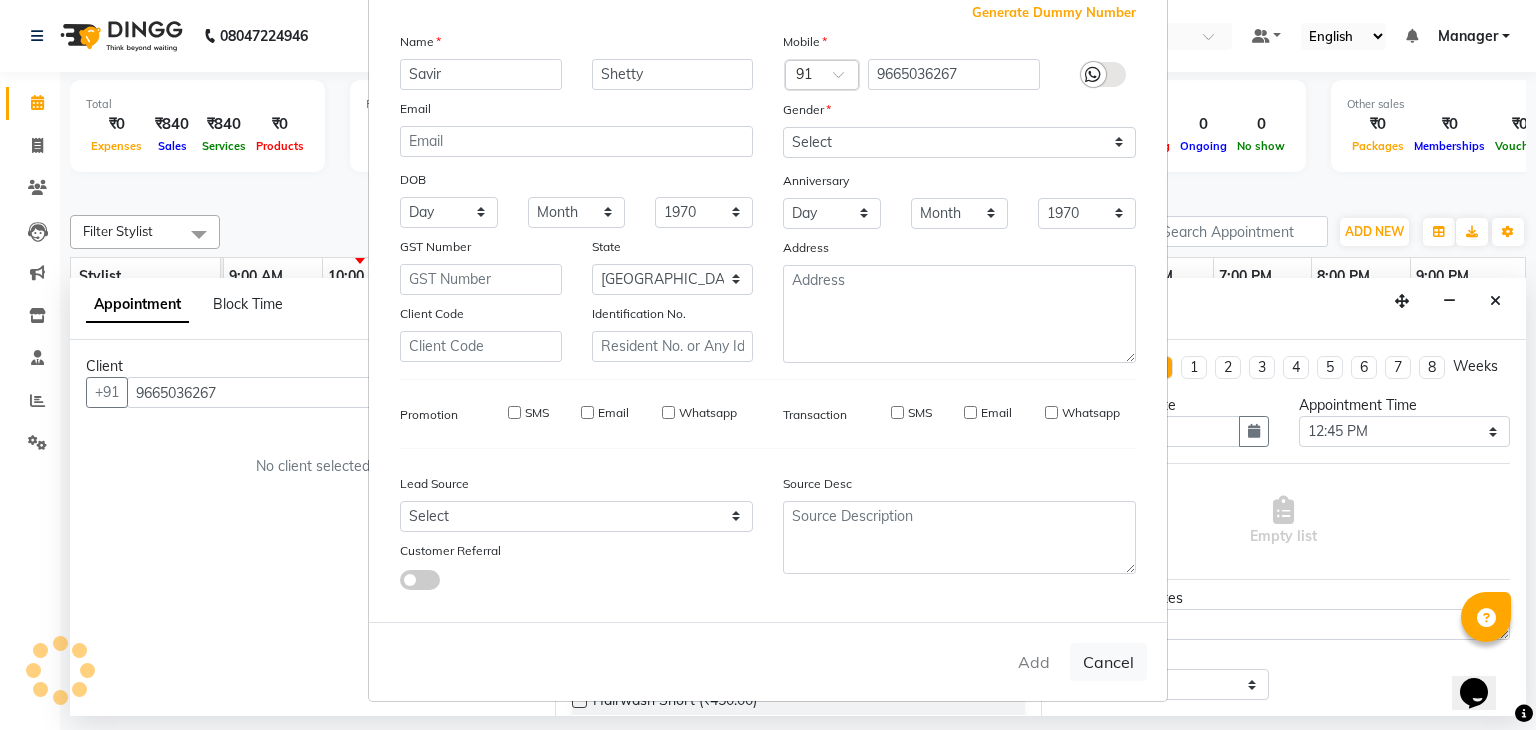 type 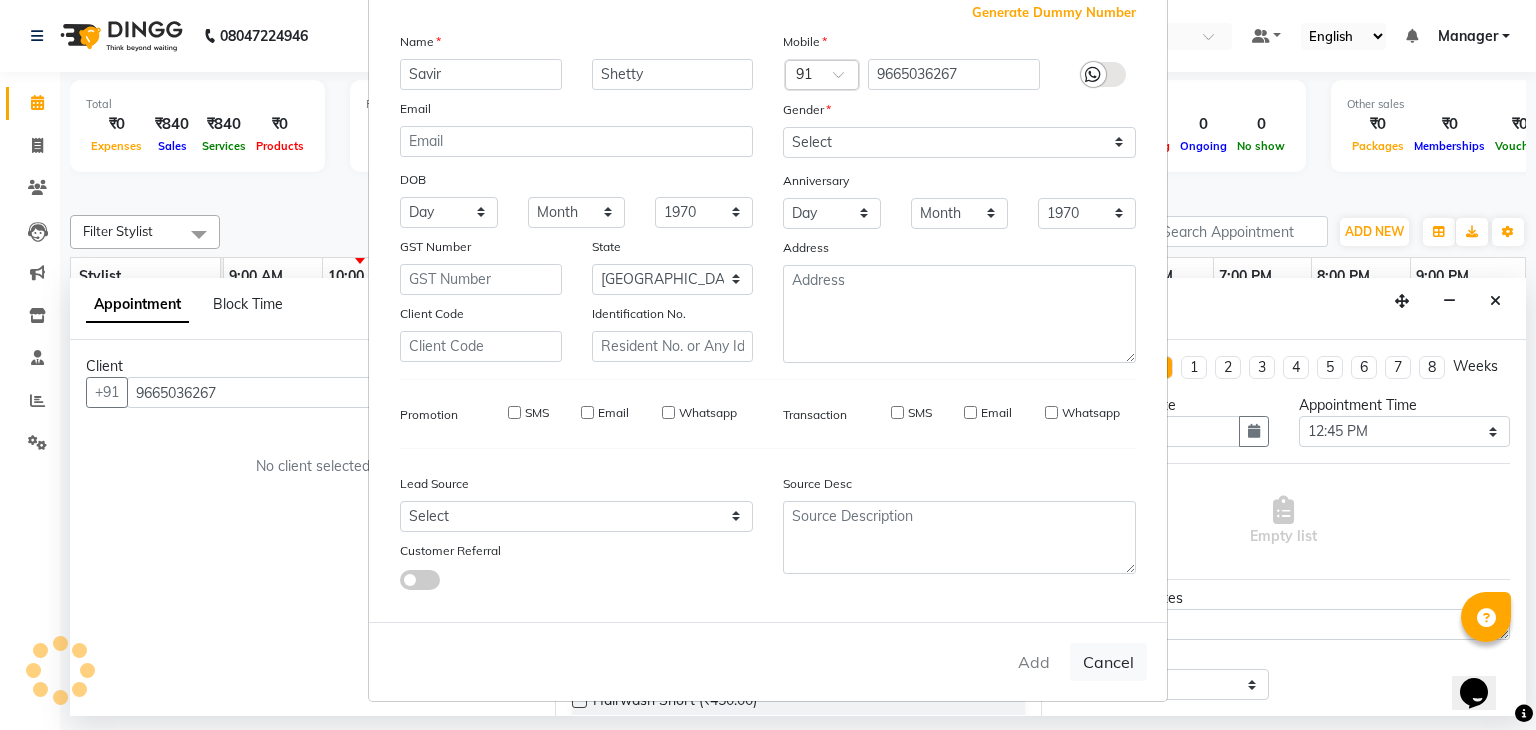 type 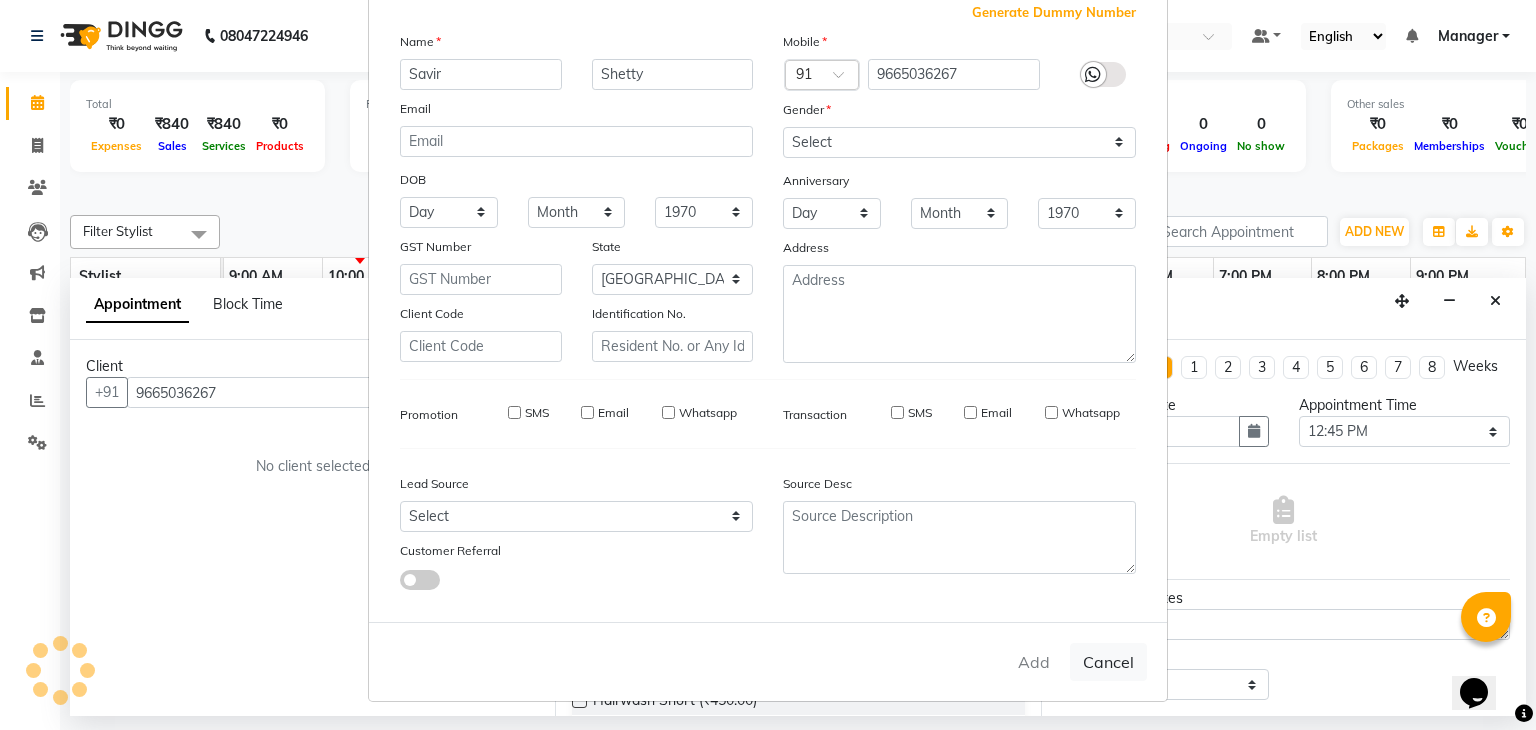 select 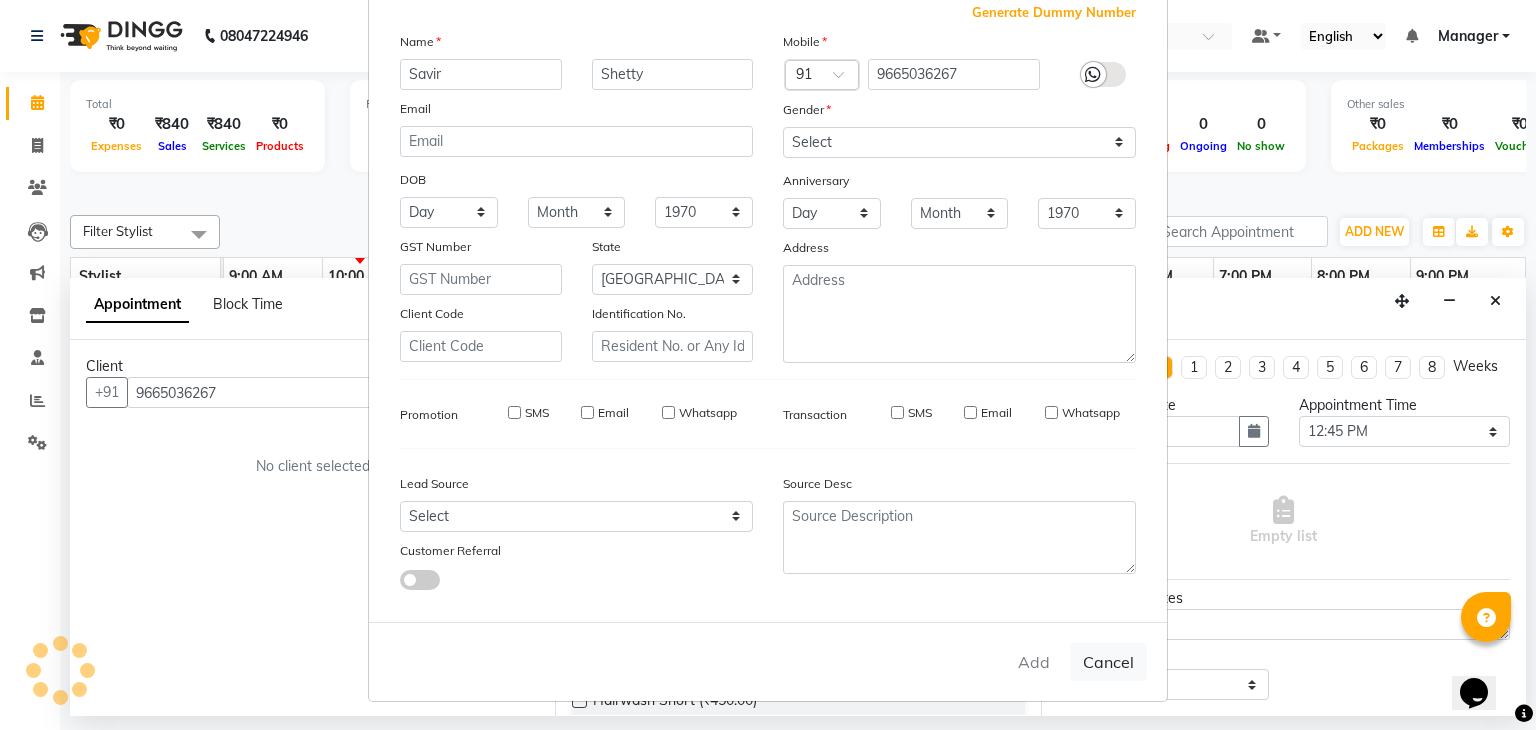 select 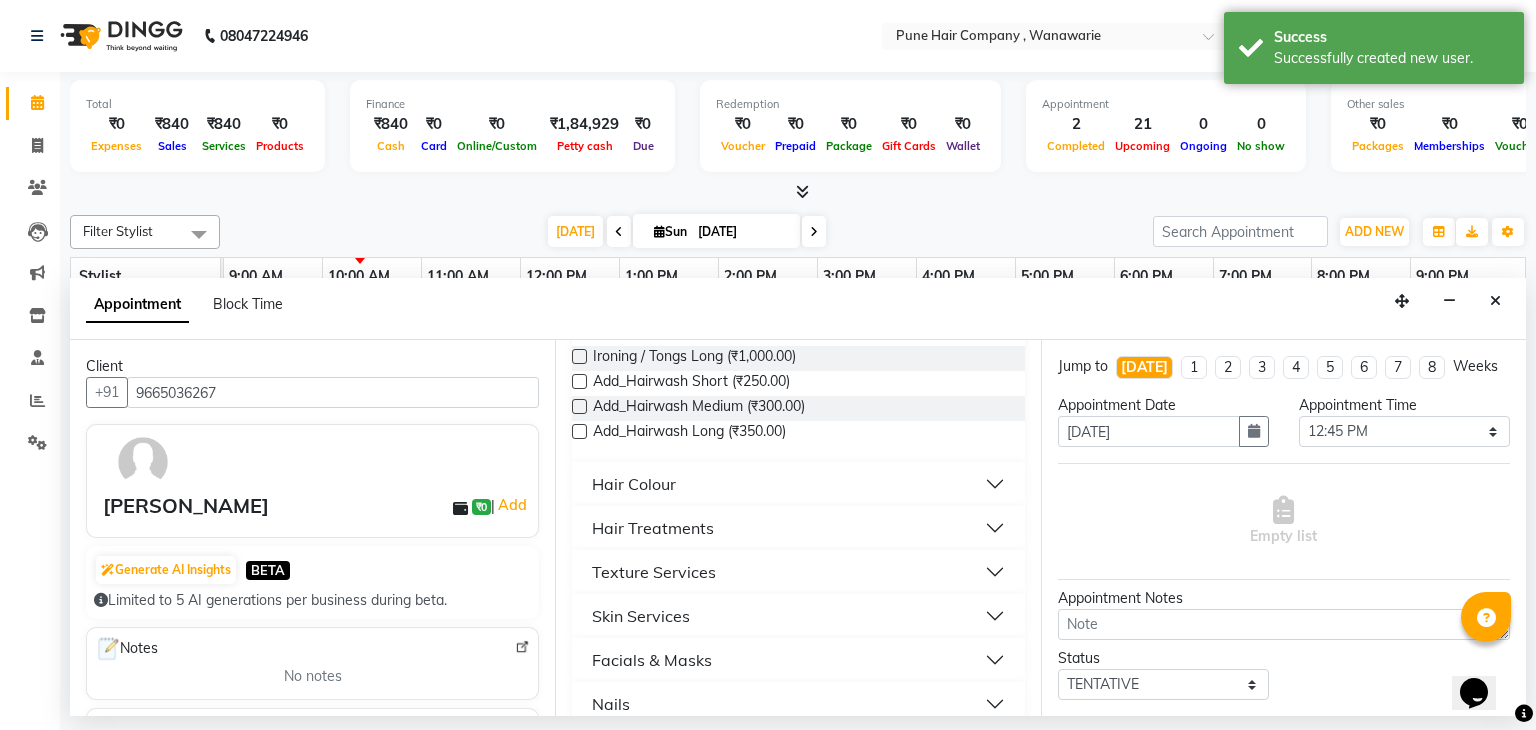 scroll, scrollTop: 745, scrollLeft: 0, axis: vertical 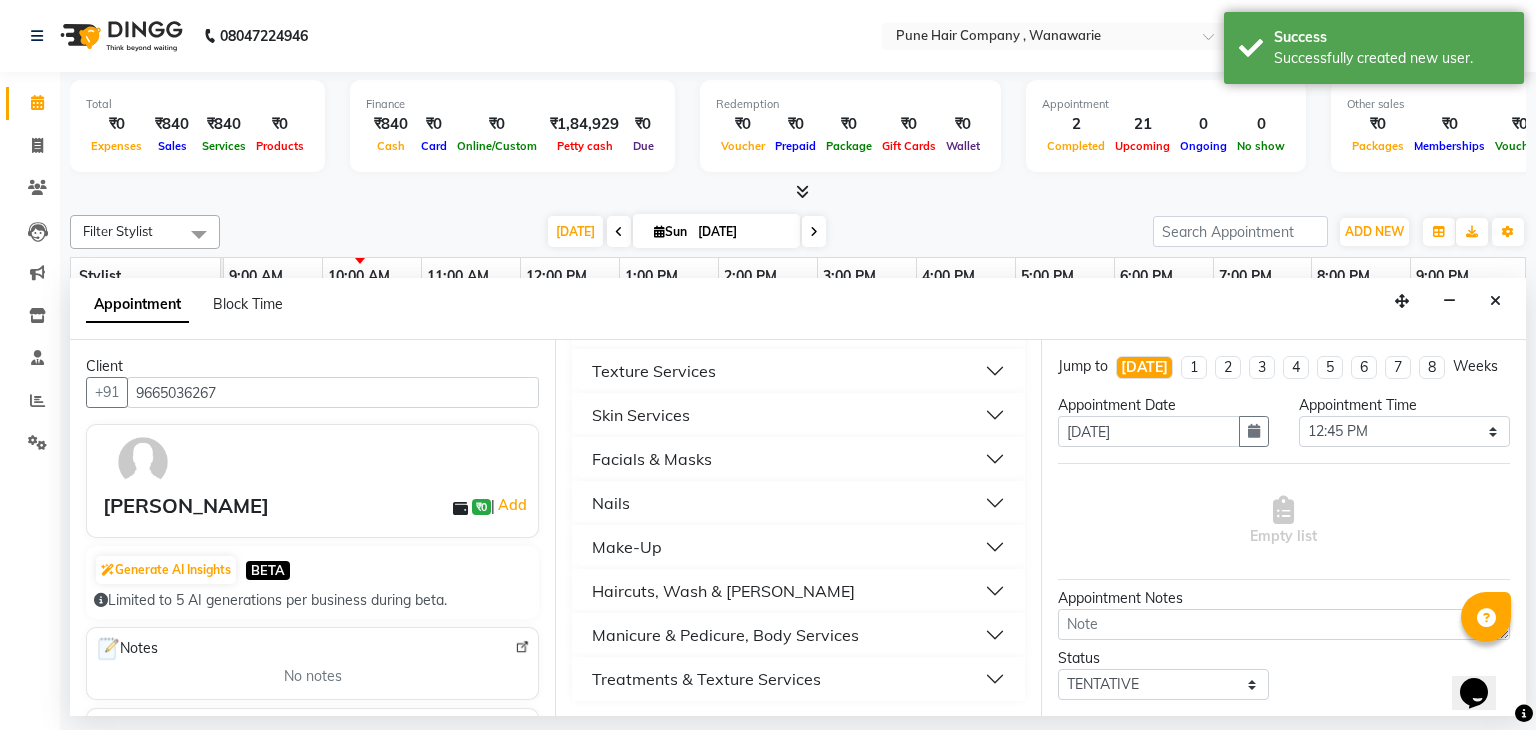 click on "Haircuts, Wash & [PERSON_NAME]" at bounding box center [723, 591] 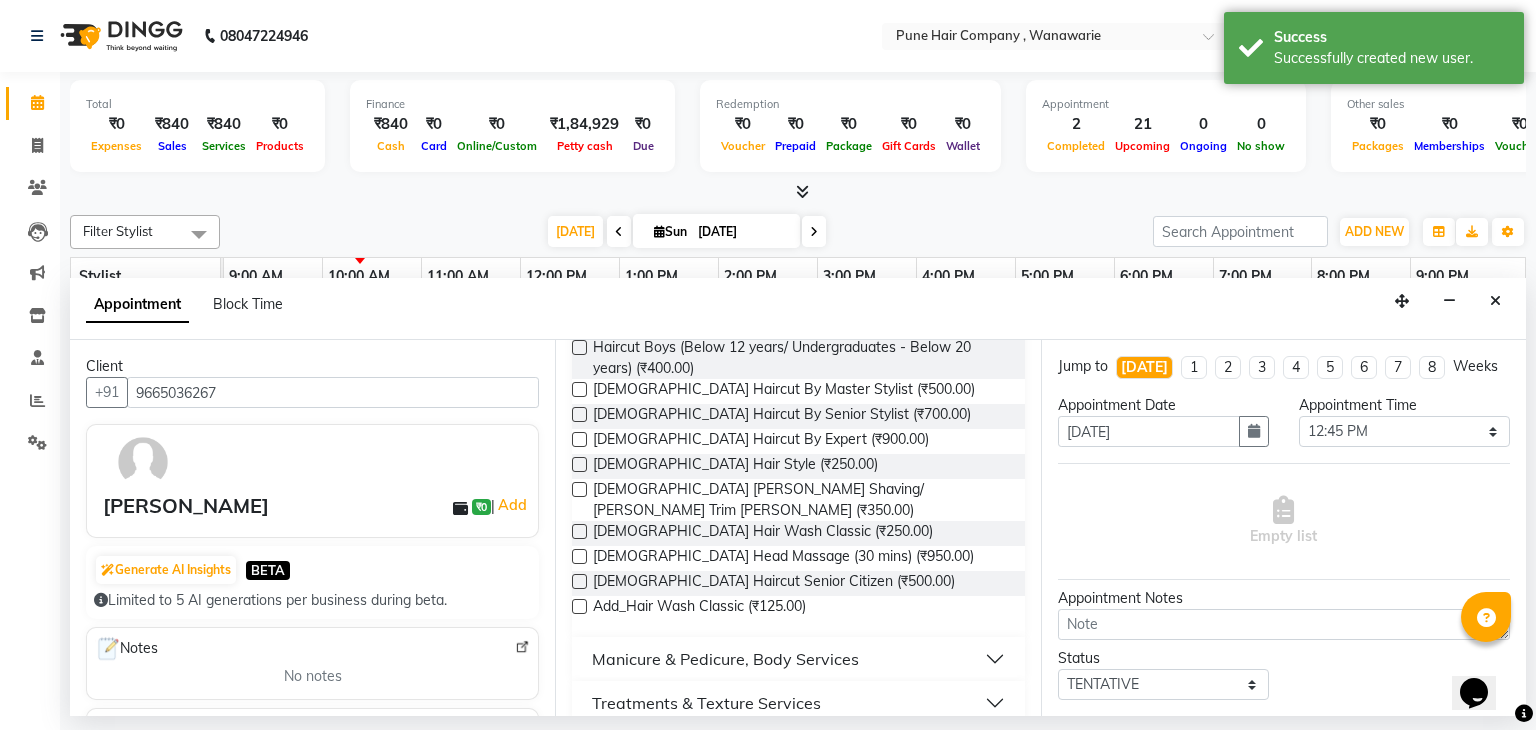 scroll, scrollTop: 1044, scrollLeft: 0, axis: vertical 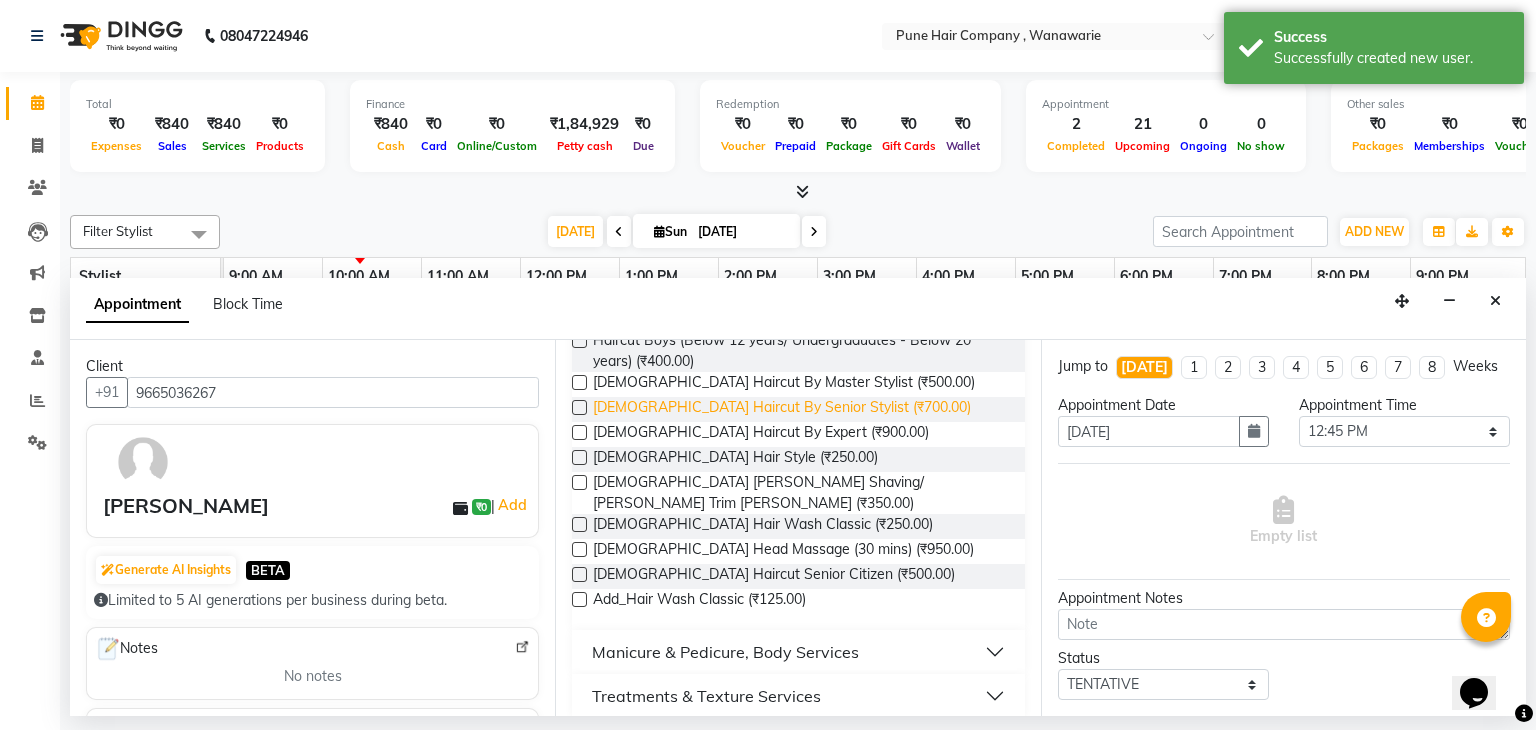 click on "[DEMOGRAPHIC_DATA] Haircut By Senior Stylist (₹700.00)" at bounding box center [782, 409] 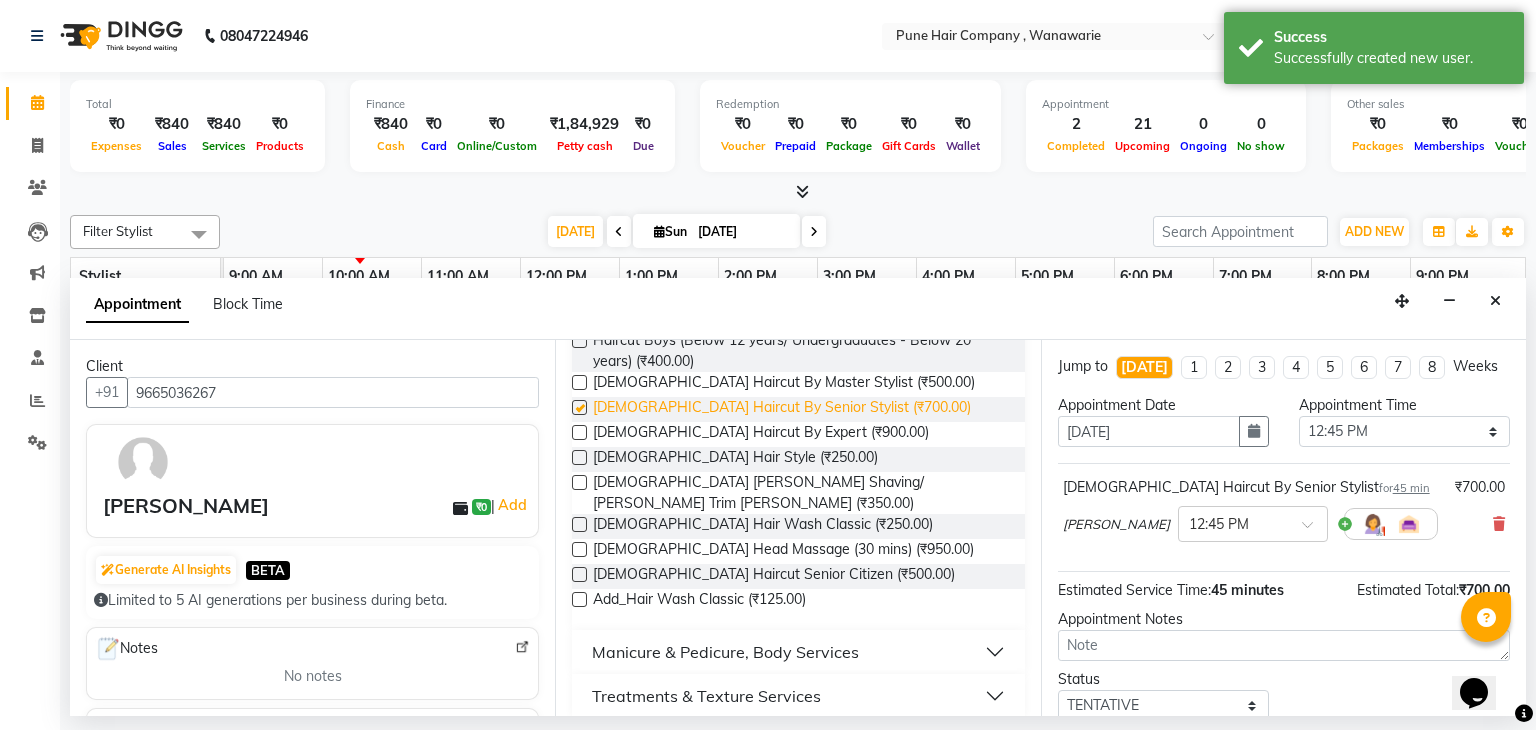 checkbox on "false" 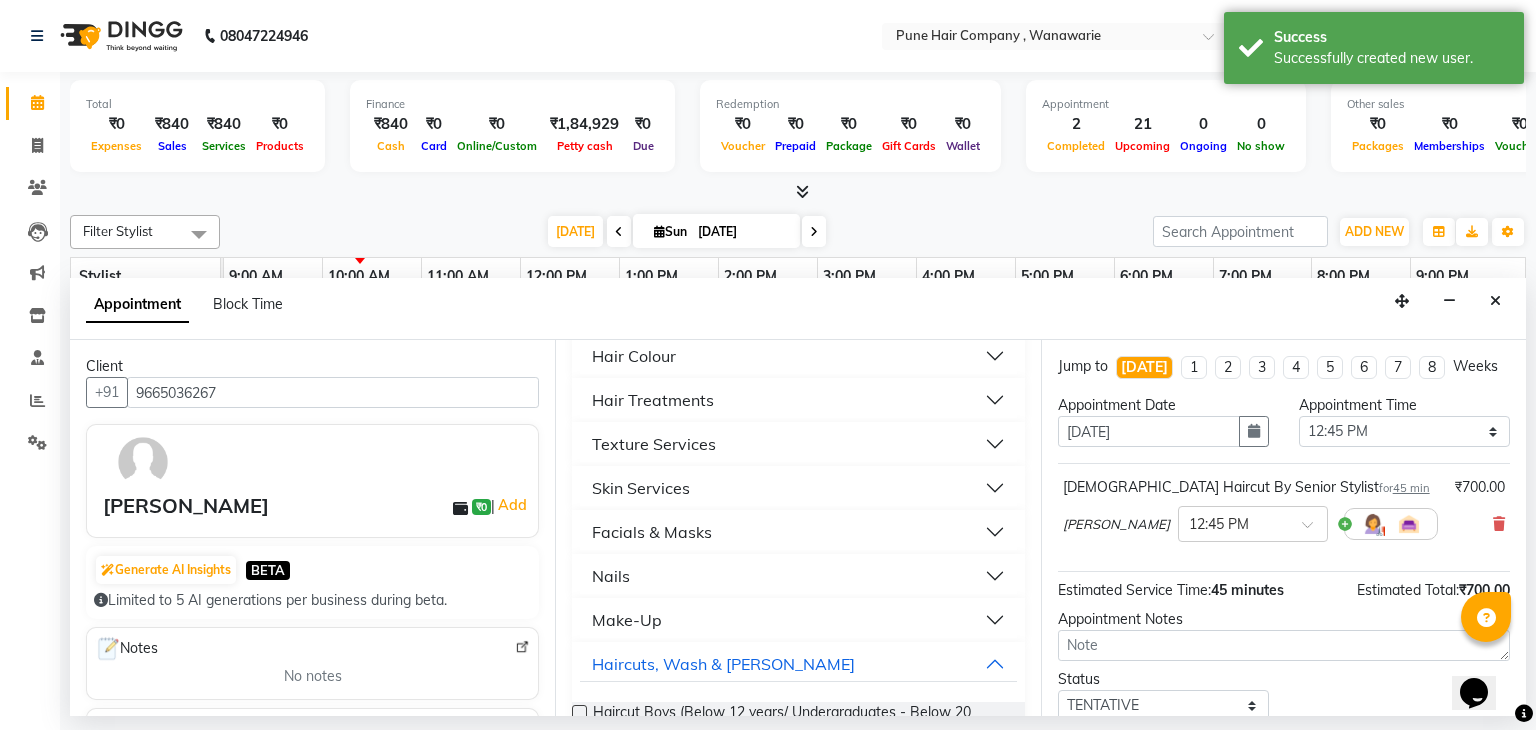 scroll, scrollTop: 672, scrollLeft: 0, axis: vertical 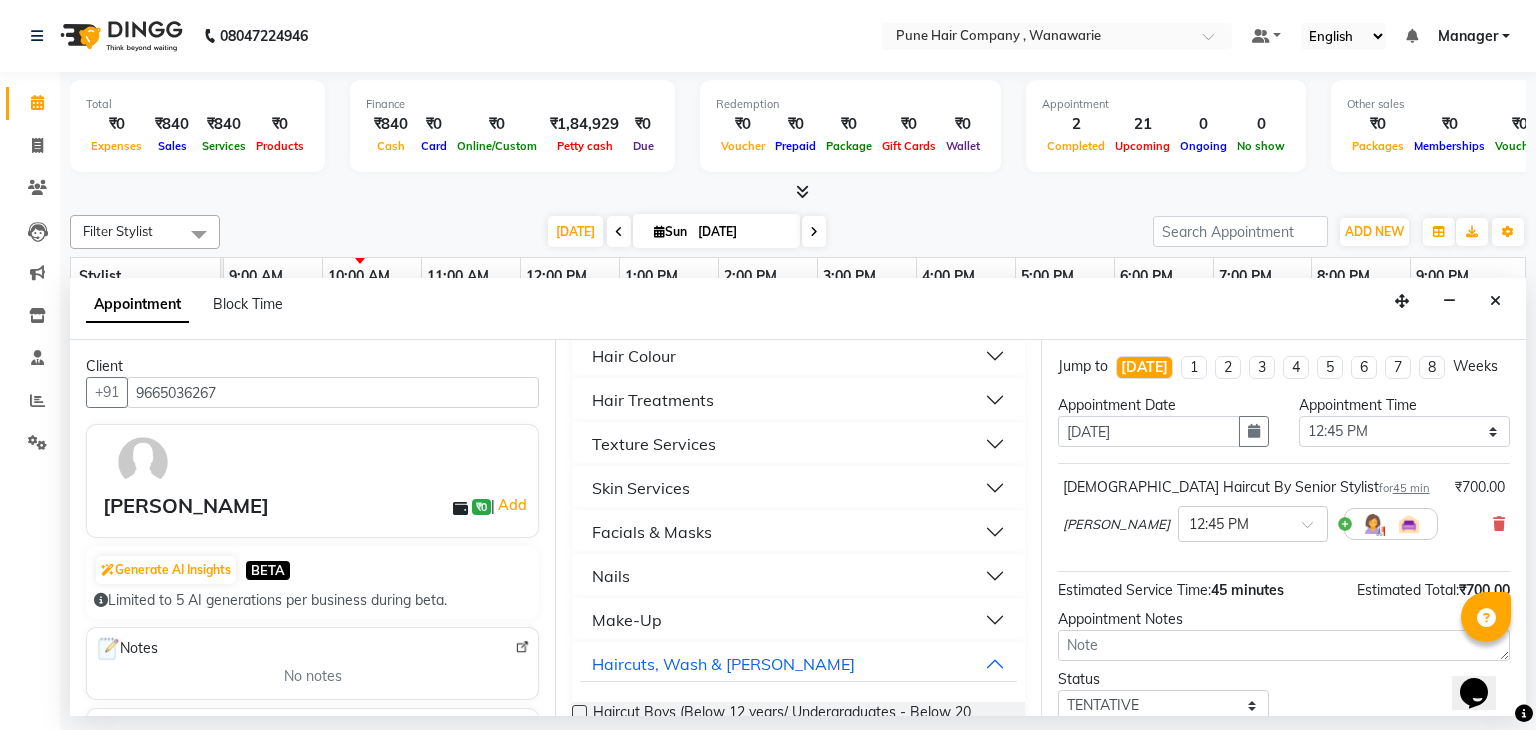 click on "Hair Colour" at bounding box center [798, 356] 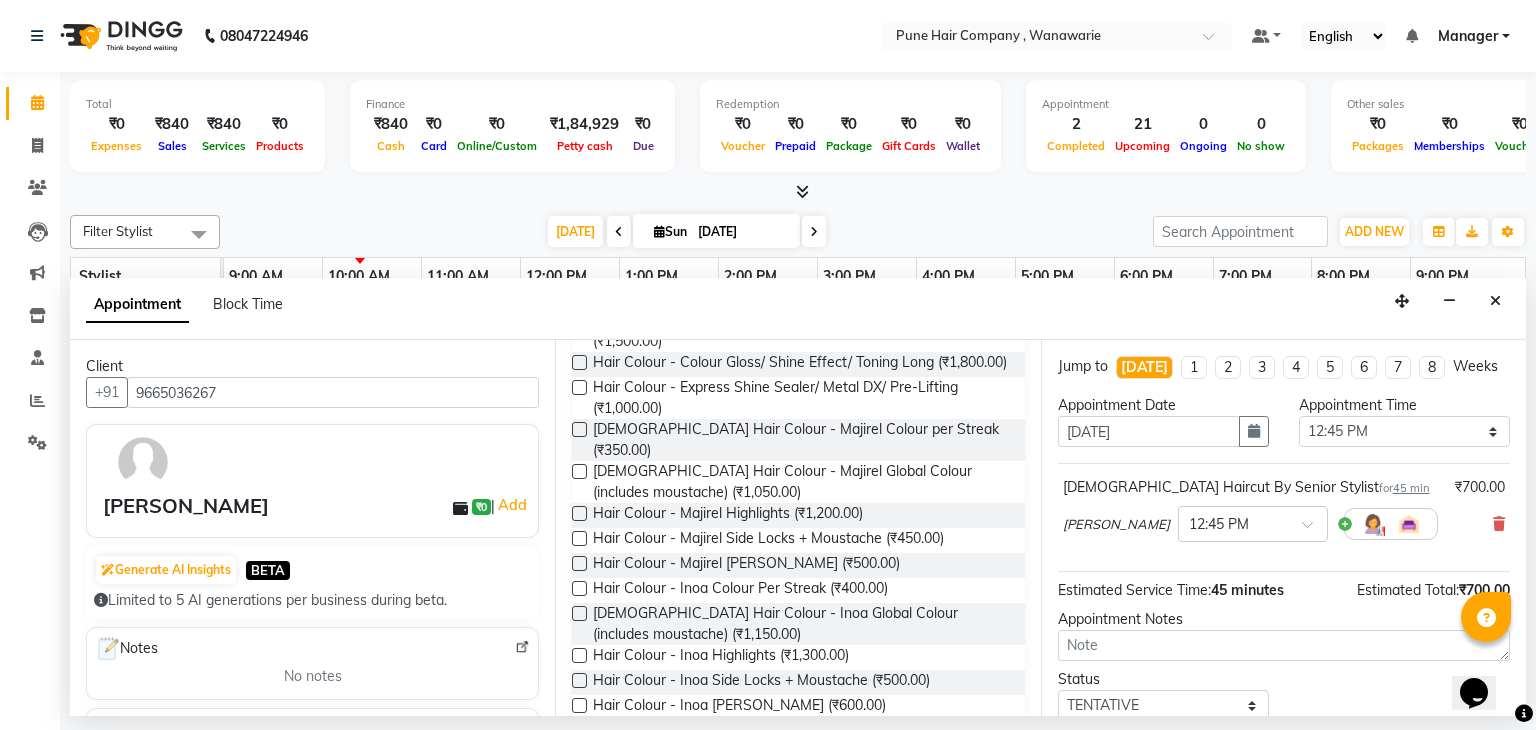 scroll, scrollTop: 1452, scrollLeft: 0, axis: vertical 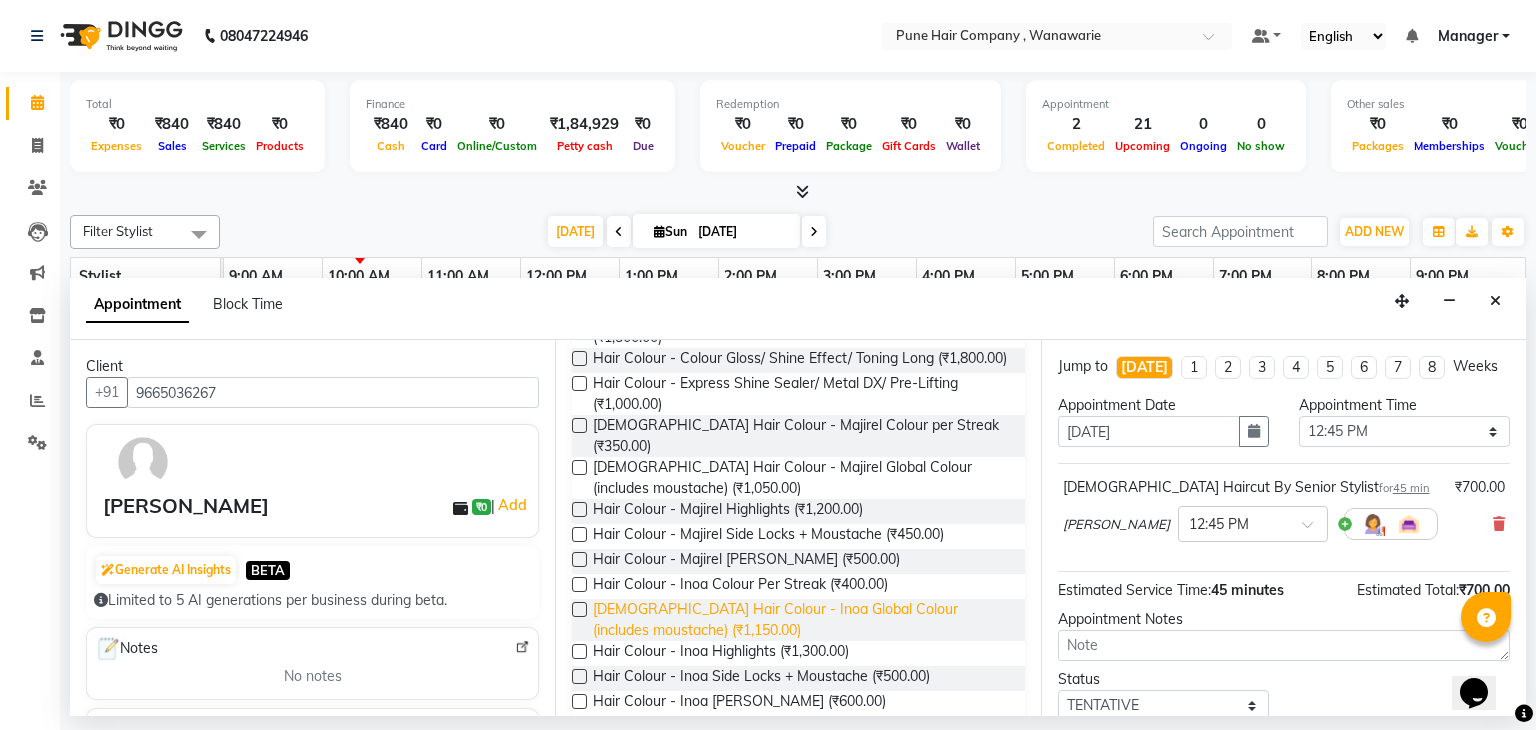 click on "[DEMOGRAPHIC_DATA] Hair Colour - Inoa Global Colour (includes moustache) (₹1,150.00)" at bounding box center [800, 620] 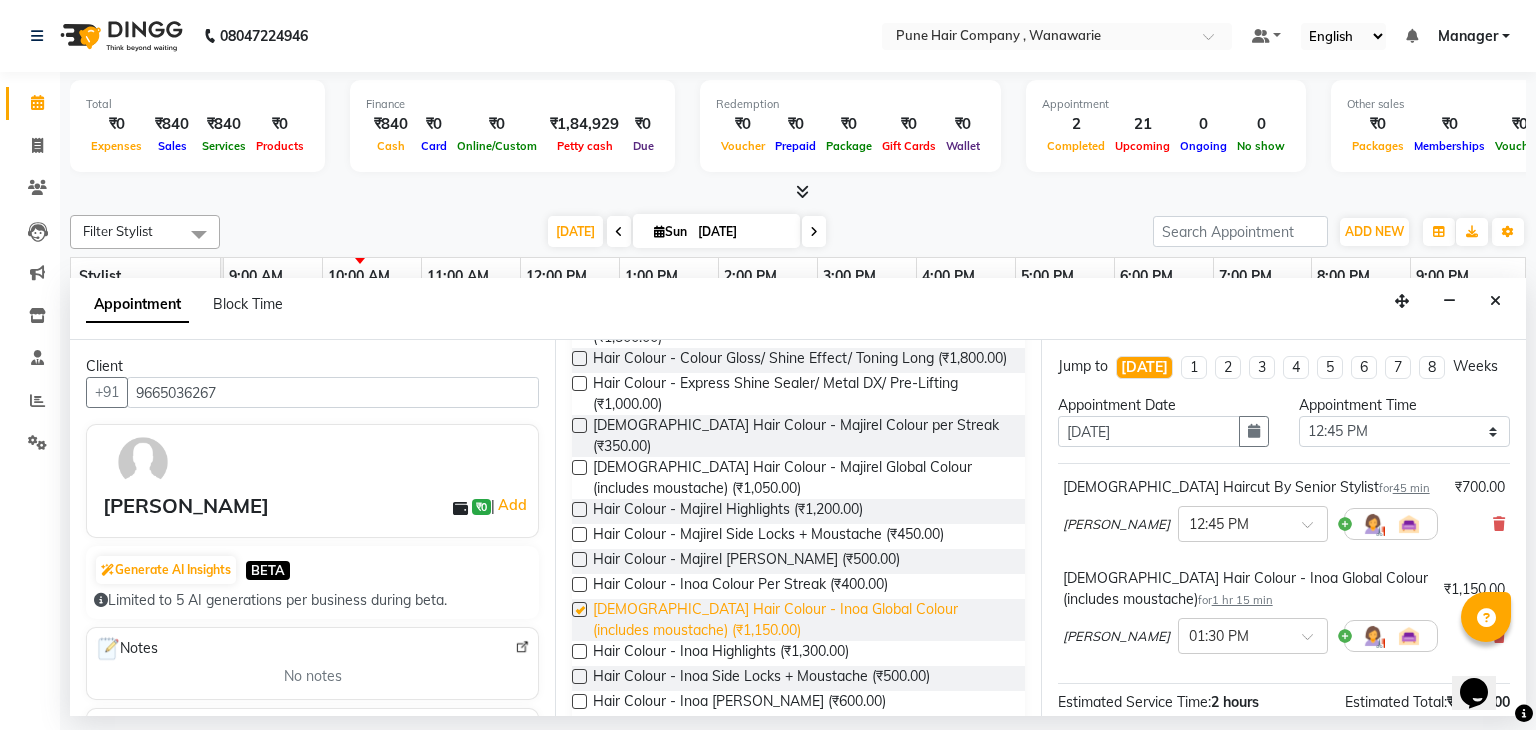 checkbox on "false" 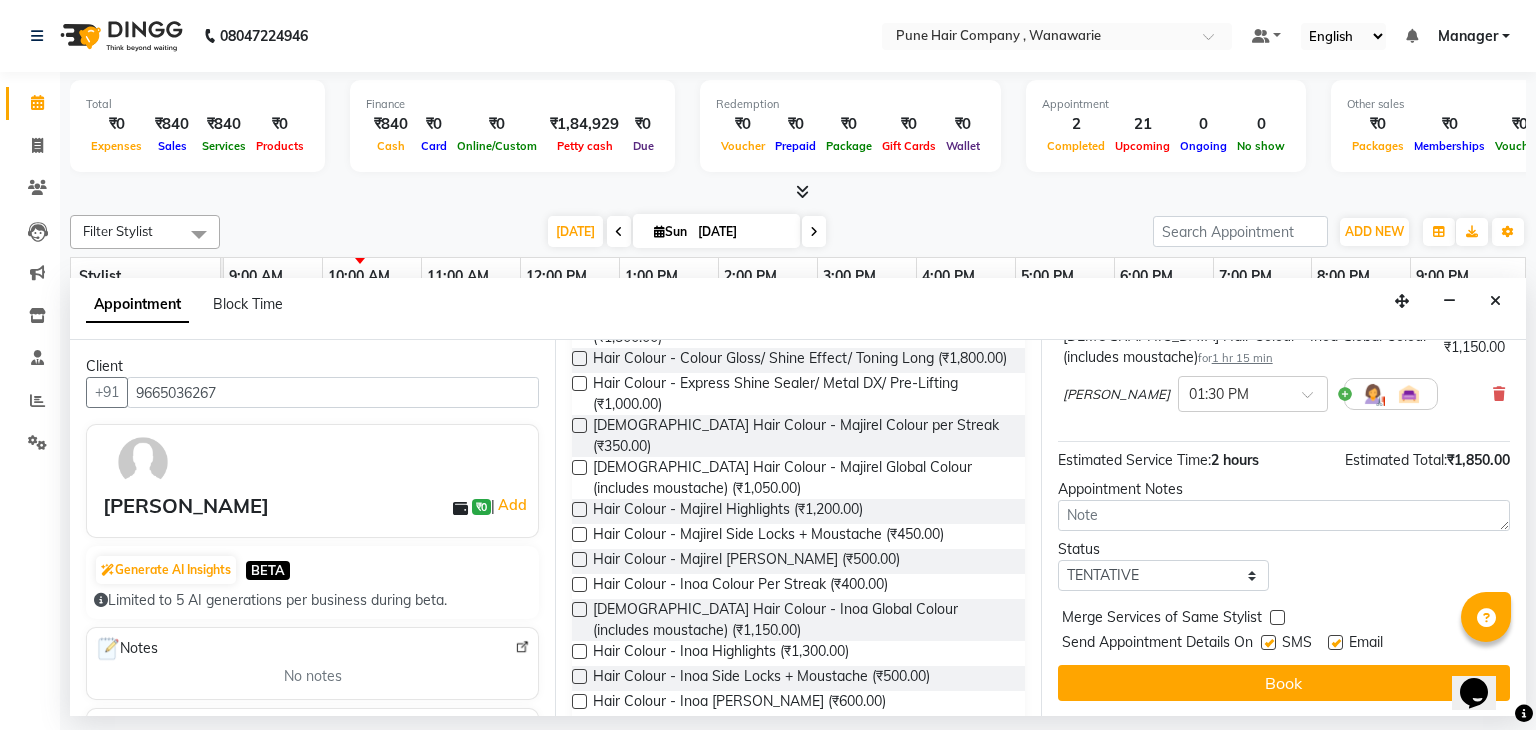 scroll, scrollTop: 0, scrollLeft: 0, axis: both 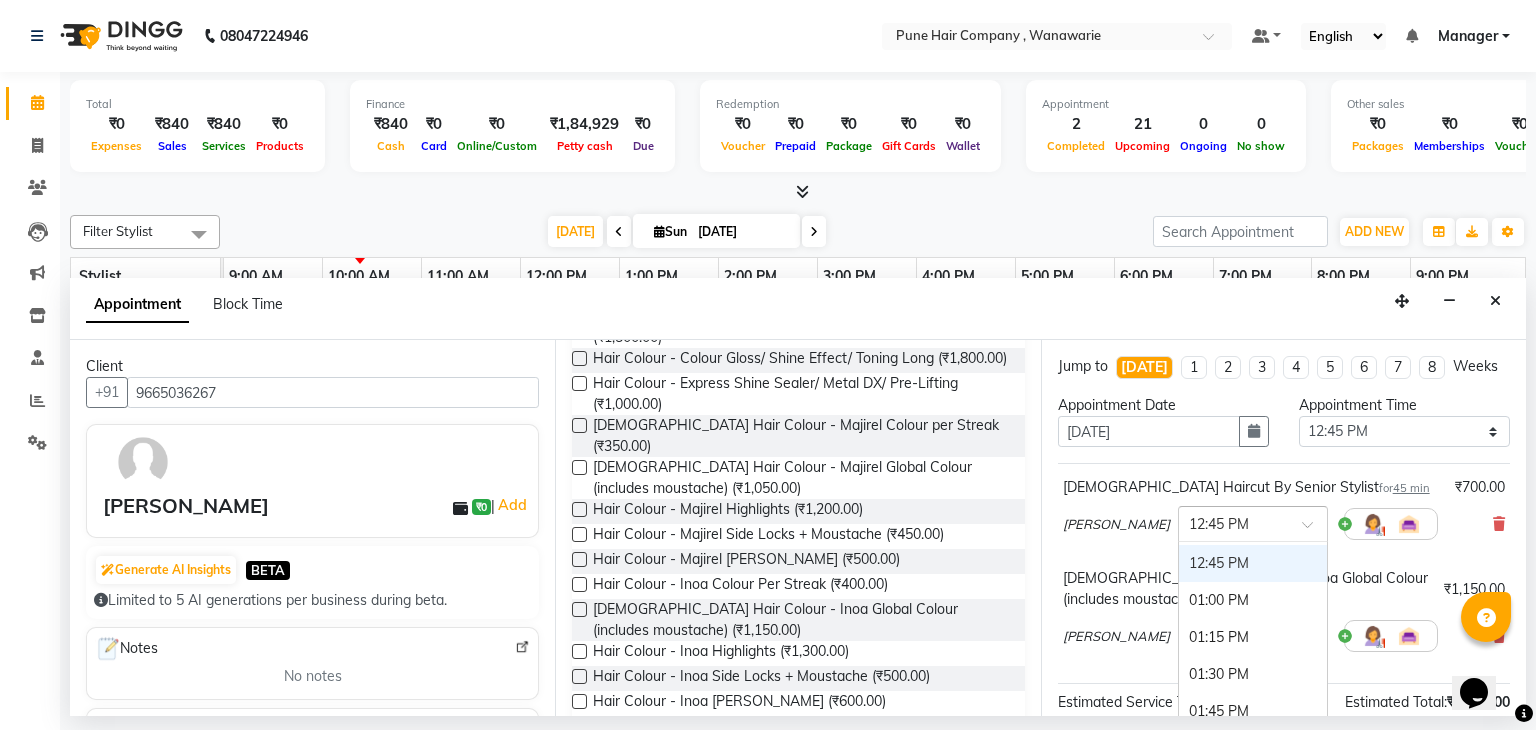 click at bounding box center [1233, 522] 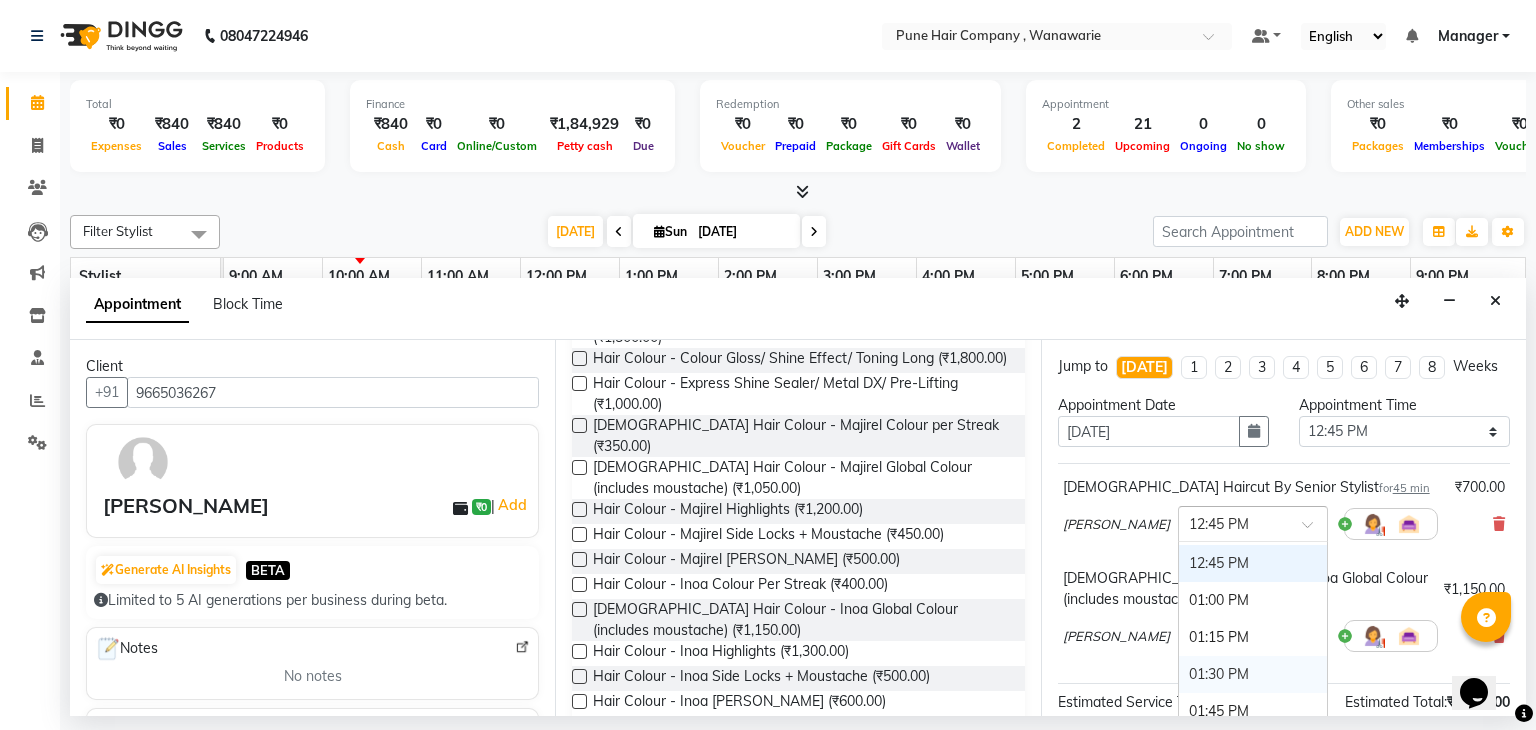 scroll, scrollTop: 242, scrollLeft: 0, axis: vertical 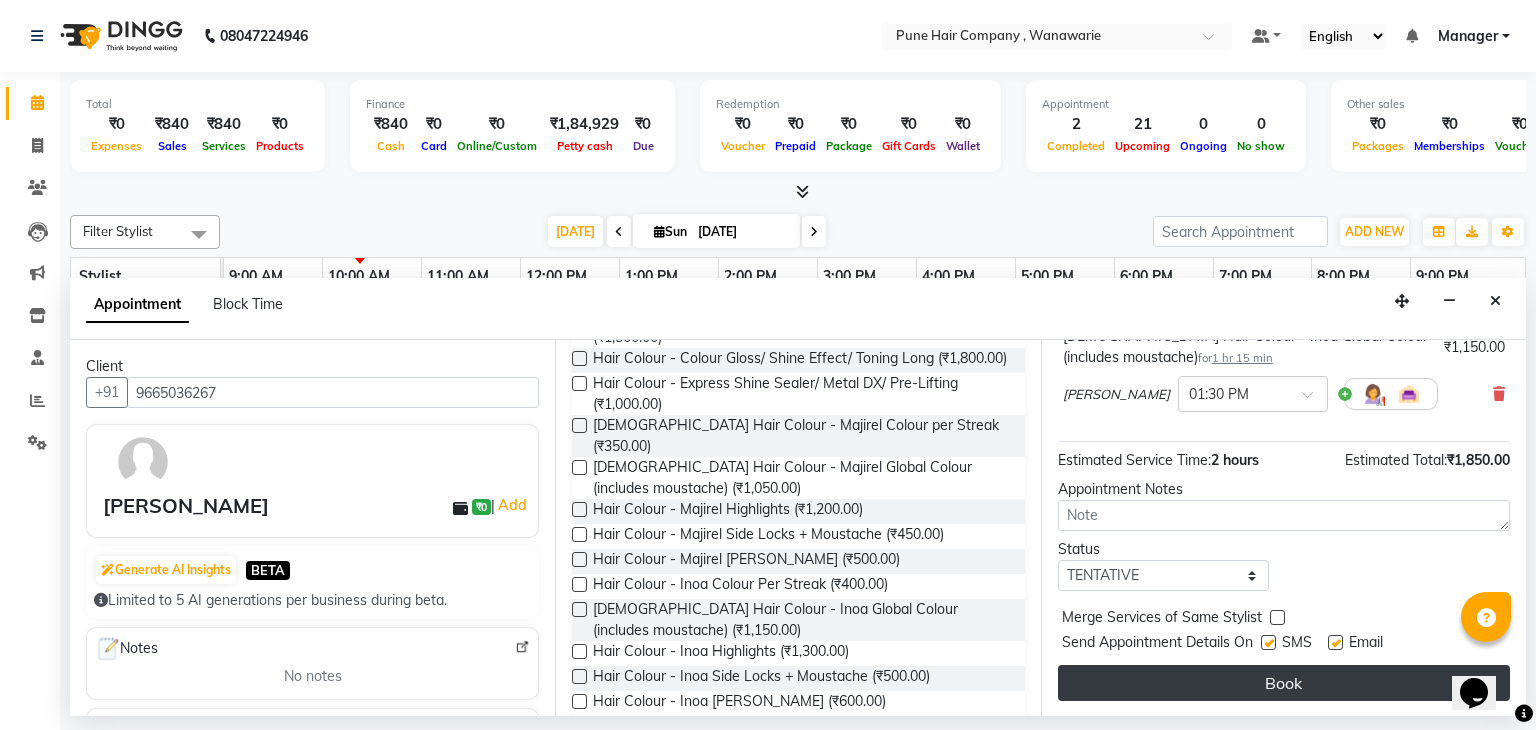 click on "Book" at bounding box center [1284, 683] 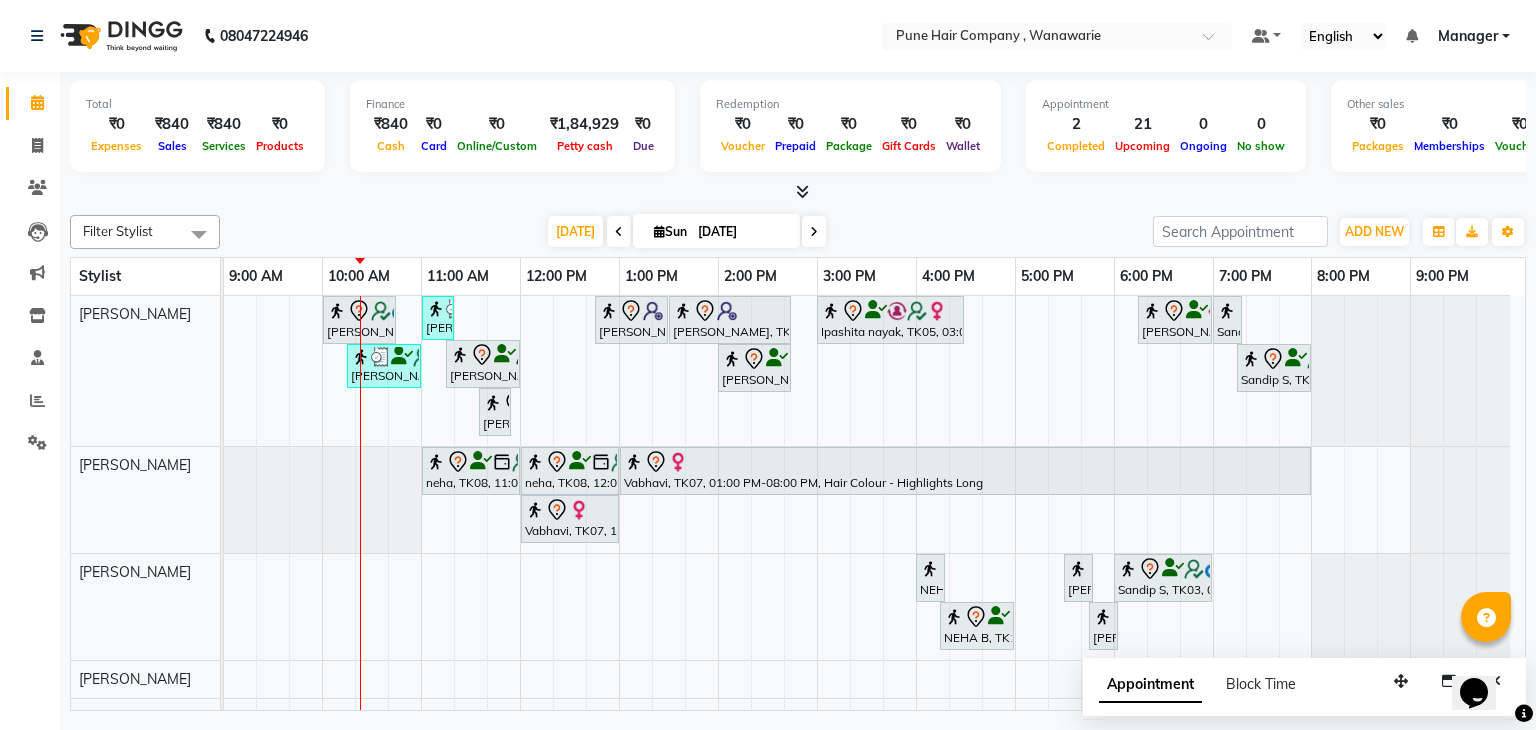 click at bounding box center (798, 192) 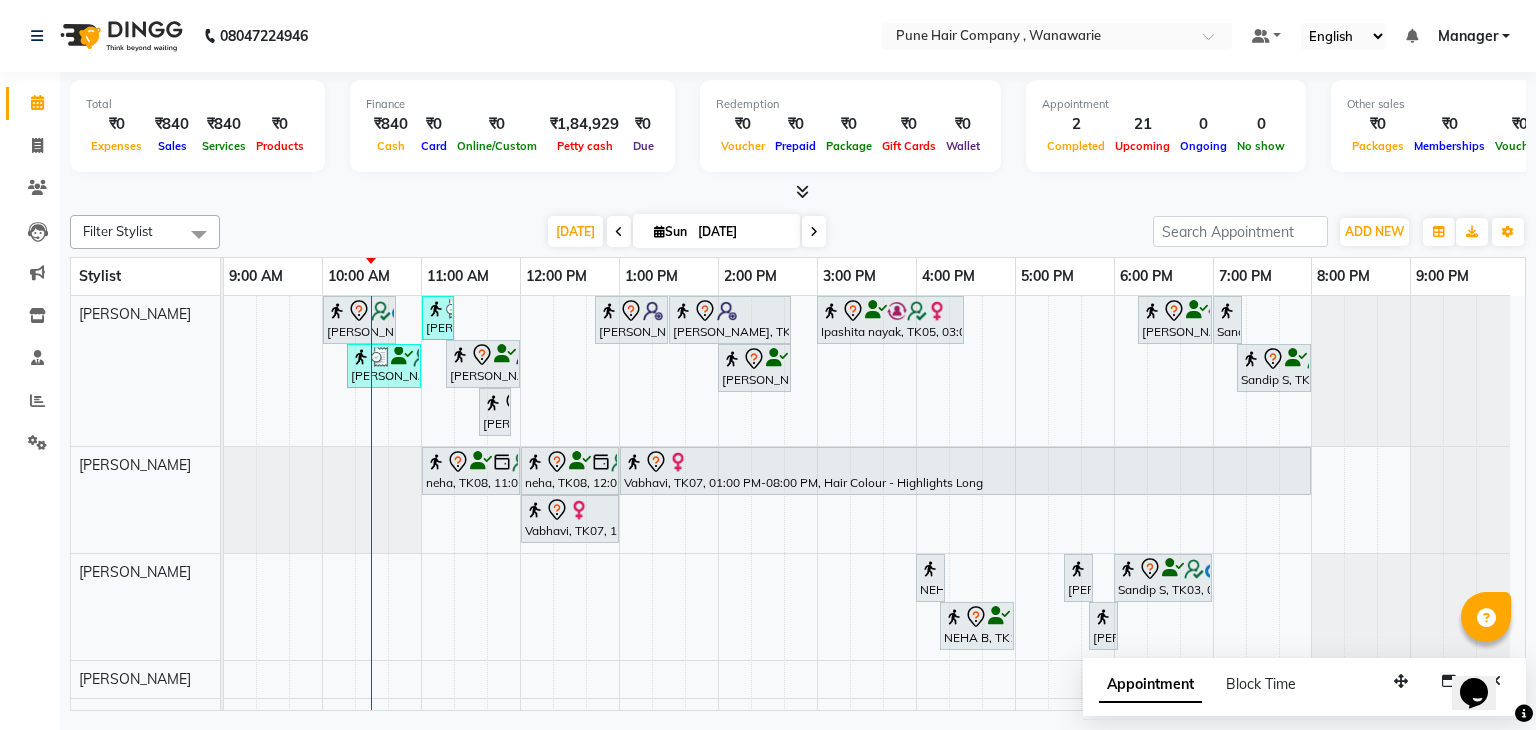 scroll, scrollTop: 168, scrollLeft: 0, axis: vertical 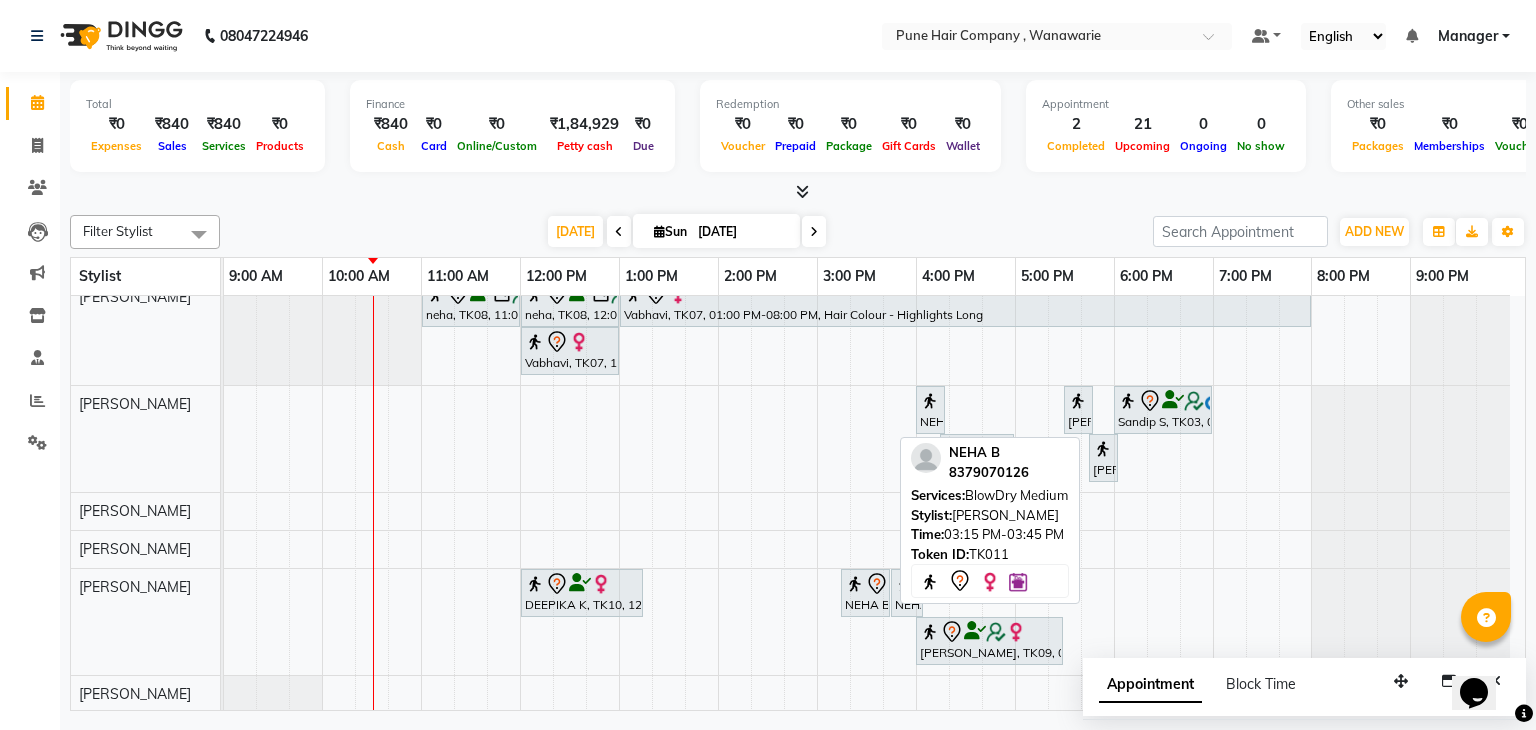 click at bounding box center (855, 584) 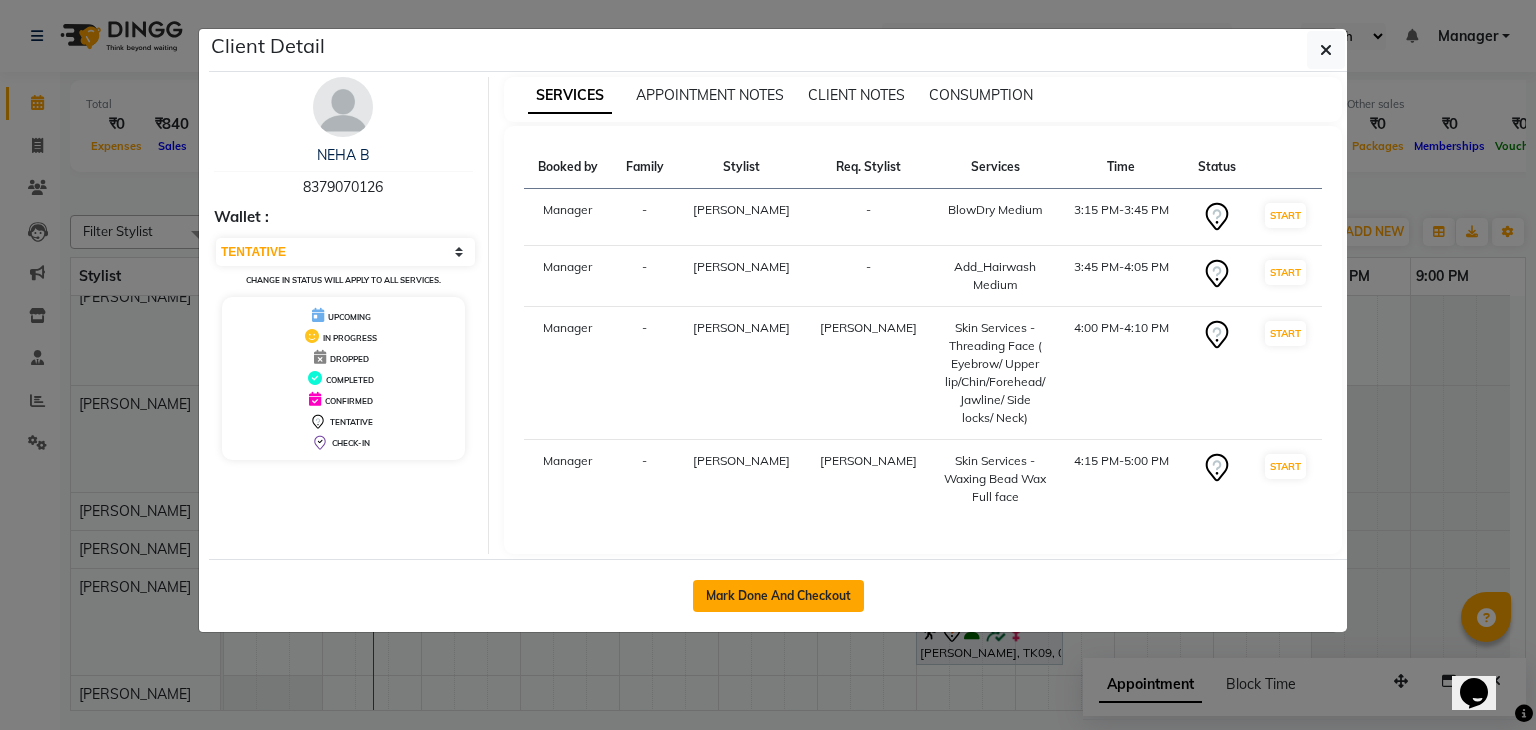 click on "Client Detail  NEHA B   8379070126 Wallet : Select IN SERVICE CONFIRMED TENTATIVE CHECK IN MARK DONE DROPPED UPCOMING Change in status will apply to all services. UPCOMING IN PROGRESS DROPPED COMPLETED CONFIRMED TENTATIVE CHECK-IN SERVICES APPOINTMENT NOTES CLIENT NOTES CONSUMPTION Booked by Family Stylist Req. Stylist Services Time Status  Manager  - [PERSON_NAME] -  BlowDry Medium   3:15 PM-3:45 PM   START   Manager  - [PERSON_NAME] -  Add_Hairwash Medium   3:45 PM-4:05 PM   START   Manager  - [PERSON_NAME] [PERSON_NAME]  Skin Services - Threading Face ( Eyebrow/ Upper lip/[GEOGRAPHIC_DATA]/Forehead/ Jawline/ Side locks/ Neck)   4:00 PM-4:10 PM   START   Manager  - [PERSON_NAME] [PERSON_NAME]  Skin Services - Waxing Bead Wax Full face   4:15 PM-5:00 PM   START   Mark Done And Checkout" 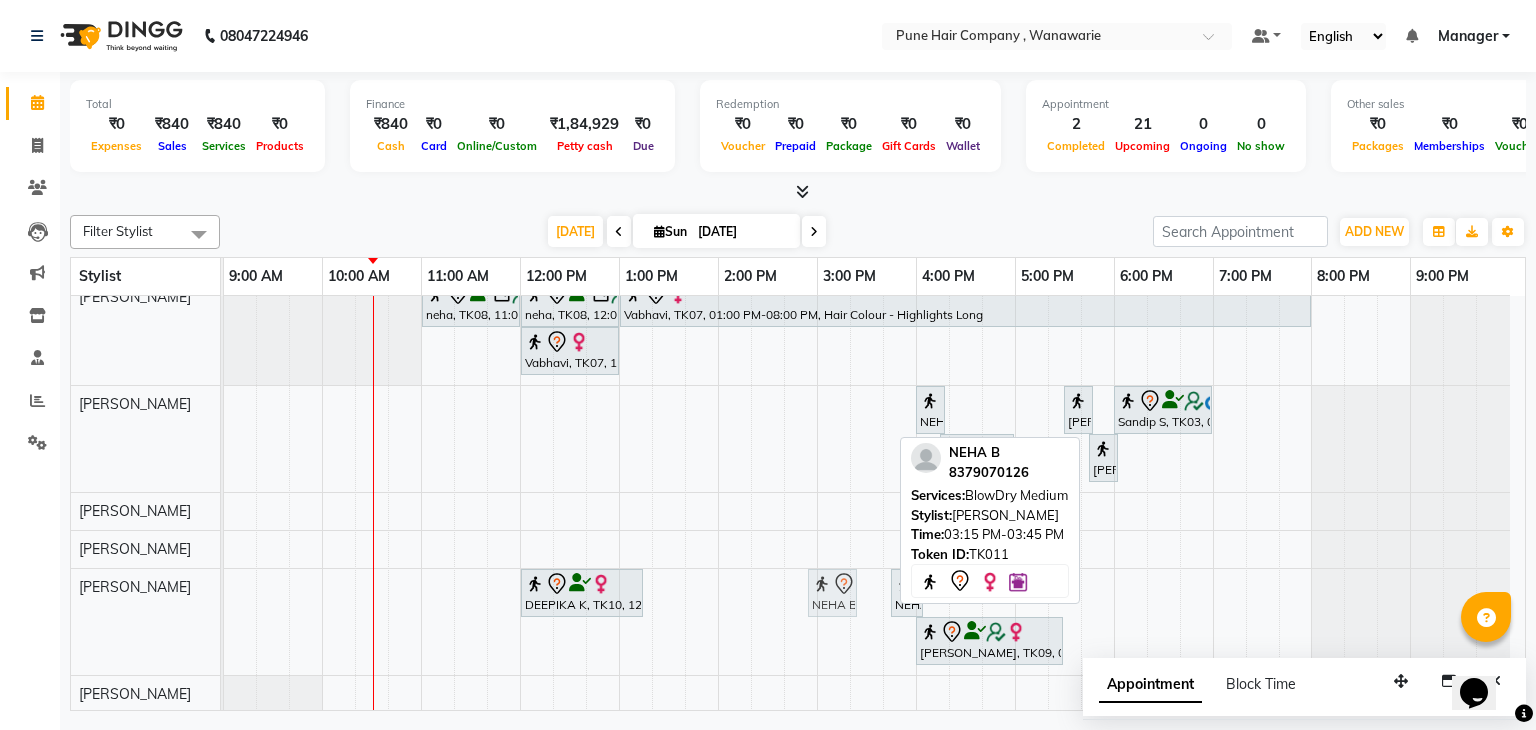 drag, startPoint x: 871, startPoint y: 600, endPoint x: 847, endPoint y: 598, distance: 24.083189 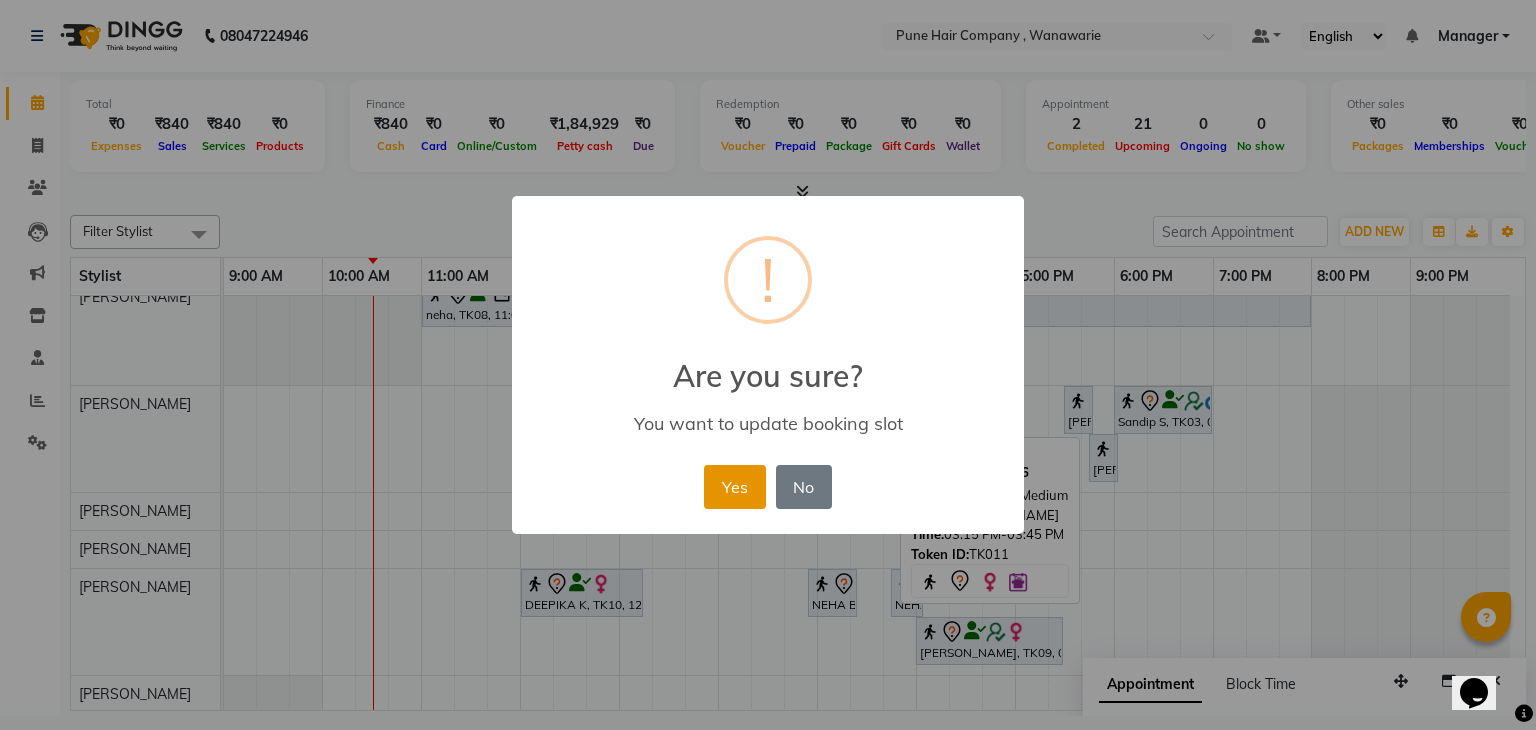 click on "Yes" at bounding box center (734, 487) 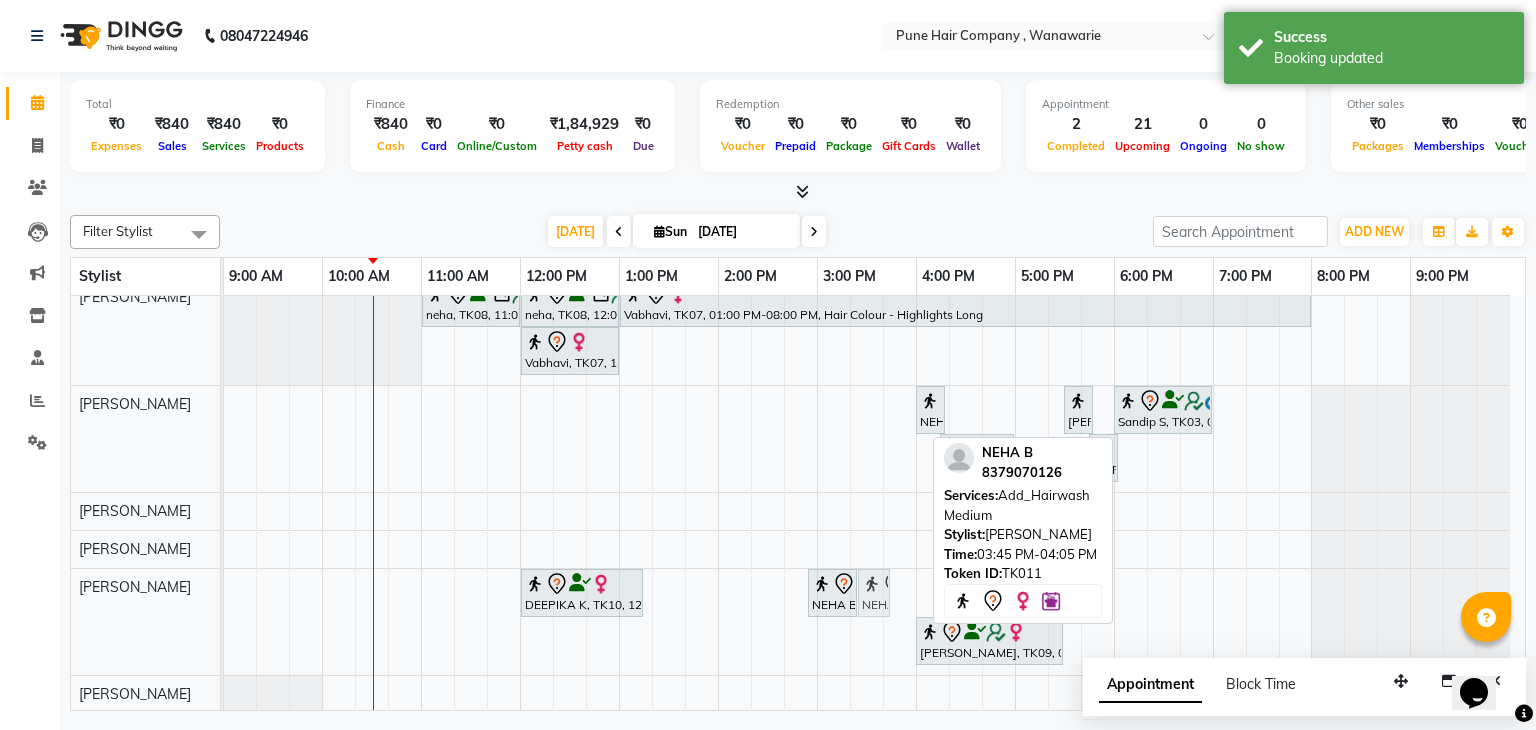 drag, startPoint x: 910, startPoint y: 581, endPoint x: 873, endPoint y: 594, distance: 39.217342 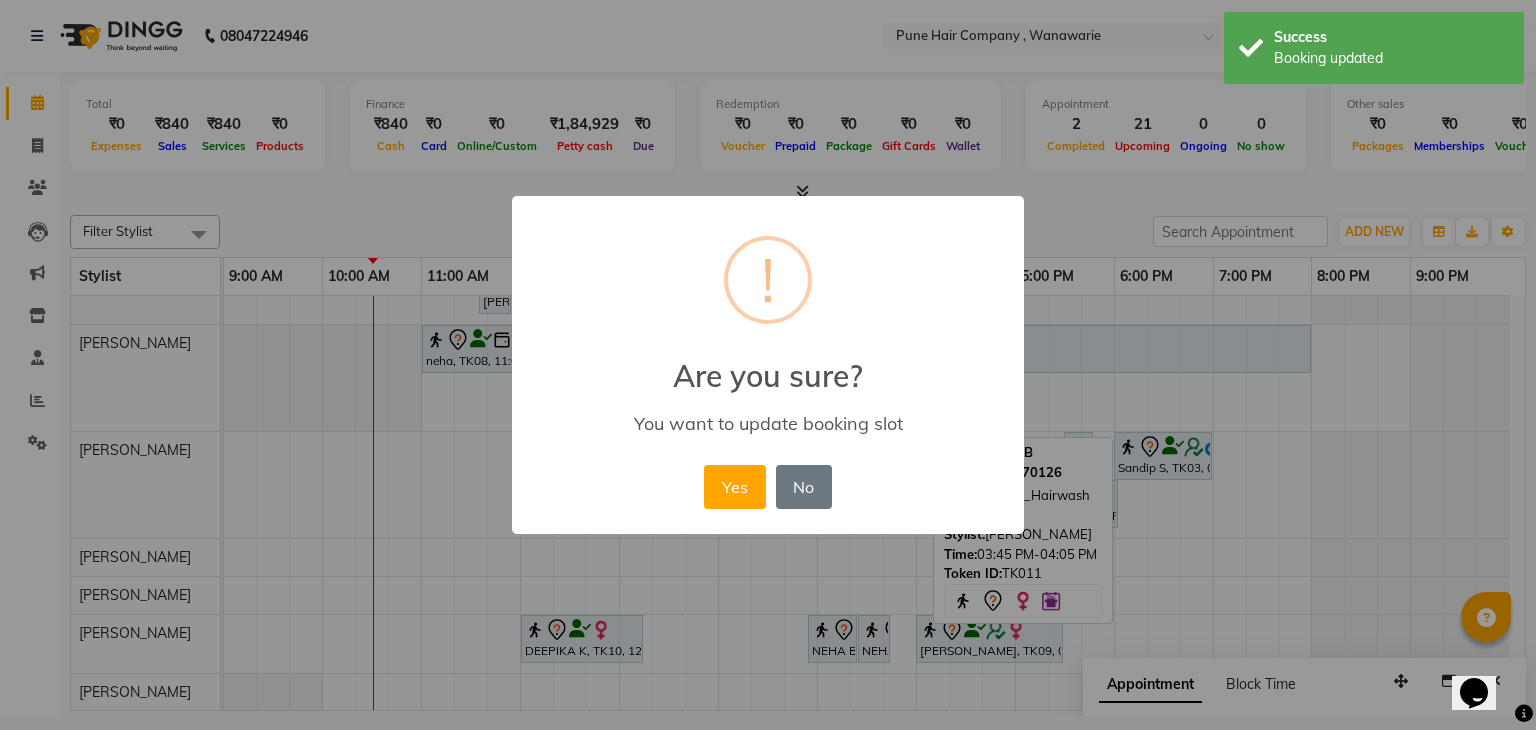 scroll, scrollTop: 120, scrollLeft: 0, axis: vertical 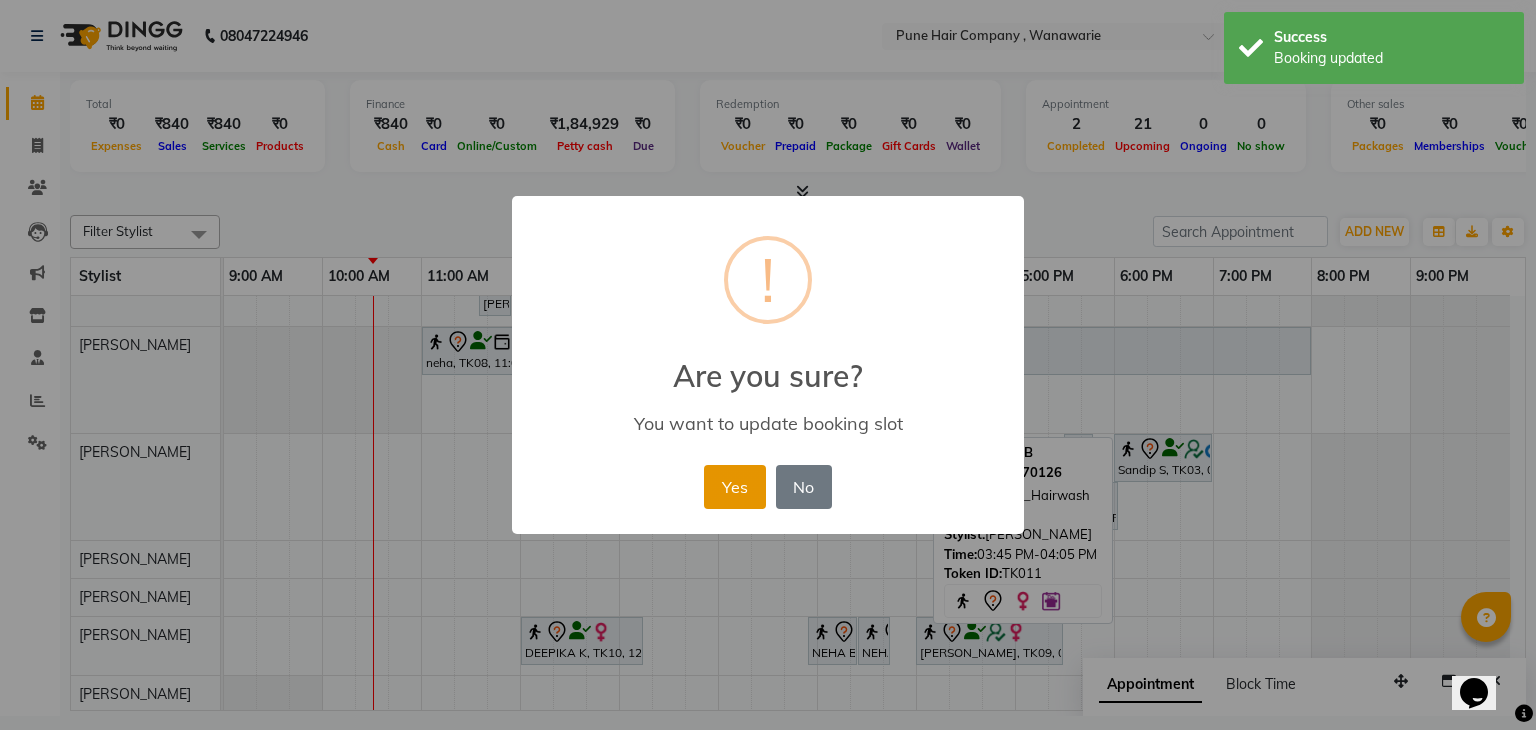 click on "Yes" at bounding box center (734, 487) 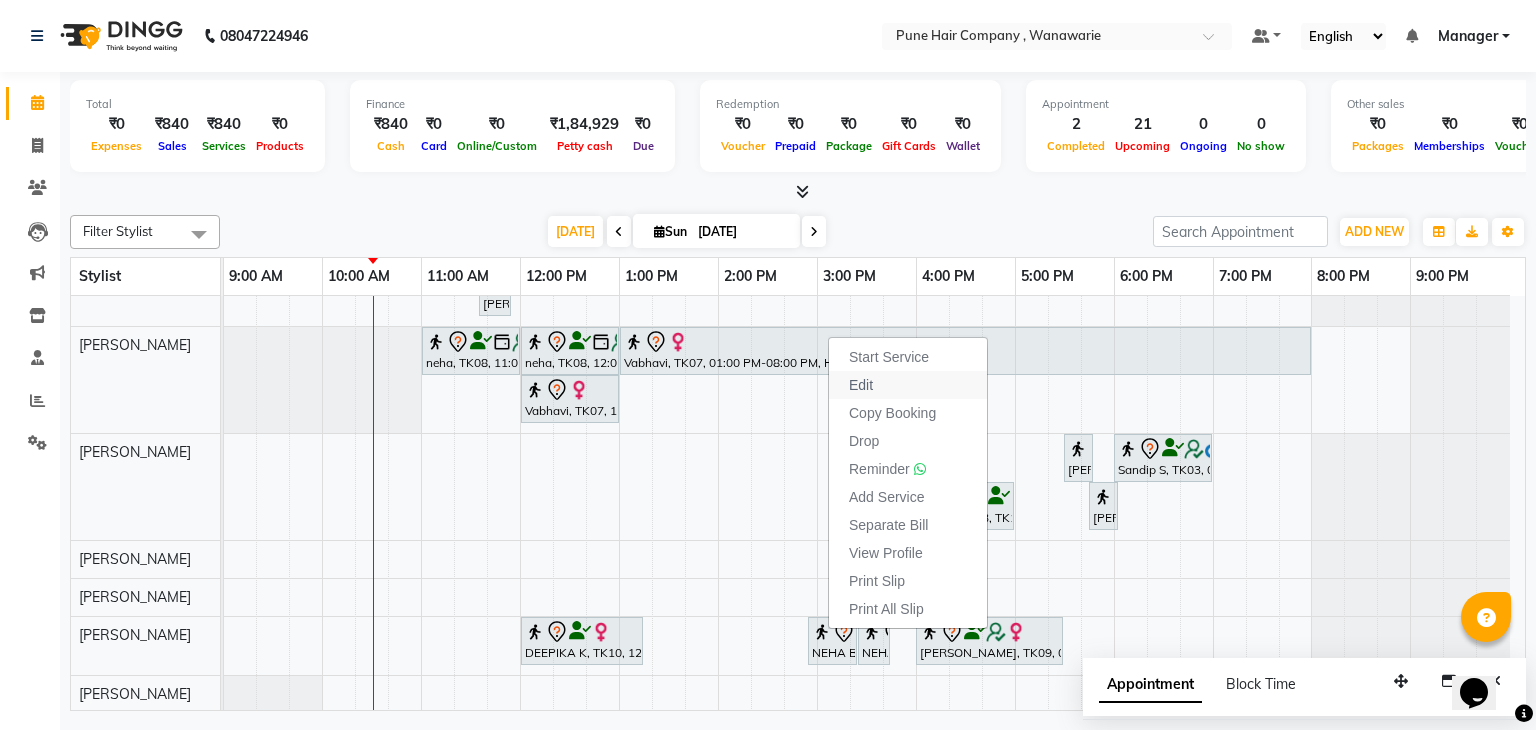 click on "Edit" at bounding box center [908, 385] 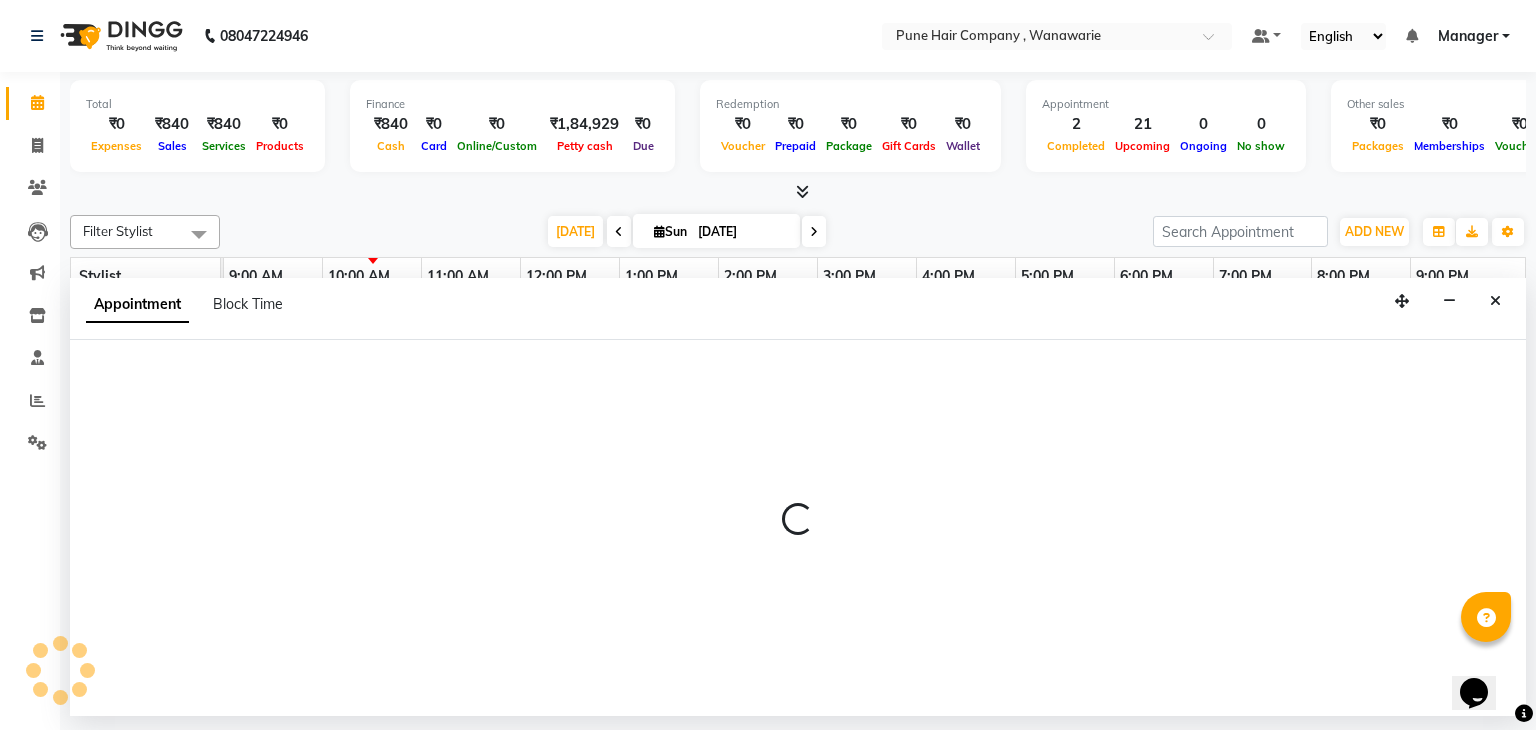 select on "74579" 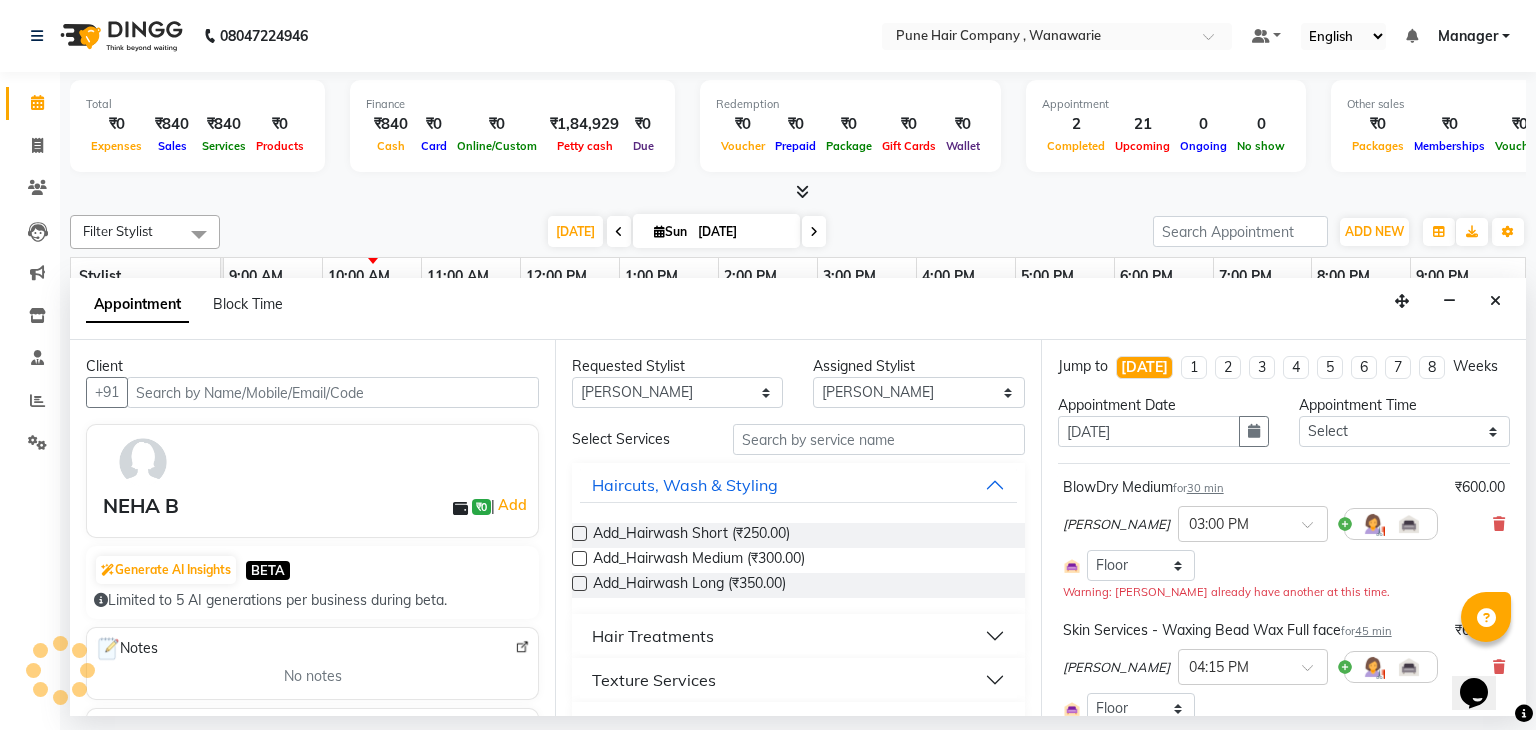 select on "4060" 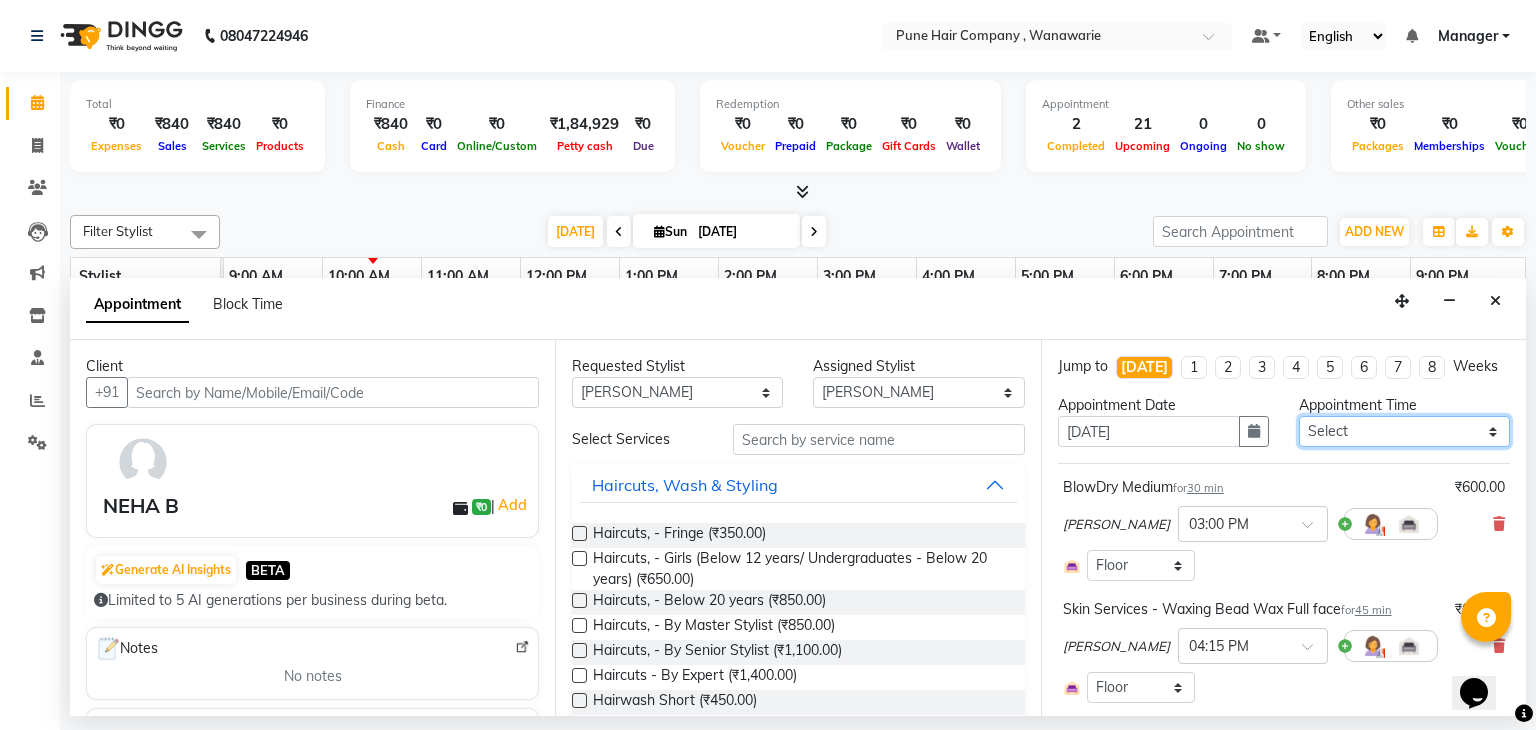 click on "Select 10:00 AM 10:15 AM 10:30 AM 10:45 AM 11:00 AM 11:15 AM 11:30 AM 11:45 AM 12:00 PM 12:15 PM 12:30 PM 12:45 PM 01:00 PM 01:15 PM 01:30 PM 01:45 PM 02:00 PM 02:15 PM 02:30 PM 02:45 PM 03:00 PM 03:15 PM 03:30 PM 03:45 PM 04:00 PM 04:15 PM 04:30 PM 04:45 PM 05:00 PM 05:15 PM 05:30 PM 05:45 PM 06:00 PM 06:15 PM 06:30 PM 06:45 PM 07:00 PM 07:15 PM 07:30 PM 07:45 PM 08:00 PM 08:15 PM 08:30 PM 08:45 PM 09:00 PM" at bounding box center [1404, 431] 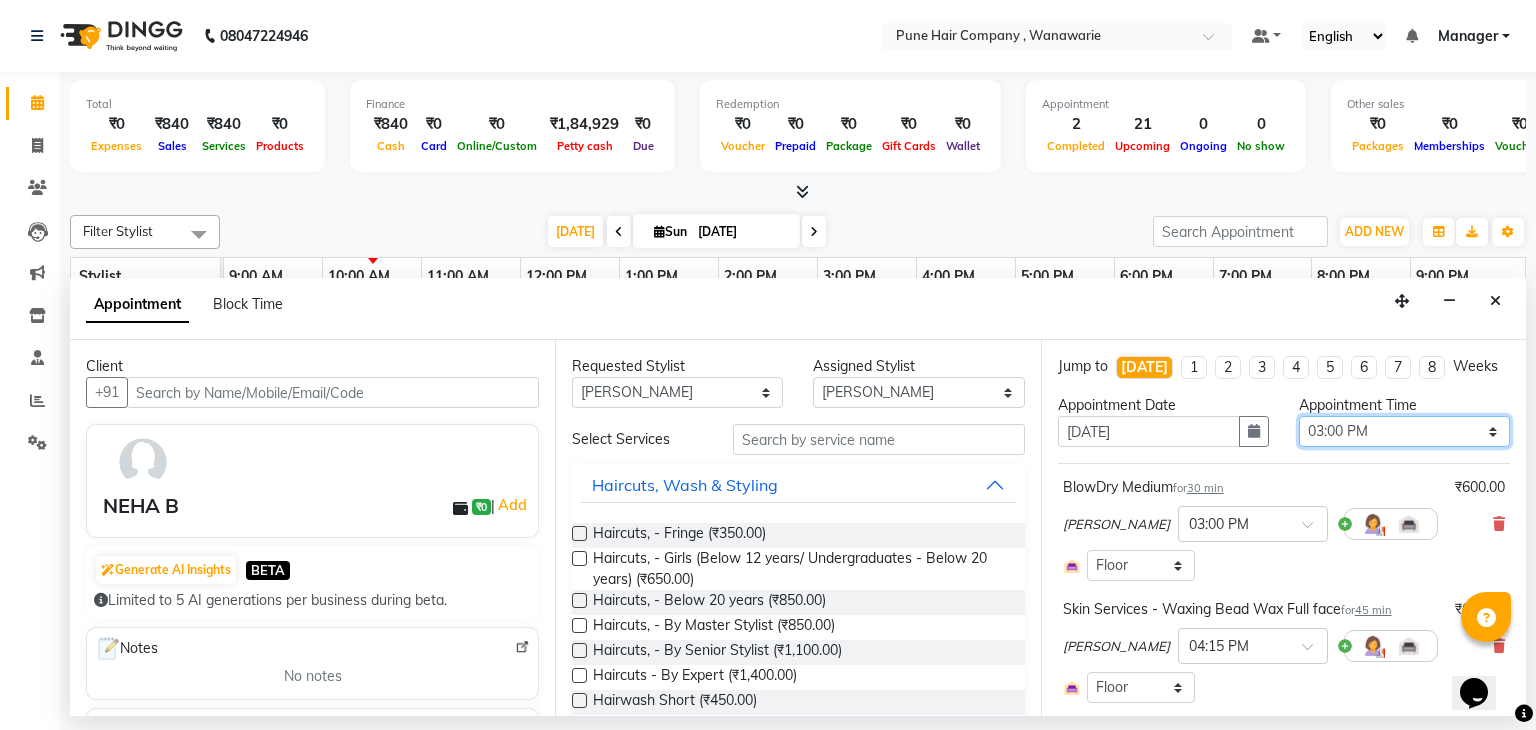 click on "Select 10:00 AM 10:15 AM 10:30 AM 10:45 AM 11:00 AM 11:15 AM 11:30 AM 11:45 AM 12:00 PM 12:15 PM 12:30 PM 12:45 PM 01:00 PM 01:15 PM 01:30 PM 01:45 PM 02:00 PM 02:15 PM 02:30 PM 02:45 PM 03:00 PM 03:15 PM 03:30 PM 03:45 PM 04:00 PM 04:15 PM 04:30 PM 04:45 PM 05:00 PM 05:15 PM 05:30 PM 05:45 PM 06:00 PM 06:15 PM 06:30 PM 06:45 PM 07:00 PM 07:15 PM 07:30 PM 07:45 PM 08:00 PM 08:15 PM 08:30 PM 08:45 PM 09:00 PM" at bounding box center [1404, 431] 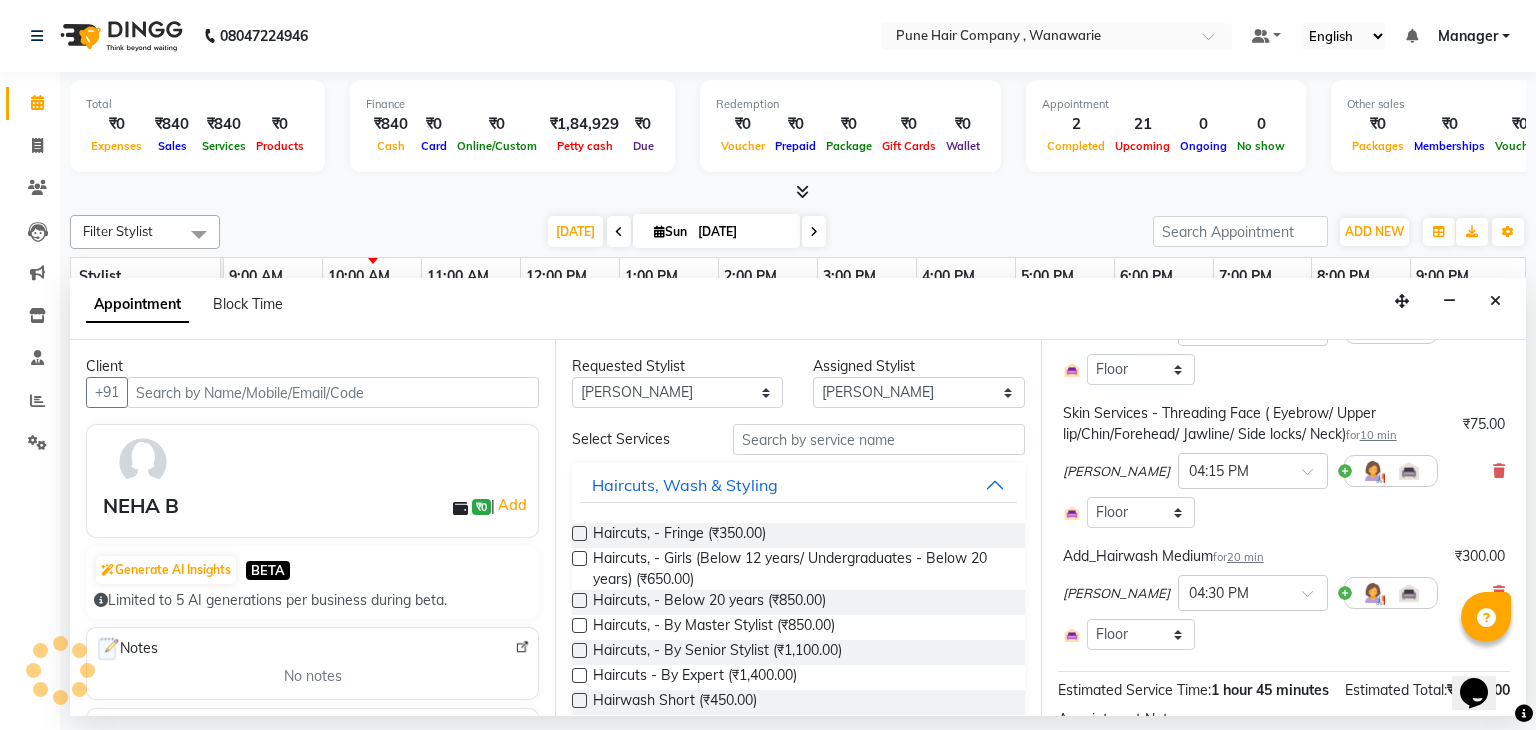 scroll, scrollTop: 511, scrollLeft: 0, axis: vertical 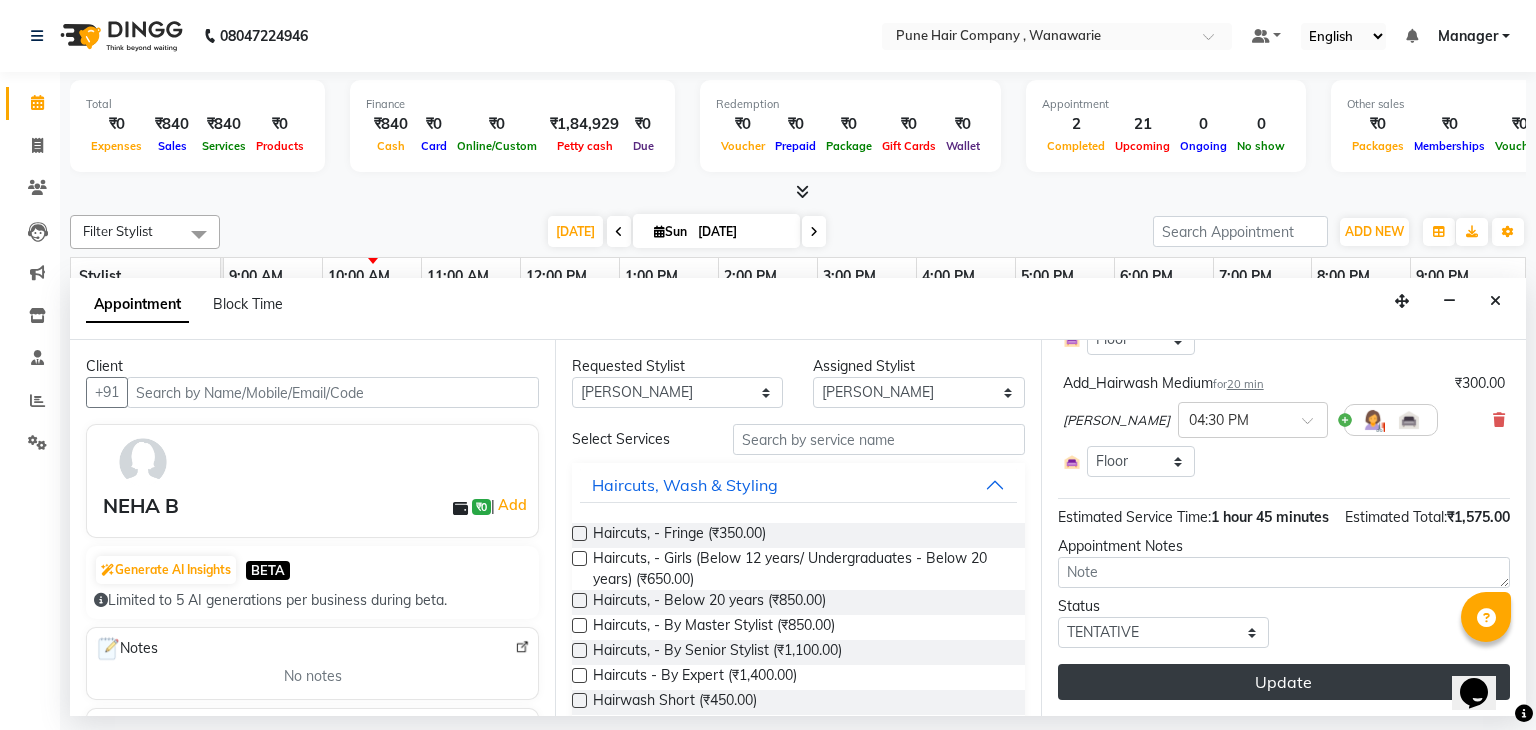 click on "Update" at bounding box center (1284, 682) 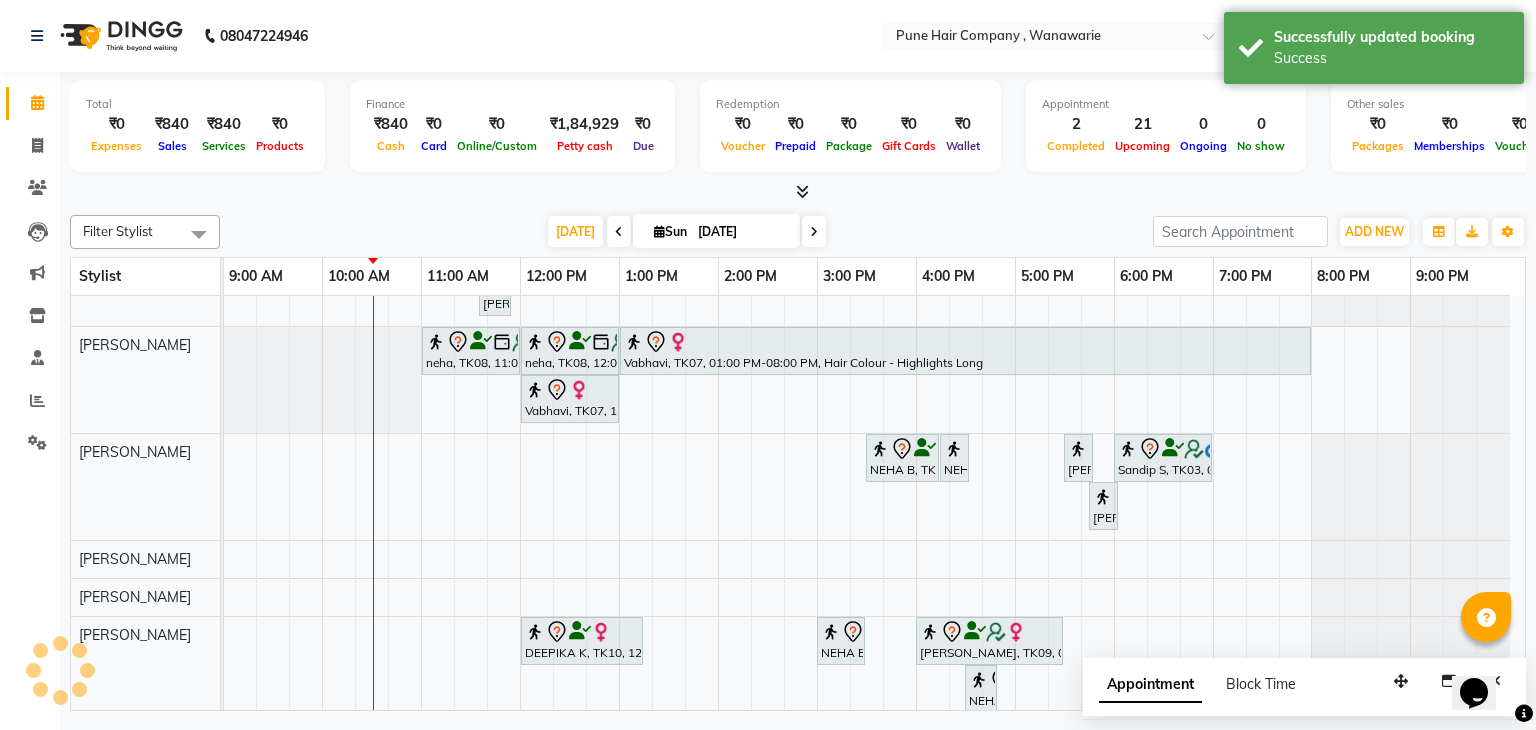 scroll, scrollTop: 168, scrollLeft: 0, axis: vertical 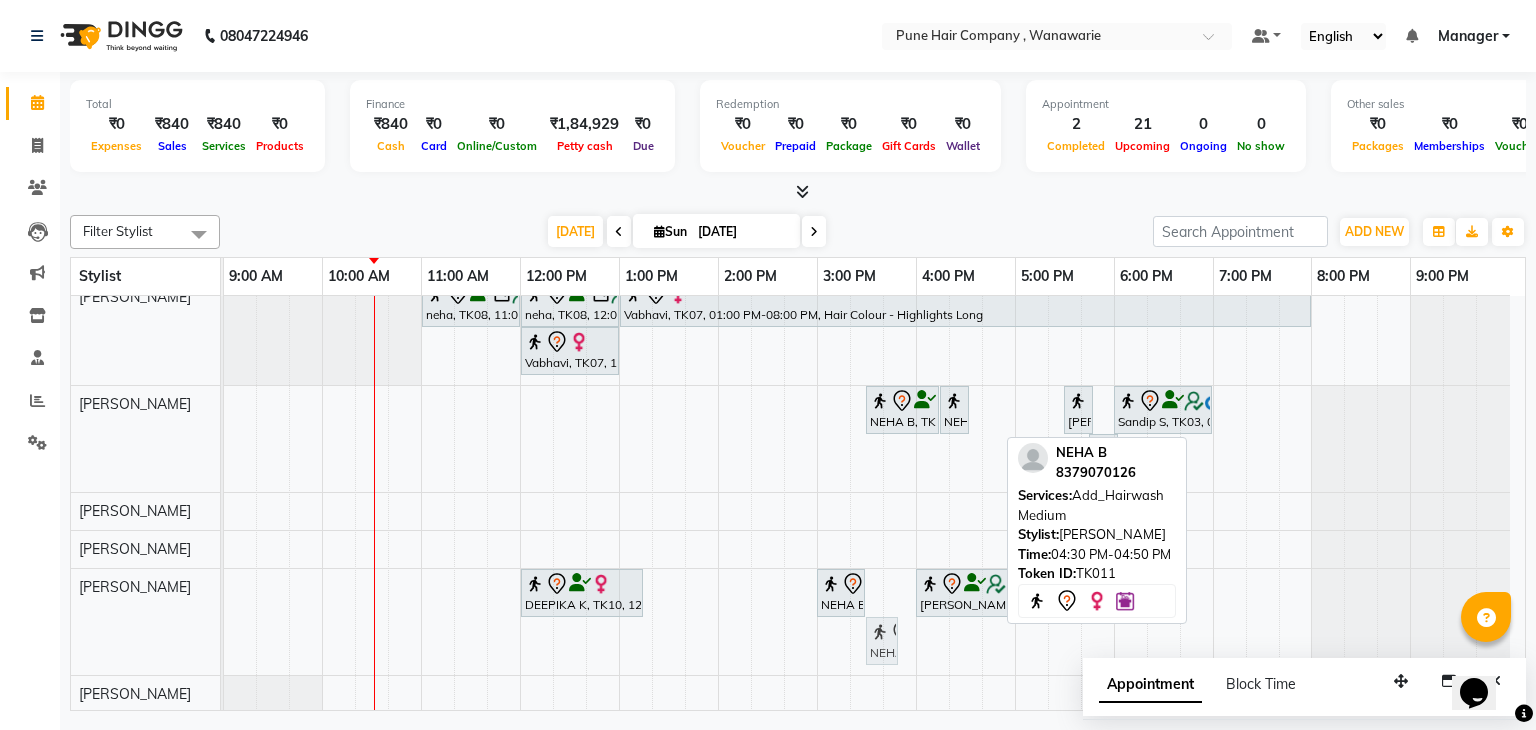 drag, startPoint x: 983, startPoint y: 633, endPoint x: 903, endPoint y: 638, distance: 80.1561 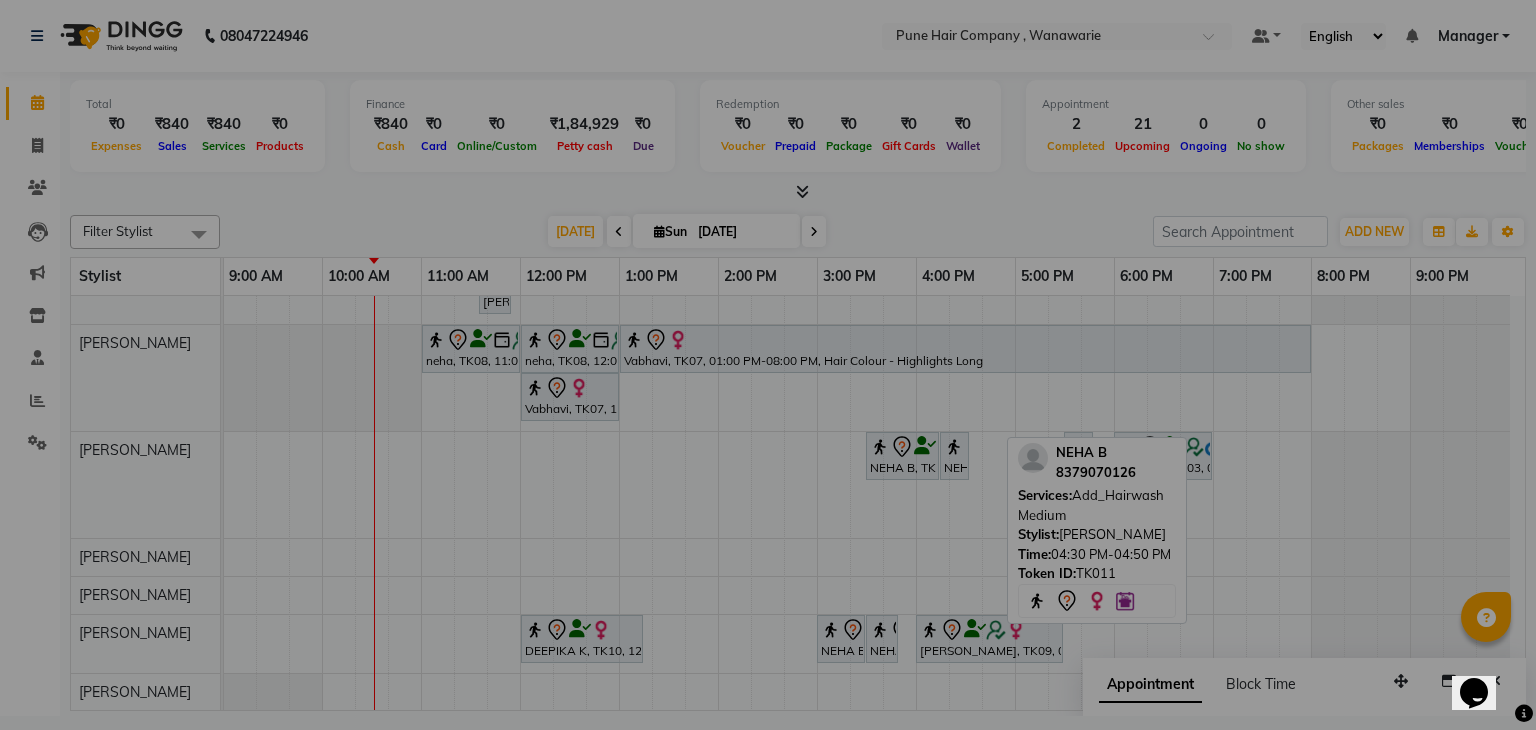 scroll, scrollTop: 120, scrollLeft: 0, axis: vertical 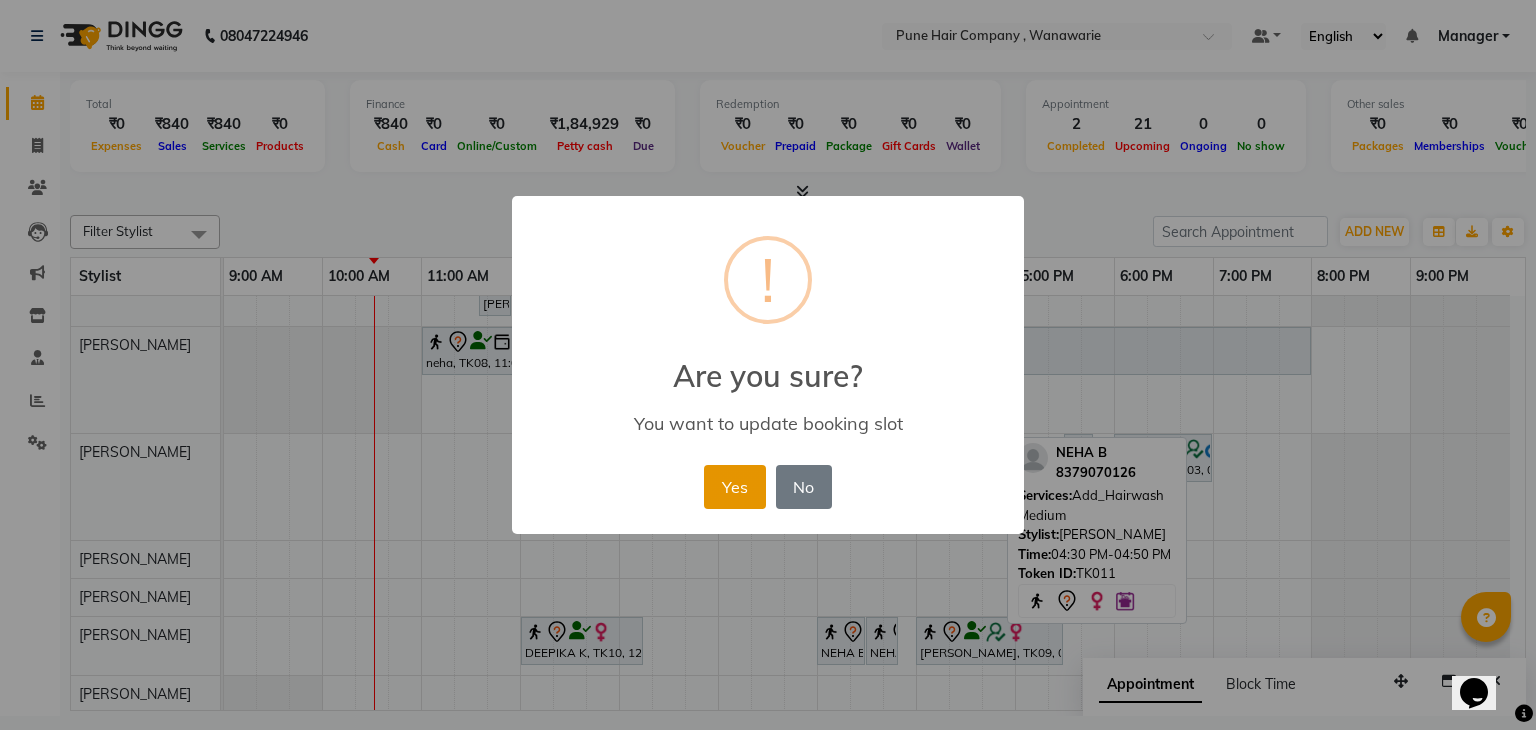 click on "Yes" at bounding box center [734, 487] 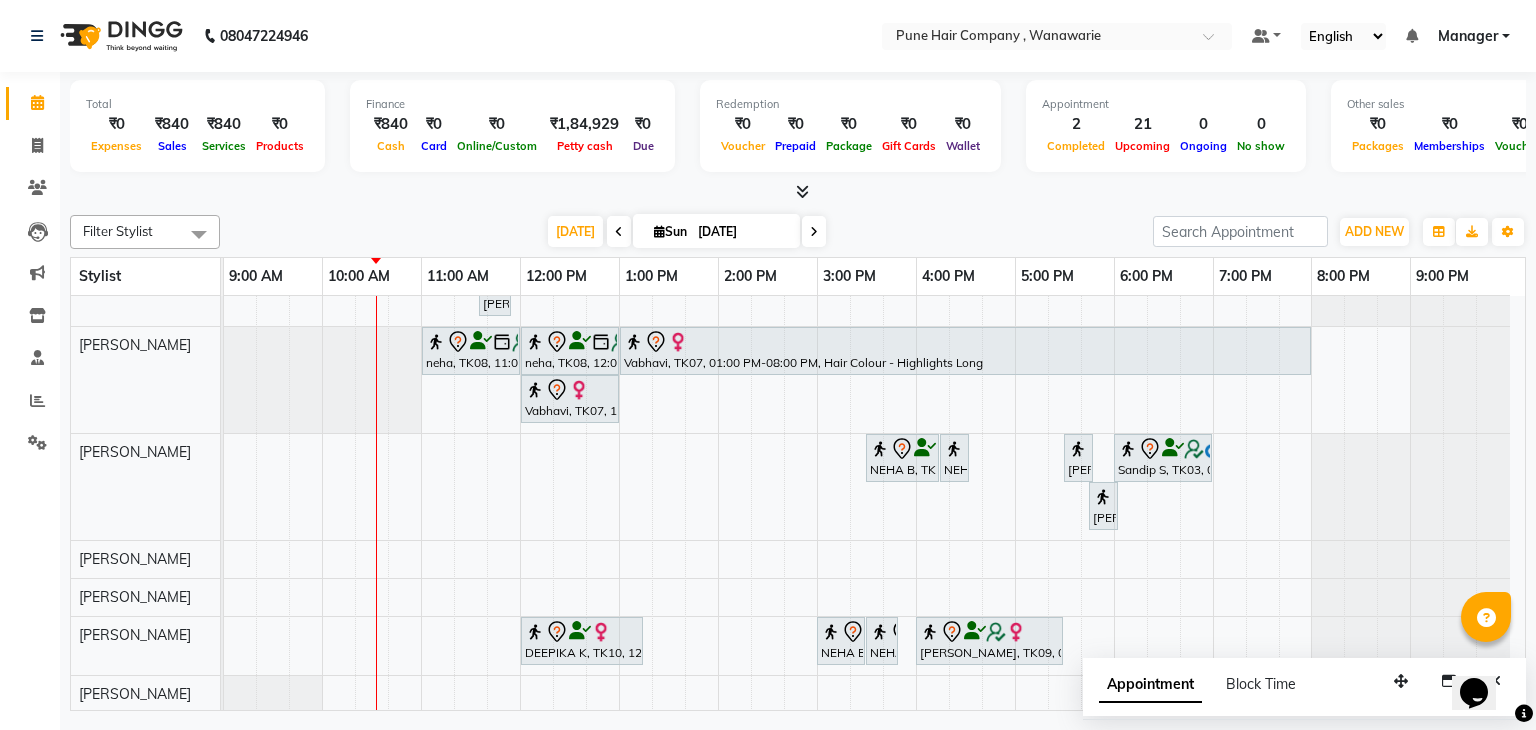 scroll, scrollTop: 120, scrollLeft: 0, axis: vertical 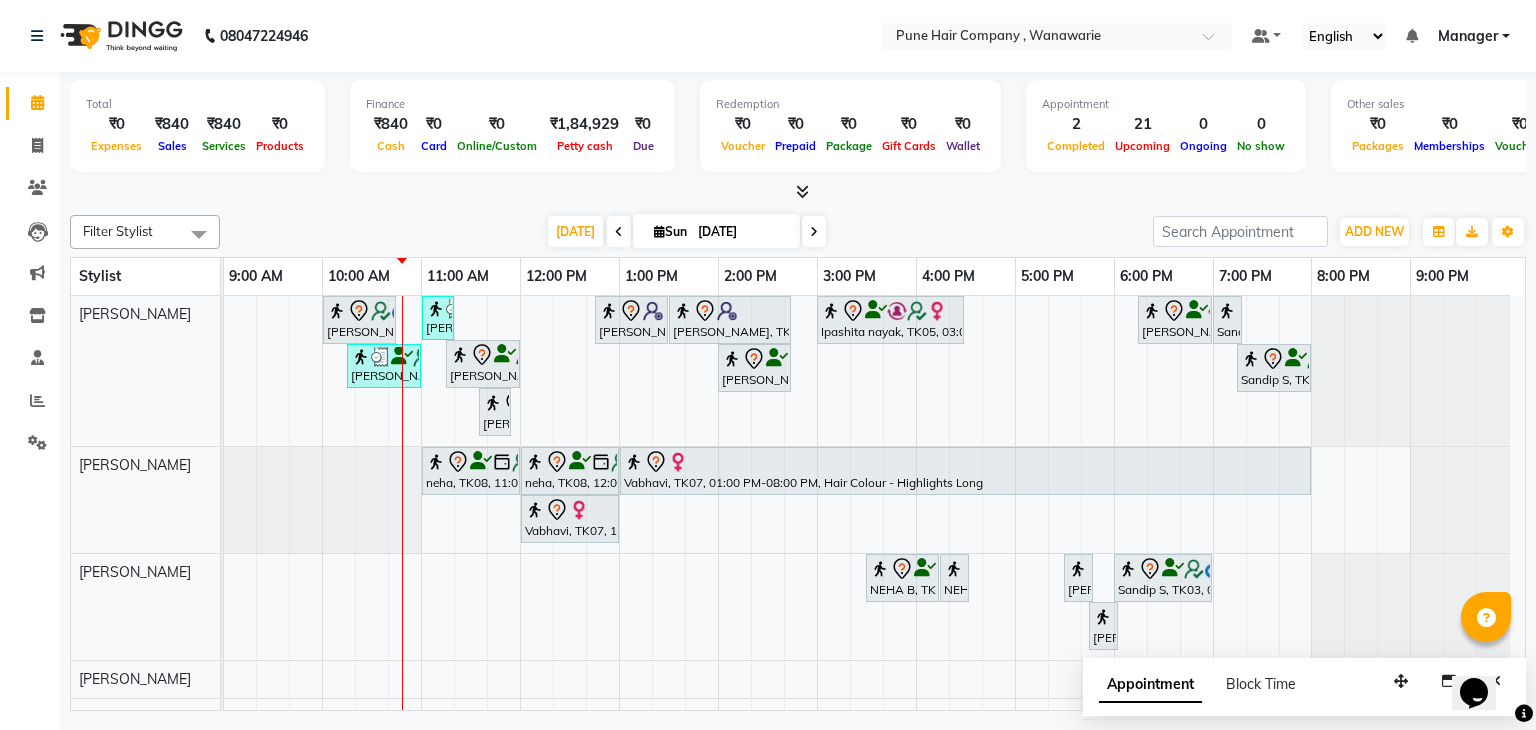 click at bounding box center (814, 231) 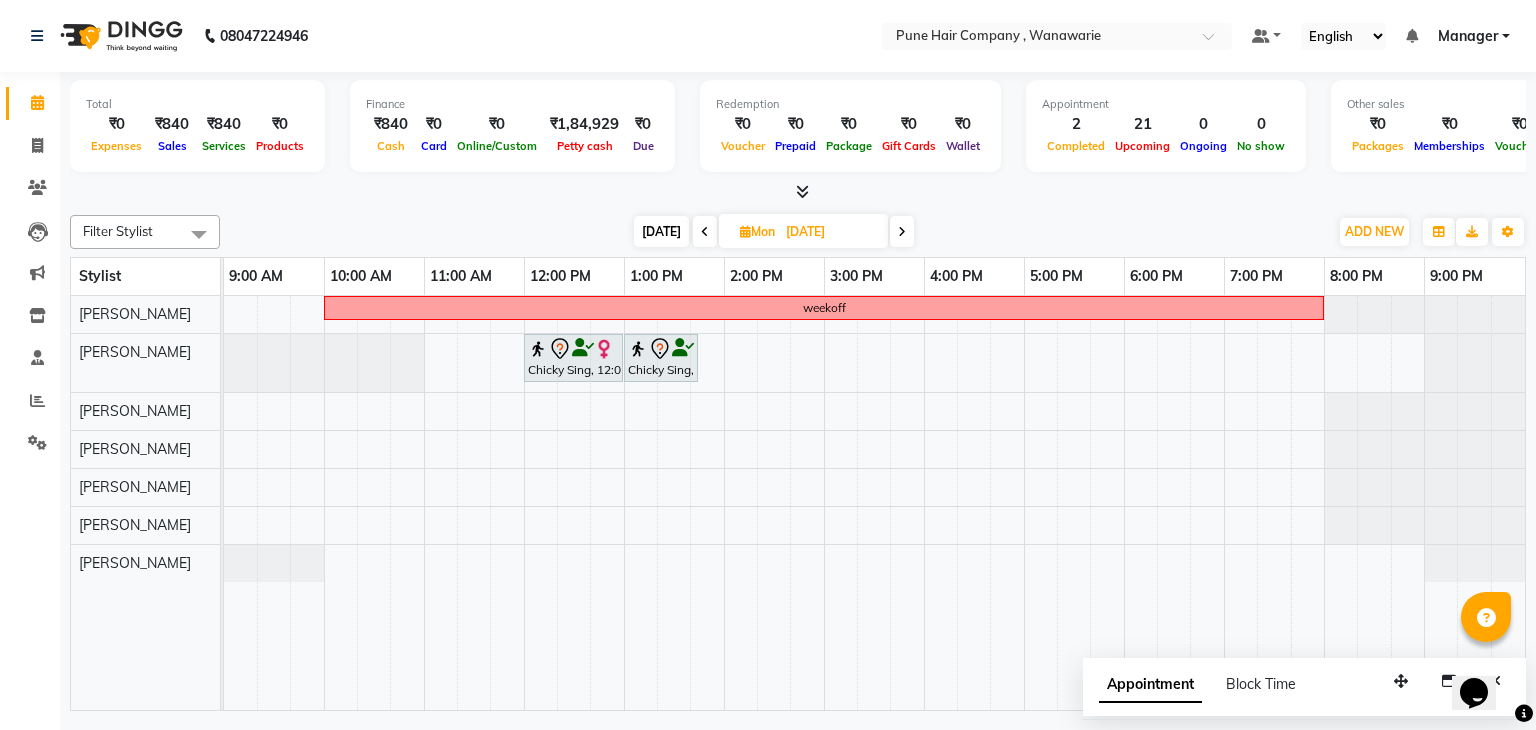 click at bounding box center (902, 232) 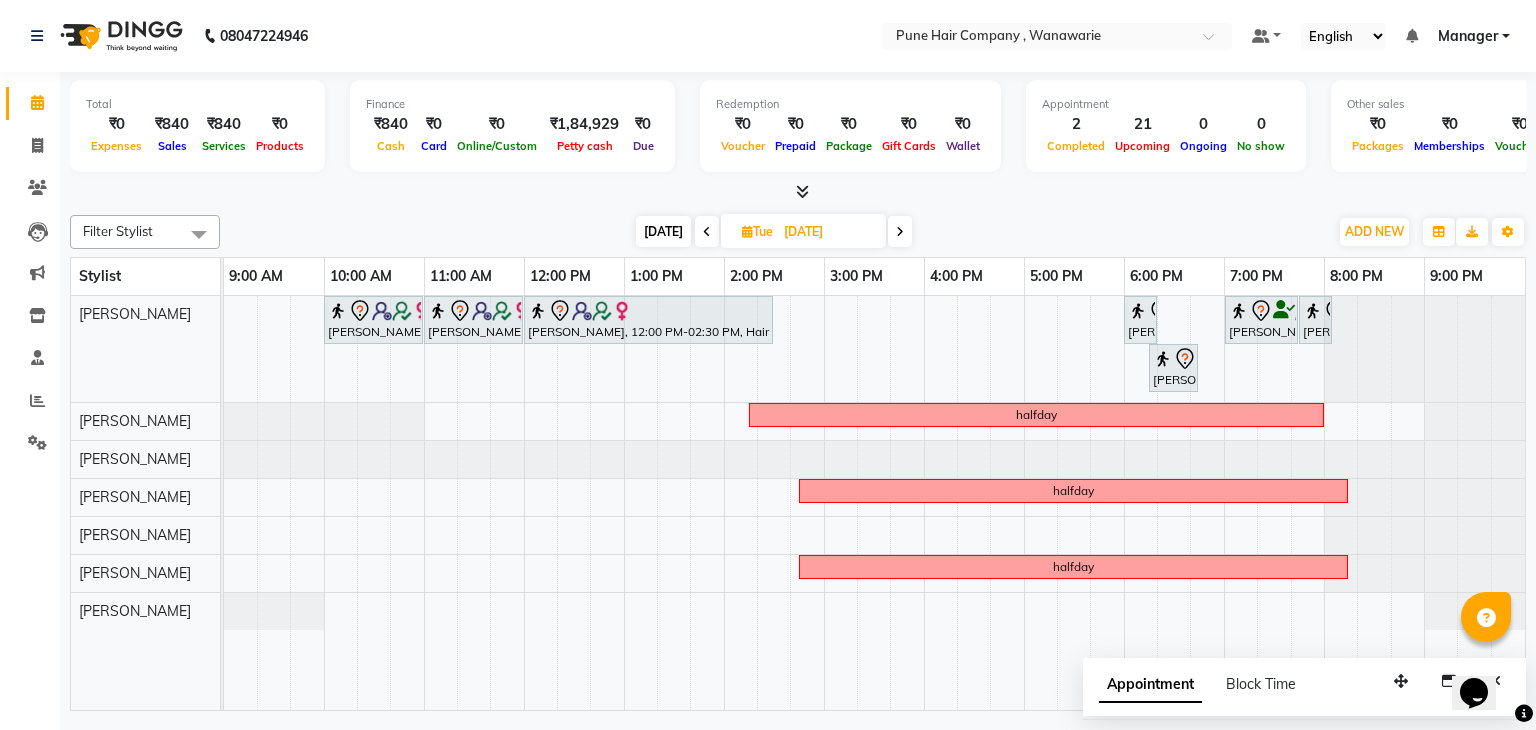 click at bounding box center [900, 232] 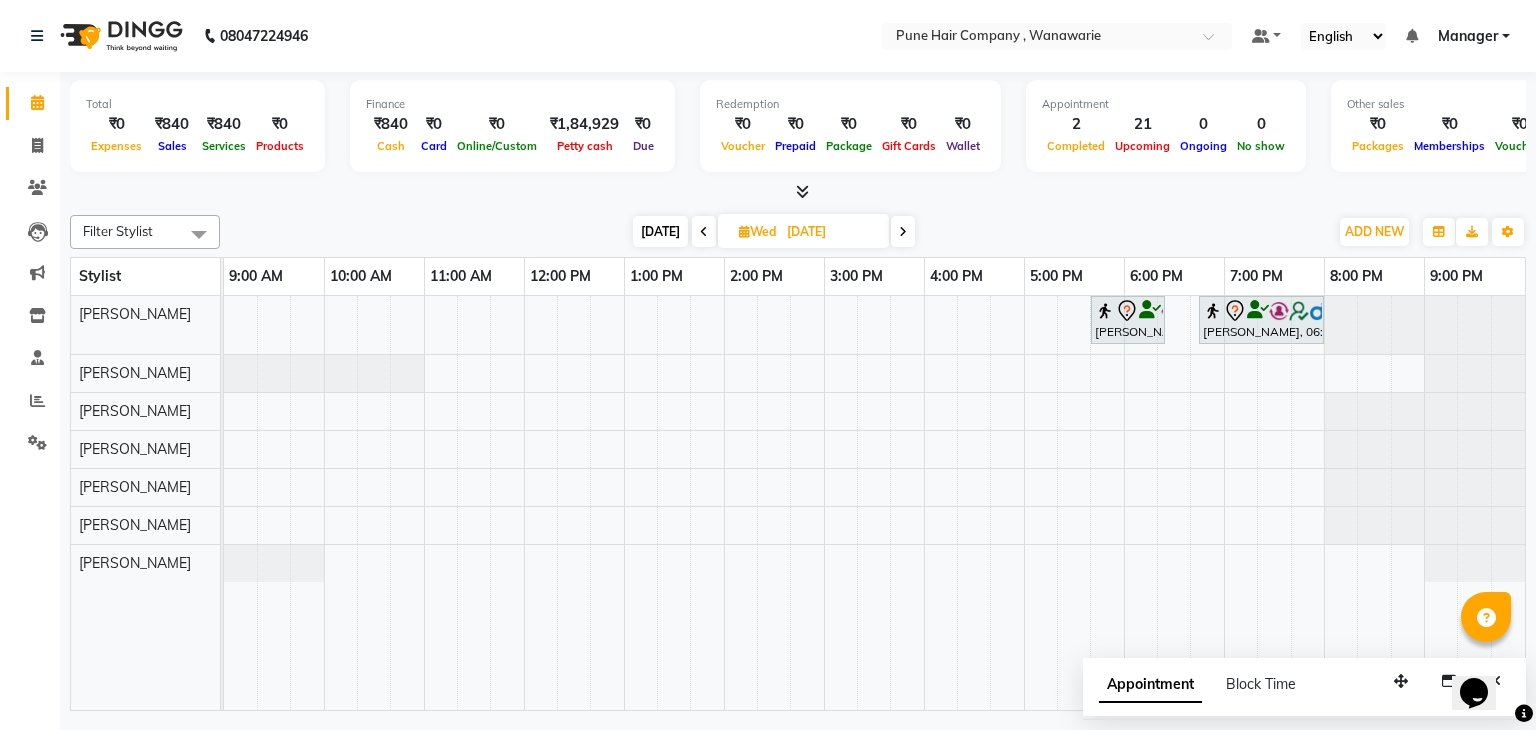 click on "[DATE]" at bounding box center [660, 231] 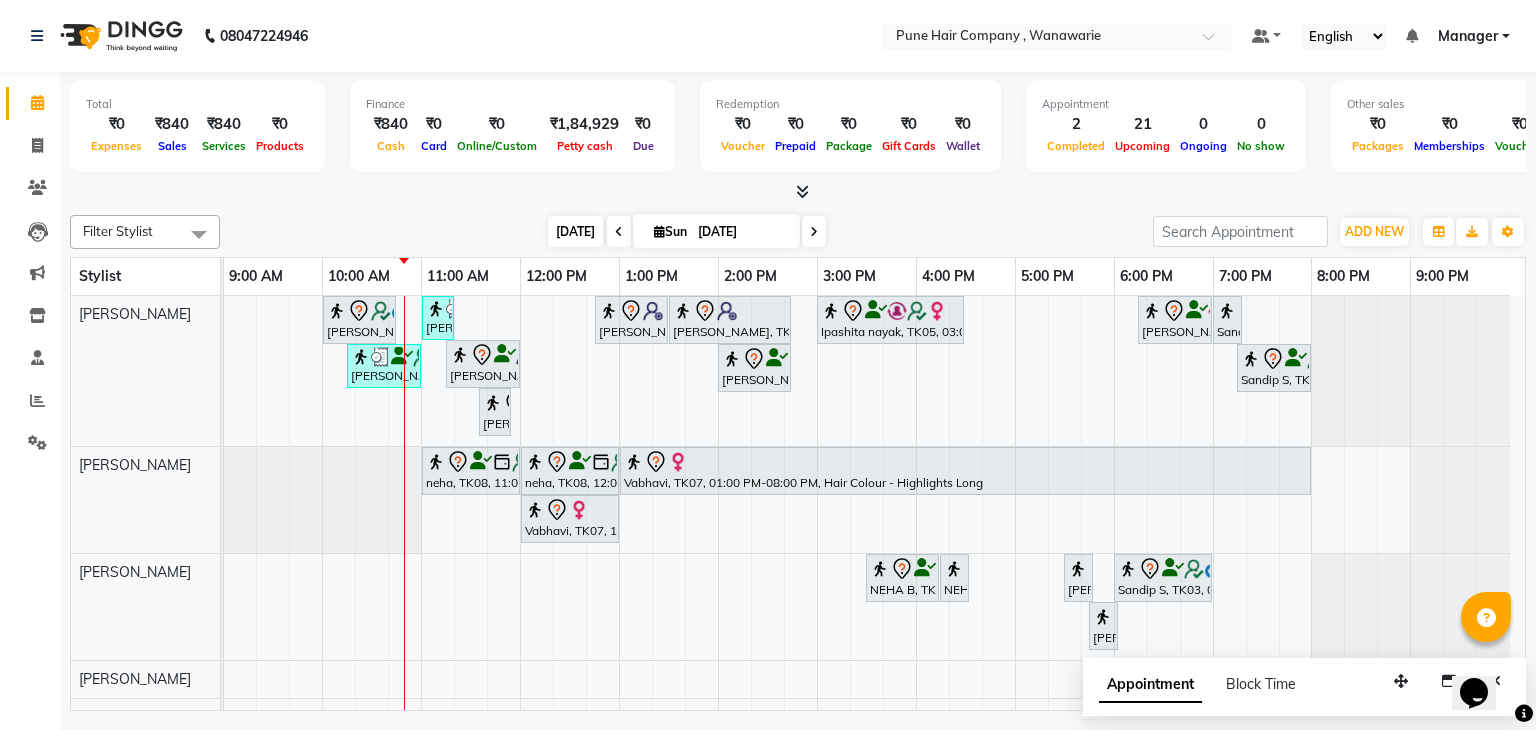 click on "[DATE]" at bounding box center [575, 231] 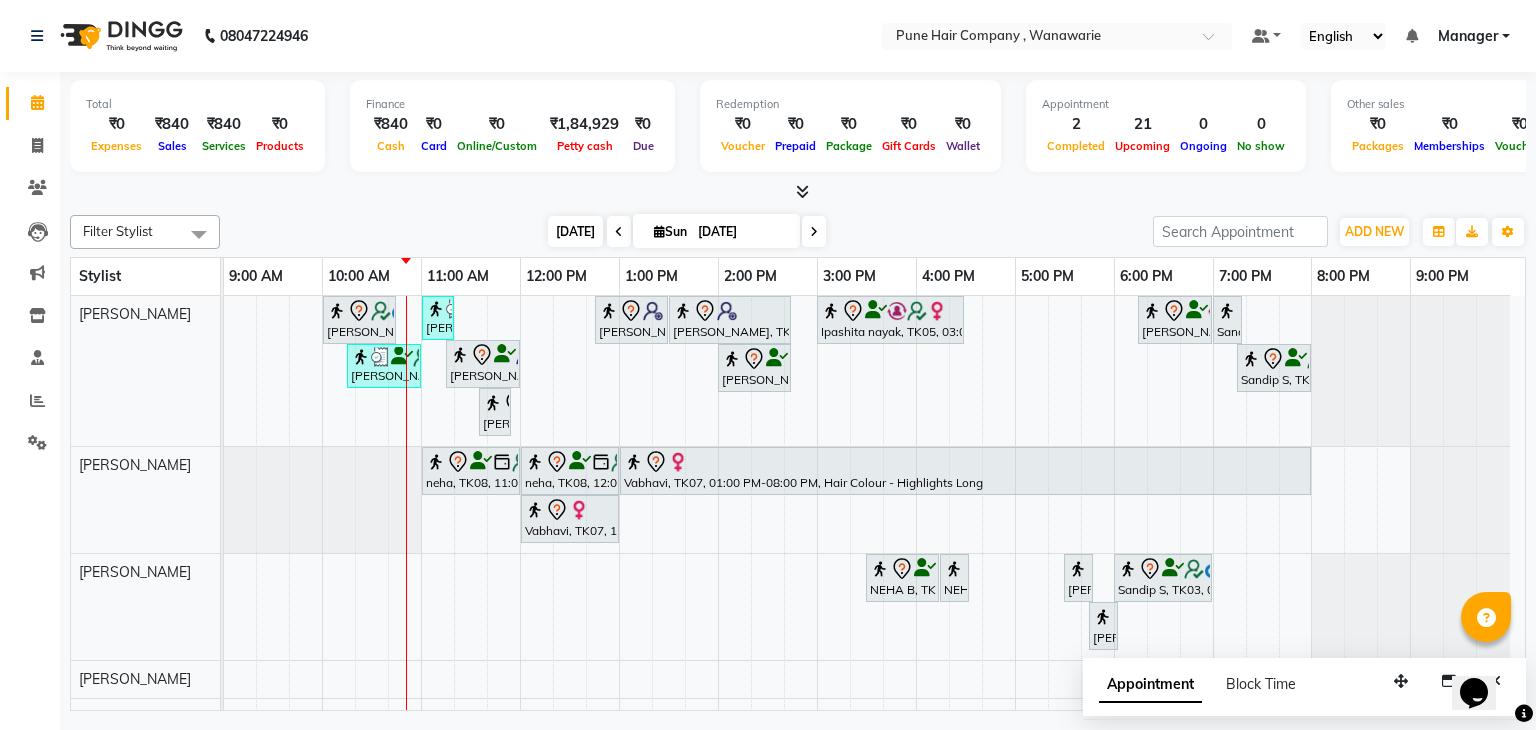 click on "[DATE]" at bounding box center (575, 231) 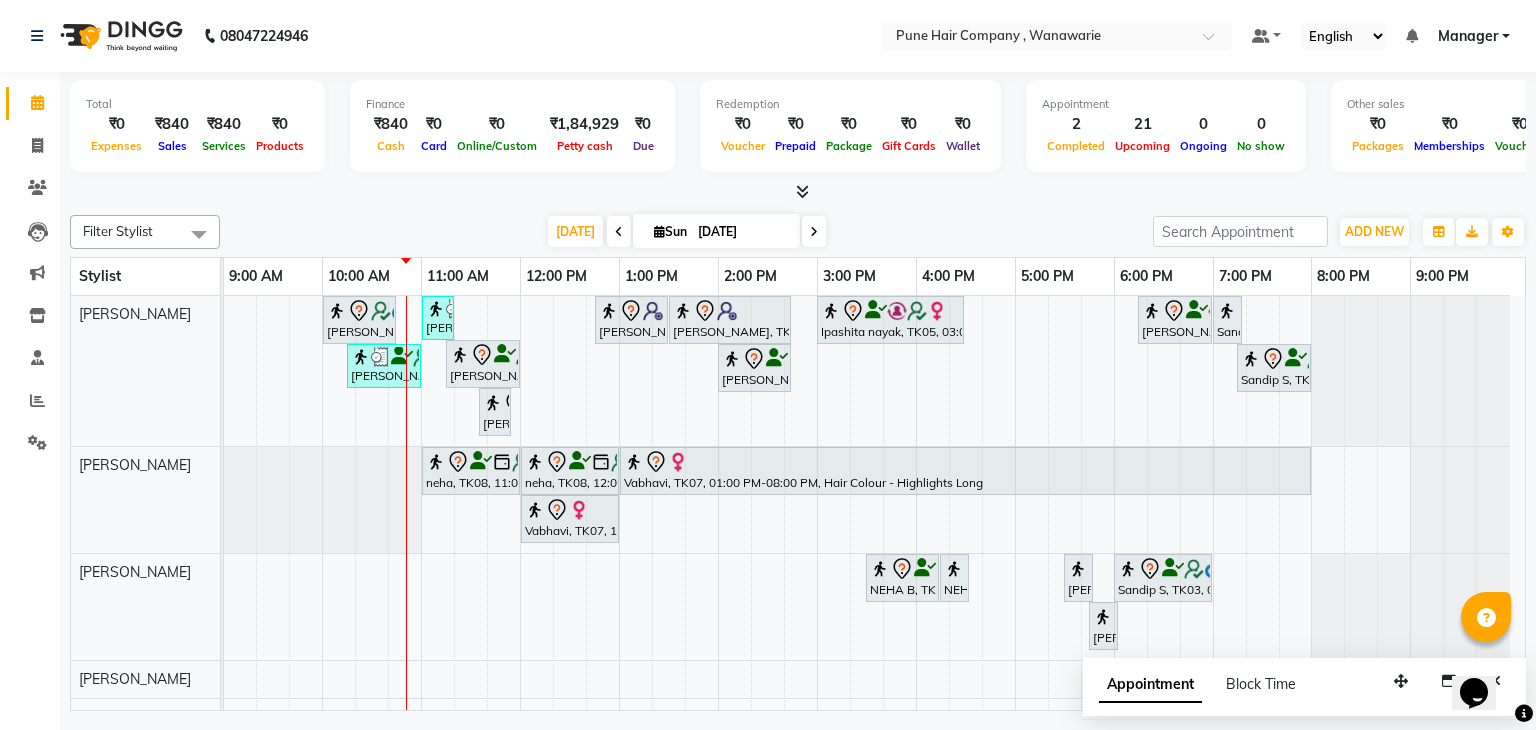 click at bounding box center [199, 234] 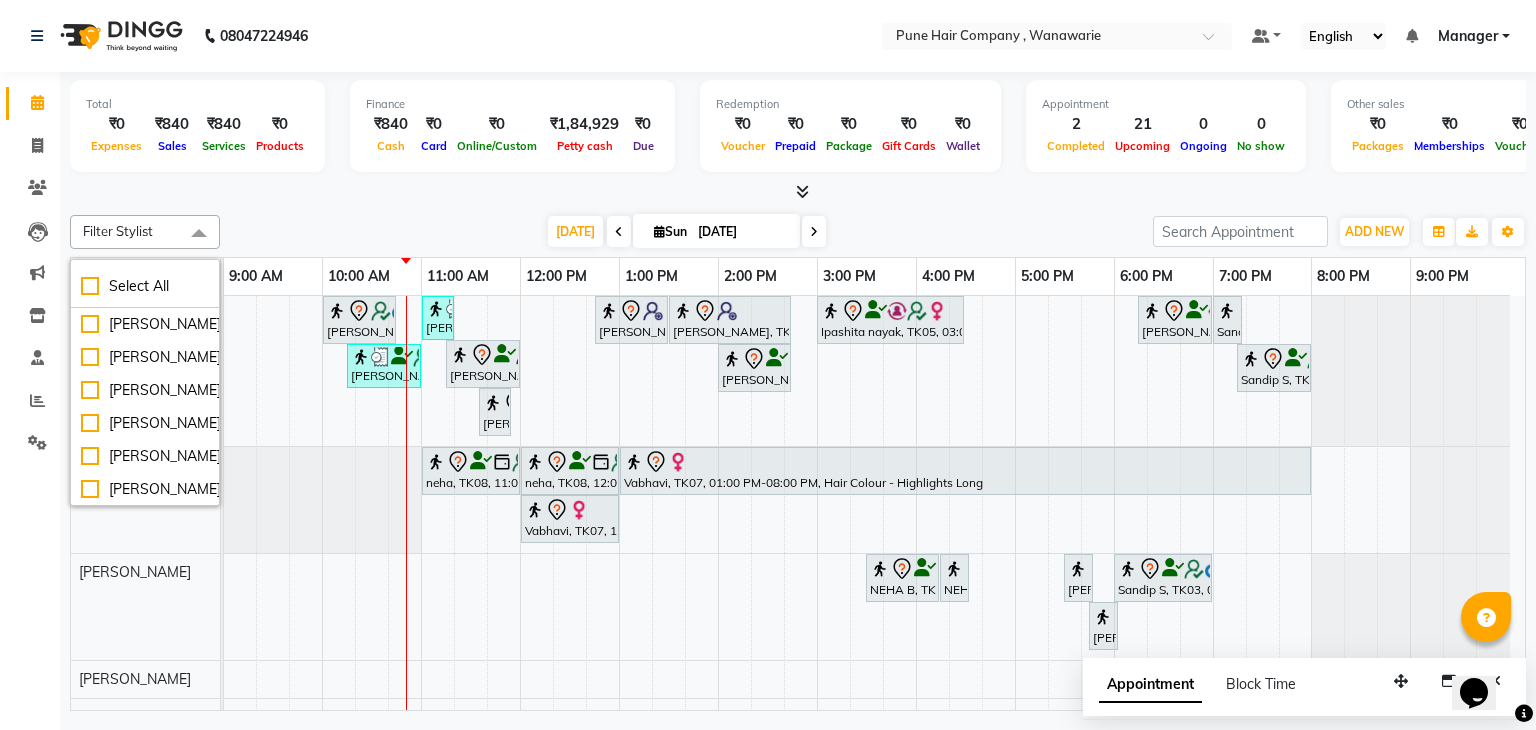 click at bounding box center (199, 234) 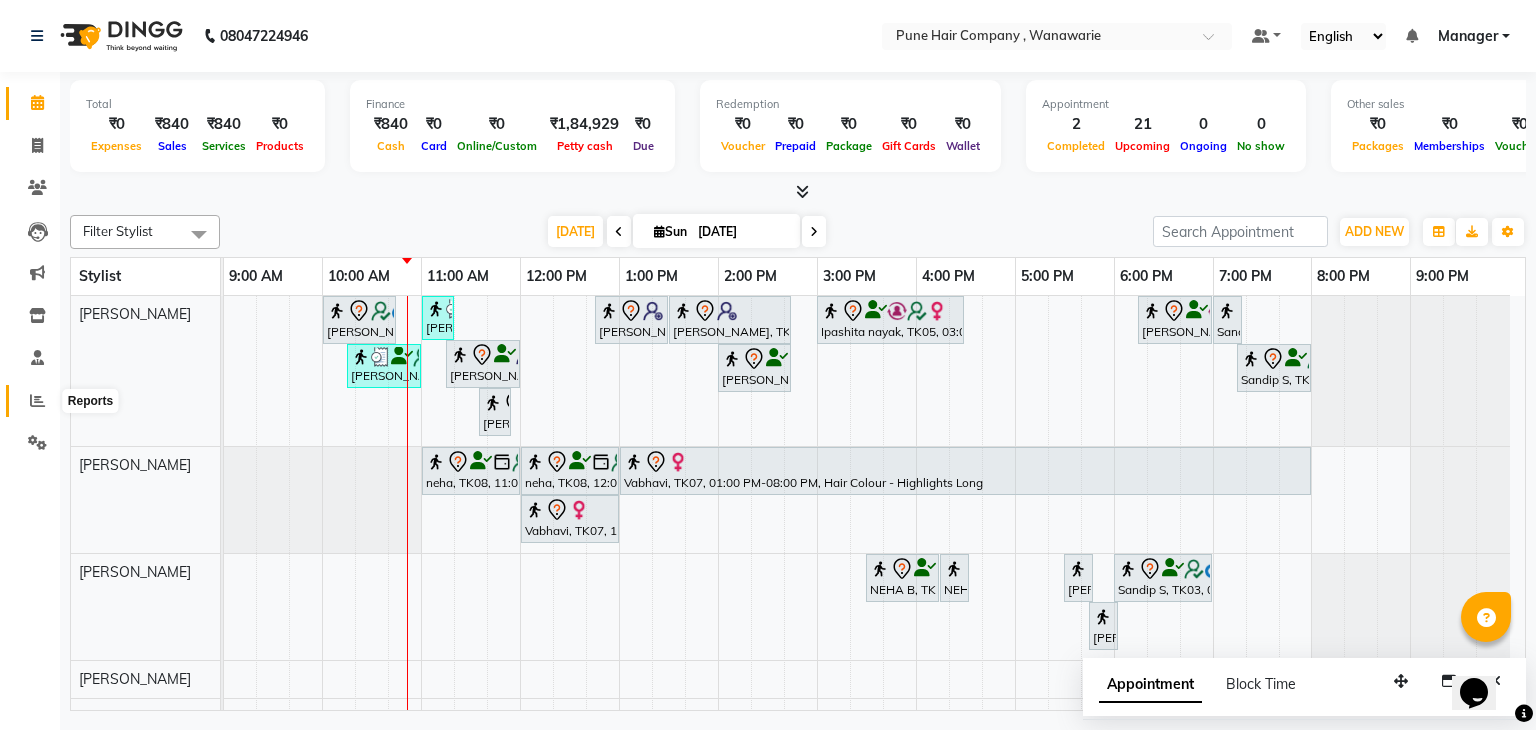 click 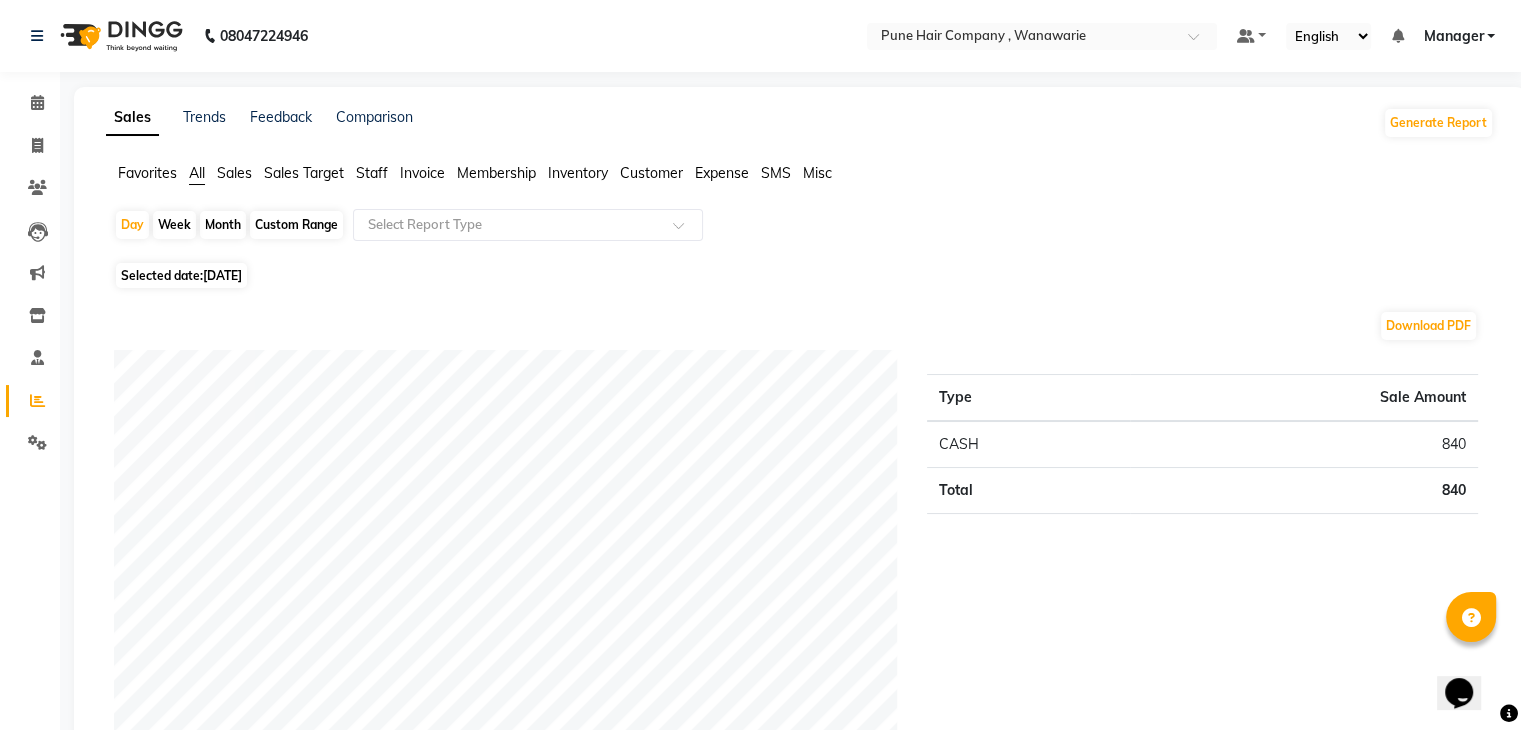 click on "Month" 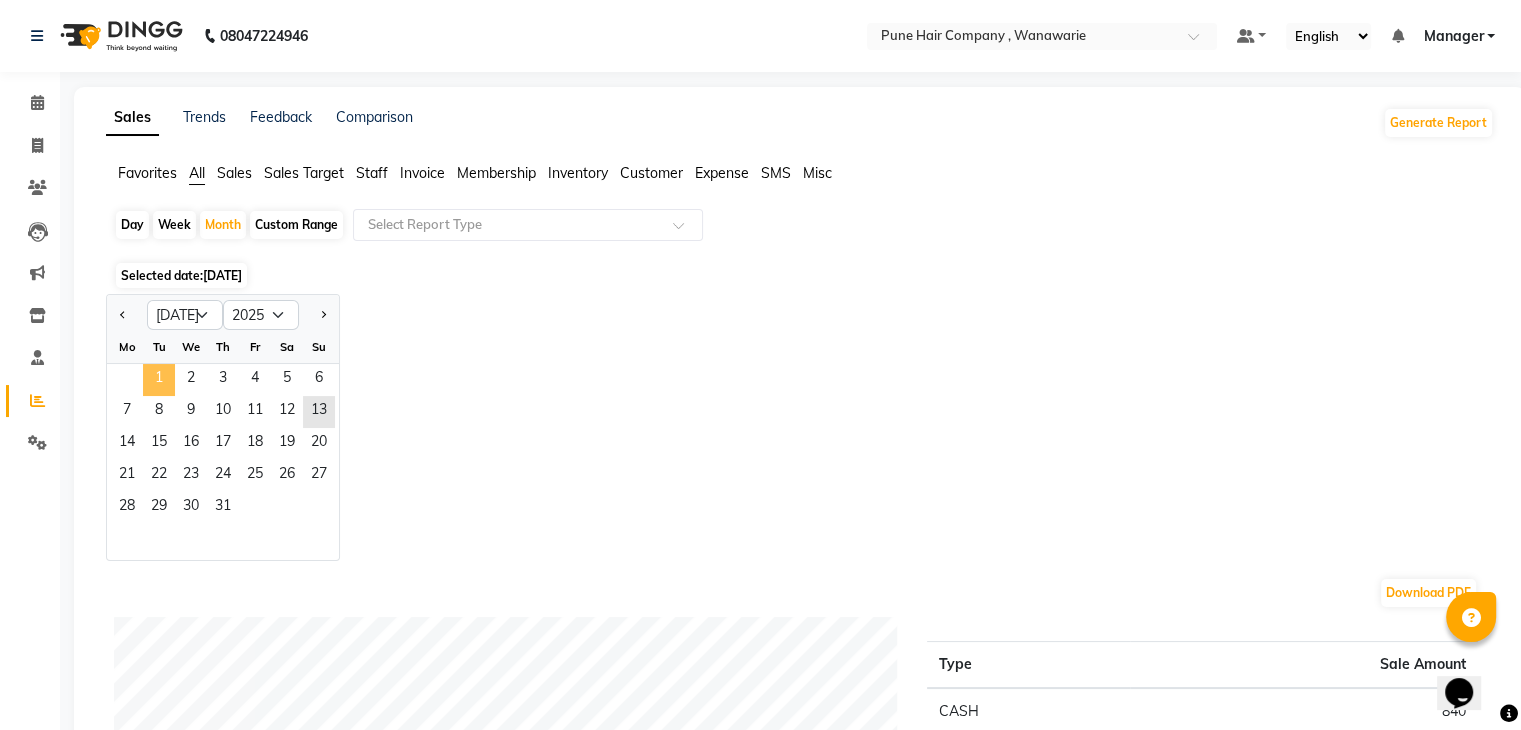 click on "1" 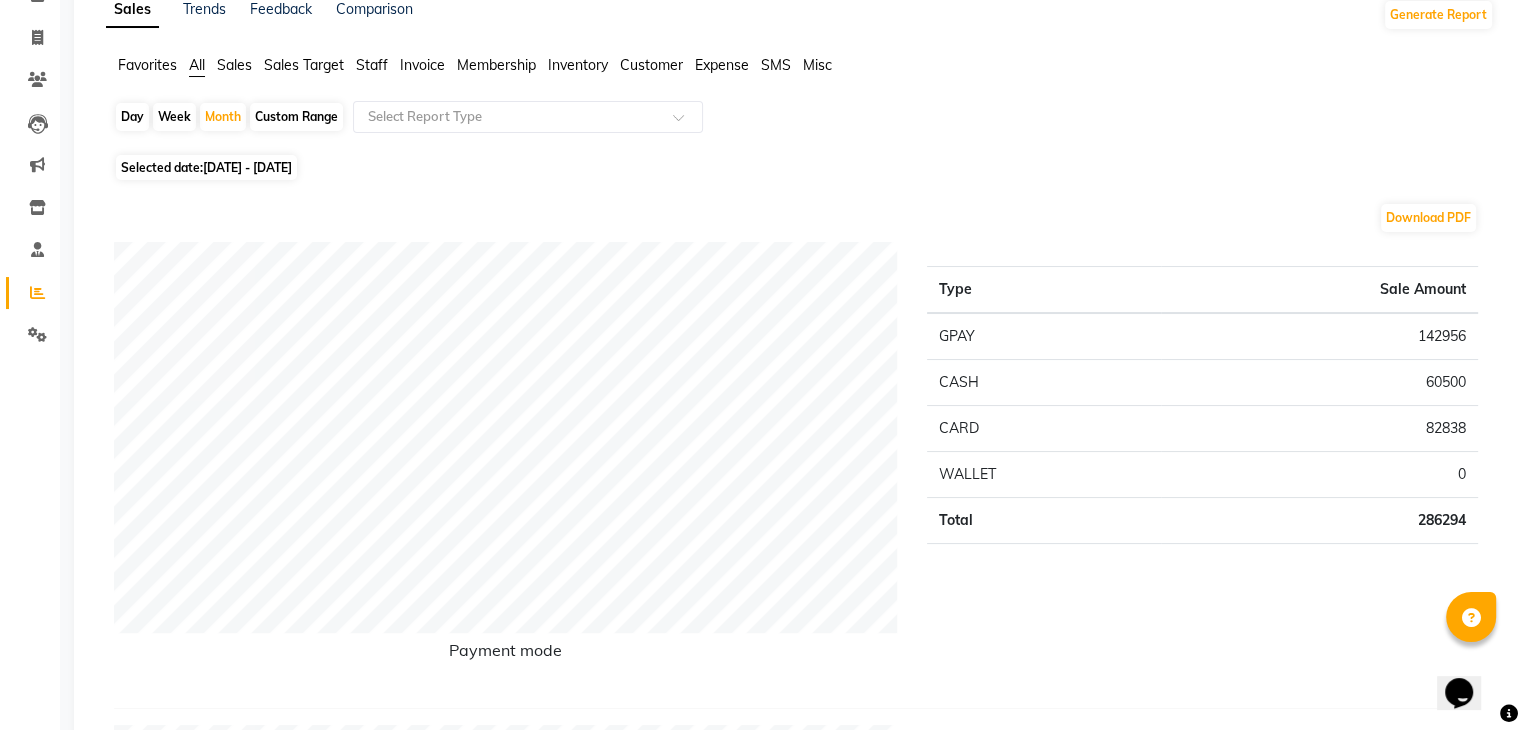 scroll, scrollTop: 0, scrollLeft: 0, axis: both 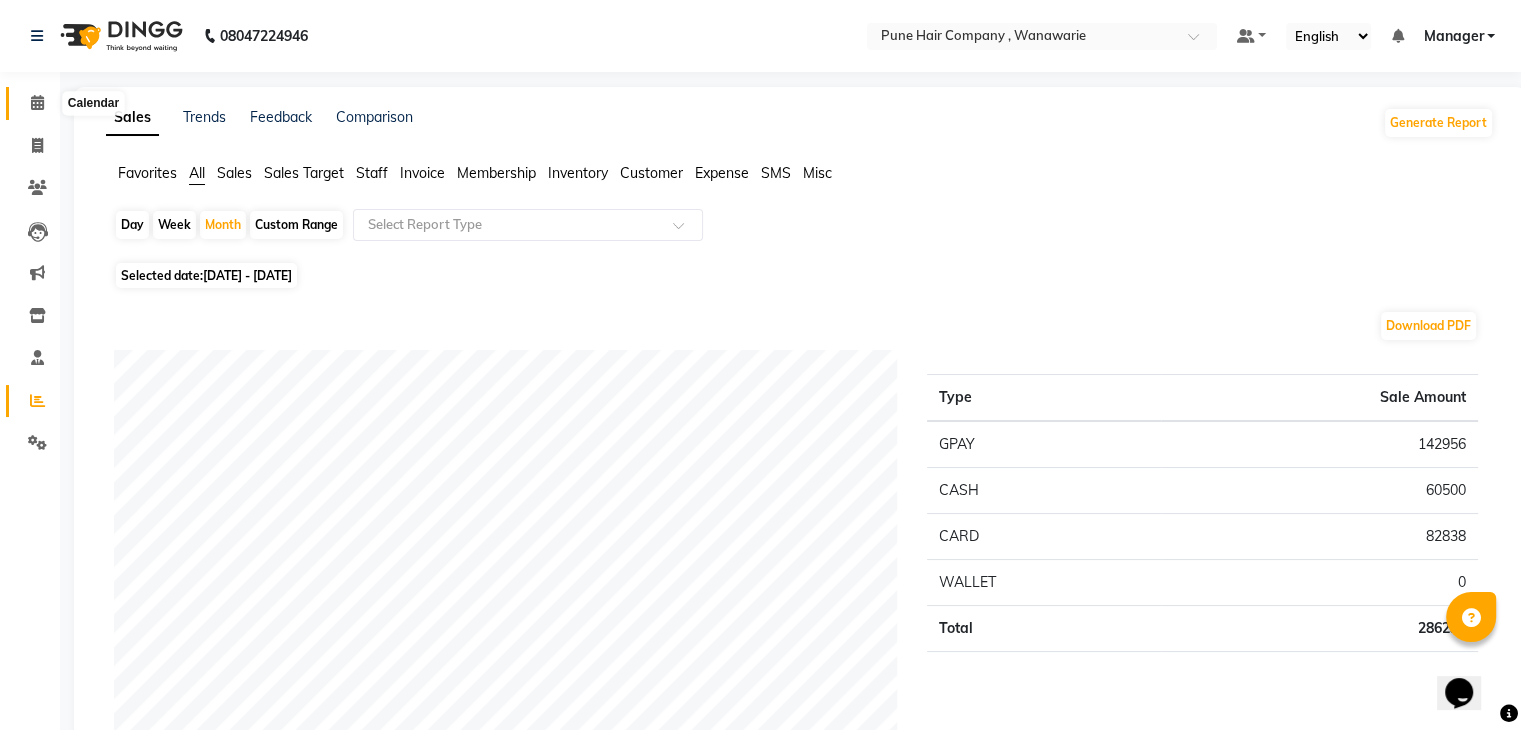 click 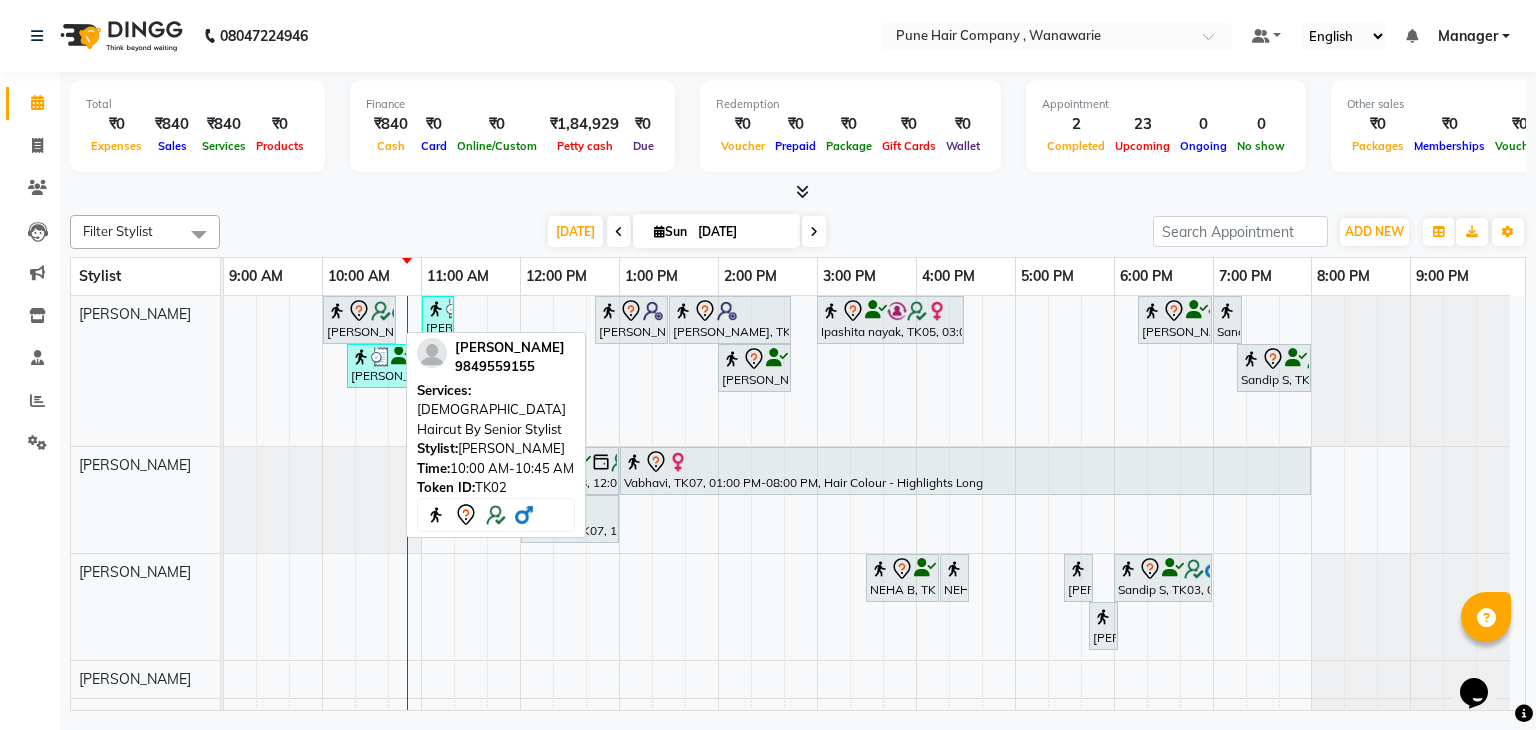 click 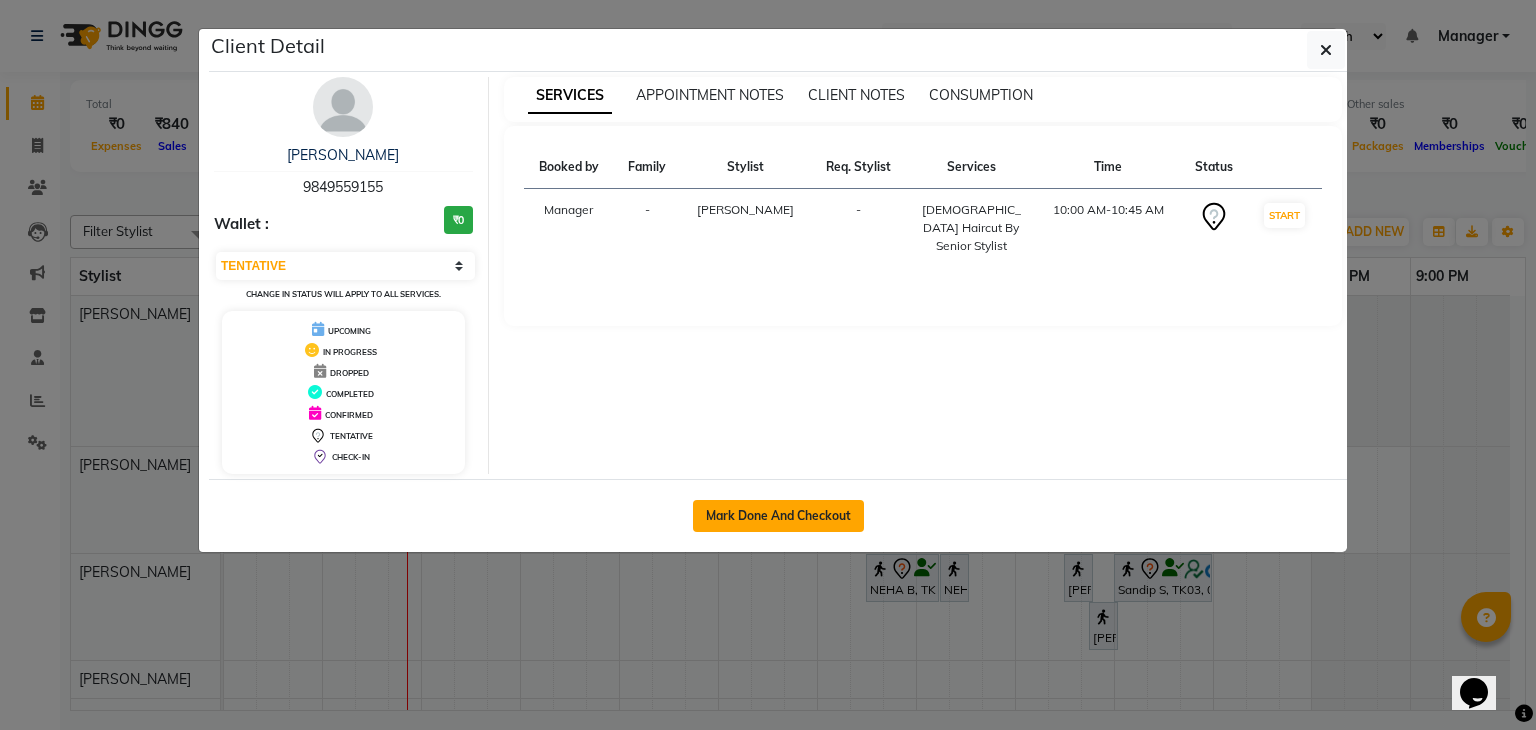 click on "Mark Done And Checkout" 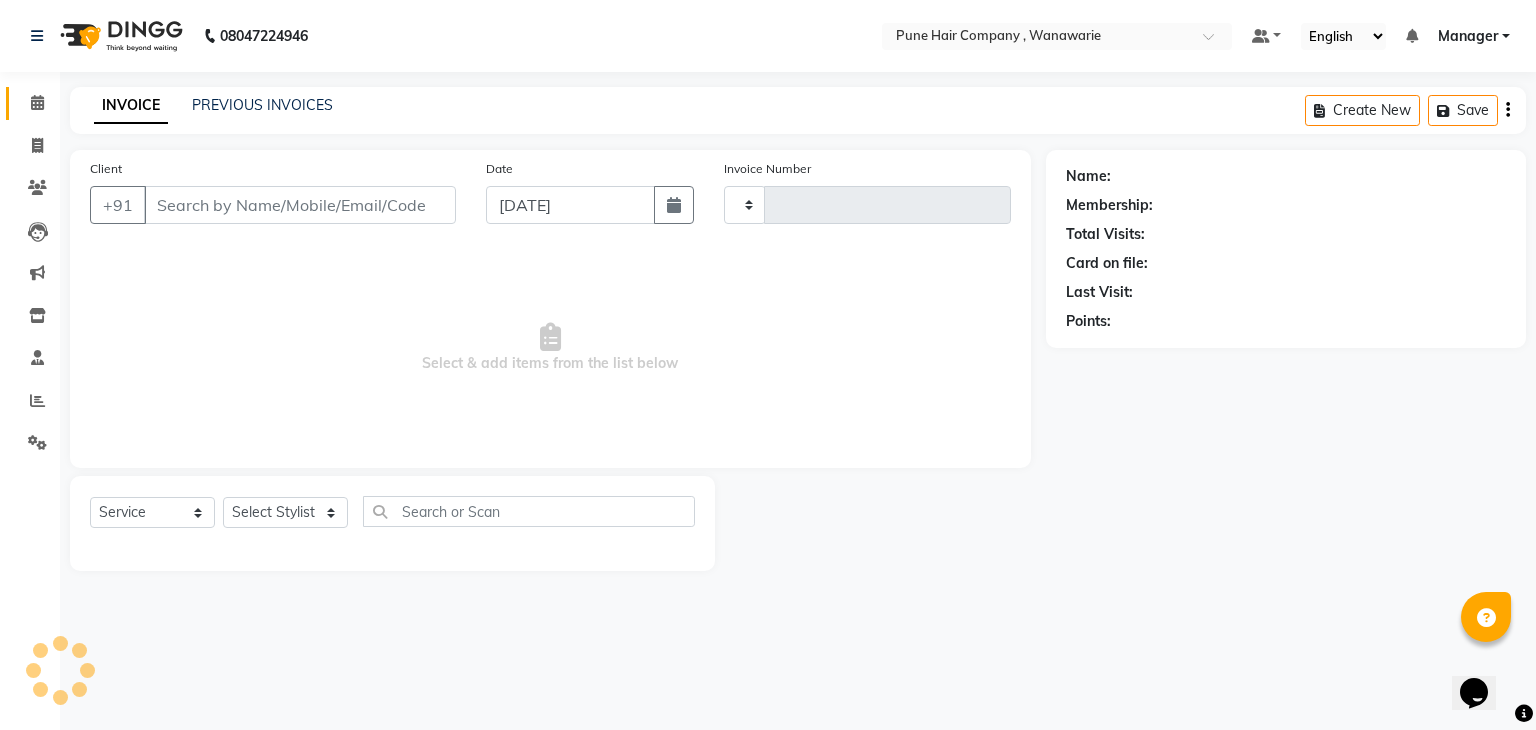 type on "1119" 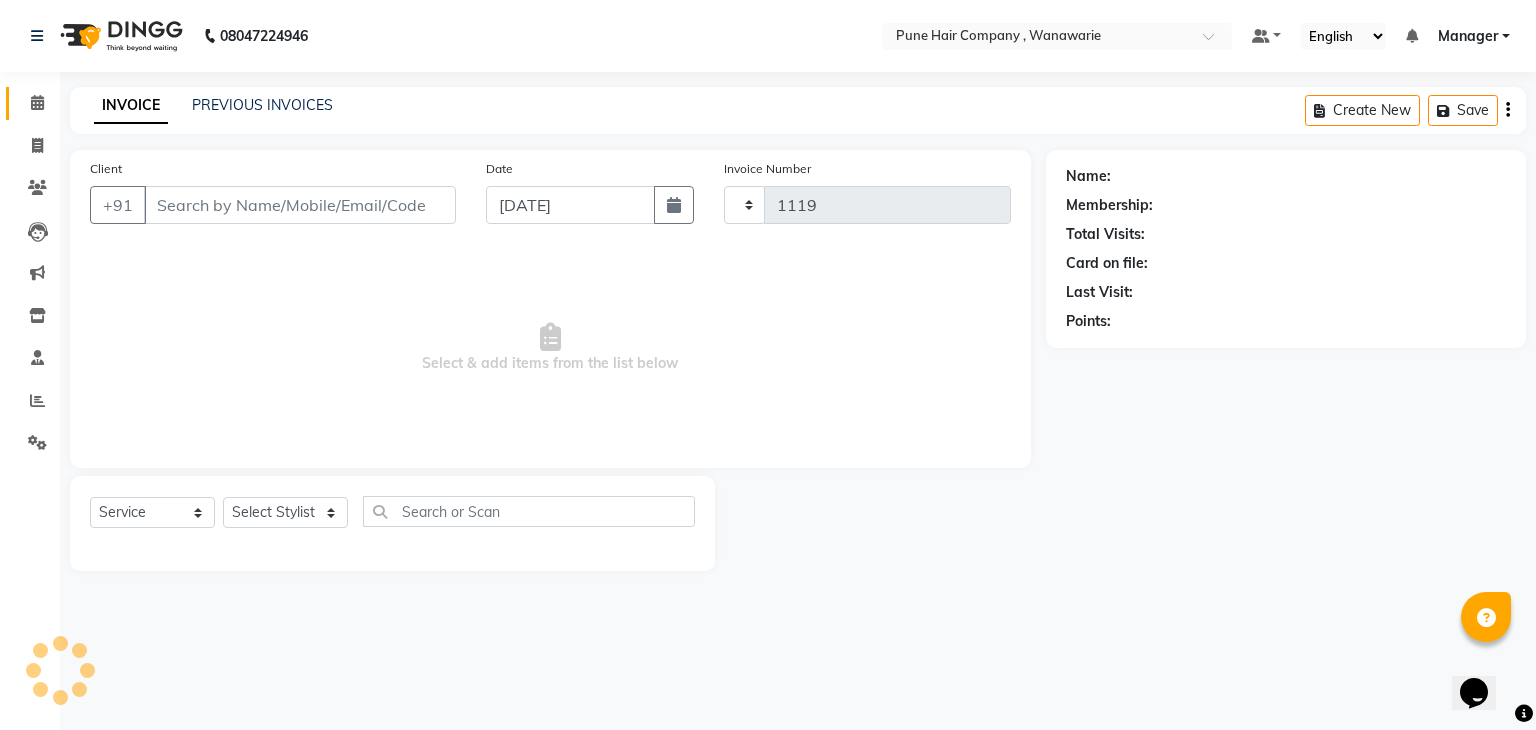 select on "3" 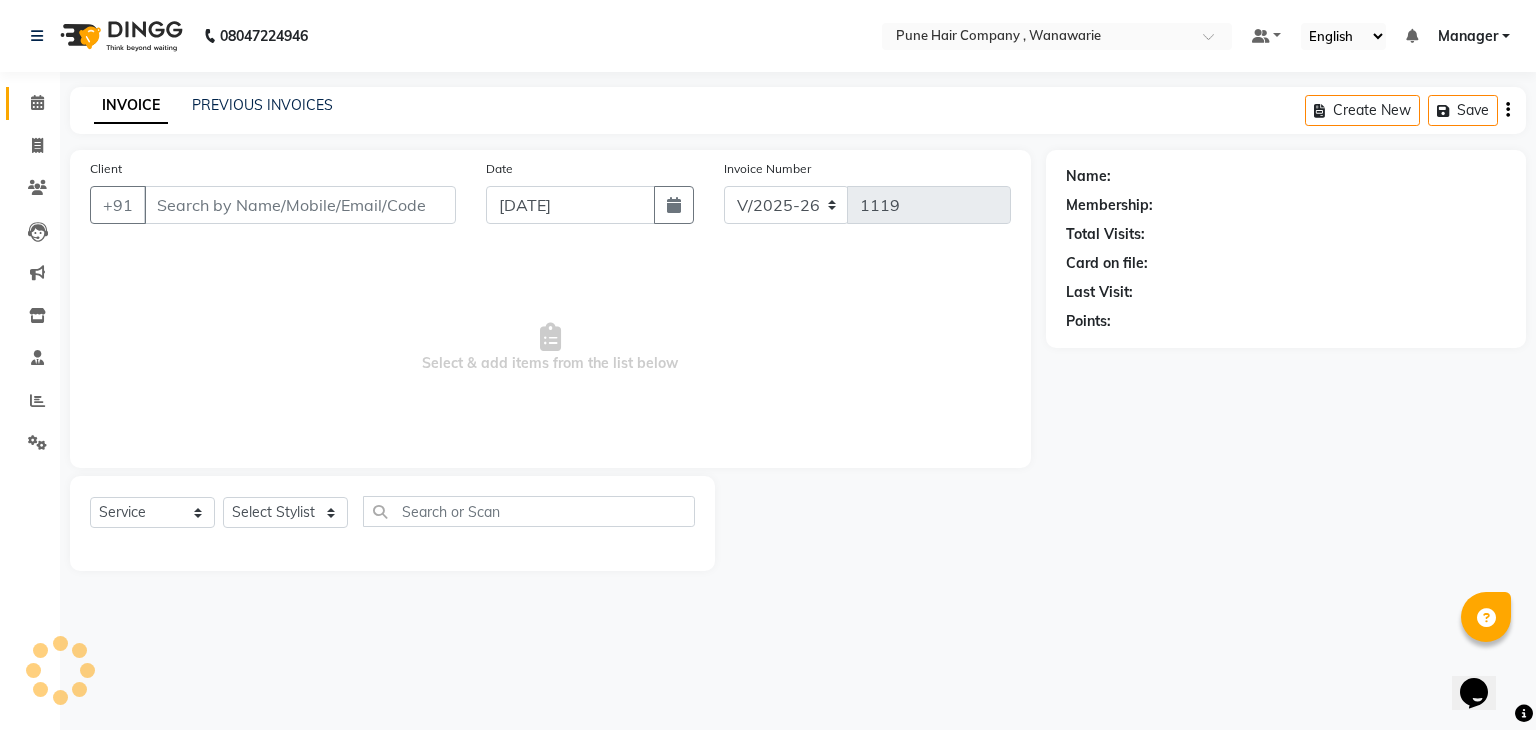 type on "9849559155" 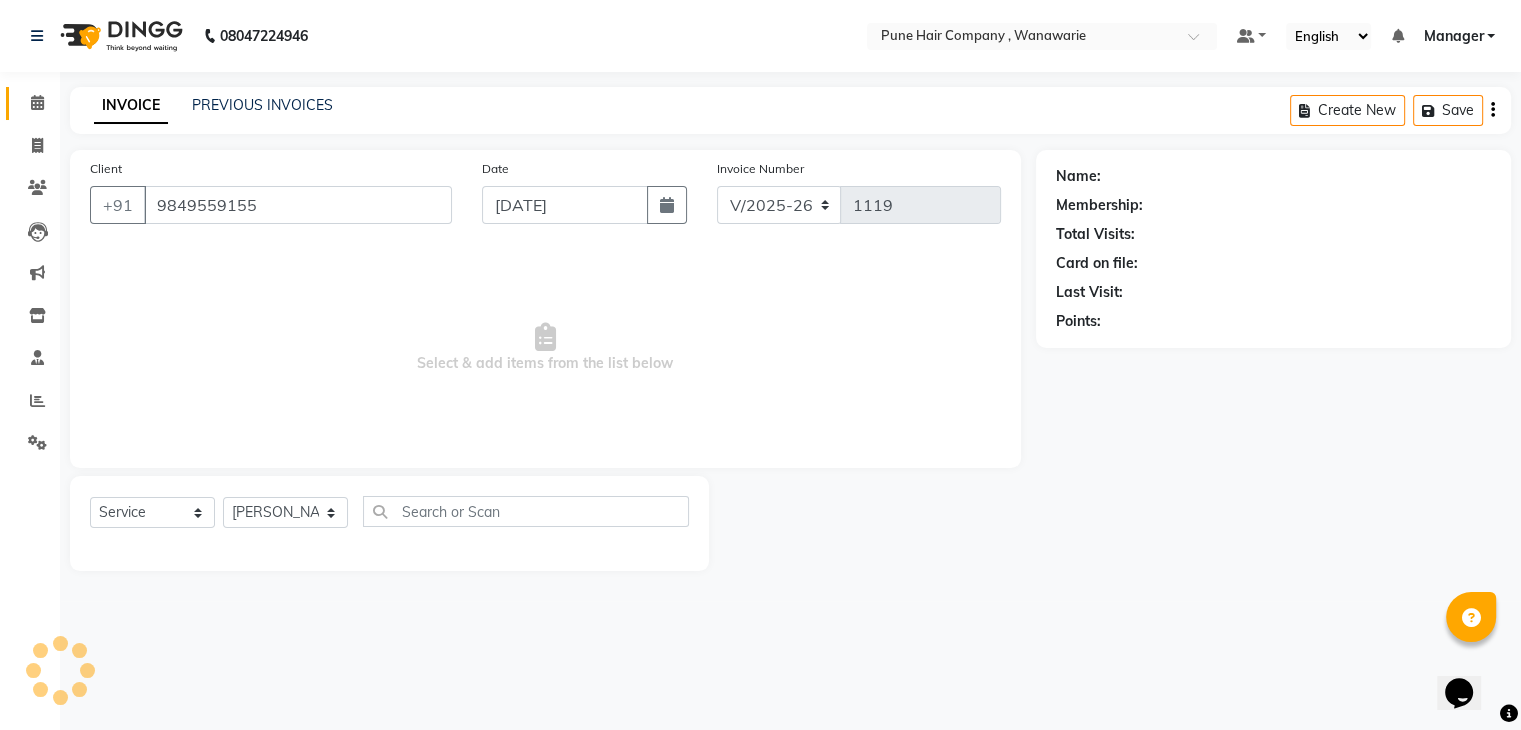select on "1: Object" 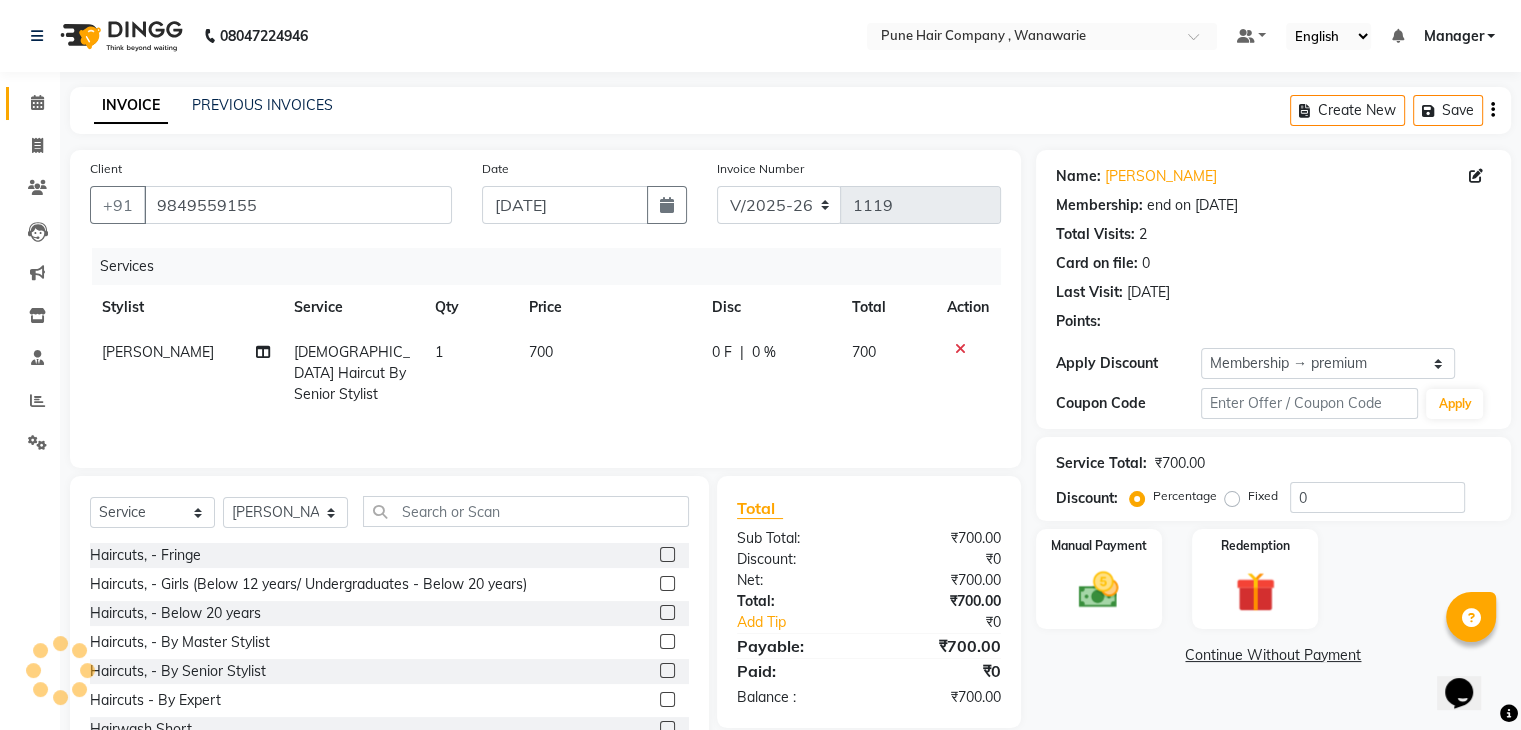 type on "20" 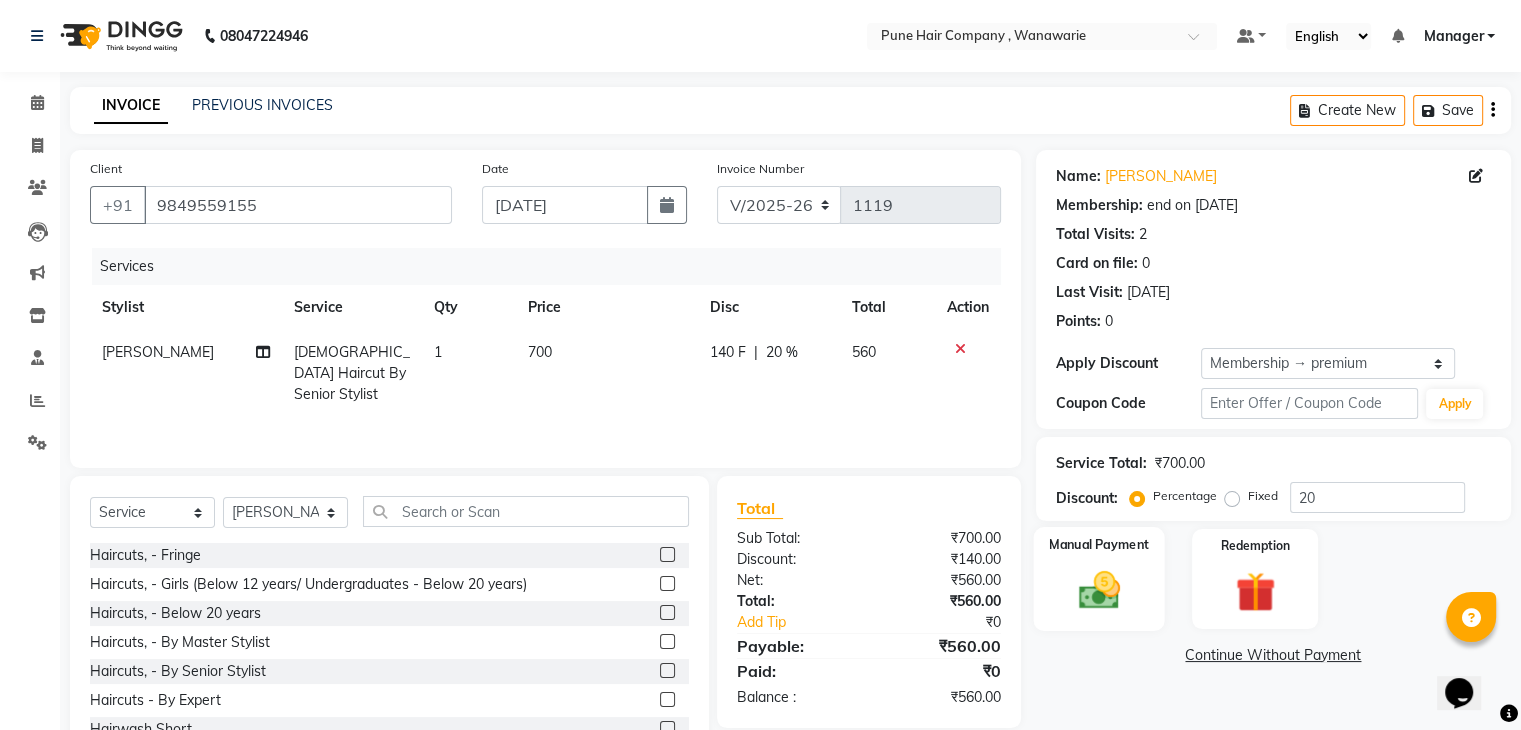 click on "Manual Payment" 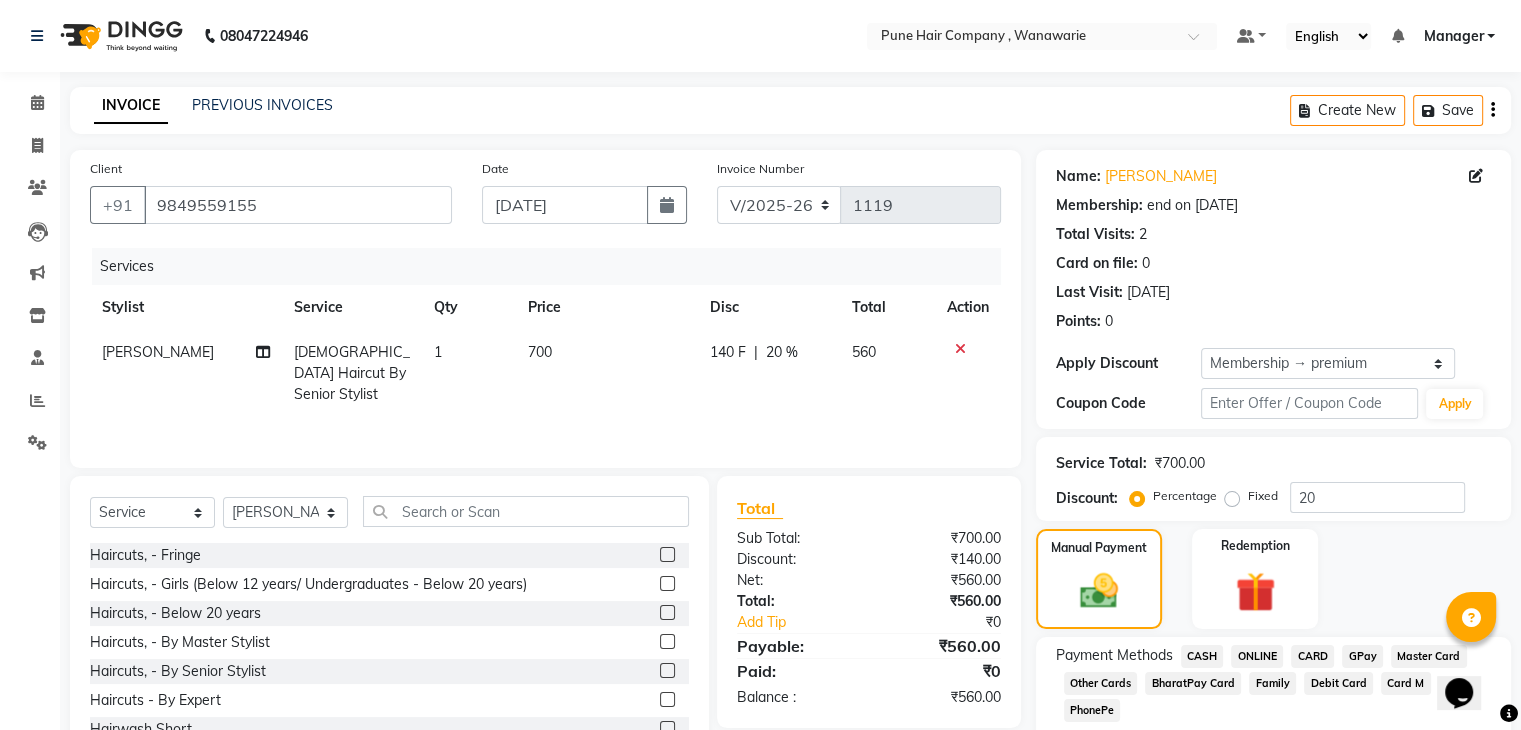 click on "CARD" 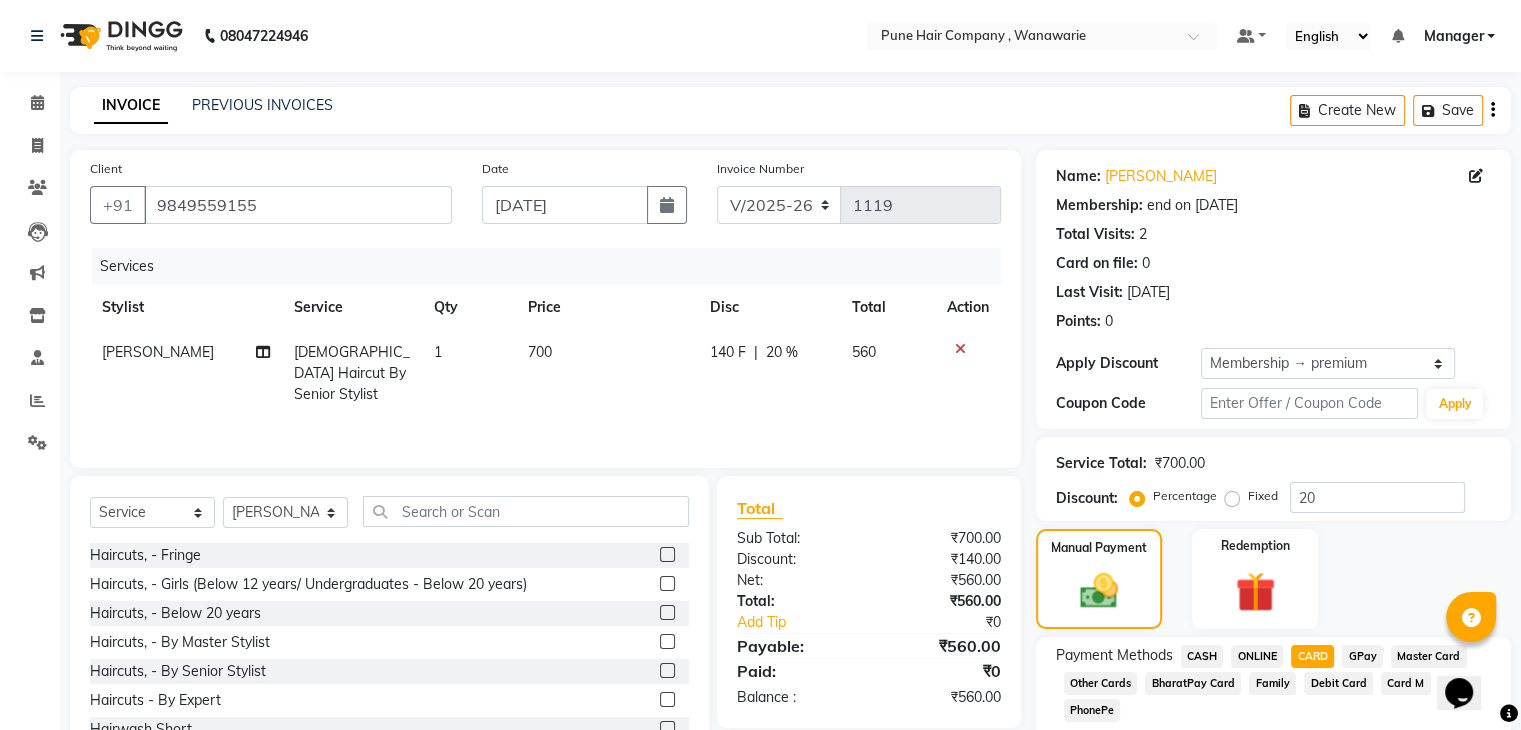 scroll, scrollTop: 156, scrollLeft: 0, axis: vertical 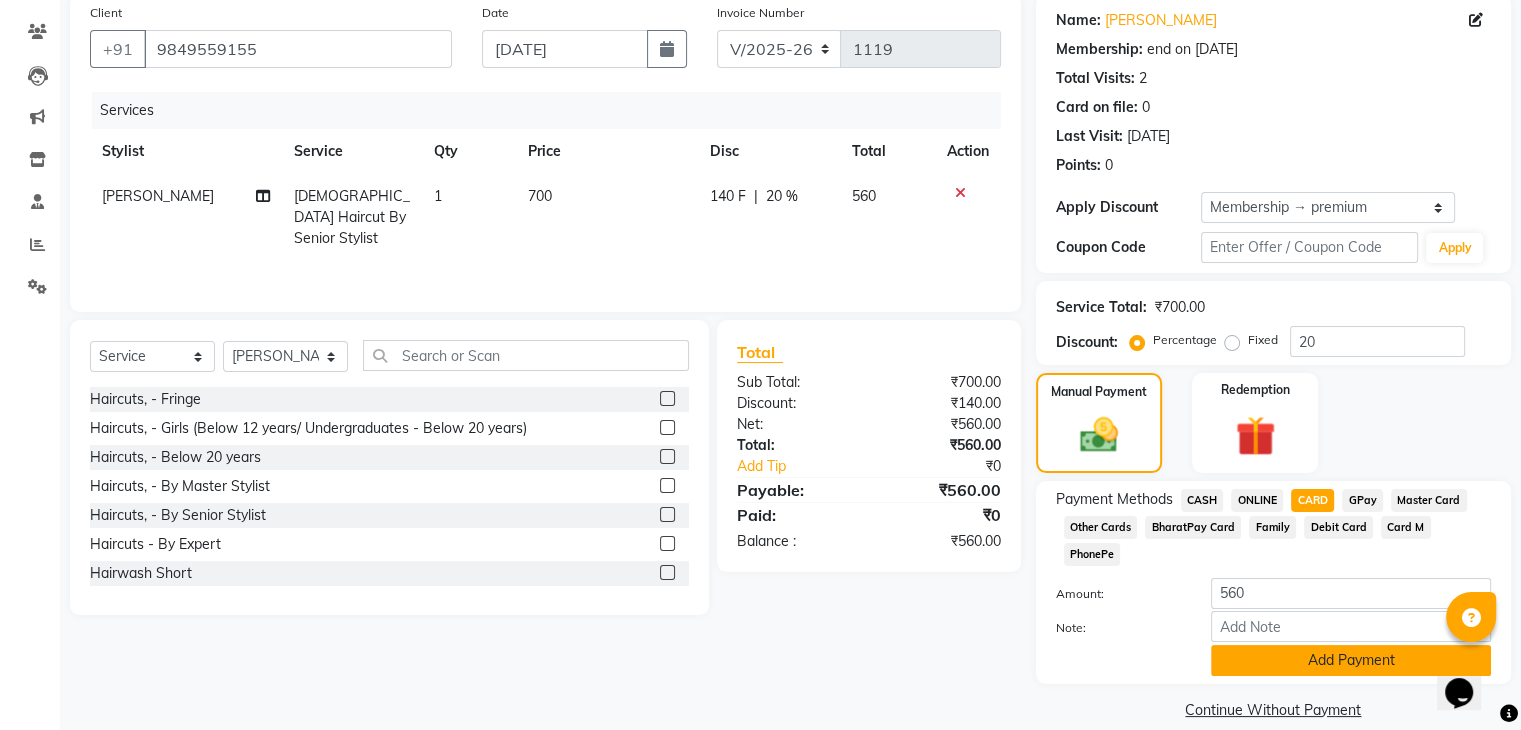 click on "Add Payment" 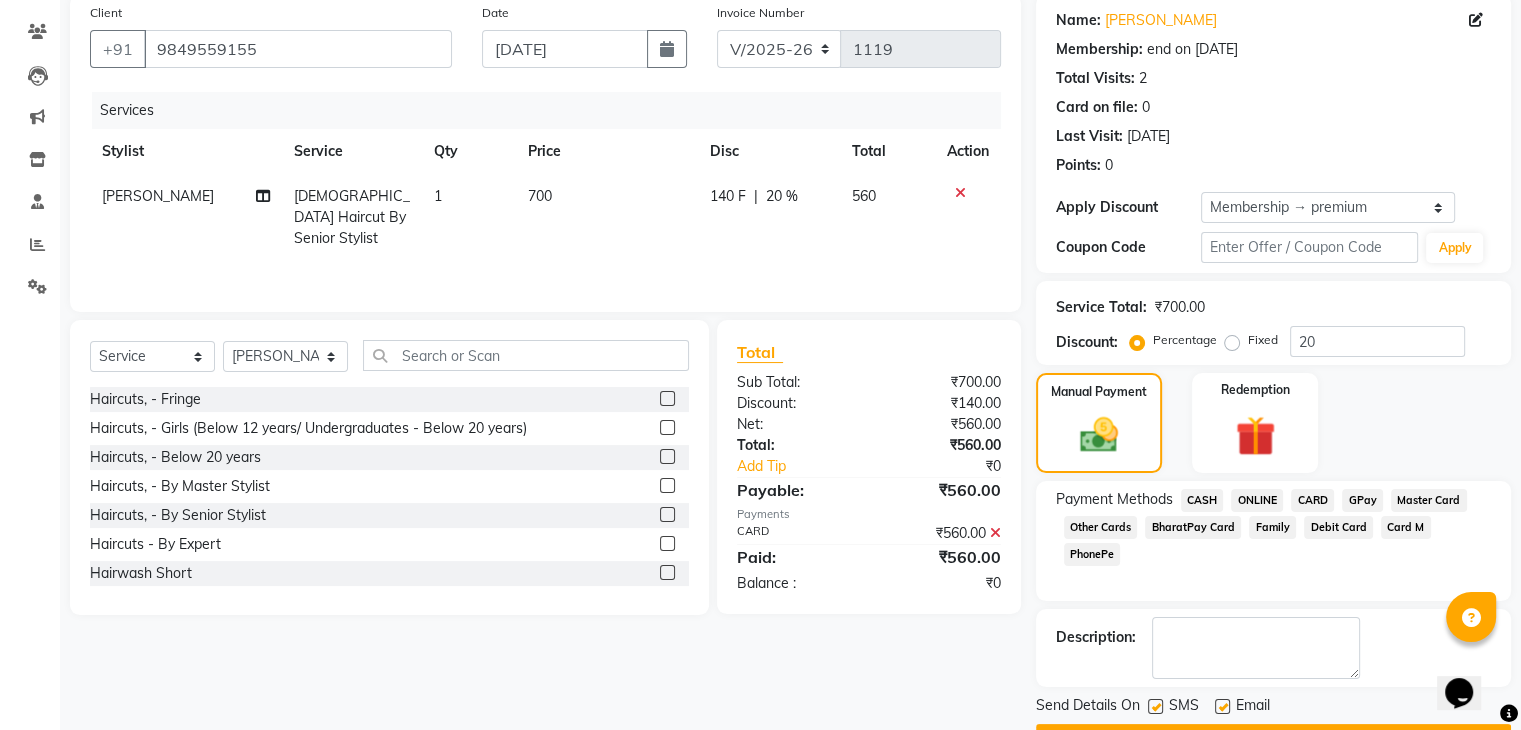 scroll, scrollTop: 209, scrollLeft: 0, axis: vertical 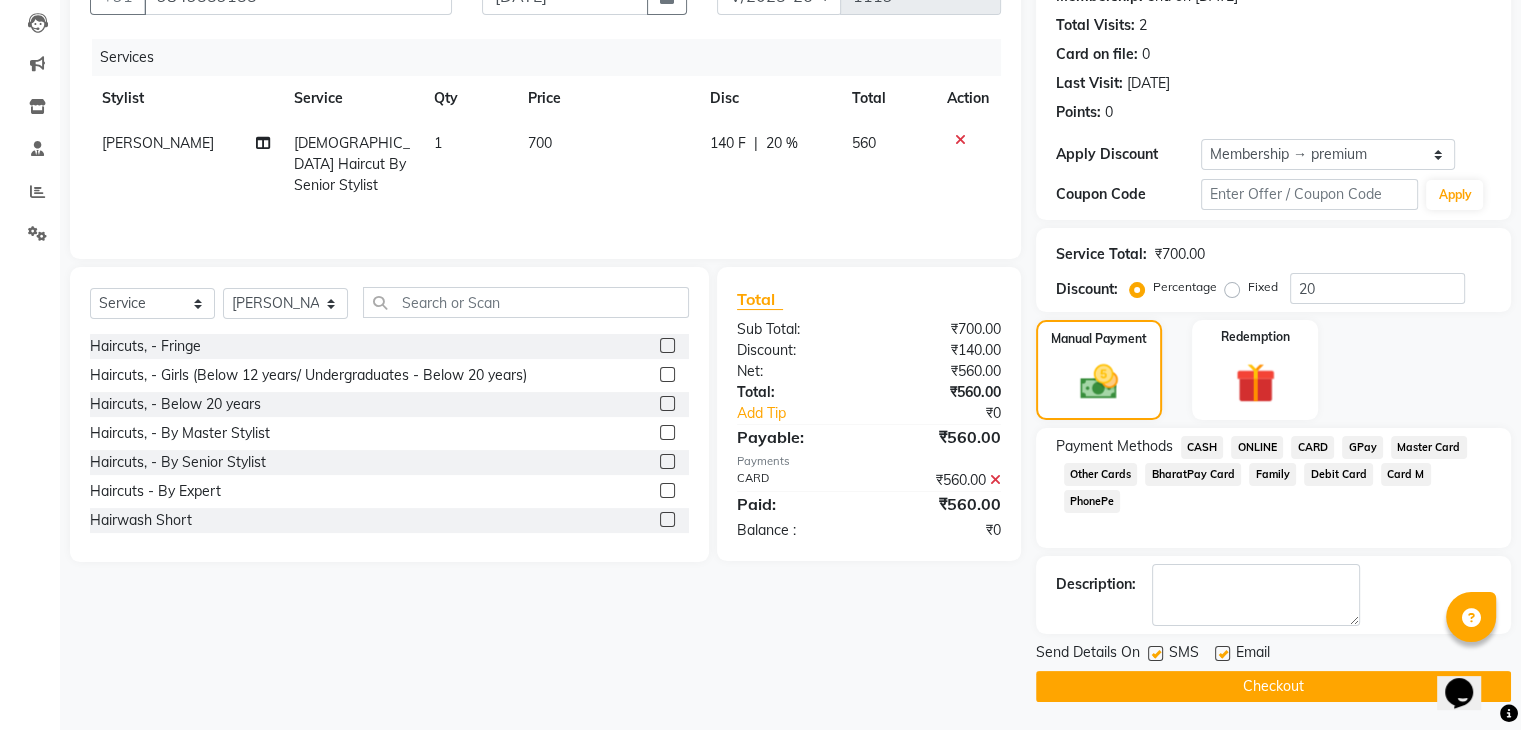 click on "Checkout" 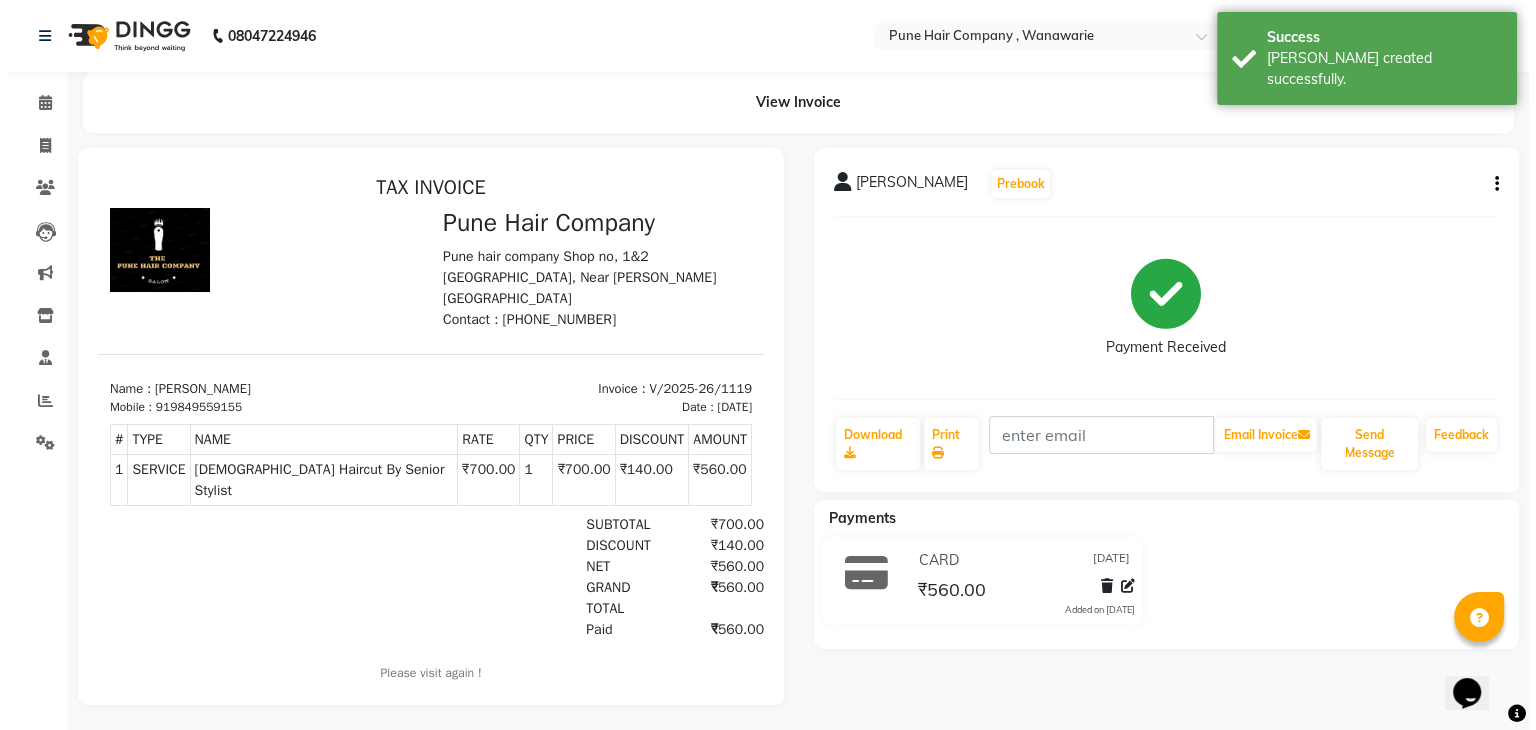 scroll, scrollTop: 0, scrollLeft: 0, axis: both 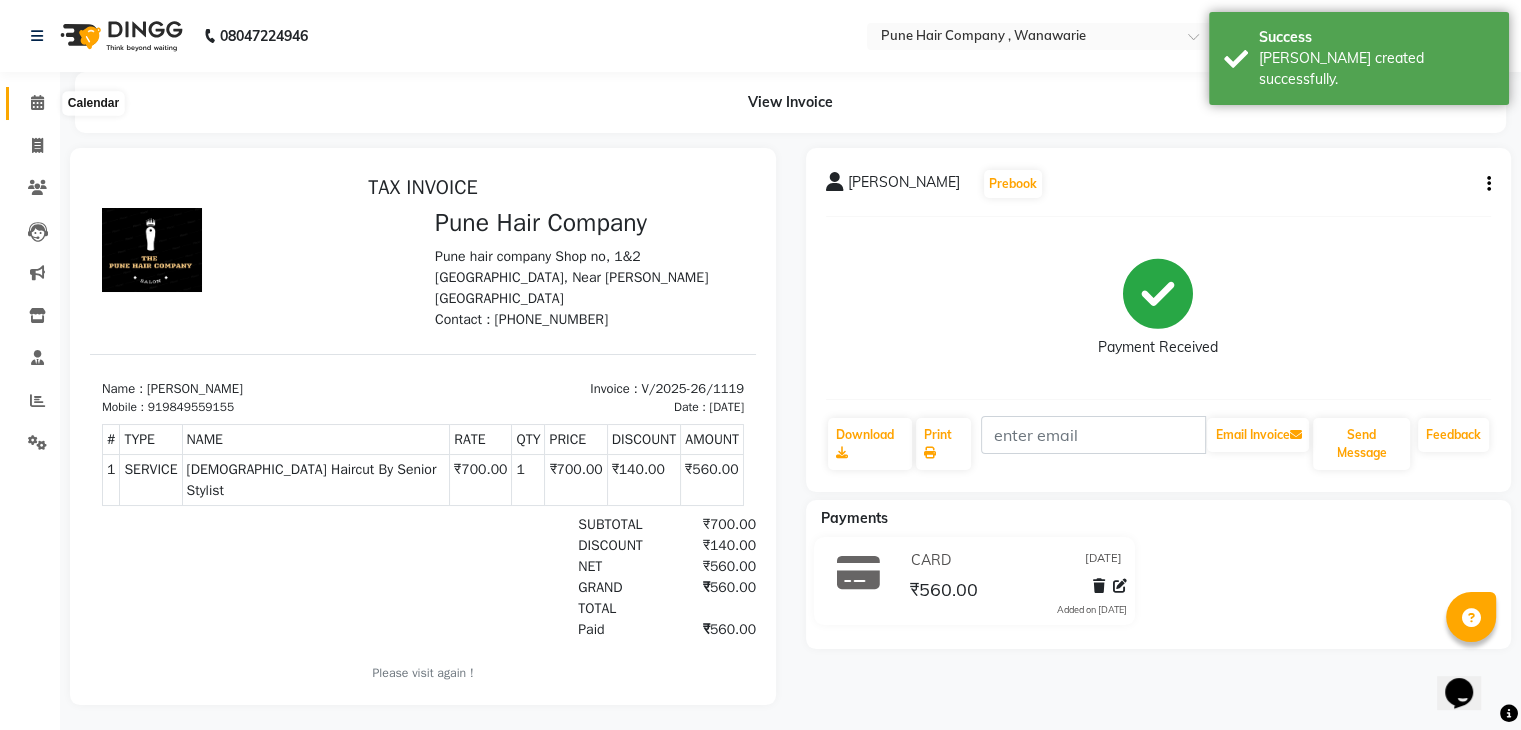 click 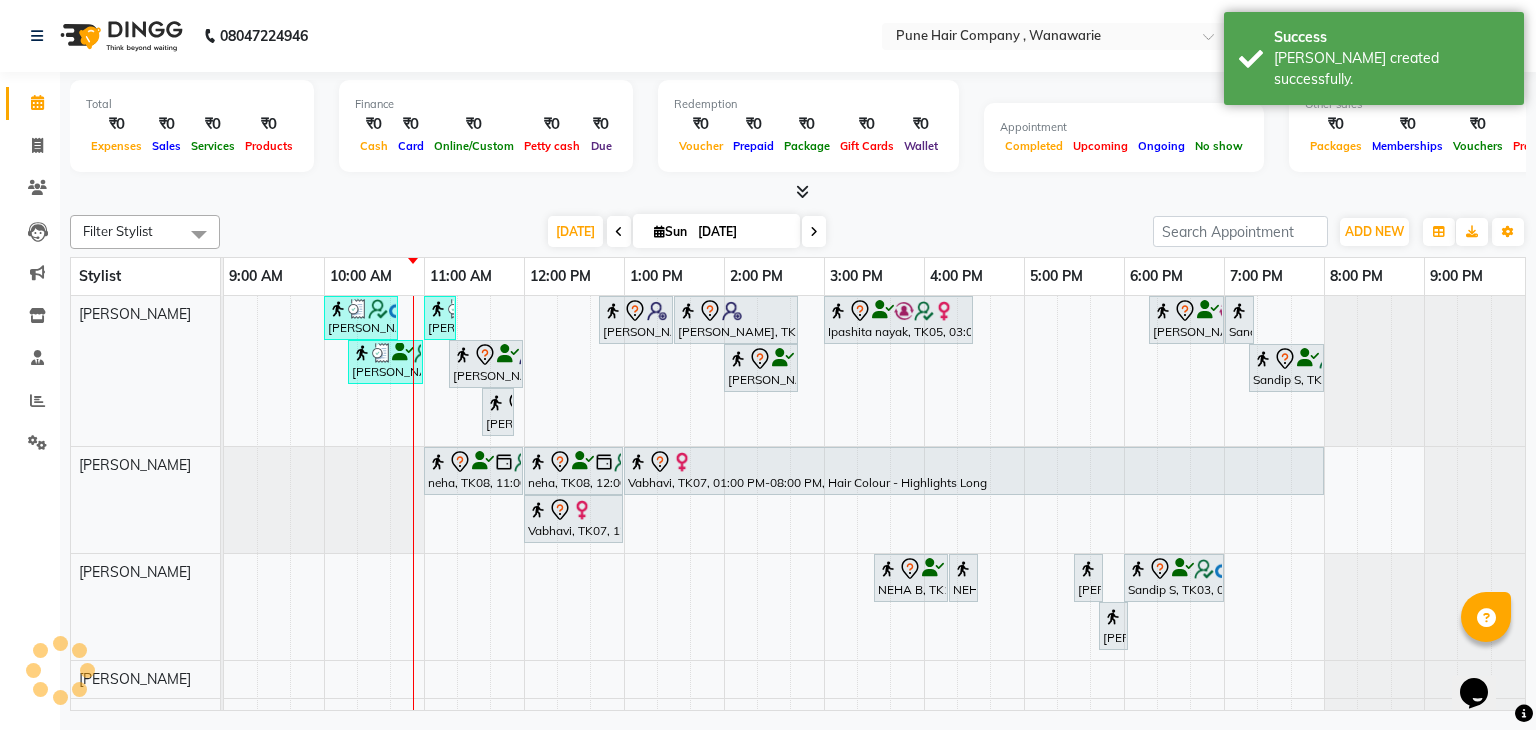 scroll, scrollTop: 0, scrollLeft: 14, axis: horizontal 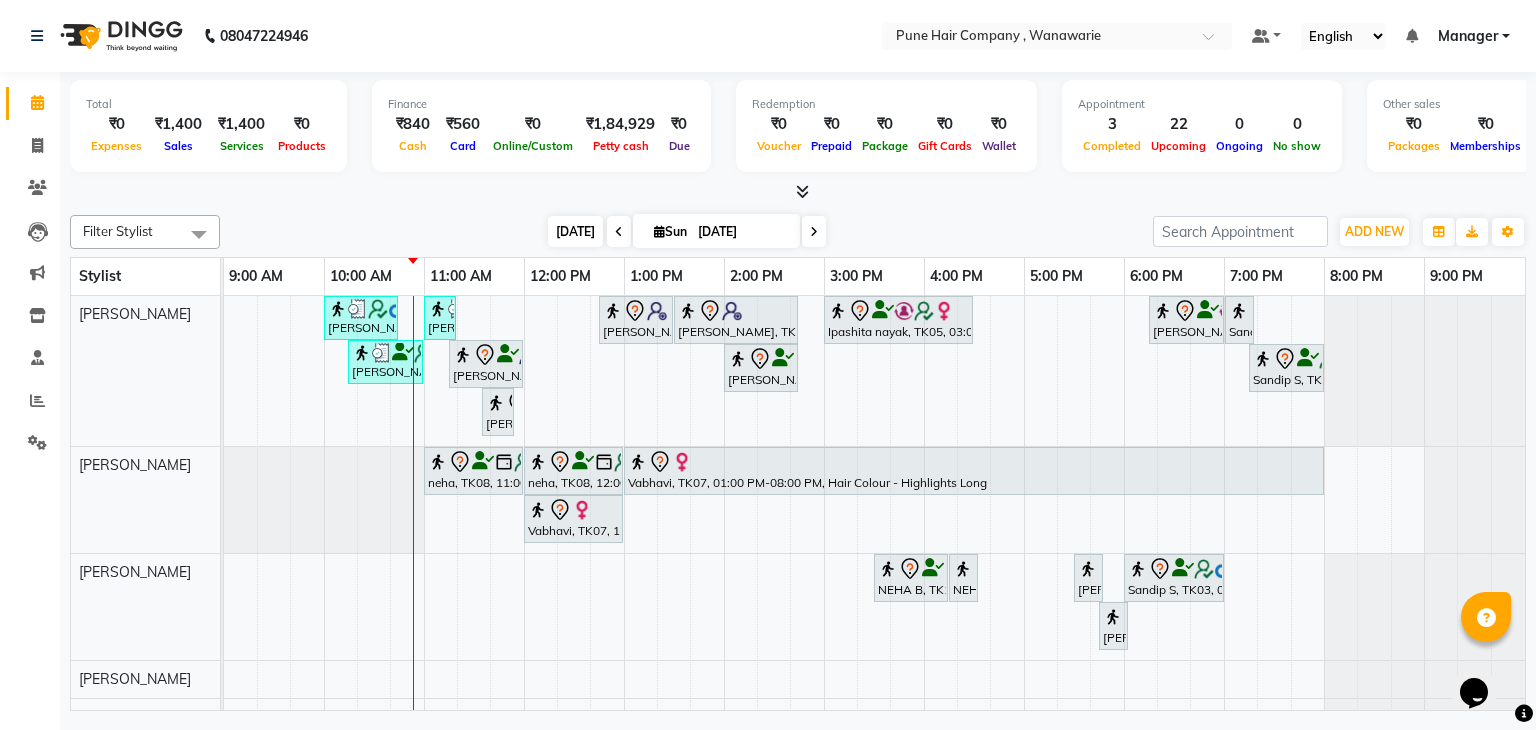 click on "[DATE]" at bounding box center (575, 231) 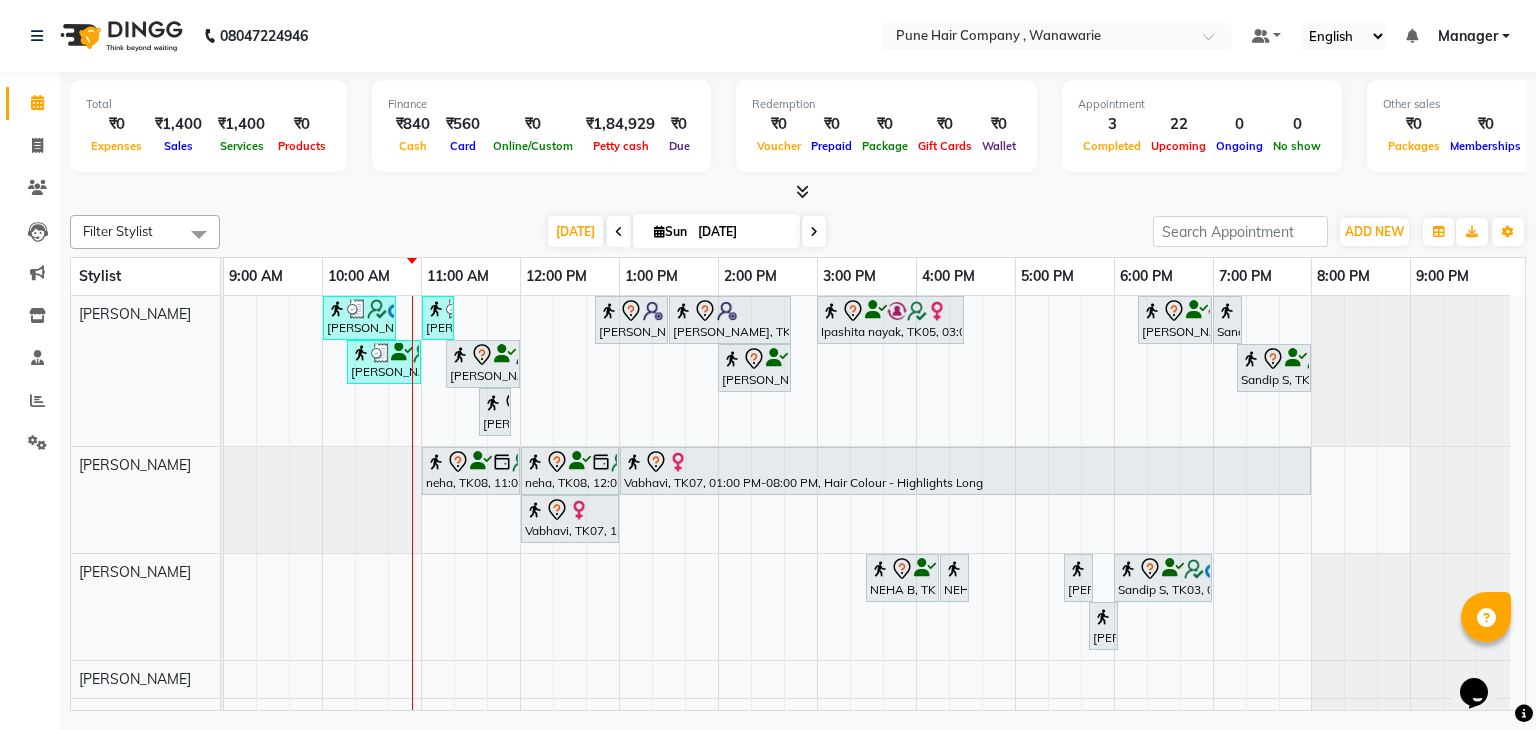 scroll, scrollTop: 120, scrollLeft: 0, axis: vertical 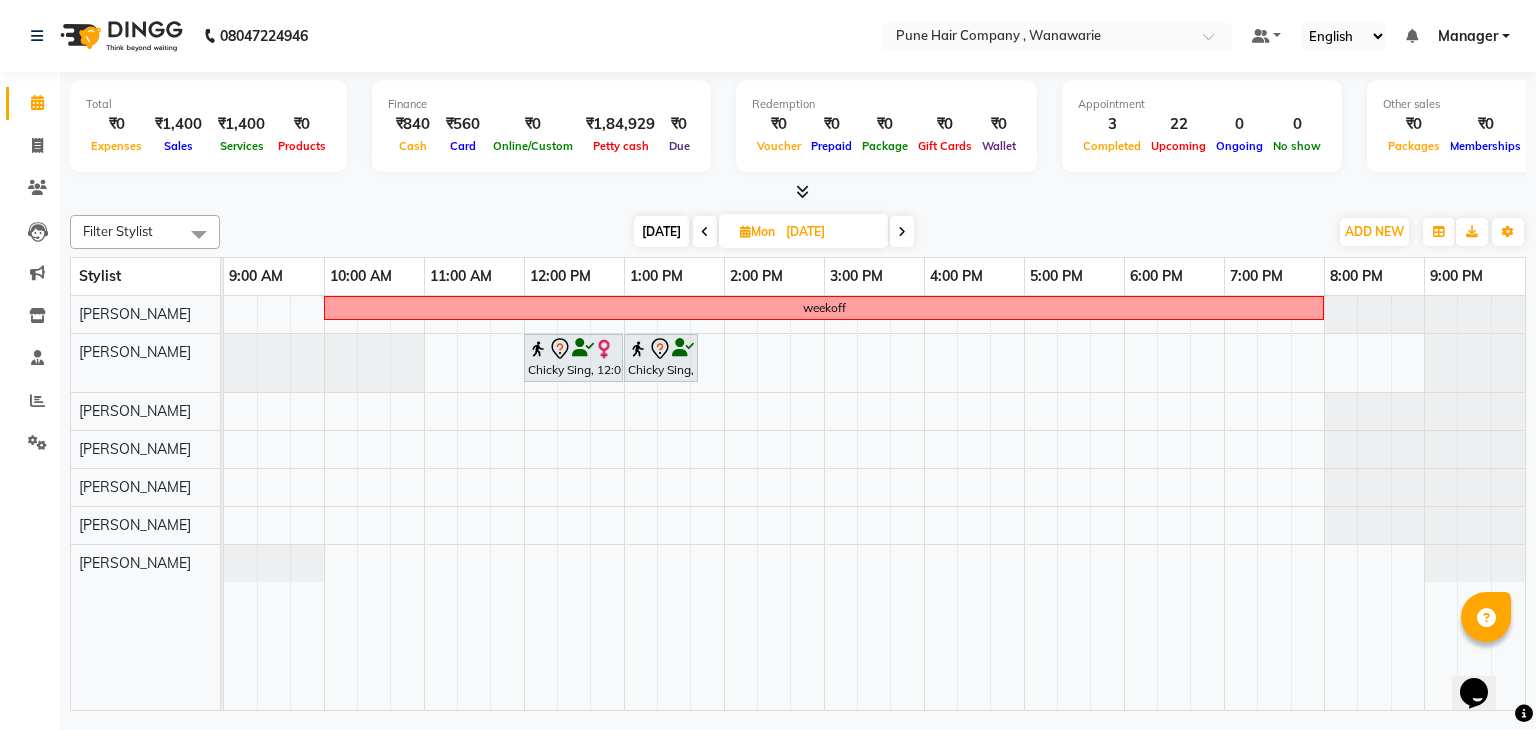 click on "Filter Stylist Select All [PERSON_NAME] [PERSON_NAME]  [PERSON_NAME] [PERSON_NAME] [PERSON_NAME] [PERSON_NAME] [PERSON_NAME] [DATE]  [DATE] Toggle Dropdown Add Appointment Add Invoice Add Expense Add Attendance Add Client Add Transaction Toggle Dropdown Add Appointment Add Invoice Add Expense Add Attendance Add Client ADD NEW Toggle Dropdown Add Appointment Add Invoice Add Expense Add Attendance Add Client Add Transaction Filter Stylist Select All [PERSON_NAME] [PERSON_NAME]  [PERSON_NAME] [PERSON_NAME] [PERSON_NAME] [PERSON_NAME] [PERSON_NAME] Group By  Staff View   Room View  View as Vertical  Vertical - Week View  Horizontal  Horizontal - Week View  List  Toggle Dropdown Calendar Settings Manage Tags   Arrange Stylists   Reset Stylists  Full Screen Appointment Form Zoom 75% Stylist 9:00 AM 10:00 AM 11:00 AM 12:00 PM 1:00 PM 2:00 PM 3:00 PM 4:00 PM 5:00 PM 6:00 PM 7:00 PM 8:00 PM 9:00 PM [PERSON_NAME] [PERSON_NAME] [PERSON_NAME] [PERSON_NAME] [PERSON_NAME] [PERSON_NAME] [PERSON_NAME]   weekoff" 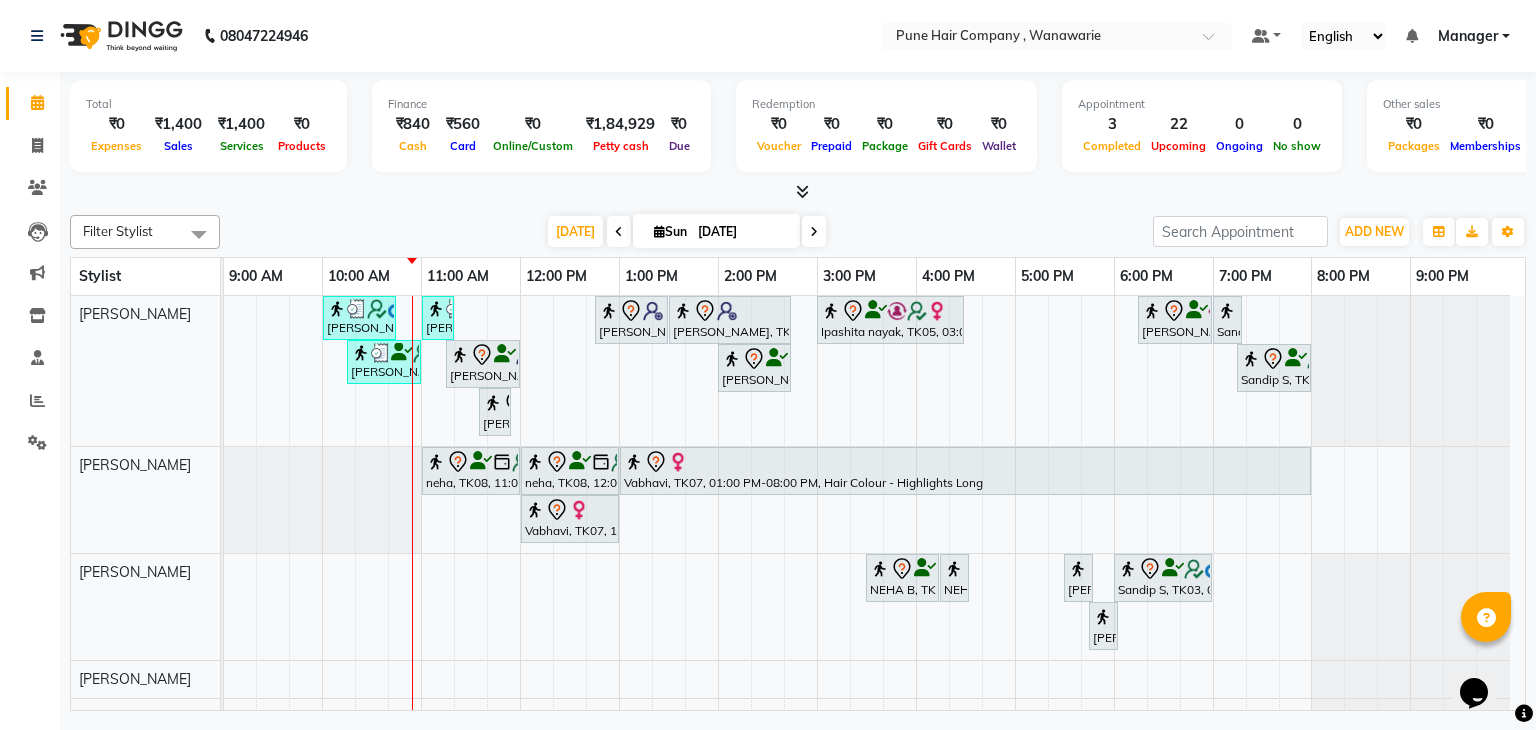 click on "[DATE]" at bounding box center [742, 232] 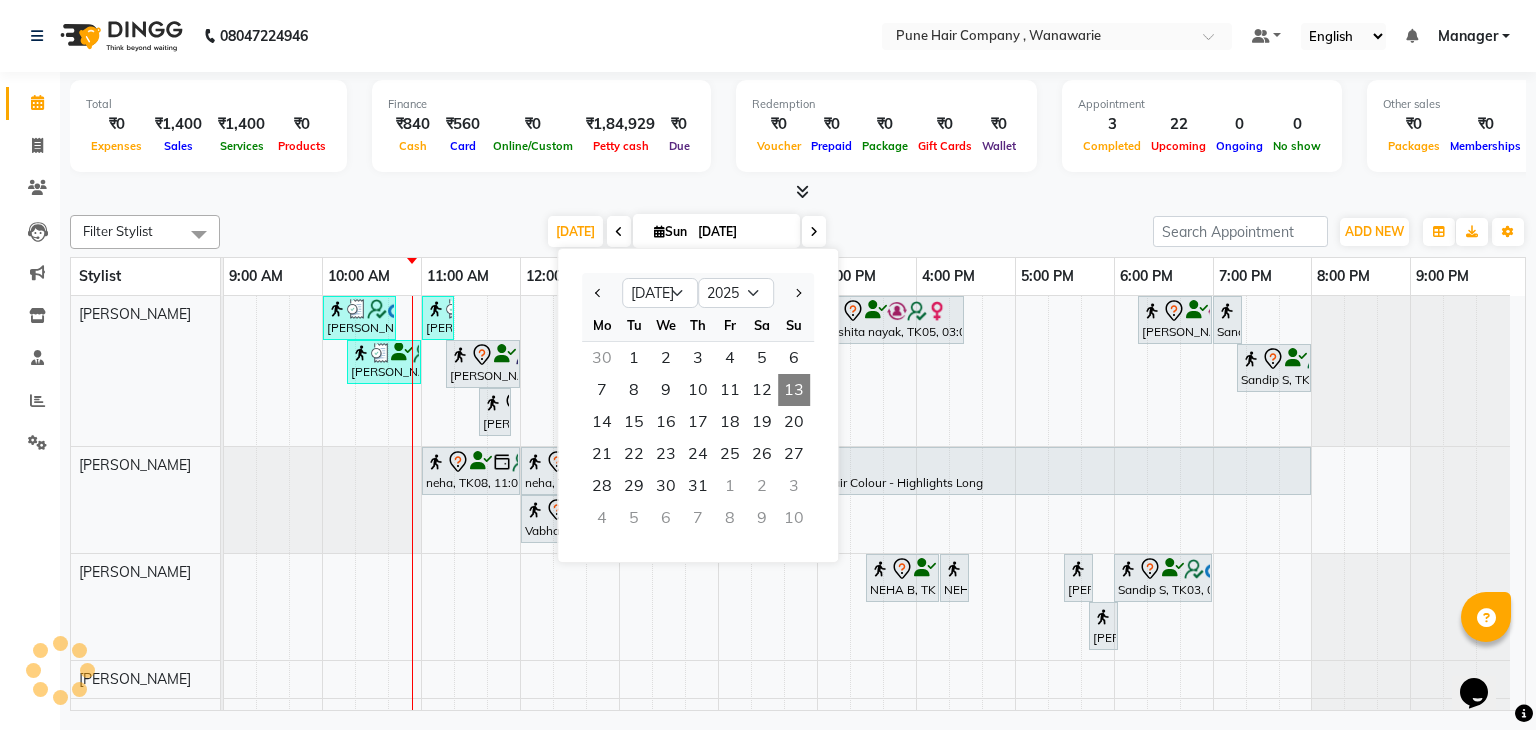 click on "Filter Stylist Select All [PERSON_NAME] [PERSON_NAME]  [PERSON_NAME] [PERSON_NAME] [PERSON_NAME] [PERSON_NAME] [PERSON_NAME] [DATE]  [DATE] Jan Feb Mar Apr May Jun [DATE] Aug Sep Oct Nov [DATE] 2016 2017 2018 2019 2020 2021 2022 2023 2024 2025 2026 2027 2028 2029 2030 2031 2032 2033 2034 2035 Mo Tu We Th Fr Sa Su  30   1   2   3   4   5   6   7   8   9   10   11   12   13   14   15   16   17   18   19   20   21   22   23   24   25   26   27   28   29   30   31   1   2   3   4   5   6   7   8   9   10  Toggle Dropdown Add Appointment Add Invoice Add Expense Add Attendance Add Client Add Transaction Toggle Dropdown Add Appointment Add Invoice Add Expense Add Attendance Add Client ADD NEW Toggle Dropdown Add Appointment Add Invoice Add Expense Add Attendance Add Client Add Transaction Filter Stylist Select All [PERSON_NAME] [PERSON_NAME]  [PERSON_NAME] [PERSON_NAME] [PERSON_NAME] [PERSON_NAME] [PERSON_NAME] Group By  Staff View   Room View  View as Vertical  Vertical - Week View  Horizontal  List  Zoom" 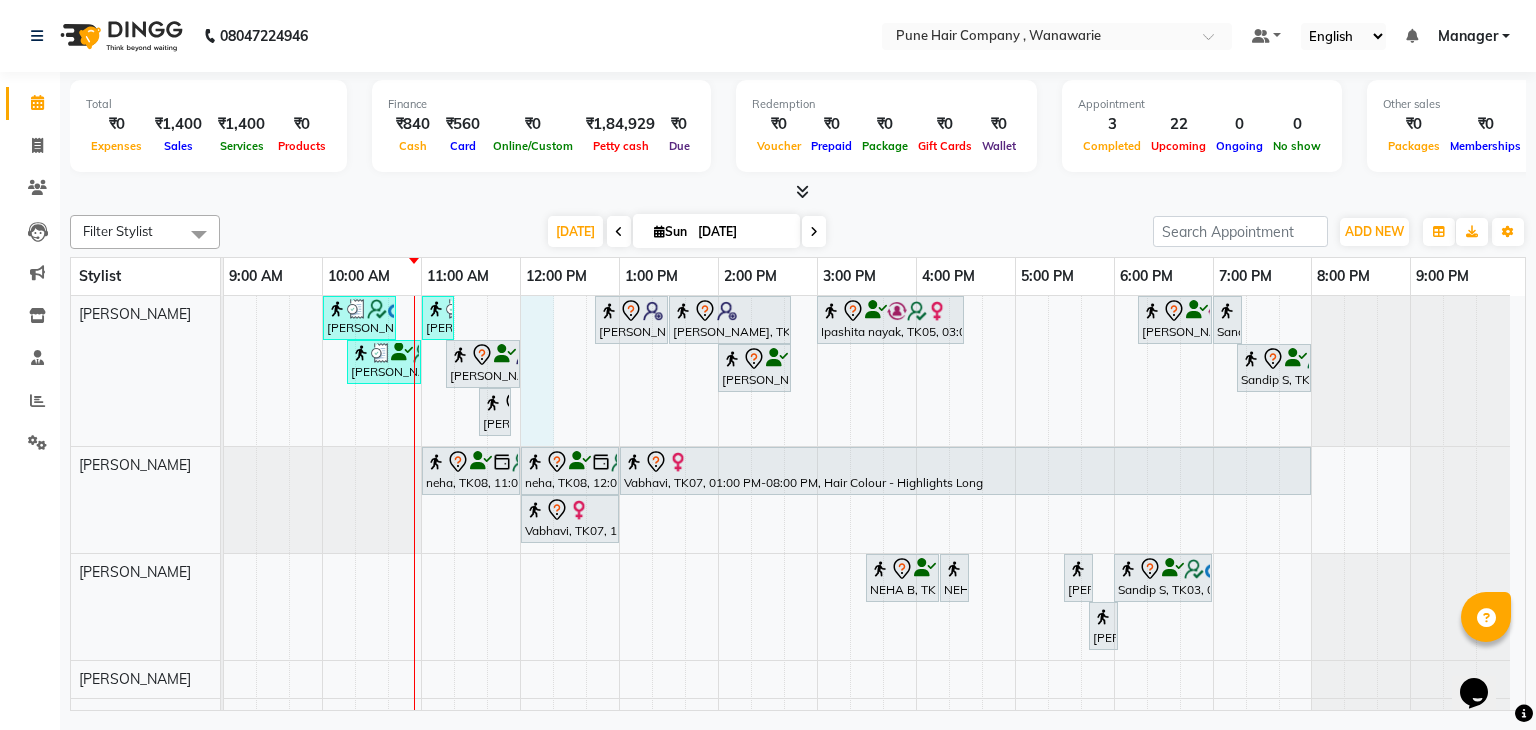 click on "[PERSON_NAME], TK02, 10:00 AM-10:45 AM, [DEMOGRAPHIC_DATA] Haircut By Senior Stylist     Sushil K, TK12, 11:00 AM-11:20 AM, [DEMOGRAPHIC_DATA] [PERSON_NAME] Shaving/ [PERSON_NAME] Trim [PERSON_NAME]             Savir Shetty, TK13, 12:45 PM-01:30 PM, [DEMOGRAPHIC_DATA] Haircut By Senior Stylist             Savir Shetty, TK13, 01:30 PM-02:45 PM, [DEMOGRAPHIC_DATA] Hair Colour - Inoa Global Colour (includes moustache)             Ipashita nayak, TK05, 03:00 PM-04:30 PM, Hair Colour - Inoa Touch-up (Upto 2 Inches)             [PERSON_NAME], TK06, 06:15 PM-07:00 PM, [DEMOGRAPHIC_DATA] Haircut By Senior Stylist             Sandip S, TK03, 07:00 PM-07:10 PM, Add_Hair Wash Classic     Sushil K, TK12, 10:15 AM-11:00 AM, [DEMOGRAPHIC_DATA] Haircut By Senior Stylist             Sushant, TK01, 11:15 AM-12:00 PM, [DEMOGRAPHIC_DATA] Haircut By Senior Stylist             [PERSON_NAME], TK04, 02:00 PM-02:45 PM, Hair Treatments - Scalp Care (Soothing/ Purifying for Oily-Very Oily Scalp/ Anti-Dandruff/ Anti-Hair Fall Hair Retention Therapy)             Sandip S, TK03, 07:15 PM-08:00 PM, [DEMOGRAPHIC_DATA] Haircut By Senior Stylist" at bounding box center [874, 564] 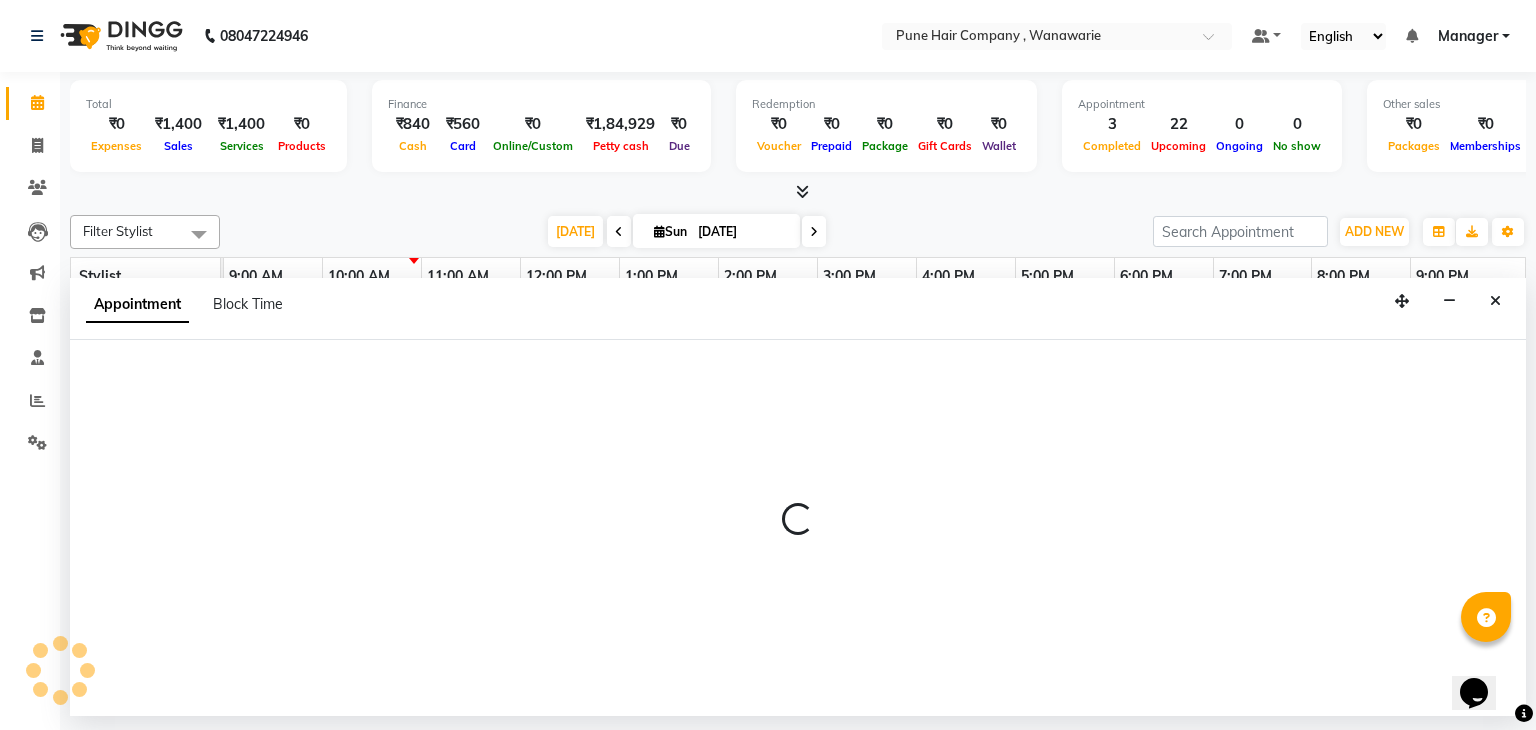 select on "74577" 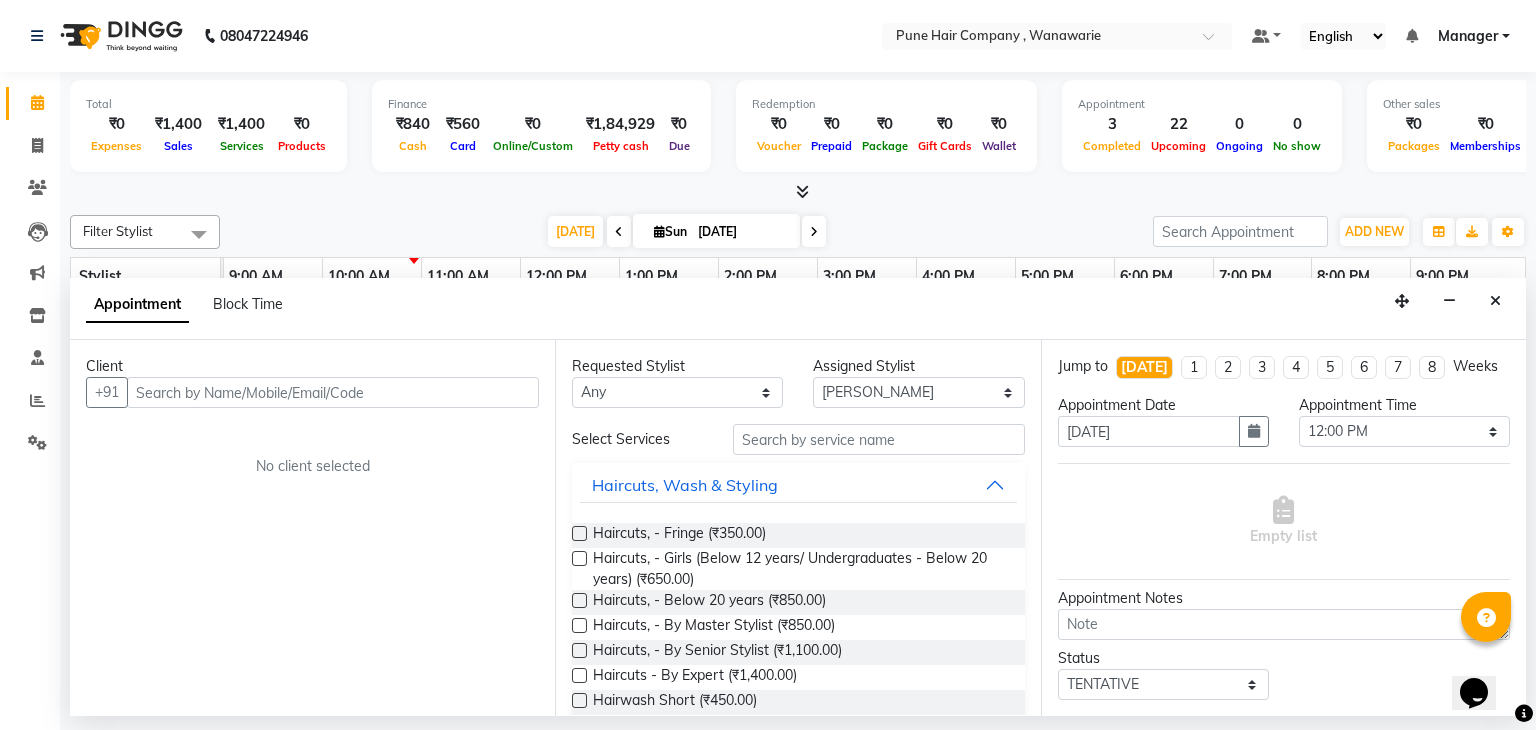 click at bounding box center [333, 392] 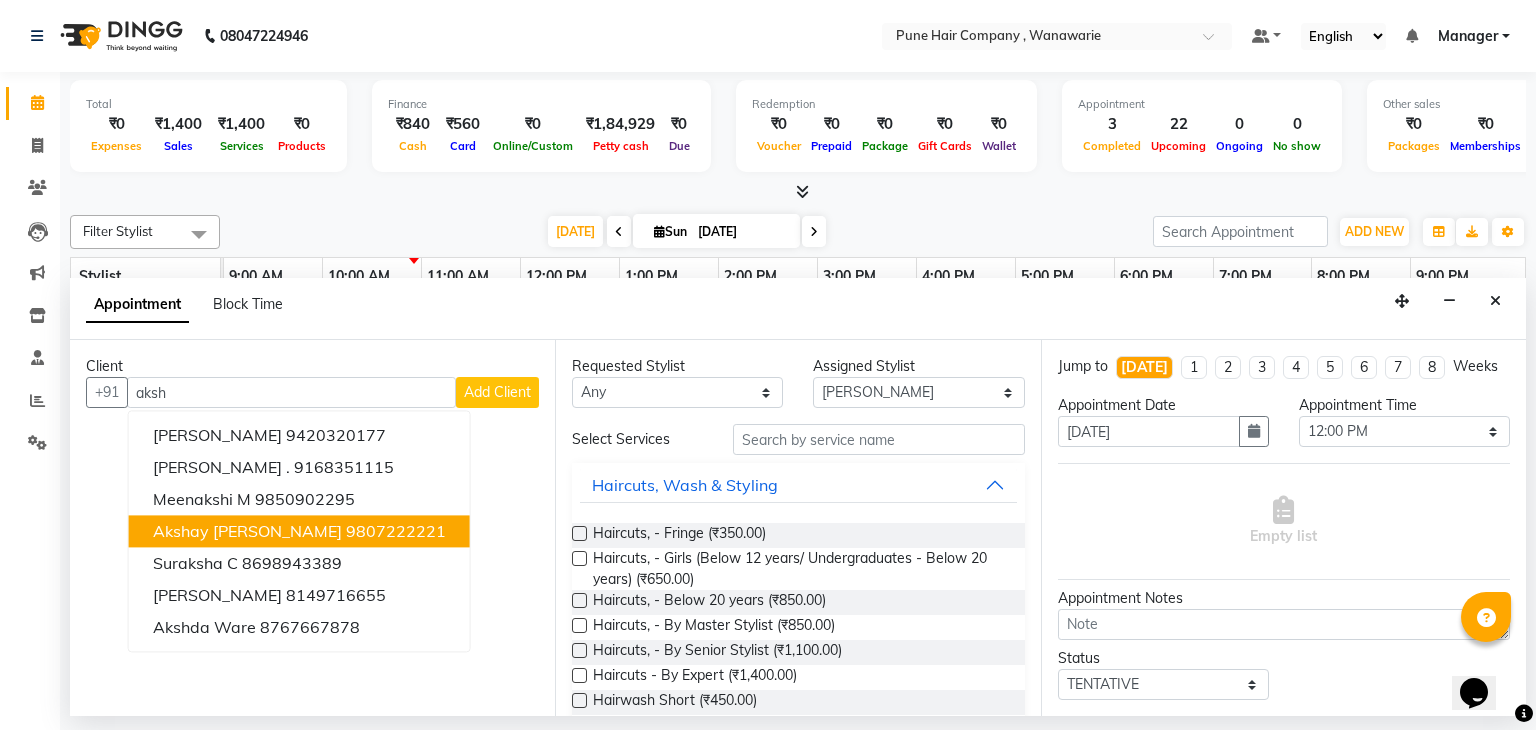 click on "9807222221" at bounding box center [396, 532] 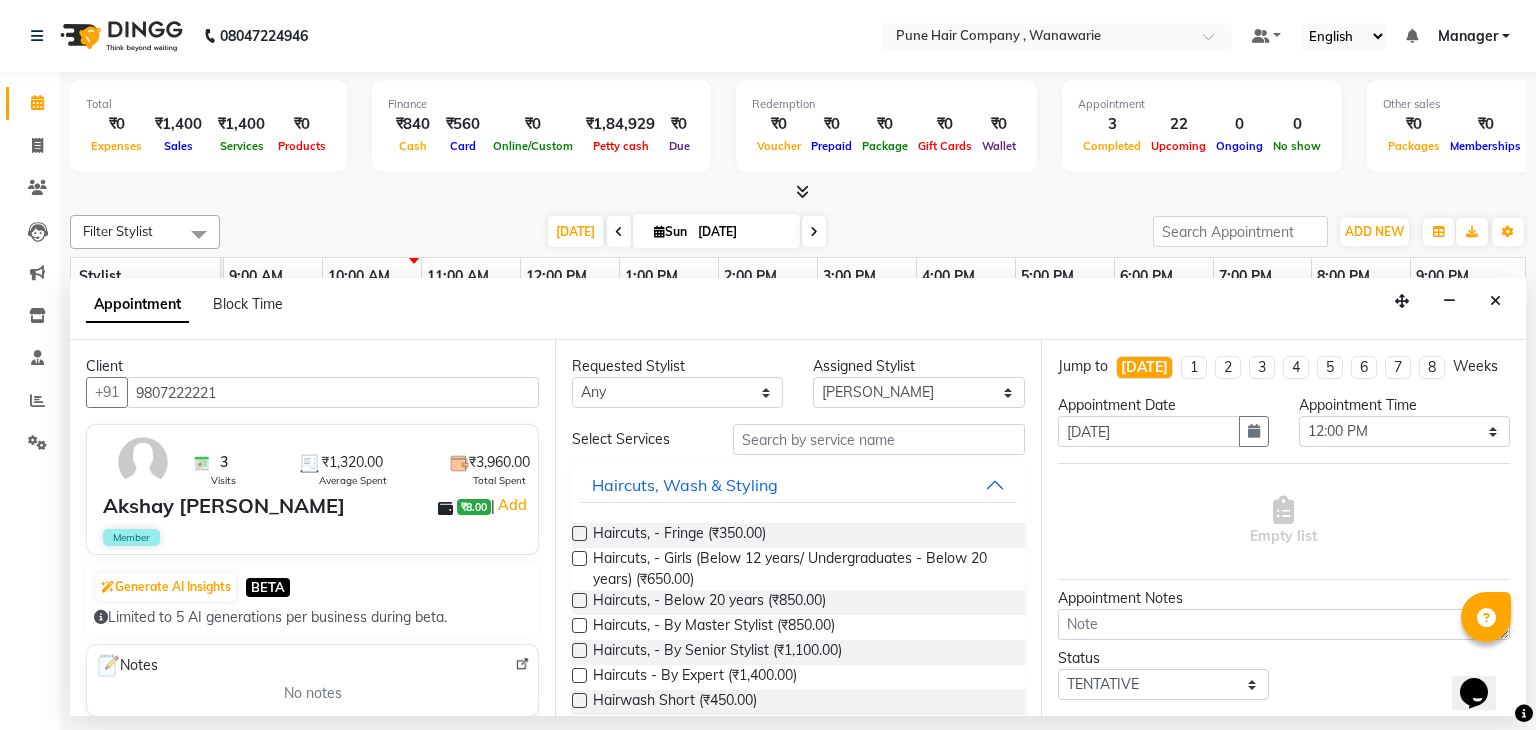 type on "9807222221" 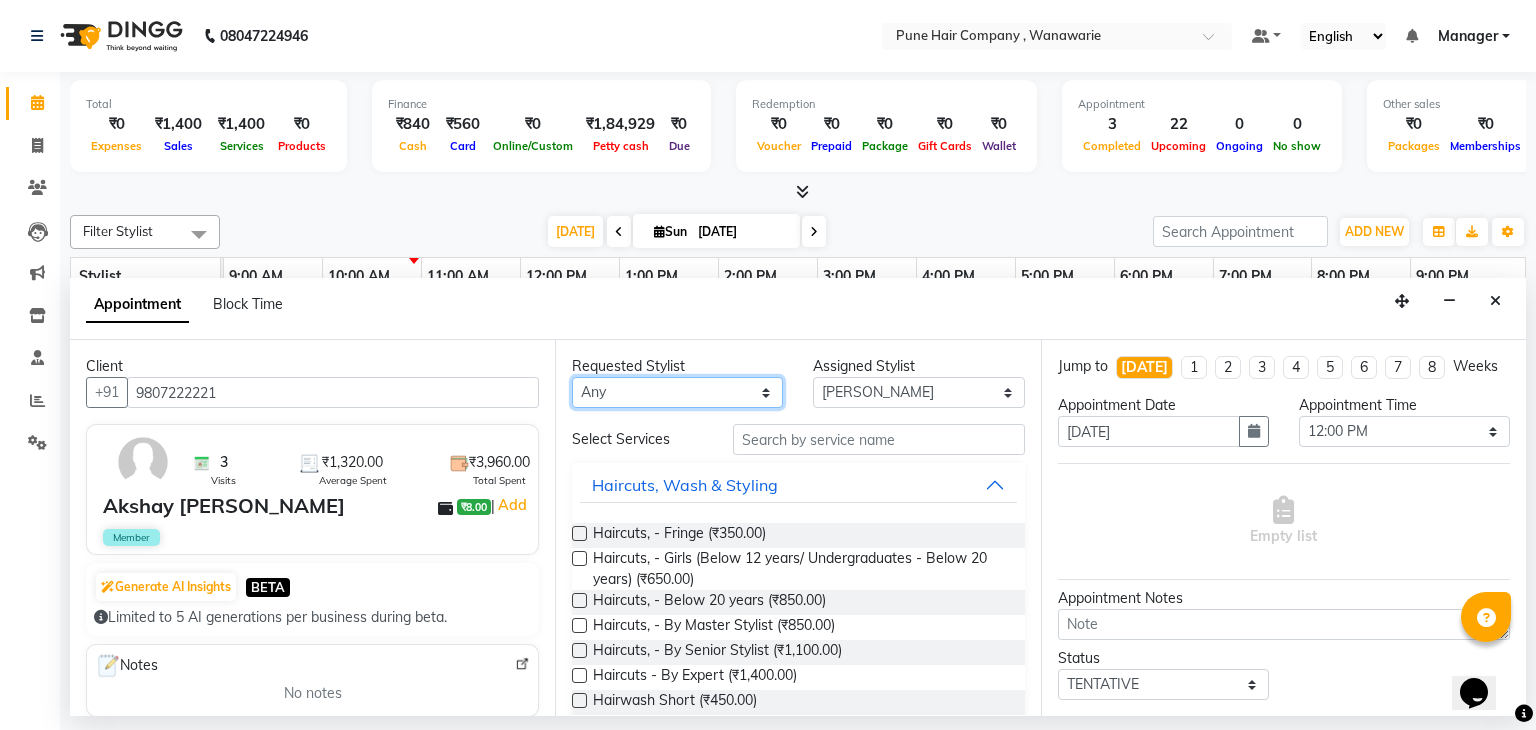 click on "Any [PERSON_NAME] [PERSON_NAME]  [PERSON_NAME] [PERSON_NAME] [PERSON_NAME] [PERSON_NAME] [PERSON_NAME]" at bounding box center (677, 392) 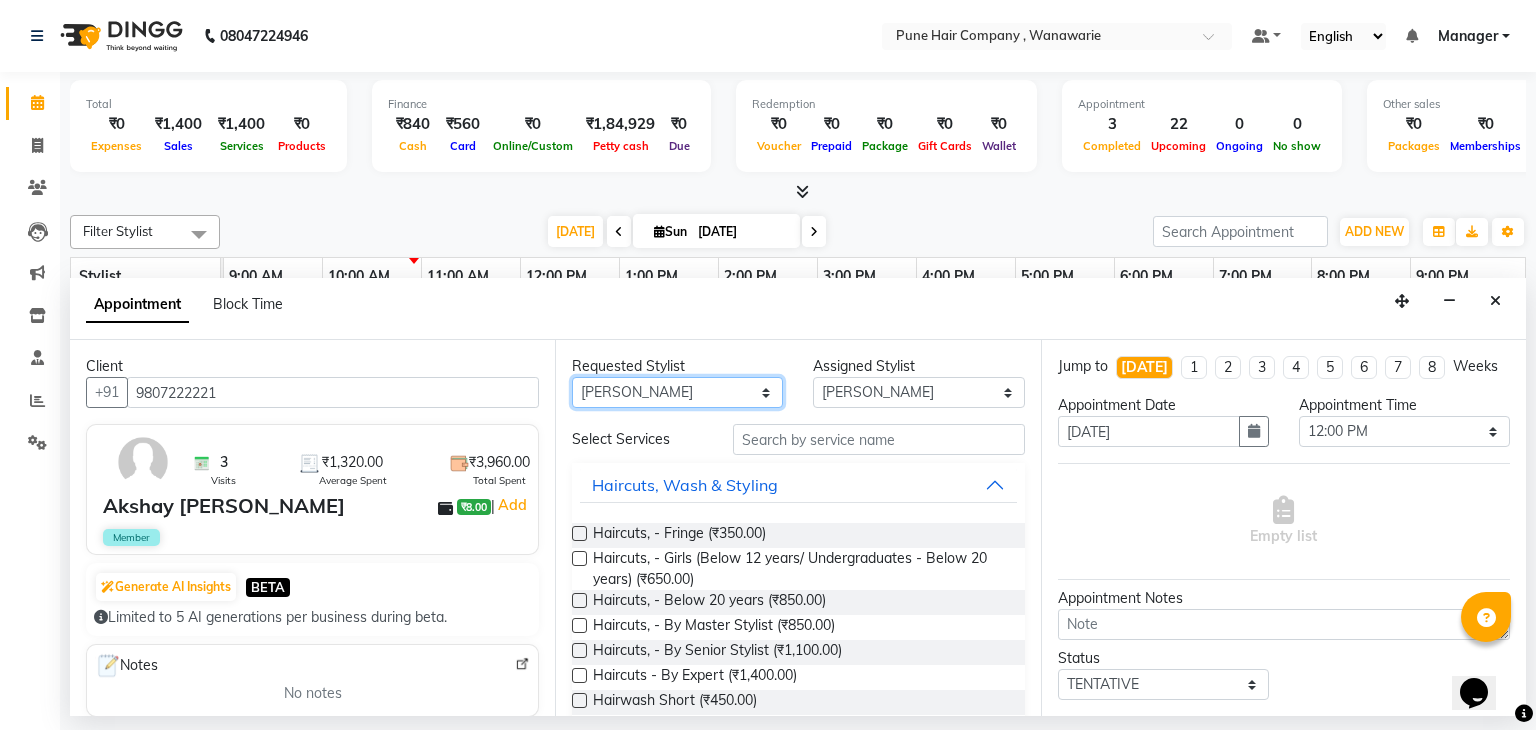 click on "Any [PERSON_NAME] [PERSON_NAME]  [PERSON_NAME] [PERSON_NAME] [PERSON_NAME] [PERSON_NAME] [PERSON_NAME]" at bounding box center [677, 392] 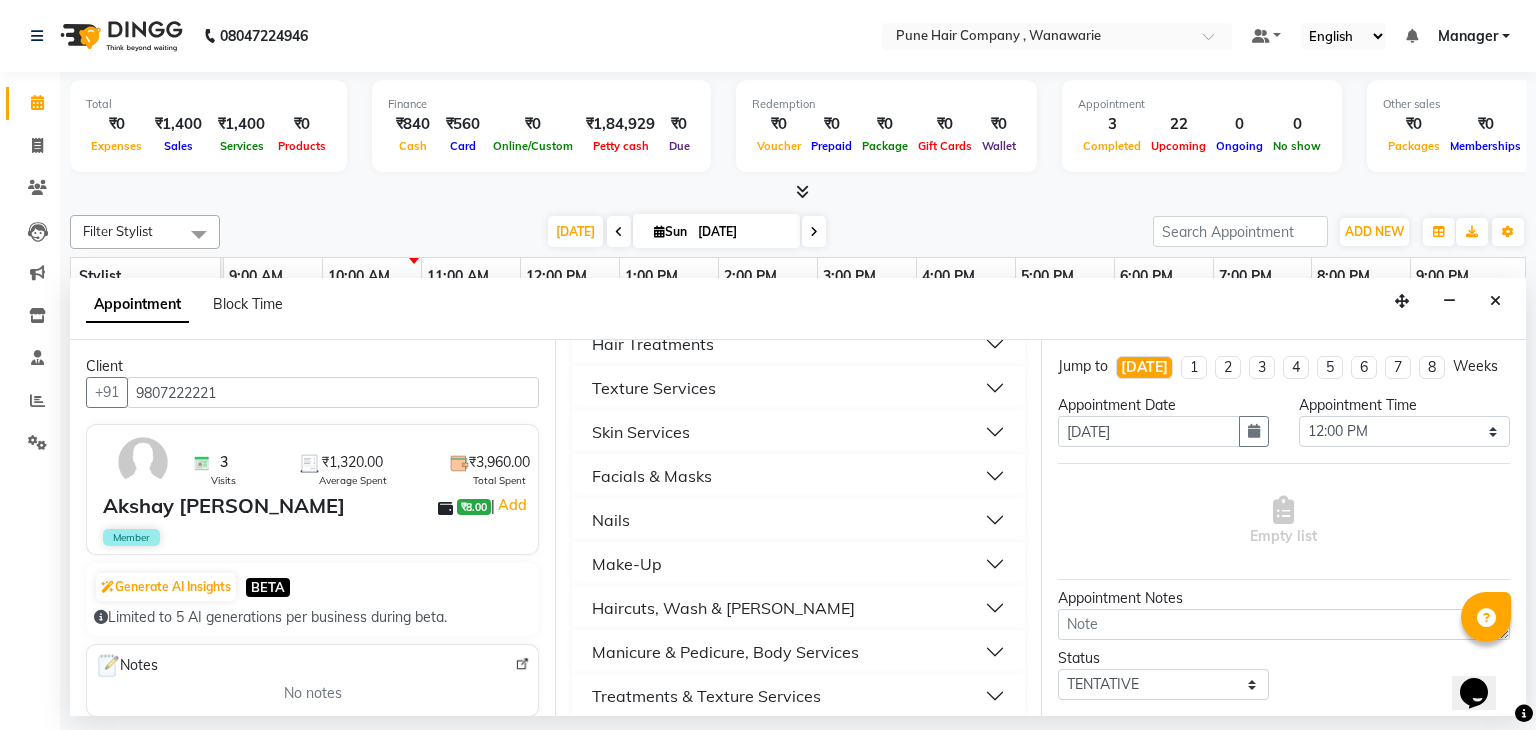 scroll, scrollTop: 745, scrollLeft: 0, axis: vertical 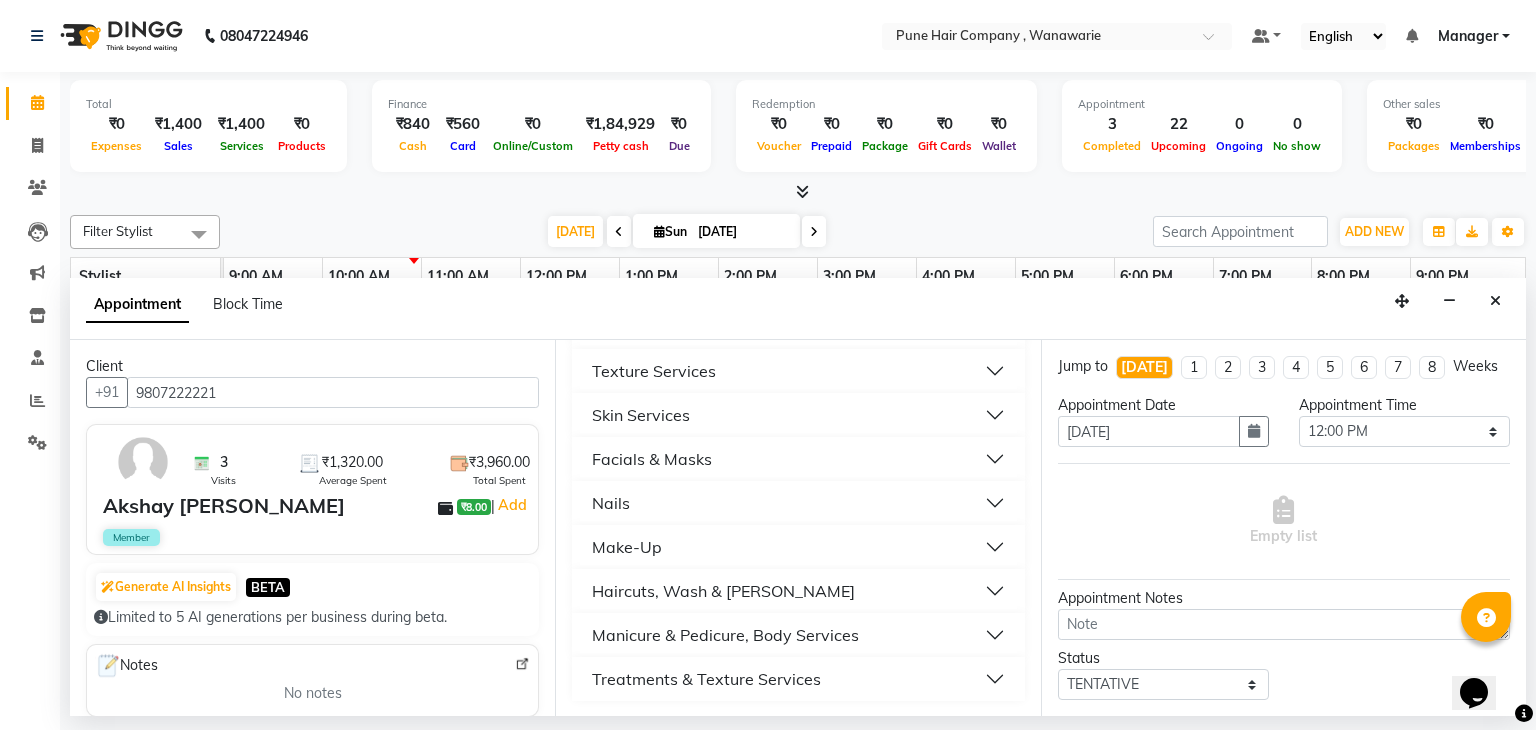 click on "Haircuts, Wash & [PERSON_NAME]" at bounding box center (798, 591) 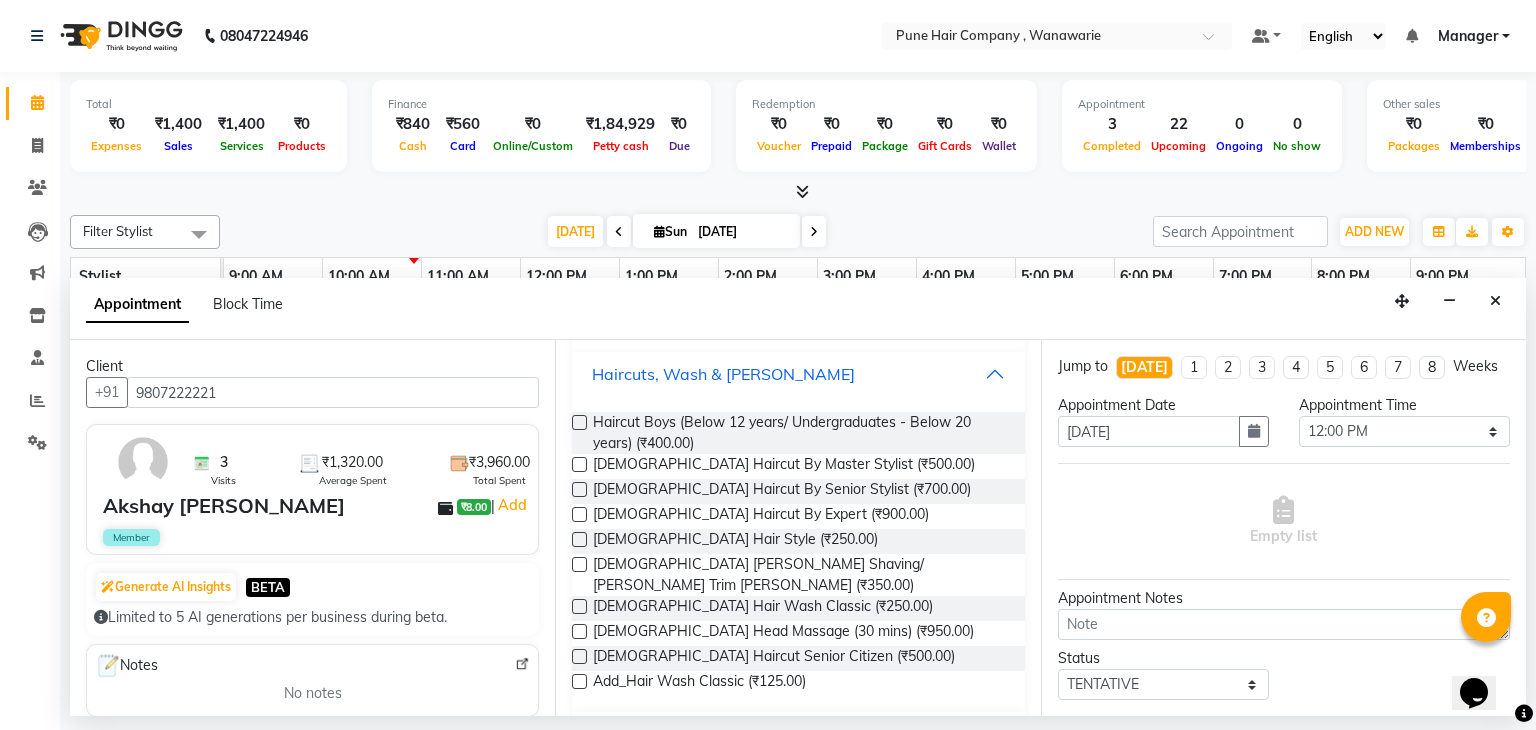scroll, scrollTop: 965, scrollLeft: 0, axis: vertical 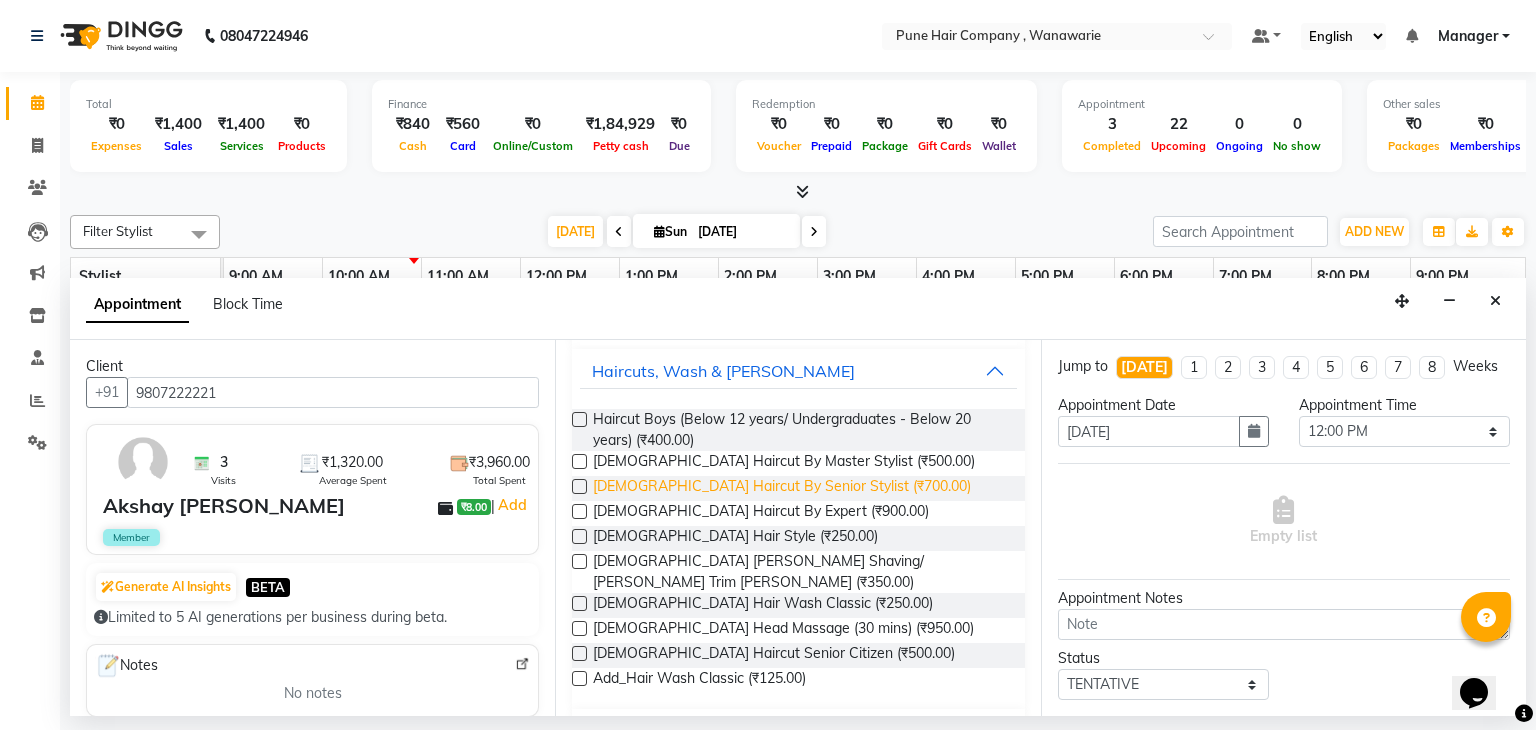 click on "[DEMOGRAPHIC_DATA] Haircut By Senior Stylist (₹700.00)" at bounding box center [782, 488] 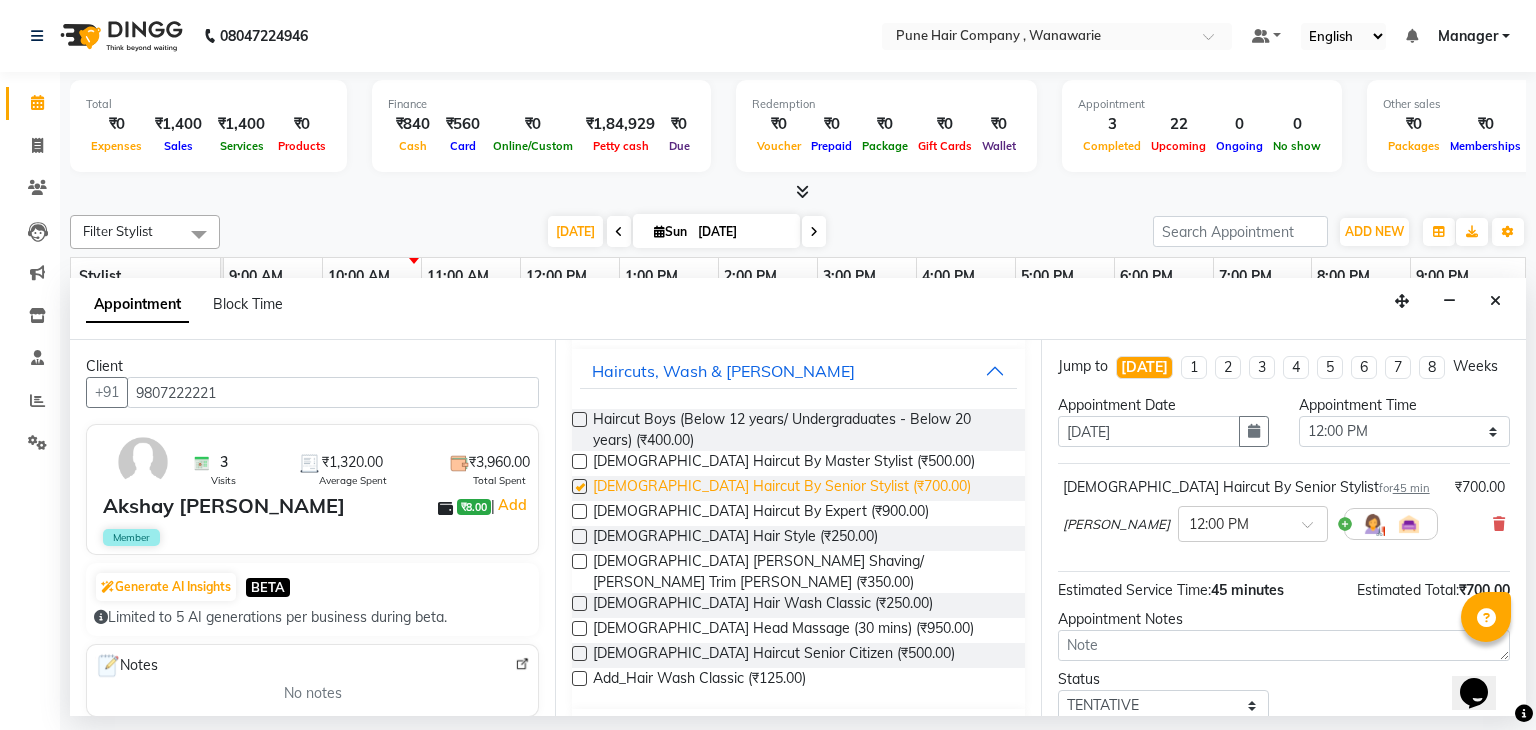 checkbox on "false" 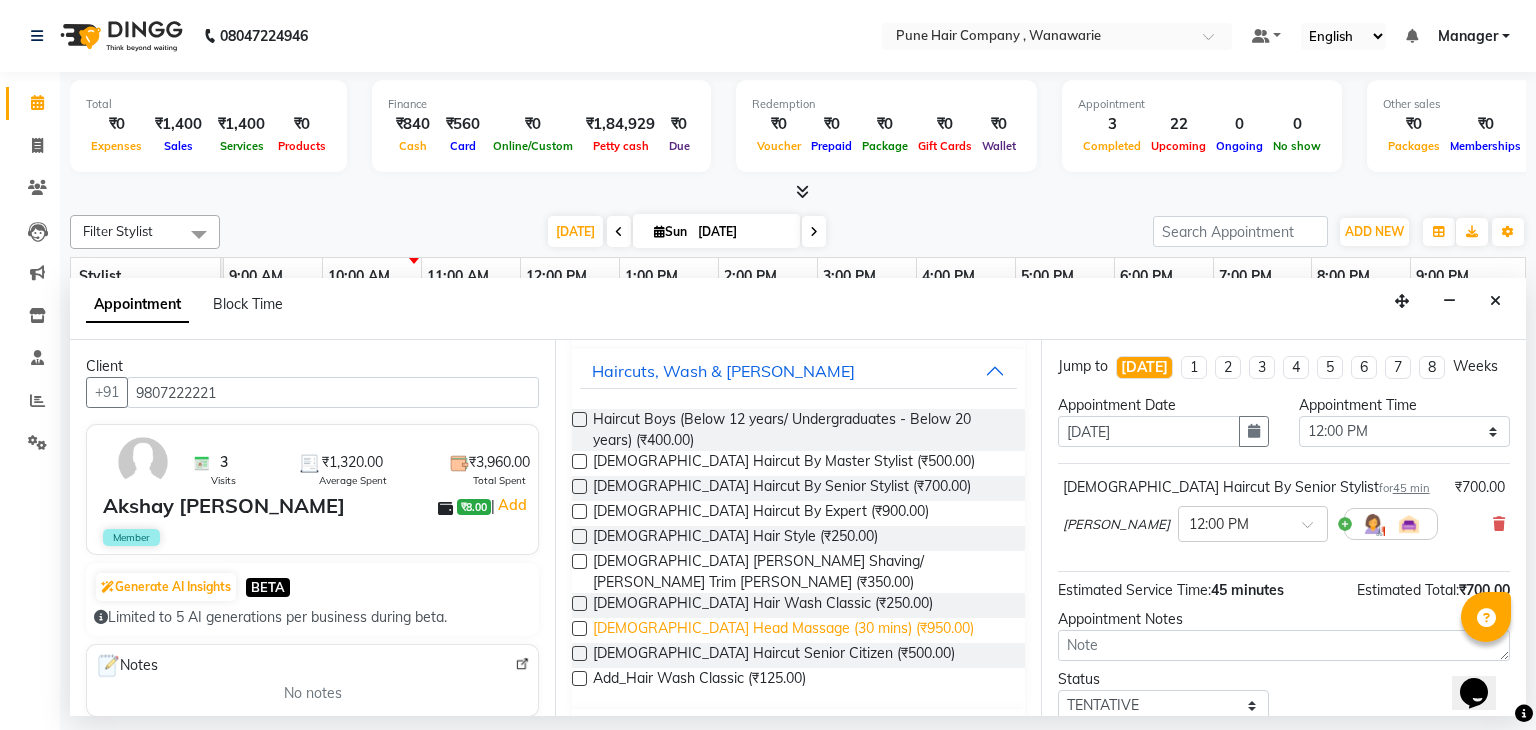 scroll, scrollTop: 1044, scrollLeft: 0, axis: vertical 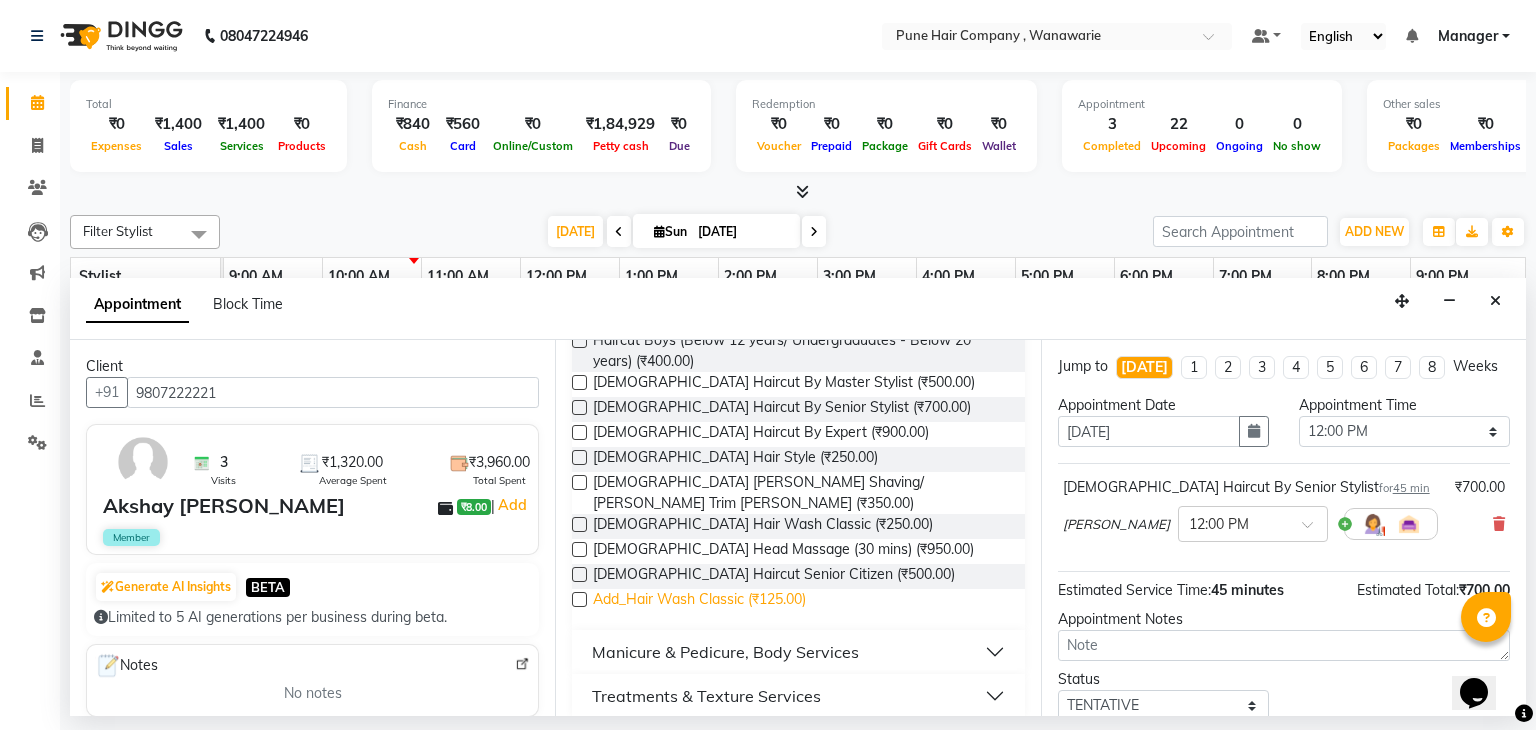 click on "Add_Hair Wash Classic (₹125.00)" at bounding box center (699, 601) 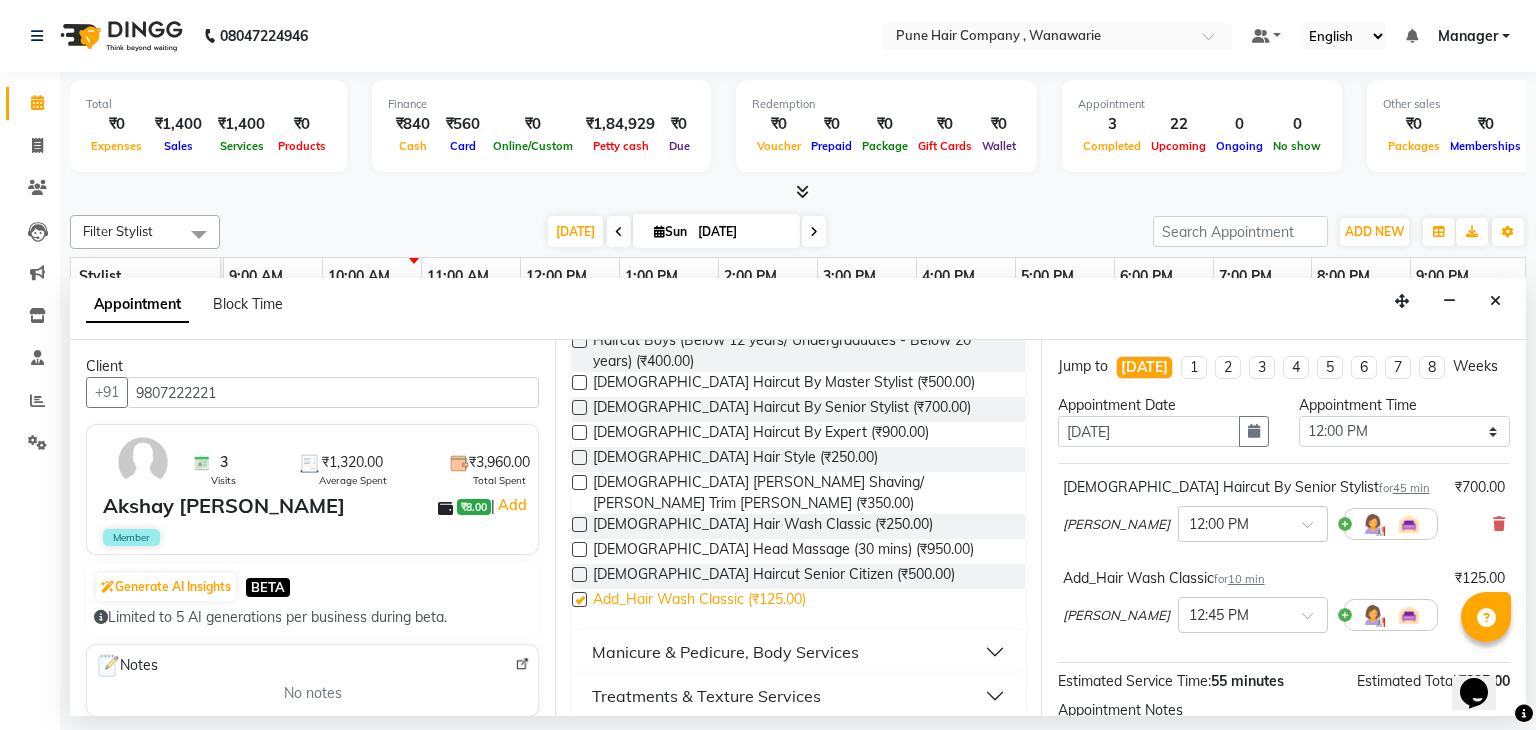 checkbox on "false" 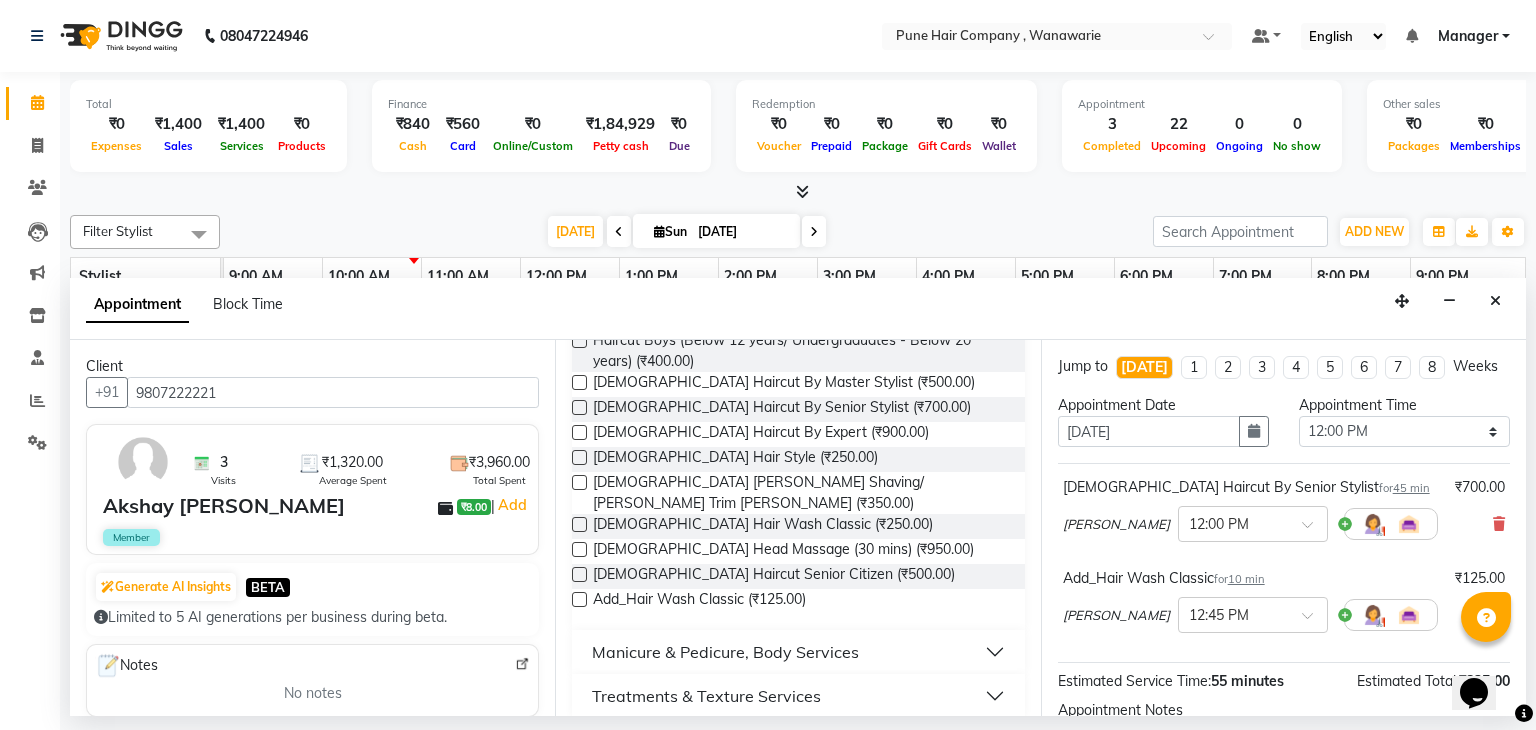 scroll, scrollTop: 220, scrollLeft: 0, axis: vertical 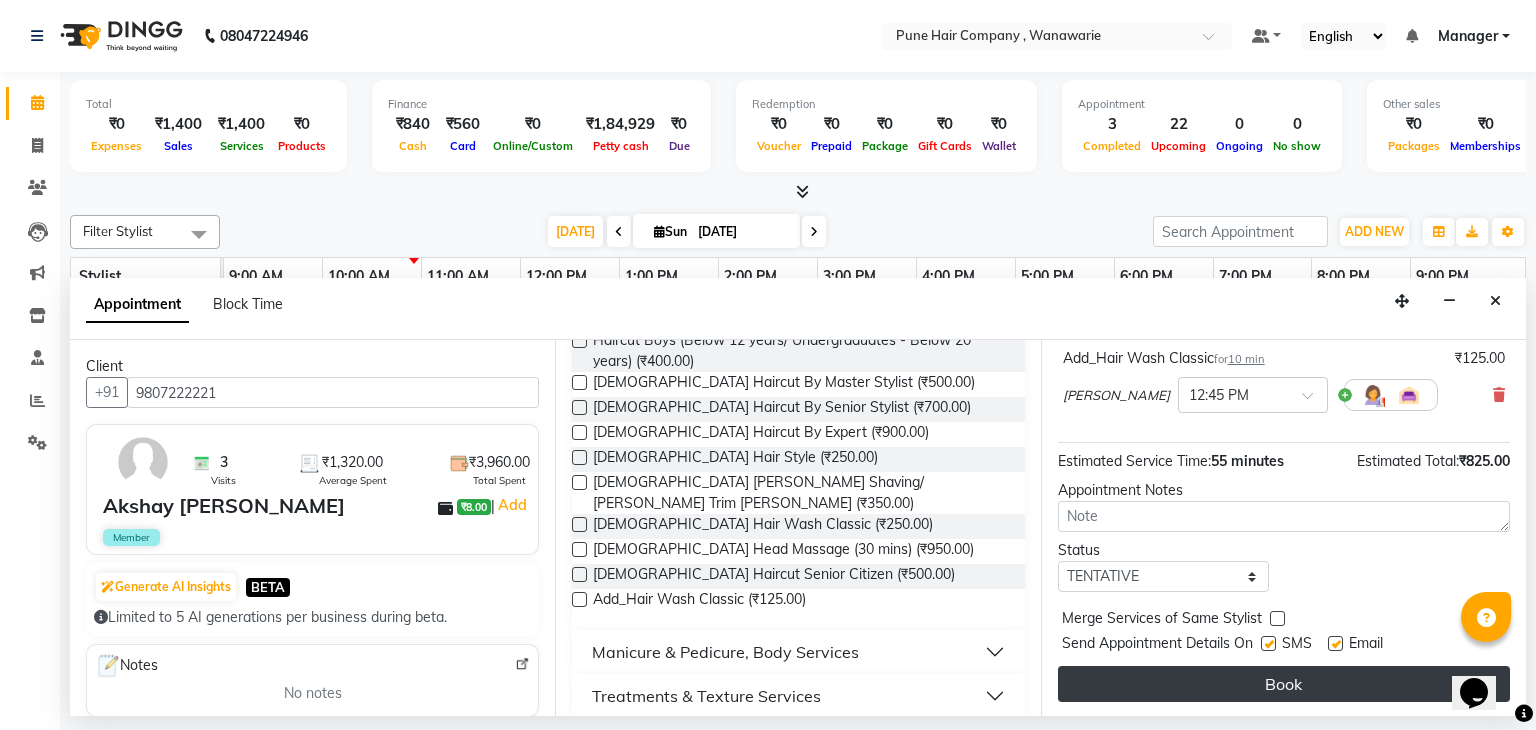click on "Book" at bounding box center [1284, 684] 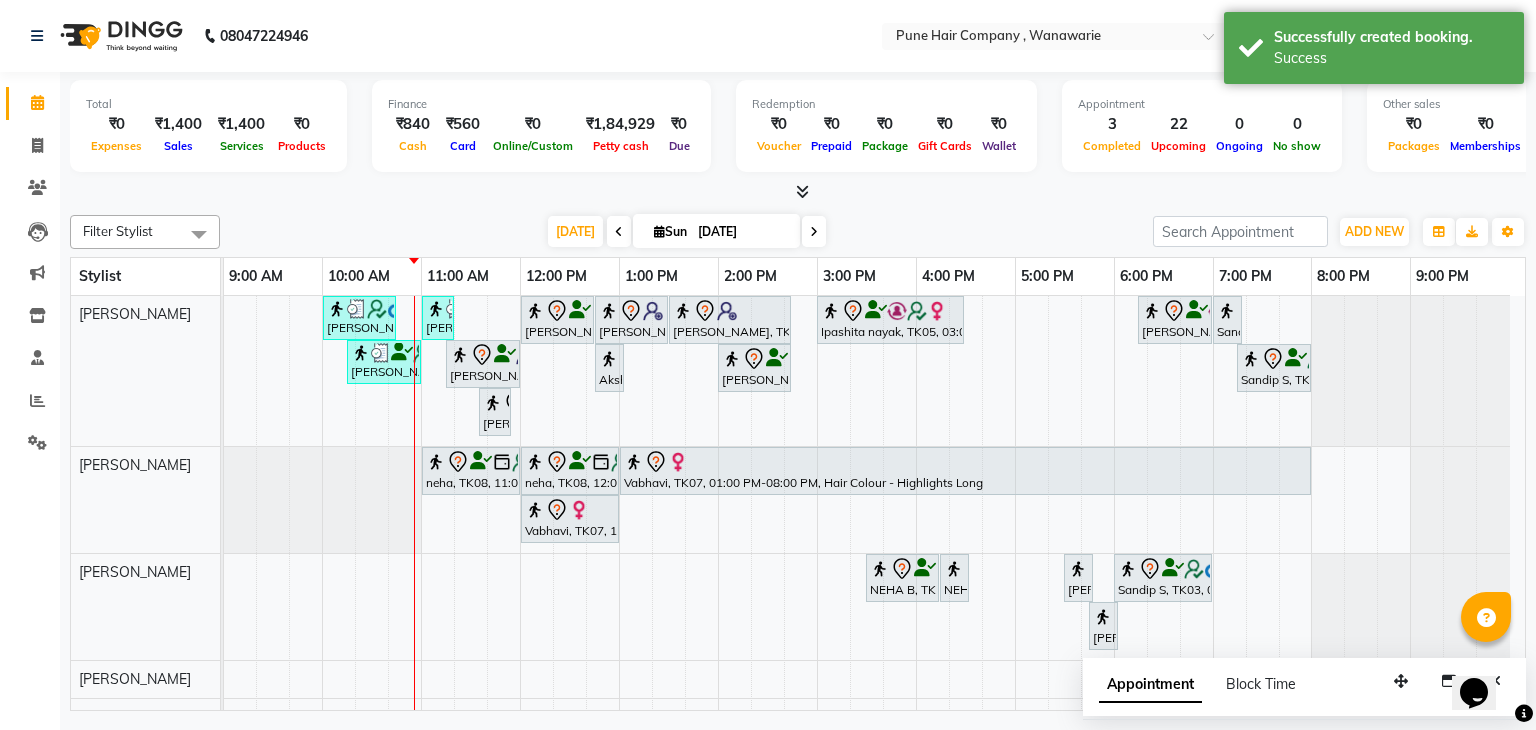 click on "Filter Stylist Select All [PERSON_NAME] [PERSON_NAME]  [PERSON_NAME] [PERSON_NAME] [PERSON_NAME] [PERSON_NAME] [PERSON_NAME] [DATE]  [DATE] Toggle Dropdown Add Appointment Add Invoice Add Expense Add Attendance Add Client Add Transaction Toggle Dropdown Add Appointment Add Invoice Add Expense Add Attendance Add Client ADD NEW Toggle Dropdown Add Appointment Add Invoice Add Expense Add Attendance Add Client Add Transaction Filter Stylist Select All [PERSON_NAME] [PERSON_NAME]  [PERSON_NAME] [PERSON_NAME] [PERSON_NAME] [PERSON_NAME] [PERSON_NAME] Group By  Staff View   Room View  View as Vertical  Vertical - Week View  Horizontal  Horizontal - Week View  List  Toggle Dropdown Calendar Settings Manage Tags   Arrange Stylists   Reset Stylists  Full Screen Appointment Form Zoom 75%" at bounding box center (798, 232) 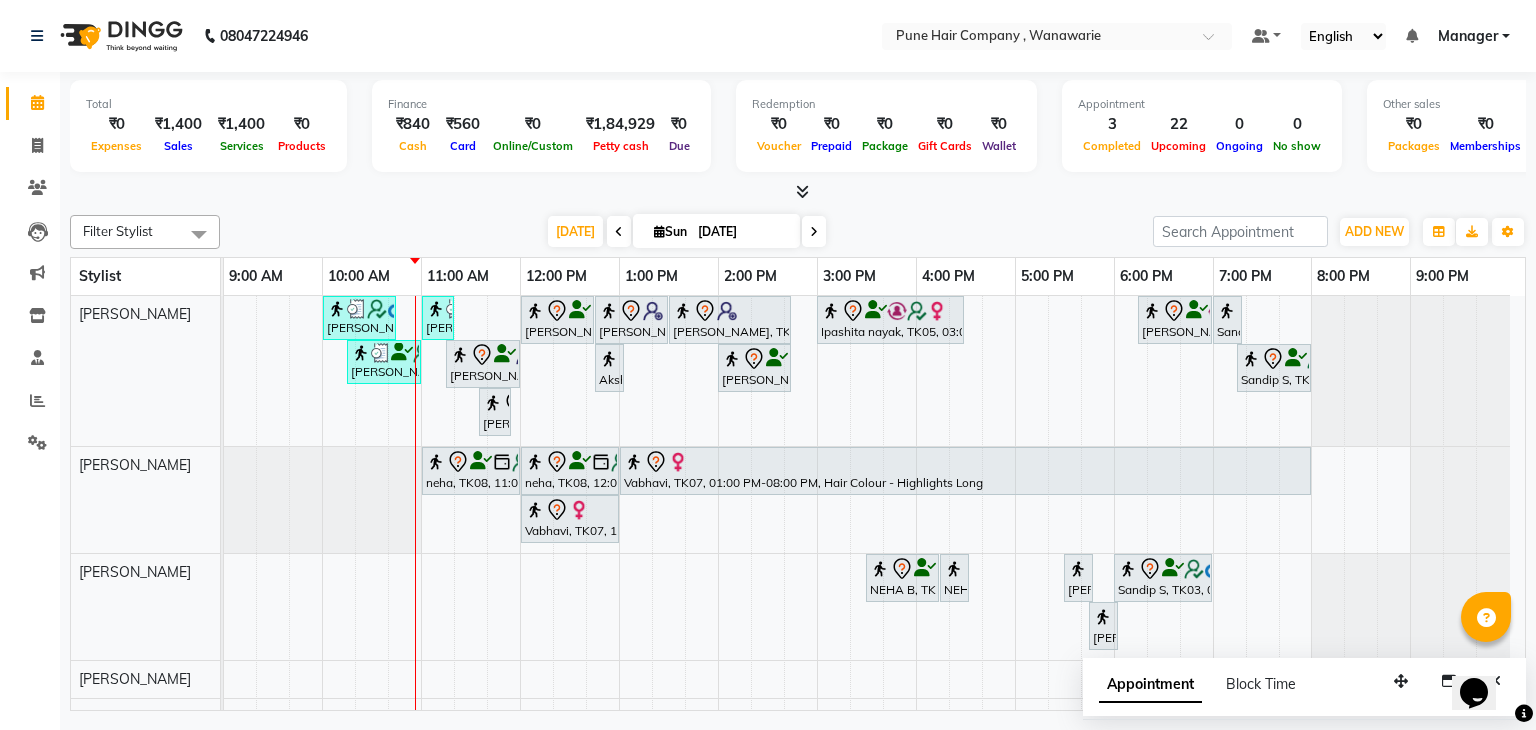click on "Total  ₹0  Expenses ₹1,400  Sales ₹1,400  Services ₹0  Products Finance  ₹840  Cash ₹560  Card ₹0  Online/Custom ₹1,84,929 [PERSON_NAME] cash ₹0 Due  Redemption  ₹0 Voucher ₹0 Prepaid ₹0 Package ₹0  Gift Cards ₹0  Wallet  Appointment  3 Completed 22 Upcoming 0 Ongoing 0 No show  Other sales  ₹0  Packages ₹0  Memberships ₹0  Vouchers ₹0  Prepaids ₹0  Gift Cards" at bounding box center [798, 137] 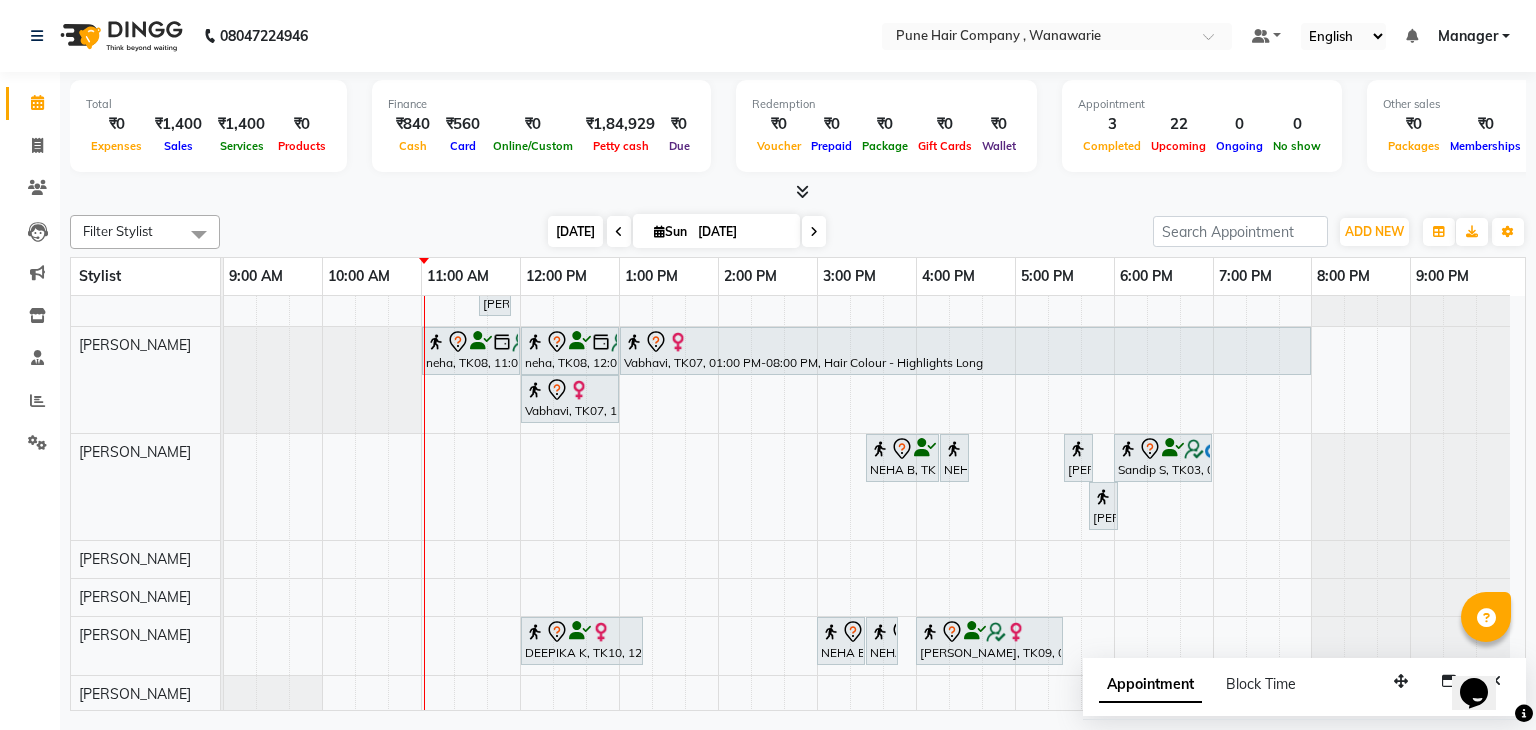 click on "[DATE]" at bounding box center [575, 231] 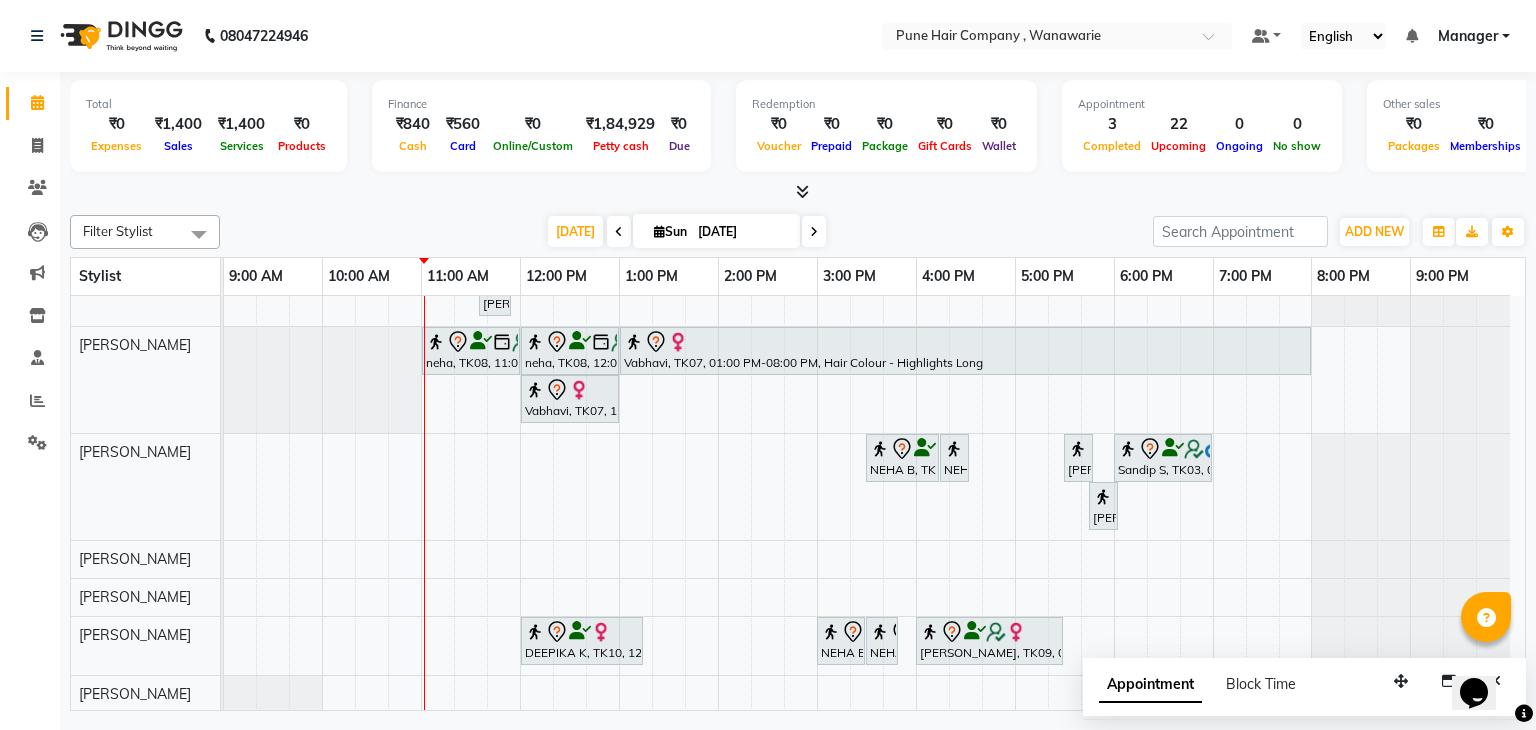 scroll, scrollTop: 0, scrollLeft: 0, axis: both 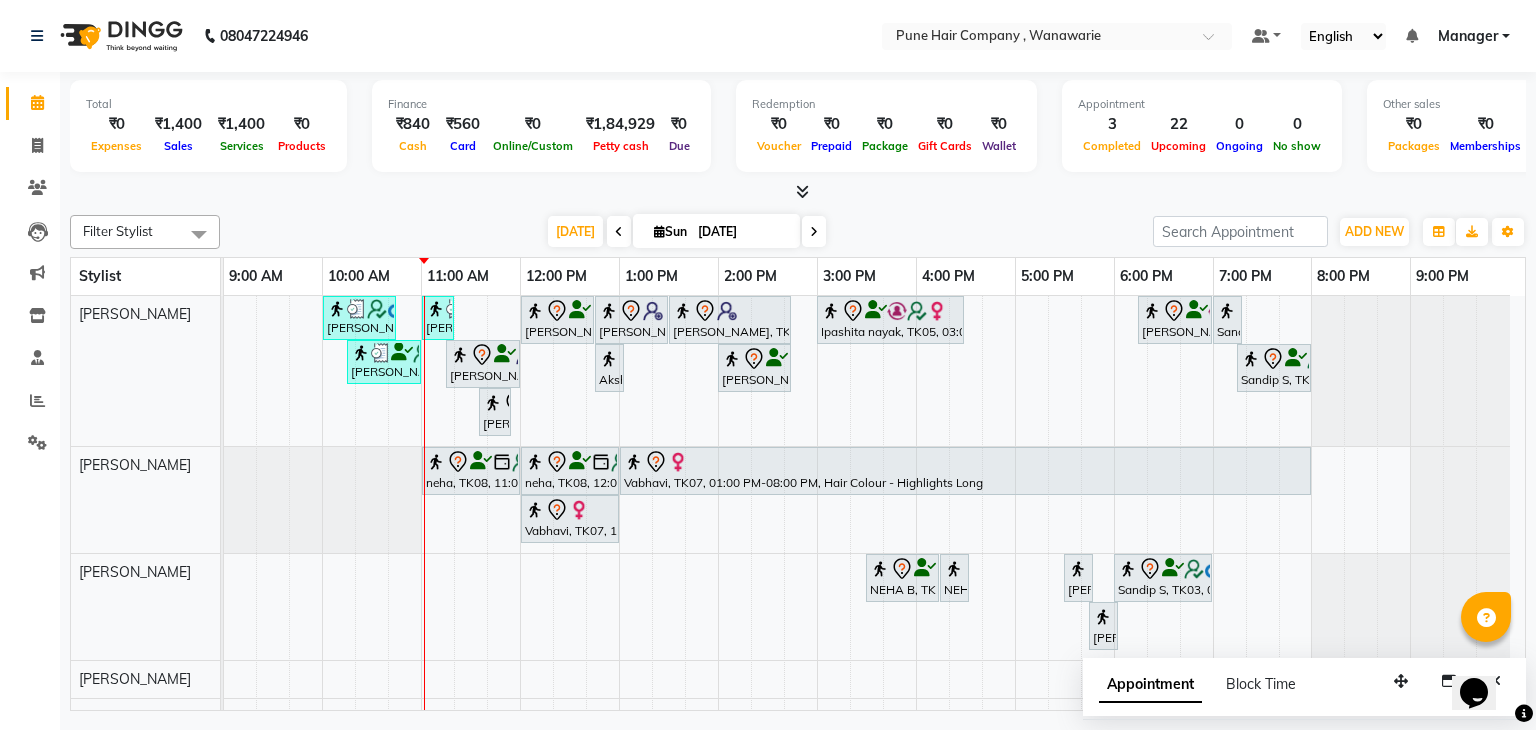 click on "[DATE]" at bounding box center [742, 232] 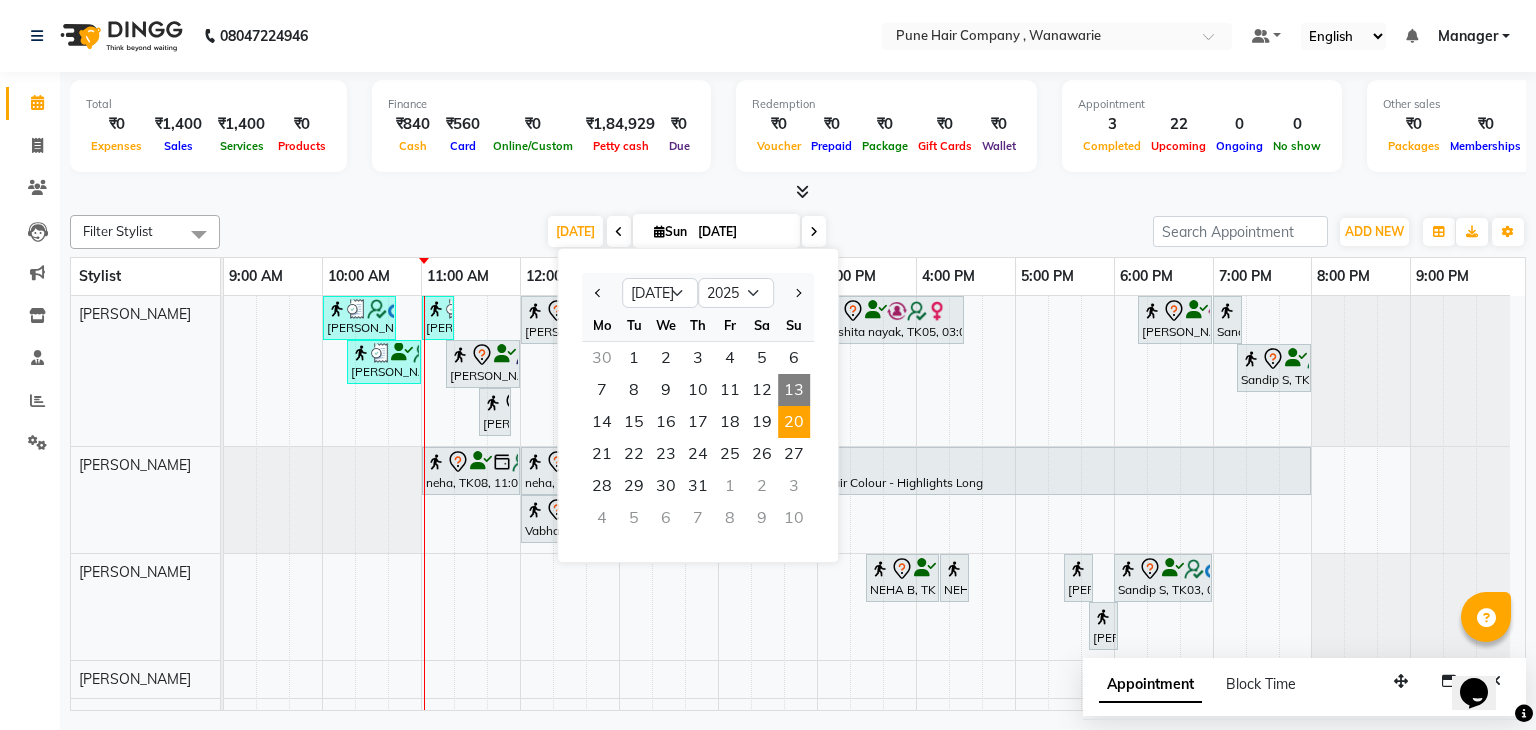click on "20" at bounding box center (794, 422) 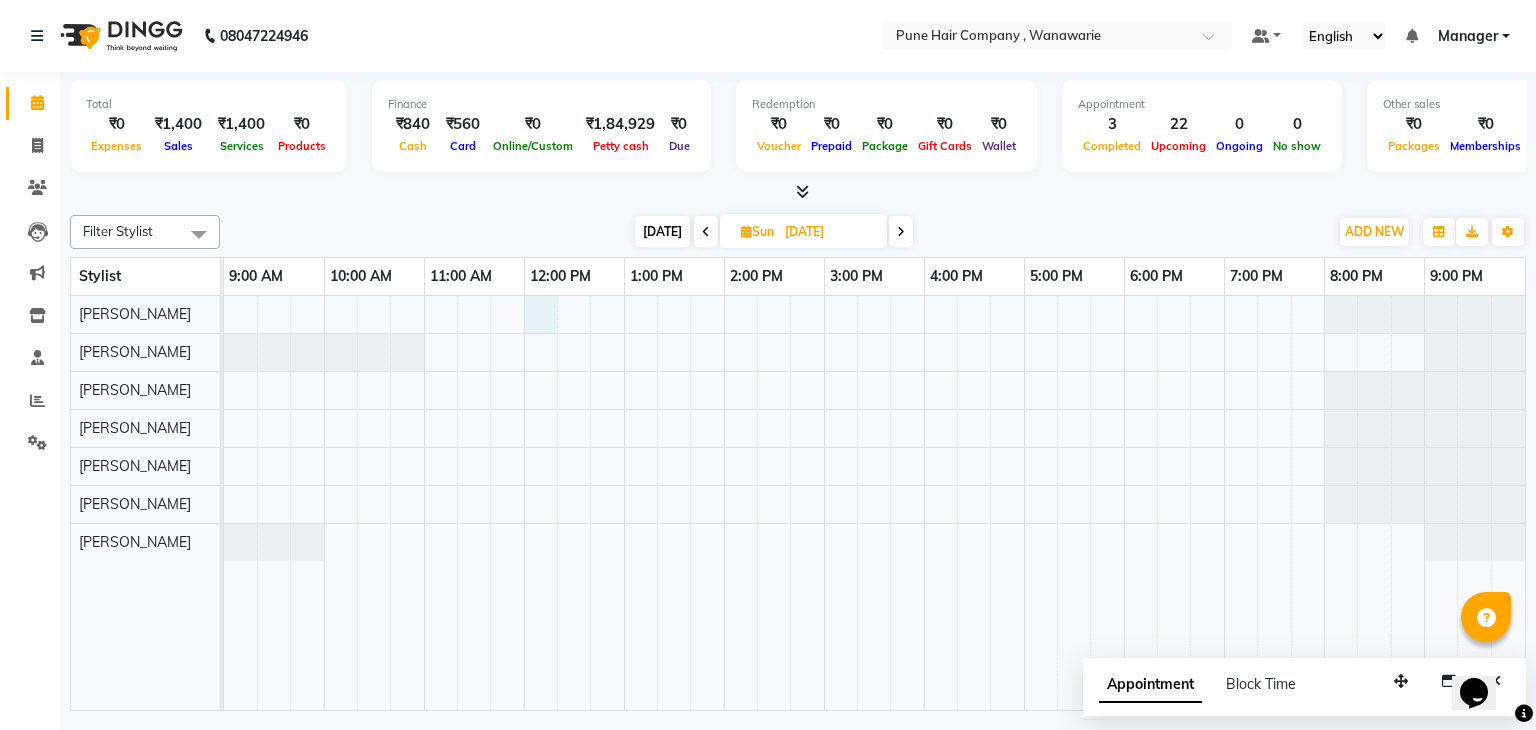 click at bounding box center [874, 503] 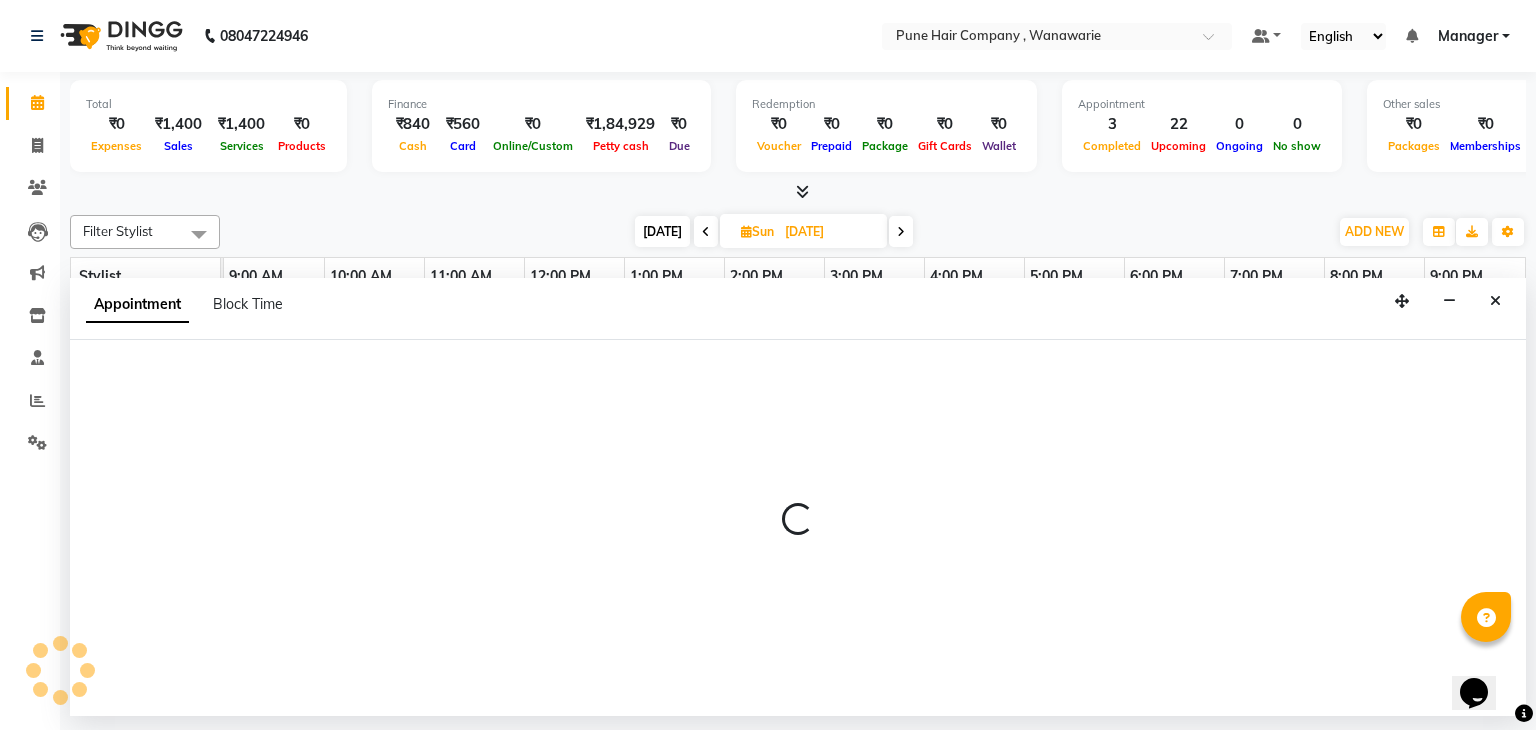 select on "74577" 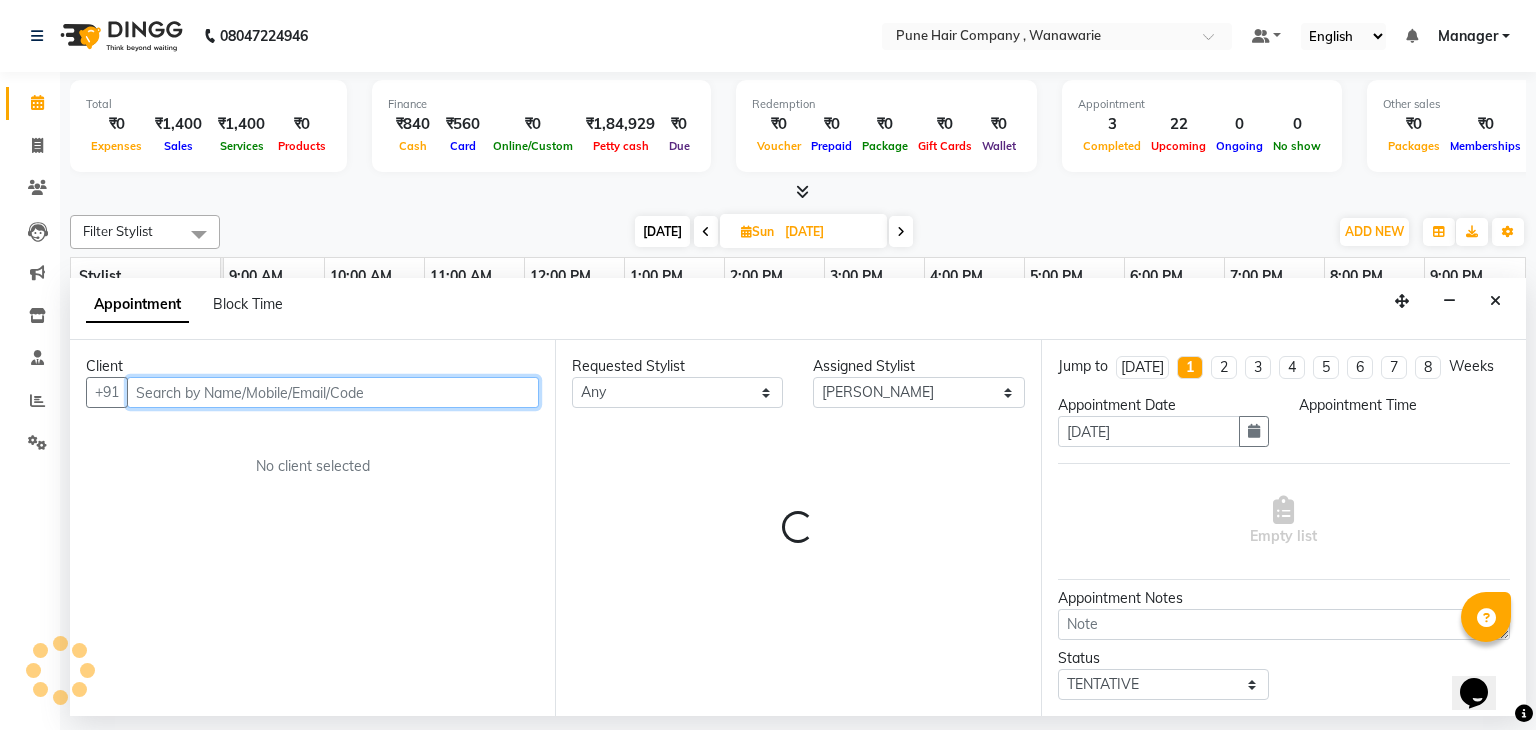 select on "720" 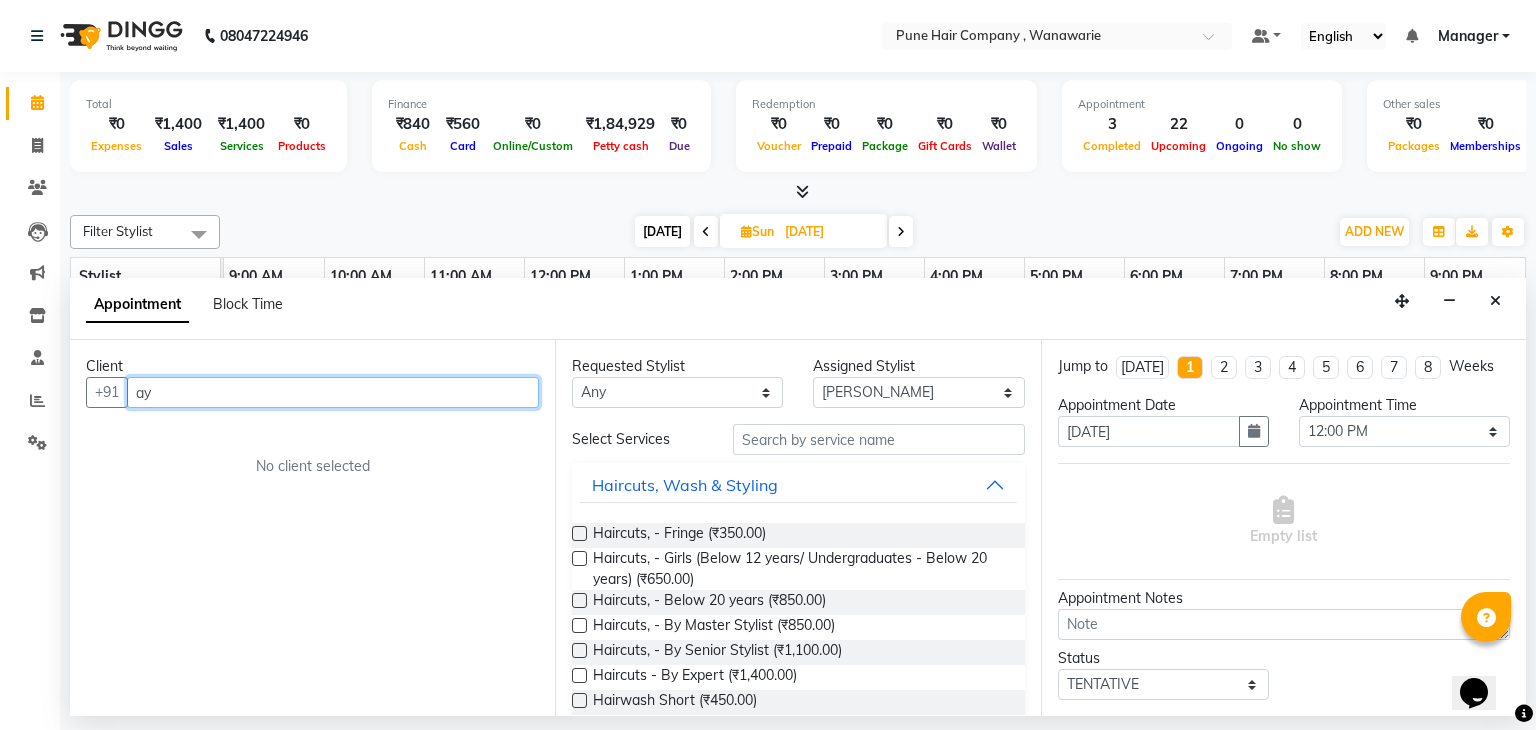 click on "ay" at bounding box center (333, 392) 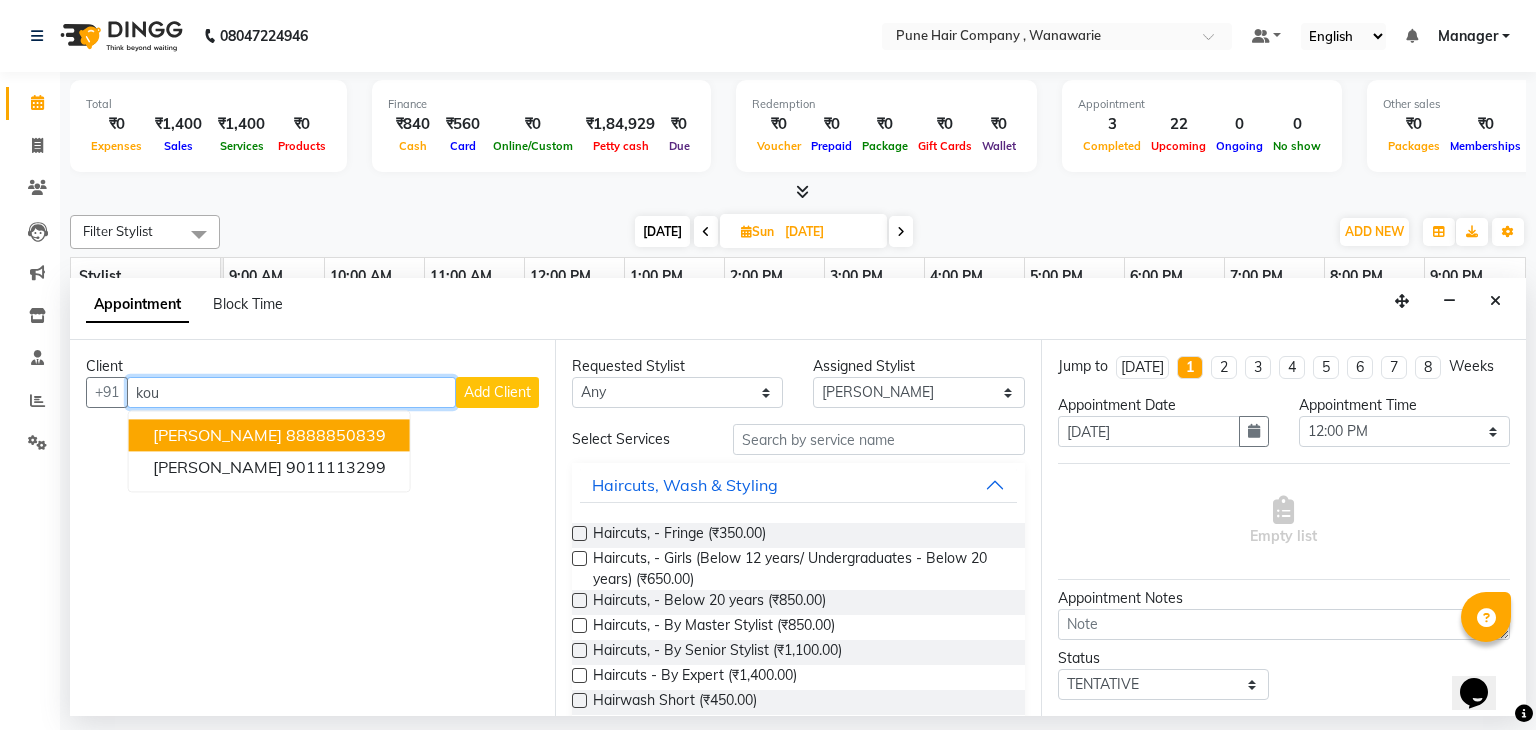 click on "kou" at bounding box center [291, 392] 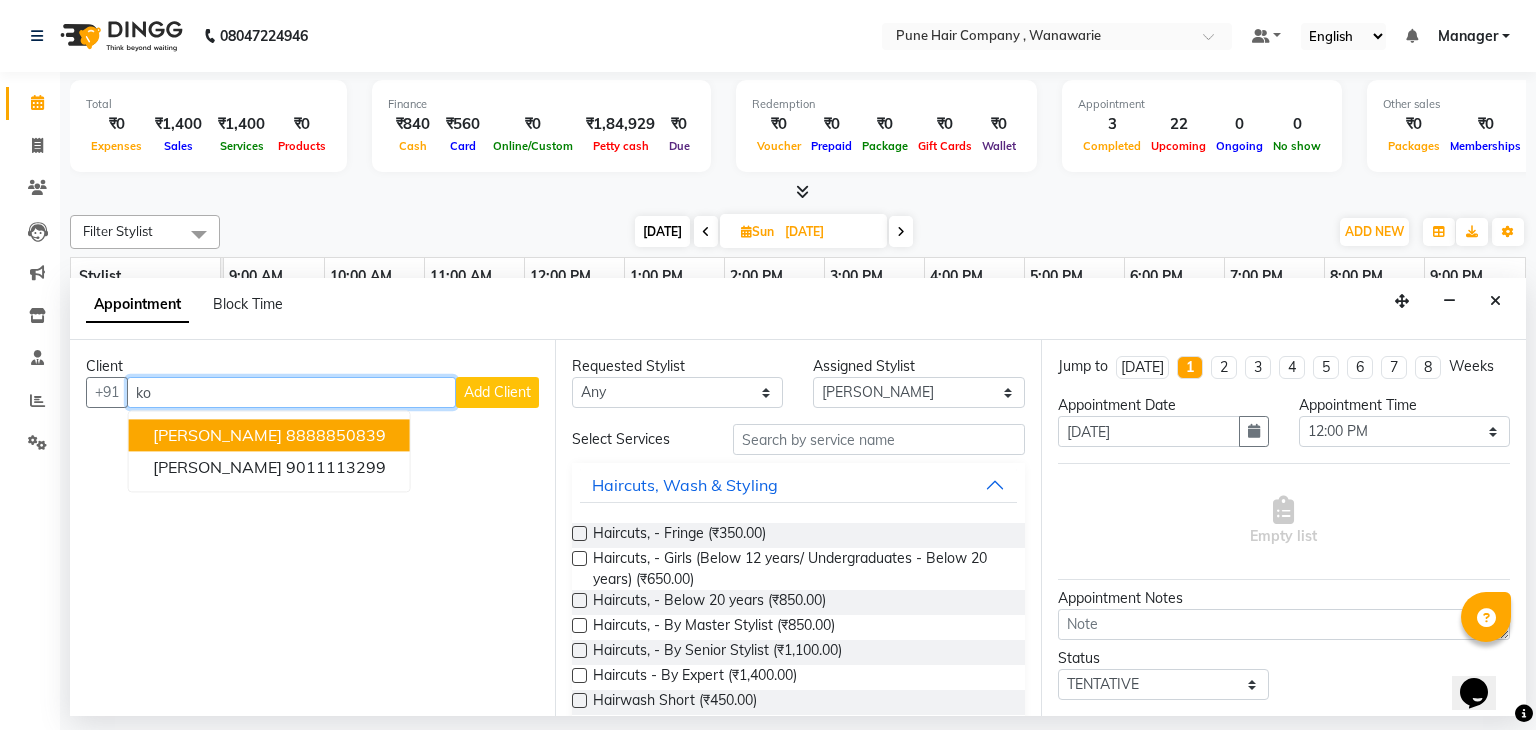 type on "k" 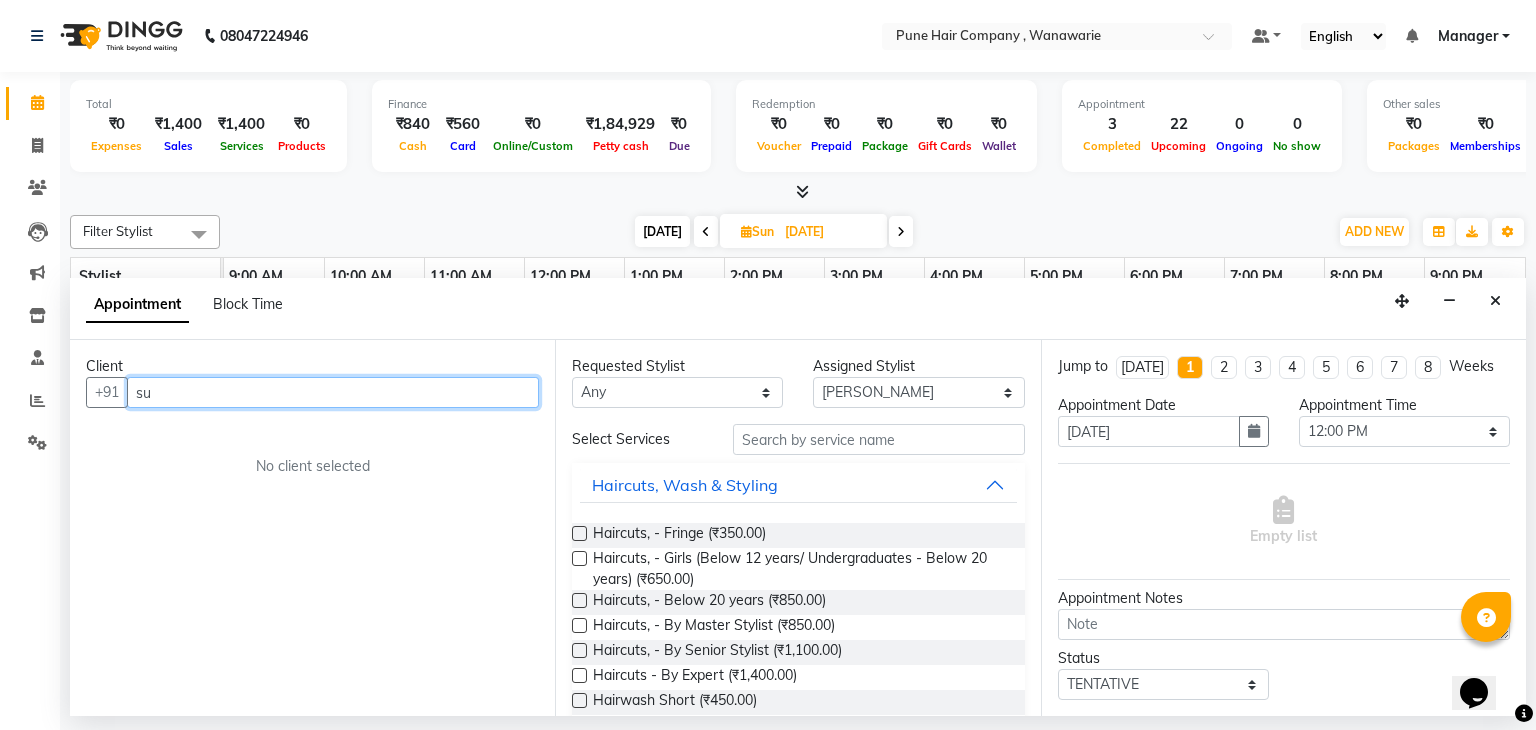 type on "su" 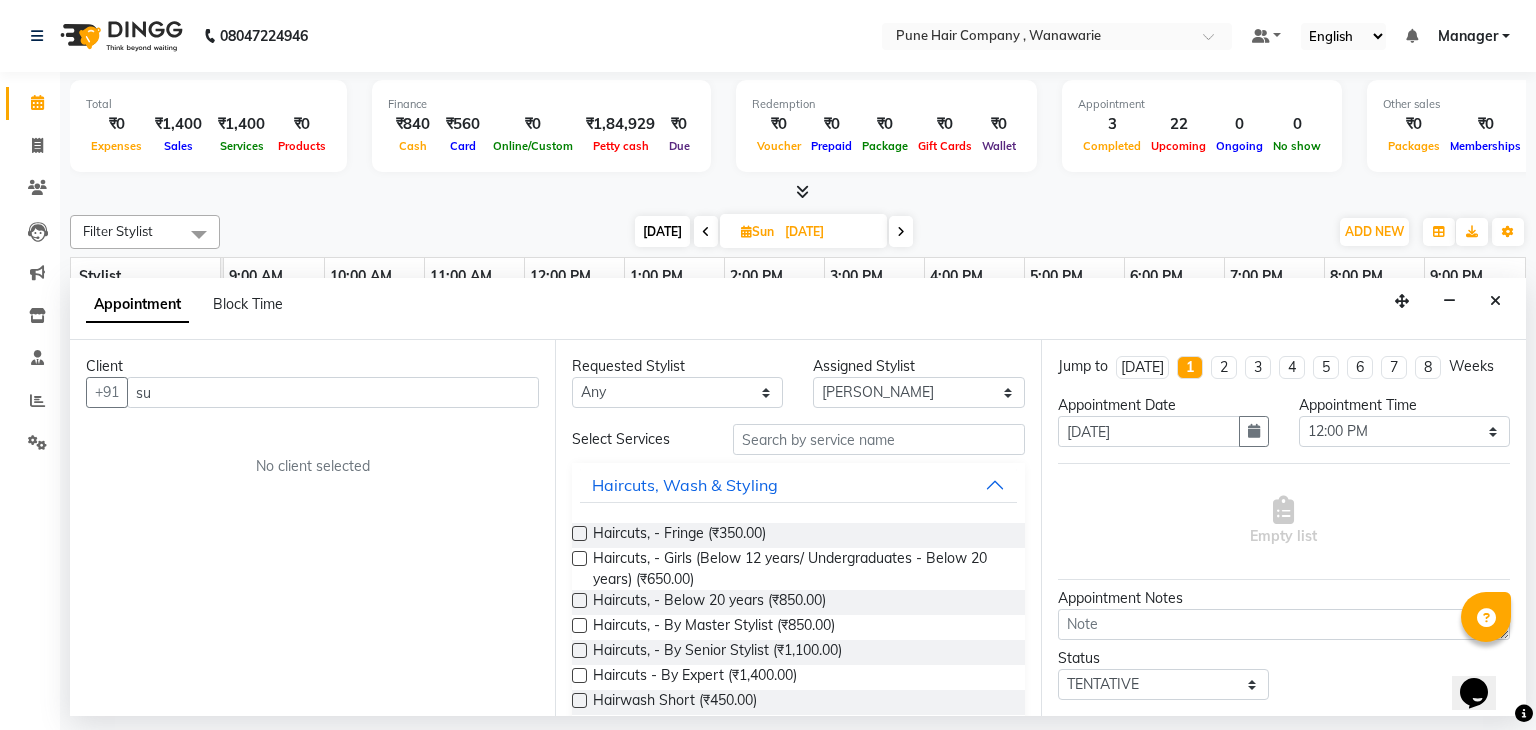 click on "Sun" at bounding box center (757, 231) 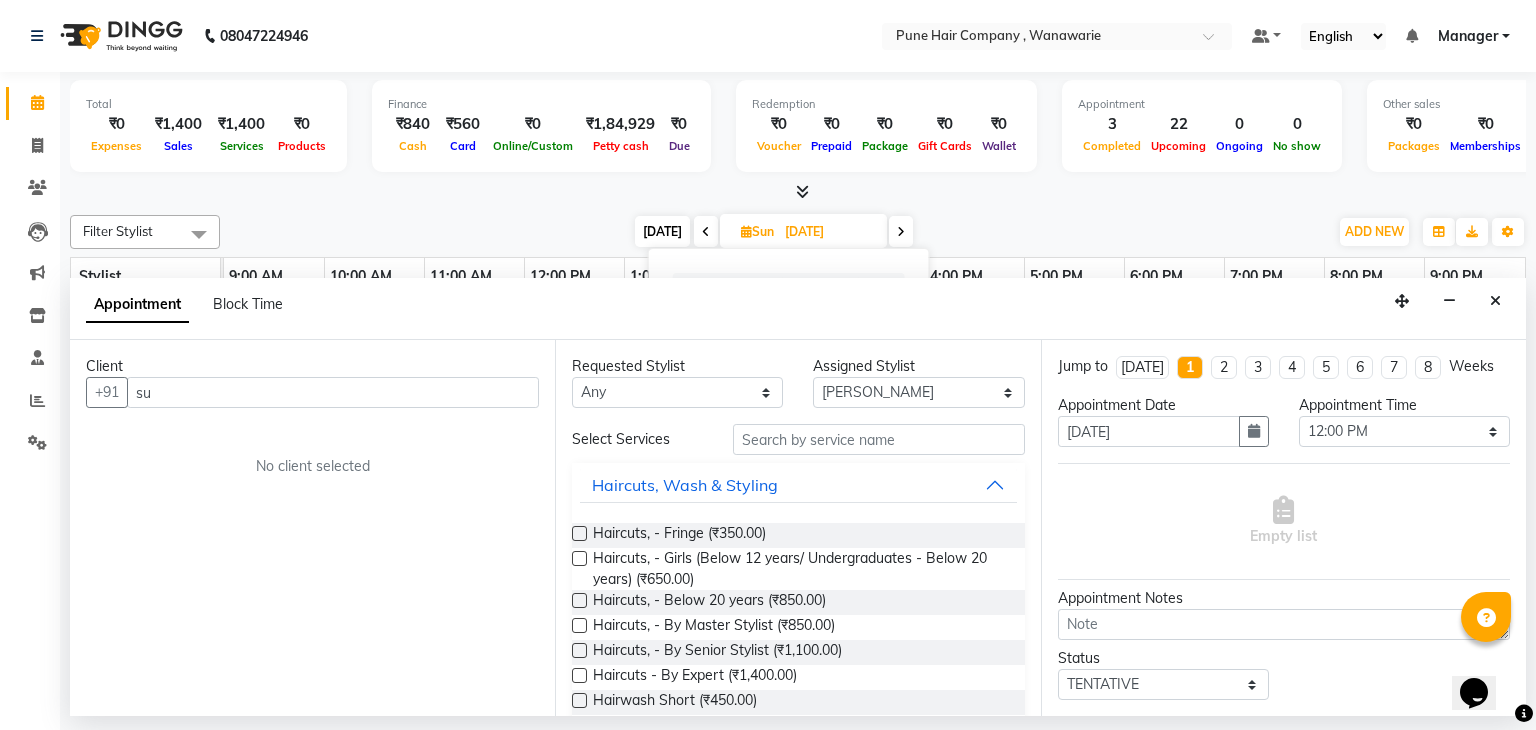click at bounding box center (798, 192) 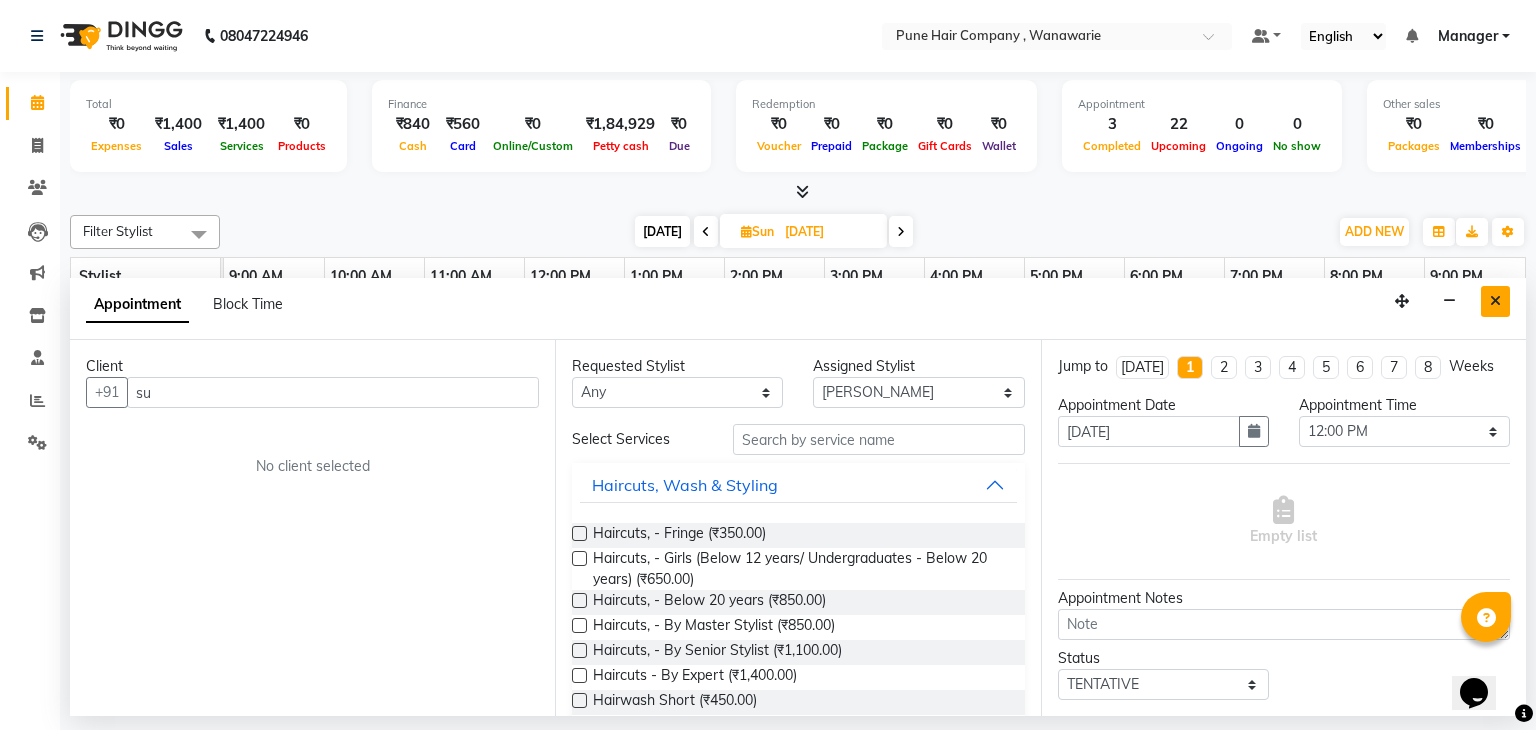 click at bounding box center [1495, 301] 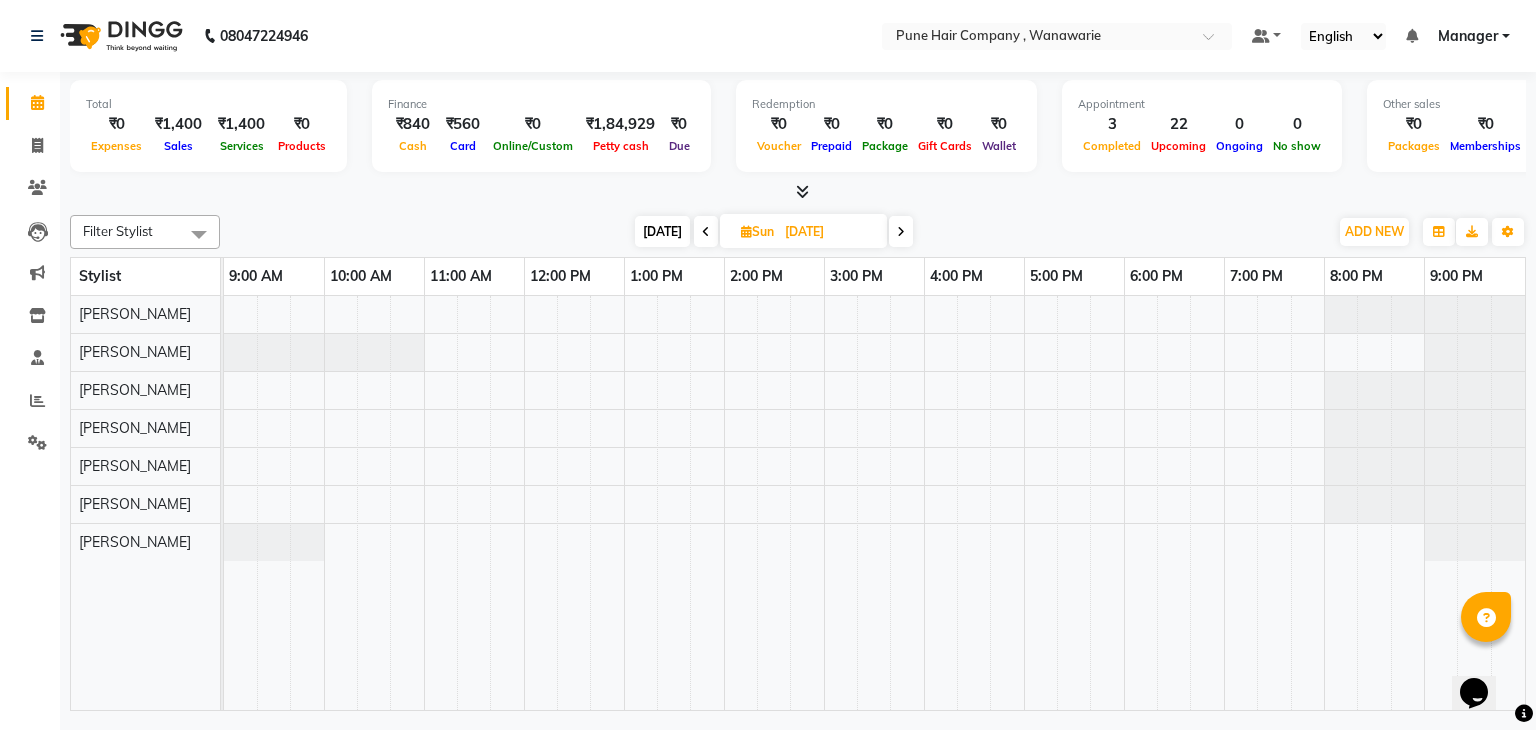 click on "[DATE]" at bounding box center [829, 232] 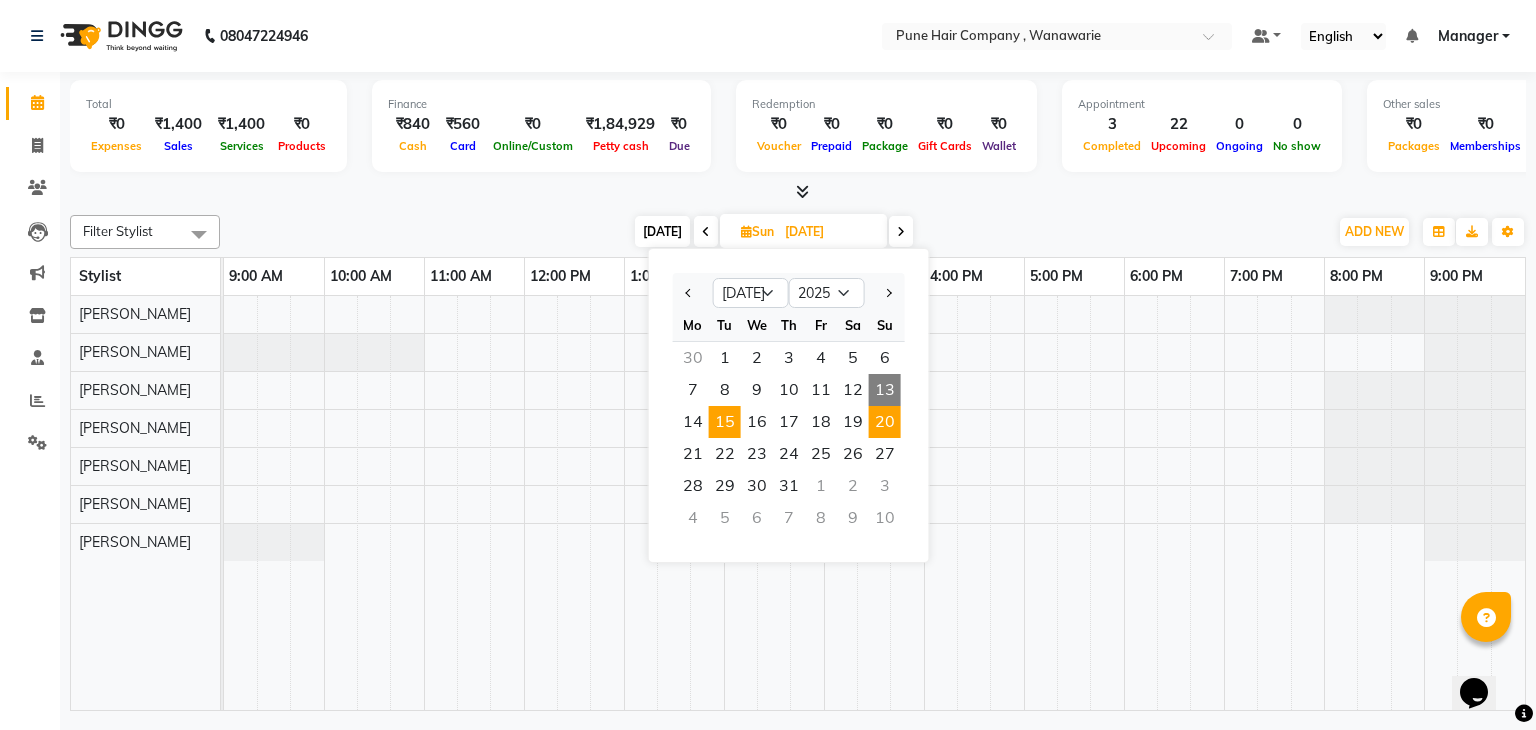 click on "15" at bounding box center (725, 422) 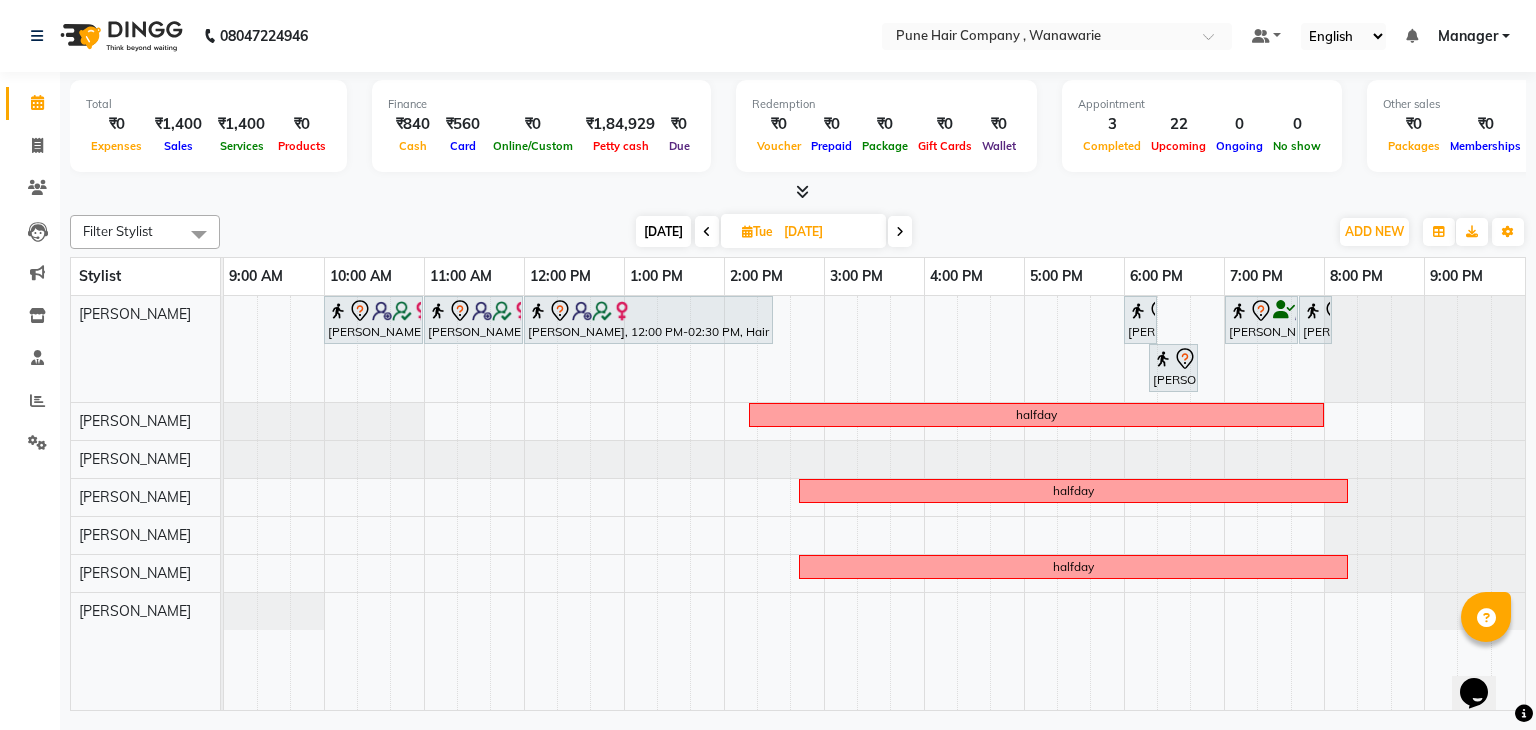 click on "[DATE]" at bounding box center [828, 232] 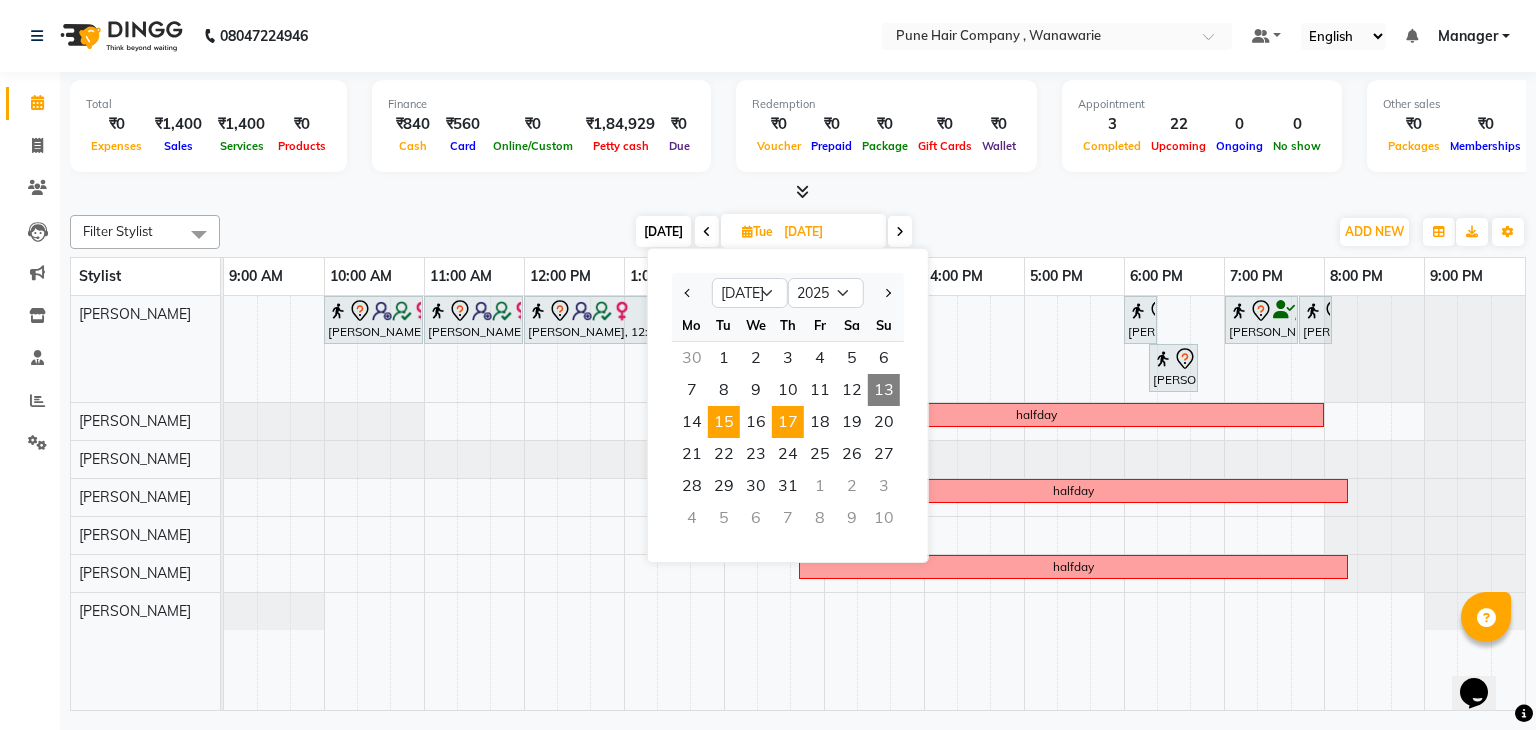 click on "17" at bounding box center [788, 422] 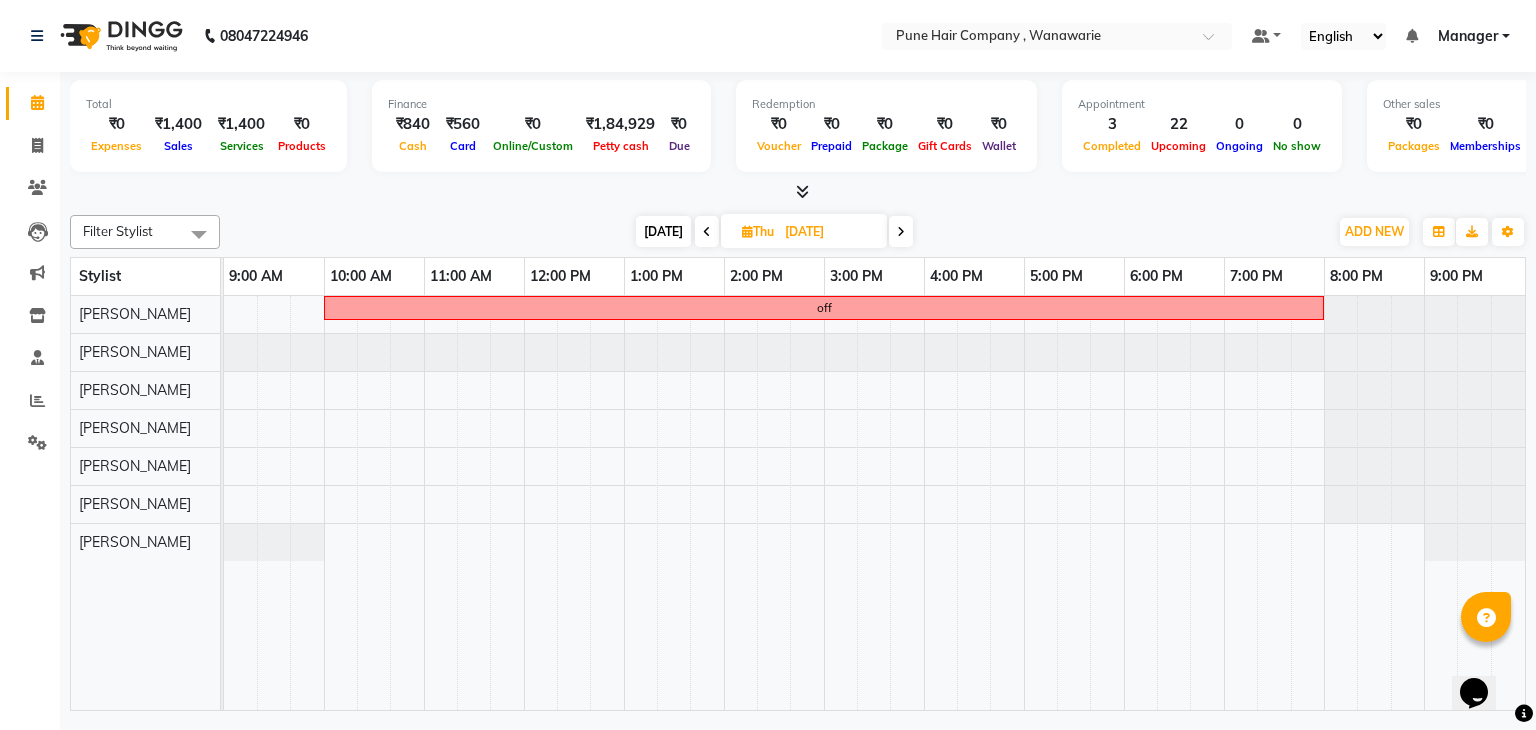 click on "[DATE]" at bounding box center (829, 232) 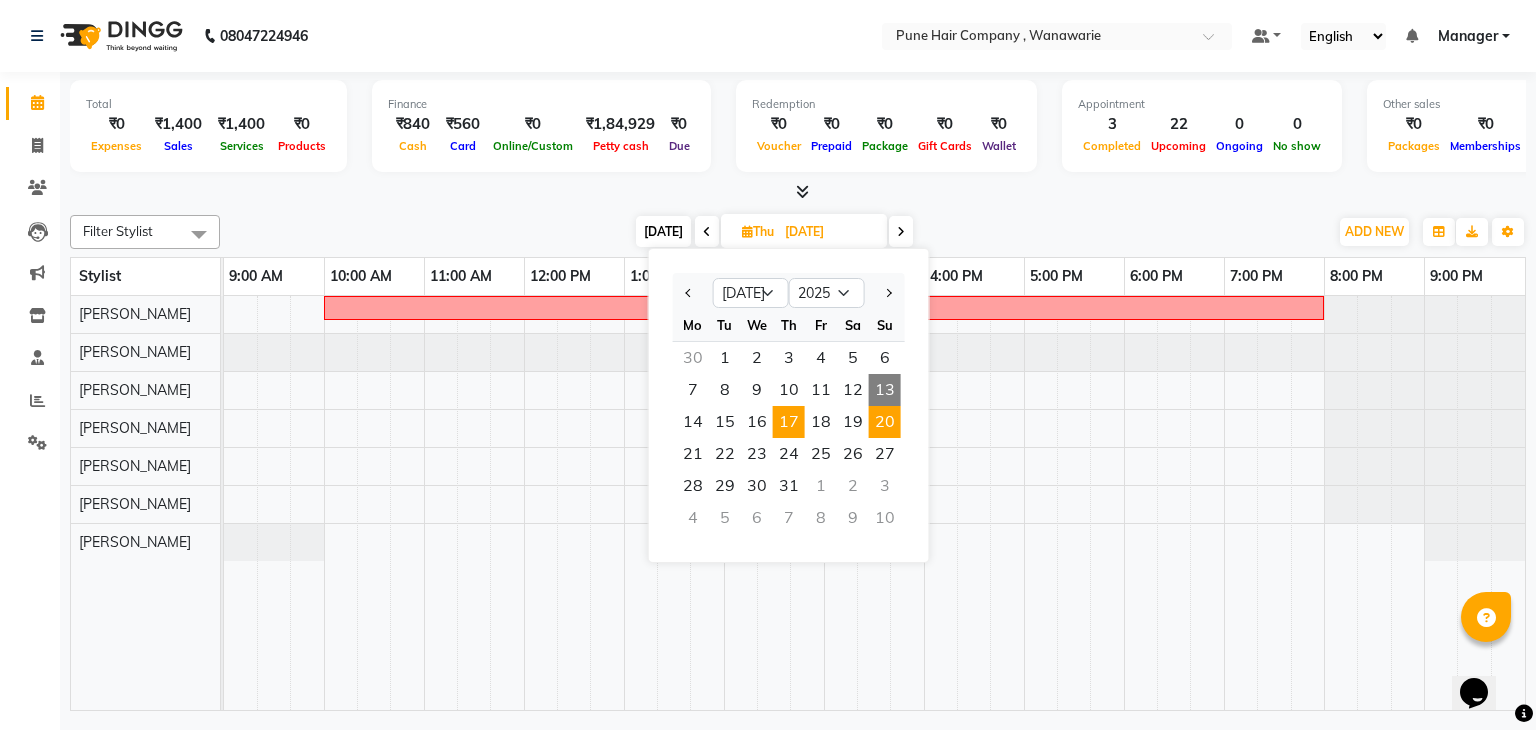 click on "20" at bounding box center [885, 422] 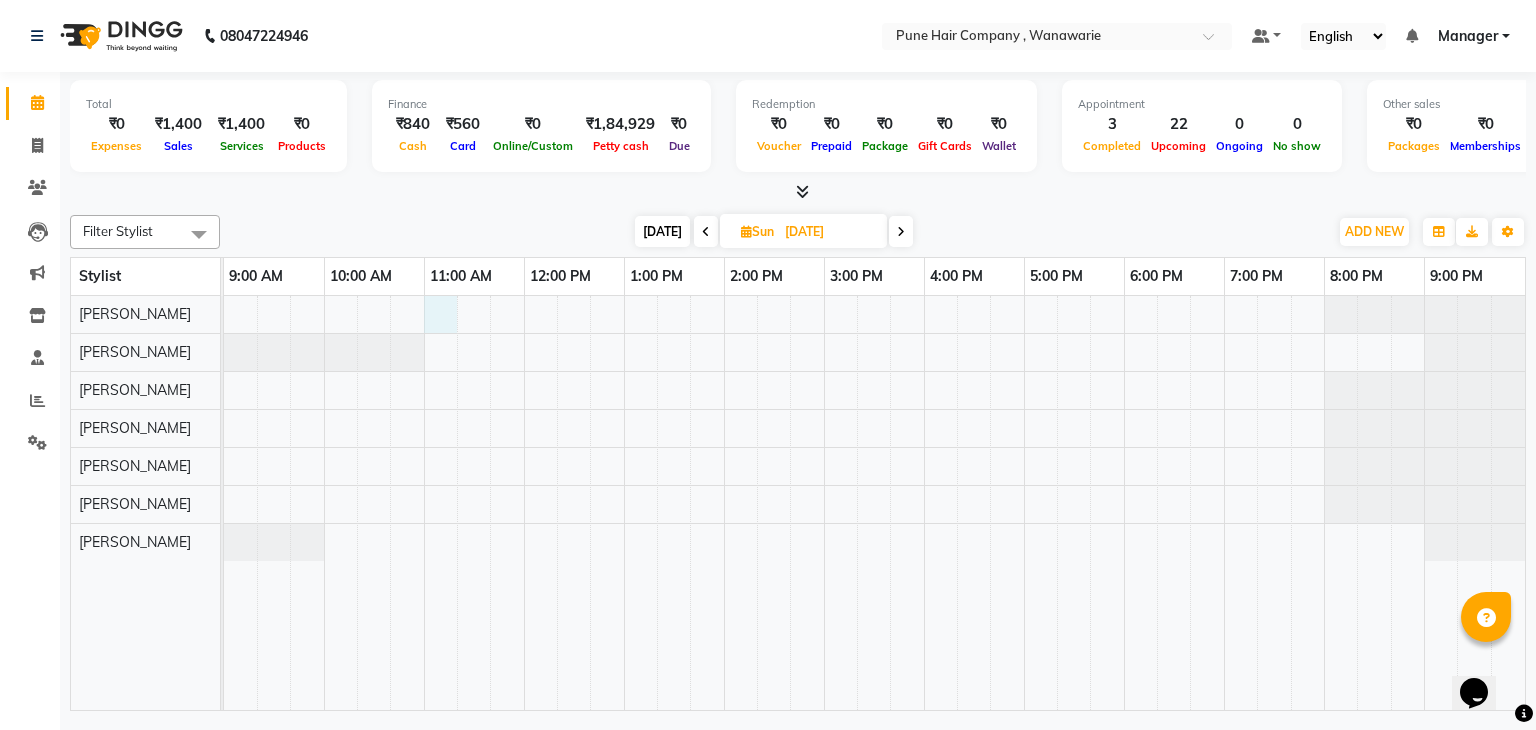 click at bounding box center (874, 503) 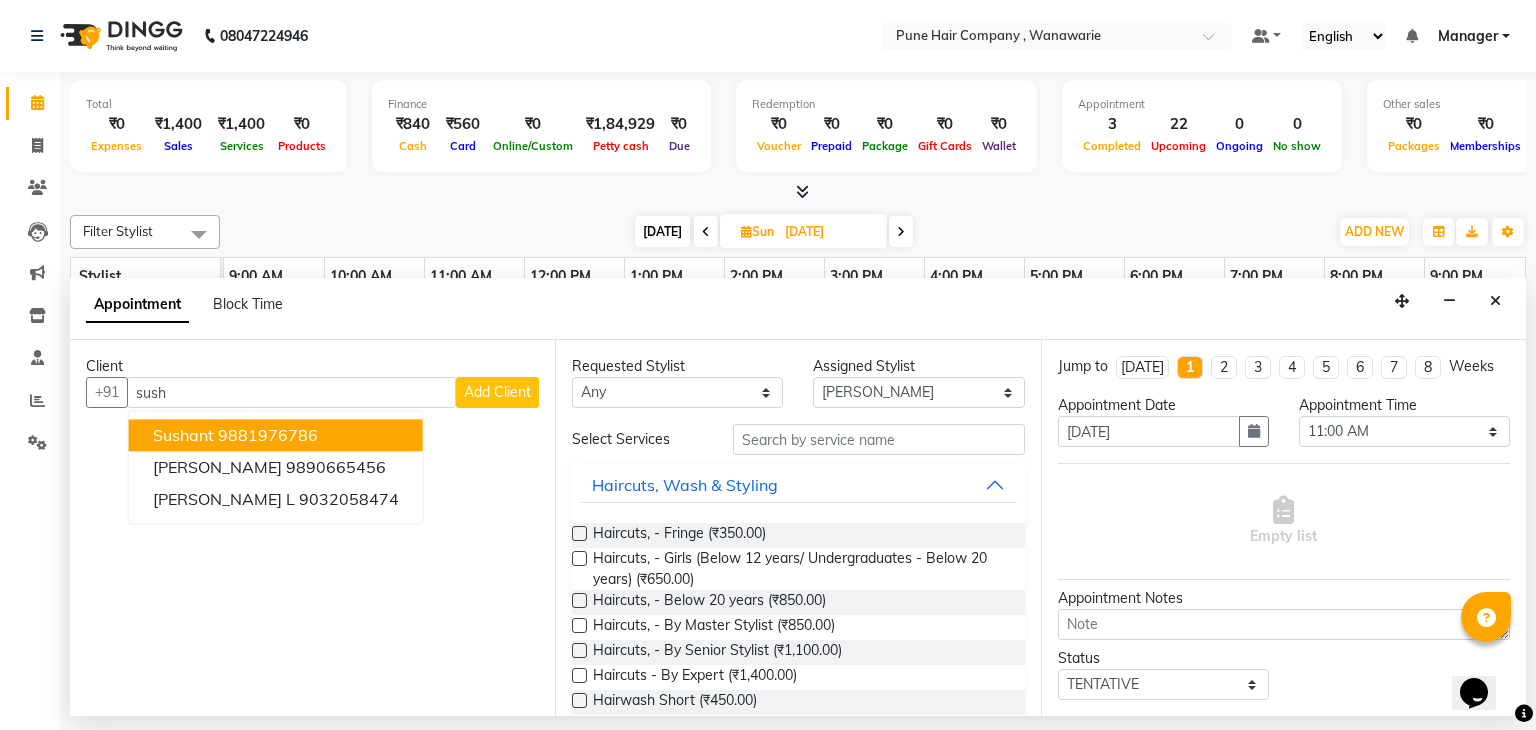 click on "9881976786" at bounding box center (268, 436) 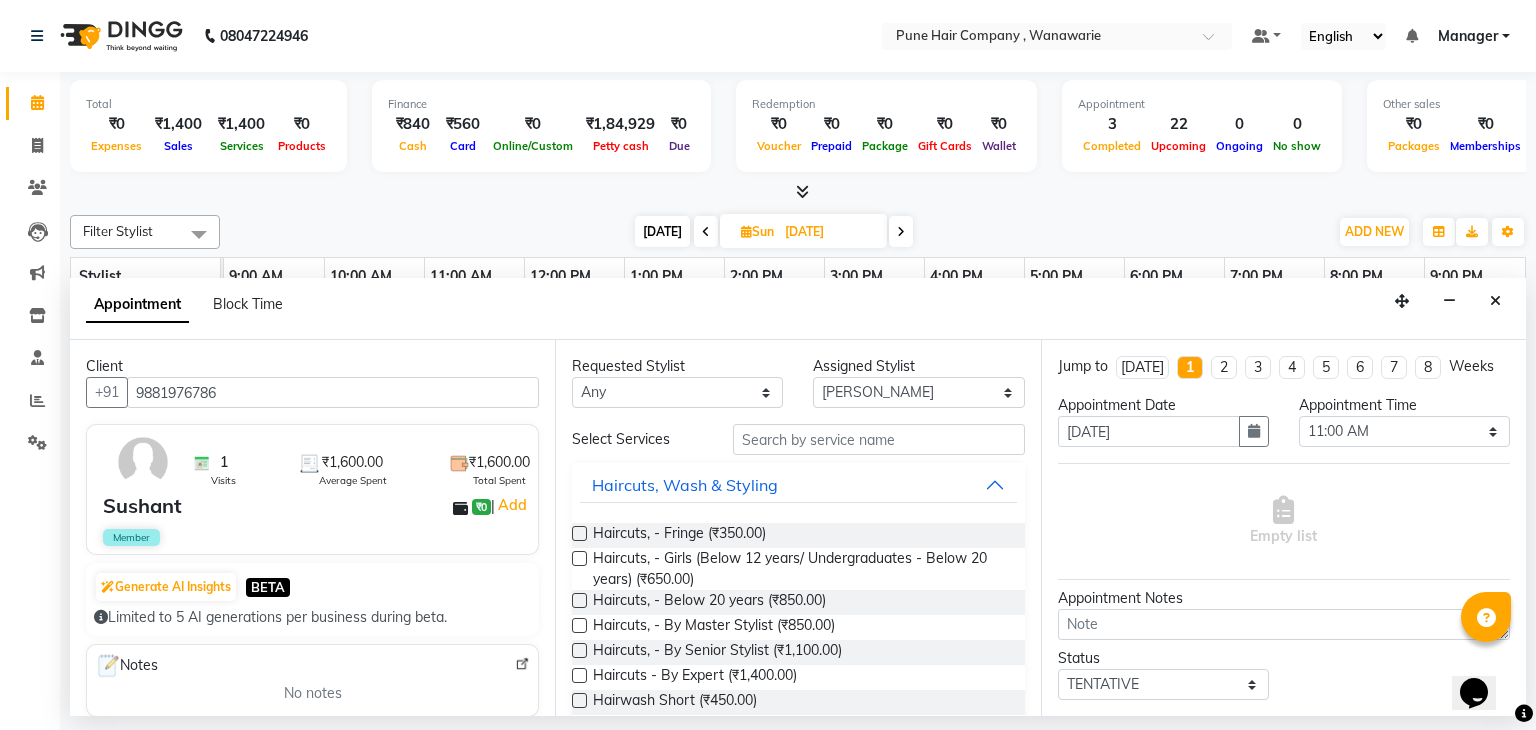 type on "9881976786" 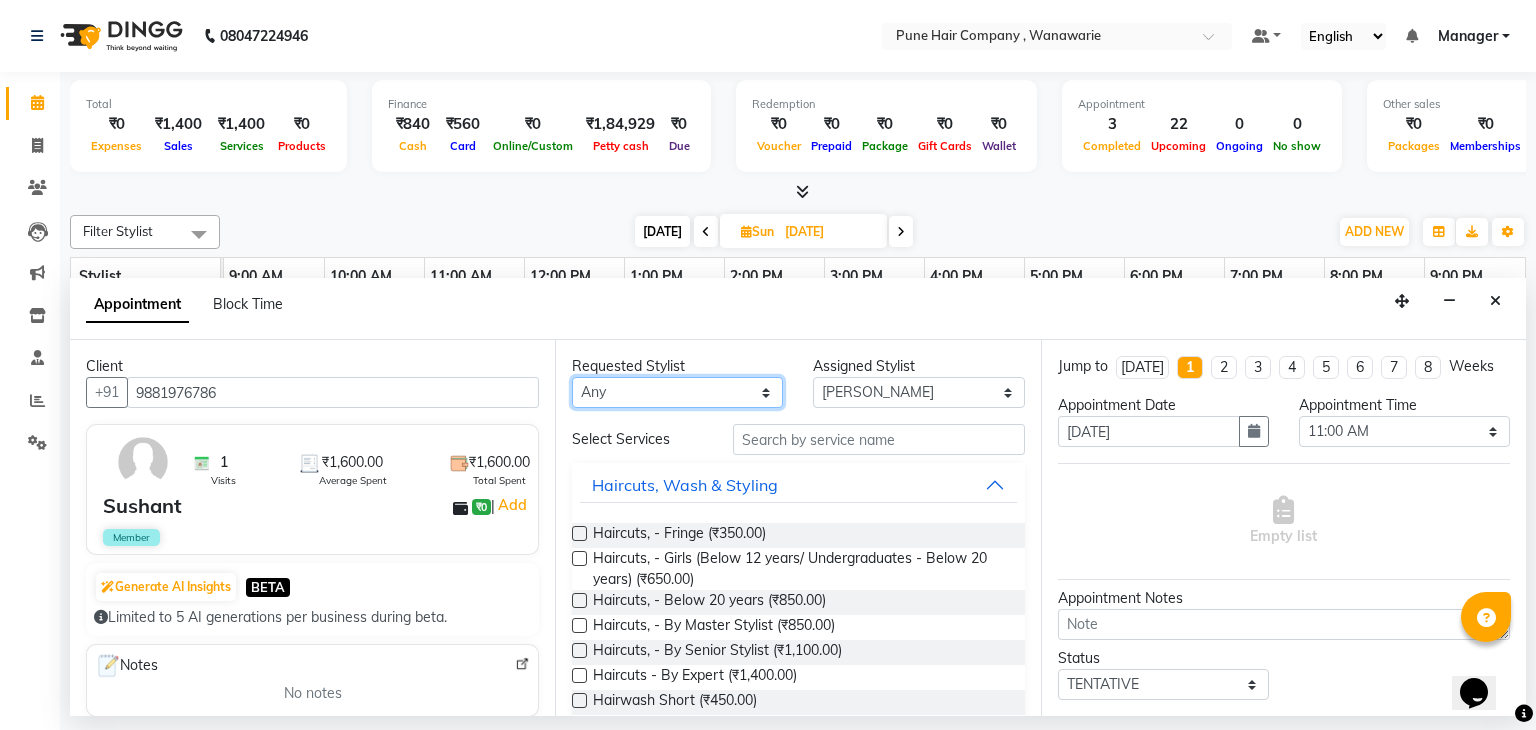 click on "Any [PERSON_NAME] [PERSON_NAME]  [PERSON_NAME] [PERSON_NAME] [PERSON_NAME] [PERSON_NAME] [PERSON_NAME]" at bounding box center [677, 392] 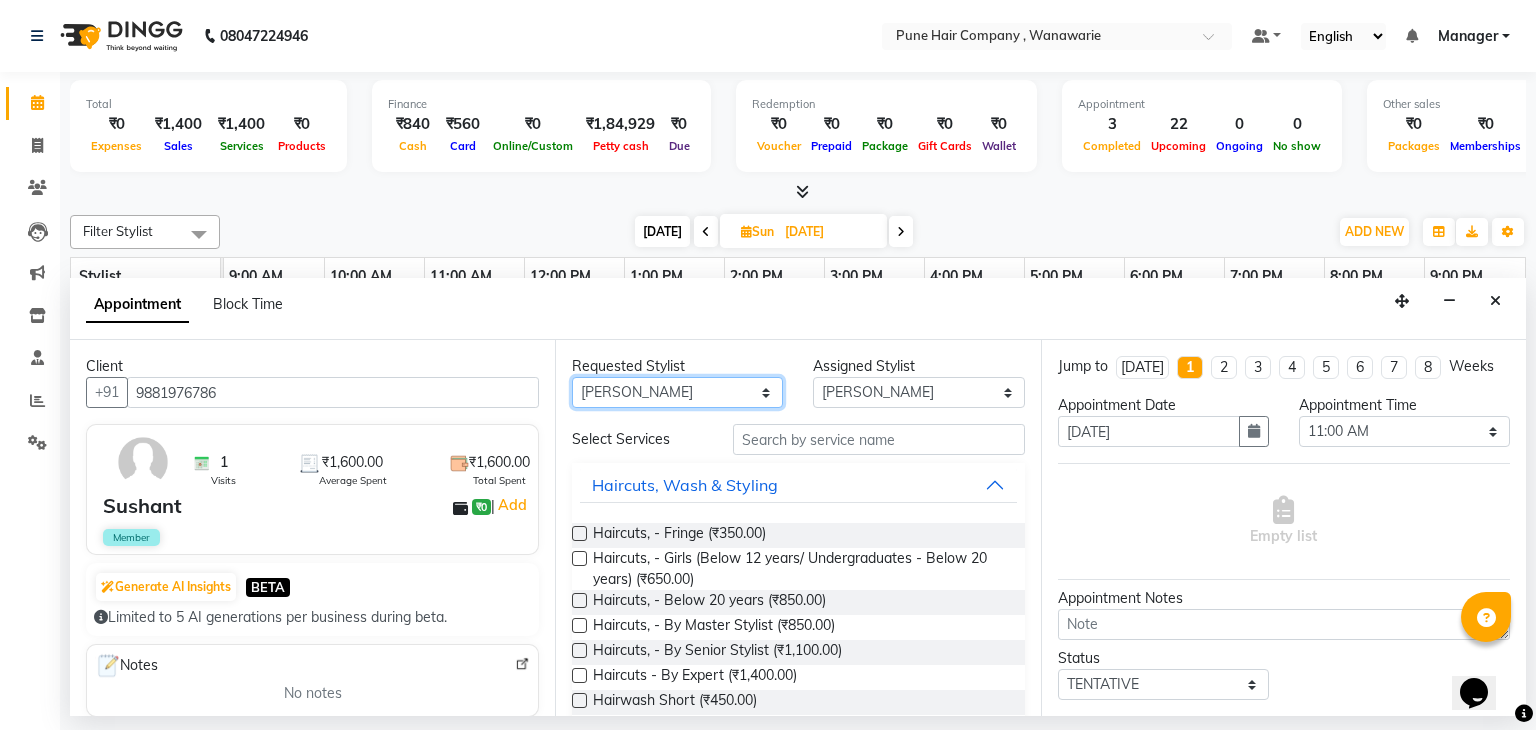 click on "Any [PERSON_NAME] [PERSON_NAME]  [PERSON_NAME] [PERSON_NAME] [PERSON_NAME] [PERSON_NAME] [PERSON_NAME]" at bounding box center [677, 392] 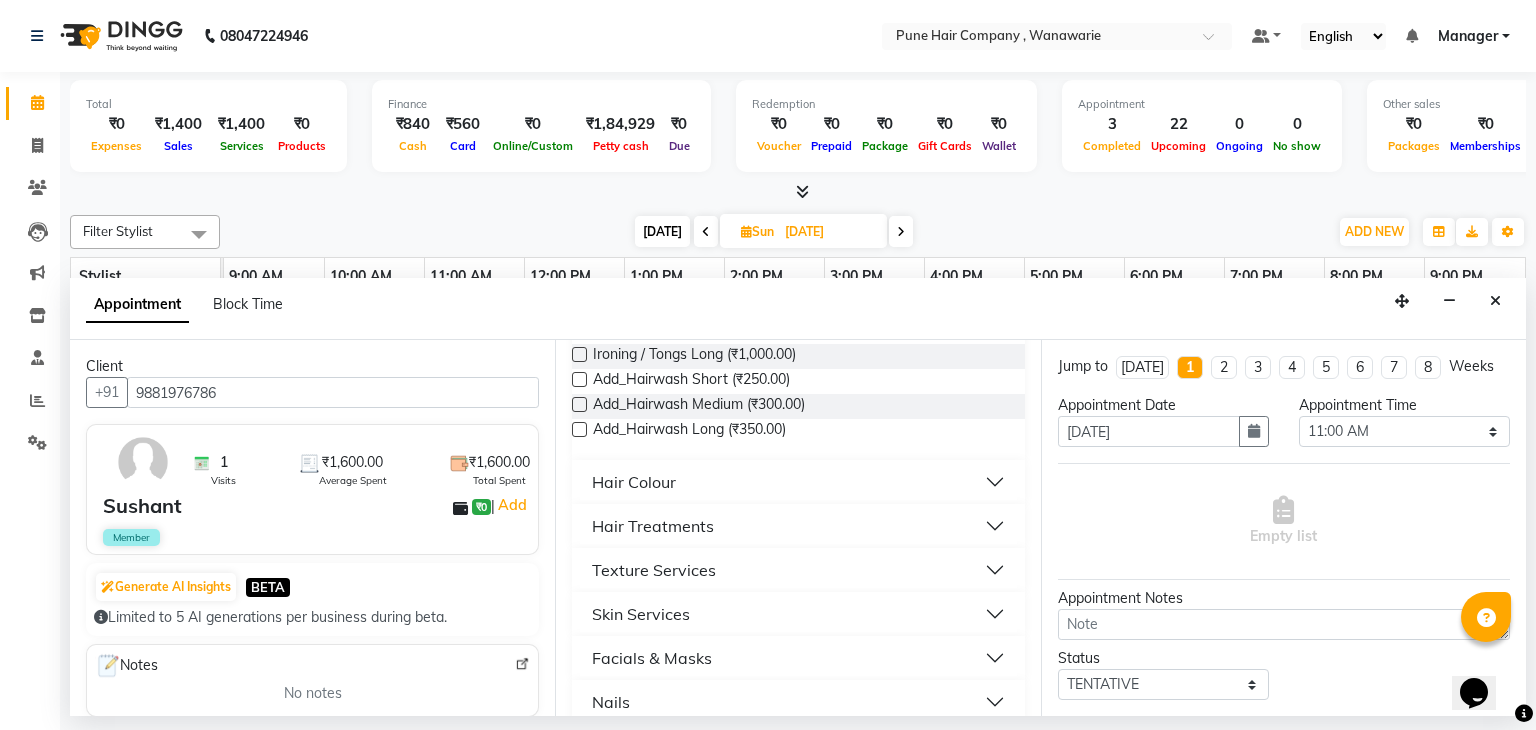 scroll, scrollTop: 548, scrollLeft: 0, axis: vertical 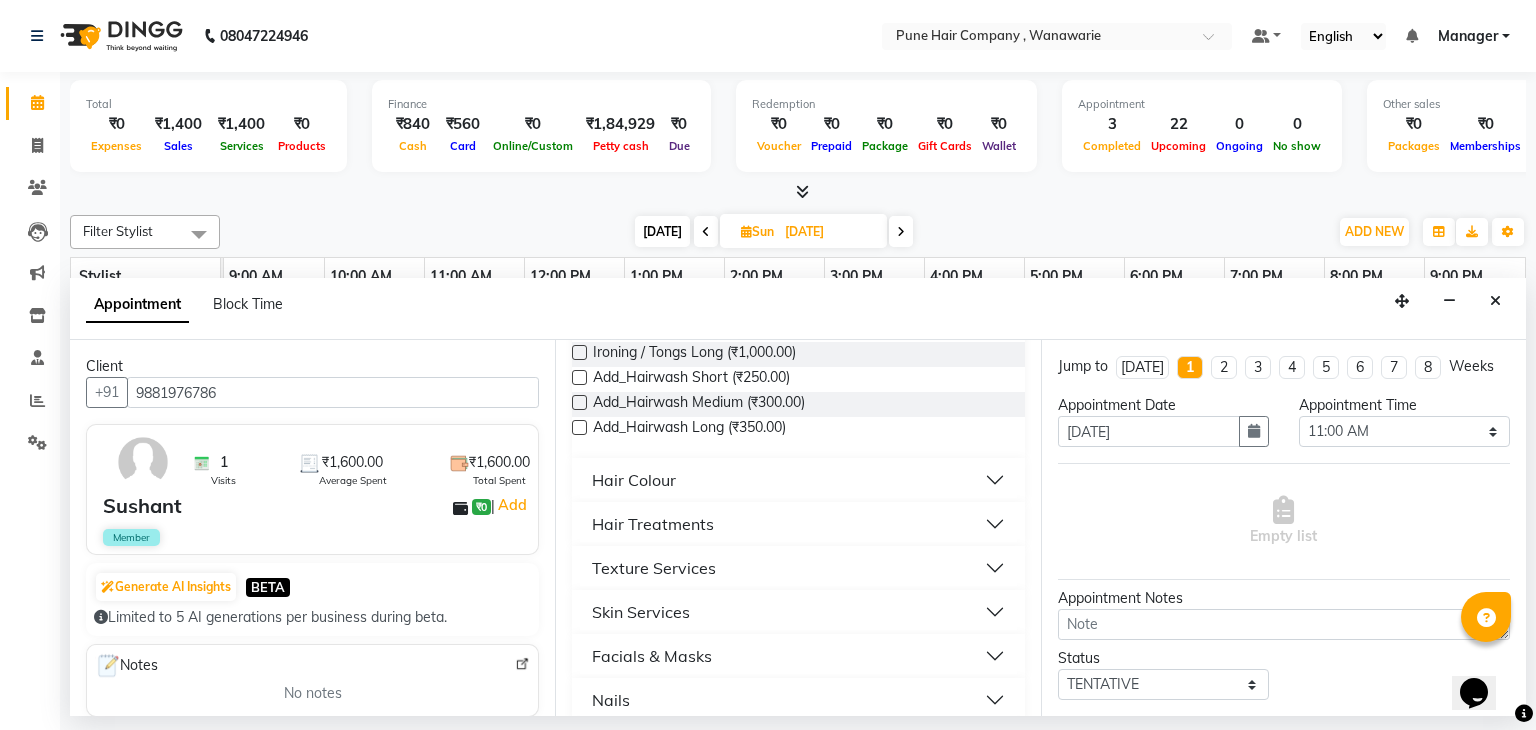 click on "Hair Treatments" at bounding box center [653, 524] 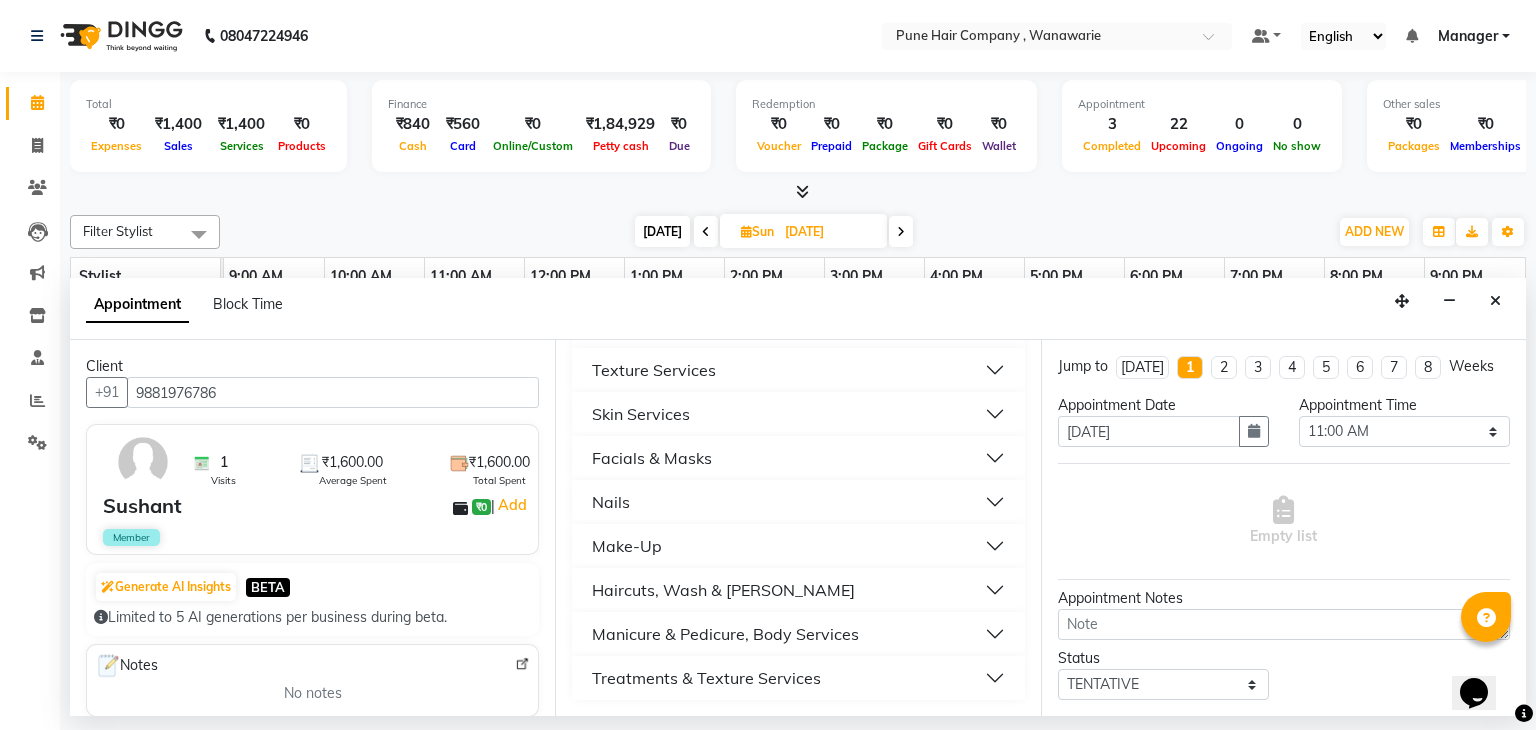 scroll, scrollTop: 1420, scrollLeft: 0, axis: vertical 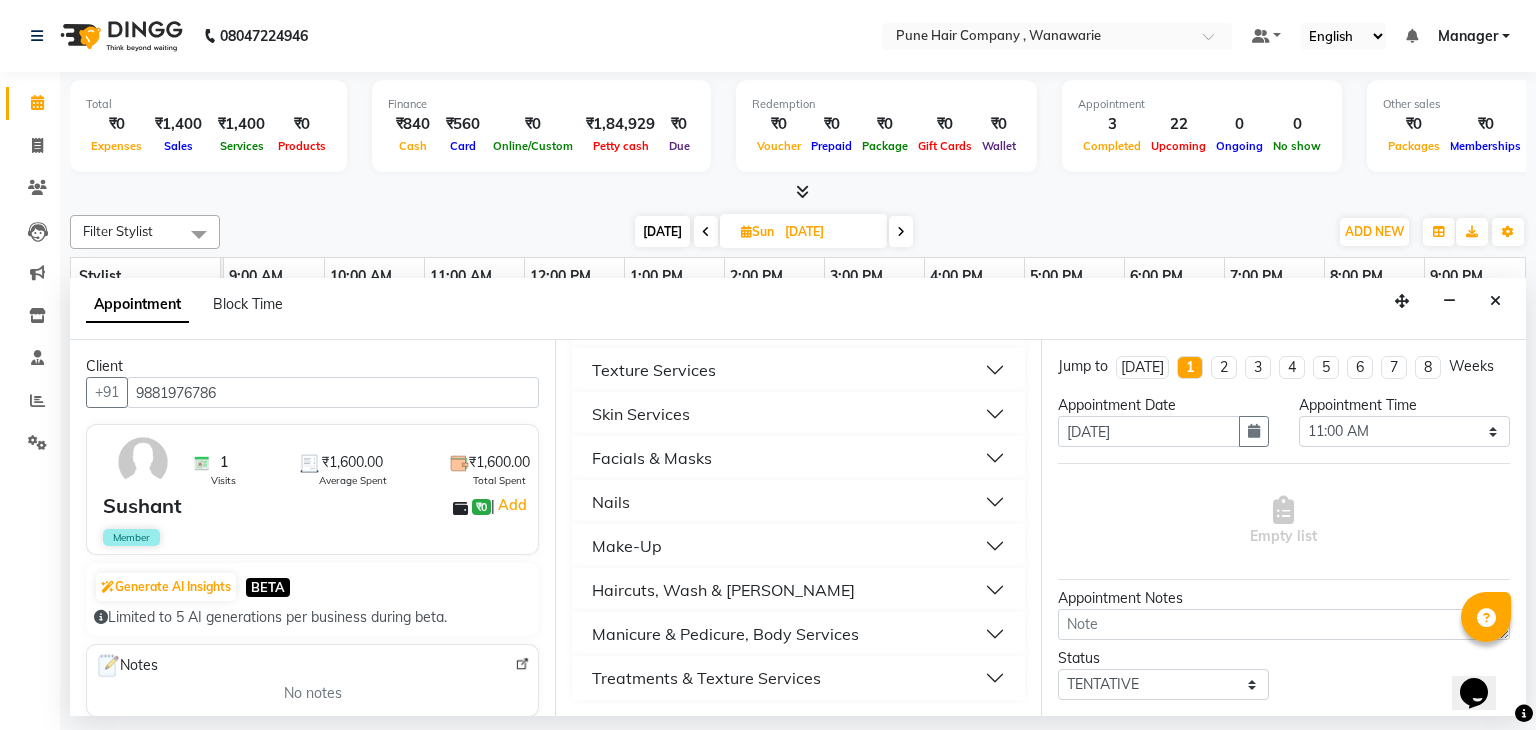 click on "Texture Services" at bounding box center [798, 370] 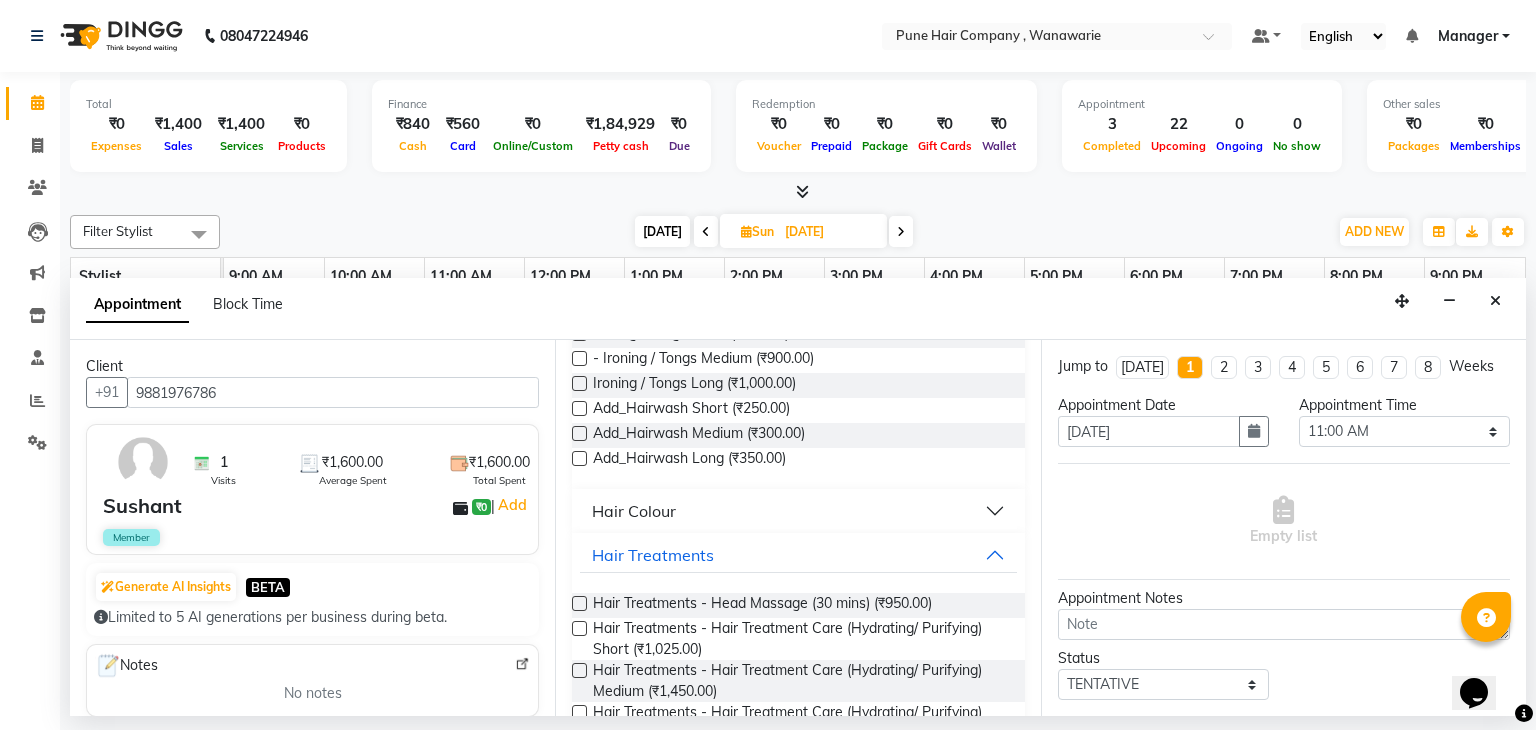 scroll, scrollTop: 494, scrollLeft: 0, axis: vertical 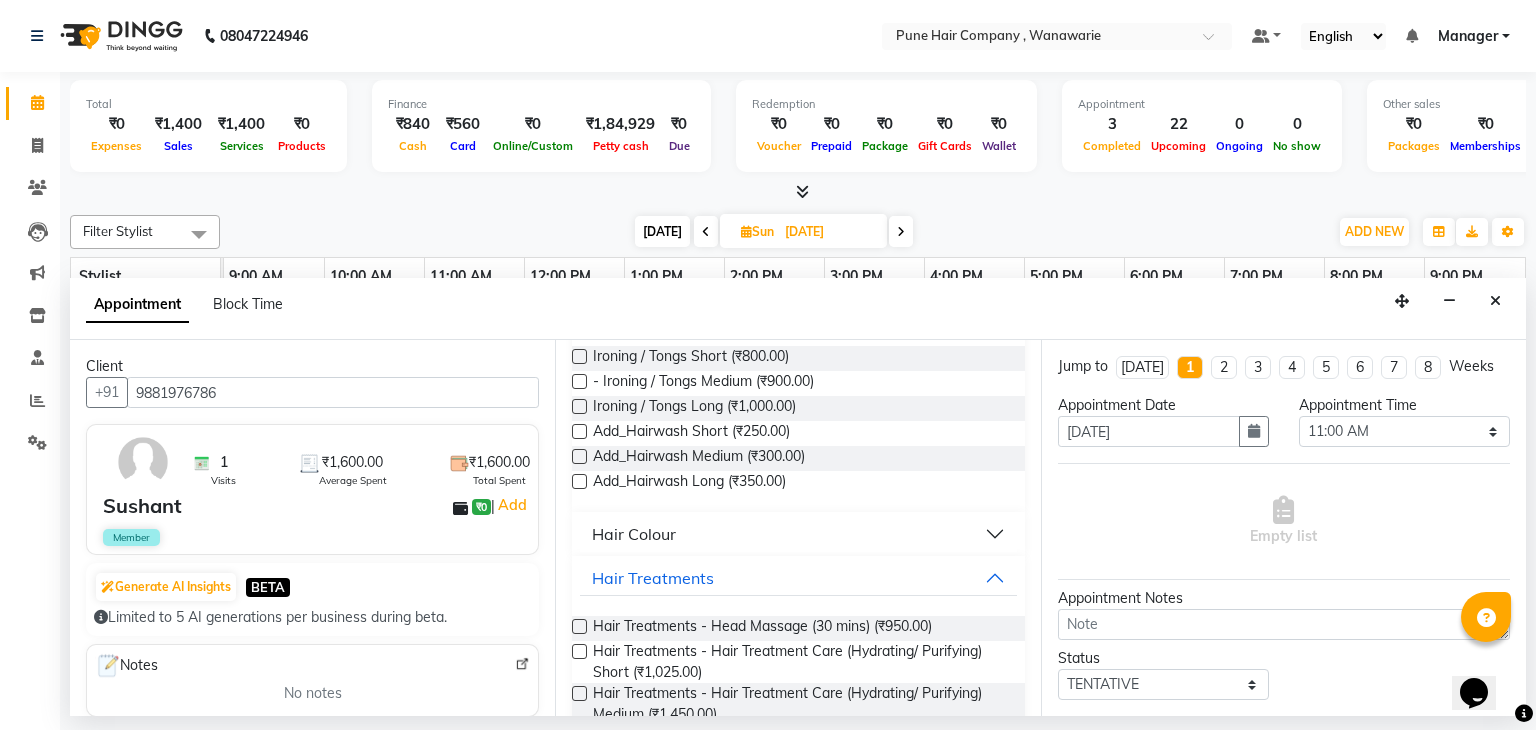 click on "Hair Colour" at bounding box center [798, 534] 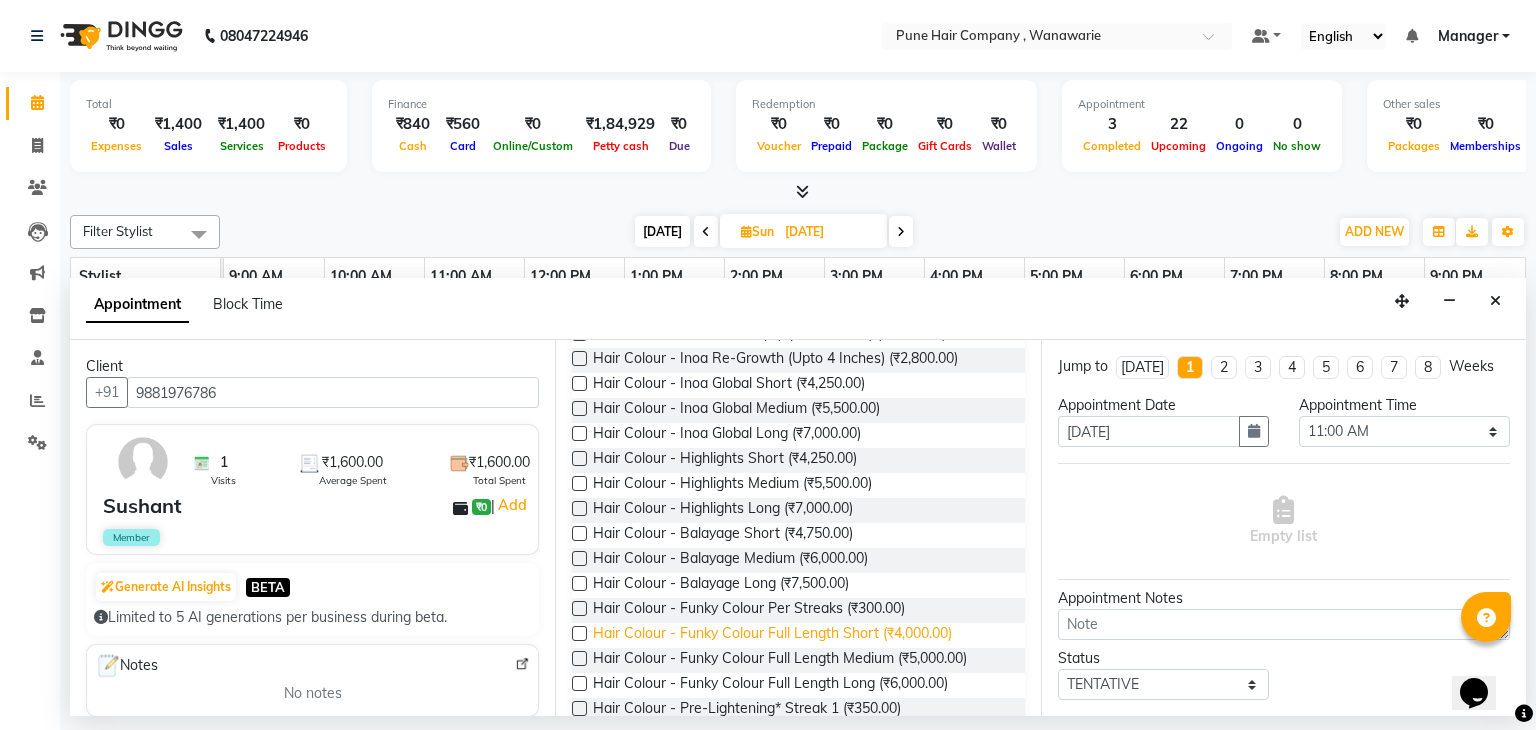 scroll, scrollTop: 914, scrollLeft: 0, axis: vertical 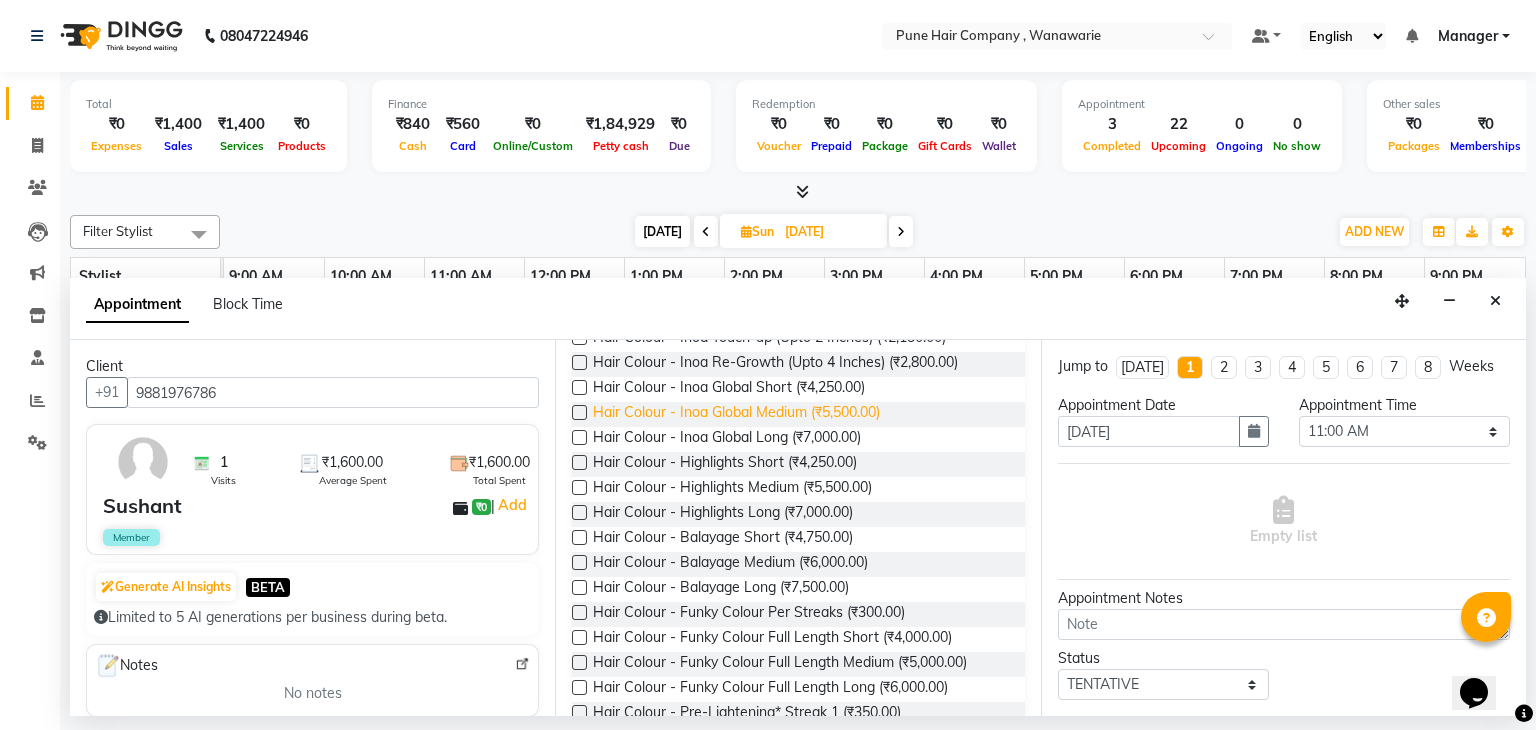 click on "Hair Colour - Inoa Global Medium (₹5,500.00)" at bounding box center [736, 414] 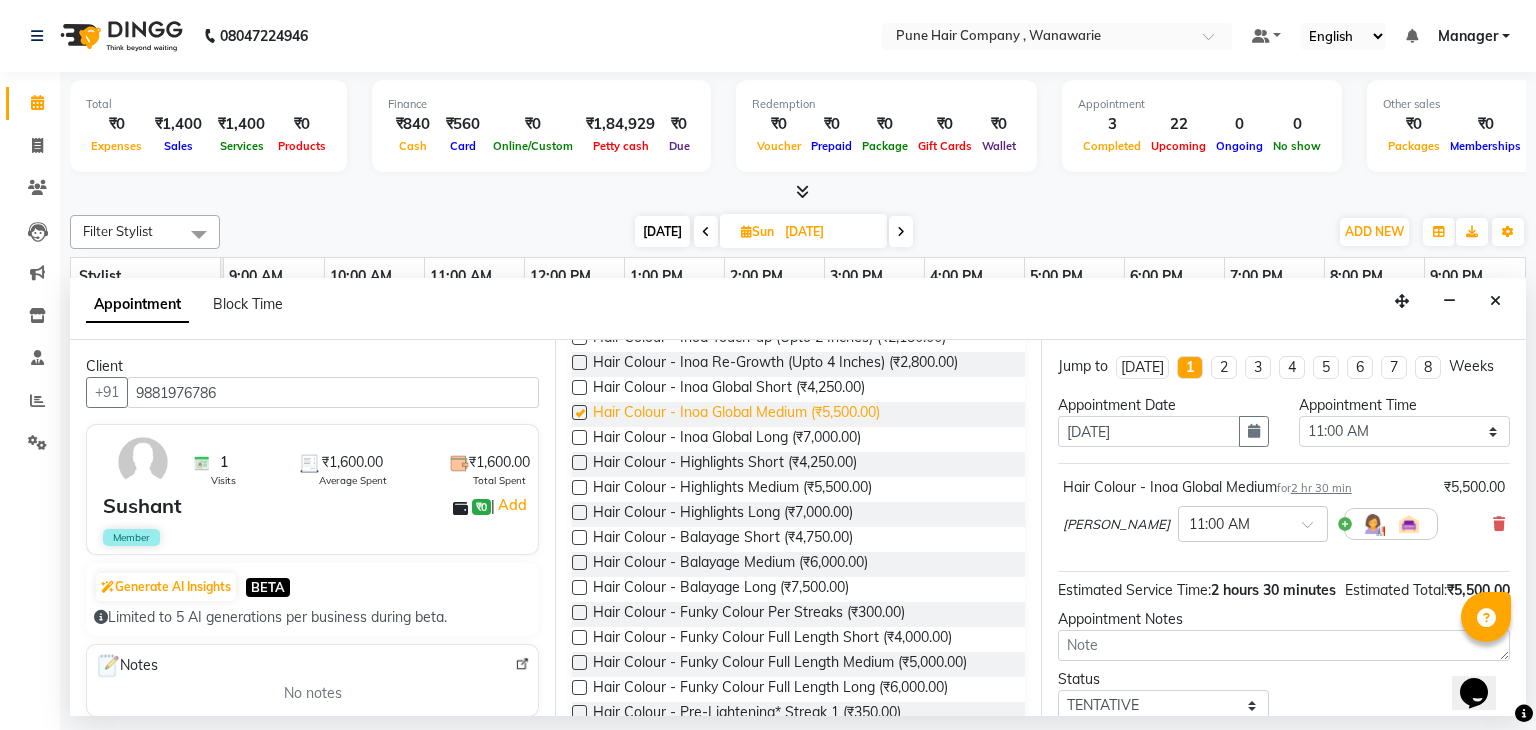 checkbox on "false" 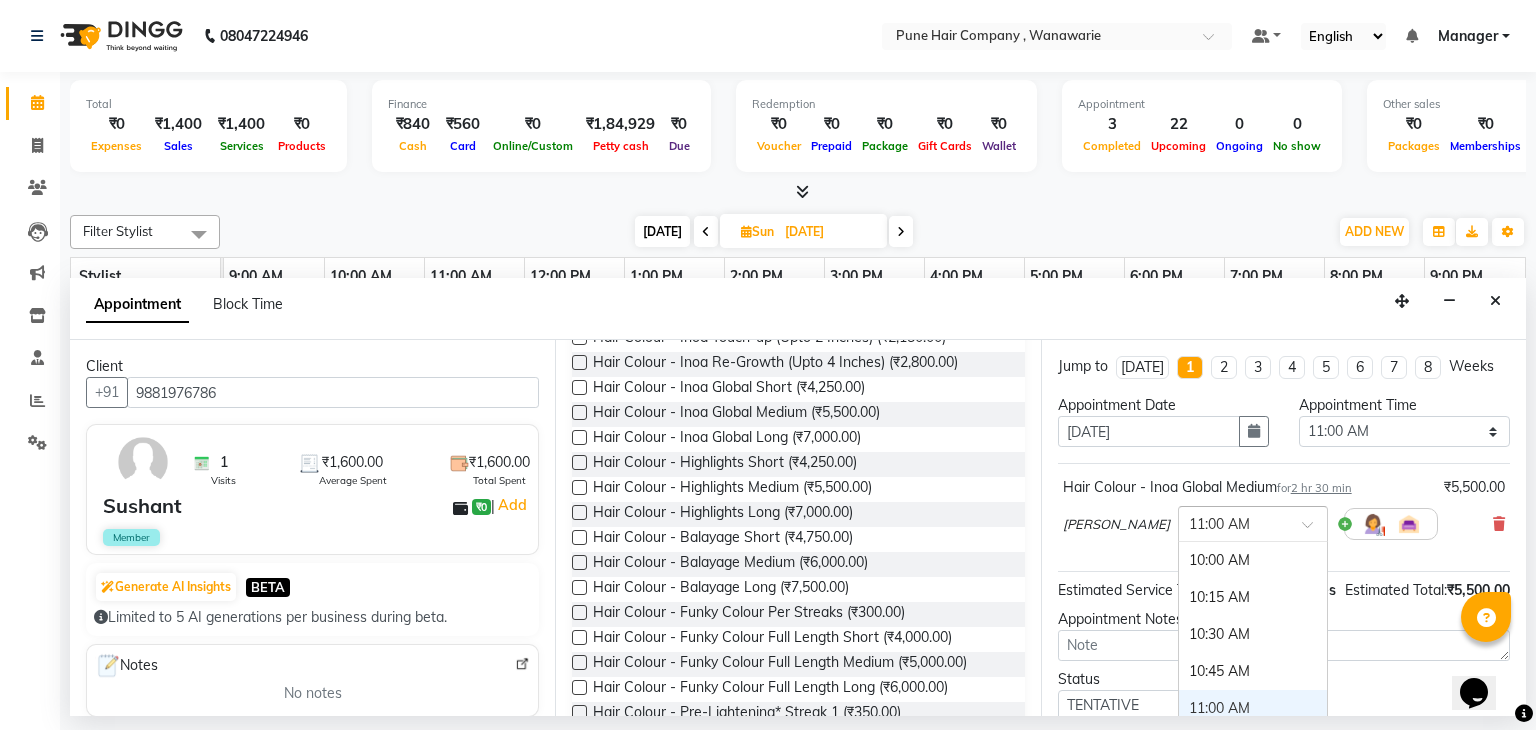 click at bounding box center [1314, 530] 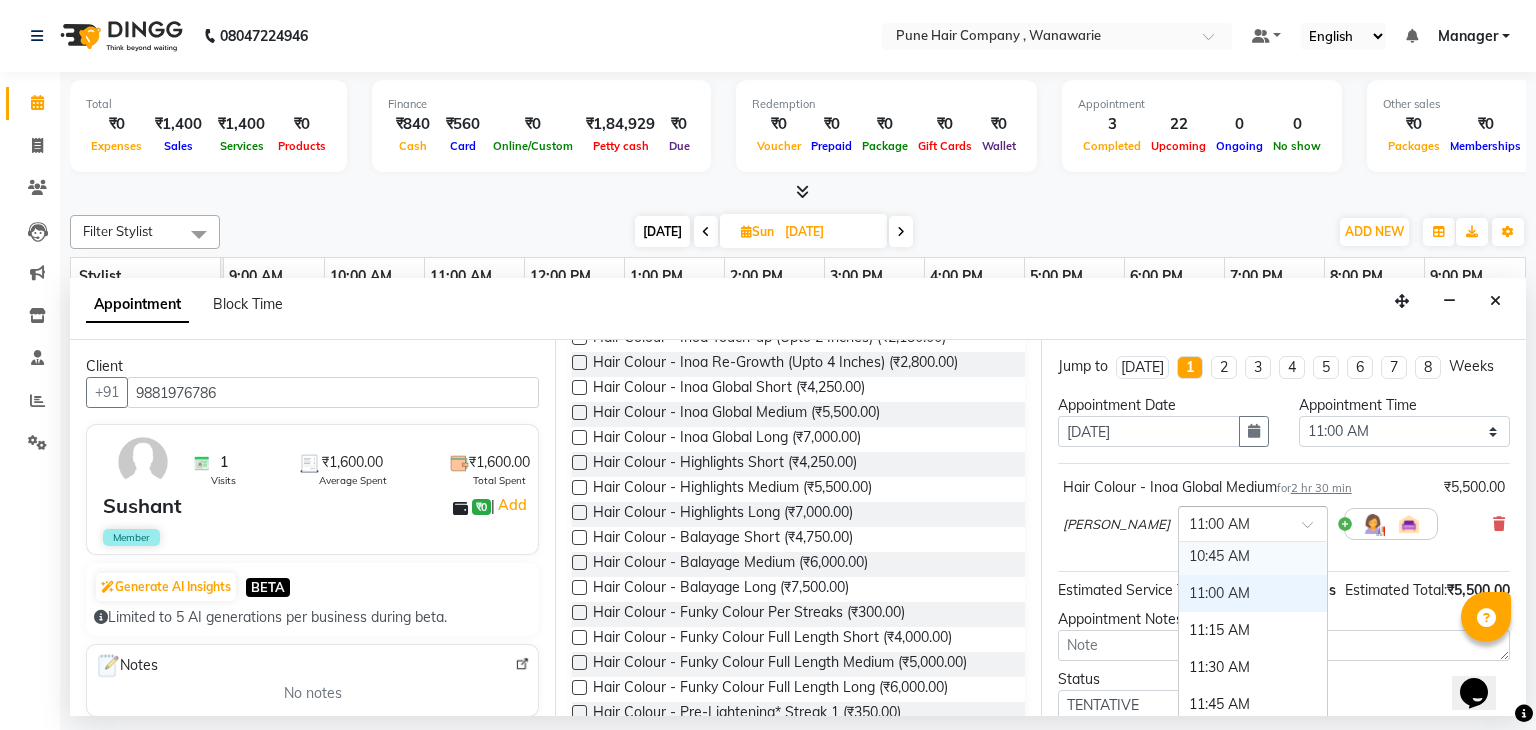 scroll, scrollTop: 132, scrollLeft: 0, axis: vertical 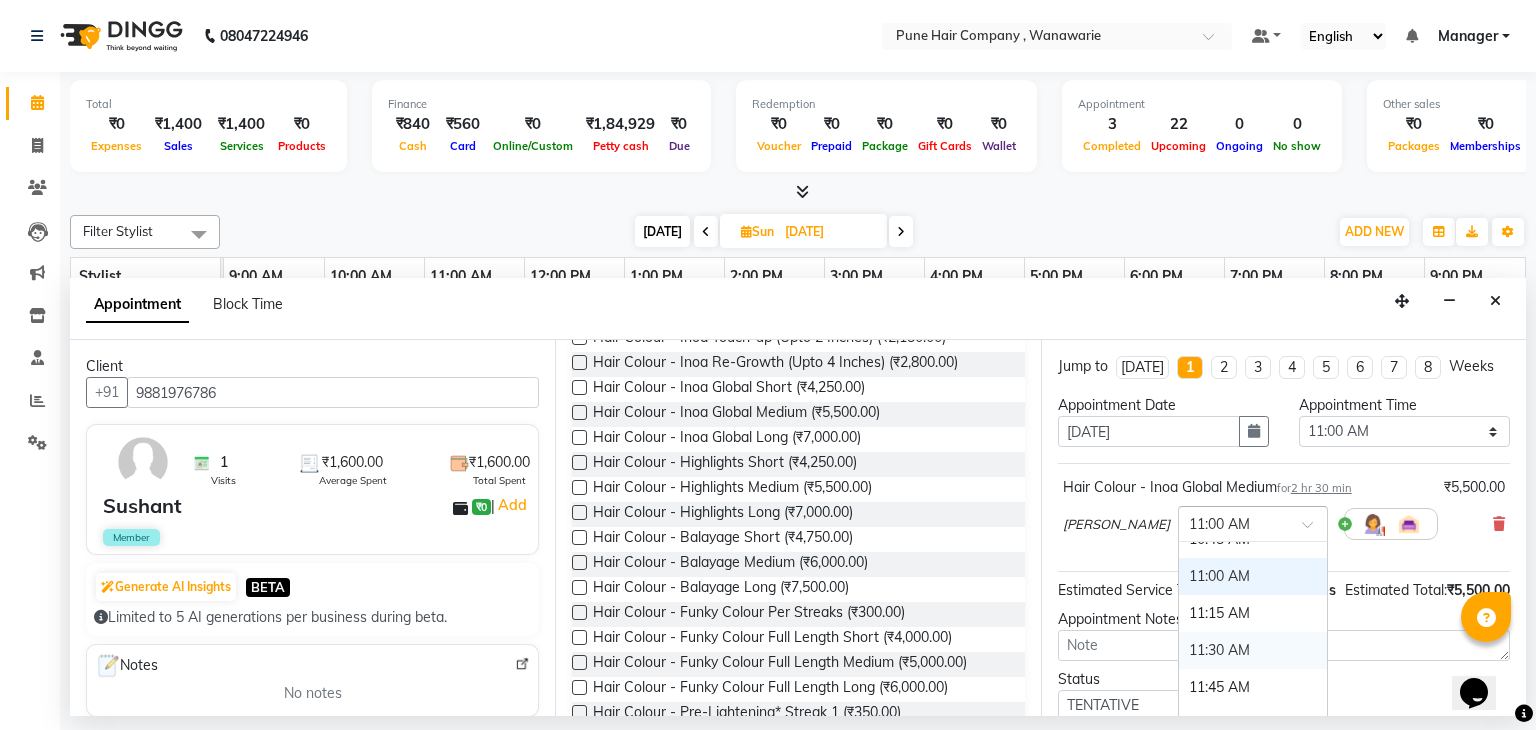 click on "11:30 AM" at bounding box center [1253, 650] 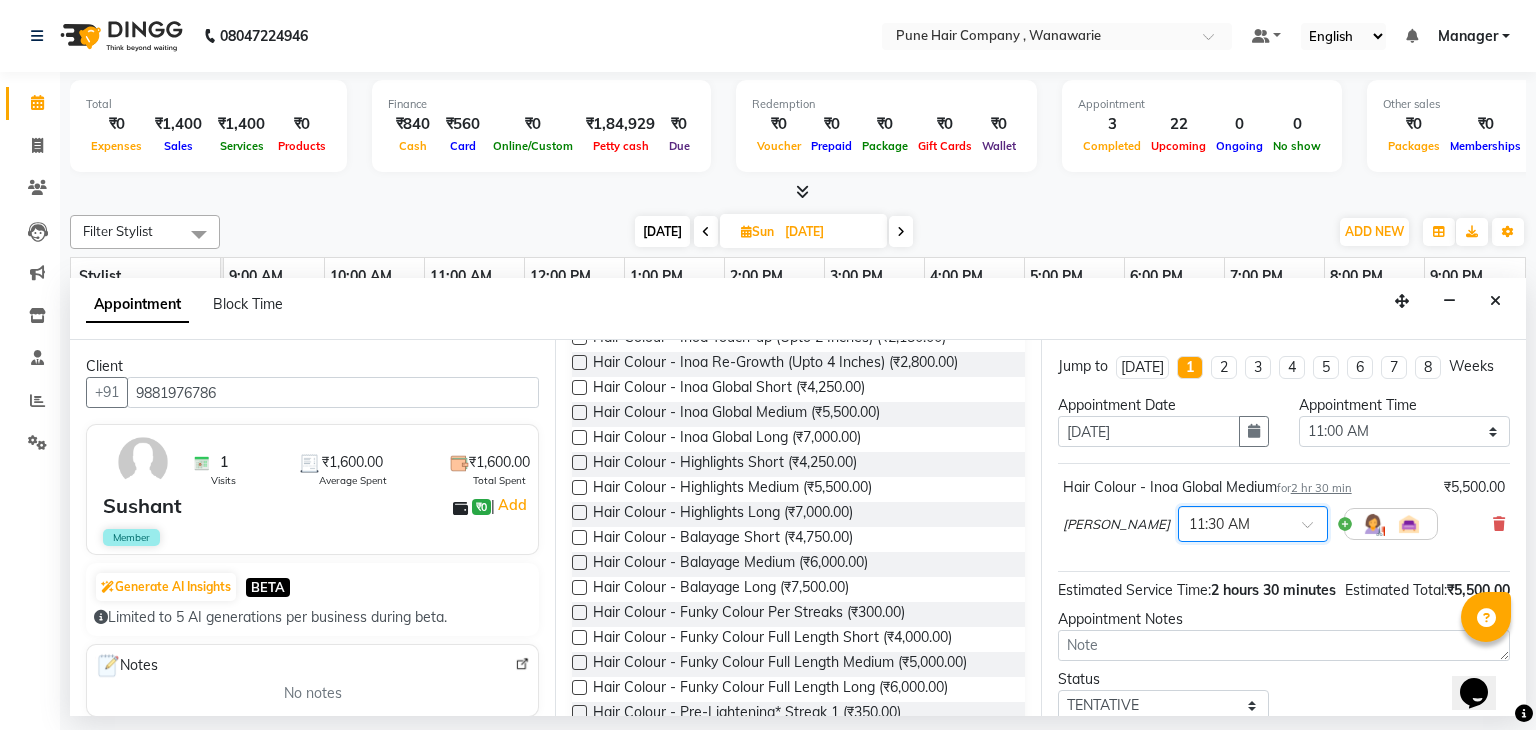 scroll, scrollTop: 151, scrollLeft: 0, axis: vertical 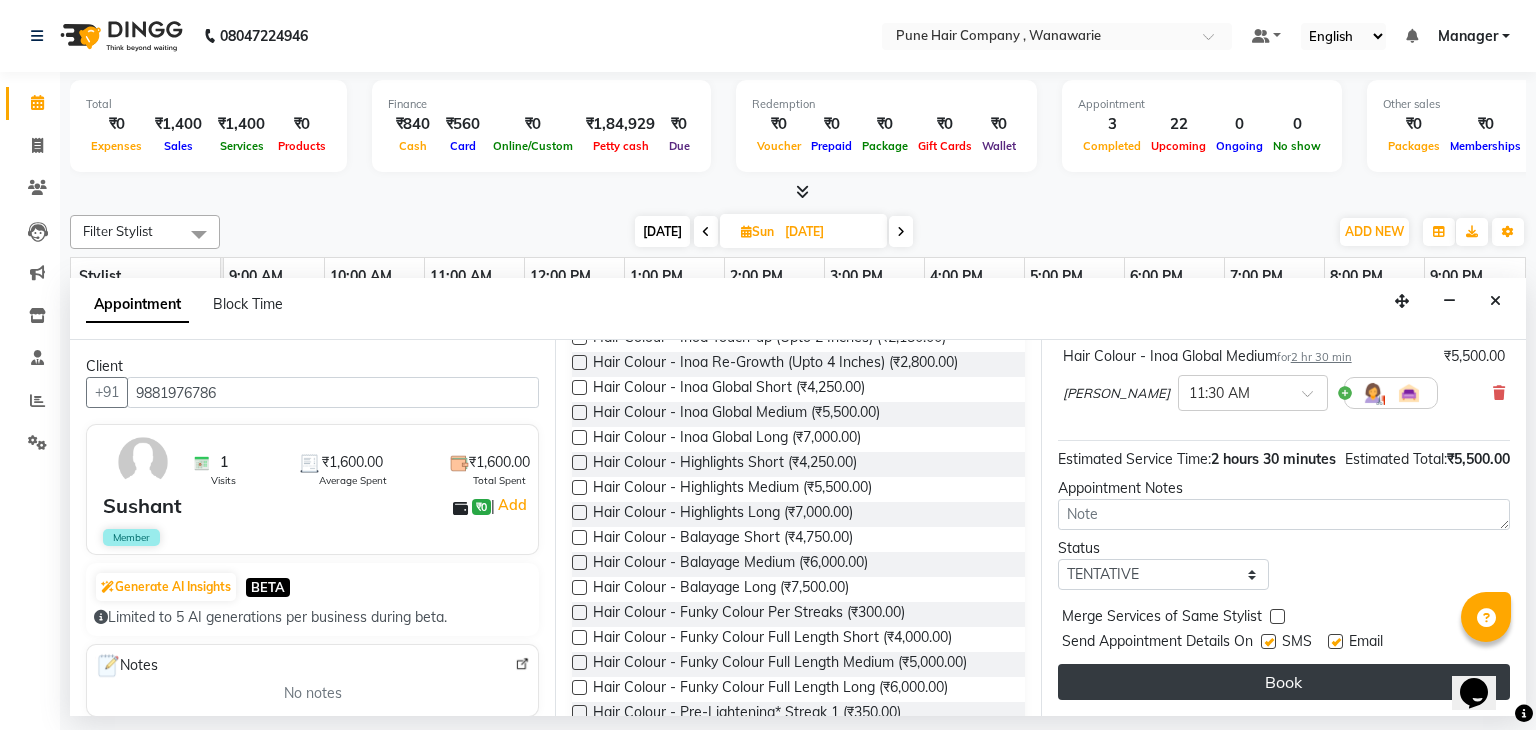 click on "Book" at bounding box center (1284, 682) 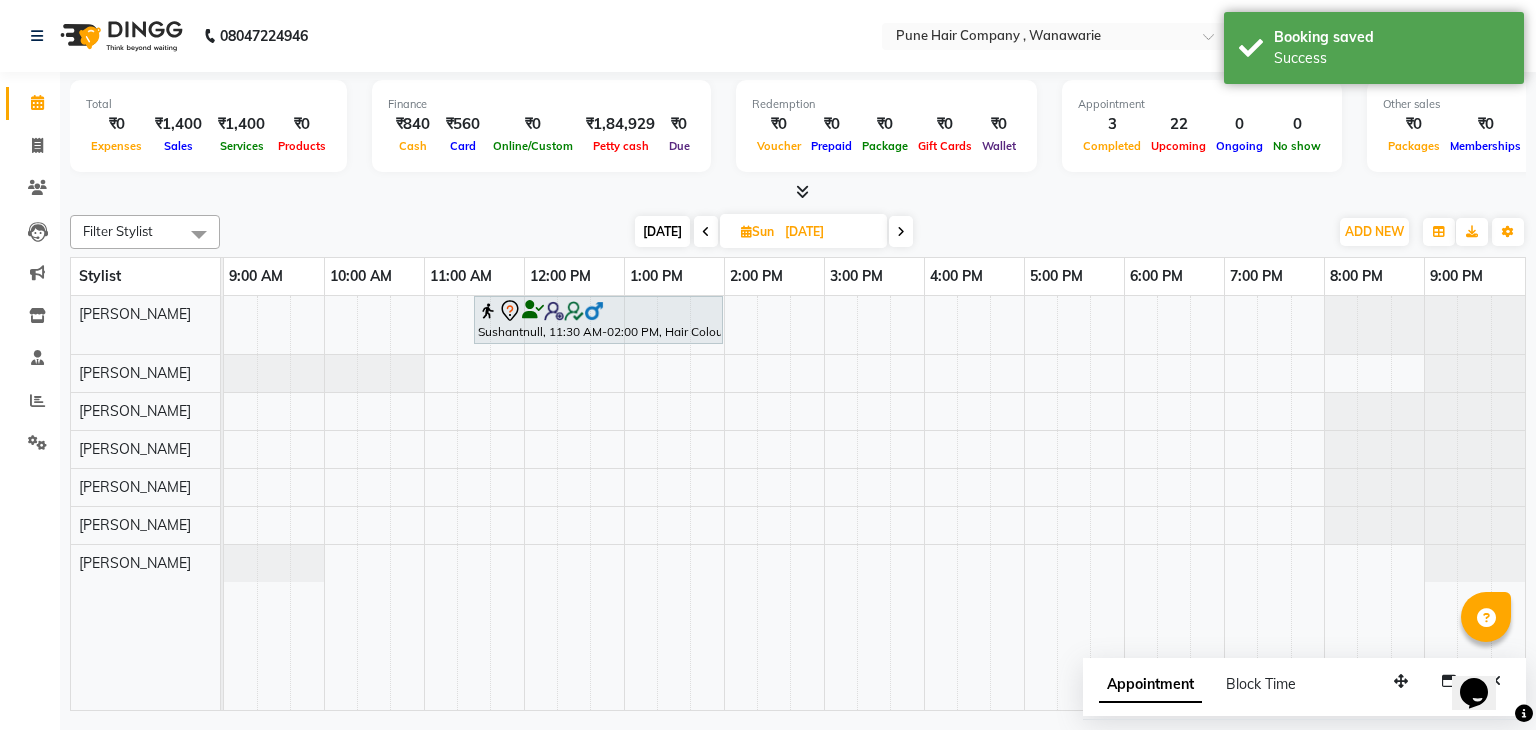 click on "[DATE]" at bounding box center [662, 231] 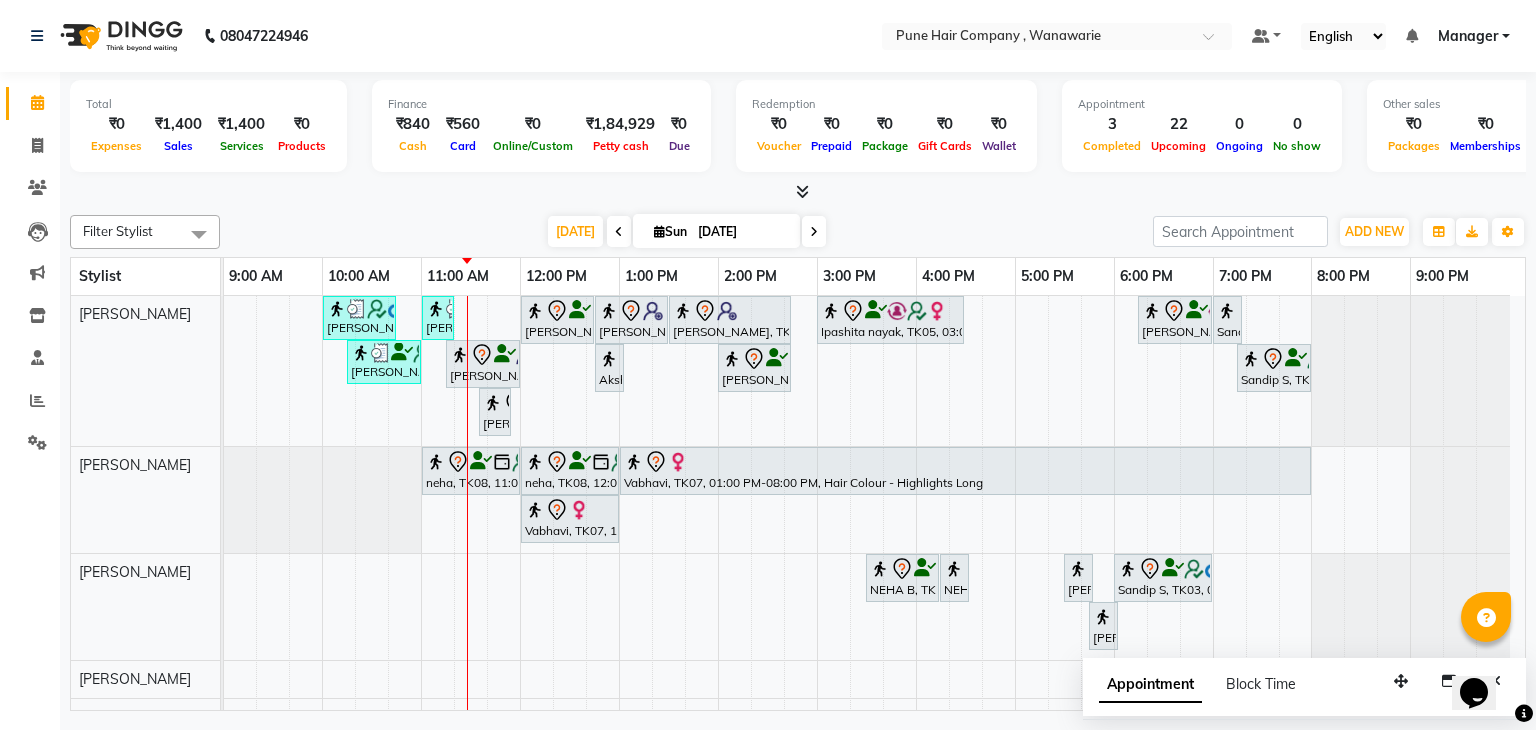 scroll, scrollTop: 120, scrollLeft: 0, axis: vertical 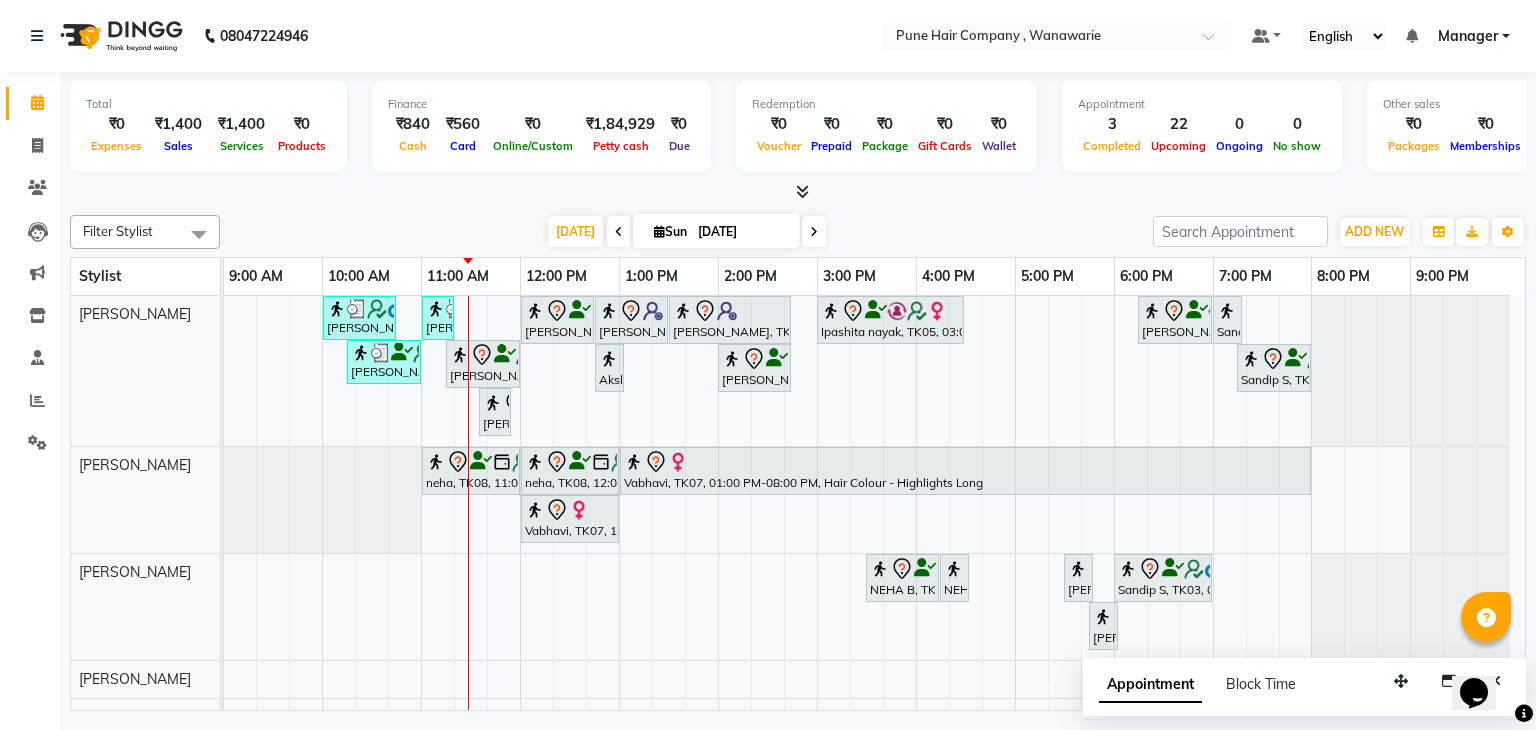 click on "[DATE]" at bounding box center [716, 231] 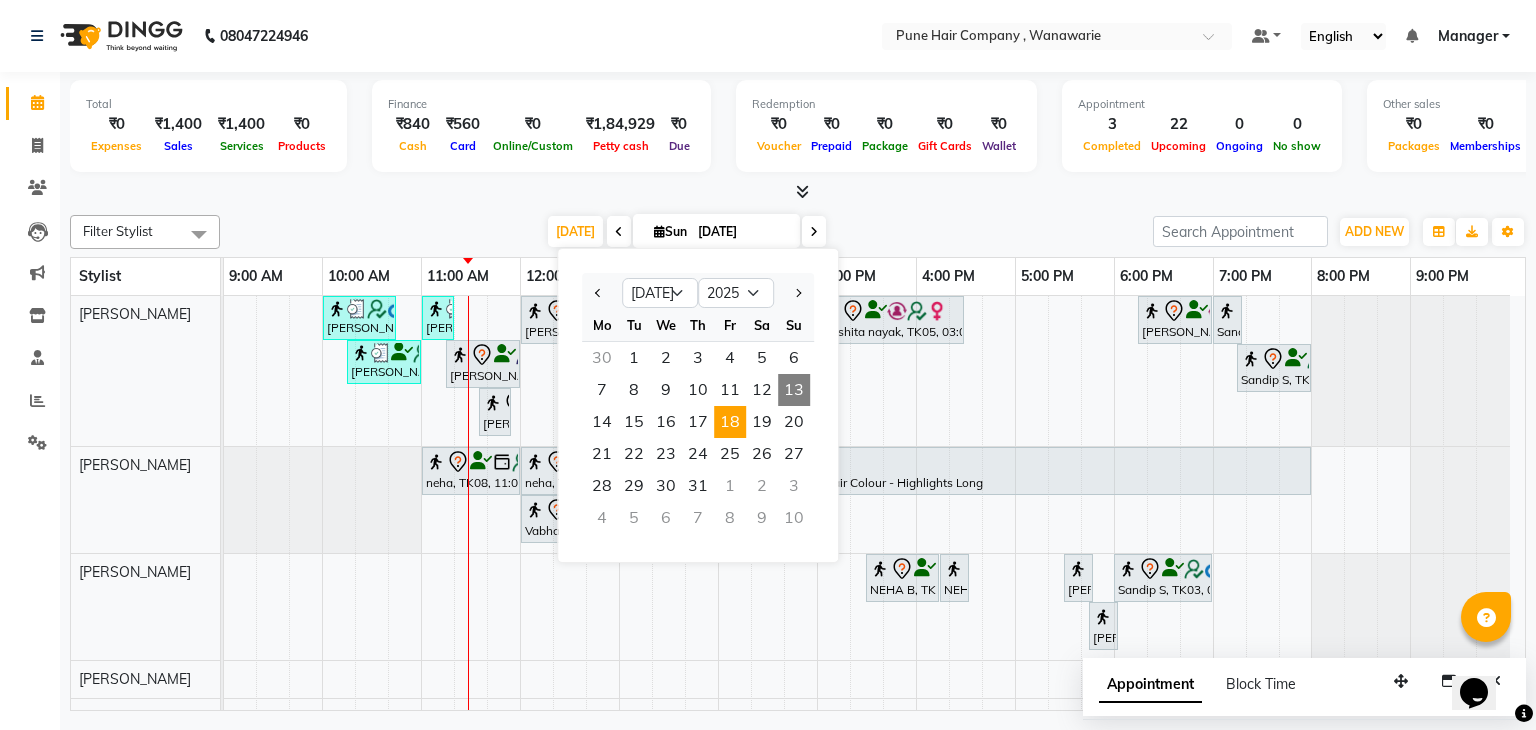 click on "18" at bounding box center (730, 422) 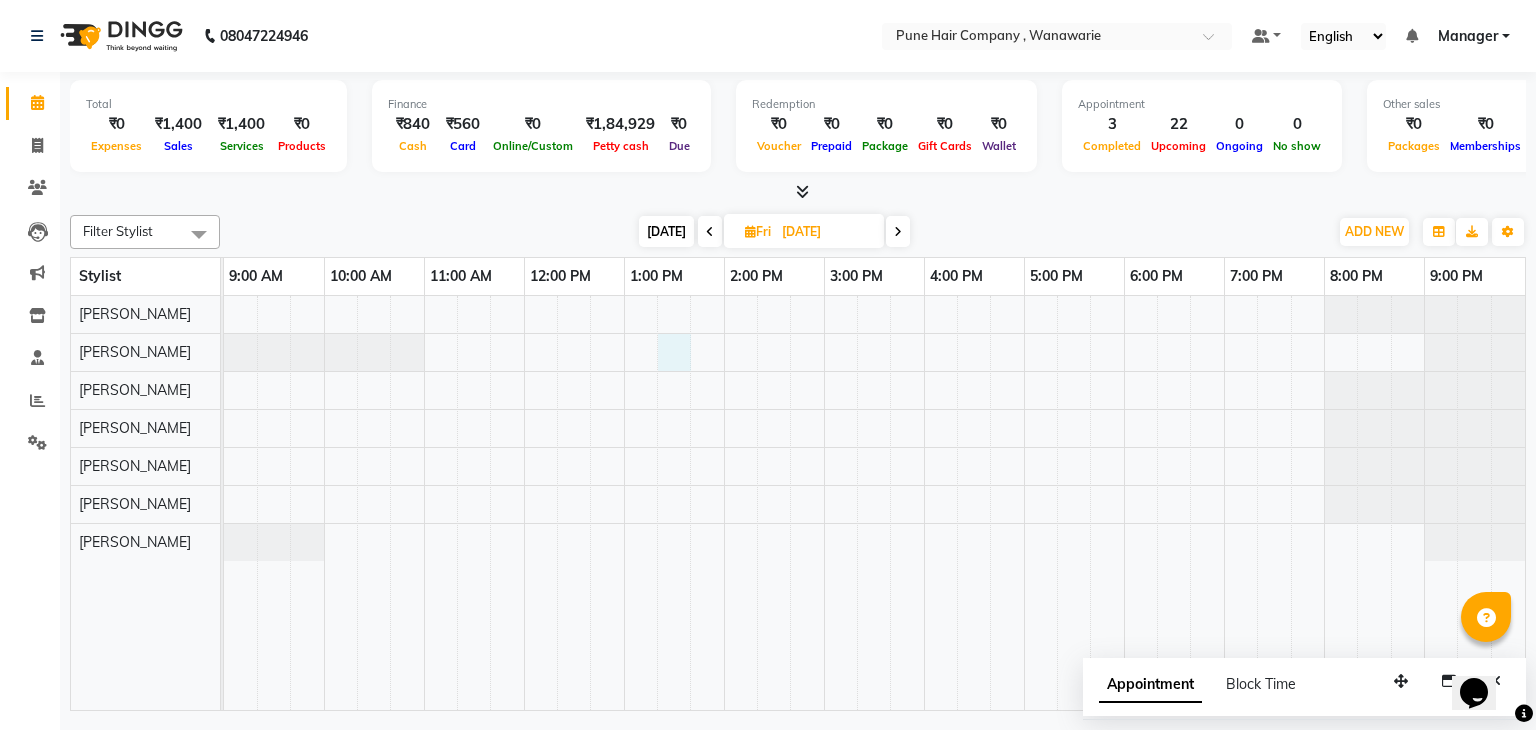 click at bounding box center [874, 503] 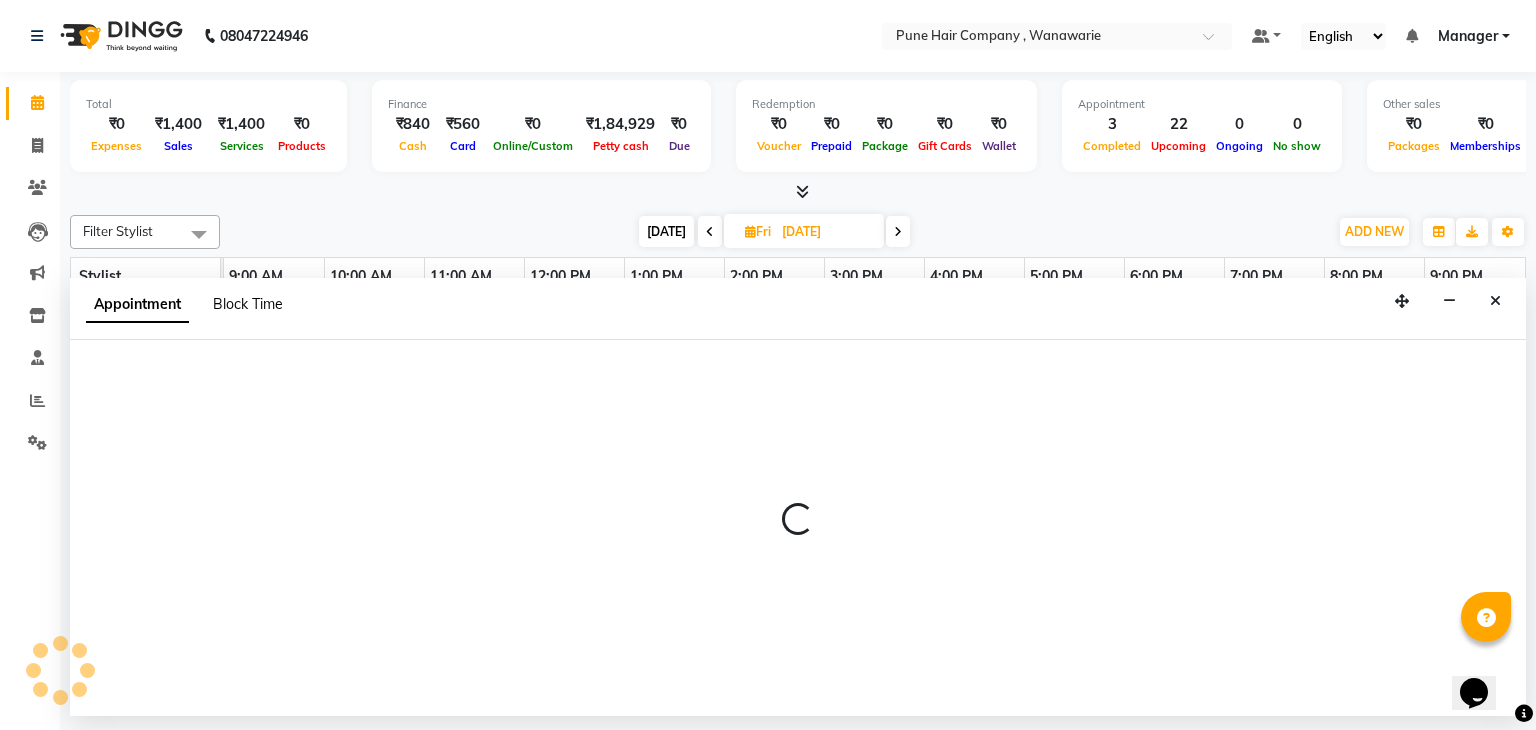 click on "Block Time" at bounding box center (248, 304) 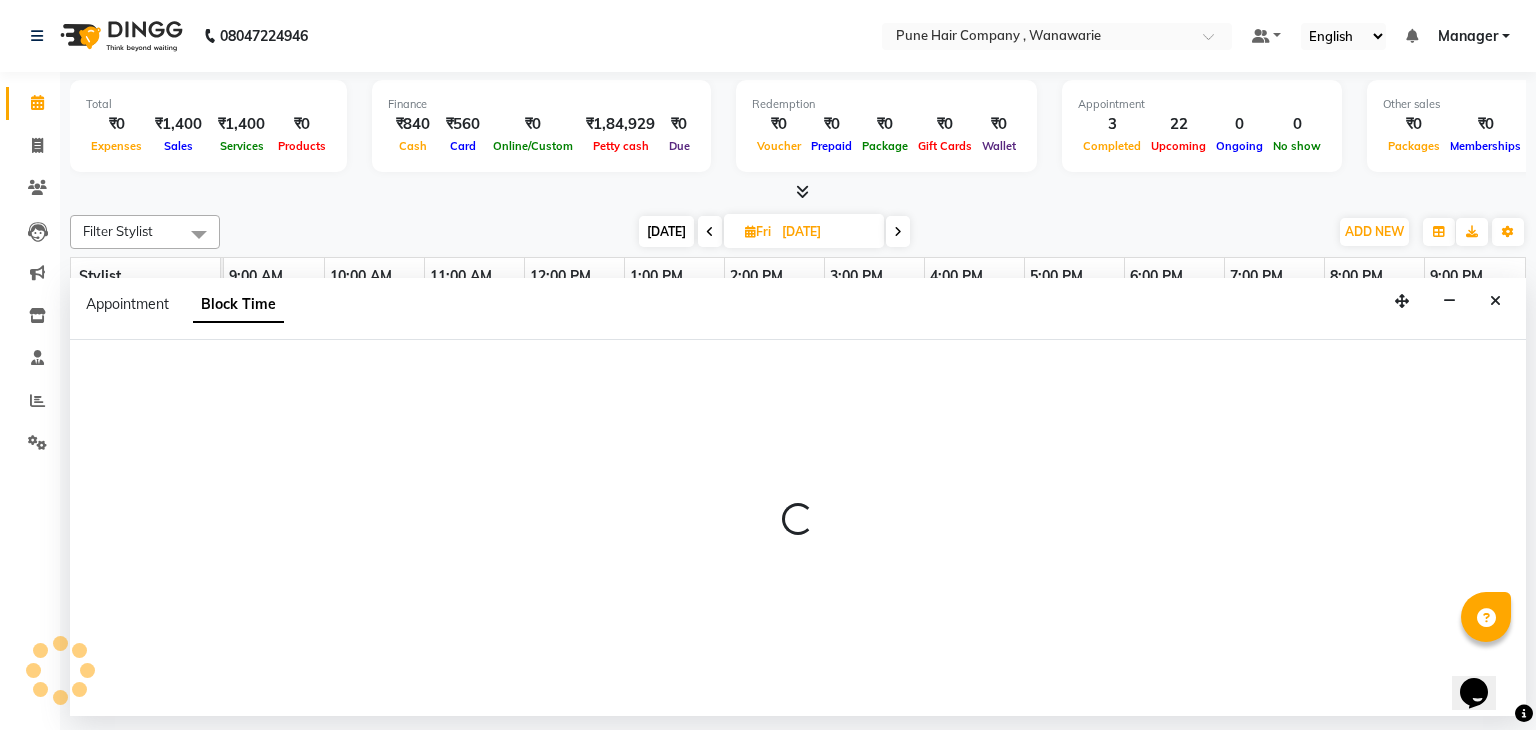 select on "74578" 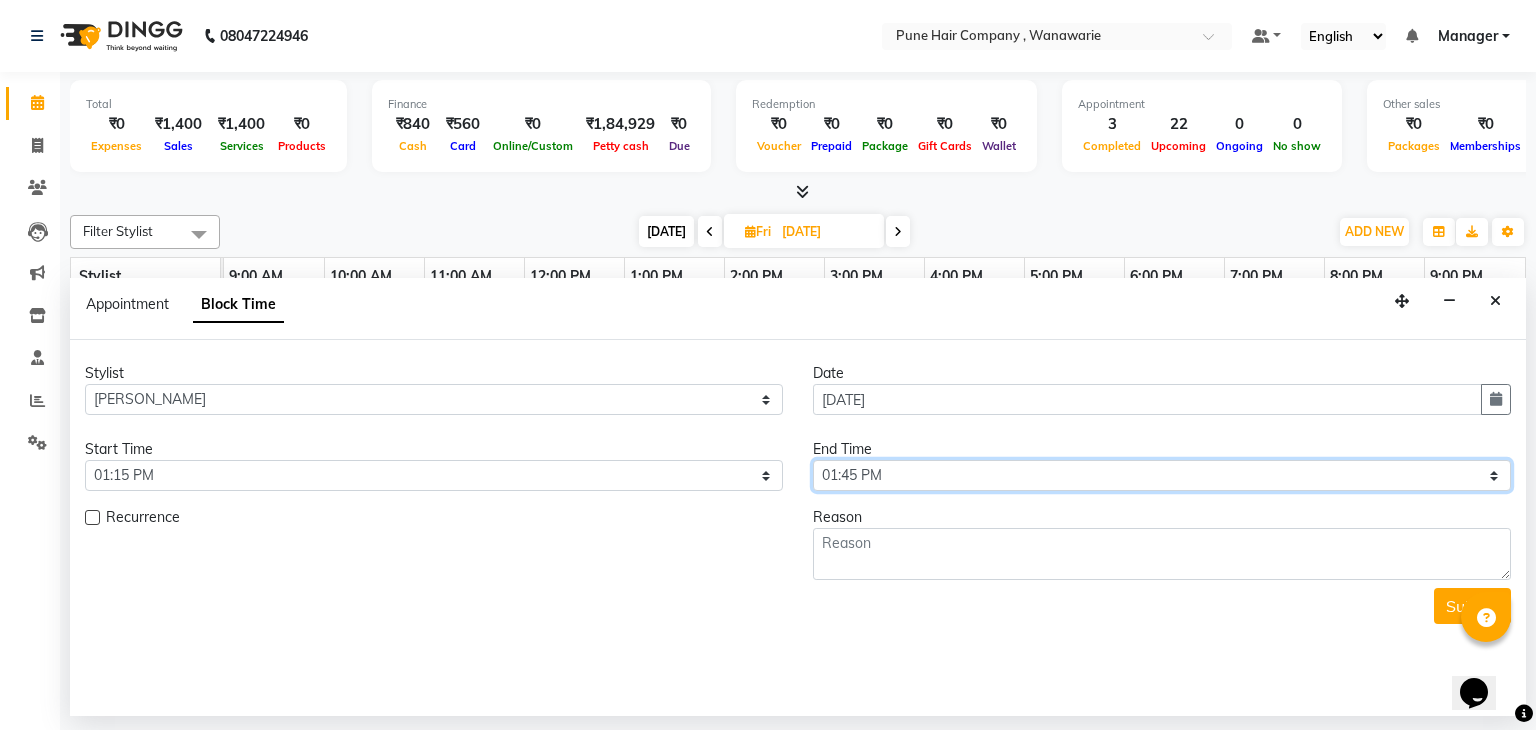 click on "Select 10:00 AM 10:15 AM 10:30 AM 10:45 AM 11:00 AM 11:15 AM 11:30 AM 11:45 AM 12:00 PM 12:15 PM 12:30 PM 12:45 PM 01:00 PM 01:15 PM 01:30 PM 01:45 PM 02:00 PM 02:15 PM 02:30 PM 02:45 PM 03:00 PM 03:15 PM 03:30 PM 03:45 PM 04:00 PM 04:15 PM 04:30 PM 04:45 PM 05:00 PM 05:15 PM 05:30 PM 05:45 PM 06:00 PM 06:15 PM 06:30 PM 06:45 PM 07:00 PM 07:15 PM 07:30 PM 07:45 PM 08:00 PM 08:15 PM 08:30 PM 08:45 PM 09:00 PM" at bounding box center [1162, 475] 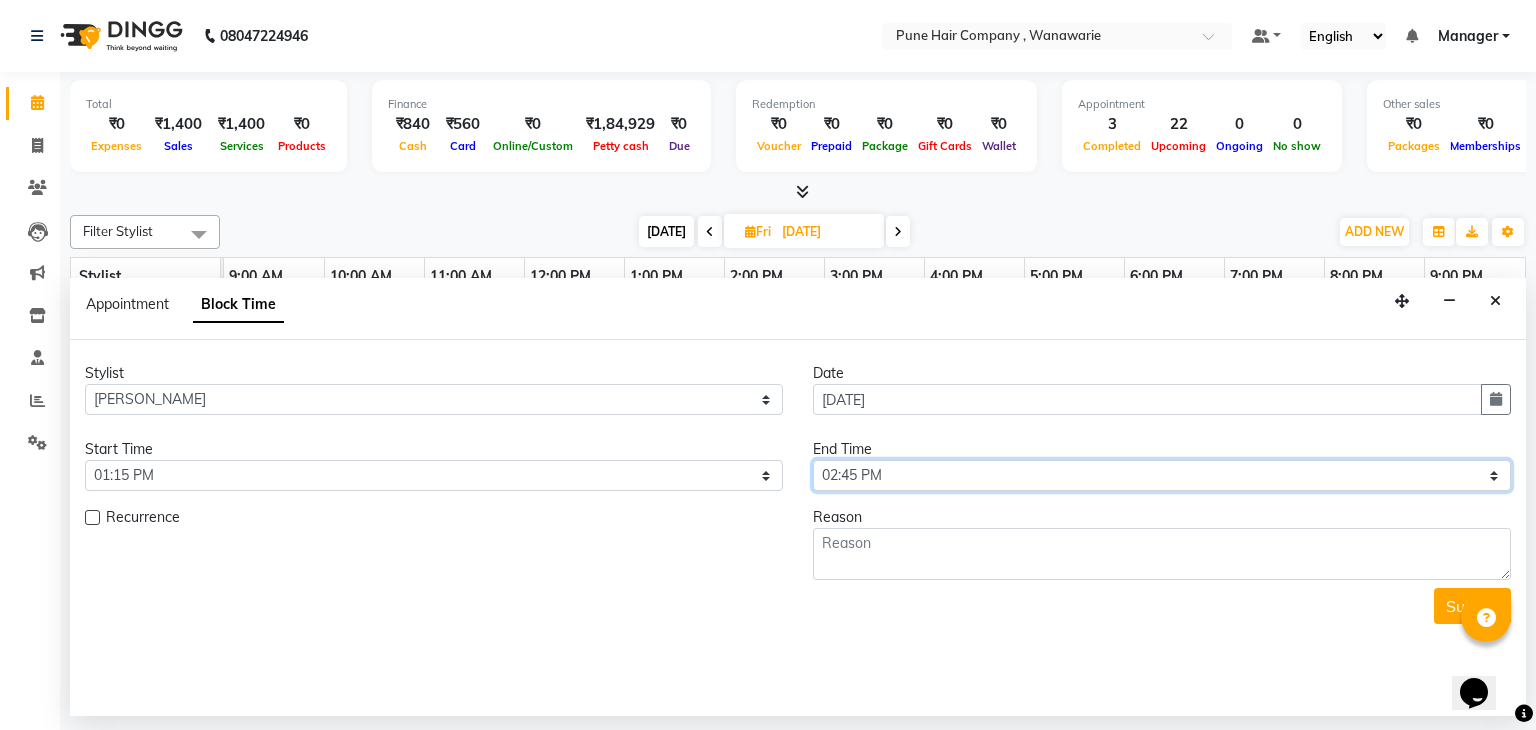 click on "Select 10:00 AM 10:15 AM 10:30 AM 10:45 AM 11:00 AM 11:15 AM 11:30 AM 11:45 AM 12:00 PM 12:15 PM 12:30 PM 12:45 PM 01:00 PM 01:15 PM 01:30 PM 01:45 PM 02:00 PM 02:15 PM 02:30 PM 02:45 PM 03:00 PM 03:15 PM 03:30 PM 03:45 PM 04:00 PM 04:15 PM 04:30 PM 04:45 PM 05:00 PM 05:15 PM 05:30 PM 05:45 PM 06:00 PM 06:15 PM 06:30 PM 06:45 PM 07:00 PM 07:15 PM 07:30 PM 07:45 PM 08:00 PM 08:15 PM 08:30 PM 08:45 PM 09:00 PM" at bounding box center (1162, 475) 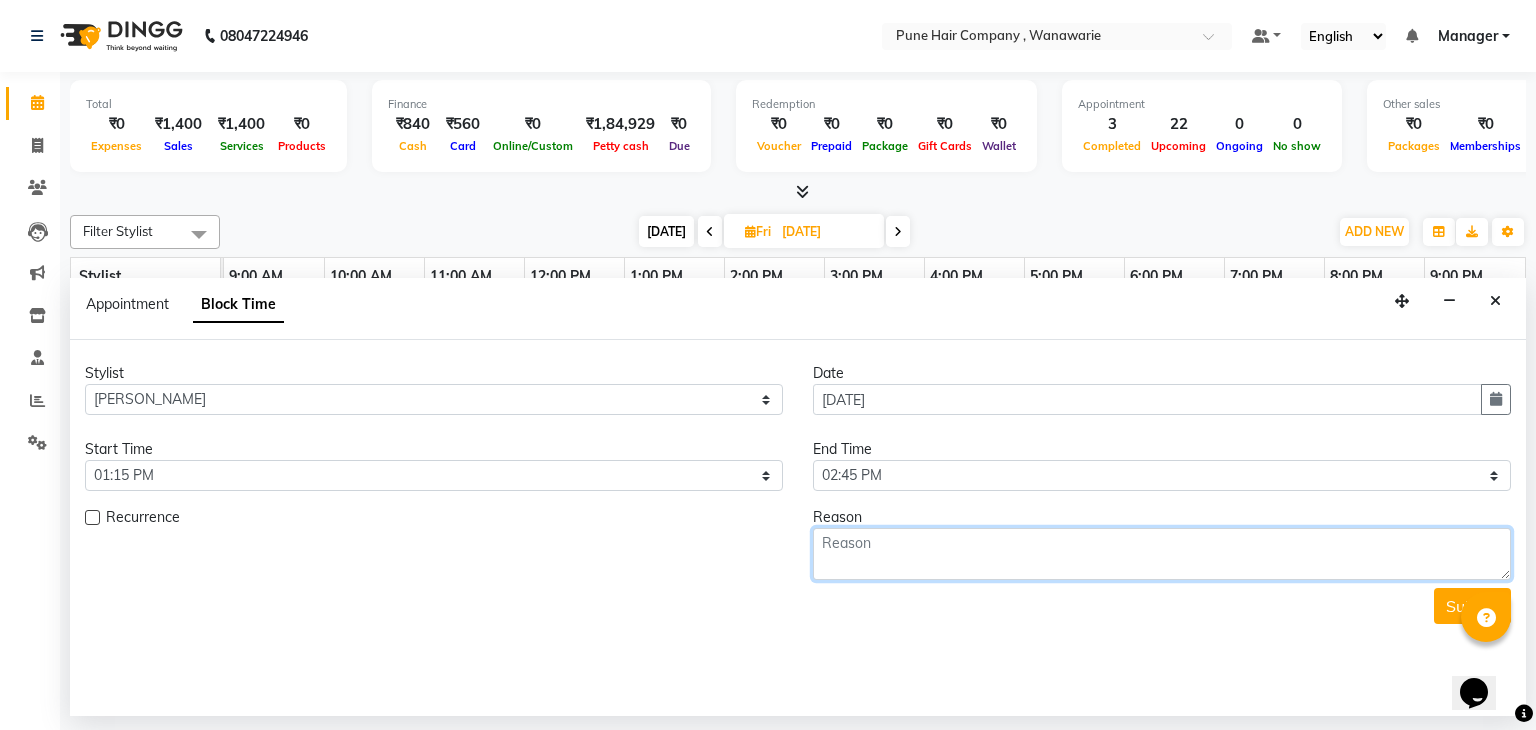 click at bounding box center (1162, 554) 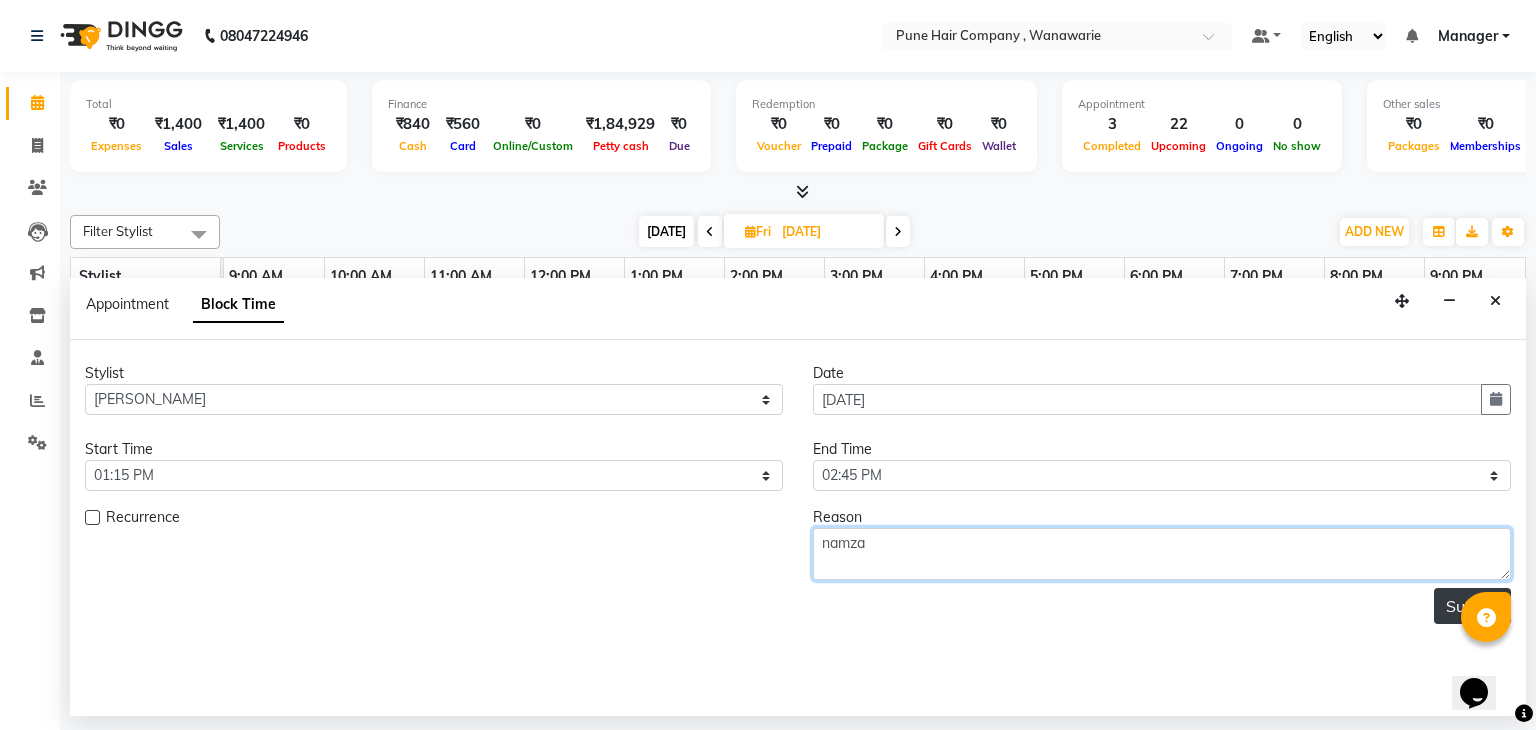 type on "namza" 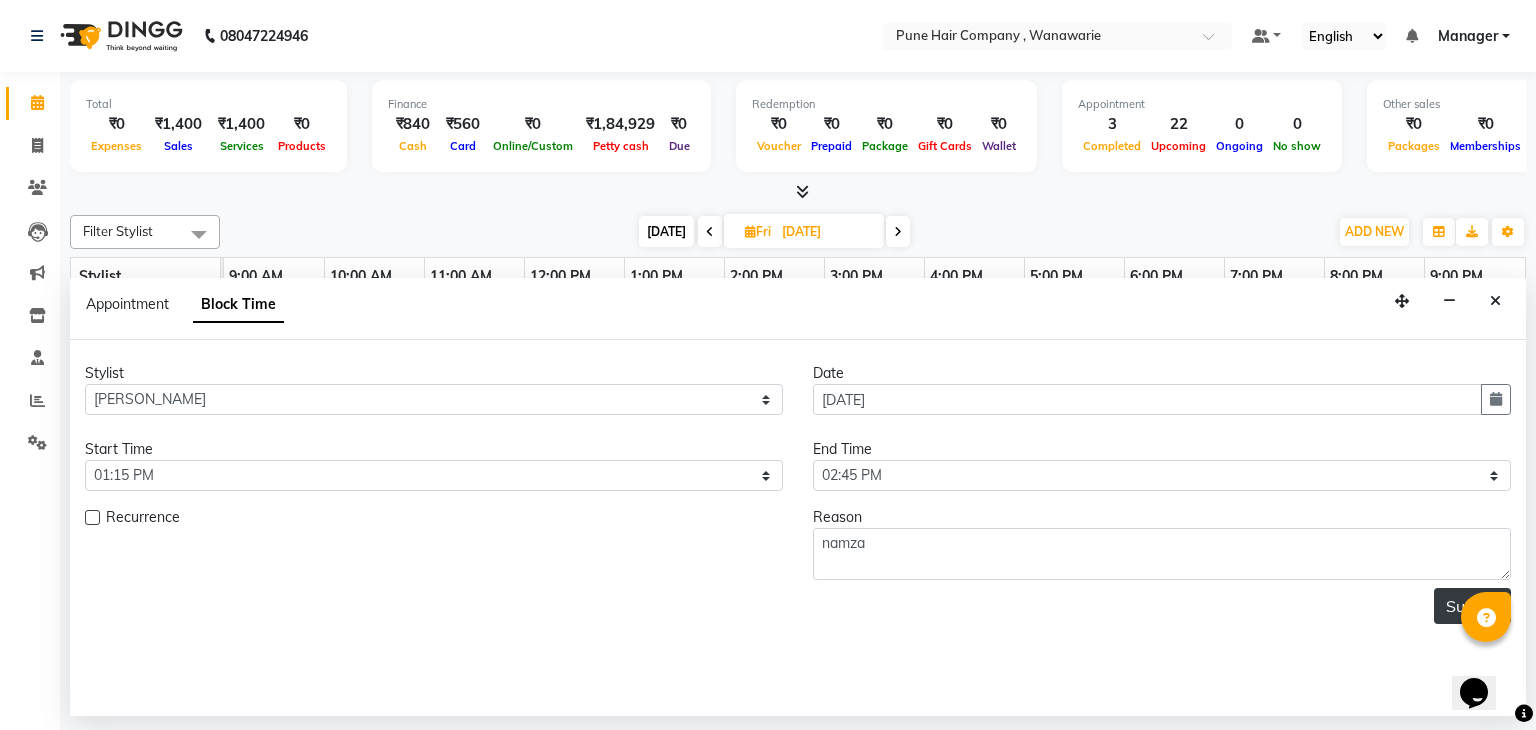 click on "Submit" at bounding box center [1472, 606] 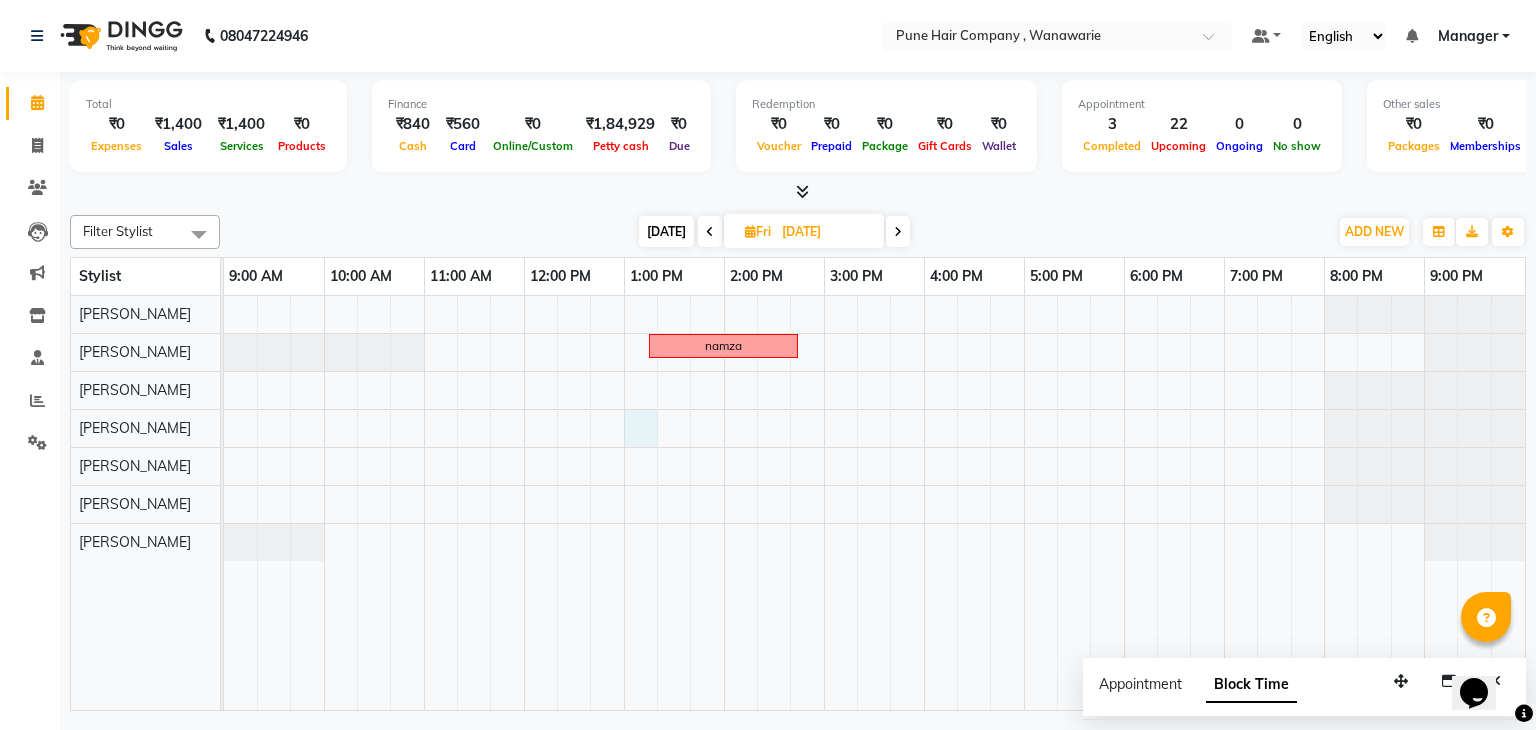 click on "namza" at bounding box center [874, 503] 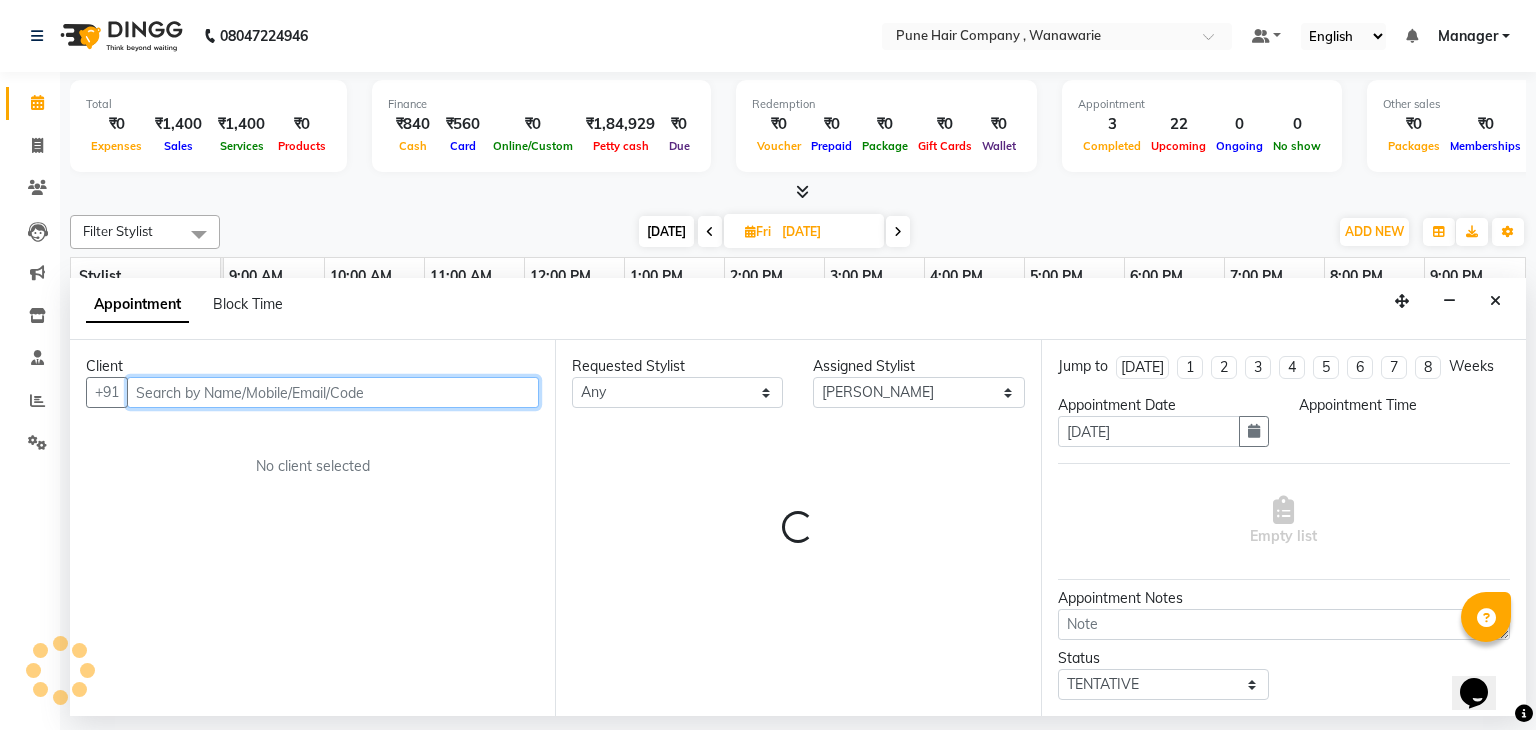 select on "780" 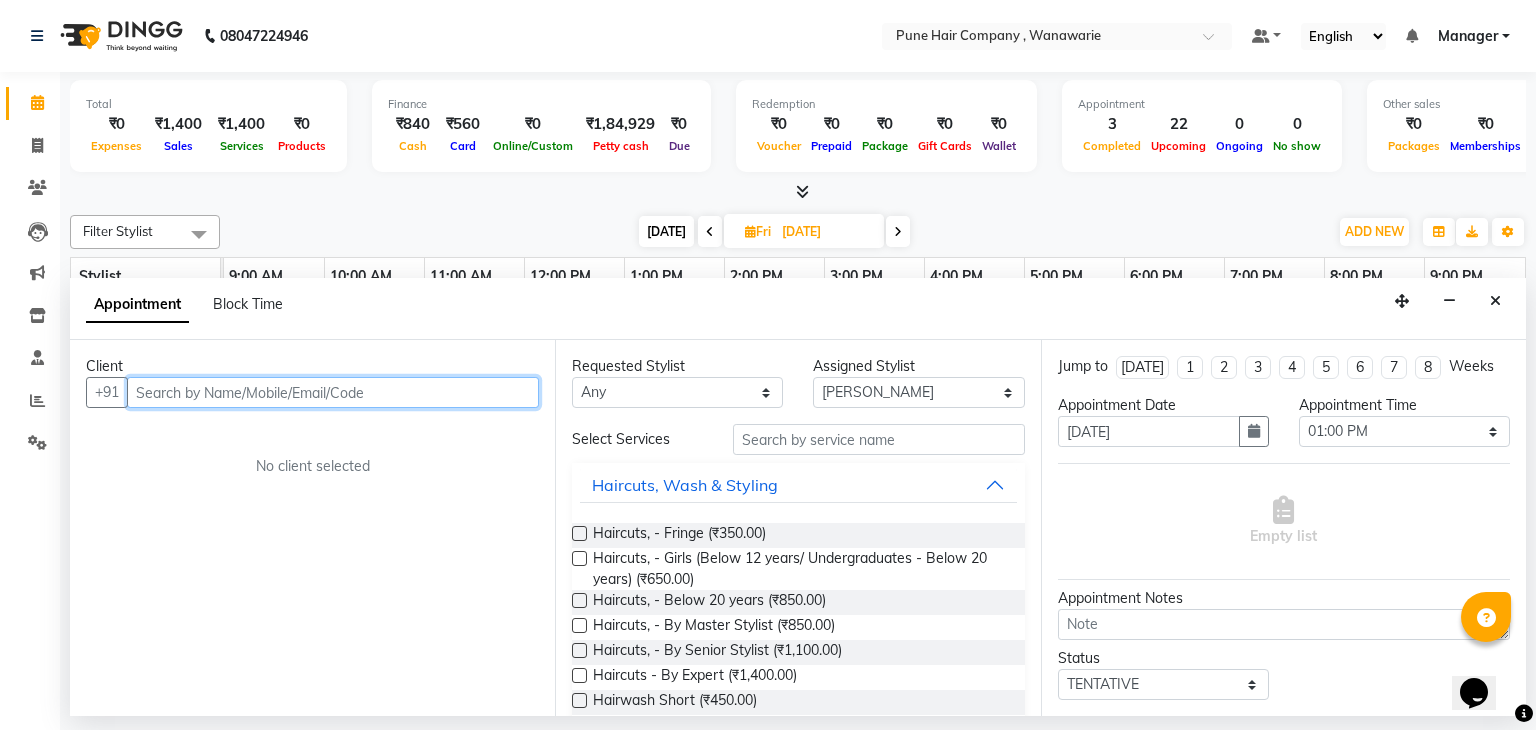 click at bounding box center (333, 392) 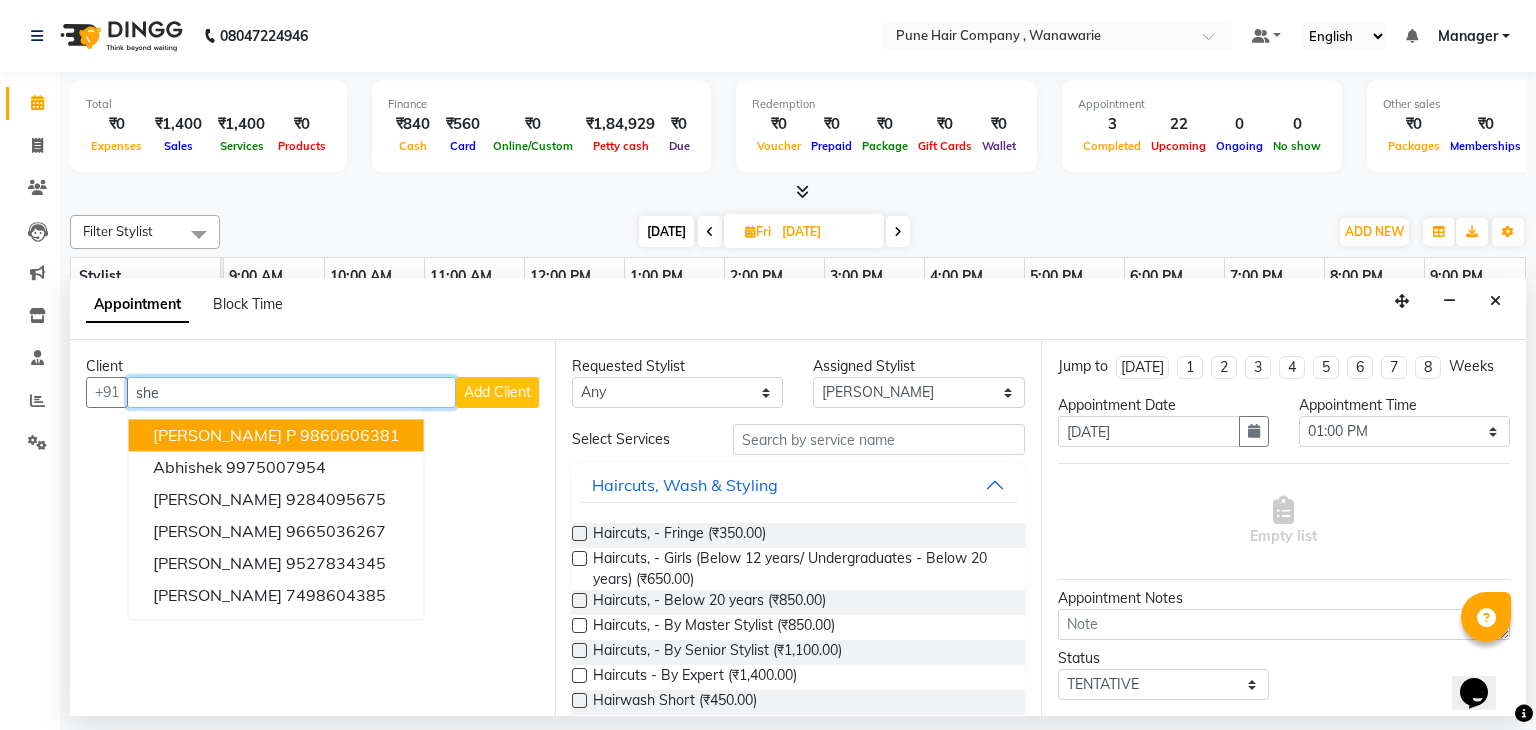 click on "9860606381" at bounding box center [350, 436] 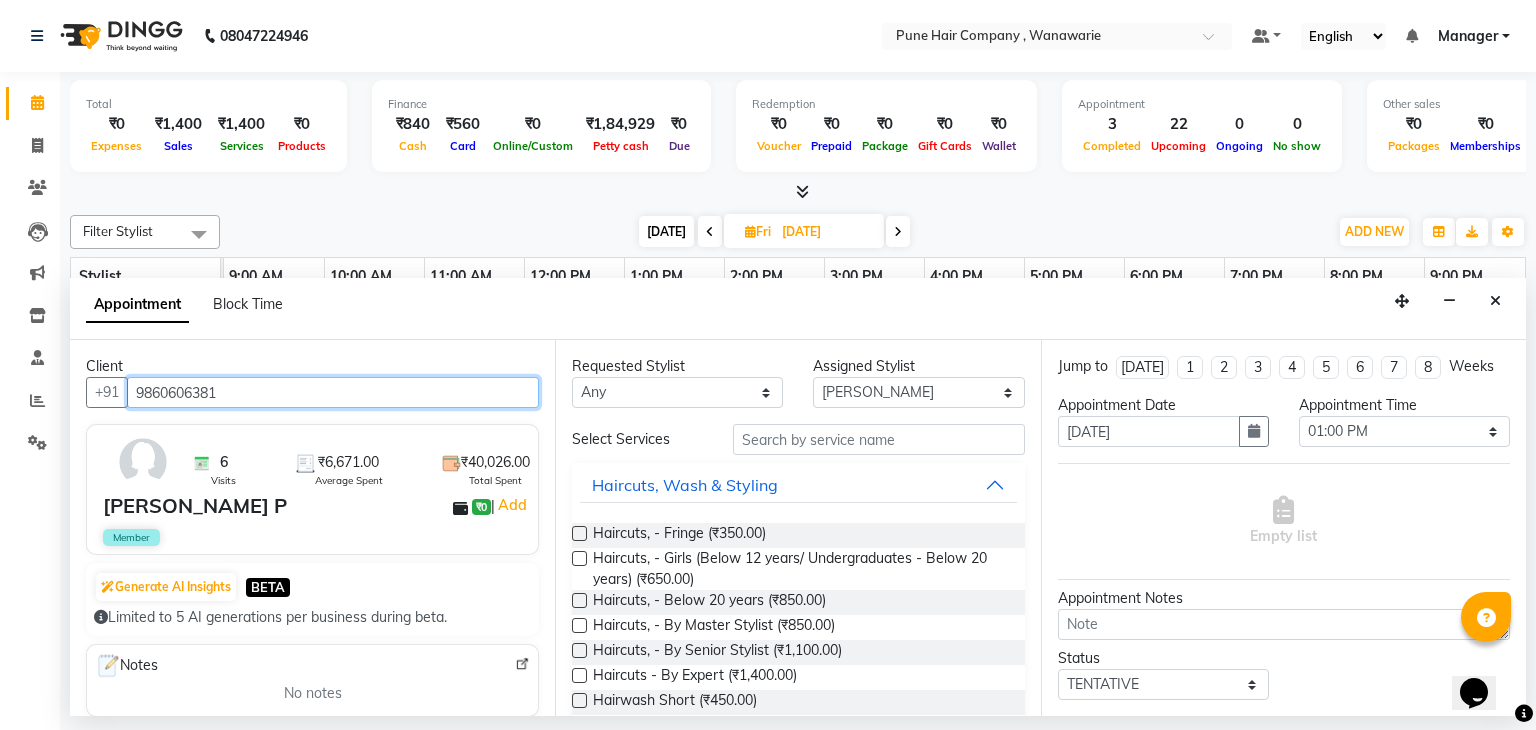 type on "9860606381" 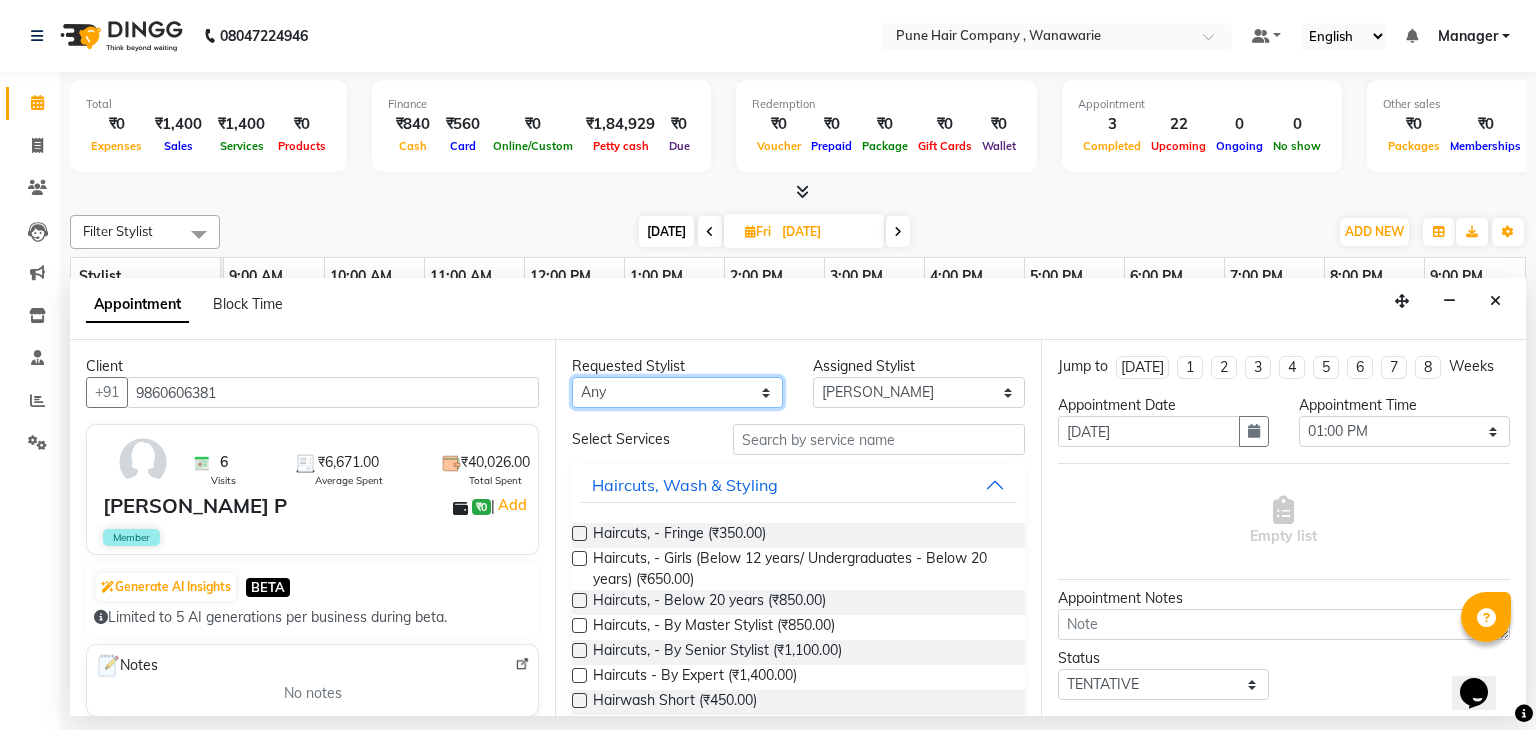 click on "Any [PERSON_NAME] [PERSON_NAME]  [PERSON_NAME] [PERSON_NAME] [PERSON_NAME] [PERSON_NAME] [PERSON_NAME]" at bounding box center [677, 392] 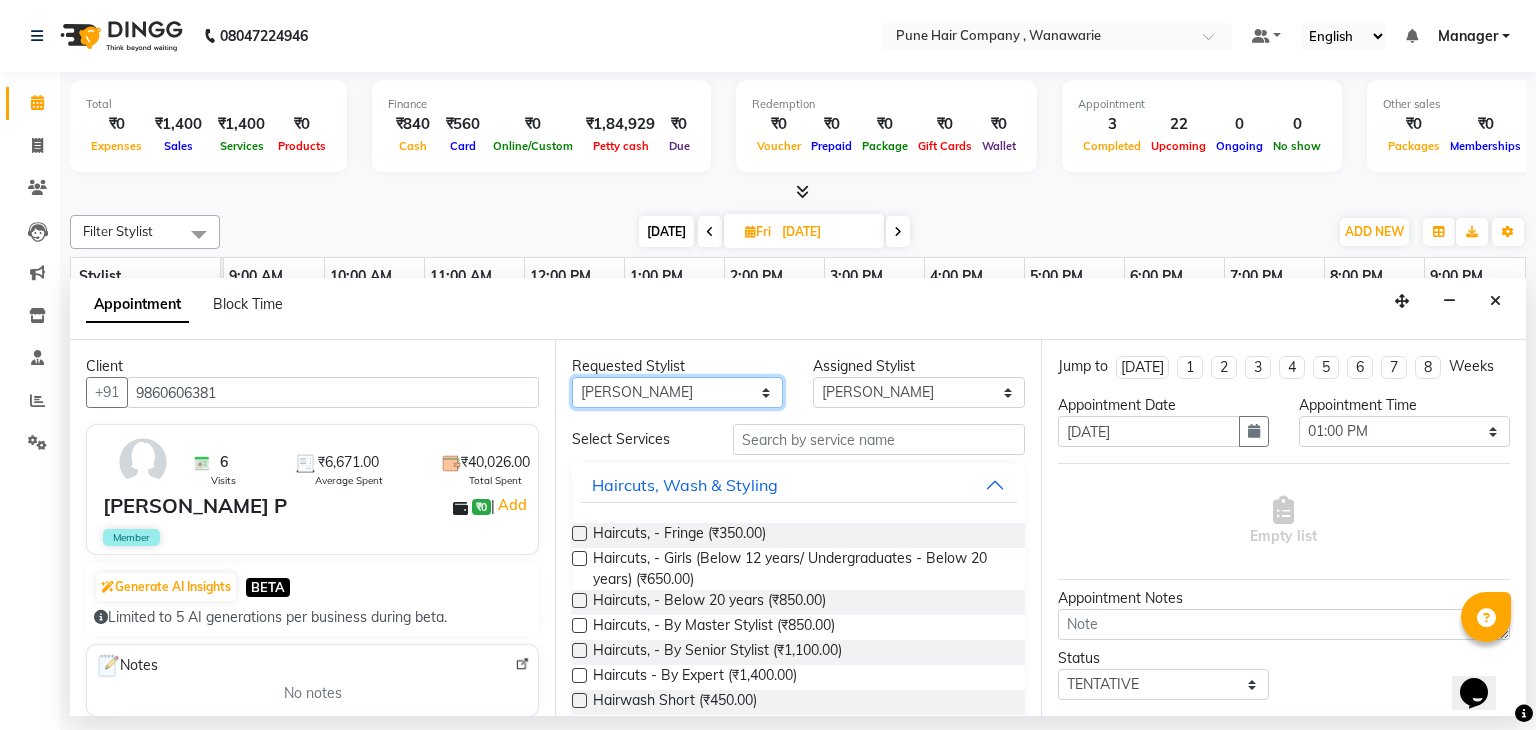 click on "Any [PERSON_NAME] [PERSON_NAME]  [PERSON_NAME] [PERSON_NAME] [PERSON_NAME] [PERSON_NAME] [PERSON_NAME]" at bounding box center (677, 392) 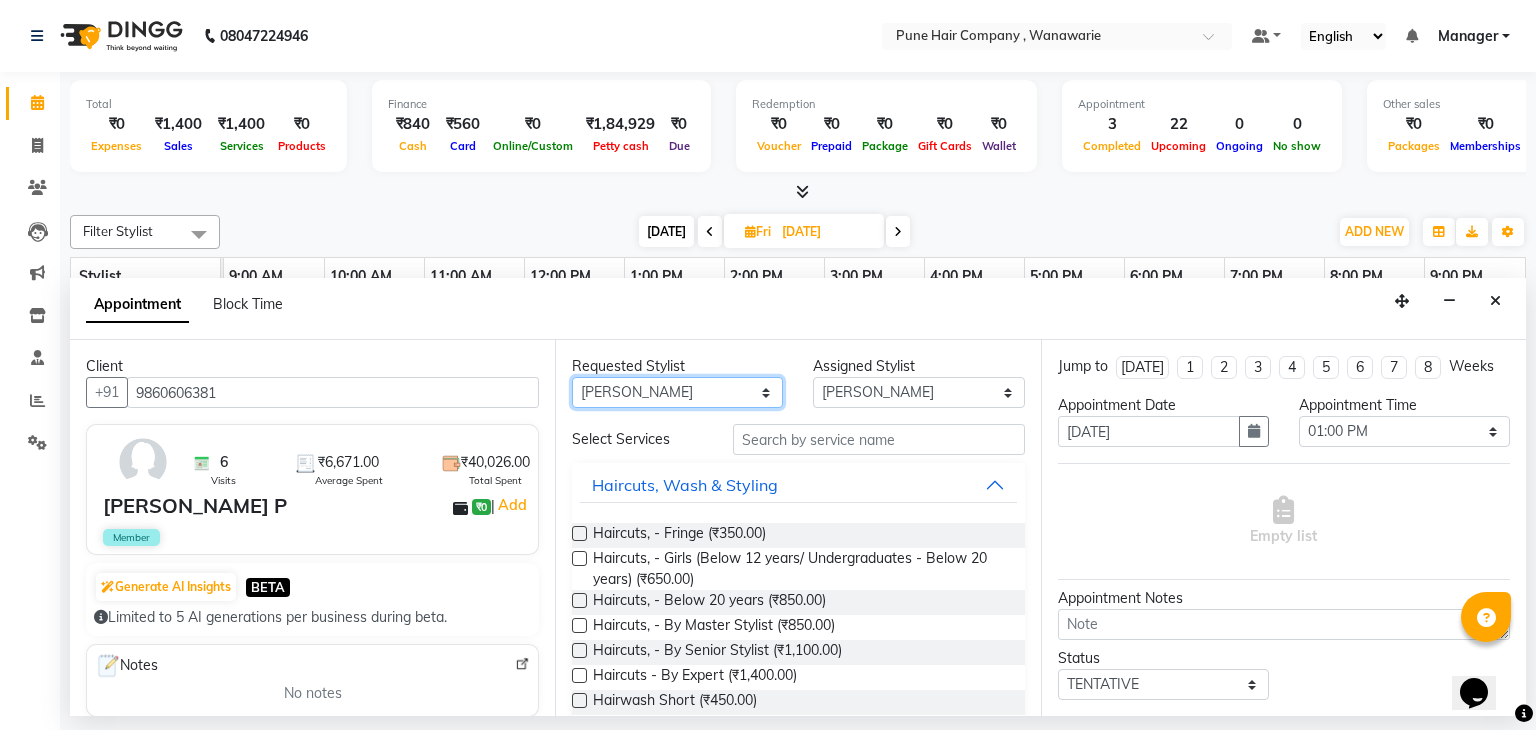 select on "74578" 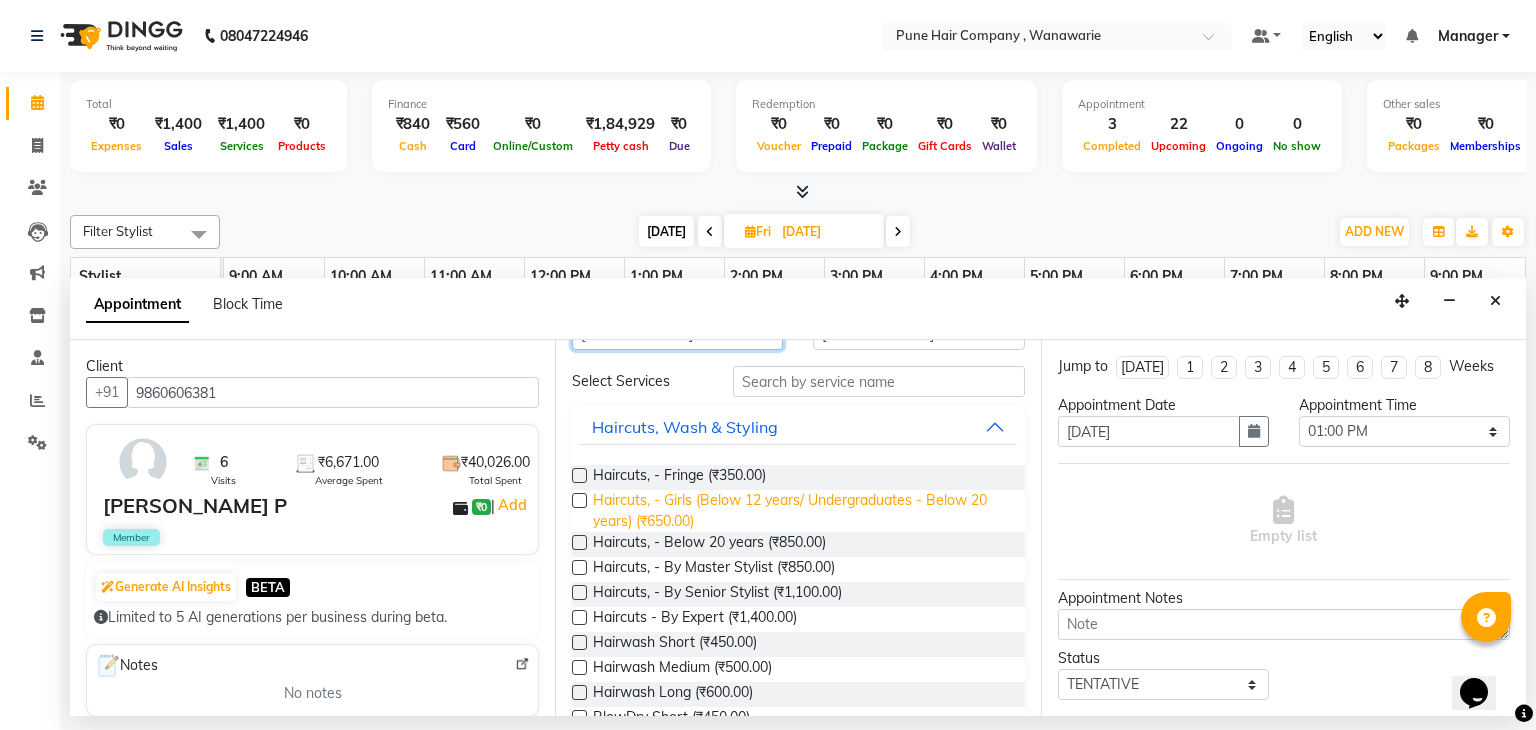 scroll, scrollTop: 52, scrollLeft: 0, axis: vertical 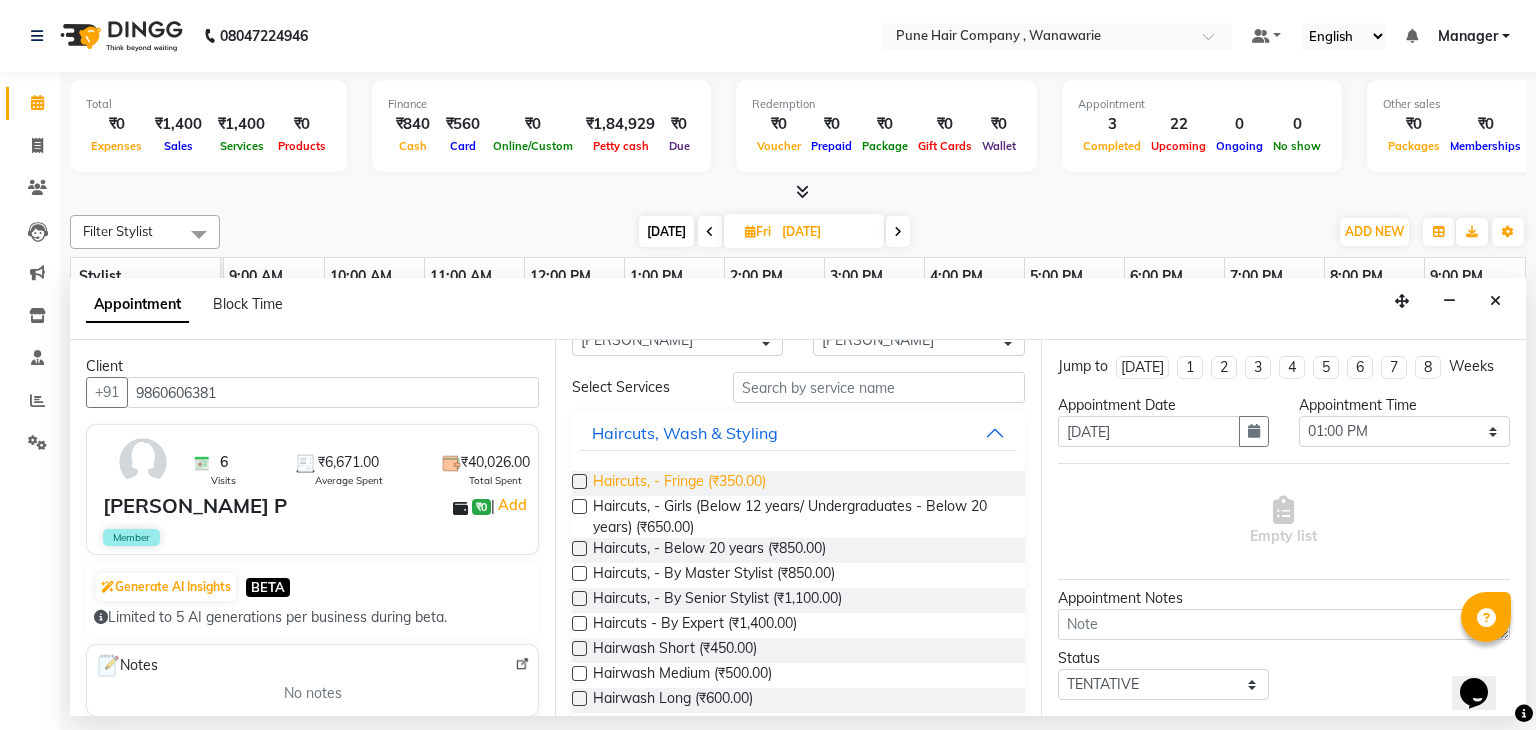 click on "Haircuts, - Fringe (₹350.00)" at bounding box center (679, 483) 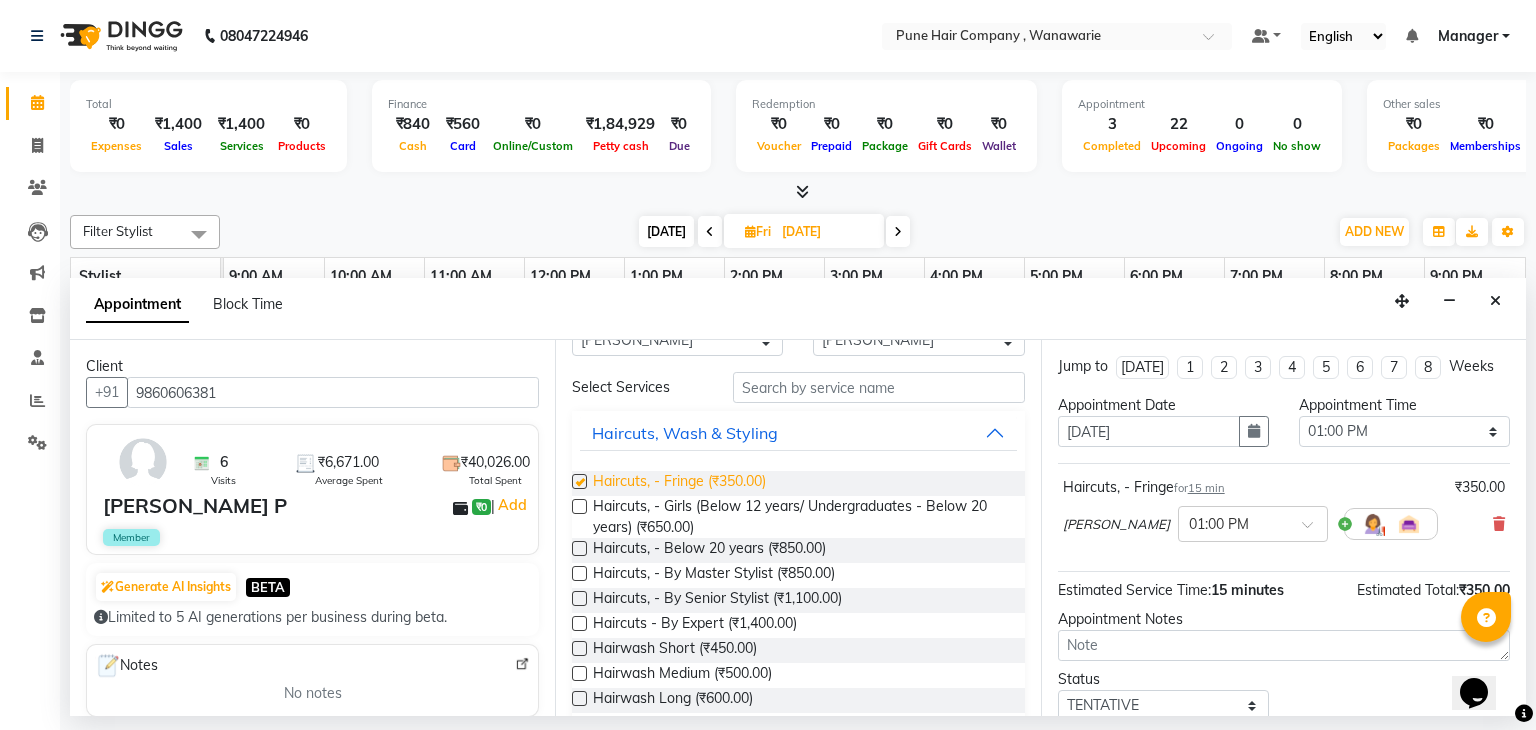 checkbox on "false" 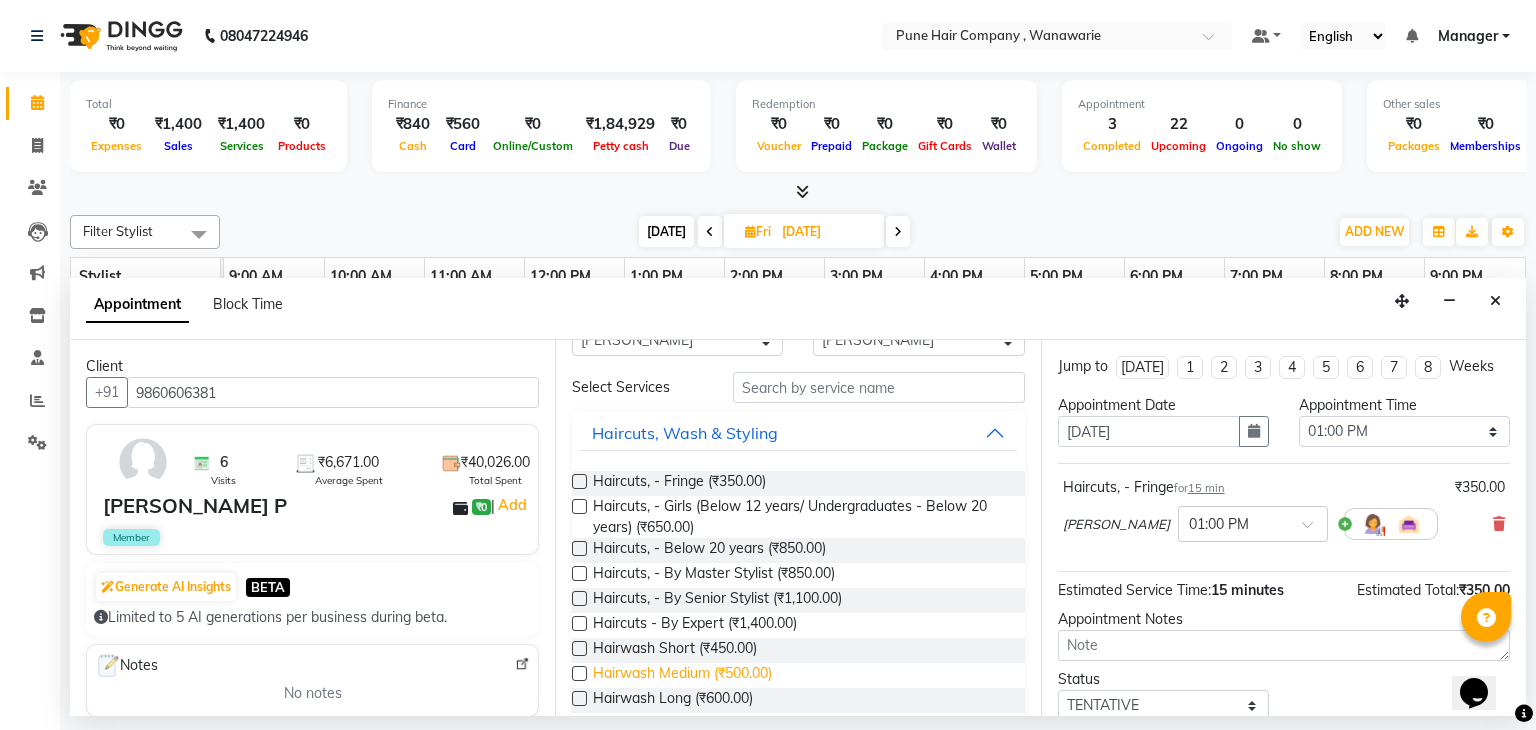 click on "Hairwash Medium (₹500.00)" at bounding box center (682, 675) 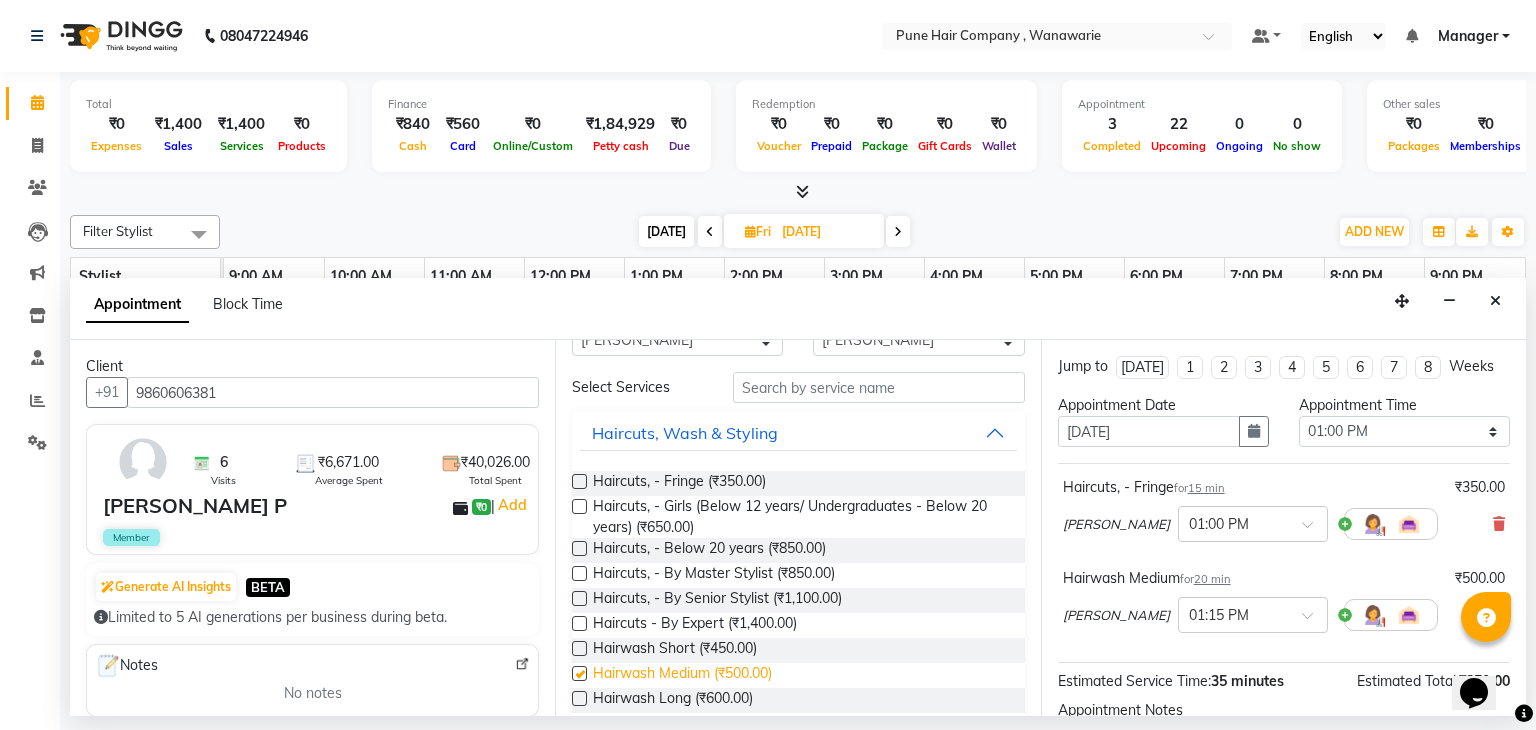 checkbox on "false" 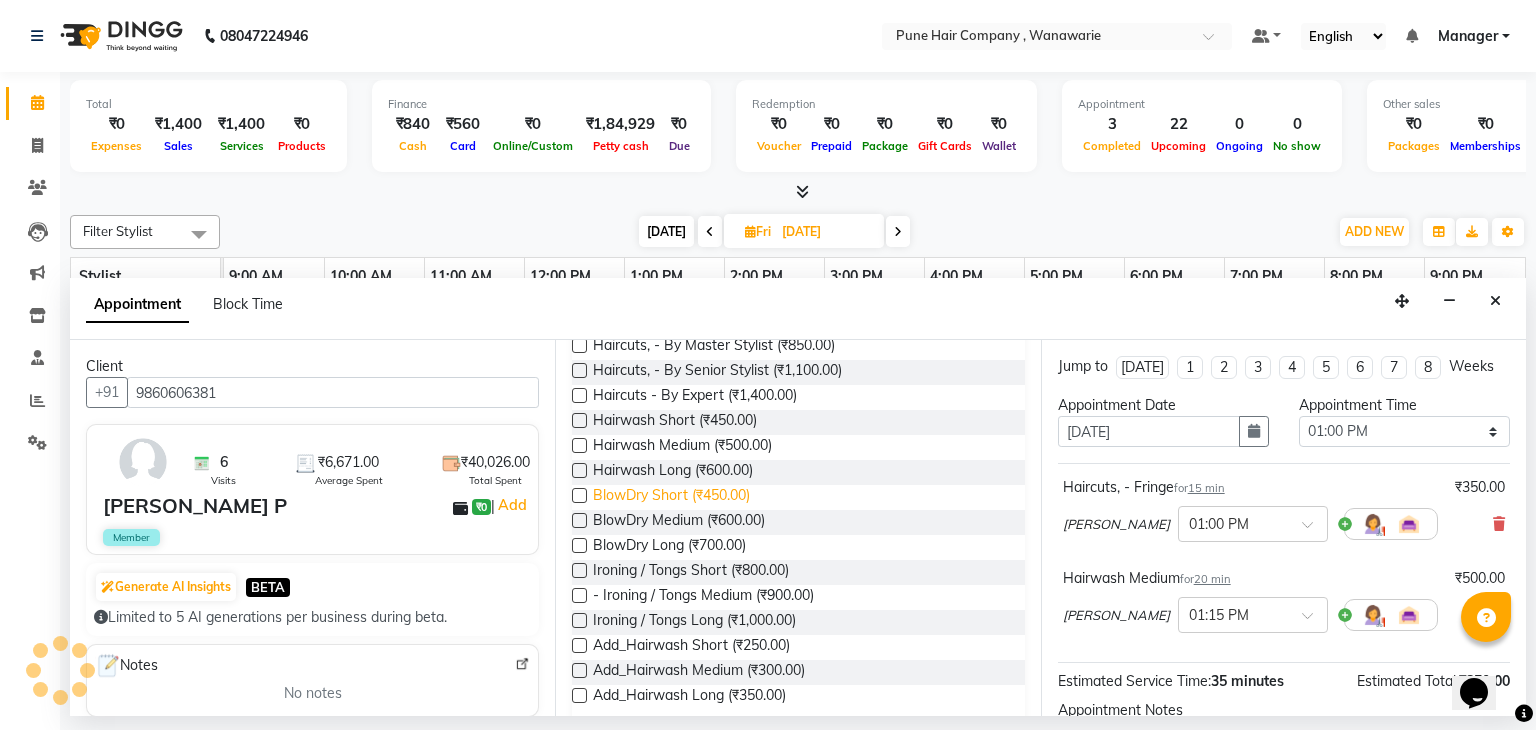 scroll, scrollTop: 287, scrollLeft: 0, axis: vertical 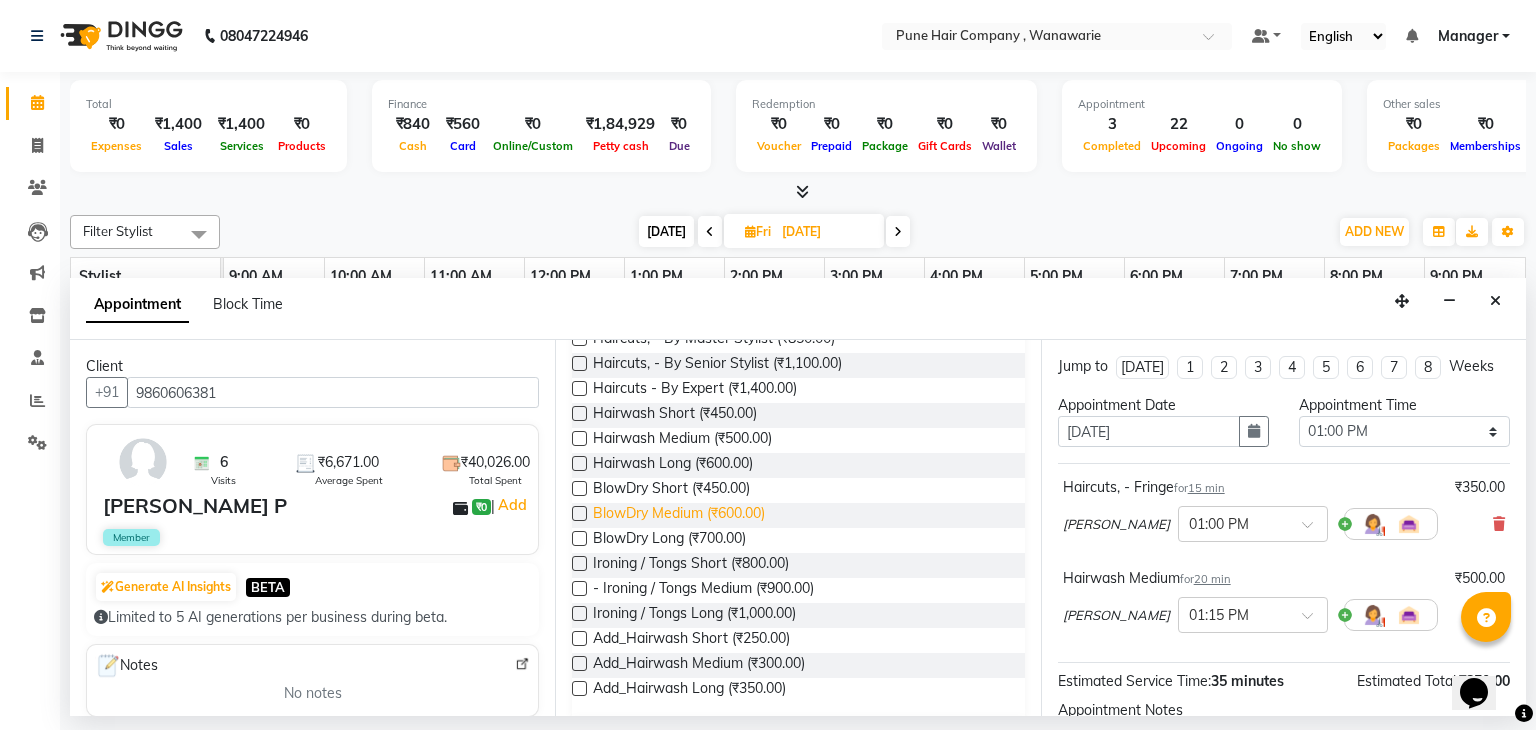 click on "BlowDry Medium (₹600.00)" at bounding box center [679, 515] 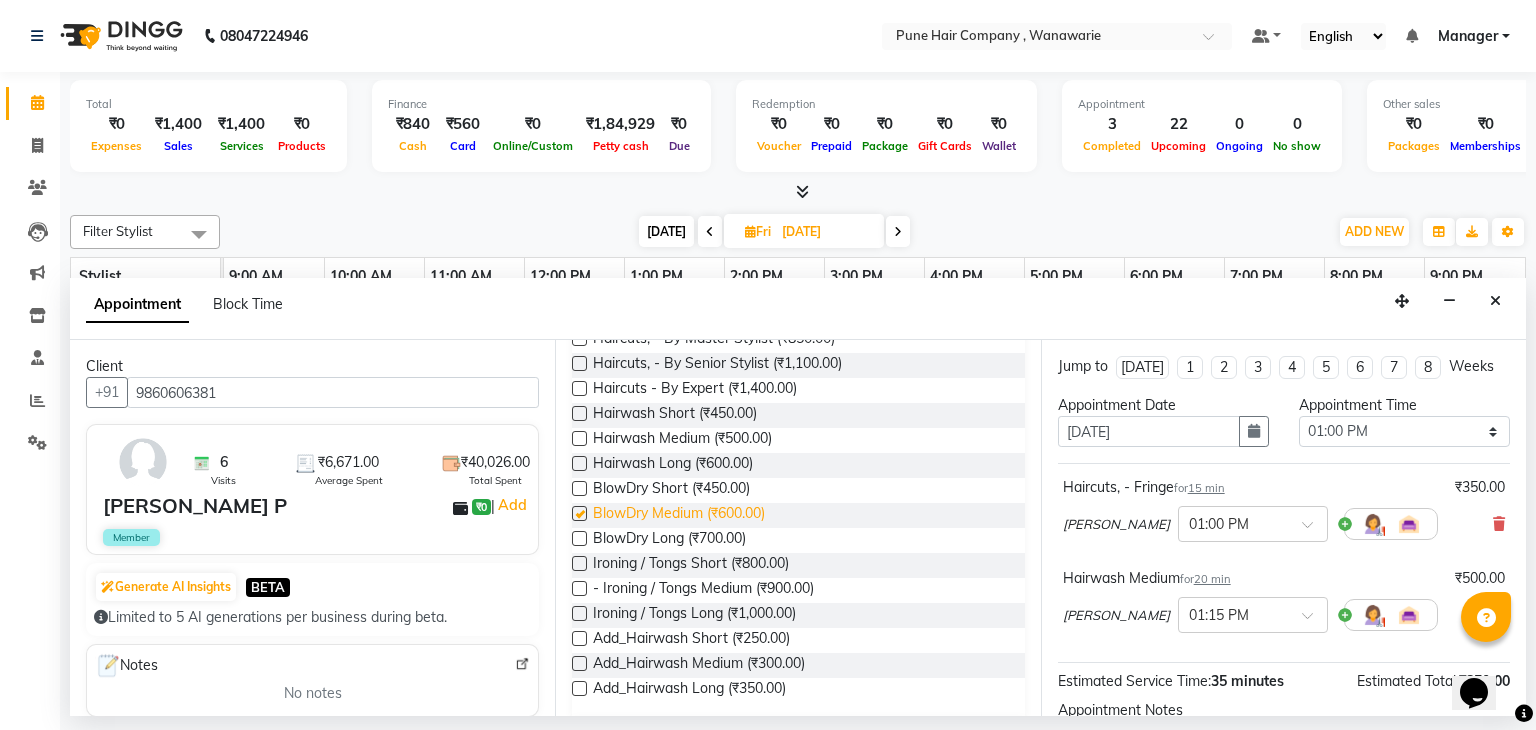 checkbox on "false" 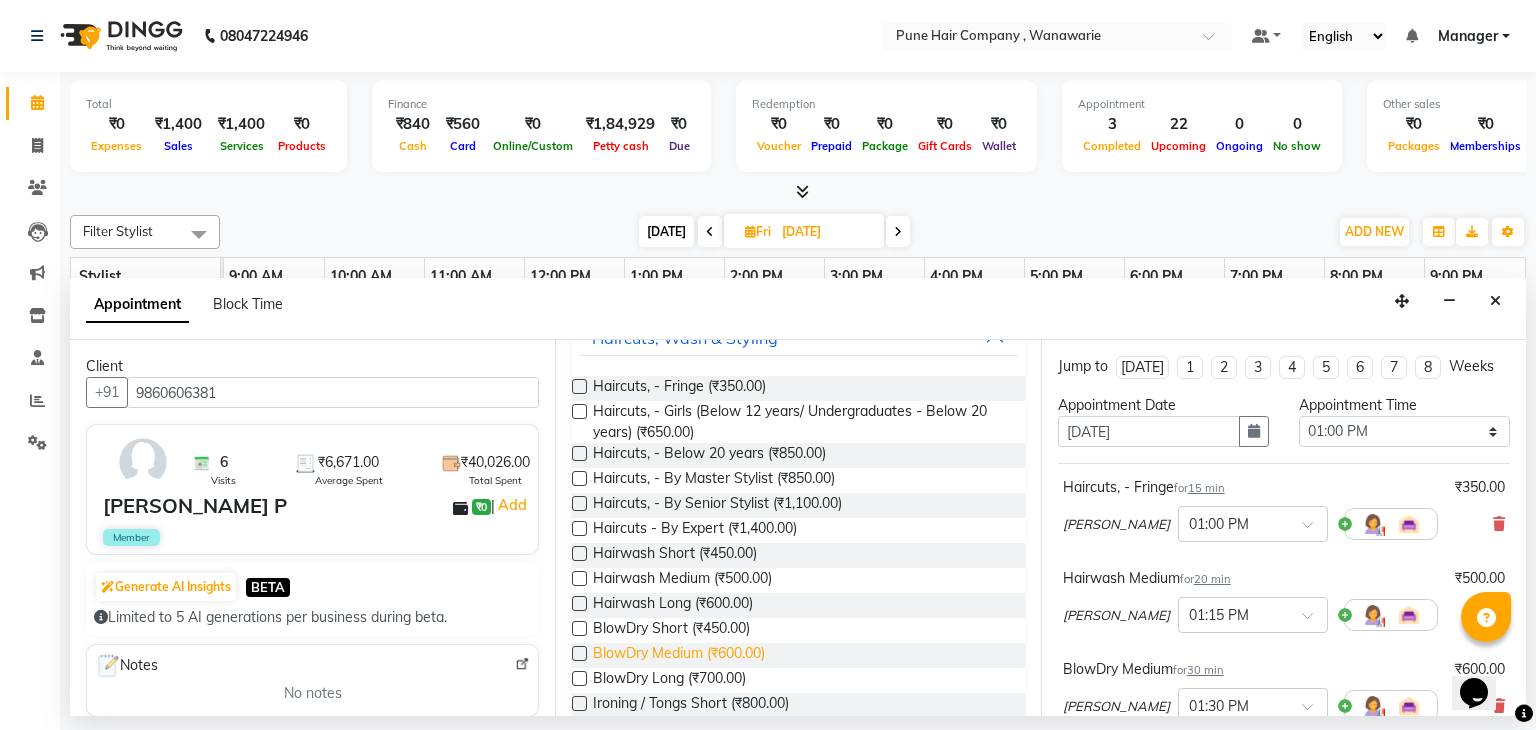scroll, scrollTop: 0, scrollLeft: 0, axis: both 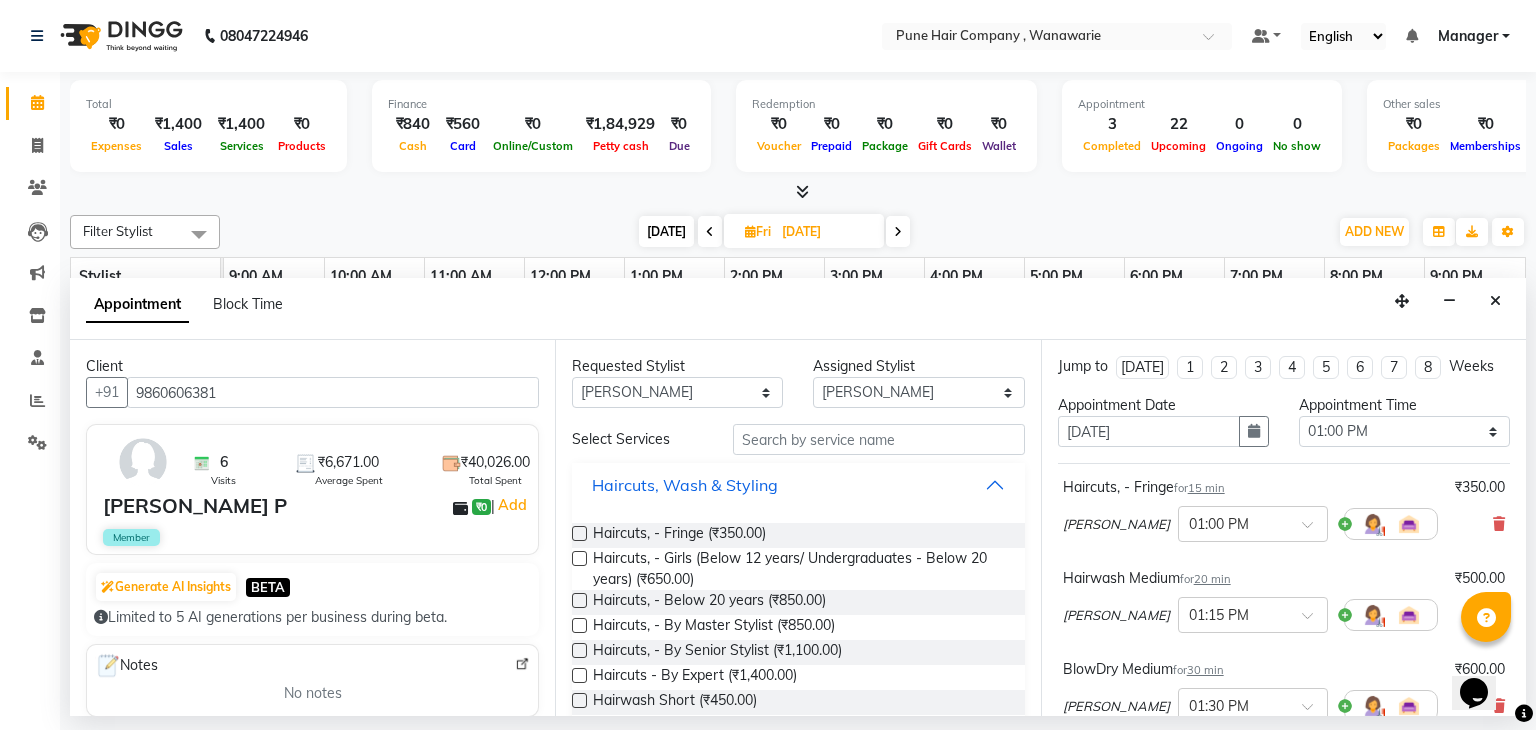 click on "Haircuts, Wash & Styling" at bounding box center [798, 485] 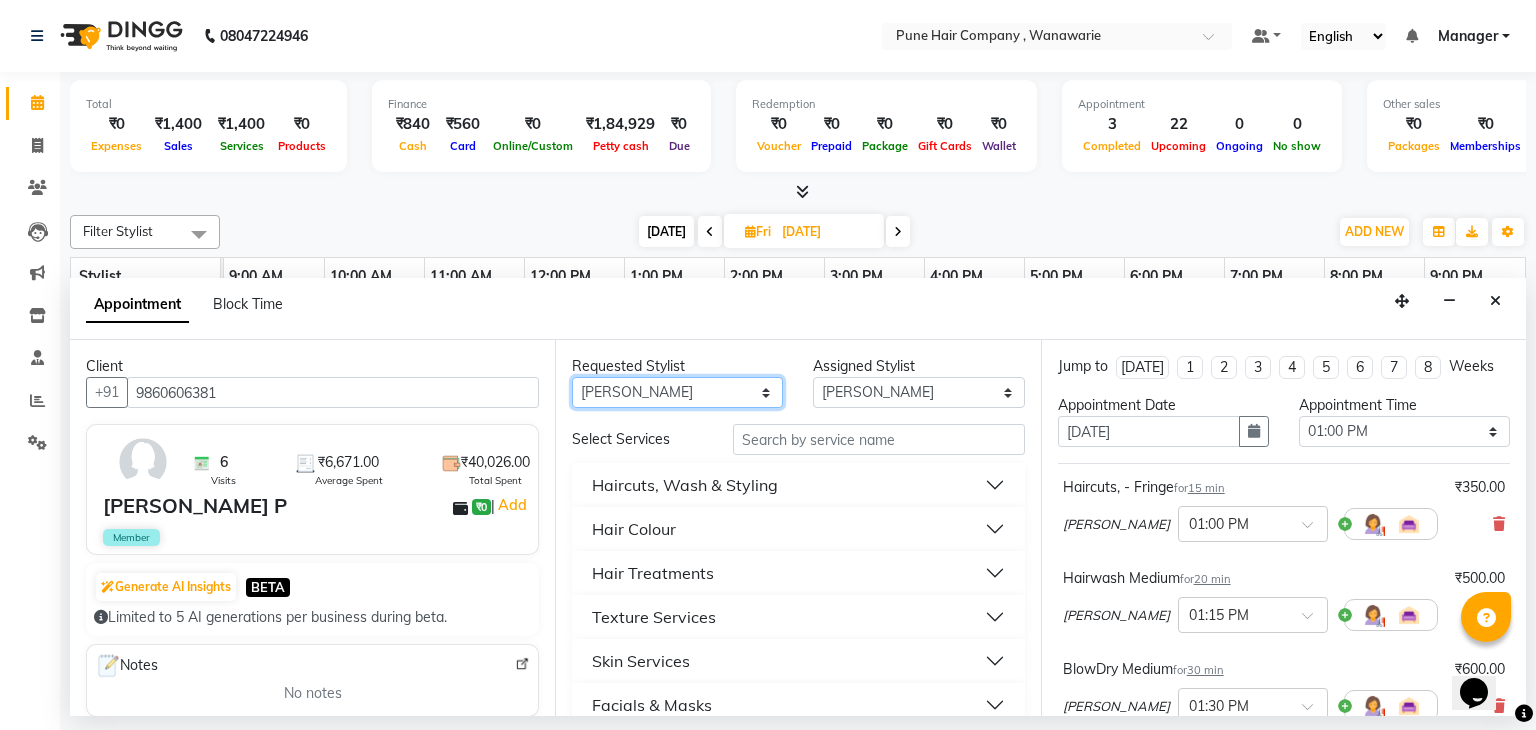 click on "Any [PERSON_NAME] [PERSON_NAME]  [PERSON_NAME] [PERSON_NAME] [PERSON_NAME] [PERSON_NAME] [PERSON_NAME]" at bounding box center (677, 392) 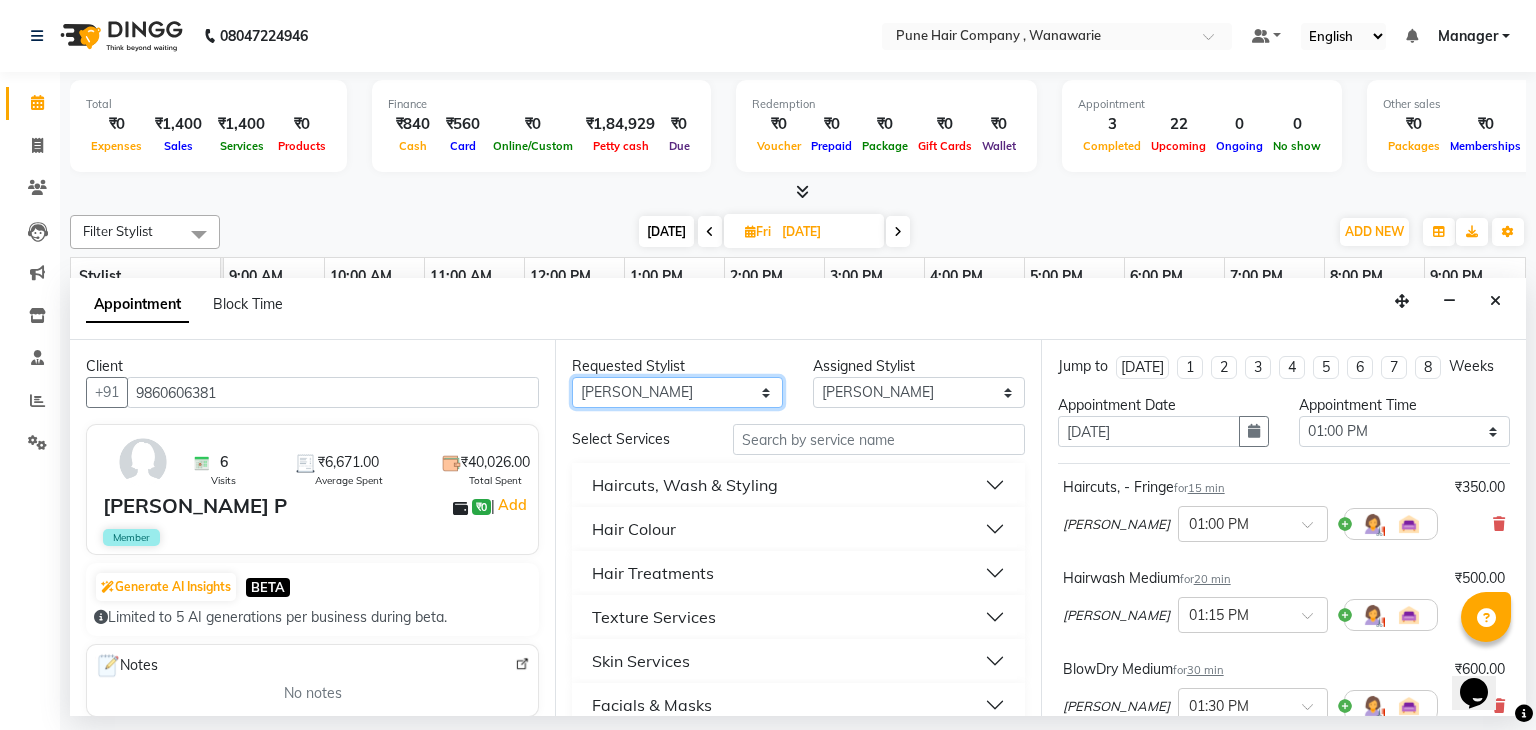 select on "74580" 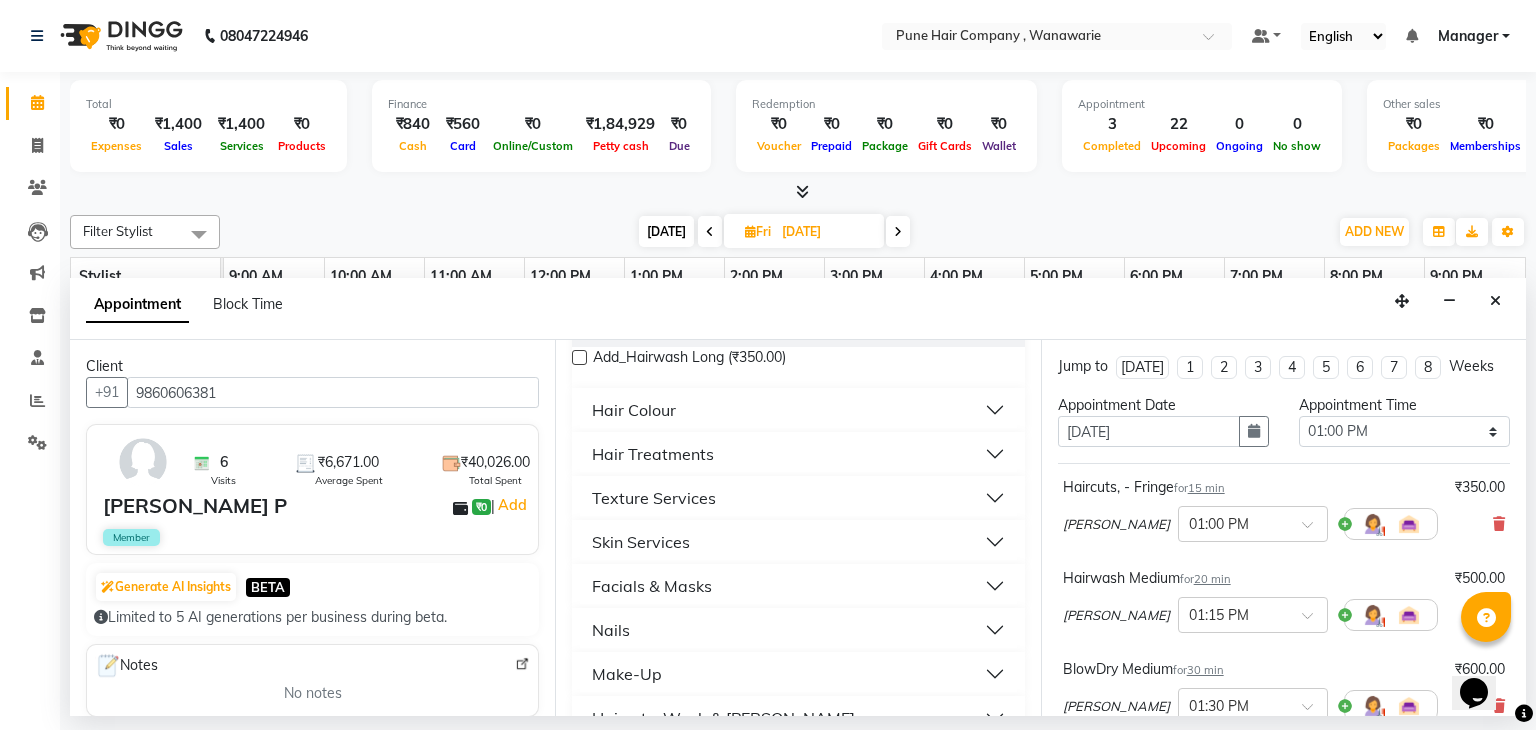 scroll, scrollTop: 745, scrollLeft: 0, axis: vertical 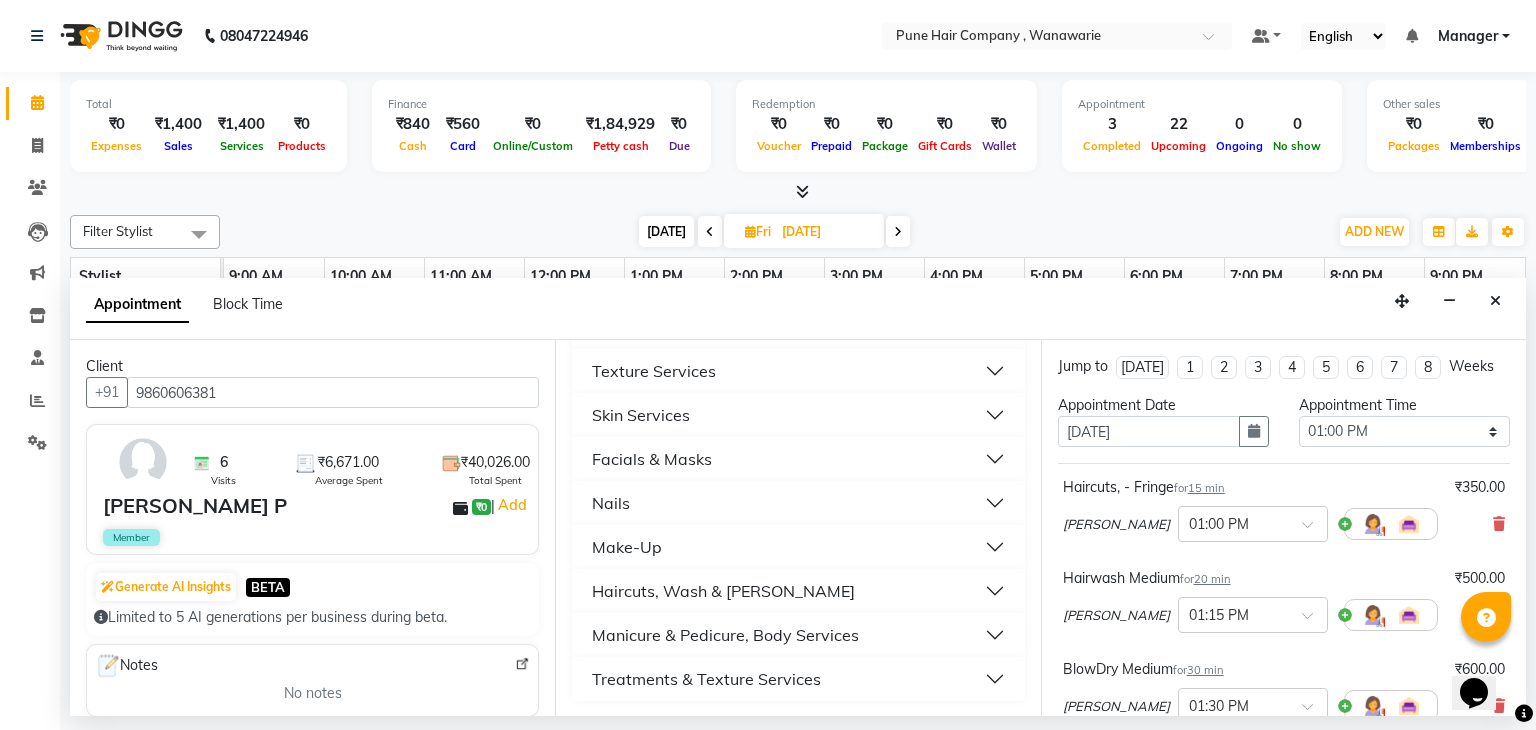 click on "Manicure & Pedicure, Body Services" at bounding box center (725, 635) 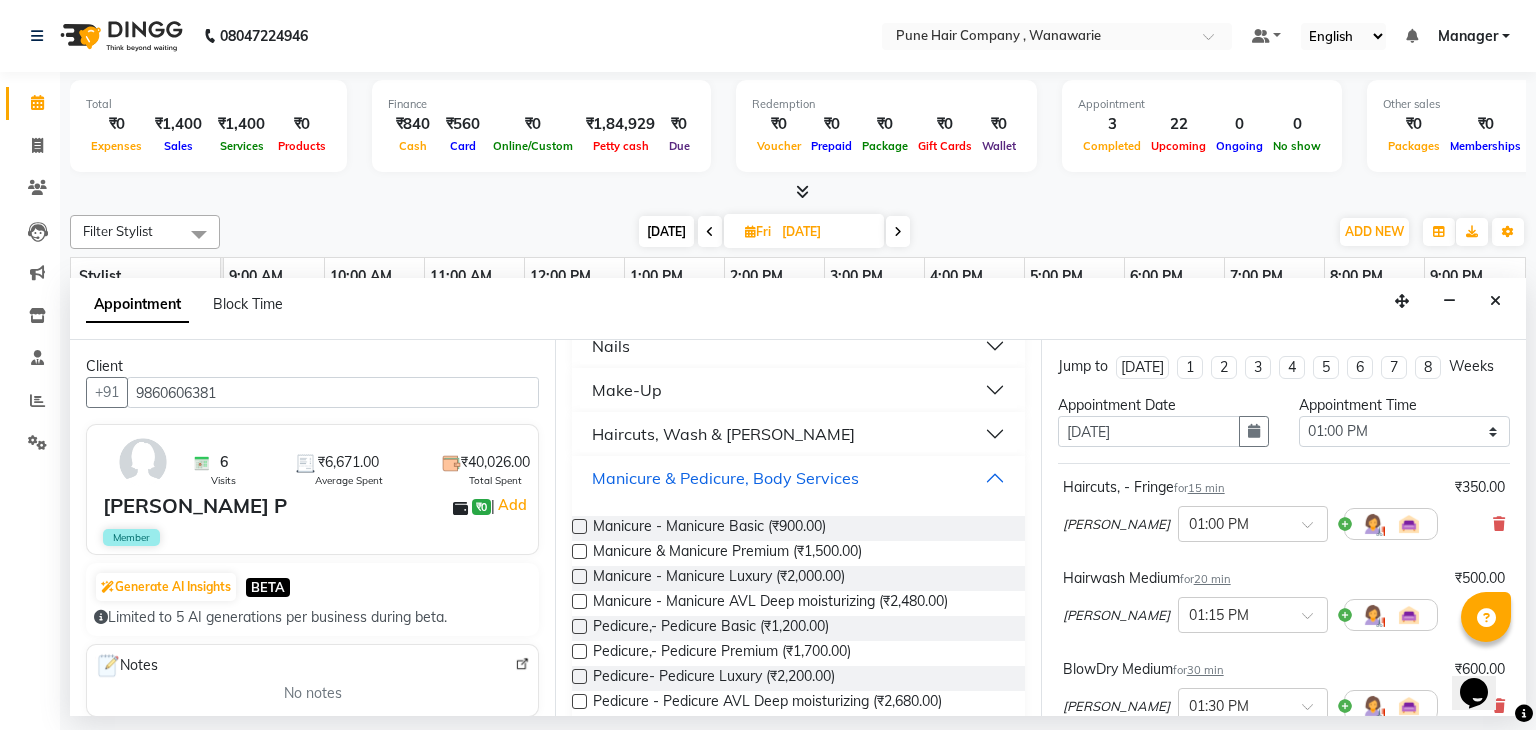 scroll, scrollTop: 904, scrollLeft: 0, axis: vertical 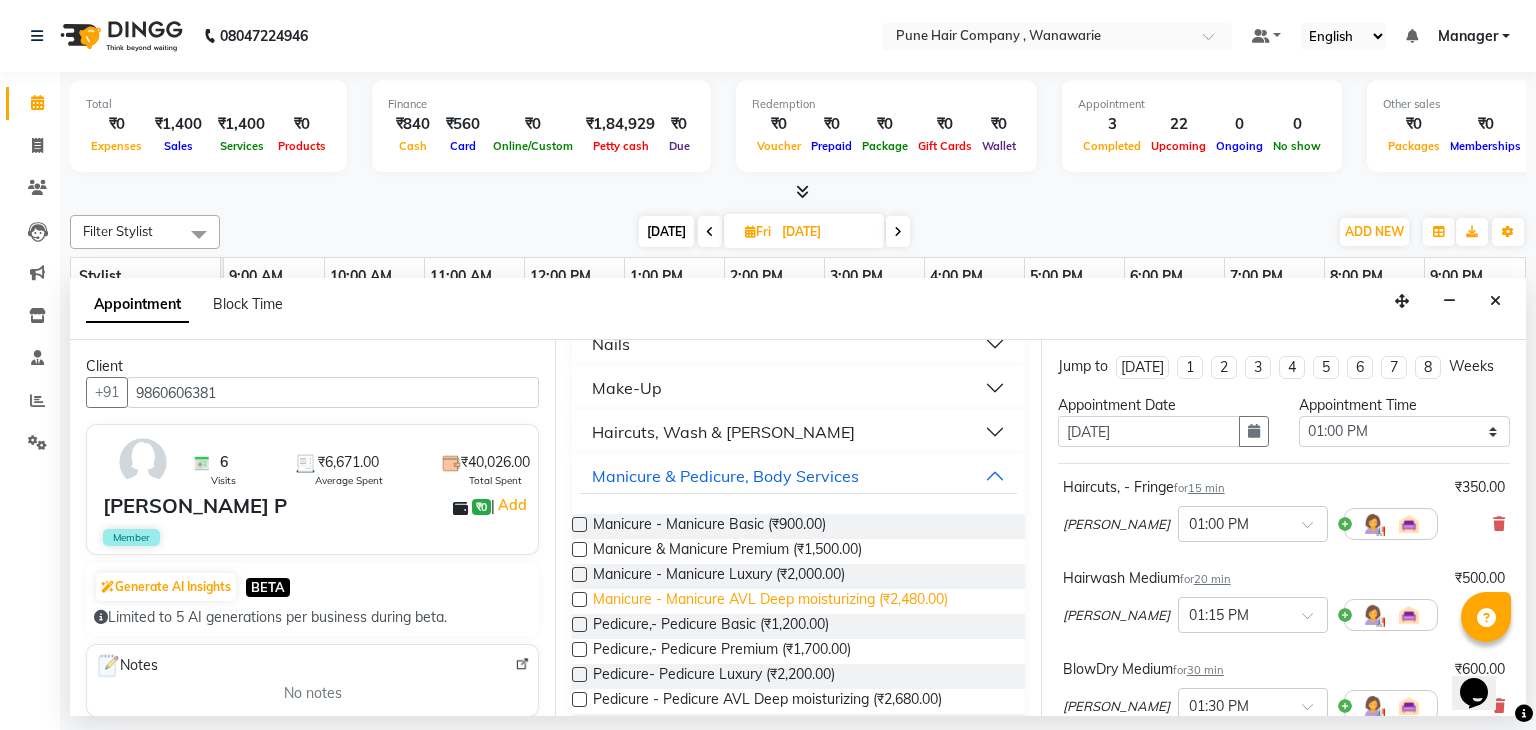 click on "Manicure - Manicure AVL Deep moisturizing (₹2,480.00)" at bounding box center (770, 601) 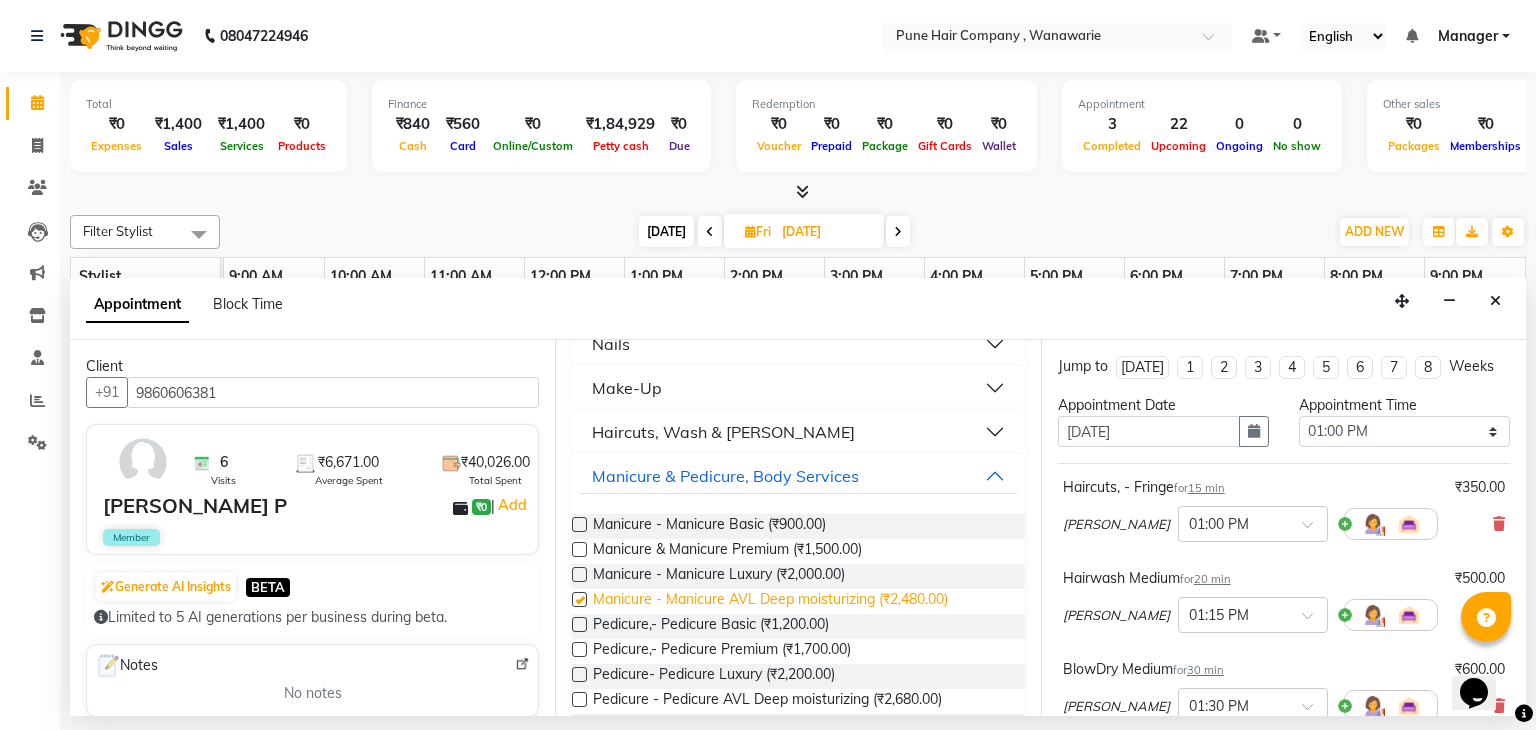 checkbox on "false" 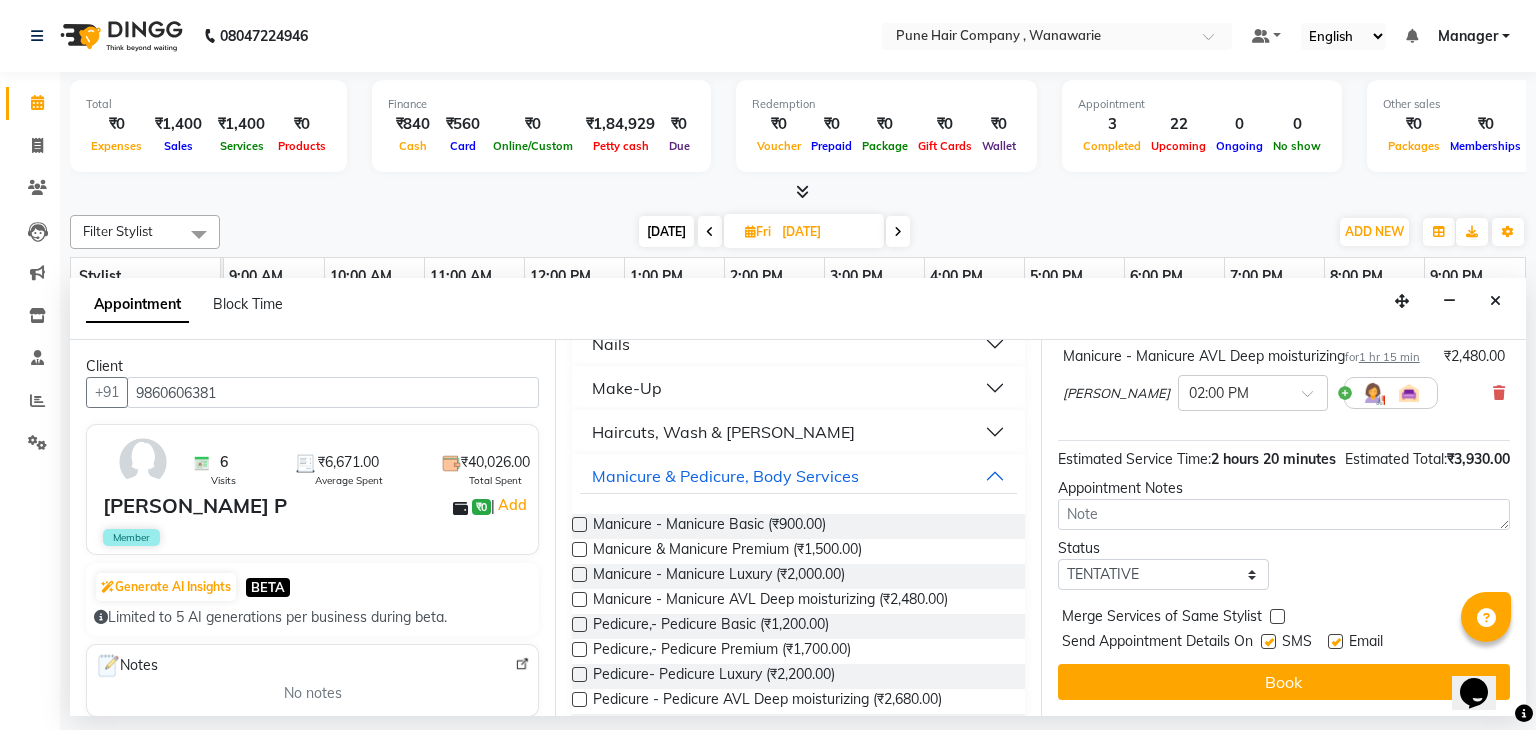 scroll, scrollTop: 444, scrollLeft: 0, axis: vertical 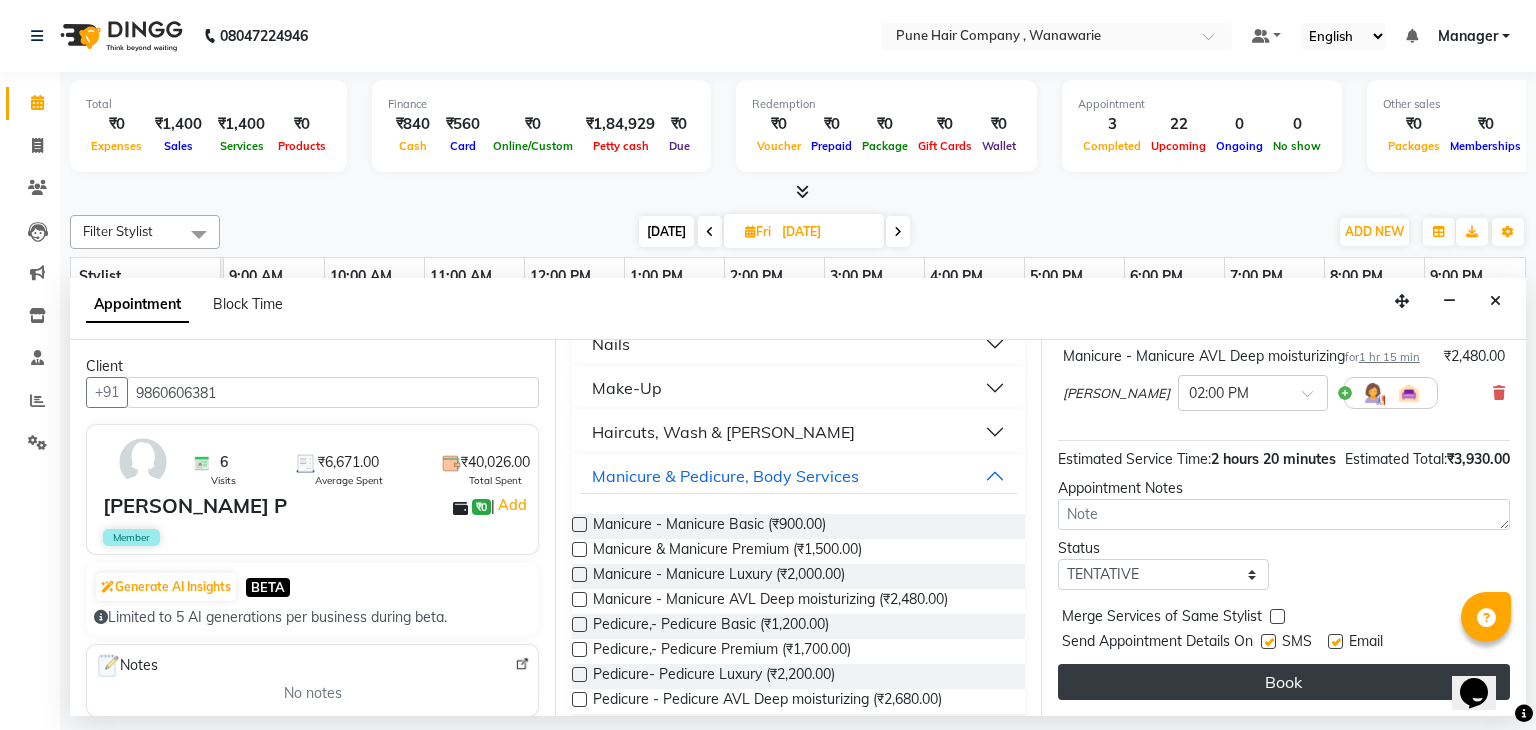 click on "Book" at bounding box center (1284, 682) 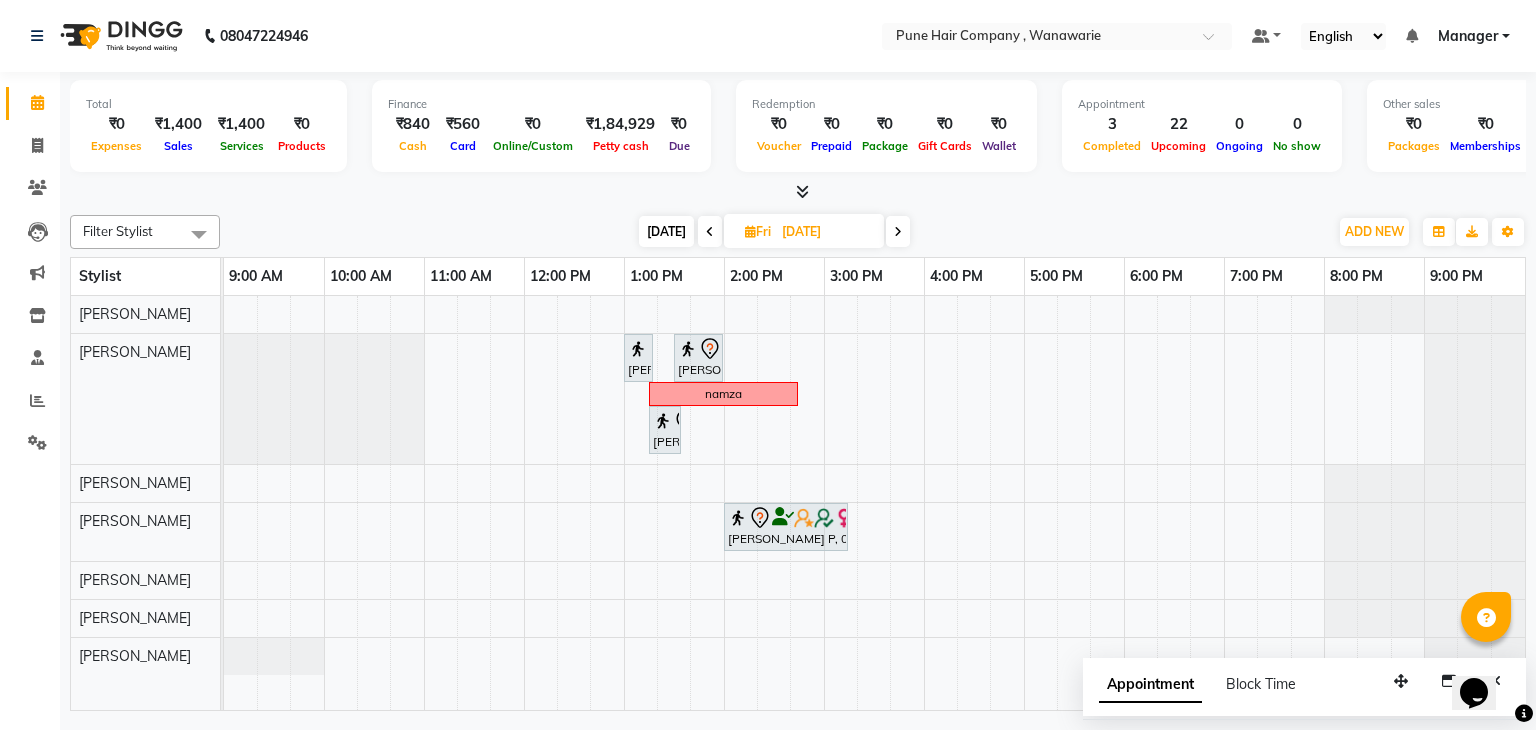 click on "[DATE]" at bounding box center (666, 231) 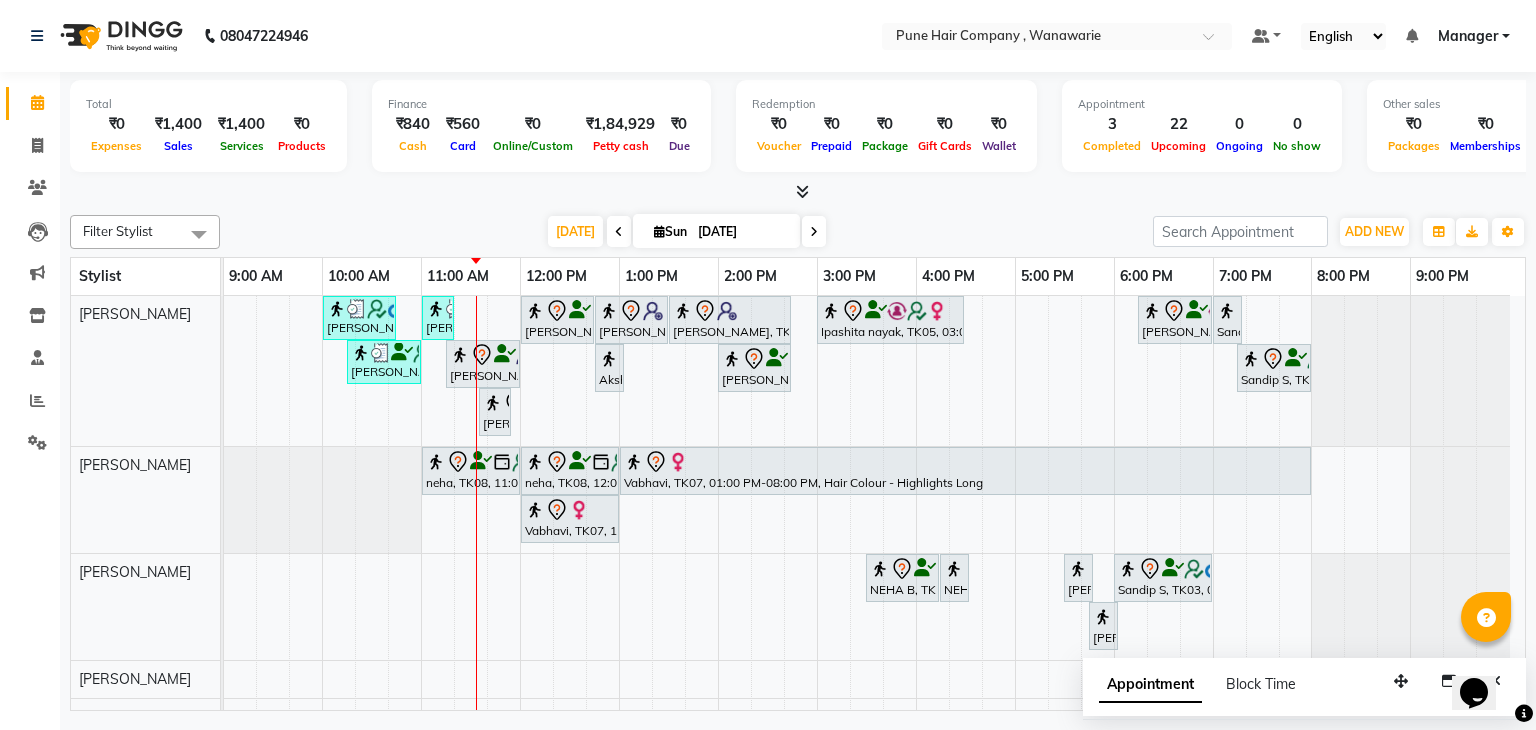 scroll, scrollTop: 120, scrollLeft: 0, axis: vertical 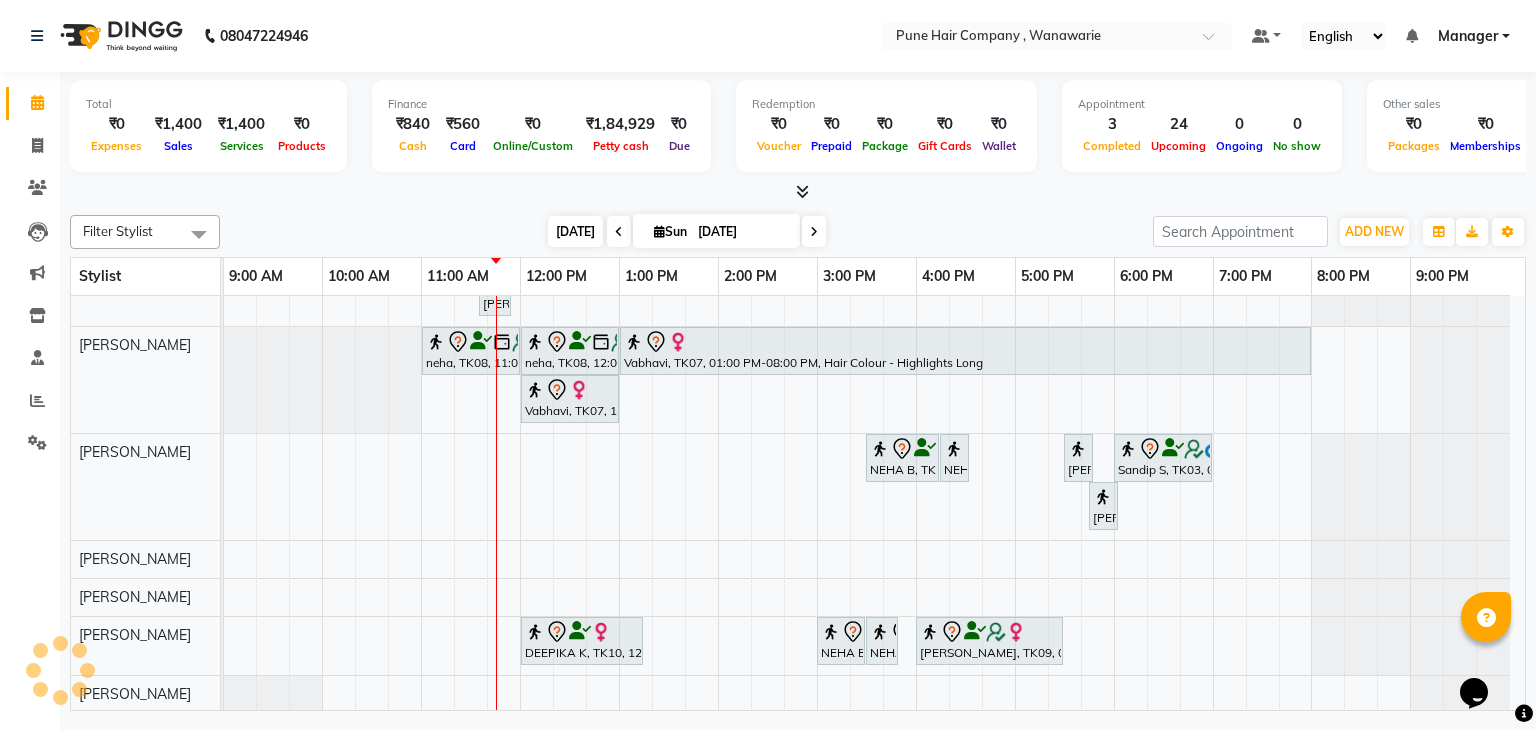 click on "[DATE]" at bounding box center [575, 231] 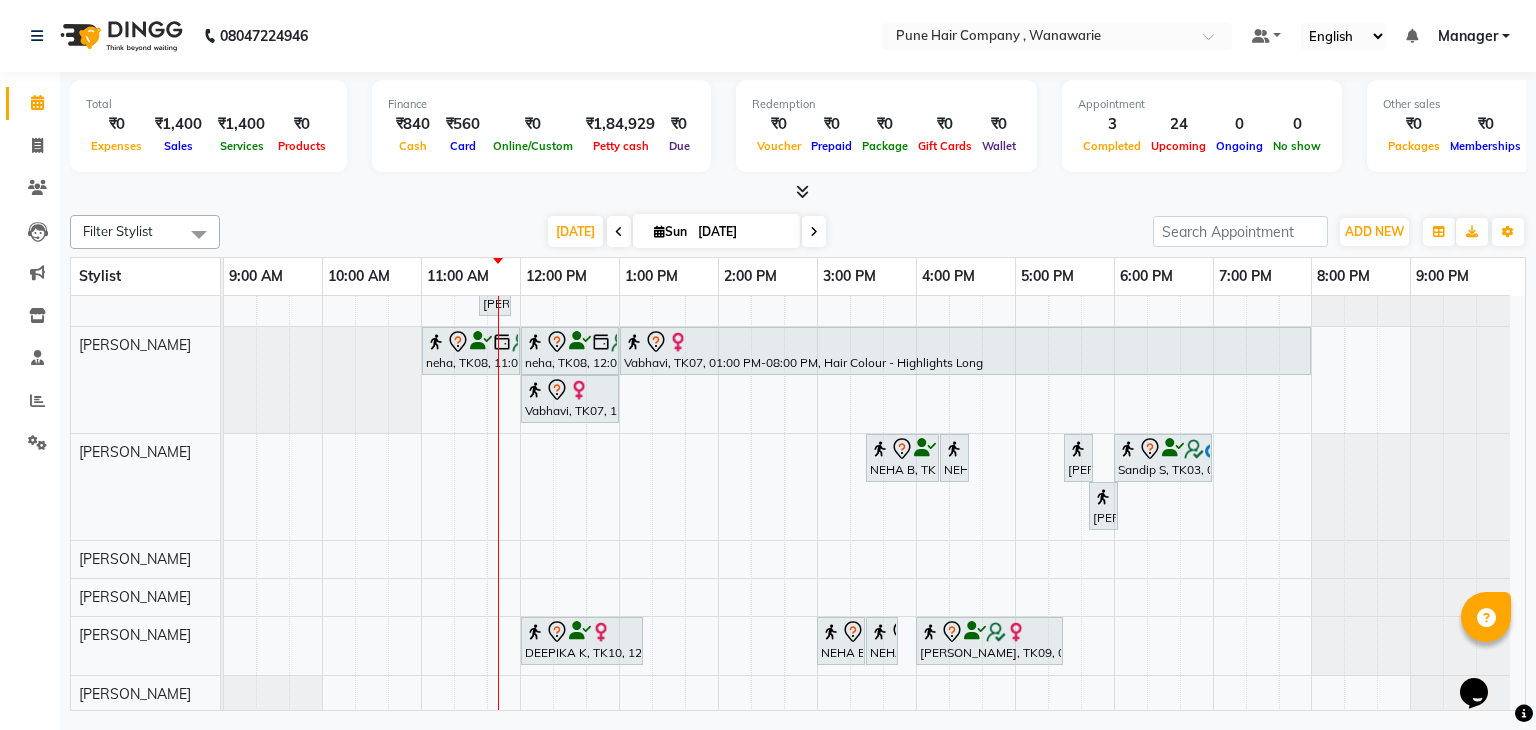 scroll, scrollTop: 0, scrollLeft: 0, axis: both 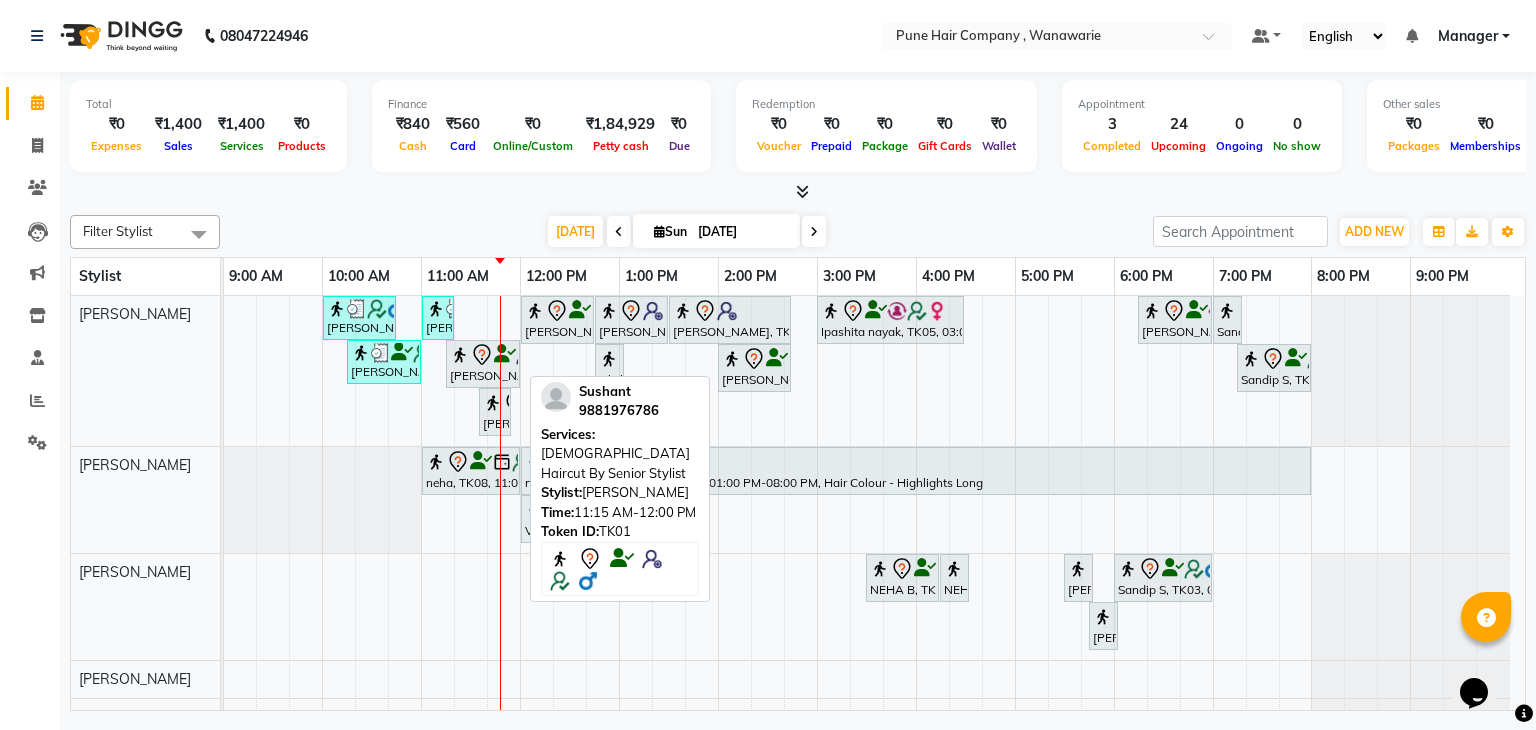 click on "[PERSON_NAME], TK01, 11:15 AM-12:00 PM, [DEMOGRAPHIC_DATA] Haircut By Senior Stylist" at bounding box center (483, 364) 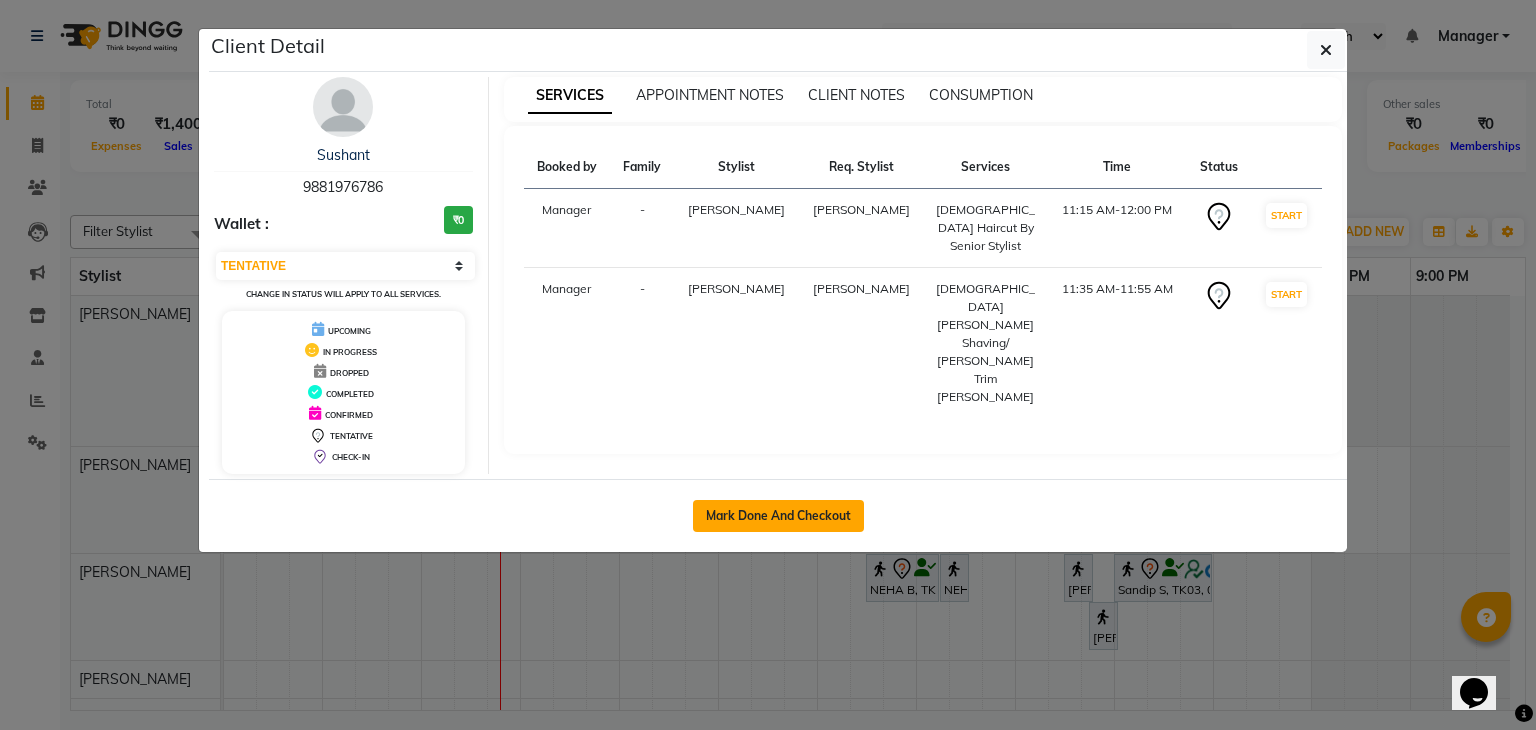 click on "Mark Done And Checkout" 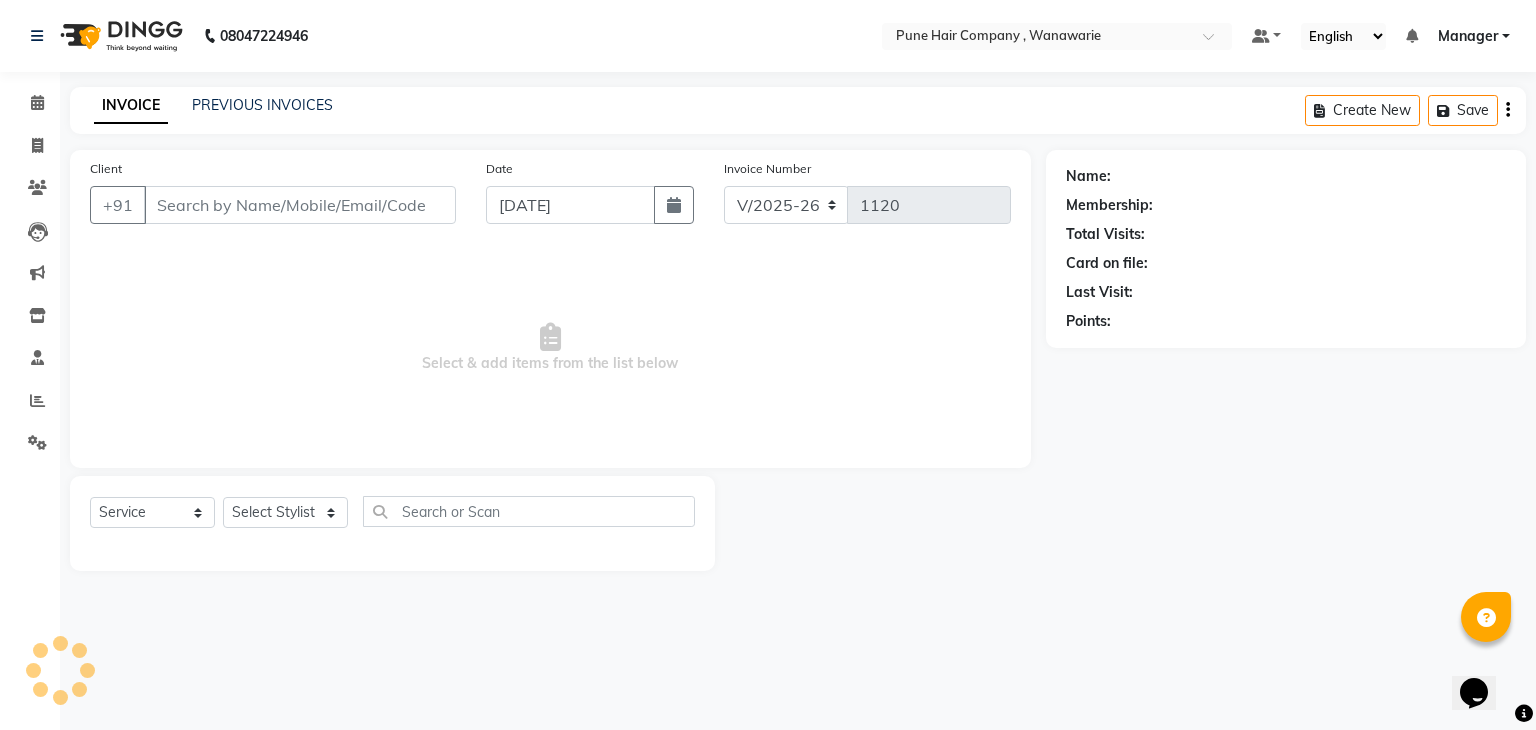 select on "3" 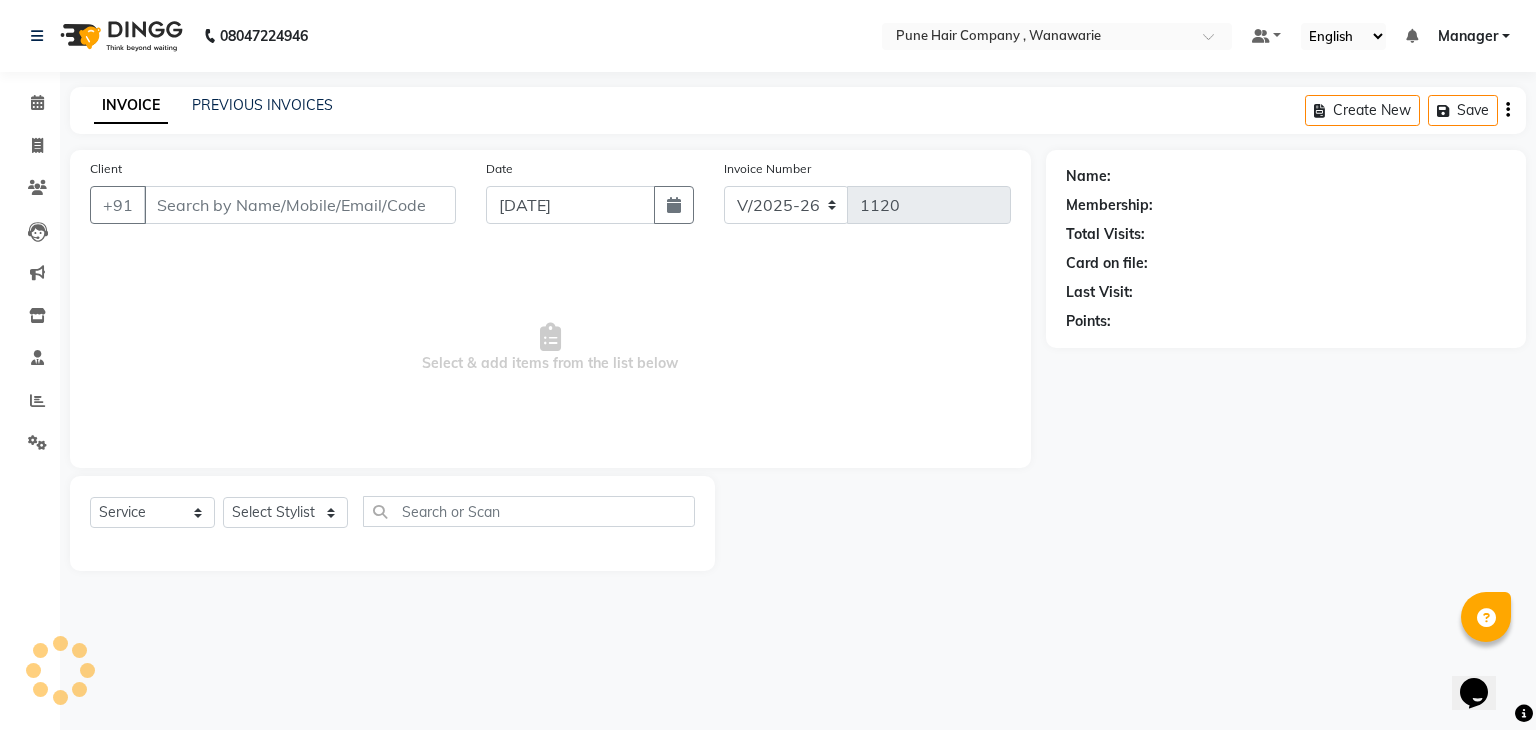 type on "9881976786" 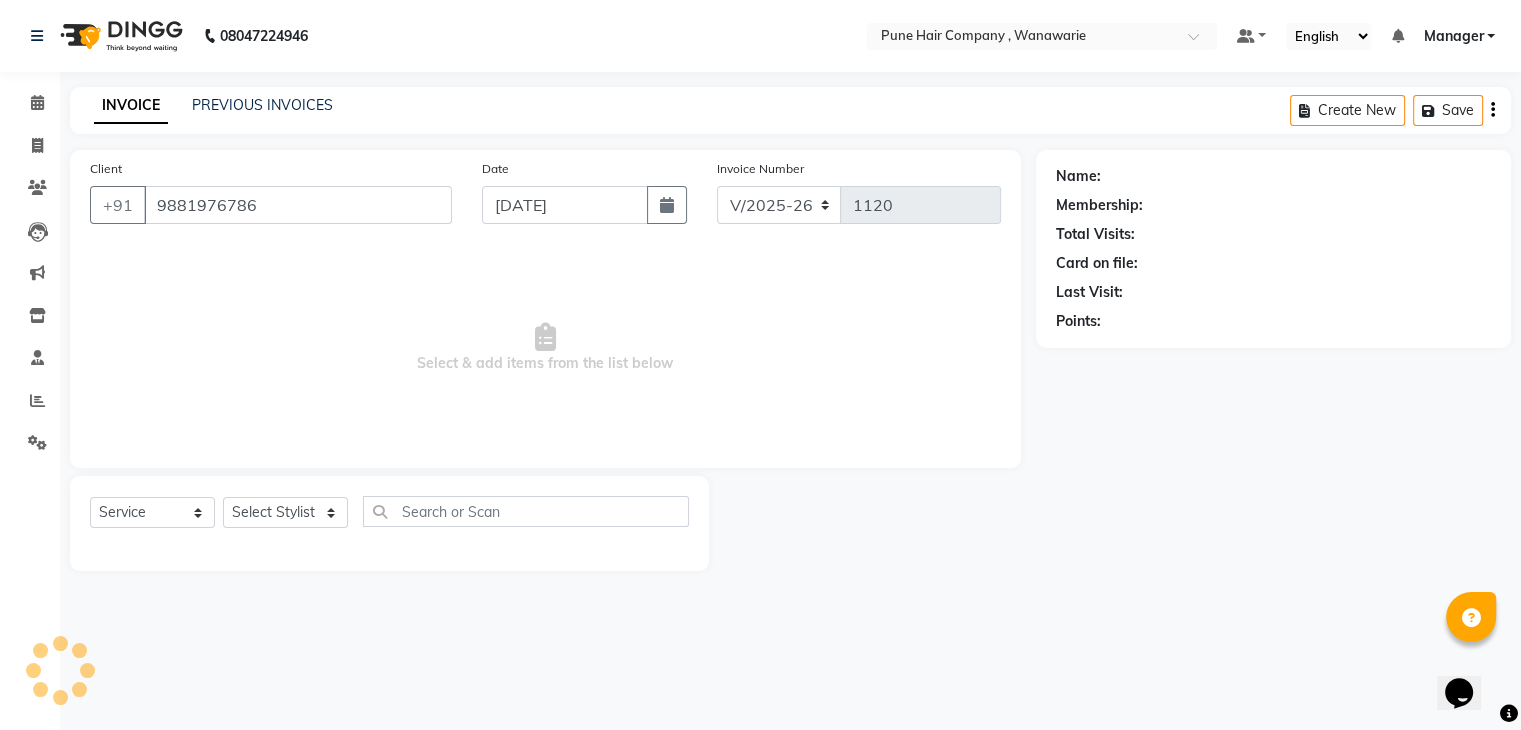 select on "74577" 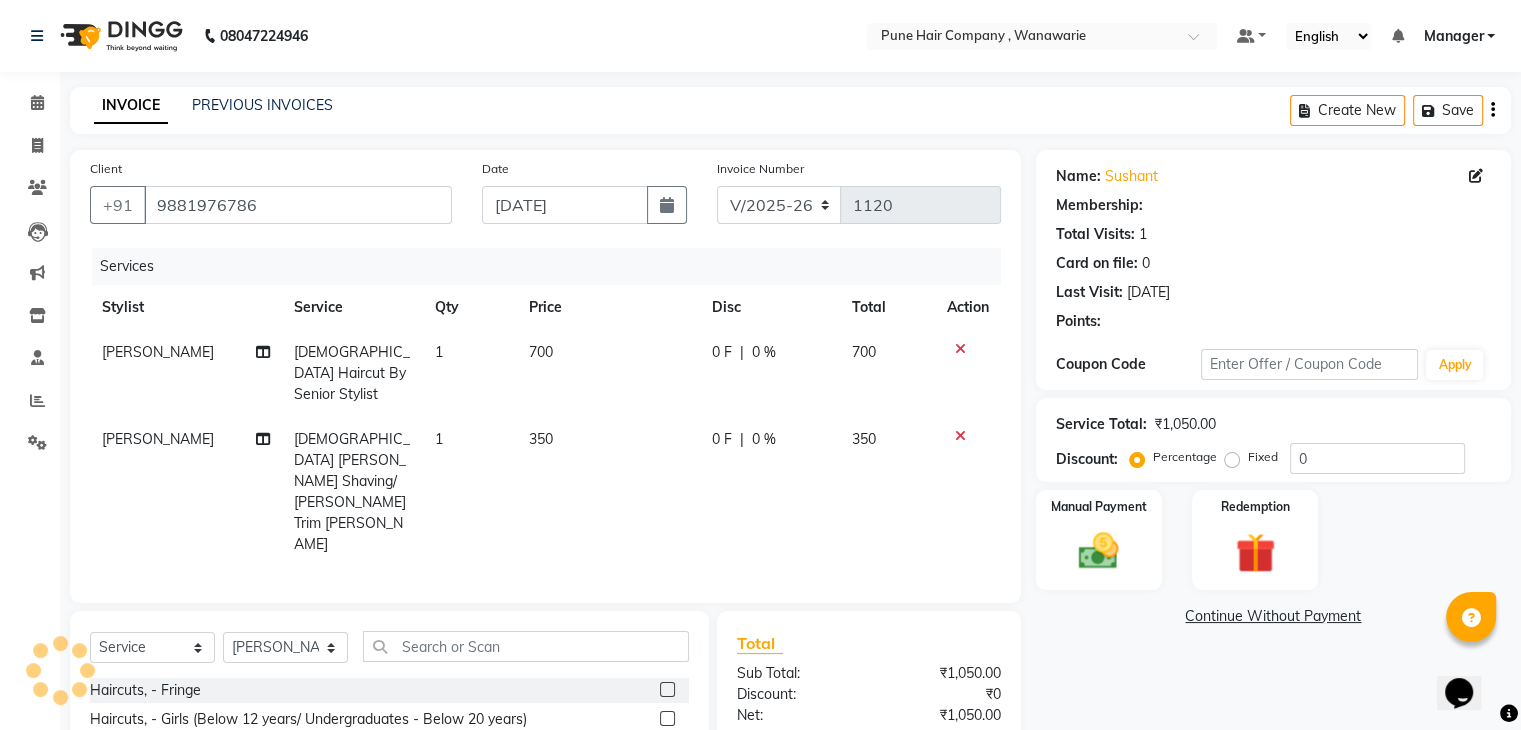 type on "20" 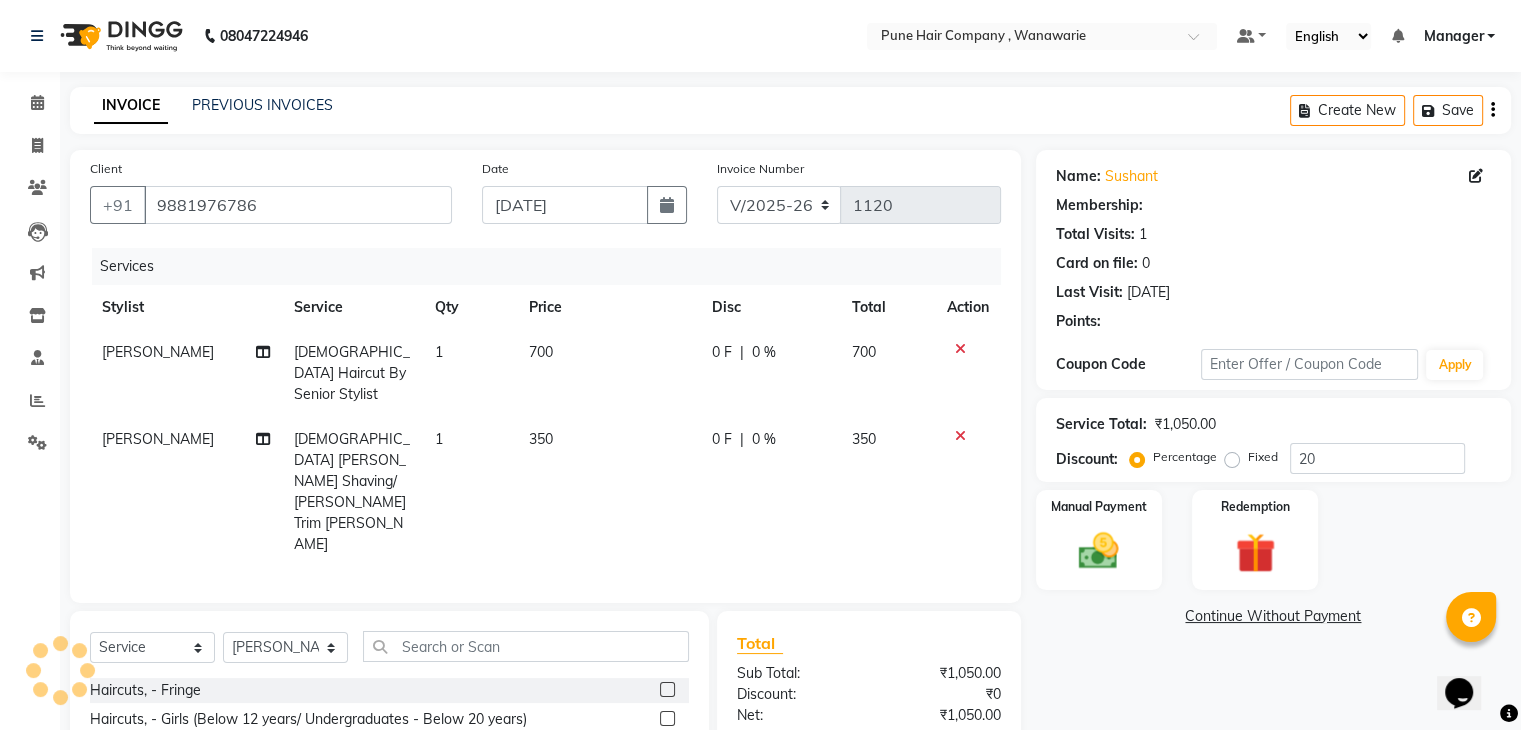select on "1: Object" 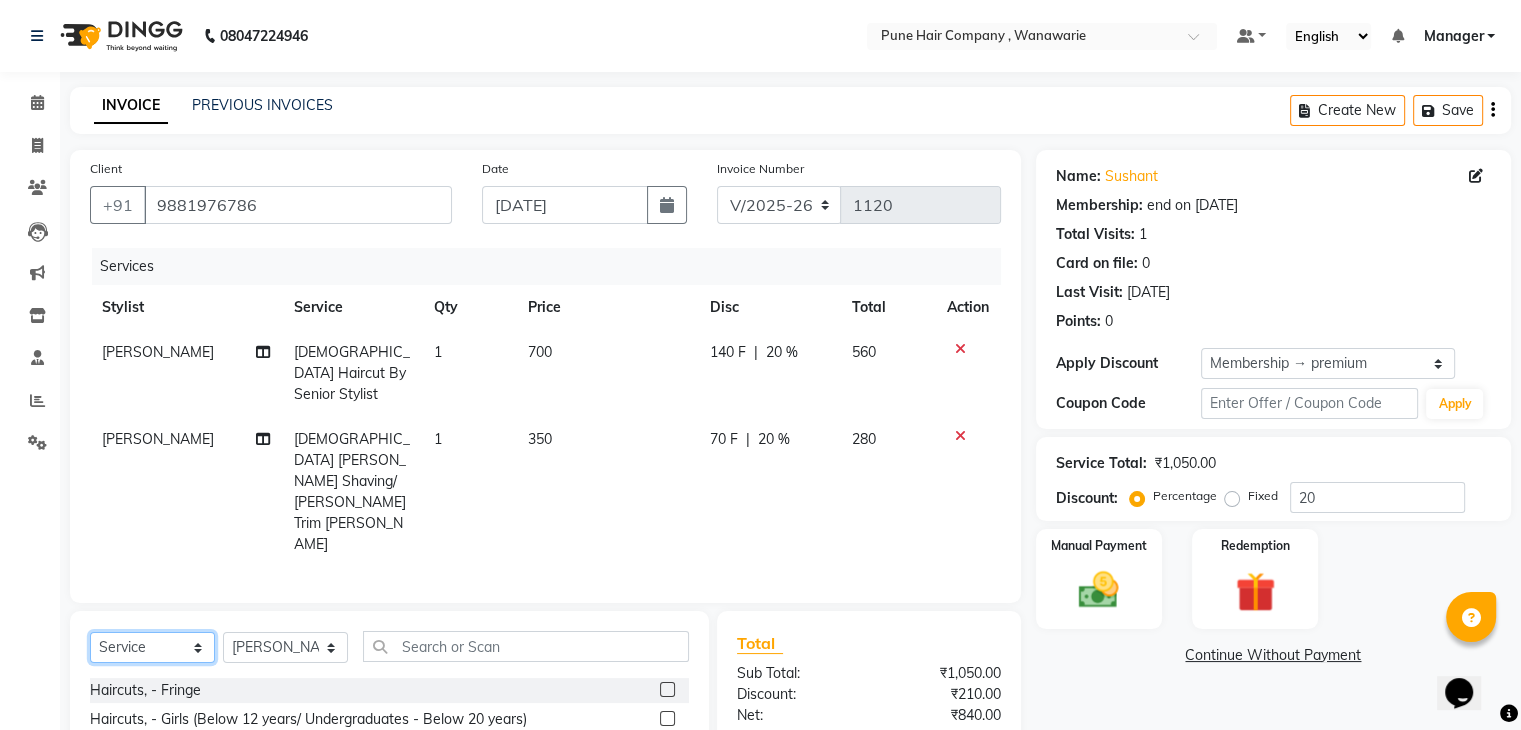 click on "Select  Service  Product  Membership  Package Voucher Prepaid Gift Card" 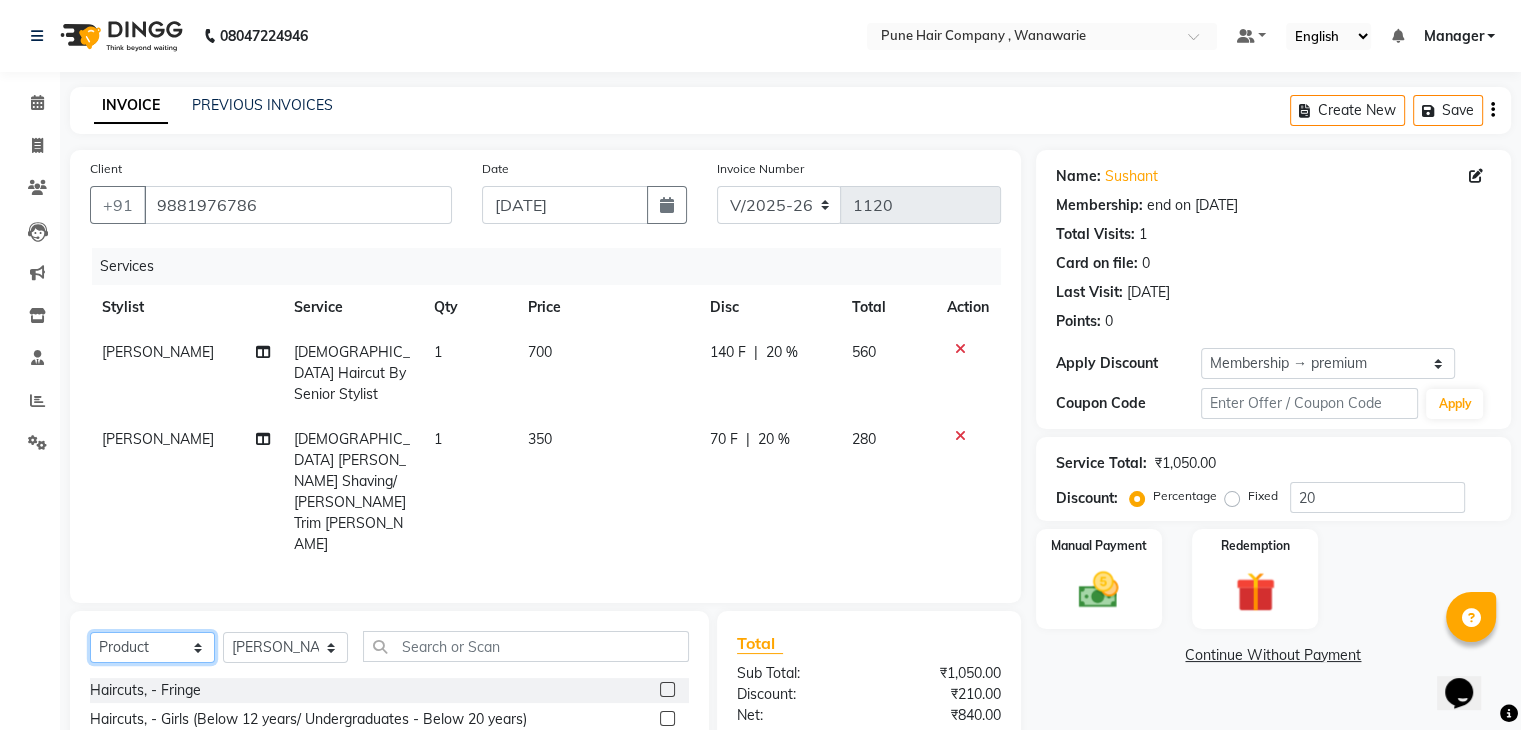 click on "Select  Service  Product  Membership  Package Voucher Prepaid Gift Card" 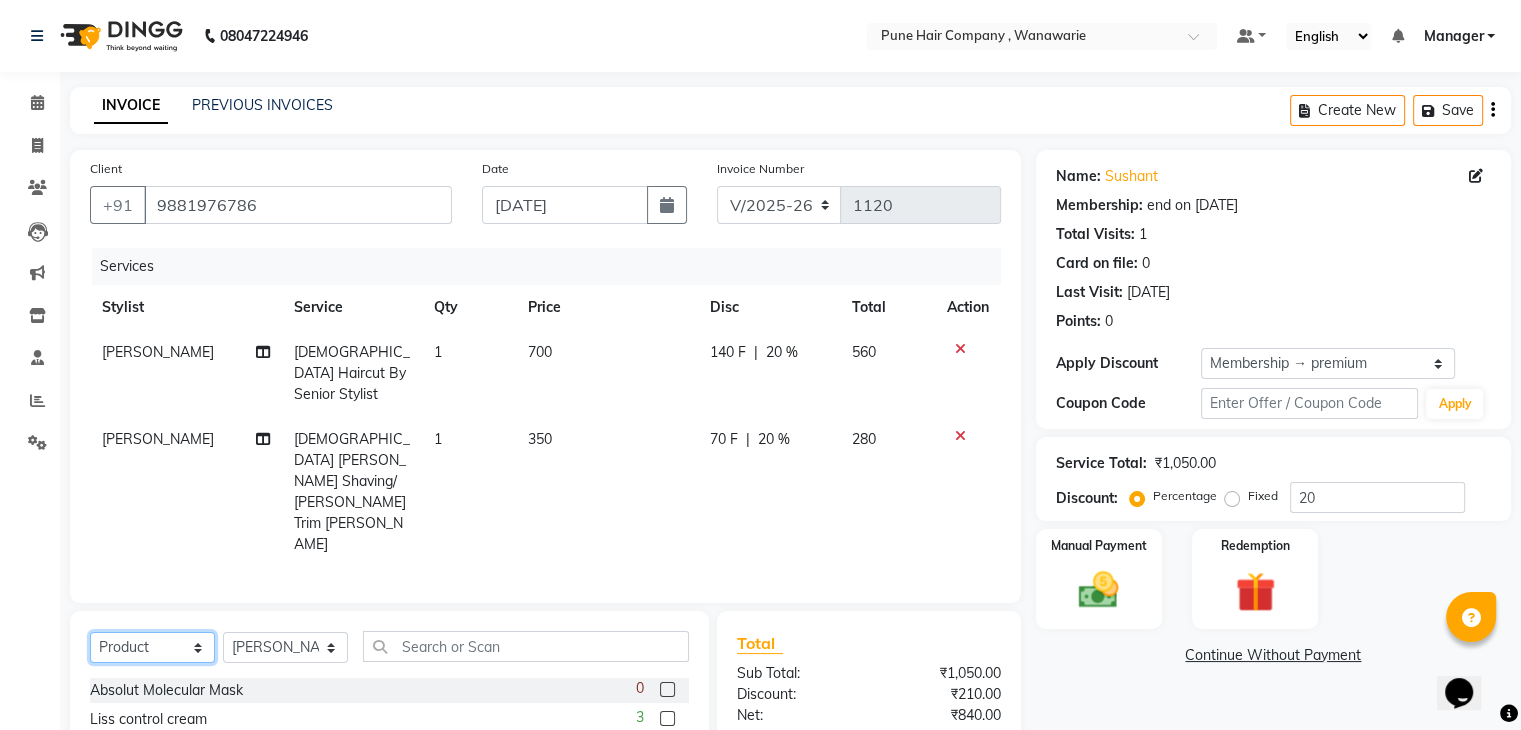 scroll, scrollTop: 138, scrollLeft: 0, axis: vertical 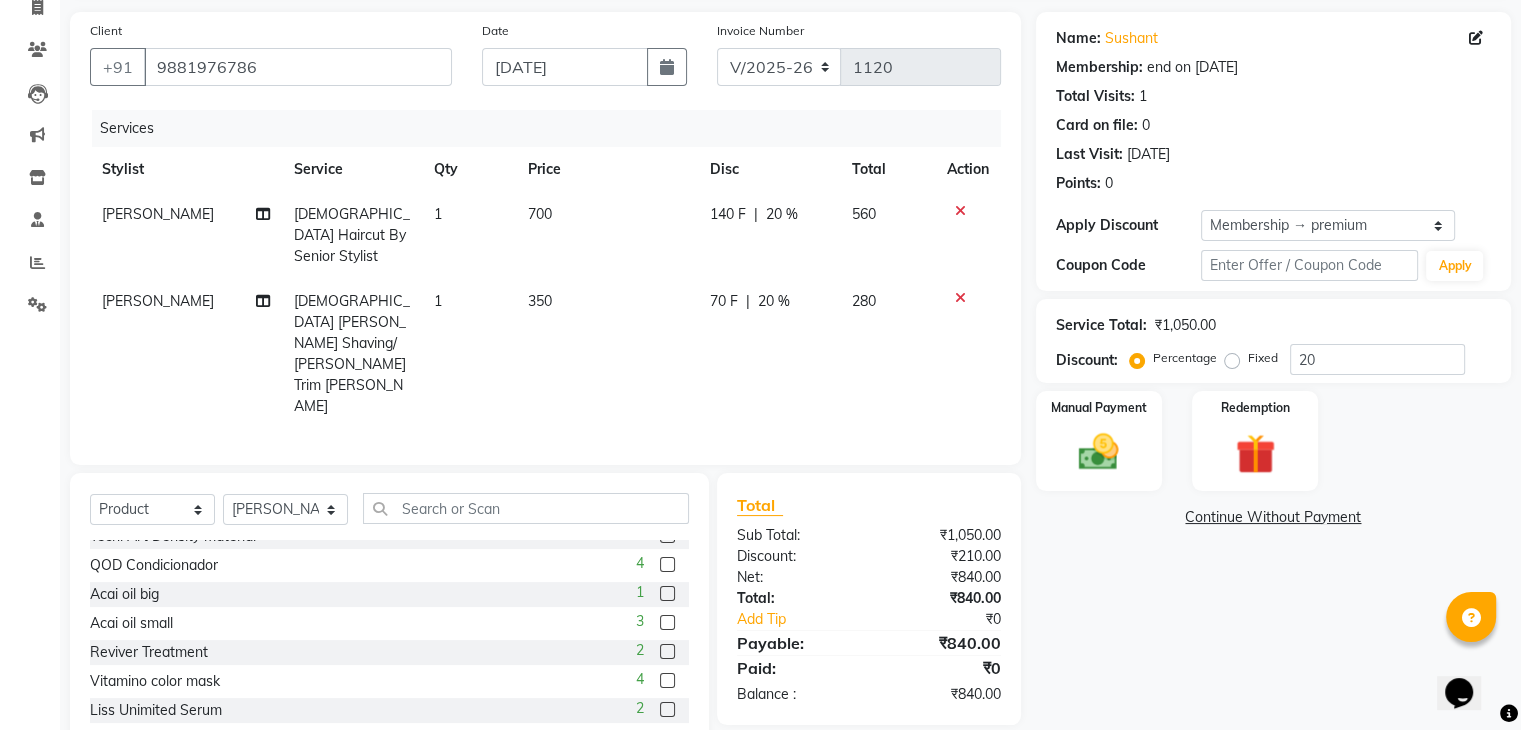 click 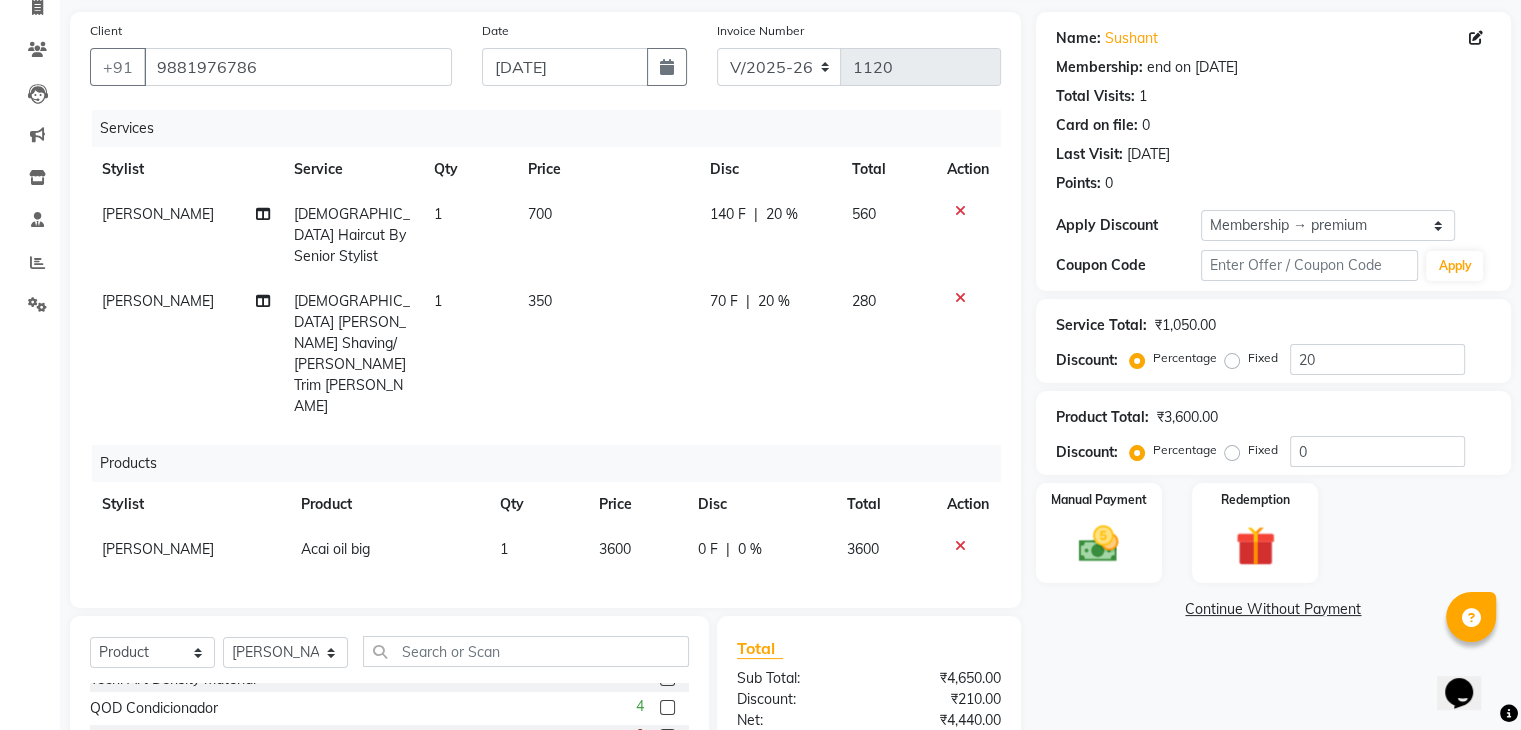 checkbox on "false" 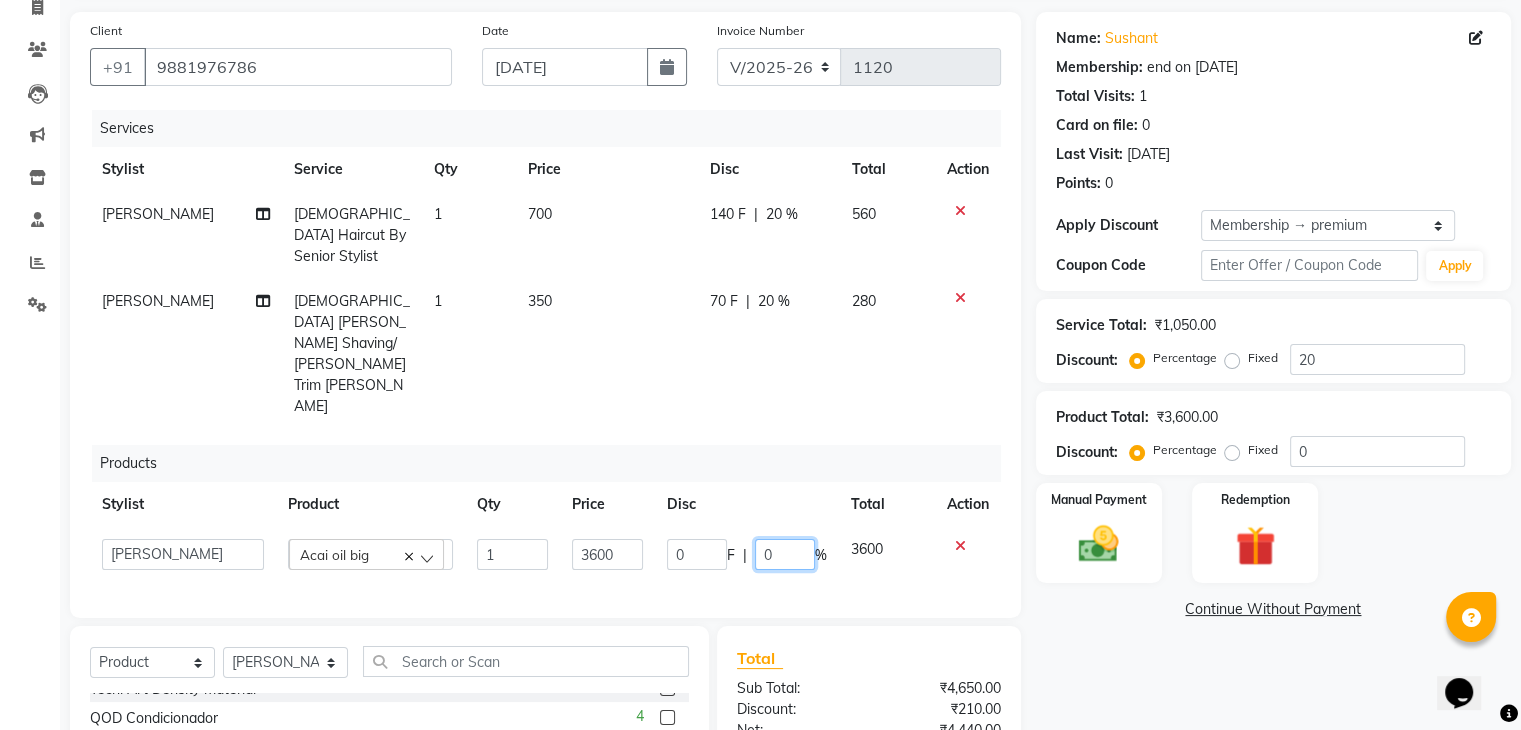 click on "0" 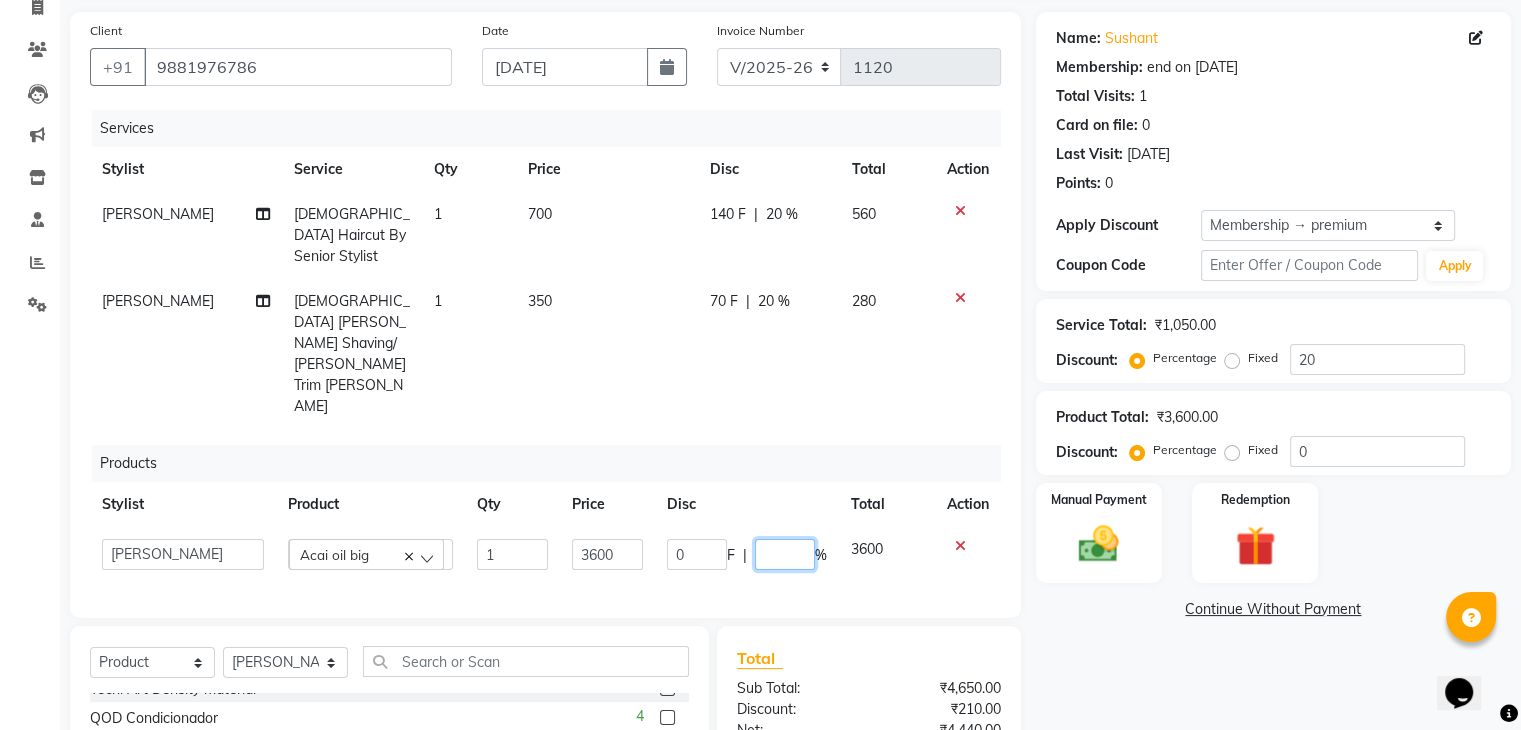 type on "5" 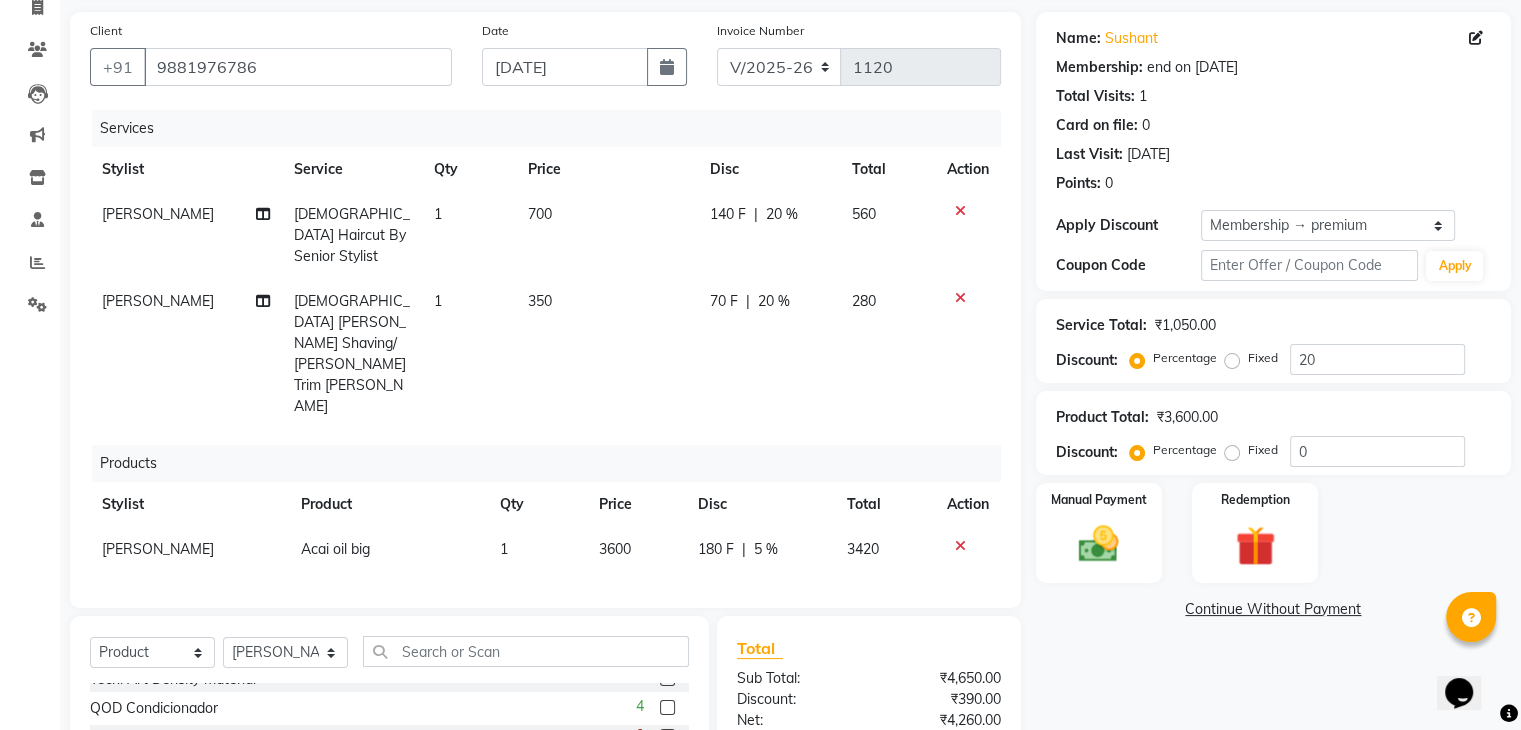 click on "Services Stylist Service Qty Price Disc Total Action Shriram Raut Male Haircut By Senior Stylist 1 700 140 F | 20 % 560 Shriram Raut Male Beard Shaving/ Beard Trim Beard 1 350 70 F | 20 % 280 Products Stylist Product Qty Price Disc Total Action Shriram Raut Acai oil big 1 3600 180 F | 5 % 3420" 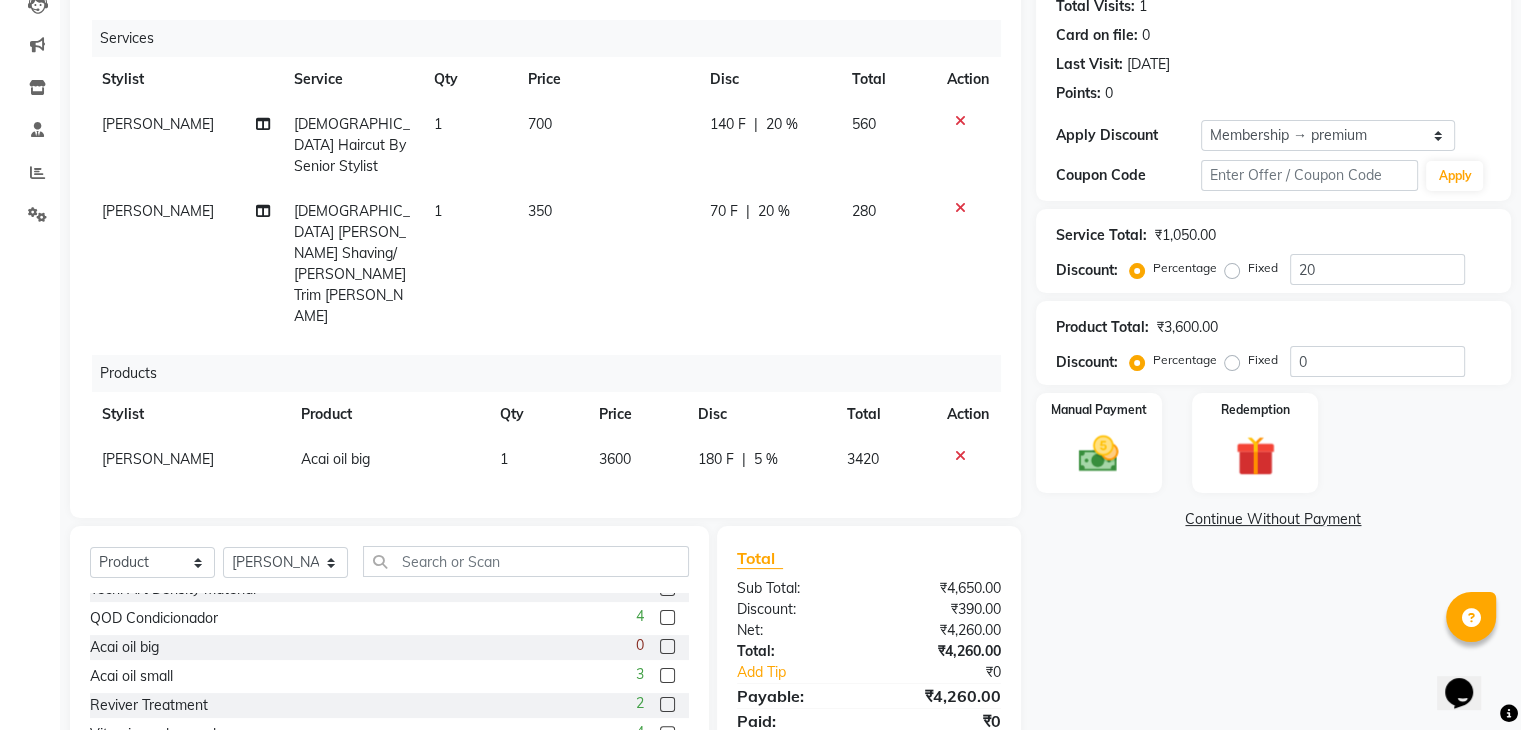 scroll, scrollTop: 281, scrollLeft: 0, axis: vertical 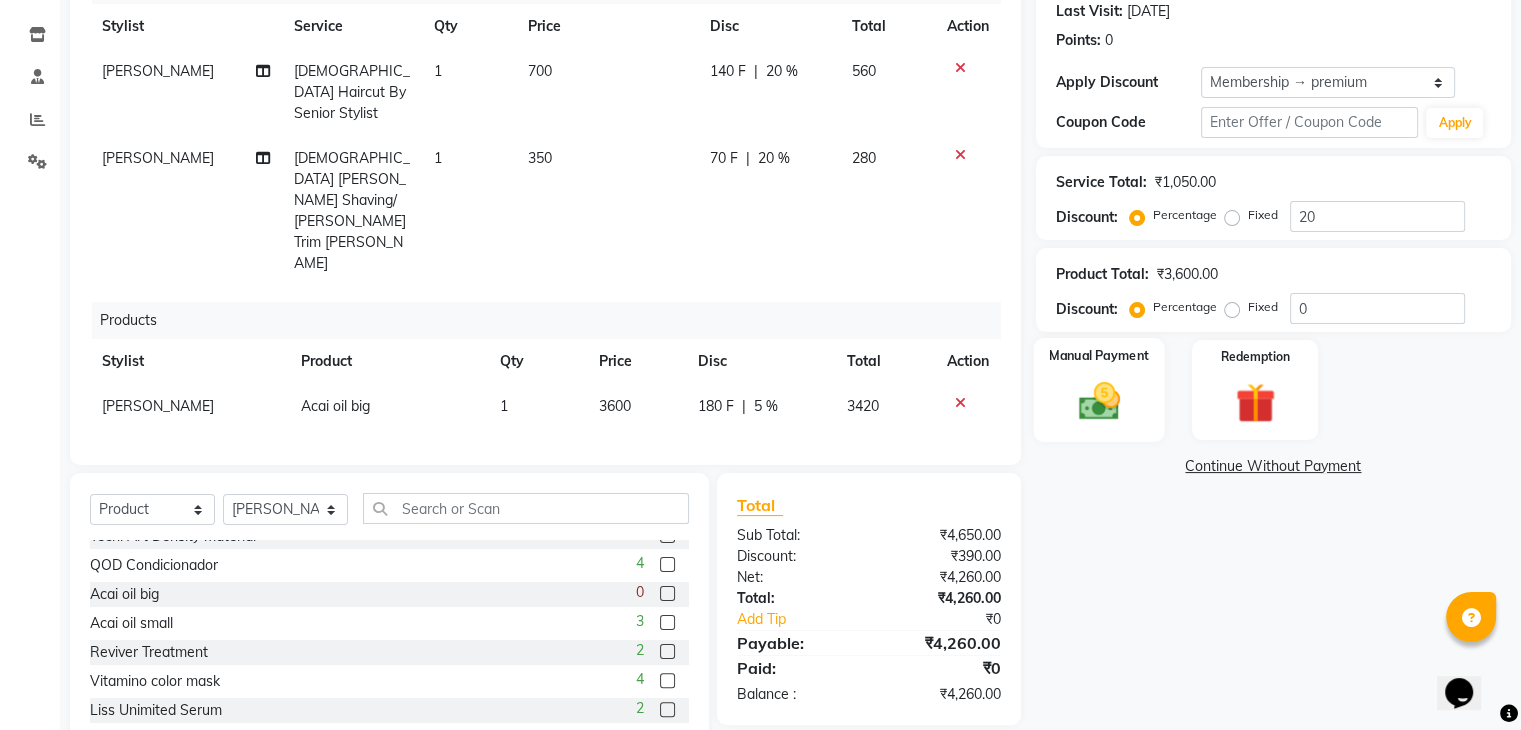 click on "Manual Payment" 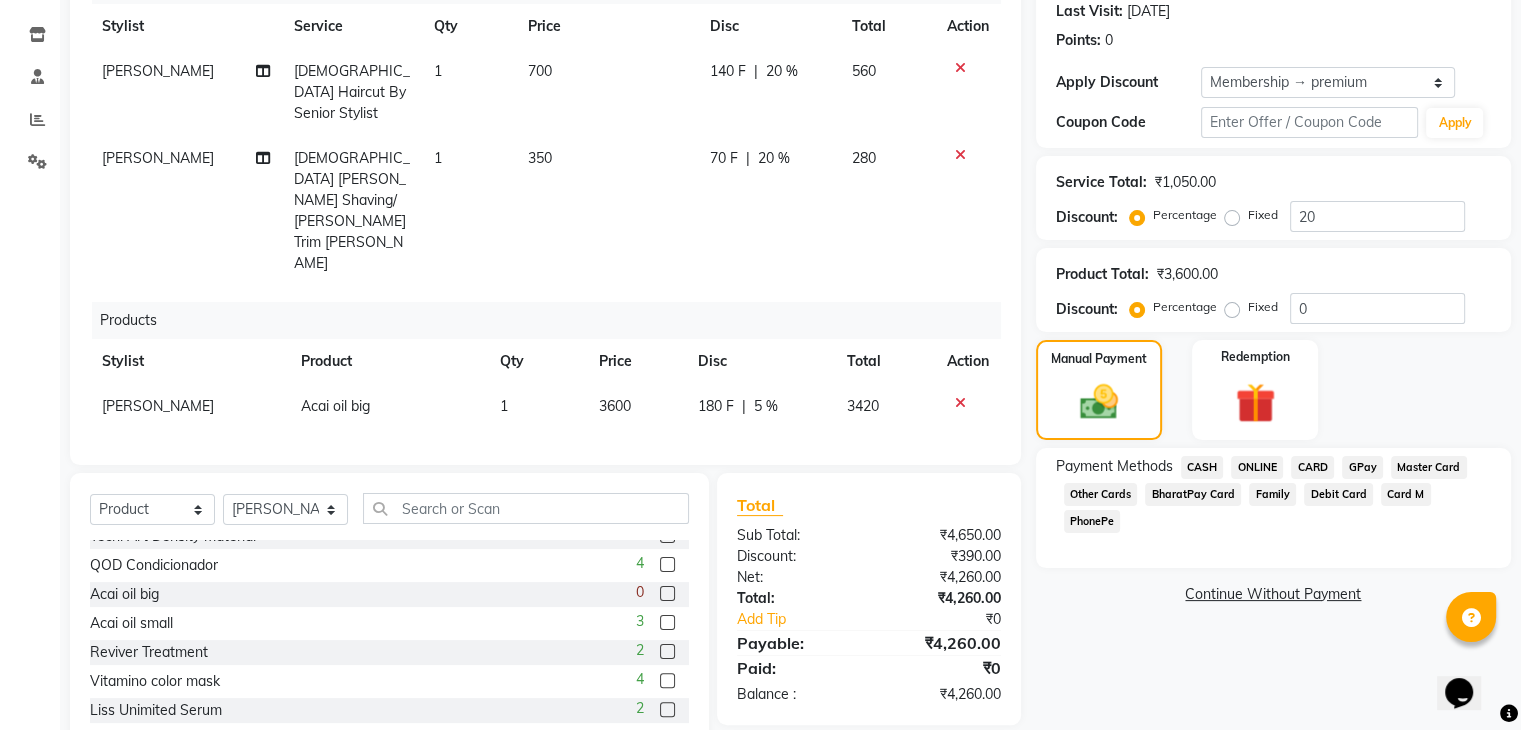 click on "GPay" 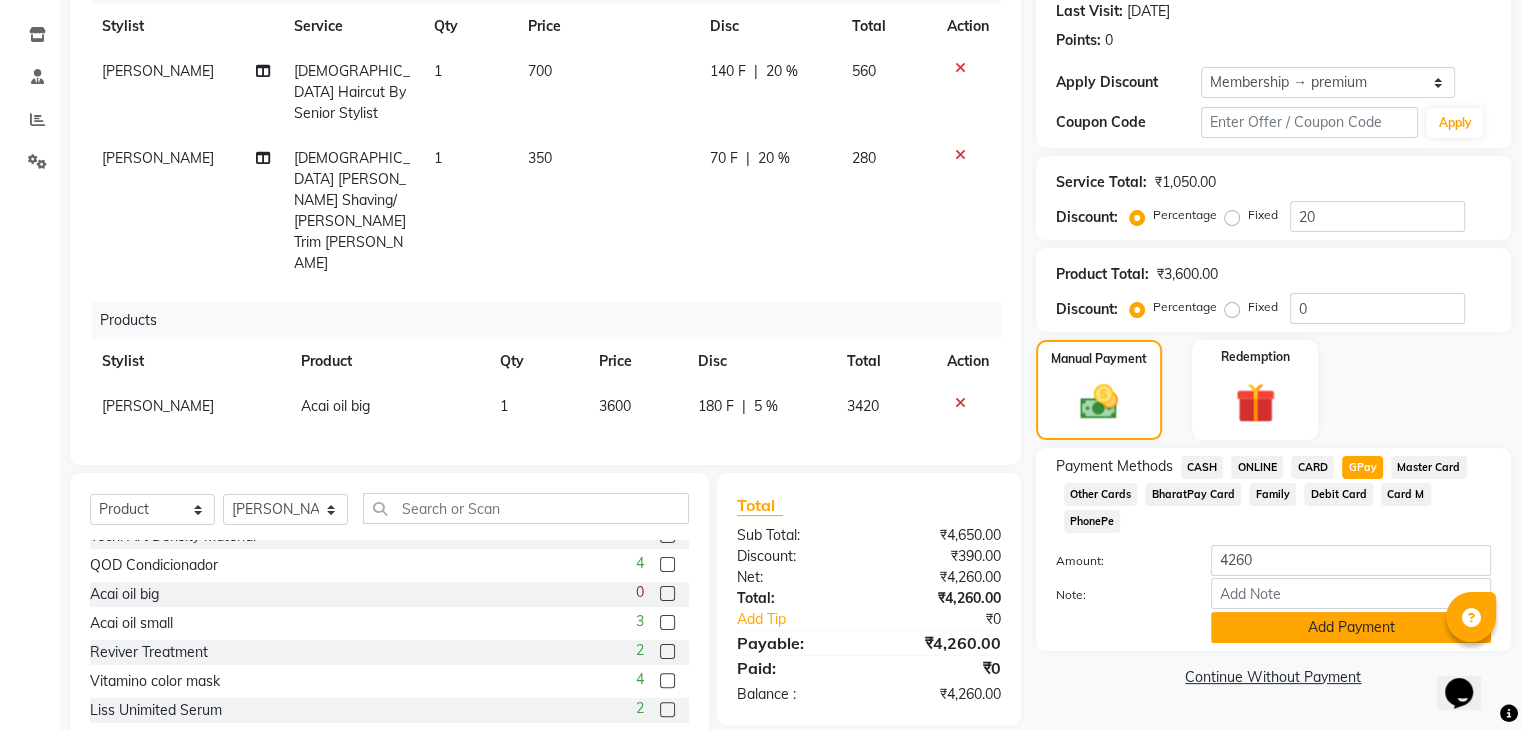 click on "Add Payment" 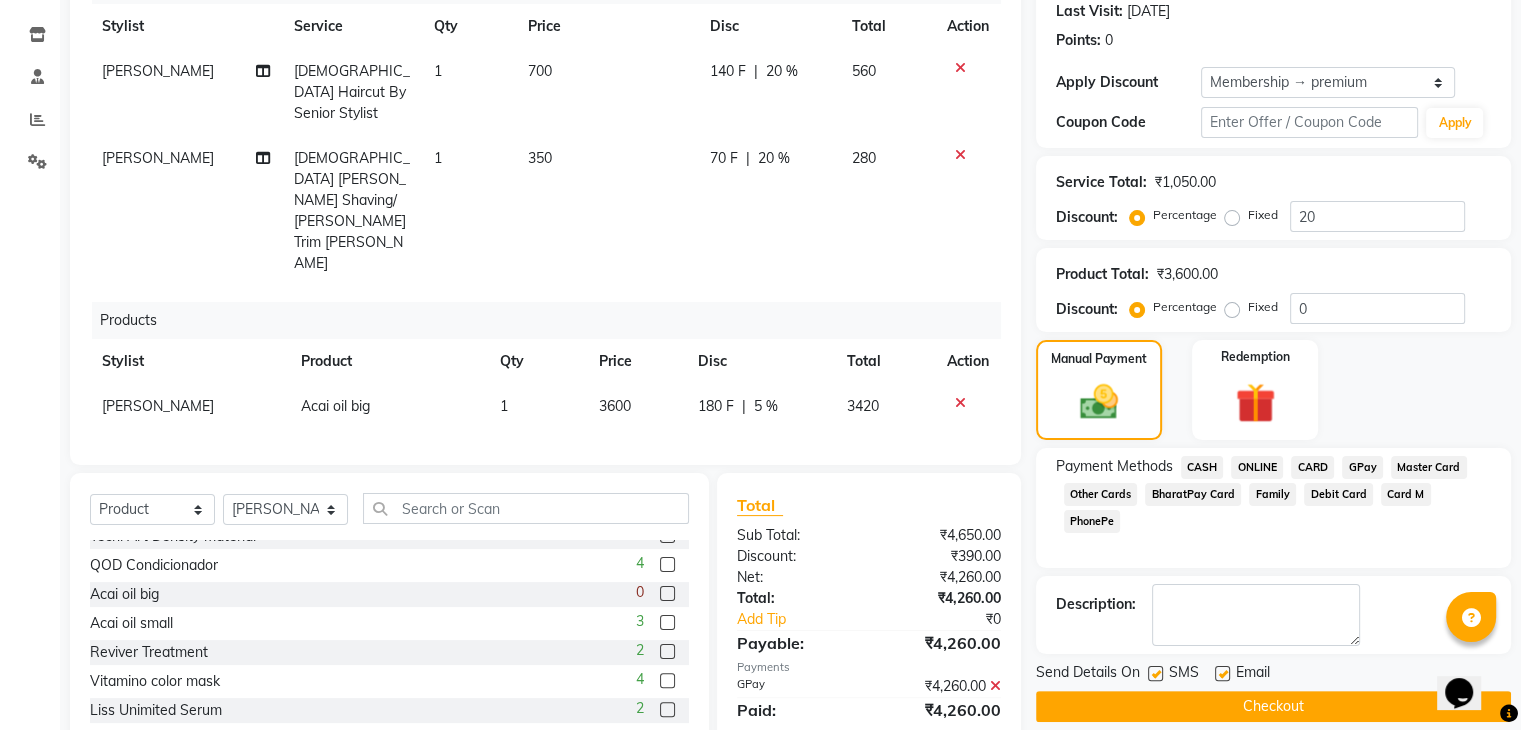 scroll, scrollTop: 301, scrollLeft: 0, axis: vertical 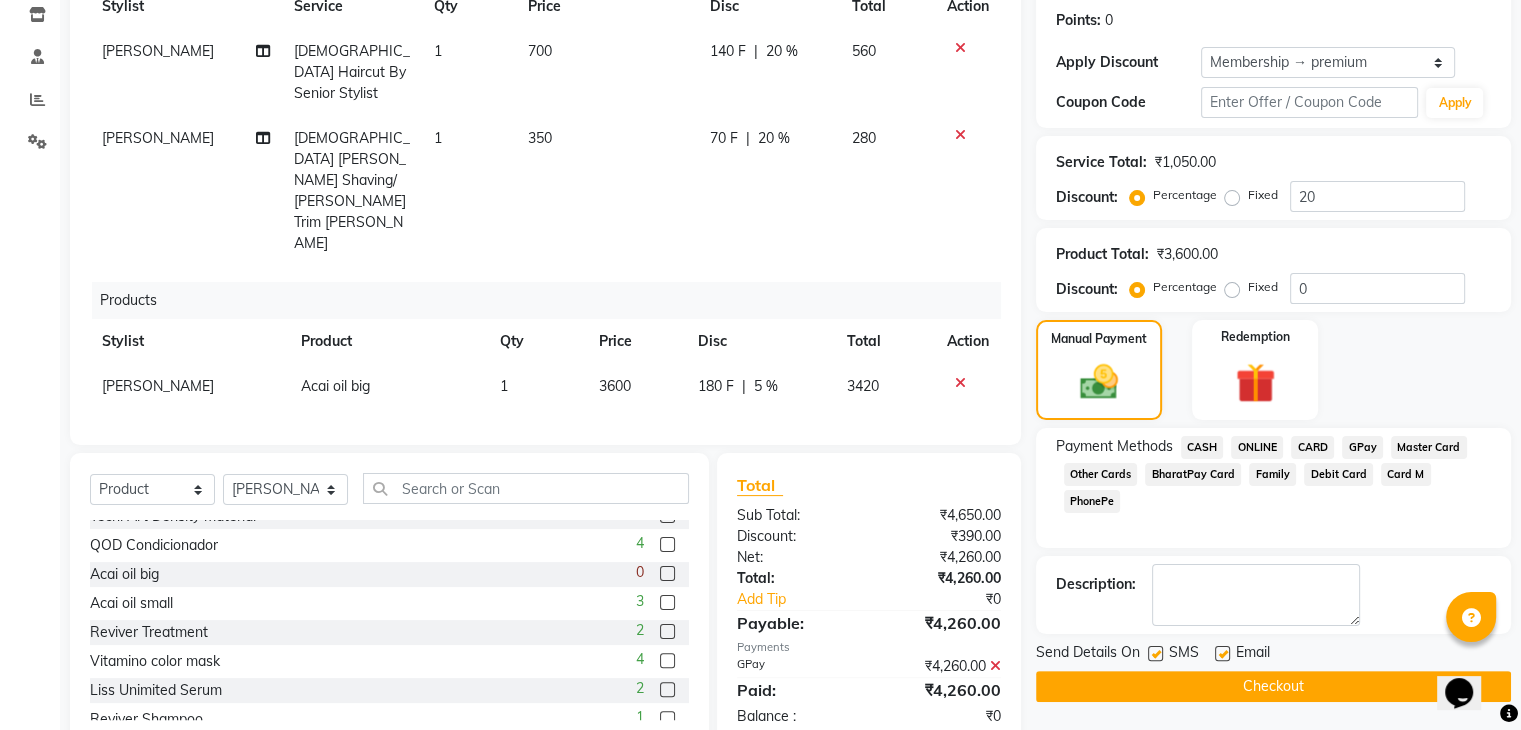 click on "Checkout" 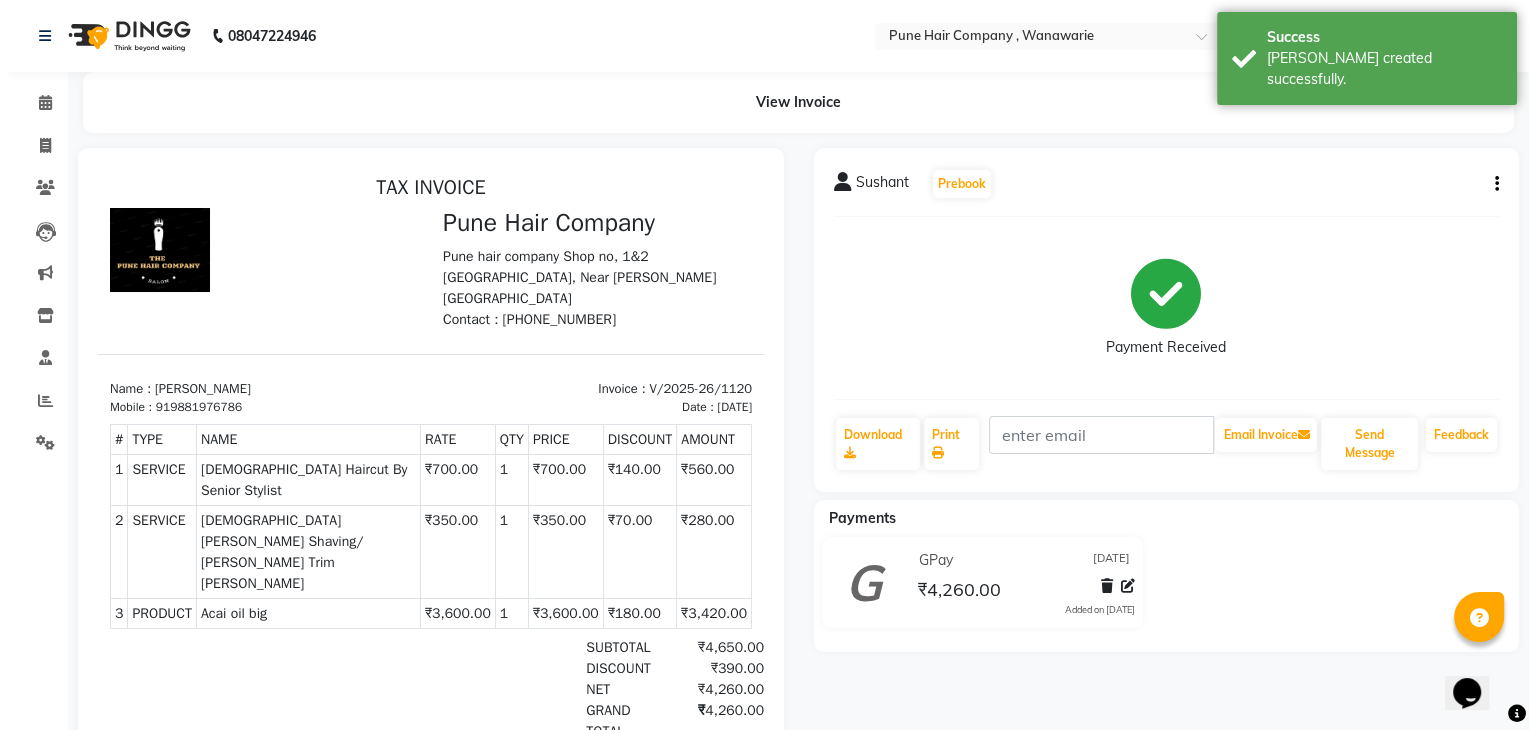 scroll, scrollTop: 0, scrollLeft: 0, axis: both 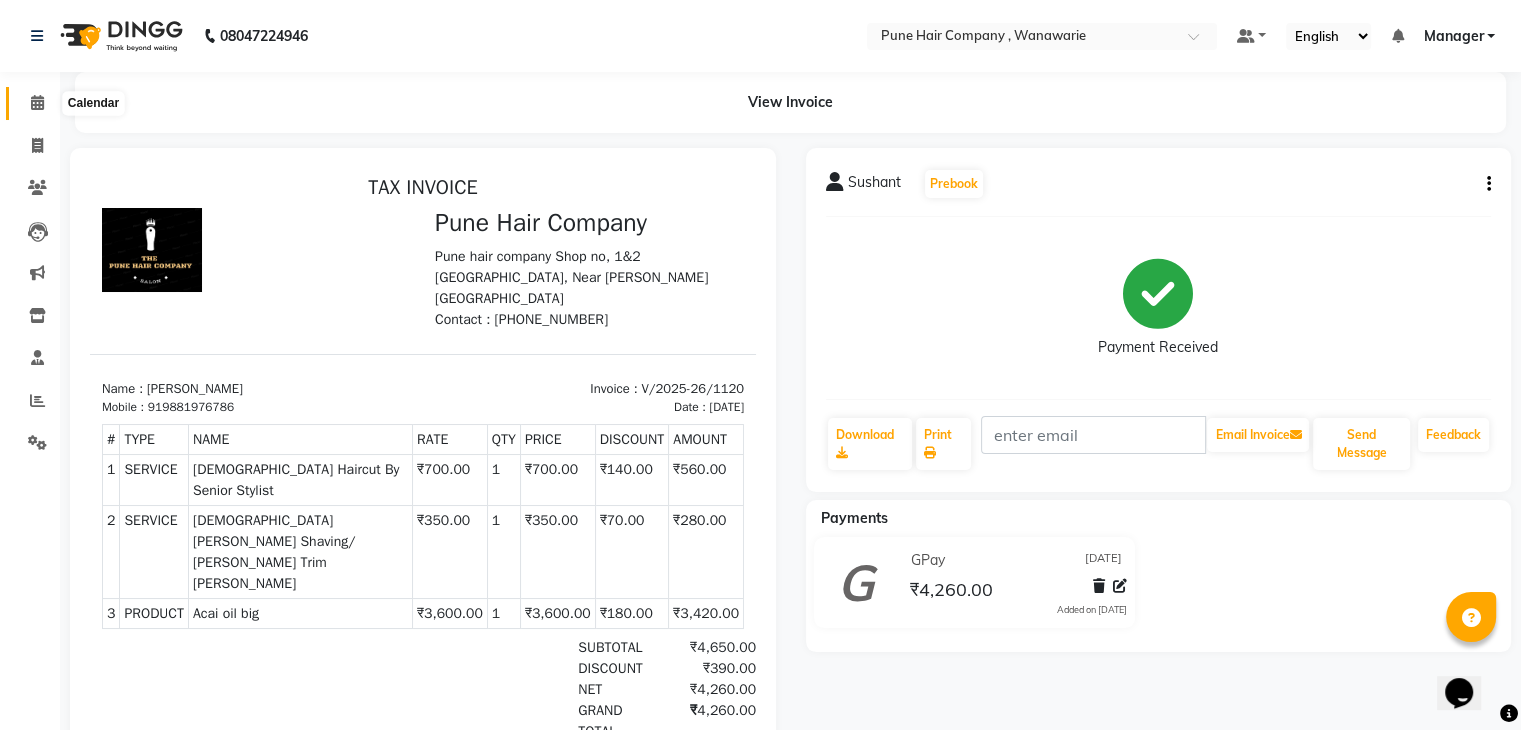 click 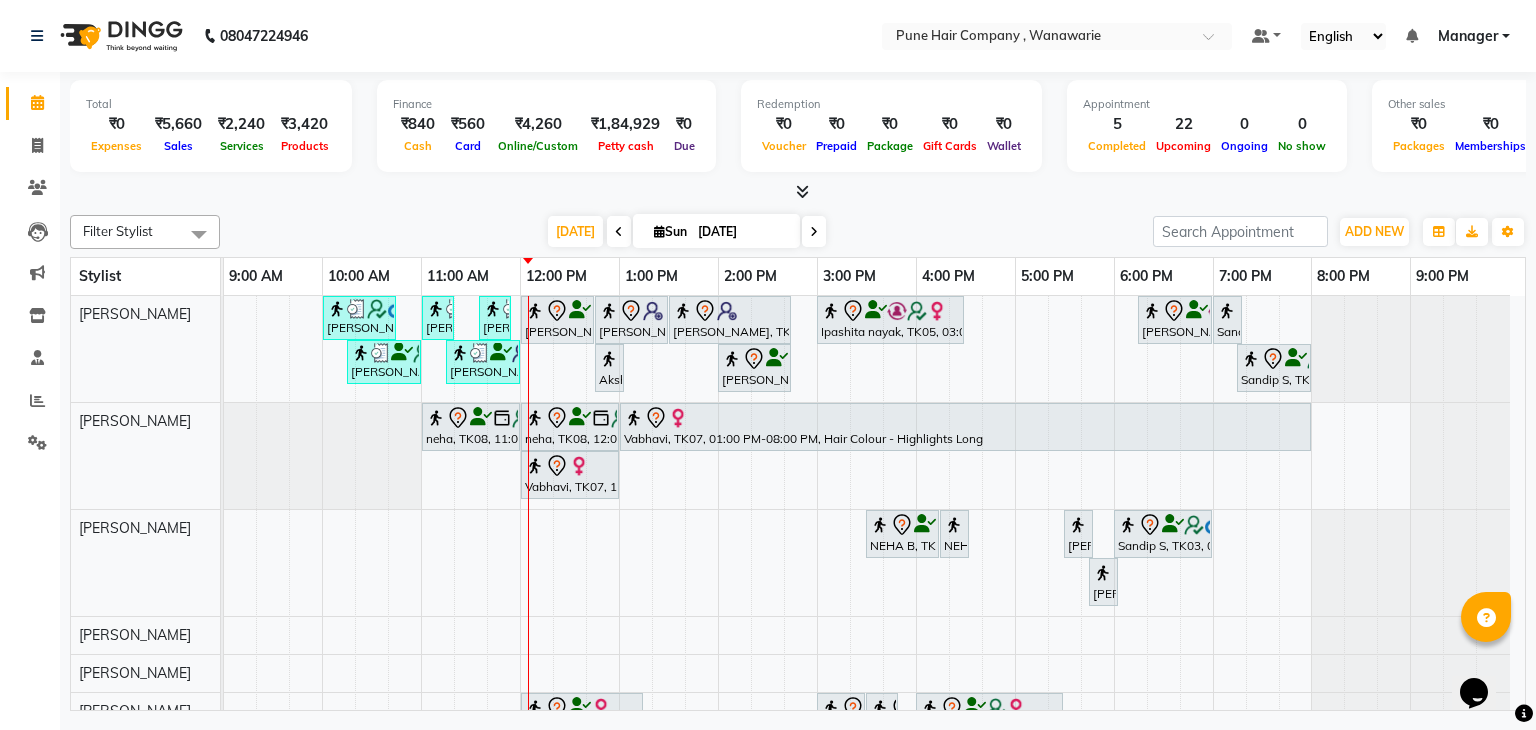 scroll, scrollTop: 76, scrollLeft: 0, axis: vertical 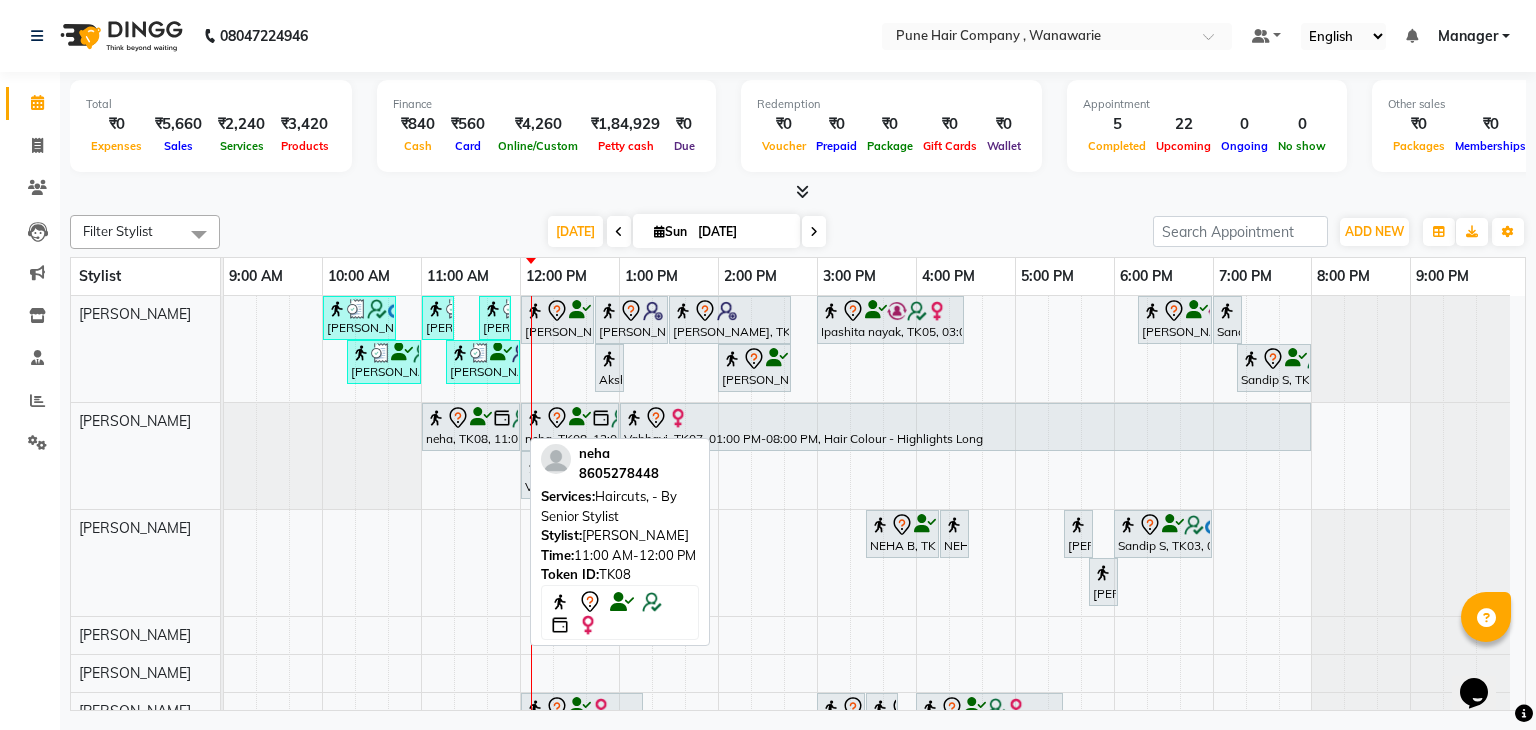 click at bounding box center (481, 417) 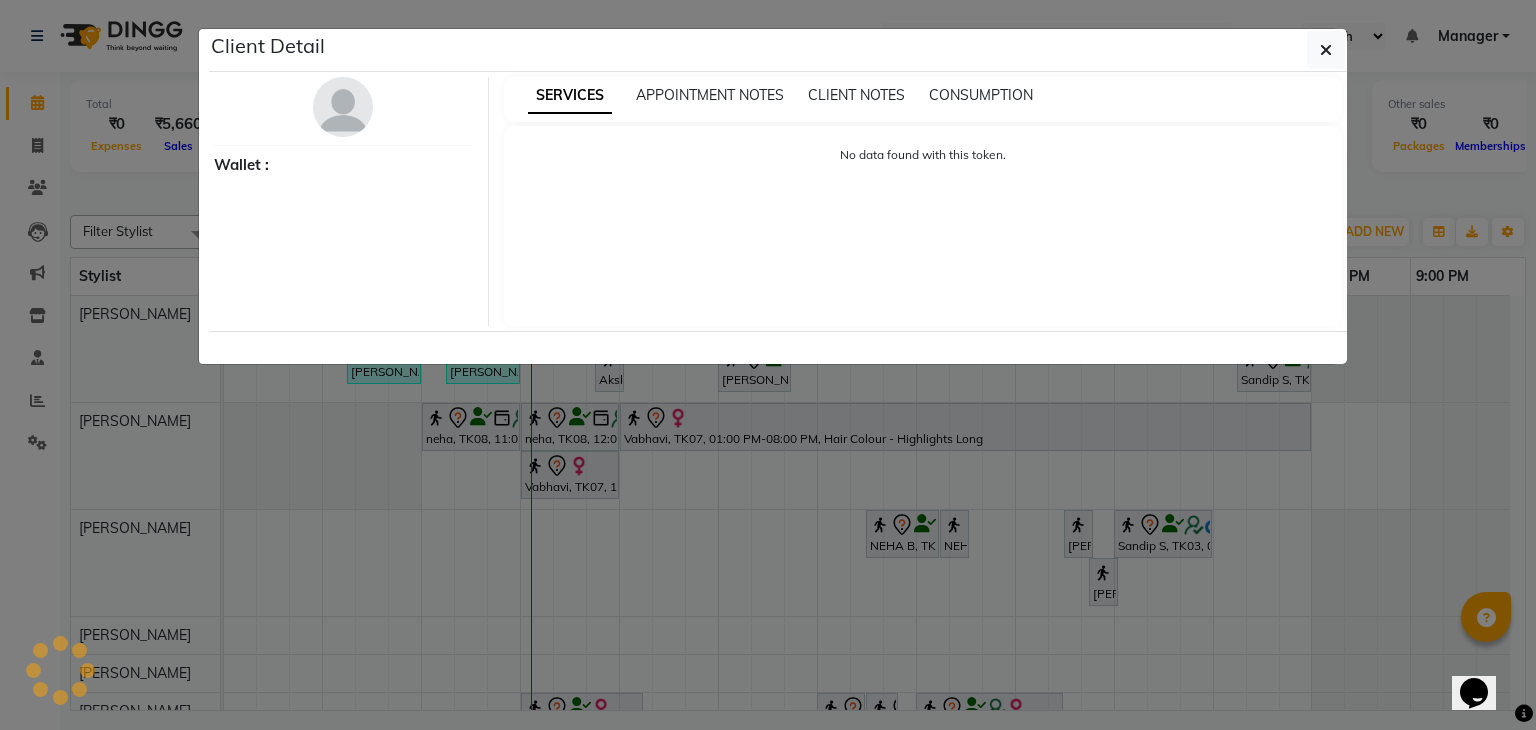 select on "7" 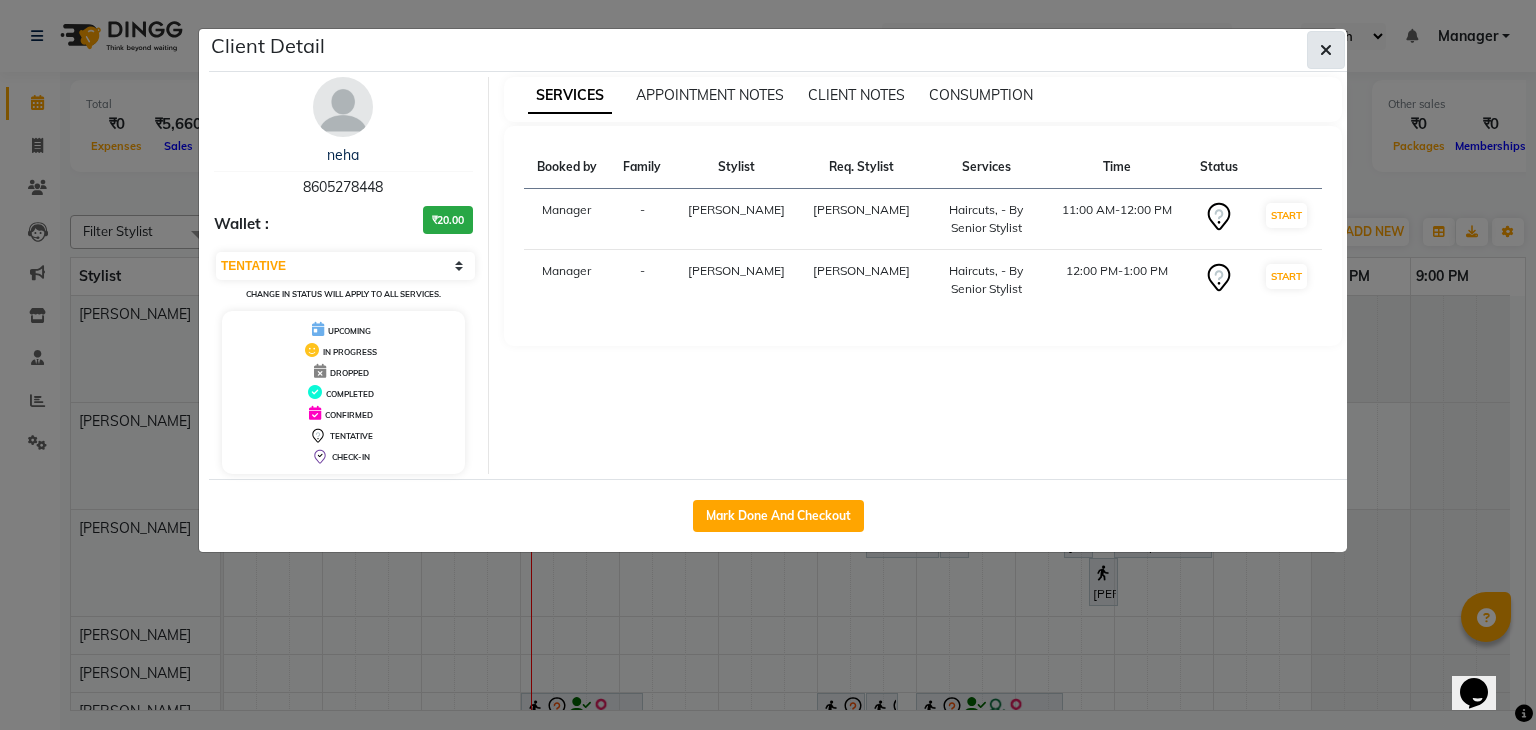 click 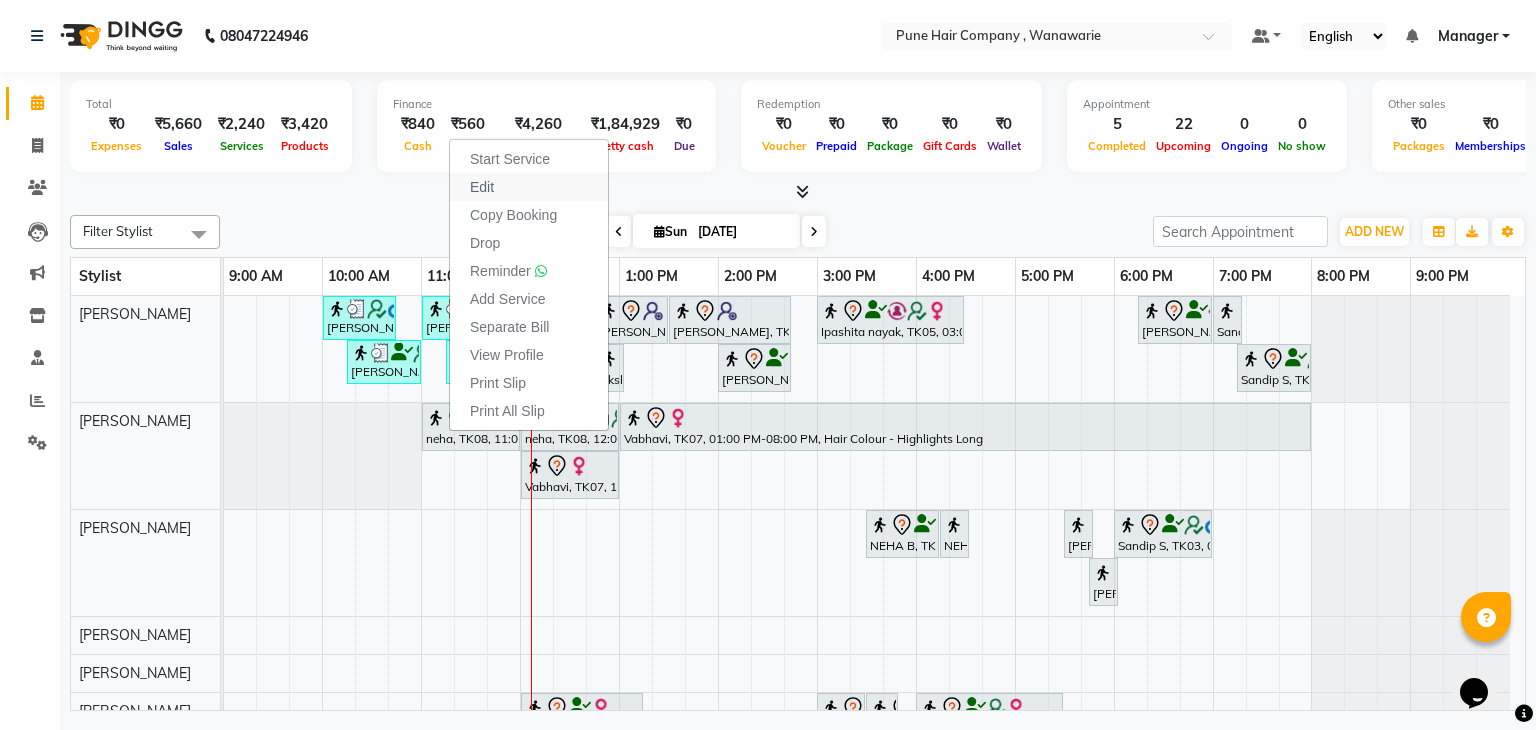 click on "Edit" at bounding box center (529, 187) 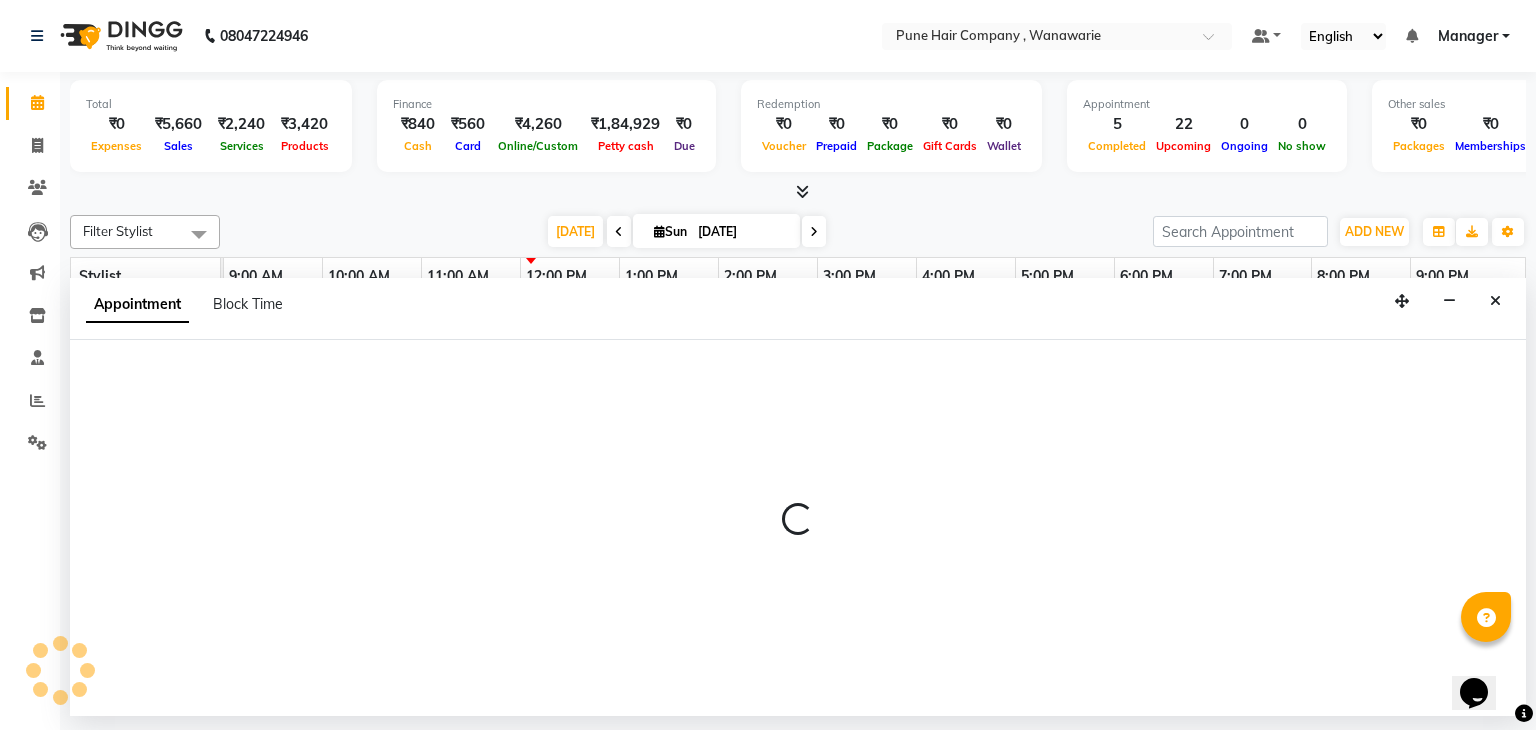 select on "tentative" 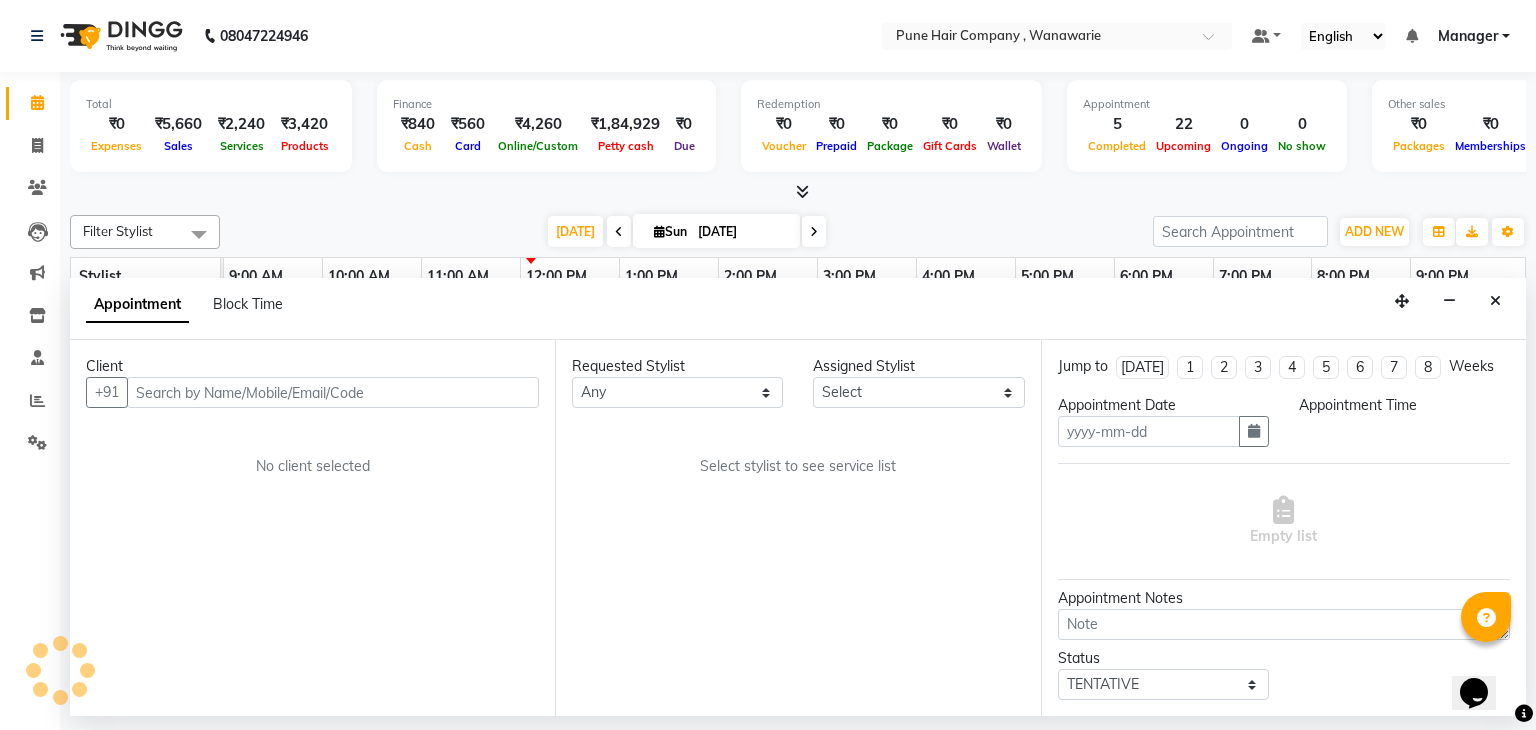type on "[DATE]" 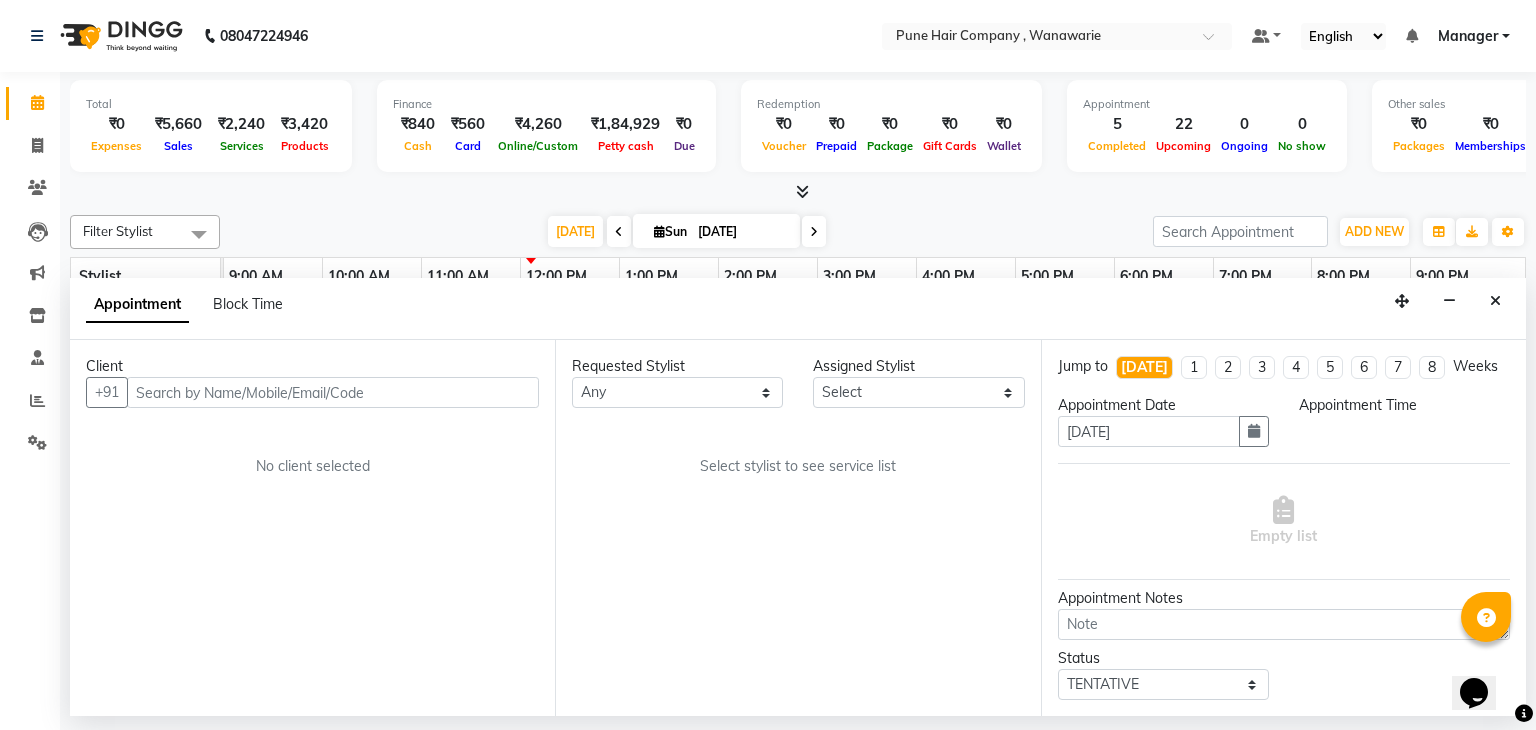 select on "74578" 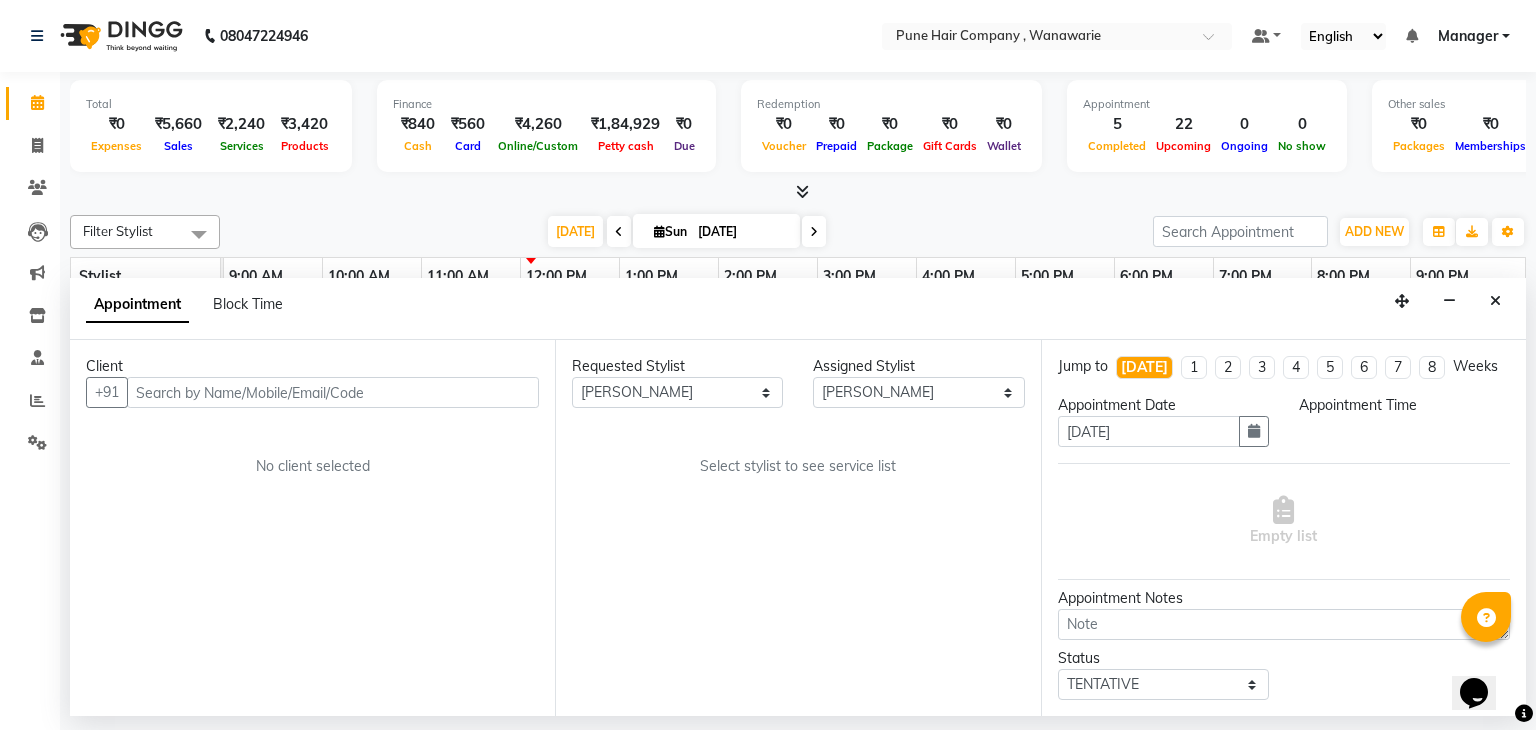 select on "660" 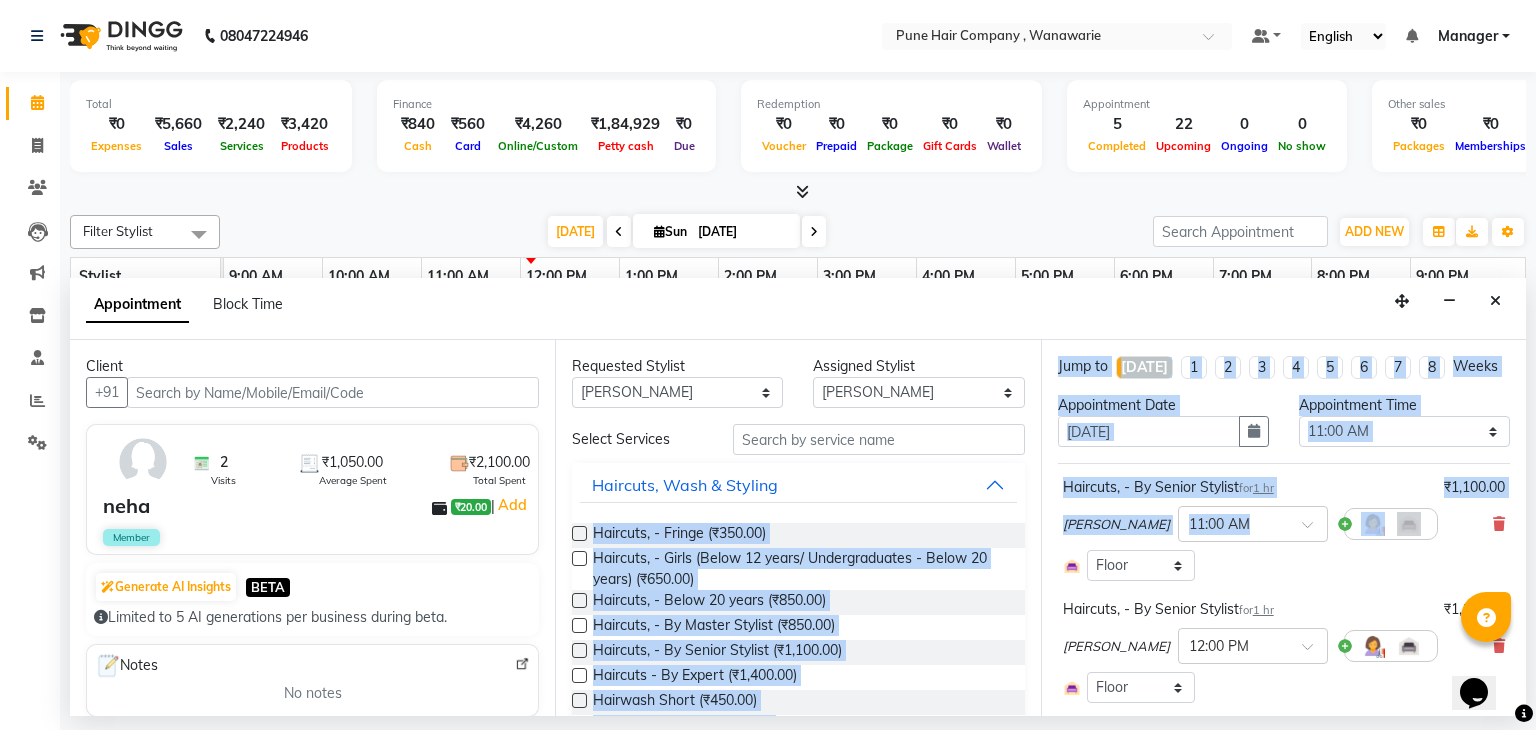 drag, startPoint x: 1487, startPoint y: 521, endPoint x: 896, endPoint y: 461, distance: 594.0379 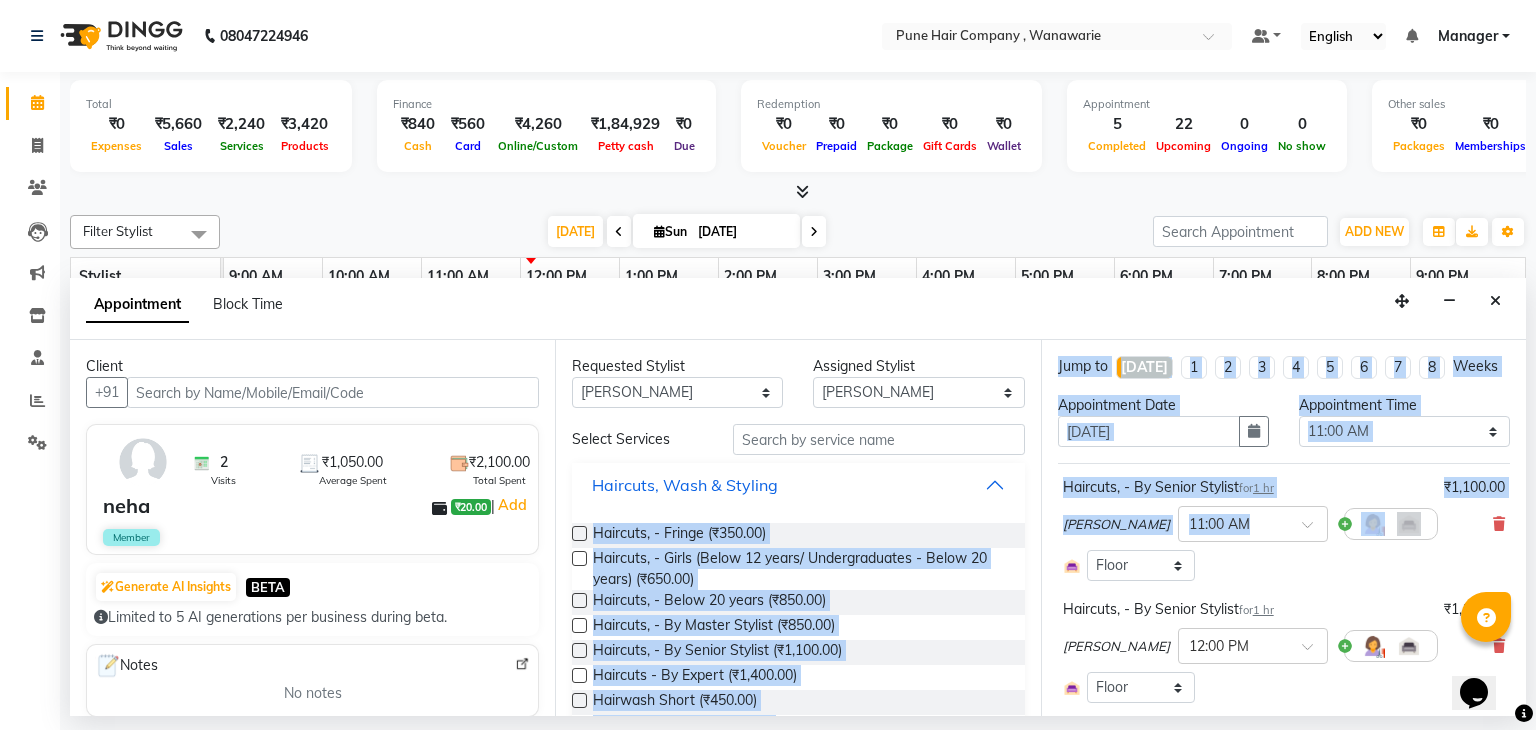 click on "Haircuts, Wash & Styling" at bounding box center [798, 485] 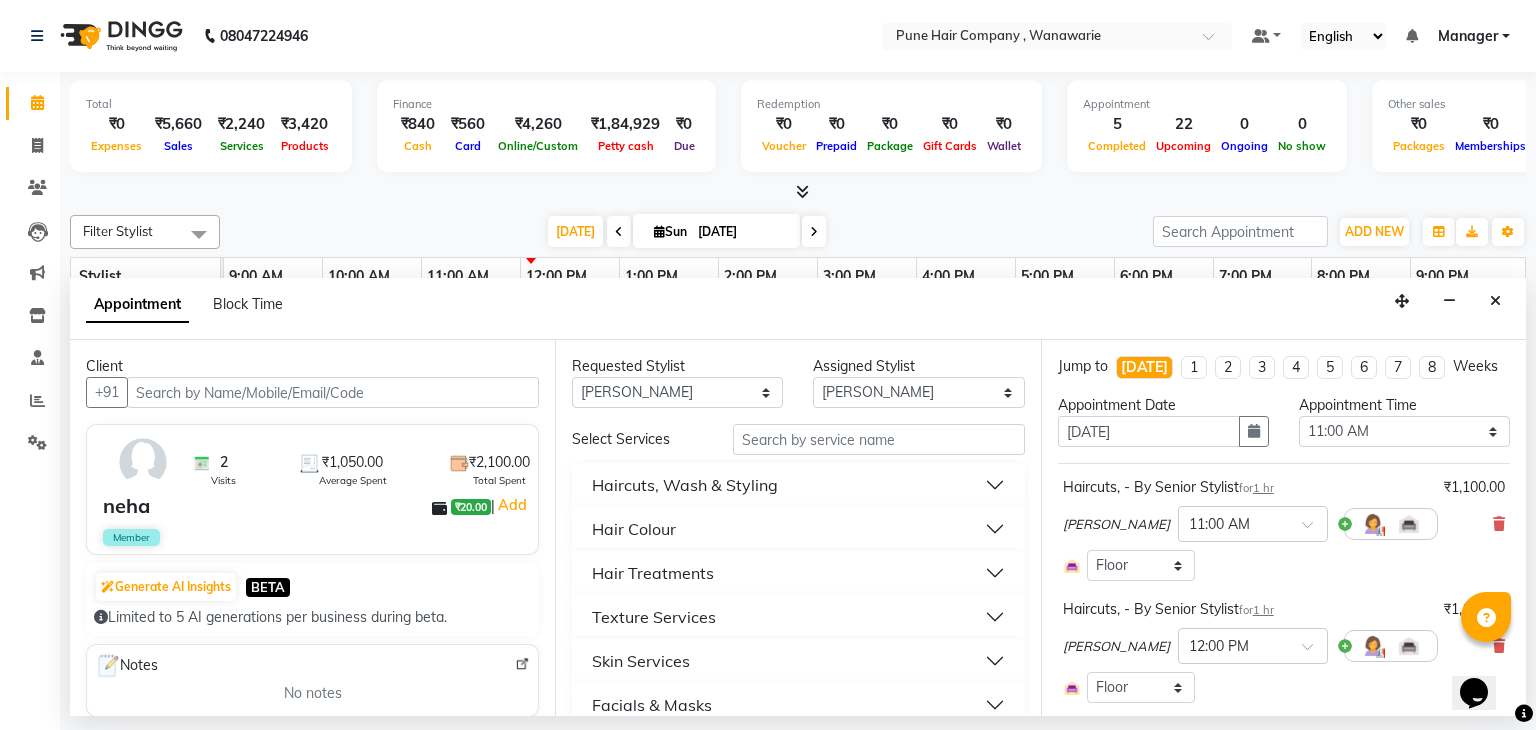 click on "Select Services" at bounding box center [637, 439] 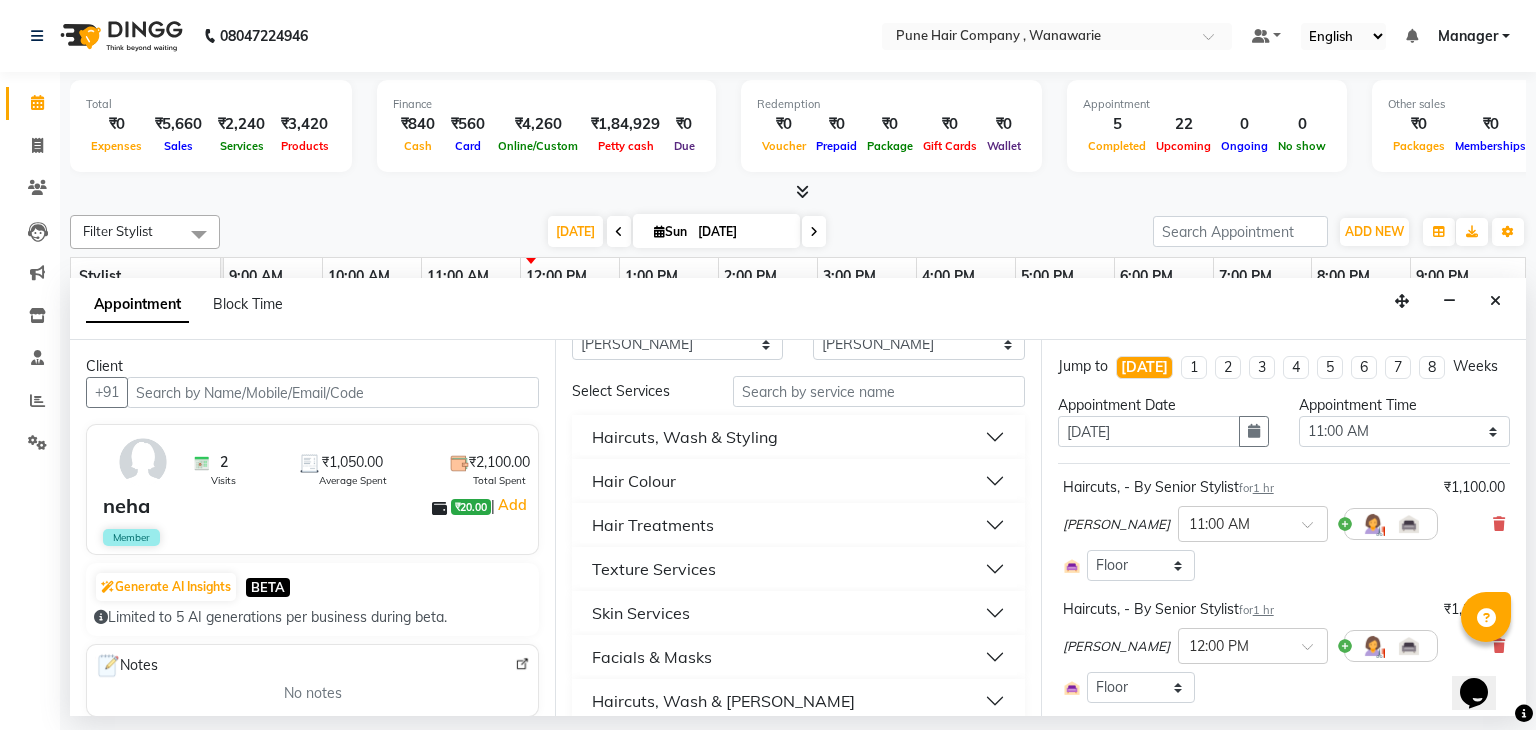 scroll, scrollTop: 159, scrollLeft: 0, axis: vertical 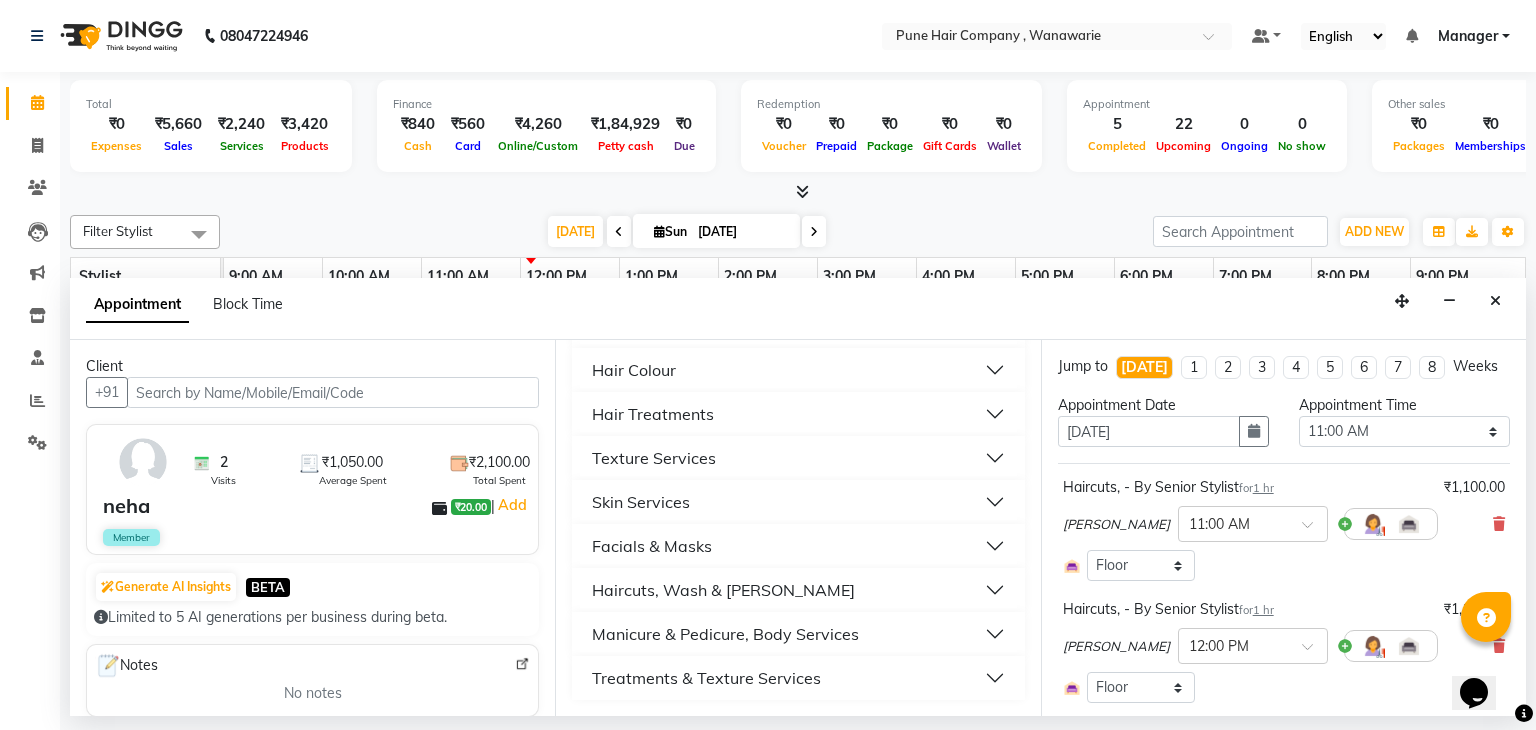 click on "Haircuts, Wash & [PERSON_NAME]" at bounding box center [798, 590] 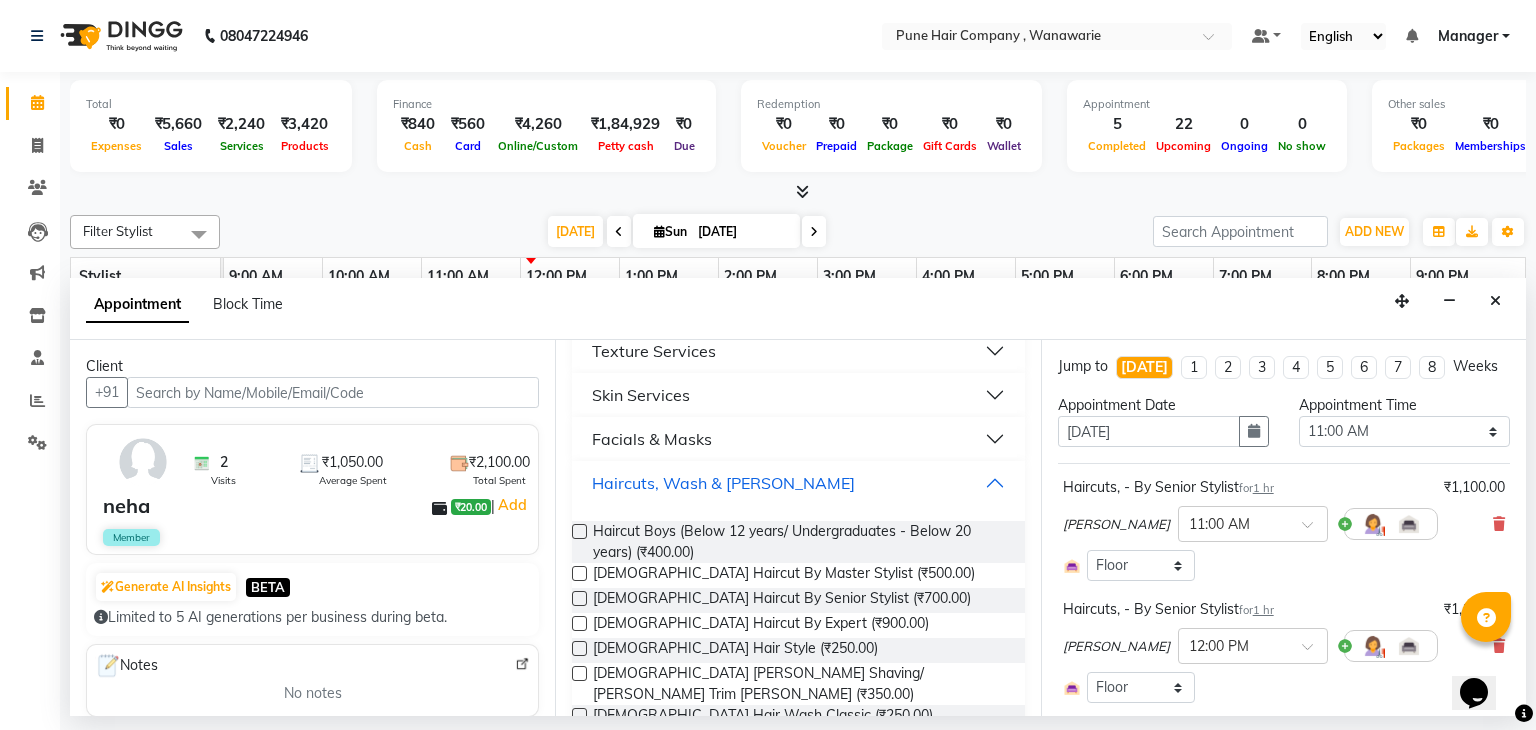 scroll, scrollTop: 267, scrollLeft: 0, axis: vertical 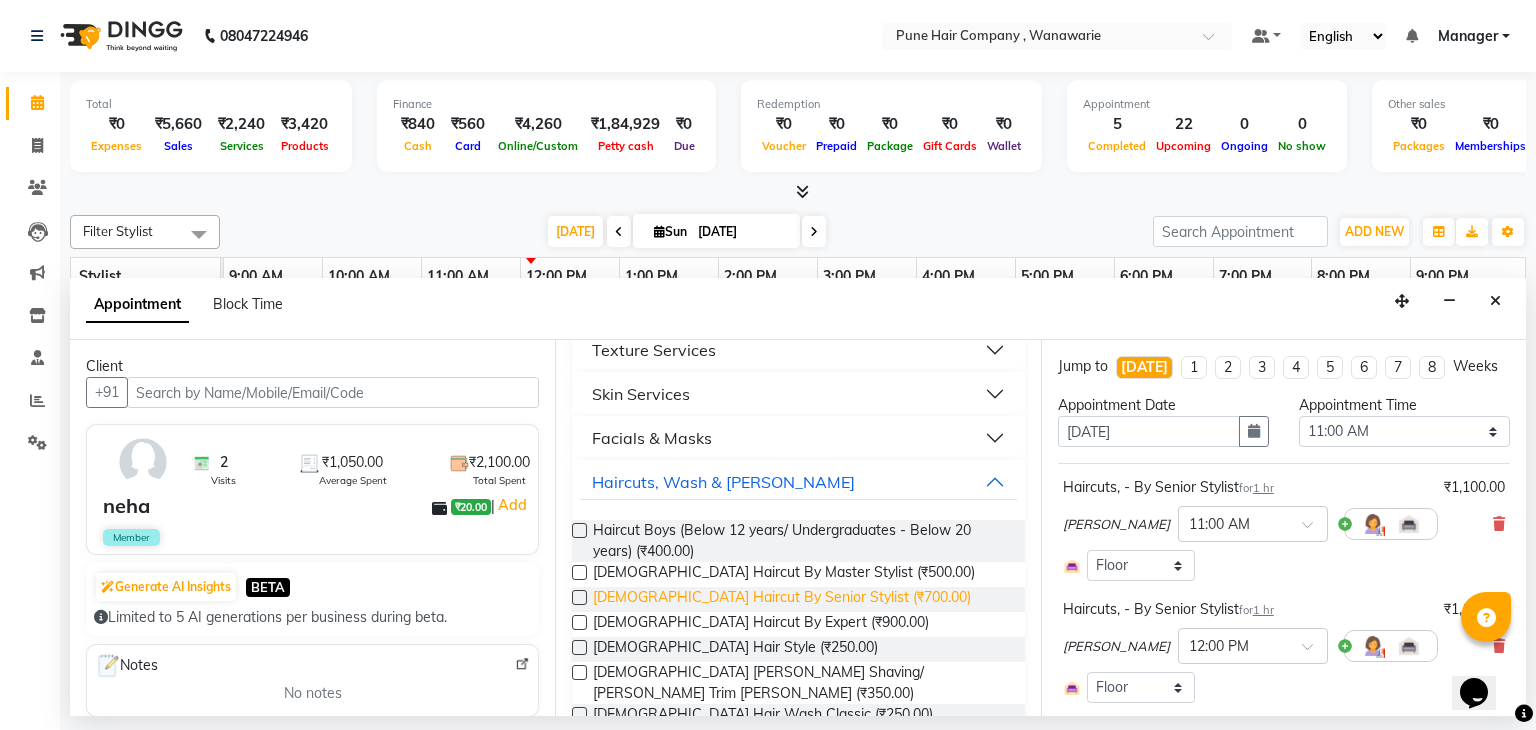 click on "[DEMOGRAPHIC_DATA] Haircut By Senior Stylist (₹700.00)" at bounding box center [782, 599] 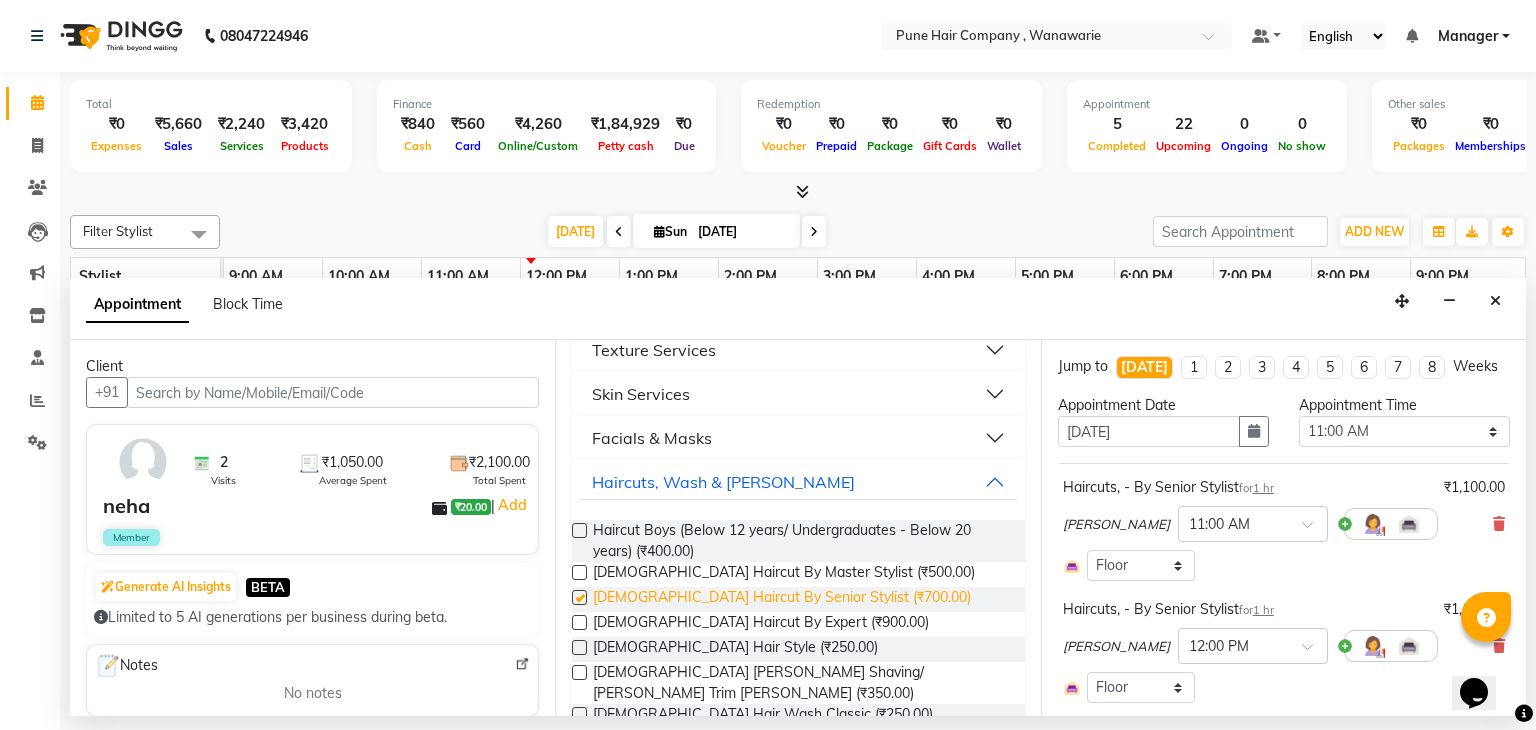 checkbox on "false" 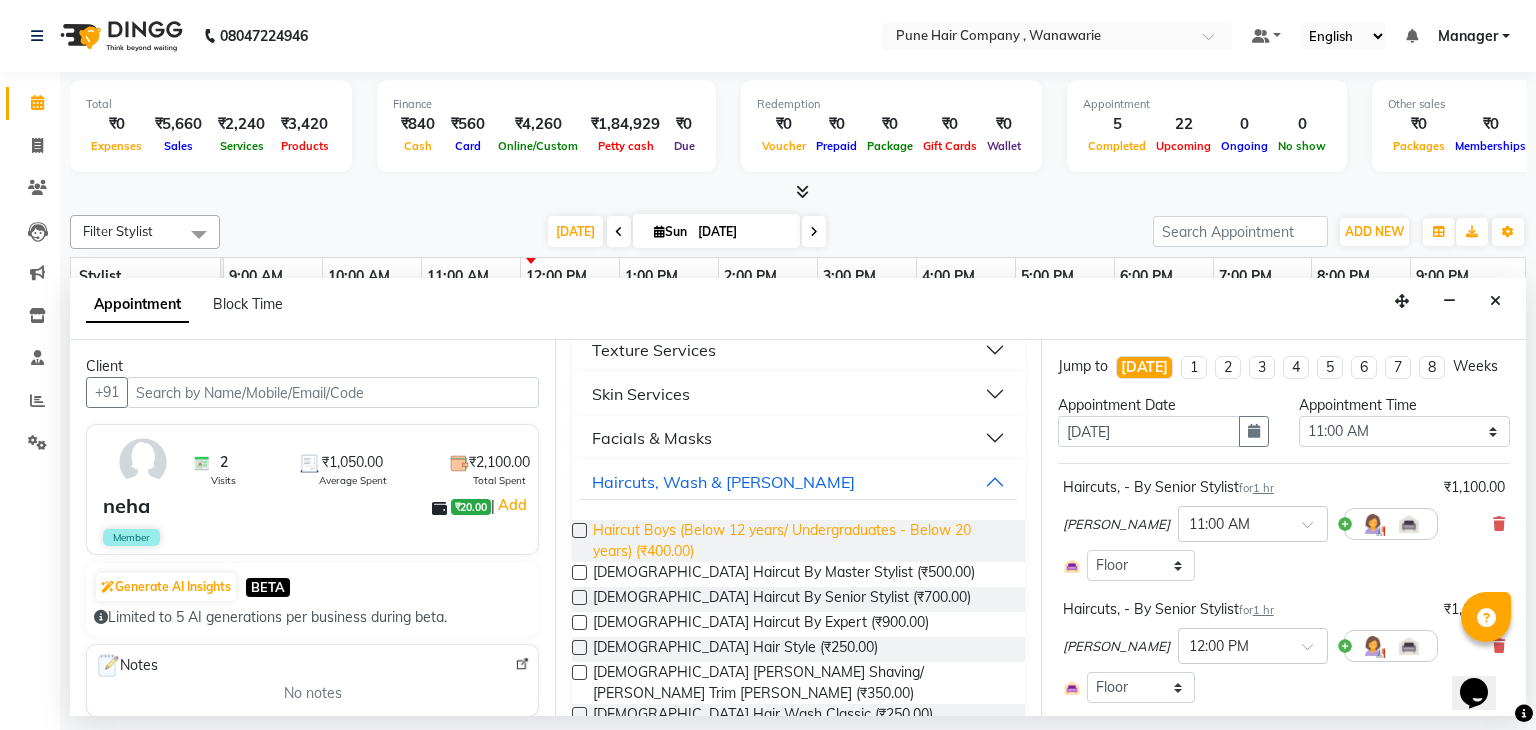 click on "Haircut Boys (Below 12 years/ Undergraduates - Below 20 years) (₹400.00)" at bounding box center [800, 541] 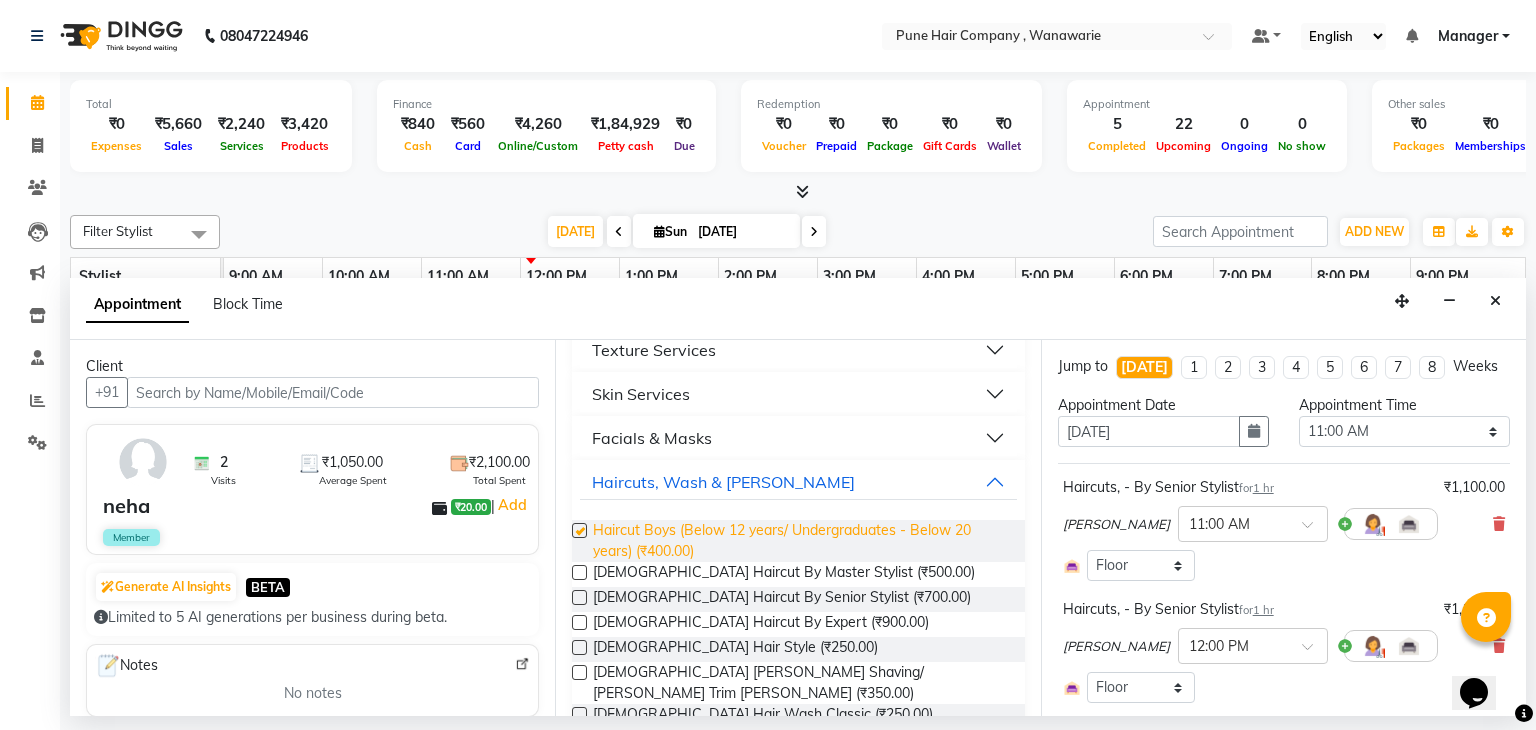 checkbox on "false" 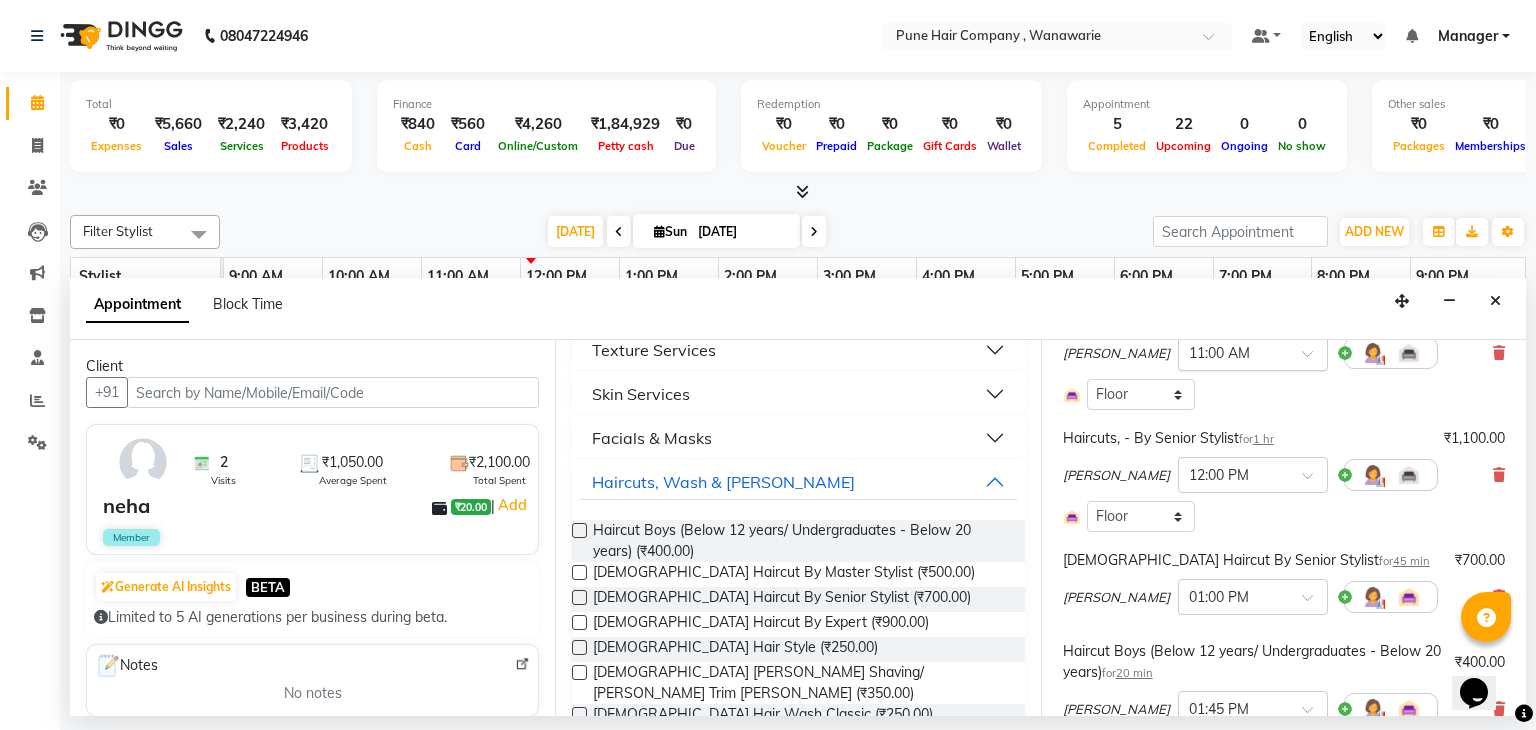 scroll, scrollTop: 172, scrollLeft: 0, axis: vertical 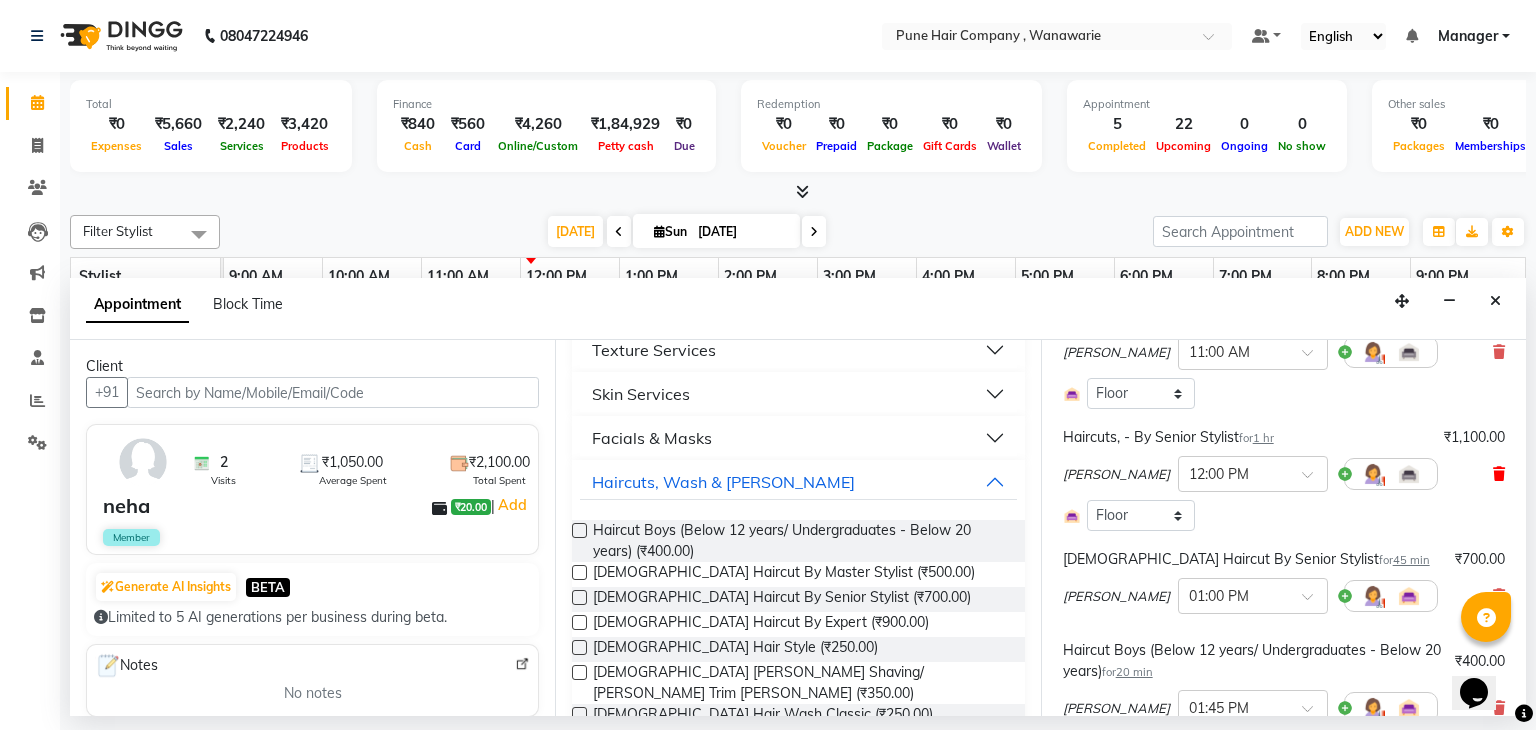 click at bounding box center (1499, 474) 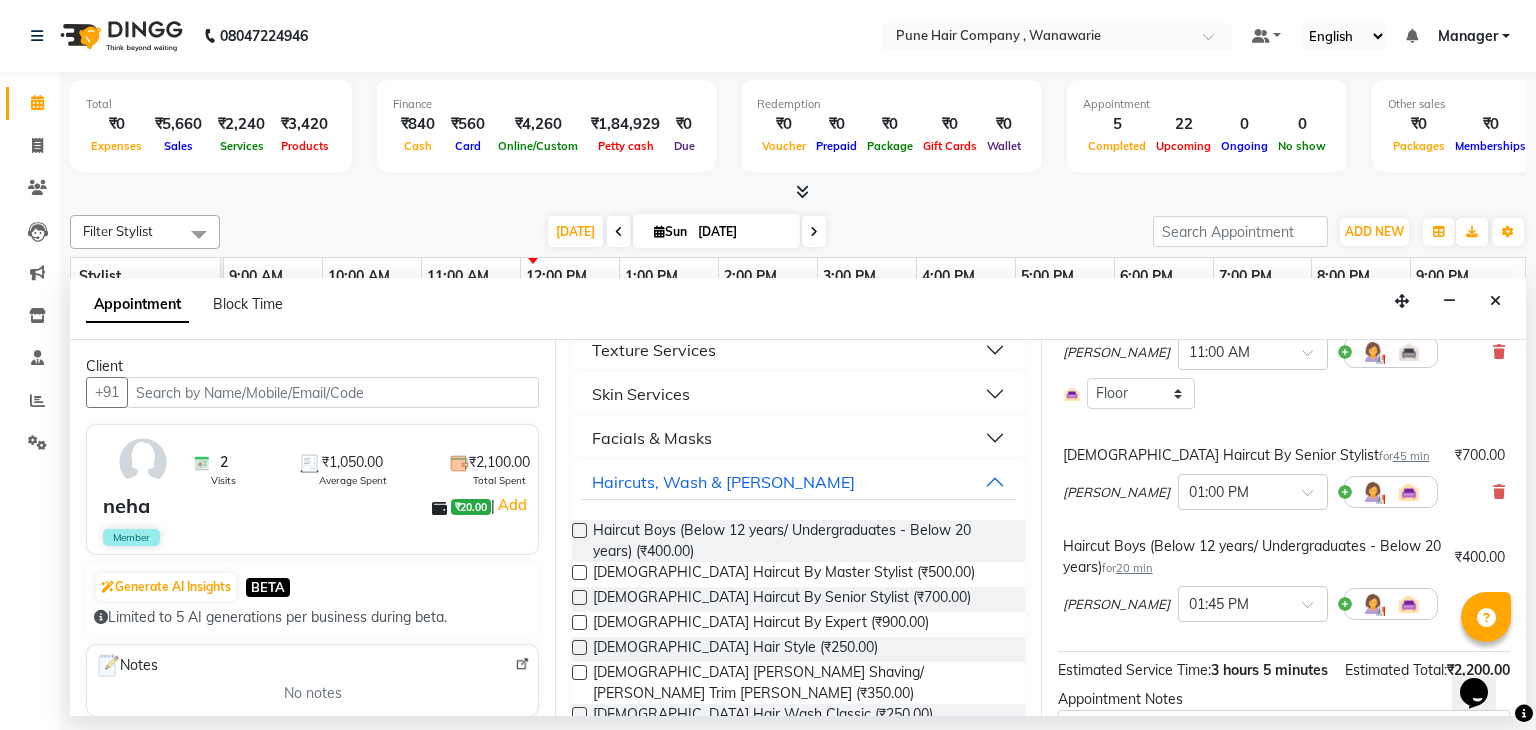 scroll, scrollTop: 106, scrollLeft: 0, axis: vertical 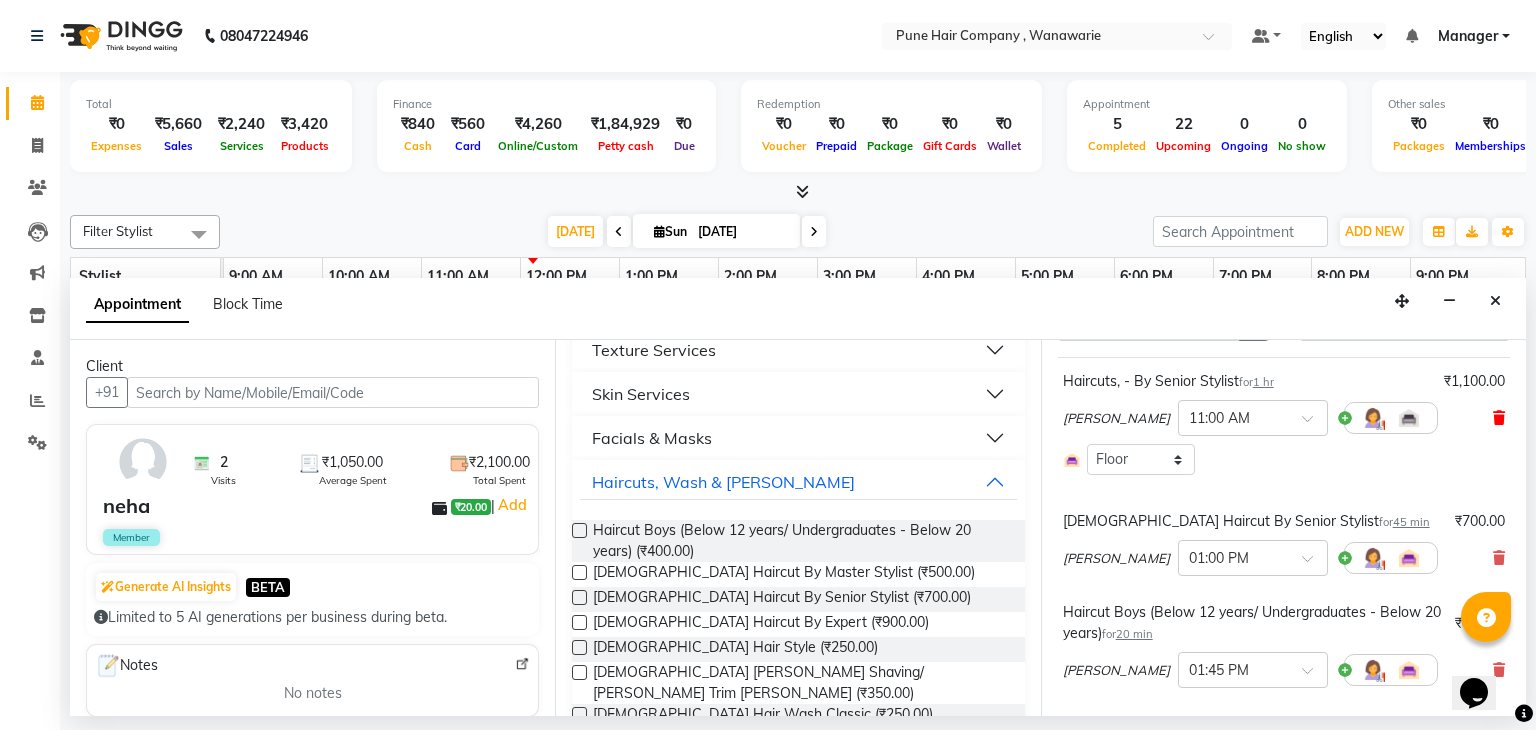 click at bounding box center (1499, 418) 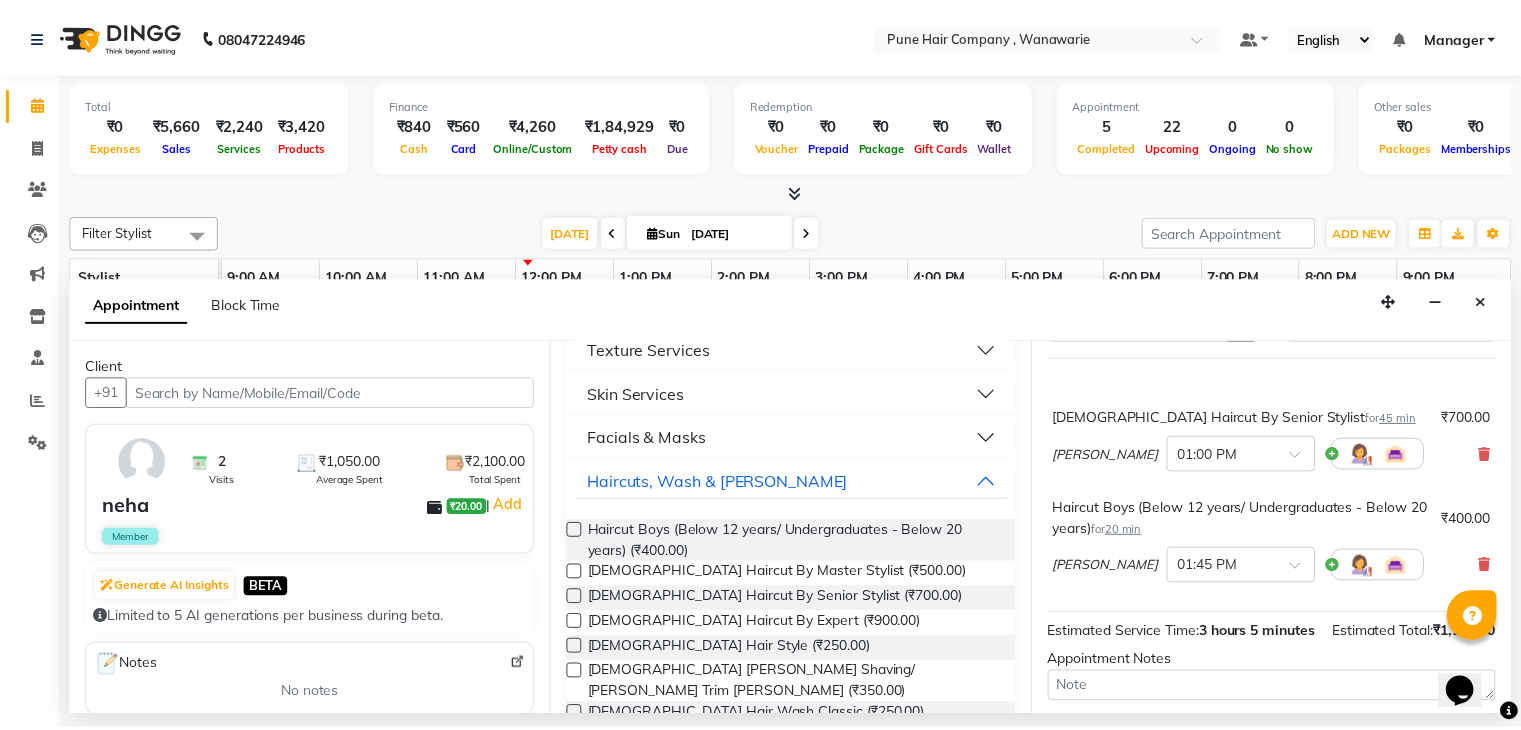 scroll, scrollTop: 240, scrollLeft: 0, axis: vertical 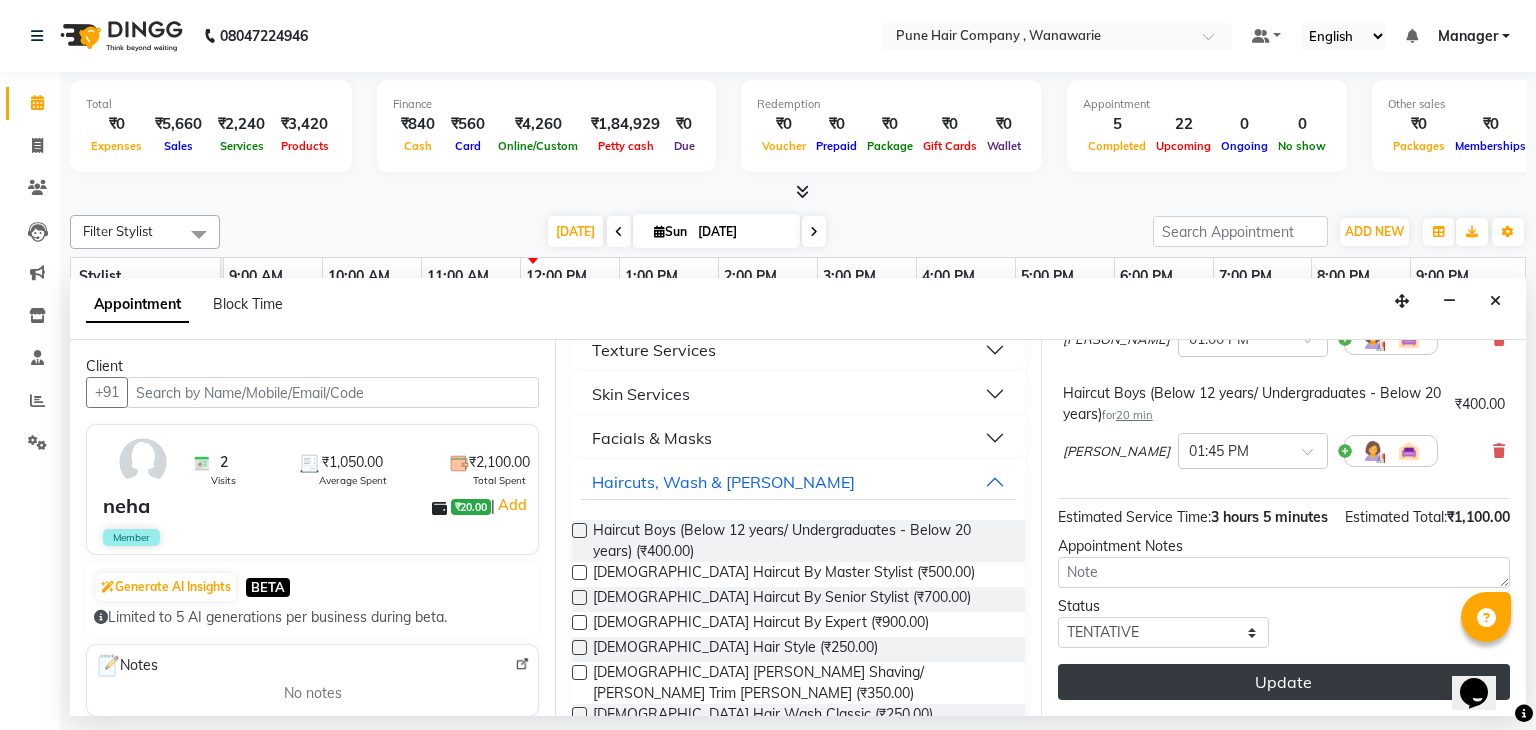 click on "Update" at bounding box center (1284, 682) 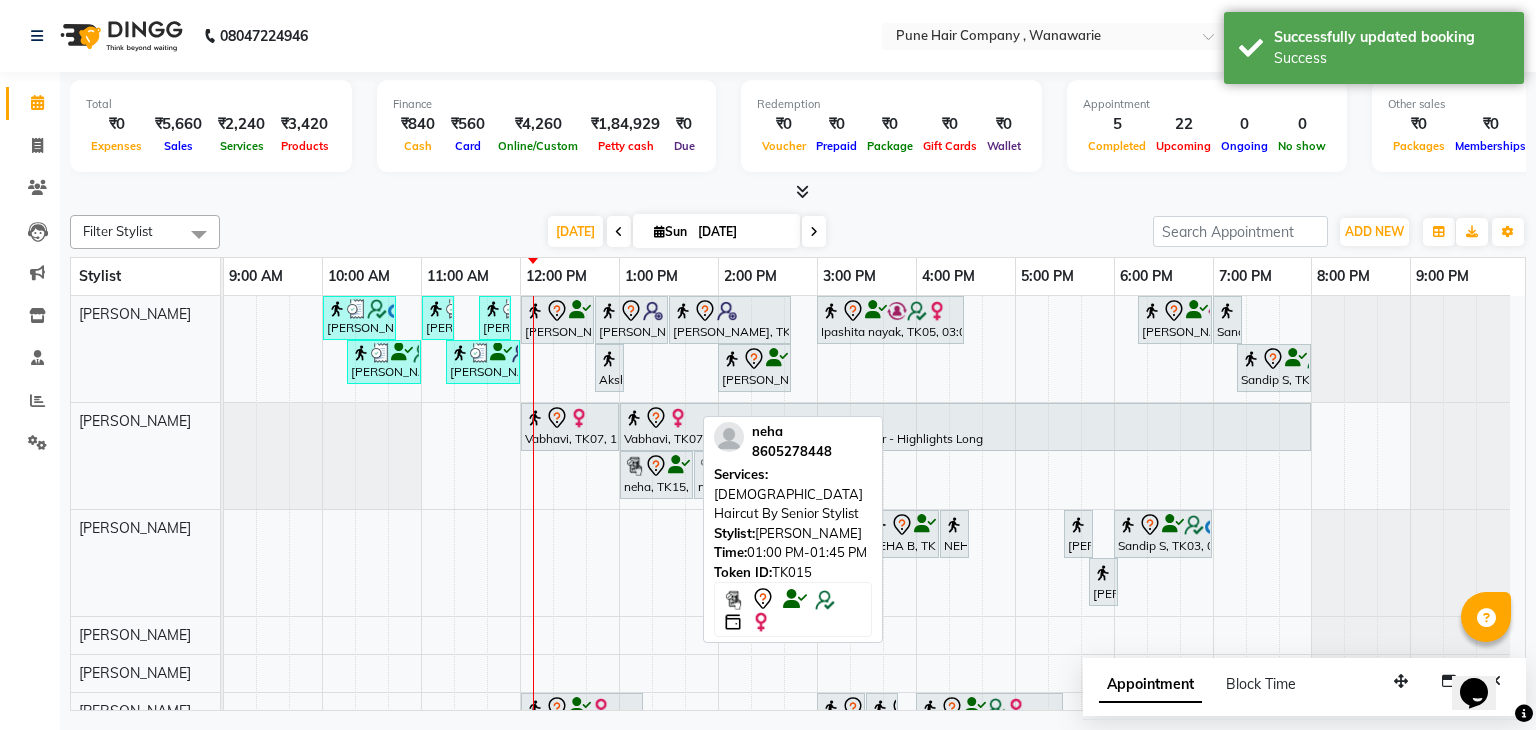 click 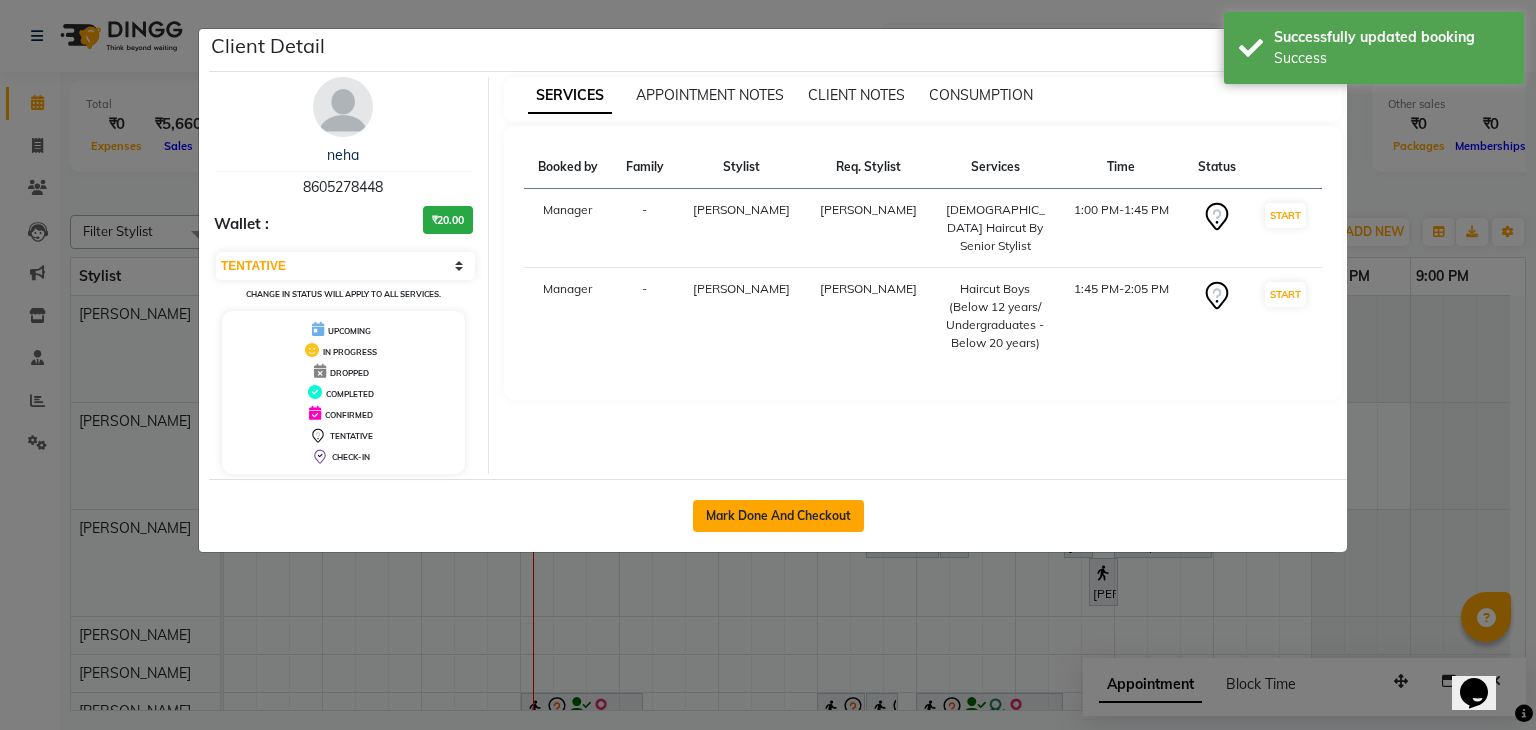 click on "Mark Done And Checkout" 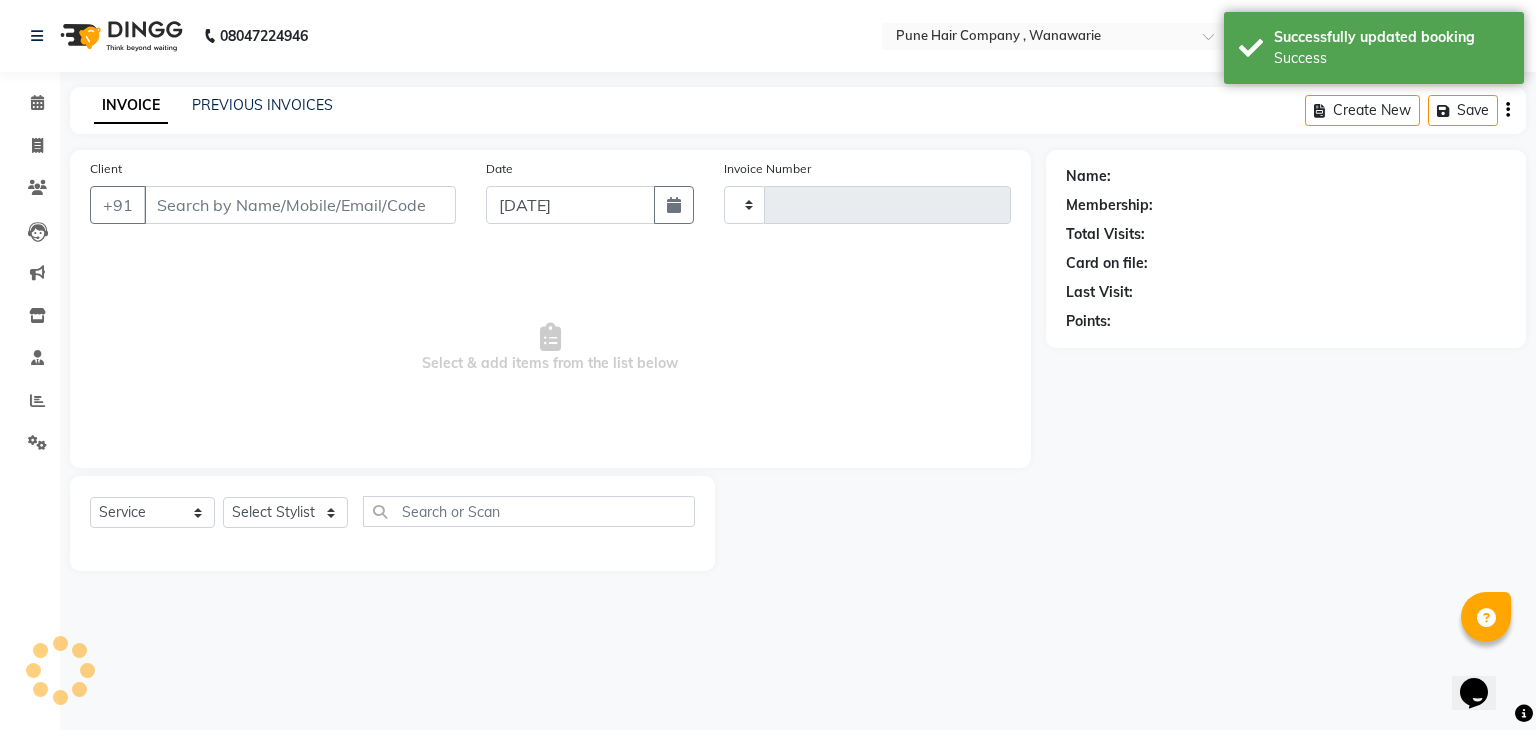 type on "1121" 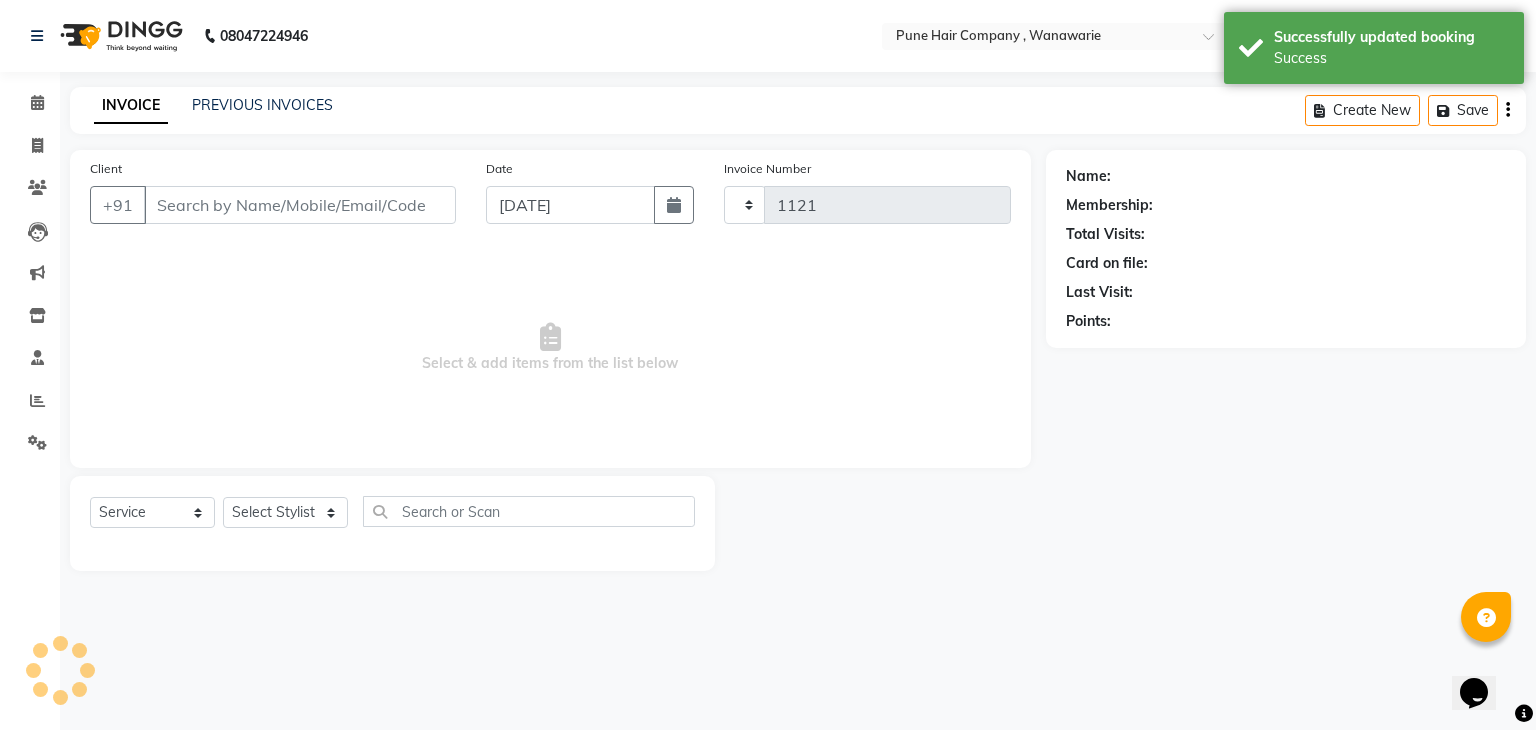 select on "8072" 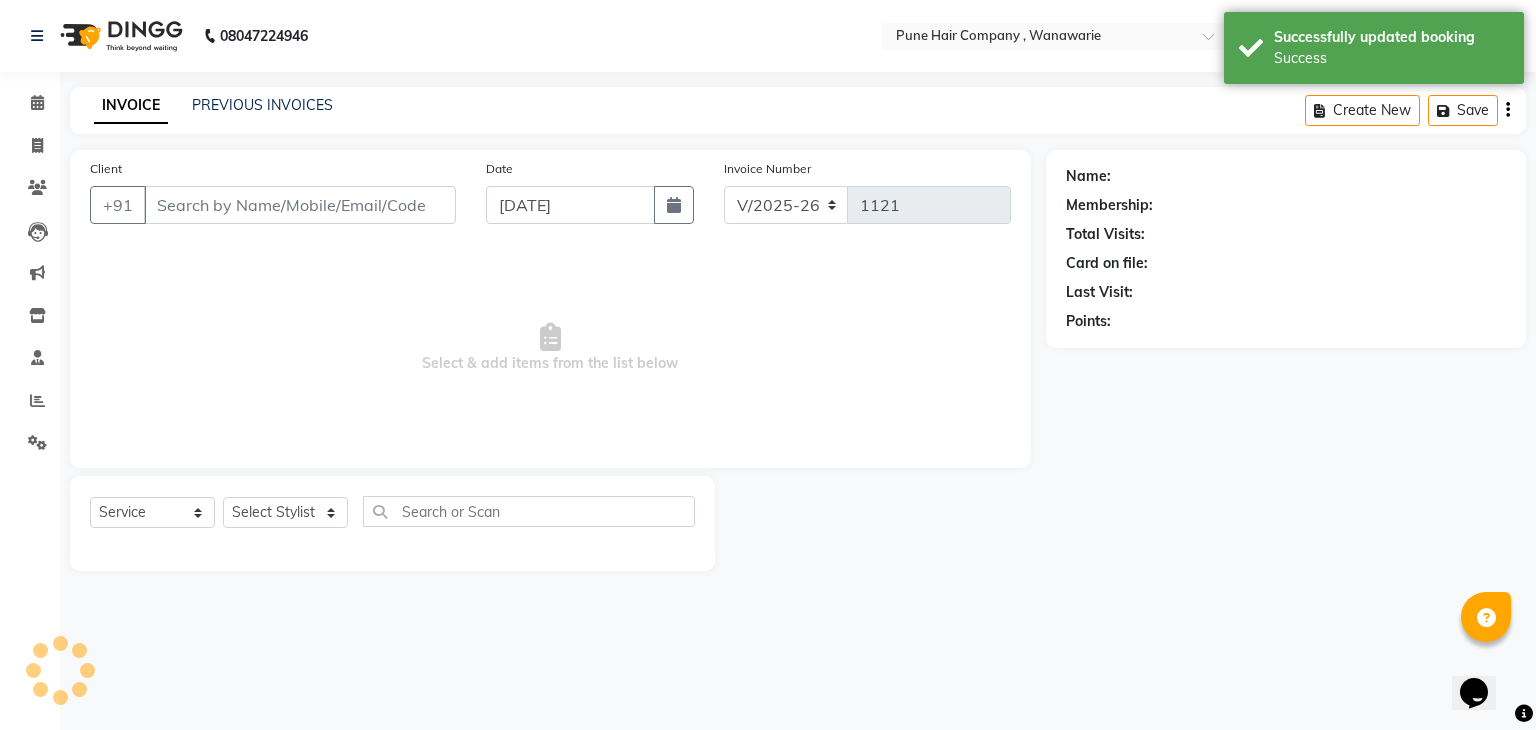 type on "8605278448" 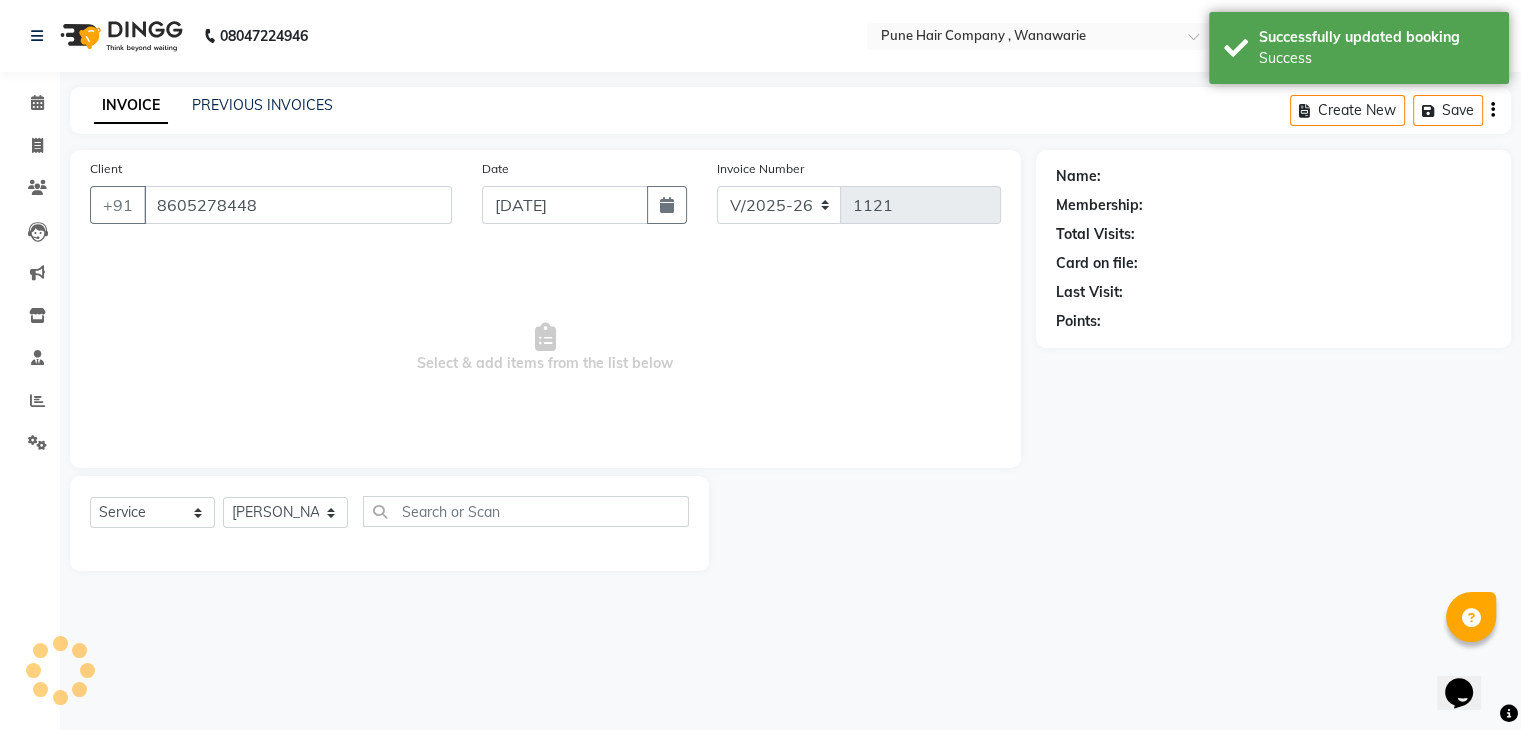 select on "1: Object" 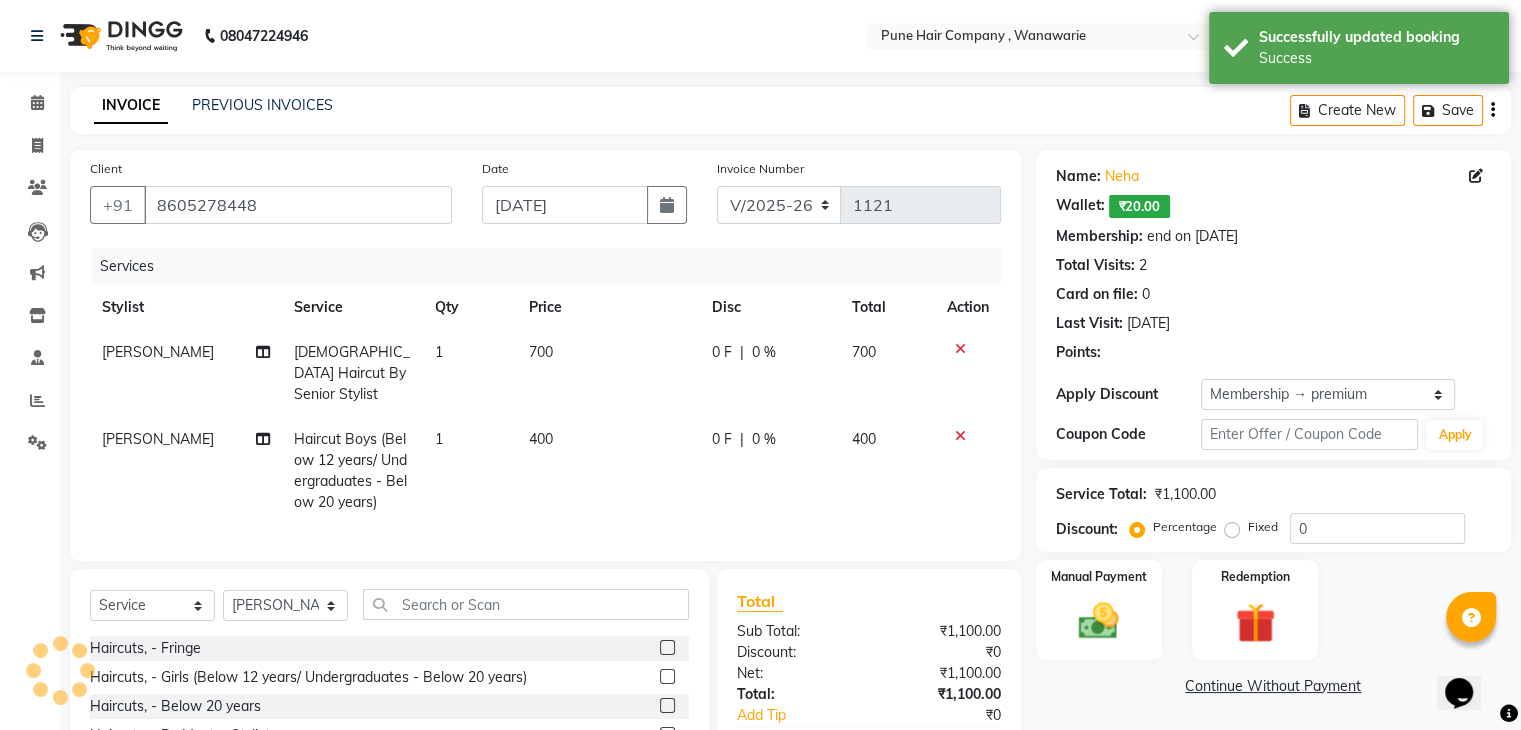 type on "20" 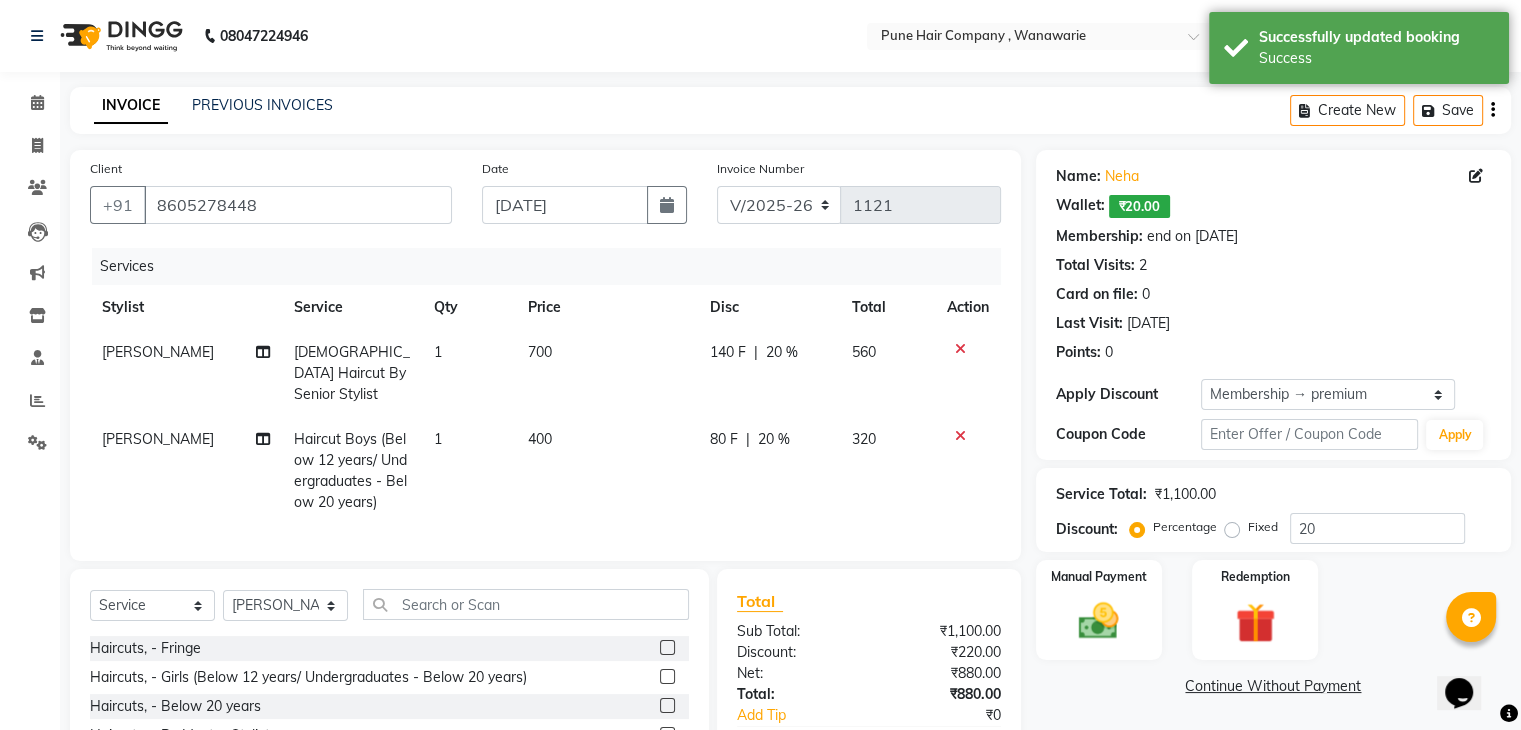 scroll, scrollTop: 159, scrollLeft: 0, axis: vertical 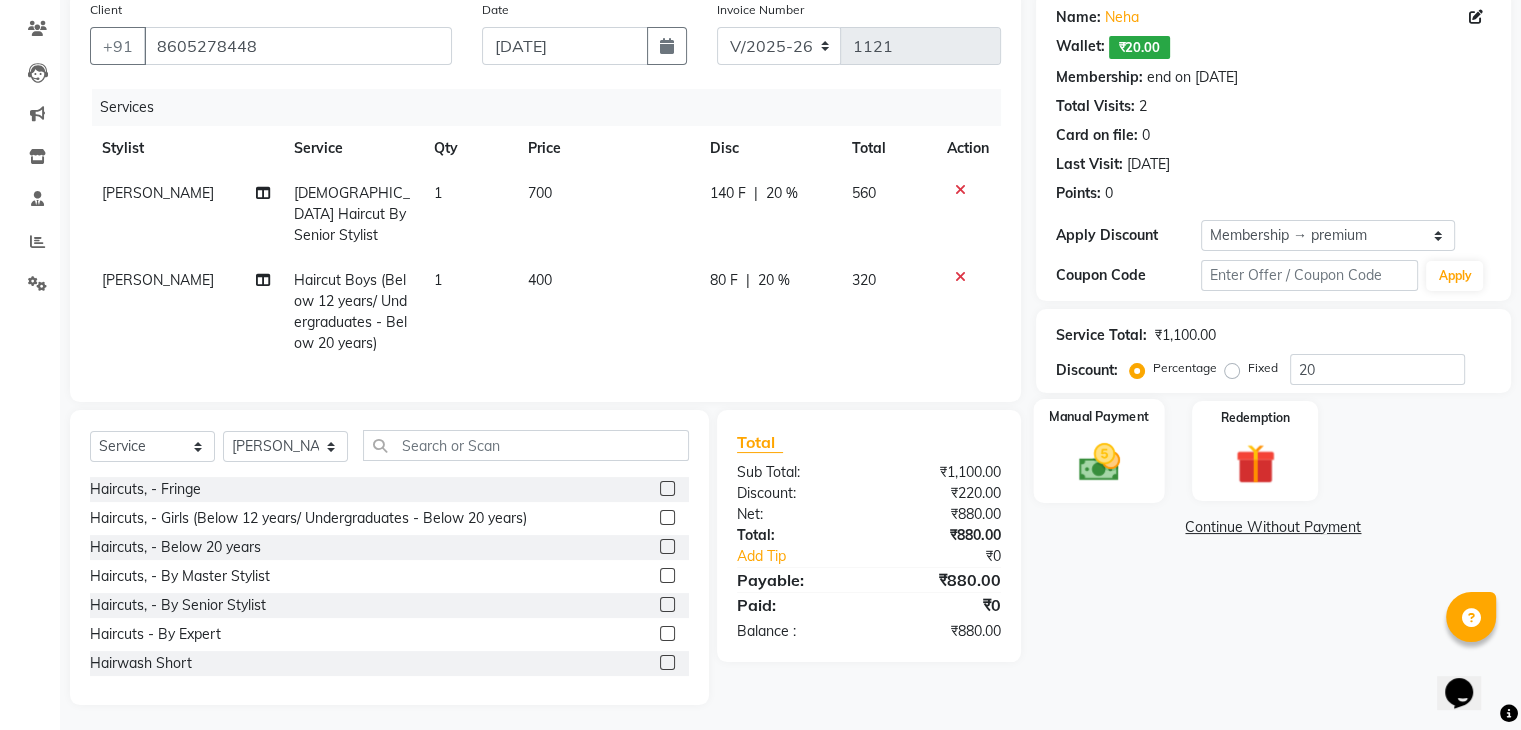 click 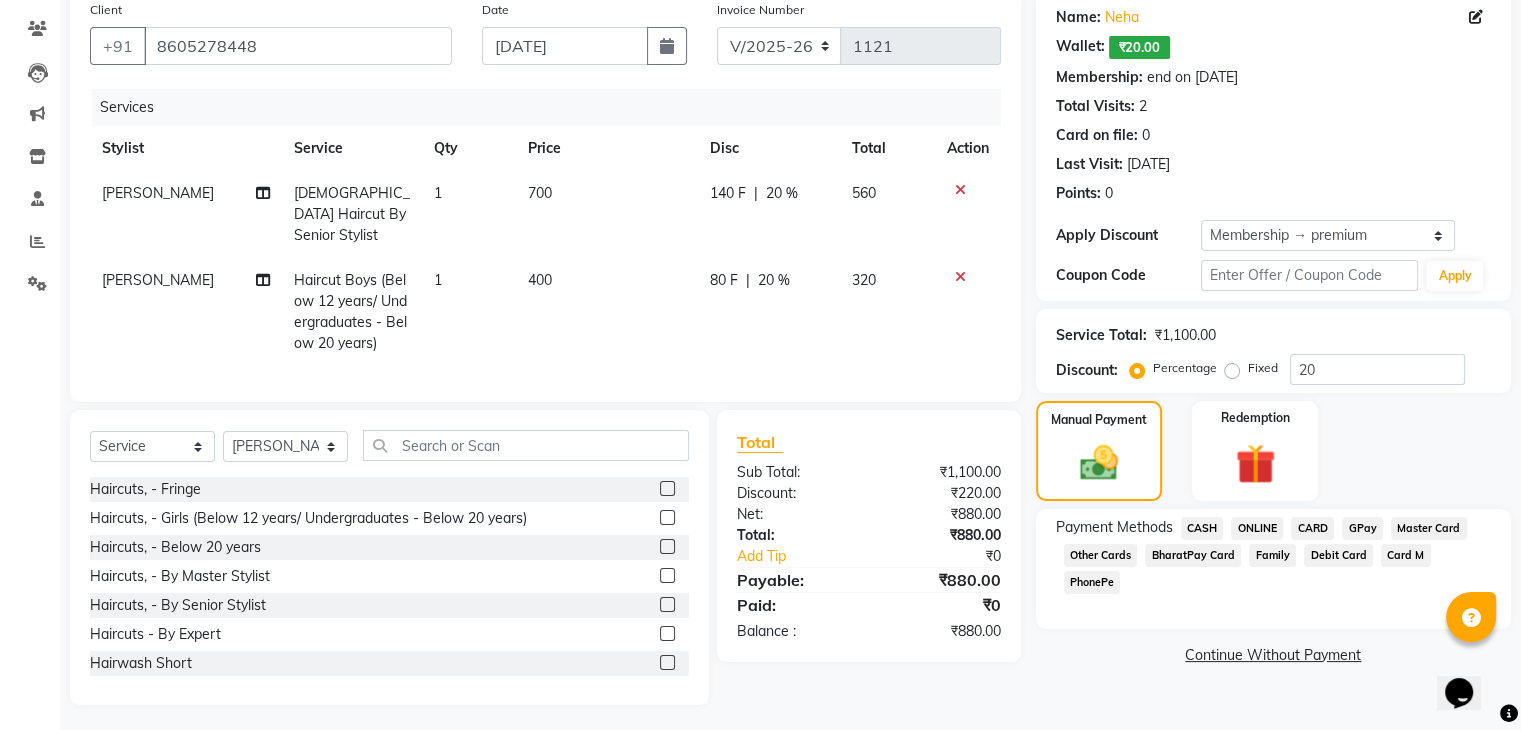 click on "CARD" 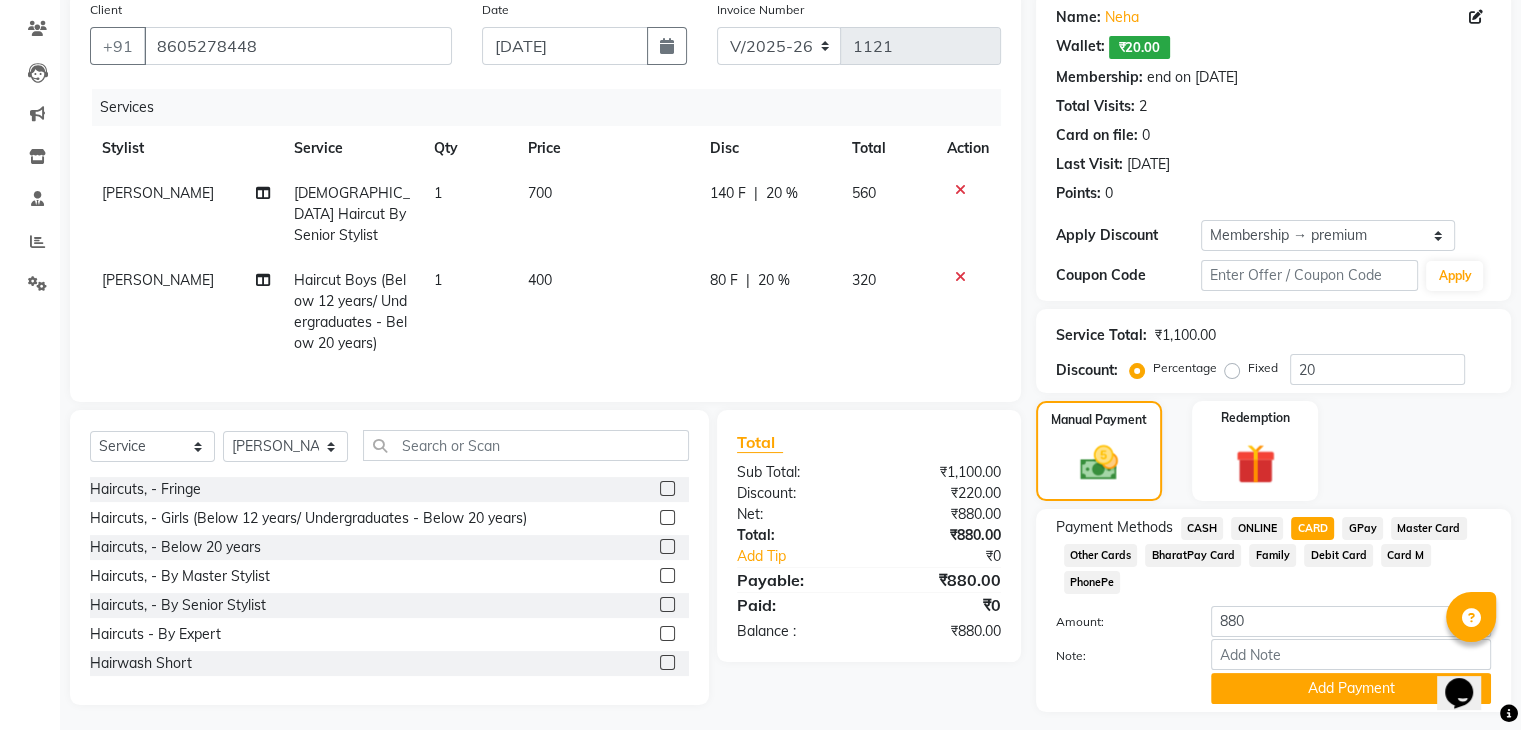 scroll, scrollTop: 187, scrollLeft: 0, axis: vertical 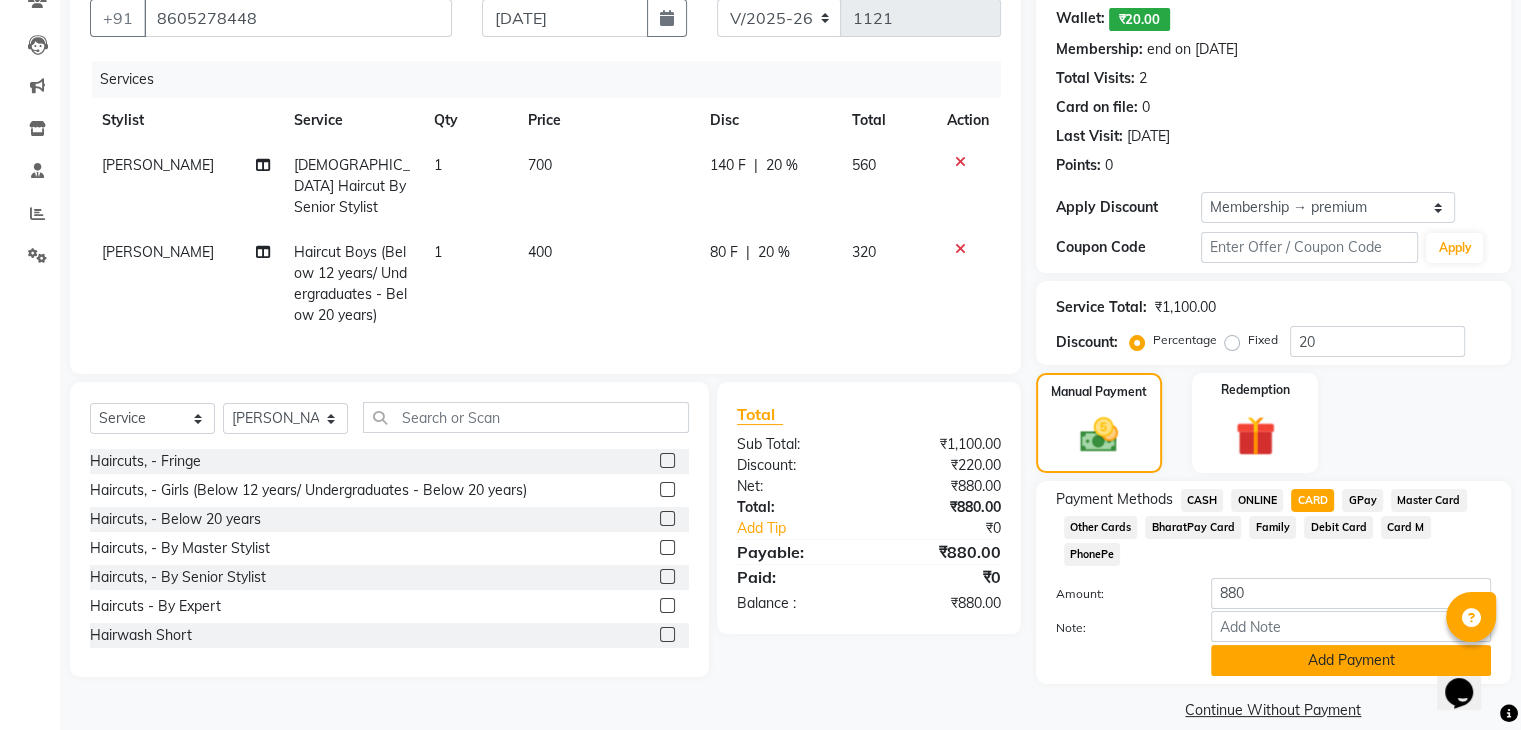 click on "Add Payment" 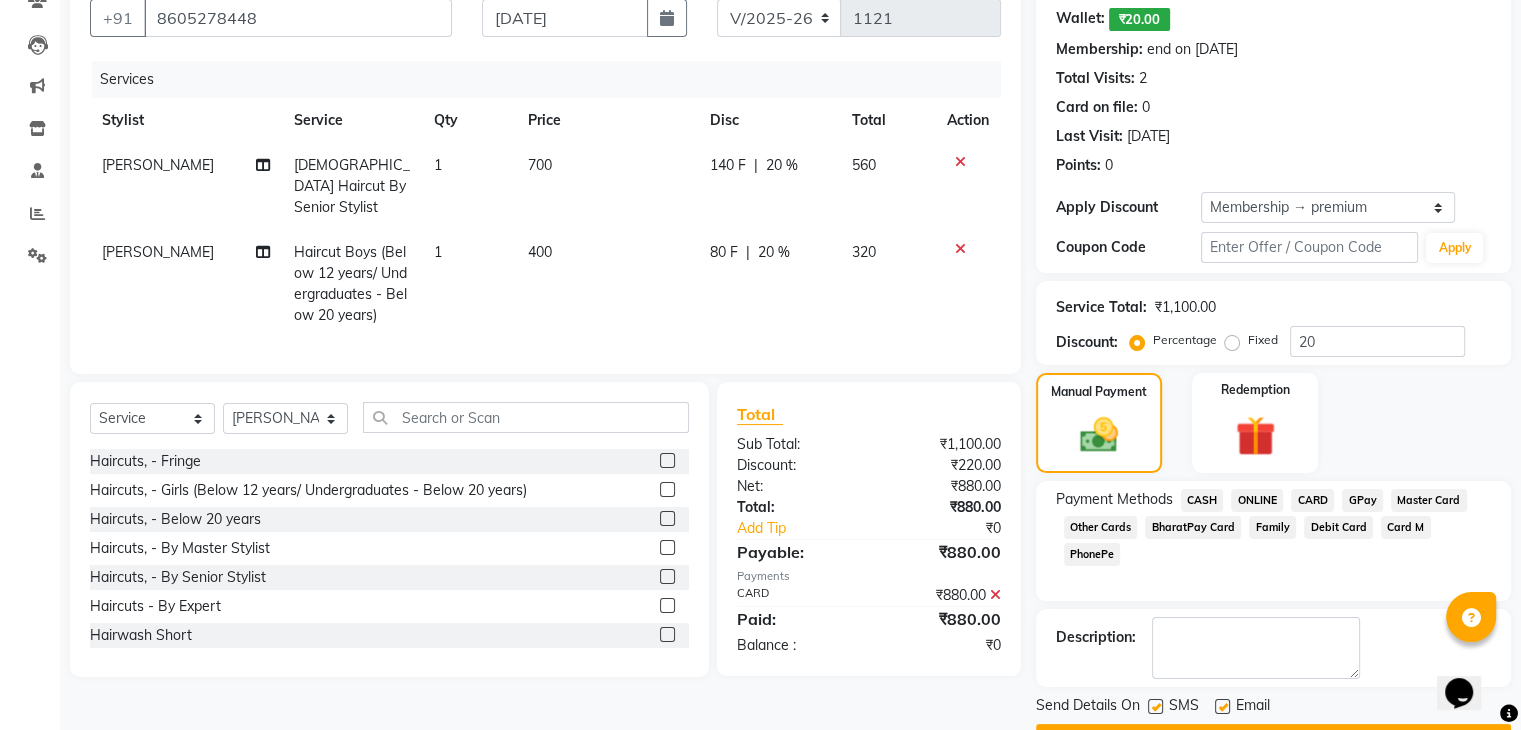 scroll, scrollTop: 240, scrollLeft: 0, axis: vertical 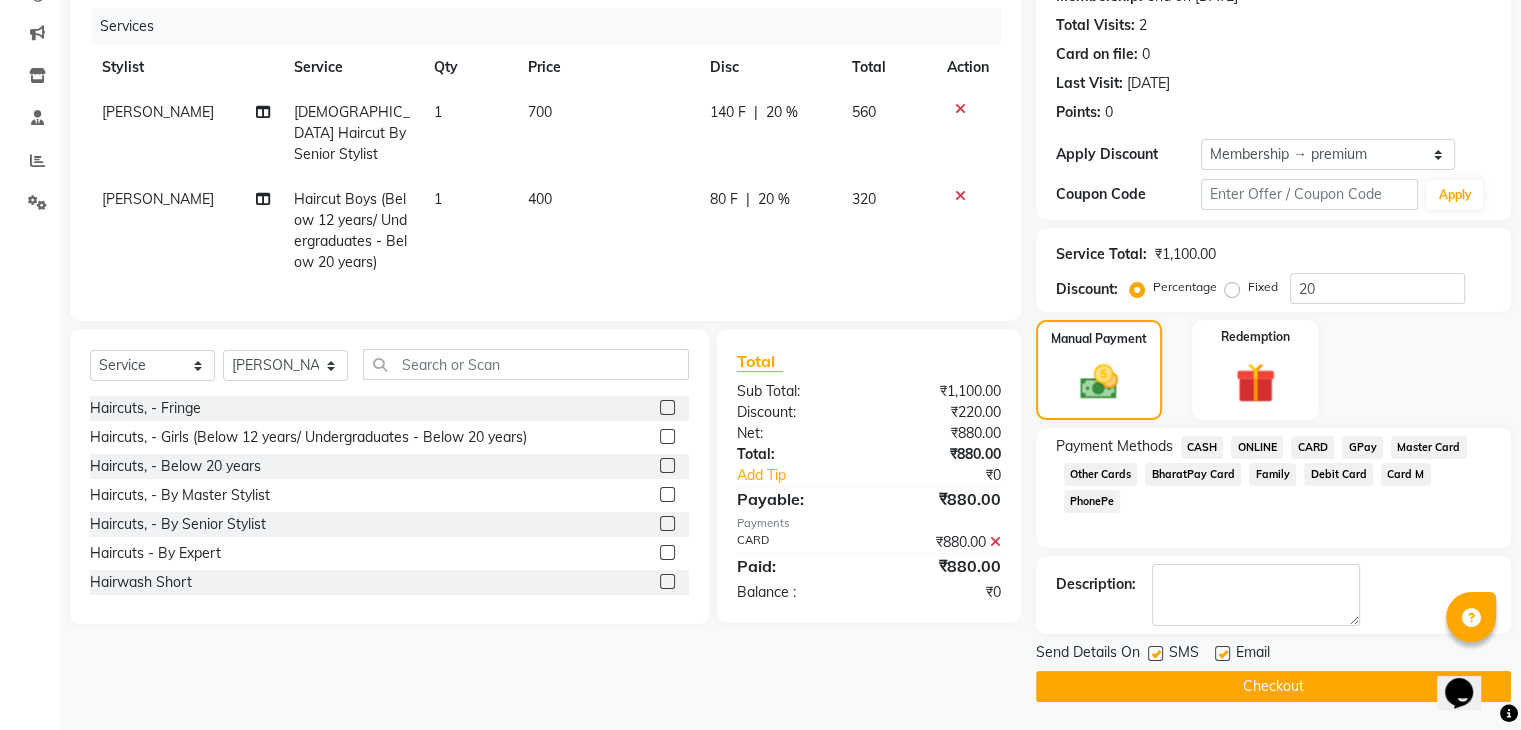click on "Checkout" 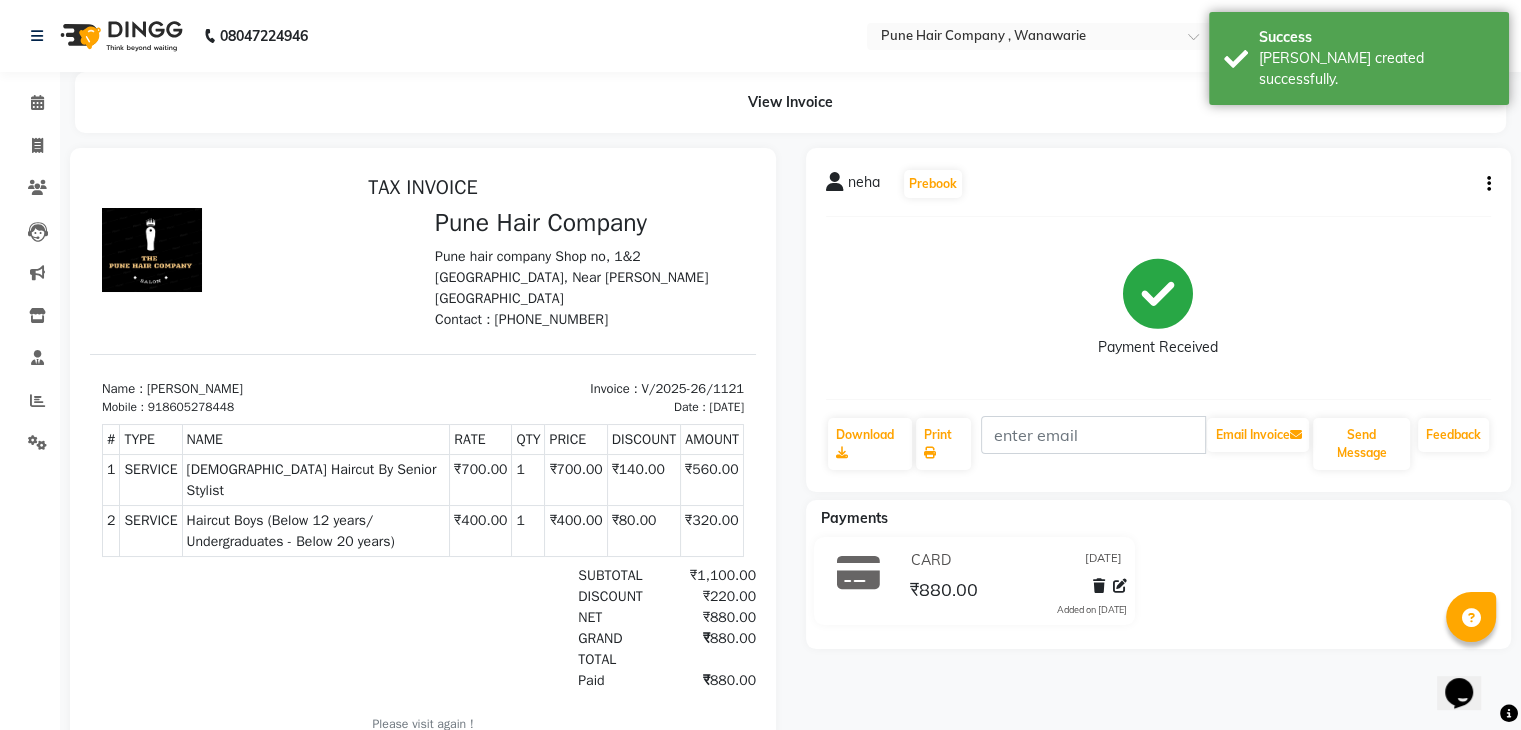 scroll, scrollTop: 70, scrollLeft: 0, axis: vertical 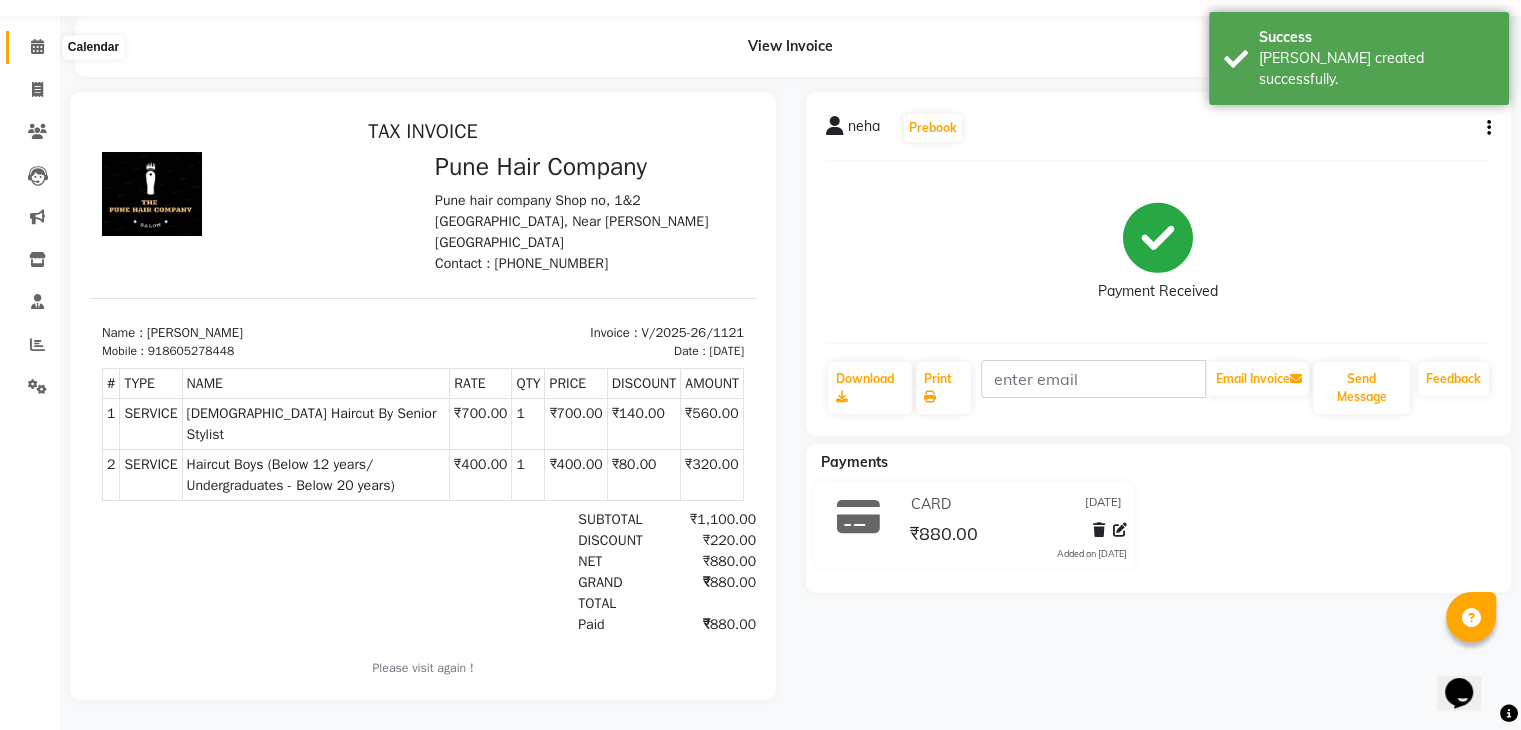click 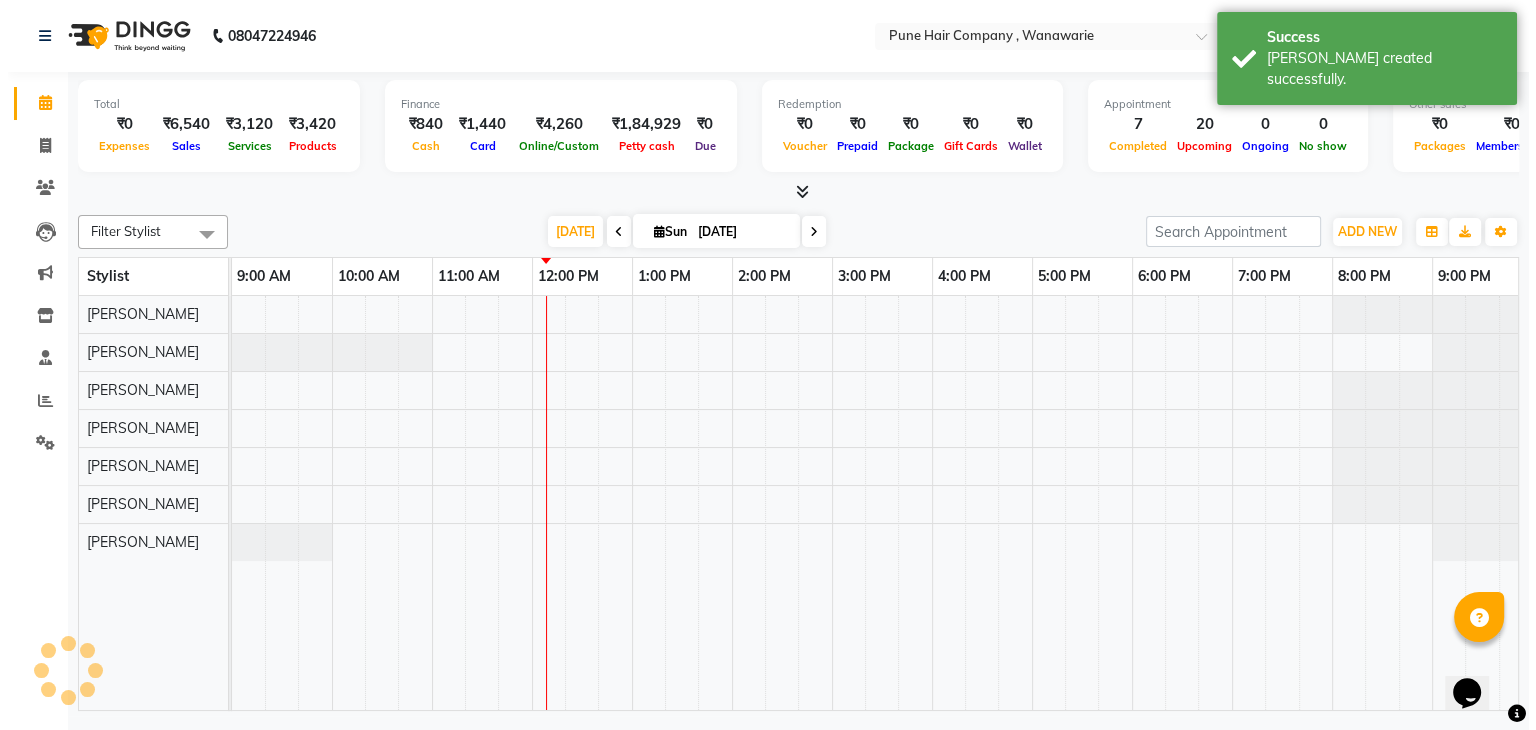 scroll, scrollTop: 0, scrollLeft: 0, axis: both 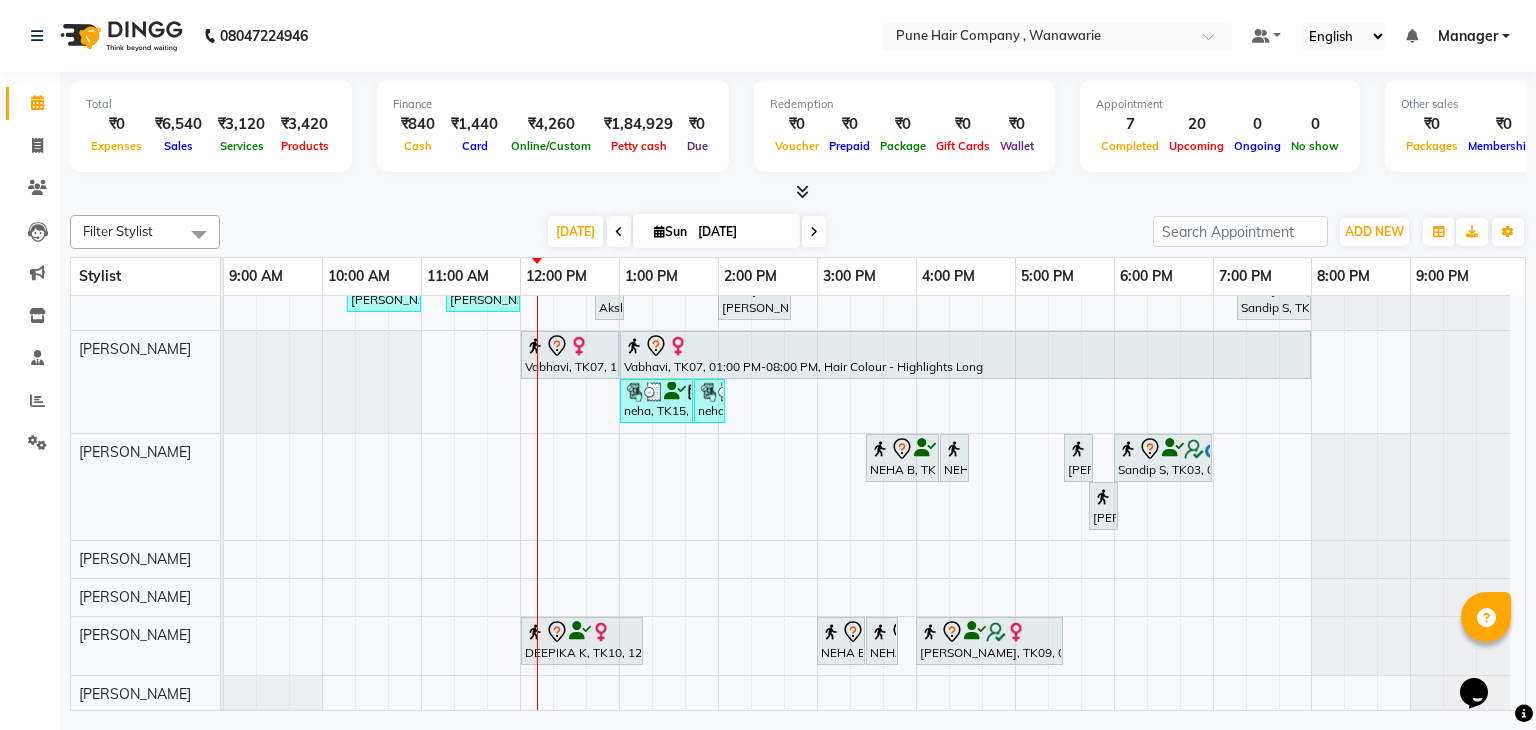 click at bounding box center [802, 191] 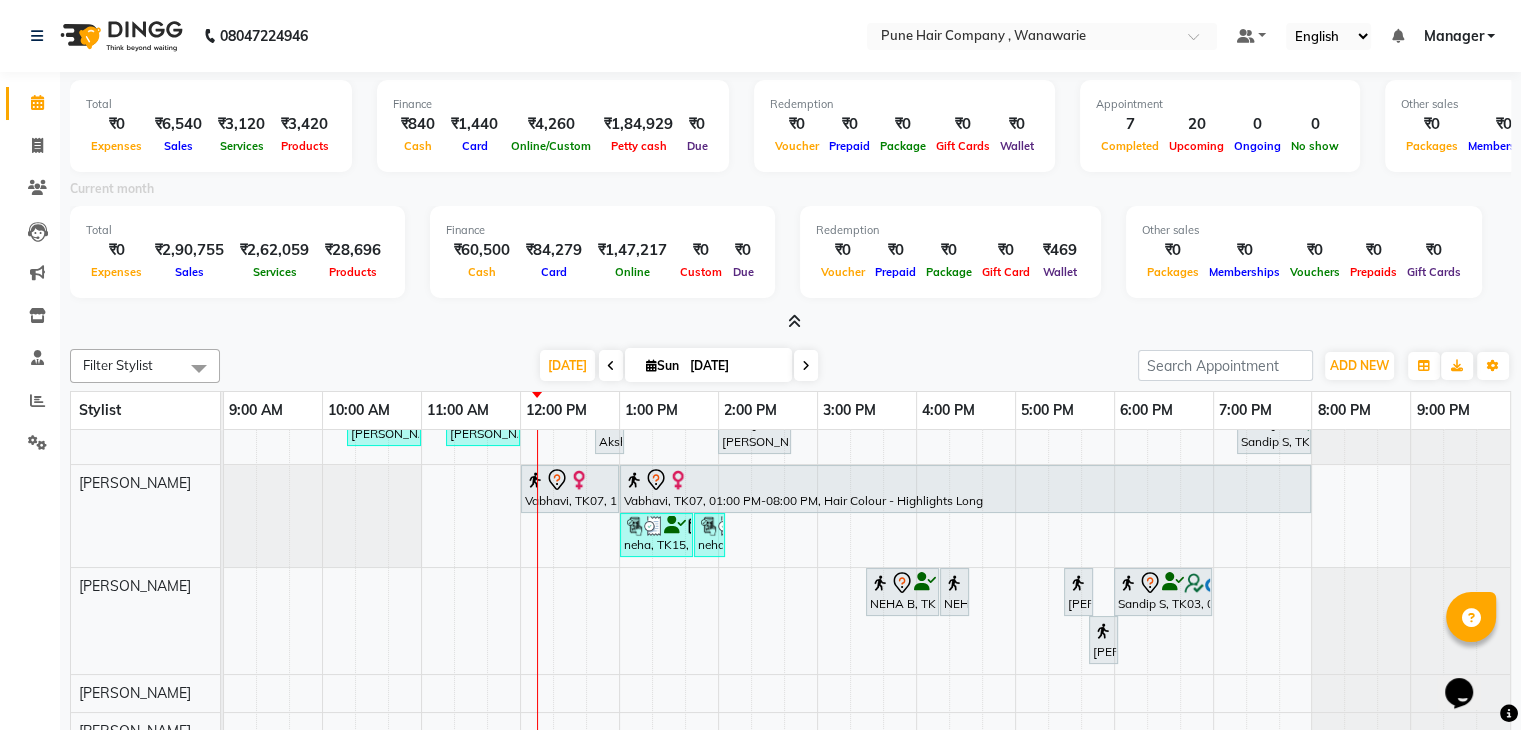 click at bounding box center (794, 321) 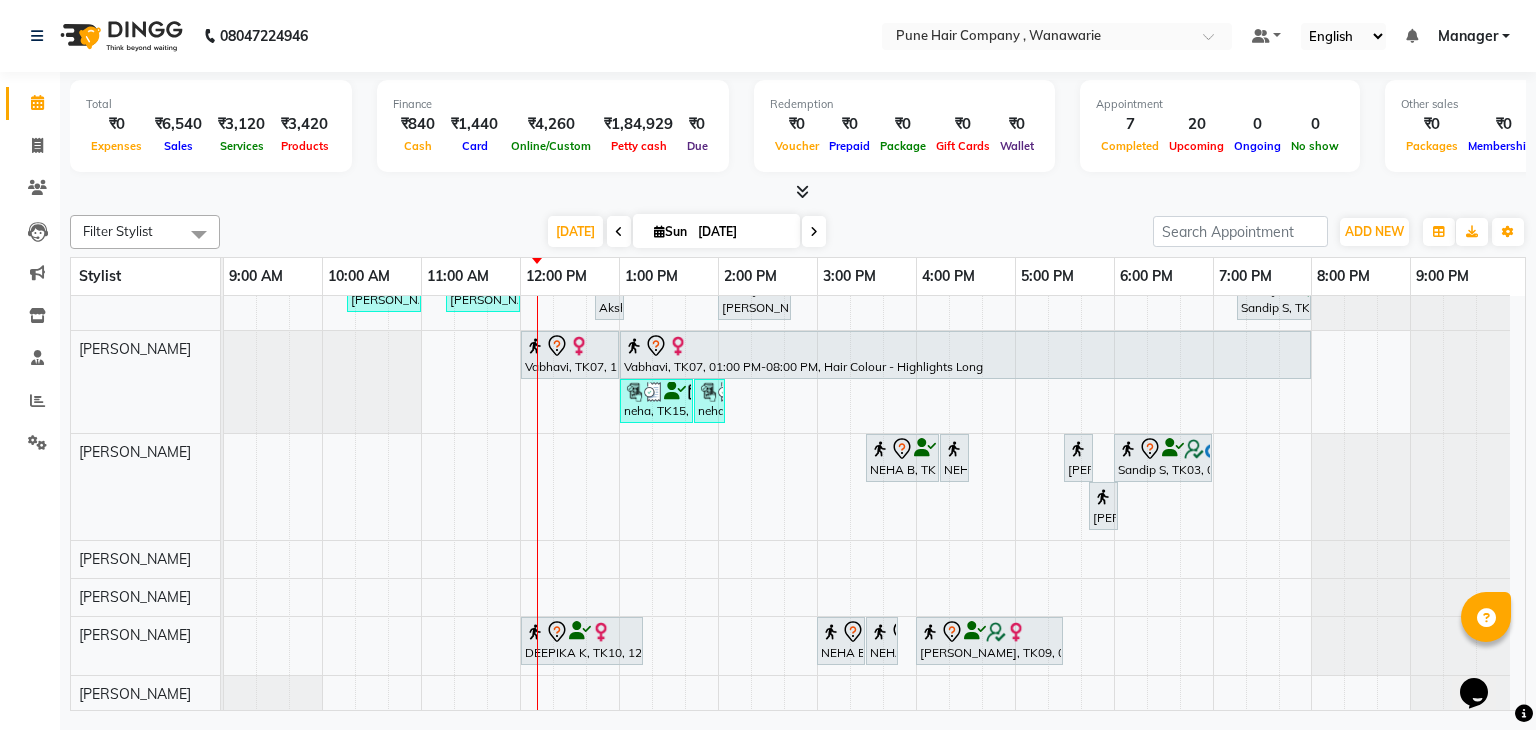 scroll, scrollTop: 4, scrollLeft: 0, axis: vertical 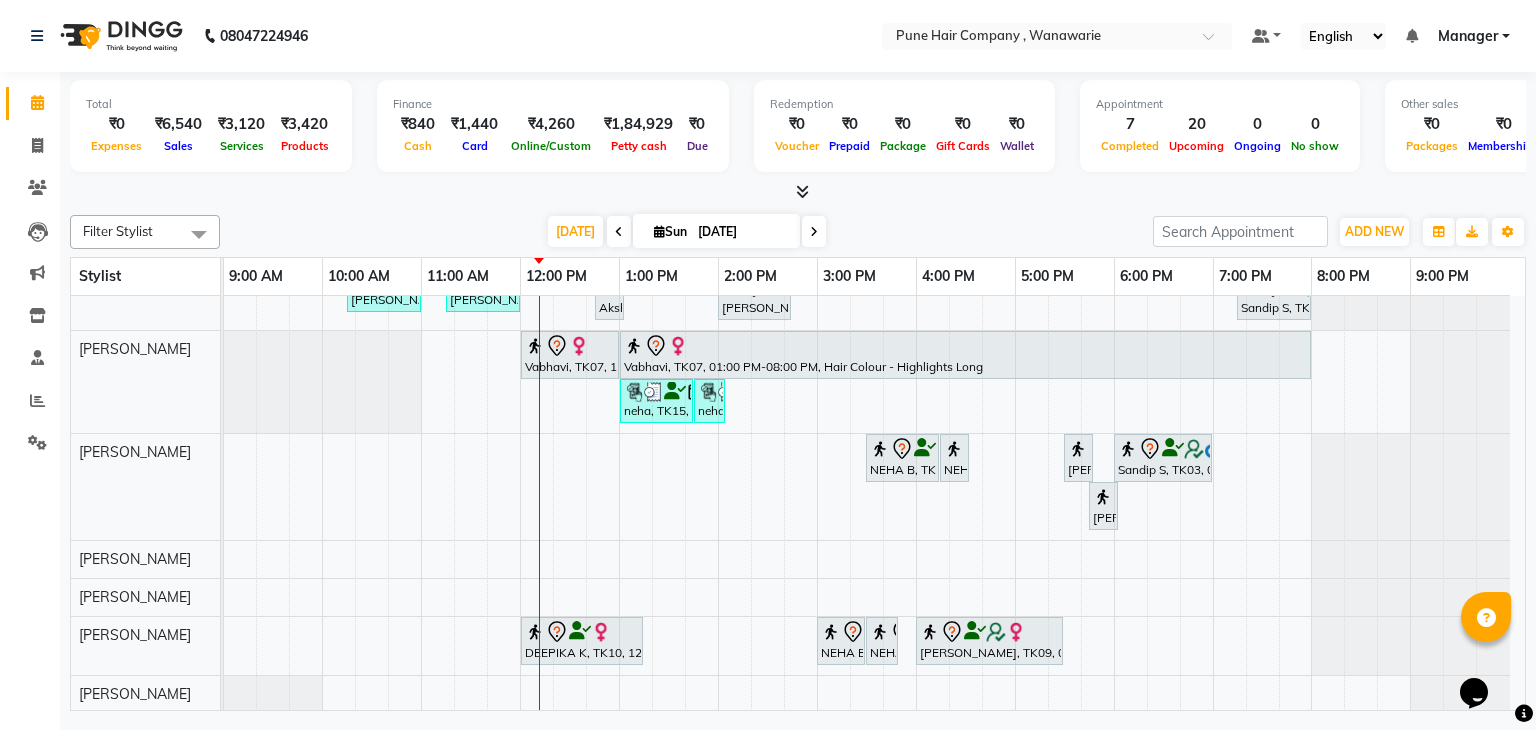click at bounding box center (659, 231) 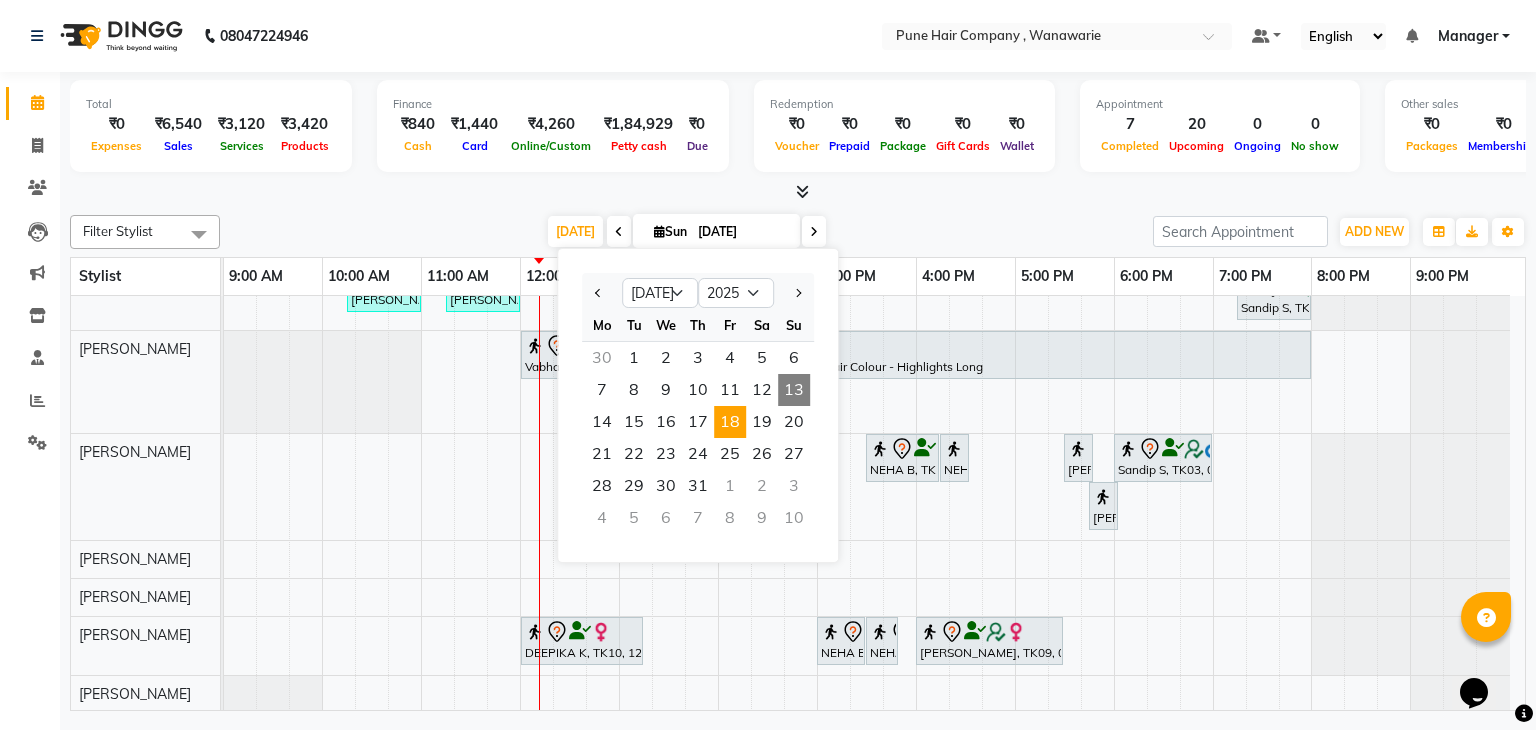 click on "18" at bounding box center (730, 422) 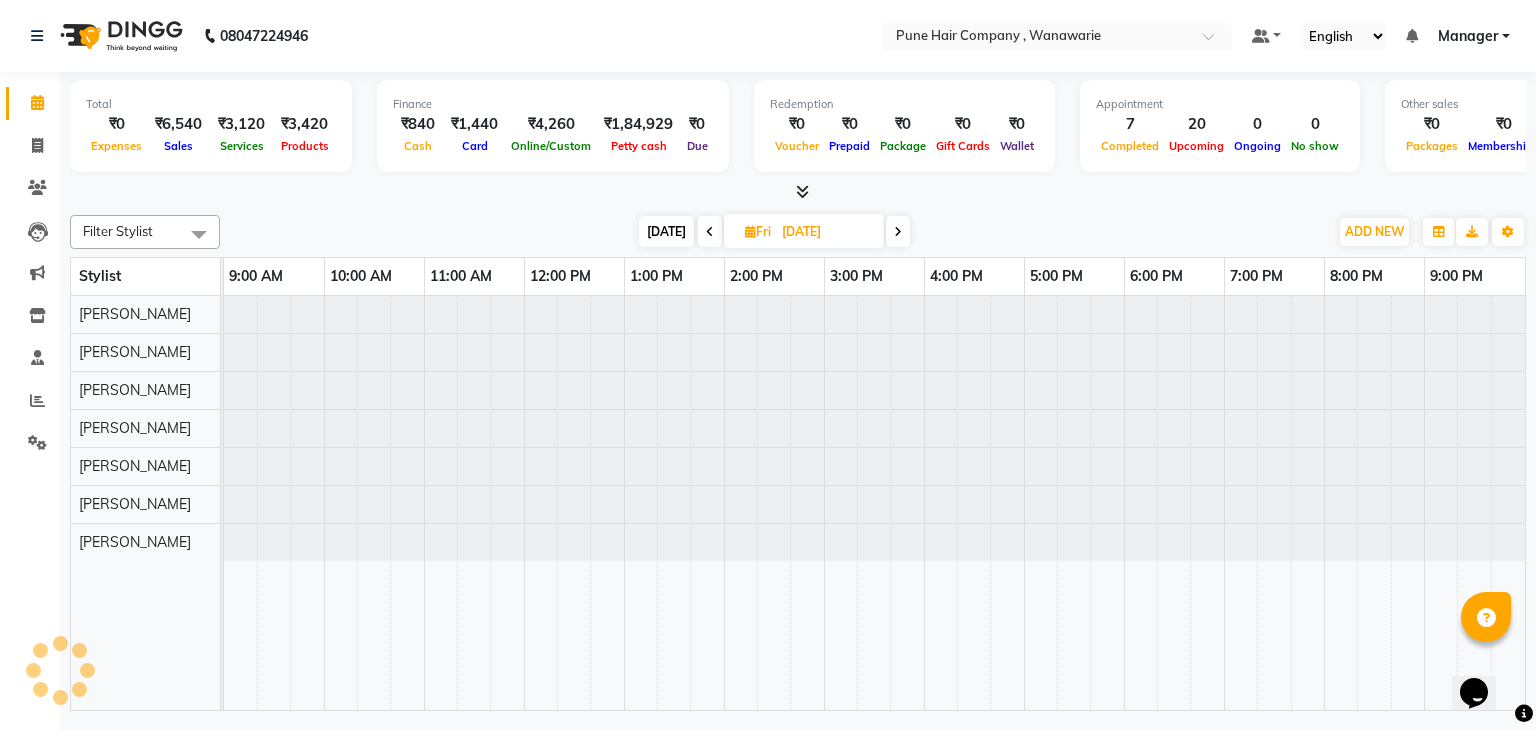 scroll, scrollTop: 0, scrollLeft: 0, axis: both 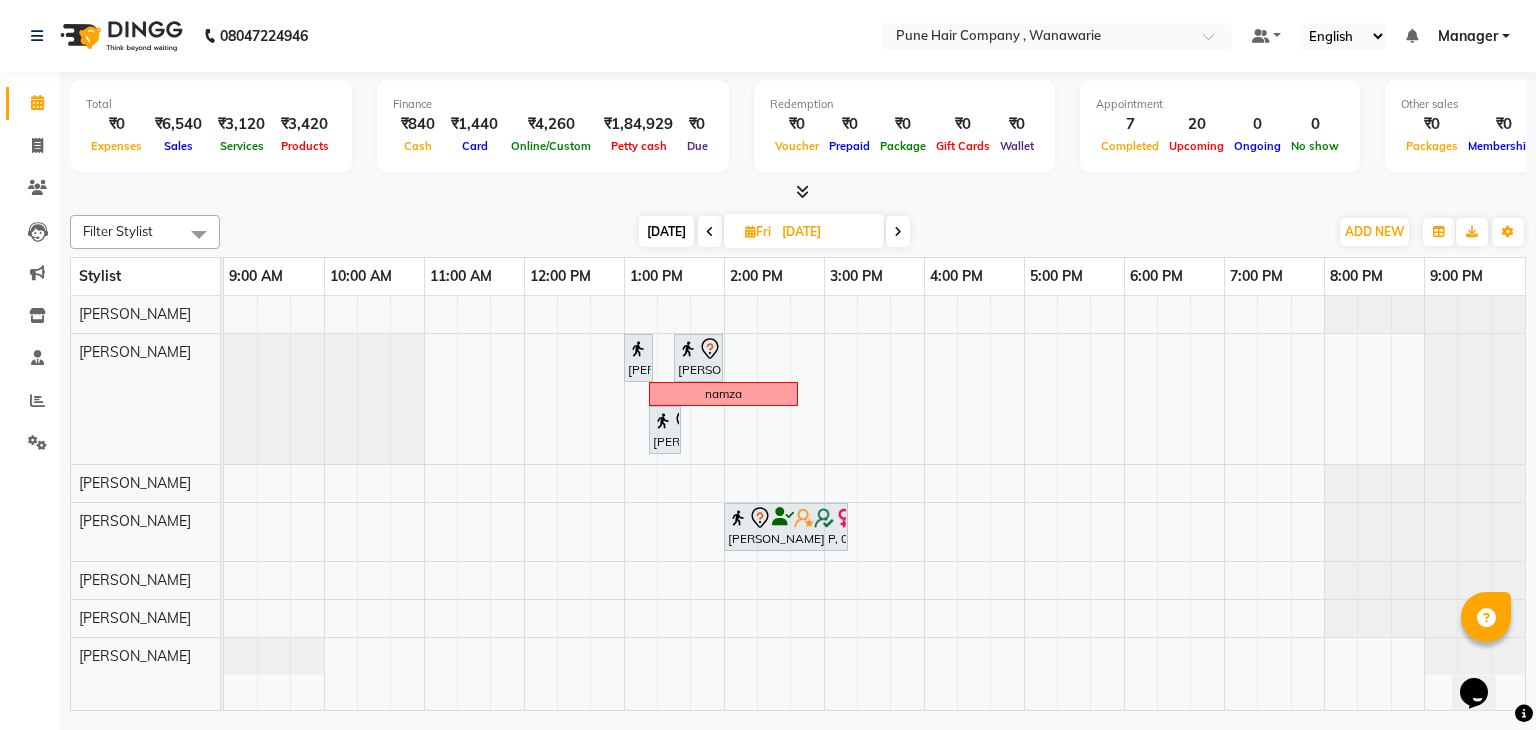 click on "[DATE]" at bounding box center (666, 231) 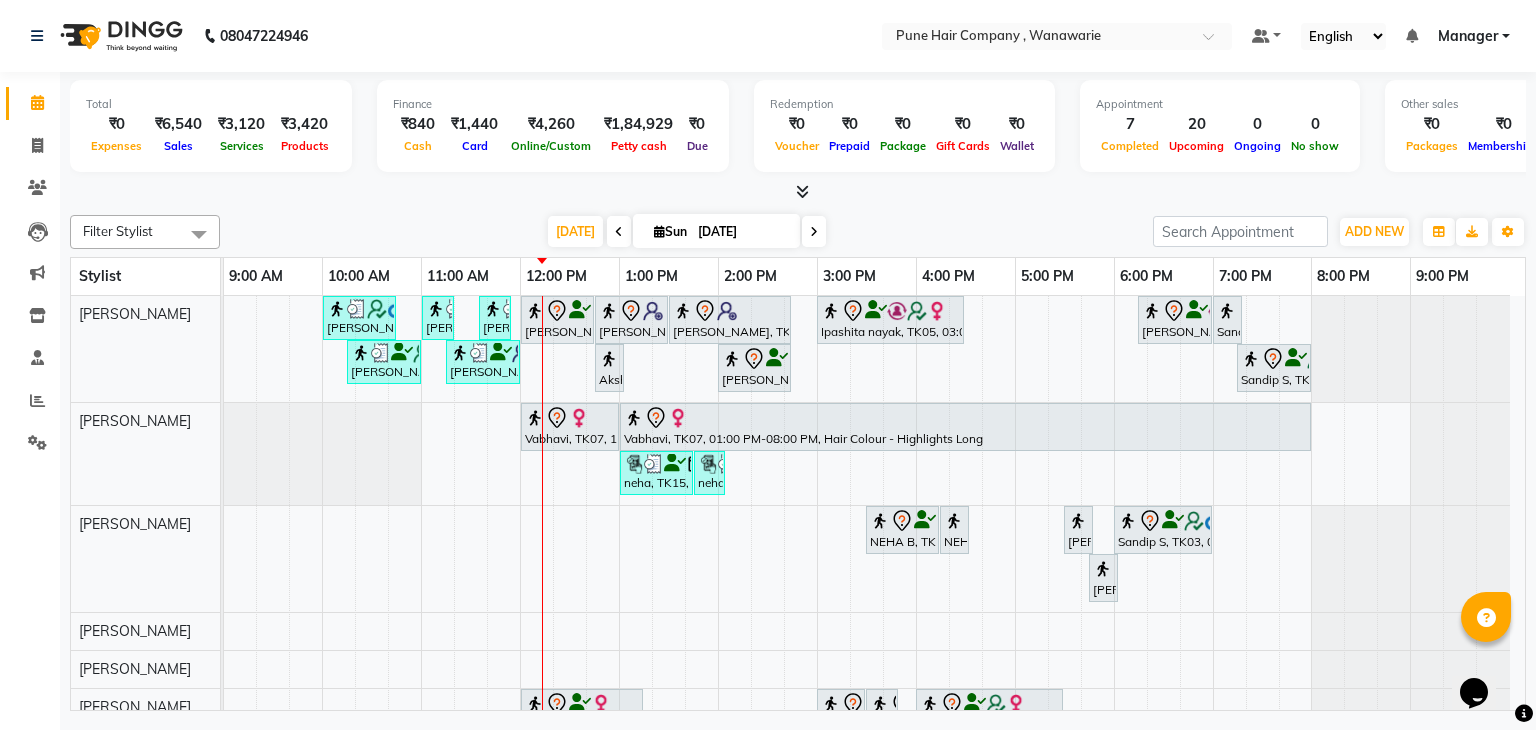 scroll, scrollTop: 72, scrollLeft: 0, axis: vertical 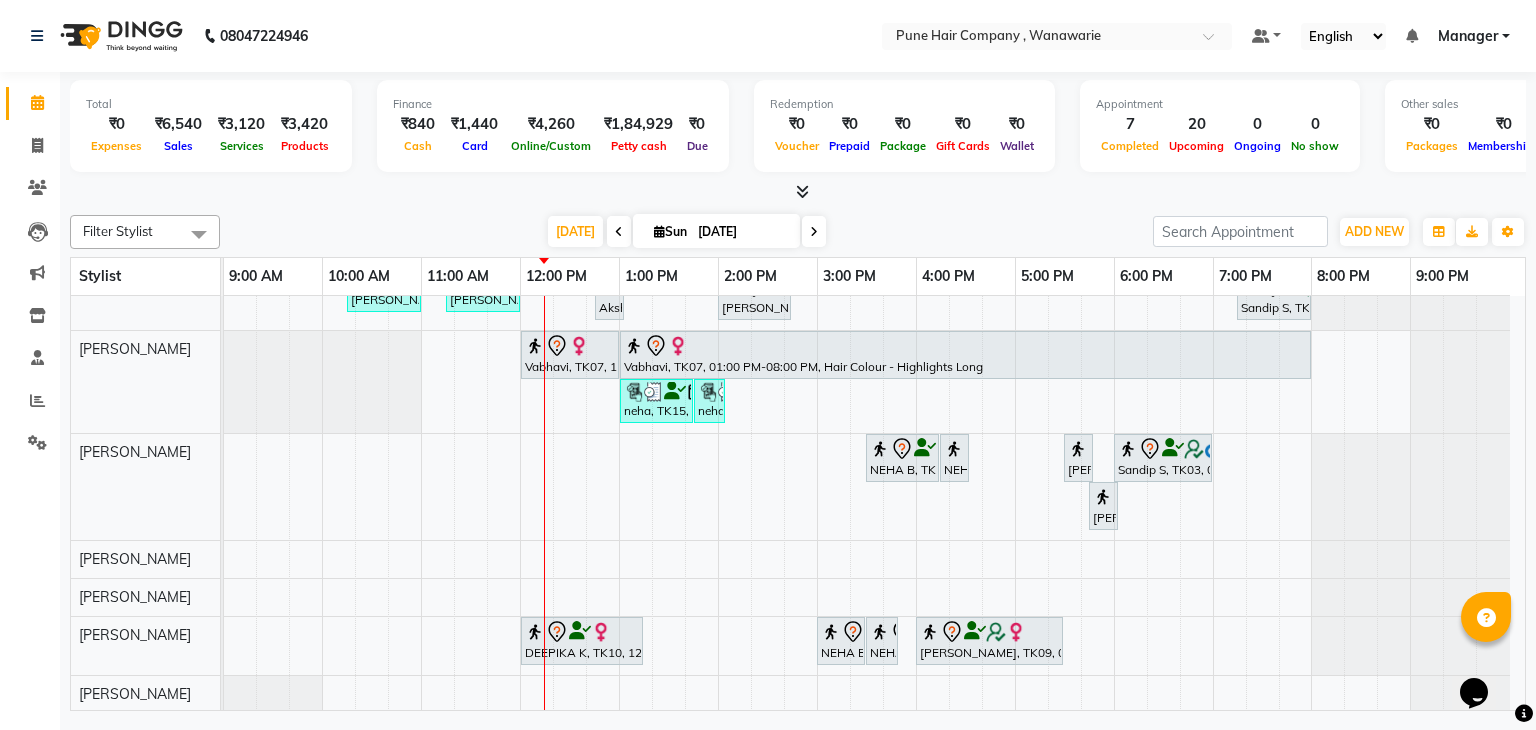 click at bounding box center [814, 232] 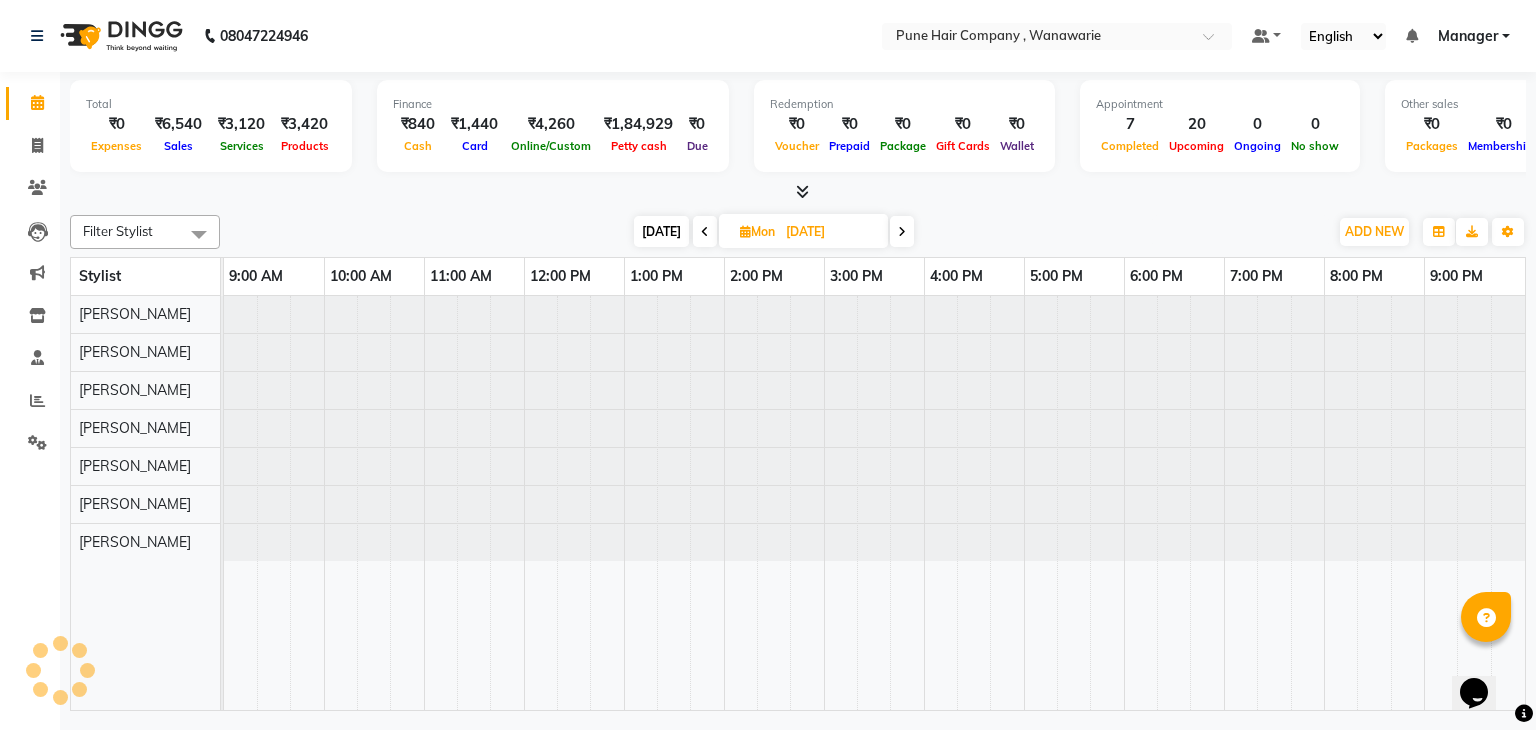 scroll, scrollTop: 0, scrollLeft: 0, axis: both 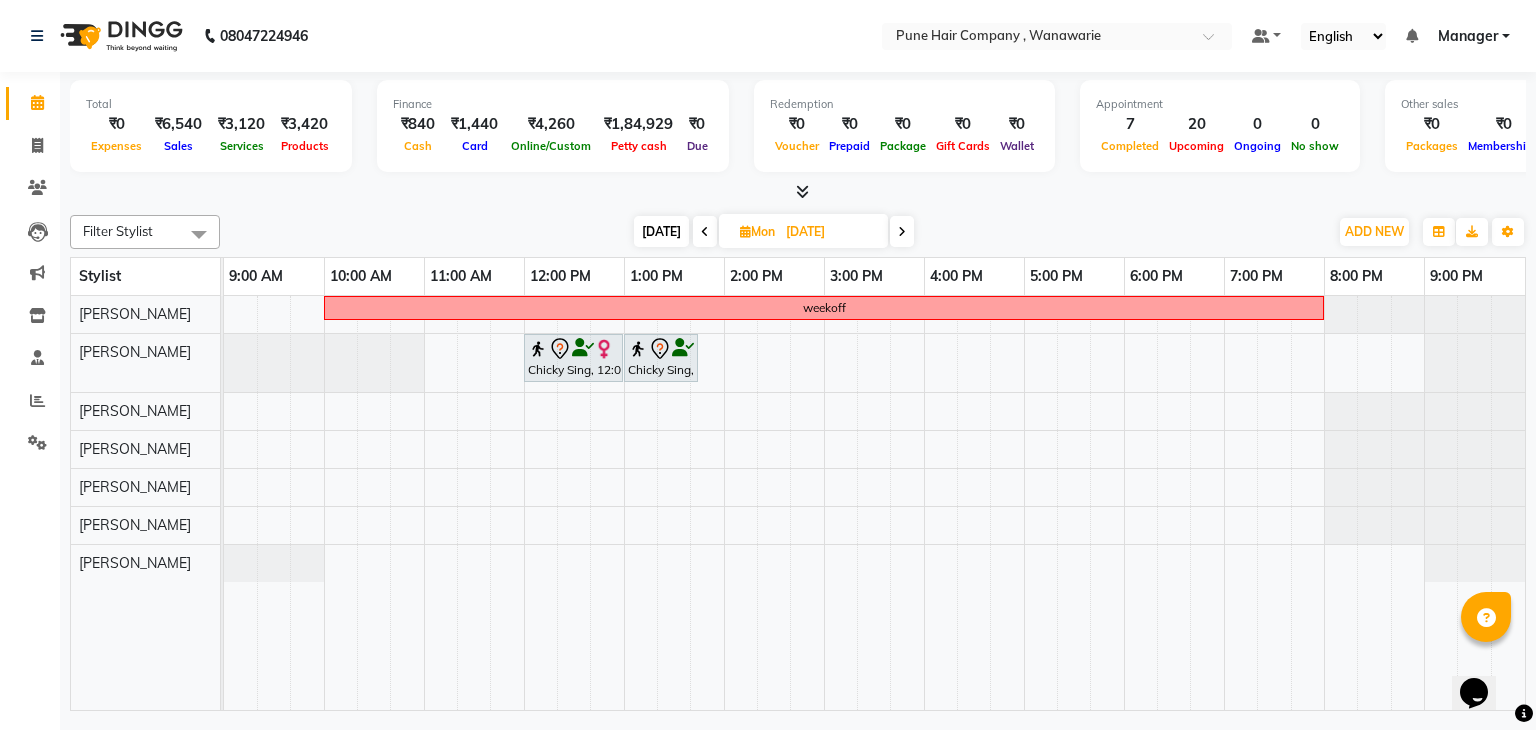 click at bounding box center (902, 231) 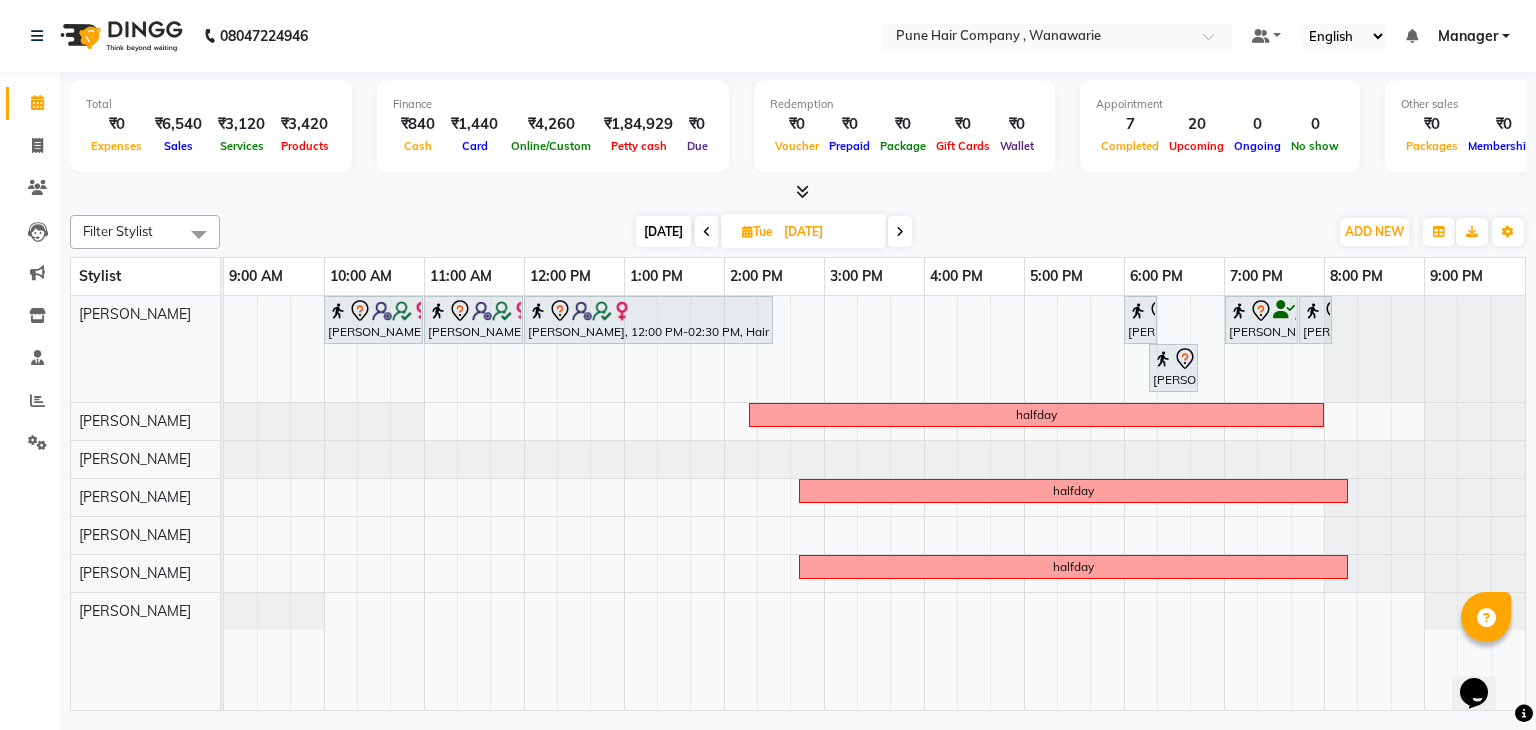 click at bounding box center [900, 232] 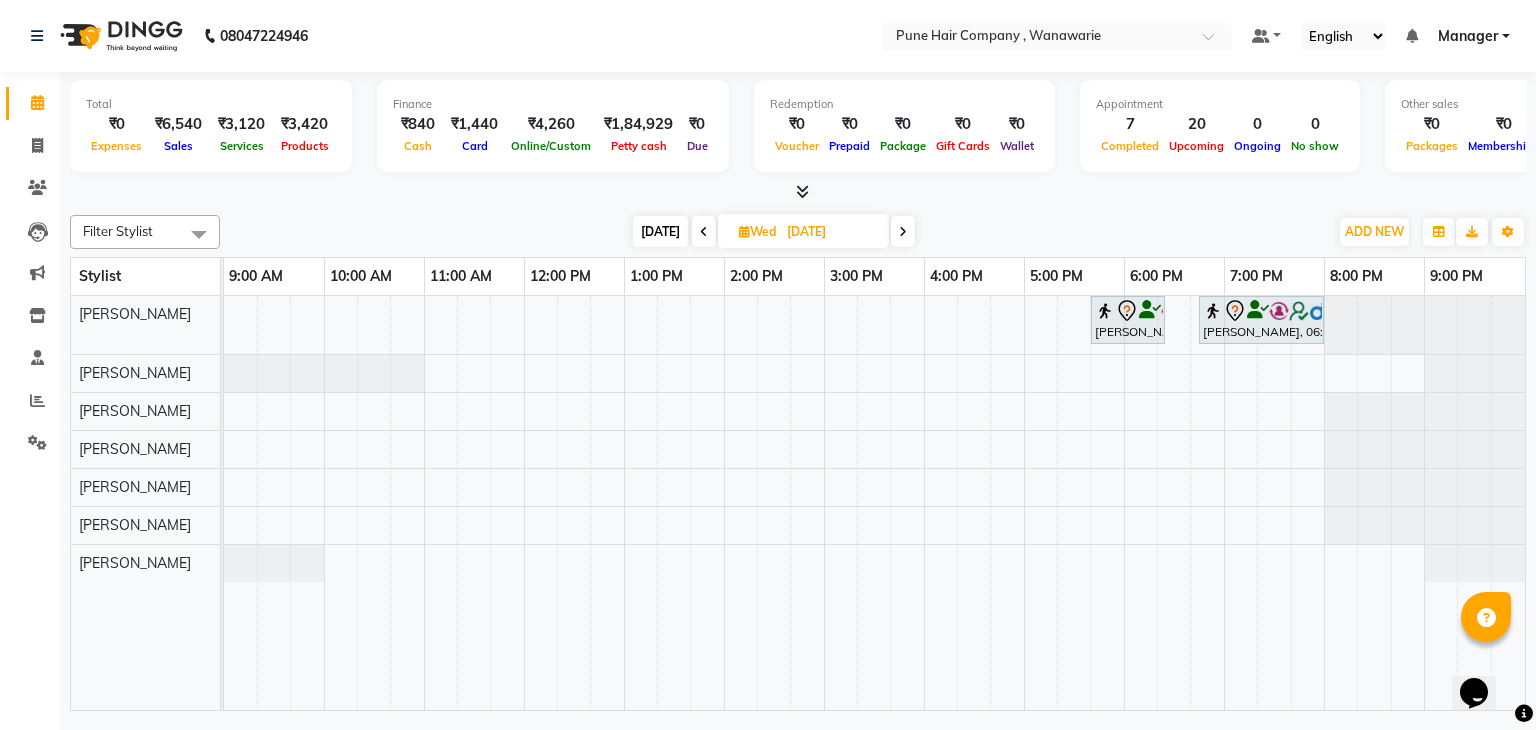 click at bounding box center (903, 232) 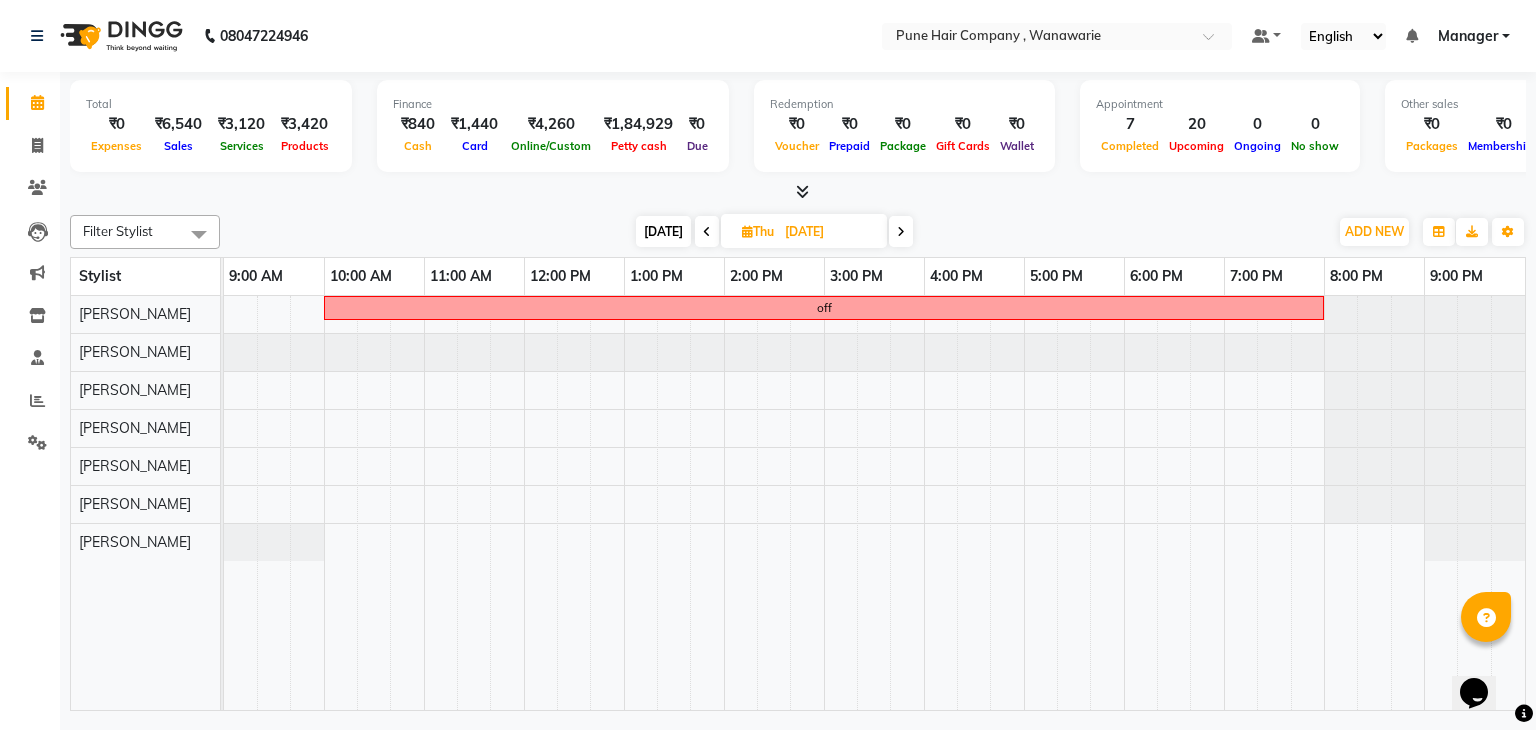 click at bounding box center [901, 232] 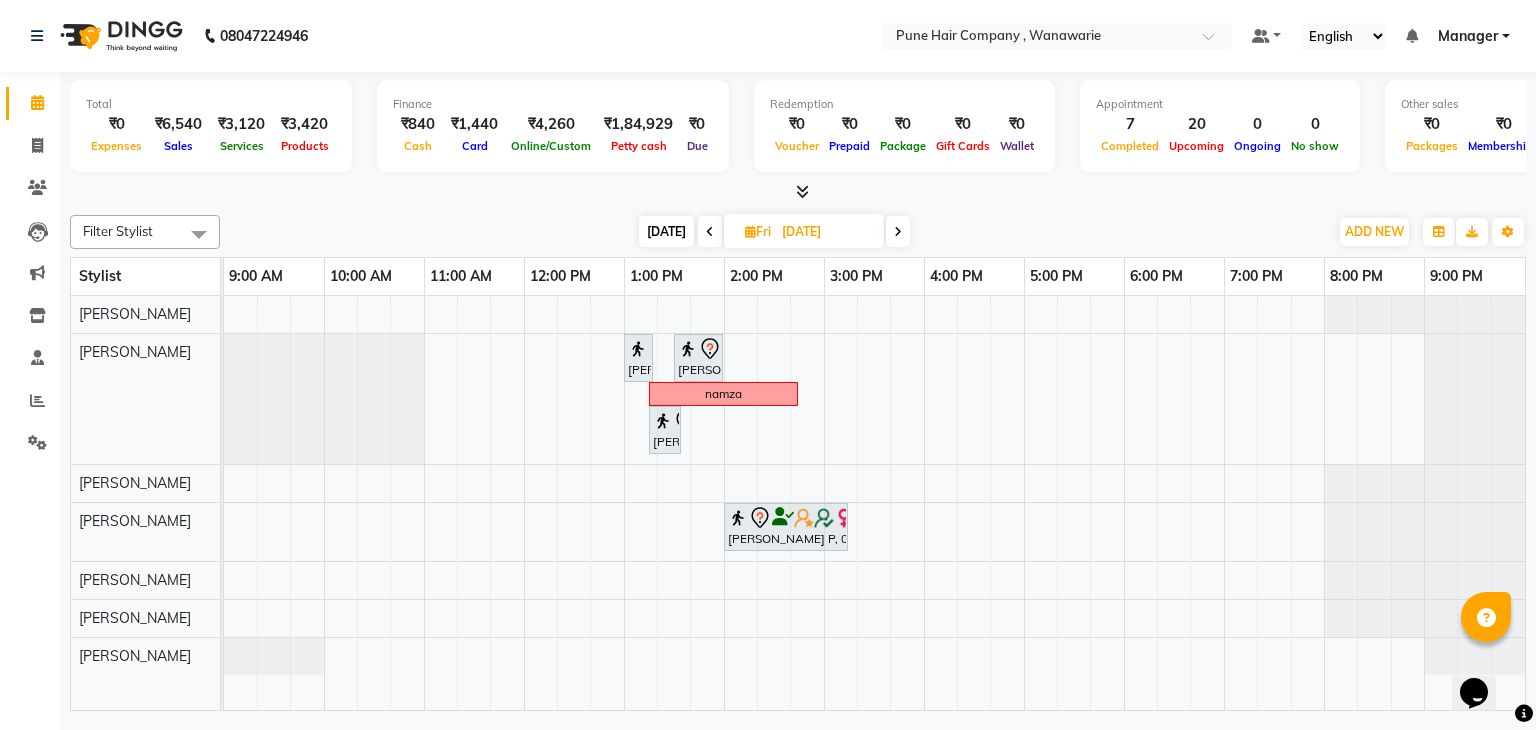 click at bounding box center [710, 232] 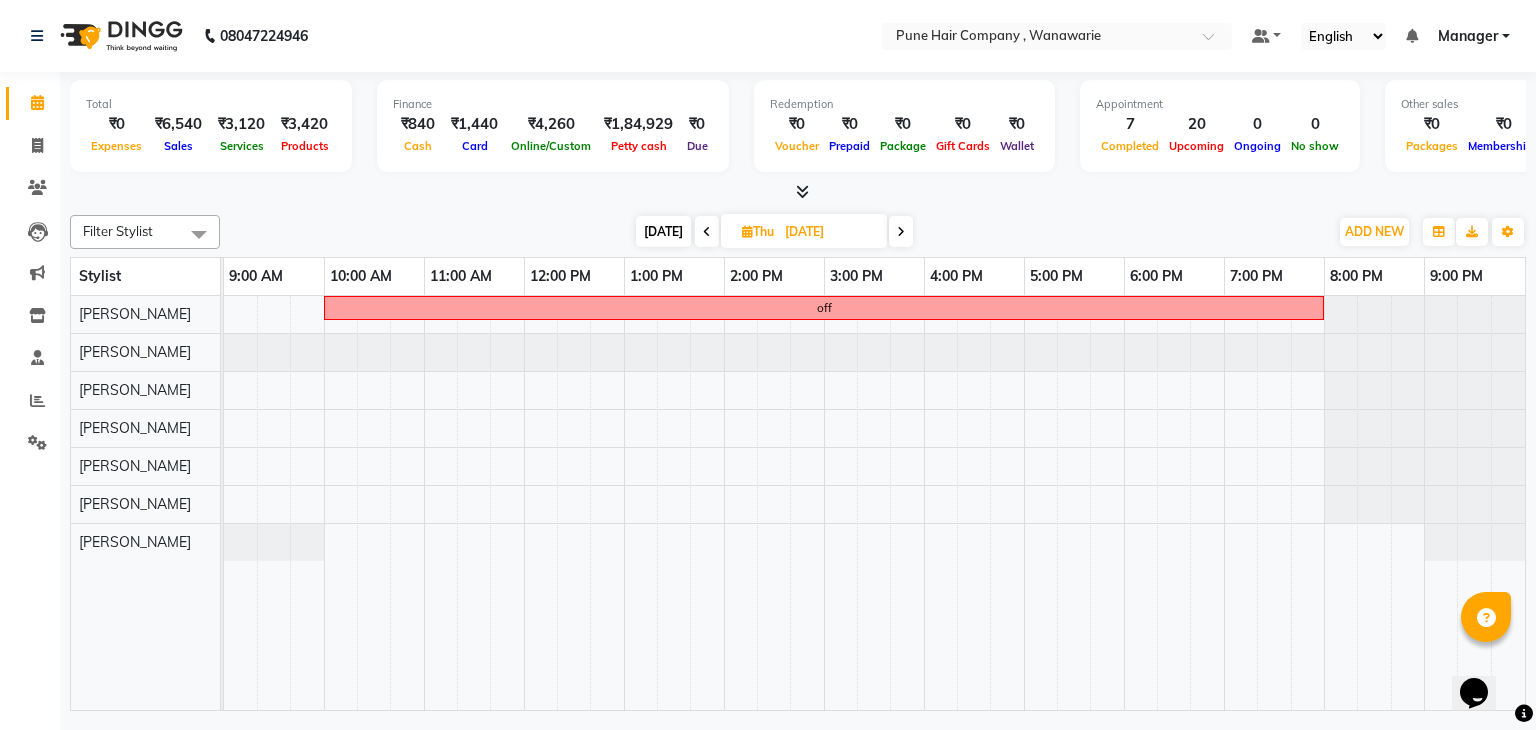 click at bounding box center [707, 232] 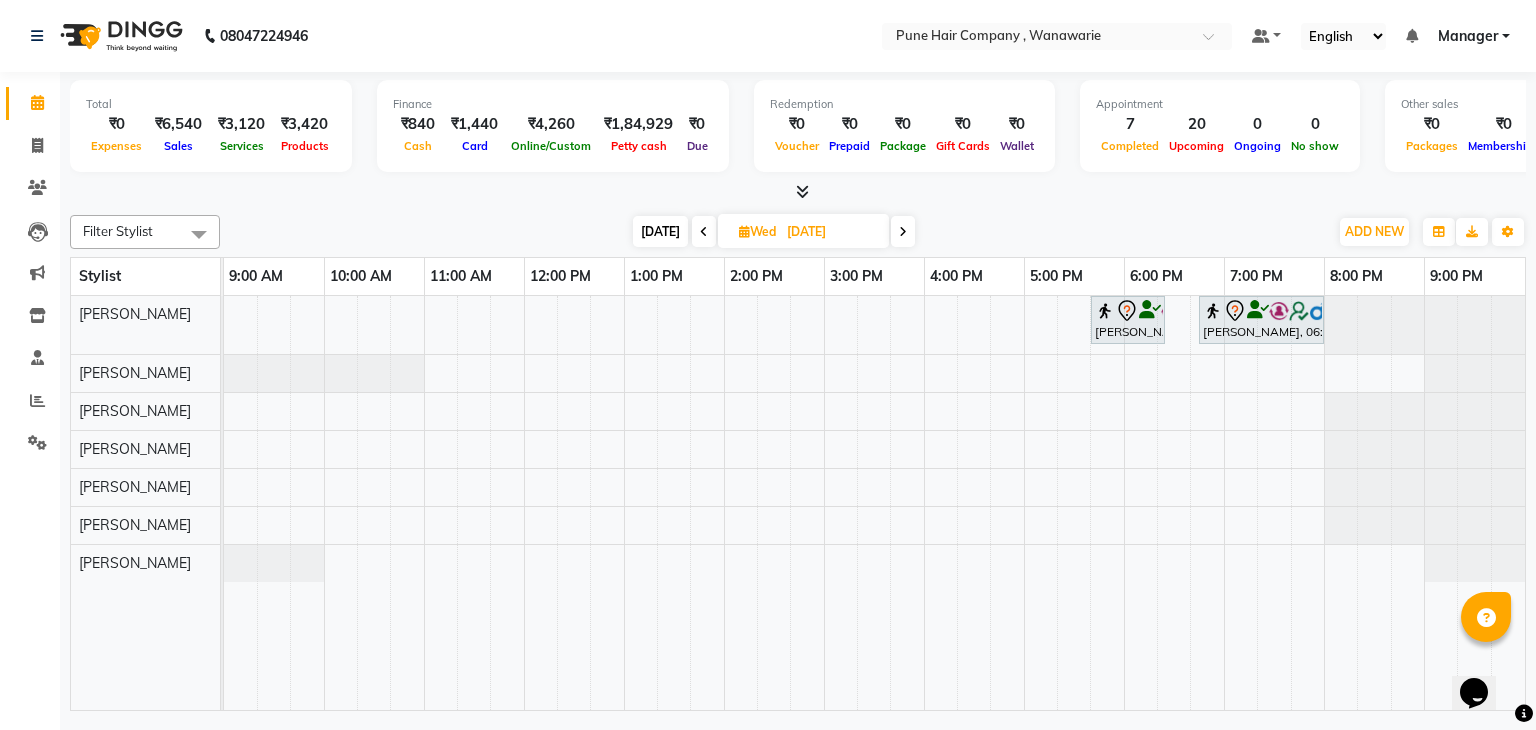 click at bounding box center (704, 231) 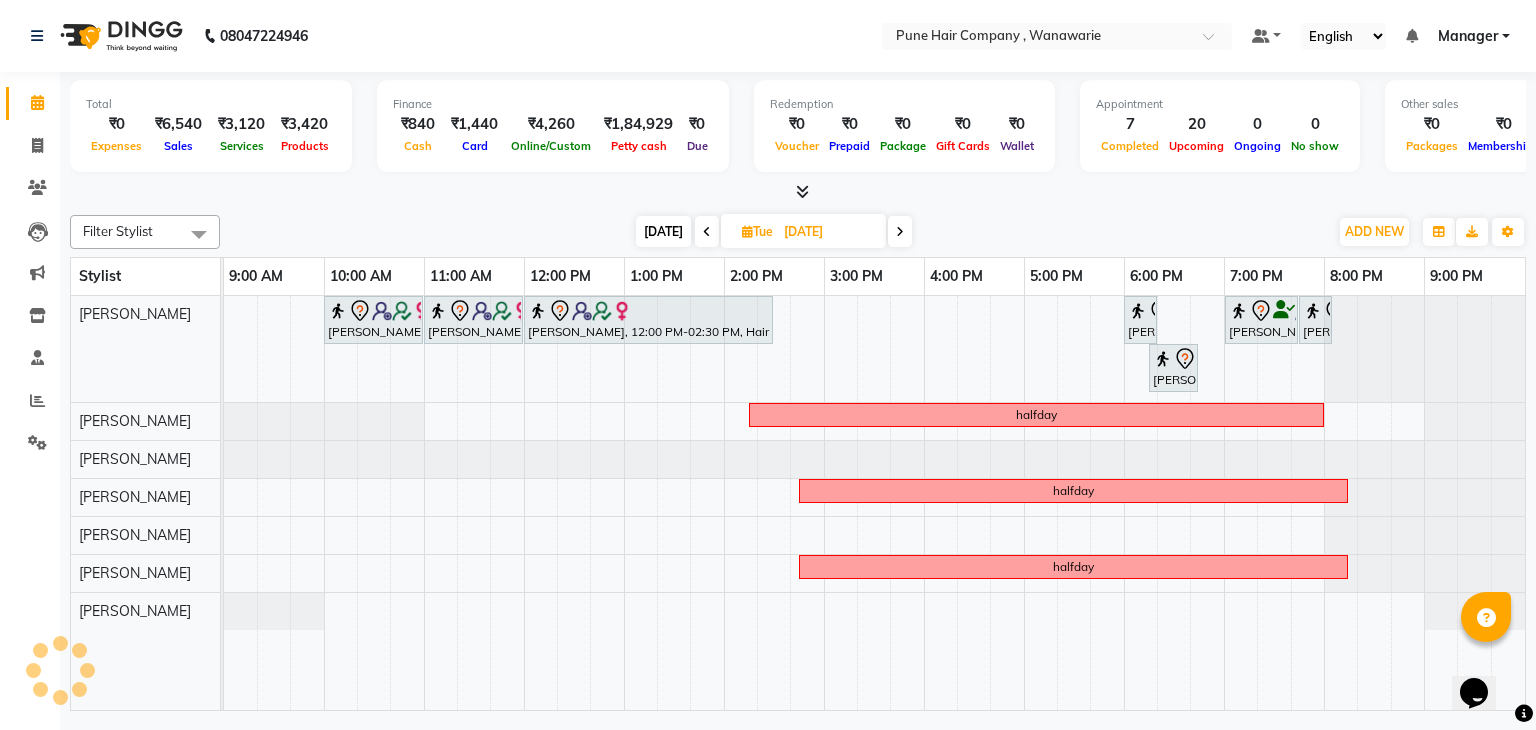 click at bounding box center [707, 232] 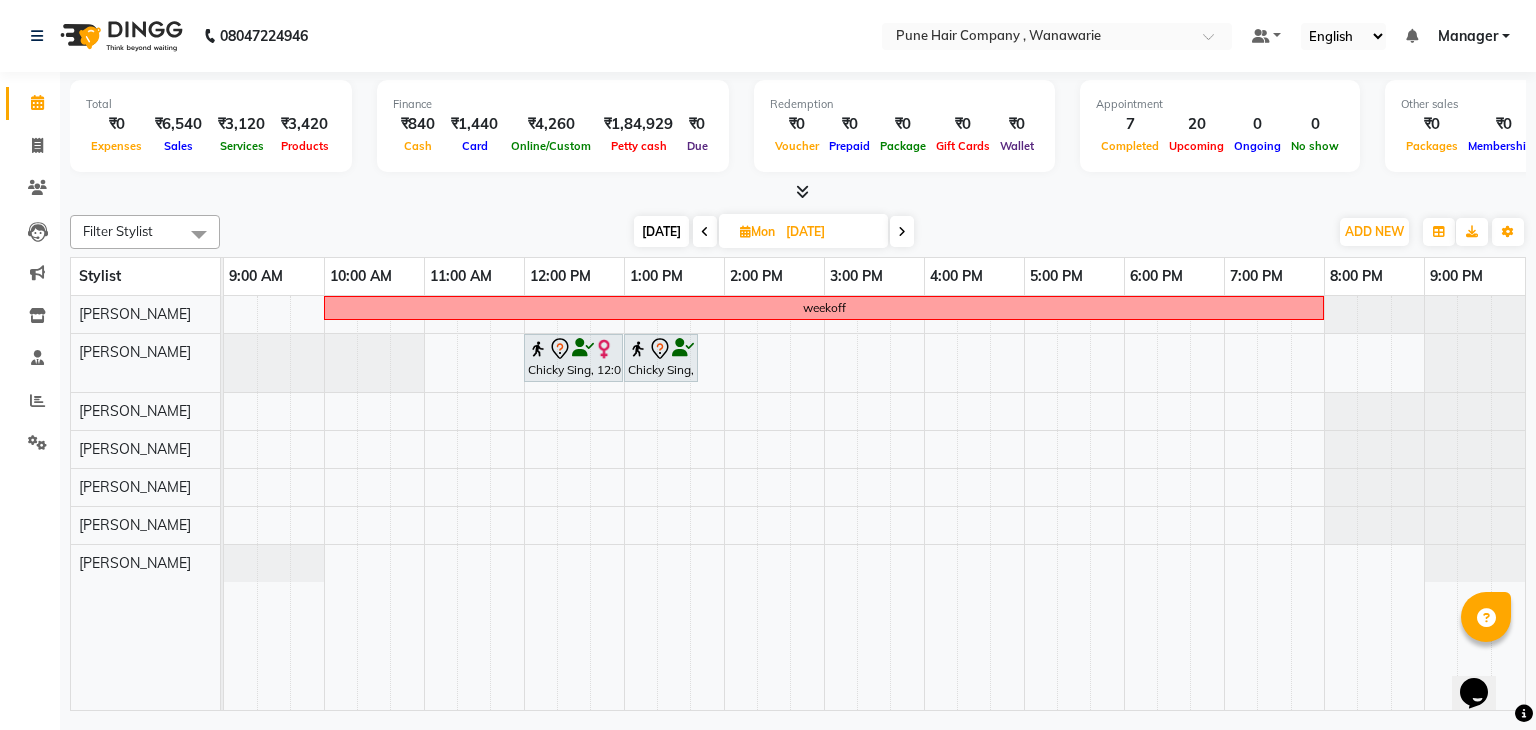 click at bounding box center [745, 231] 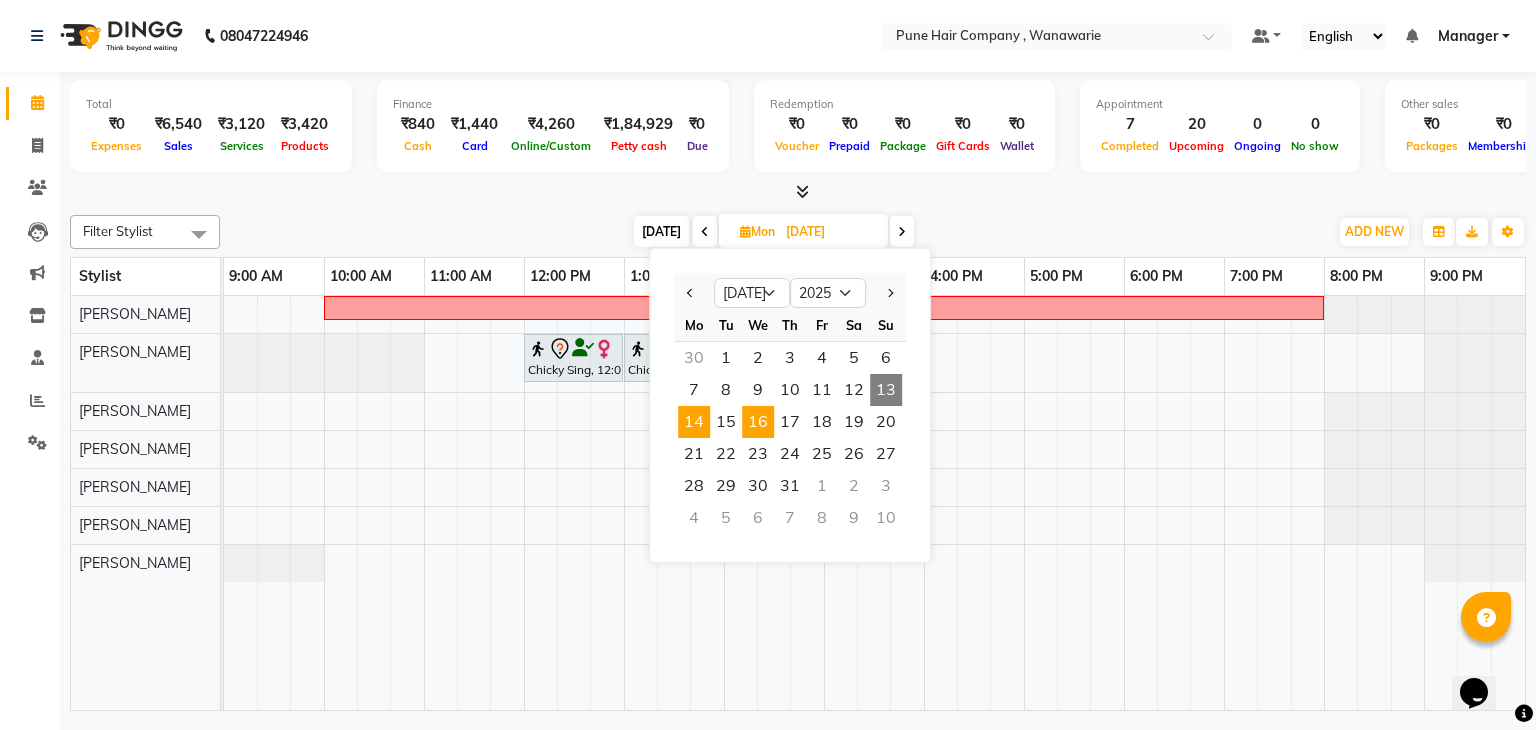 click on "16" at bounding box center (758, 422) 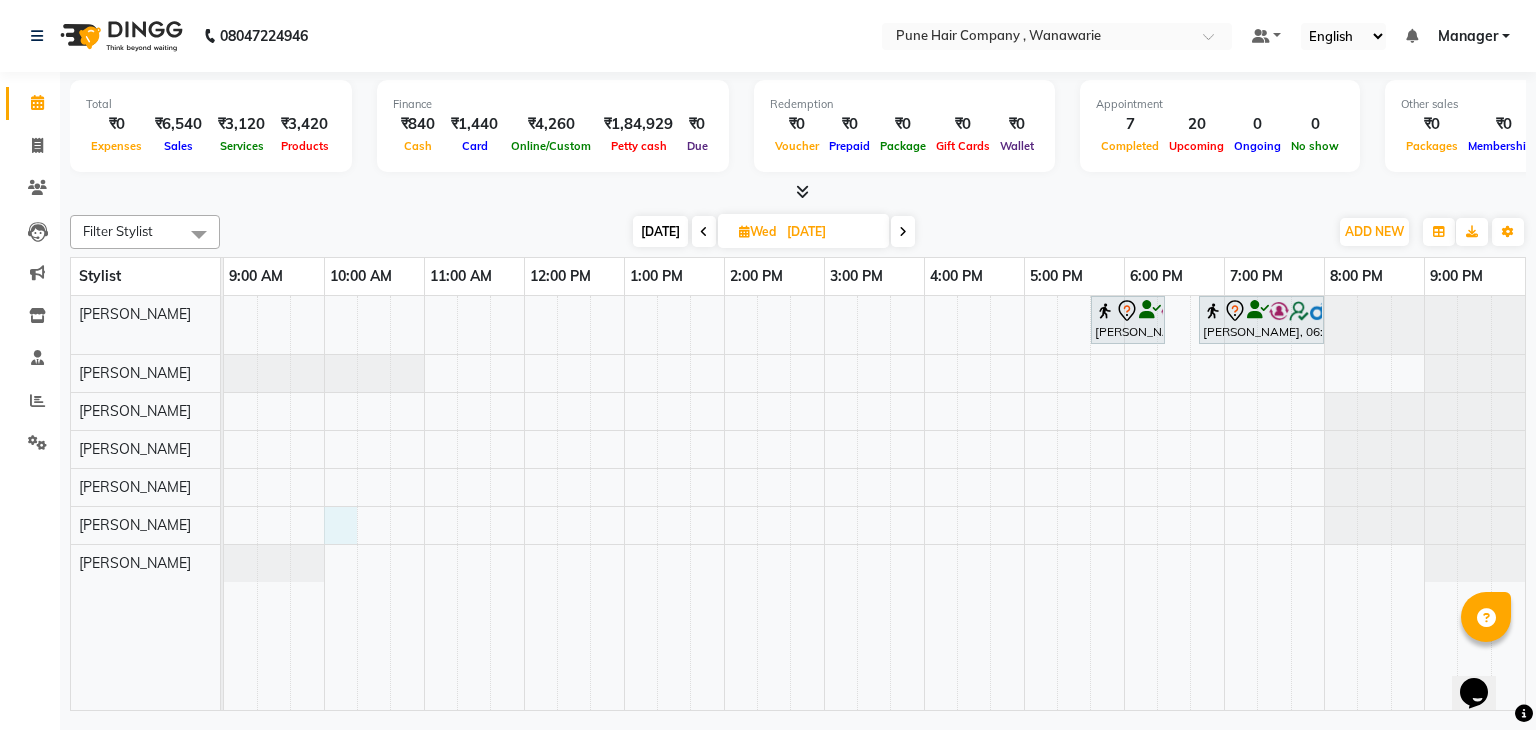 click on "Hitt sharma, 05:40 PM-06:25 PM, Male Haircut By Senior Stylist             Hitt sharma, 06:45 PM-08:00 PM, Male Hair Colour - Inoa Global Colour (includes moustache)" at bounding box center [874, 503] 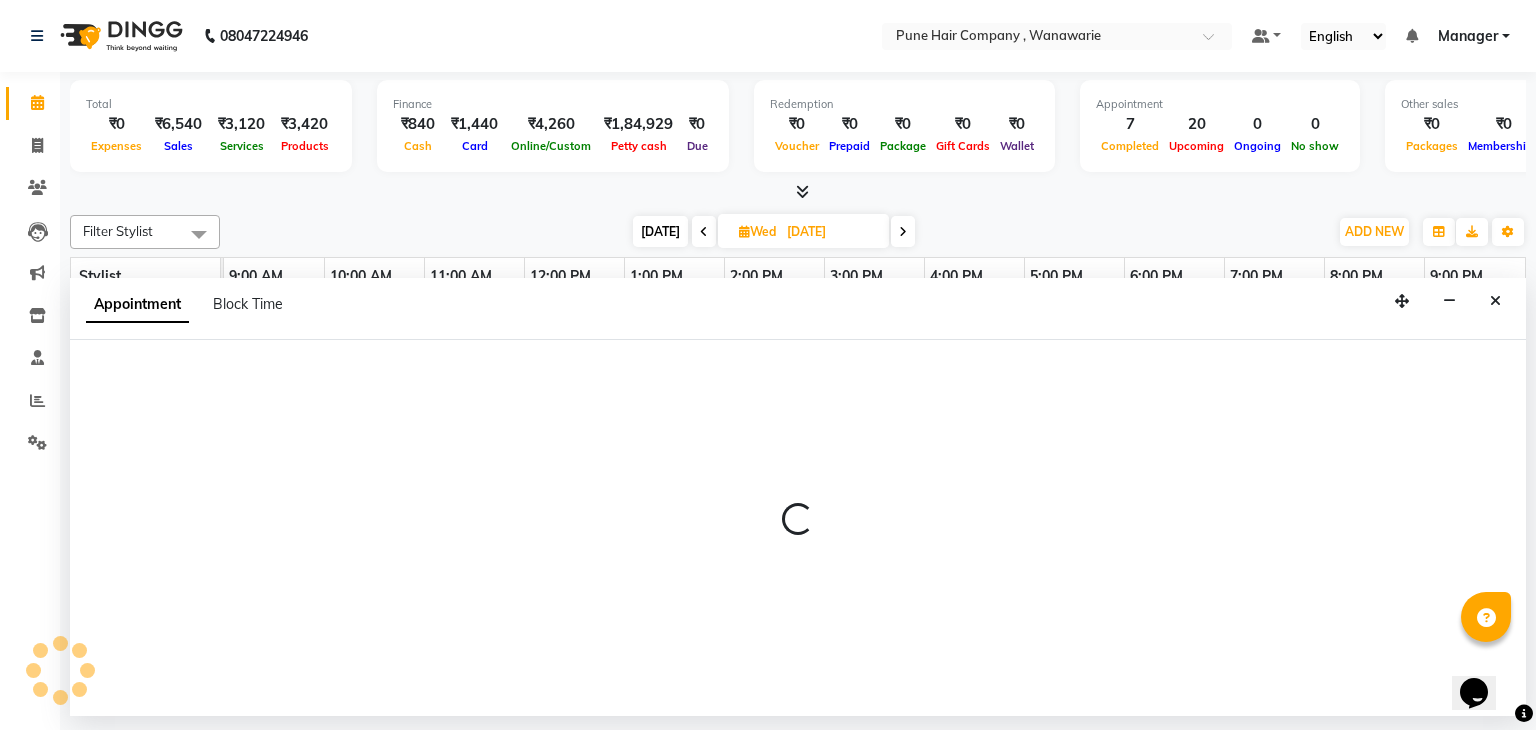 select on "74603" 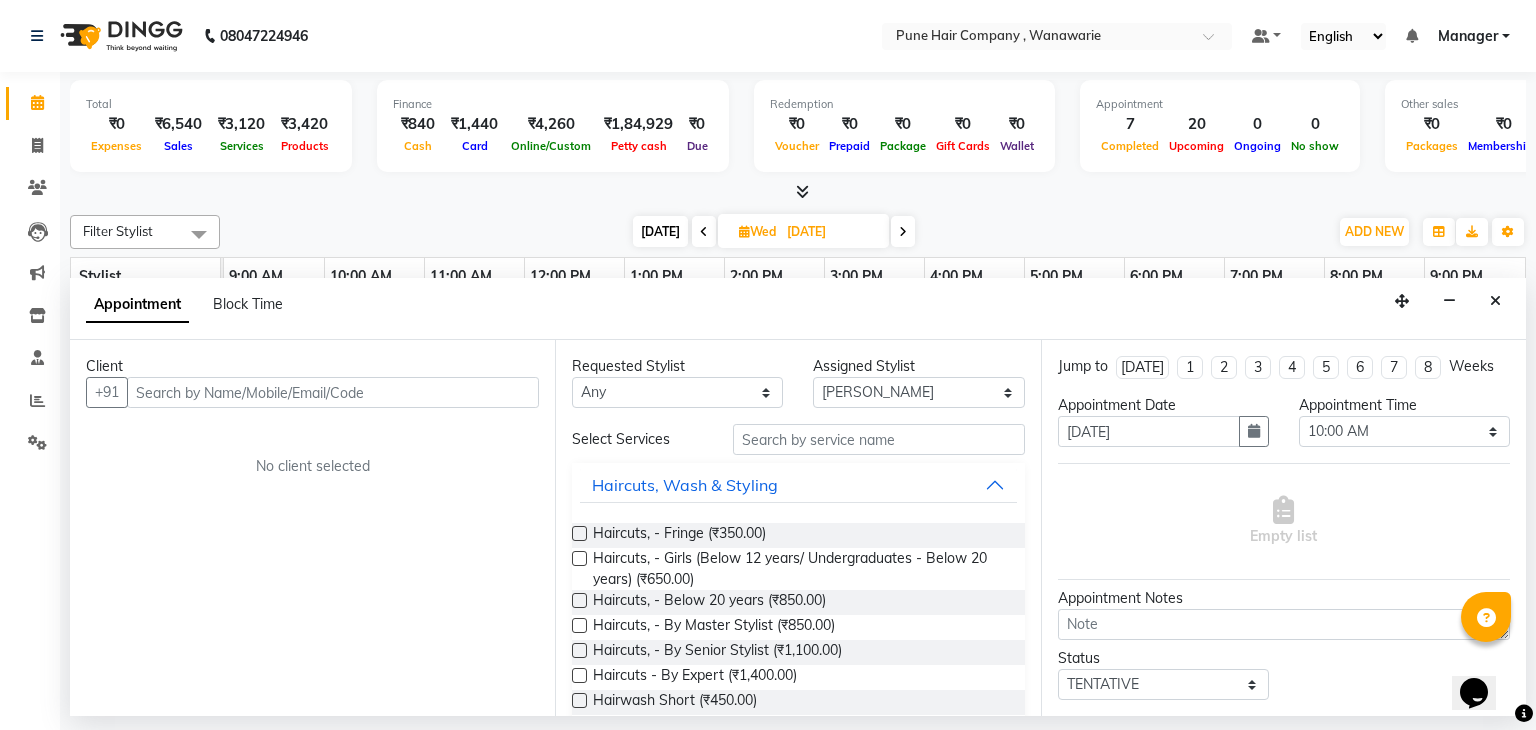 click on "Block Time" at bounding box center (248, 304) 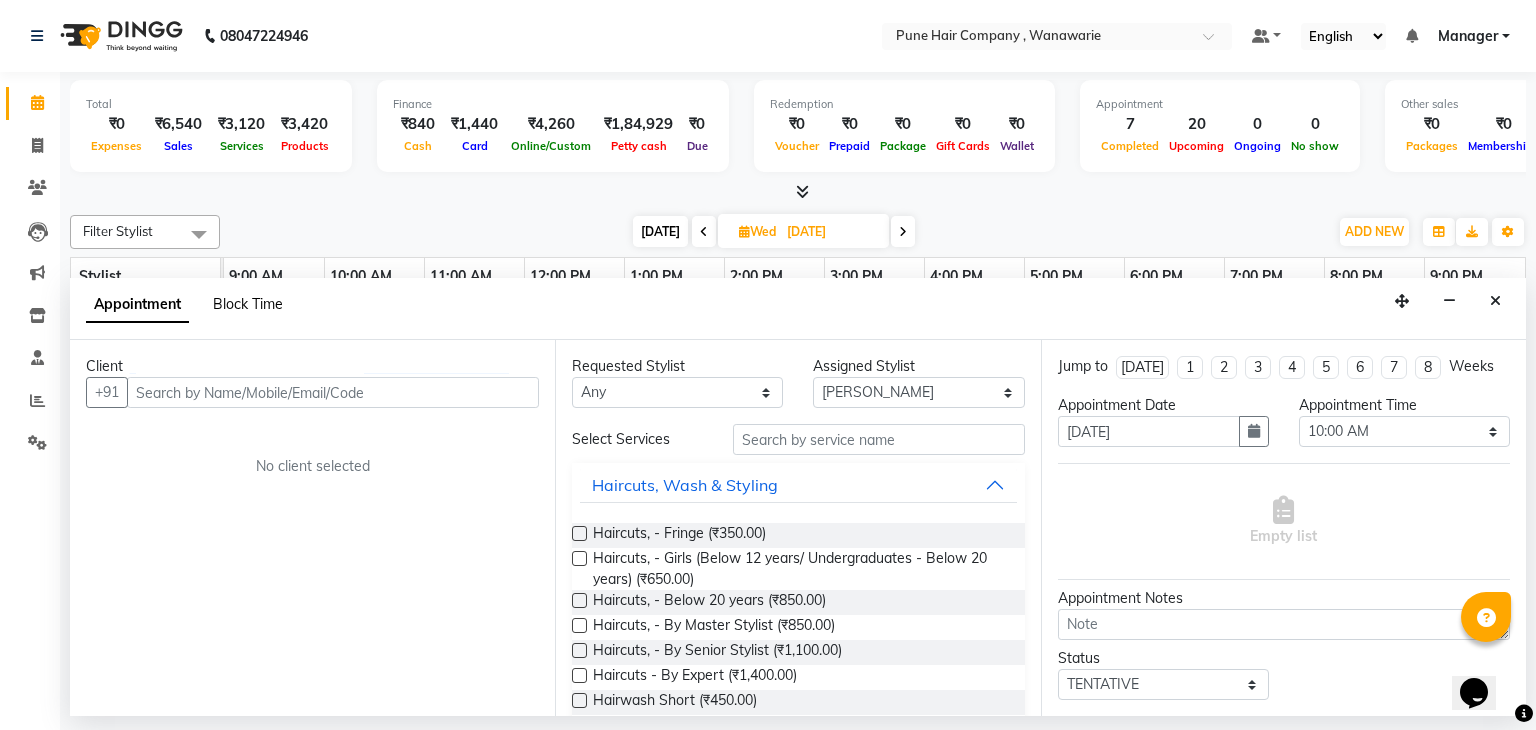 click on "Block Time" at bounding box center [248, 304] 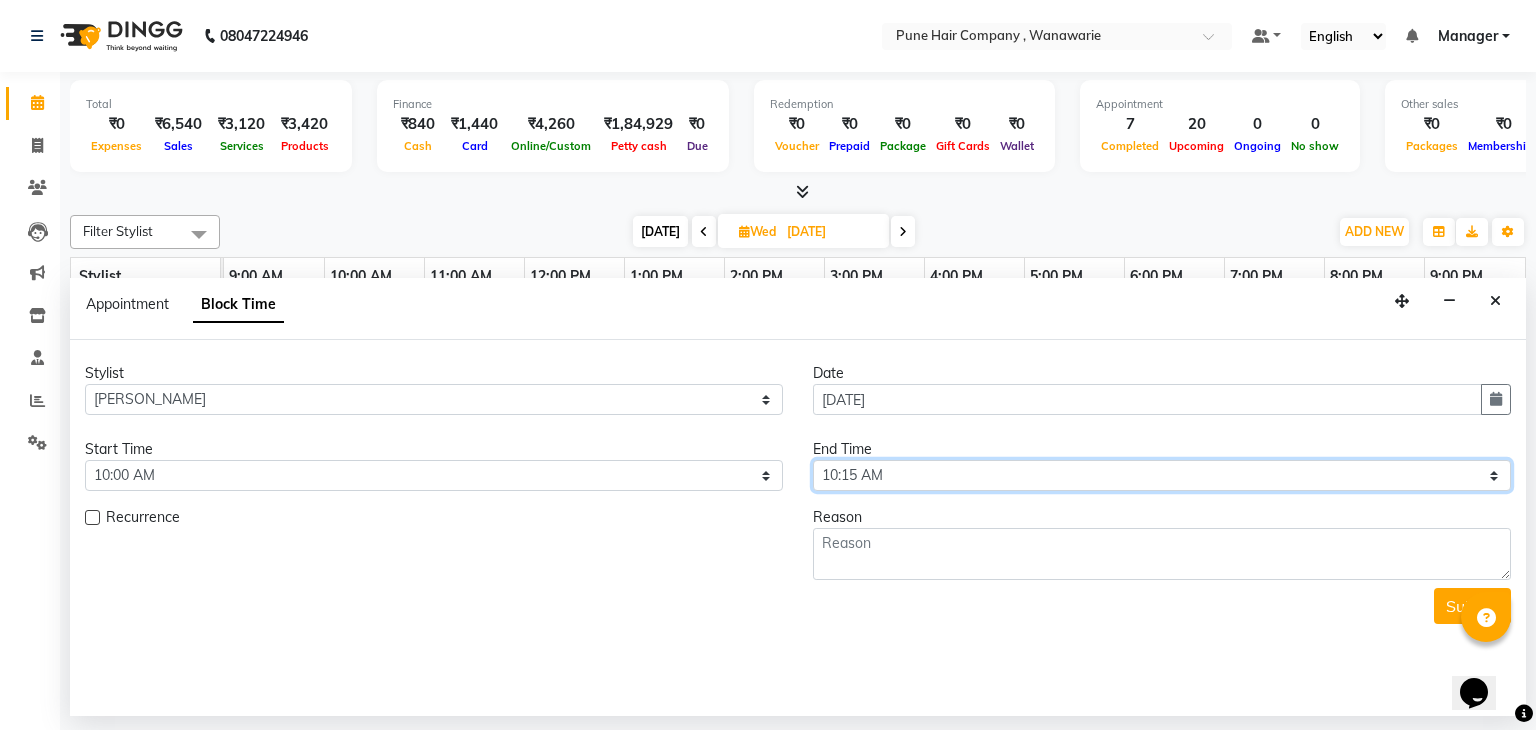 click on "Select 10:00 AM 10:15 AM 10:30 AM 10:45 AM 11:00 AM 11:15 AM 11:30 AM 11:45 AM 12:00 PM 12:15 PM 12:30 PM 12:45 PM 01:00 PM 01:15 PM 01:30 PM 01:45 PM 02:00 PM 02:15 PM 02:30 PM 02:45 PM 03:00 PM 03:15 PM 03:30 PM 03:45 PM 04:00 PM 04:15 PM 04:30 PM 04:45 PM 05:00 PM 05:15 PM 05:30 PM 05:45 PM 06:00 PM 06:15 PM 06:30 PM 06:45 PM 07:00 PM 07:15 PM 07:30 PM 07:45 PM 08:00 PM 08:15 PM 08:30 PM 08:45 PM 09:00 PM" at bounding box center [1162, 475] 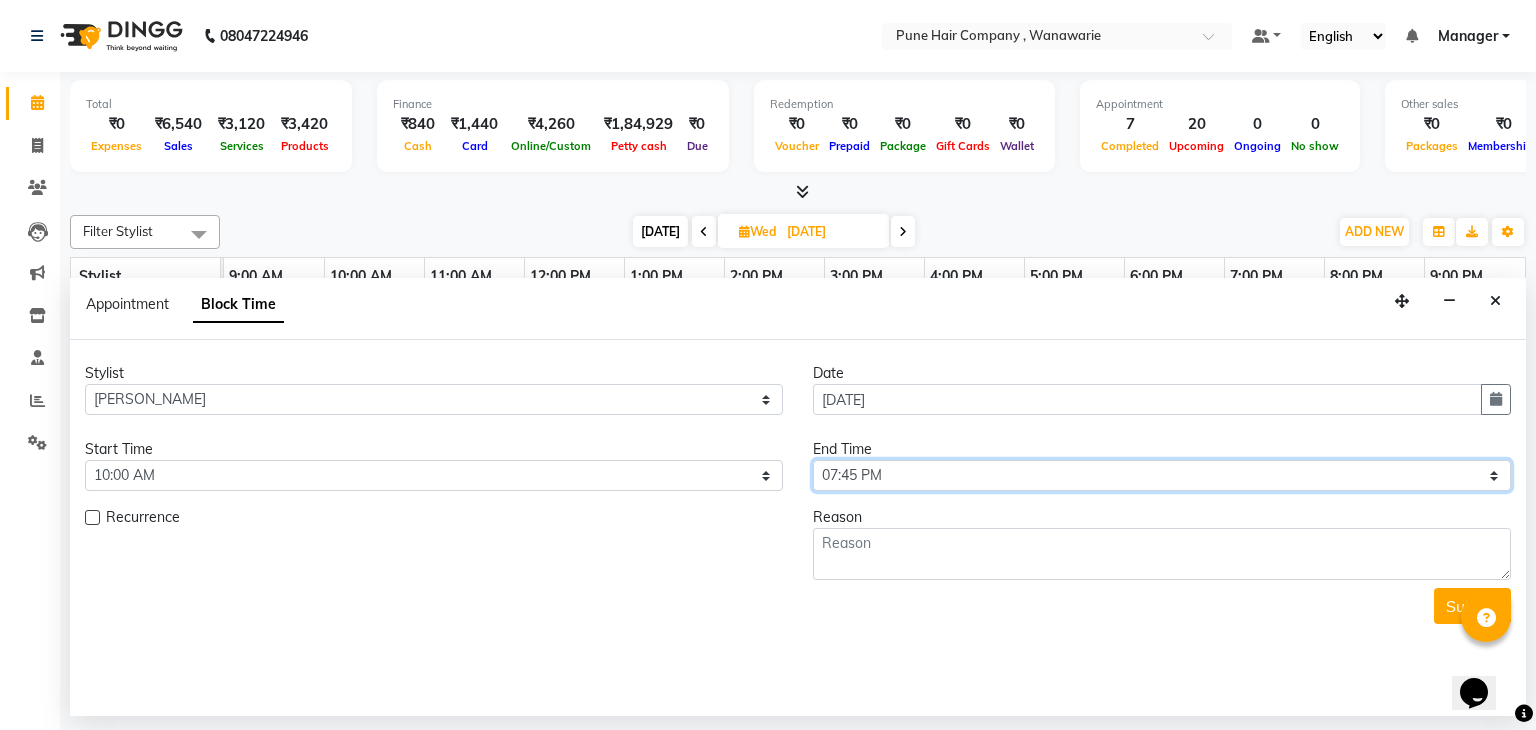 click on "Select 10:00 AM 10:15 AM 10:30 AM 10:45 AM 11:00 AM 11:15 AM 11:30 AM 11:45 AM 12:00 PM 12:15 PM 12:30 PM 12:45 PM 01:00 PM 01:15 PM 01:30 PM 01:45 PM 02:00 PM 02:15 PM 02:30 PM 02:45 PM 03:00 PM 03:15 PM 03:30 PM 03:45 PM 04:00 PM 04:15 PM 04:30 PM 04:45 PM 05:00 PM 05:15 PM 05:30 PM 05:45 PM 06:00 PM 06:15 PM 06:30 PM 06:45 PM 07:00 PM 07:15 PM 07:30 PM 07:45 PM 08:00 PM 08:15 PM 08:30 PM 08:45 PM 09:00 PM" at bounding box center [1162, 475] 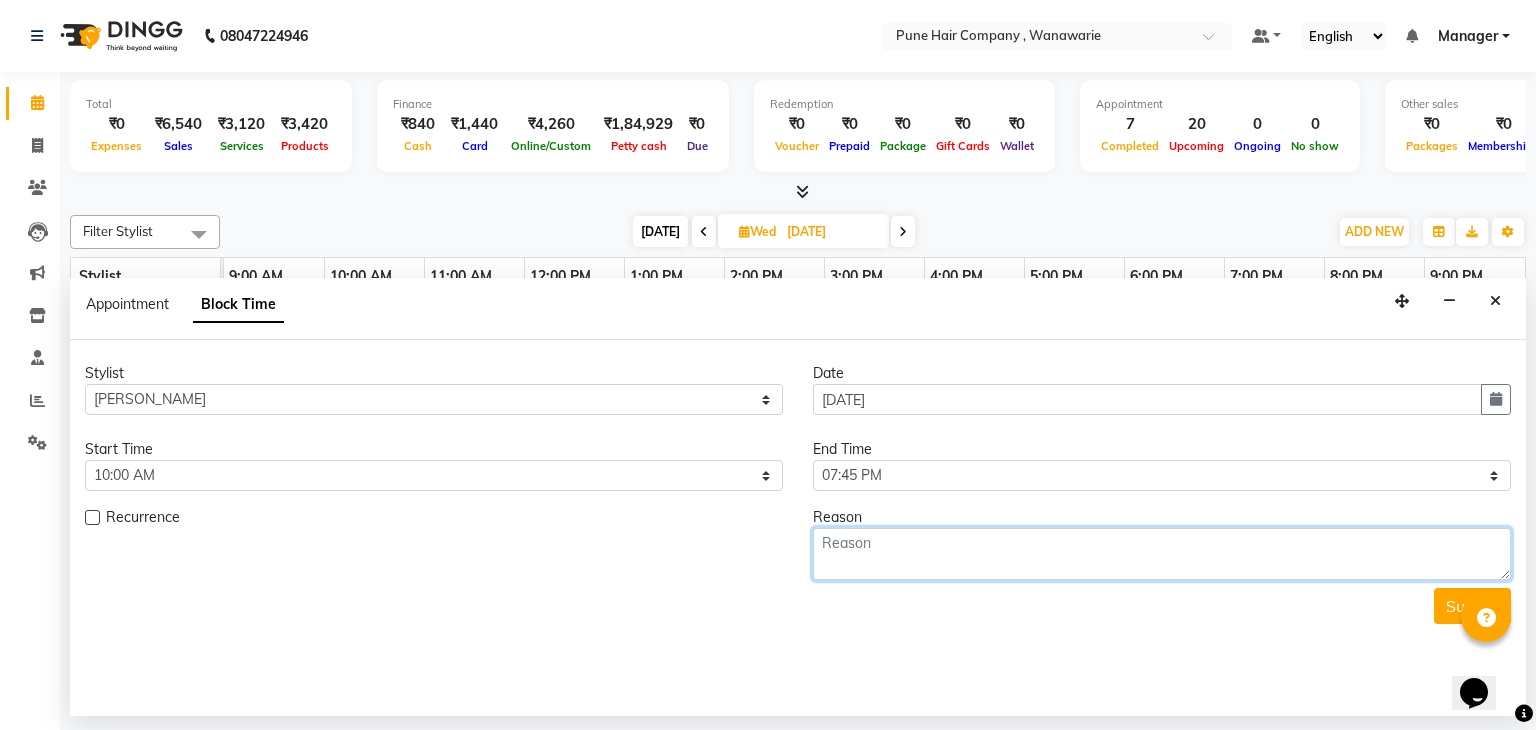 click at bounding box center [1162, 554] 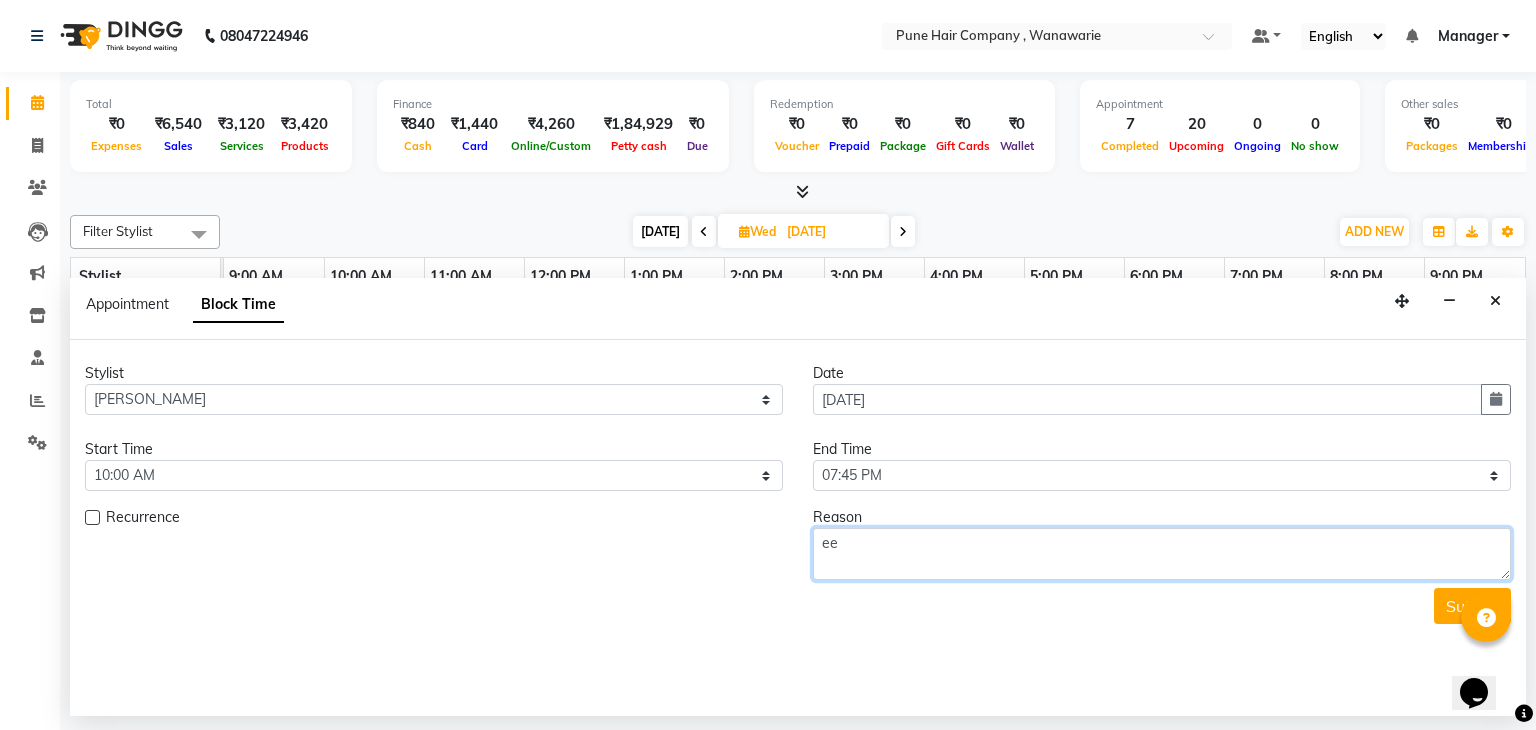 type on "e" 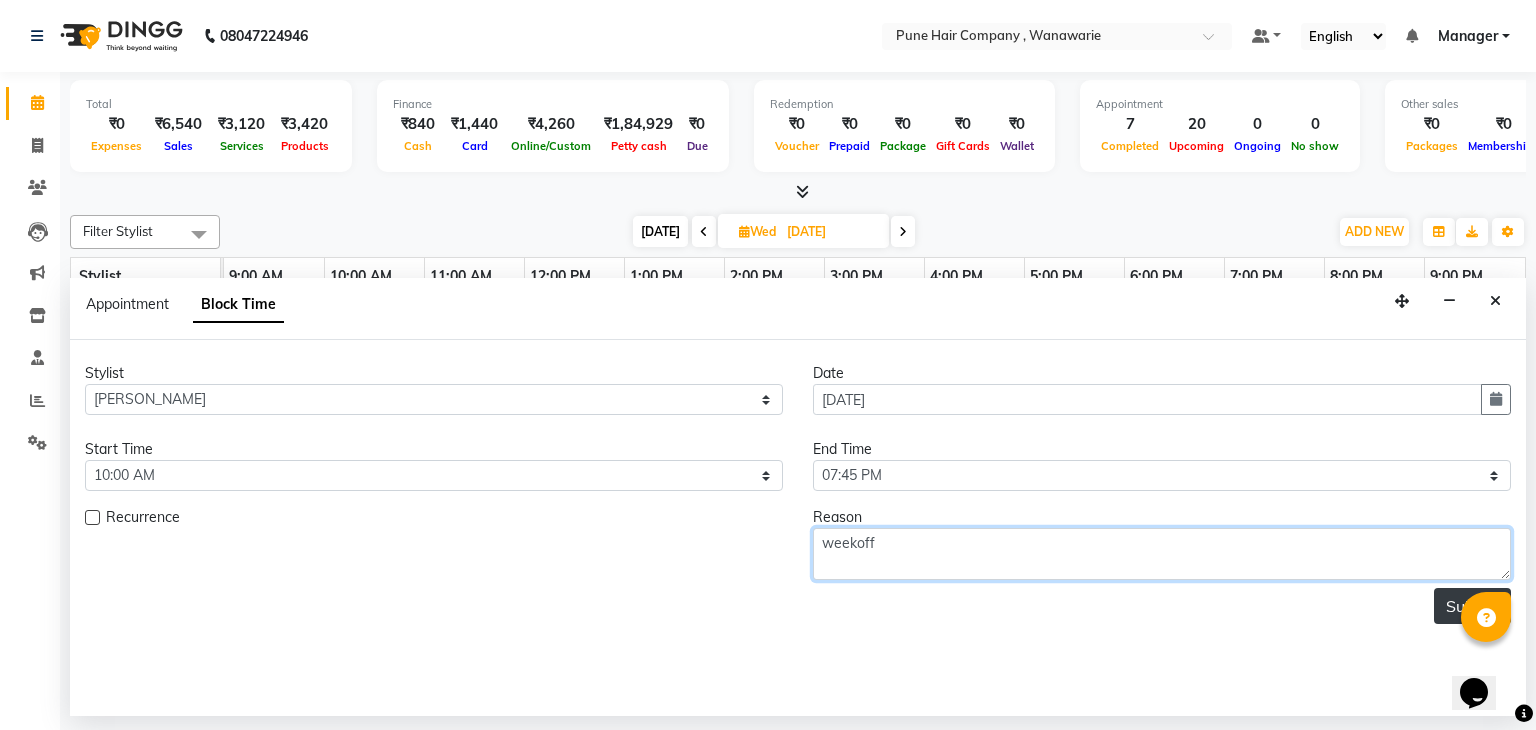 type on "weekoff" 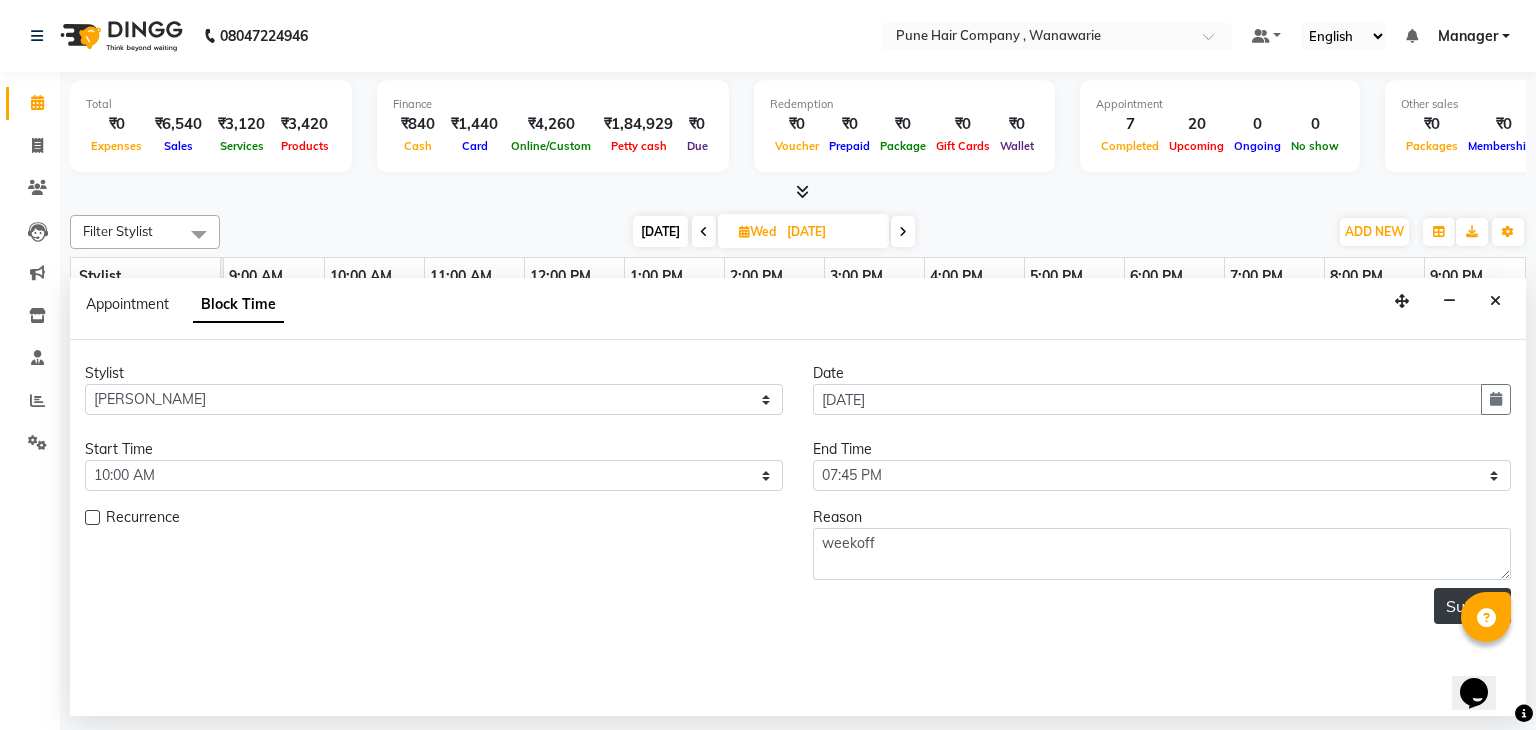 click on "Submit" at bounding box center (1472, 606) 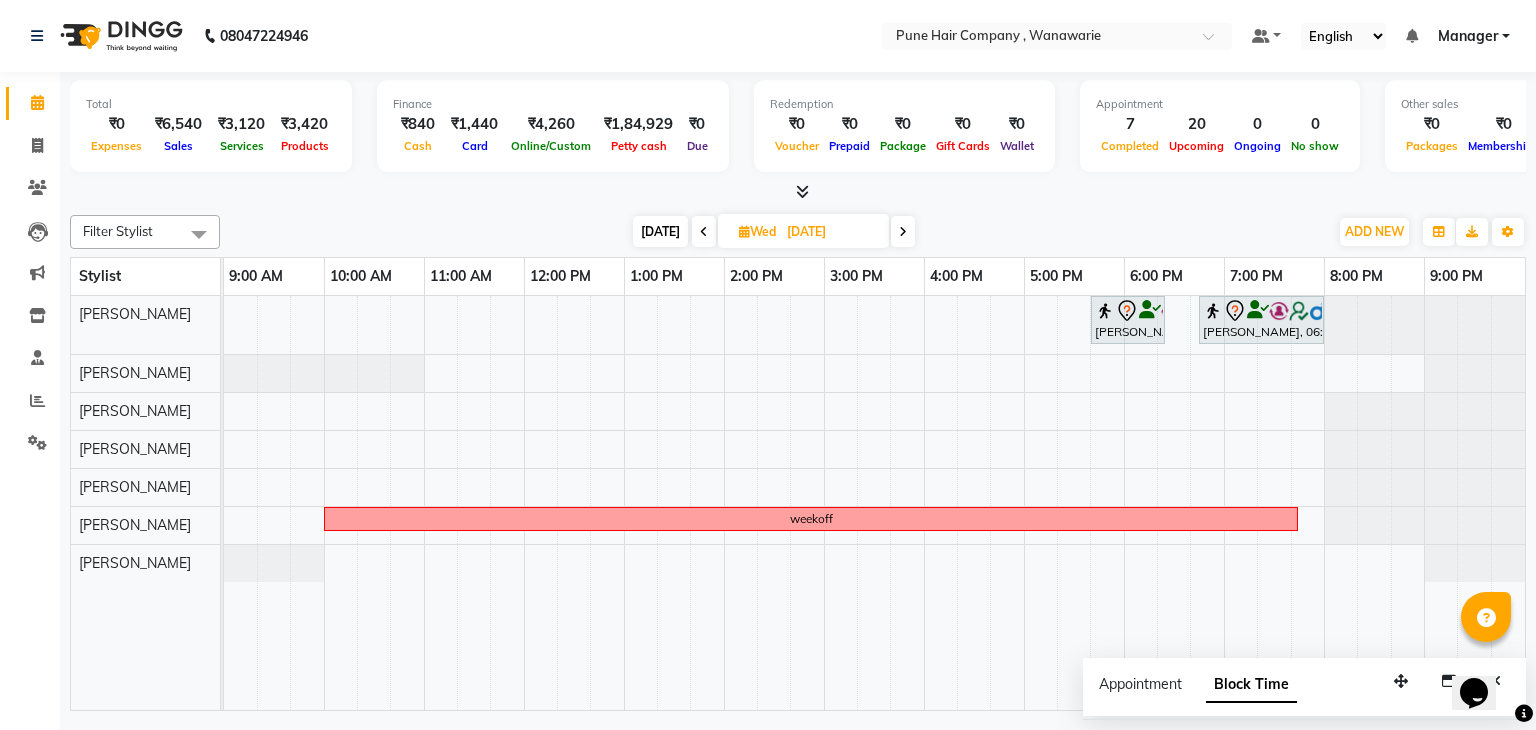 click on "[DATE]" at bounding box center [660, 231] 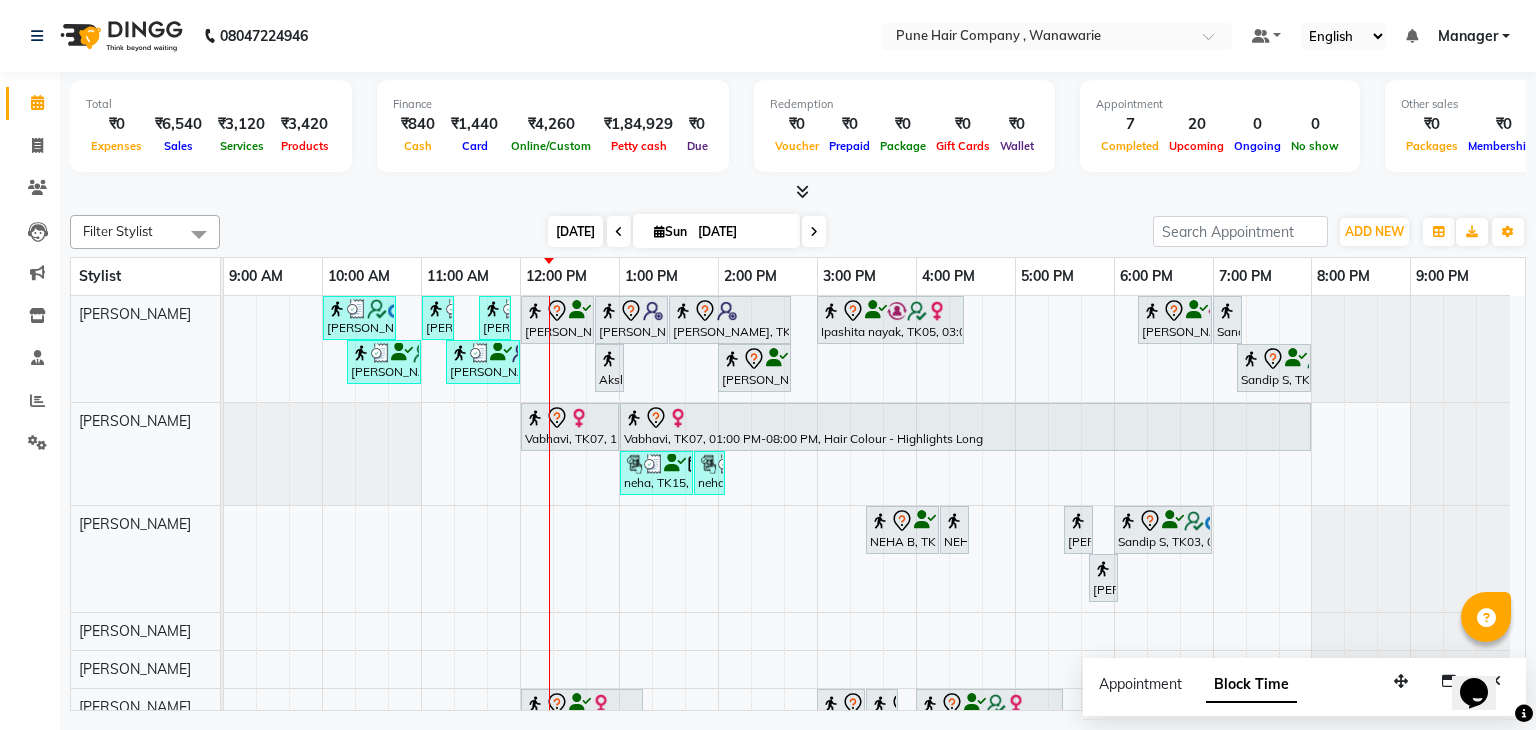 click on "[DATE]" at bounding box center (575, 231) 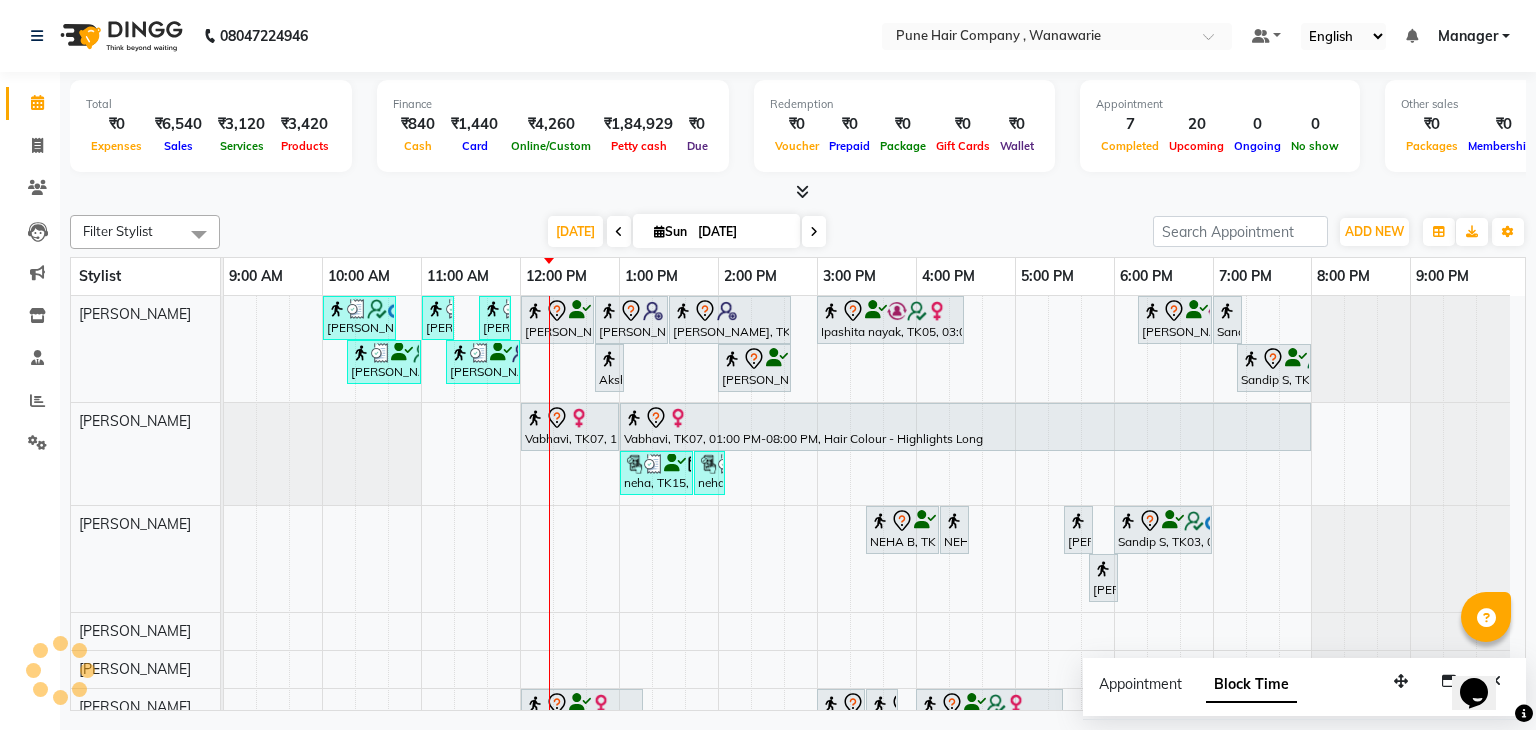 scroll, scrollTop: 72, scrollLeft: 0, axis: vertical 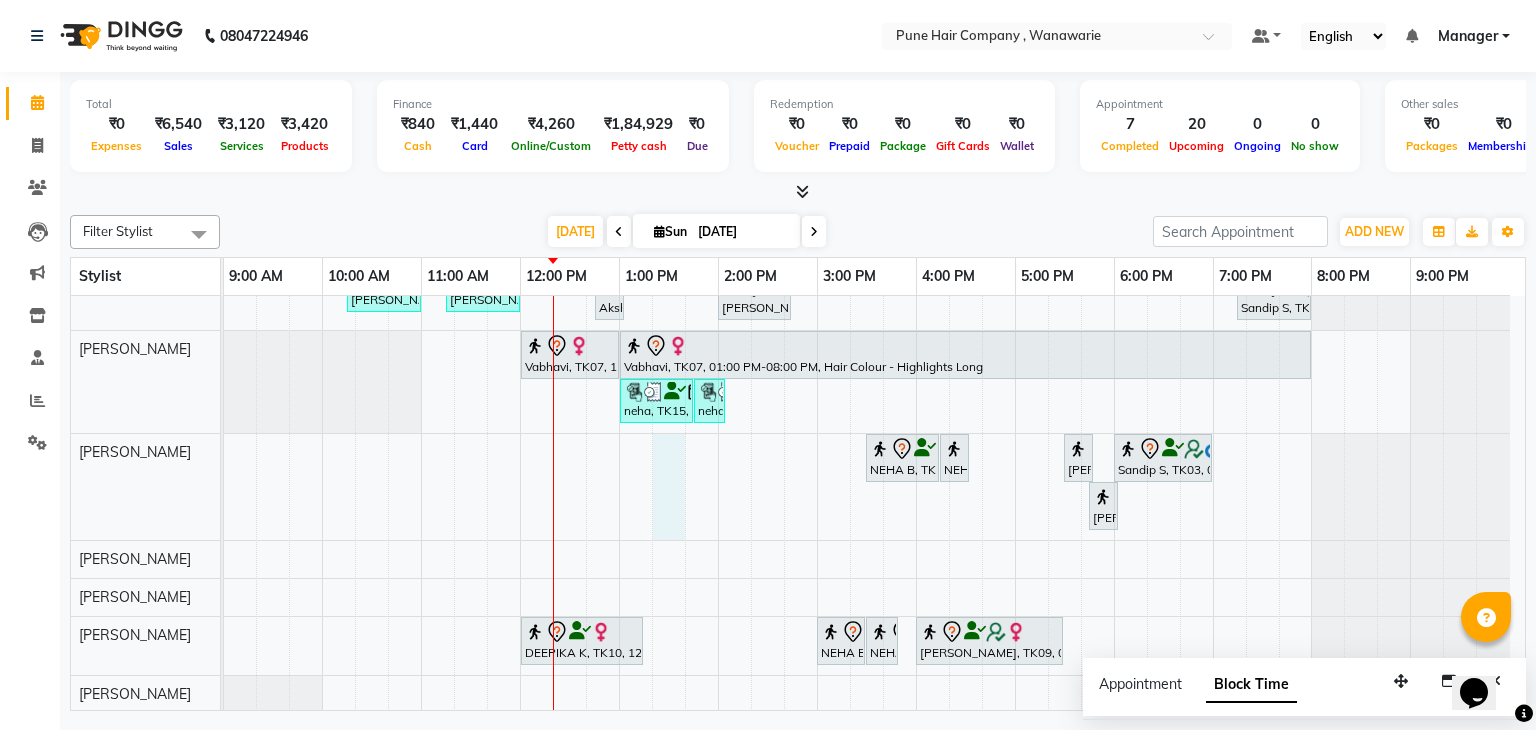 click on "Bhushan Desai, TK02, 10:00 AM-10:45 AM, Male Haircut By Senior Stylist     Sushil K, TK12, 11:00 AM-11:20 AM, Male Beard Shaving/ Beard Trim Beard     Sushant, TK01, 11:35 AM-11:55 AM, Male Beard Shaving/ Beard Trim Beard             Akshay chugh, TK14, 12:00 PM-12:45 PM, Male Haircut By Senior Stylist             Savir Shetty, TK13, 12:45 PM-01:30 PM, Male Haircut By Senior Stylist             Savir Shetty, TK13, 01:30 PM-02:45 PM, Male Hair Colour - Inoa Global Colour (includes moustache)             Ipashita nayak, TK05, 03:00 PM-04:30 PM, Hair Colour - Inoa Touch-up (Upto 2 Inches)             Pravin sharma, TK06, 06:15 PM-07:00 PM, Male Haircut By Senior Stylist             Sandip S, TK03, 07:00 PM-07:10 PM, Add_Hair Wash Classic     Sushil K, TK12, 10:15 AM-11:00 AM, Male Haircut By Senior Stylist     Sushant, TK01, 11:15 AM-12:00 PM, Male Haircut By Senior Stylist             Akshay chugh, TK14, 12:45 PM-12:55 PM, Add_Hair Wash Classic" at bounding box center (874, 468) 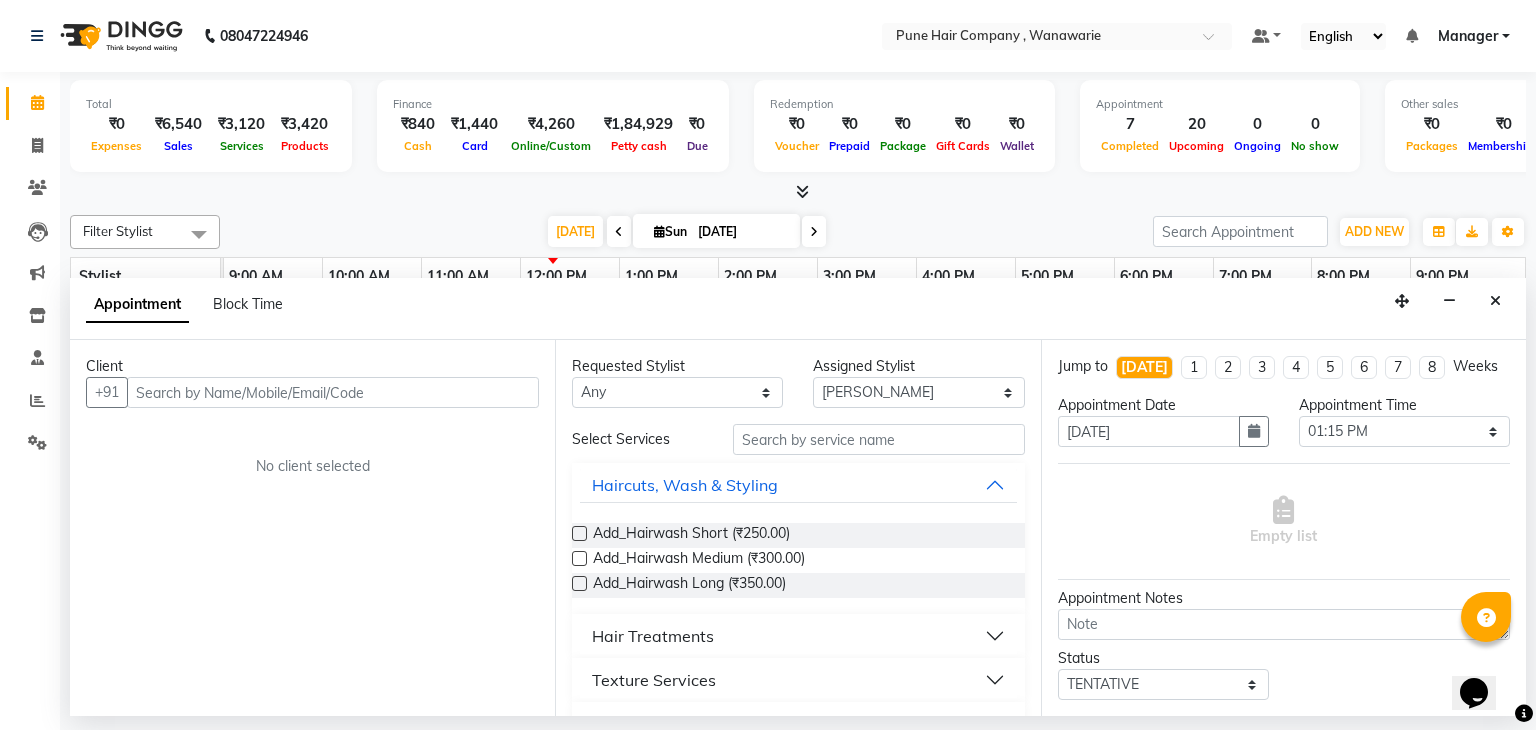 click at bounding box center (333, 392) 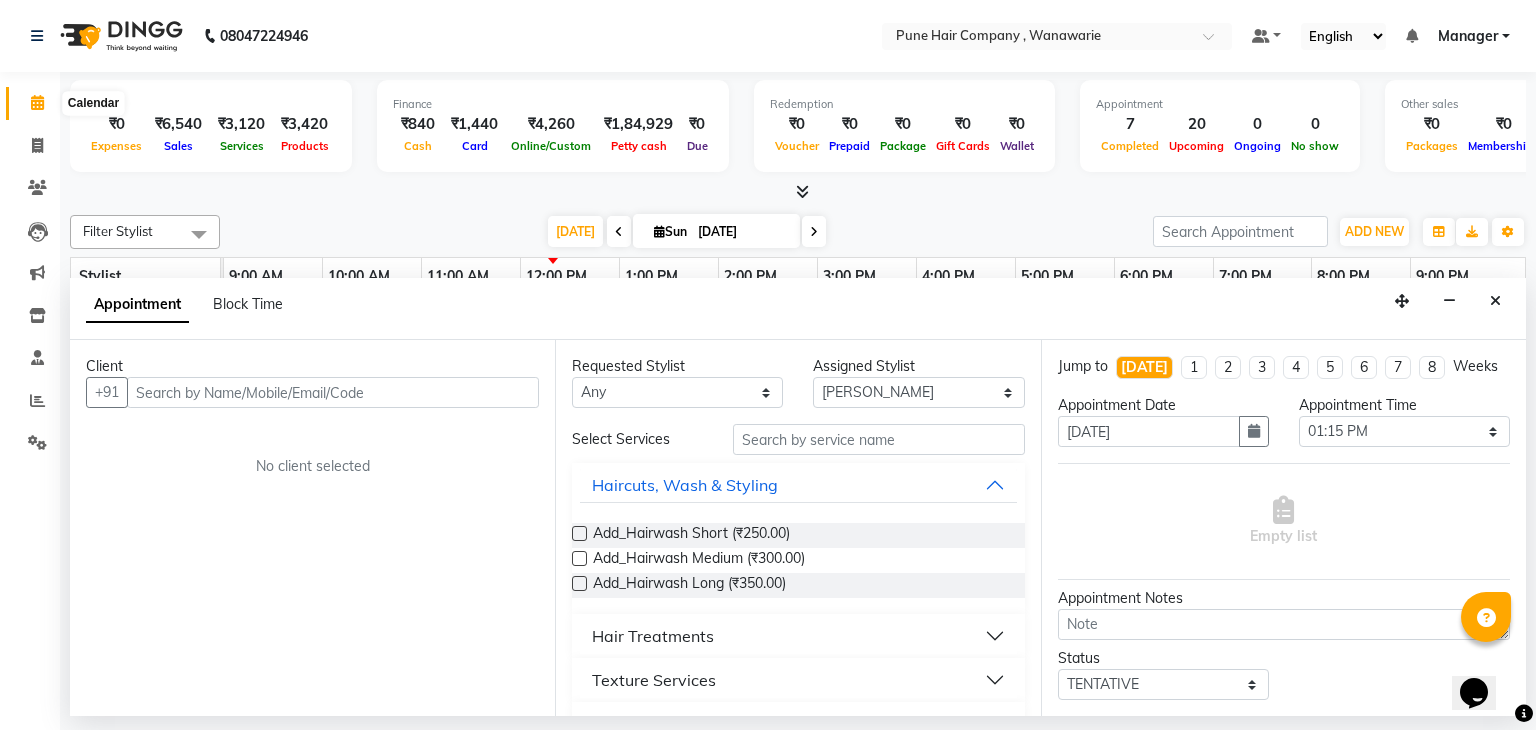 click 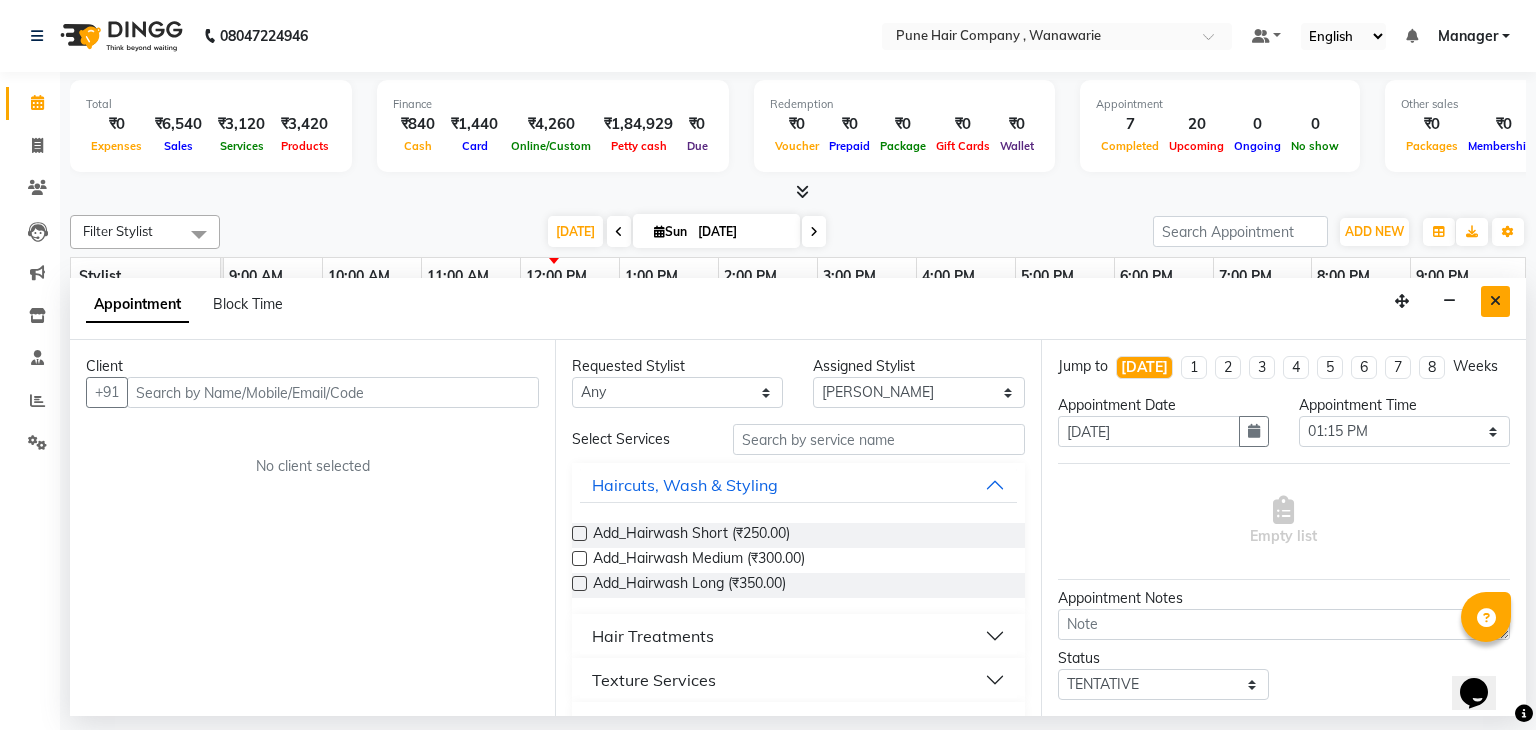 click at bounding box center (1495, 301) 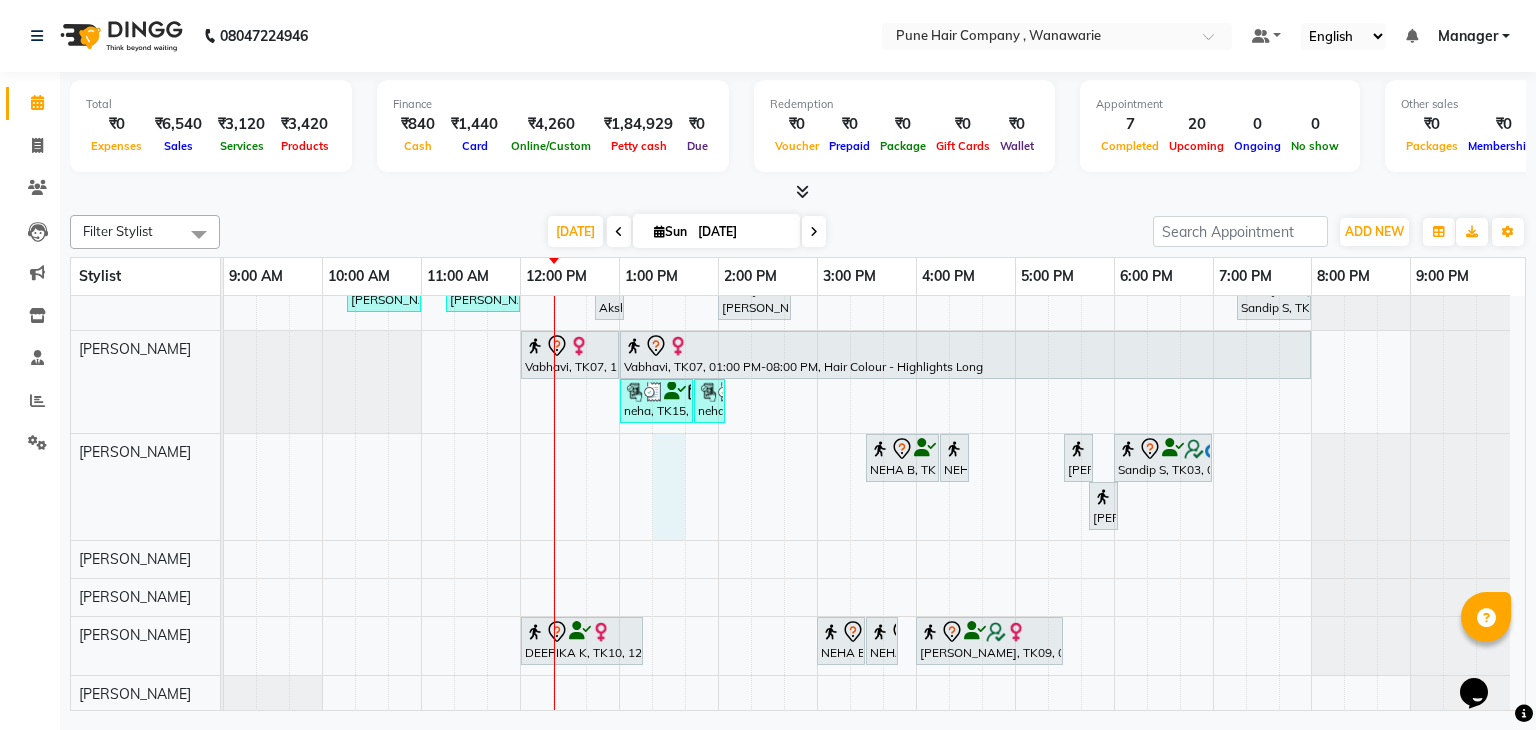 click on "Bhushan Desai, TK02, 10:00 AM-10:45 AM, Male Haircut By Senior Stylist     Sushil K, TK12, 11:00 AM-11:20 AM, Male Beard Shaving/ Beard Trim Beard     Sushant, TK01, 11:35 AM-11:55 AM, Male Beard Shaving/ Beard Trim Beard             Akshay chugh, TK14, 12:00 PM-12:45 PM, Male Haircut By Senior Stylist             Savir Shetty, TK13, 12:45 PM-01:30 PM, Male Haircut By Senior Stylist             Savir Shetty, TK13, 01:30 PM-02:45 PM, Male Hair Colour - Inoa Global Colour (includes moustache)             Ipashita nayak, TK05, 03:00 PM-04:30 PM, Hair Colour - Inoa Touch-up (Upto 2 Inches)             Pravin sharma, TK06, 06:15 PM-07:00 PM, Male Haircut By Senior Stylist             Sandip S, TK03, 07:00 PM-07:10 PM, Add_Hair Wash Classic     Sushil K, TK12, 10:15 AM-11:00 AM, Male Haircut By Senior Stylist     Sushant, TK01, 11:15 AM-12:00 PM, Male Haircut By Senior Stylist             Akshay chugh, TK14, 12:45 PM-12:55 PM, Add_Hair Wash Classic" at bounding box center (874, 468) 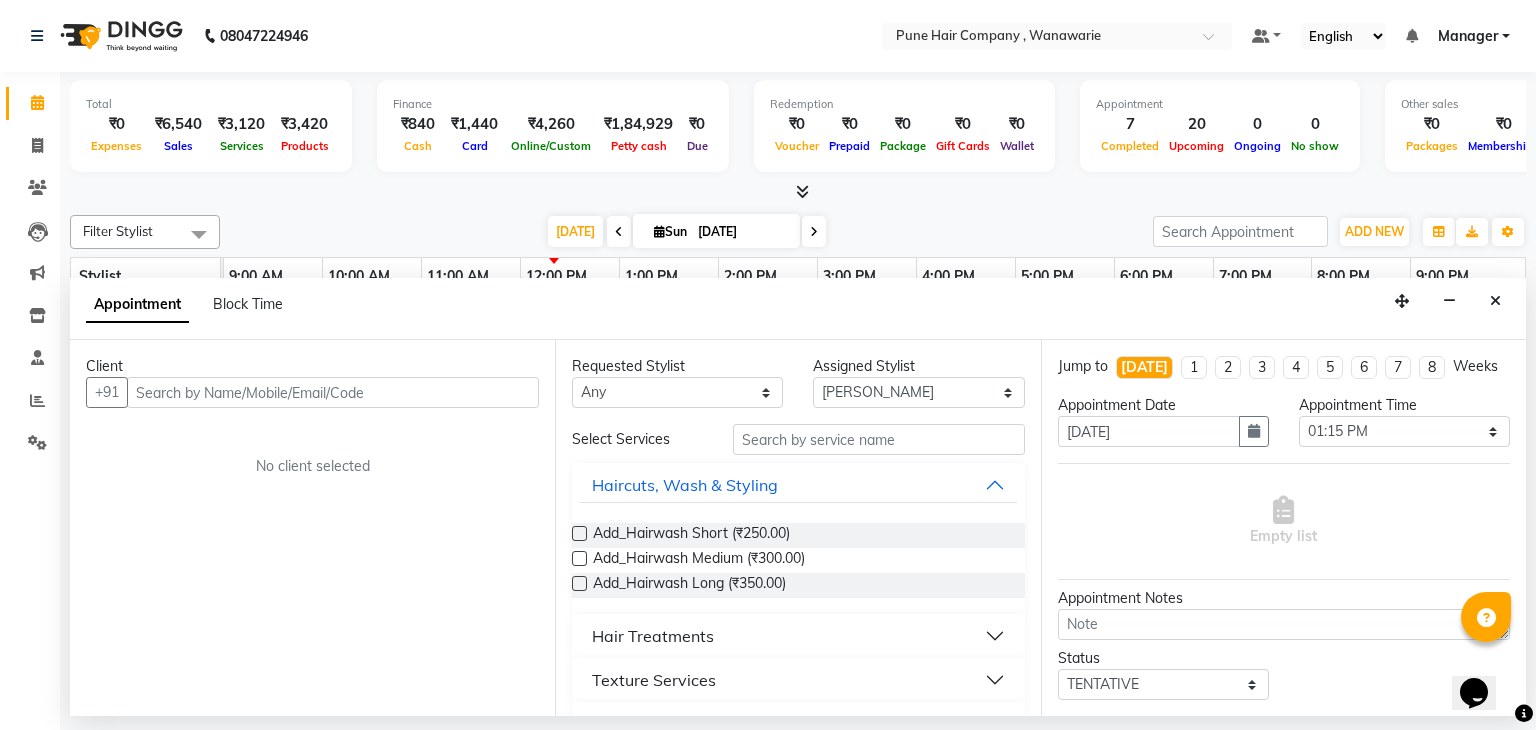click at bounding box center (333, 392) 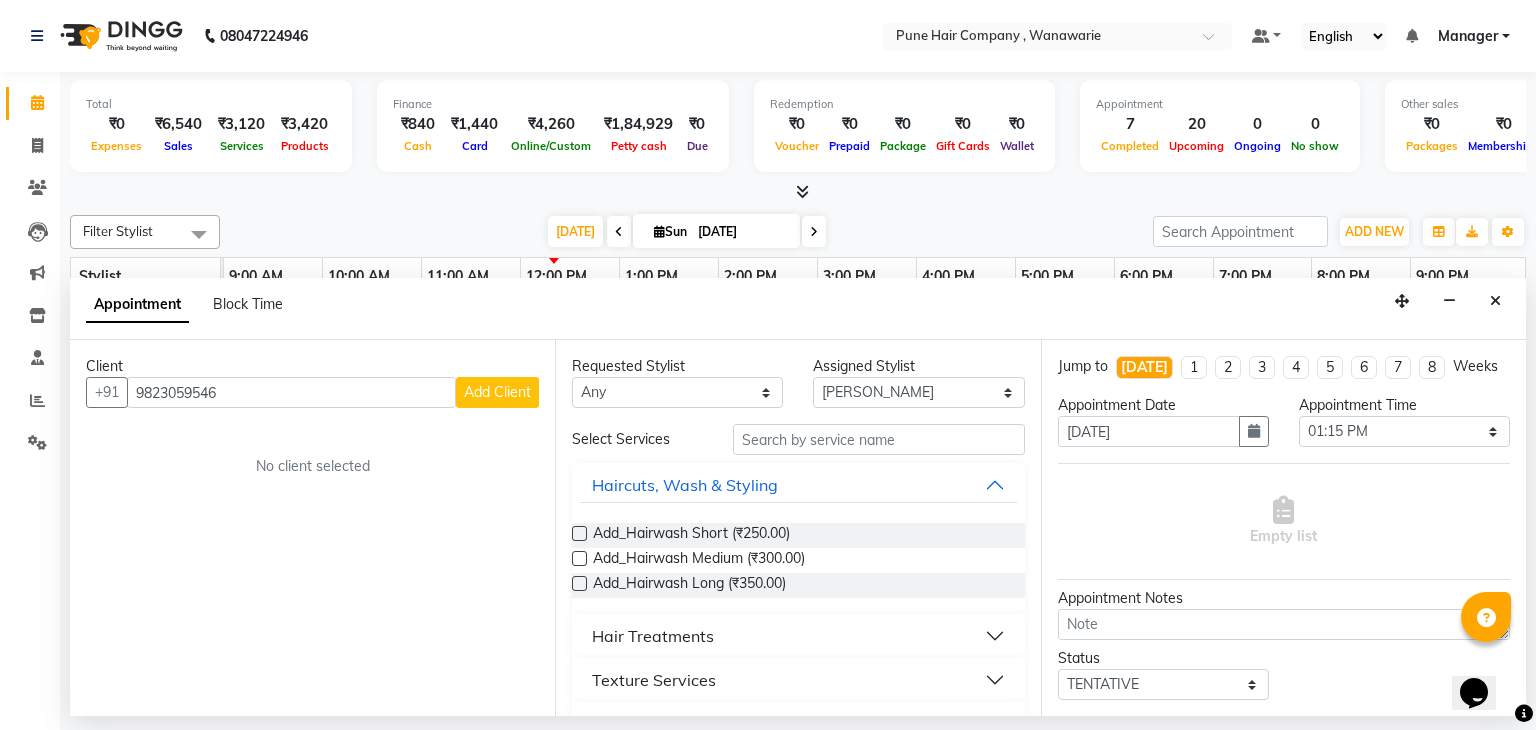 type on "9823059546" 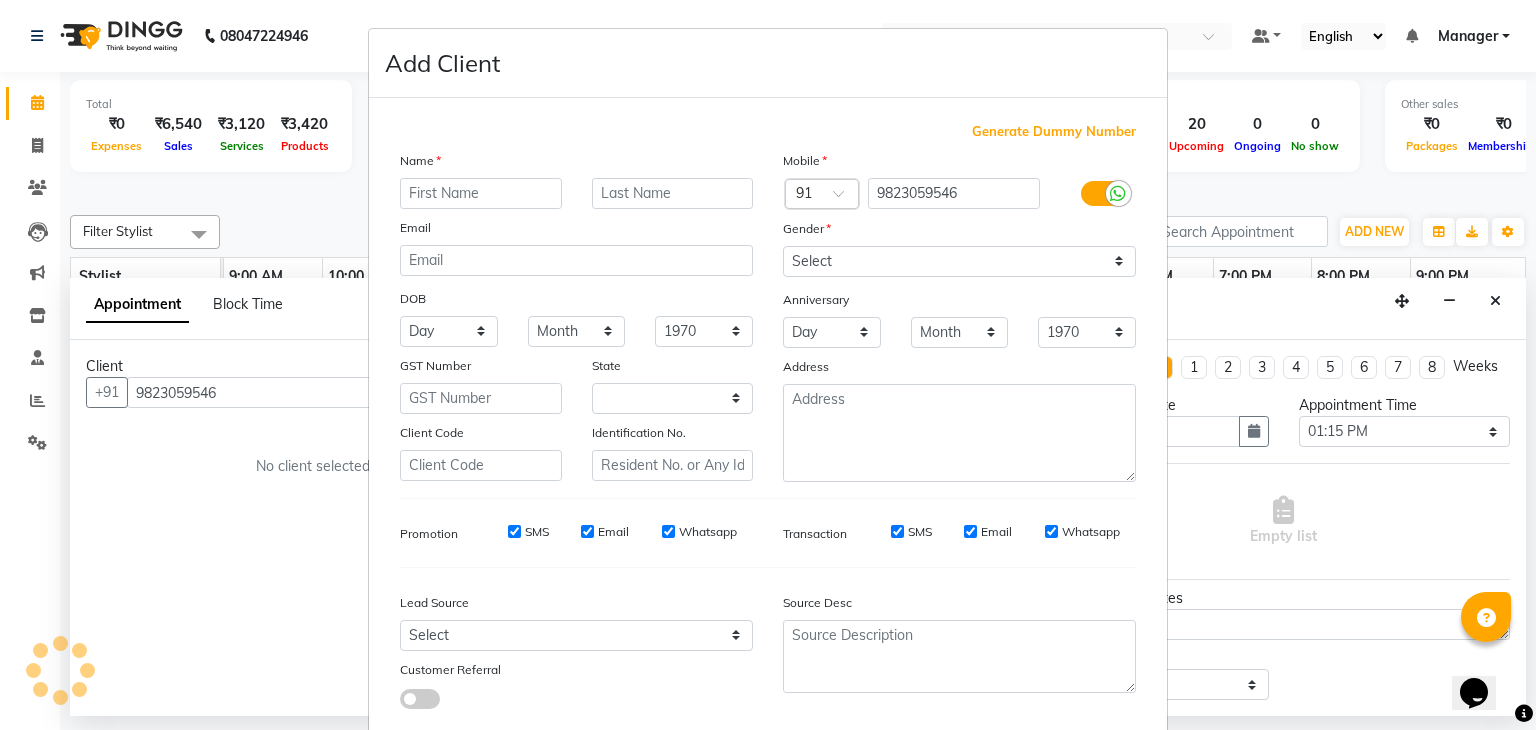 select on "22" 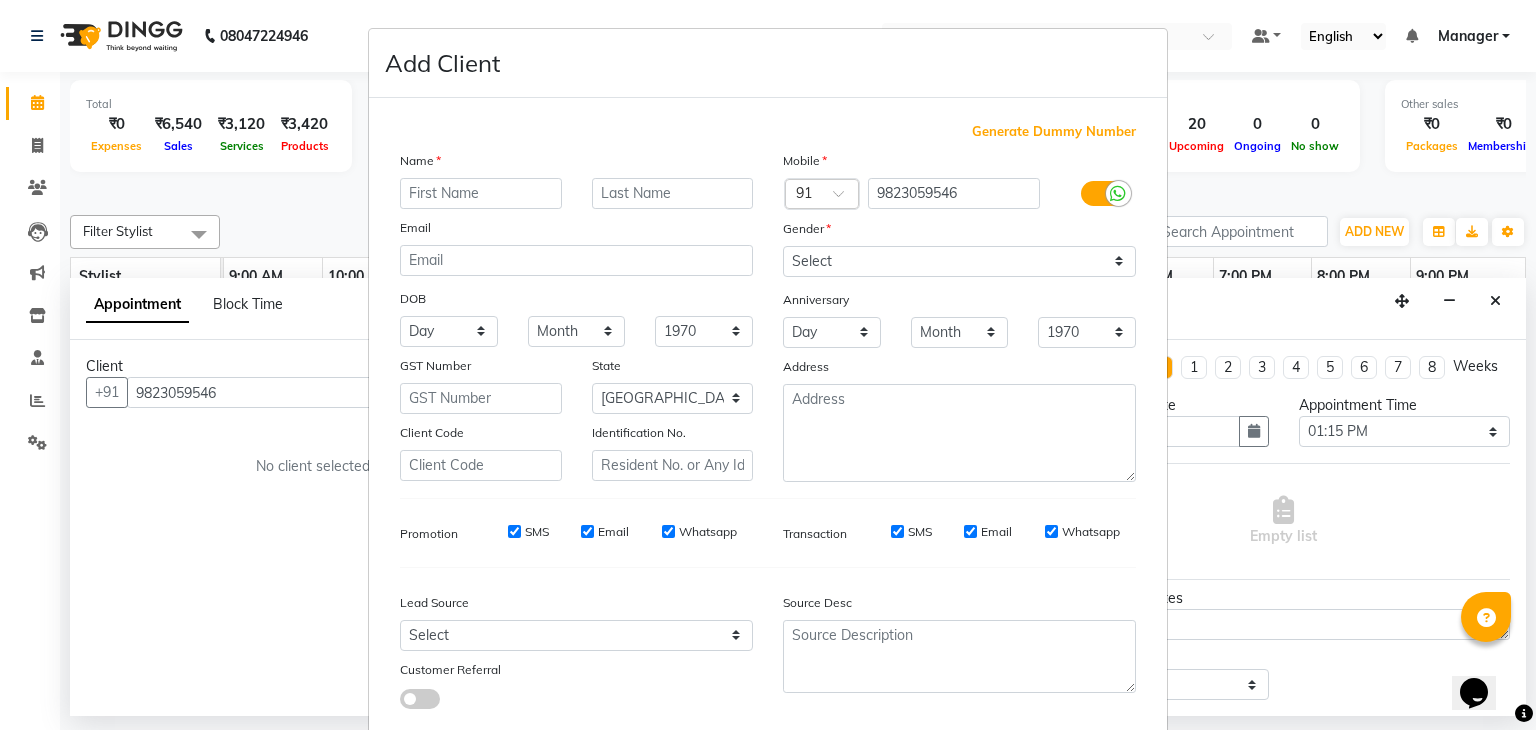 click at bounding box center (481, 193) 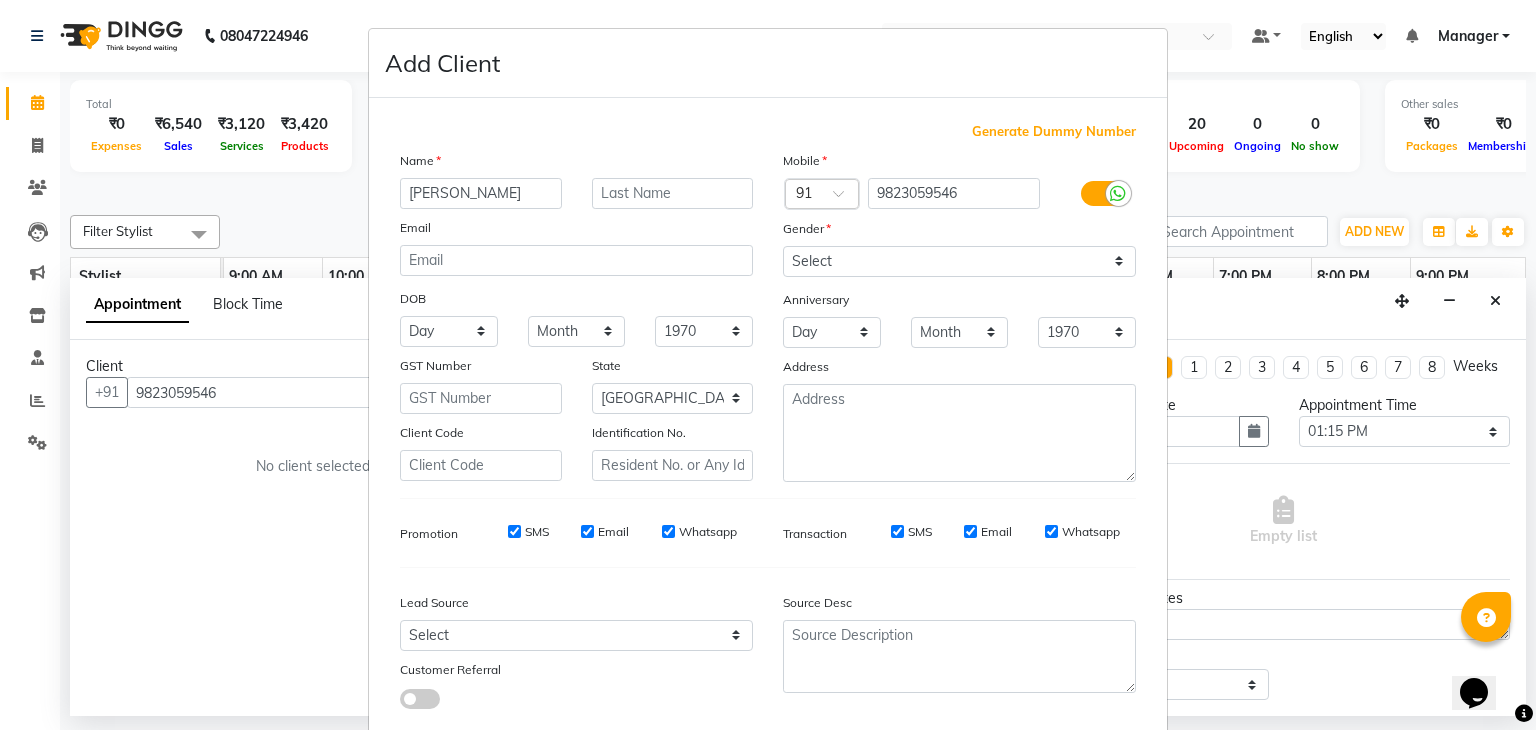 type on "Sonali" 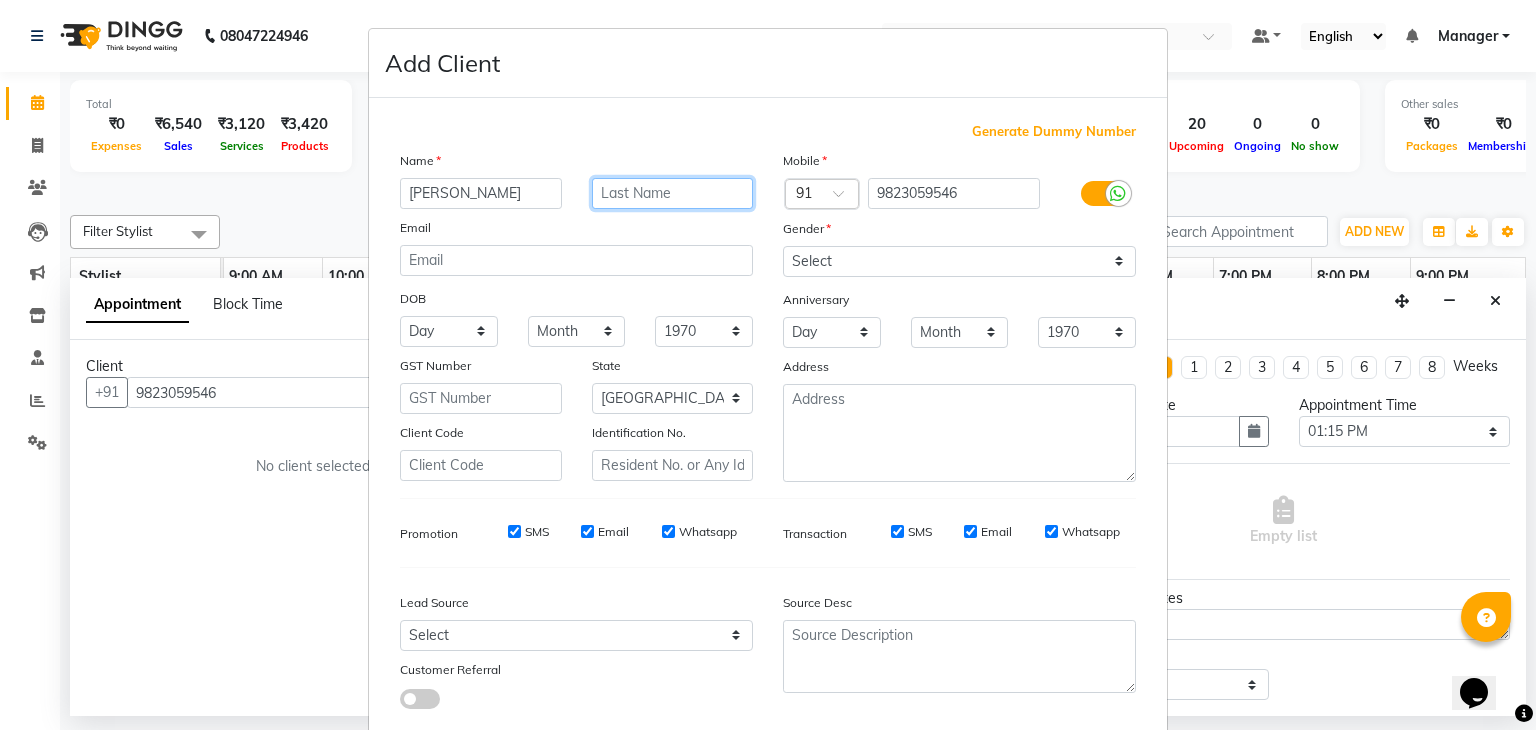click at bounding box center (673, 193) 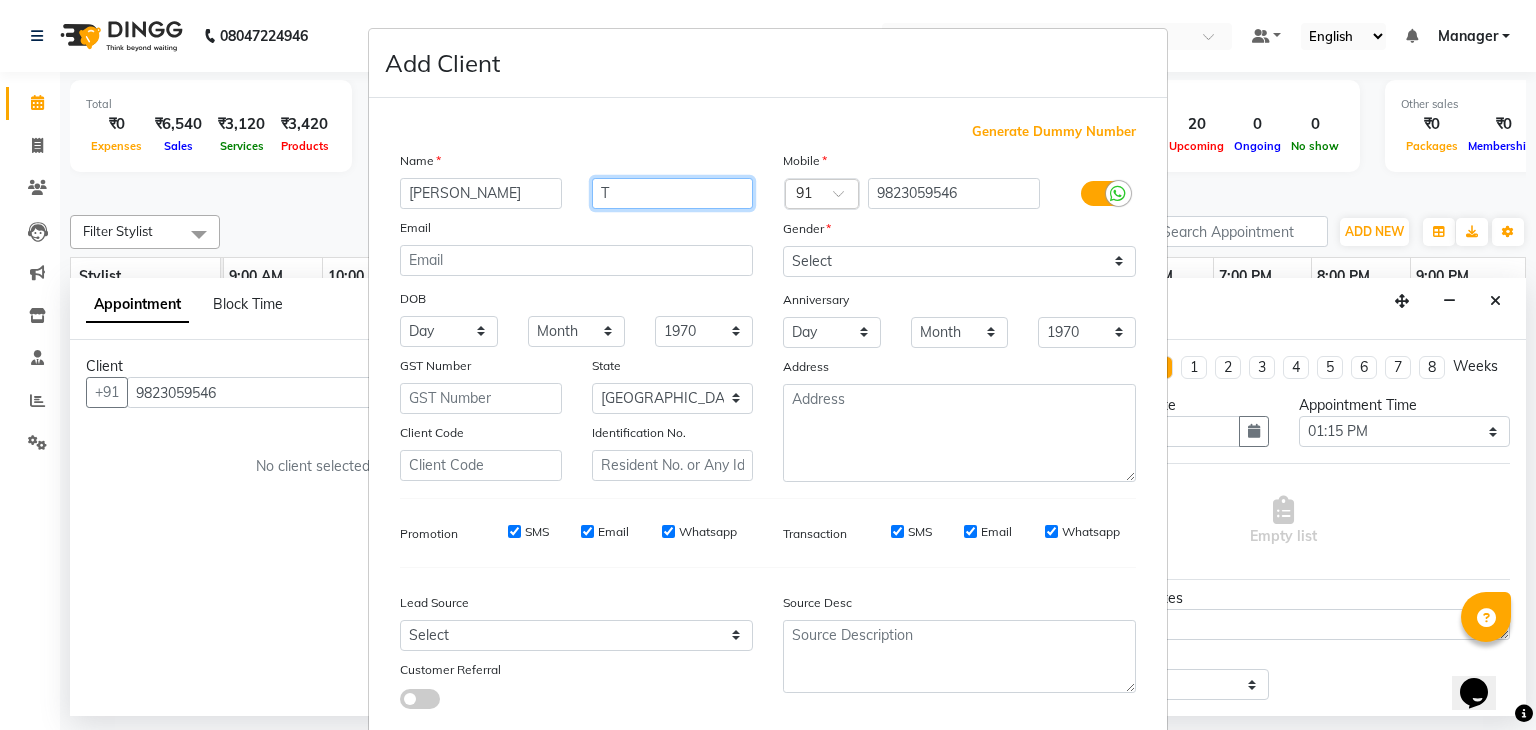 type on "T" 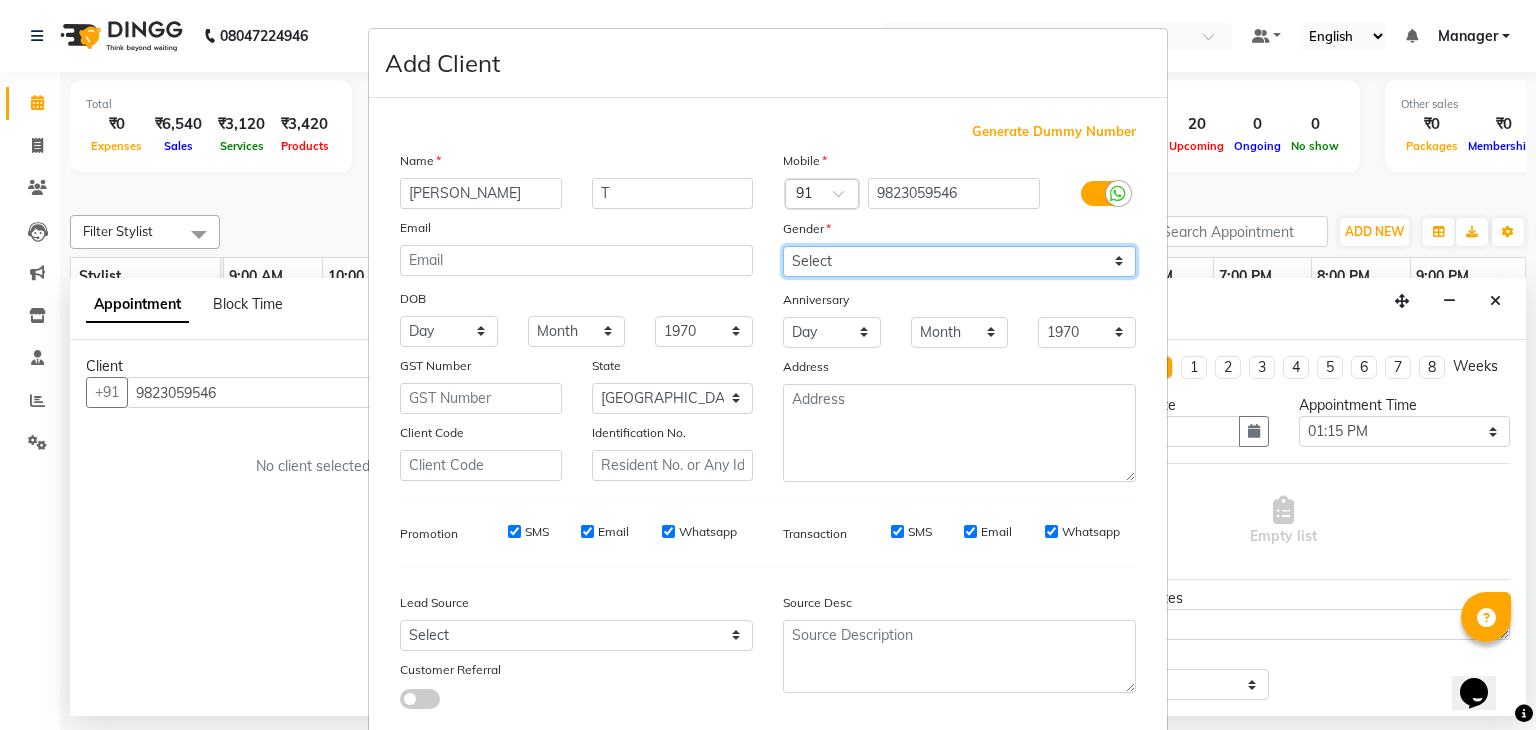 click on "Select [DEMOGRAPHIC_DATA] [DEMOGRAPHIC_DATA] Other Prefer Not To Say" at bounding box center [959, 261] 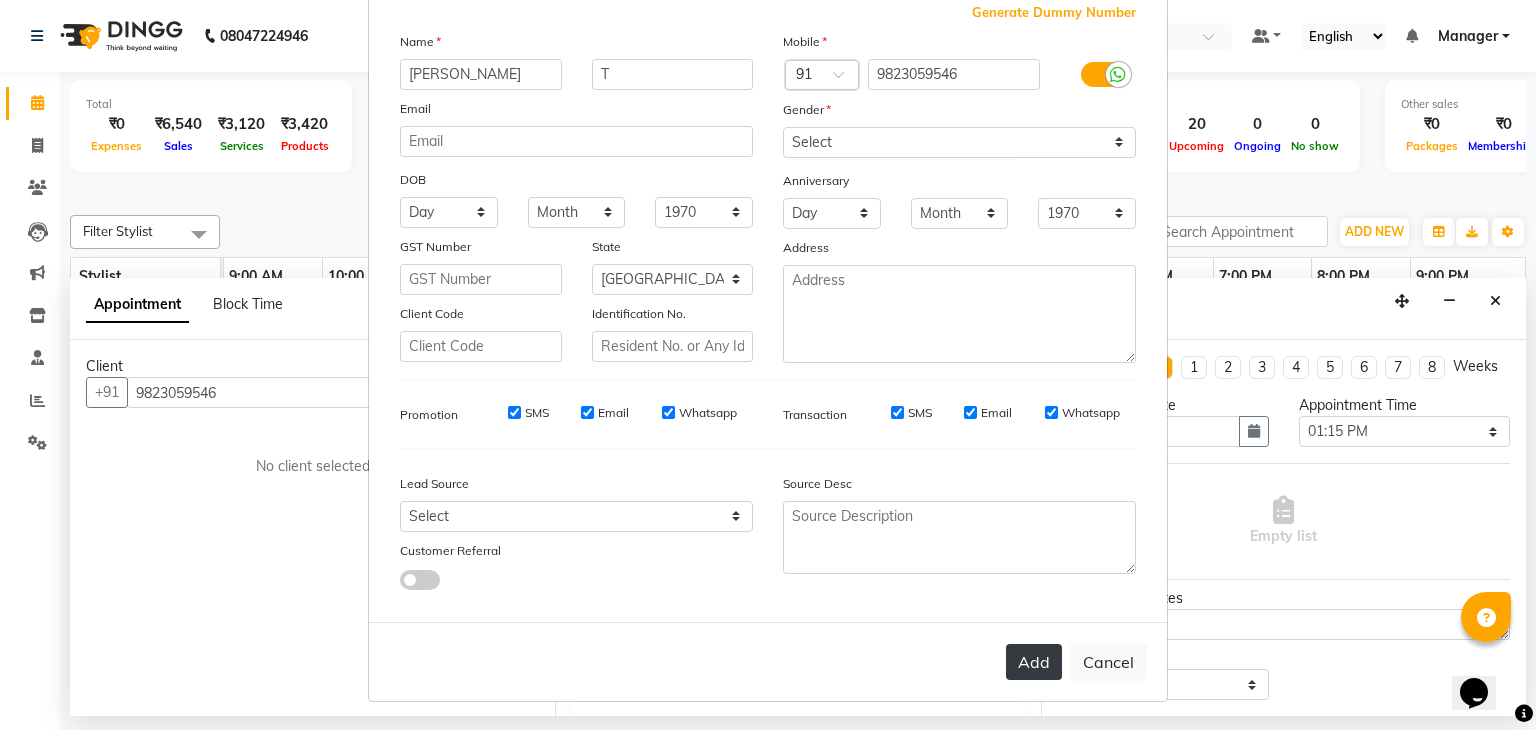 click on "Add" at bounding box center [1034, 662] 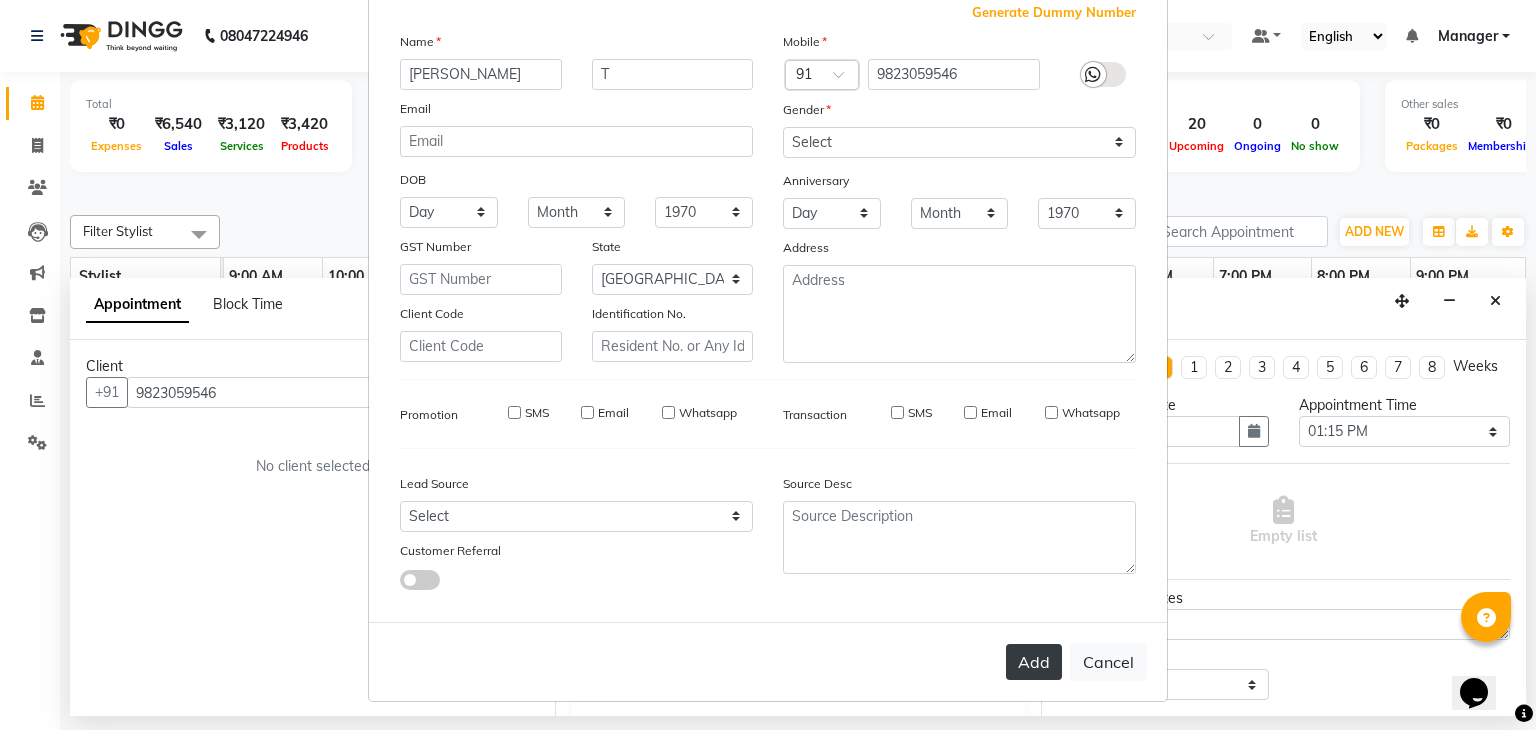 type 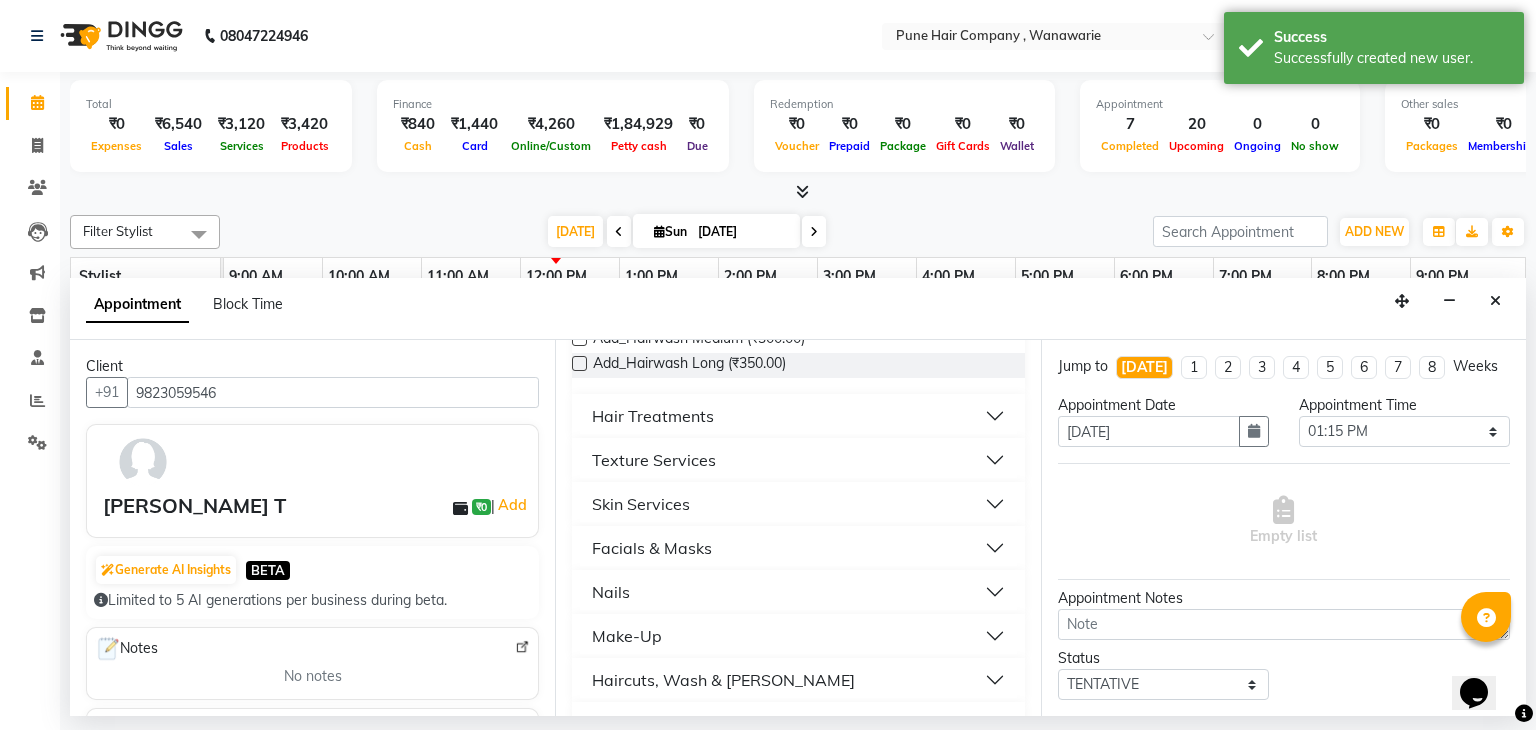 scroll, scrollTop: 228, scrollLeft: 0, axis: vertical 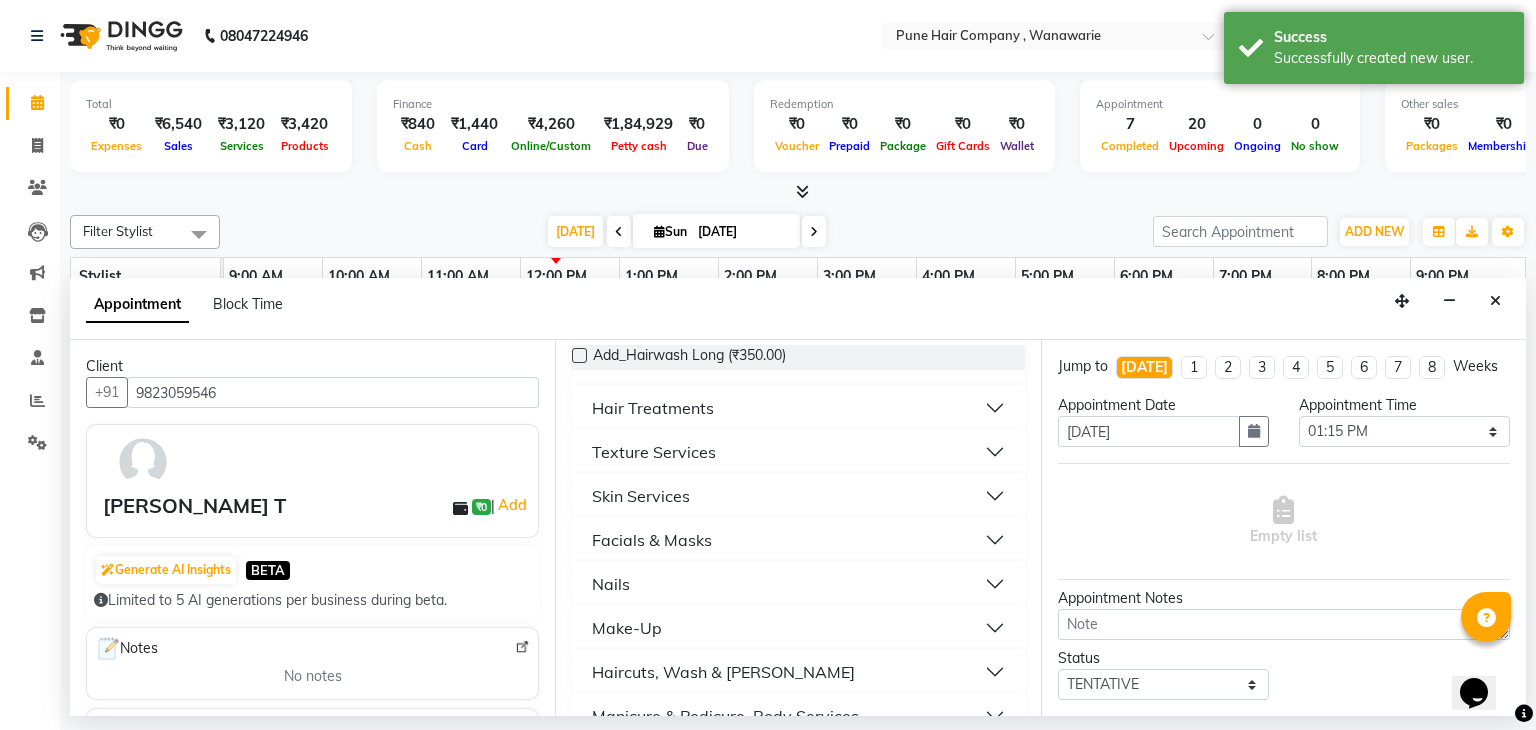 drag, startPoint x: 1026, startPoint y: 656, endPoint x: 755, endPoint y: 487, distance: 319.37753 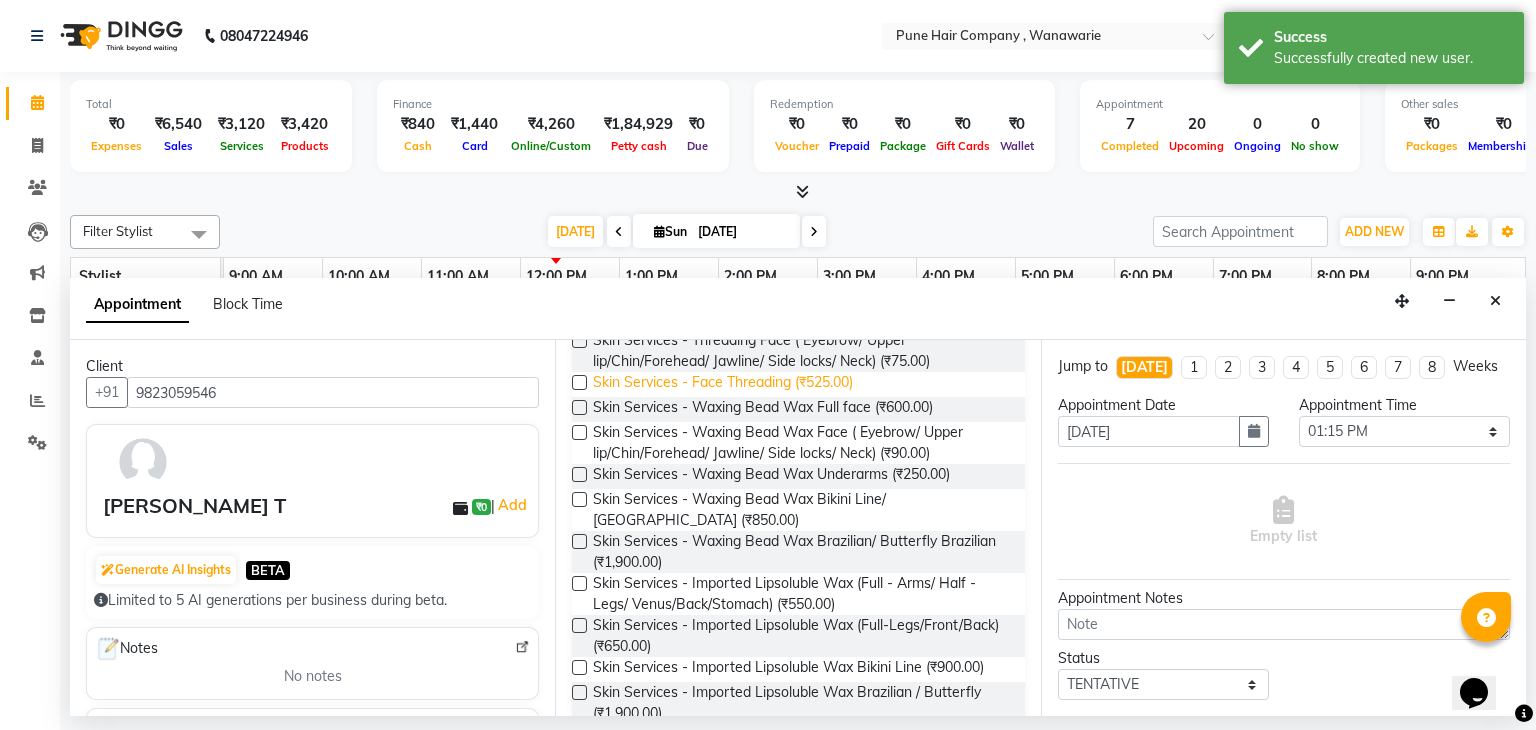 scroll, scrollTop: 439, scrollLeft: 0, axis: vertical 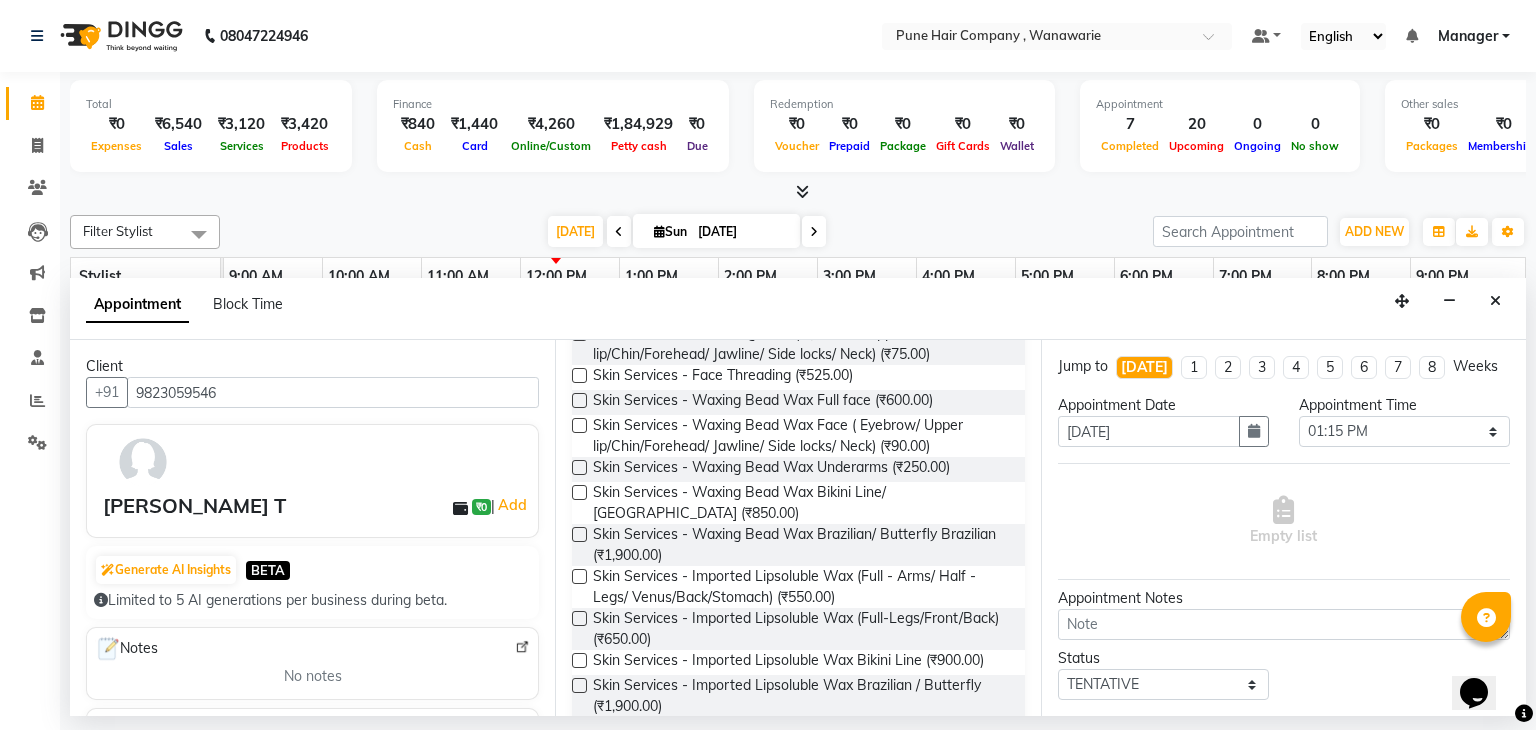 click at bounding box center (579, 534) 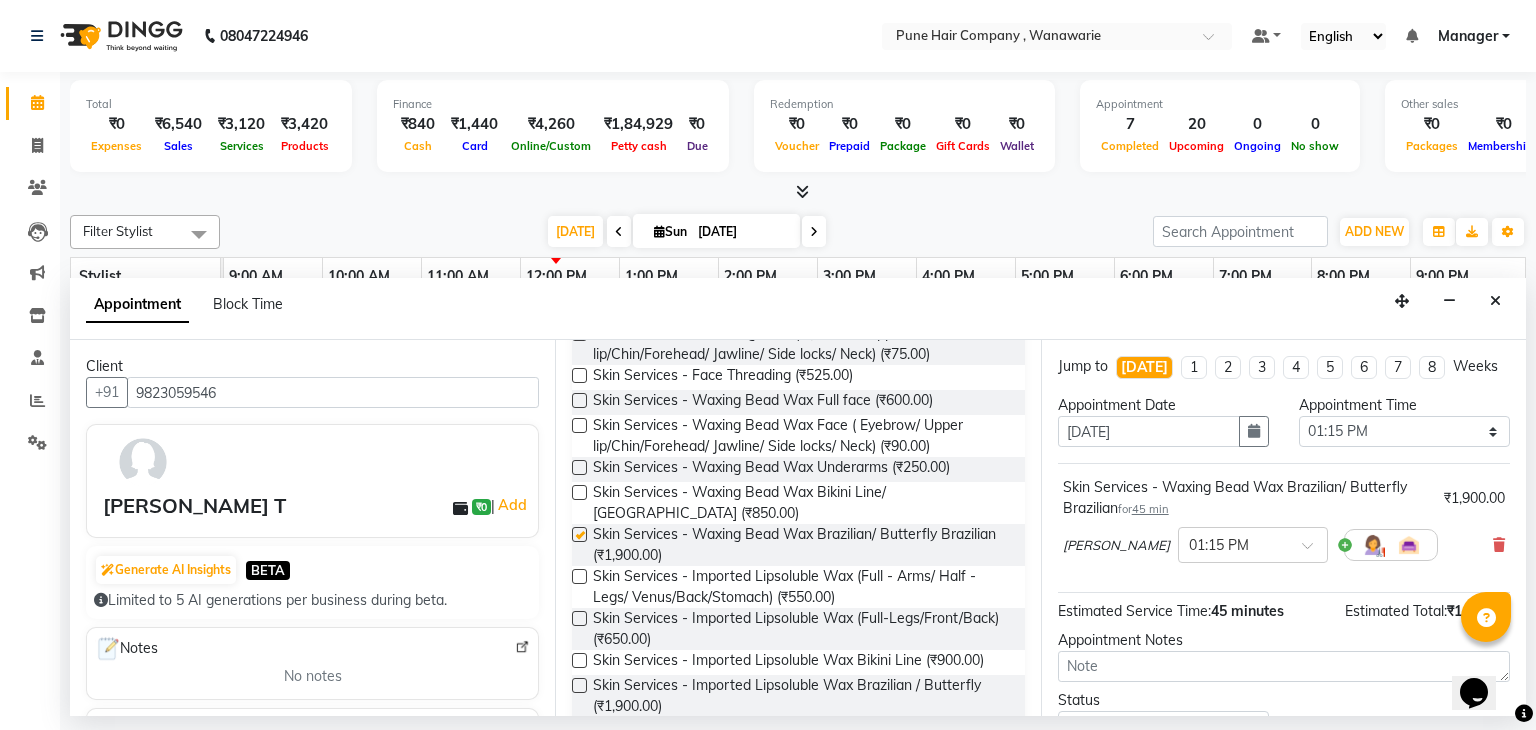 checkbox on "false" 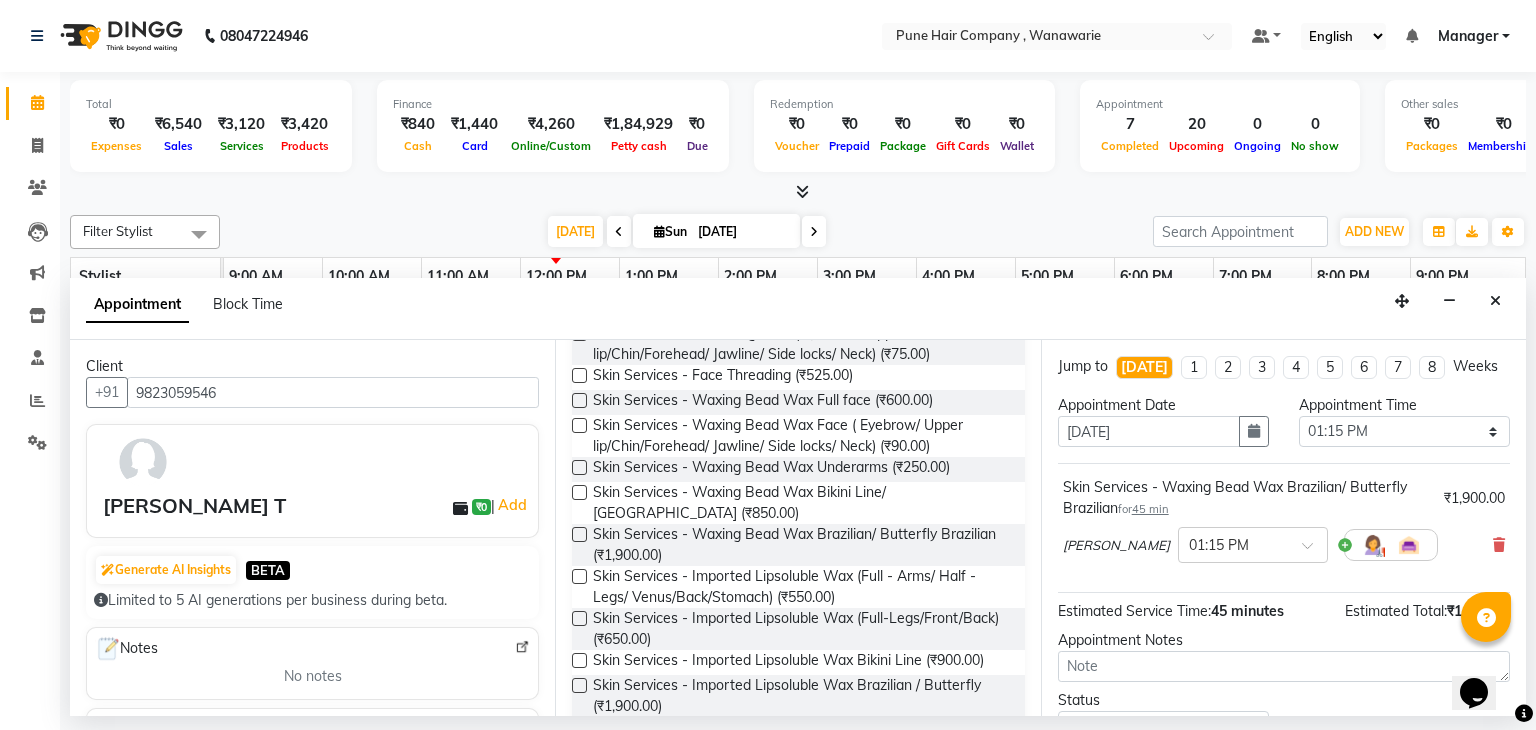 scroll, scrollTop: 151, scrollLeft: 0, axis: vertical 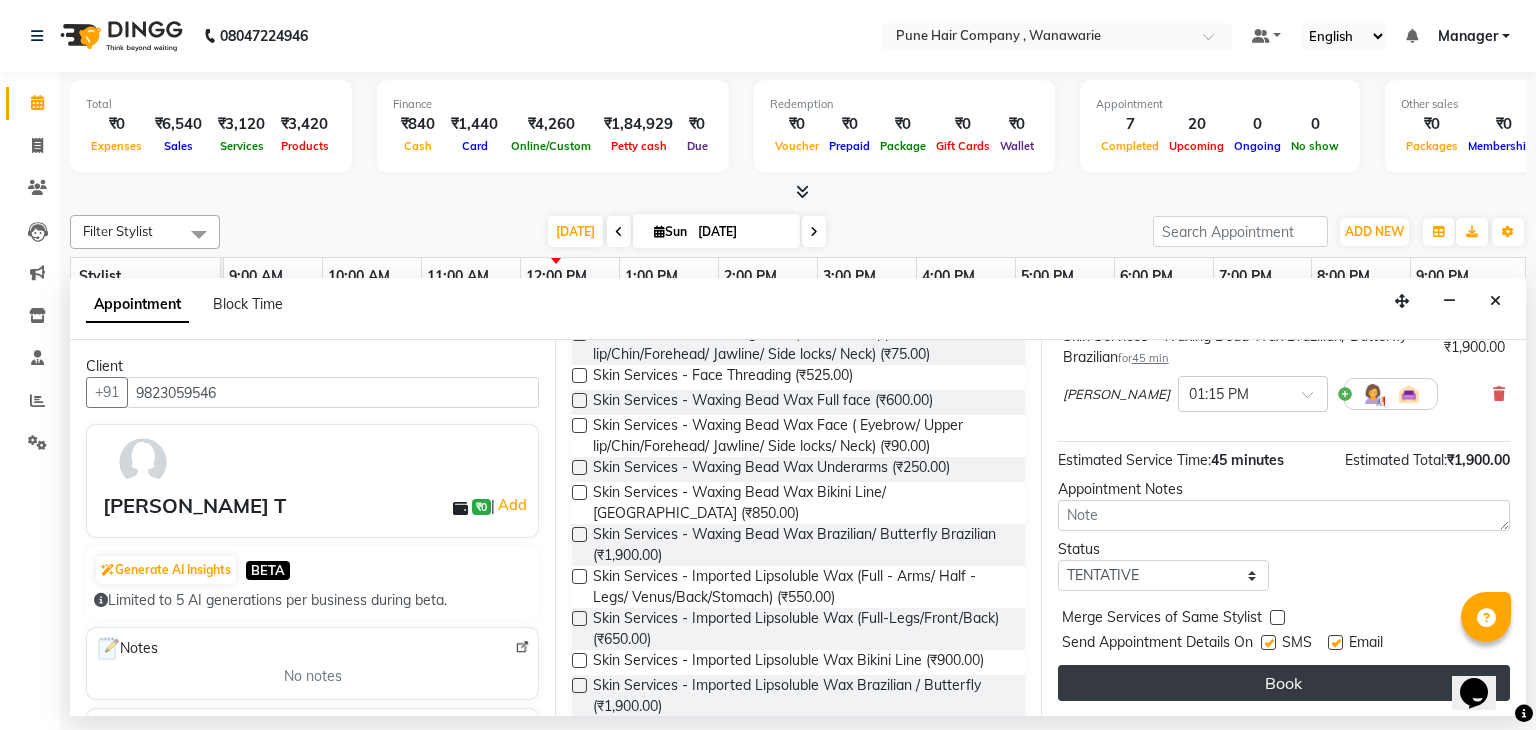 click on "Book" at bounding box center [1284, 683] 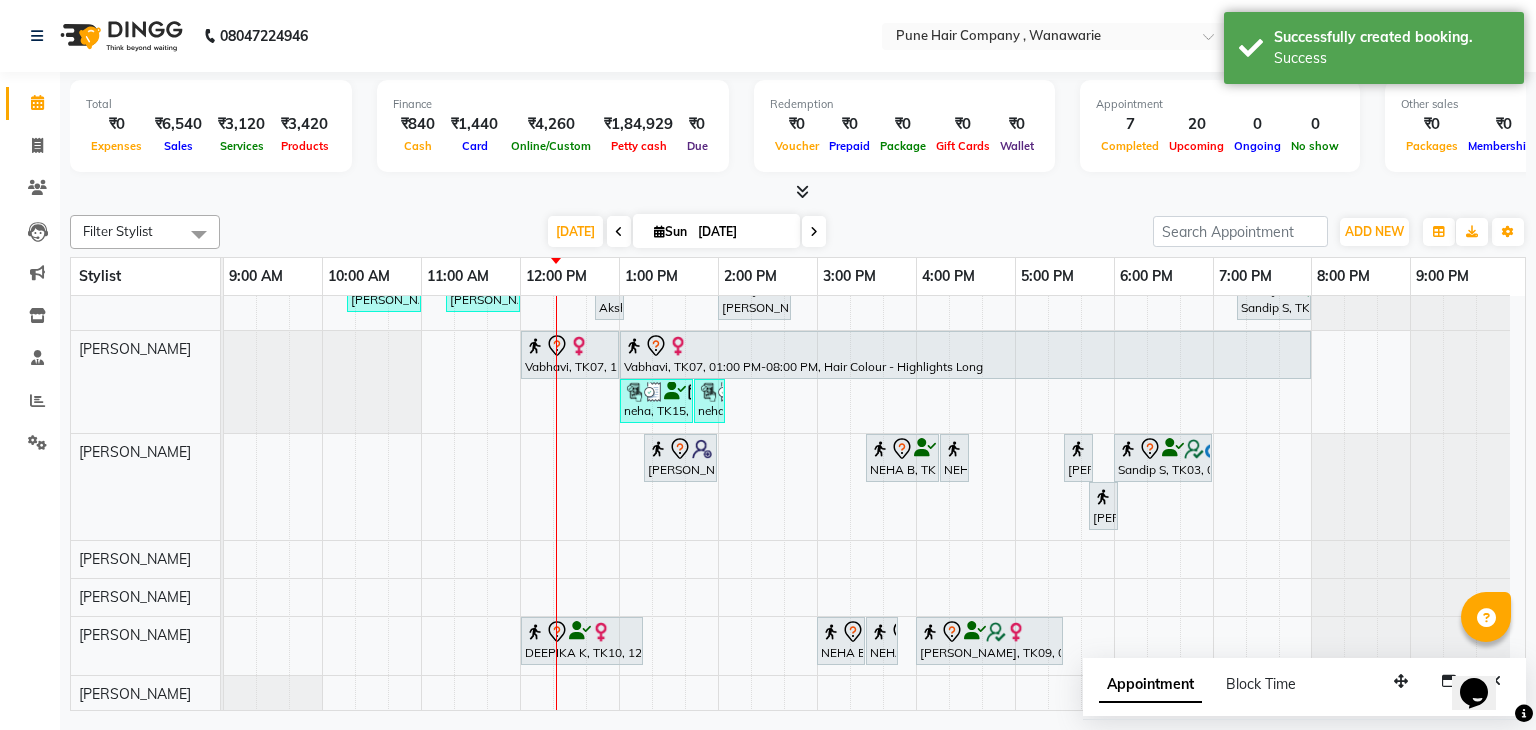 scroll, scrollTop: 0, scrollLeft: 0, axis: both 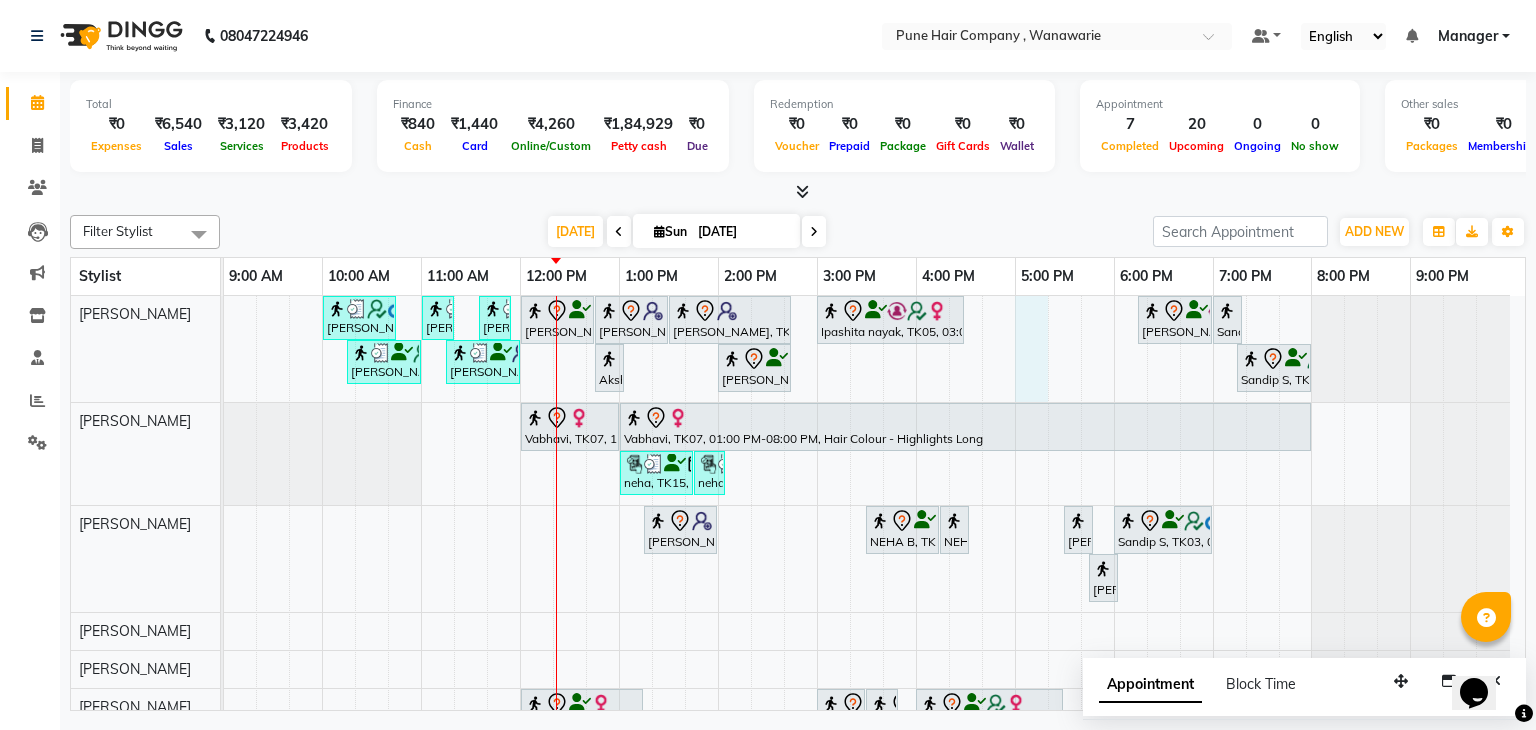 click on "Bhushan Desai, TK02, 10:00 AM-10:45 AM, Male Haircut By Senior Stylist     Sushil K, TK12, 11:00 AM-11:20 AM, Male Beard Shaving/ Beard Trim Beard     Sushant, TK01, 11:35 AM-11:55 AM, Male Beard Shaving/ Beard Trim Beard             Akshay chugh, TK14, 12:00 PM-12:45 PM, Male Haircut By Senior Stylist             Savir Shetty, TK13, 12:45 PM-01:30 PM, Male Haircut By Senior Stylist             Savir Shetty, TK13, 01:30 PM-02:45 PM, Male Hair Colour - Inoa Global Colour (includes moustache)             Ipashita nayak, TK05, 03:00 PM-04:30 PM, Hair Colour - Inoa Touch-up (Upto 2 Inches)             Pravin sharma, TK06, 06:15 PM-07:00 PM, Male Haircut By Senior Stylist             Sandip S, TK03, 07:00 PM-07:10 PM, Add_Hair Wash Classic     Sushil K, TK12, 10:15 AM-11:00 AM, Male Haircut By Senior Stylist     Sushant, TK01, 11:15 AM-12:00 PM, Male Haircut By Senior Stylist             Akshay chugh, TK14, 12:45 PM-12:55 PM, Add_Hair Wash Classic" at bounding box center [874, 540] 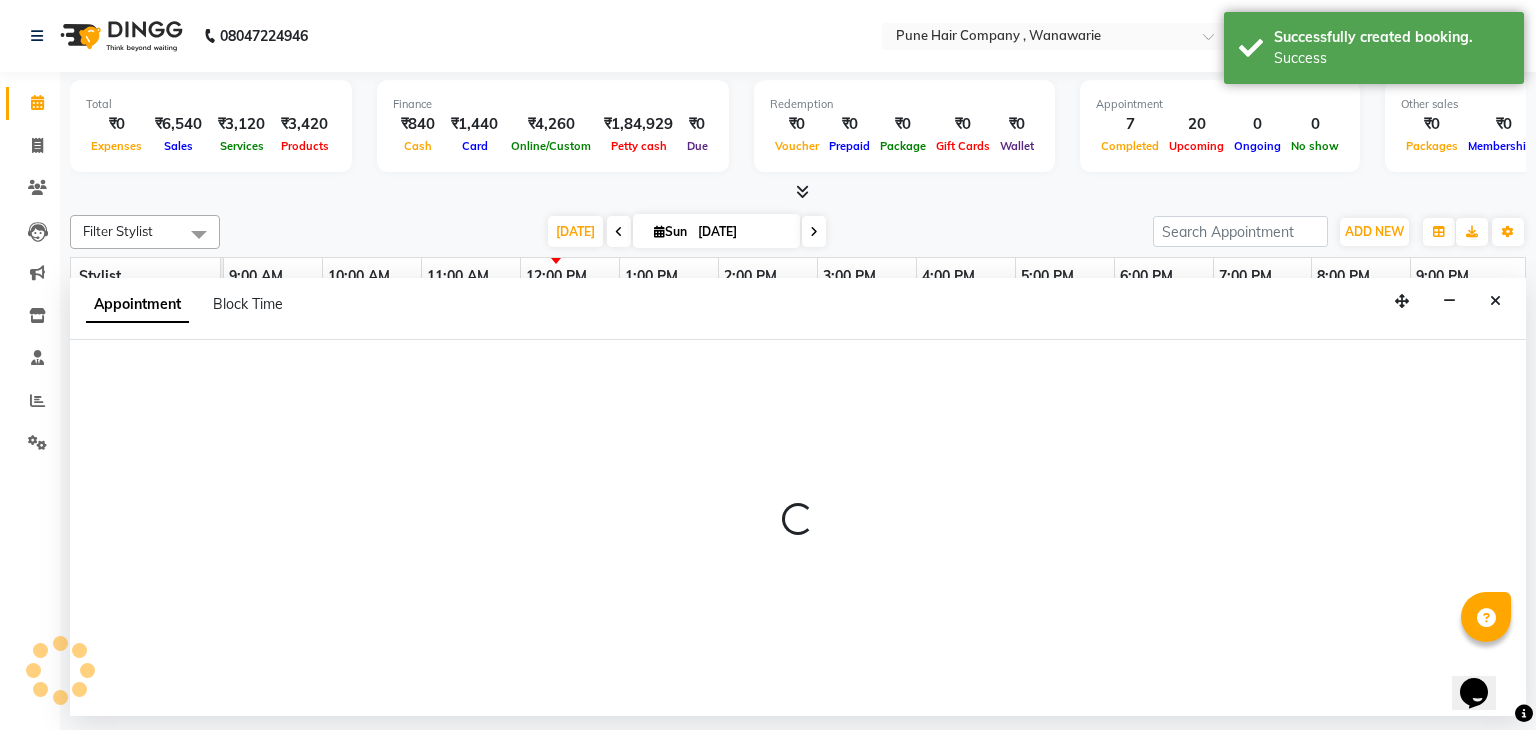select on "74577" 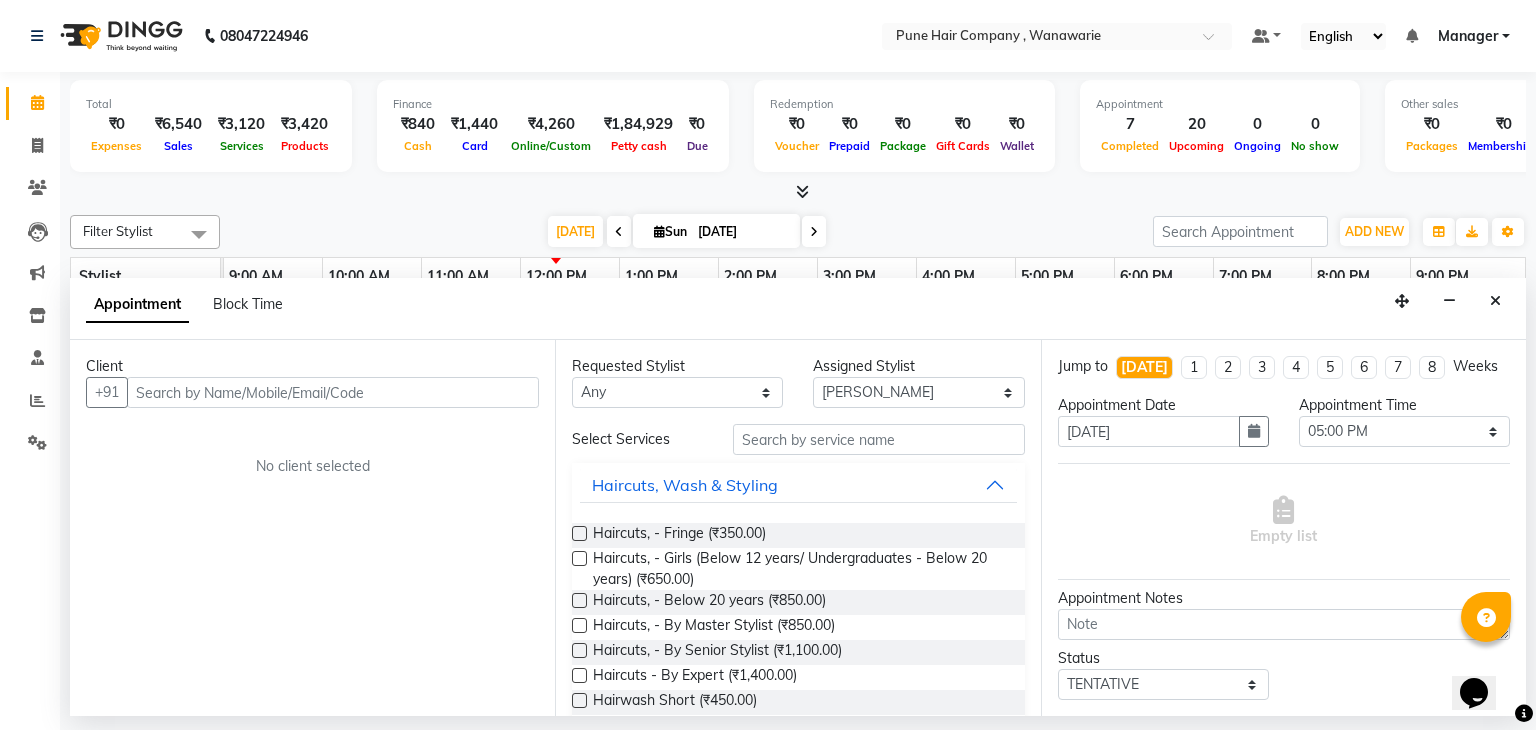 click at bounding box center (333, 392) 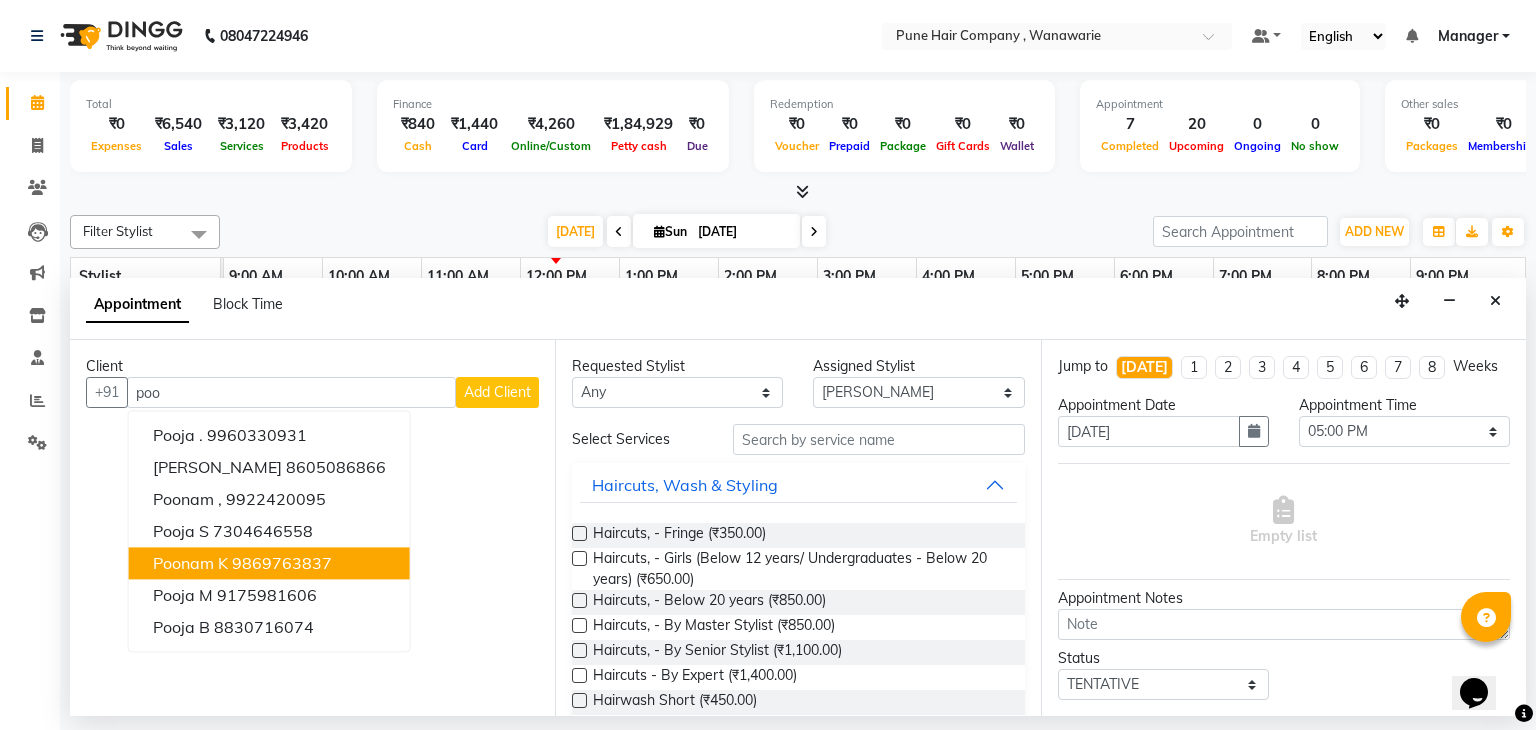 click on "poonam K" at bounding box center [190, 564] 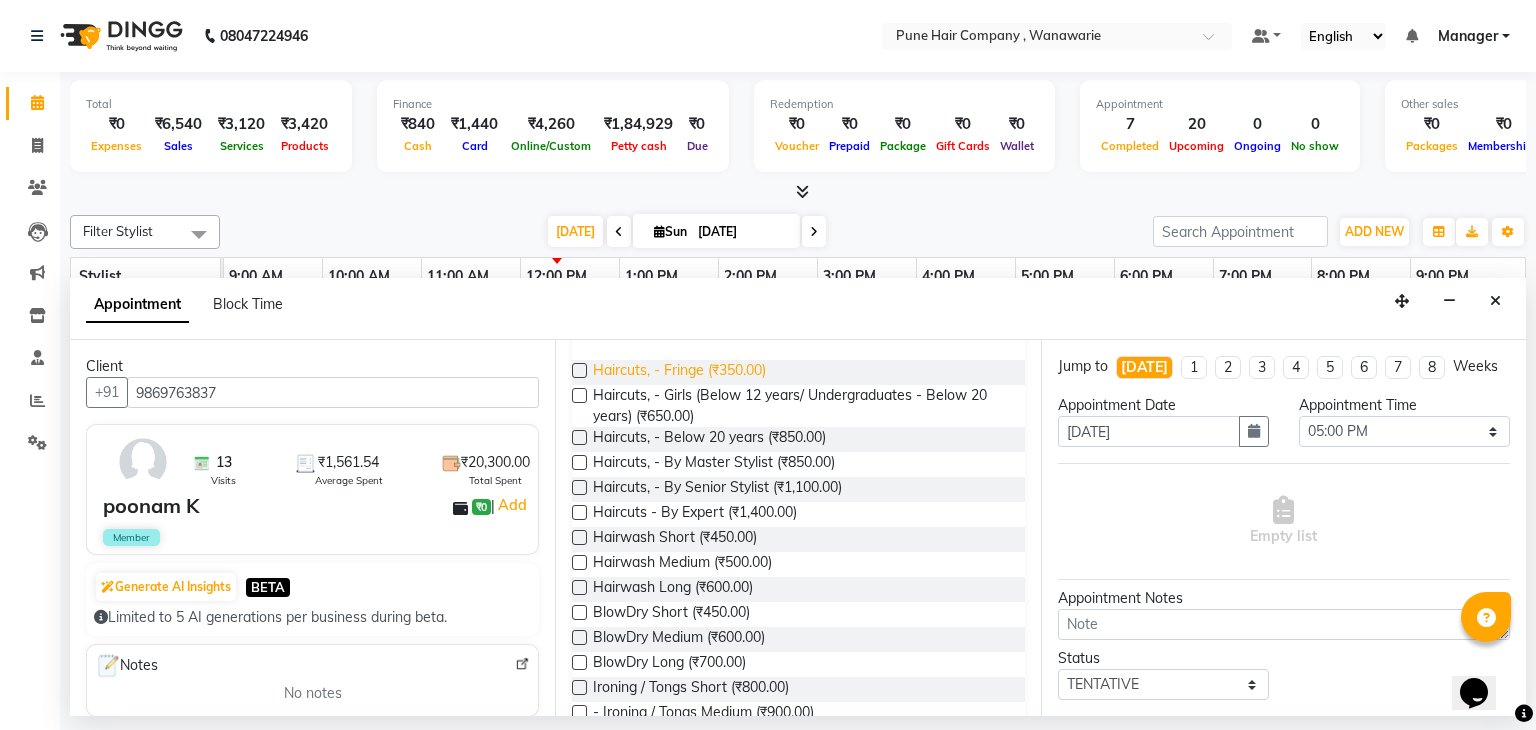 scroll, scrollTop: 168, scrollLeft: 0, axis: vertical 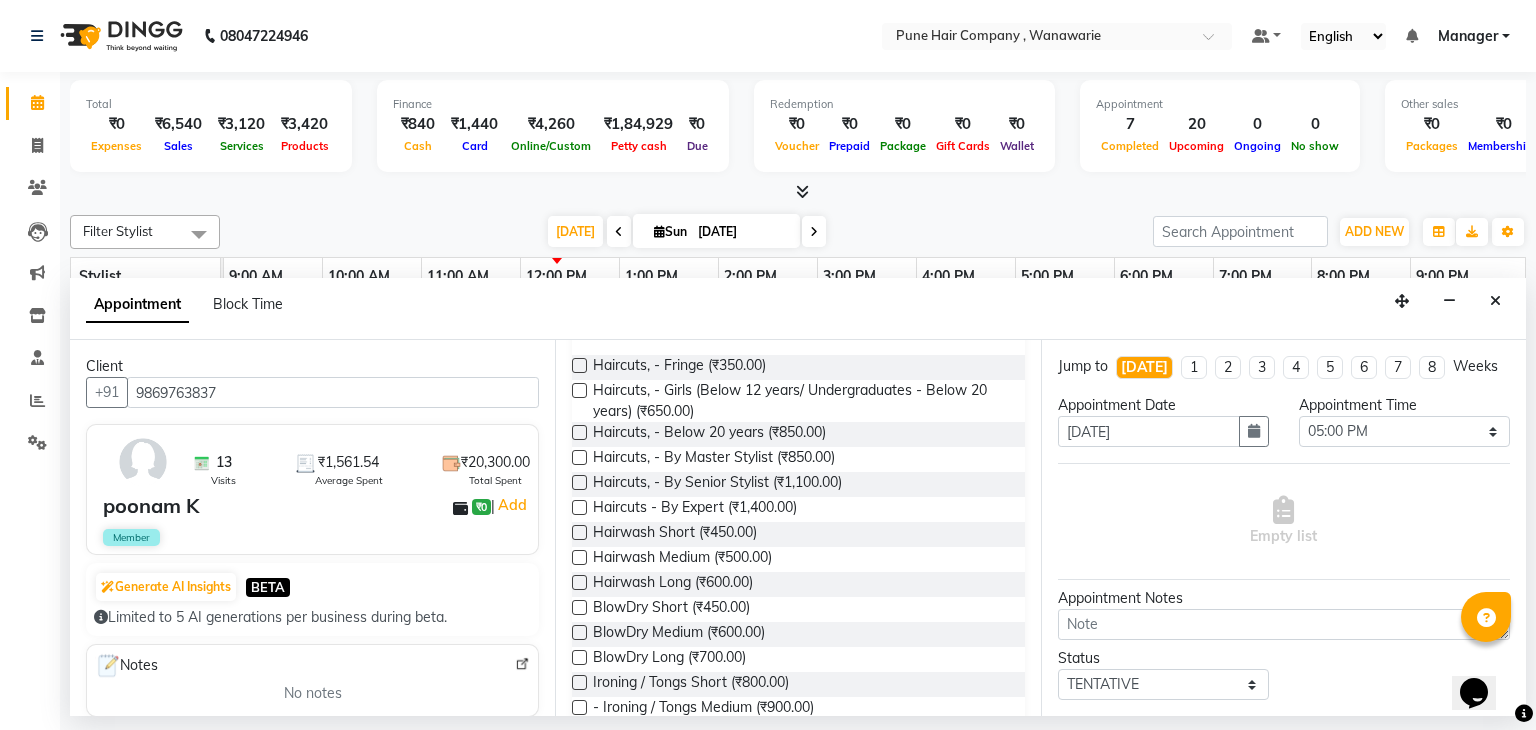 type on "9869763837" 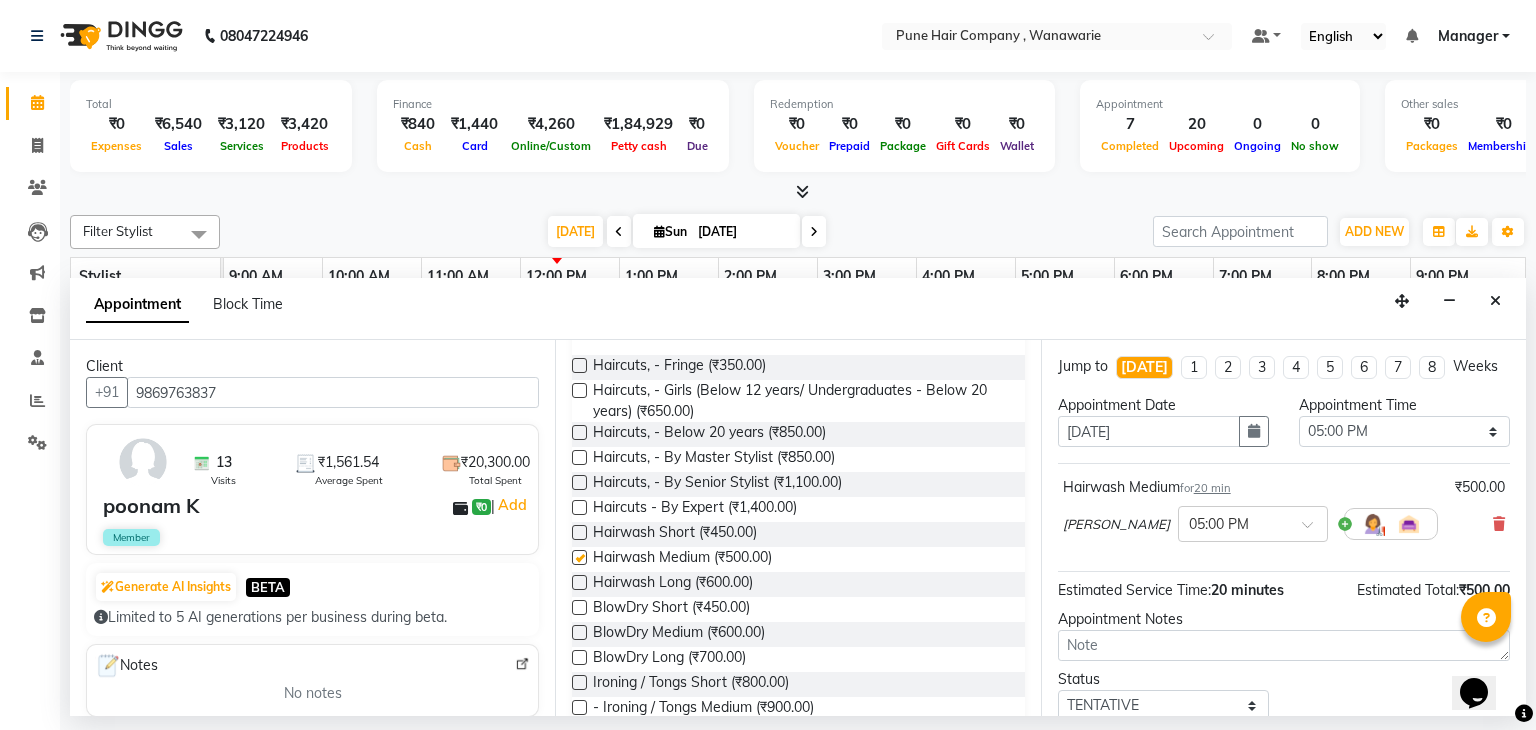 checkbox on "false" 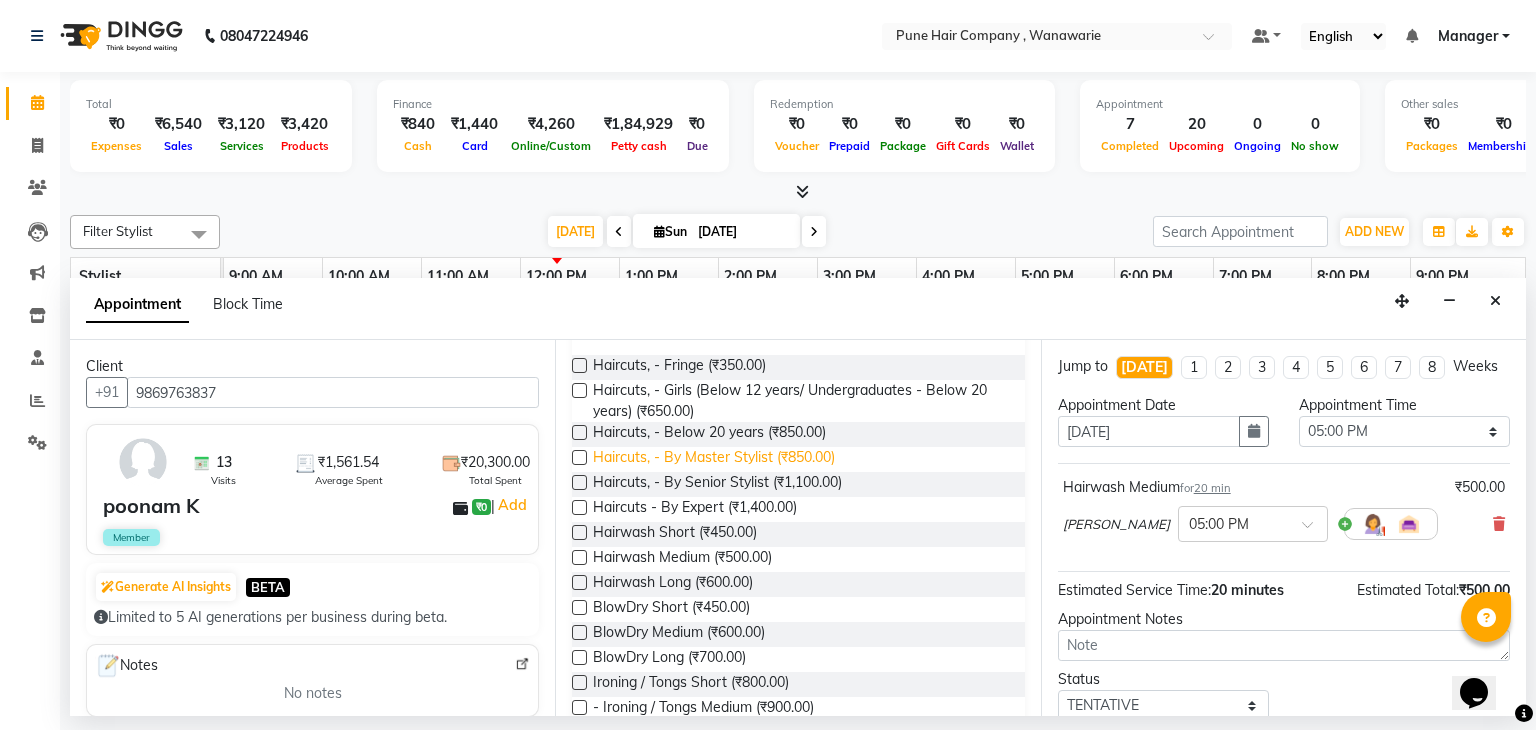 scroll, scrollTop: 0, scrollLeft: 0, axis: both 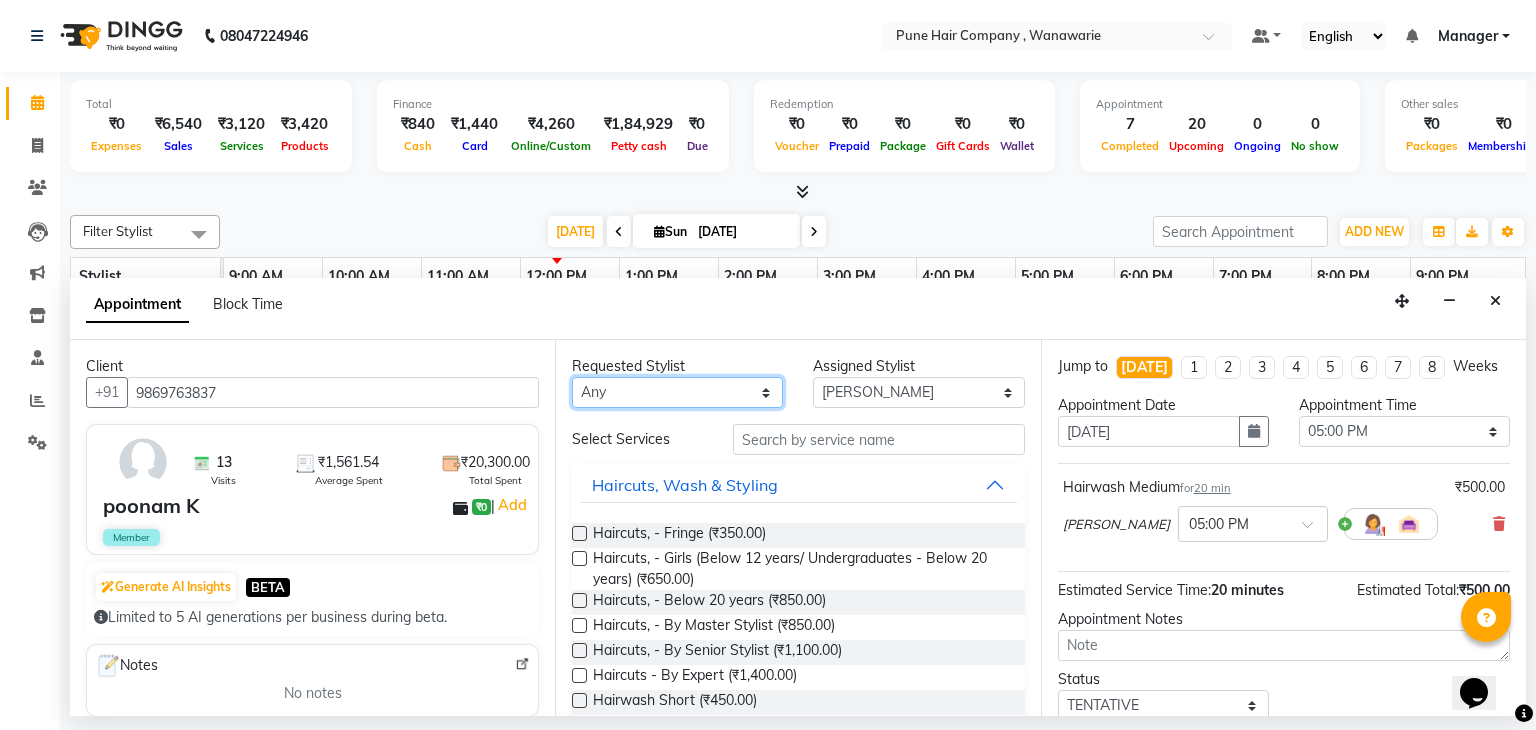 click on "Any [PERSON_NAME] [PERSON_NAME]  [PERSON_NAME] [PERSON_NAME] [PERSON_NAME] [PERSON_NAME] [PERSON_NAME]" at bounding box center [677, 392] 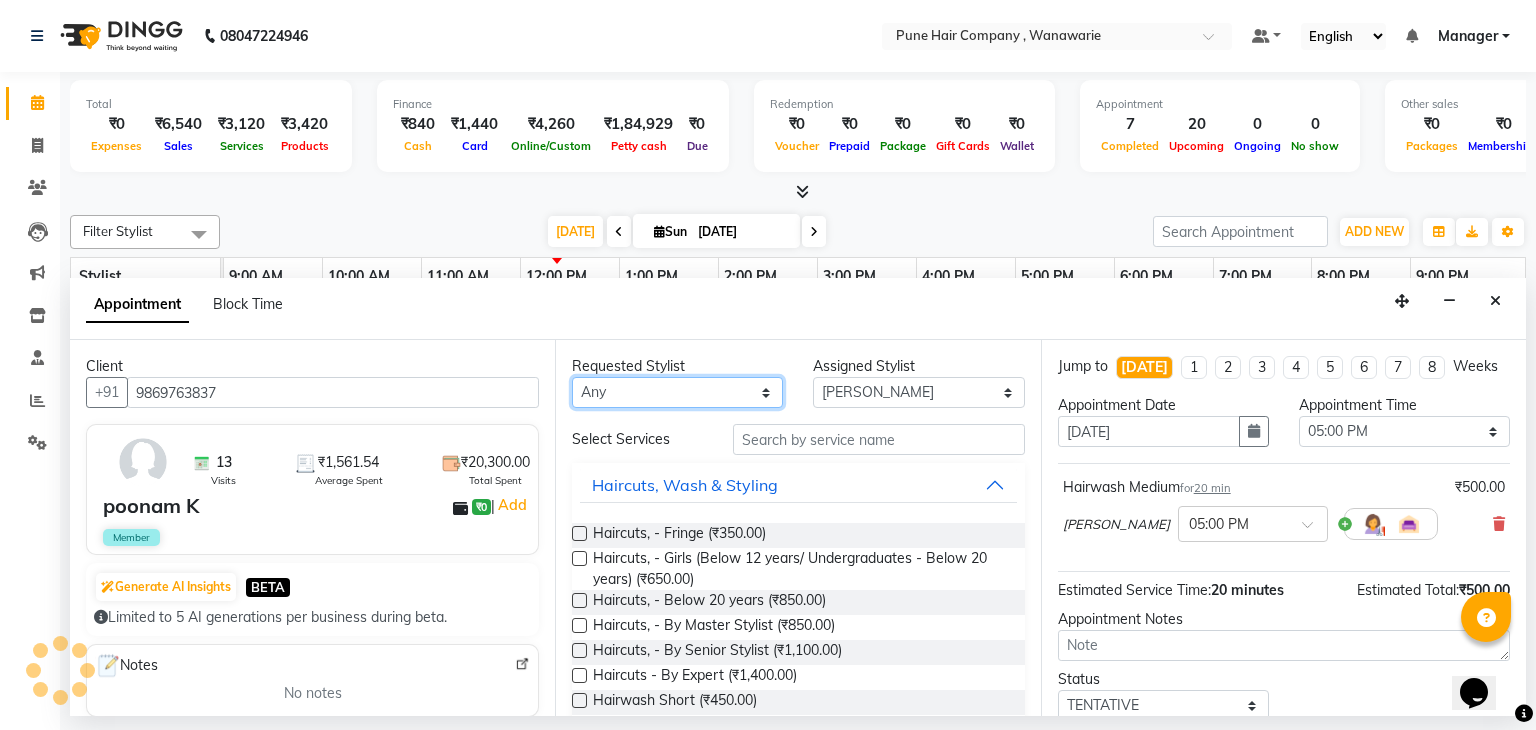 select on "74579" 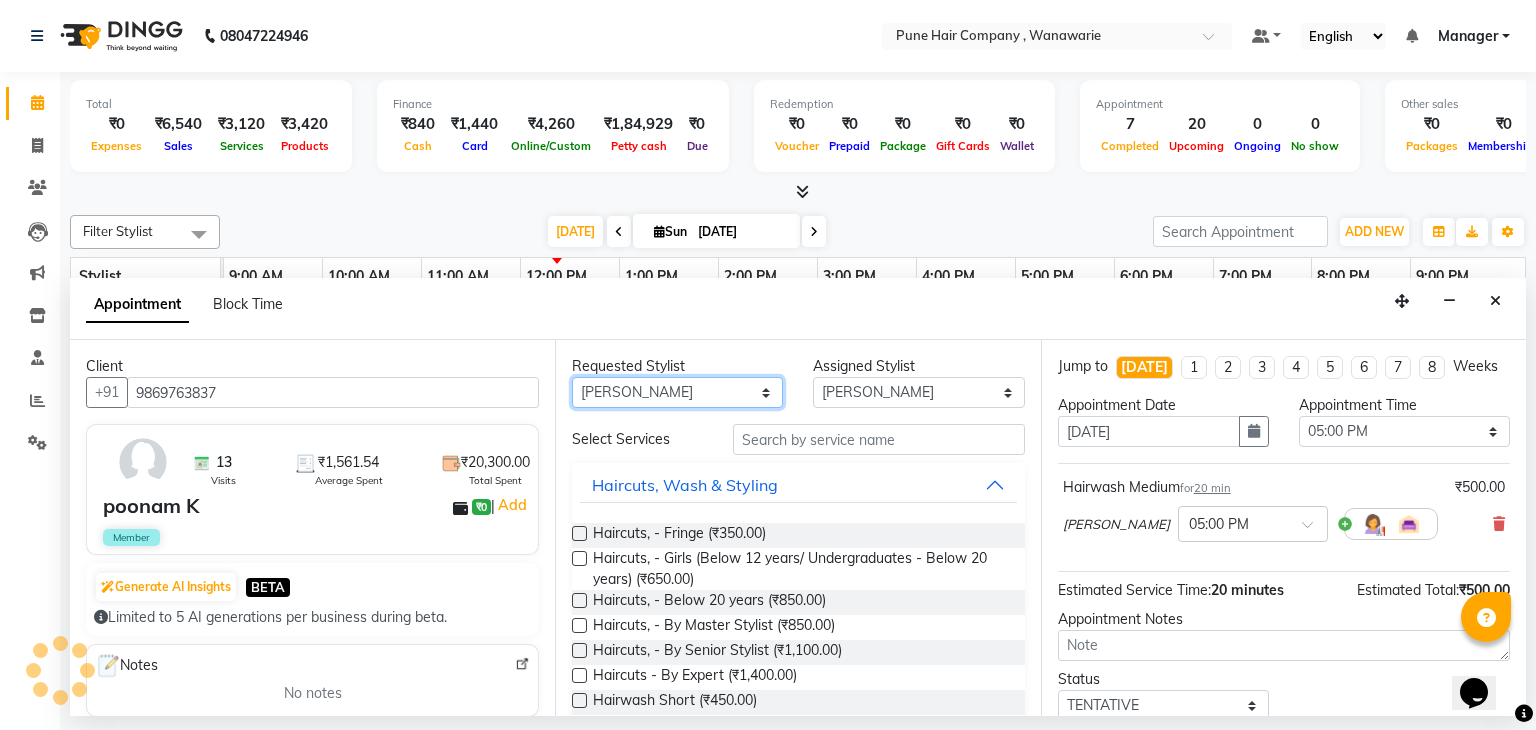 click on "Any [PERSON_NAME] [PERSON_NAME]  [PERSON_NAME] [PERSON_NAME] [PERSON_NAME] [PERSON_NAME] [PERSON_NAME]" at bounding box center [677, 392] 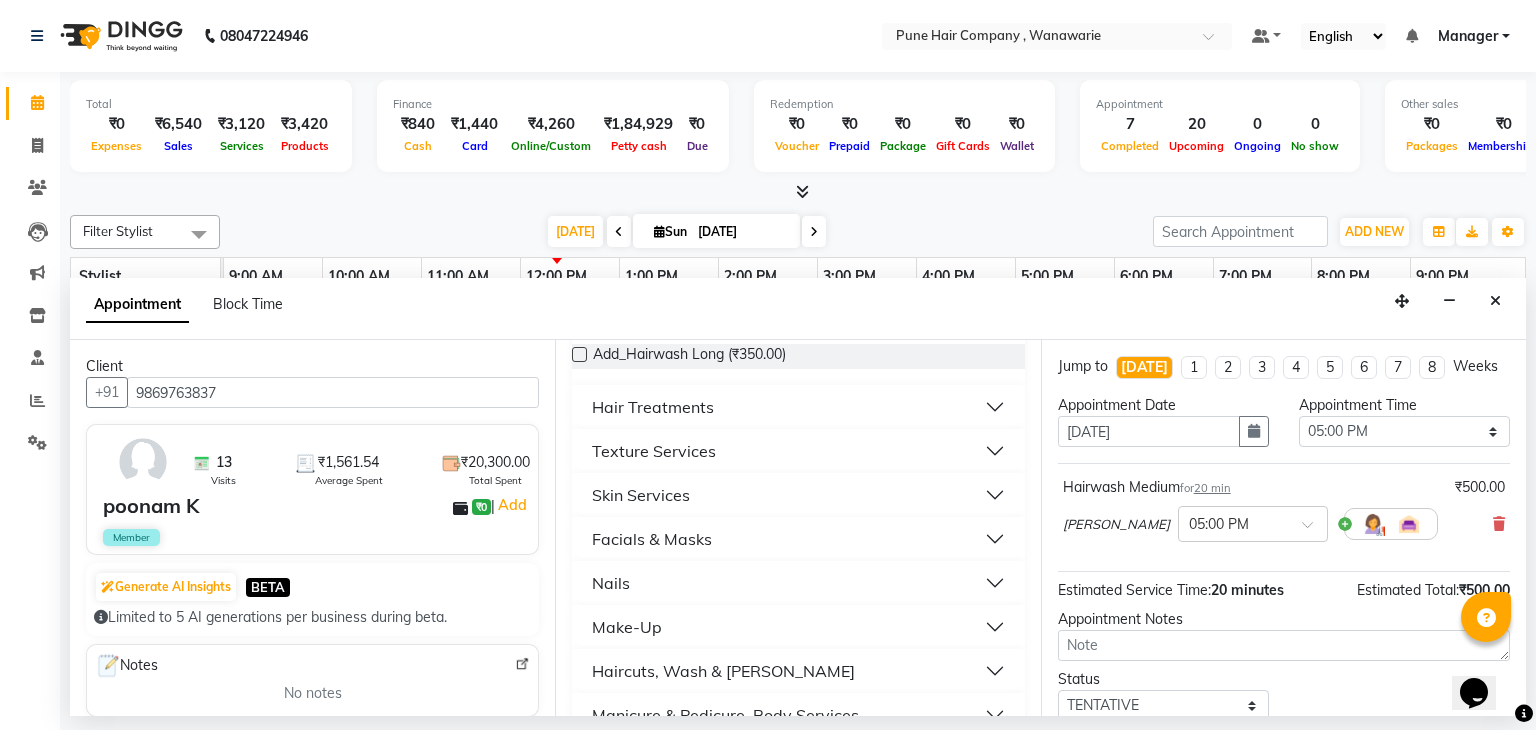 scroll, scrollTop: 228, scrollLeft: 0, axis: vertical 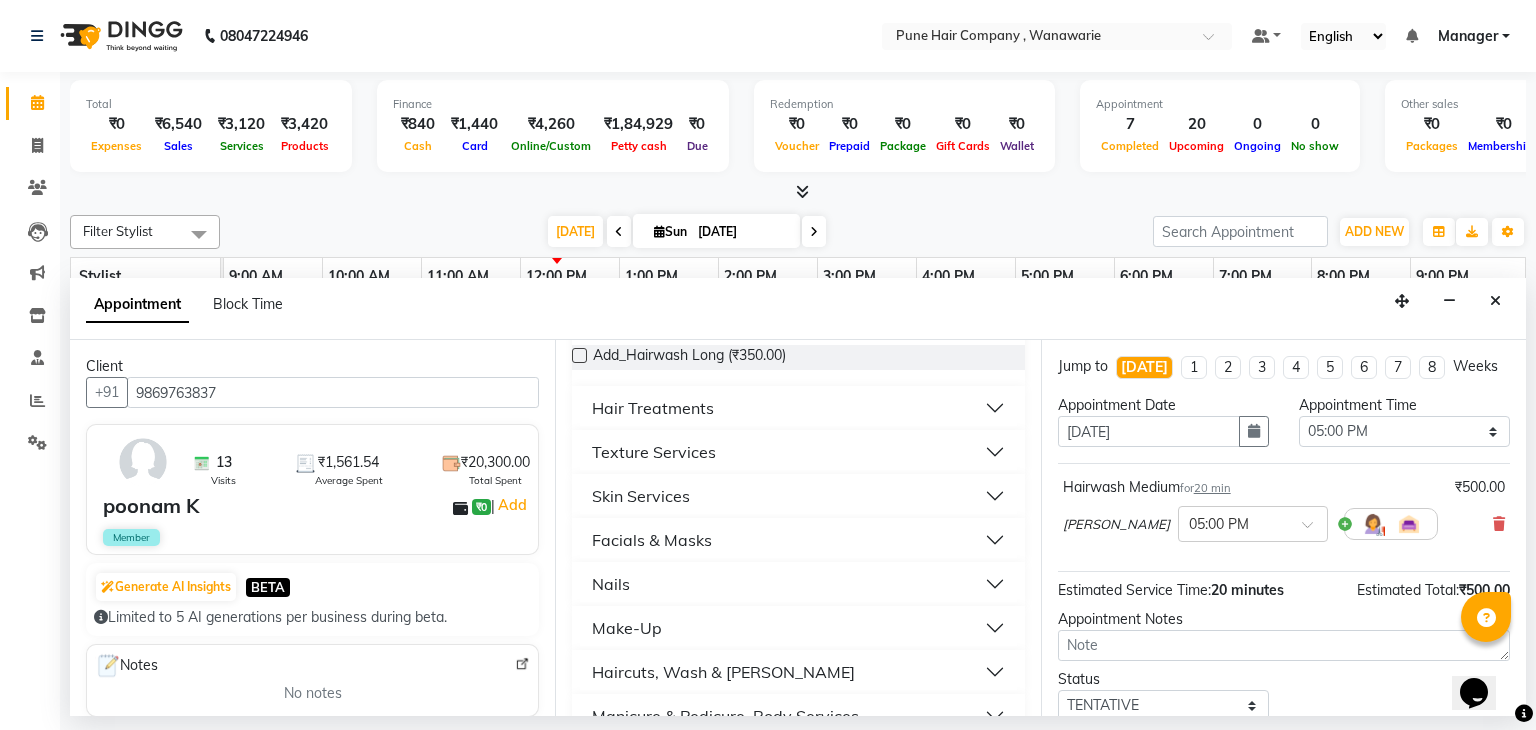 click on "Skin Services" at bounding box center (798, 496) 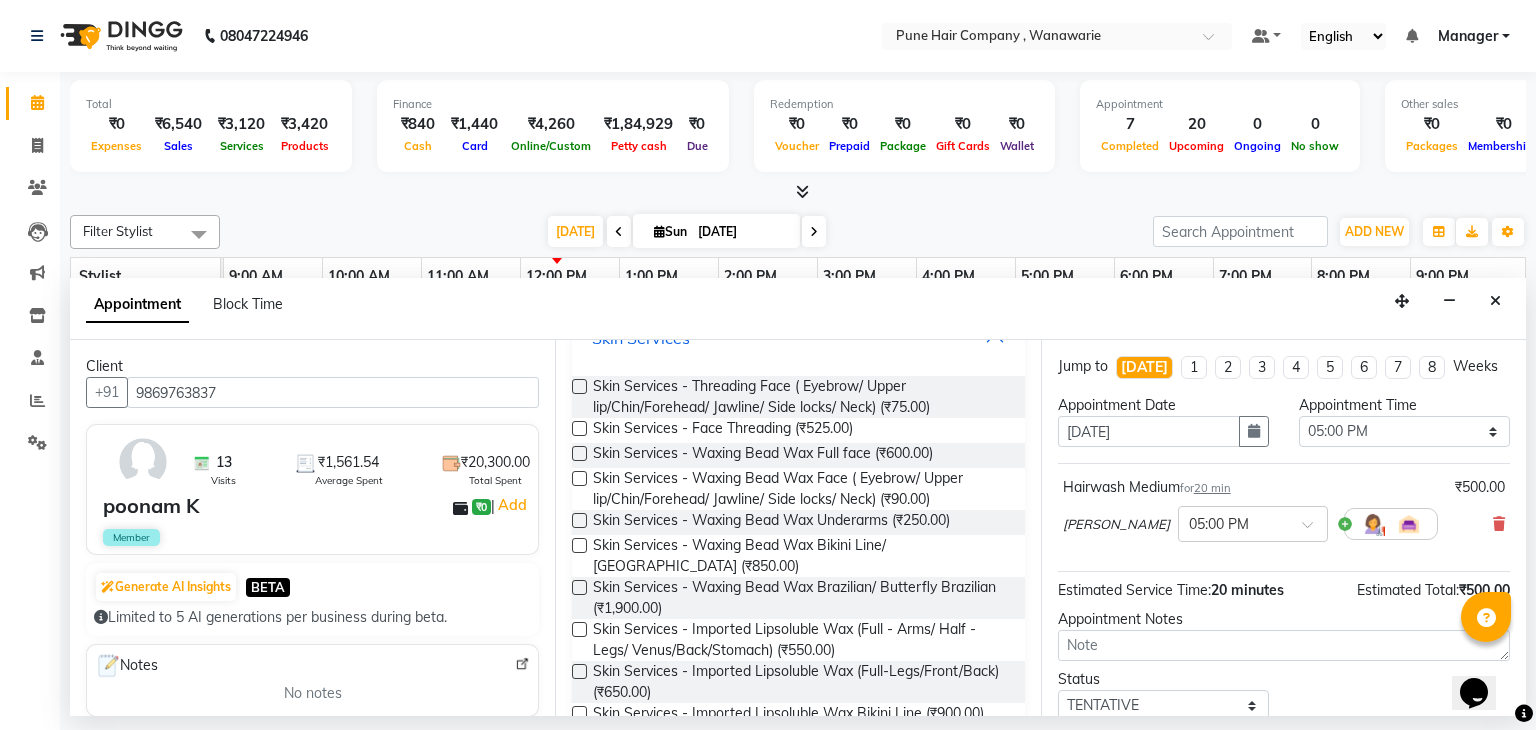 scroll, scrollTop: 388, scrollLeft: 0, axis: vertical 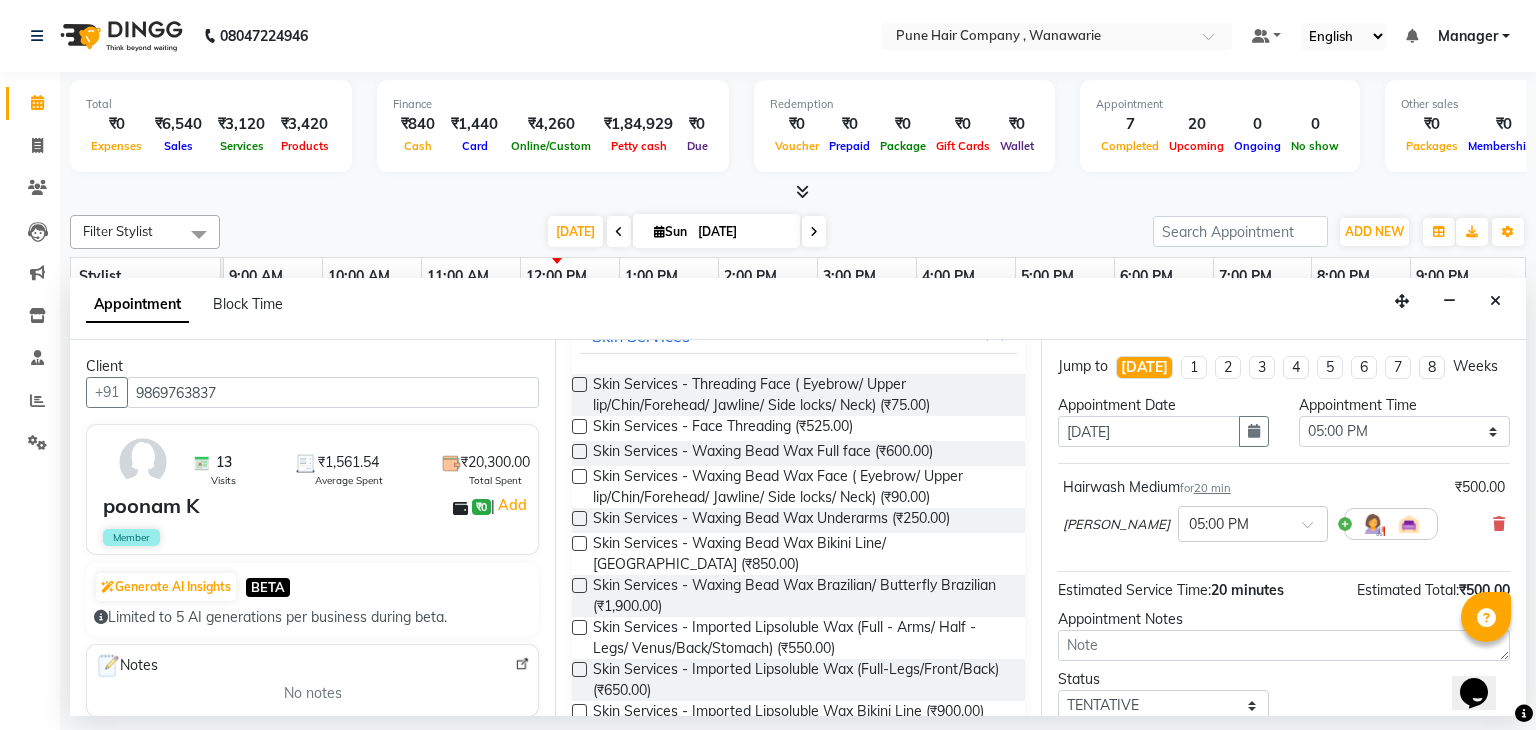 click at bounding box center [579, 384] 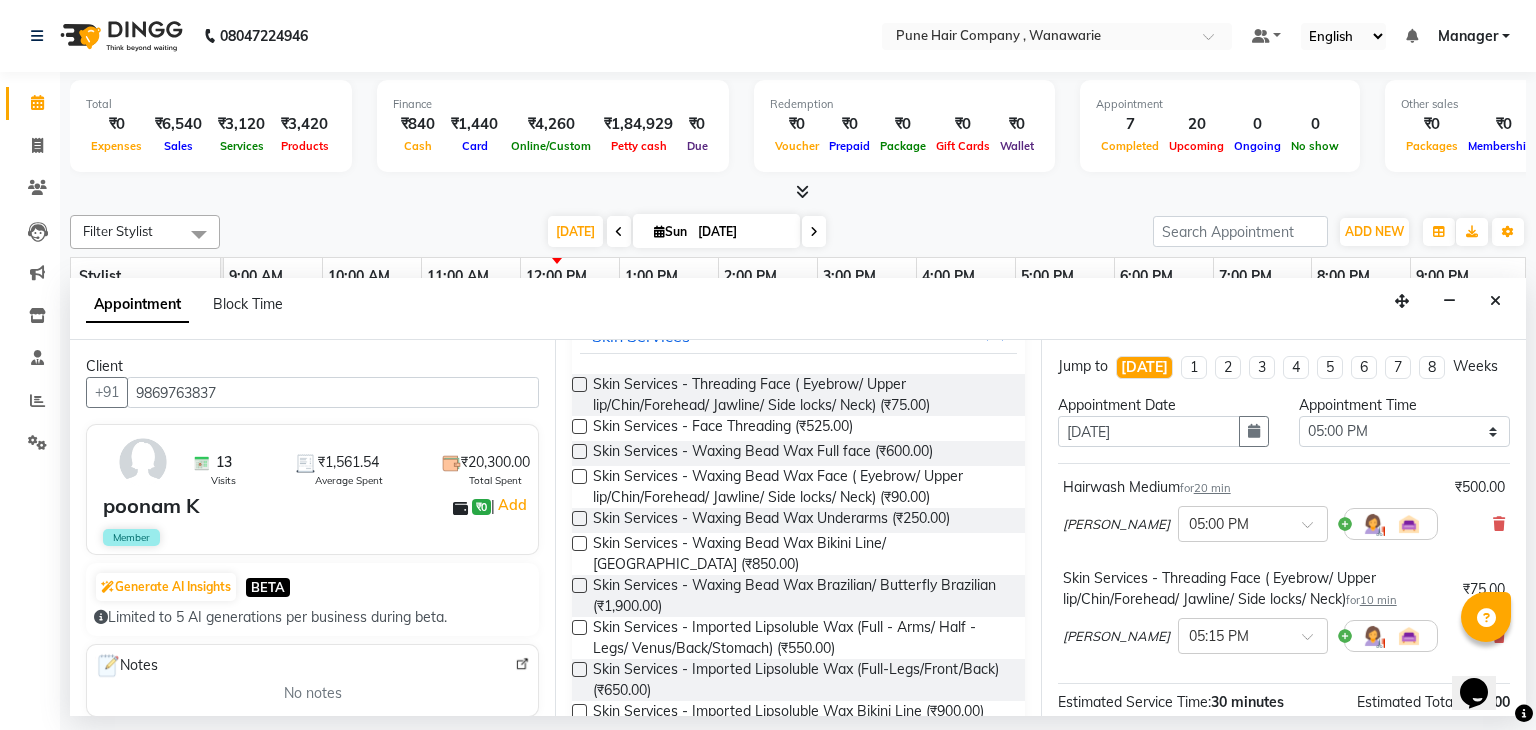 click at bounding box center (579, 384) 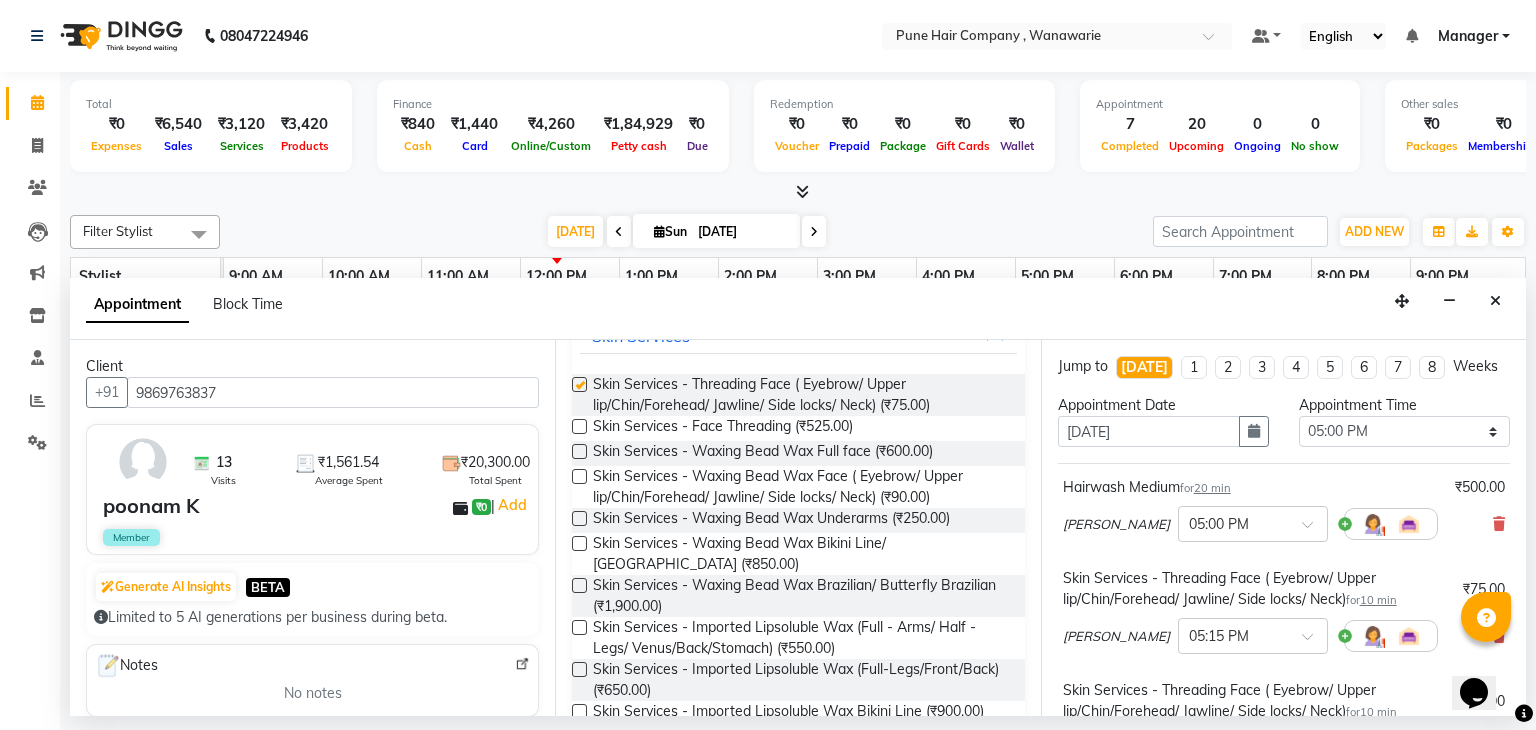 checkbox on "false" 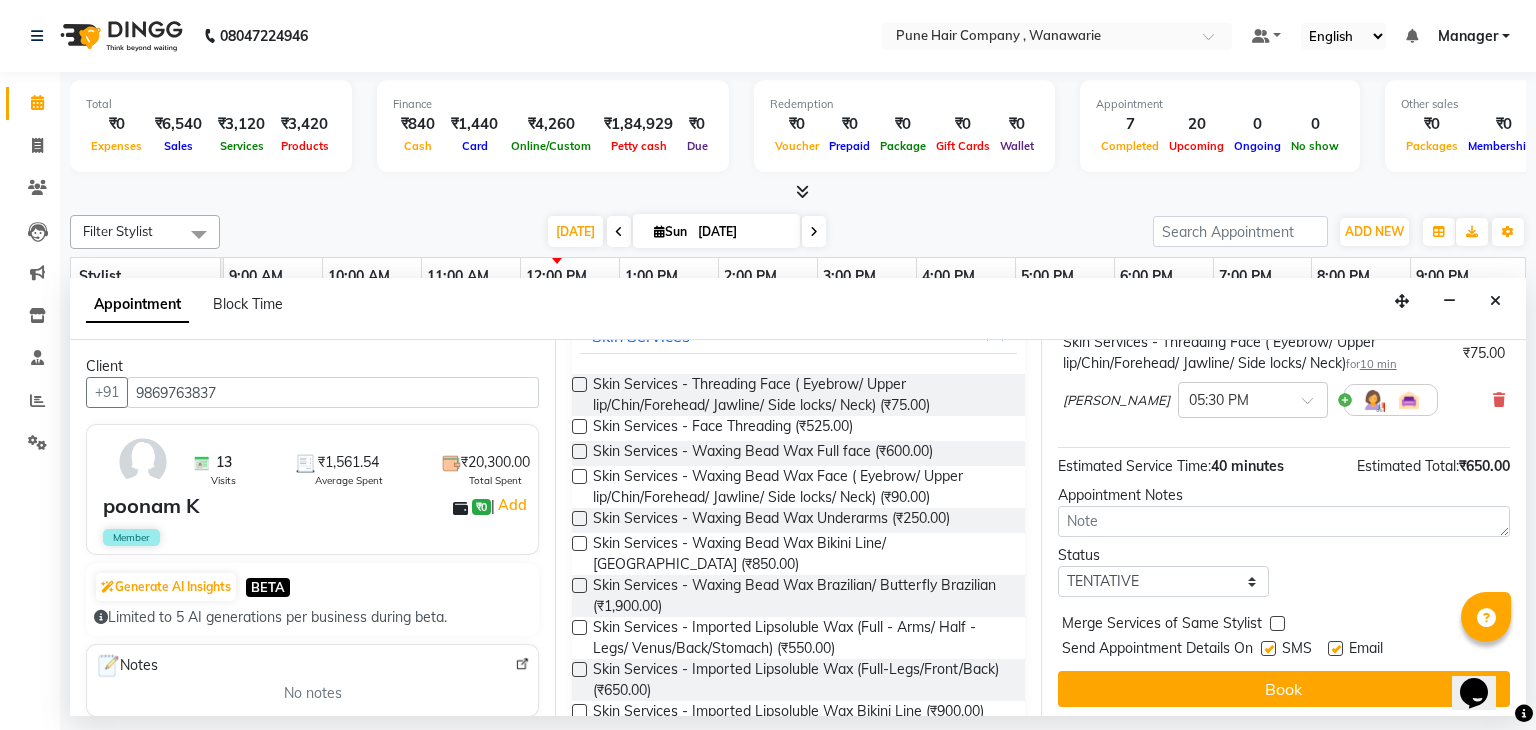 scroll, scrollTop: 354, scrollLeft: 0, axis: vertical 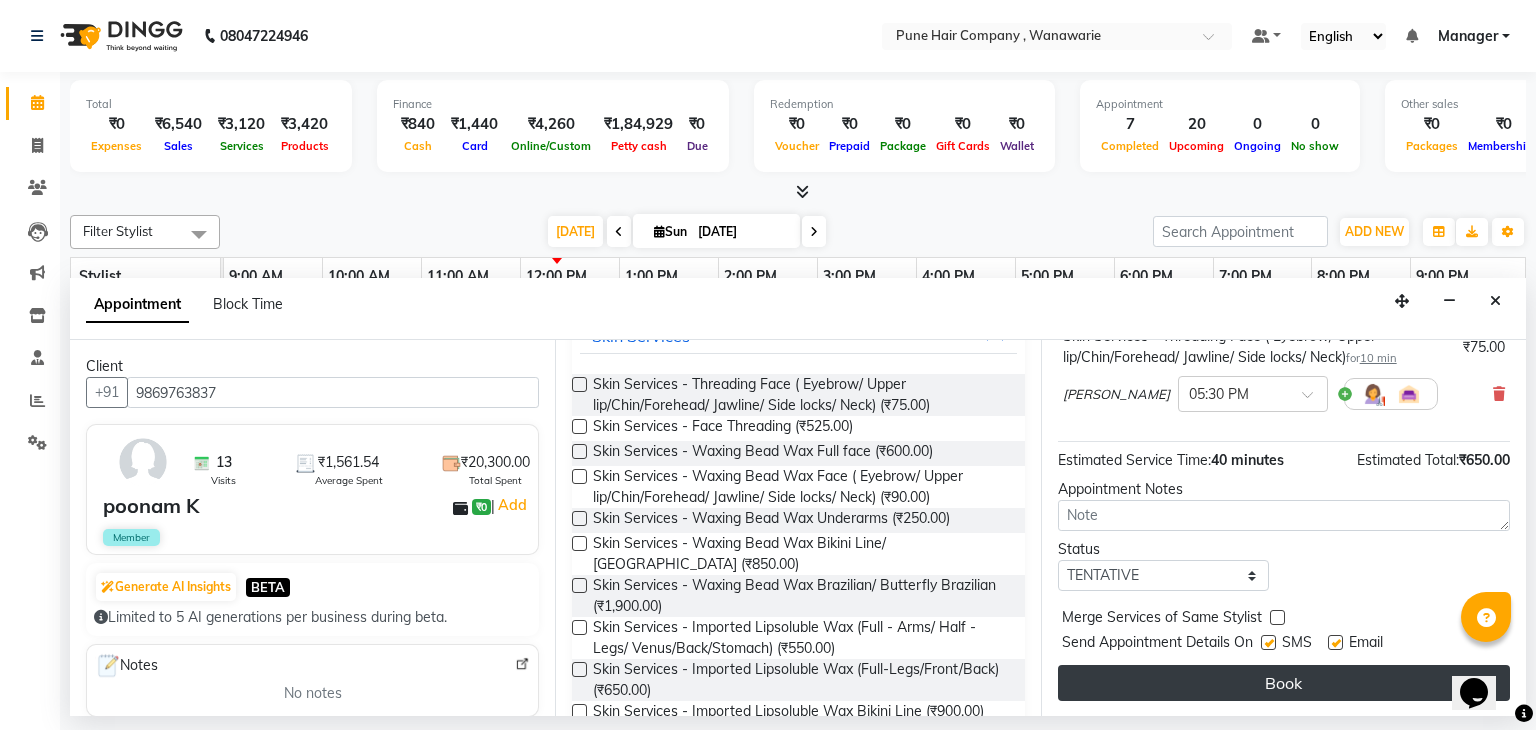 click on "Book" at bounding box center [1284, 683] 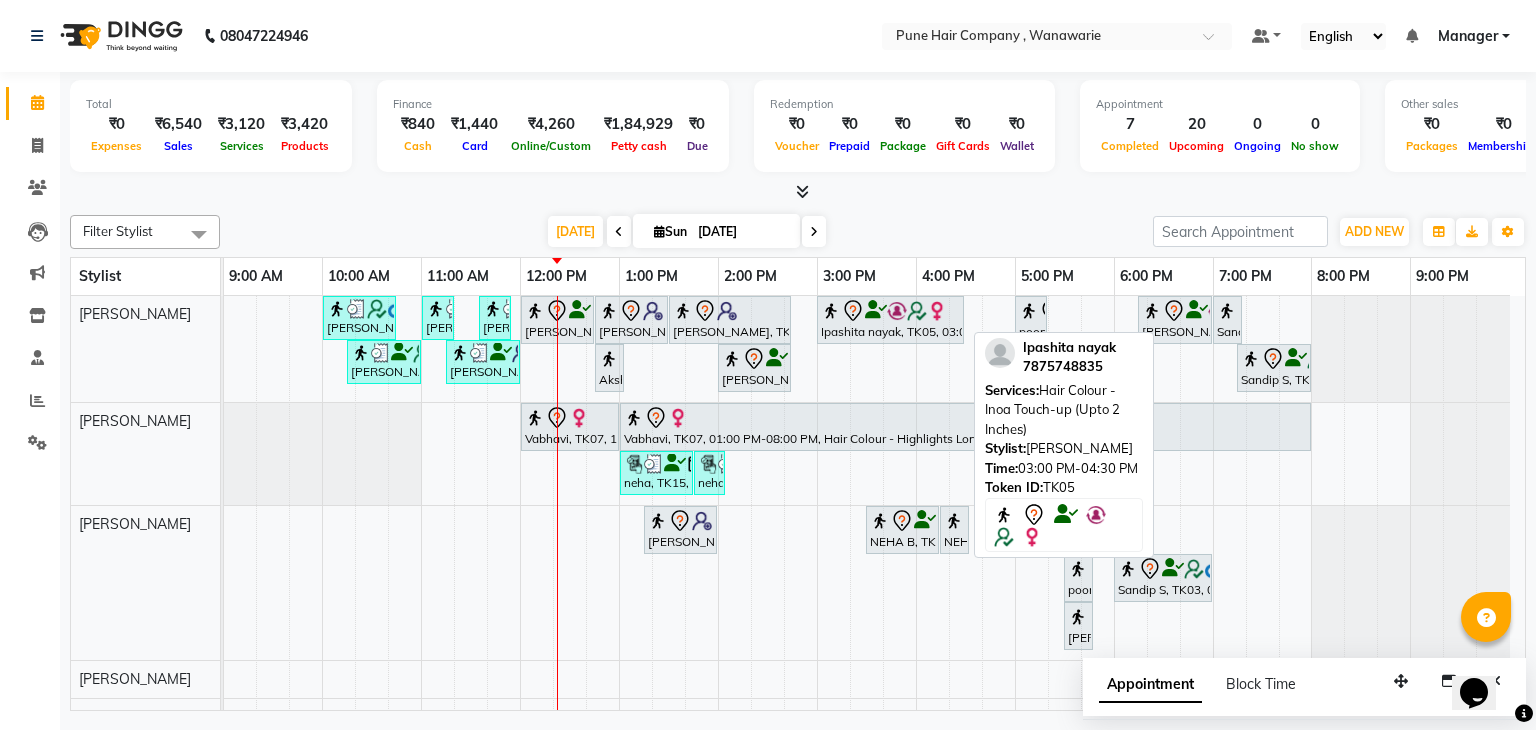 scroll, scrollTop: 120, scrollLeft: 0, axis: vertical 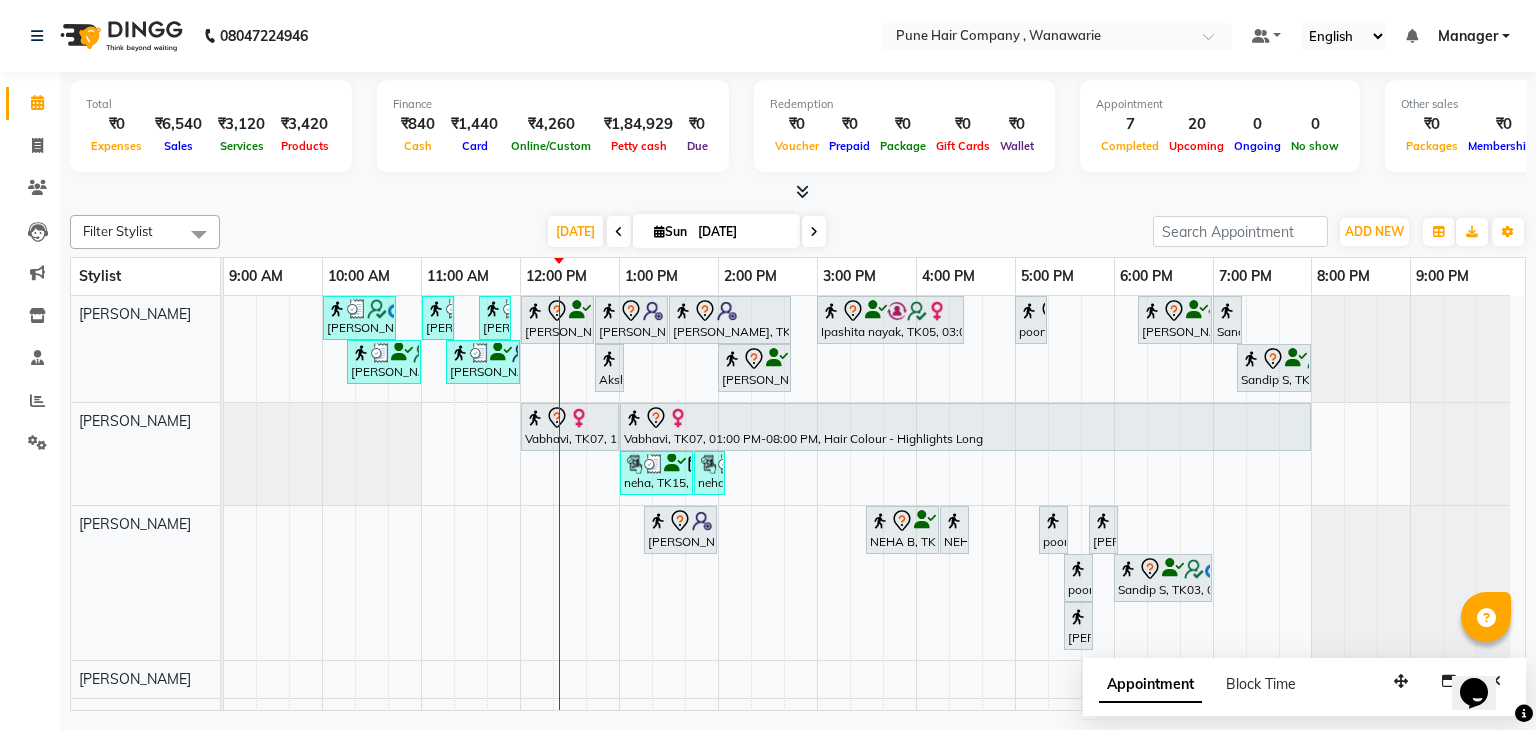 click at bounding box center [659, 231] 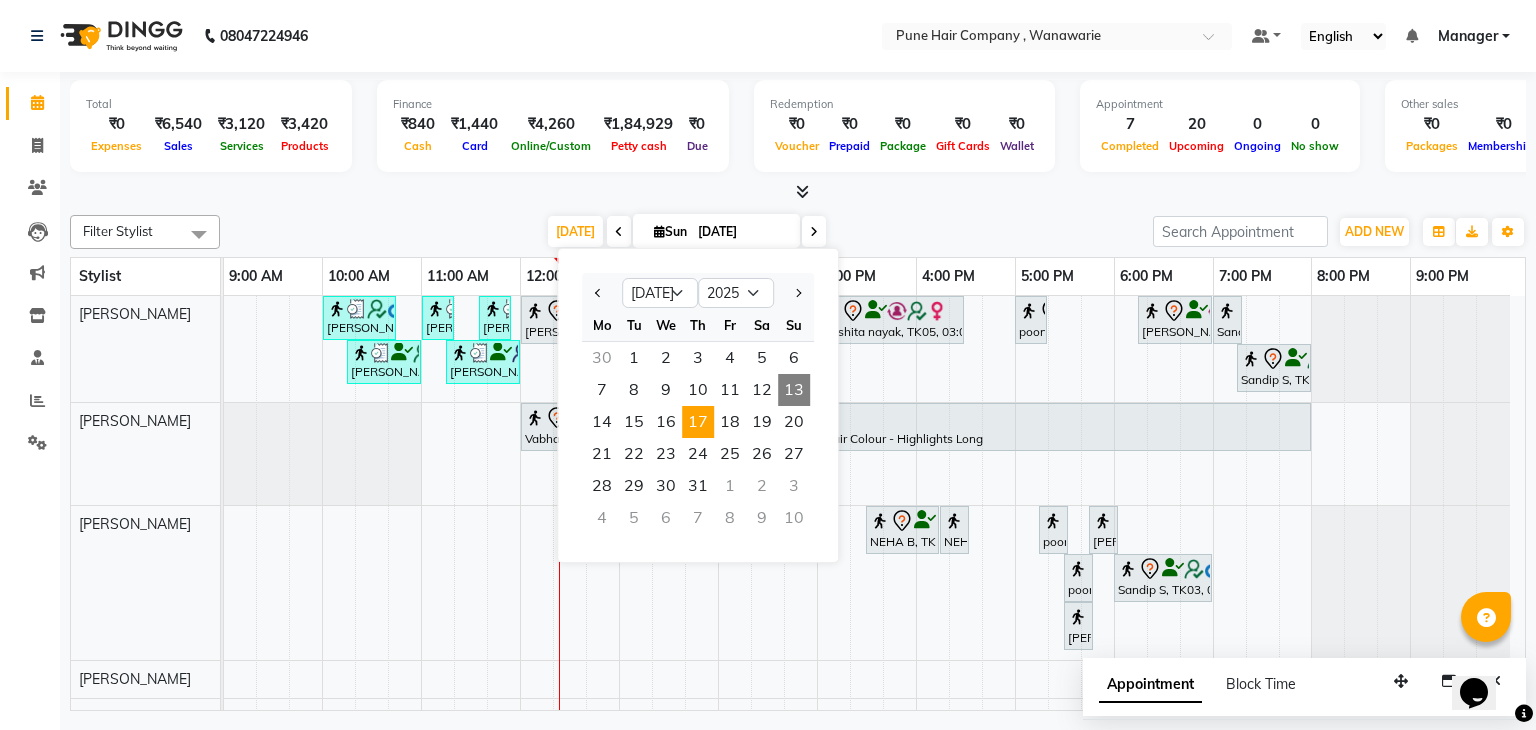 click on "17" at bounding box center (698, 422) 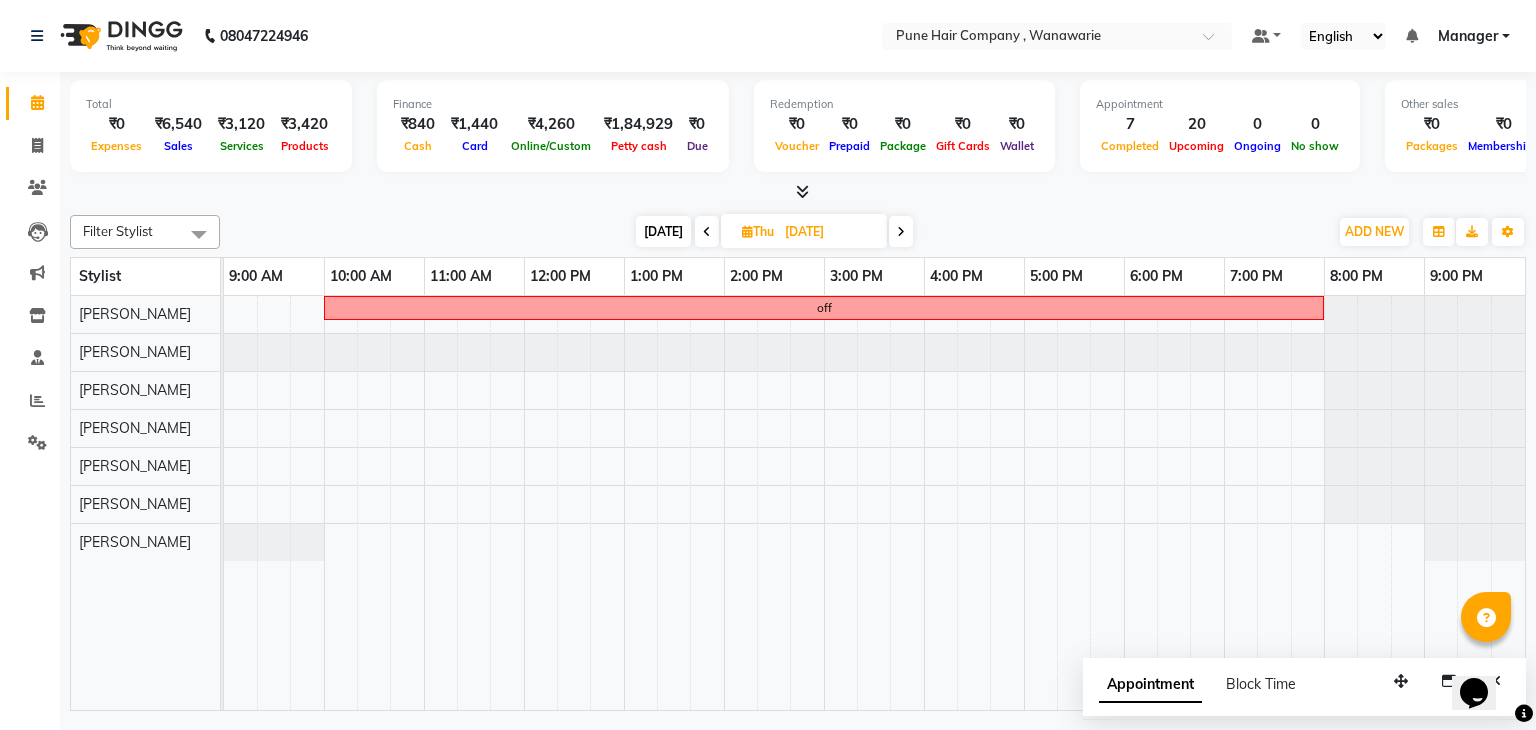 click at bounding box center [747, 231] 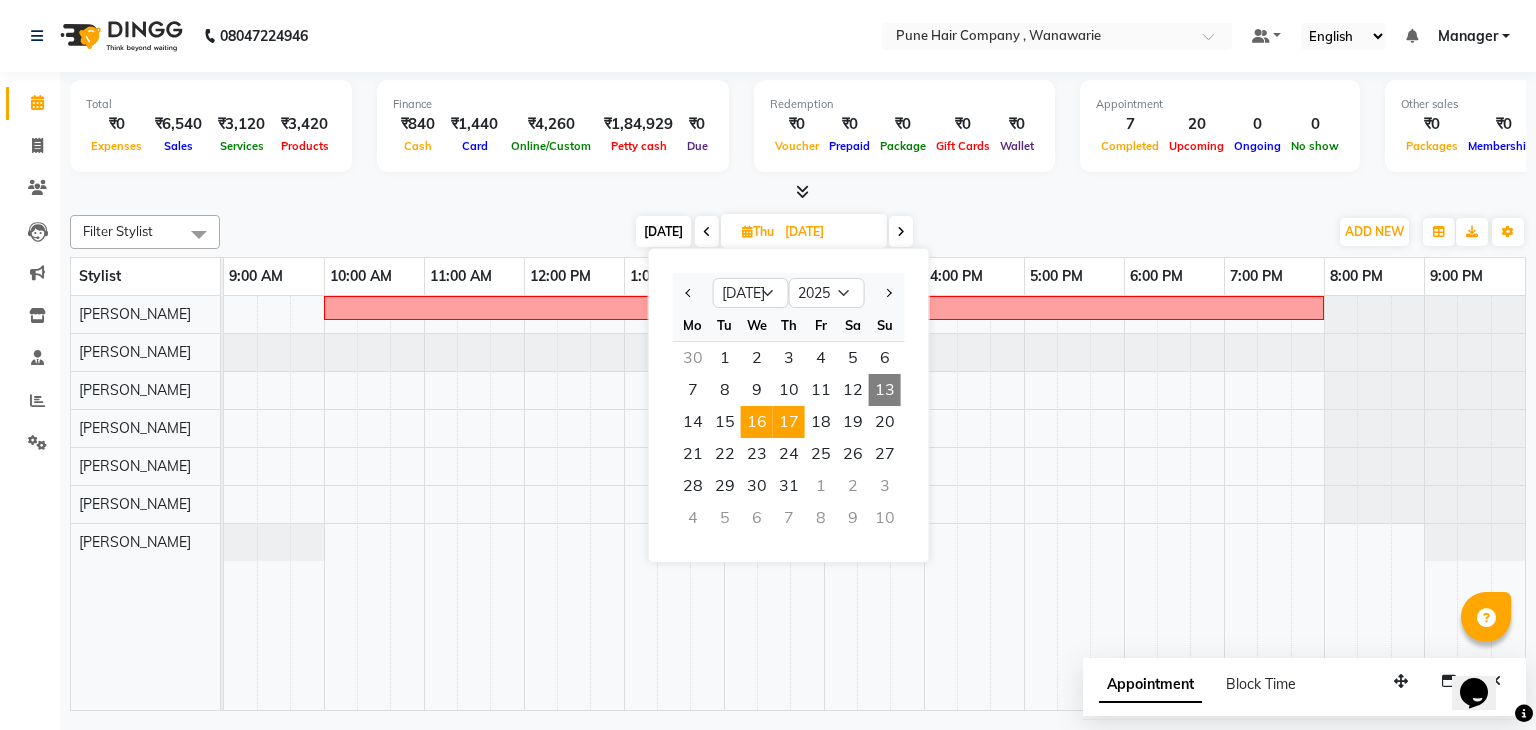 click on "16" at bounding box center [757, 422] 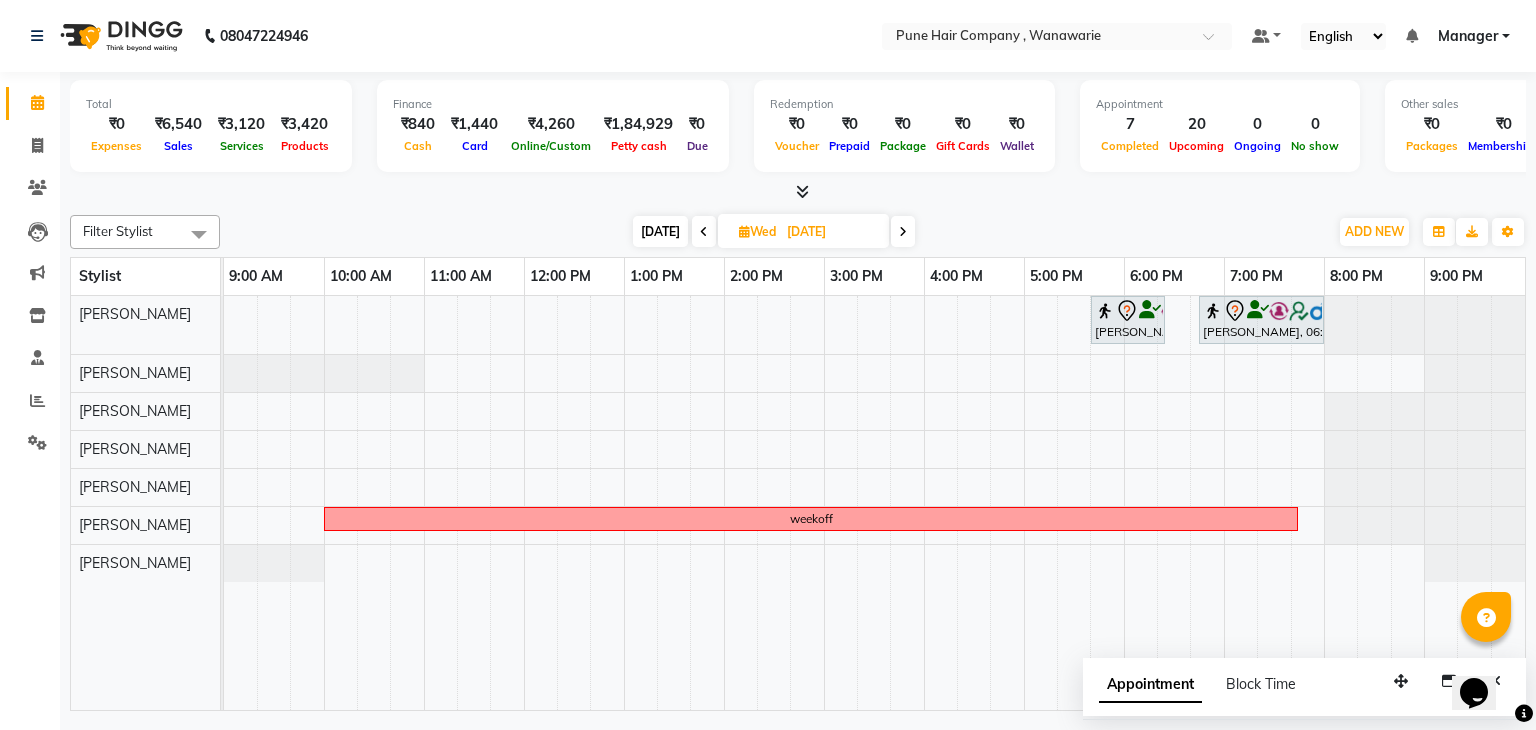 click on "[DATE]" at bounding box center (660, 231) 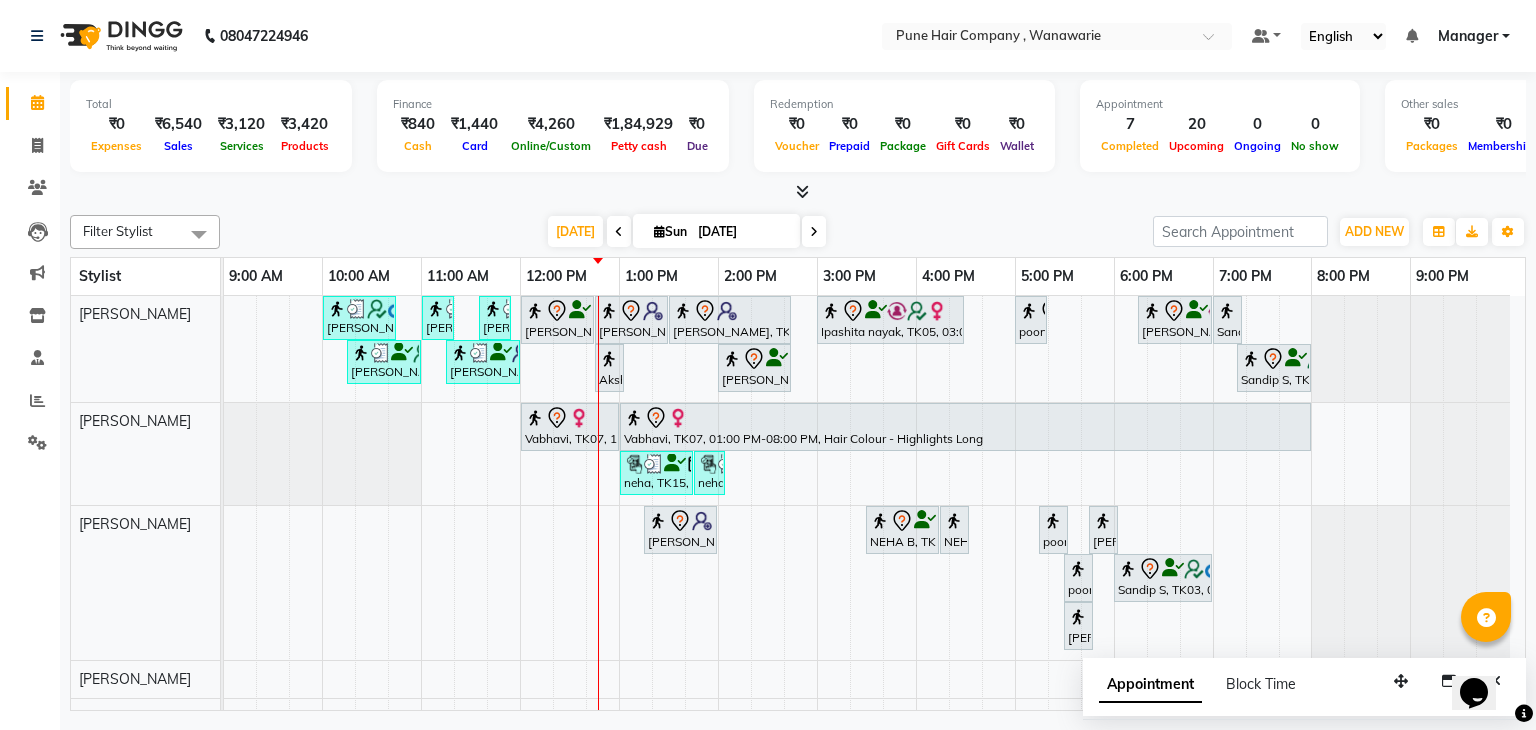scroll, scrollTop: 120, scrollLeft: 0, axis: vertical 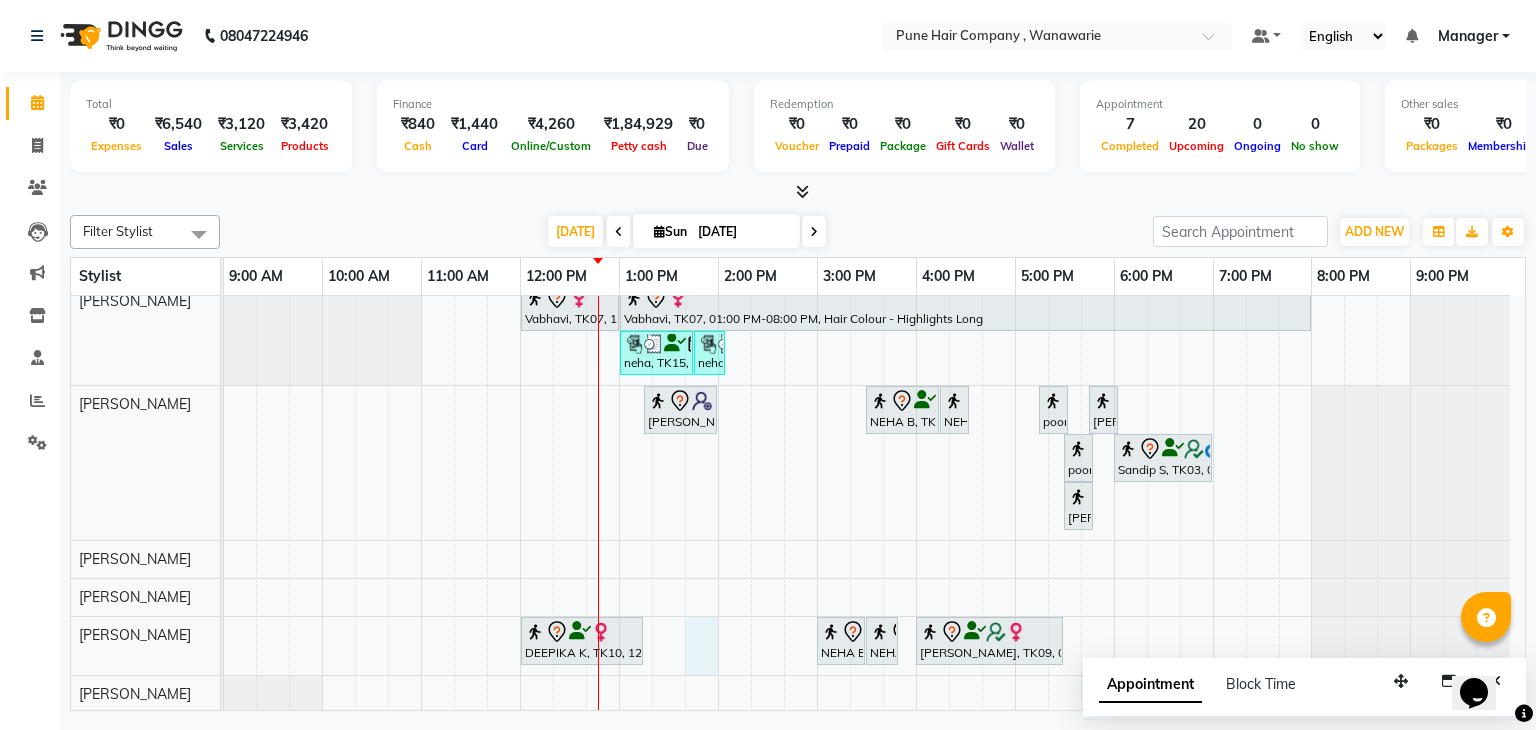 click on "Bhushan Desai, TK02, 10:00 AM-10:45 AM, Male Haircut By Senior Stylist     Sushil K, TK12, 11:00 AM-11:20 AM, Male Beard Shaving/ Beard Trim Beard     Sushant, TK01, 11:35 AM-11:55 AM, Male Beard Shaving/ Beard Trim Beard             Akshay chugh, TK14, 12:00 PM-12:45 PM, Male Haircut By Senior Stylist             Savir Shetty, TK13, 12:45 PM-01:30 PM, Male Haircut By Senior Stylist             Savir Shetty, TK13, 01:30 PM-02:45 PM, Male Hair Colour - Inoa Global Colour (includes moustache)             Ipashita nayak, TK05, 03:00 PM-04:30 PM, Hair Colour - Inoa Touch-up (Upto 2 Inches)             poonam K, TK17, 05:00 PM-05:20 PM,  Hairwash Medium             Pravin sharma, TK06, 06:15 PM-07:00 PM, Male Haircut By Senior Stylist             Sandip S, TK03, 07:00 PM-07:10 PM, Add_Hair Wash Classic     Sushil K, TK12, 10:15 AM-11:00 AM, Male Haircut By Senior Stylist     Sushant, TK01, 11:15 AM-12:00 PM, Male Haircut By Senior Stylist             Akshay chugh, TK14, 12:45 PM-12:55 PM, Add_Hair Wash Classic" at bounding box center [874, 444] 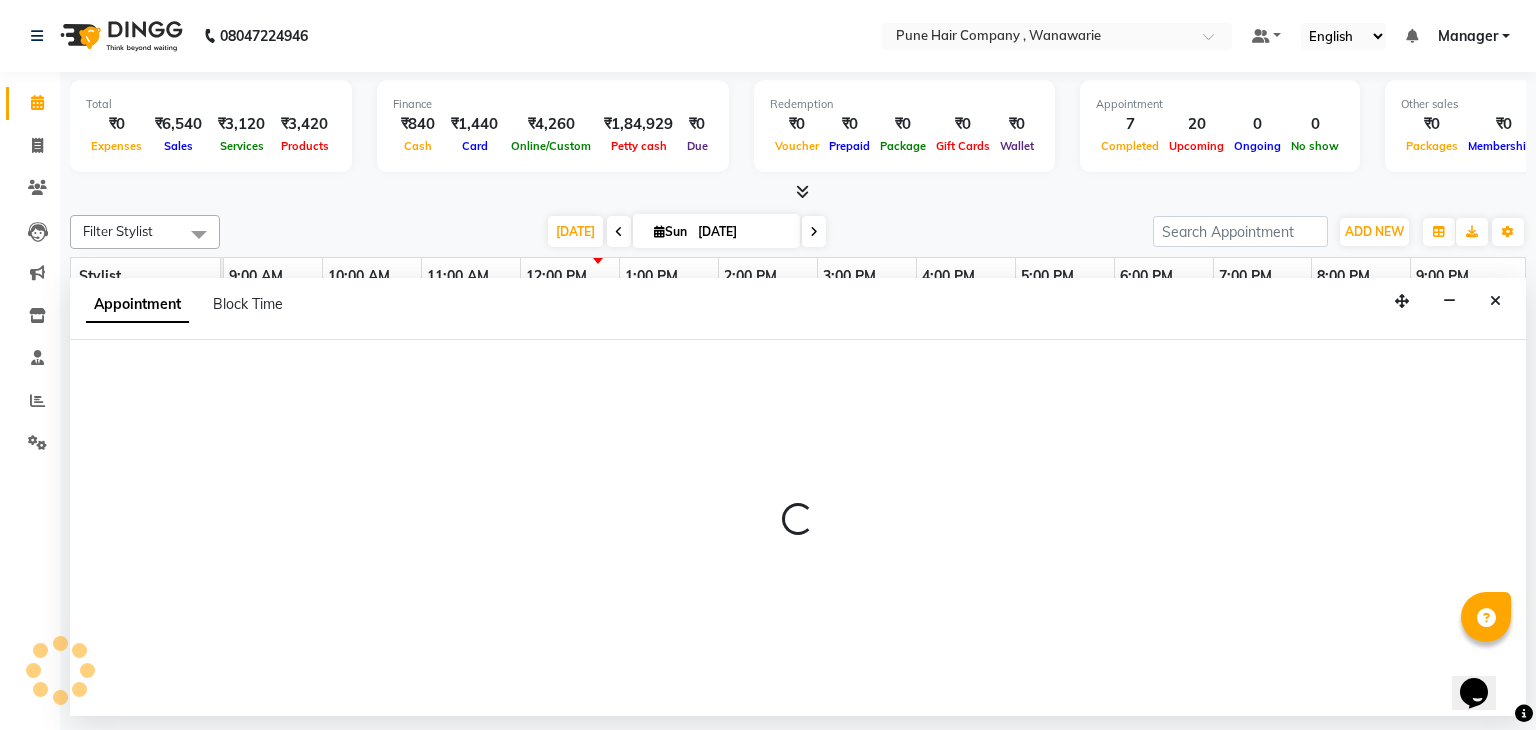 select on "74603" 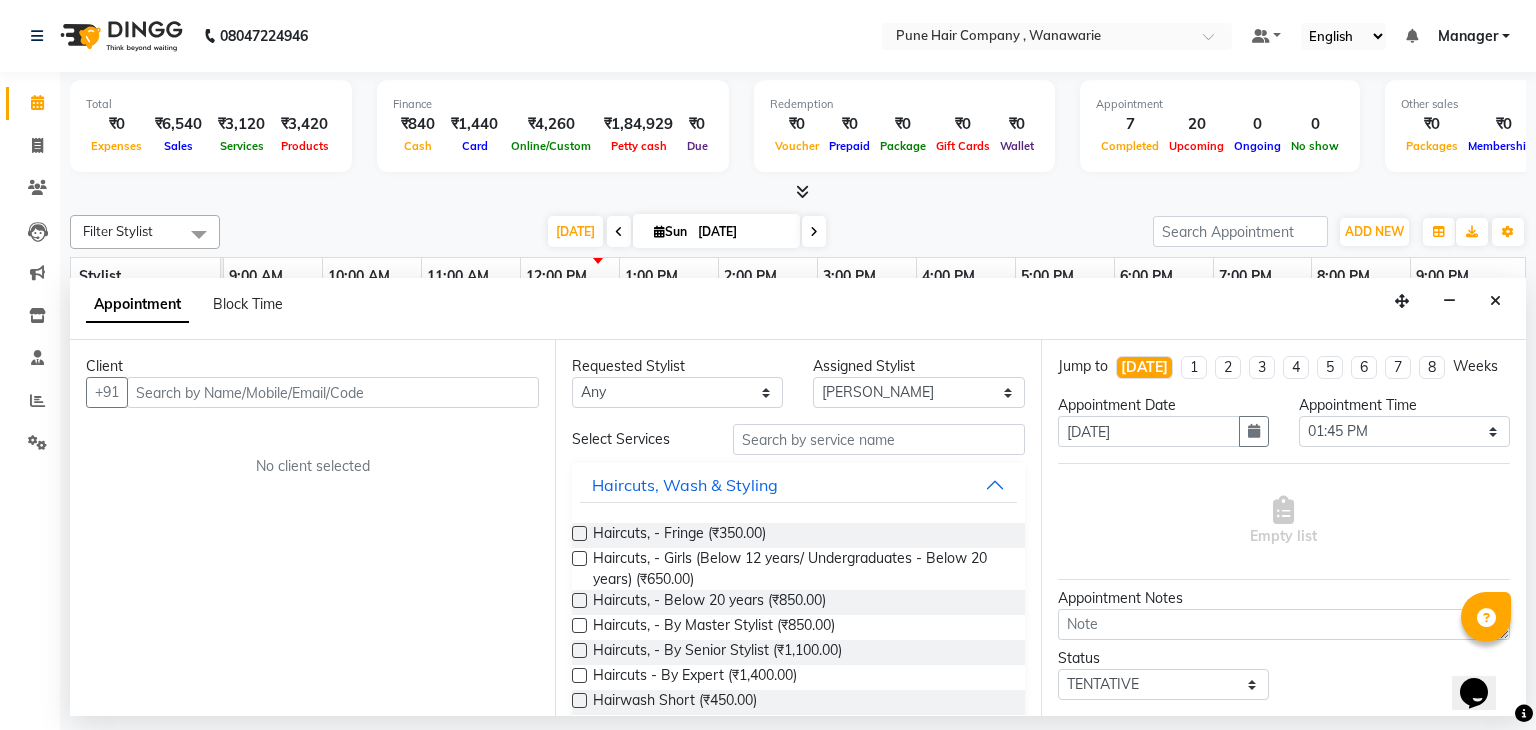 click at bounding box center [333, 392] 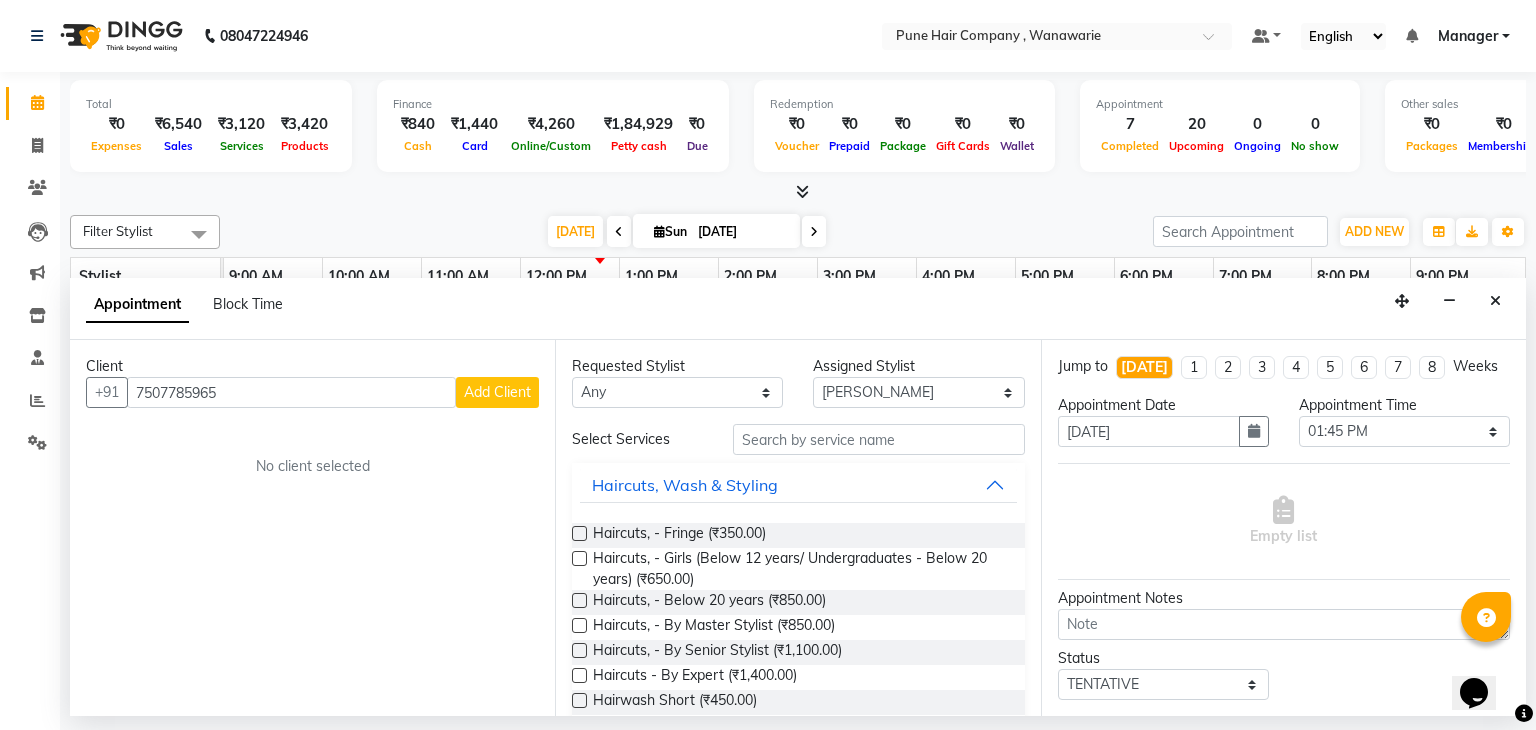 type on "7507785965" 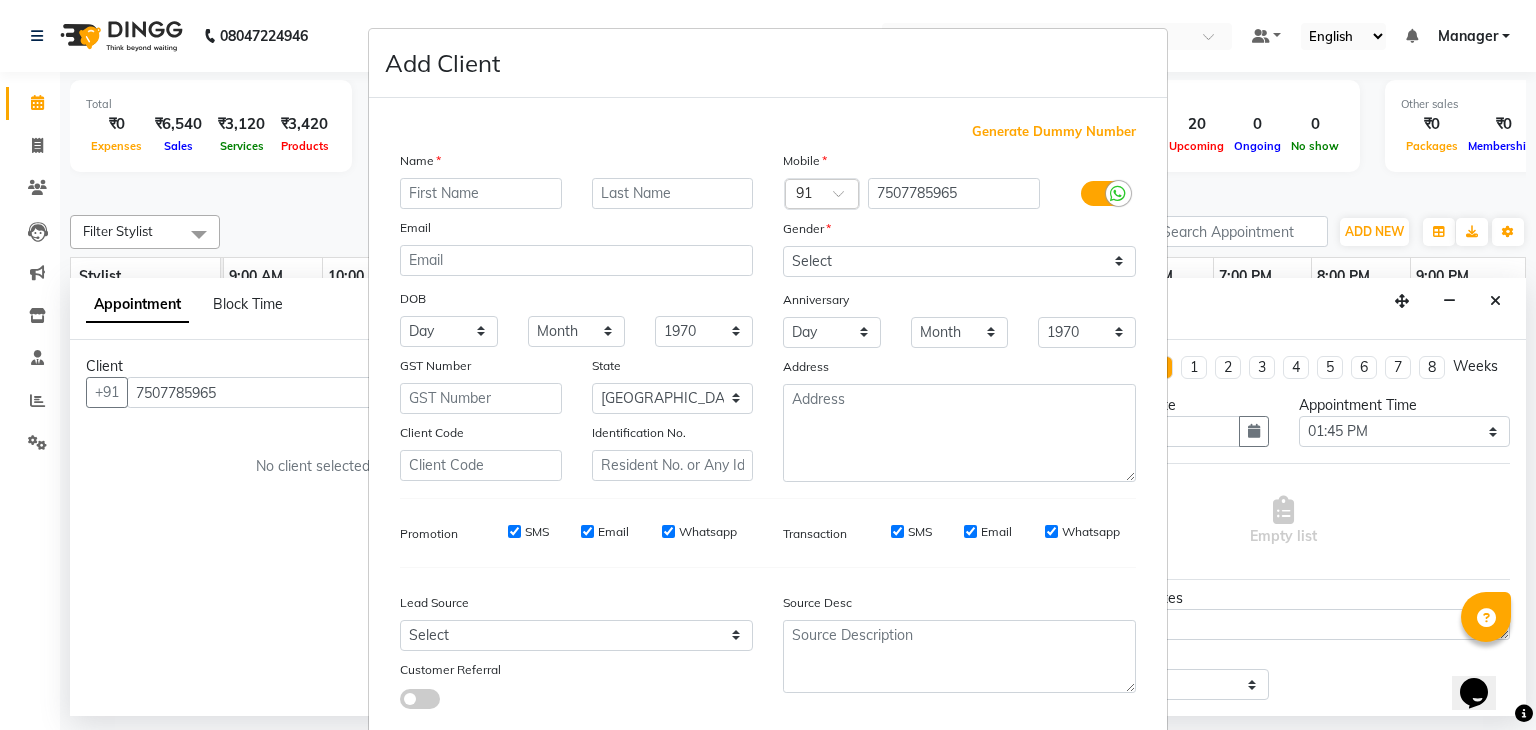 click at bounding box center (481, 193) 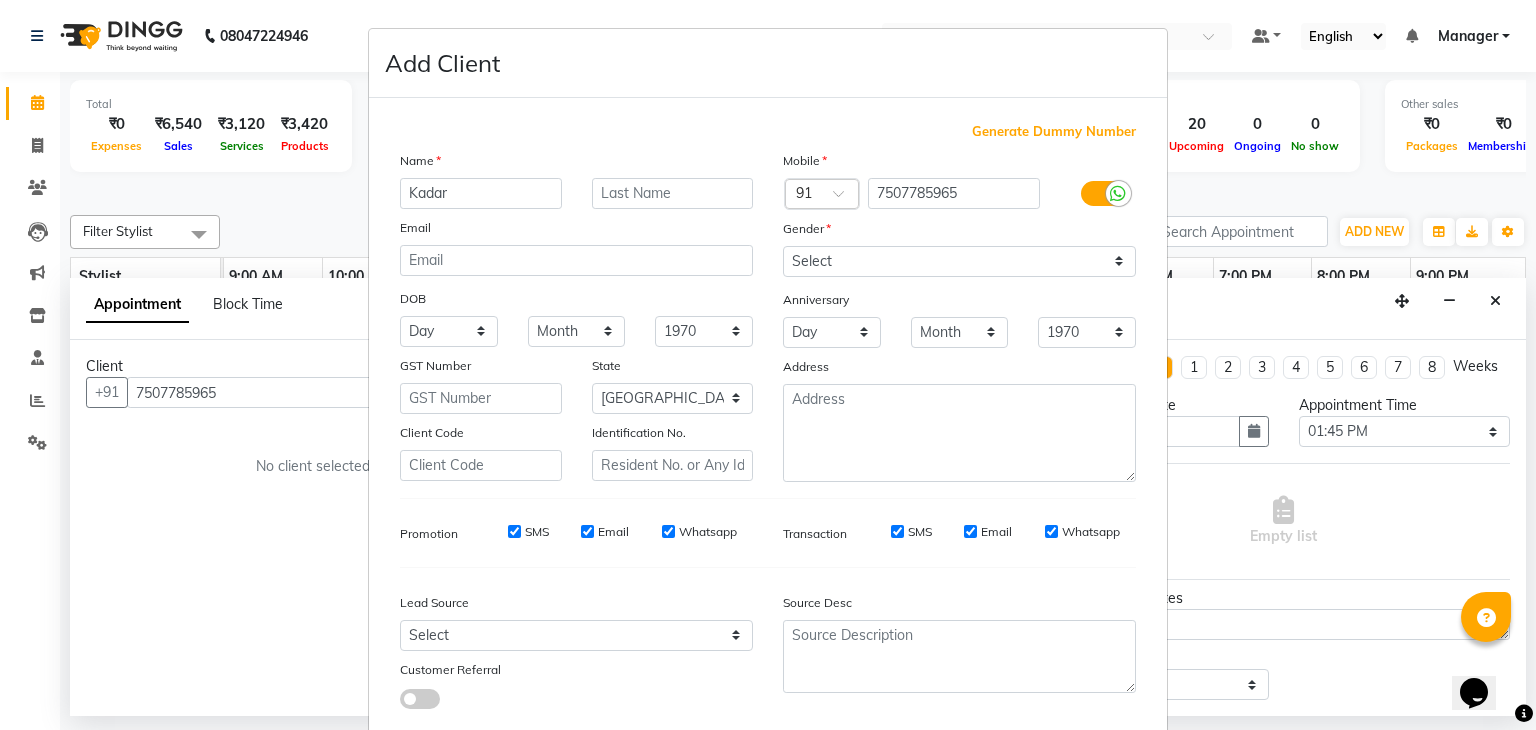 click on "Kadar" at bounding box center (481, 193) 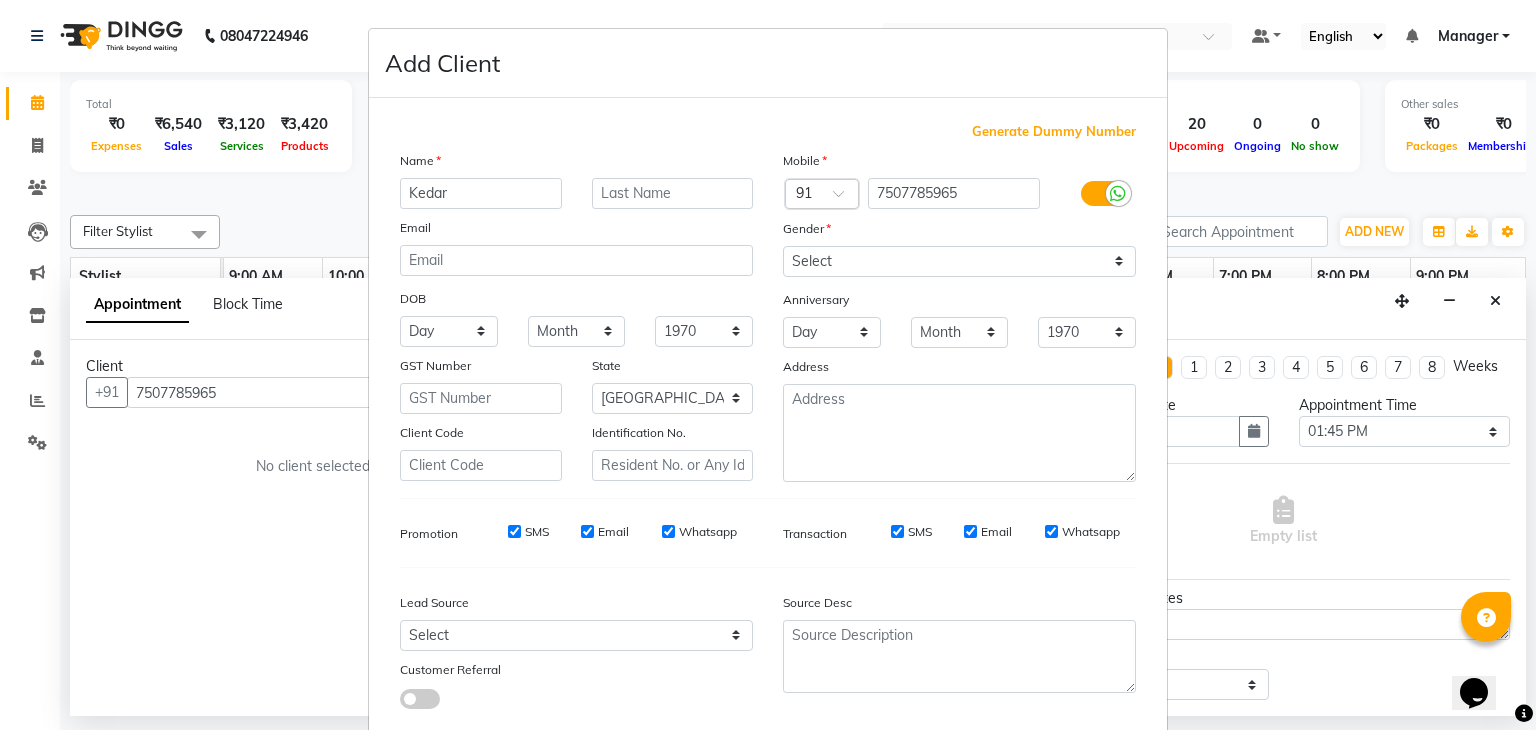 type on "Kedar" 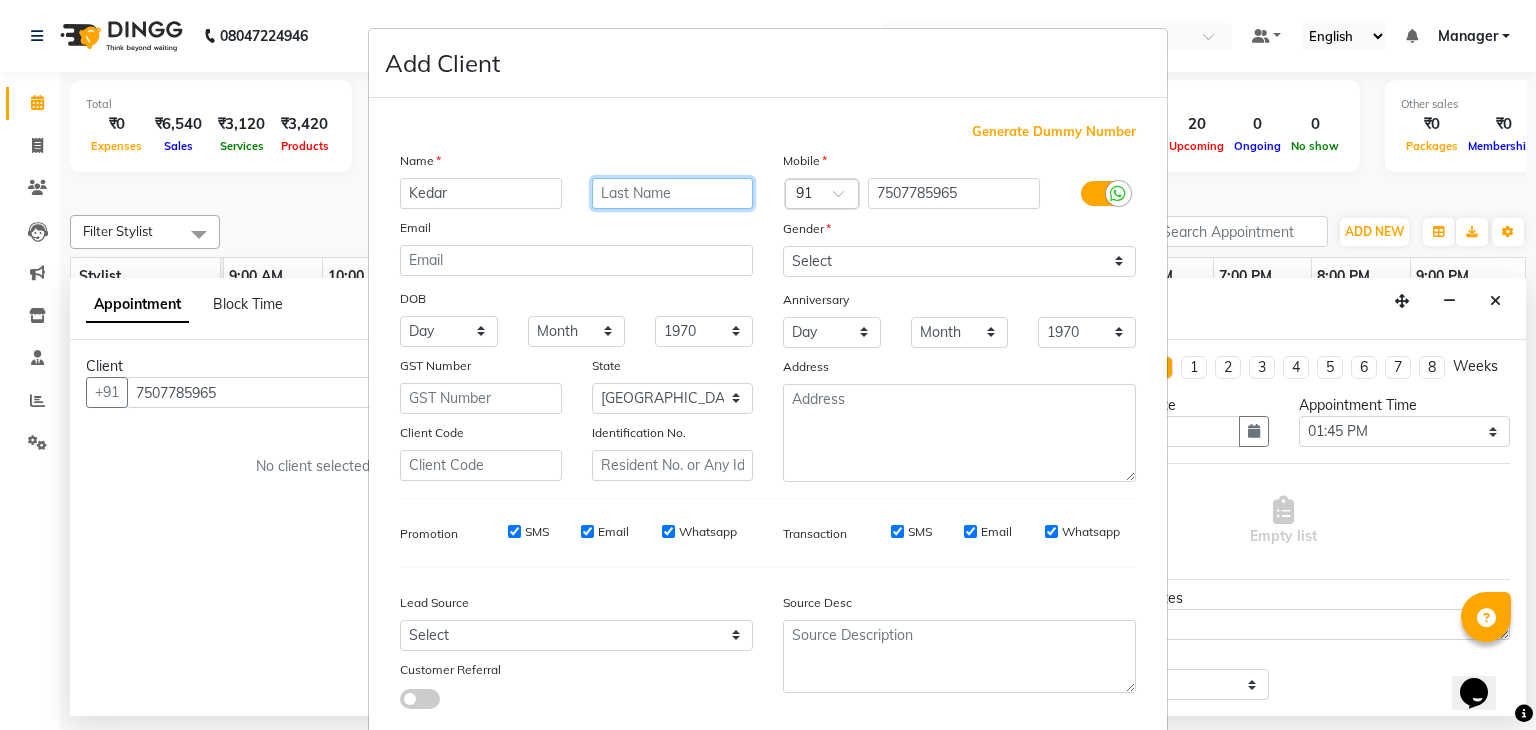 click at bounding box center (673, 193) 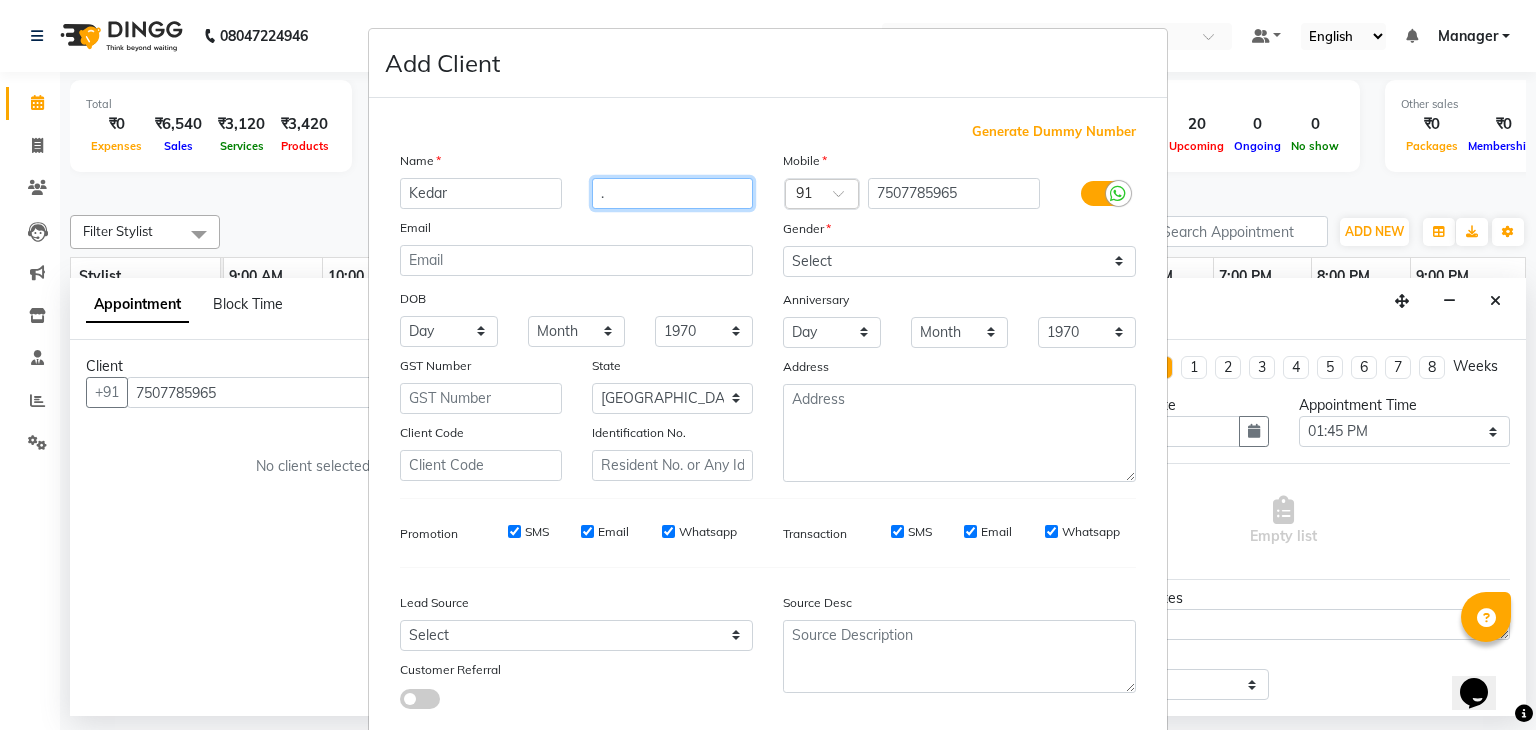 type on "." 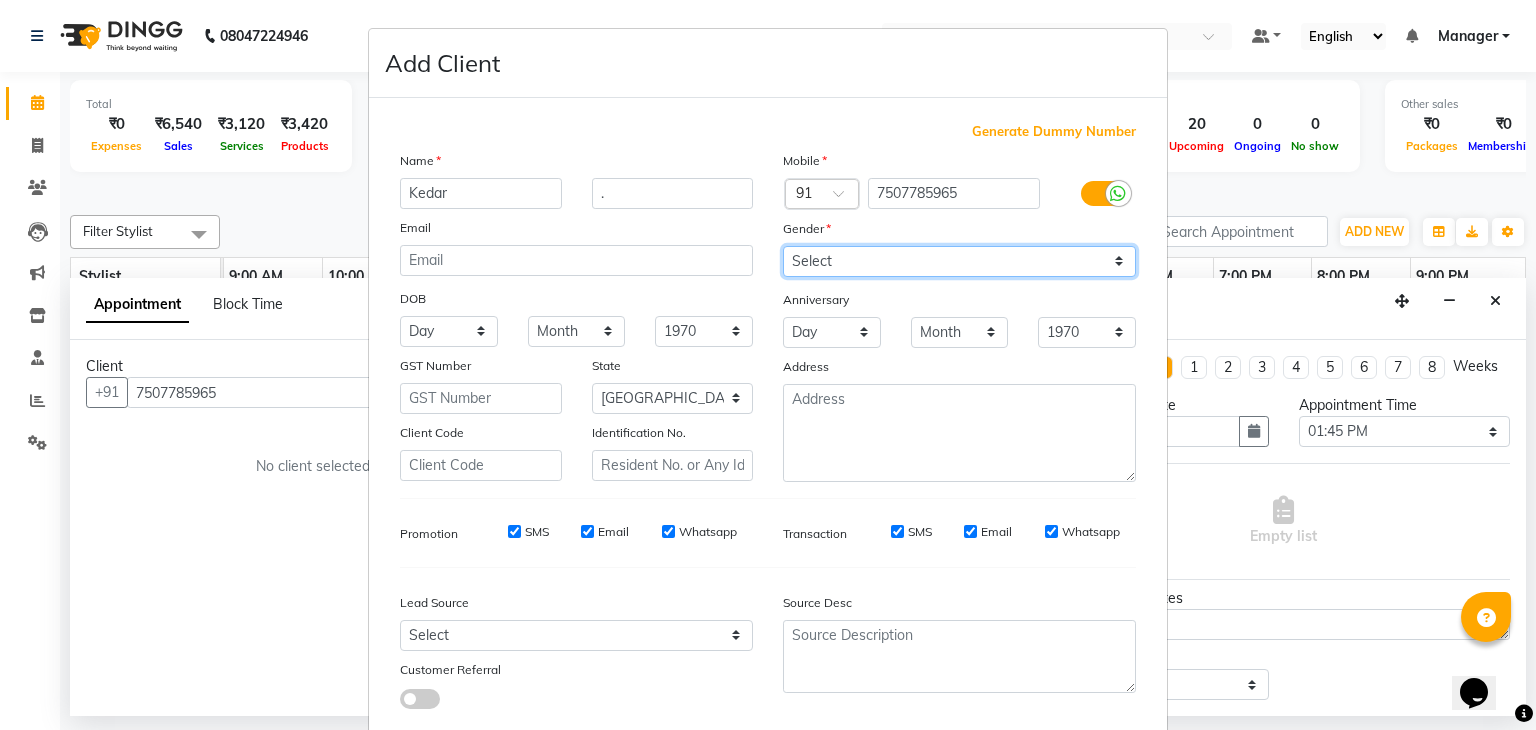 drag, startPoint x: 1105, startPoint y: 254, endPoint x: 828, endPoint y: 323, distance: 285.46454 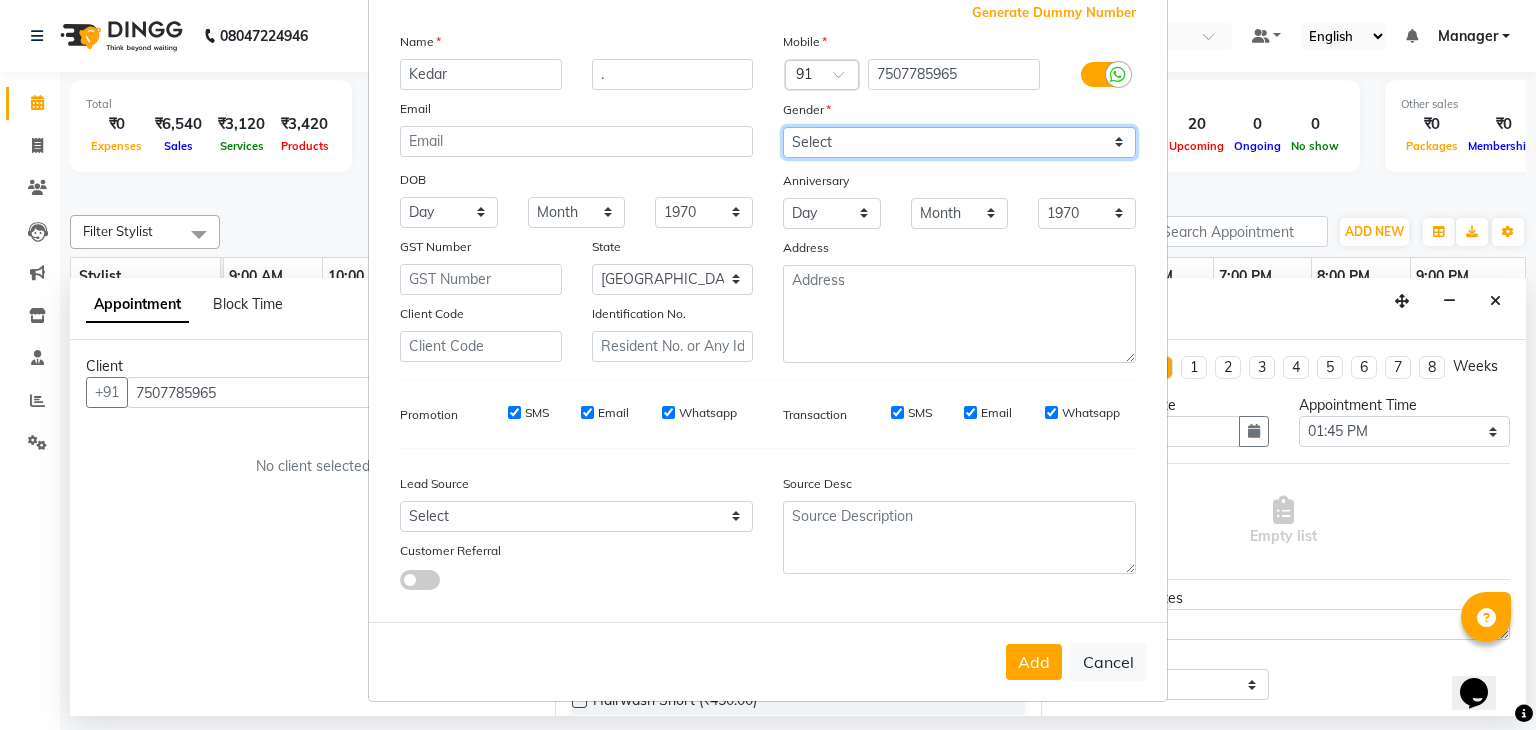 scroll, scrollTop: 127, scrollLeft: 0, axis: vertical 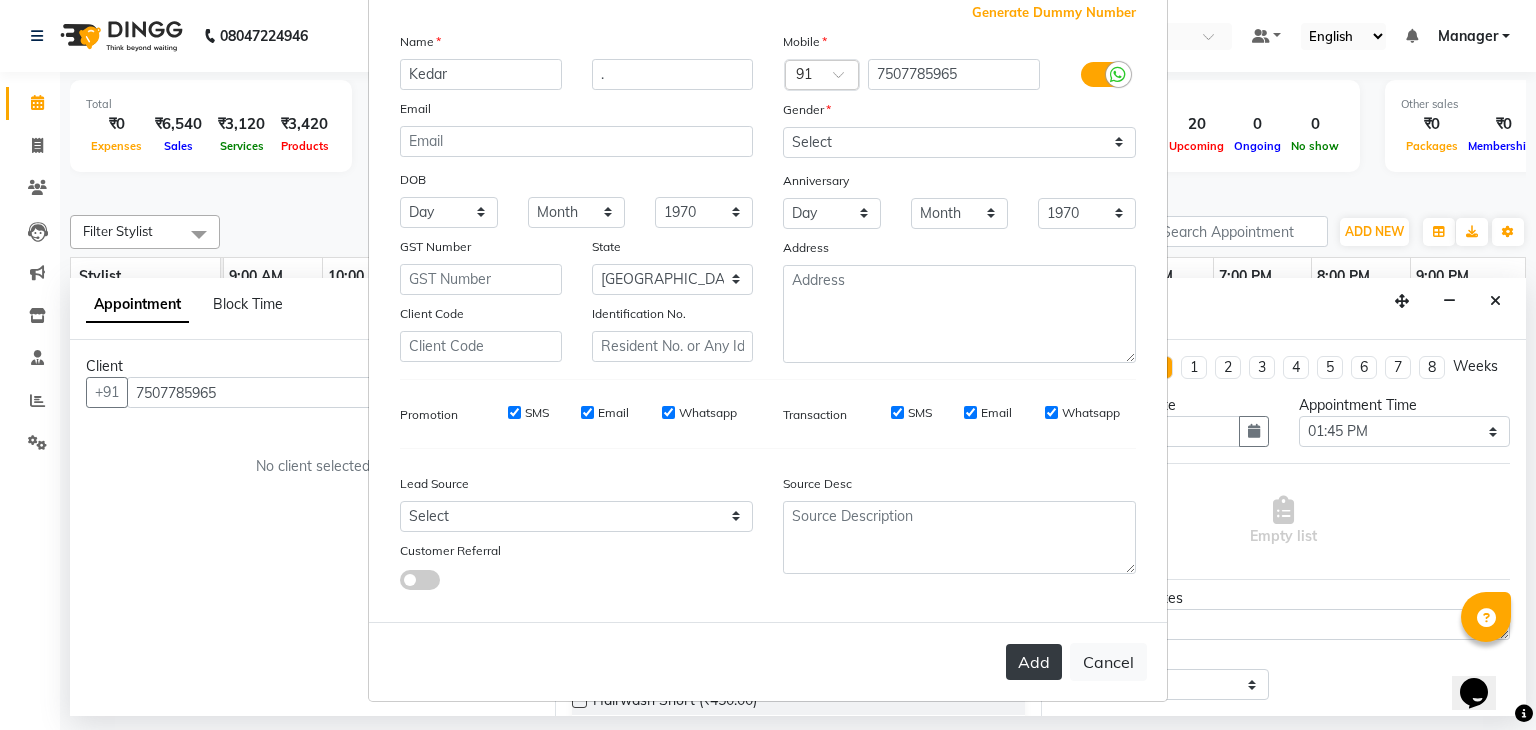 click on "Add" at bounding box center (1034, 662) 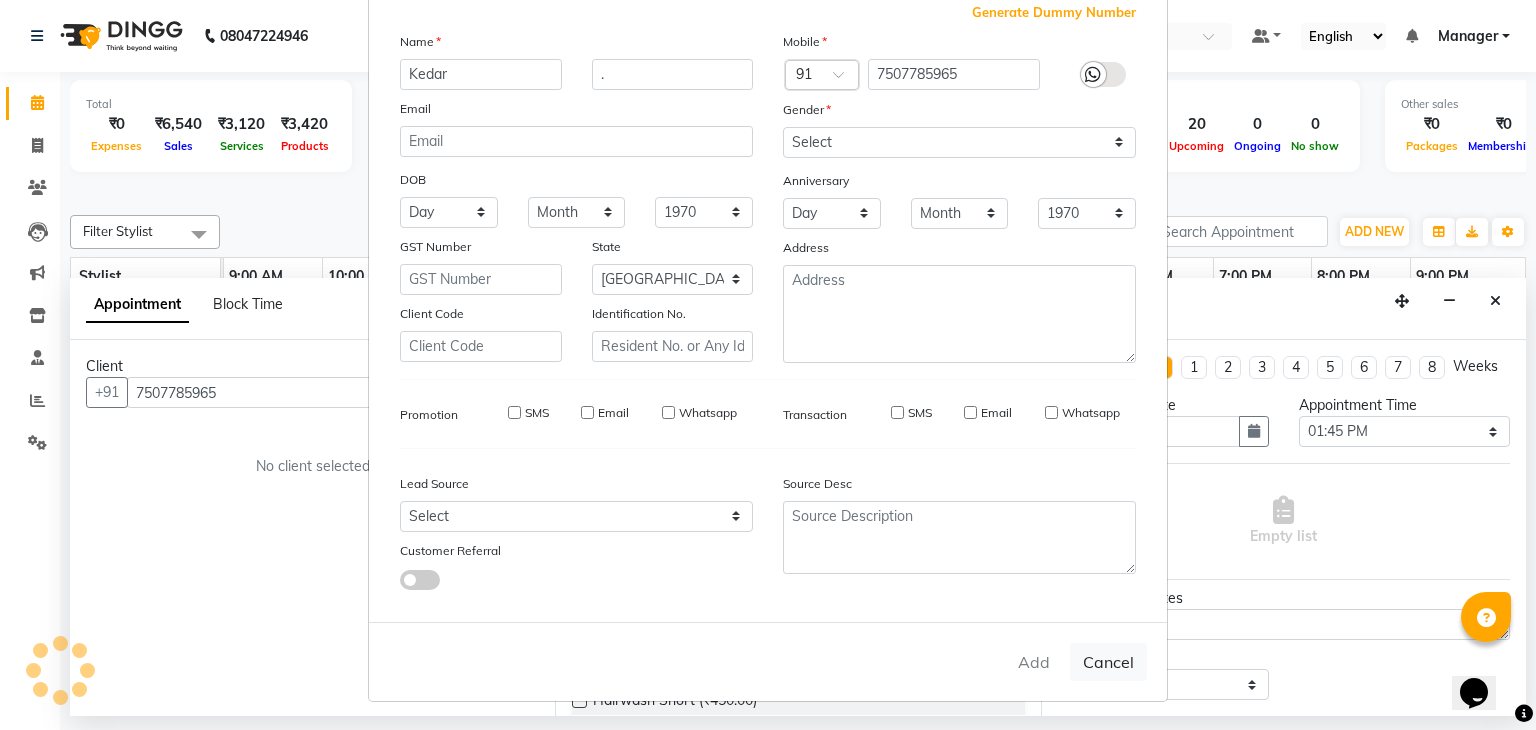 type 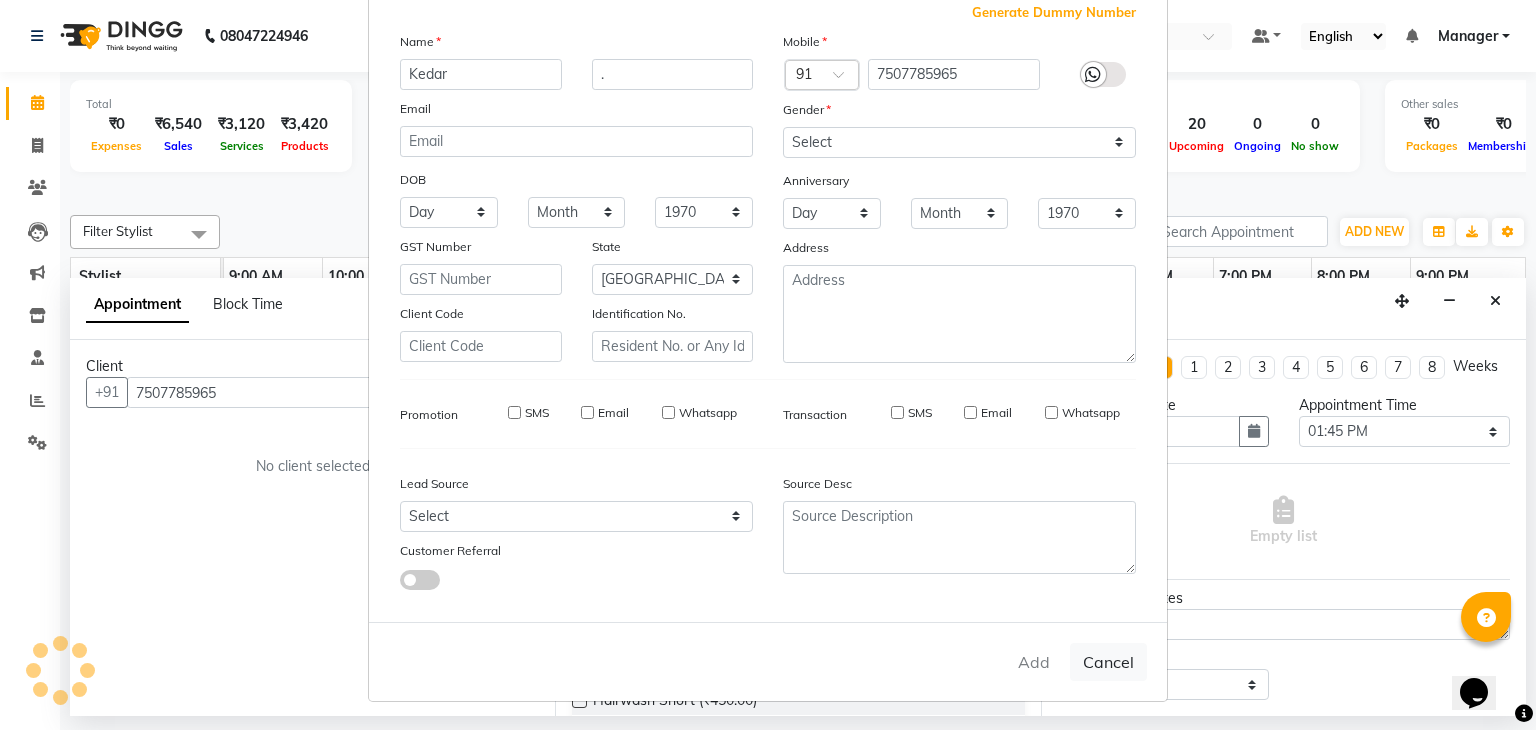type 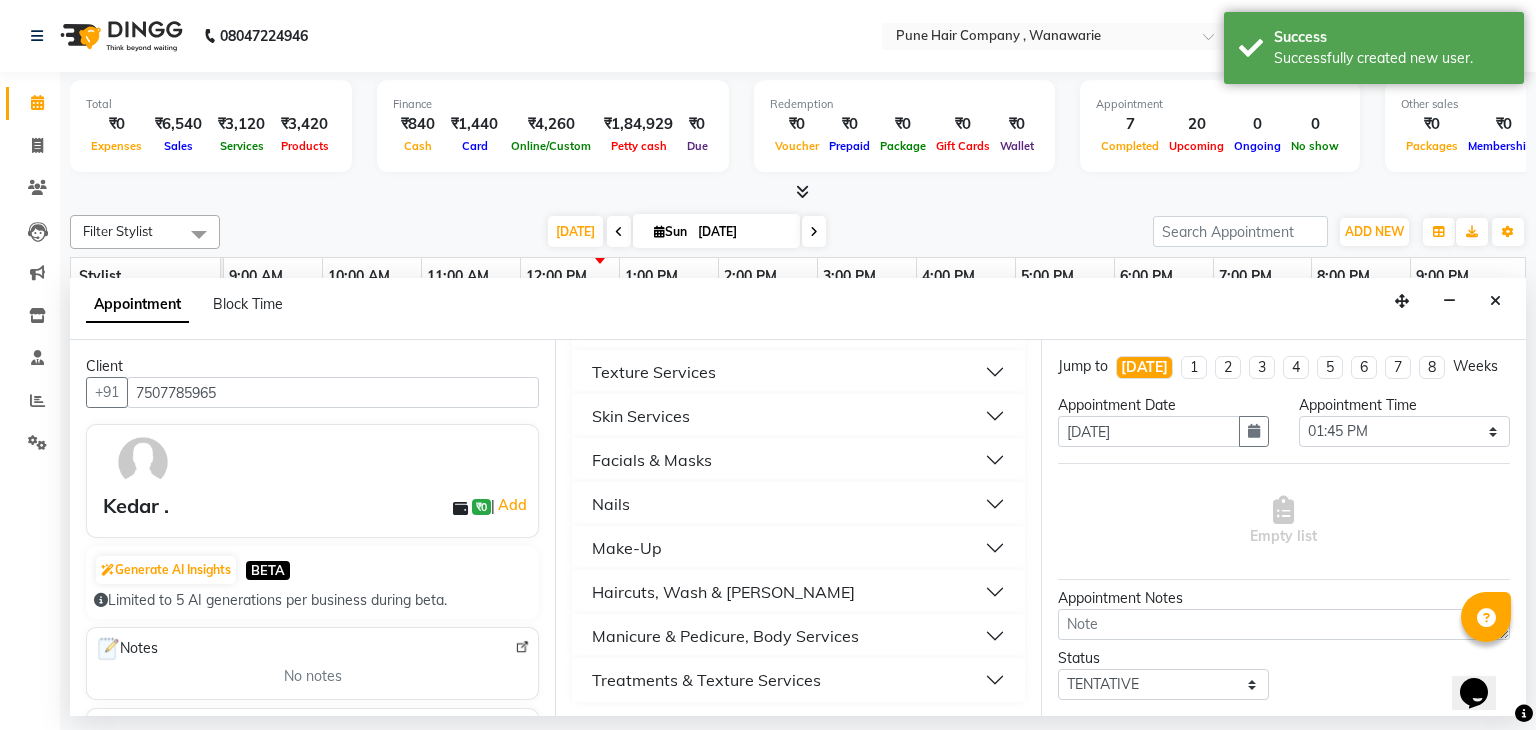 scroll, scrollTop: 744, scrollLeft: 0, axis: vertical 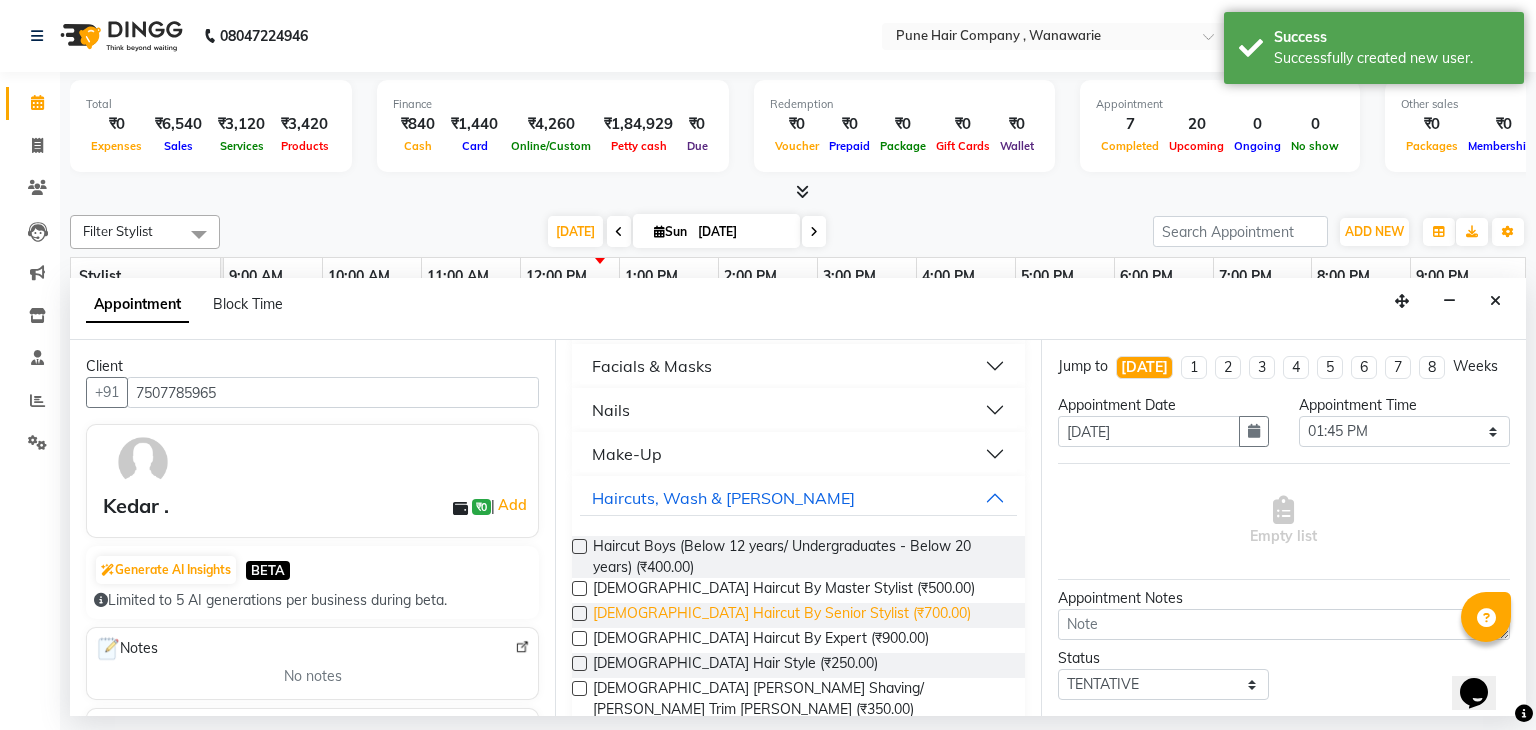 click on "[DEMOGRAPHIC_DATA] Haircut By Senior Stylist (₹700.00)" at bounding box center [782, 615] 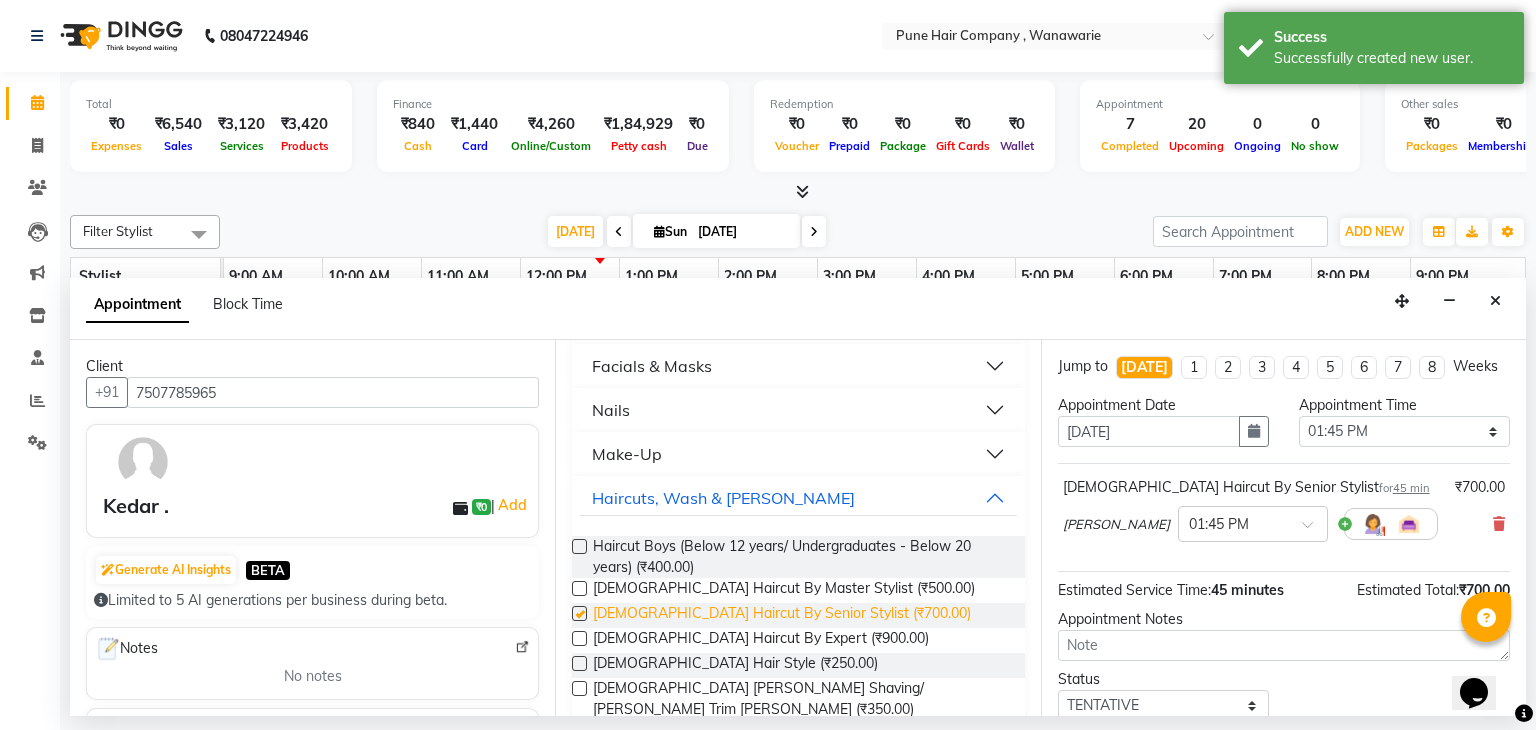 checkbox on "false" 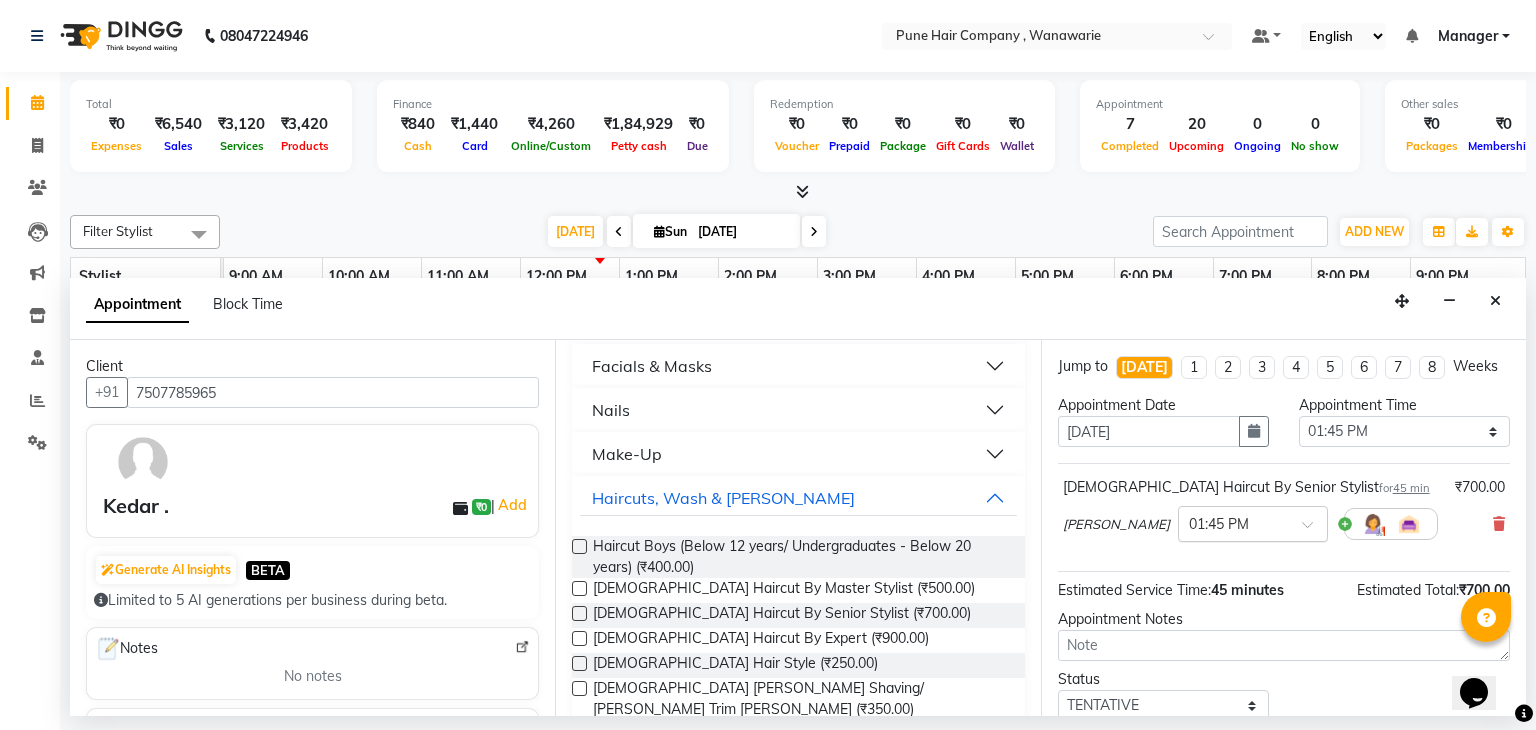 scroll, scrollTop: 130, scrollLeft: 0, axis: vertical 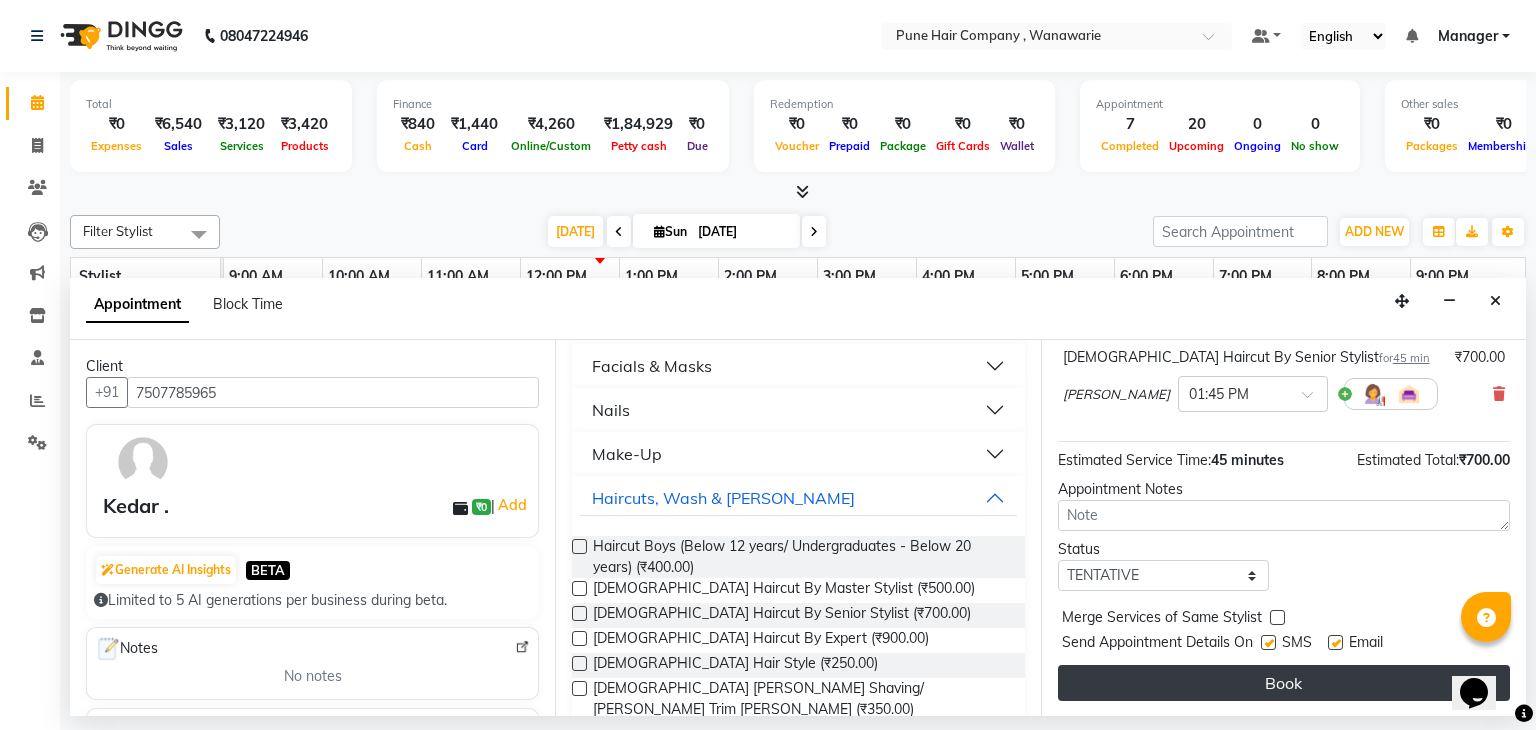 click on "Book" at bounding box center (1284, 683) 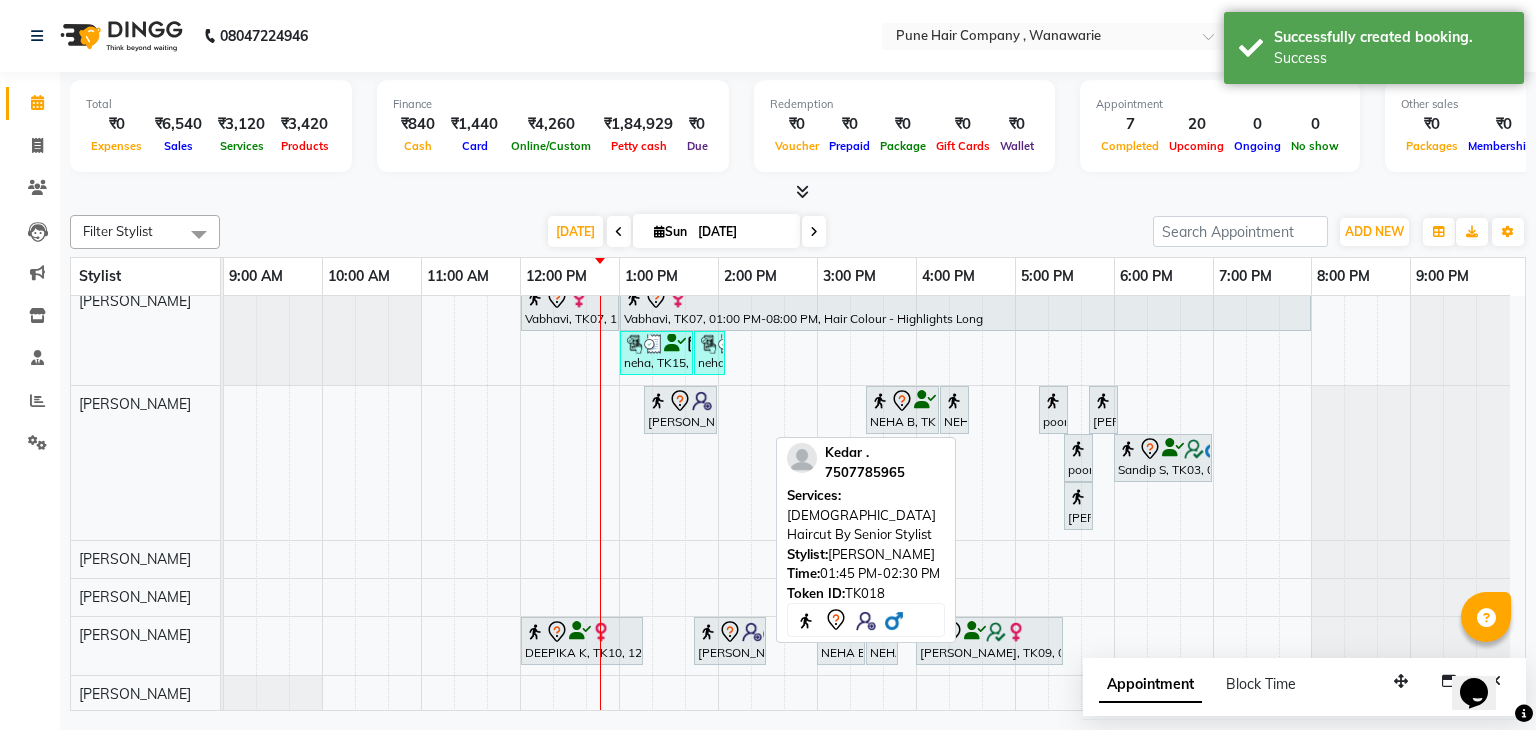 click 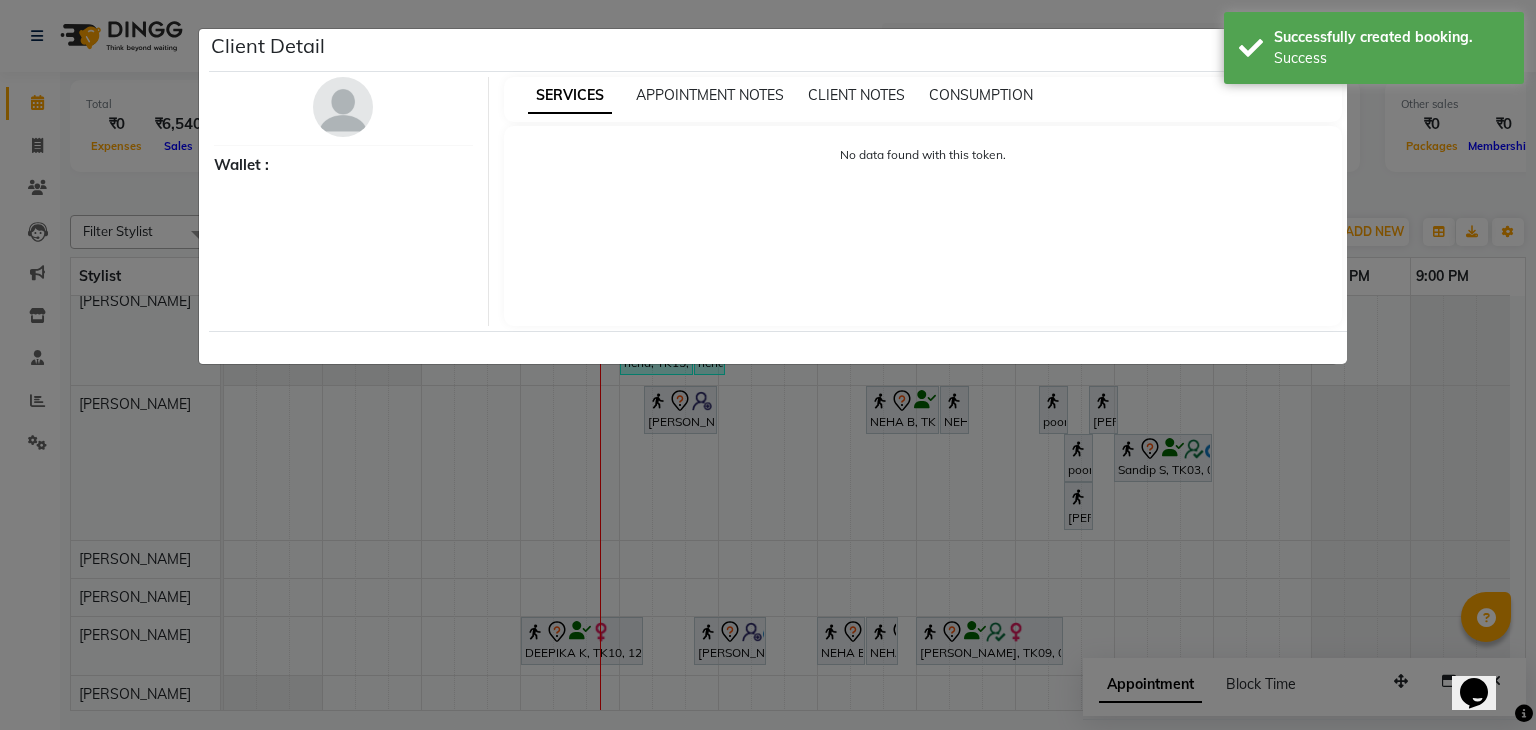 select on "7" 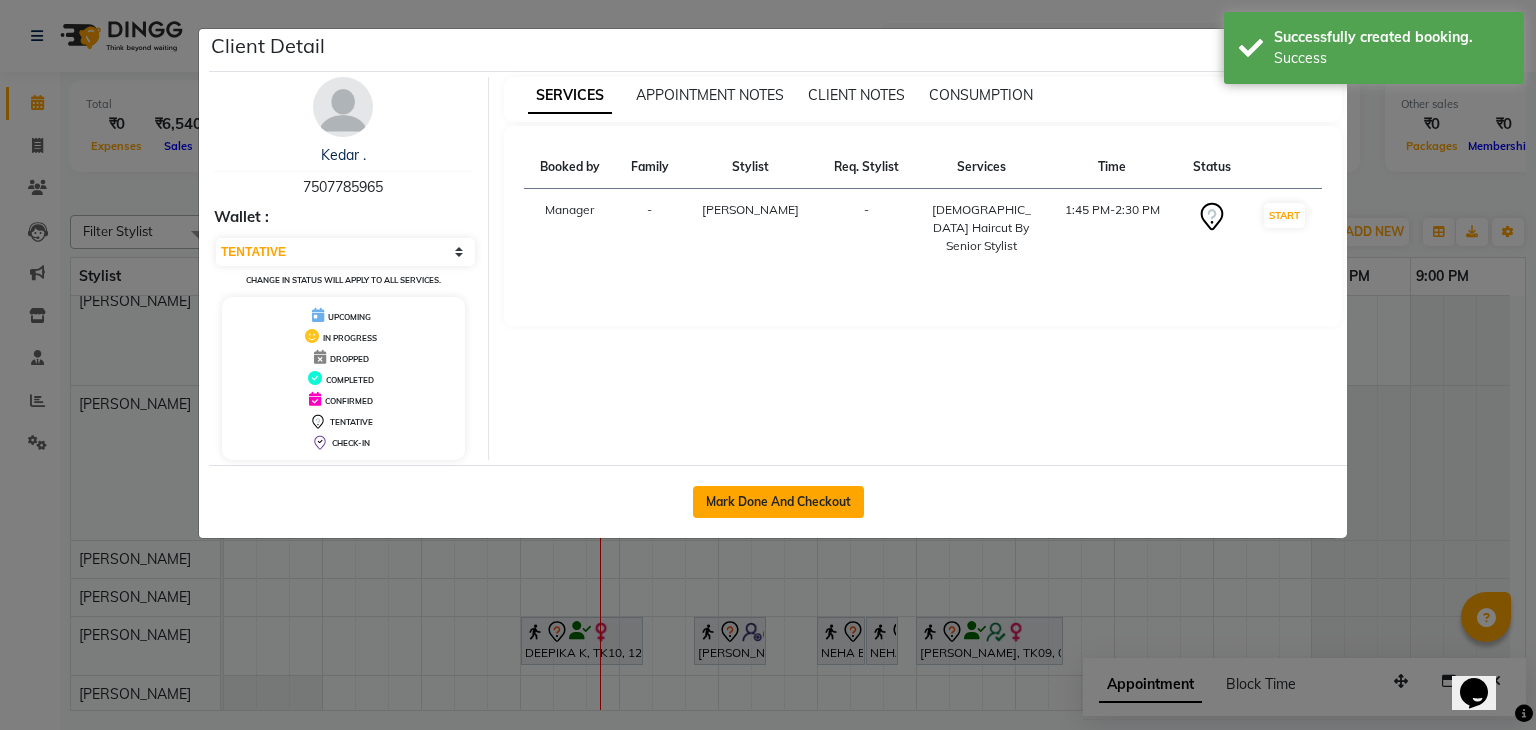 click on "Mark Done And Checkout" 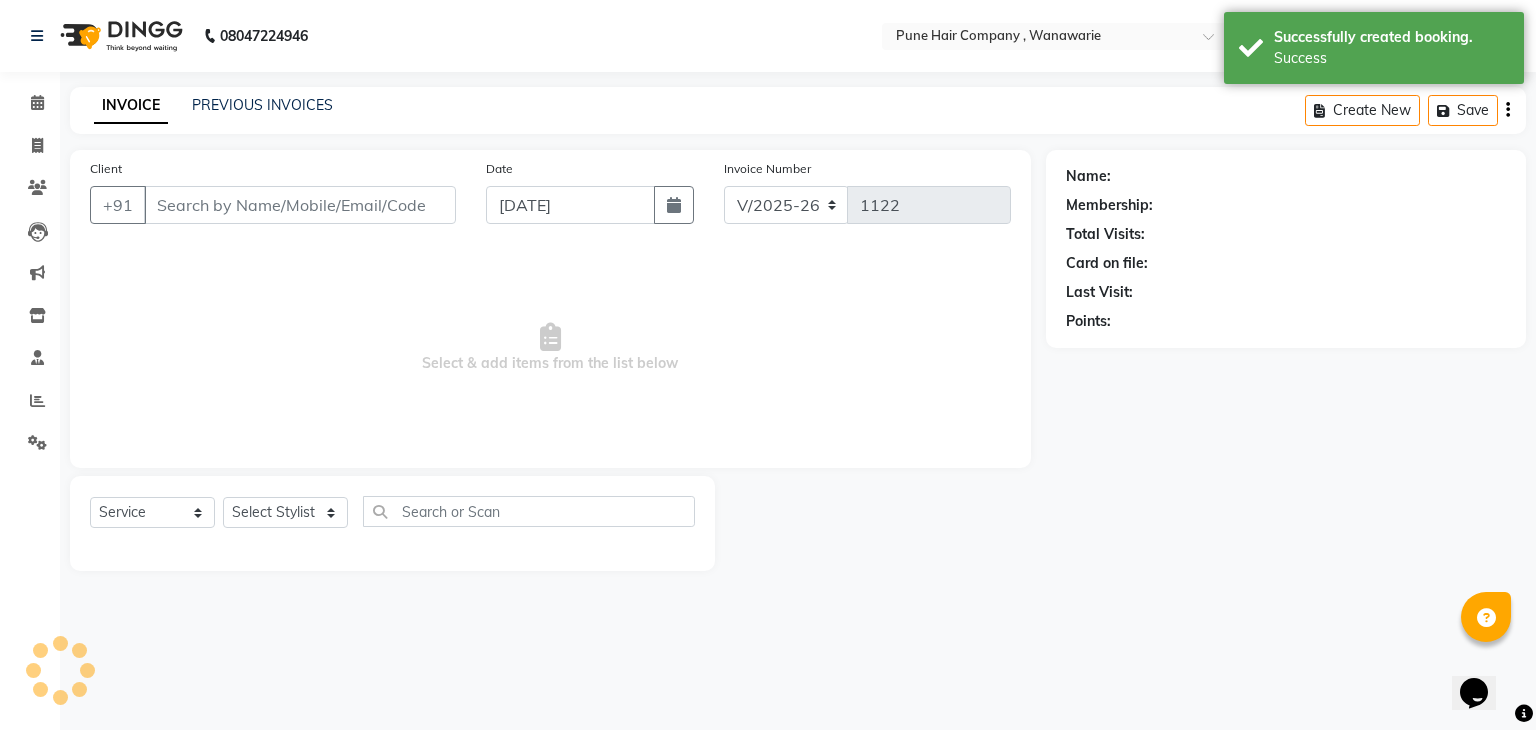 type on "7507785965" 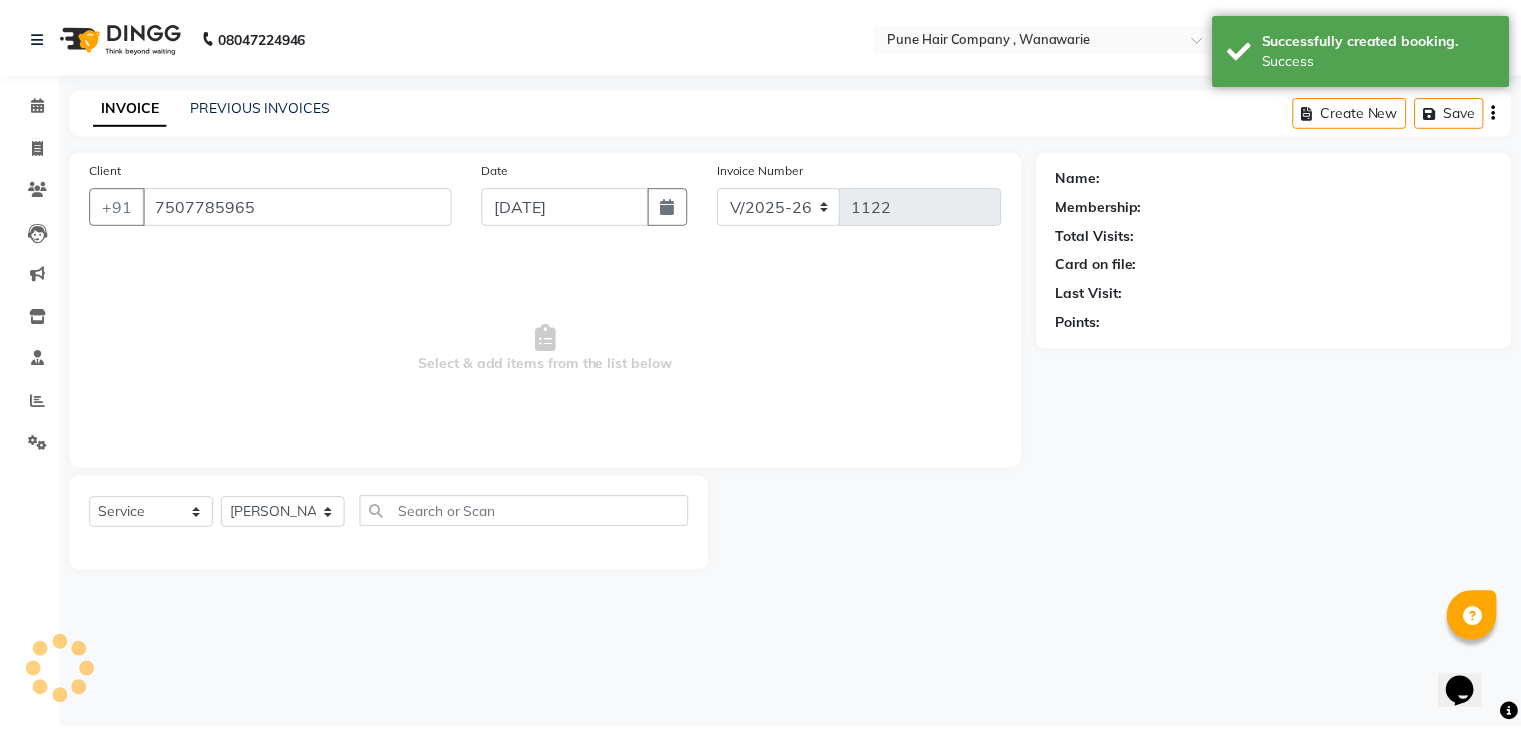scroll, scrollTop: 72, scrollLeft: 0, axis: vertical 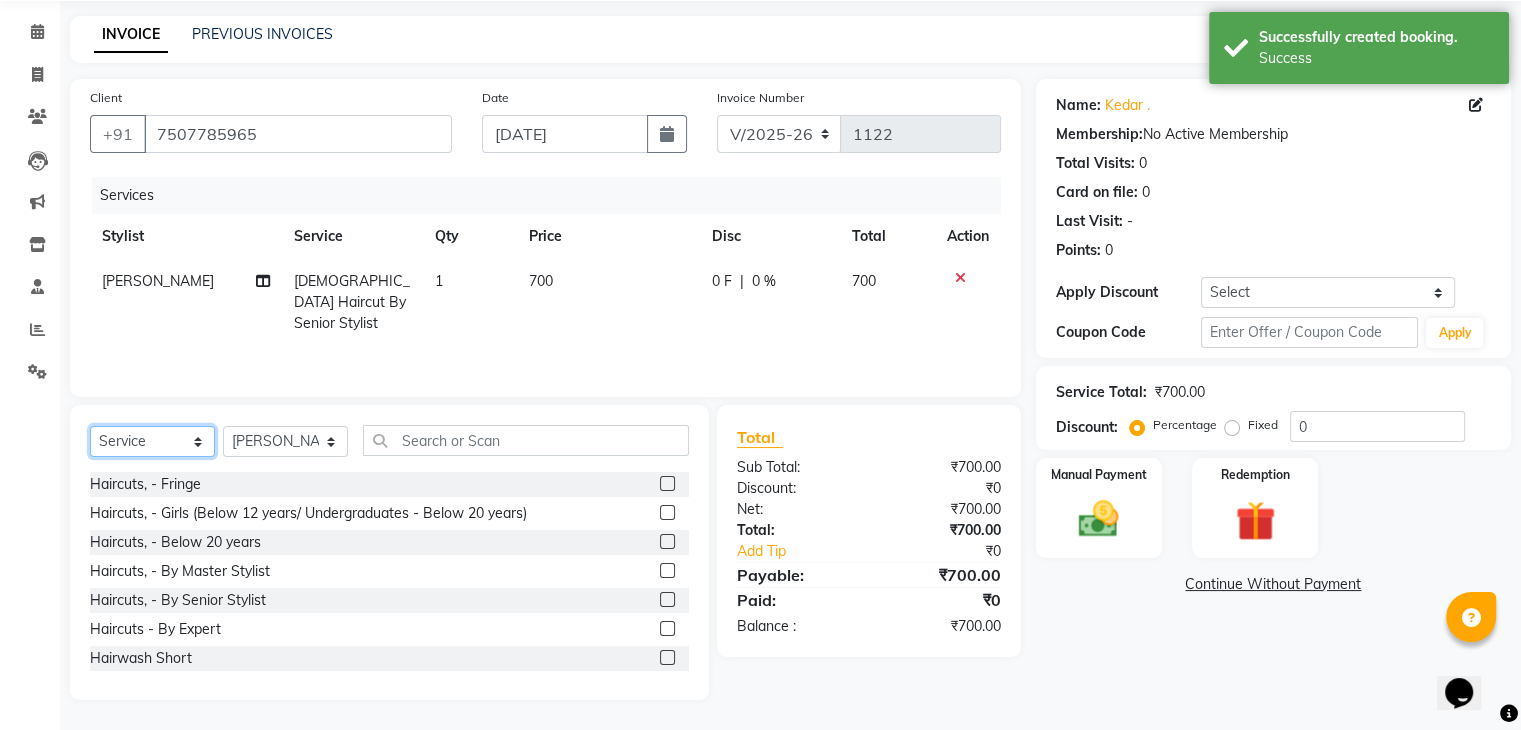 click on "Select  Service  Product  Membership  Package Voucher Prepaid Gift Card" 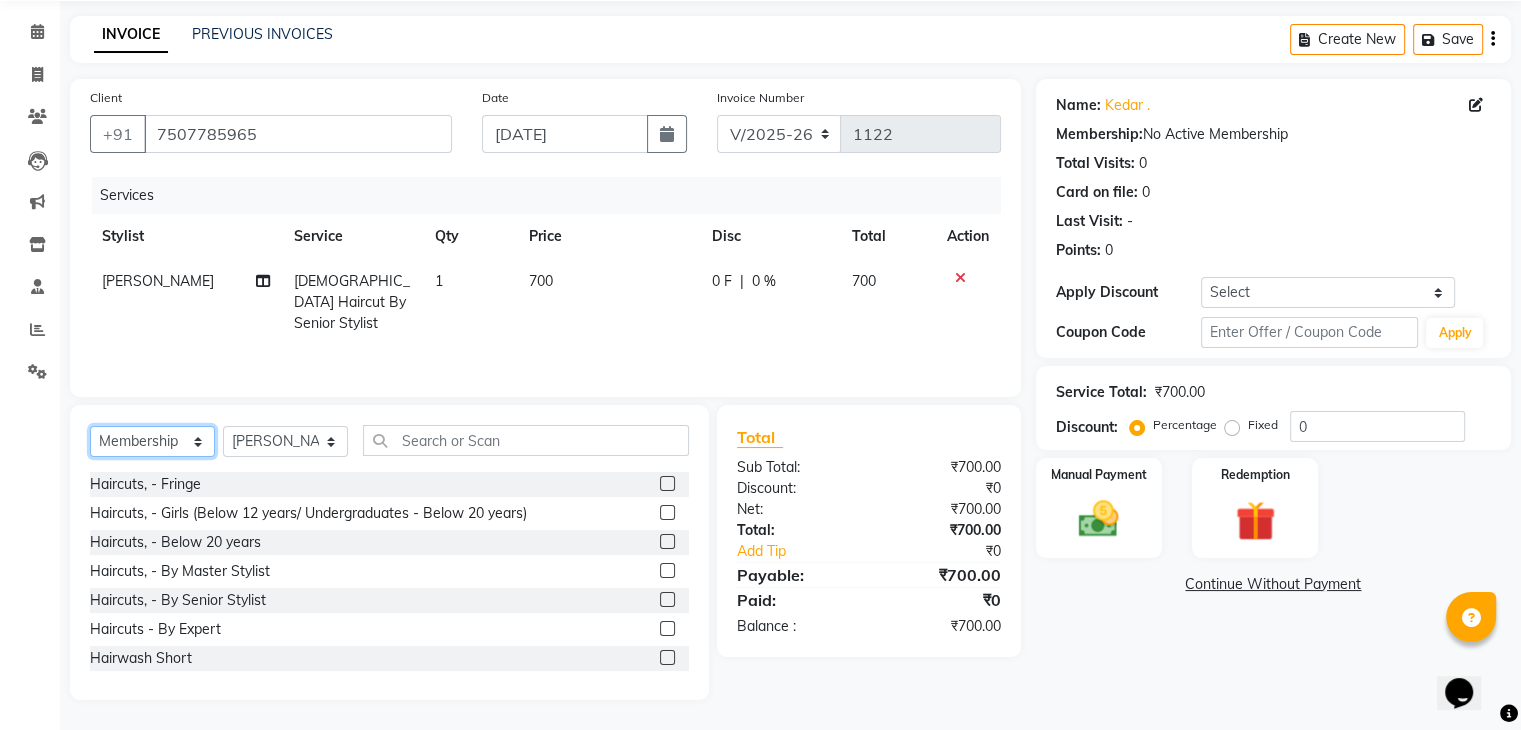 click on "Select  Service  Product  Membership  Package Voucher Prepaid Gift Card" 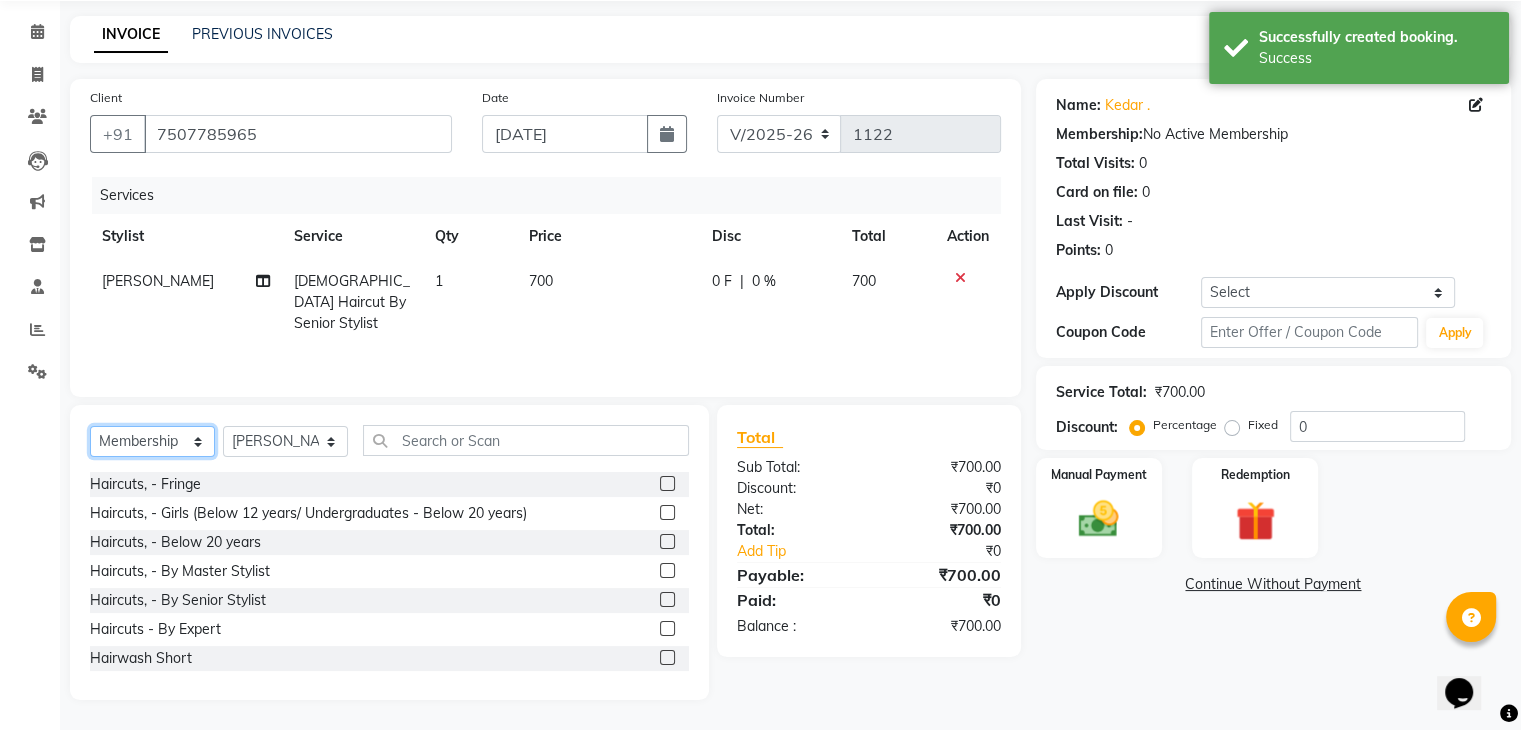 scroll, scrollTop: 28, scrollLeft: 0, axis: vertical 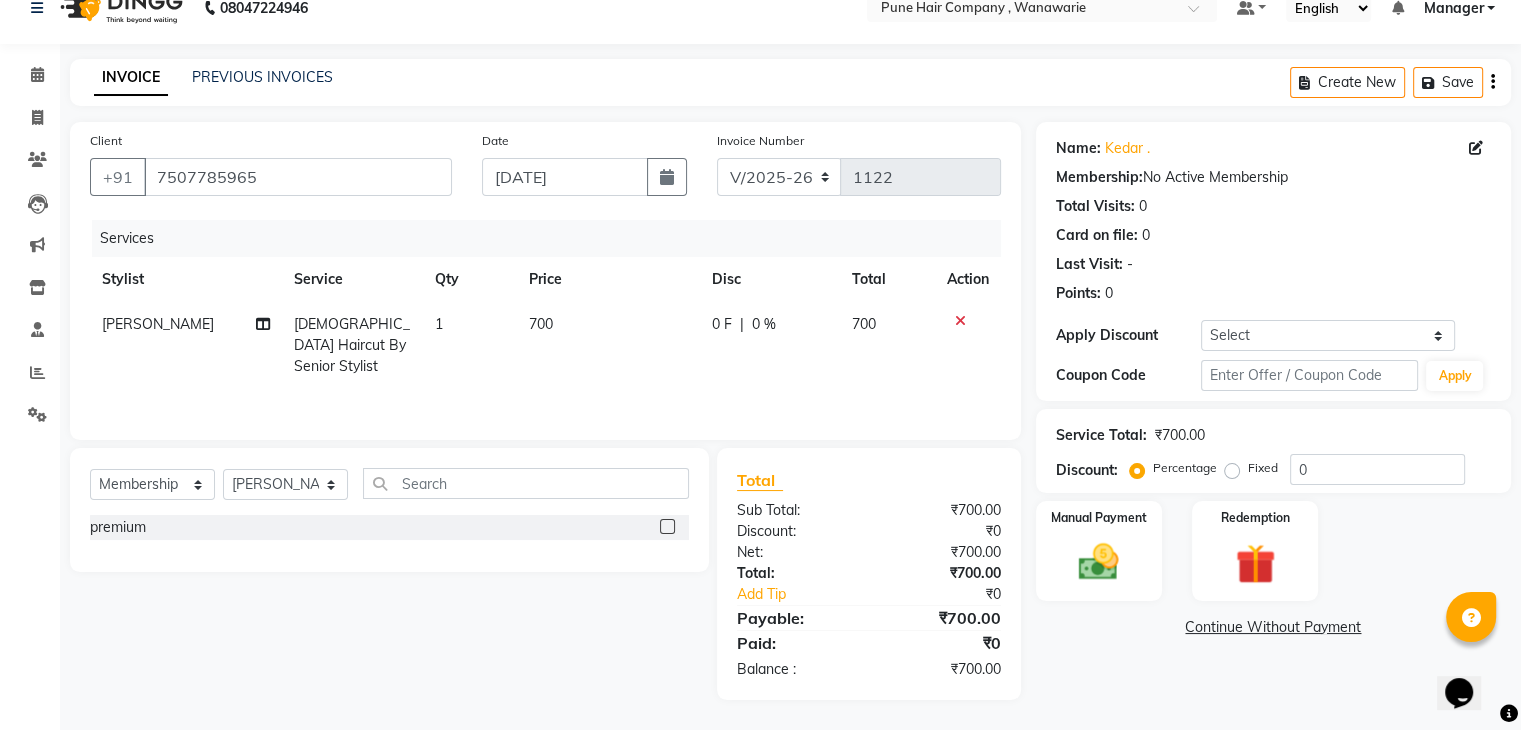 click 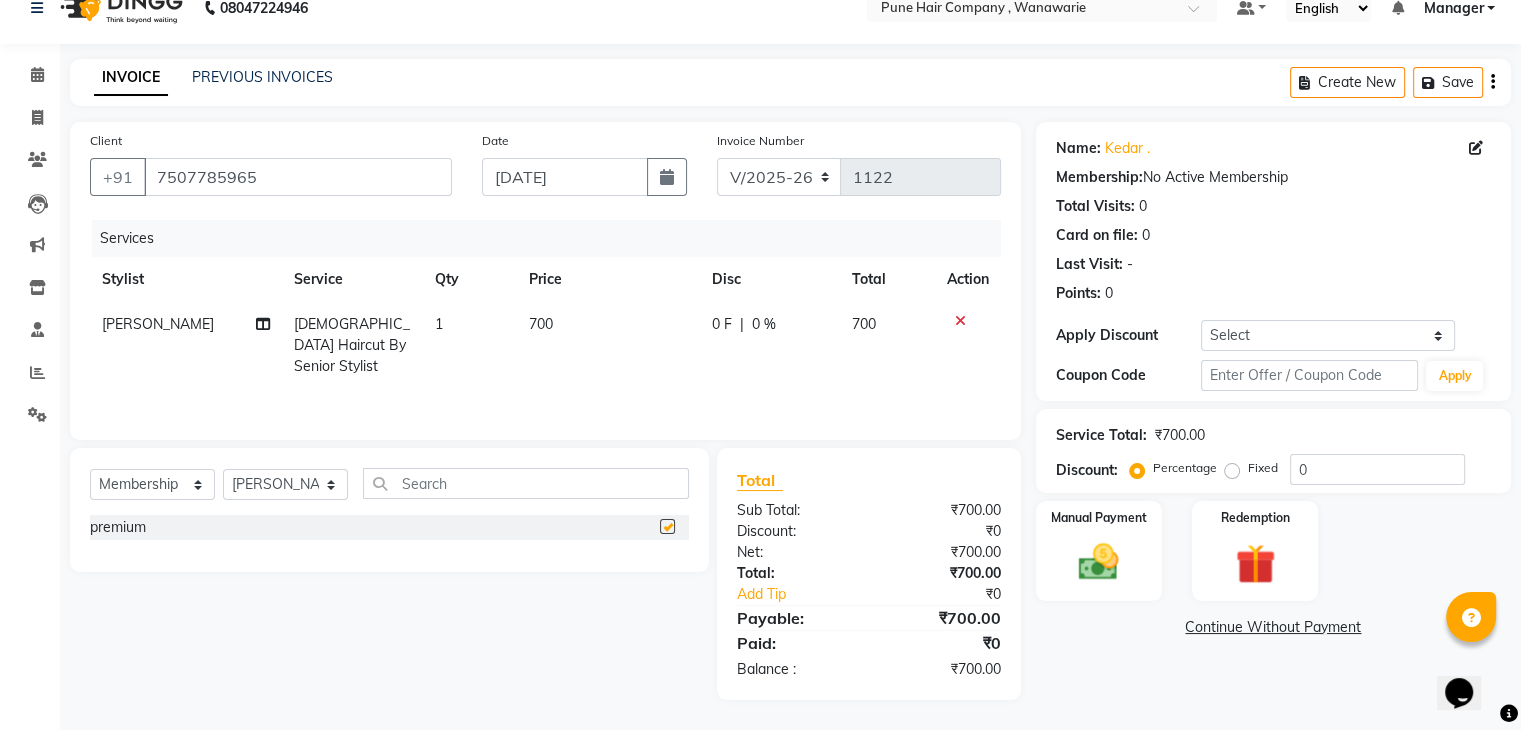 select on "select" 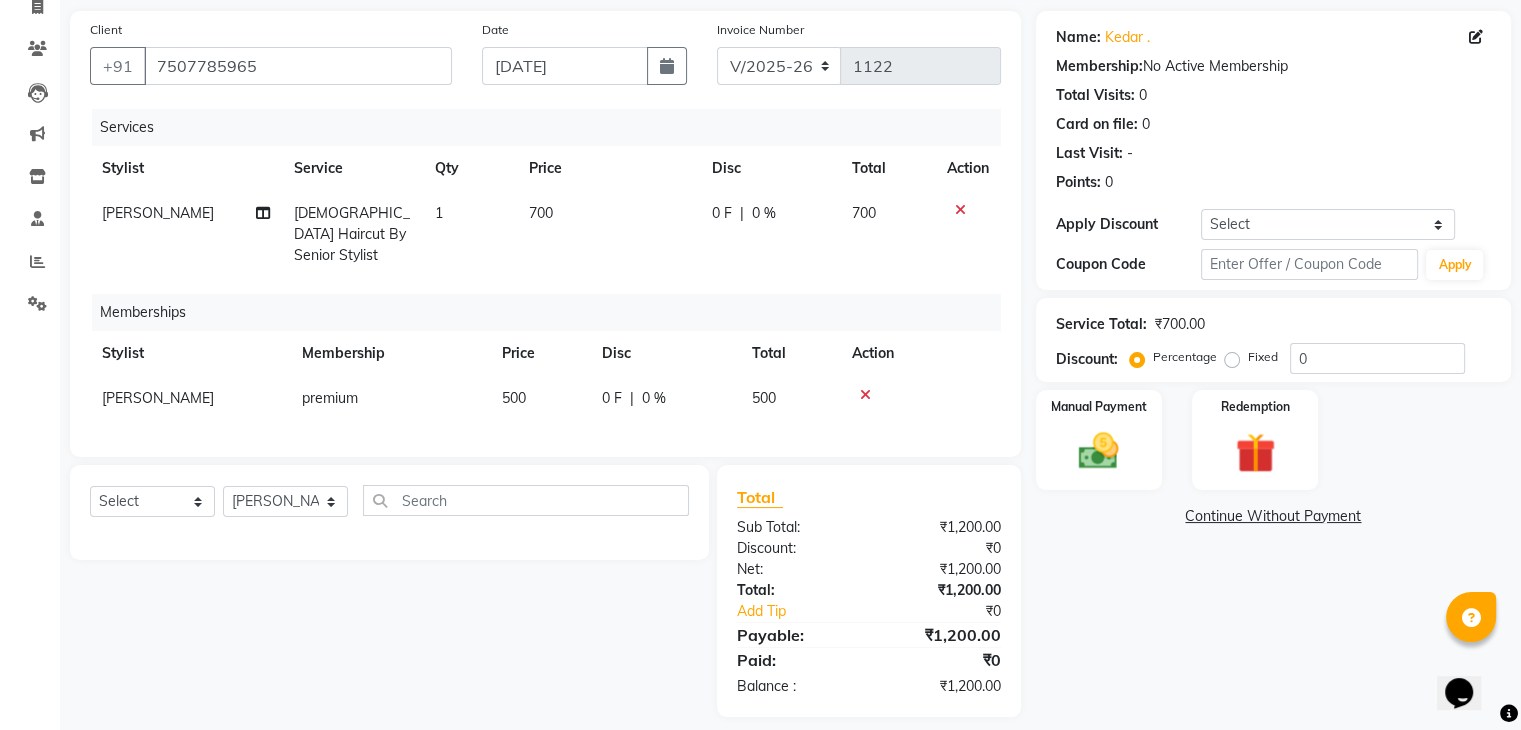 scroll, scrollTop: 151, scrollLeft: 0, axis: vertical 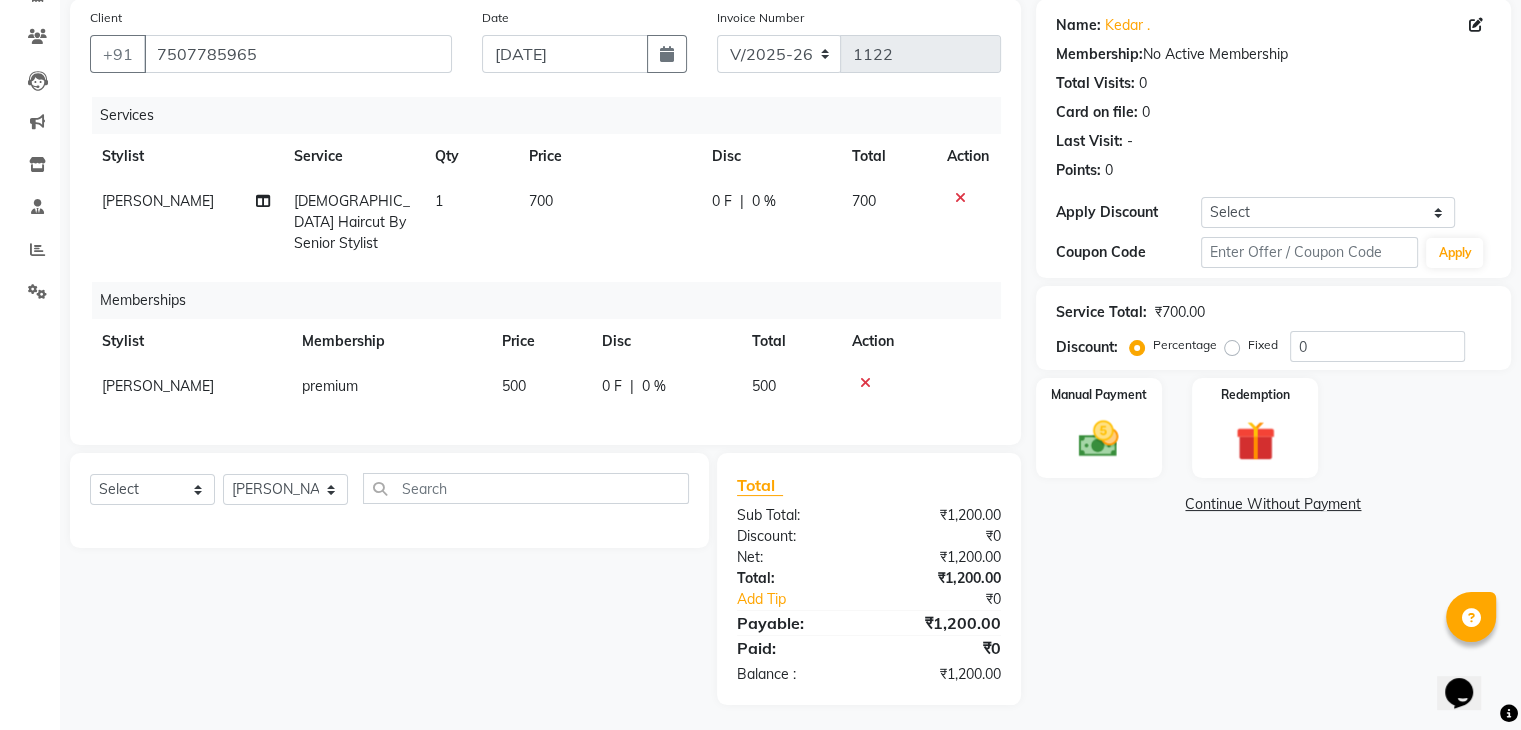 click on "0 %" 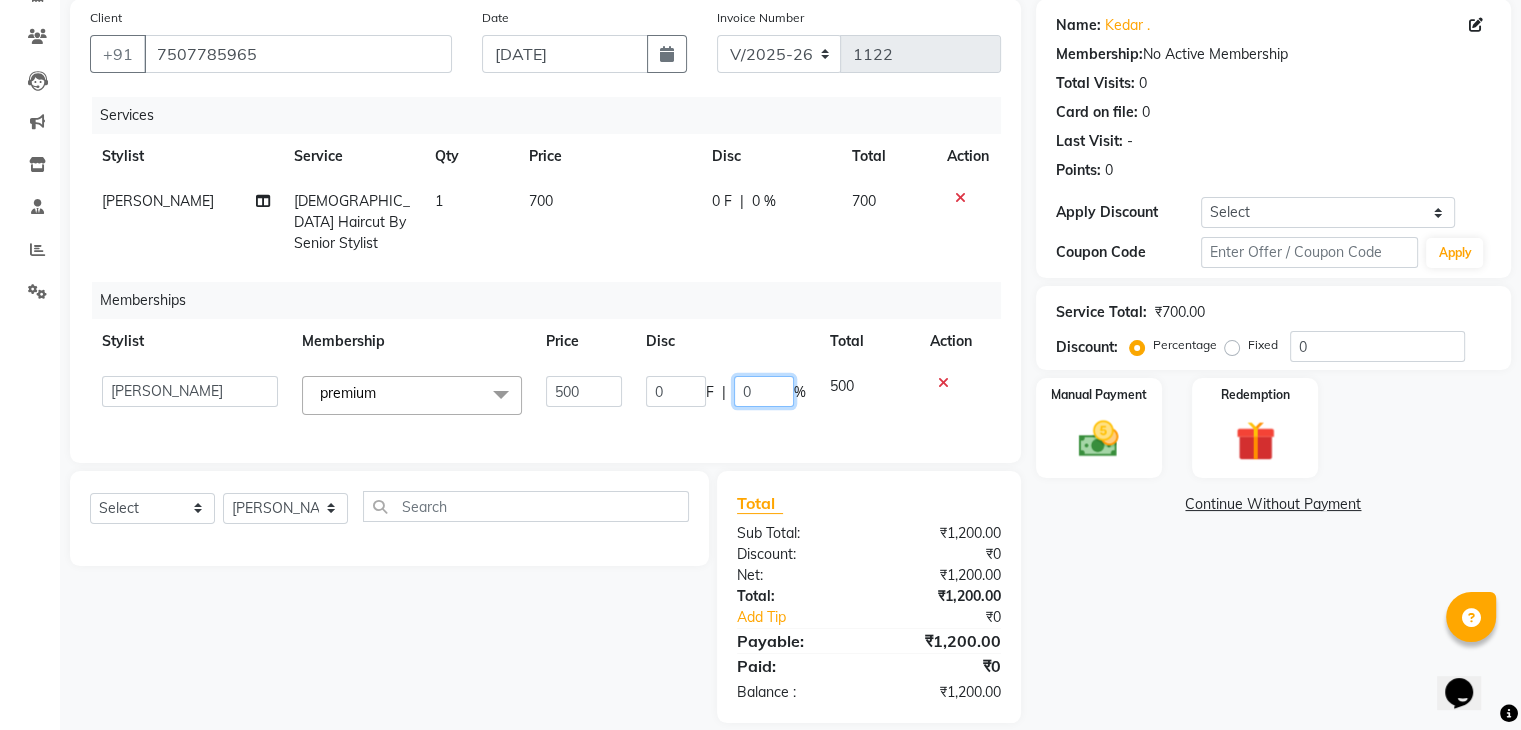 click on "0" 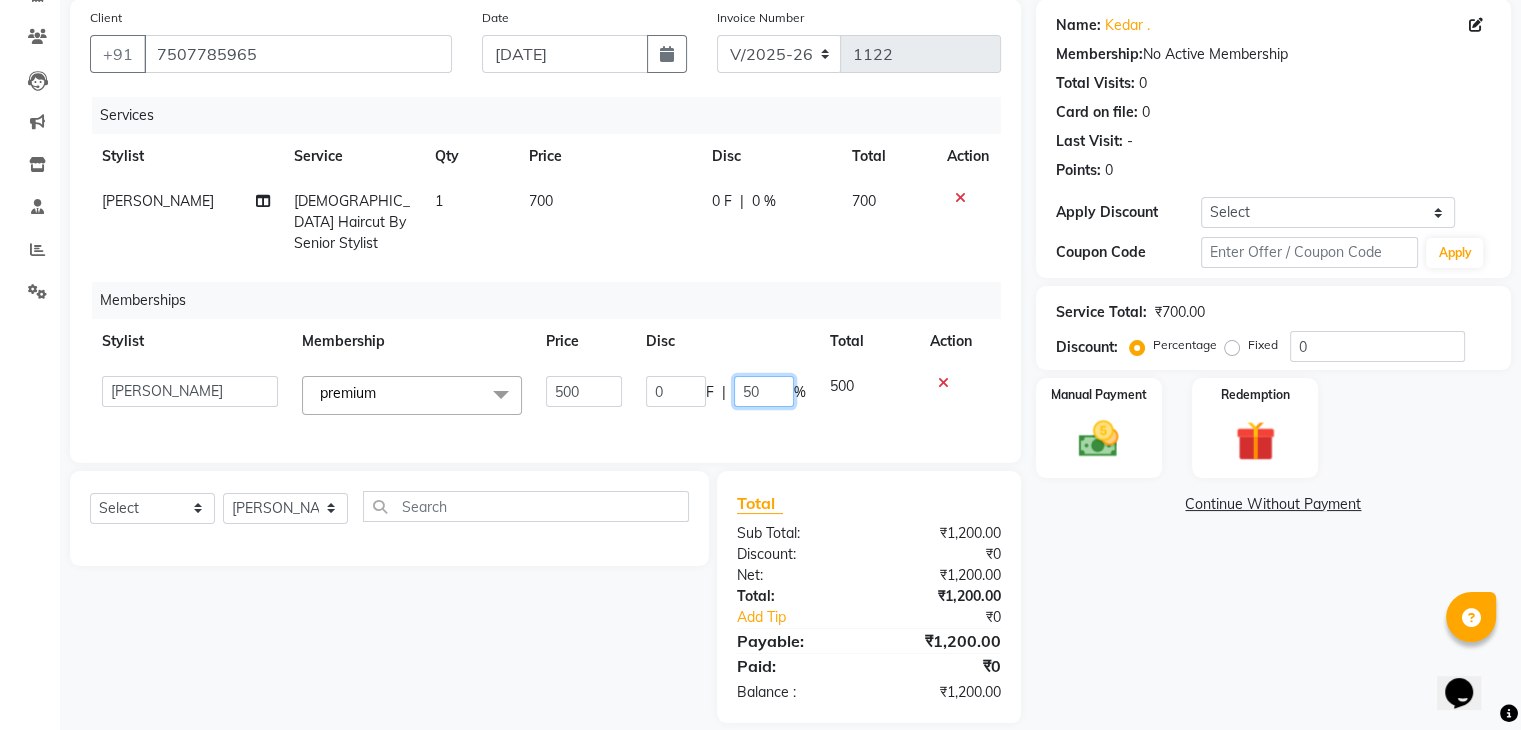 type on "500" 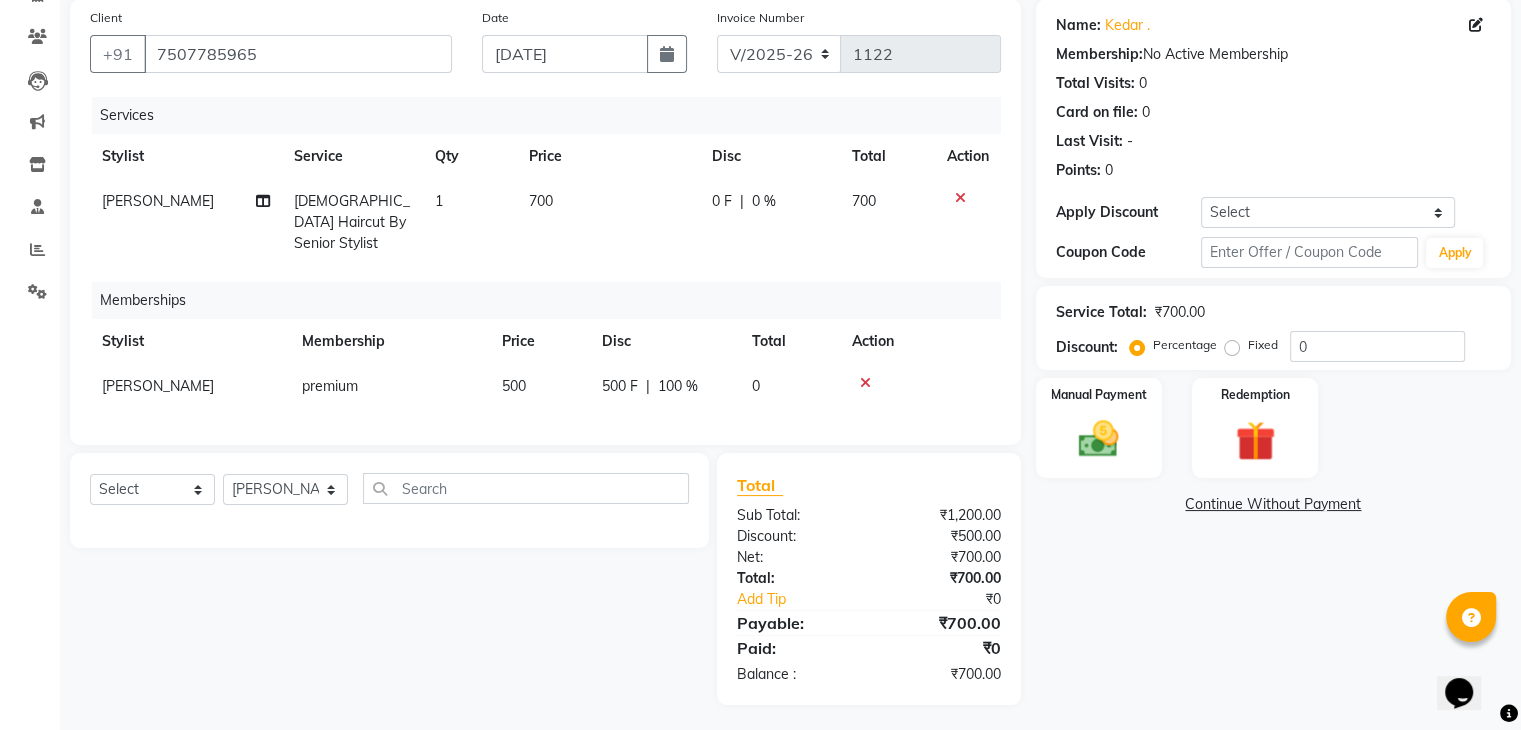 click on "Services Stylist Service Qty Price Disc Total Action Manoj Zambre Male Haircut By Senior Stylist 1 700 0 F | 0 % 700 Memberships Stylist Membership Price Disc Total Action Manoj Zambre premium  500 500 F | 100 % 0" 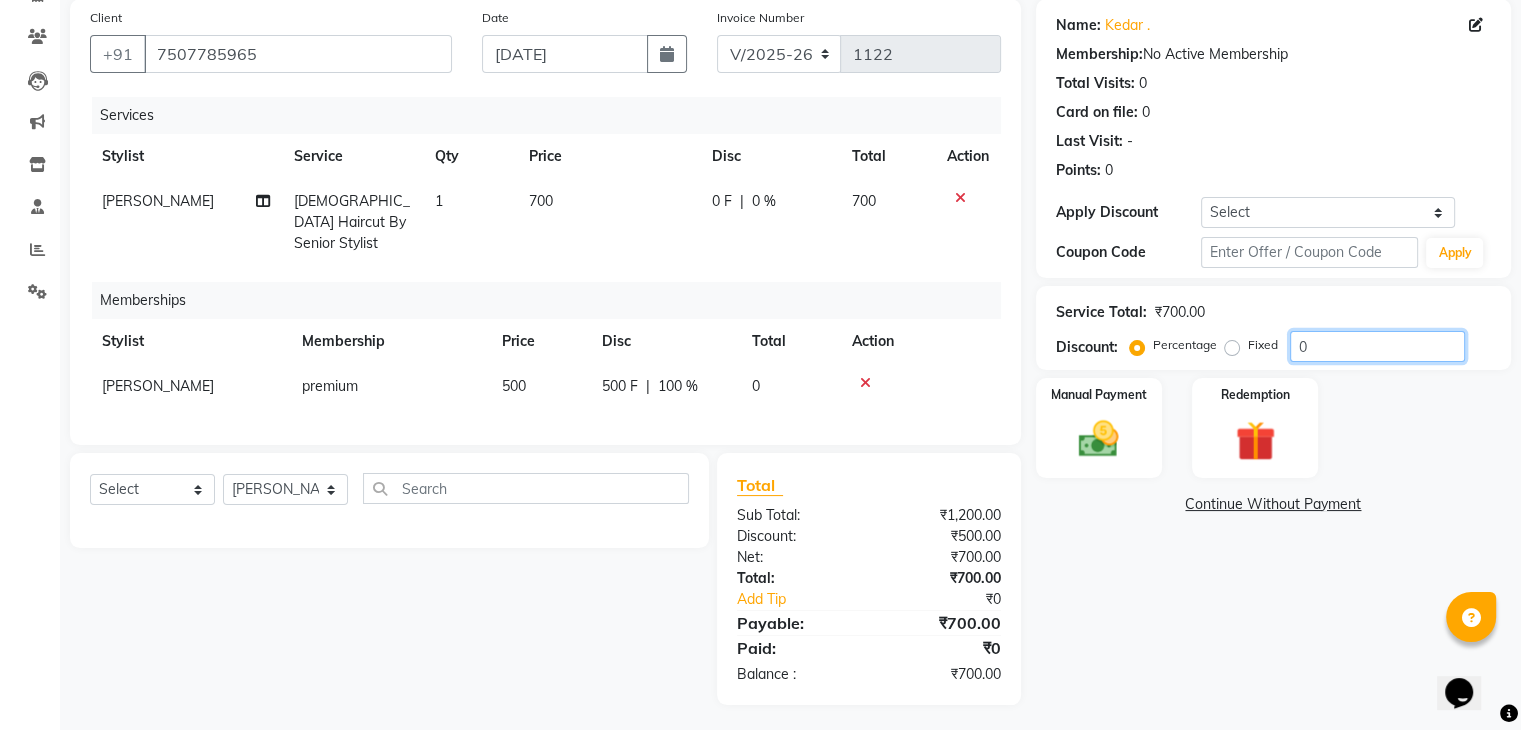 click on "0" 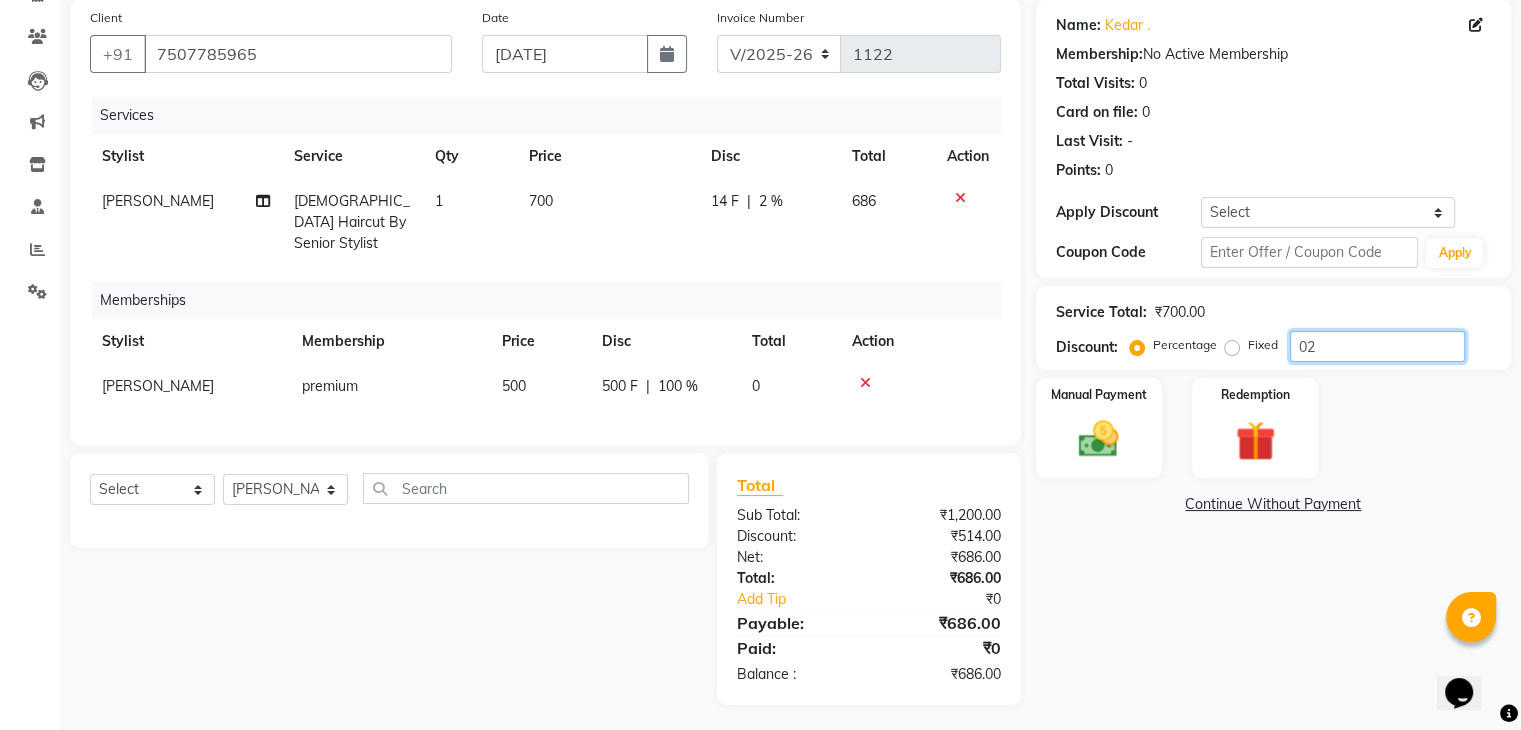 type on "0" 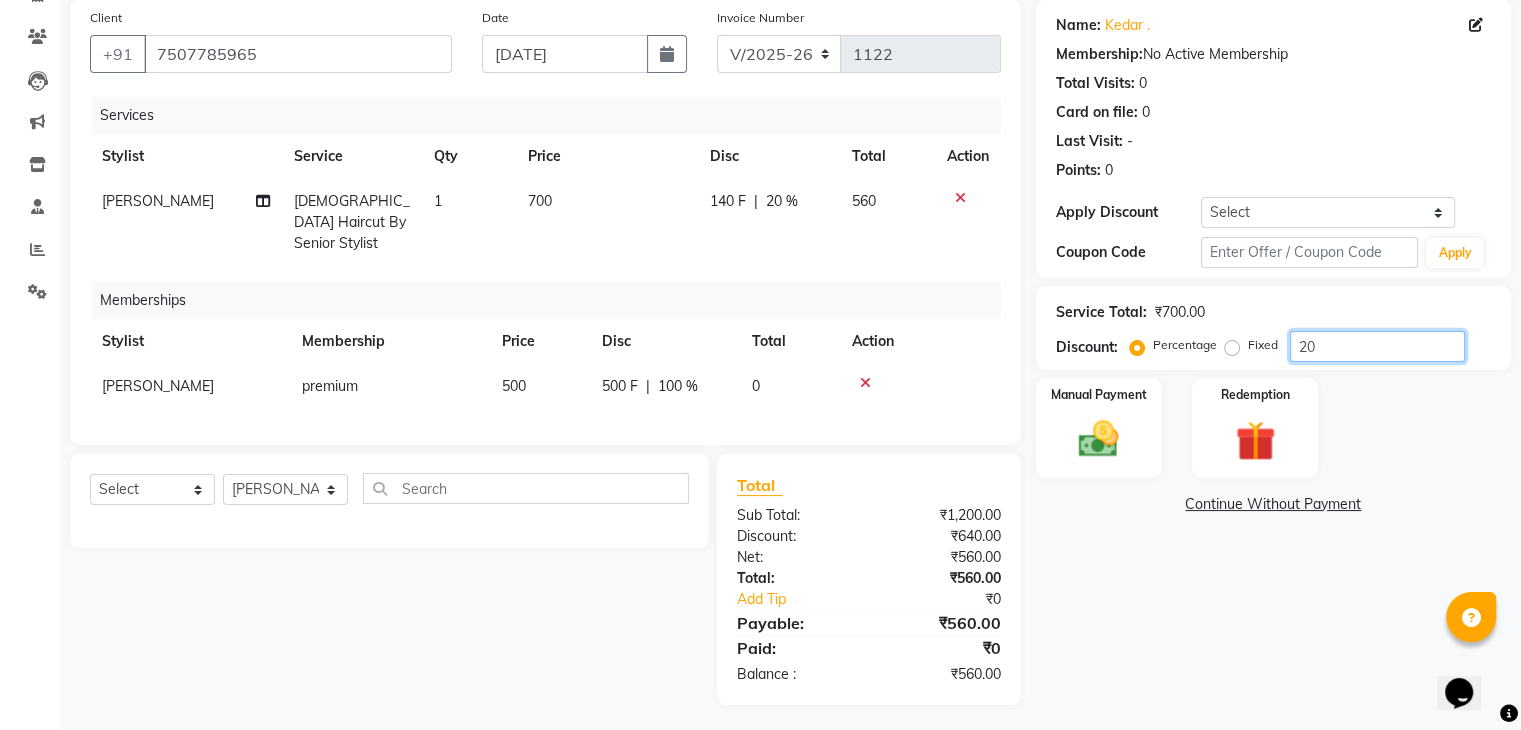 type on "20" 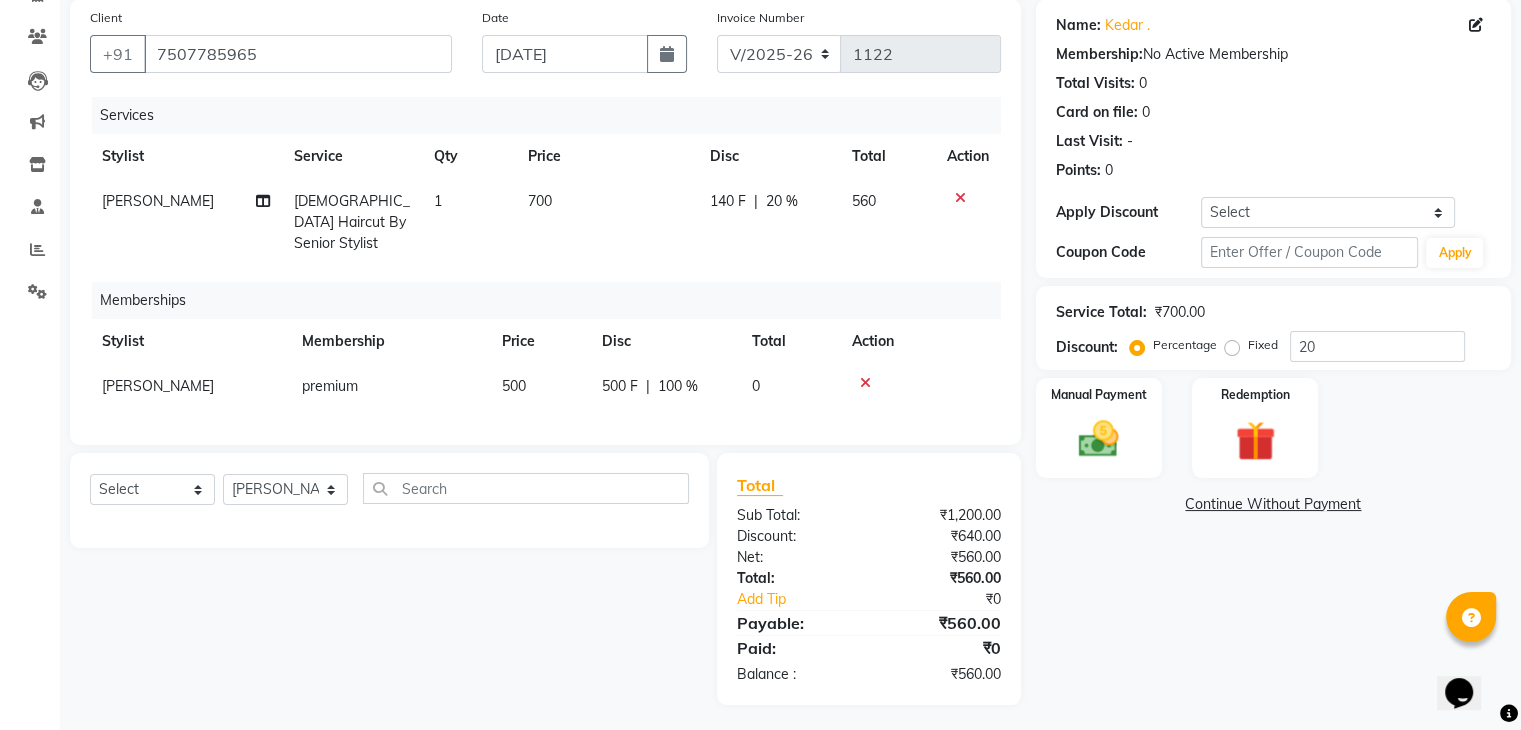 click on "Name: Kedar . Membership:  No Active Membership  Total Visits:  0 Card on file:  0 Last Visit:   - Points:   0  Apply Discount Select Coupon → Promotion 250 Coupon Code Apply Service Total:  ₹700.00  Discount:  Percentage   Fixed  20 Manual Payment Redemption  Continue Without Payment" 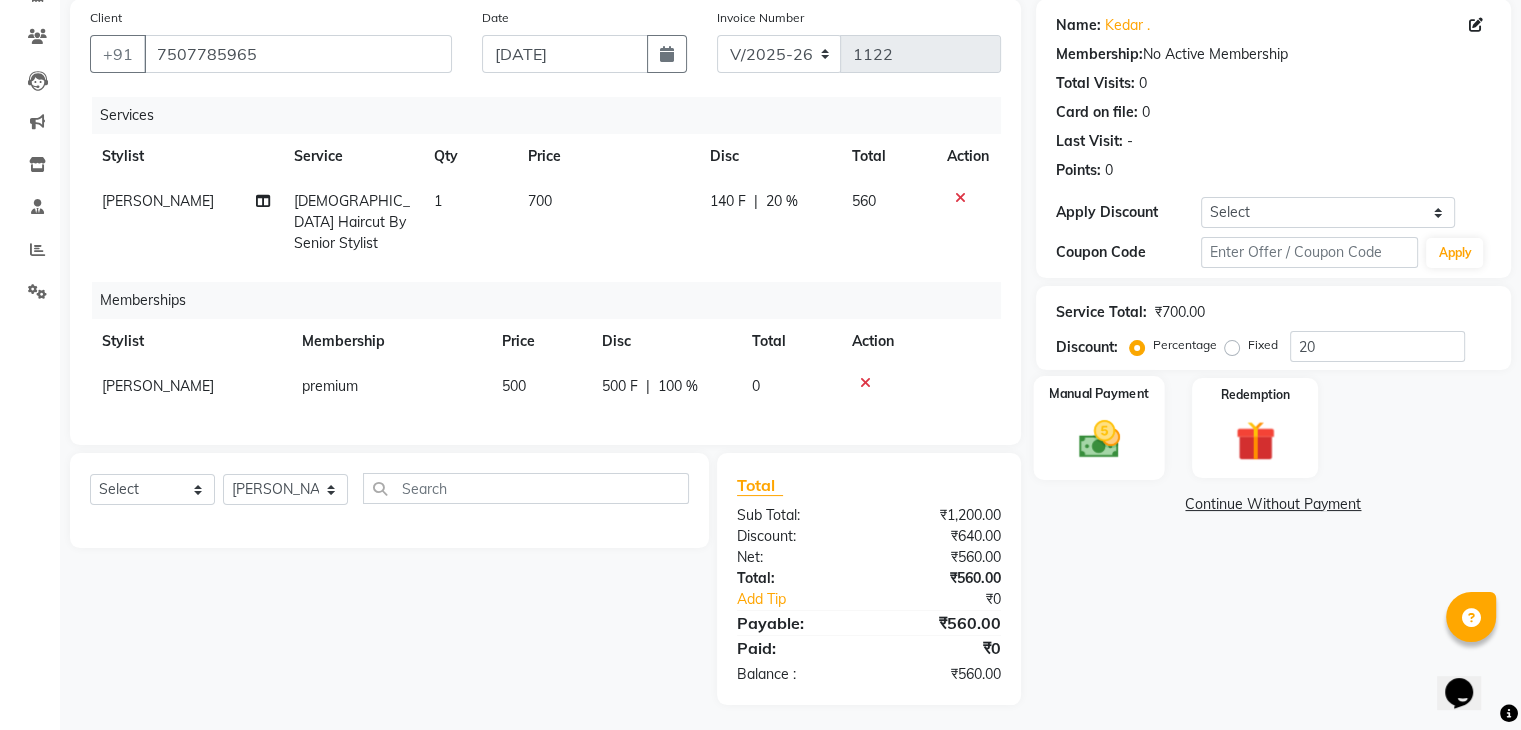click 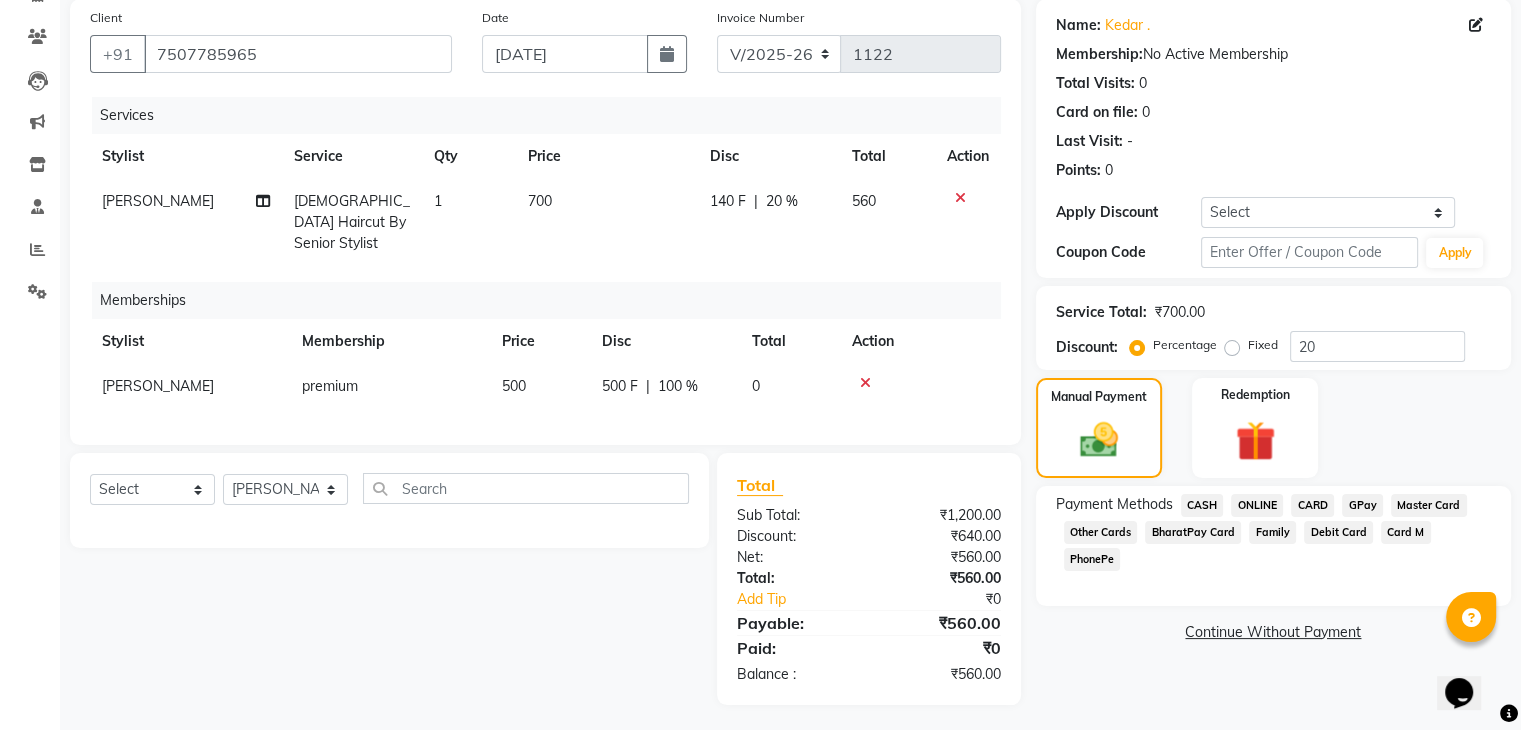 click on "GPay" 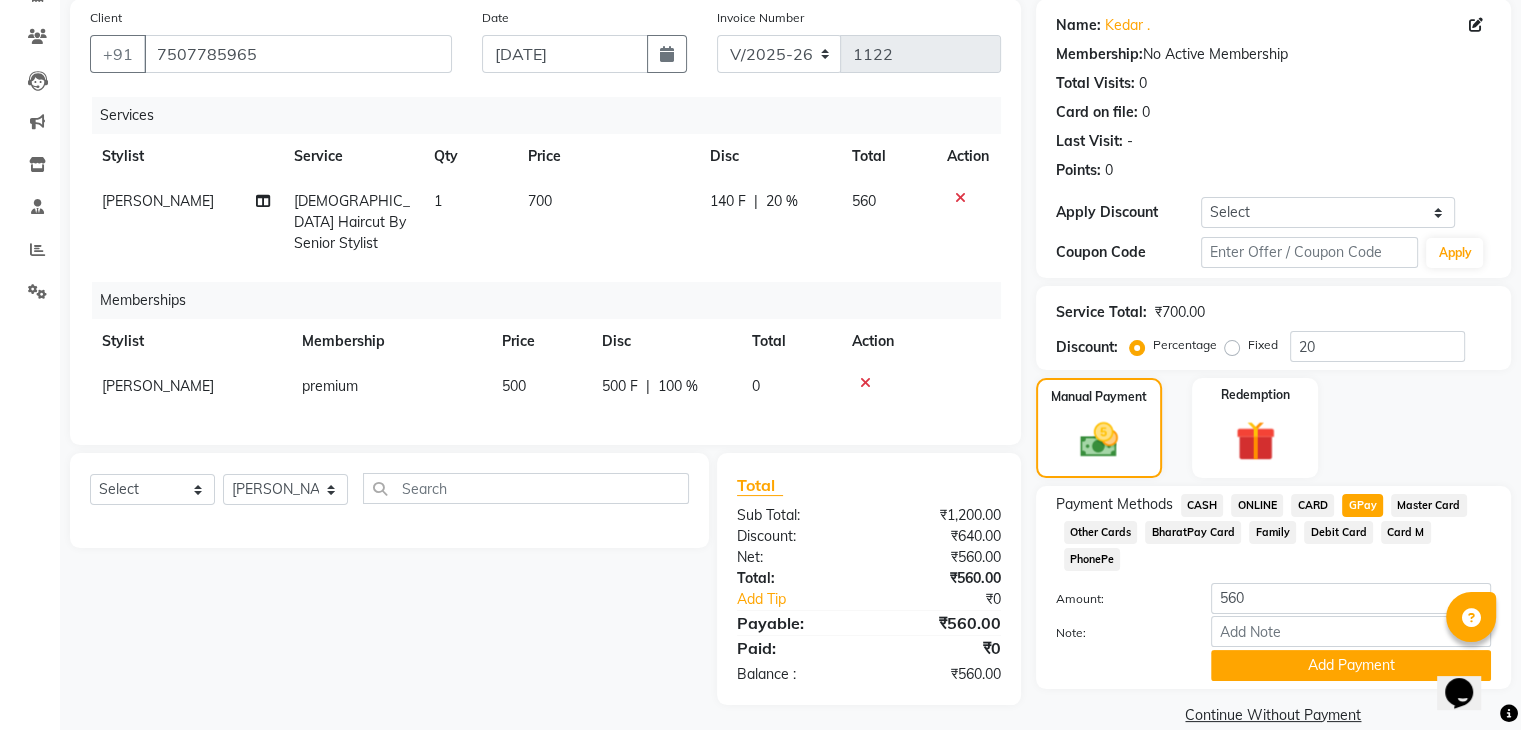 scroll, scrollTop: 156, scrollLeft: 0, axis: vertical 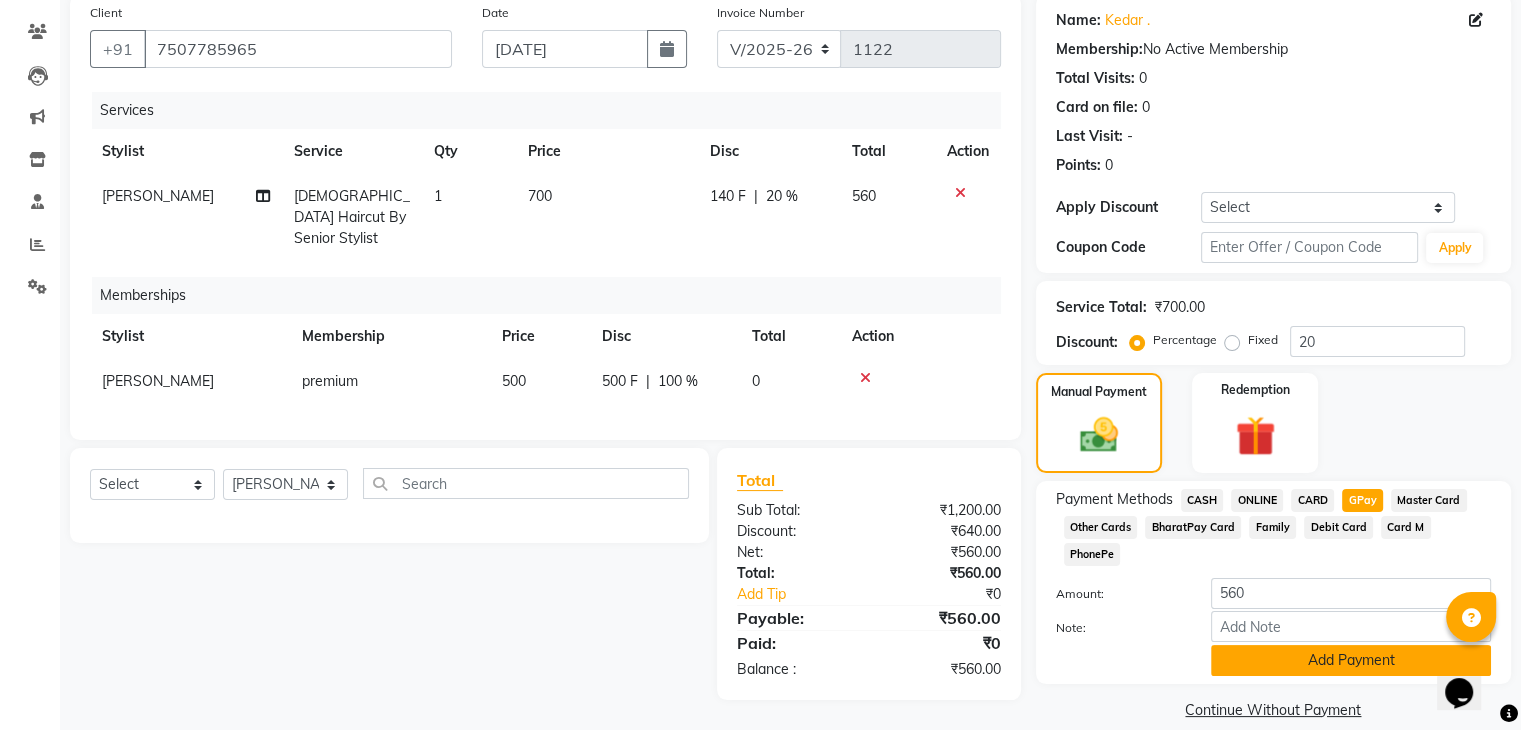 click on "Add Payment" 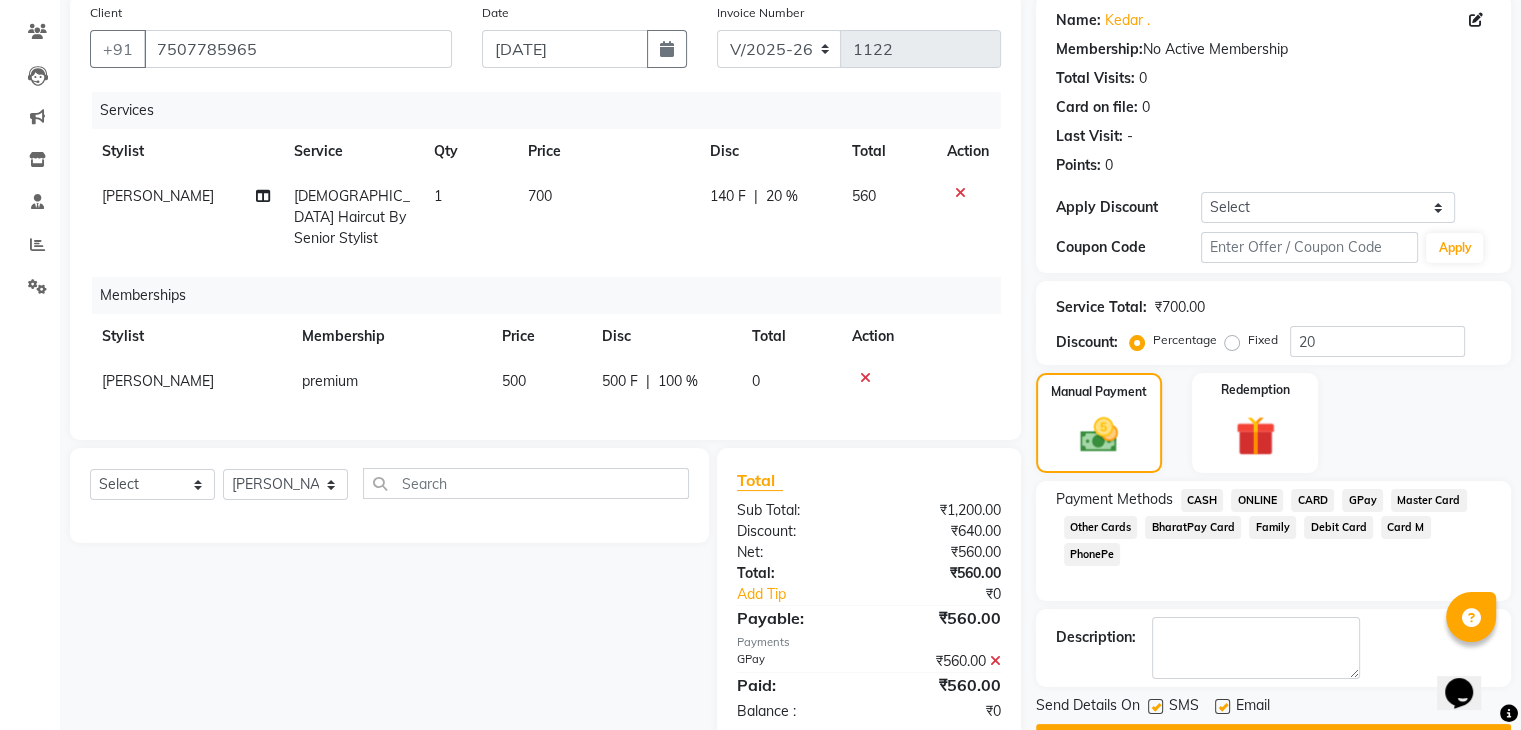 scroll, scrollTop: 209, scrollLeft: 0, axis: vertical 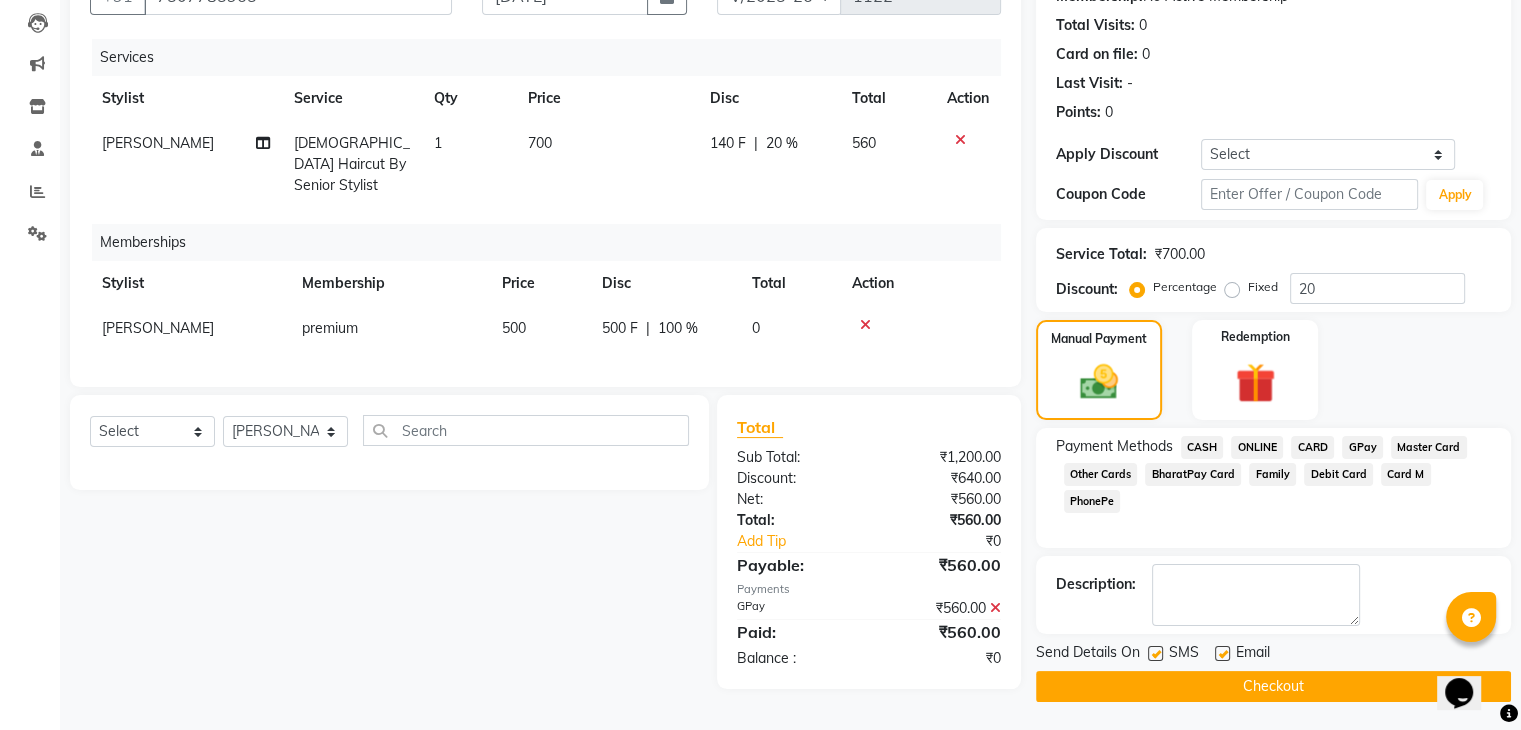 click on "Checkout" 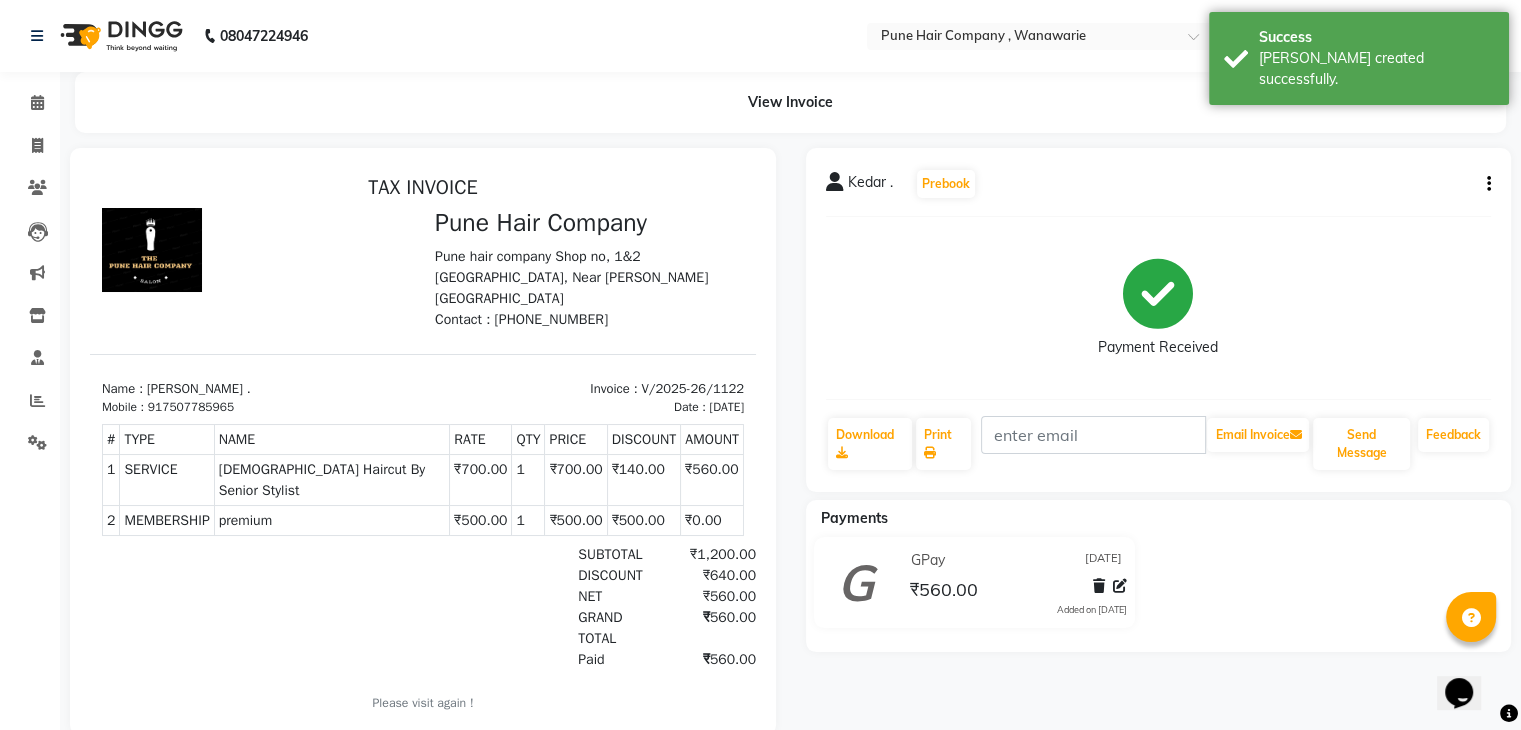 scroll, scrollTop: 0, scrollLeft: 0, axis: both 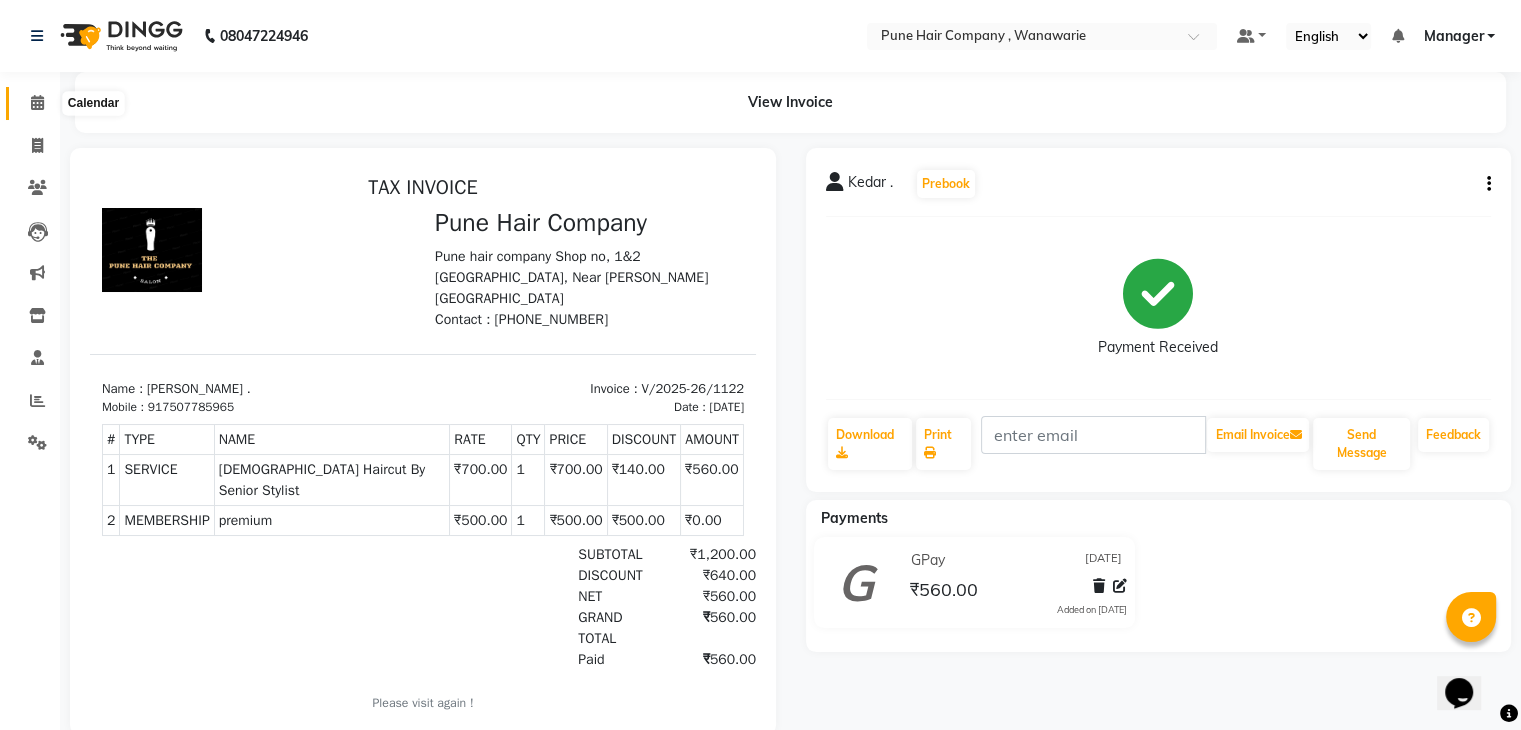 click 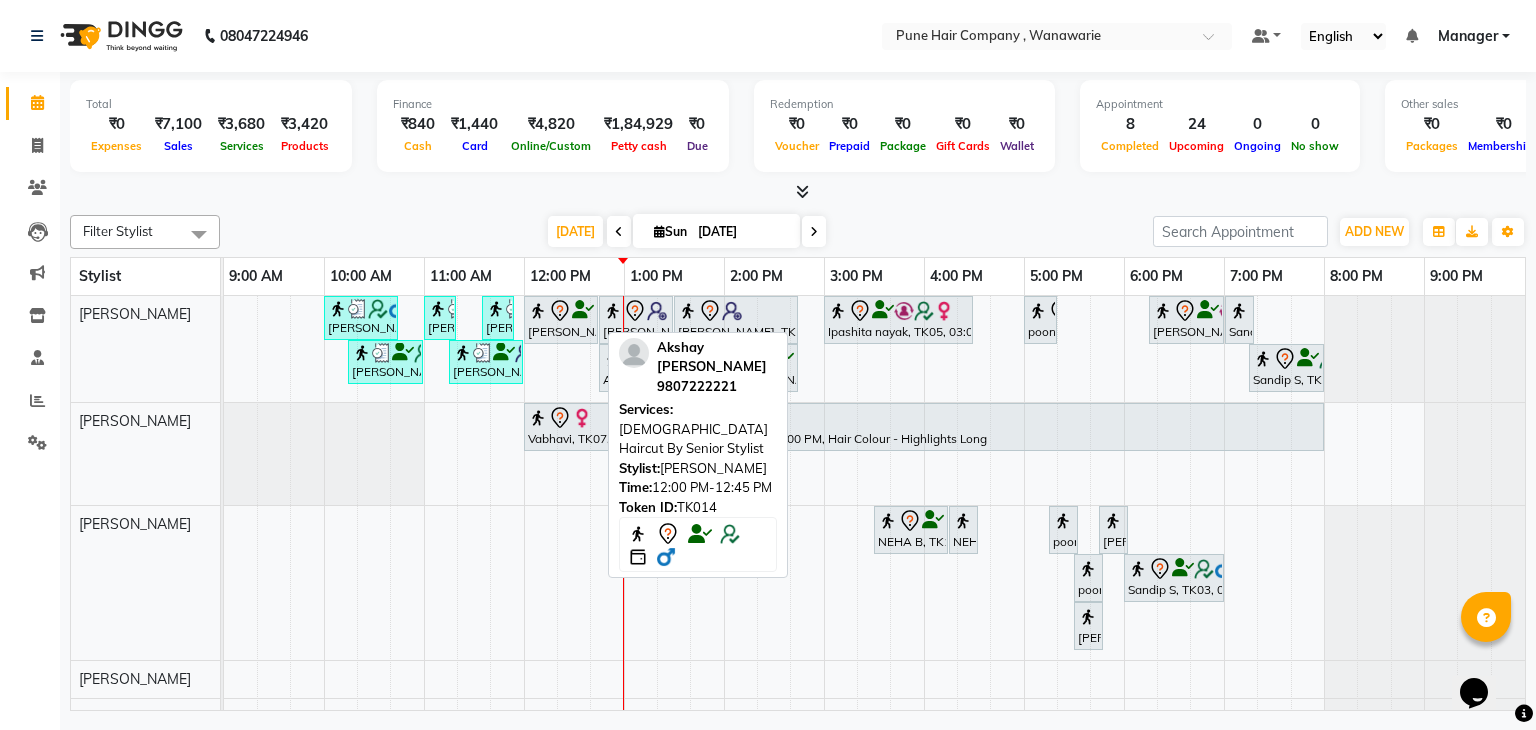 click on "[PERSON_NAME], TK14, 12:00 PM-12:45 PM, [DEMOGRAPHIC_DATA] Haircut By Senior Stylist" at bounding box center [561, 320] 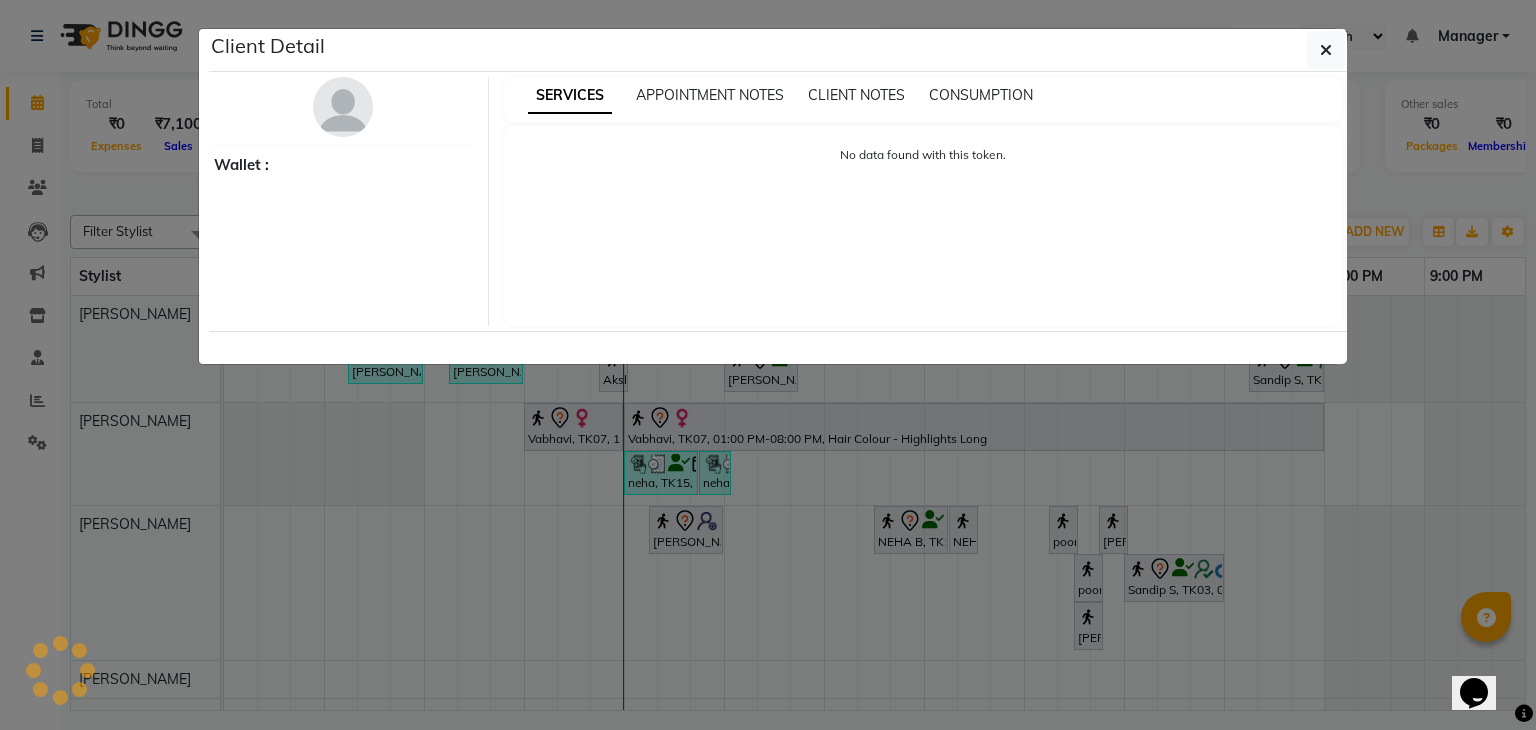 select on "7" 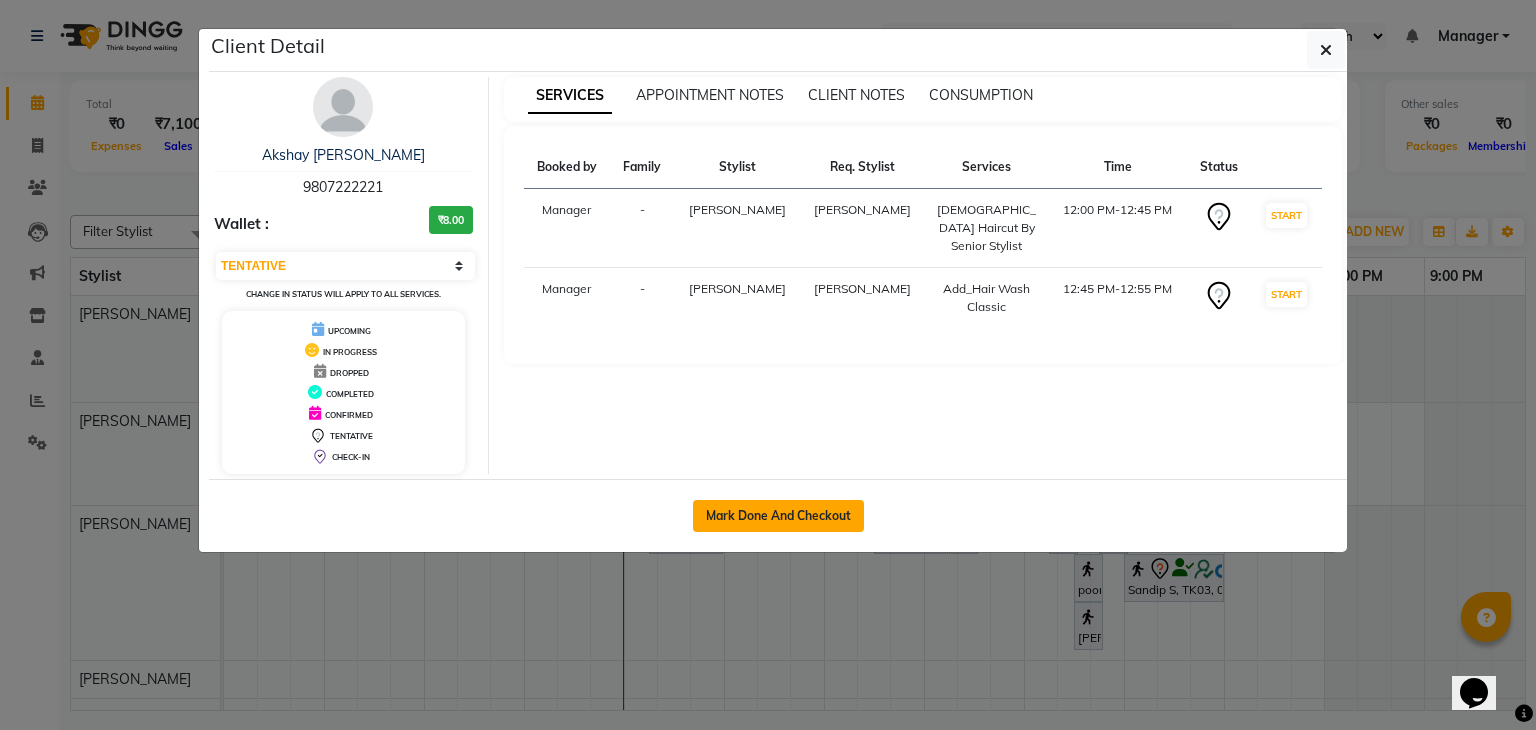 click on "Mark Done And Checkout" 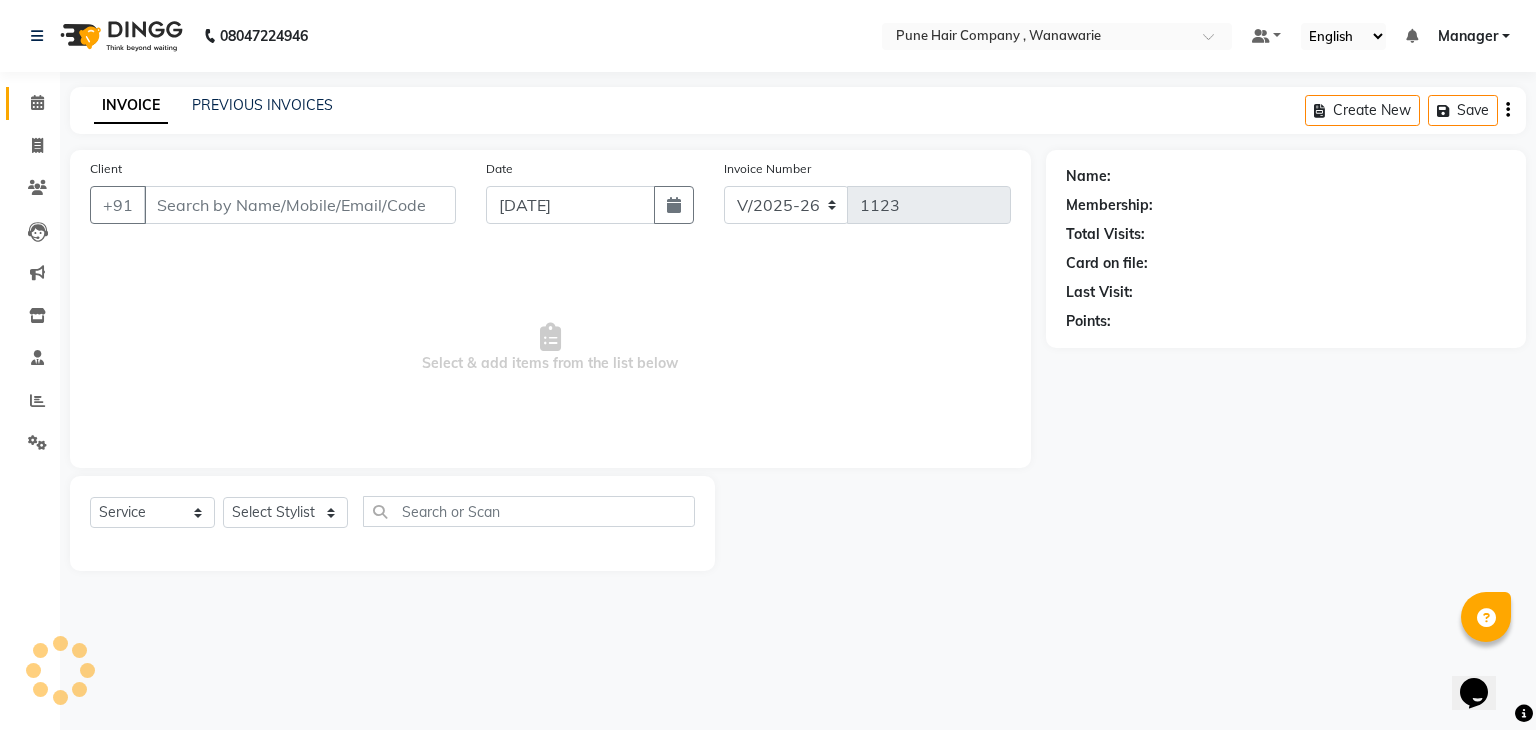 type on "9807222221" 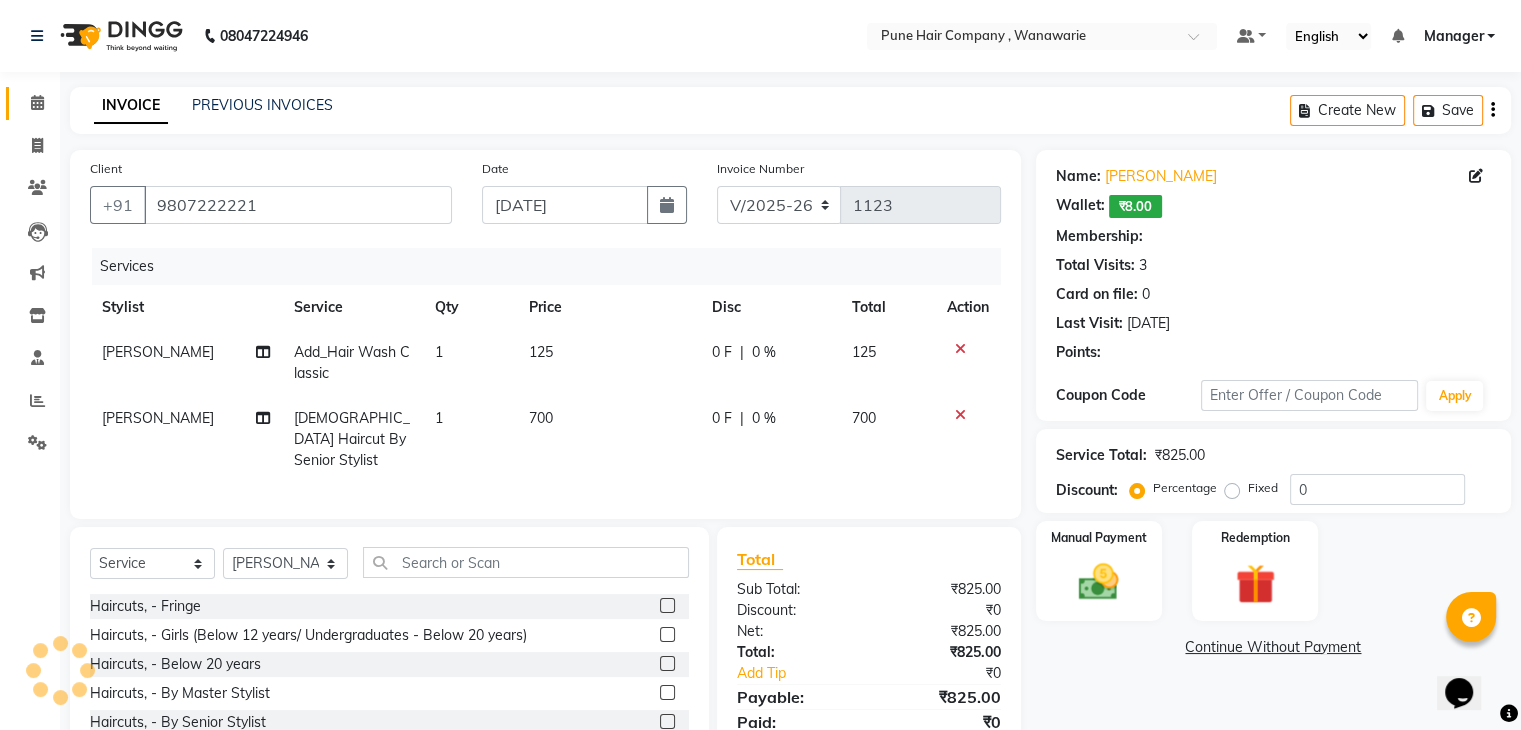 type on "20" 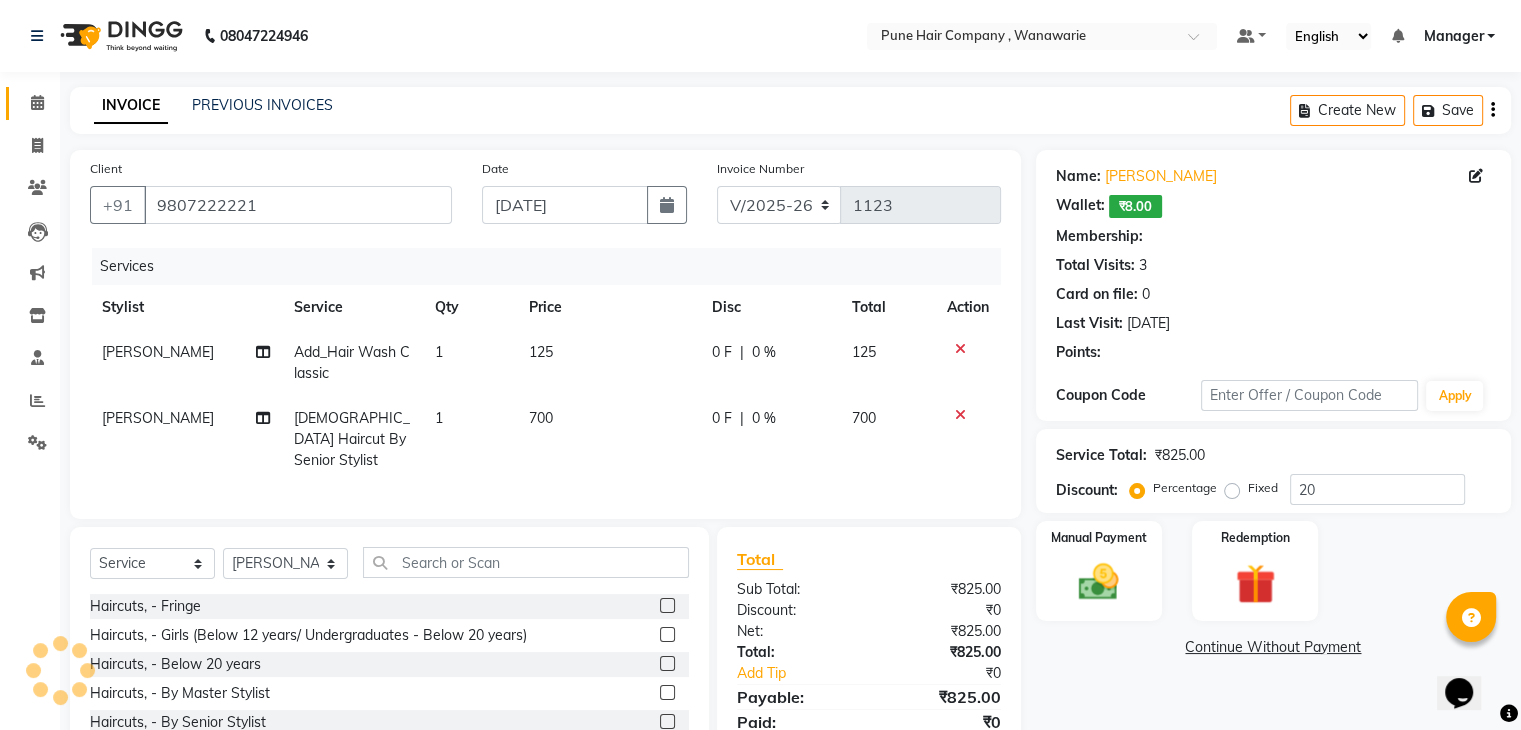 select on "1: Object" 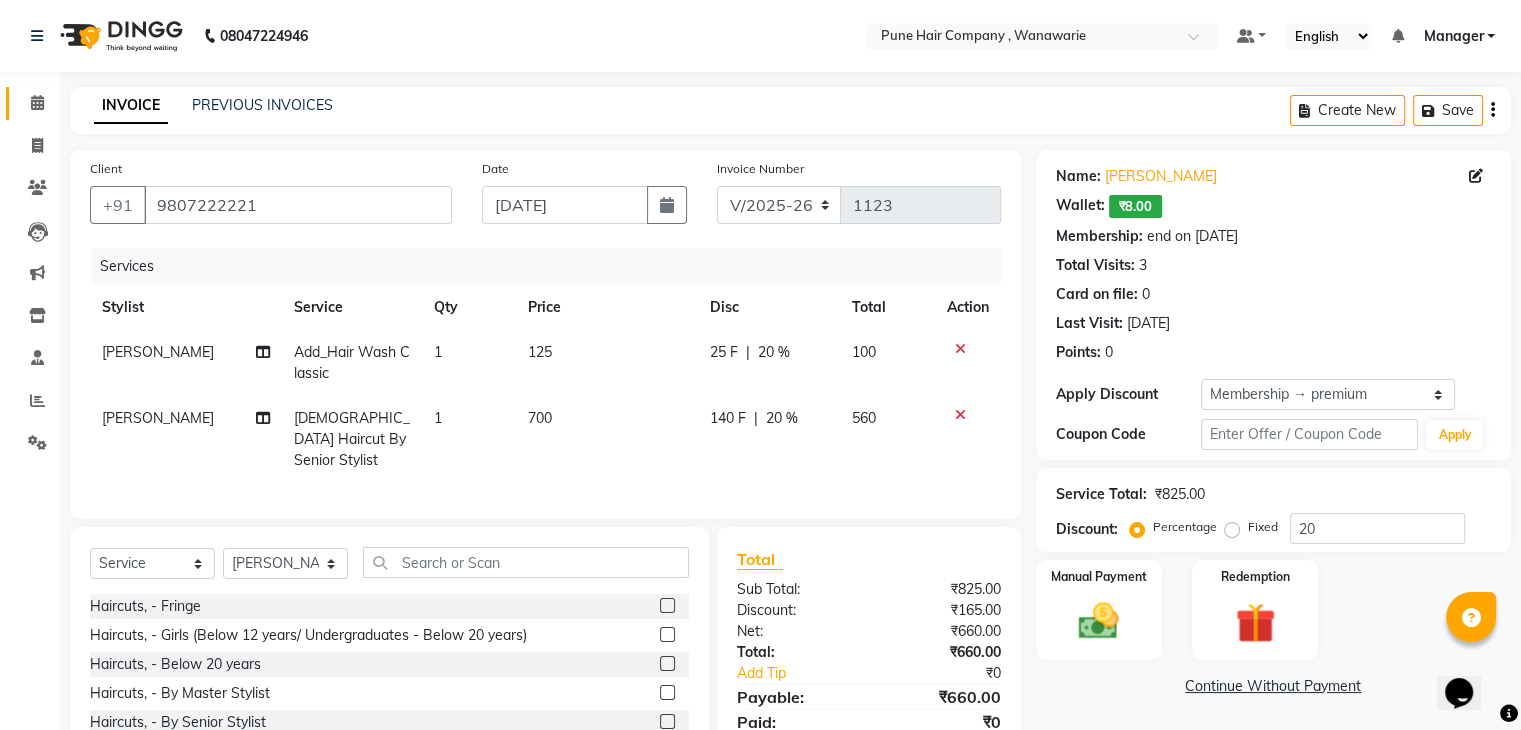 scroll, scrollTop: 117, scrollLeft: 0, axis: vertical 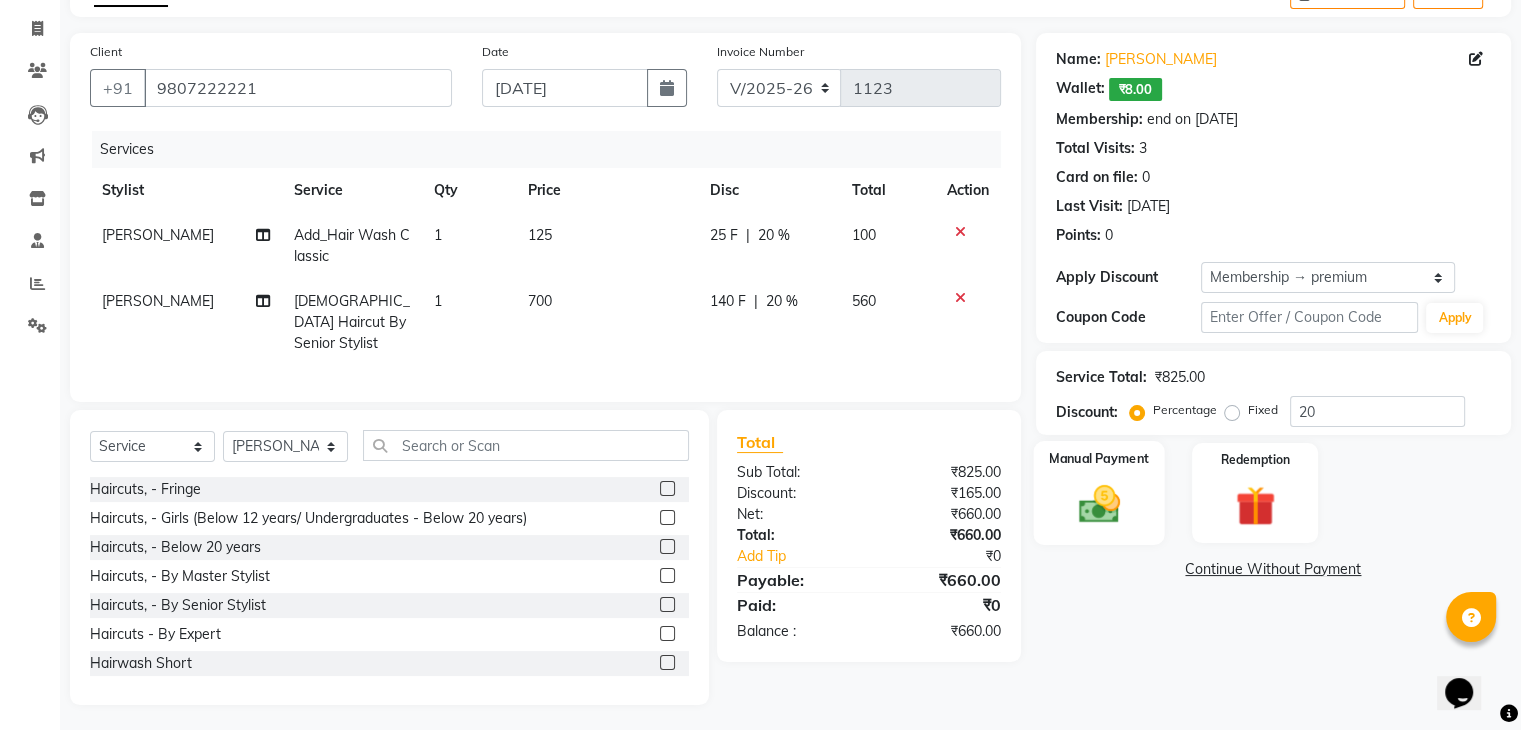click on "Manual Payment" 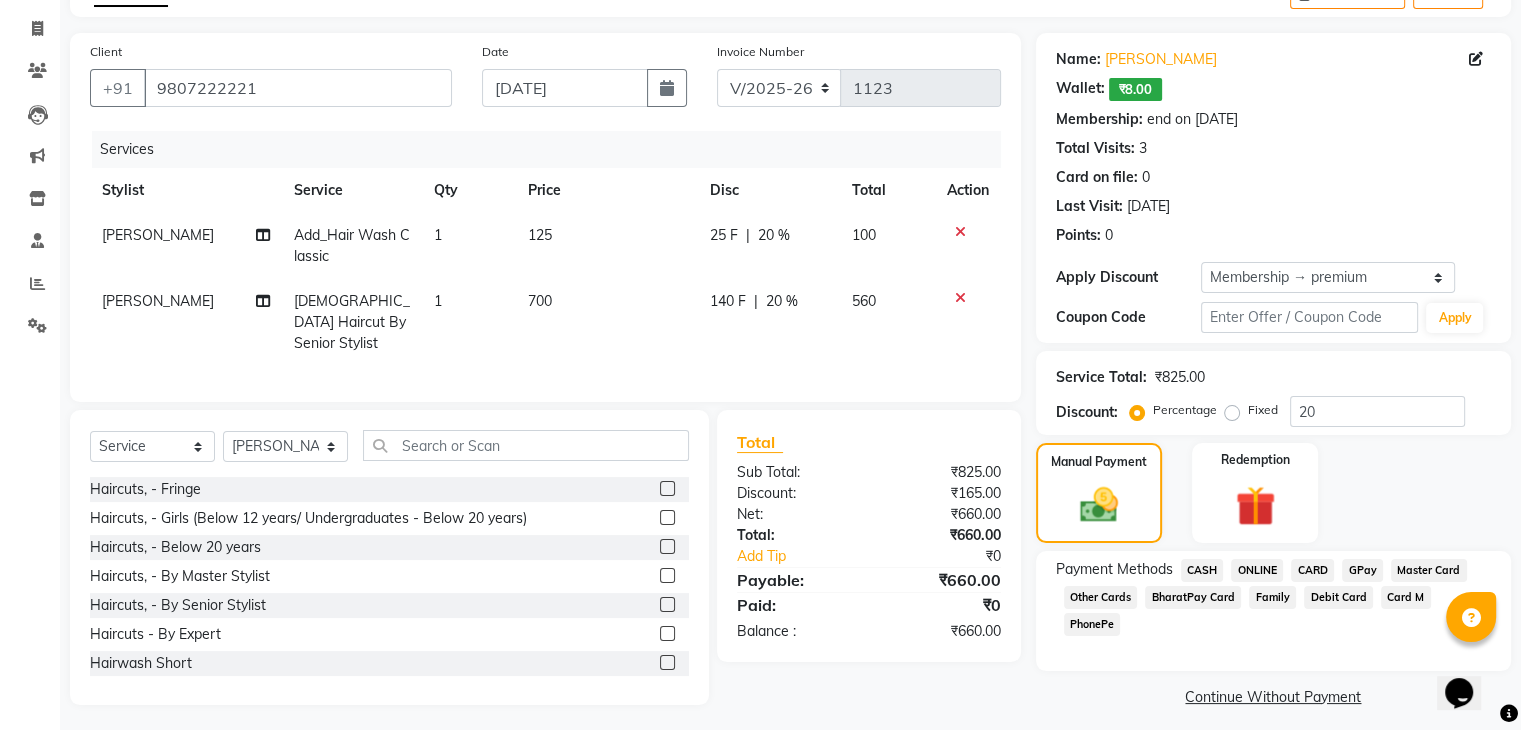 click on "CASH" 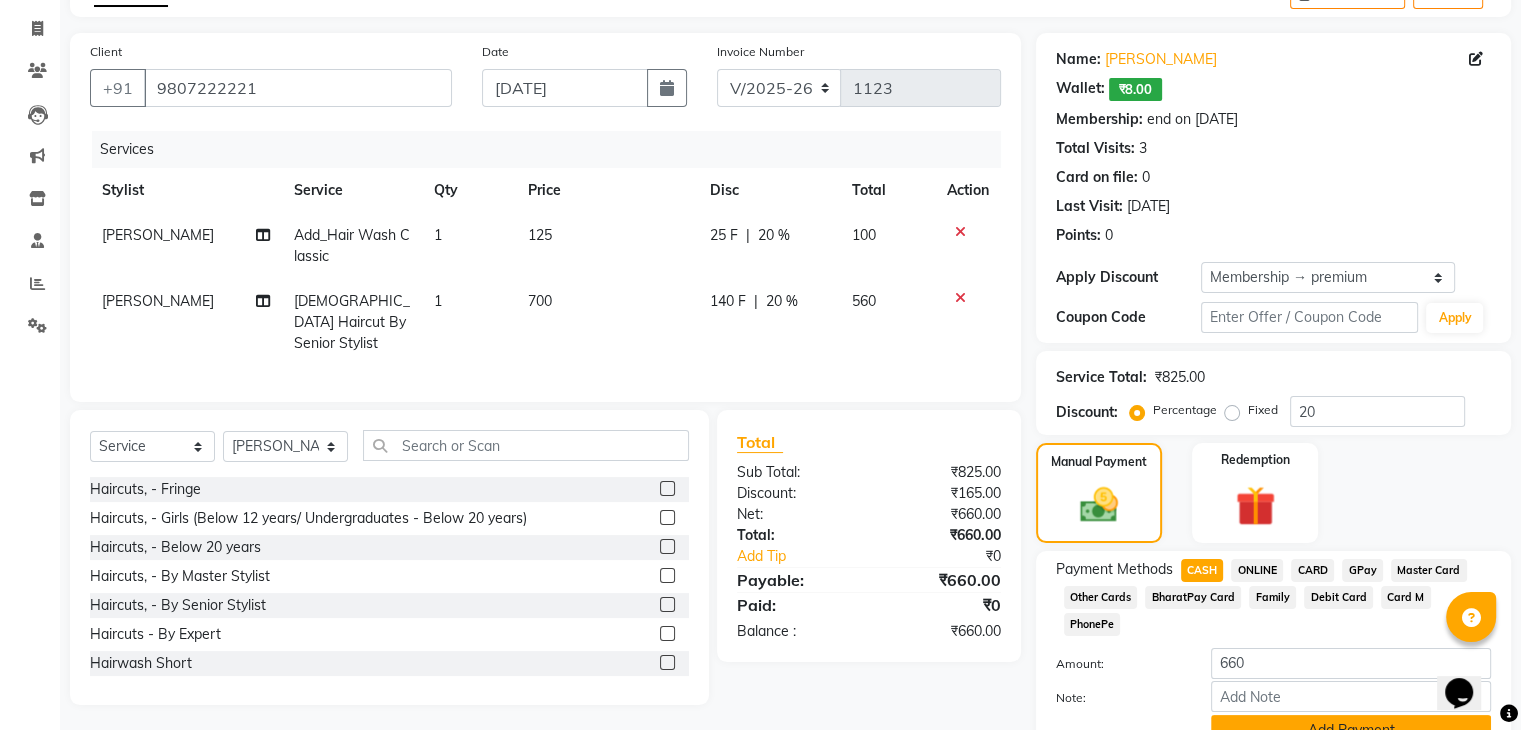 click on "Add Payment" 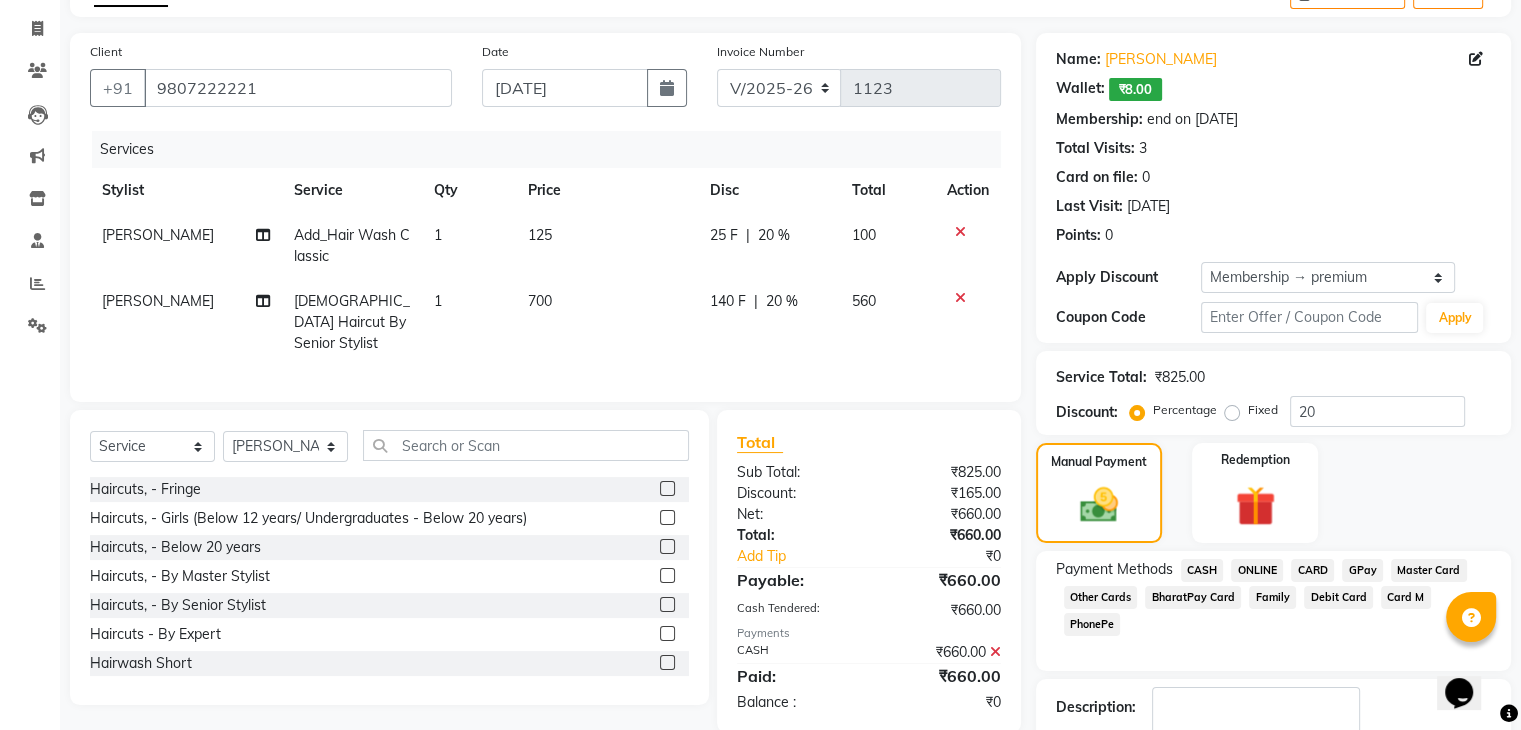 scroll, scrollTop: 240, scrollLeft: 0, axis: vertical 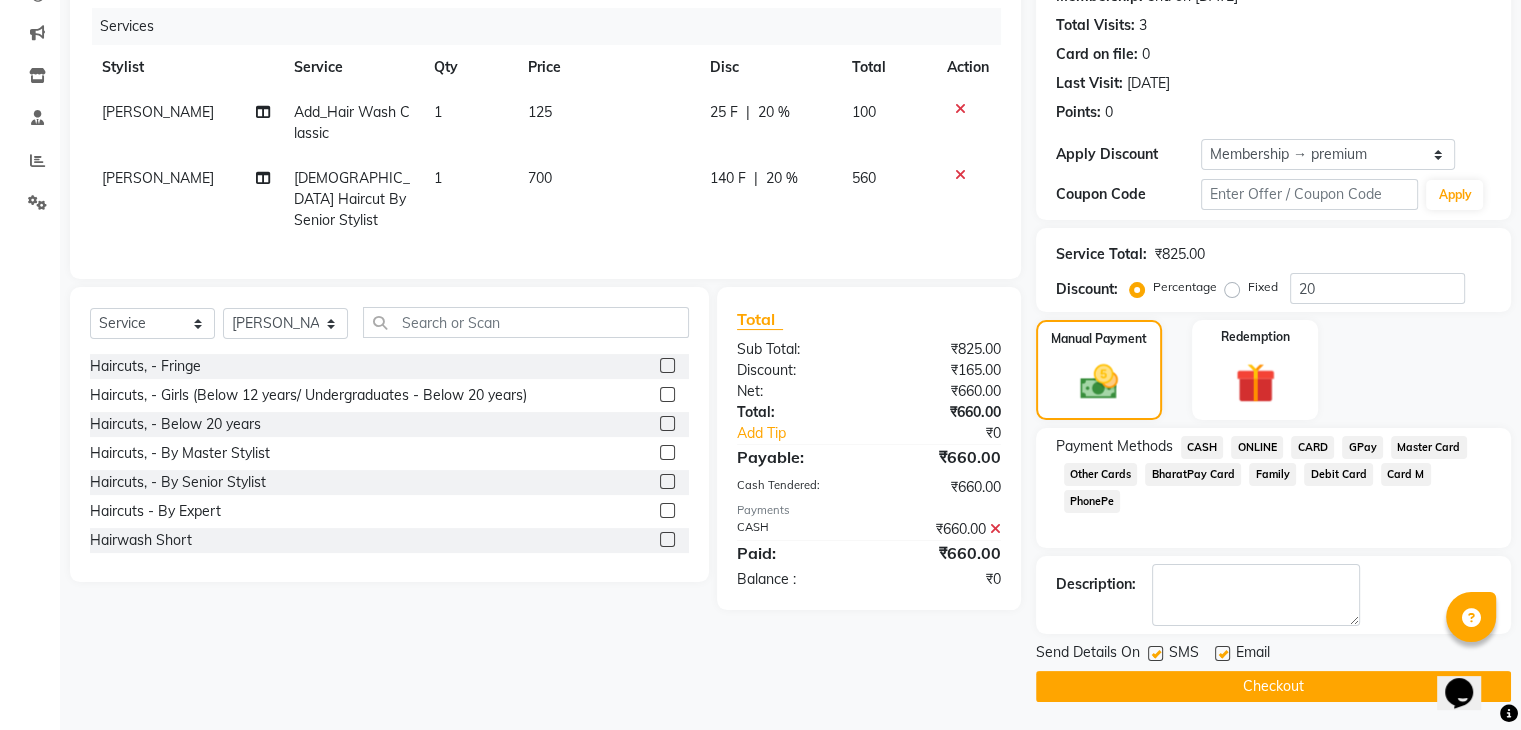 click on "Checkout" 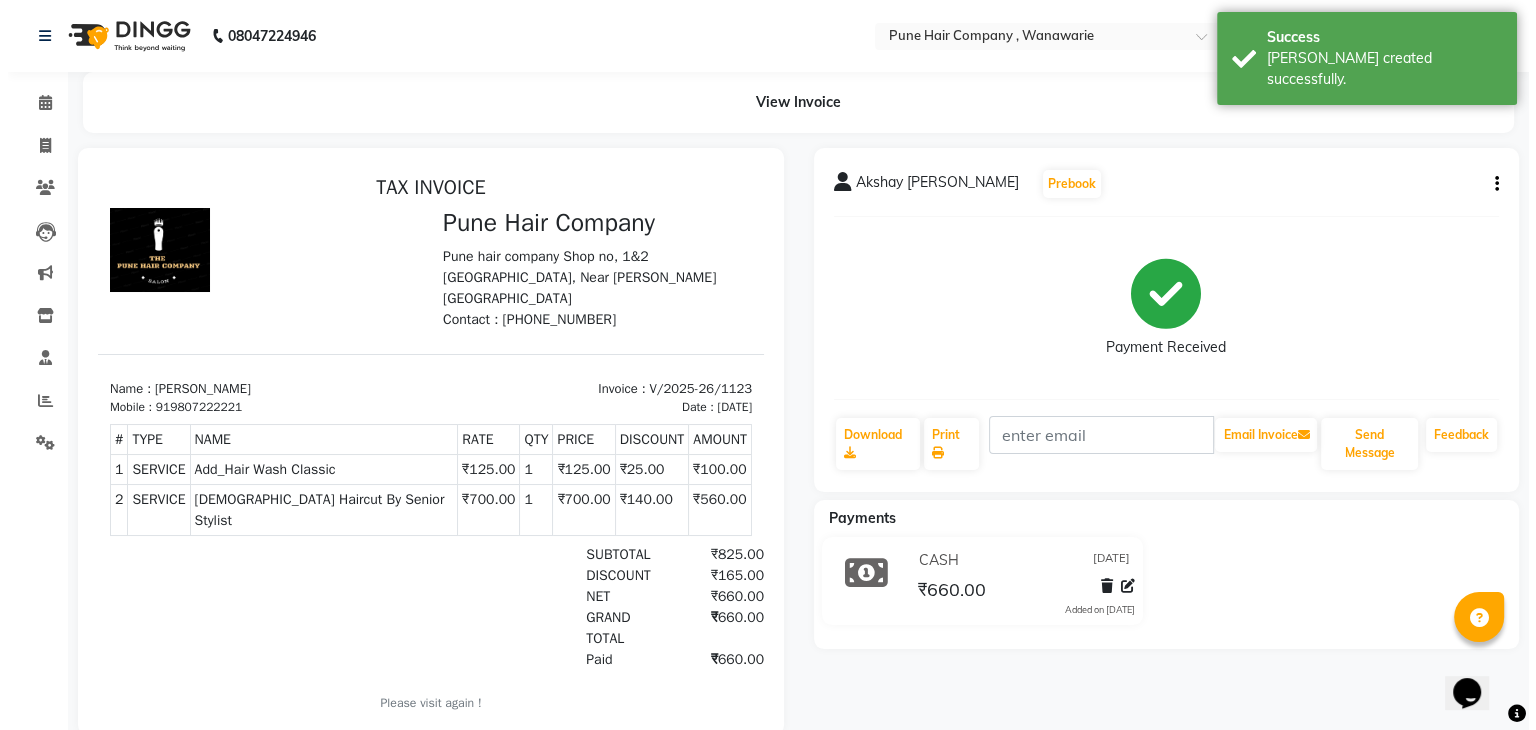 scroll, scrollTop: 0, scrollLeft: 0, axis: both 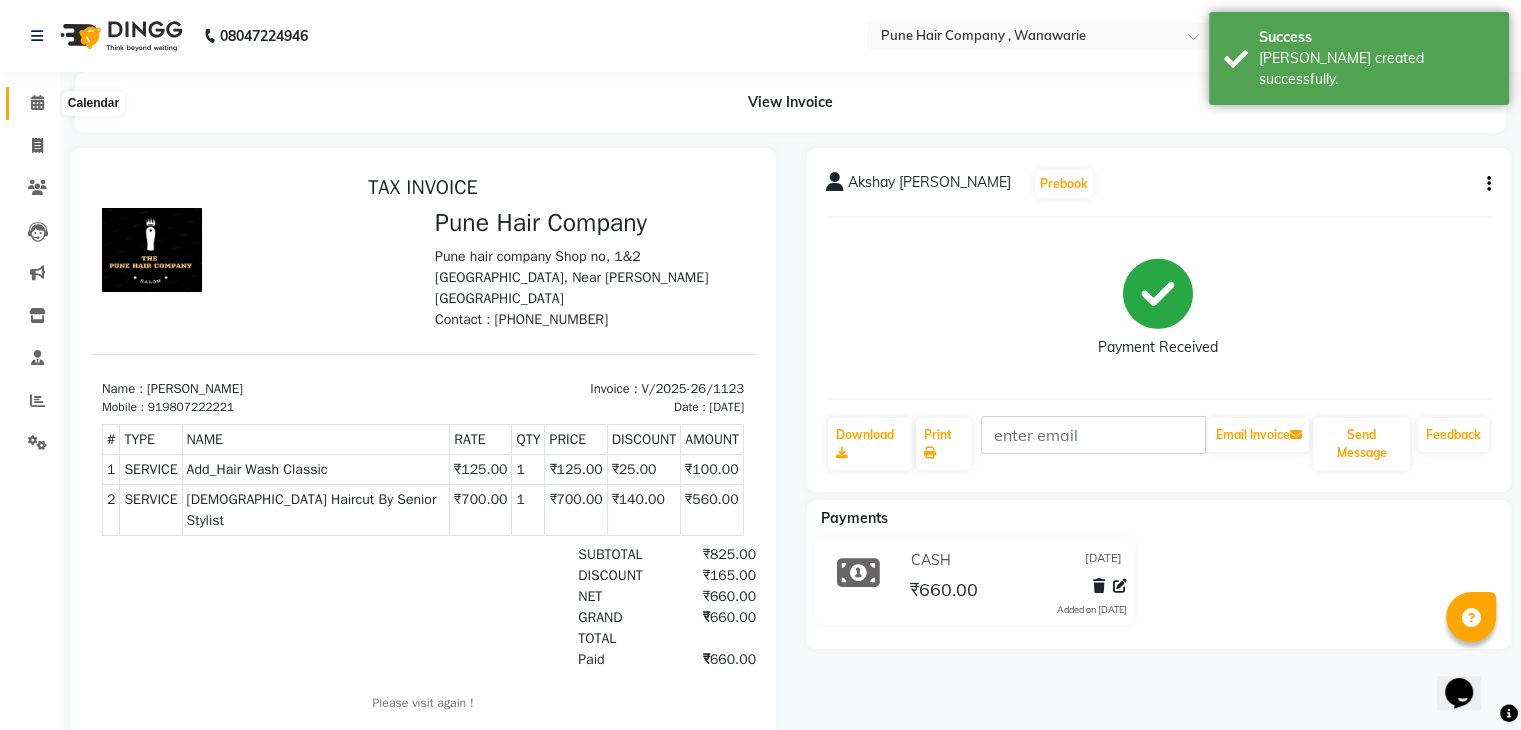 click 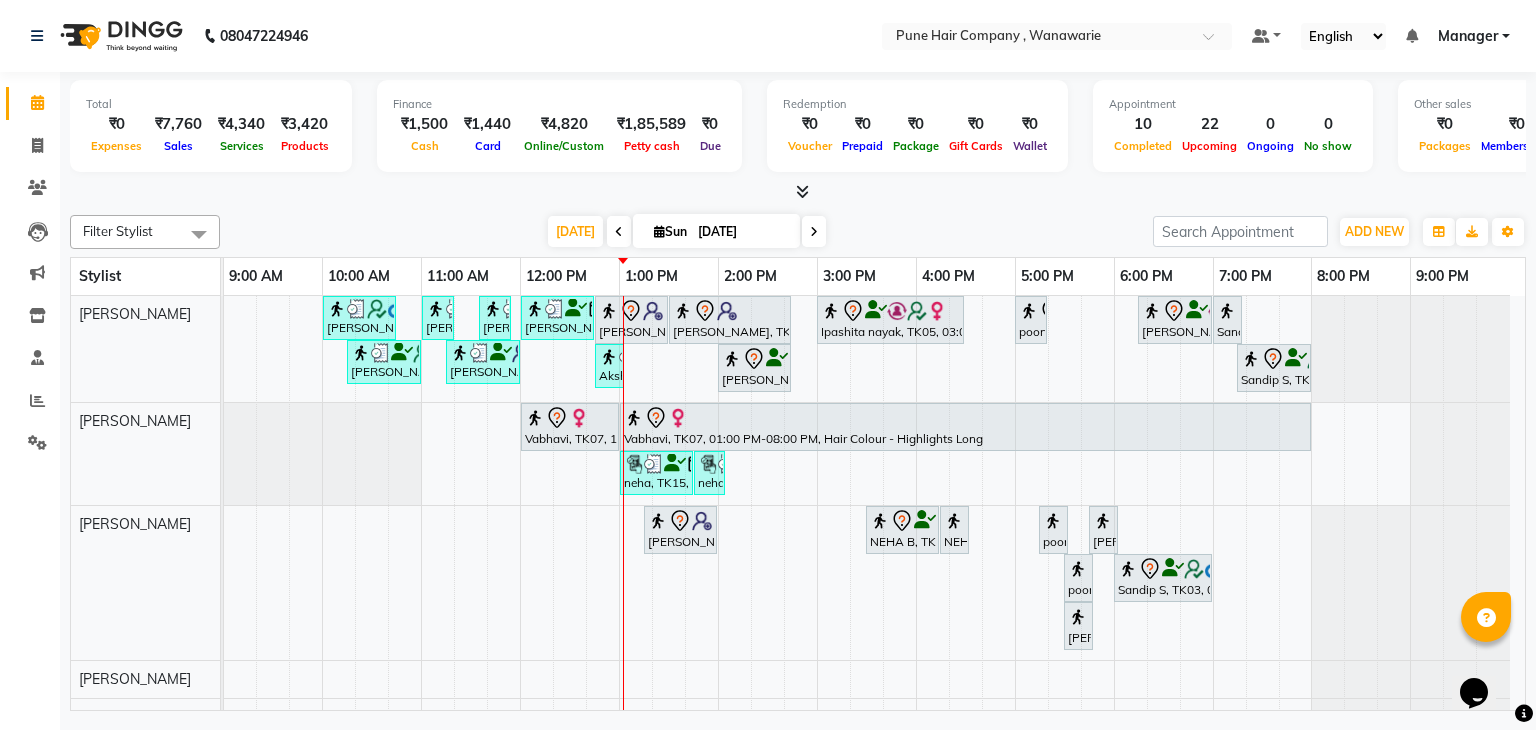 click on "Total  ₹0  Expenses ₹7,760  Sales ₹4,340  Services ₹3,420  Products Finance  ₹1,500  Cash ₹1,440  Card ₹4,820  Online/Custom ₹1,85,589 Petty cash ₹0 Due  Redemption  ₹0 Voucher ₹0 Prepaid ₹0 Package ₹0  Gift Cards ₹0  Wallet  Appointment  10 Completed 22 Upcoming 0 Ongoing 0 No show  Other sales  ₹0  Packages ₹0  Memberships ₹0  Vouchers ₹0  Prepaids ₹0  Gift Cards" at bounding box center (798, 129) 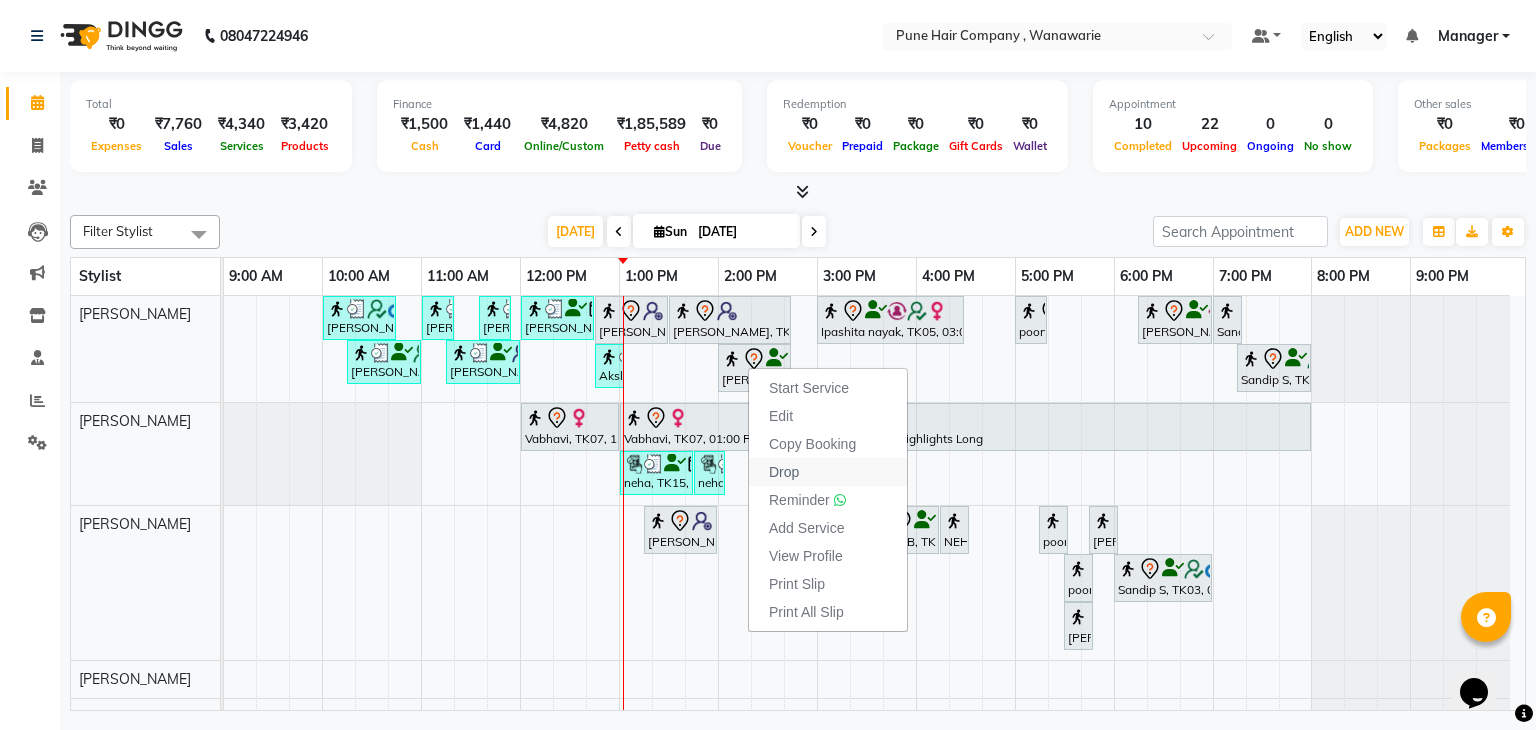click on "Drop" at bounding box center (828, 472) 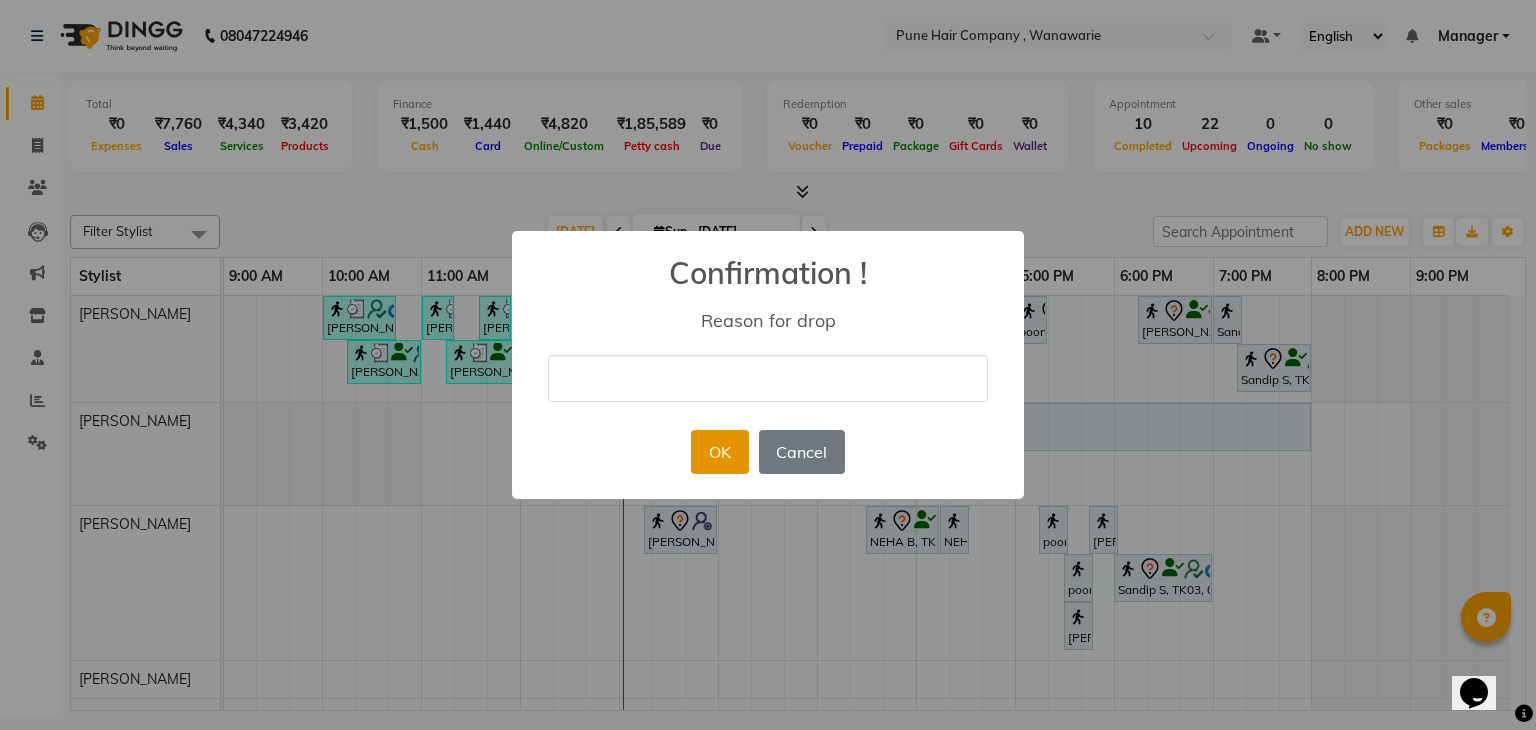 drag, startPoint x: 769, startPoint y: 361, endPoint x: 719, endPoint y: 441, distance: 94.33981 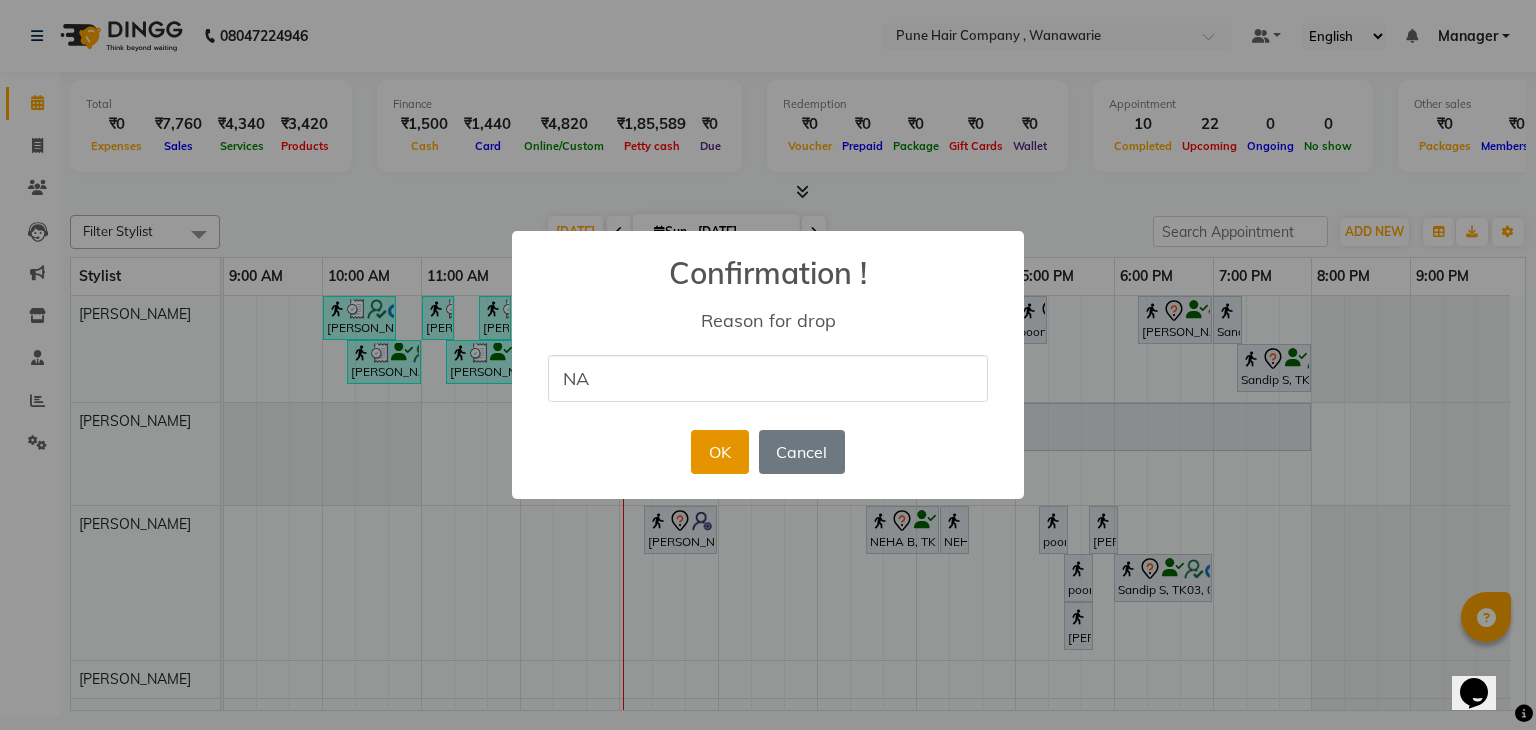 click on "OK" at bounding box center [719, 452] 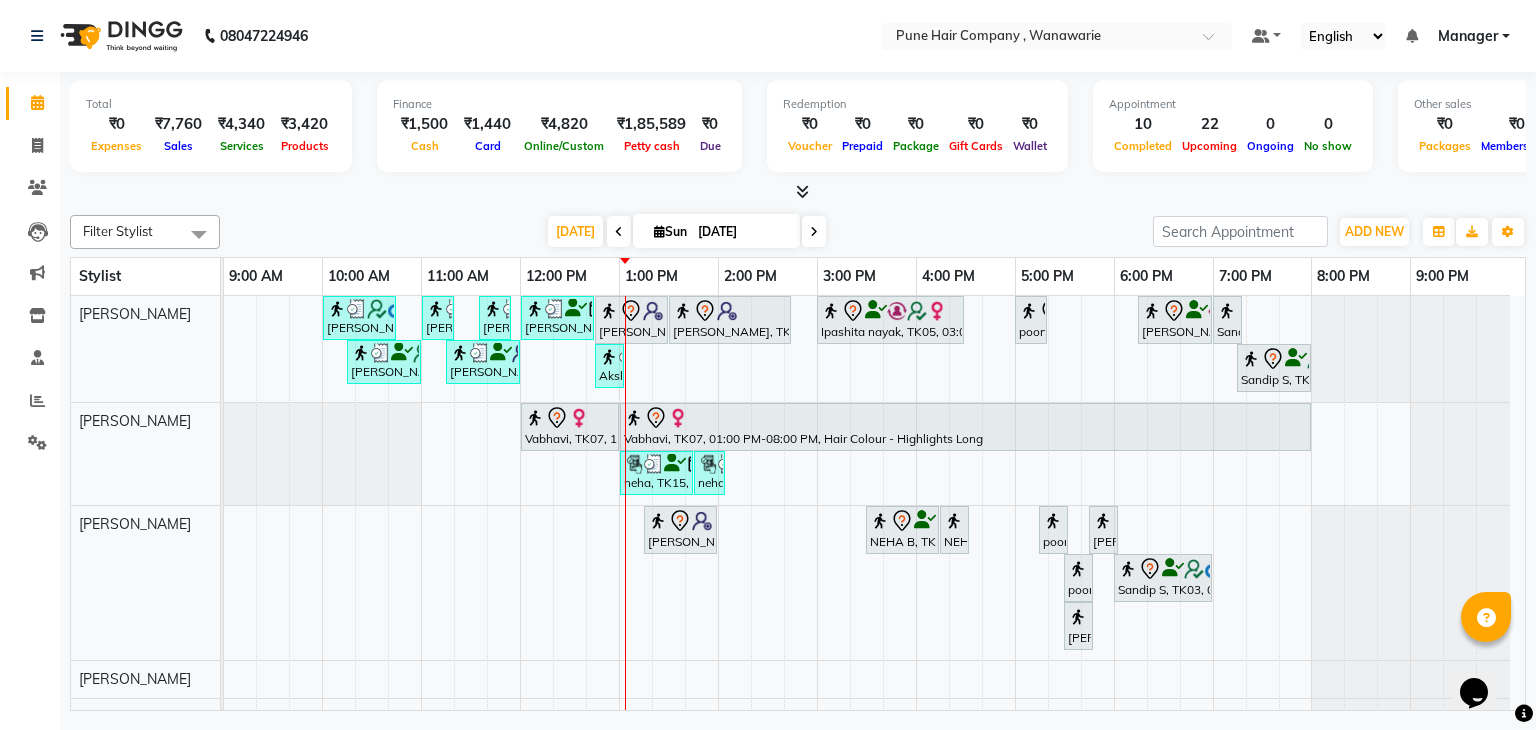 scroll, scrollTop: 120, scrollLeft: 0, axis: vertical 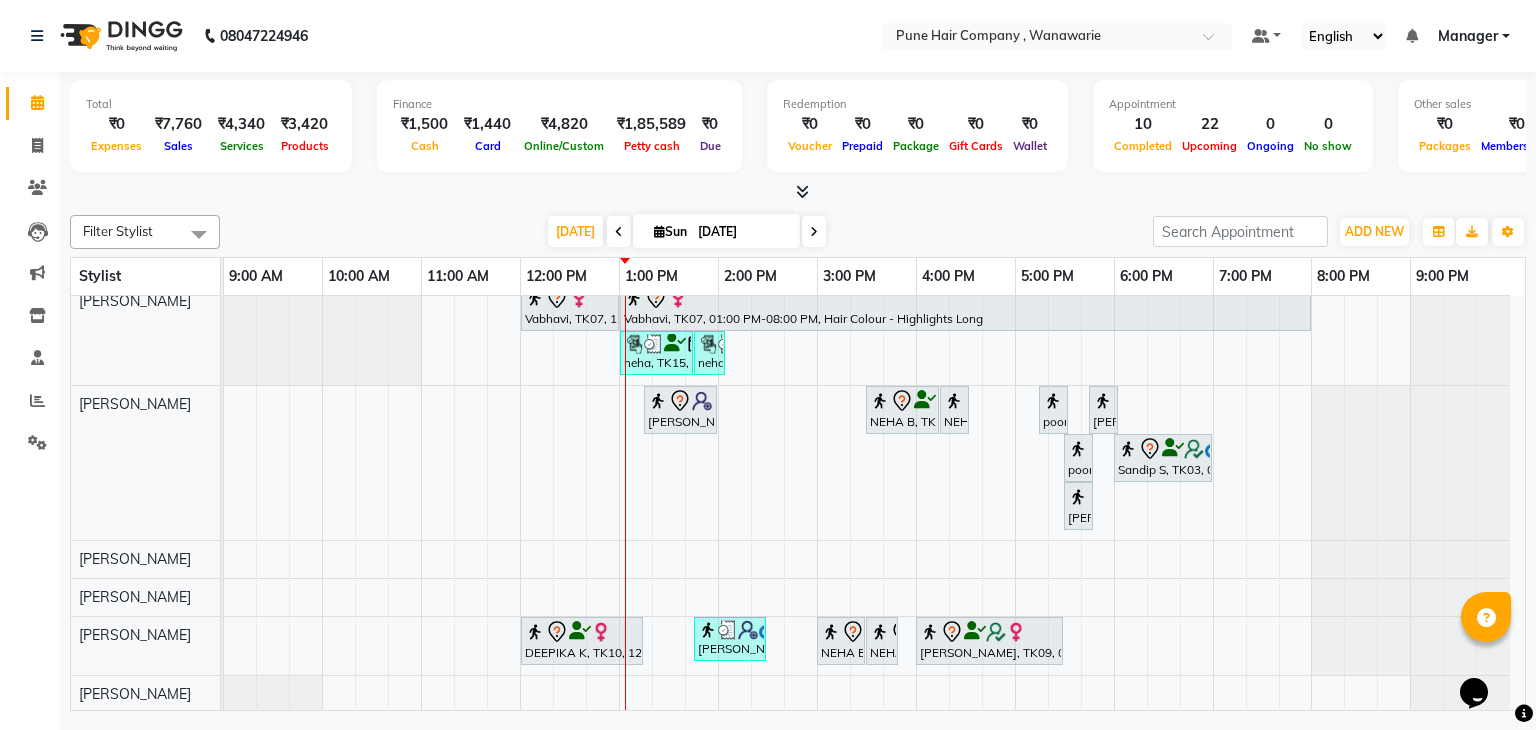 click at bounding box center [798, 192] 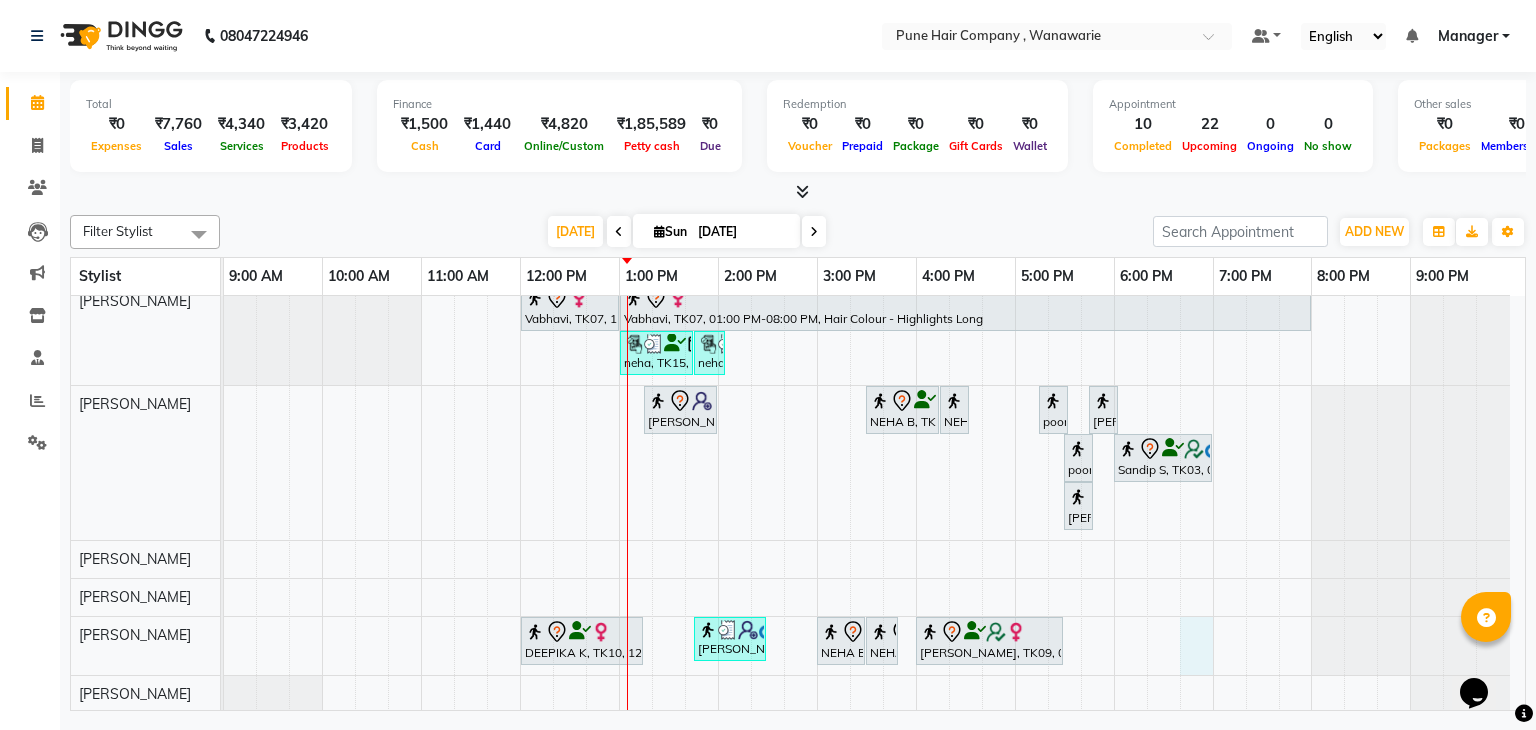 click at bounding box center [1229, 444] 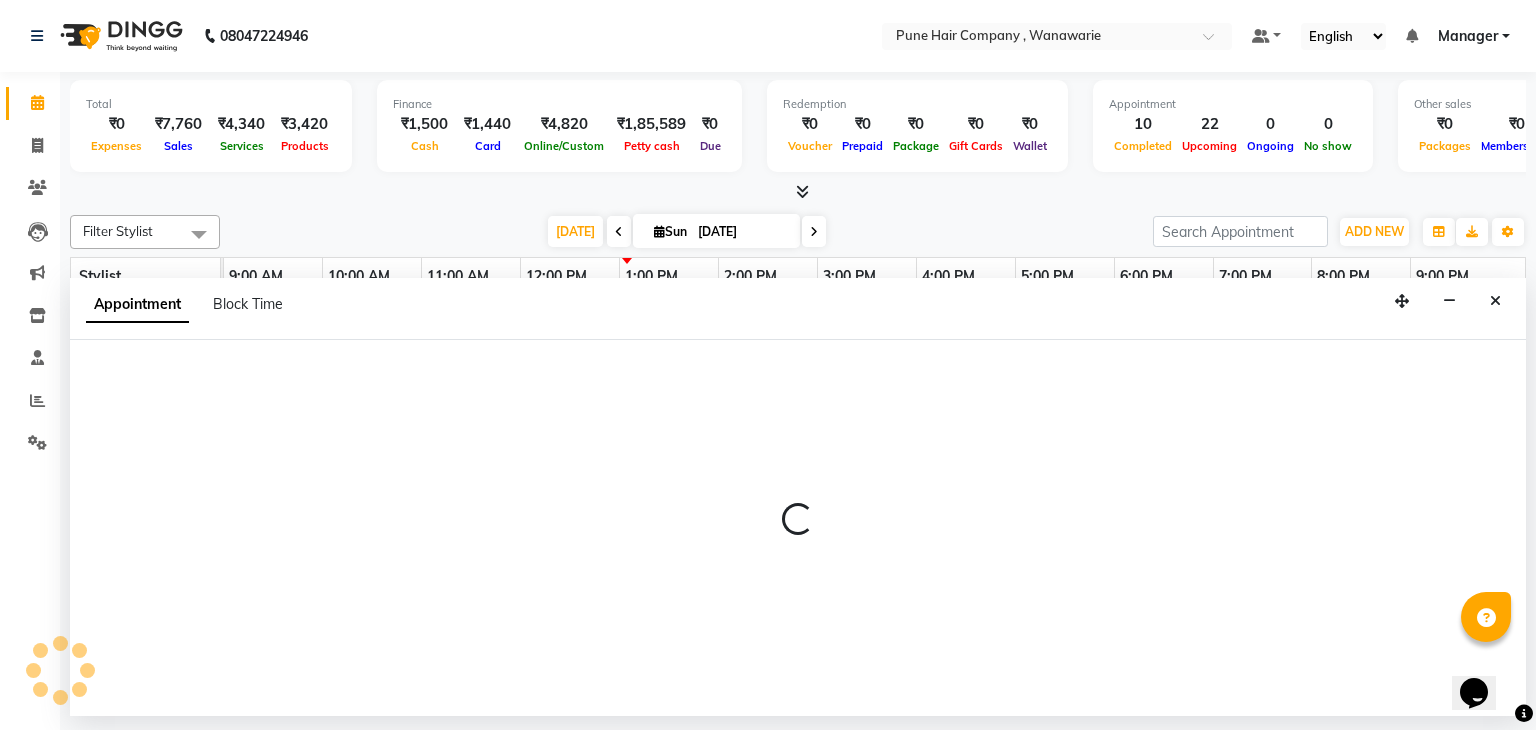 select on "74603" 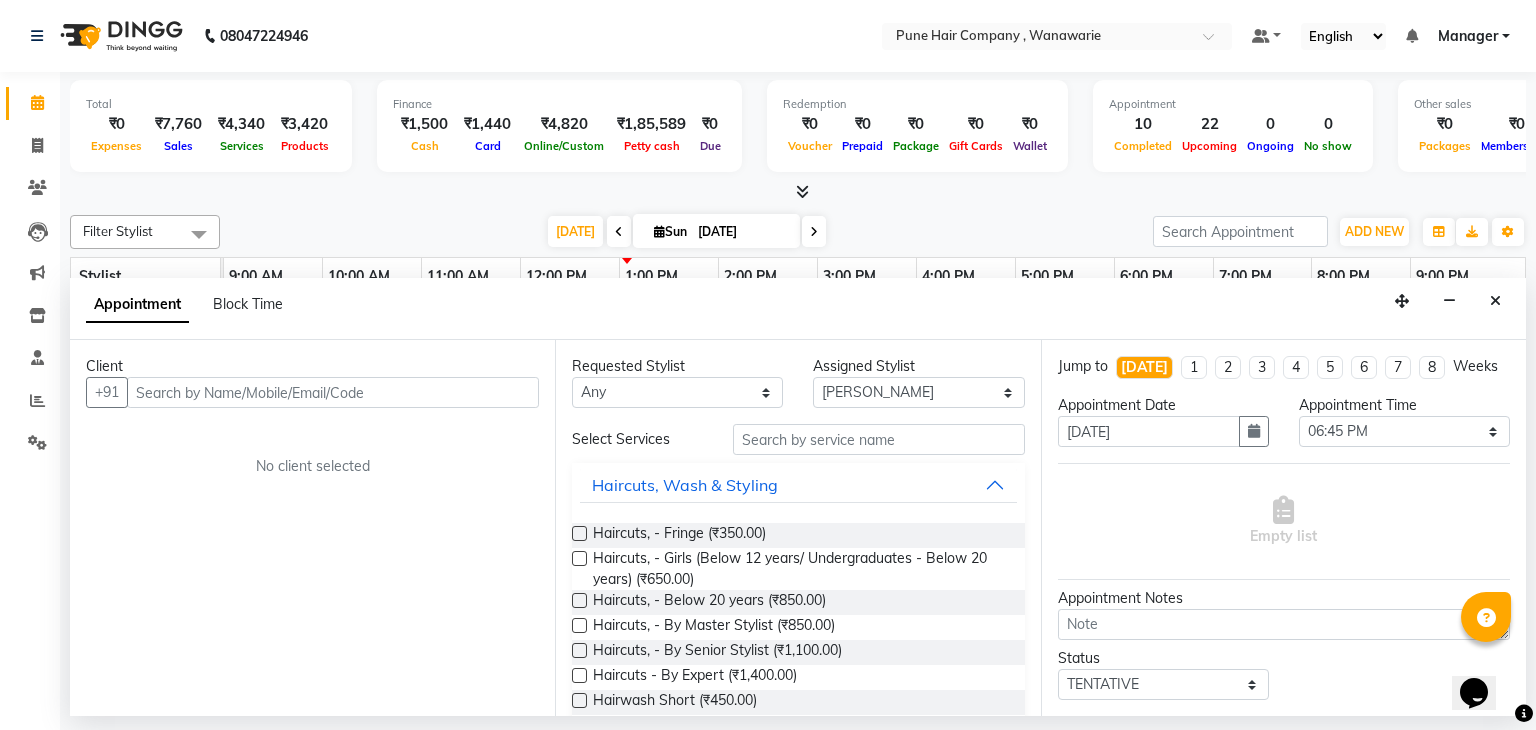 click at bounding box center [333, 392] 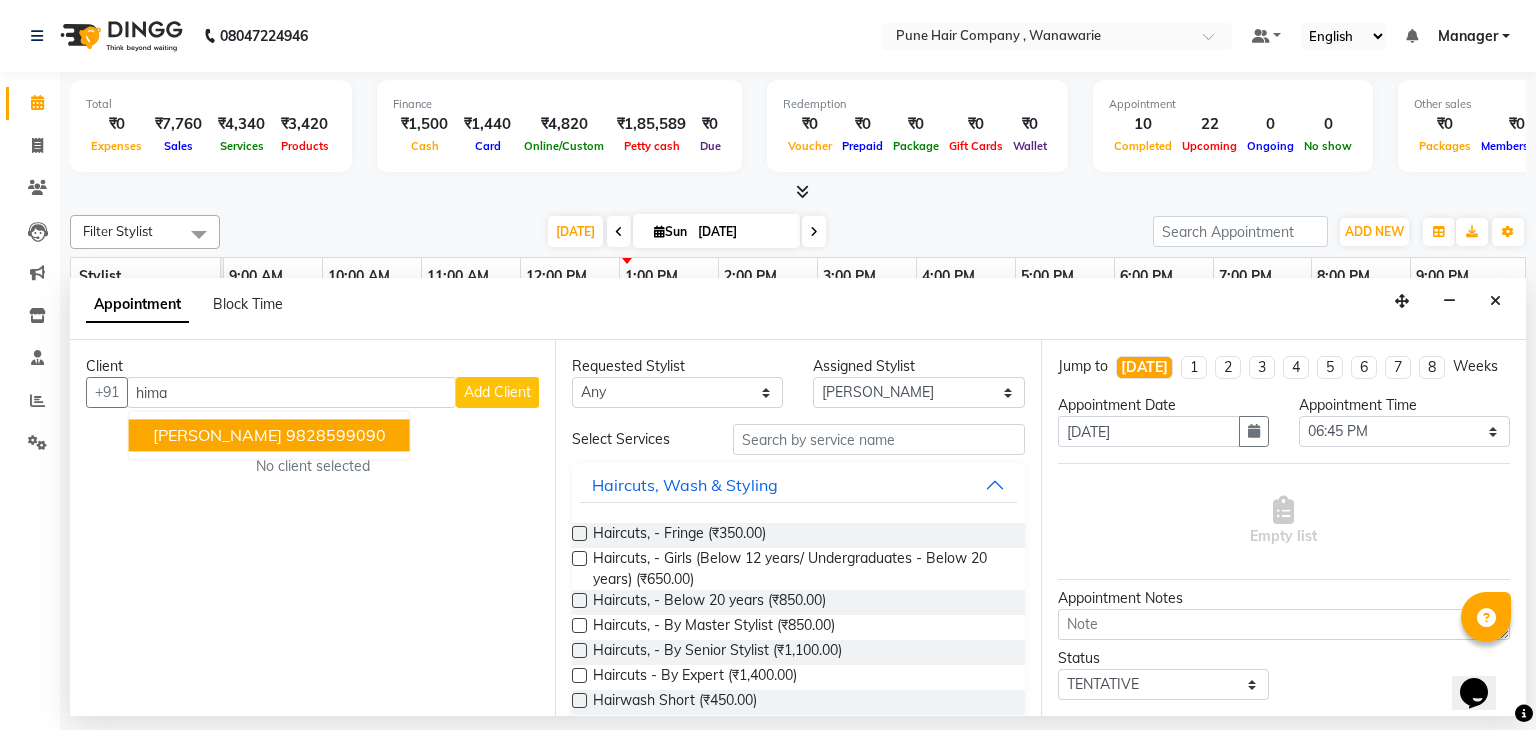 click on "9828599090" at bounding box center [336, 436] 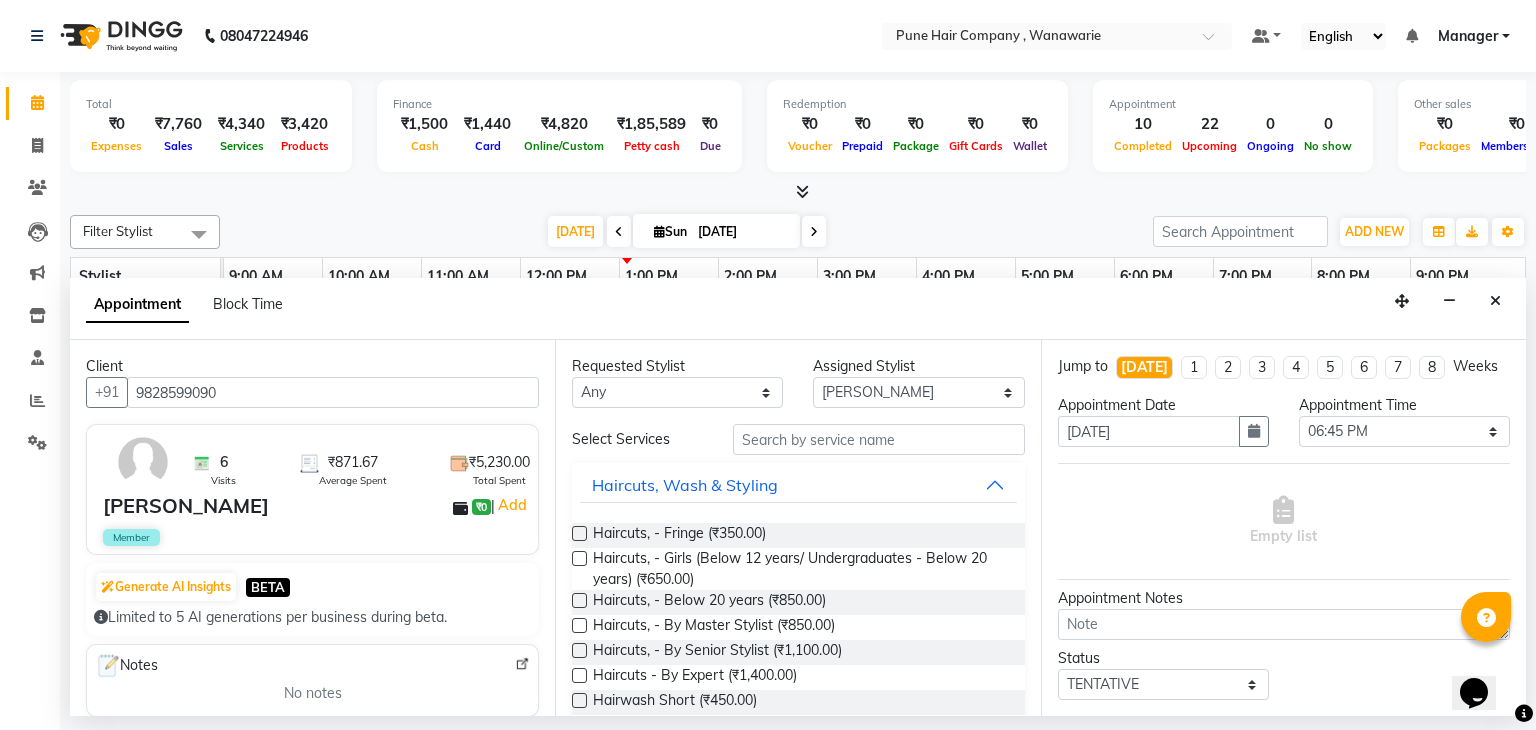 type on "9828599090" 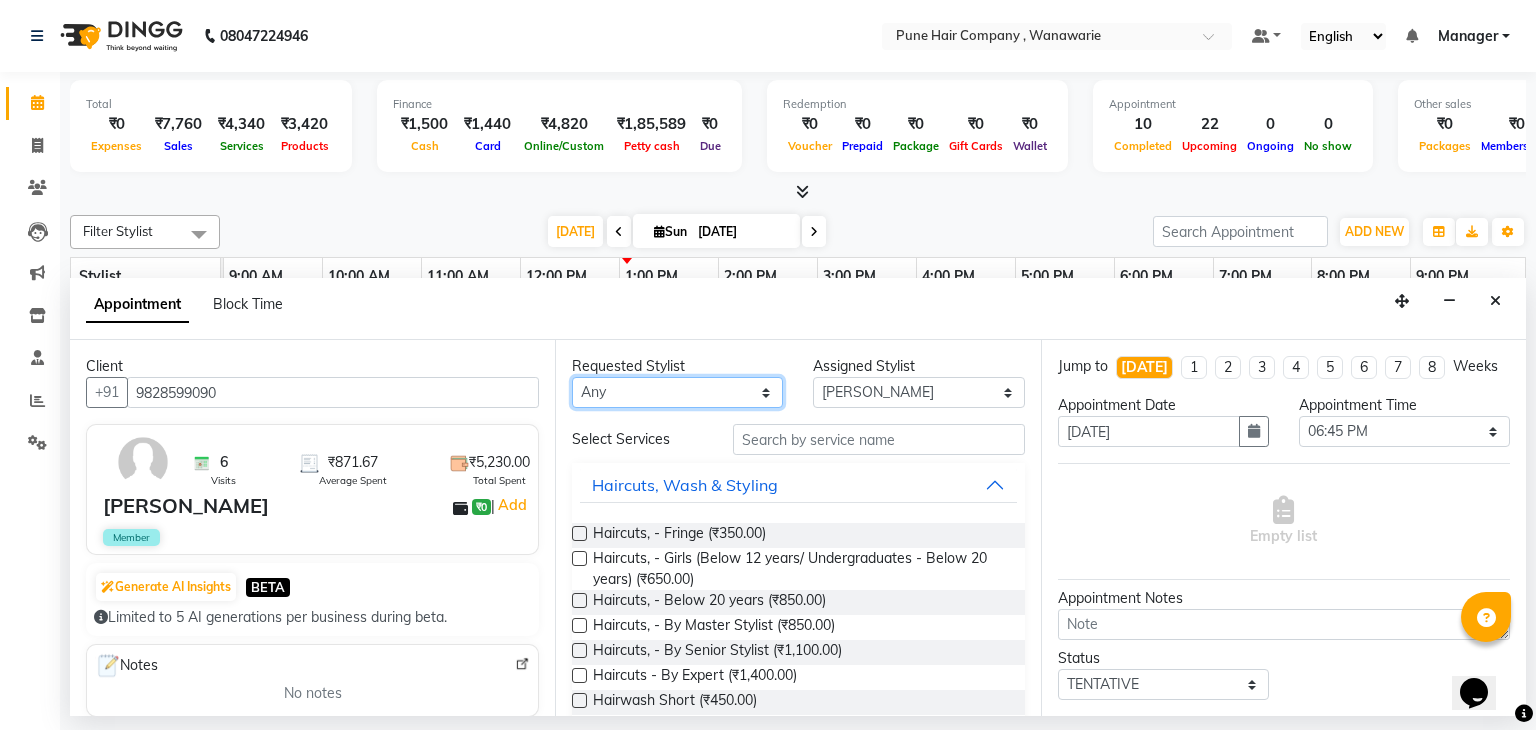 click on "Any [PERSON_NAME] [PERSON_NAME]  [PERSON_NAME] [PERSON_NAME] [PERSON_NAME] [PERSON_NAME] [PERSON_NAME]" at bounding box center [677, 392] 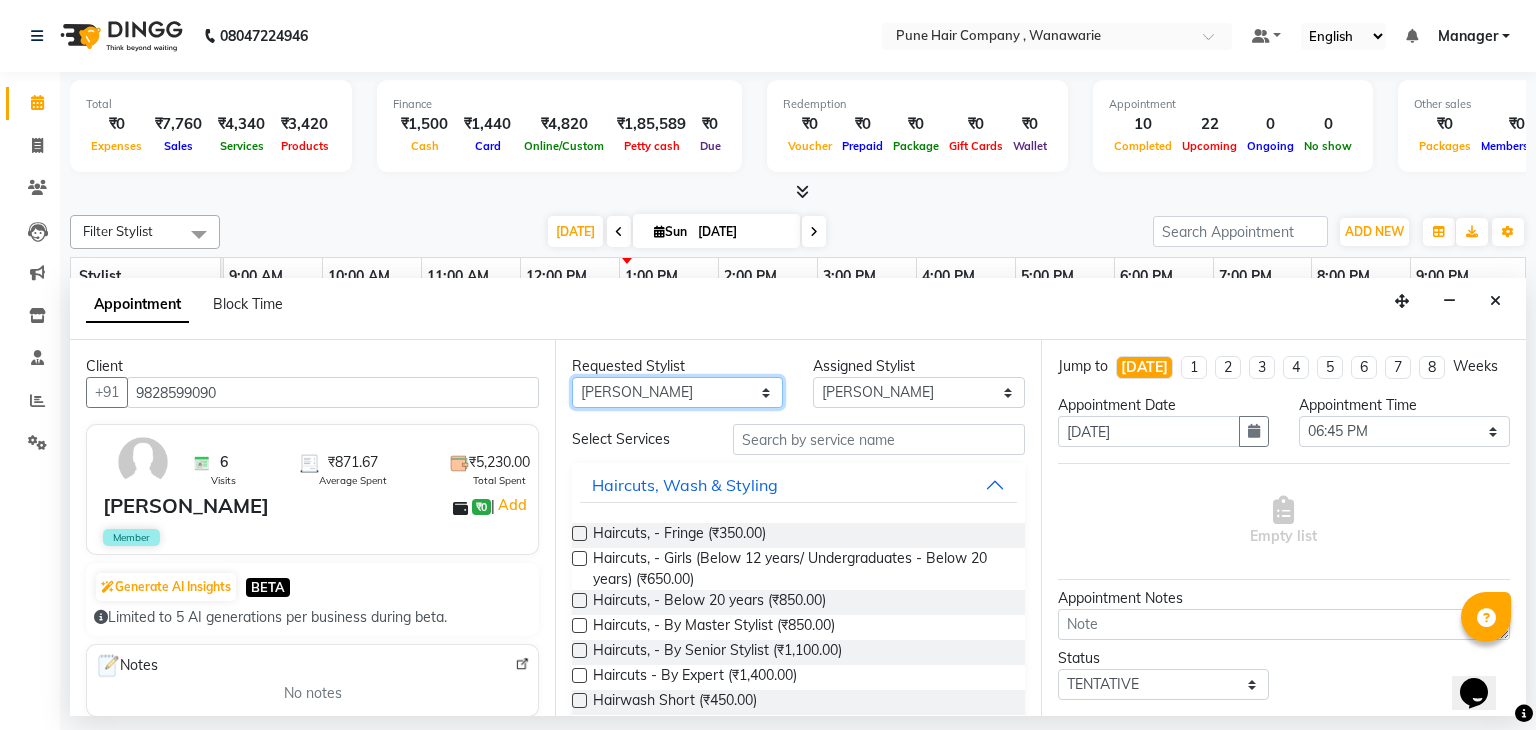 click on "Any [PERSON_NAME] [PERSON_NAME]  [PERSON_NAME] [PERSON_NAME] [PERSON_NAME] [PERSON_NAME] [PERSON_NAME]" at bounding box center [677, 392] 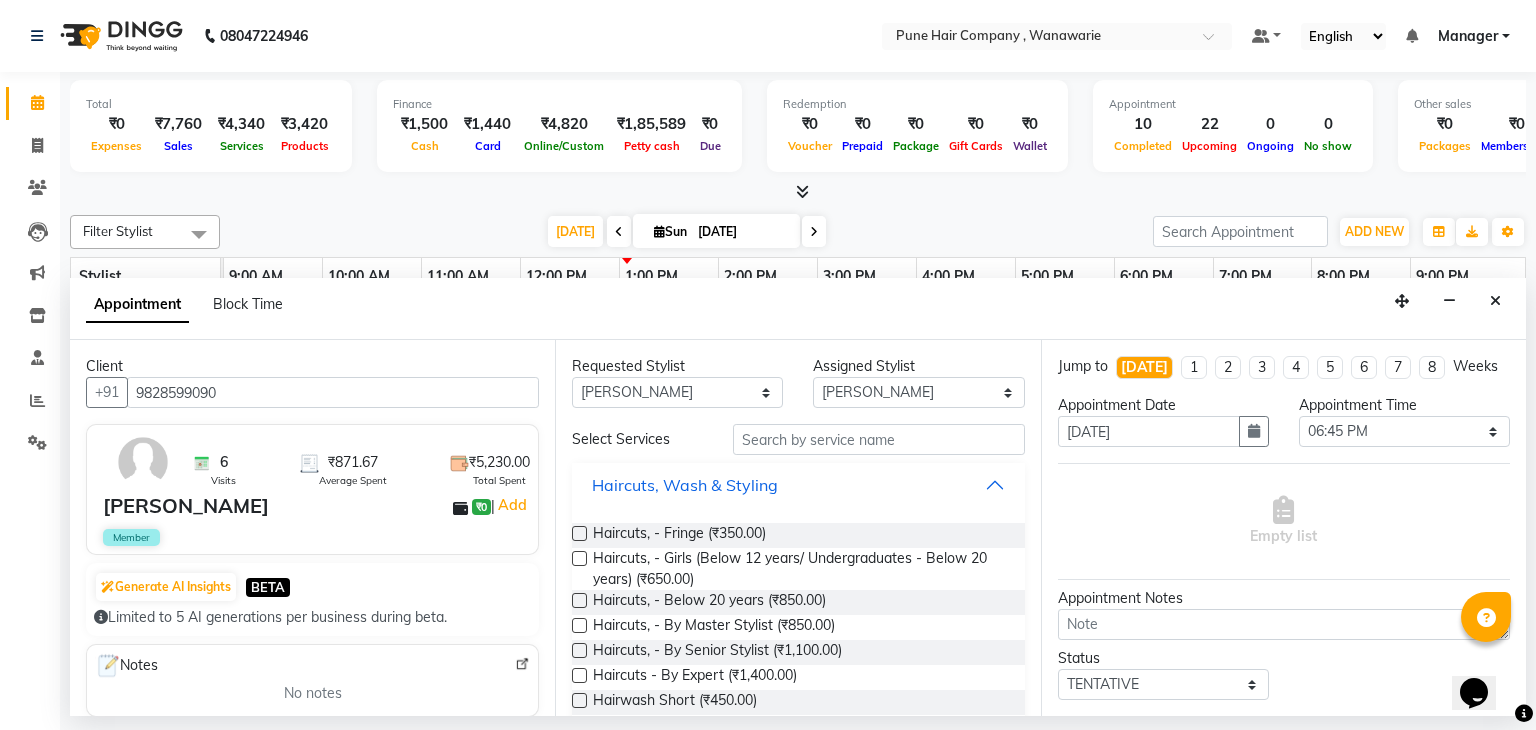 click on "Haircuts, Wash & Styling" at bounding box center (798, 485) 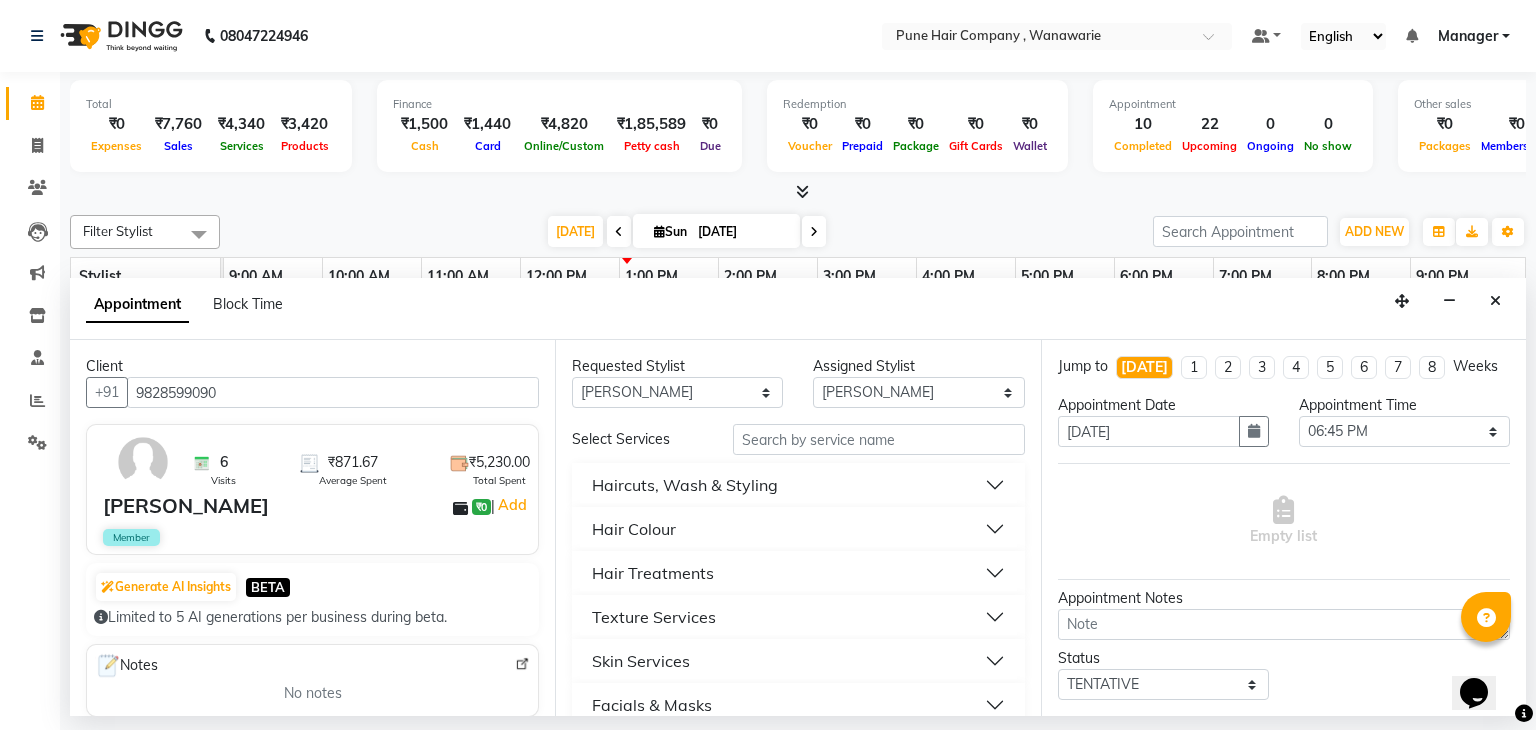 click on "Hair Colour" at bounding box center [798, 529] 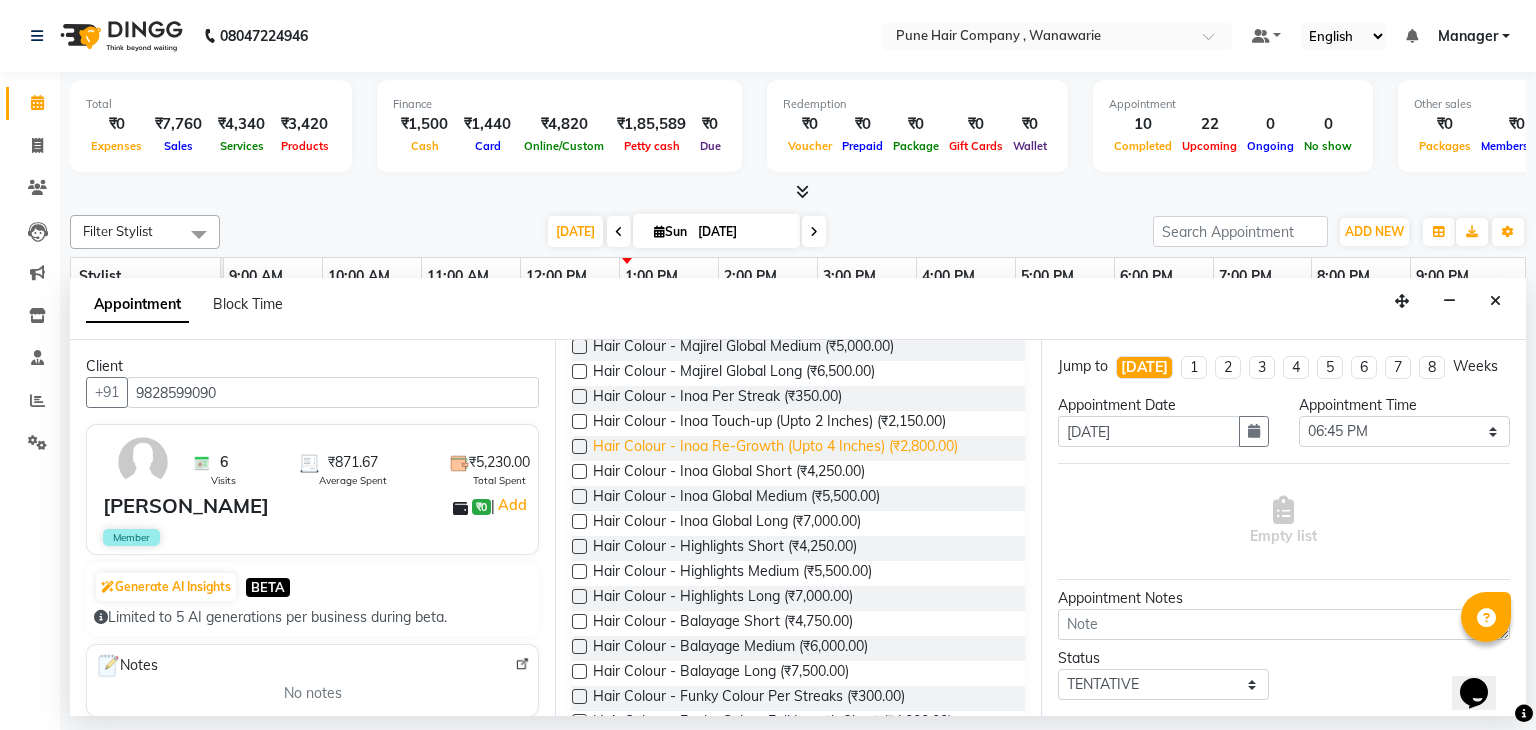 scroll, scrollTop: 0, scrollLeft: 0, axis: both 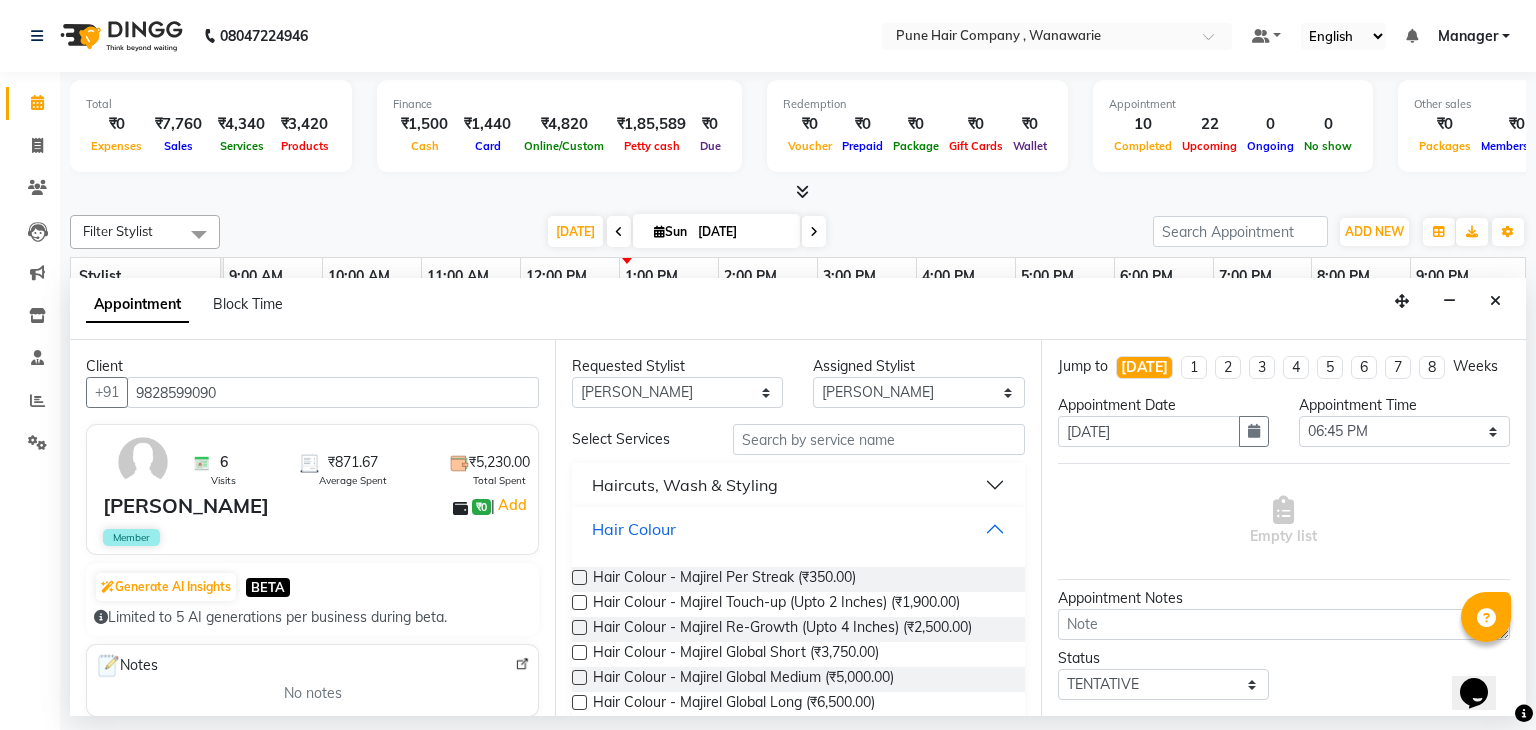 click on "Hair Colour" at bounding box center (798, 529) 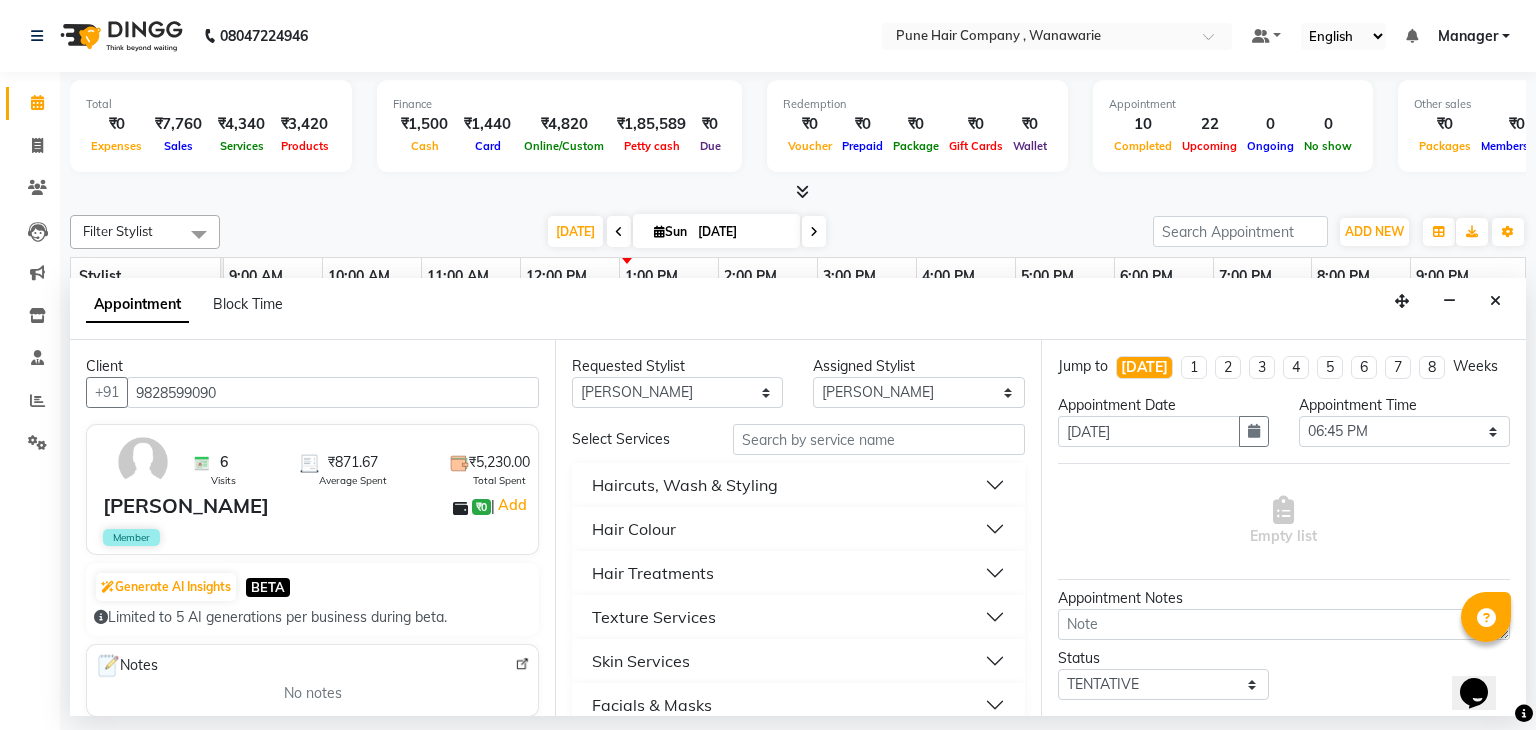 scroll, scrollTop: 247, scrollLeft: 0, axis: vertical 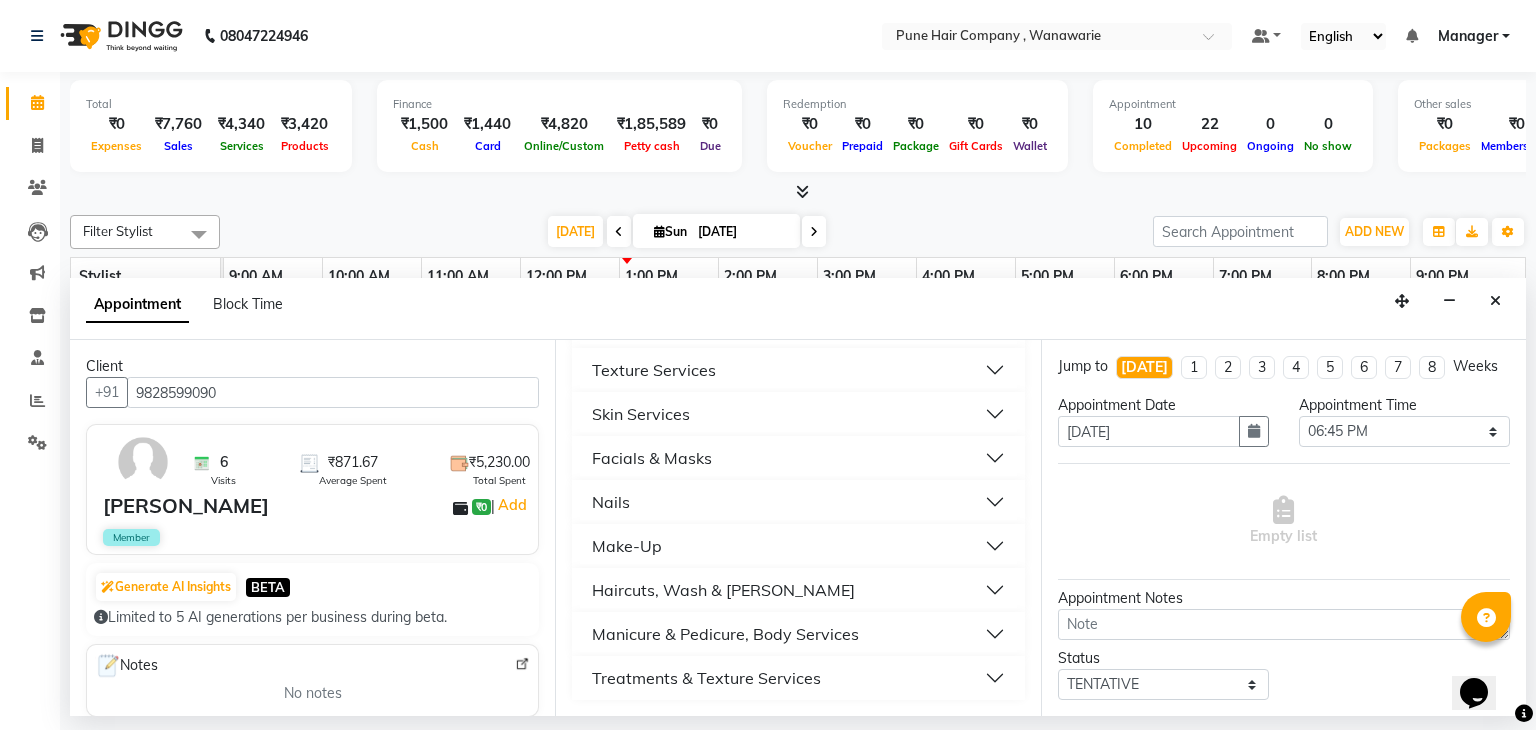 click on "Haircuts, Wash & [PERSON_NAME]" at bounding box center [798, 590] 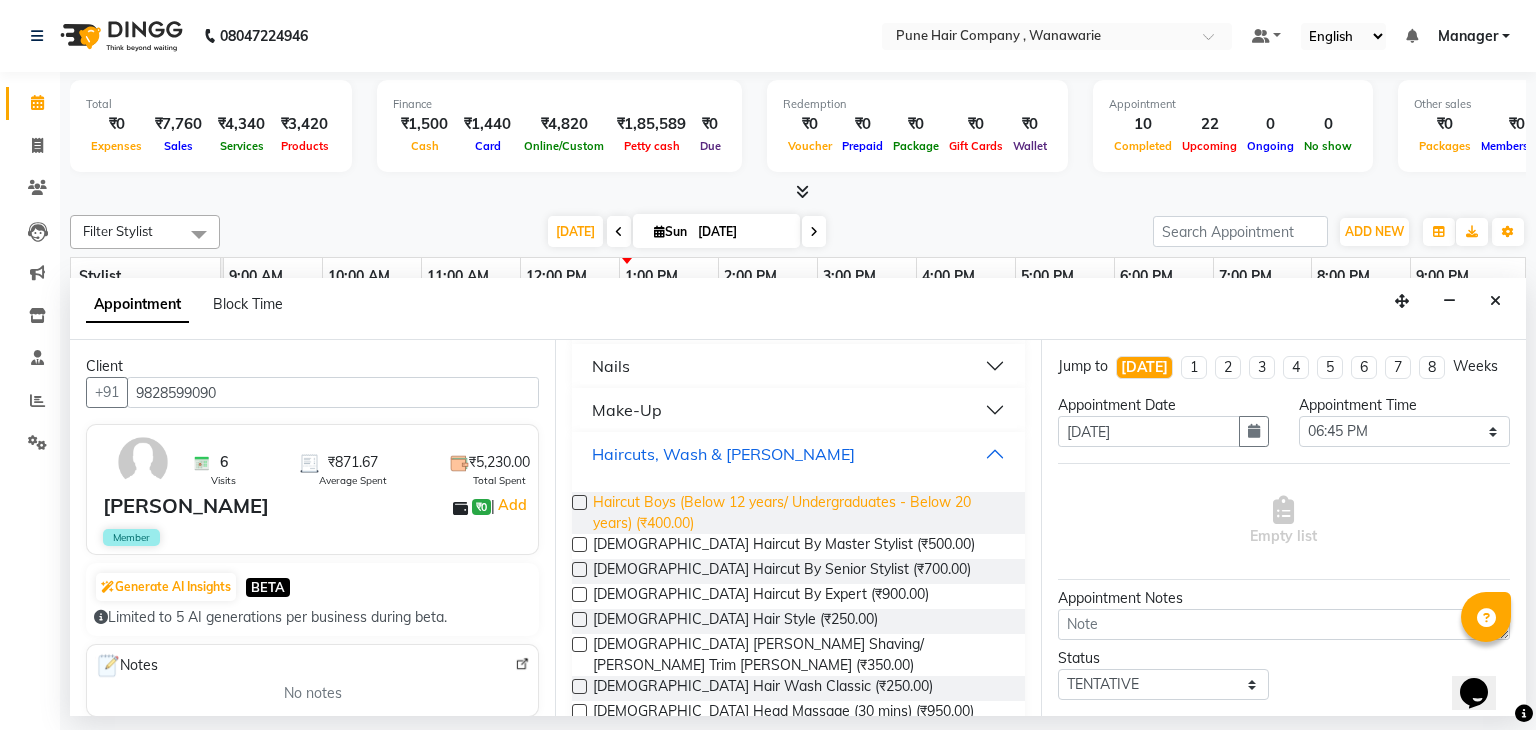 scroll, scrollTop: 391, scrollLeft: 0, axis: vertical 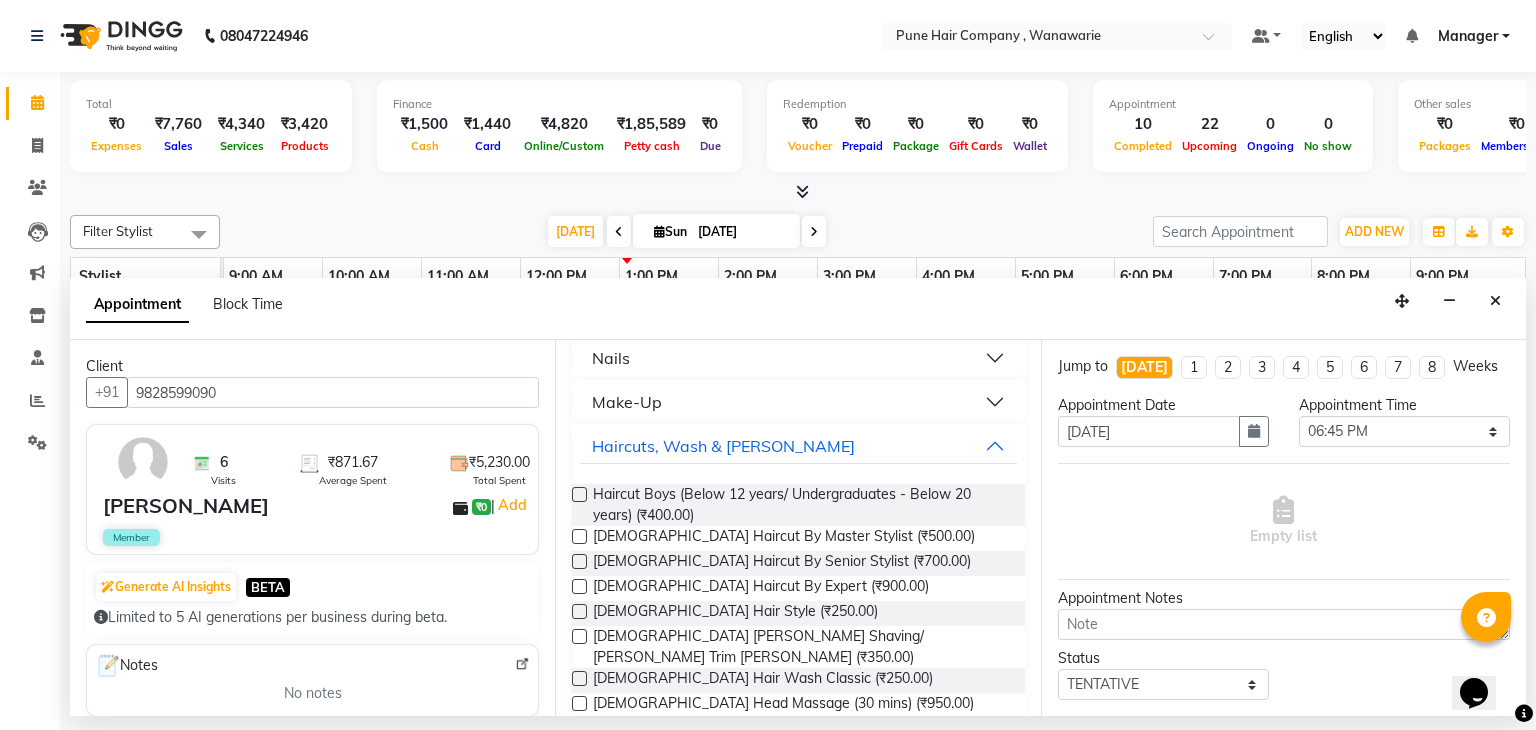 click at bounding box center [579, 561] 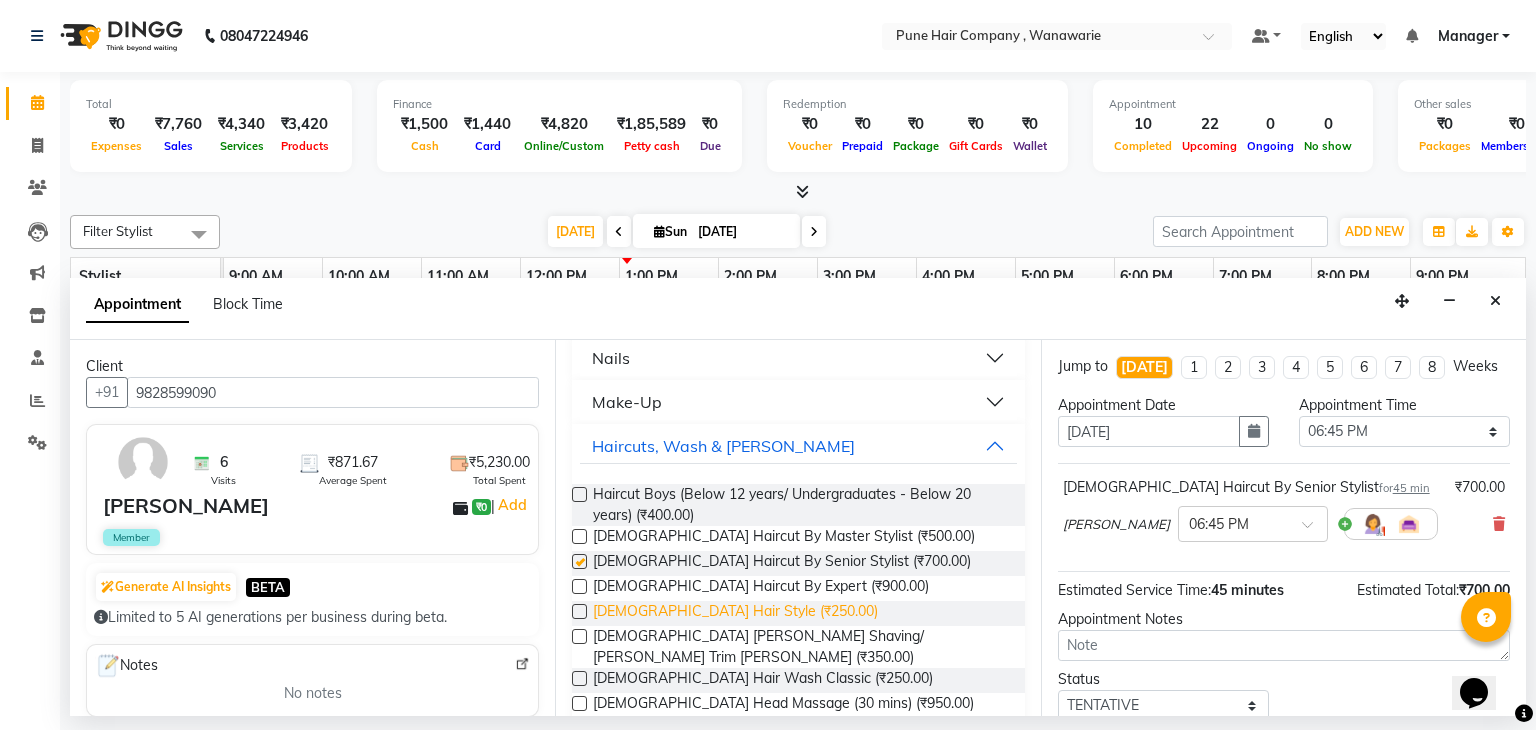 checkbox on "false" 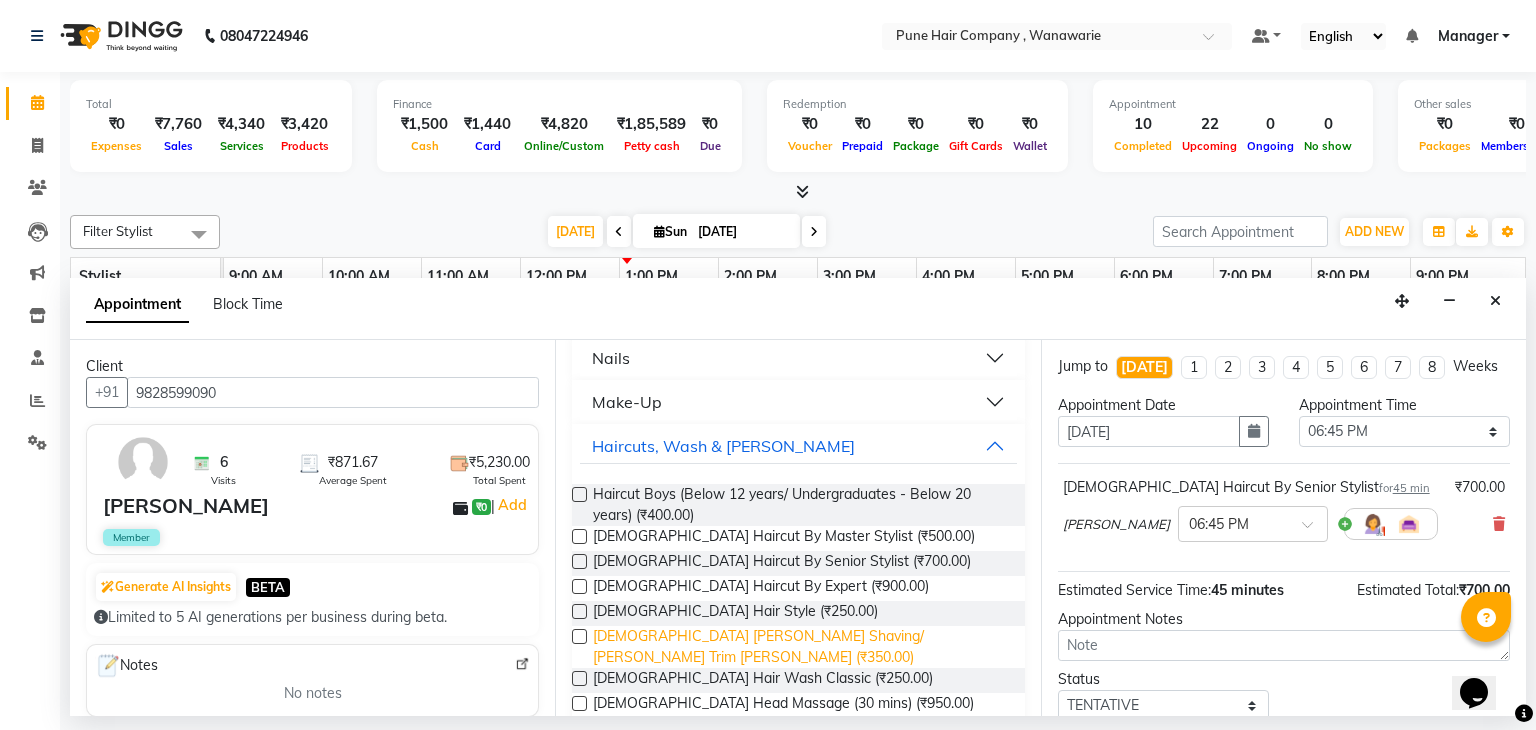 click on "[DEMOGRAPHIC_DATA] [PERSON_NAME] Shaving/ [PERSON_NAME] Trim [PERSON_NAME] (₹350.00)" at bounding box center [800, 647] 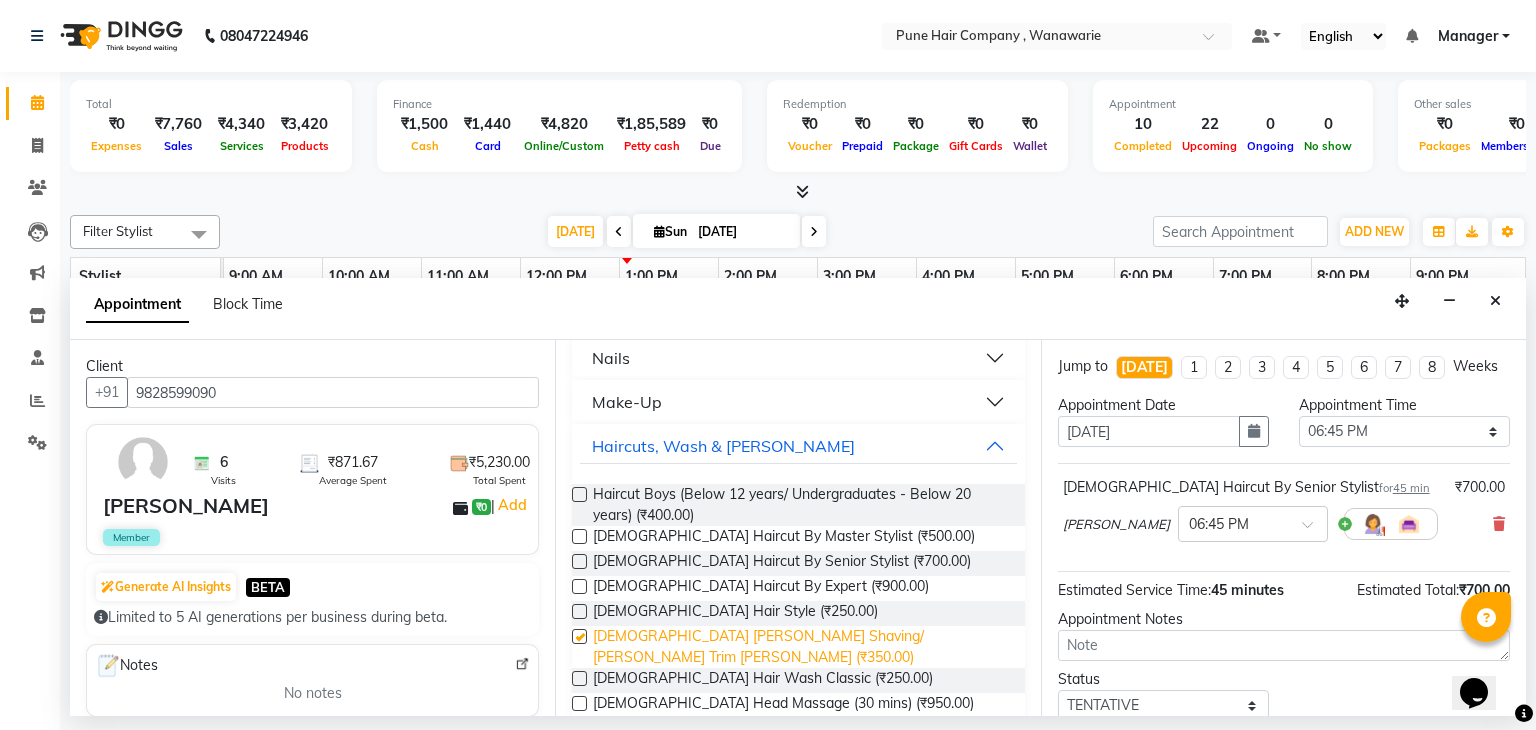 checkbox on "false" 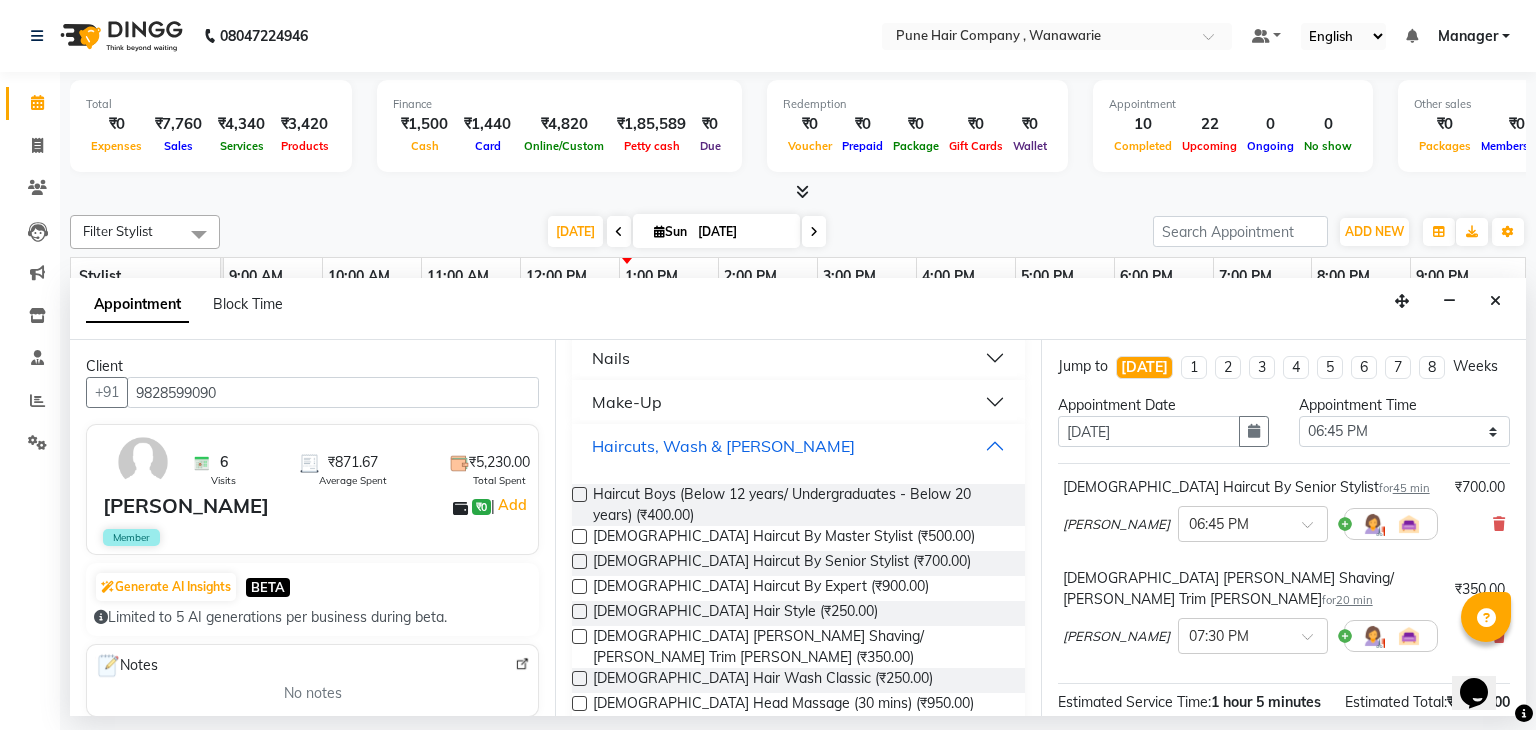 click on "Haircuts, Wash & [PERSON_NAME]" at bounding box center [798, 446] 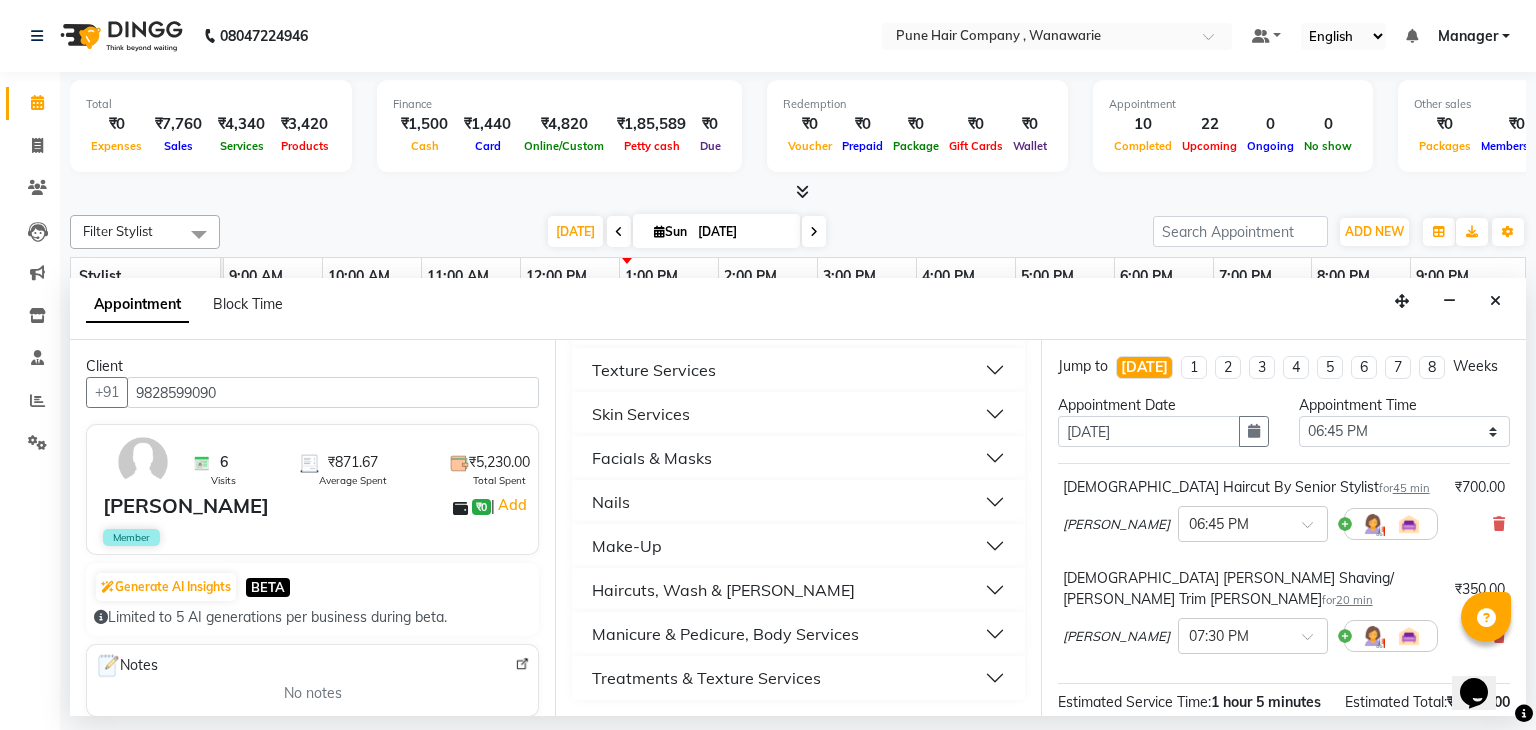 scroll, scrollTop: 149, scrollLeft: 0, axis: vertical 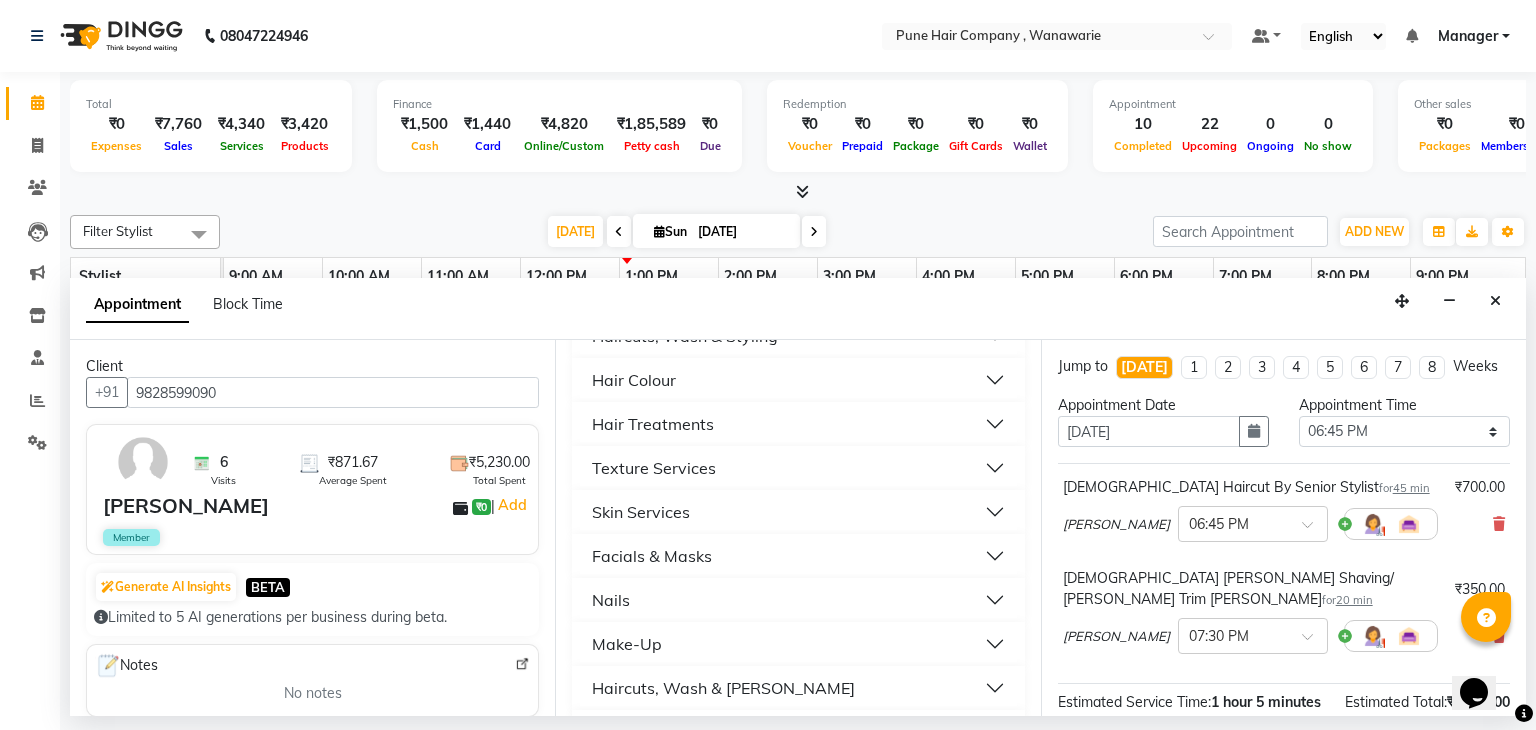 click on "Hair Colour" at bounding box center [798, 380] 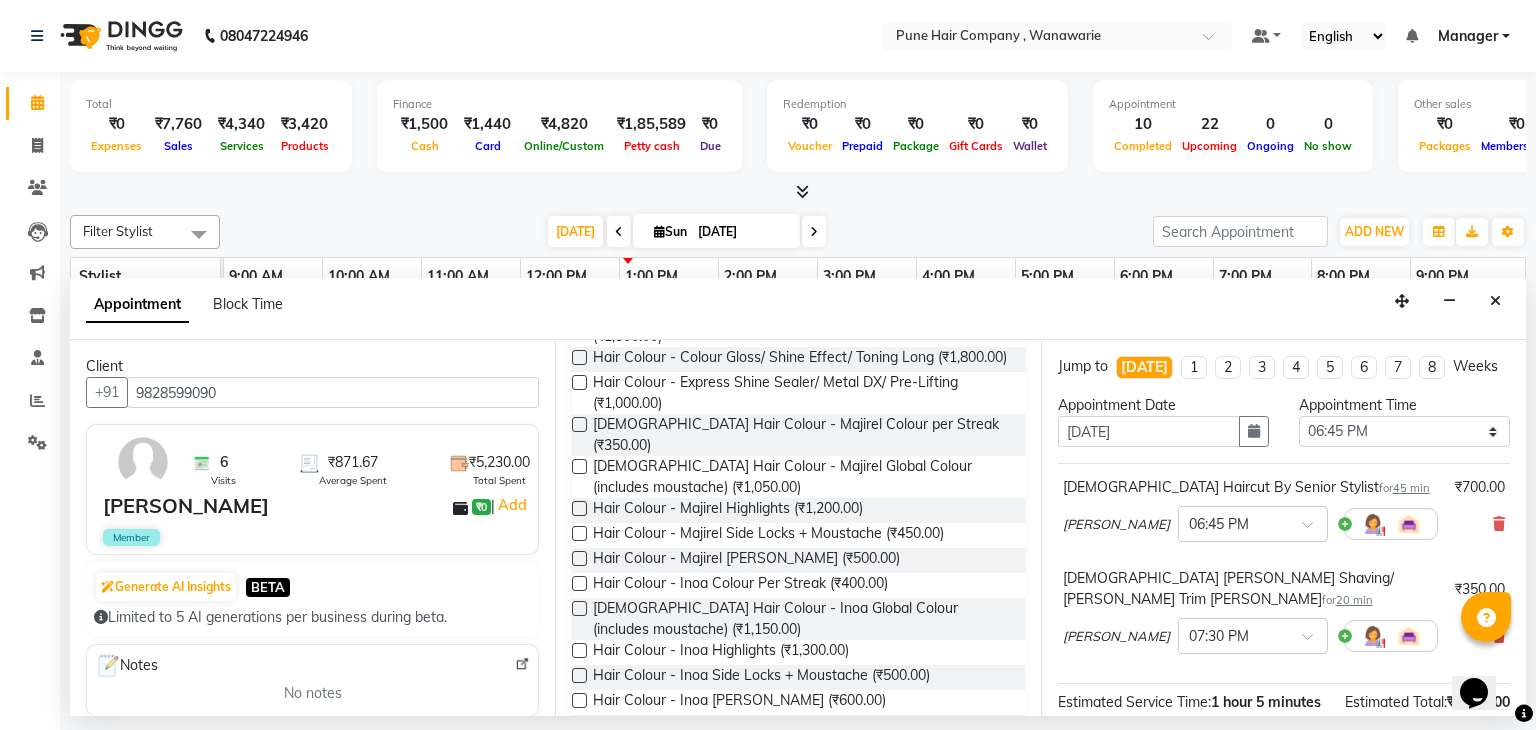 scroll, scrollTop: 969, scrollLeft: 0, axis: vertical 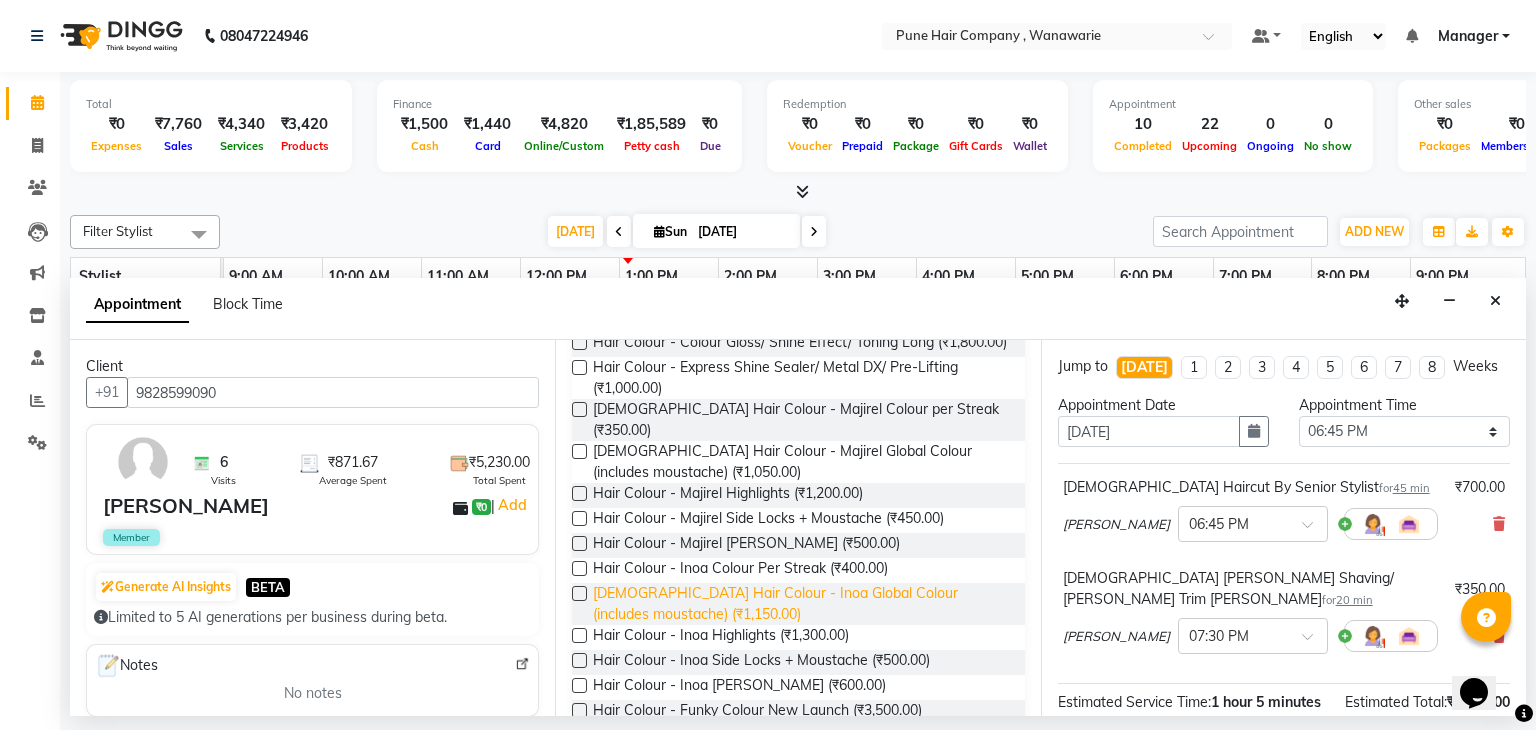 click on "[DEMOGRAPHIC_DATA] Hair Colour - Inoa Global Colour (includes moustache) (₹1,150.00)" at bounding box center (800, 604) 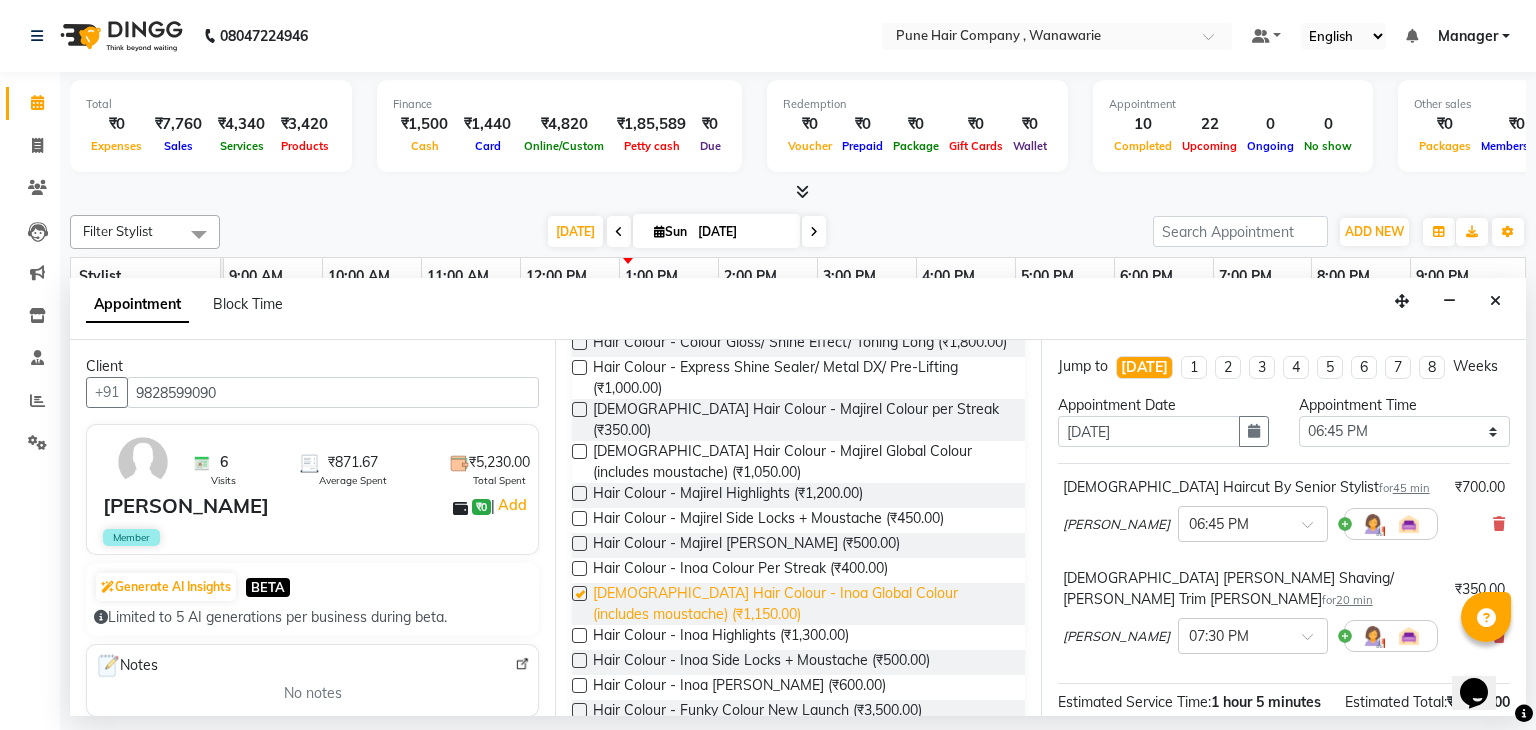 checkbox on "false" 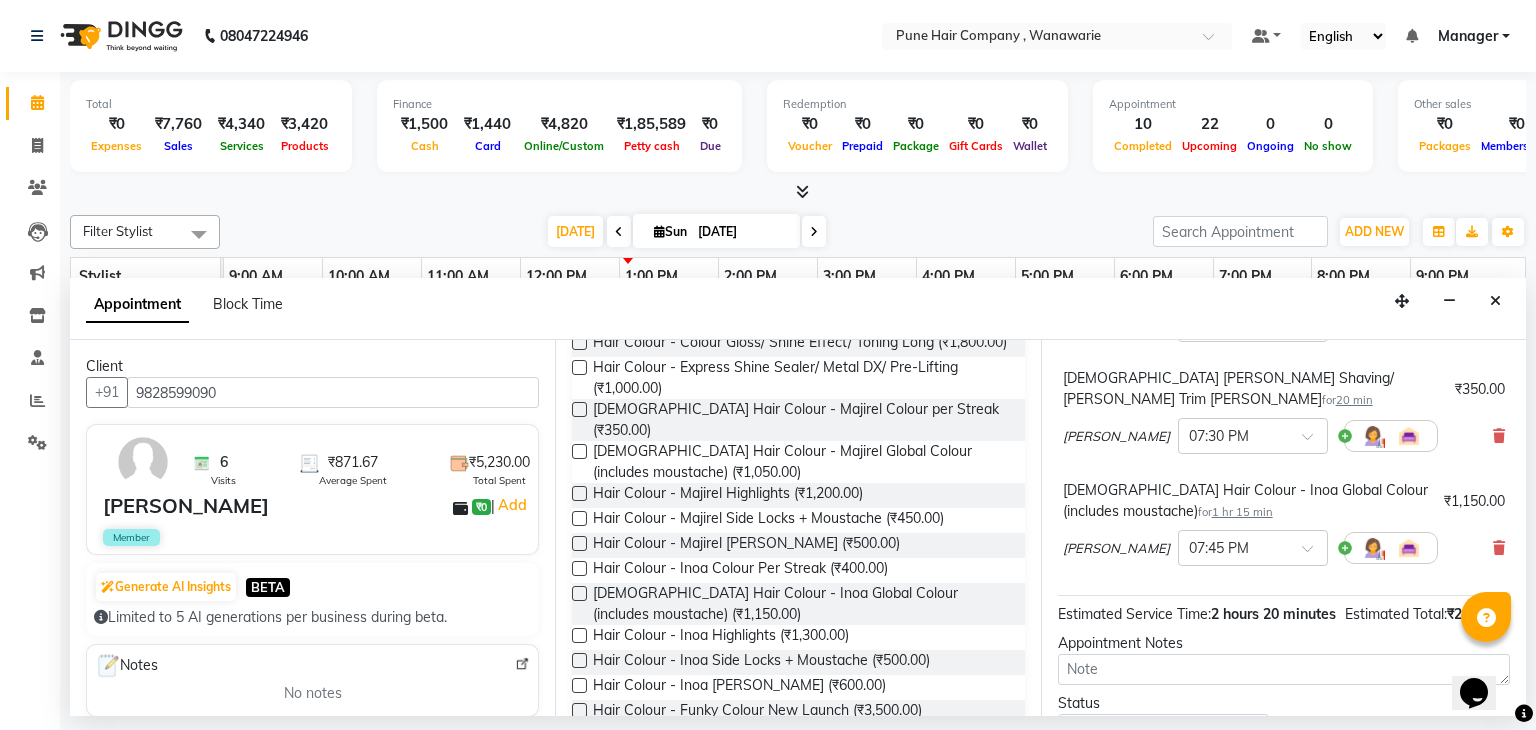 scroll, scrollTop: 354, scrollLeft: 0, axis: vertical 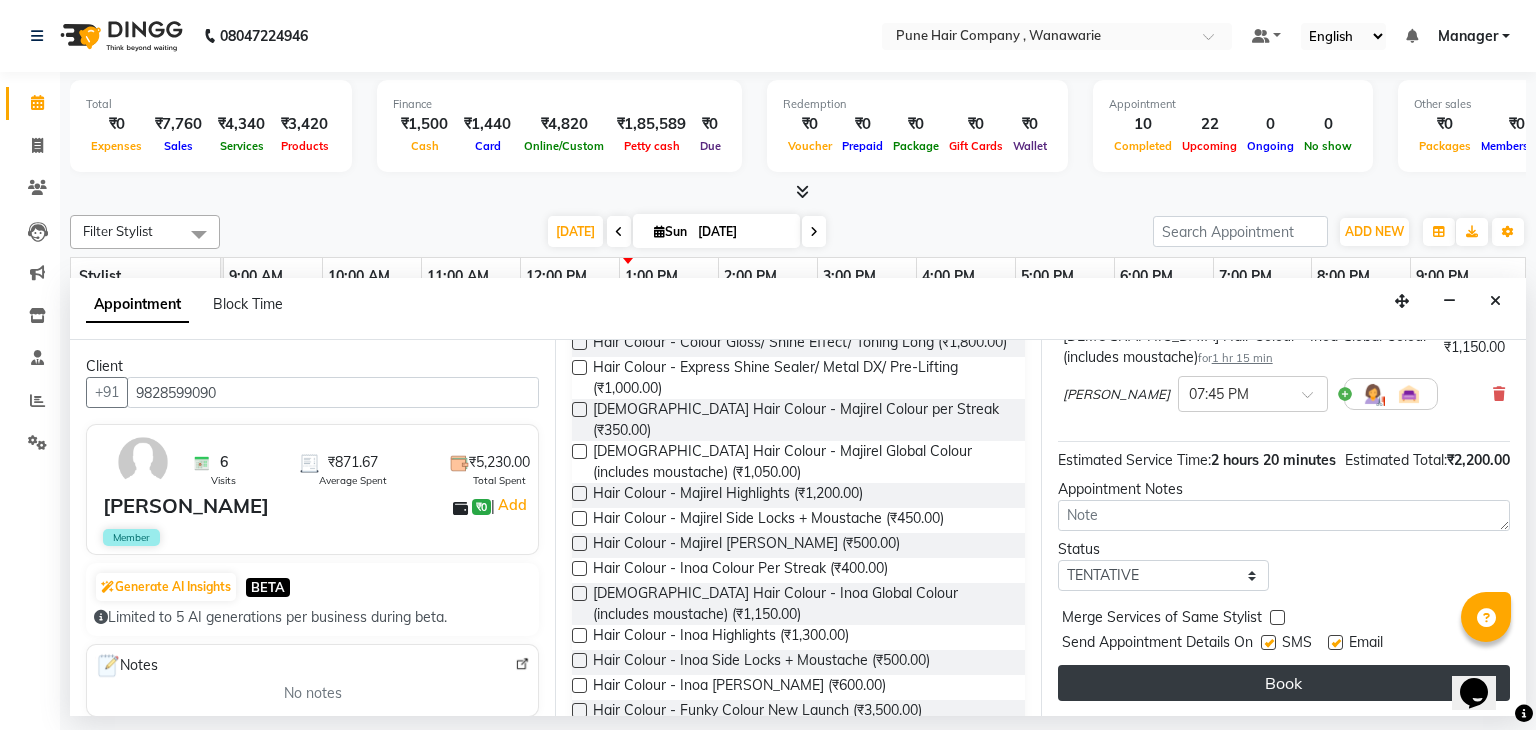 click on "Book" at bounding box center [1284, 683] 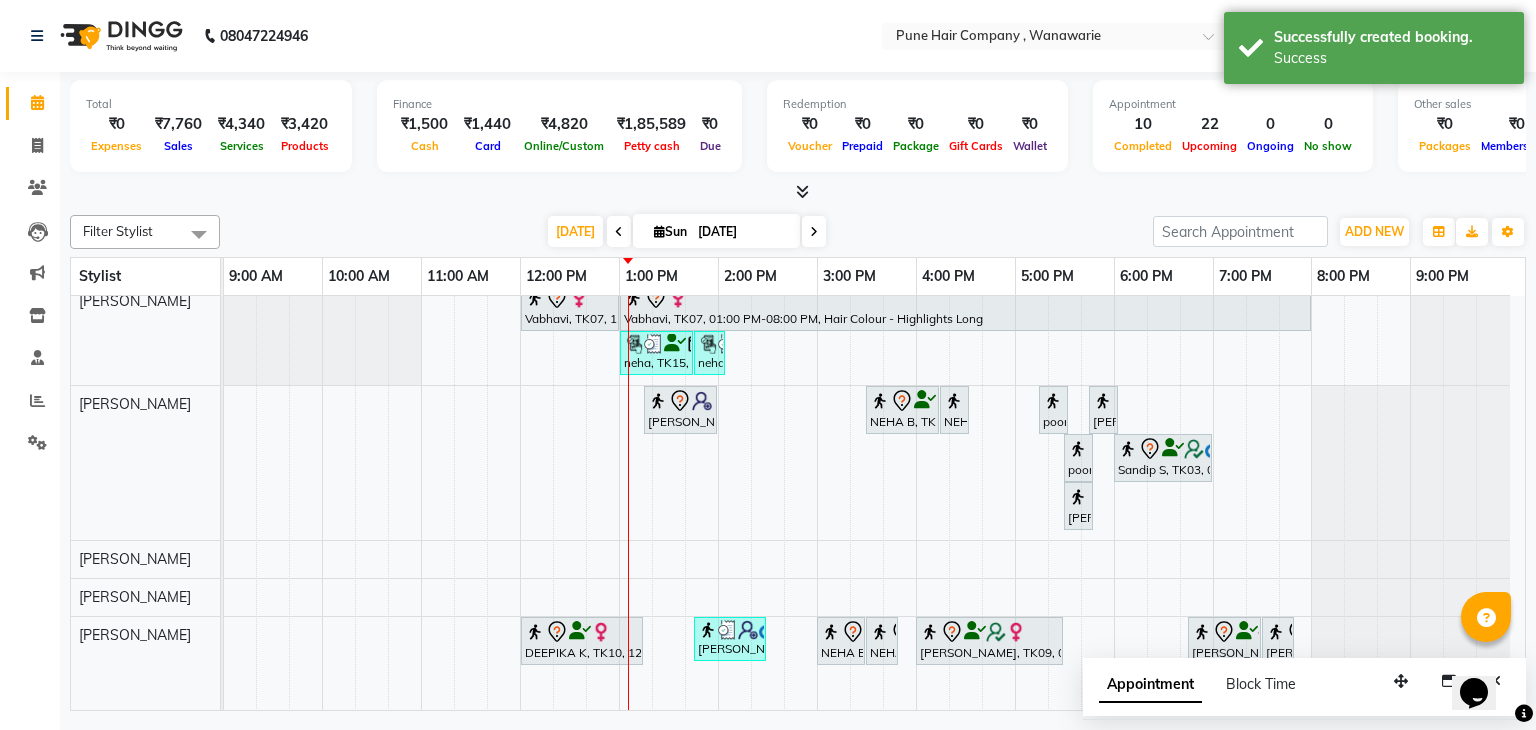 scroll, scrollTop: 168, scrollLeft: 0, axis: vertical 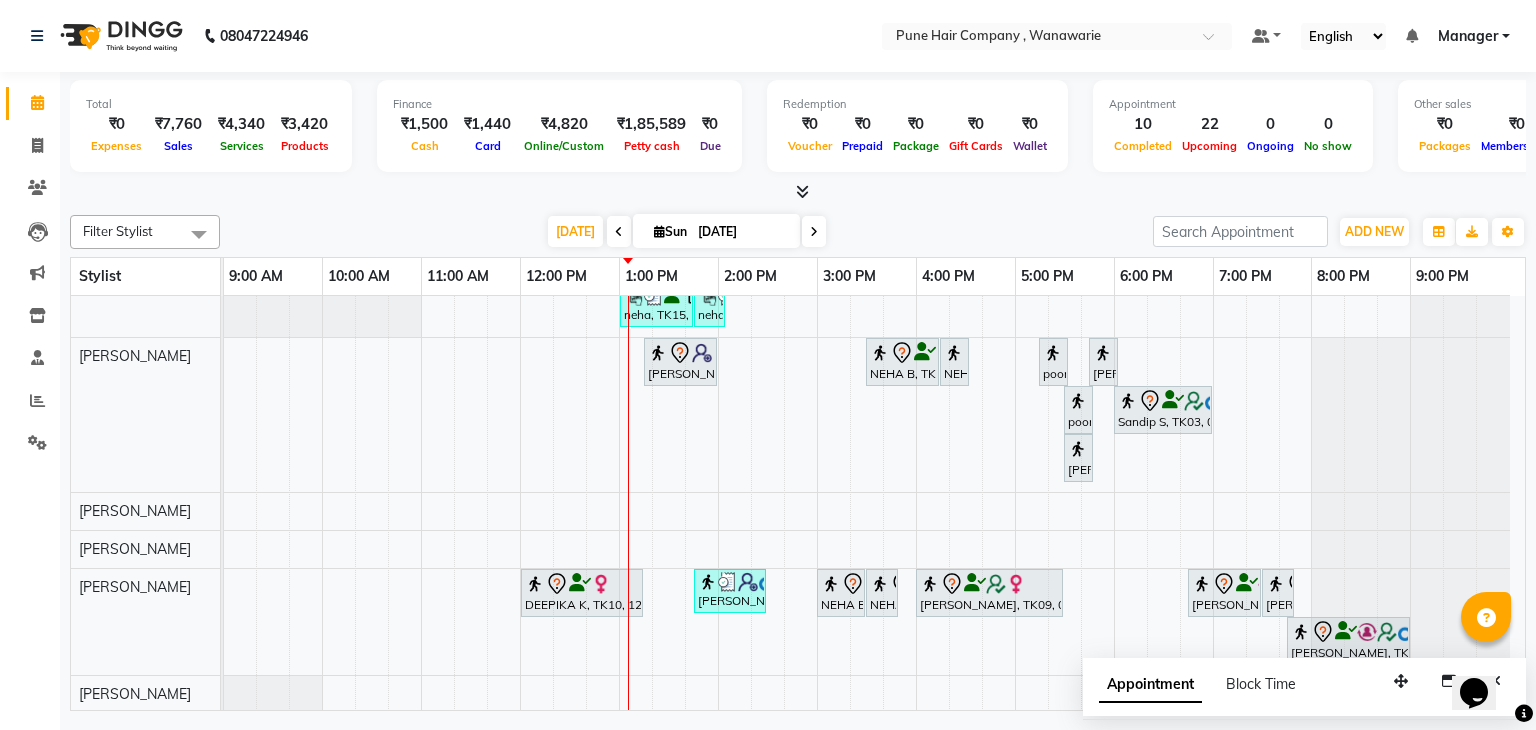 click on "Sun" at bounding box center (670, 231) 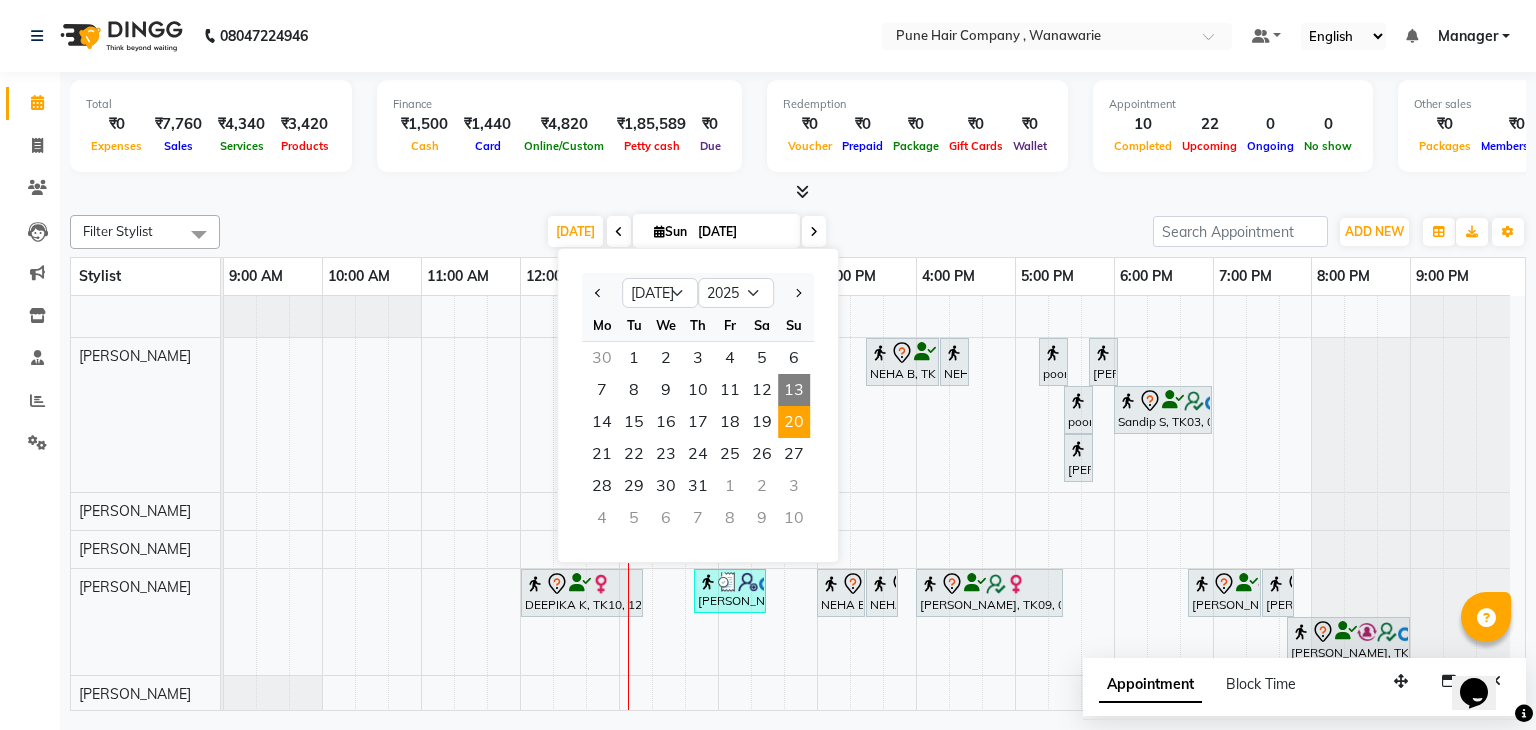 click on "20" at bounding box center [794, 422] 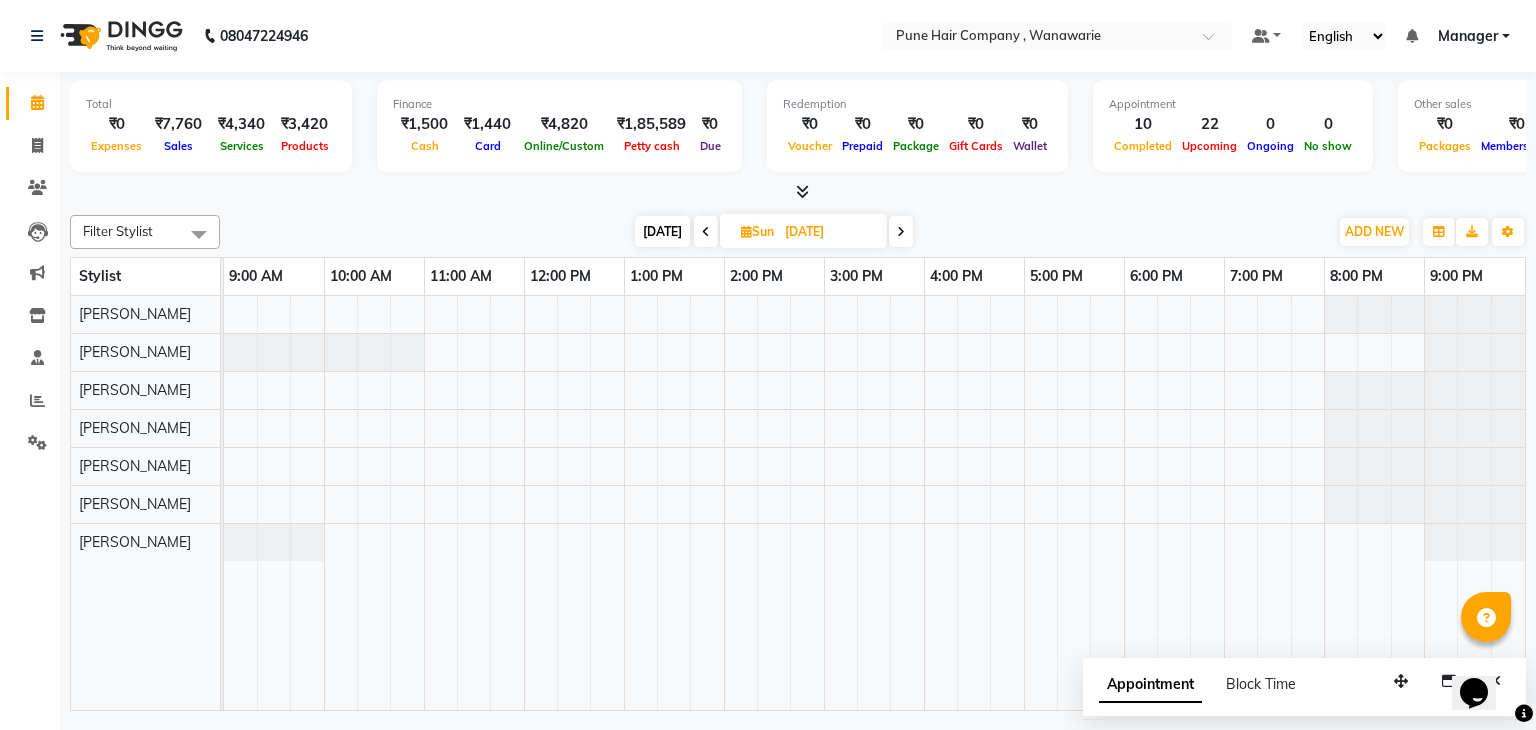 scroll, scrollTop: 0, scrollLeft: 0, axis: both 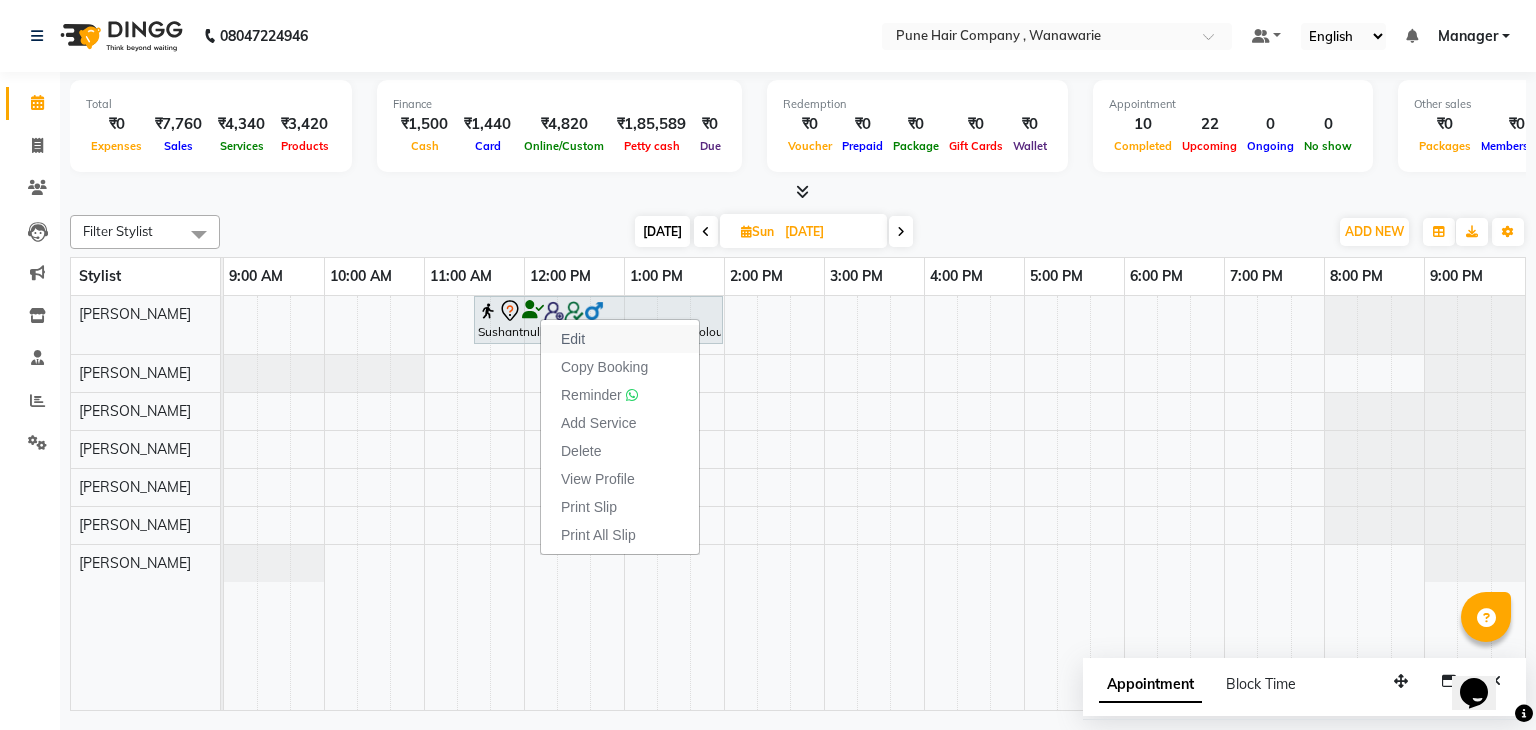 click on "Edit" at bounding box center [620, 339] 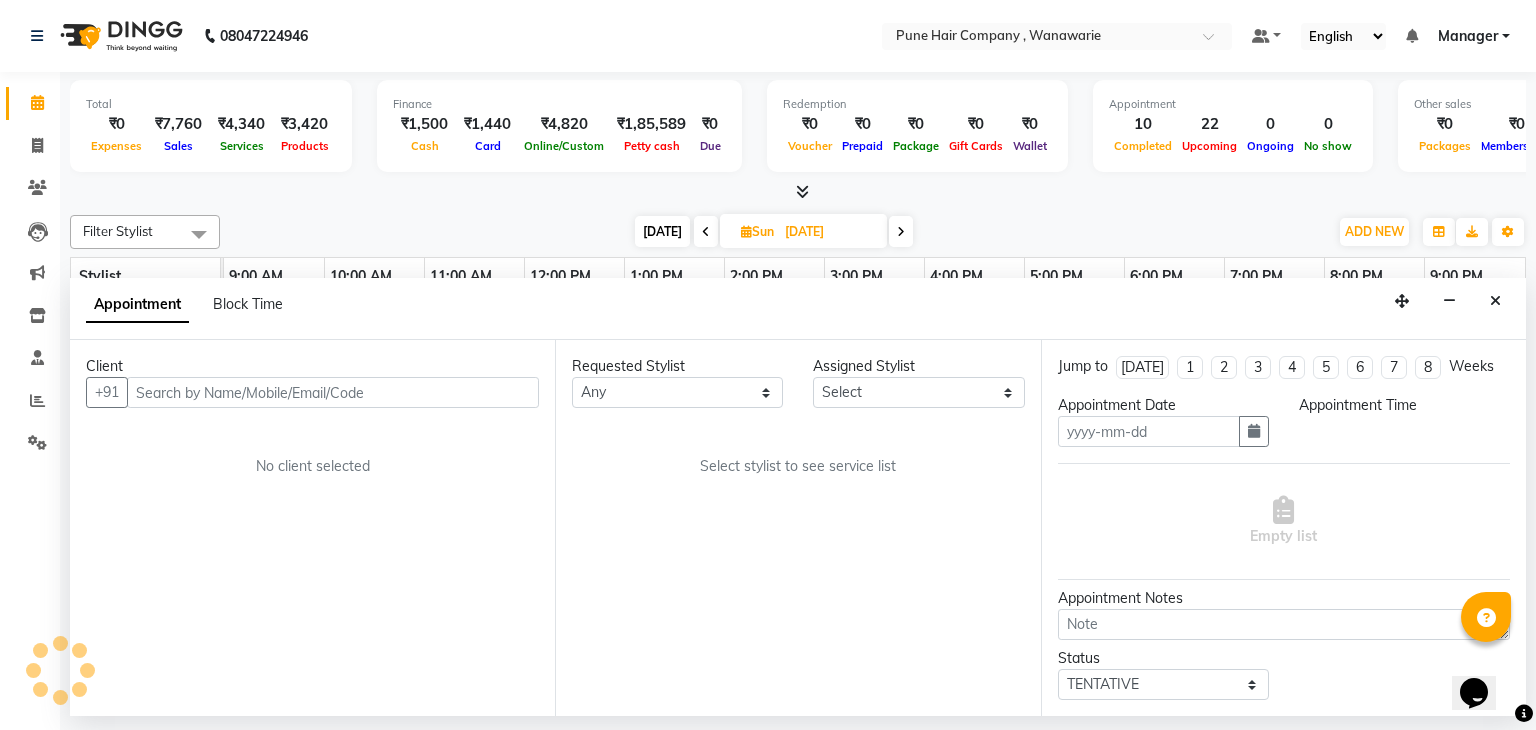 type on "[DATE]" 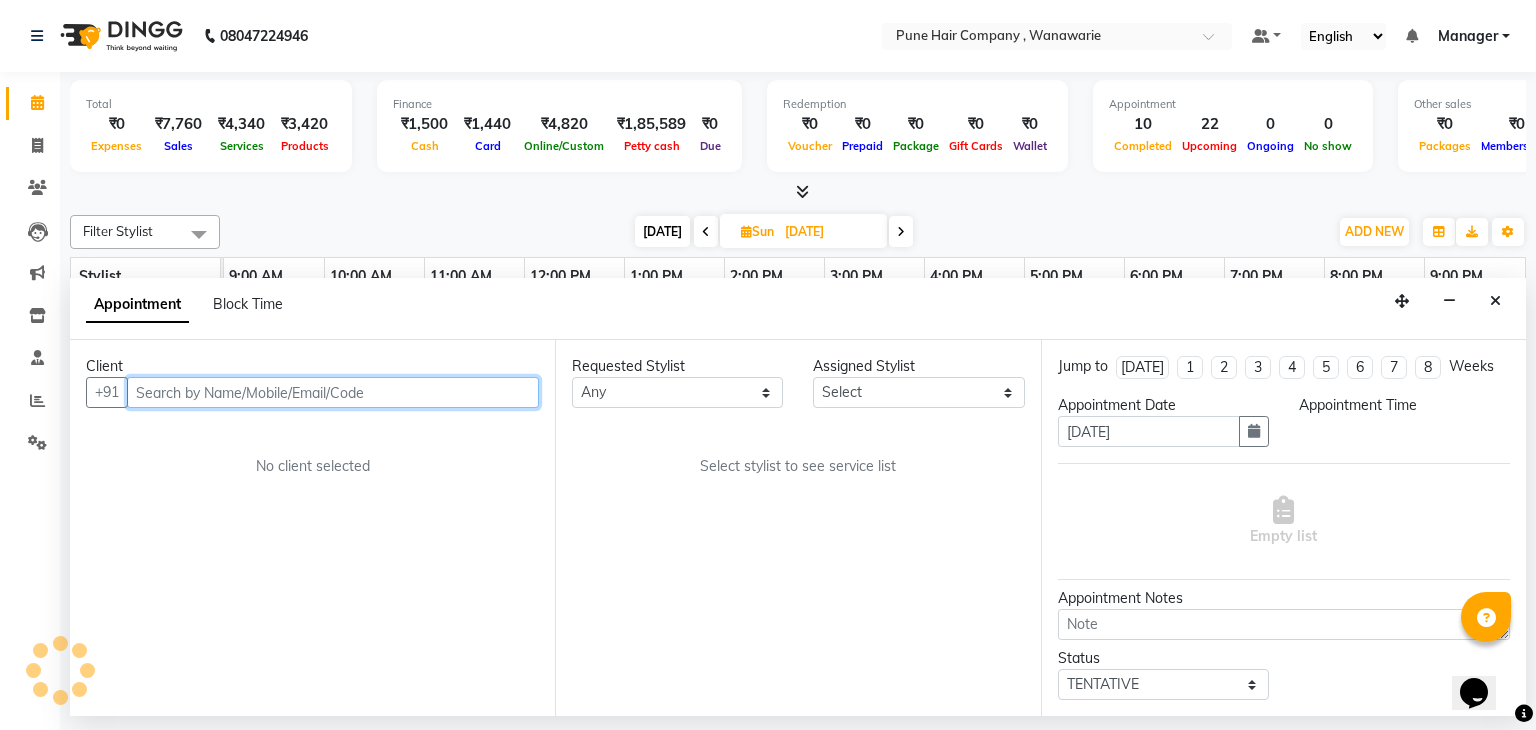 select on "74577" 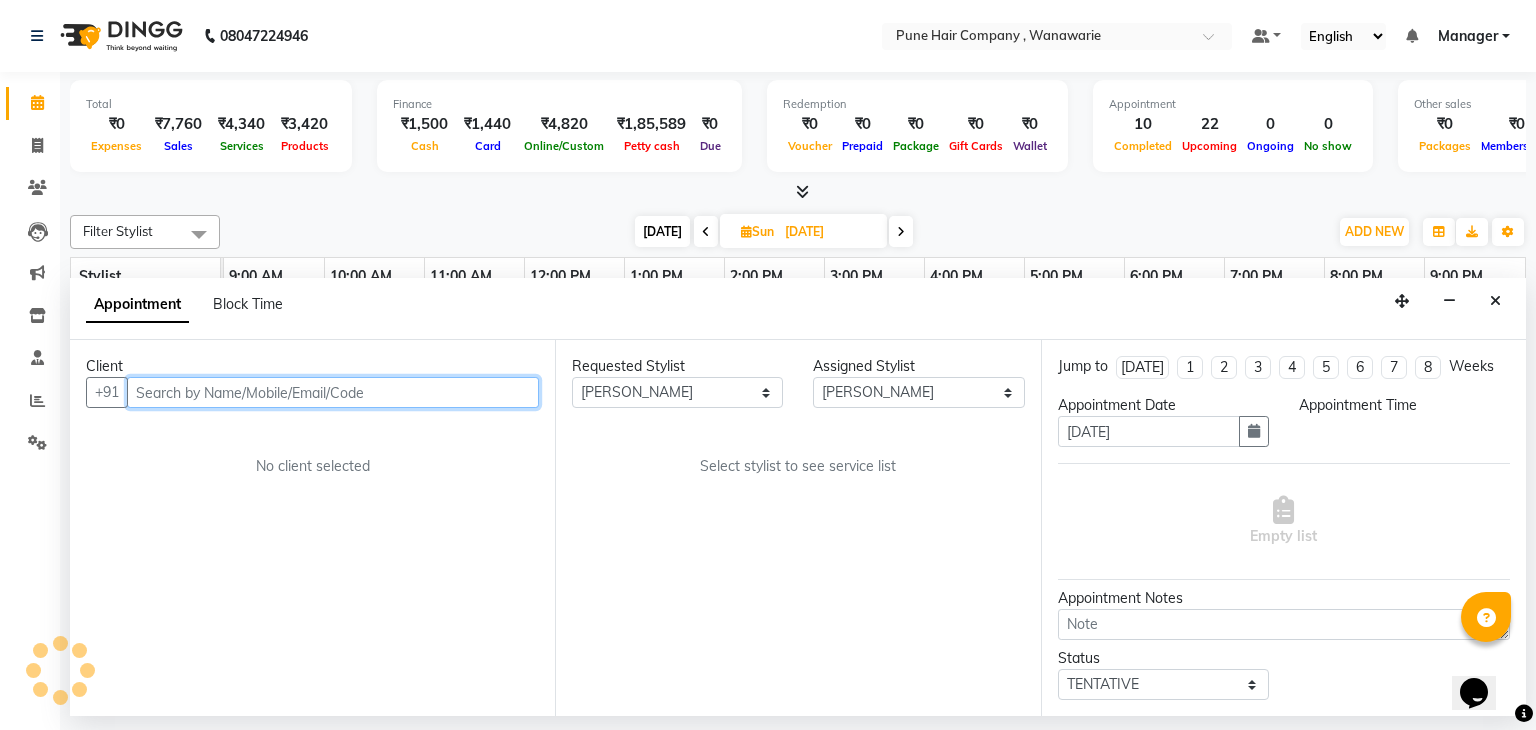 select on "690" 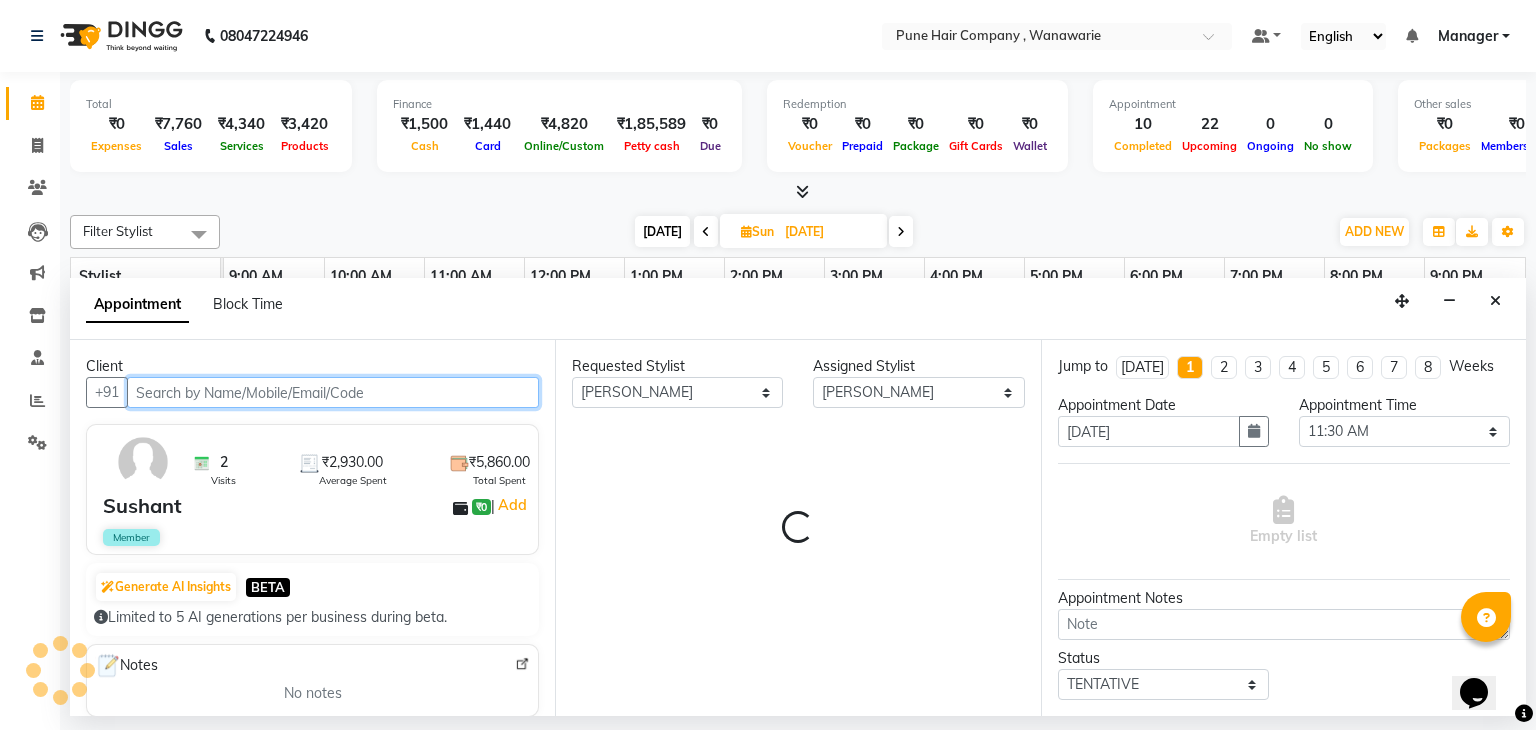 select on "4060" 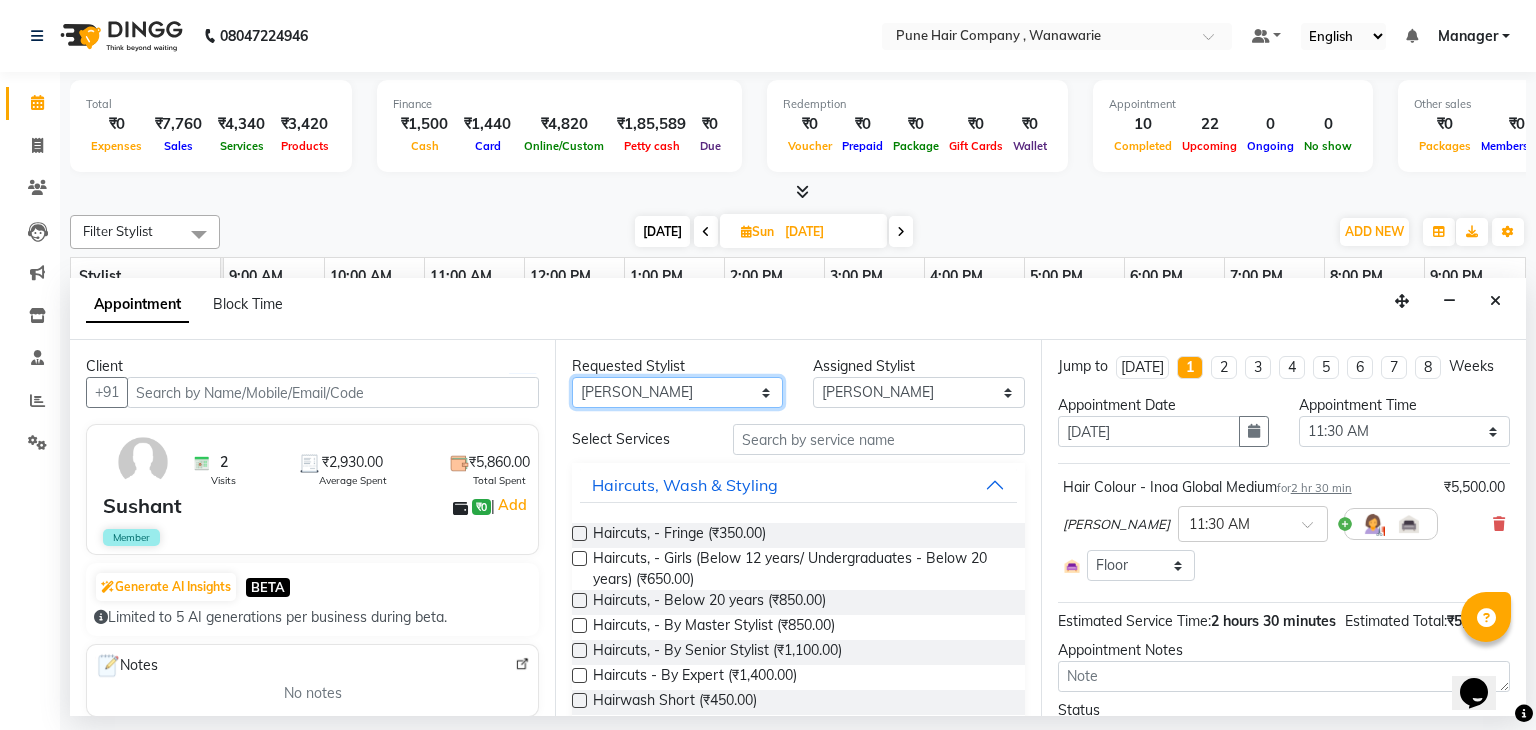 click on "Any [PERSON_NAME] [PERSON_NAME]  [PERSON_NAME] [PERSON_NAME] [PERSON_NAME] [PERSON_NAME] [PERSON_NAME]" at bounding box center [677, 392] 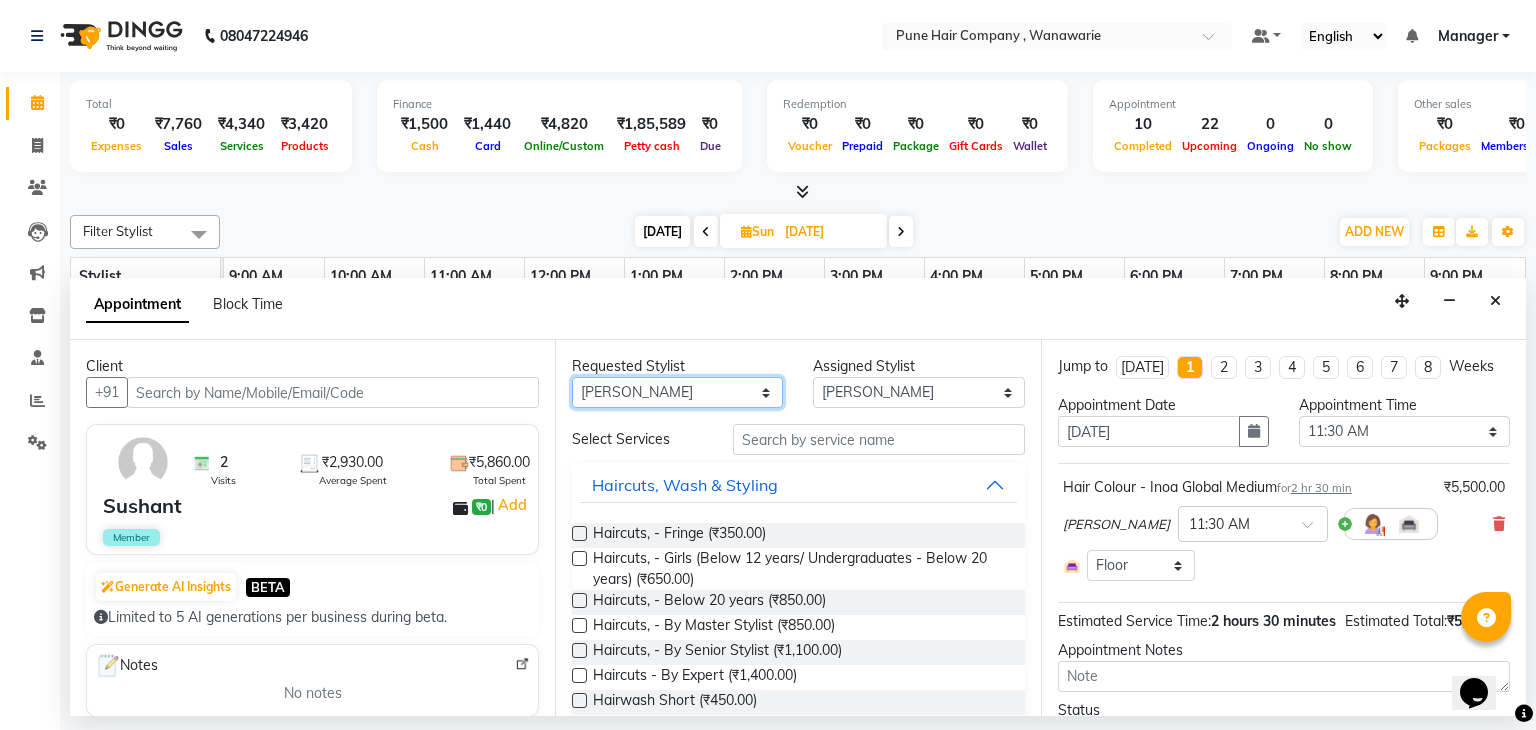 select on "74580" 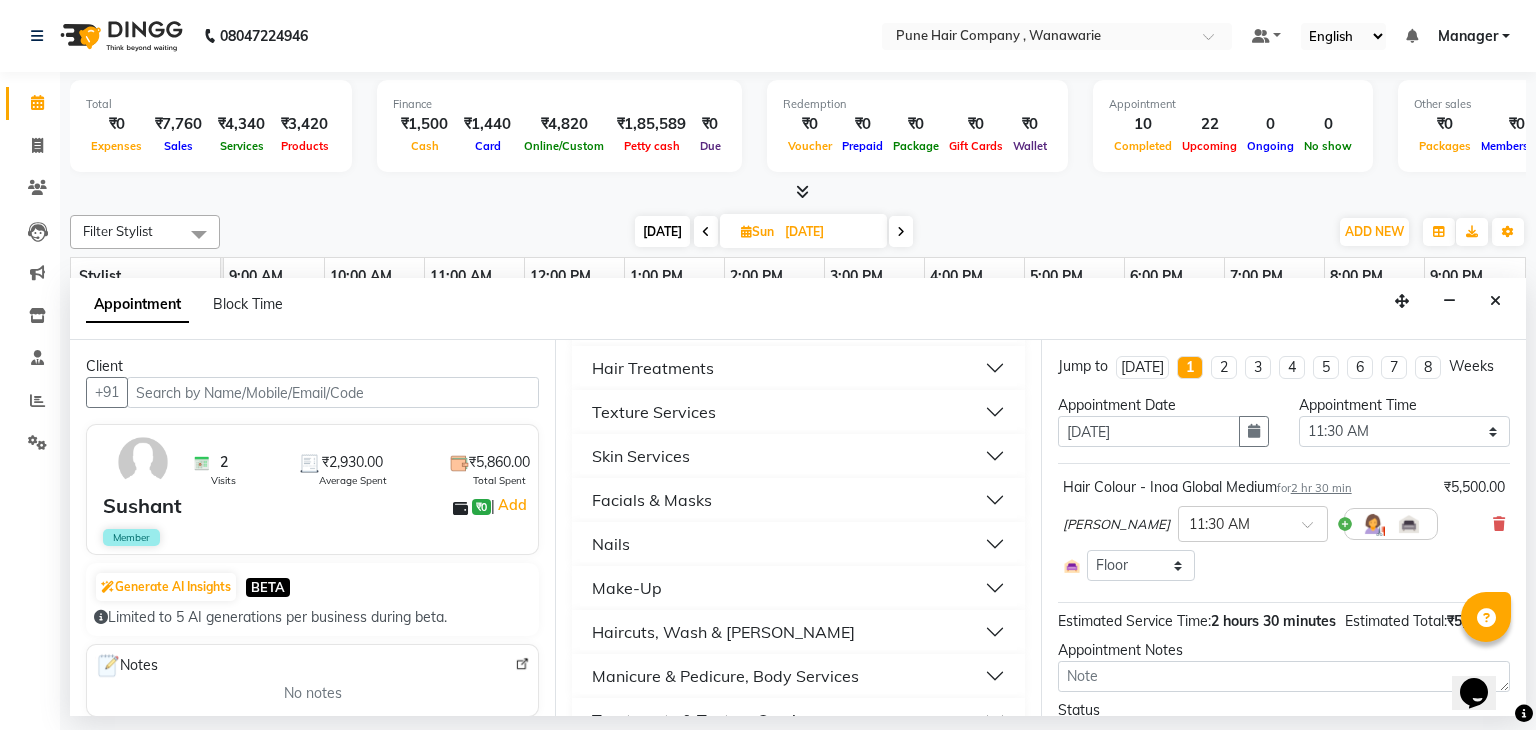 scroll, scrollTop: 745, scrollLeft: 0, axis: vertical 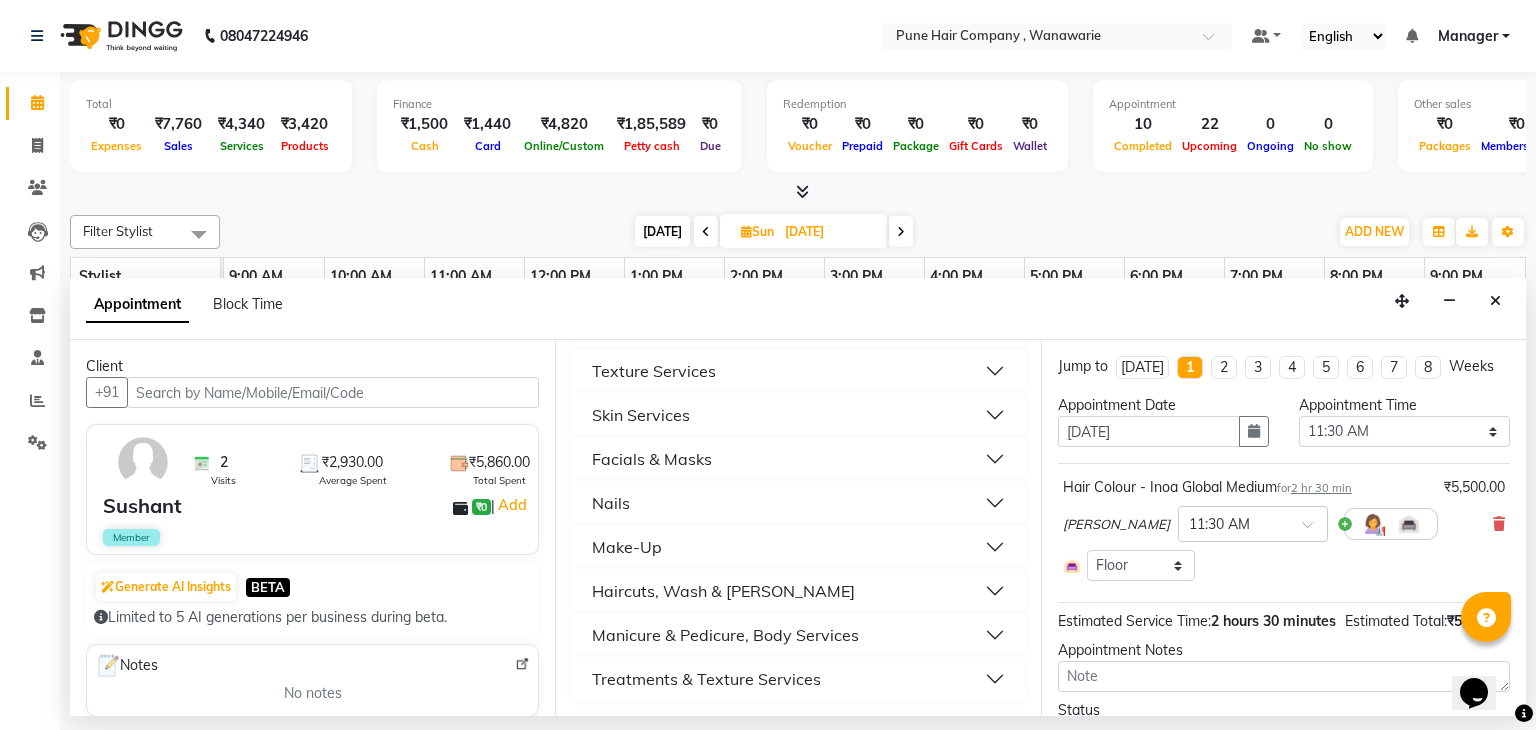click on "Manicure & Pedicure, Body Services" at bounding box center (725, 635) 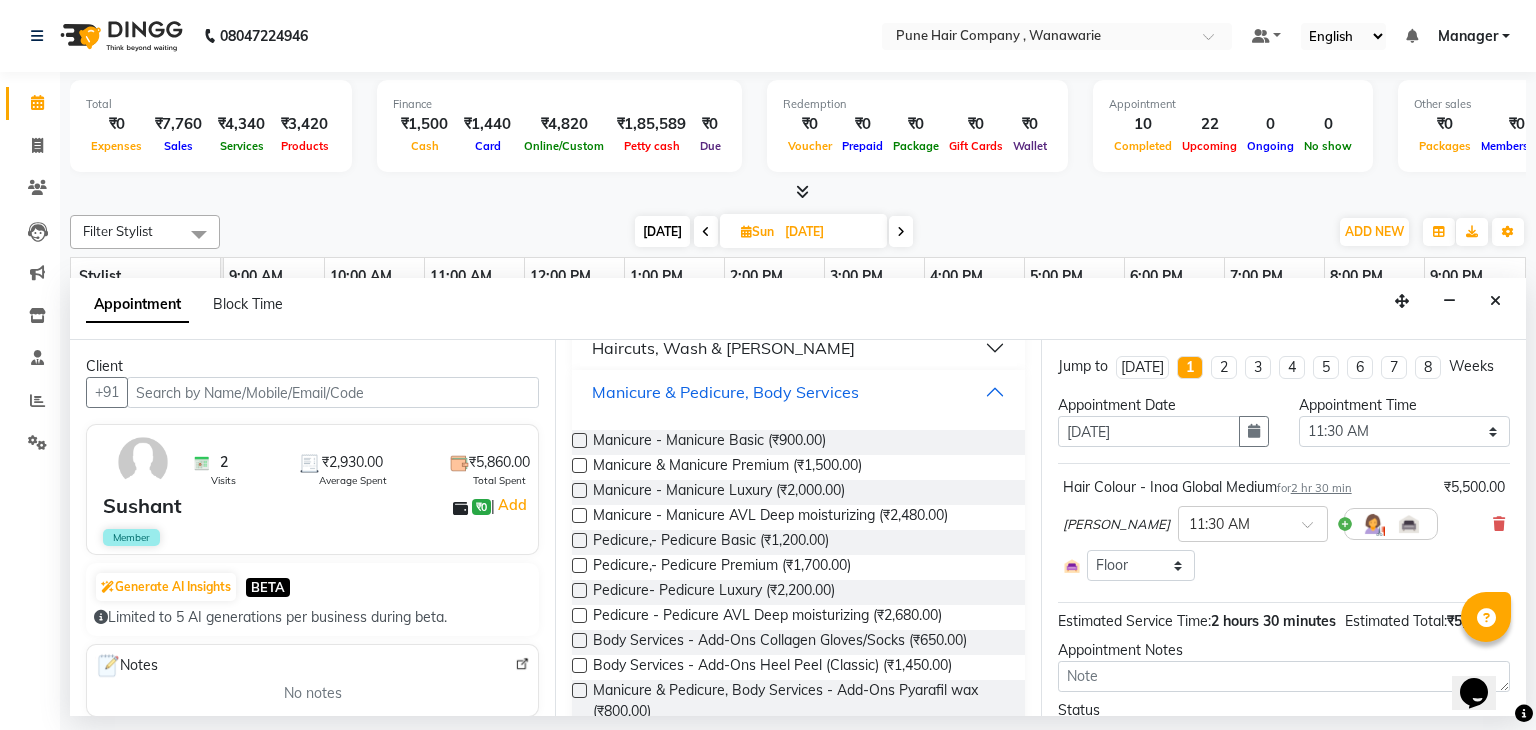 scroll, scrollTop: 992, scrollLeft: 0, axis: vertical 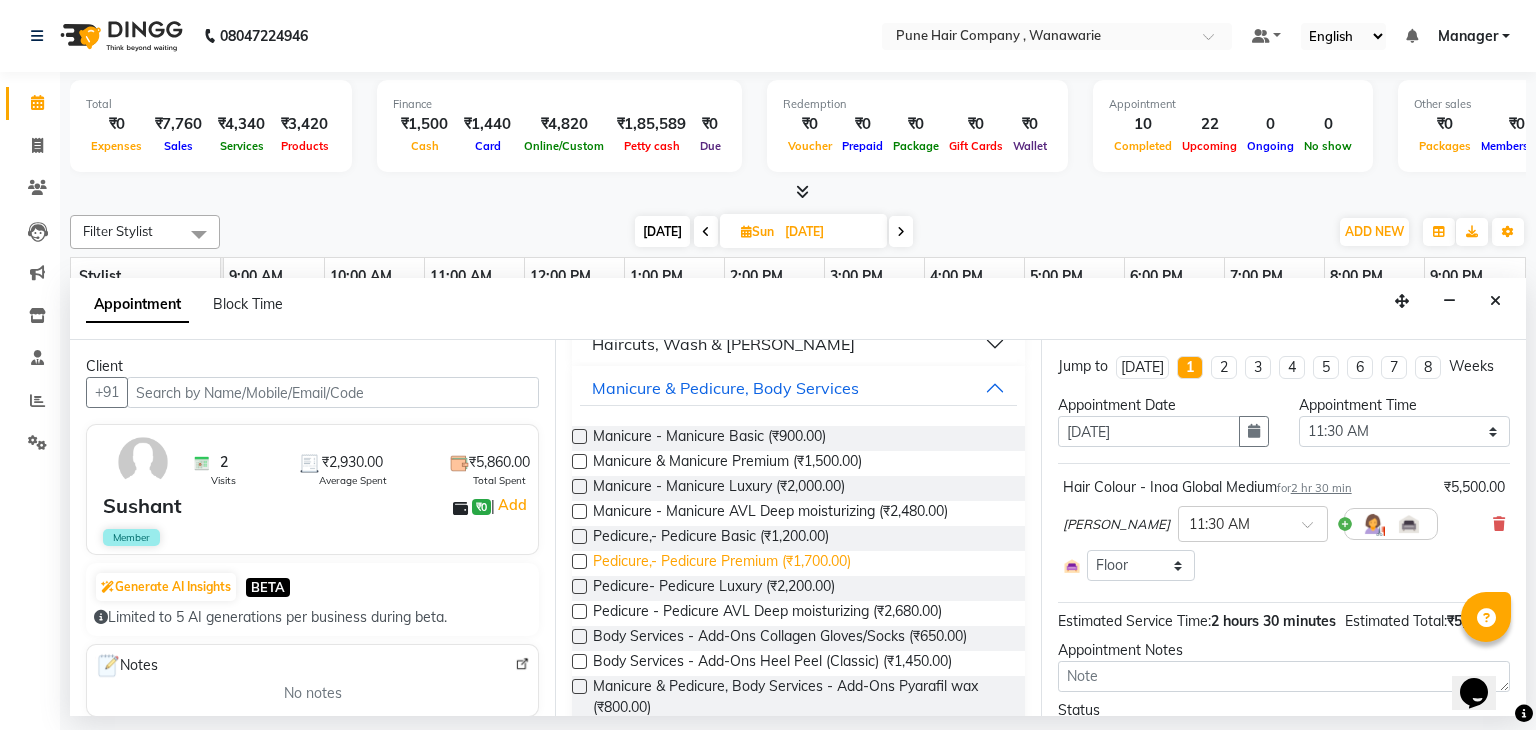 click on "Pedicure,- Pedicure Premium (₹1,700.00)" at bounding box center (722, 563) 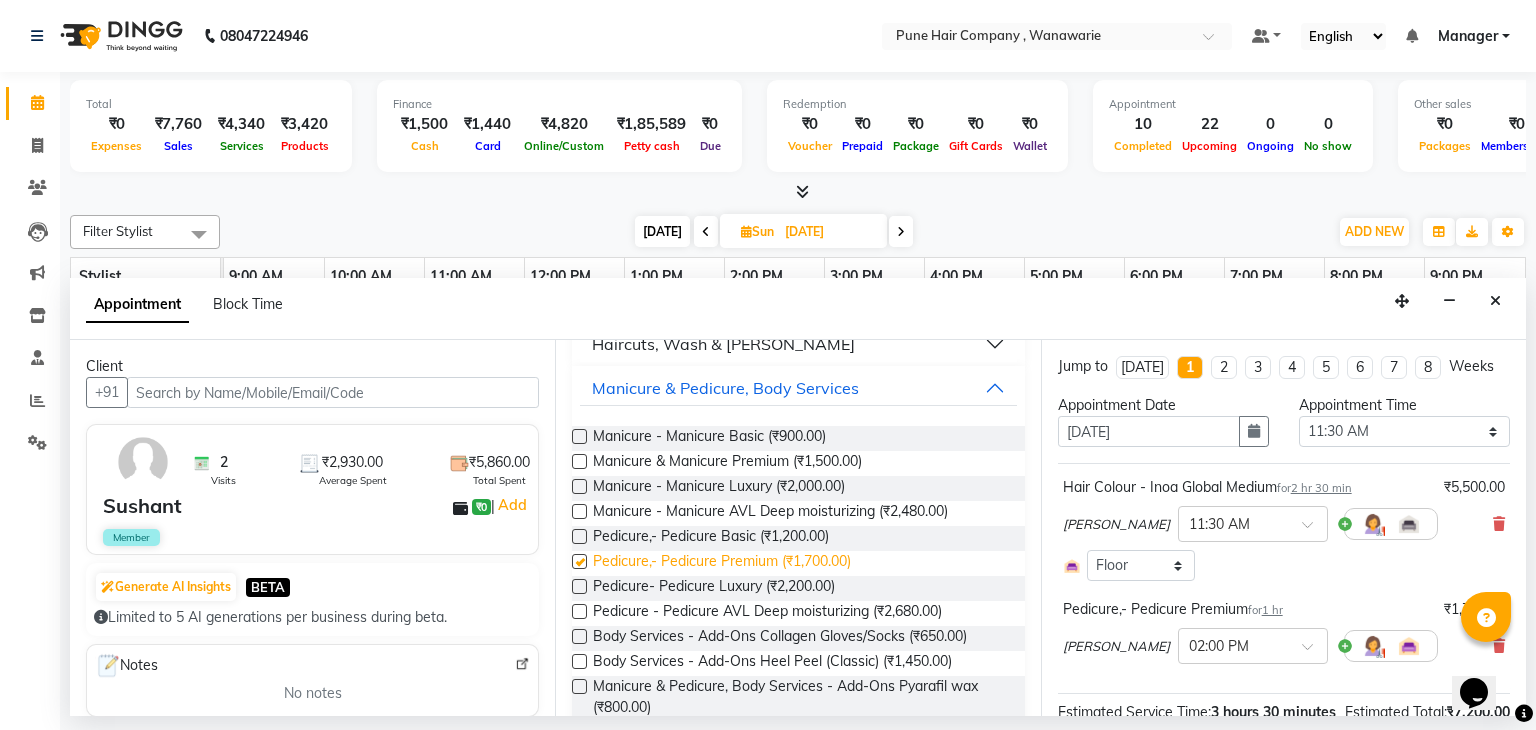 checkbox on "false" 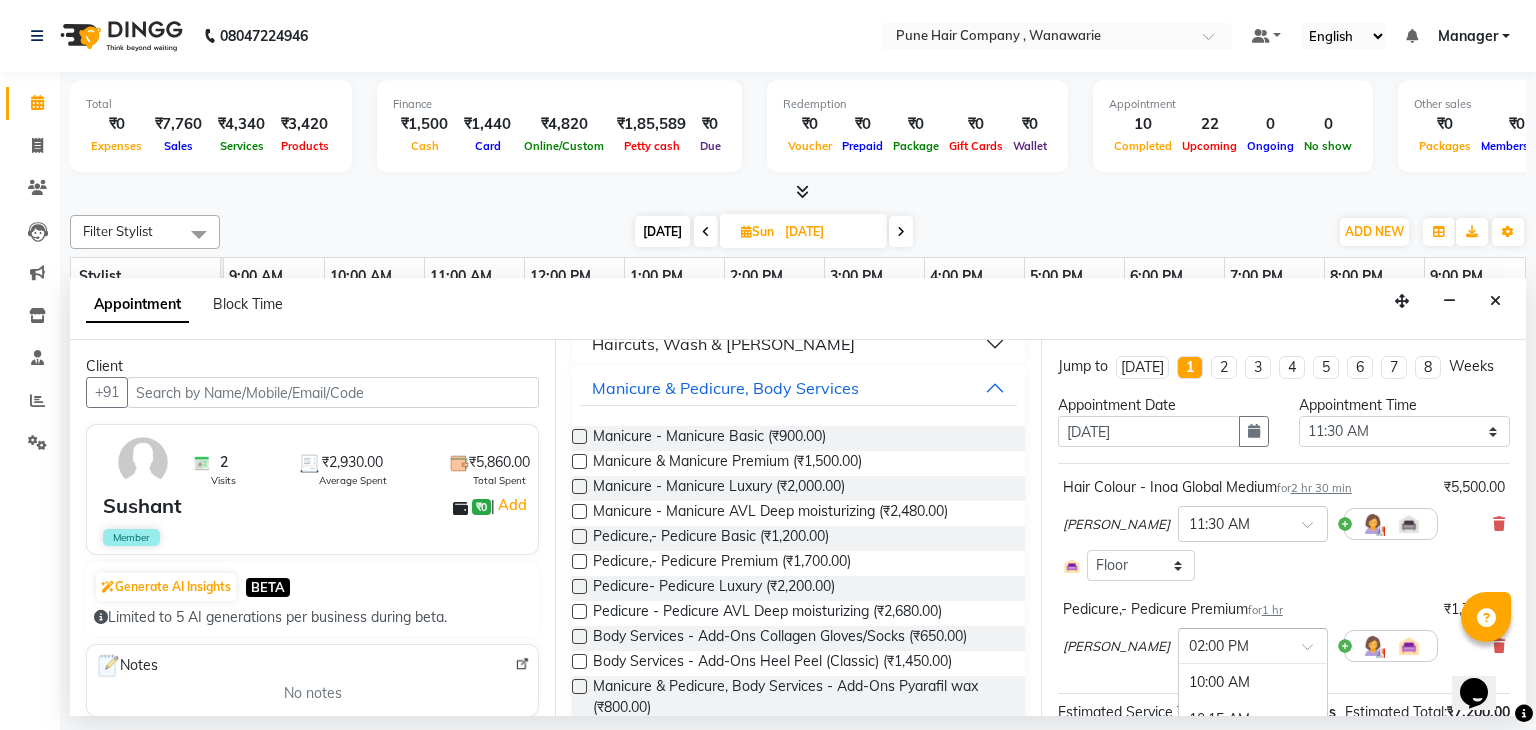 click at bounding box center [1233, 644] 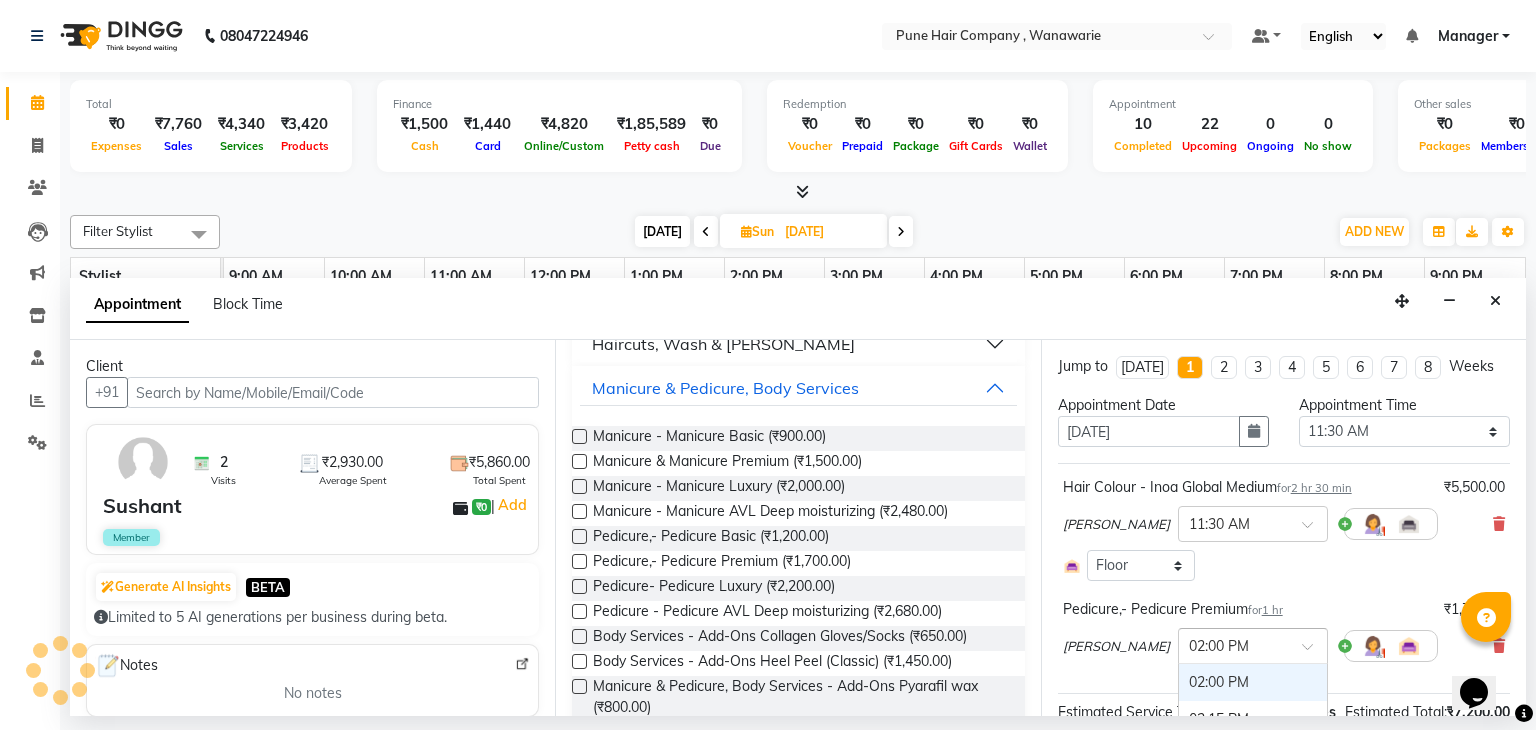 scroll, scrollTop: 215, scrollLeft: 0, axis: vertical 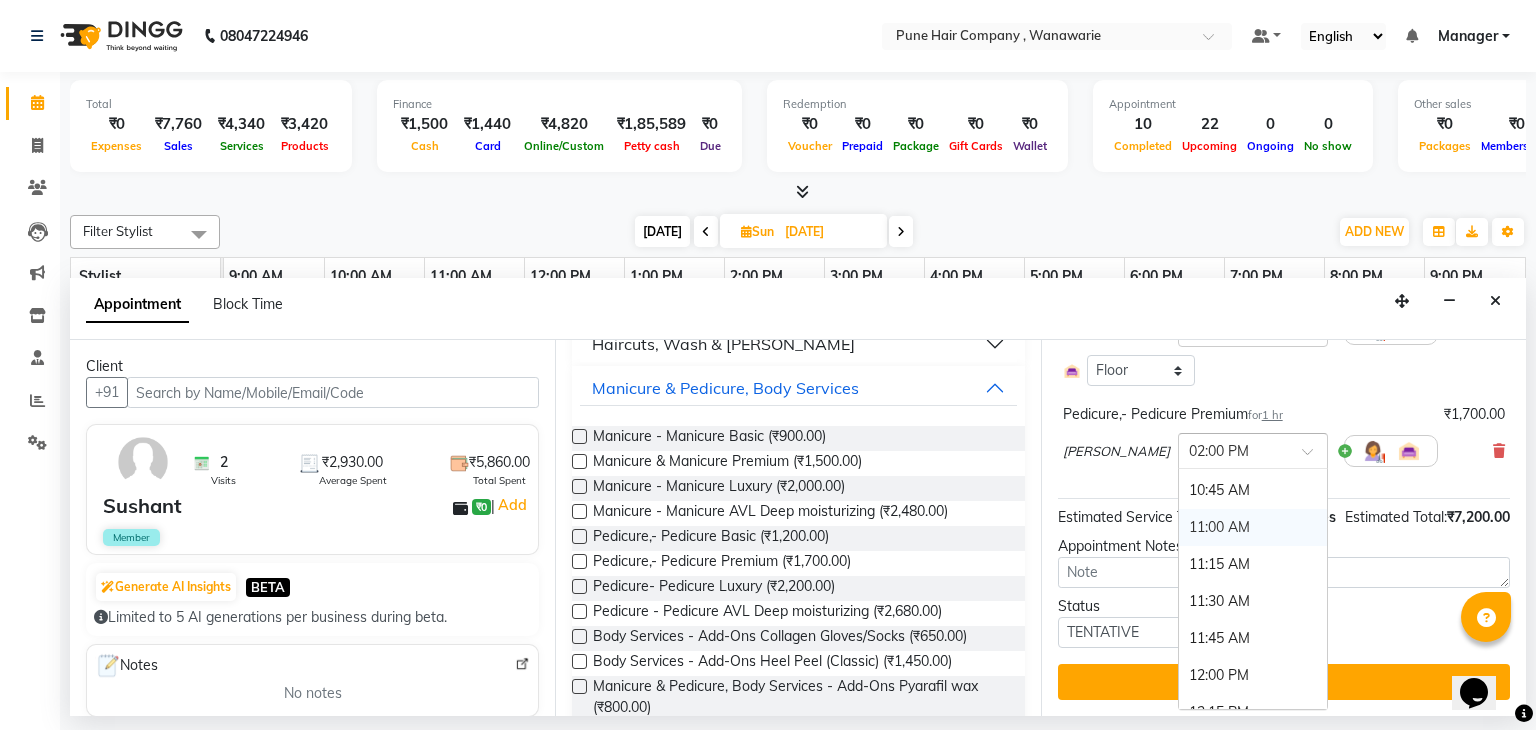 click on "11:00 AM" at bounding box center [1253, 527] 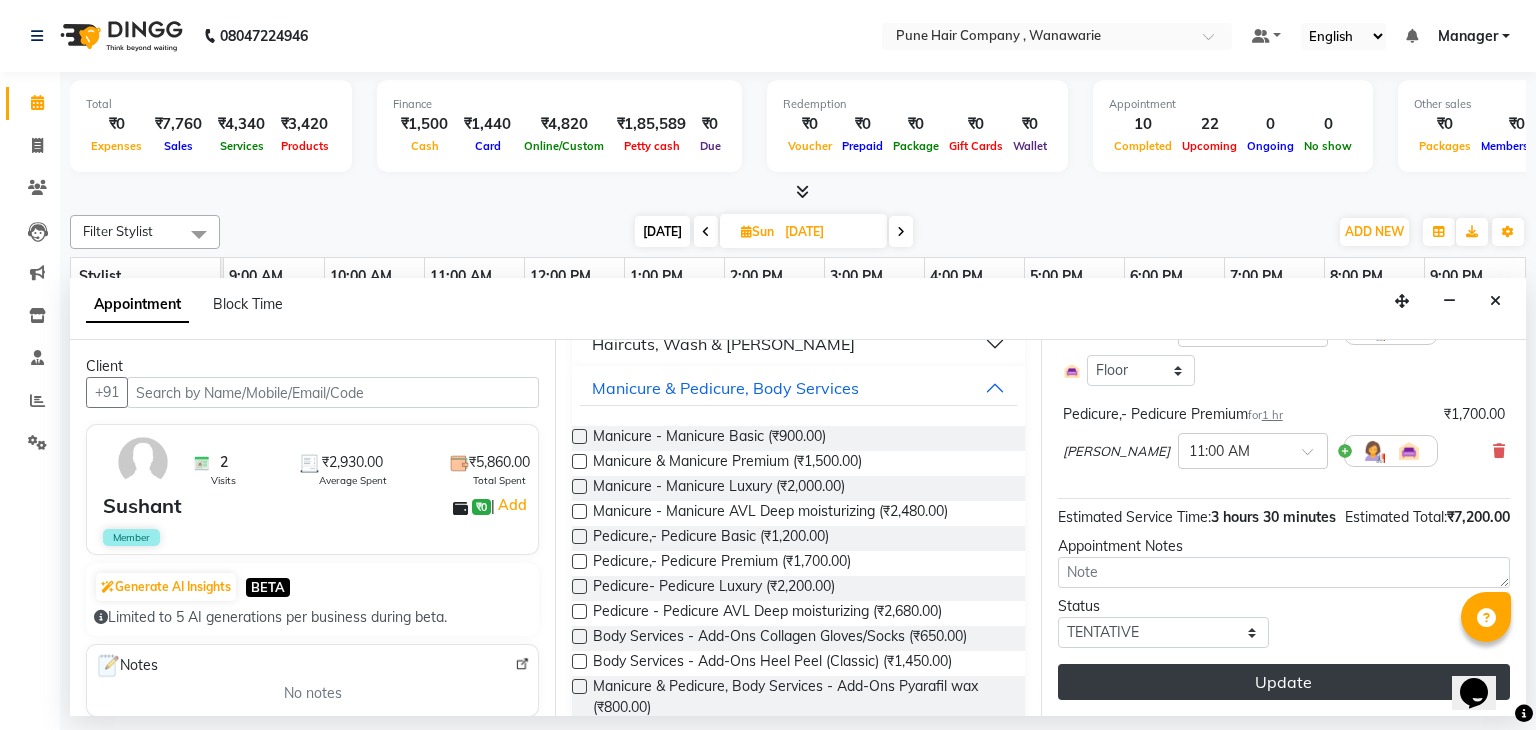 click on "Update" at bounding box center (1284, 682) 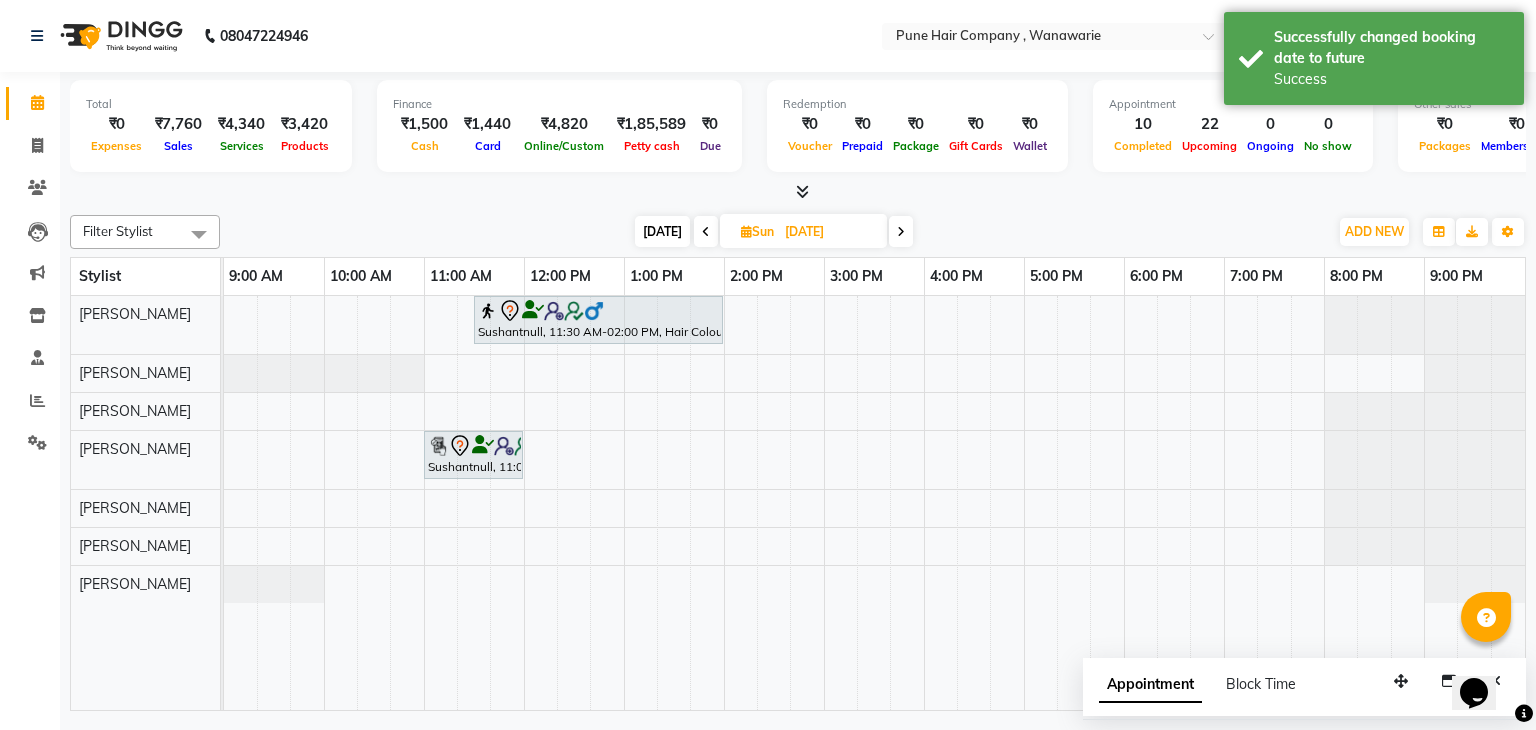 click on "[DATE]" at bounding box center [662, 231] 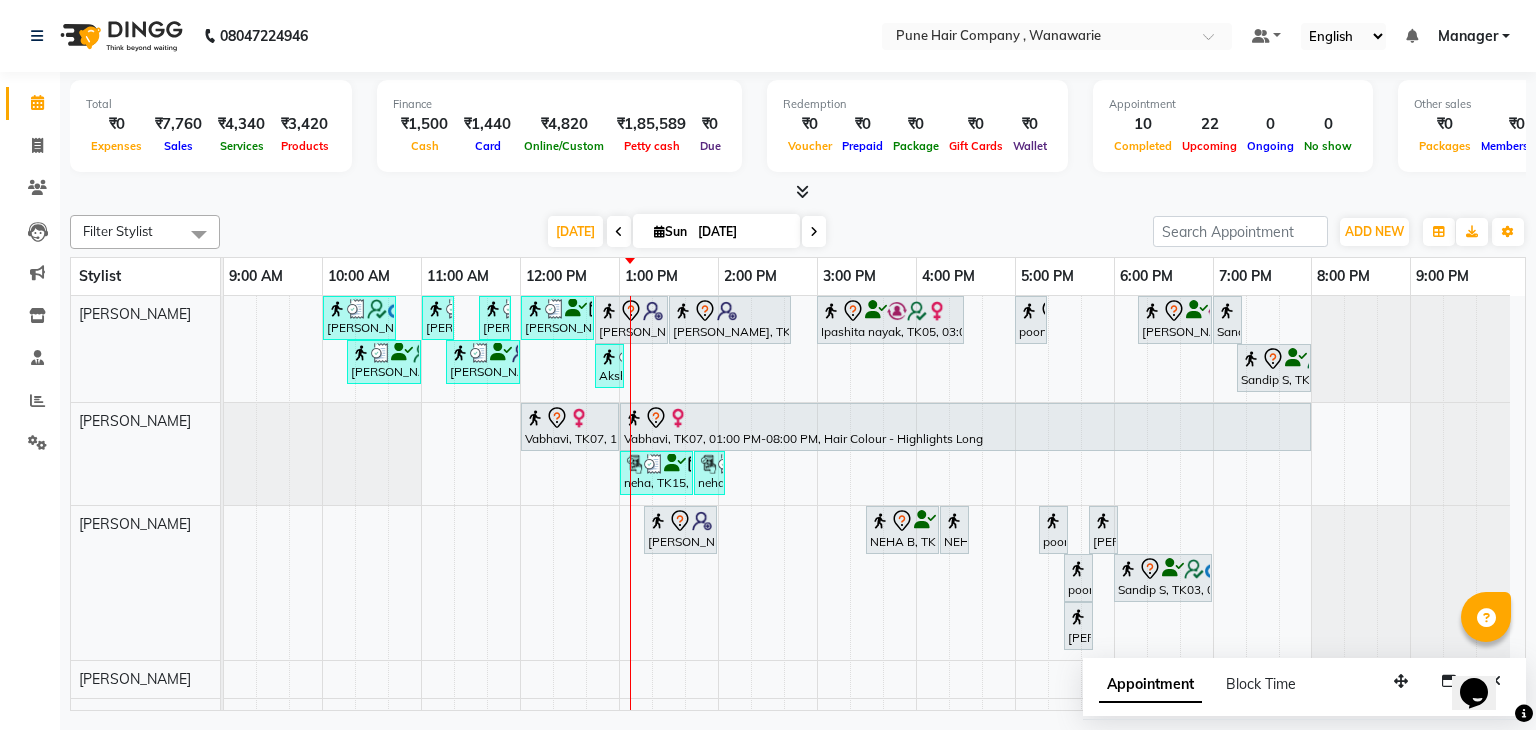 click at bounding box center (798, 192) 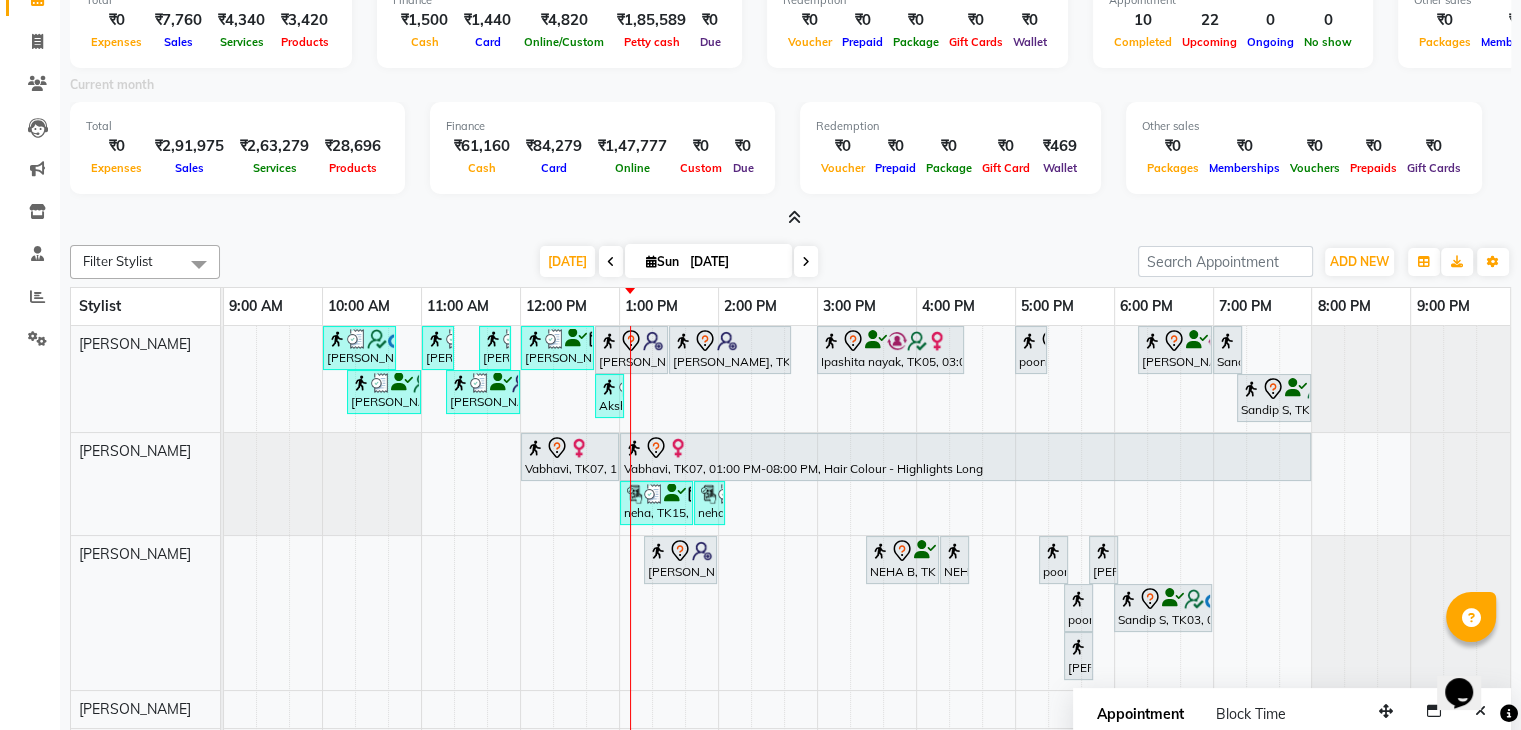 scroll, scrollTop: 120, scrollLeft: 0, axis: vertical 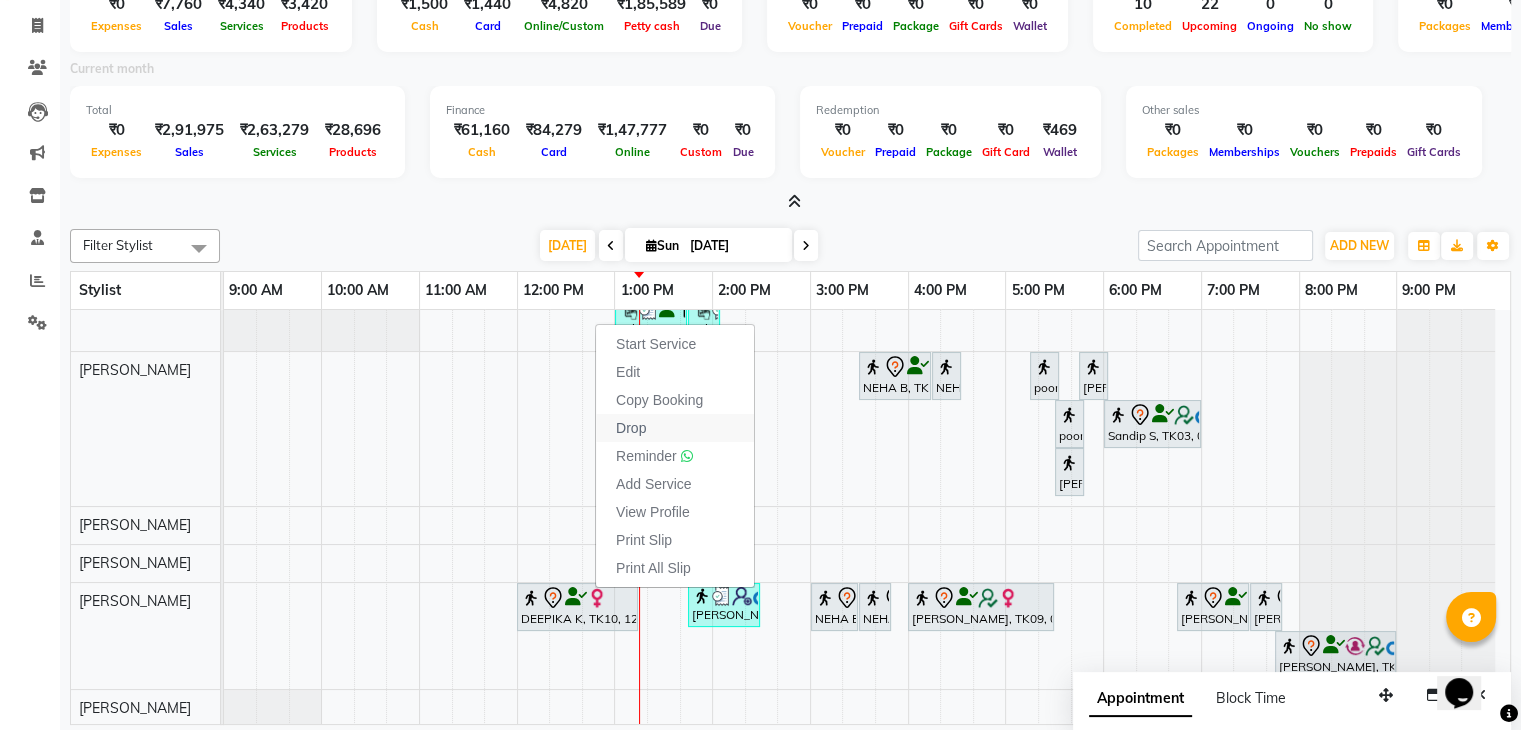 click on "Drop" at bounding box center (631, 428) 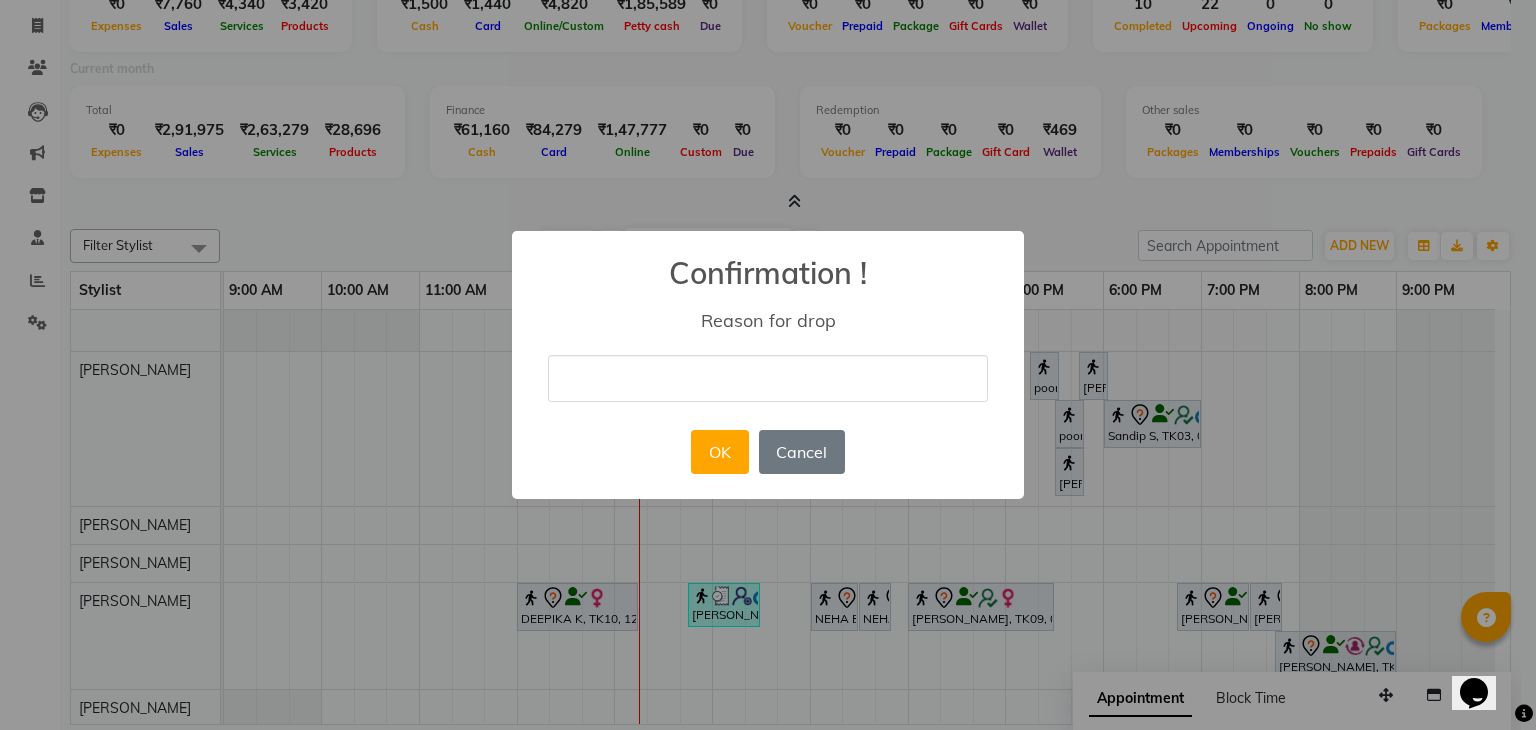 click at bounding box center (768, 378) 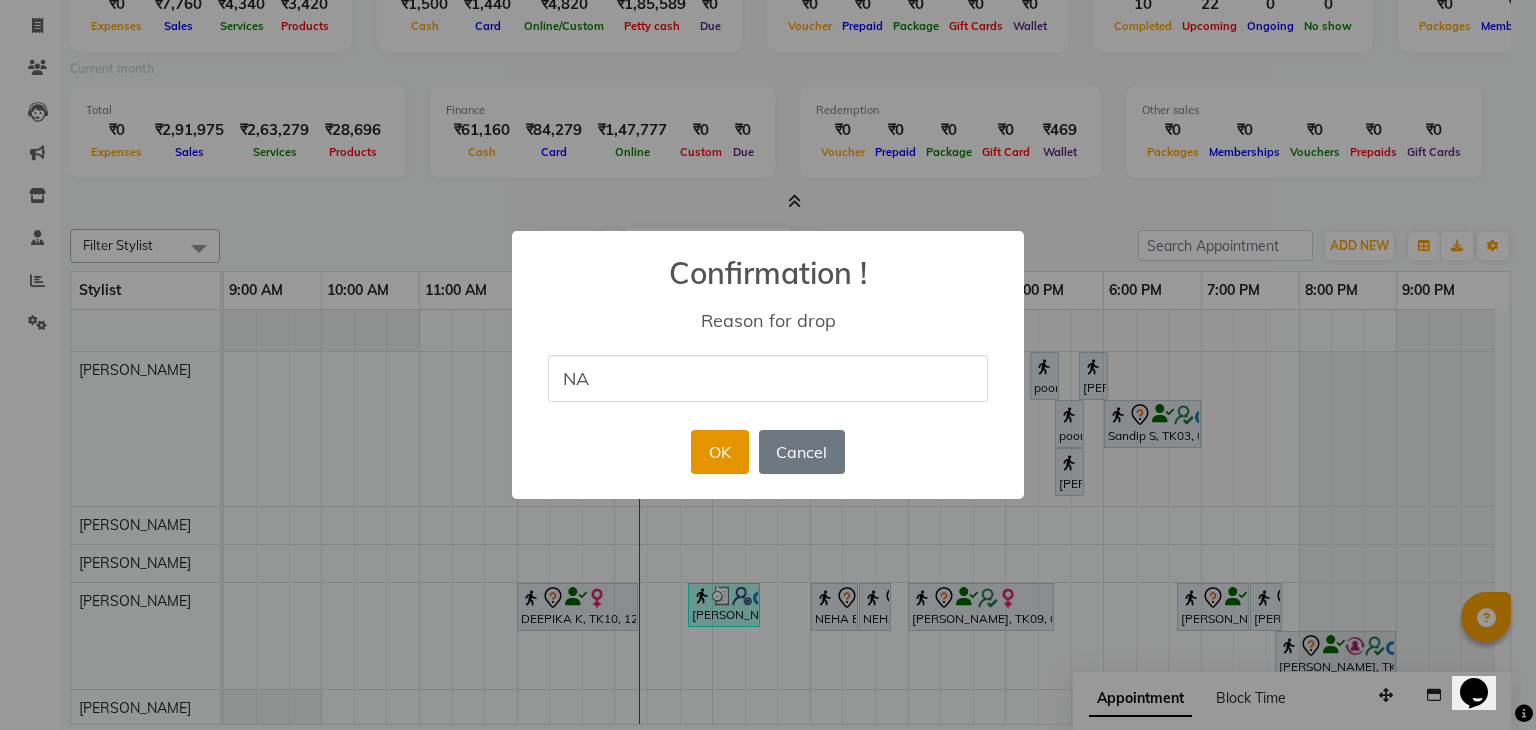 click on "OK" at bounding box center (719, 452) 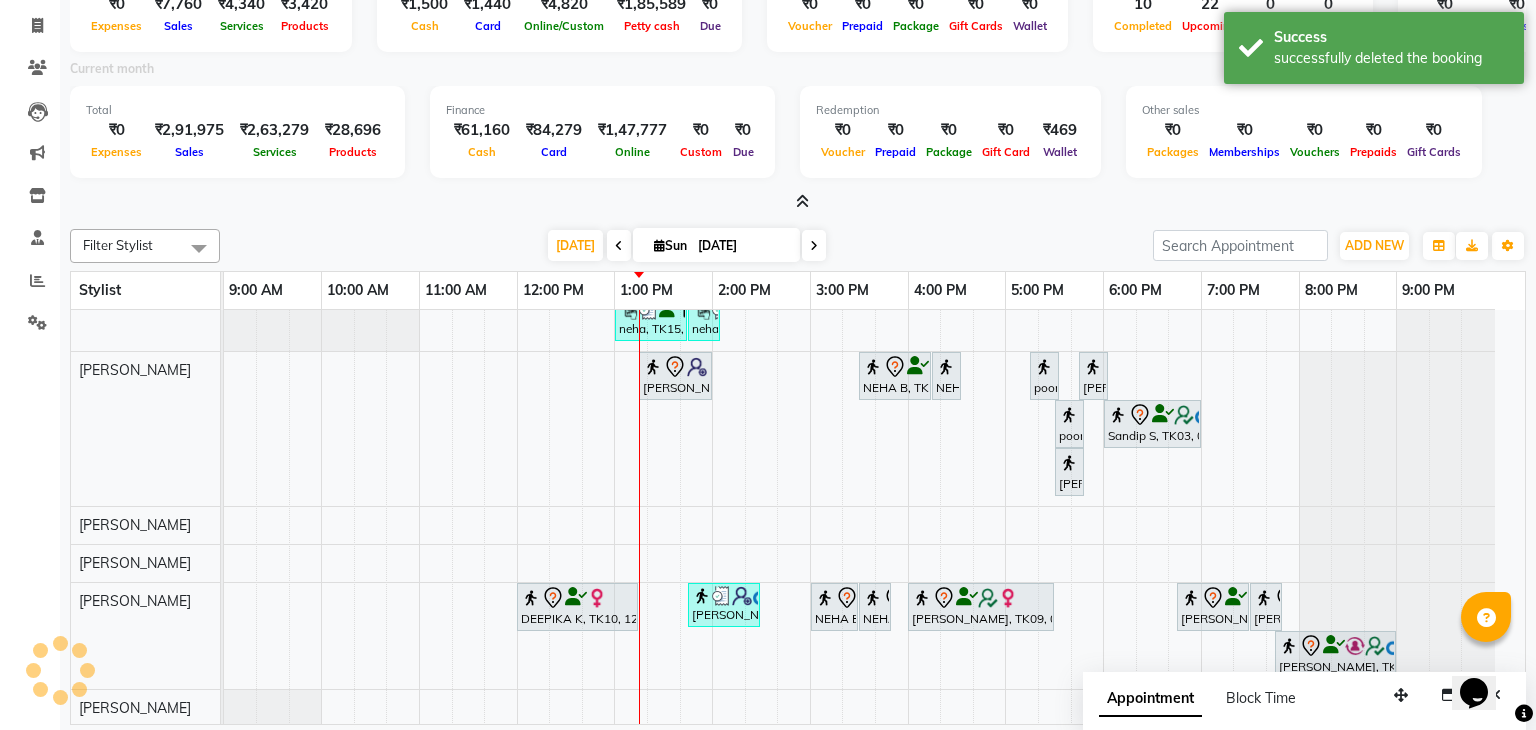 scroll, scrollTop: 0, scrollLeft: 0, axis: both 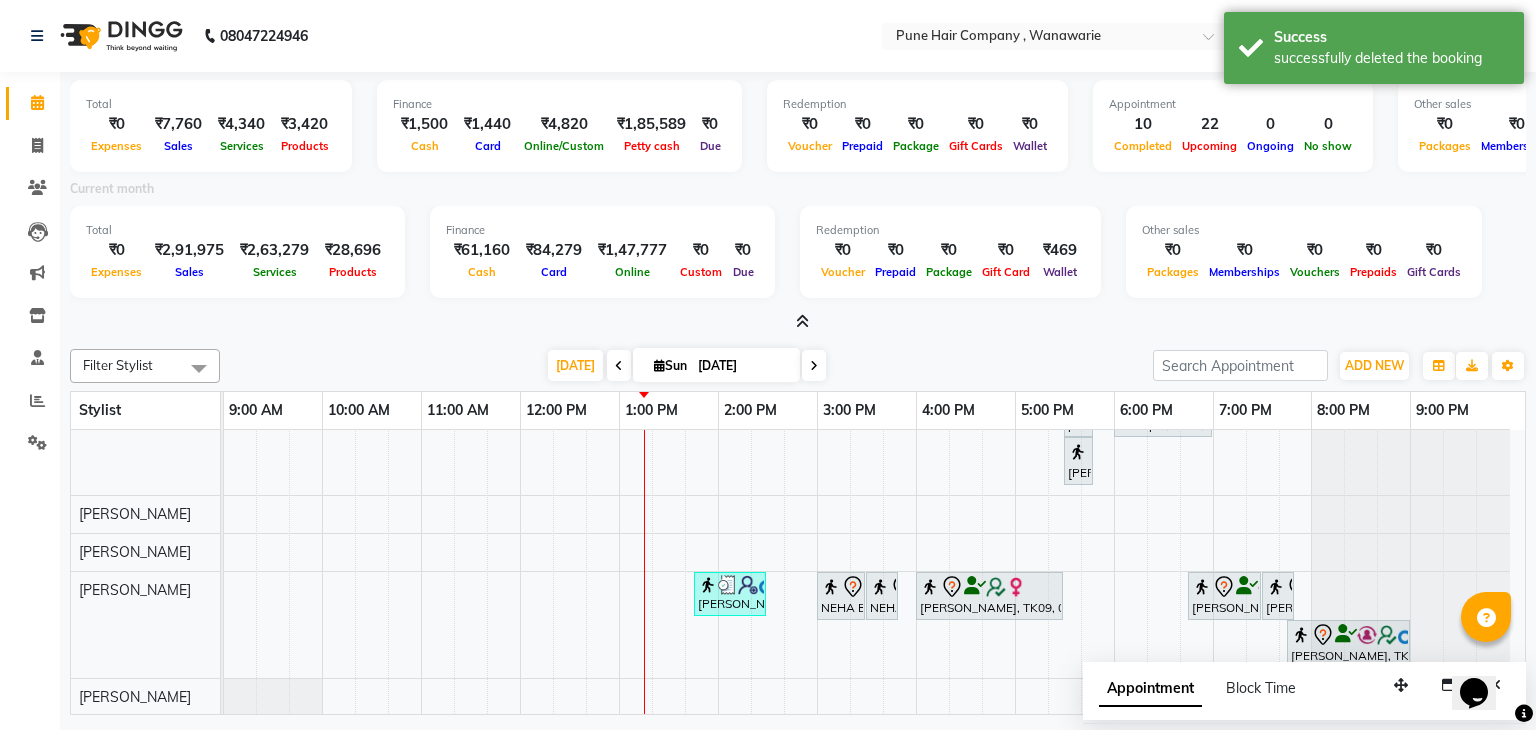 click at bounding box center [802, 321] 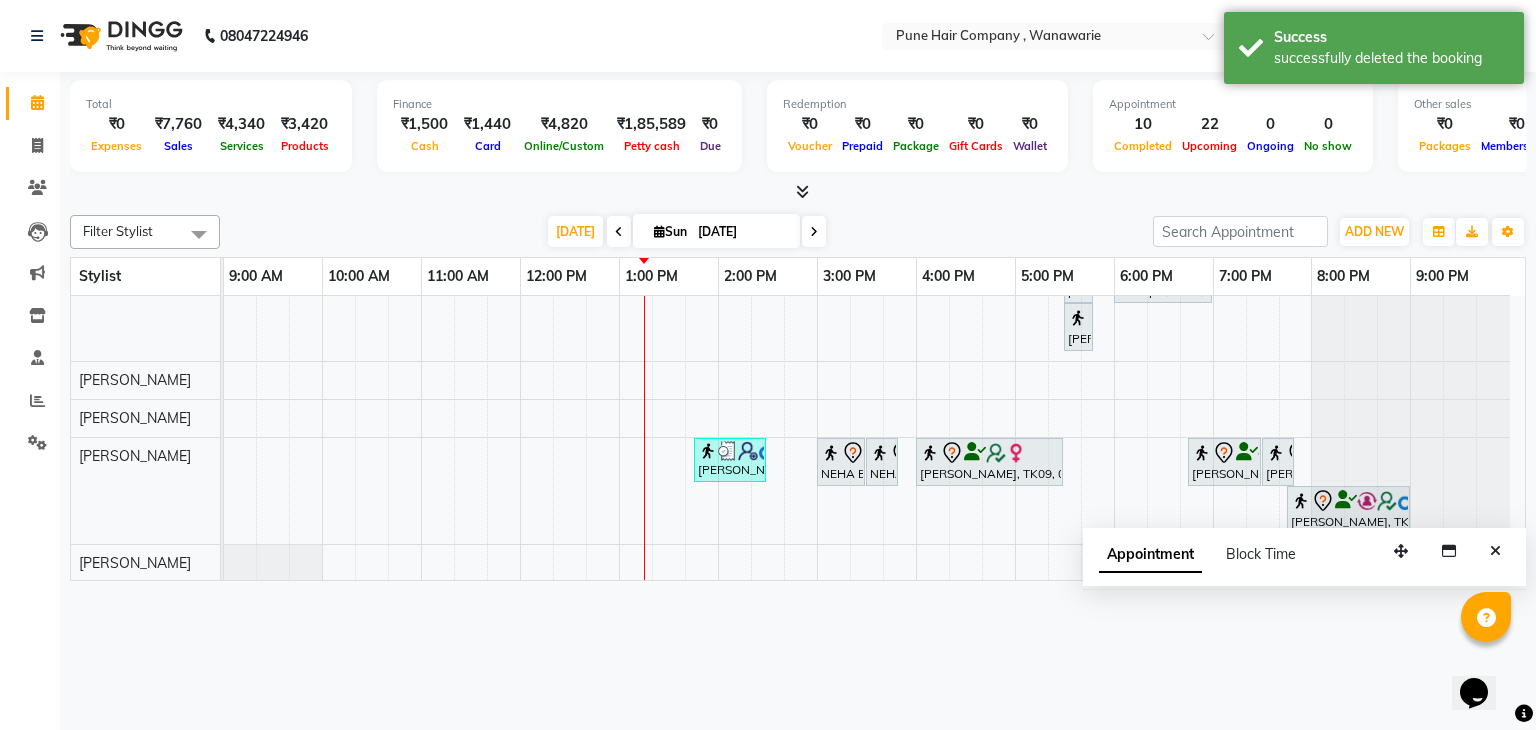 scroll, scrollTop: 174, scrollLeft: 0, axis: vertical 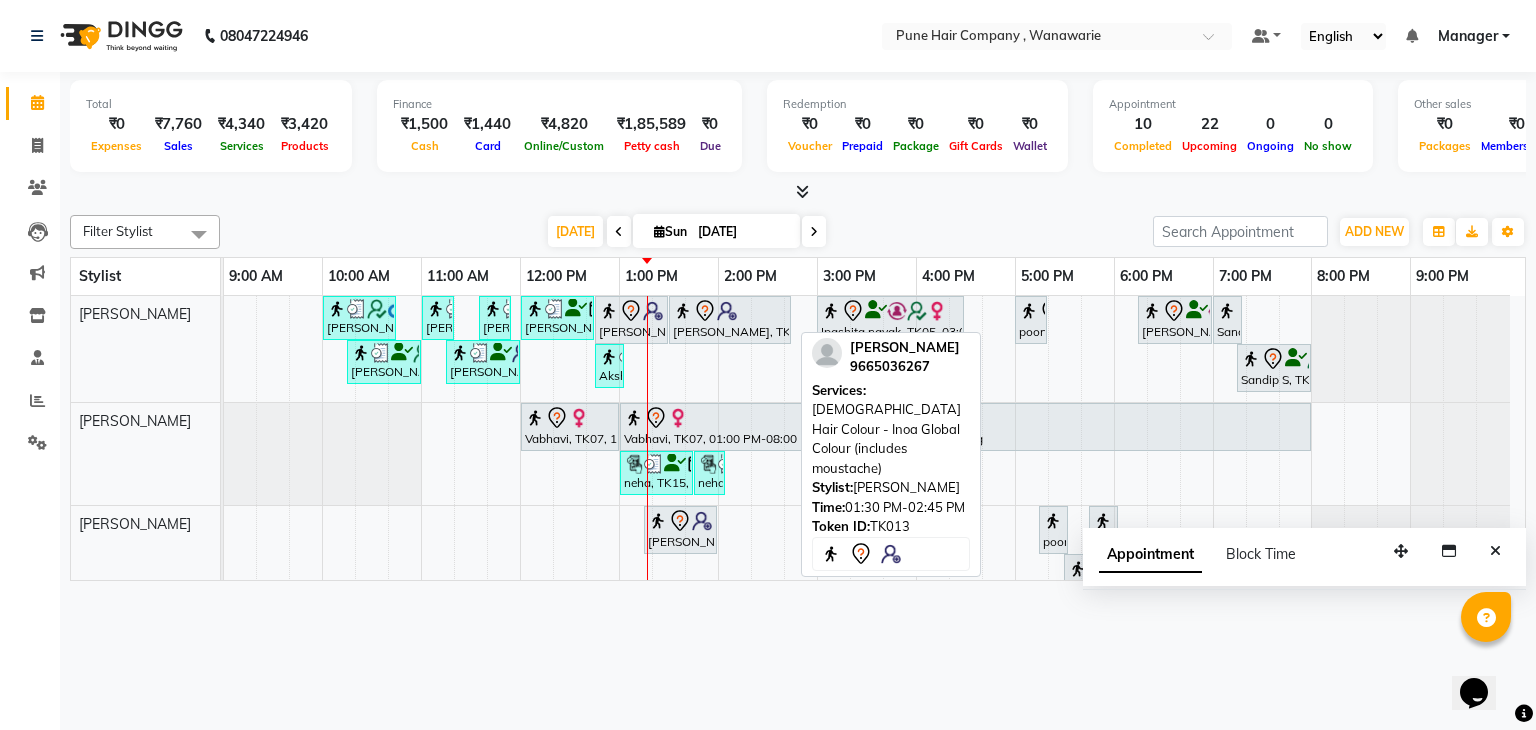 click 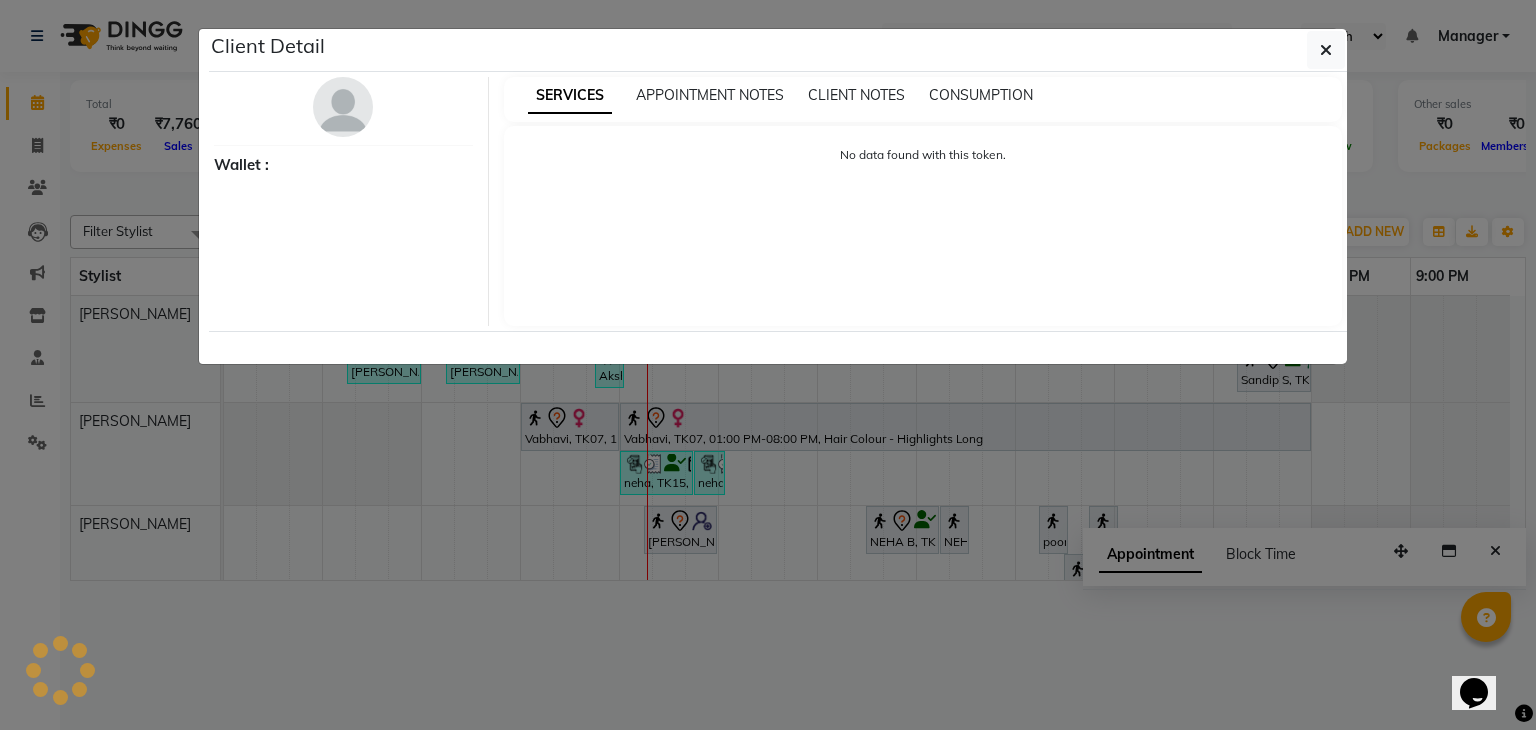 select on "7" 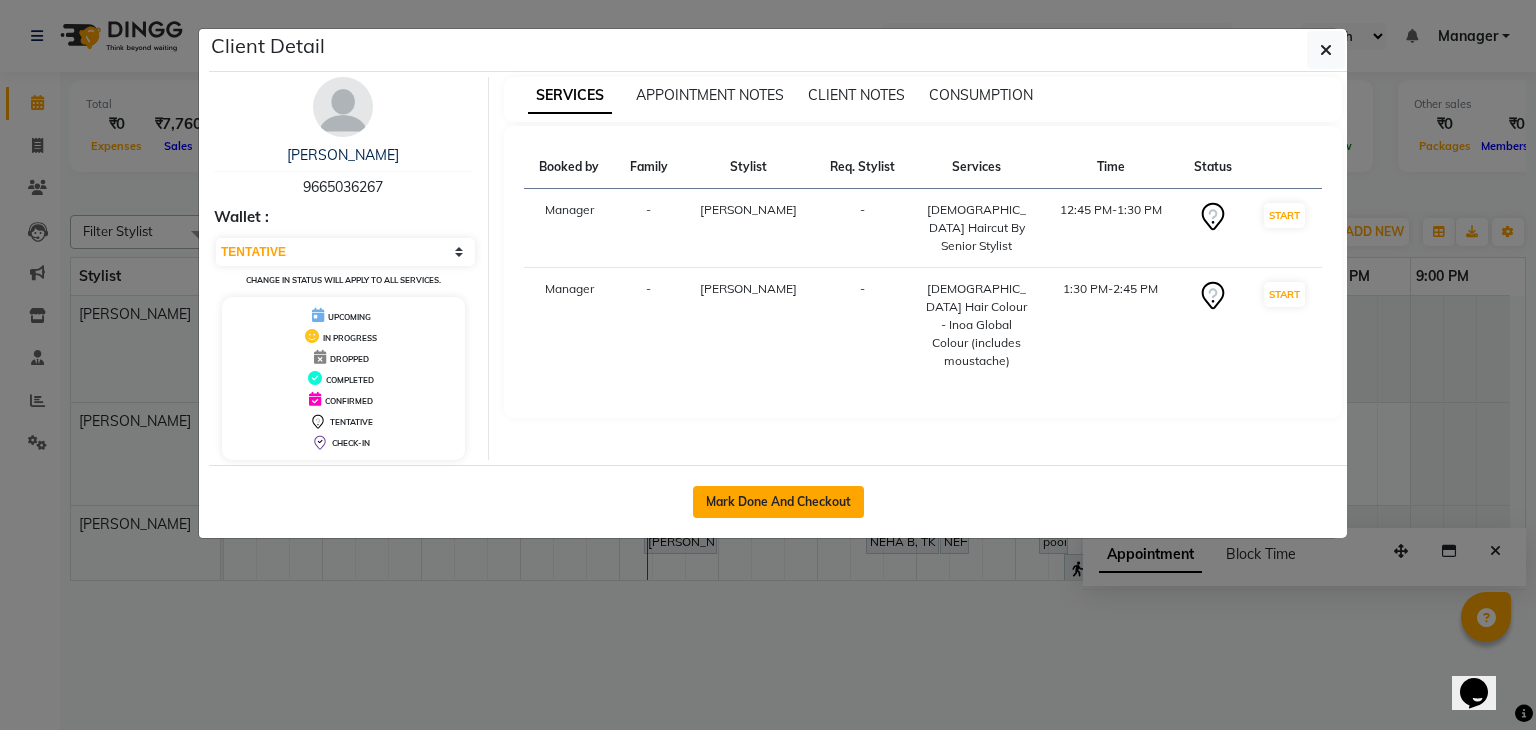 click on "Mark Done And Checkout" 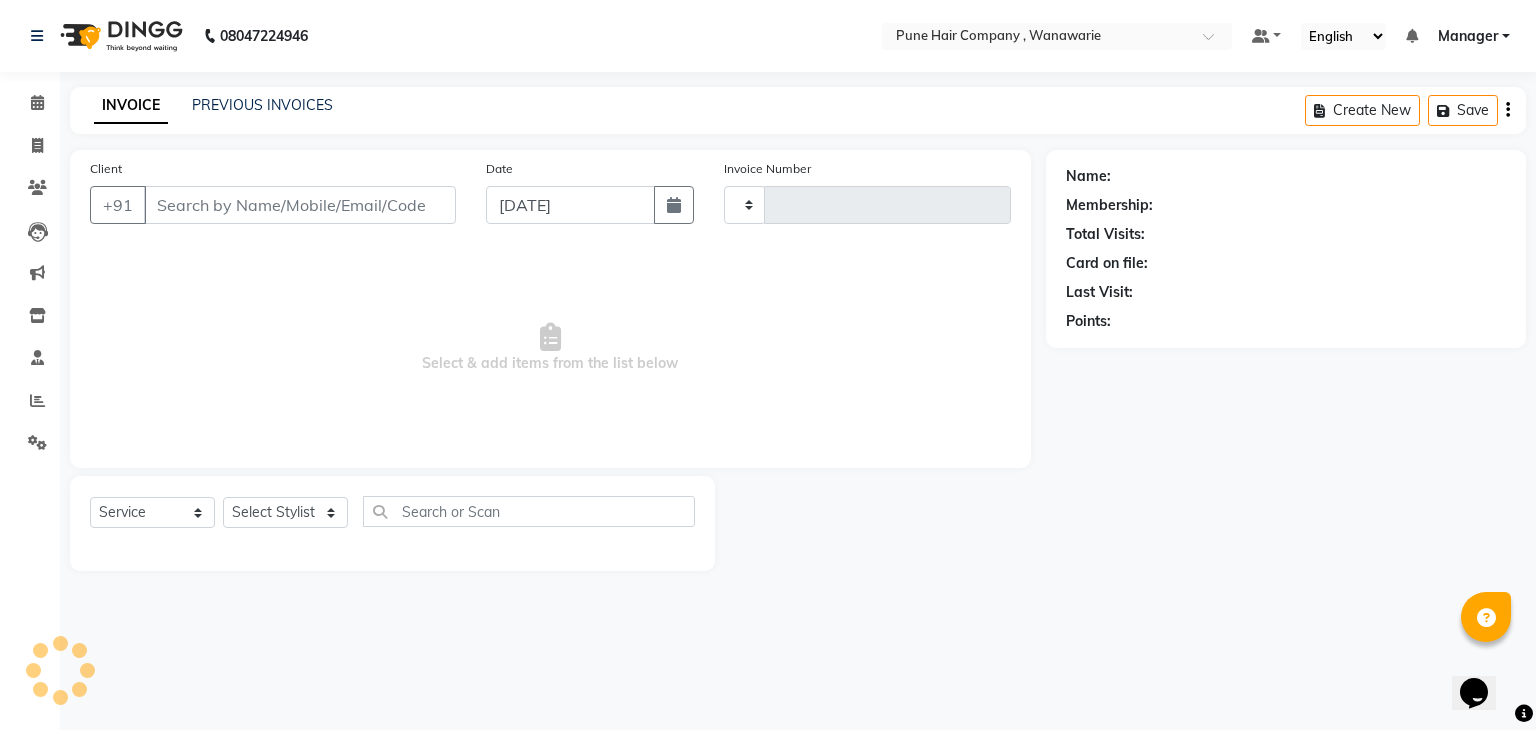 type on "1124" 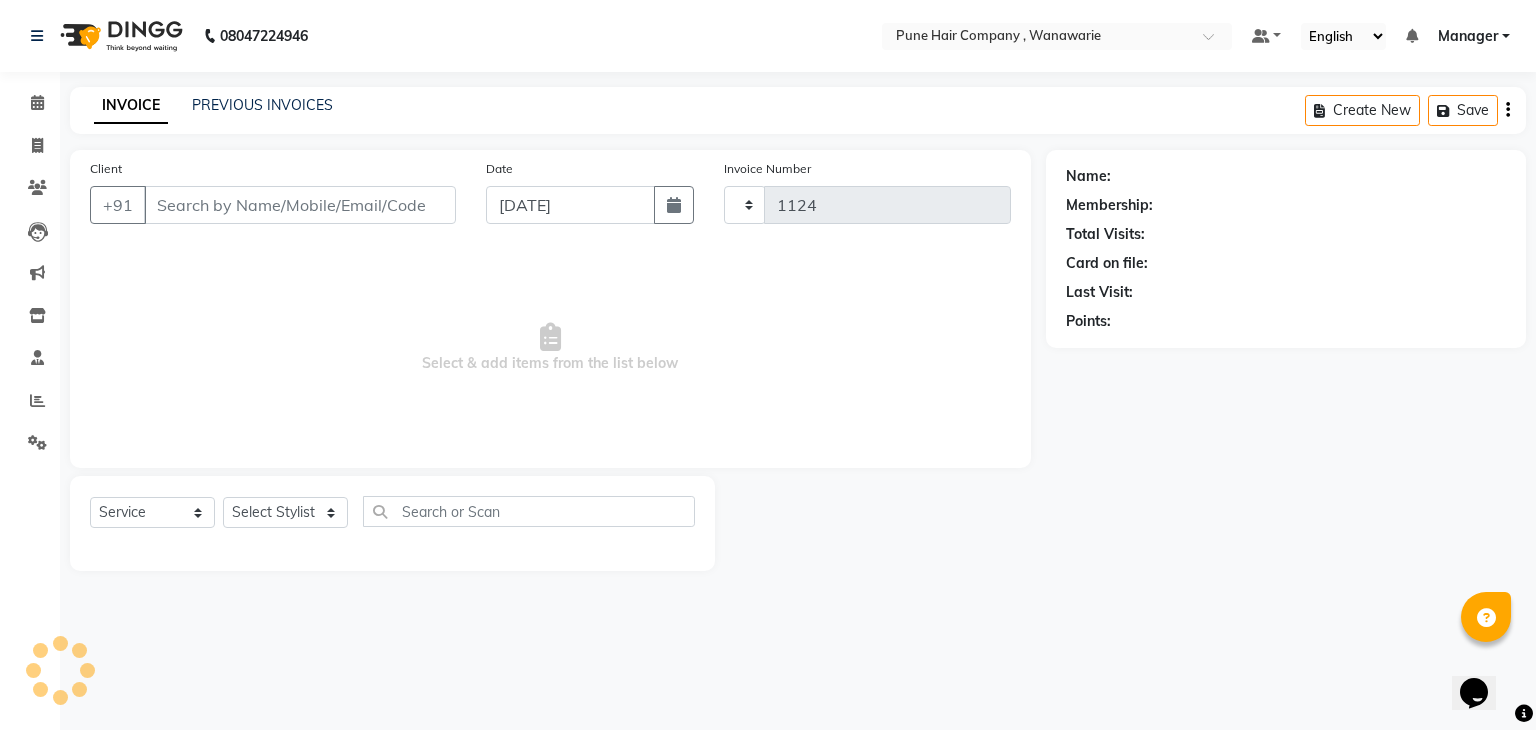 select on "8072" 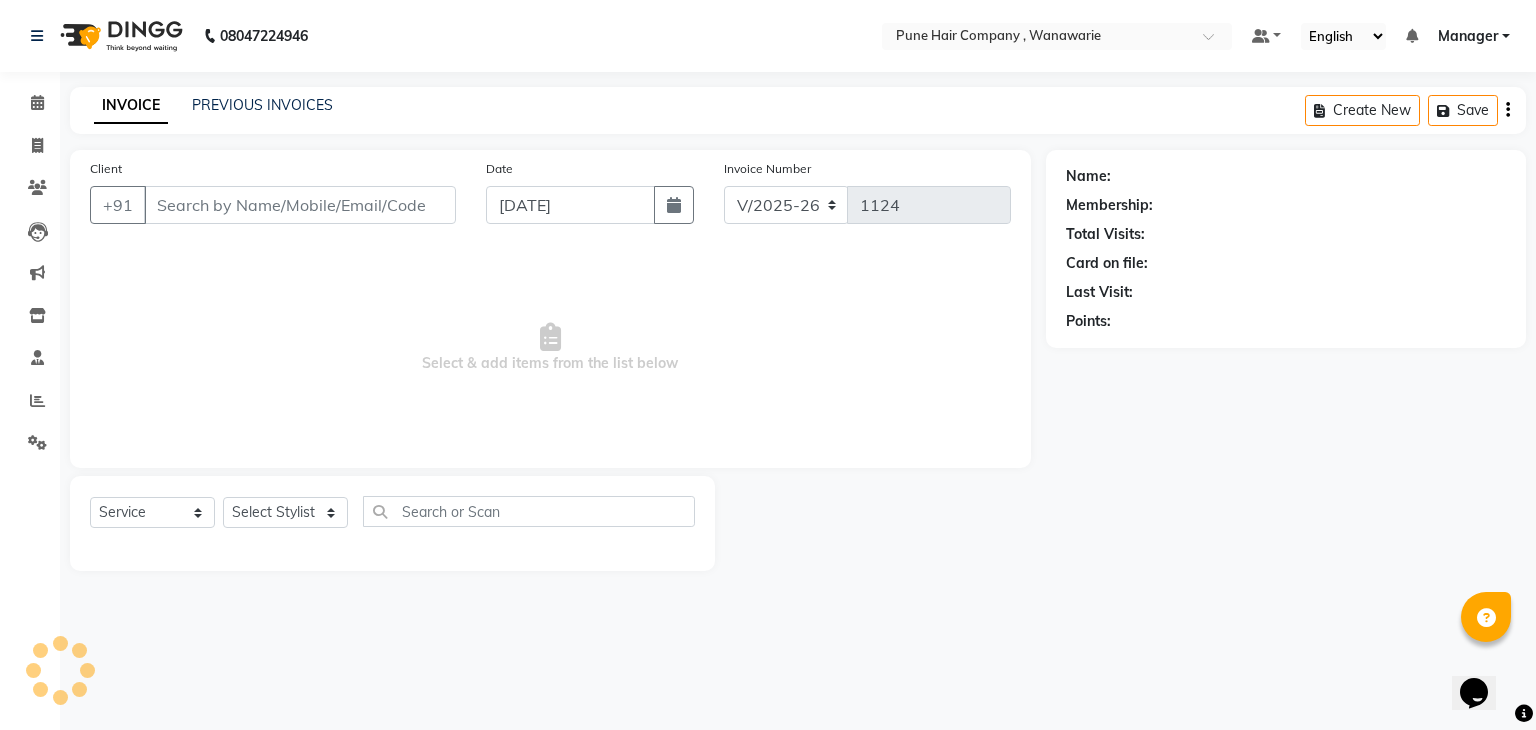 type on "9665036267" 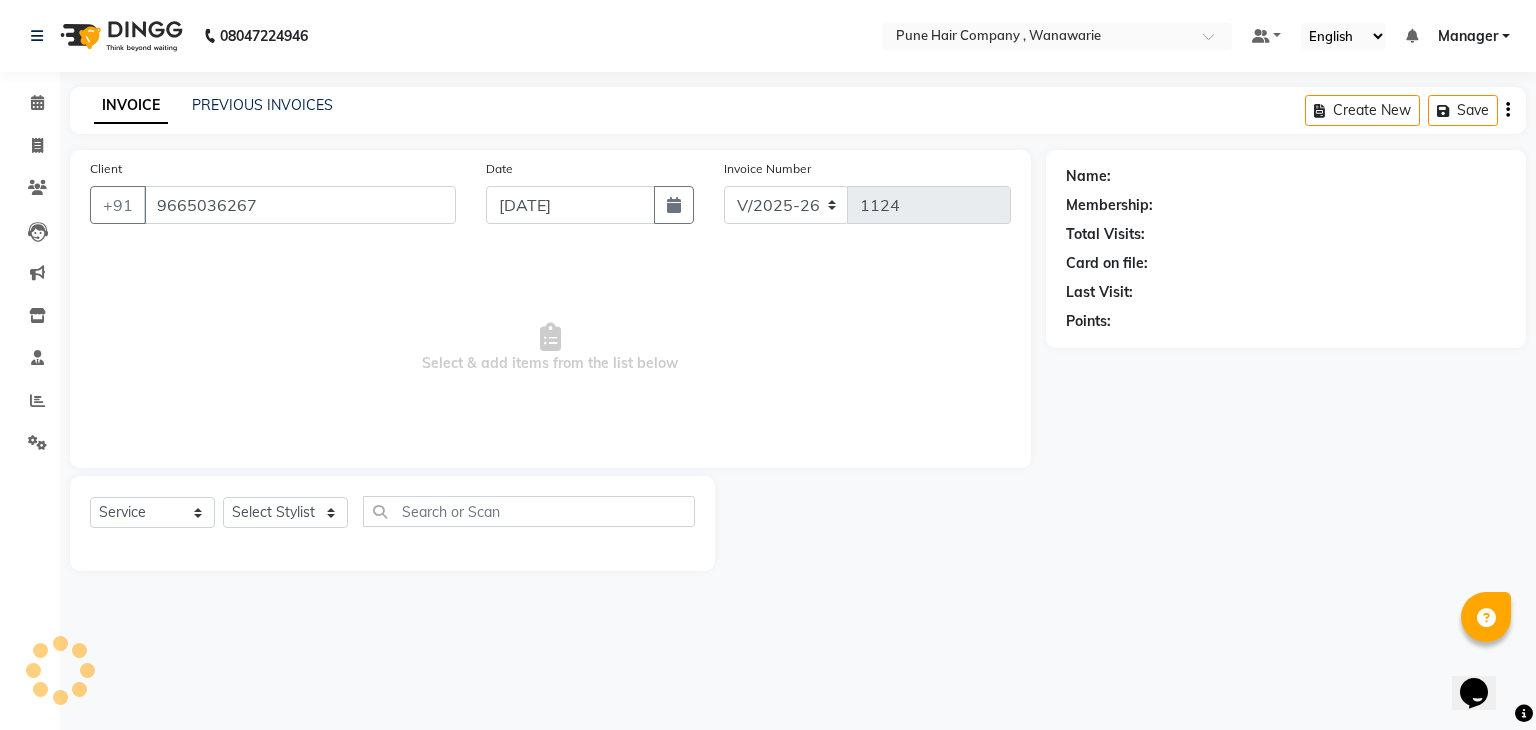 select on "74577" 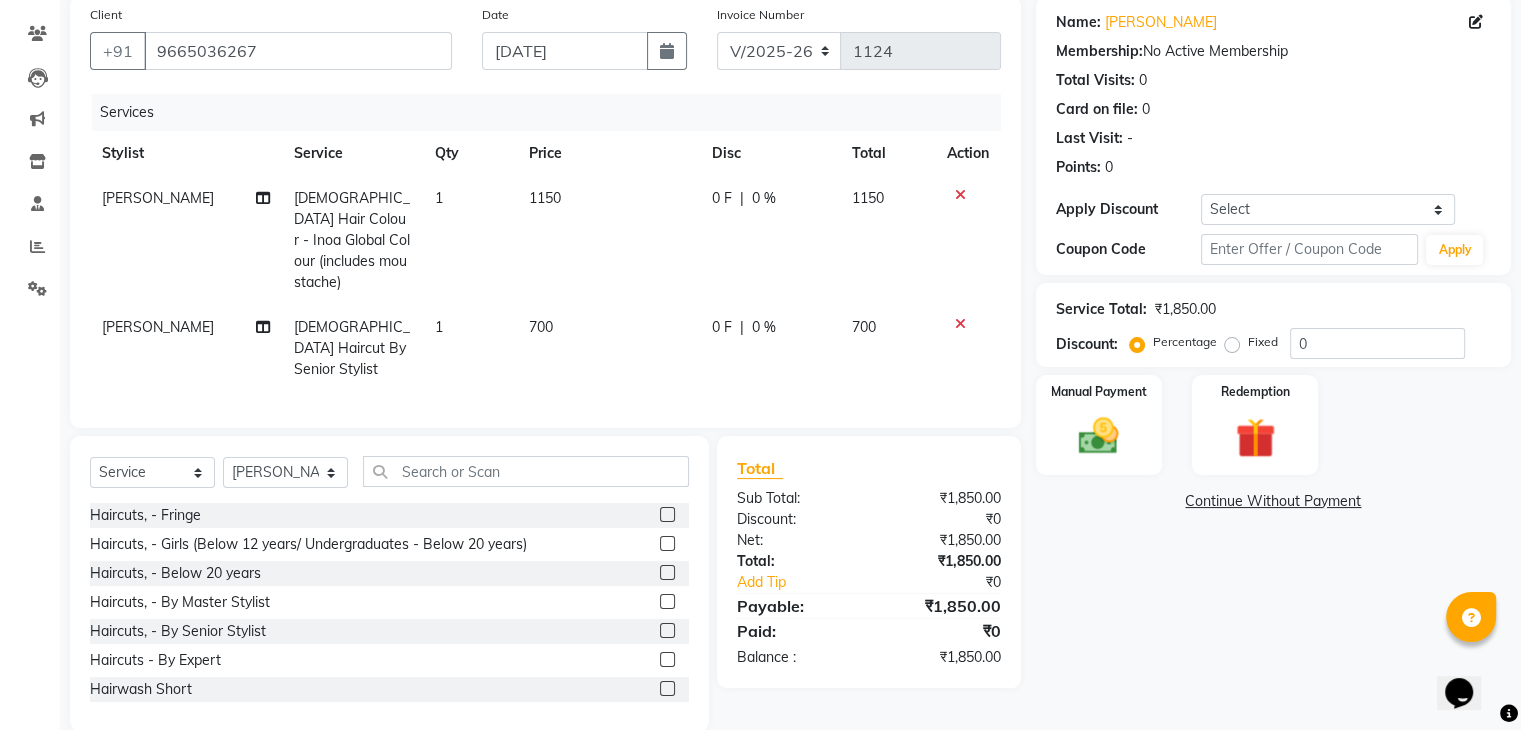 scroll, scrollTop: 159, scrollLeft: 0, axis: vertical 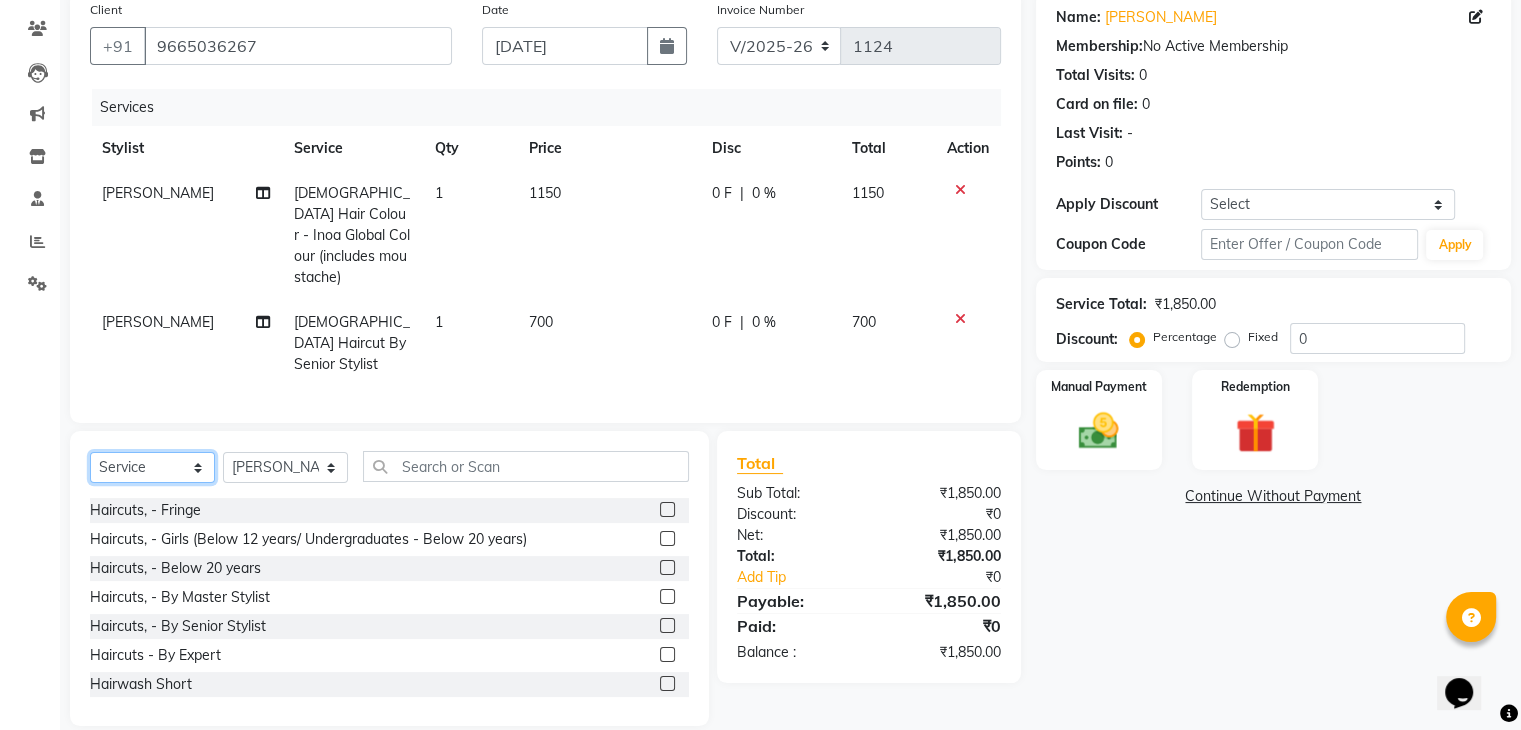click on "Select  Service  Product  Membership  Package Voucher Prepaid Gift Card" 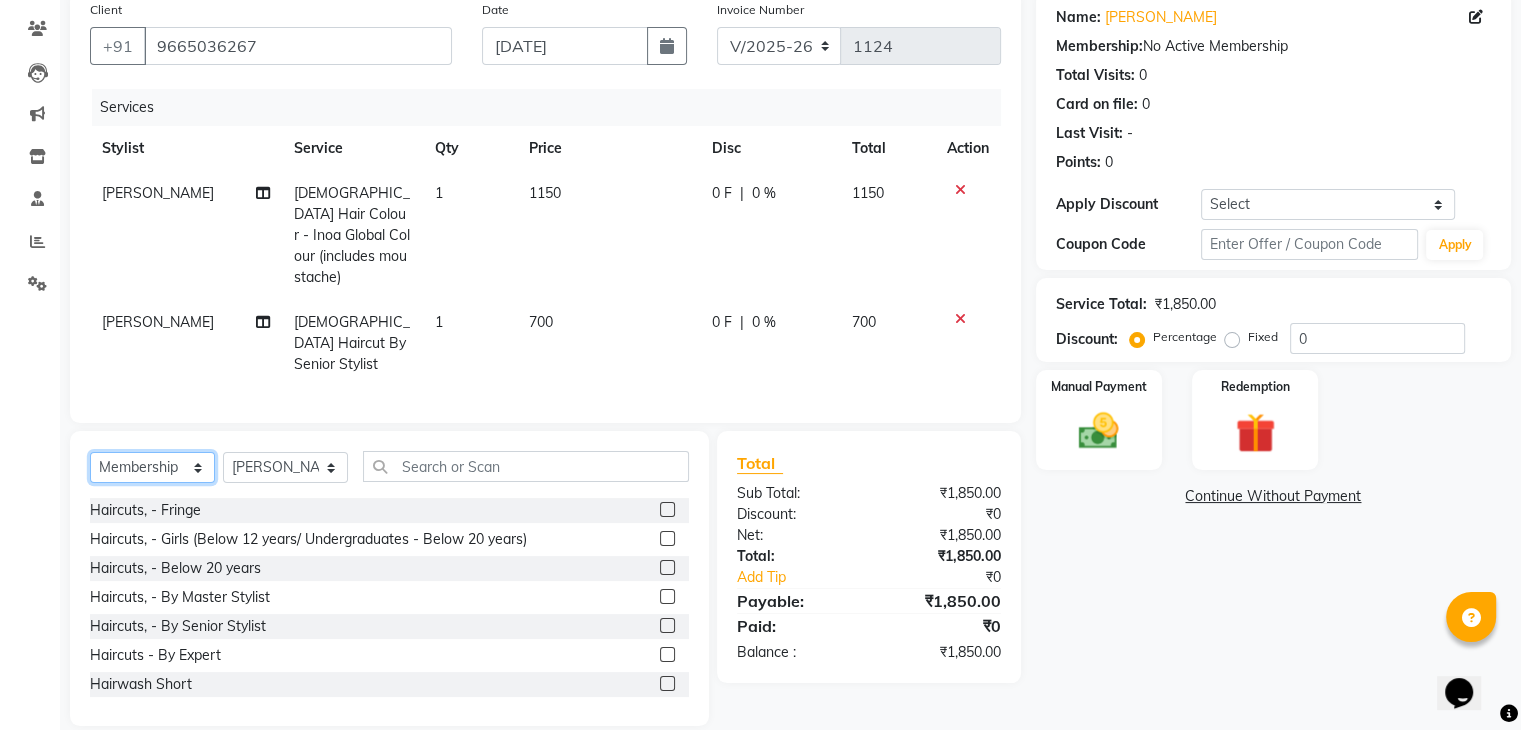 click on "Select  Service  Product  Membership  Package Voucher Prepaid Gift Card" 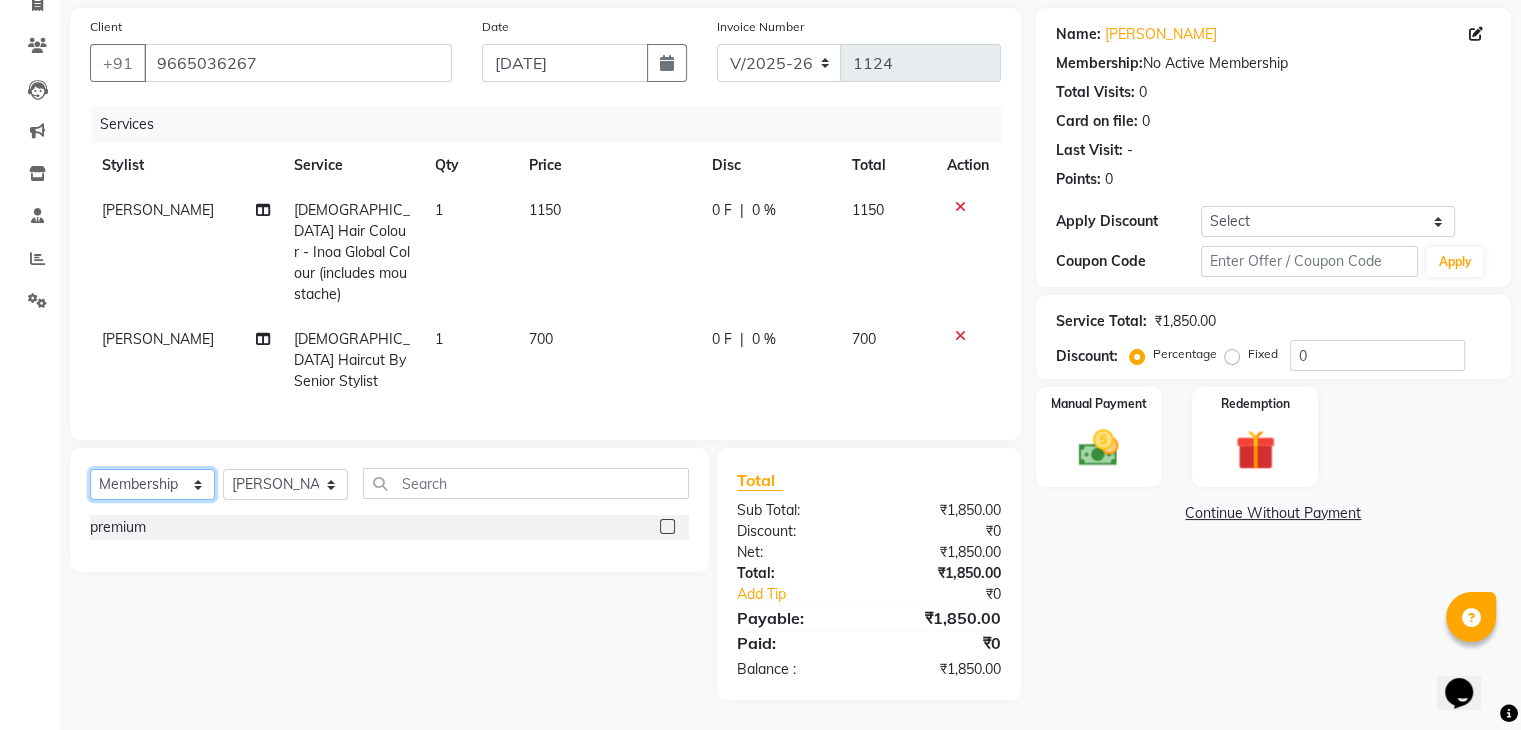 scroll, scrollTop: 116, scrollLeft: 0, axis: vertical 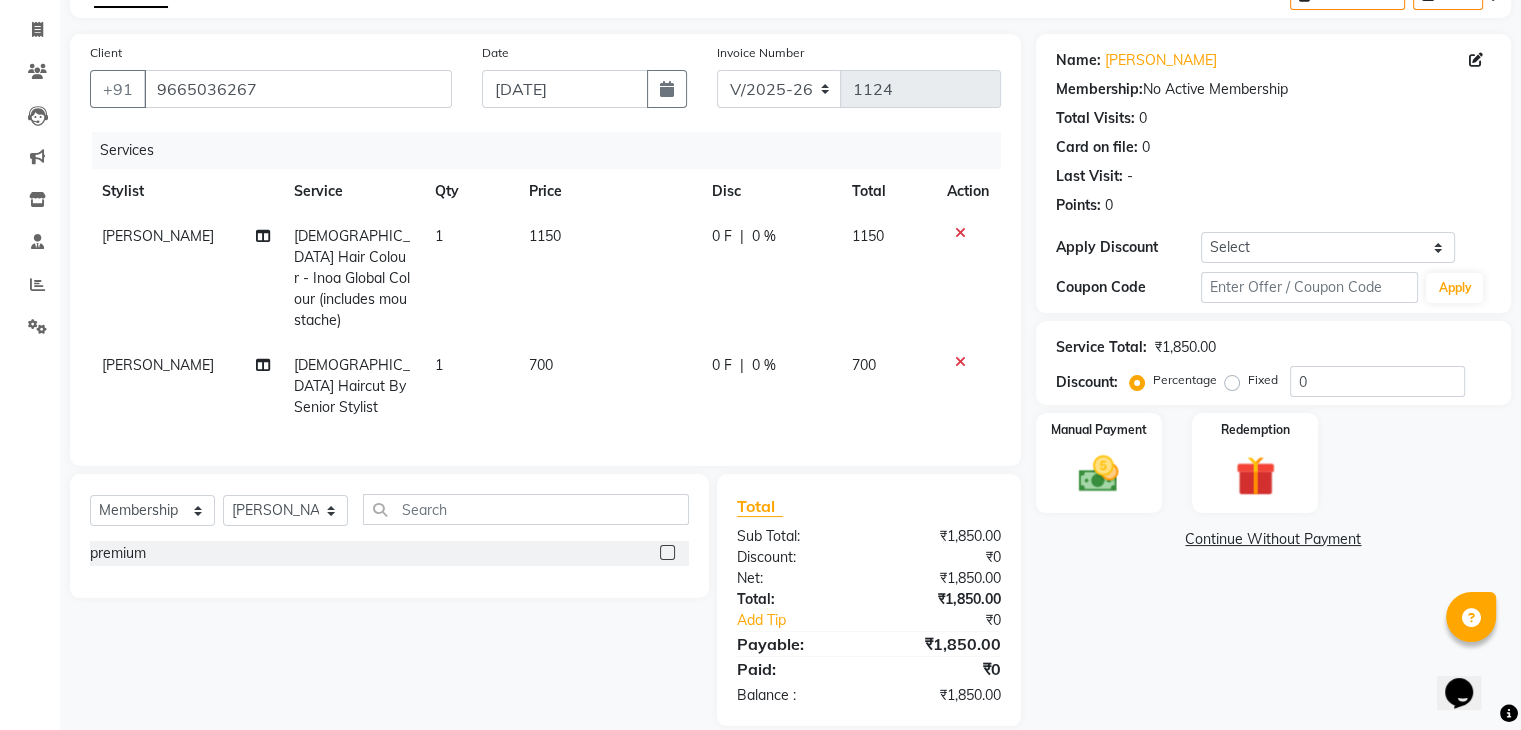 click 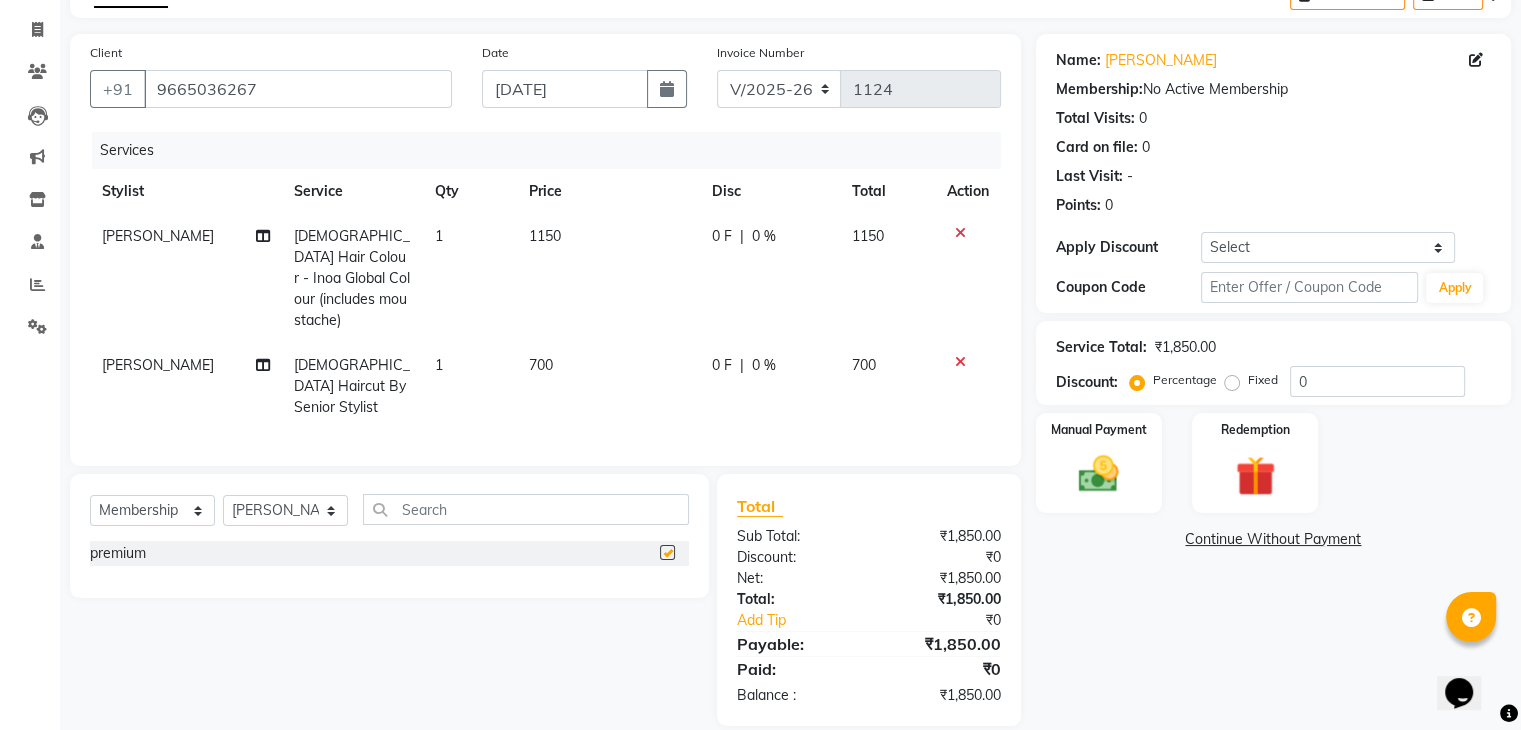 select on "select" 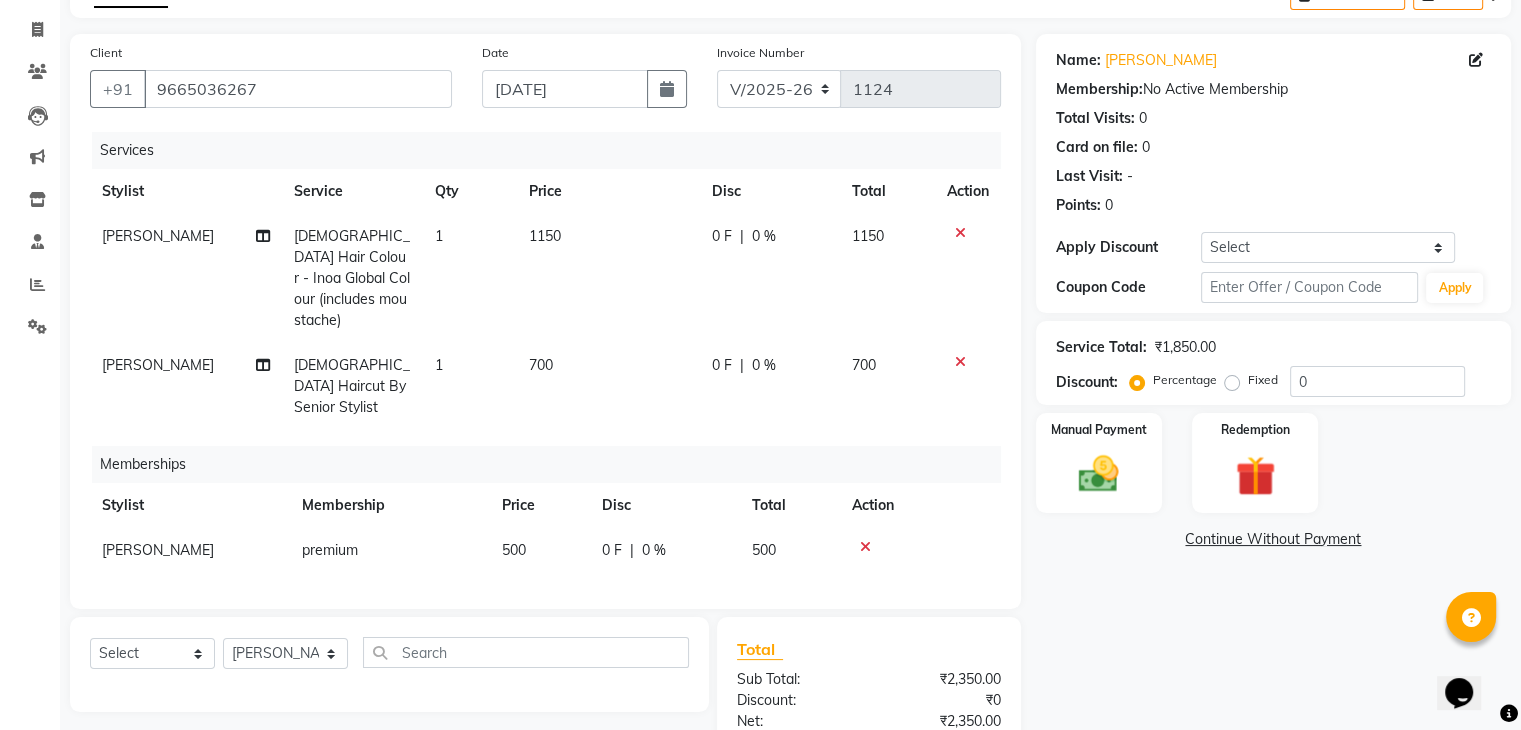 click on "0 %" 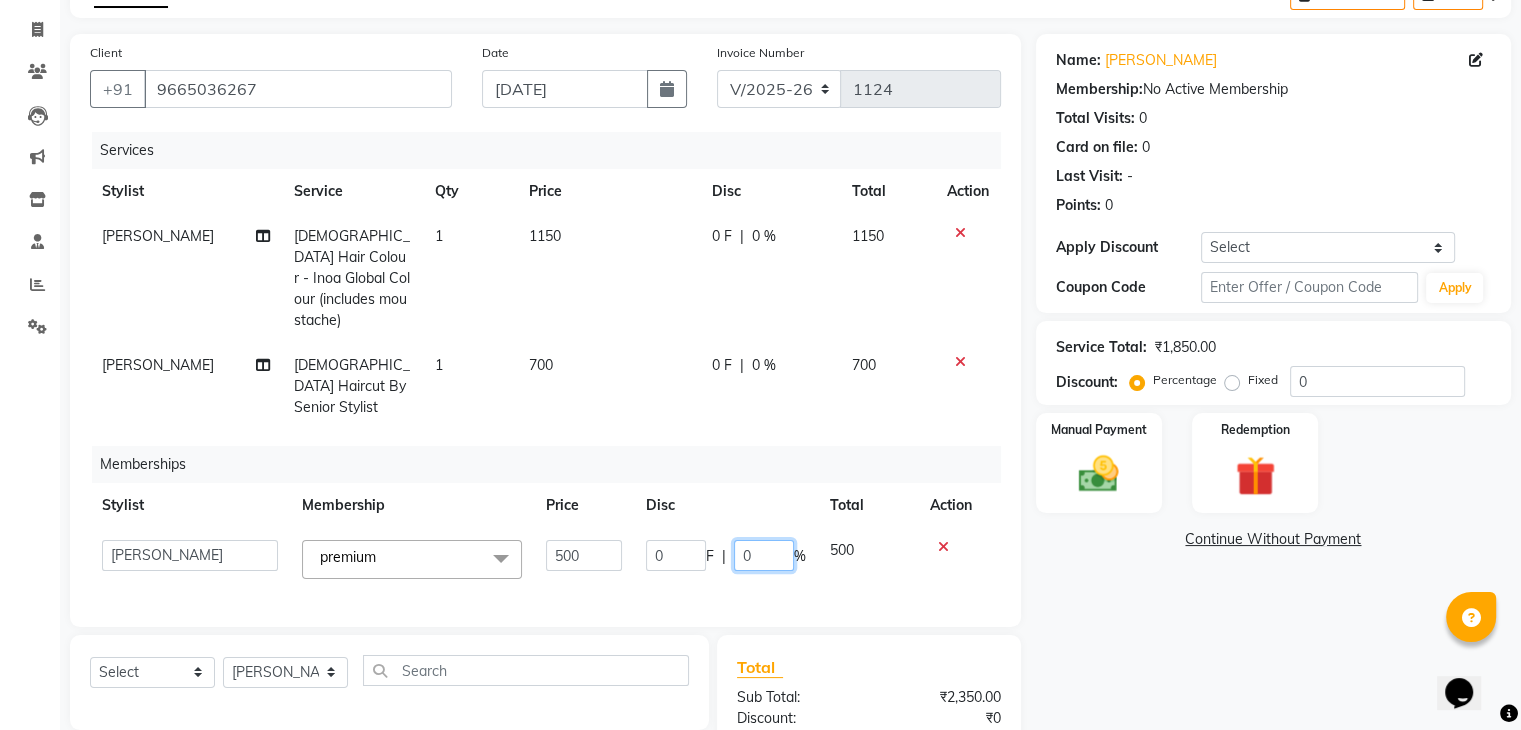 click on "0" 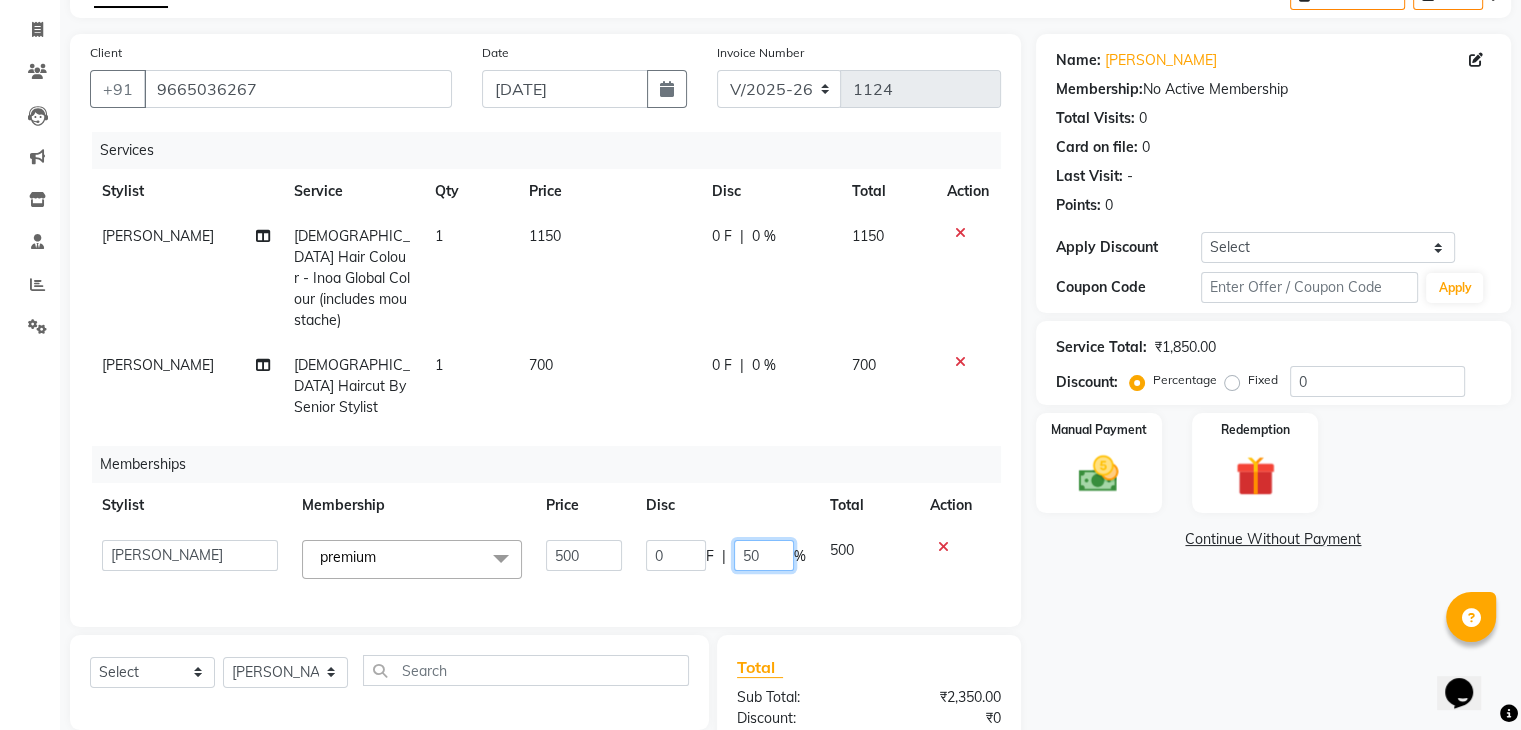 type on "500" 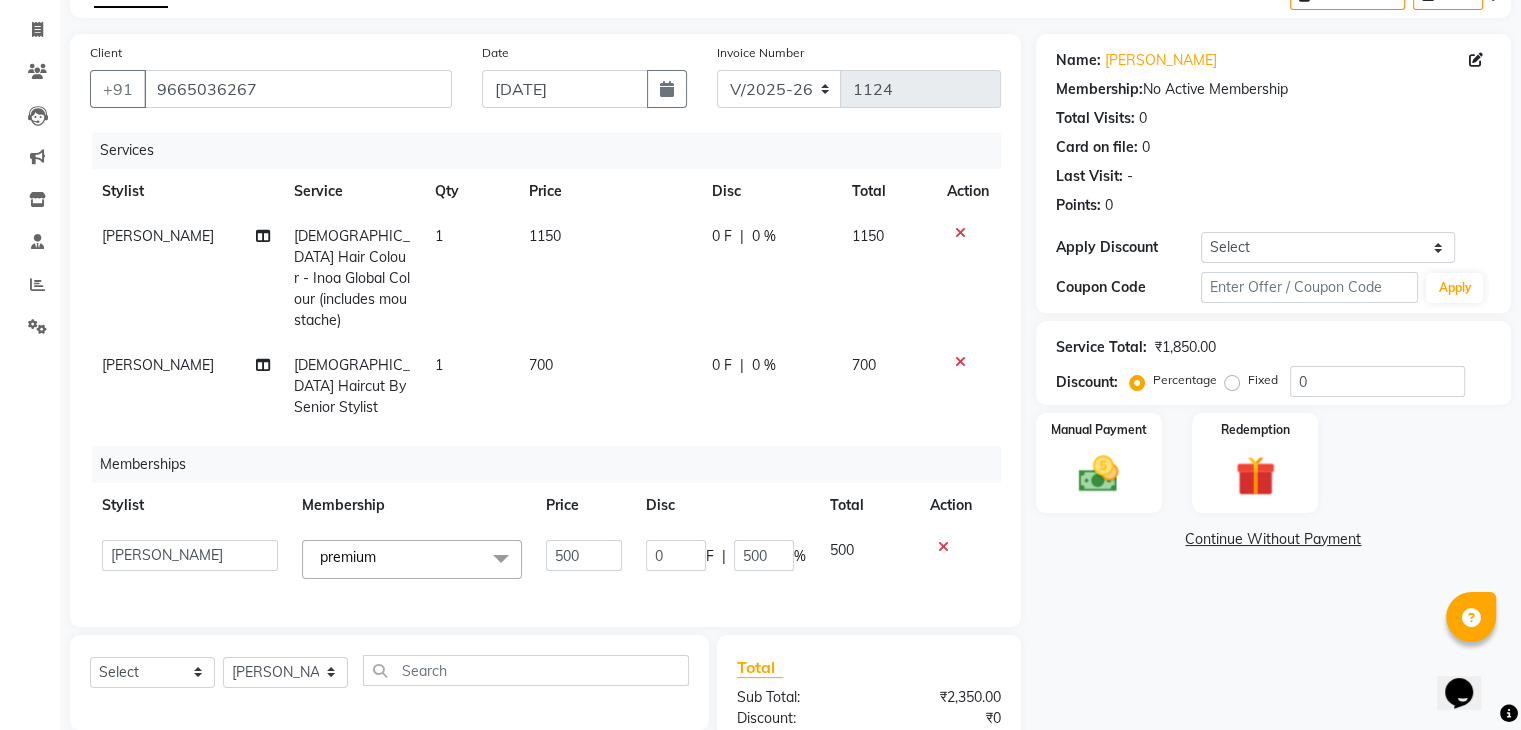 click on "Services Stylist Service Qty Price Disc Total Action Shriram Raut Male Hair Colour - Inoa Global Colour (includes moustache) 1 1150 0 F | 0 % 1150 Shriram Raut Male Haircut By Senior Stylist 1 700 0 F | 0 % 700 Memberships Stylist Membership Price Disc Total Action  Faisal shaikh   Kanchan Gajare    Kasturi bhandari   Manager   Manoj Zambre   Prasad wagh   Ranjeet Solanki   Shriram Raut  premium   x premium  500 0 F | 500 % 500" 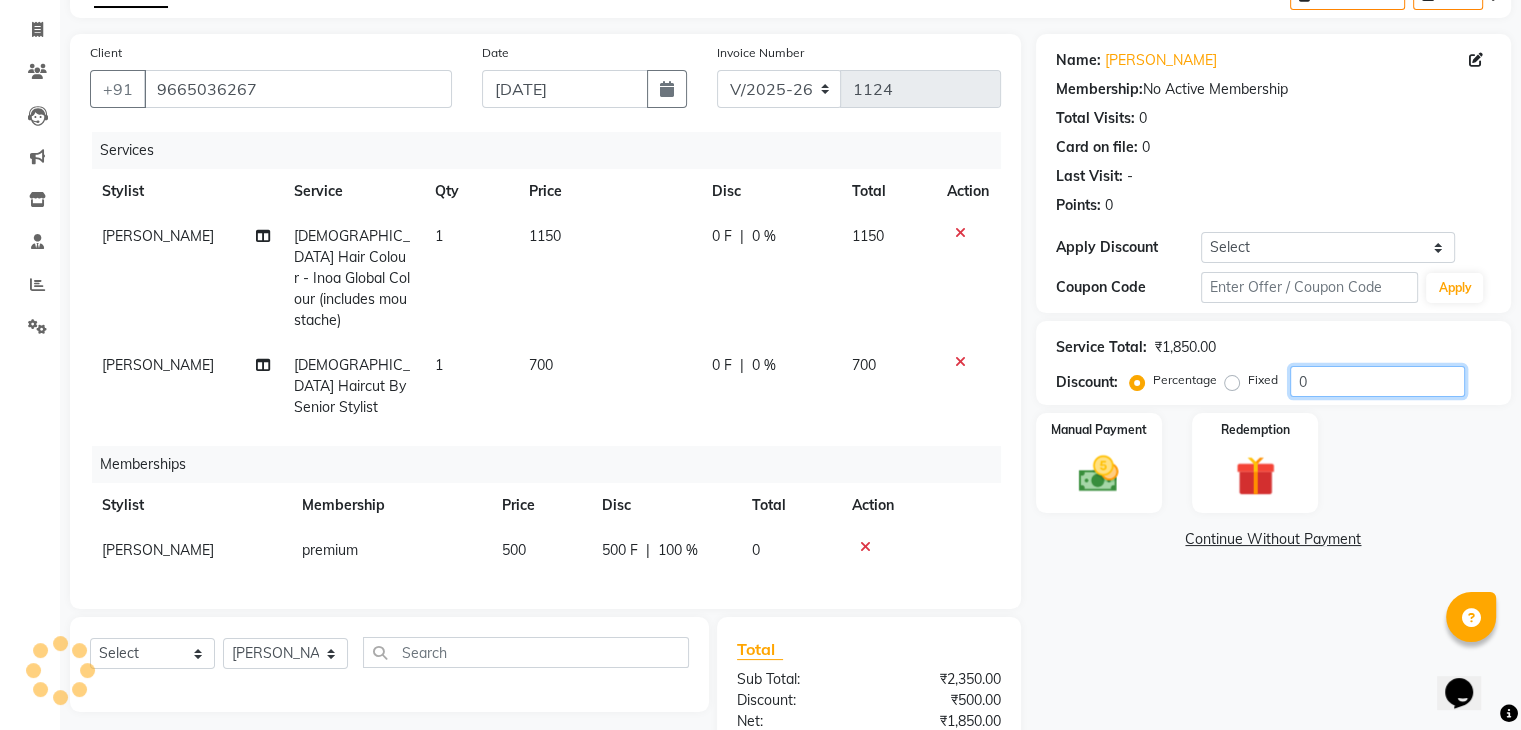 click on "0" 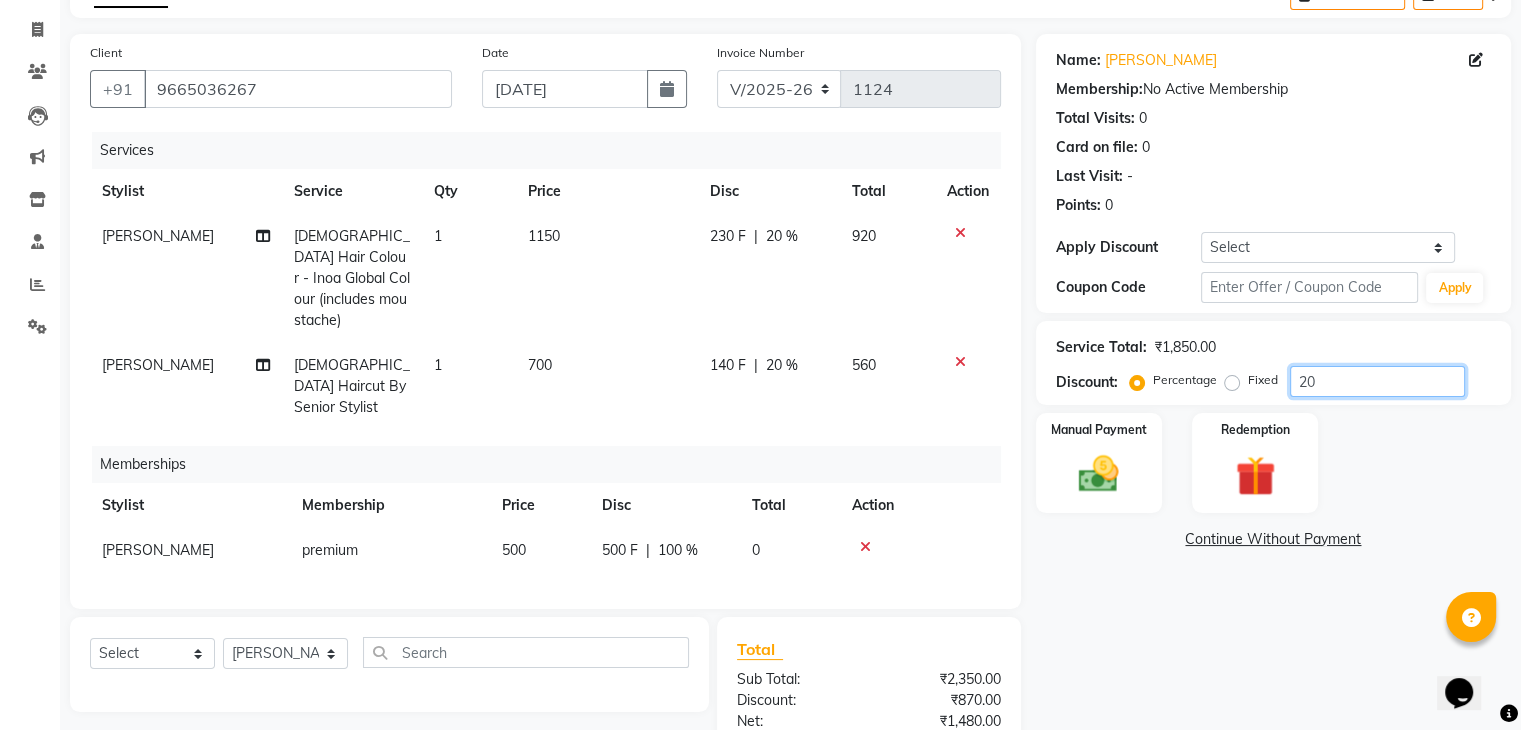 scroll, scrollTop: 259, scrollLeft: 0, axis: vertical 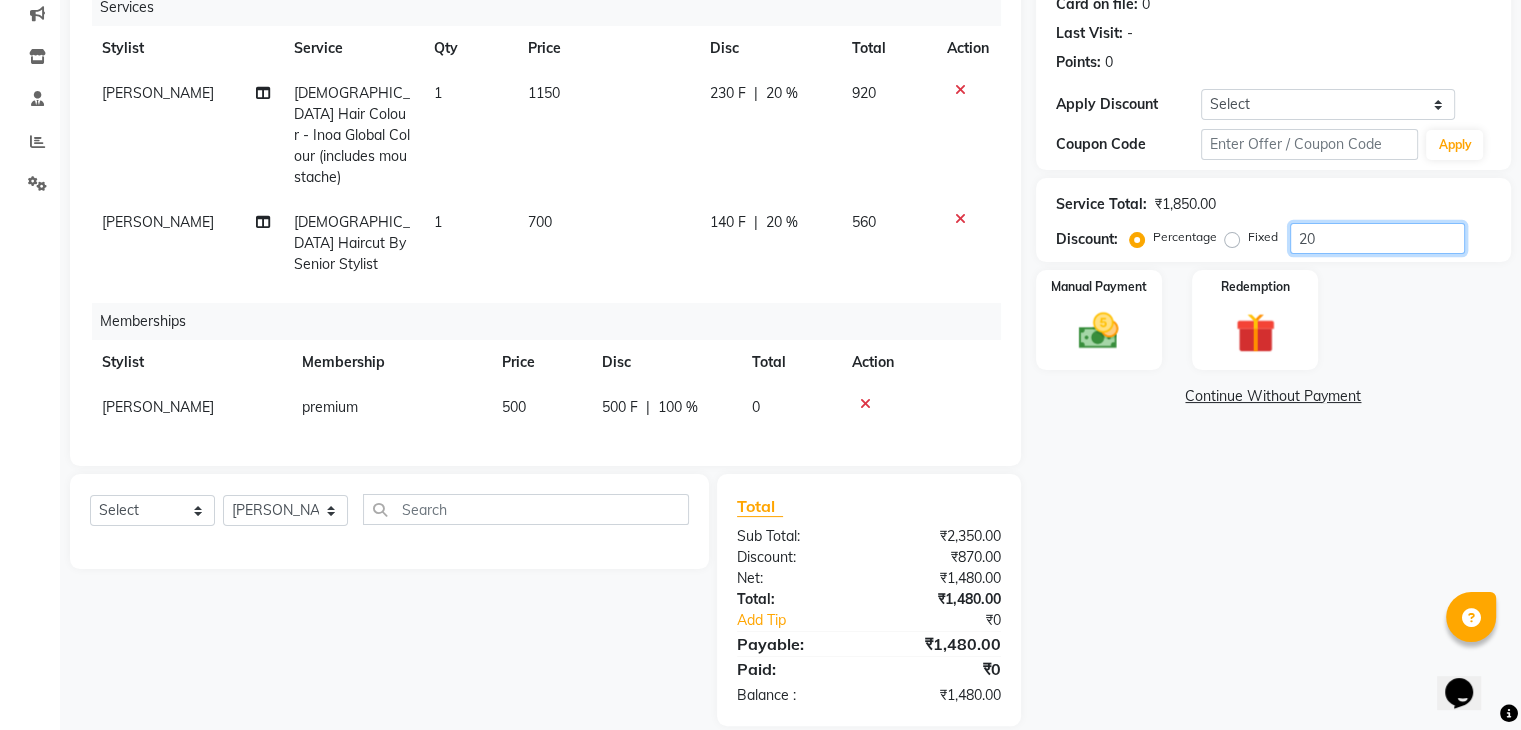 type on "20" 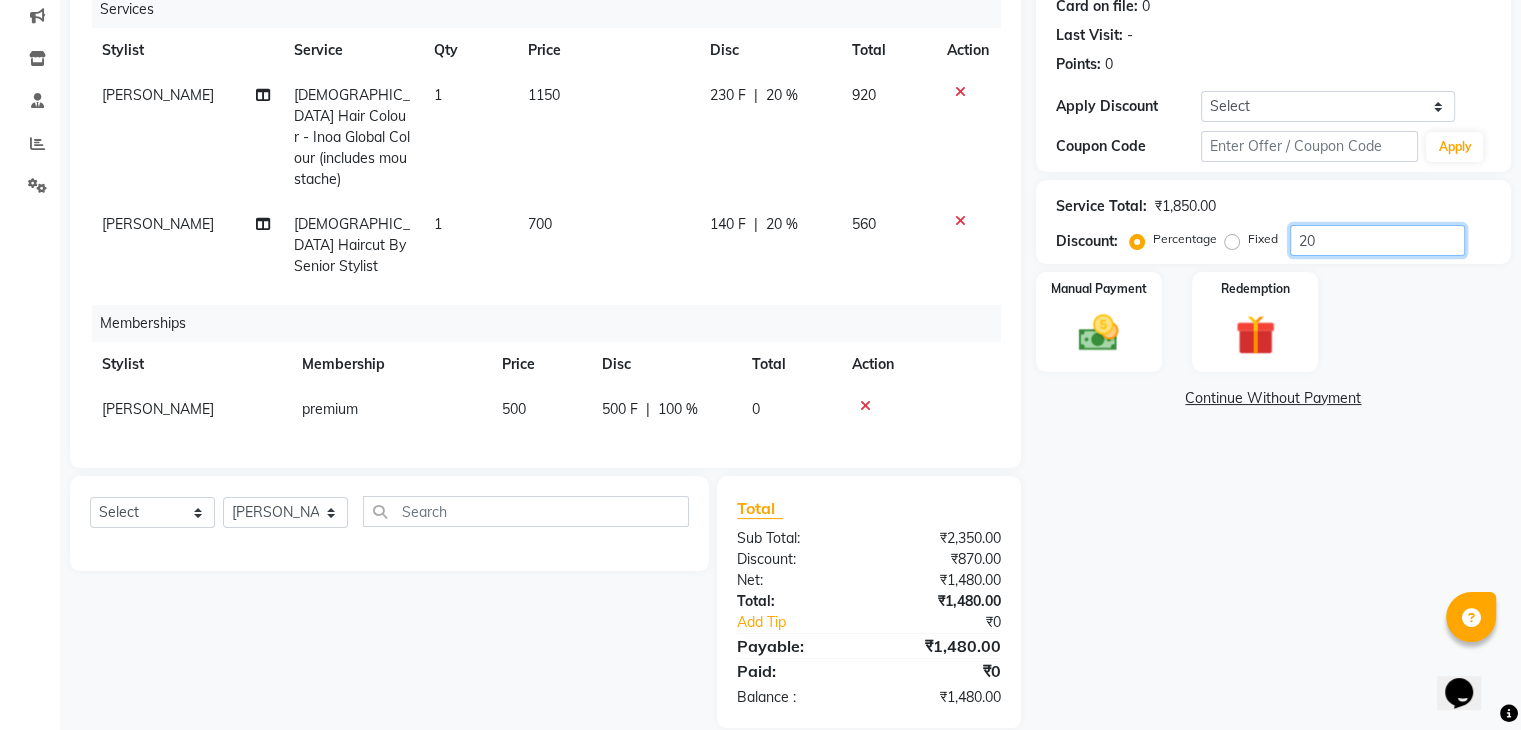 scroll, scrollTop: 259, scrollLeft: 0, axis: vertical 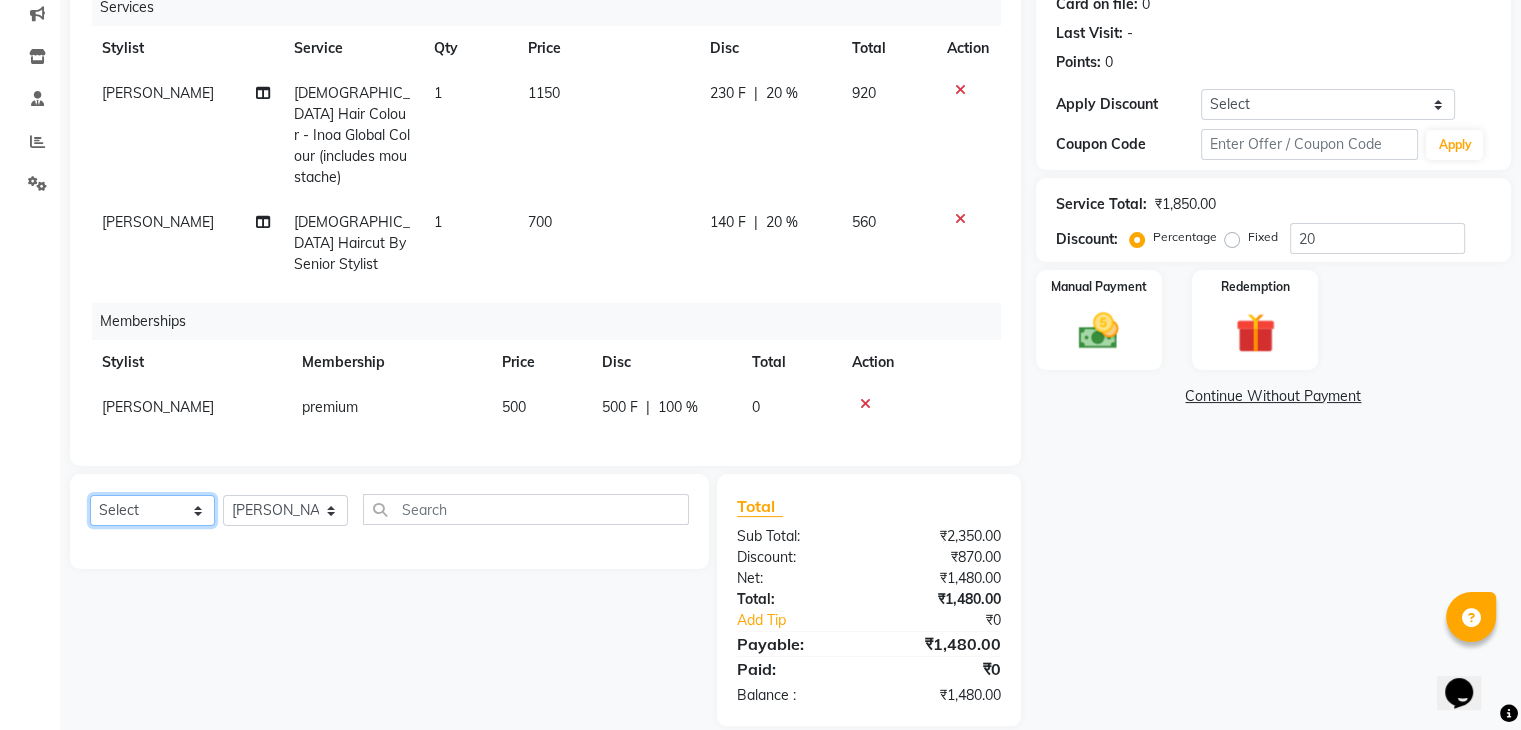 click on "Select  Service  Product  Package Voucher Prepaid Gift Card" 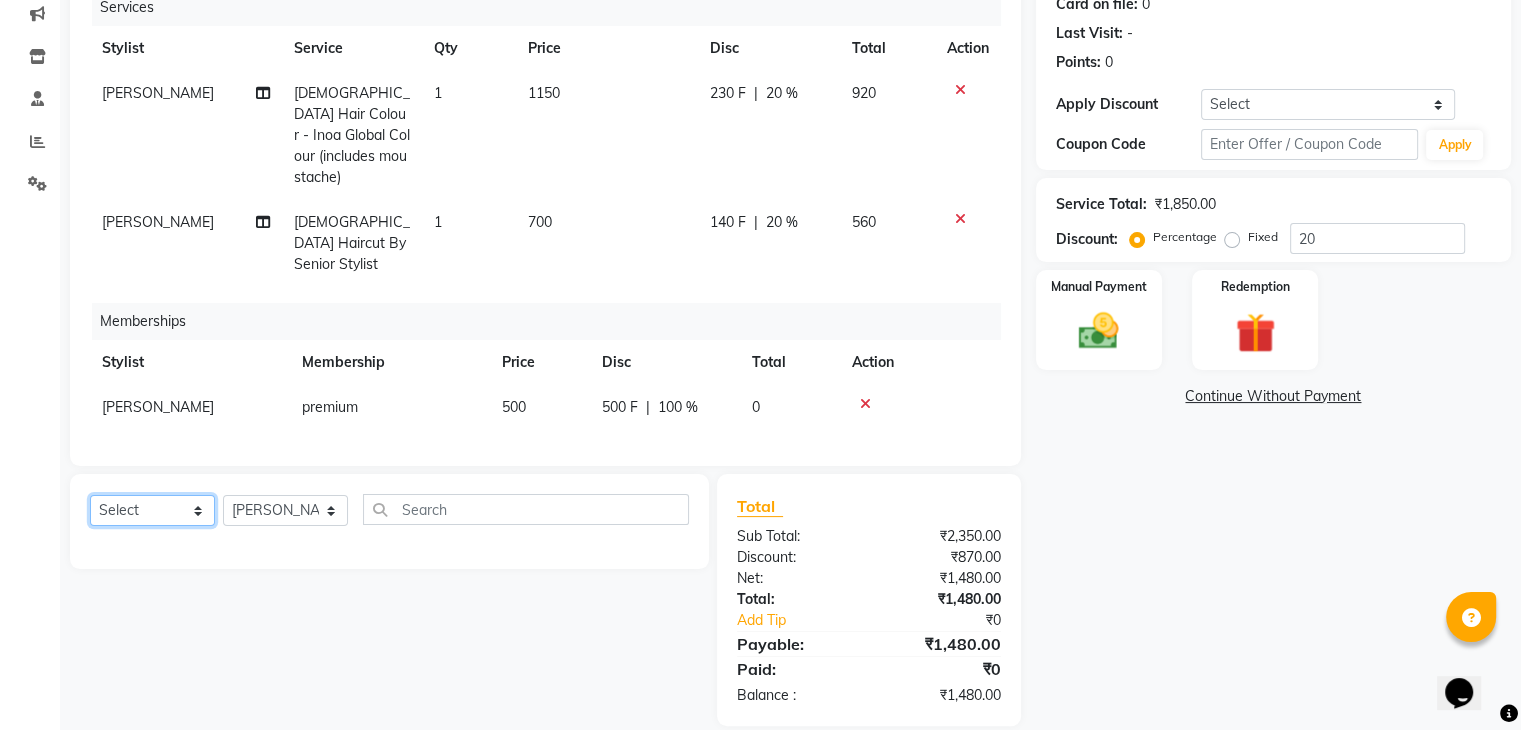 select on "product" 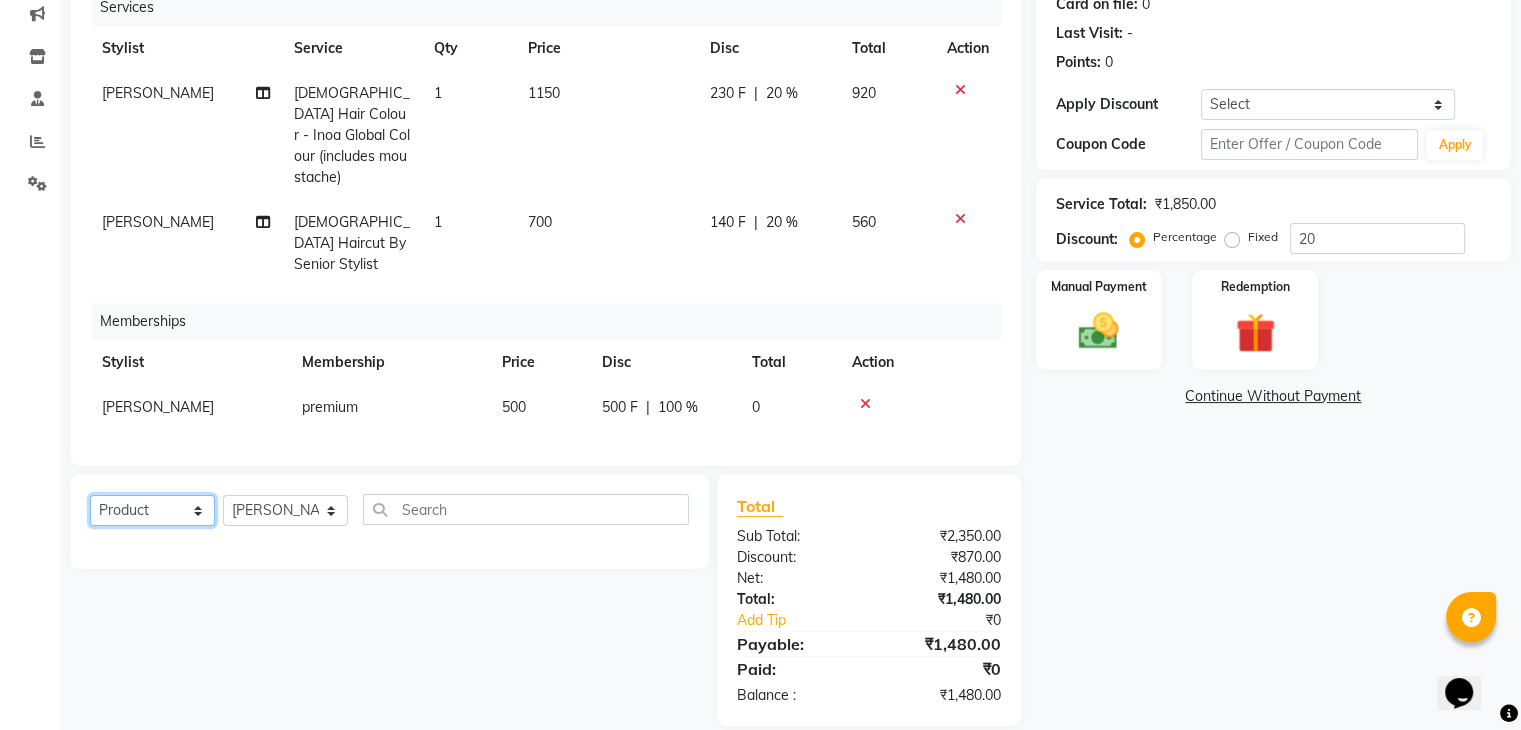 click on "Select  Service  Product  Package Voucher Prepaid Gift Card" 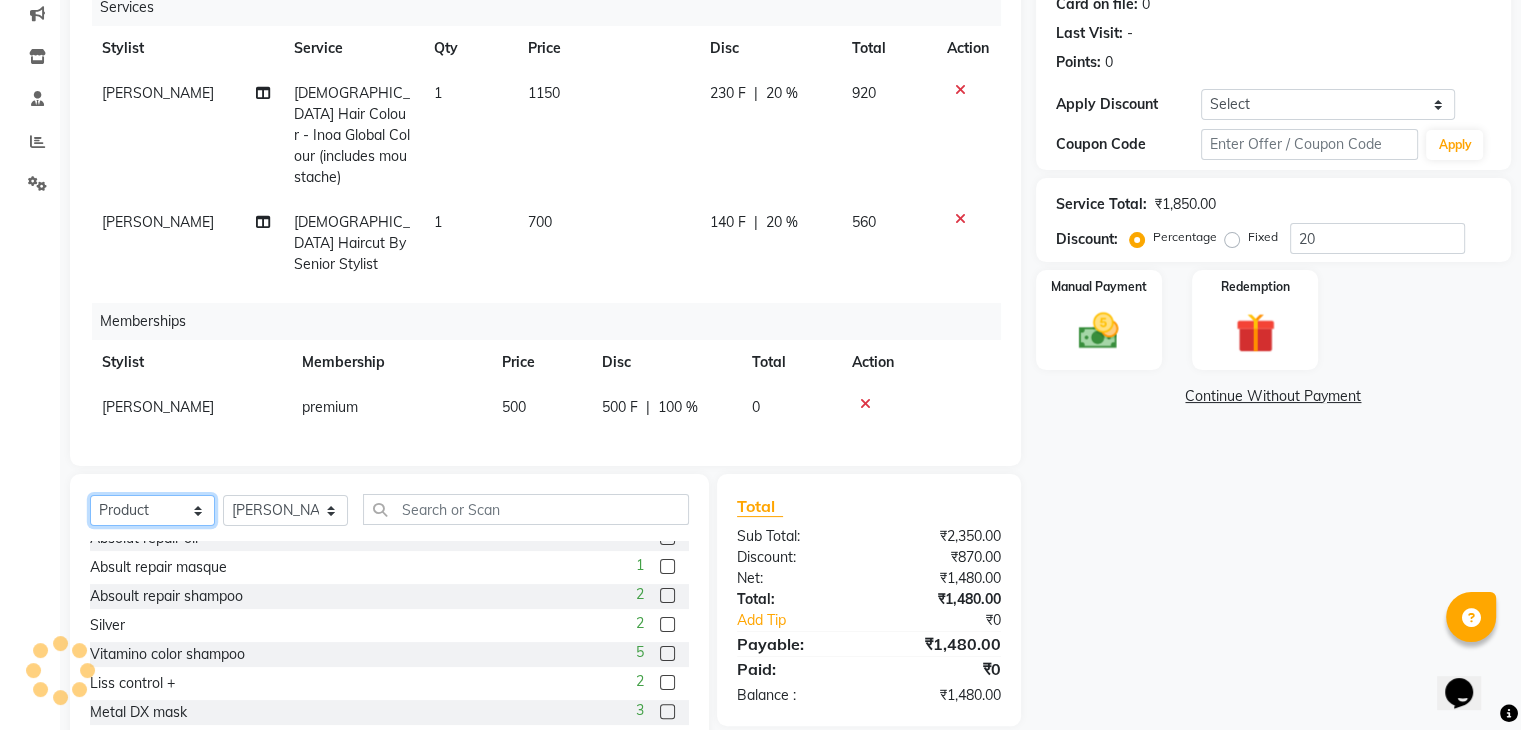 scroll, scrollTop: 132, scrollLeft: 0, axis: vertical 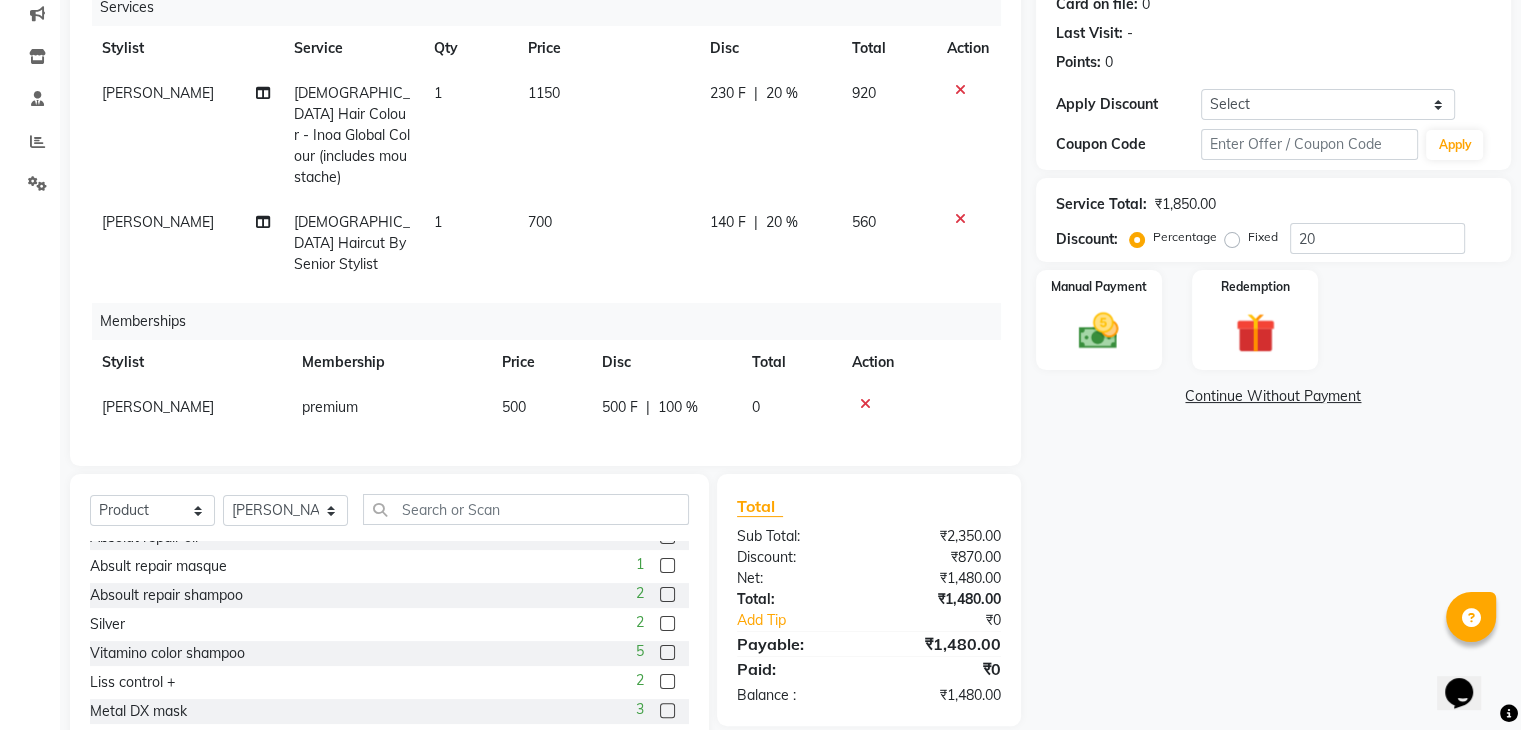 click 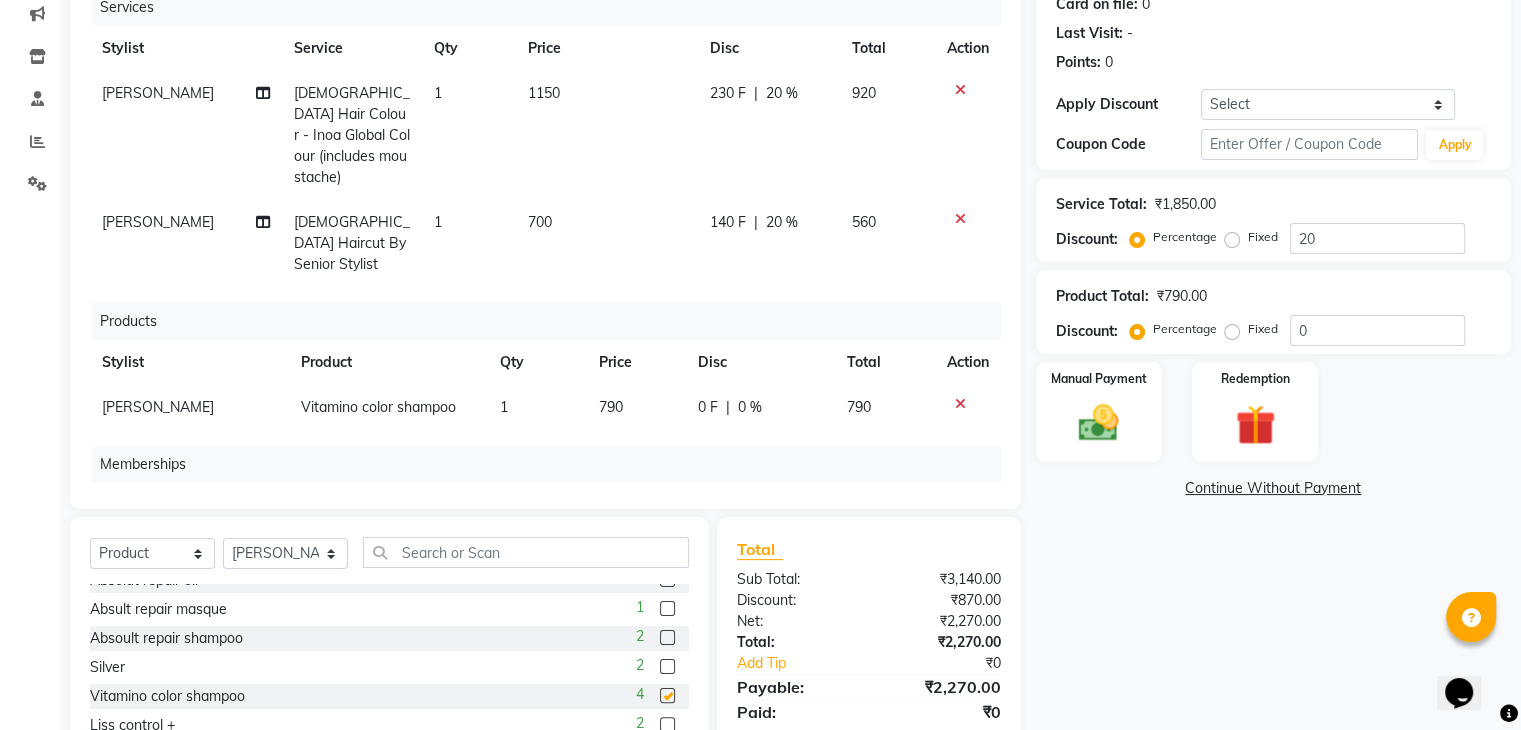 checkbox on "false" 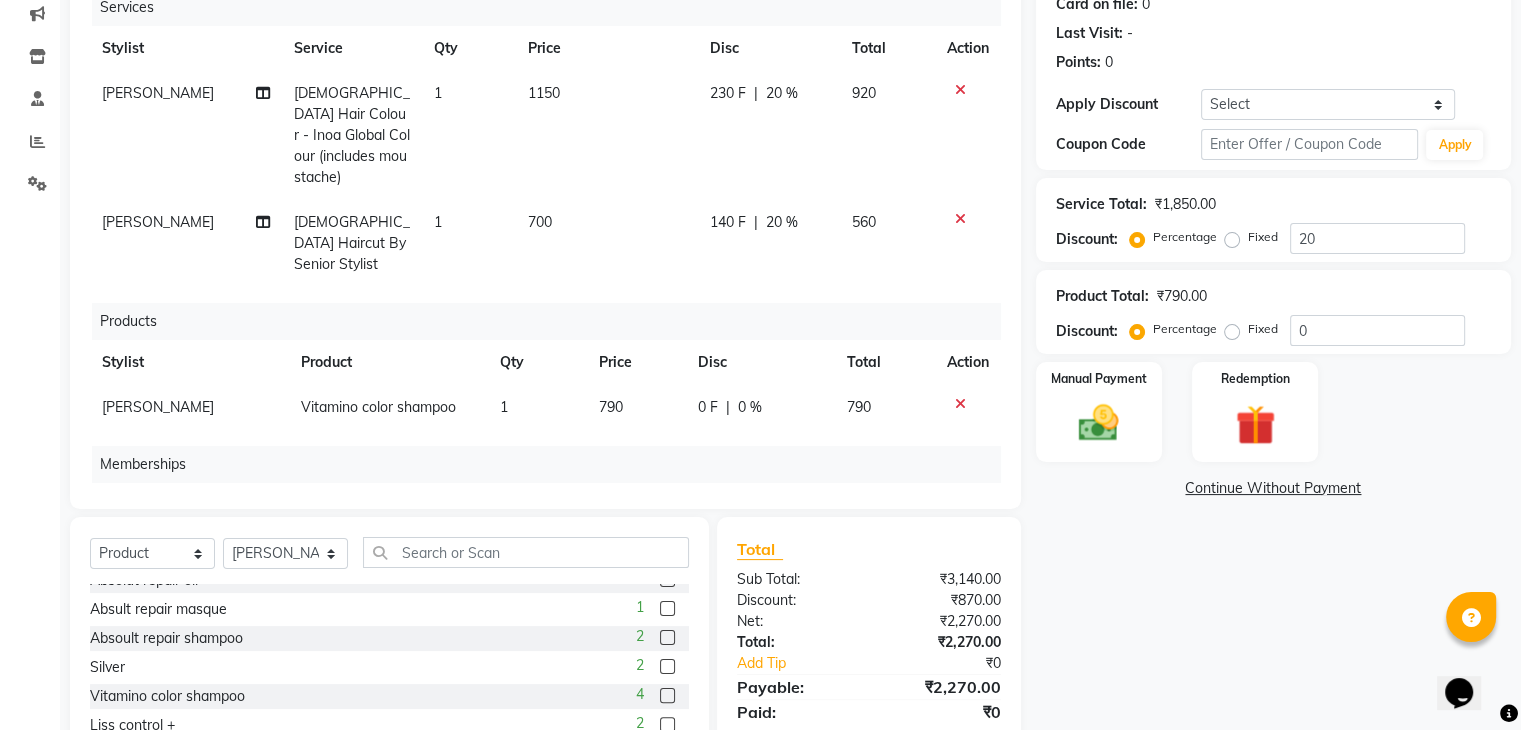 click on "0 %" 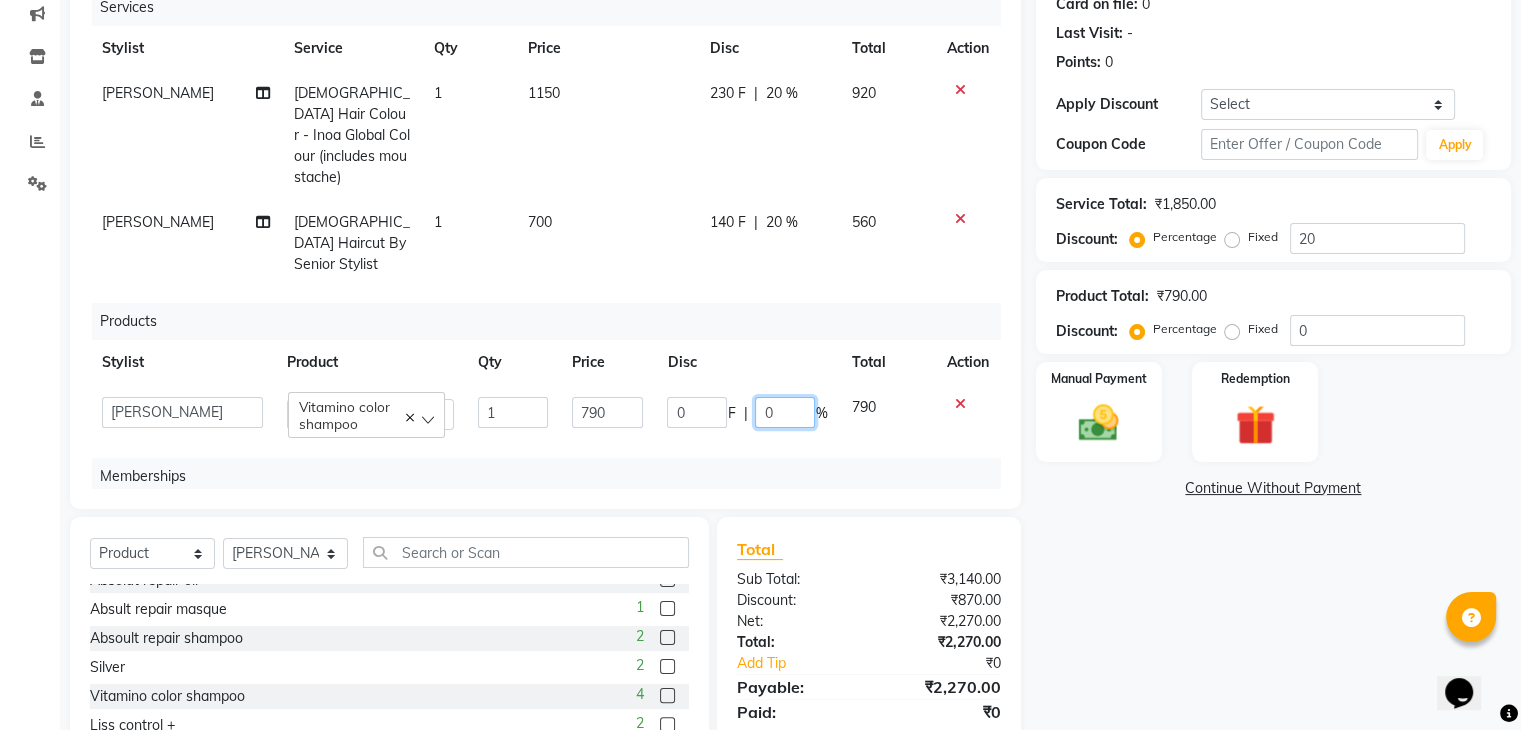 click on "0" 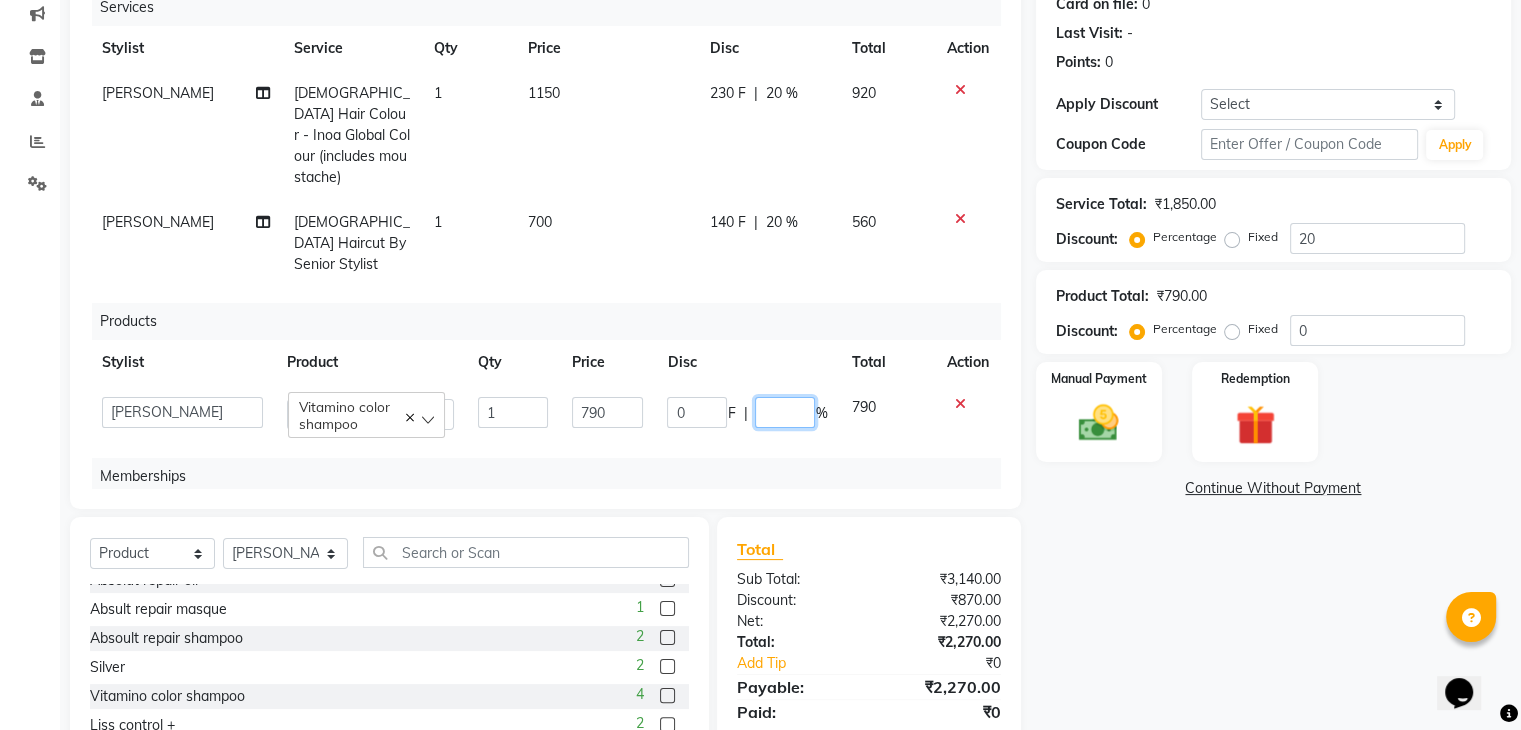 type on "5" 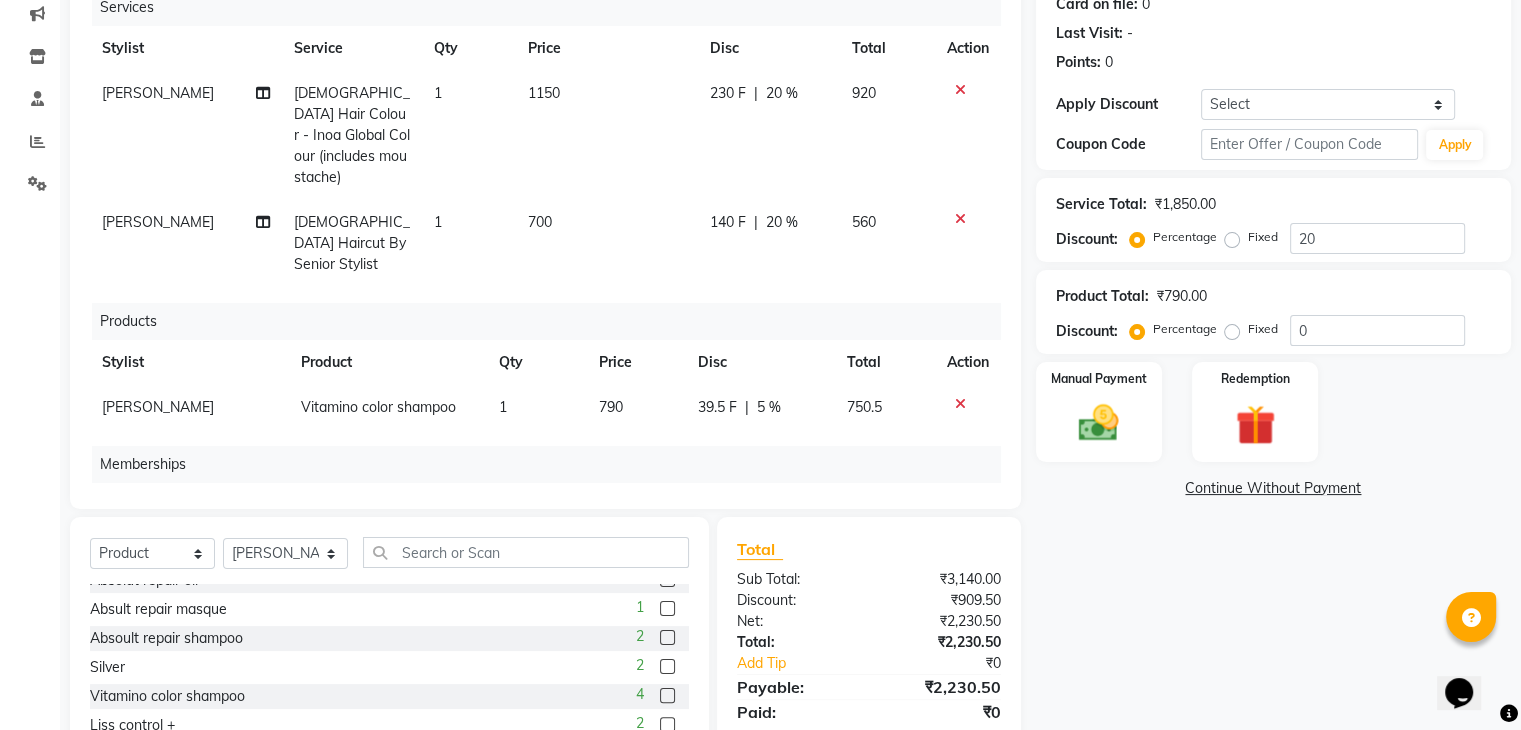 click on "Memberships" 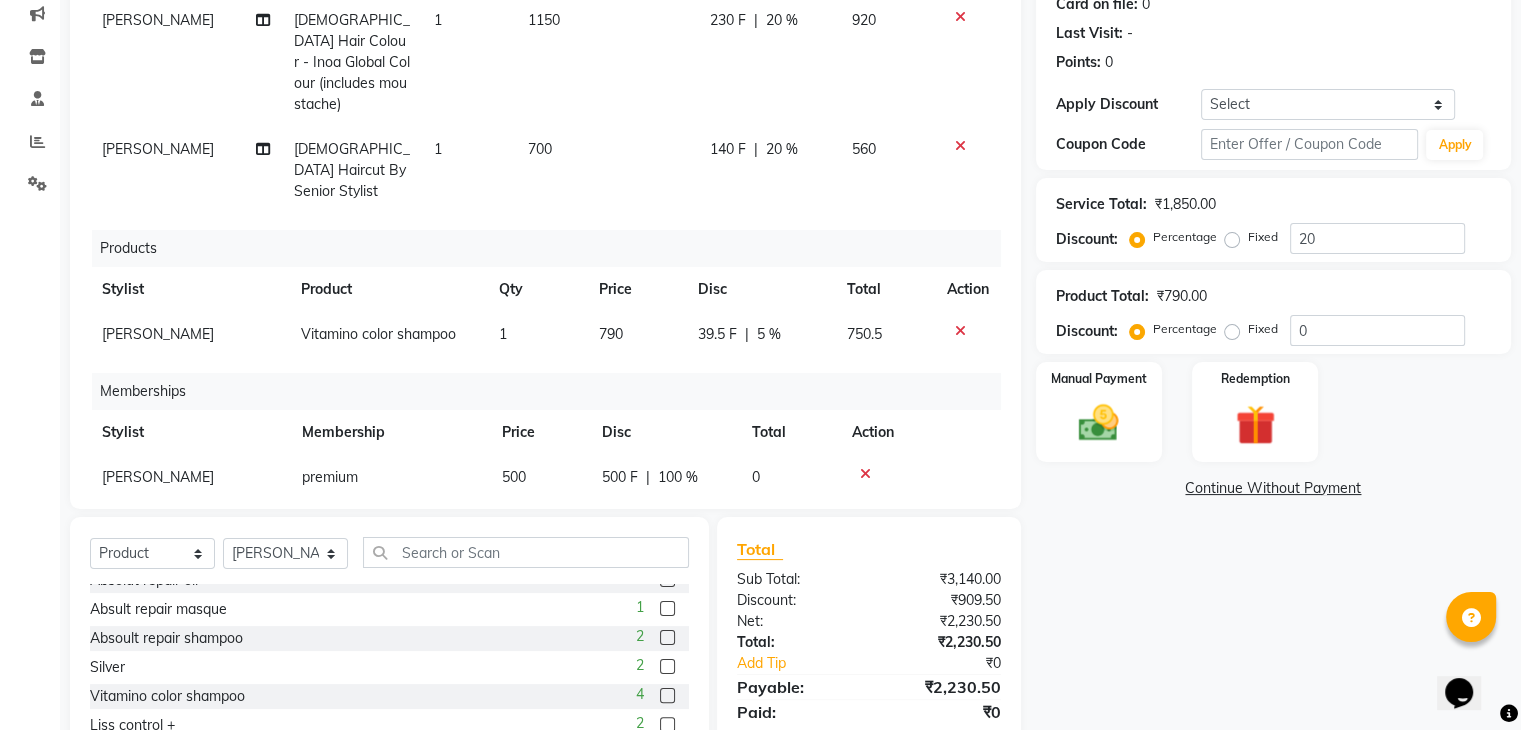 scroll, scrollTop: 372, scrollLeft: 0, axis: vertical 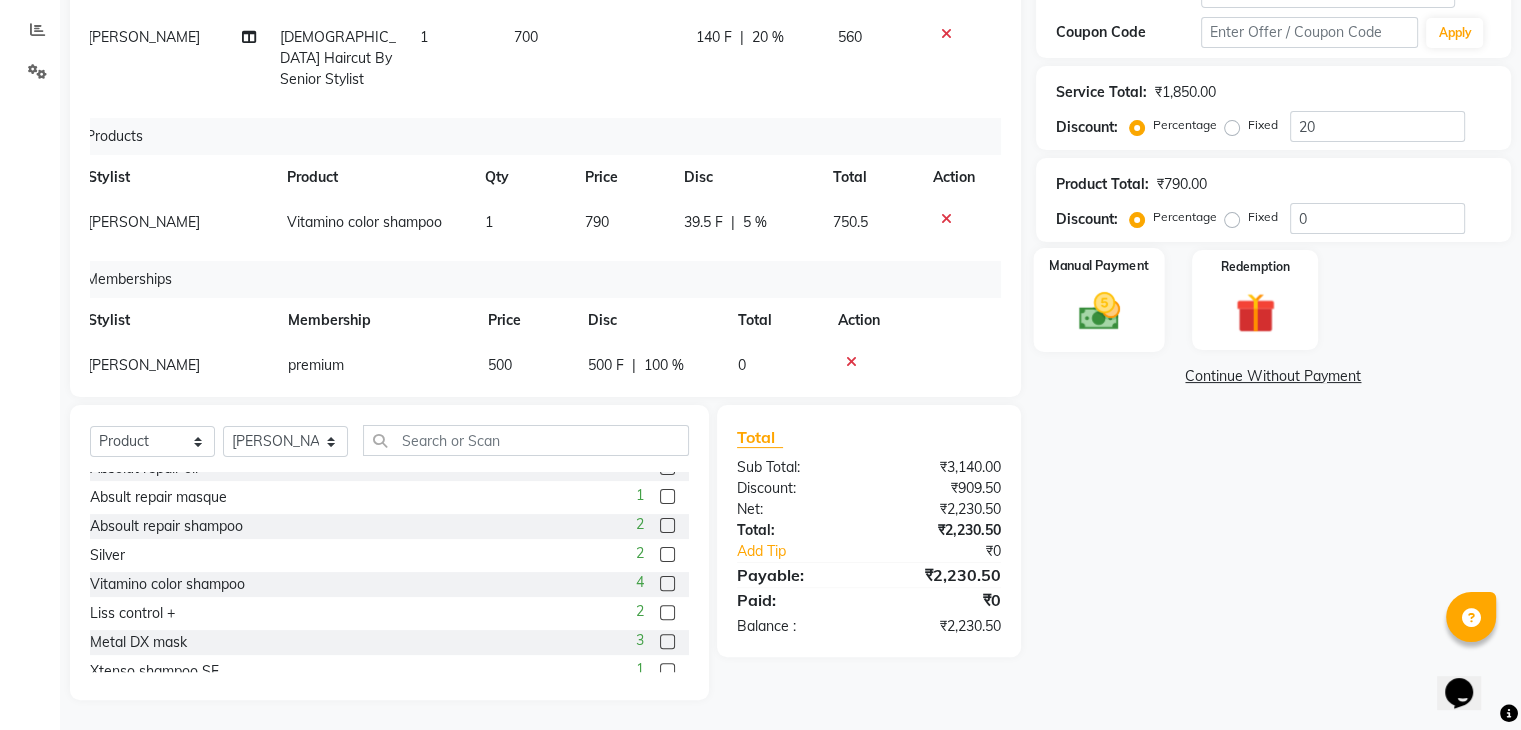 click 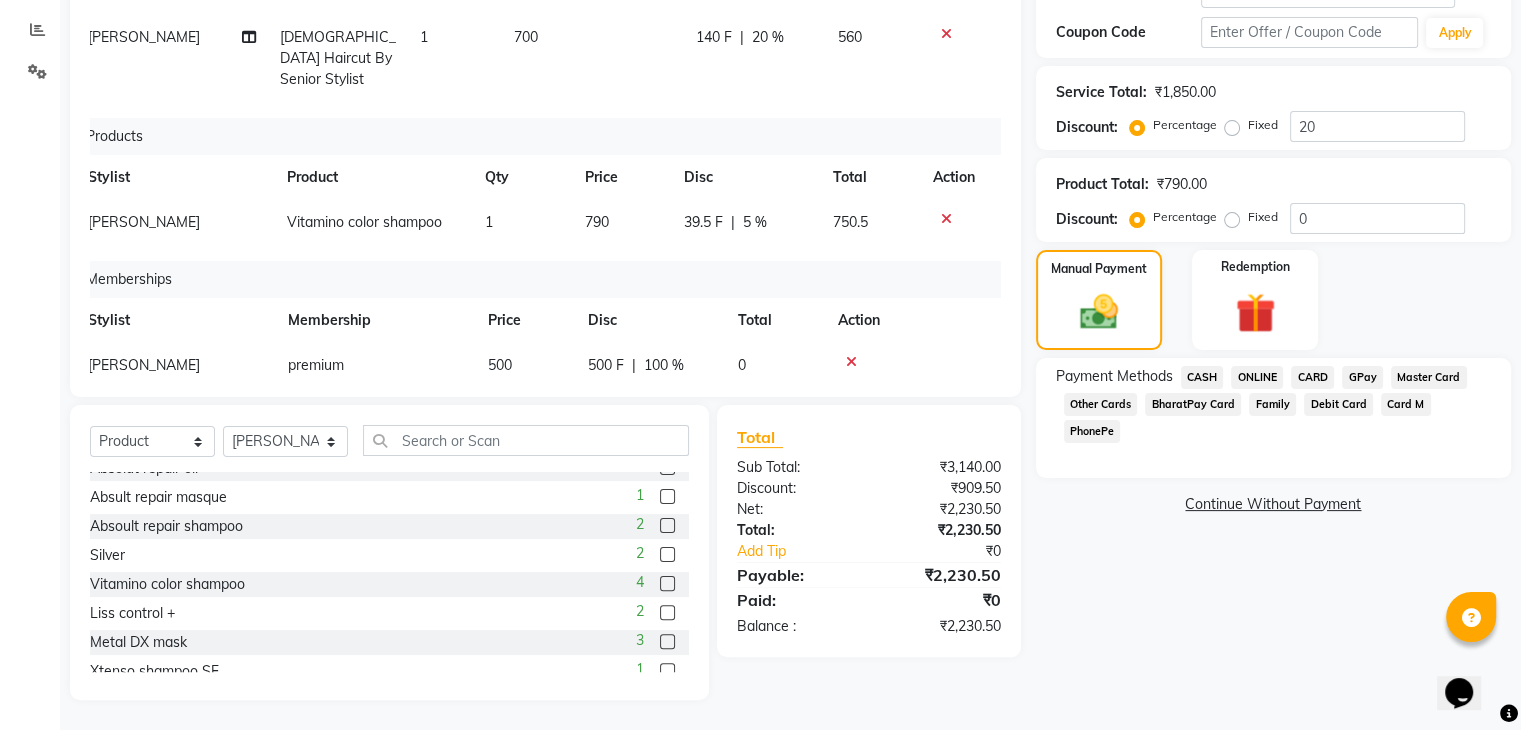 click on "CARD" 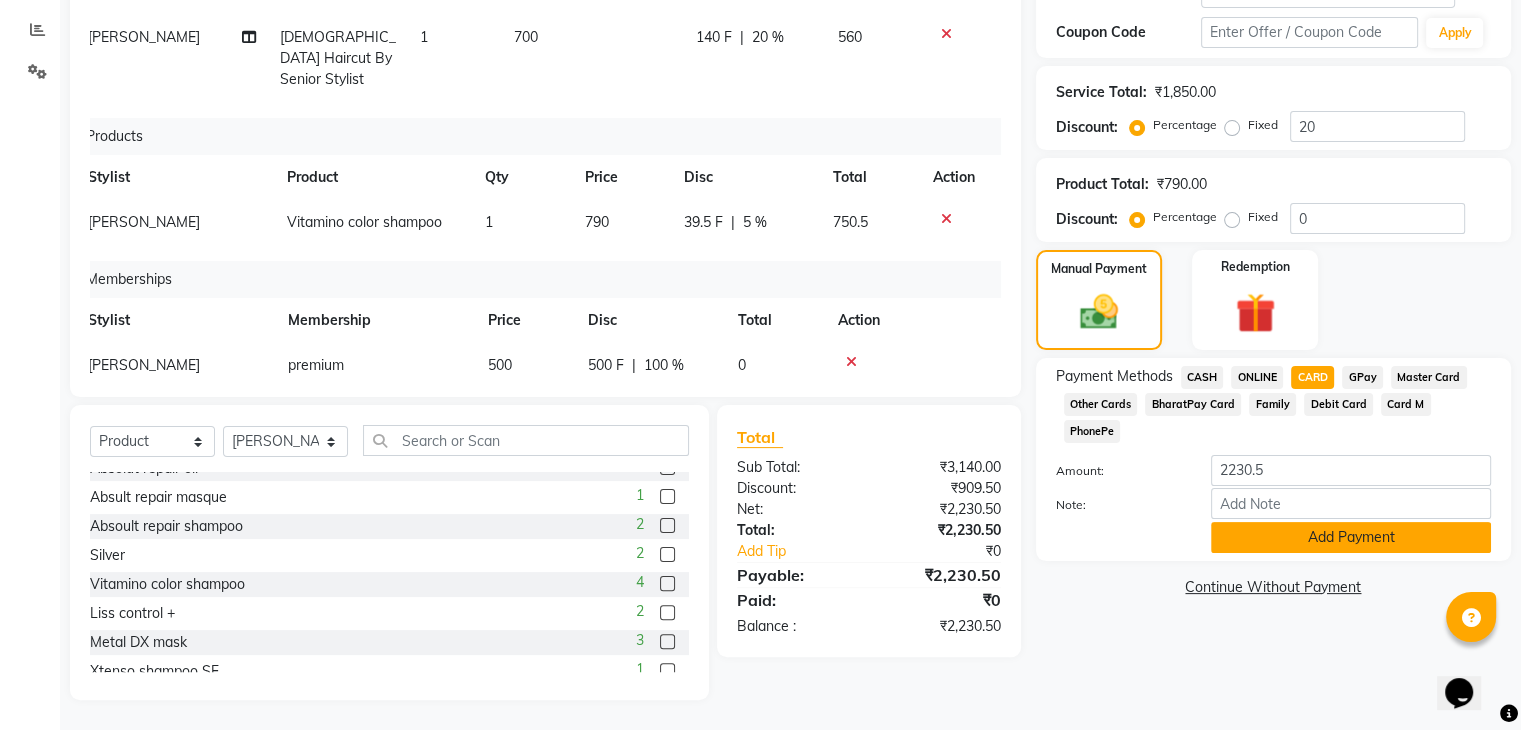 click on "Add Payment" 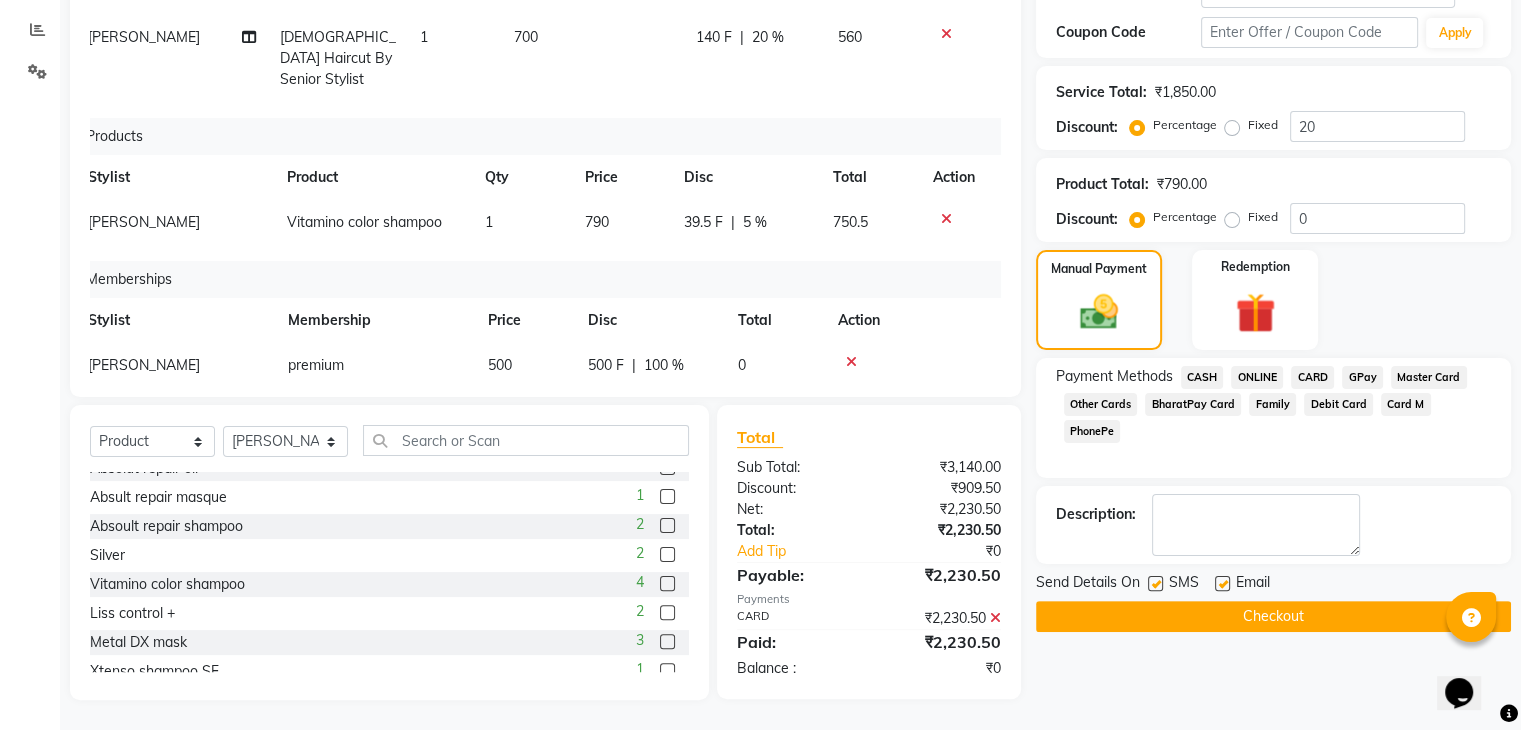 click on "Checkout" 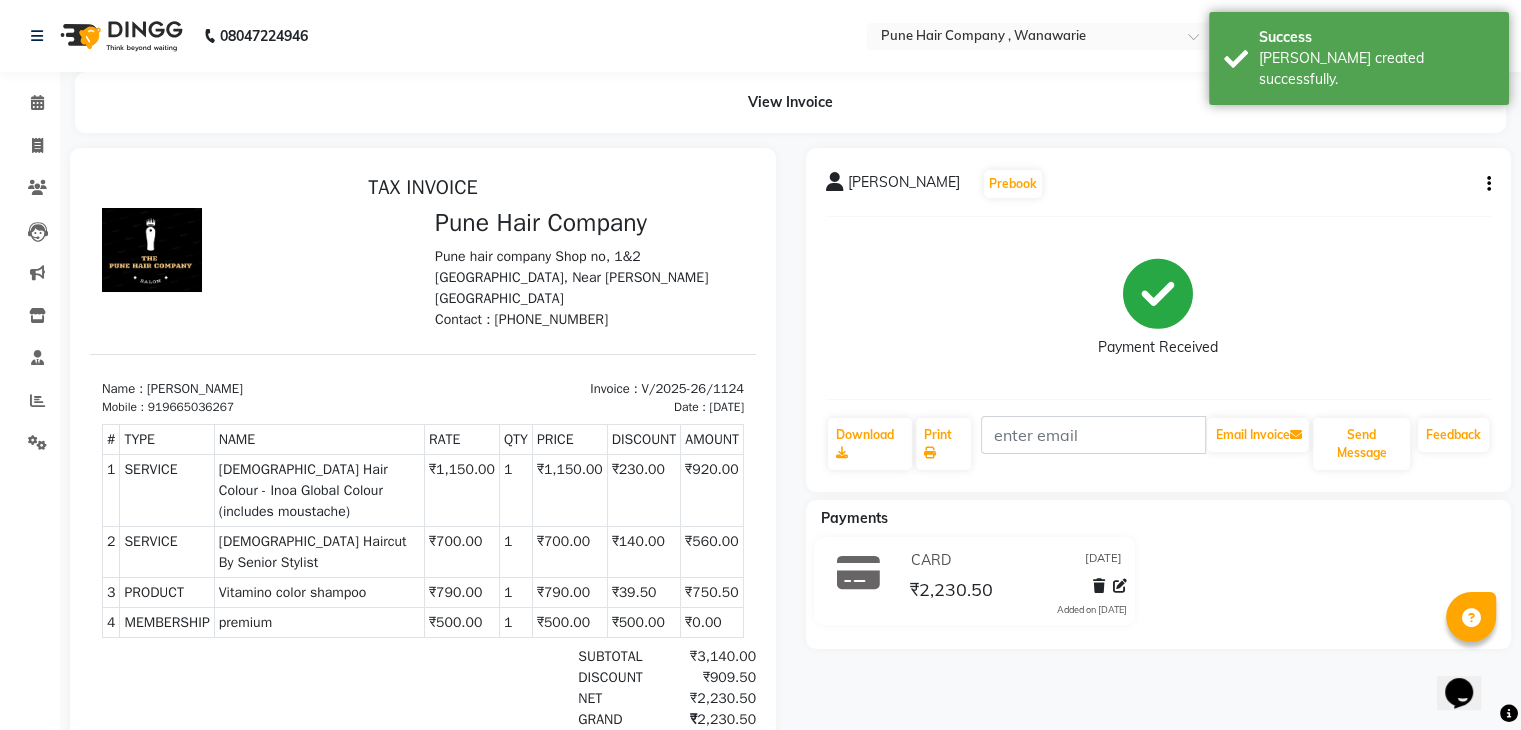 scroll, scrollTop: 0, scrollLeft: 0, axis: both 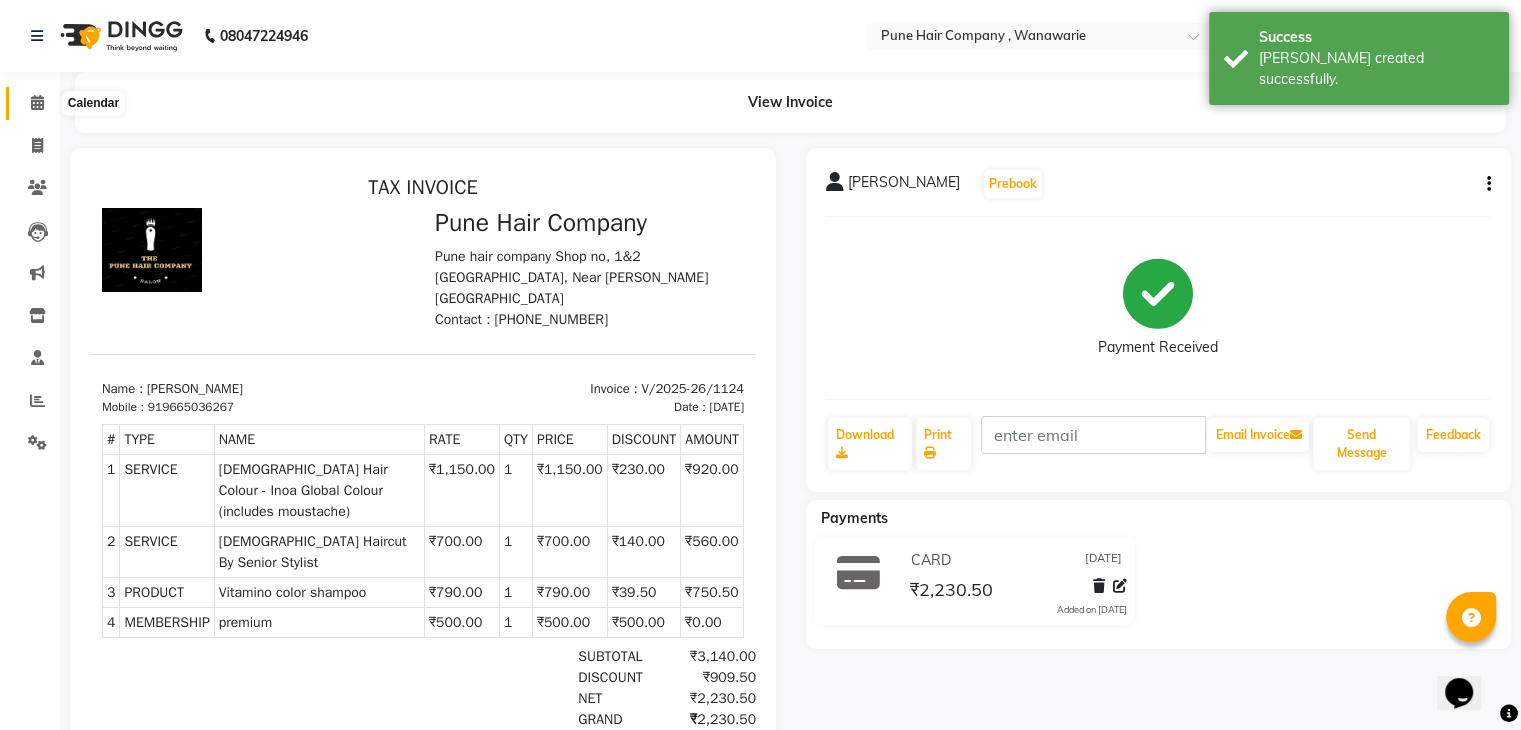 click 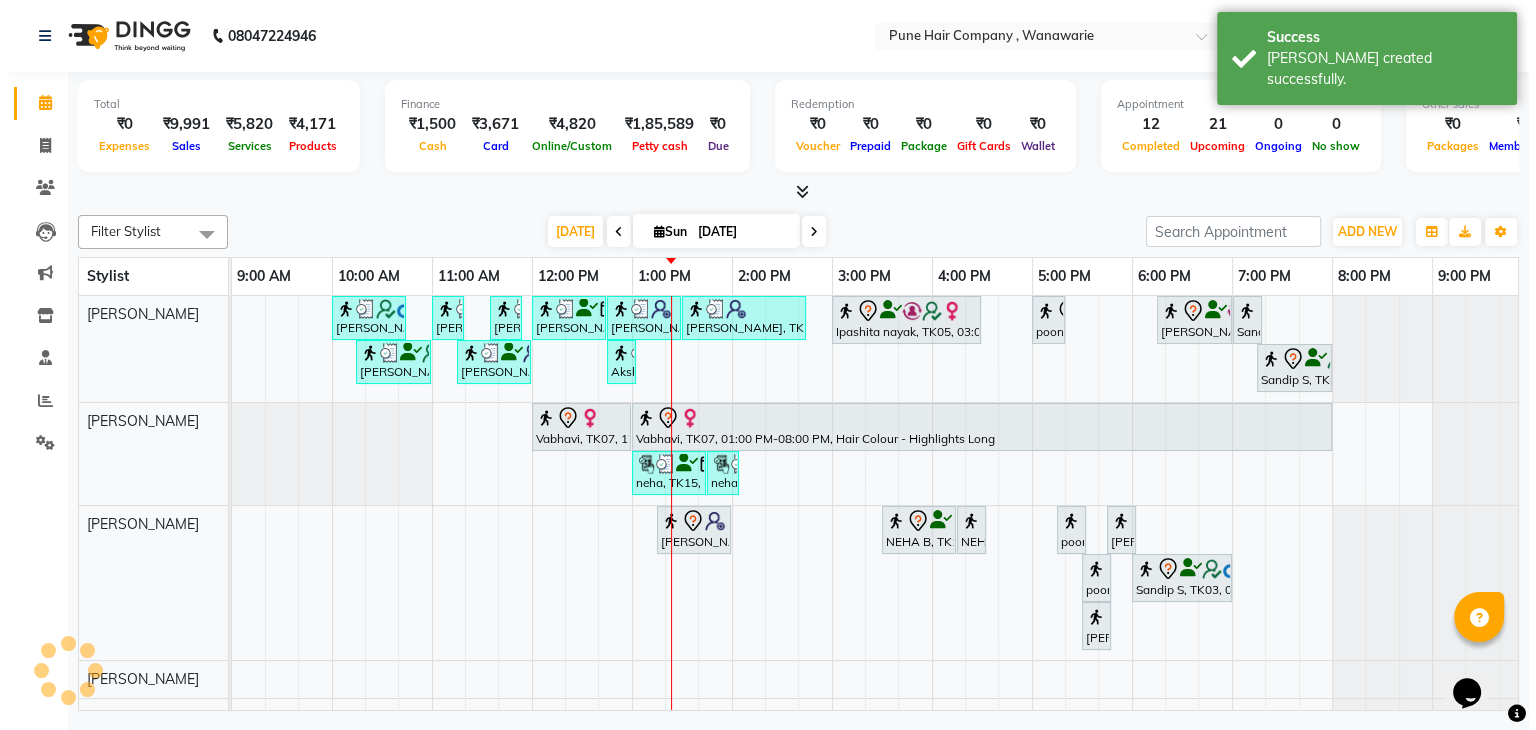 scroll, scrollTop: 0, scrollLeft: 0, axis: both 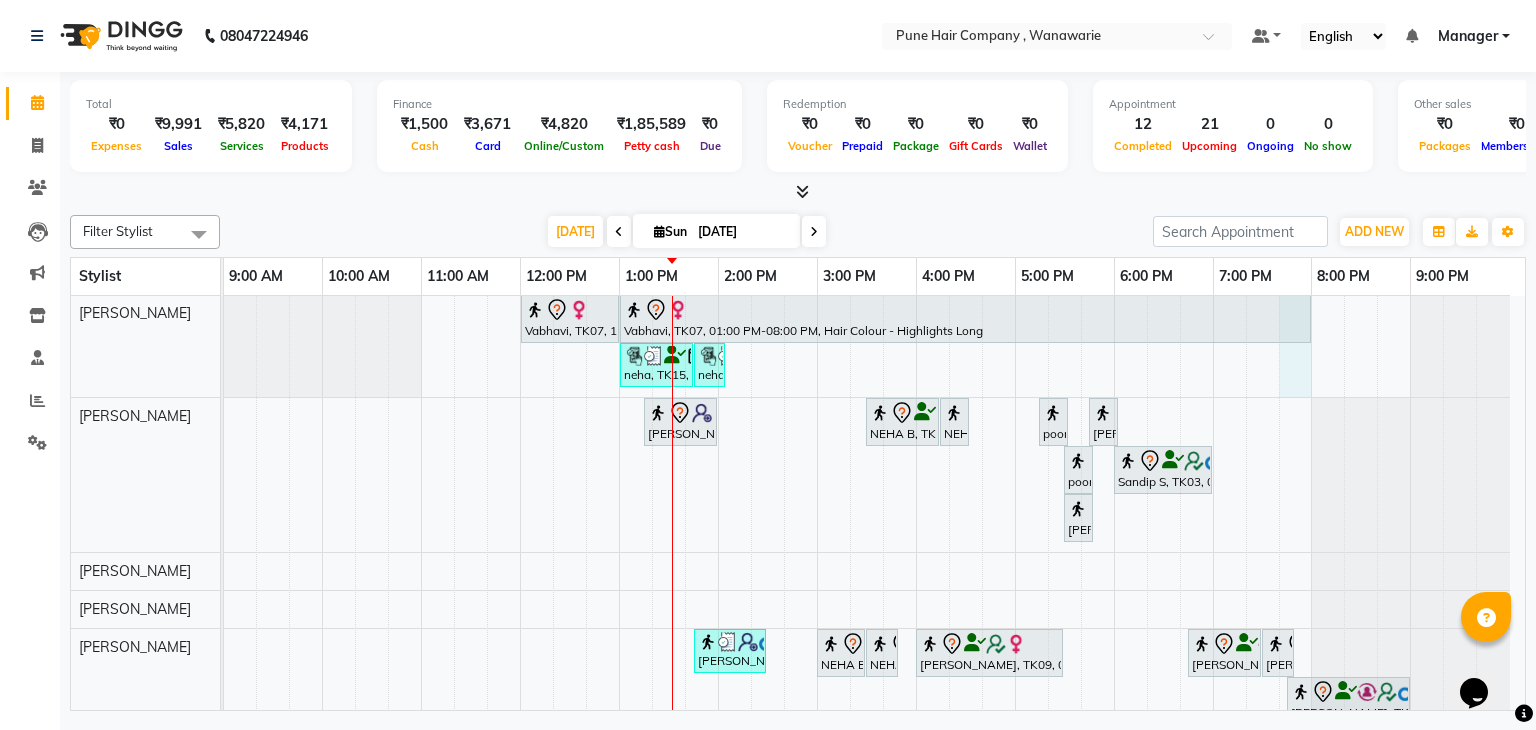 click on "Bhushan Desai, TK02, 10:00 AM-10:45 AM, Male Haircut By Senior Stylist     Sushil K, TK12, 11:00 AM-11:20 AM, Male Beard Shaving/ Beard Trim Beard     Sushant, TK01, 11:35 AM-11:55 AM, Male Beard Shaving/ Beard Trim Beard     Akshay chugh, TK14, 12:00 PM-12:45 PM, Male Haircut By Senior Stylist     Savir Shetty, TK13, 12:45 PM-01:30 PM, Male Haircut By Senior Stylist     Savir Shetty, TK13, 01:30 PM-02:45 PM, Male Hair Colour - Inoa Global Colour (includes moustache)             Ipashita nayak, TK05, 03:00 PM-04:30 PM, Hair Colour - Inoa Touch-up (Upto 2 Inches)             poonam K, TK17, 05:00 PM-05:20 PM,  Hairwash Medium             Pravin sharma, TK06, 06:15 PM-07:00 PM, Male Haircut By Senior Stylist             Sandip S, TK03, 07:00 PM-07:10 PM, Add_Hair Wash Classic     Sushil K, TK12, 10:15 AM-11:00 AM, Male Haircut By Senior Stylist     Sushant, TK01, 11:15 AM-12:00 PM, Male Haircut By Senior Stylist     Akshay chugh, TK14, 12:45 PM-12:55 PM, Add_Hair Wash Classic" at bounding box center (874, 480) 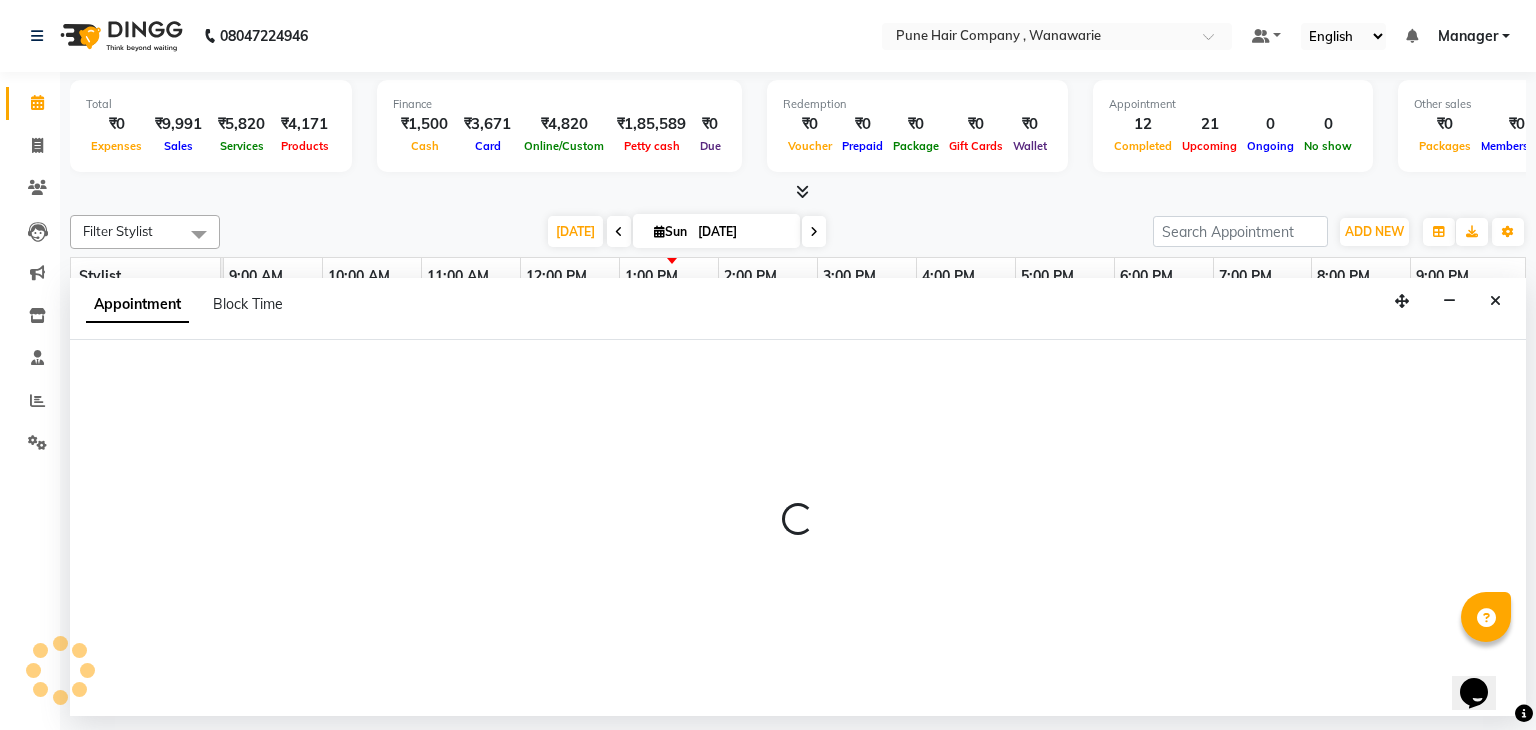 select on "74578" 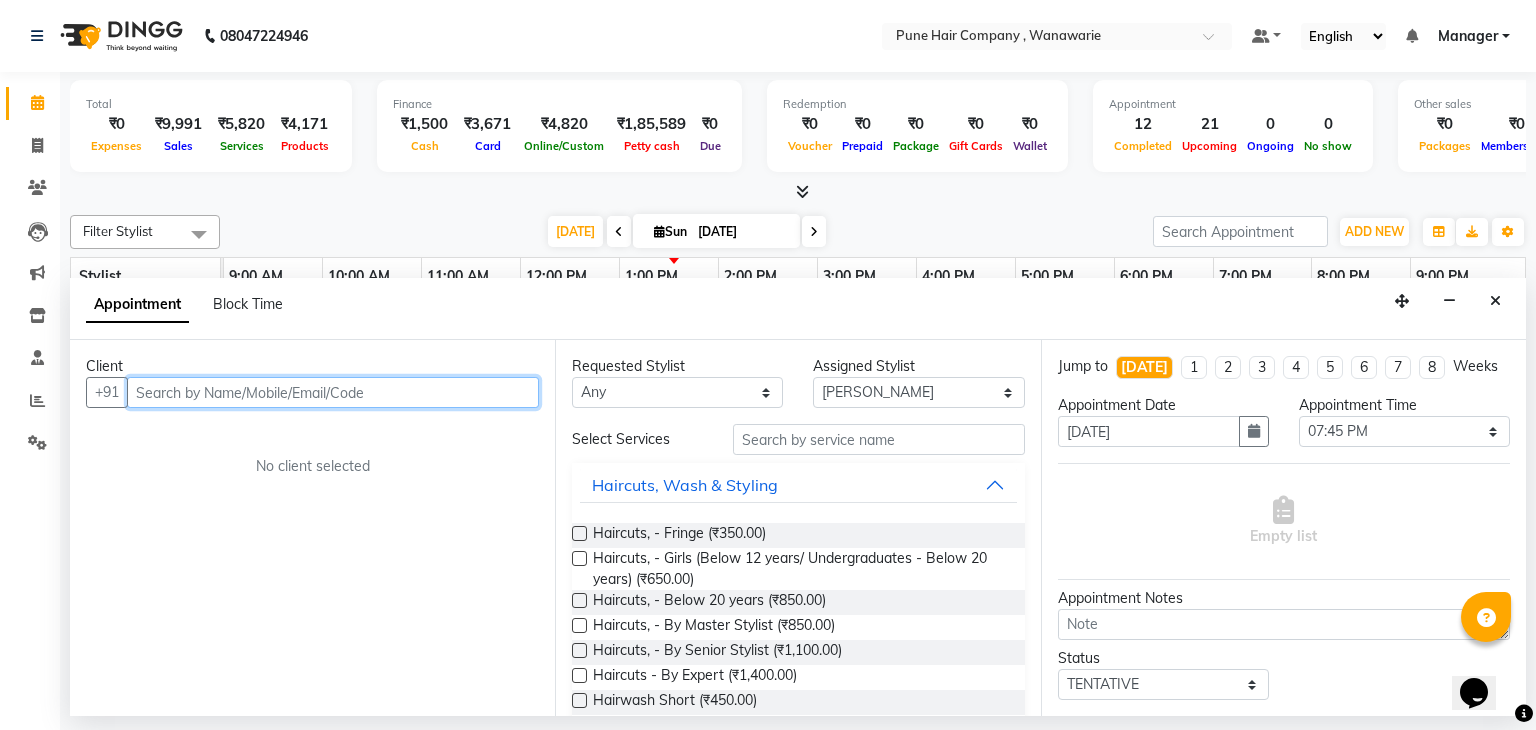 click at bounding box center (333, 392) 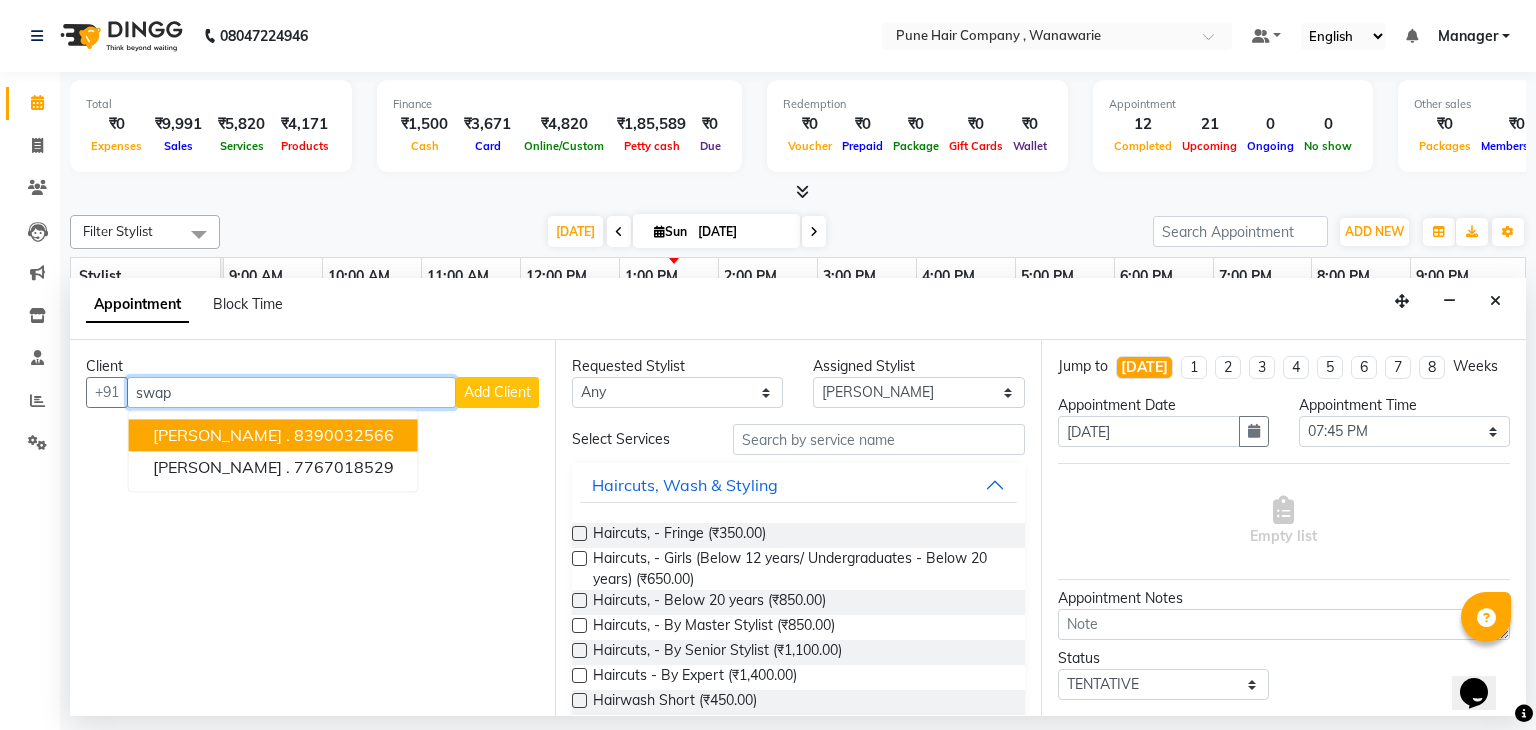 click on "8390032566" at bounding box center [344, 436] 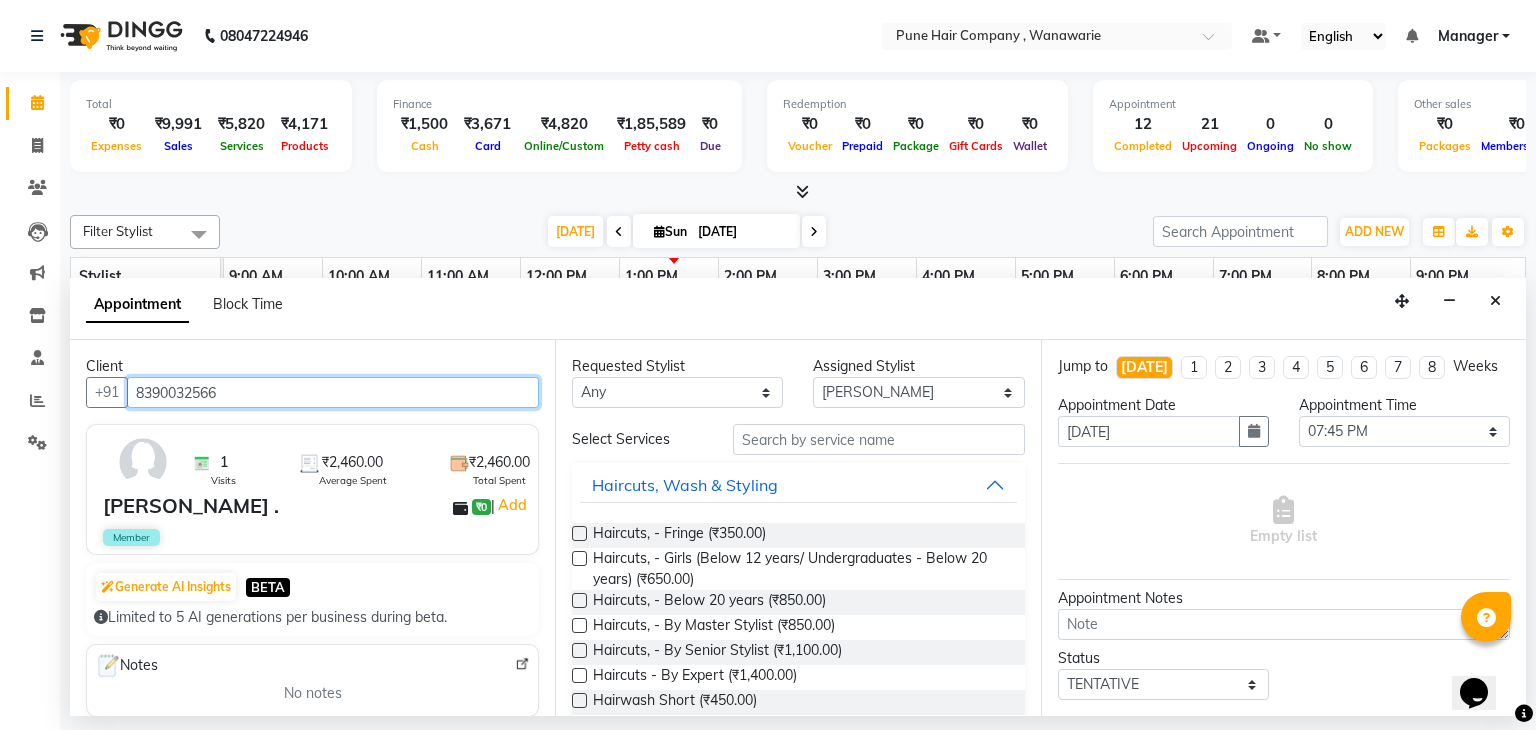 type on "8390032566" 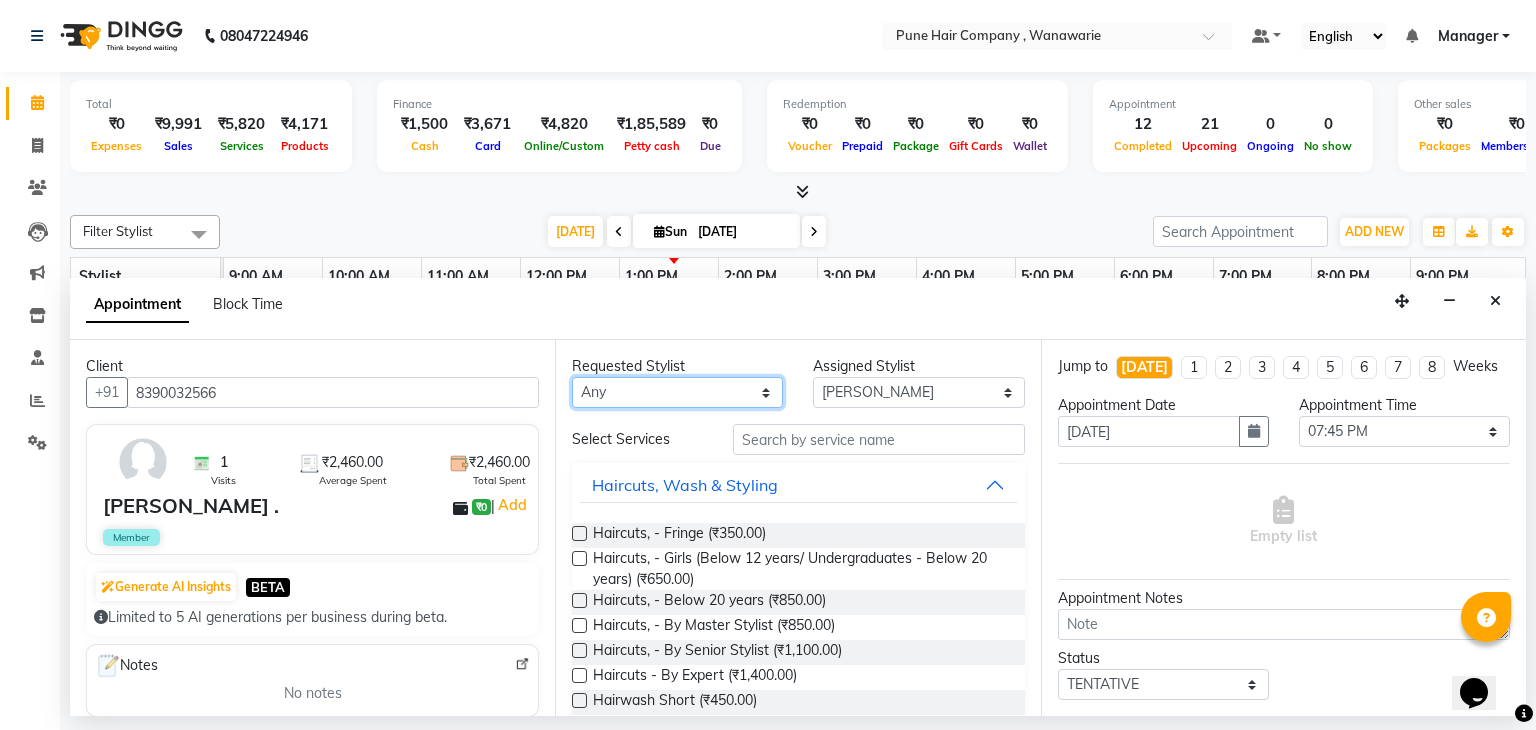click on "Any [PERSON_NAME] [PERSON_NAME]  [PERSON_NAME] [PERSON_NAME] [PERSON_NAME] [PERSON_NAME] [PERSON_NAME]" at bounding box center (677, 392) 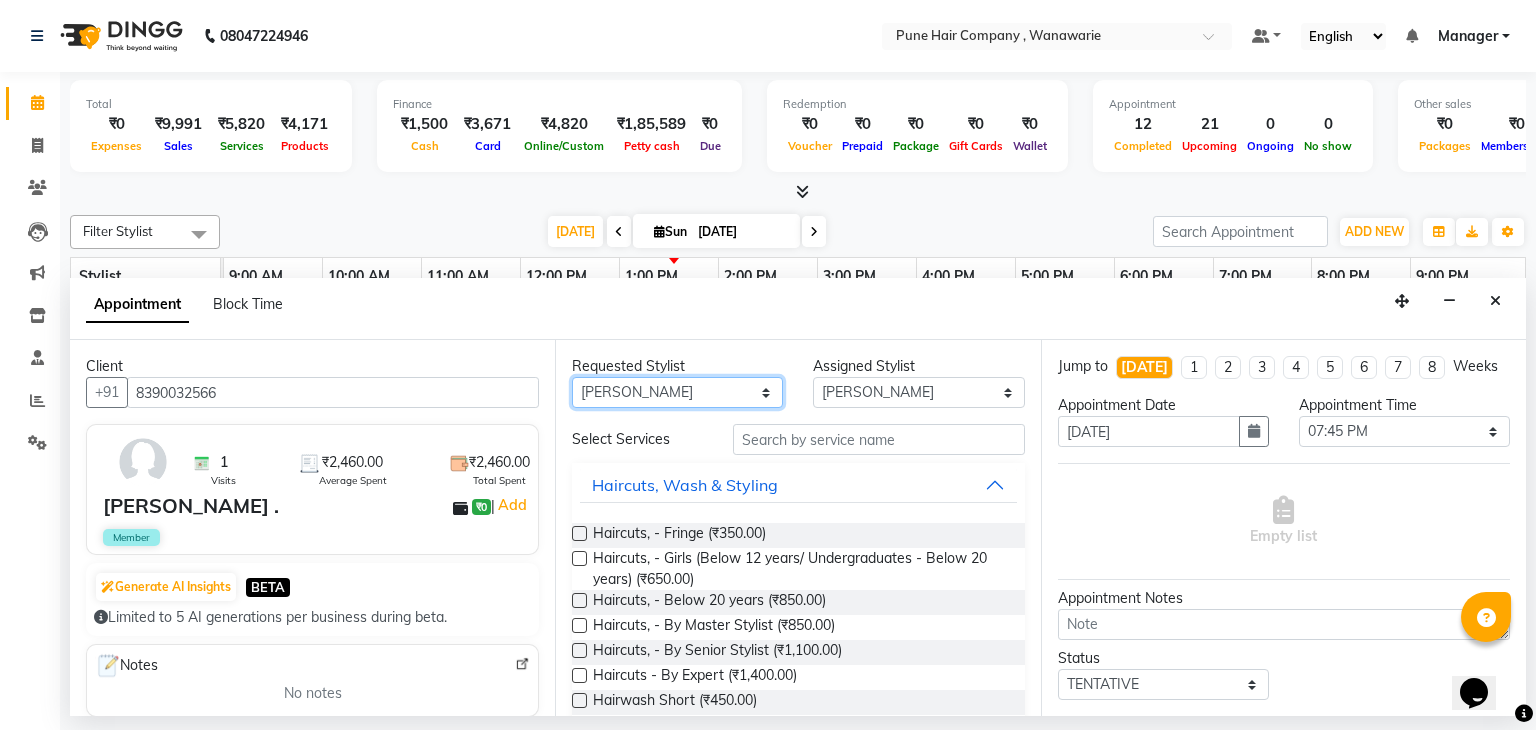 click on "Any [PERSON_NAME] [PERSON_NAME]  [PERSON_NAME] [PERSON_NAME] [PERSON_NAME] [PERSON_NAME] [PERSON_NAME]" at bounding box center [677, 392] 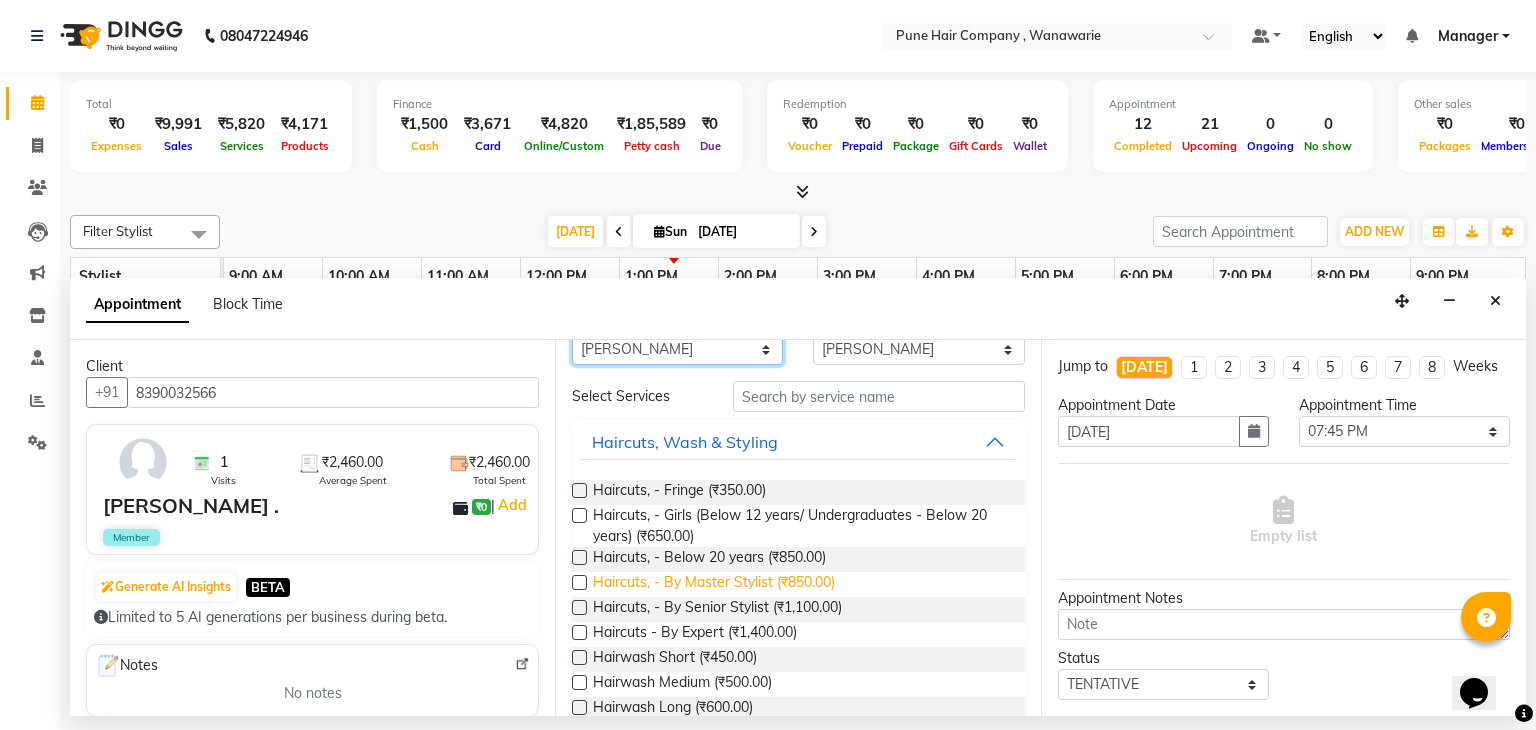 scroll, scrollTop: 0, scrollLeft: 0, axis: both 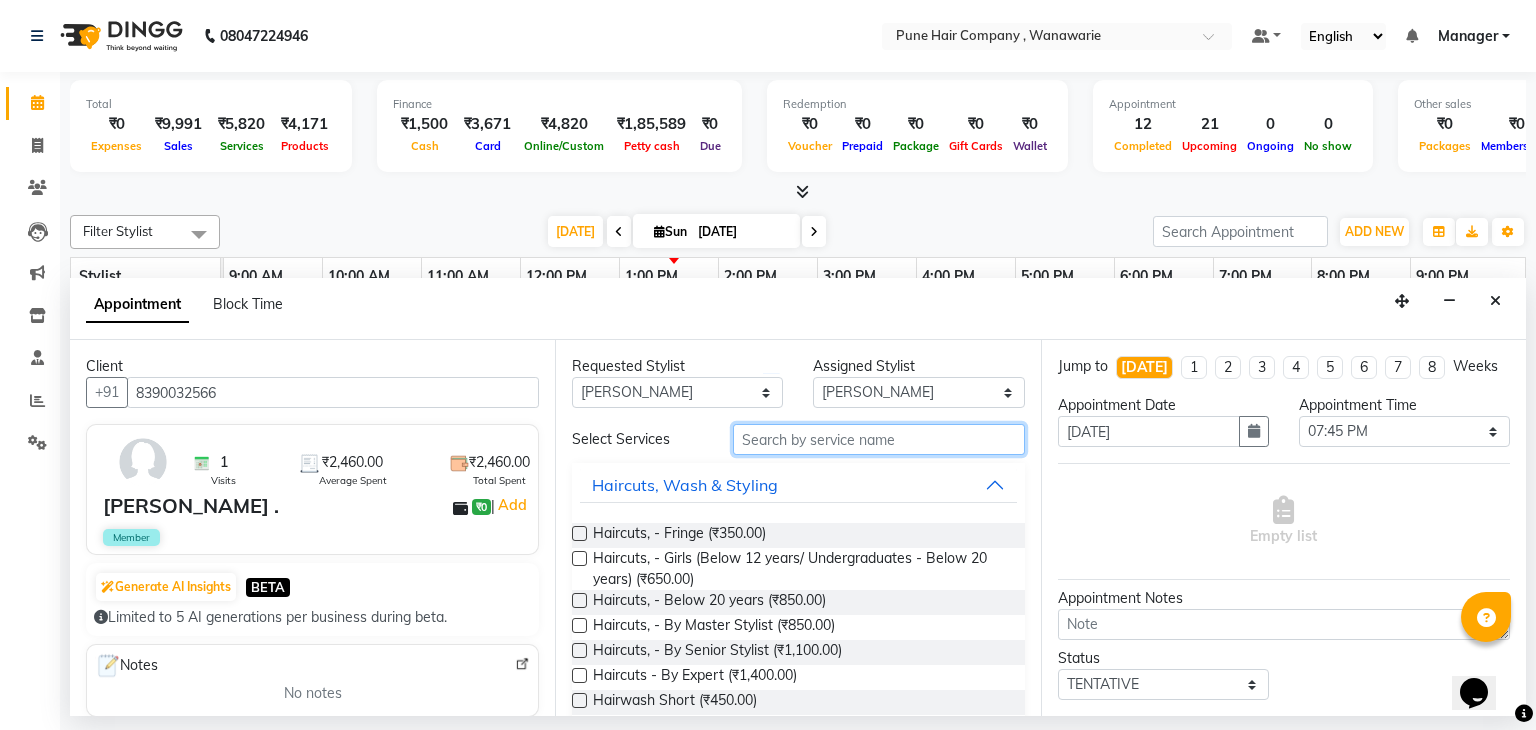 click at bounding box center [879, 439] 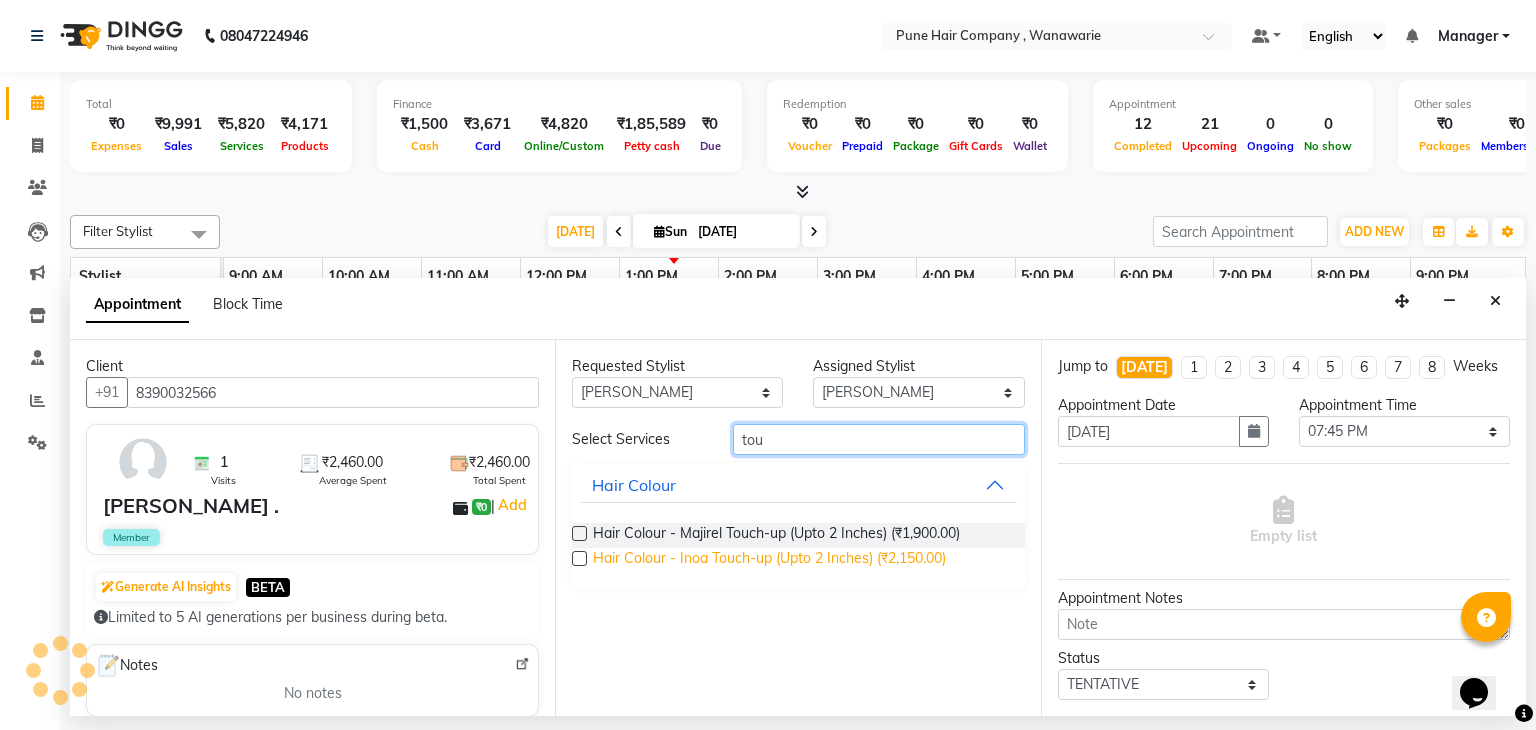 type on "tou" 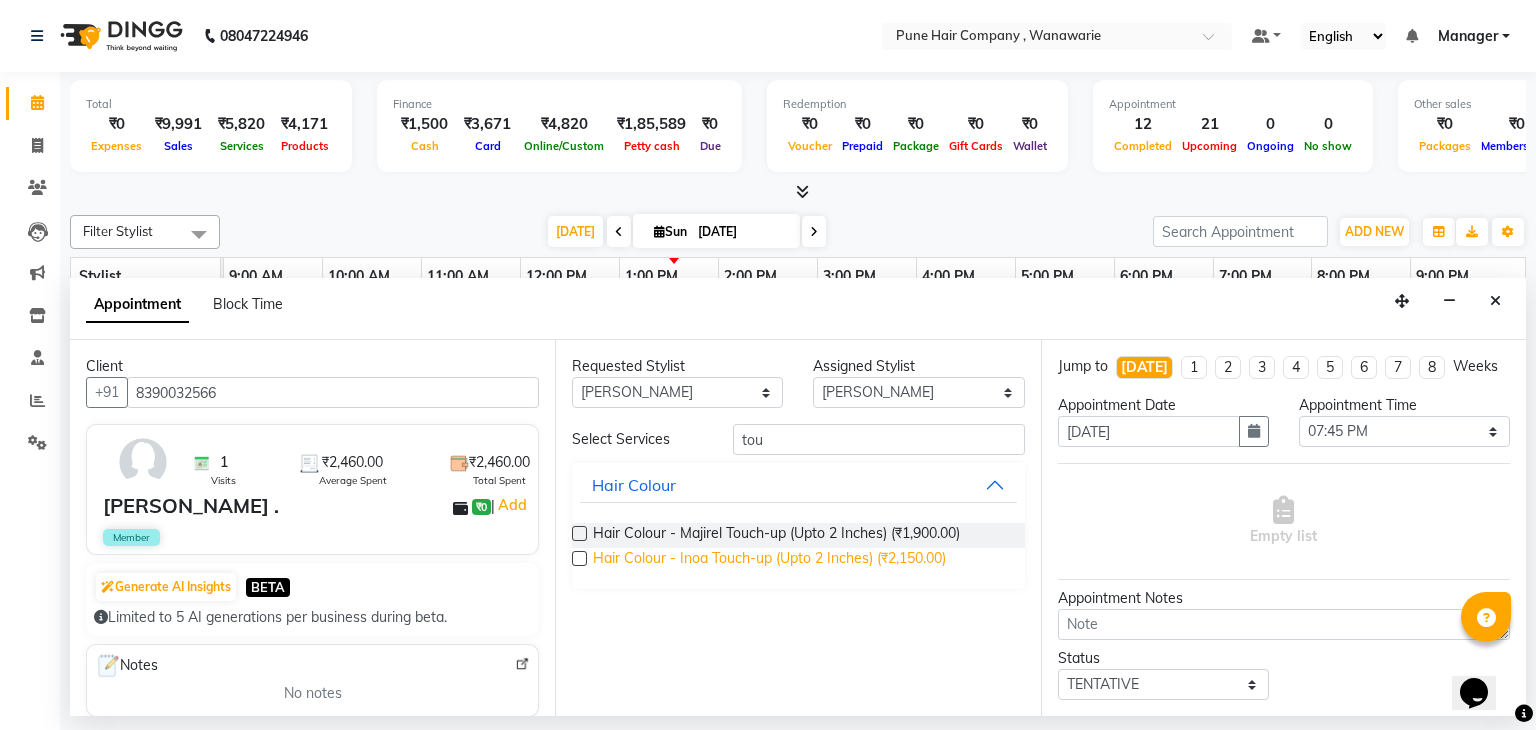 click on "Hair Colour - Inoa Touch-up (Upto 2 Inches) (₹2,150.00)" at bounding box center [769, 560] 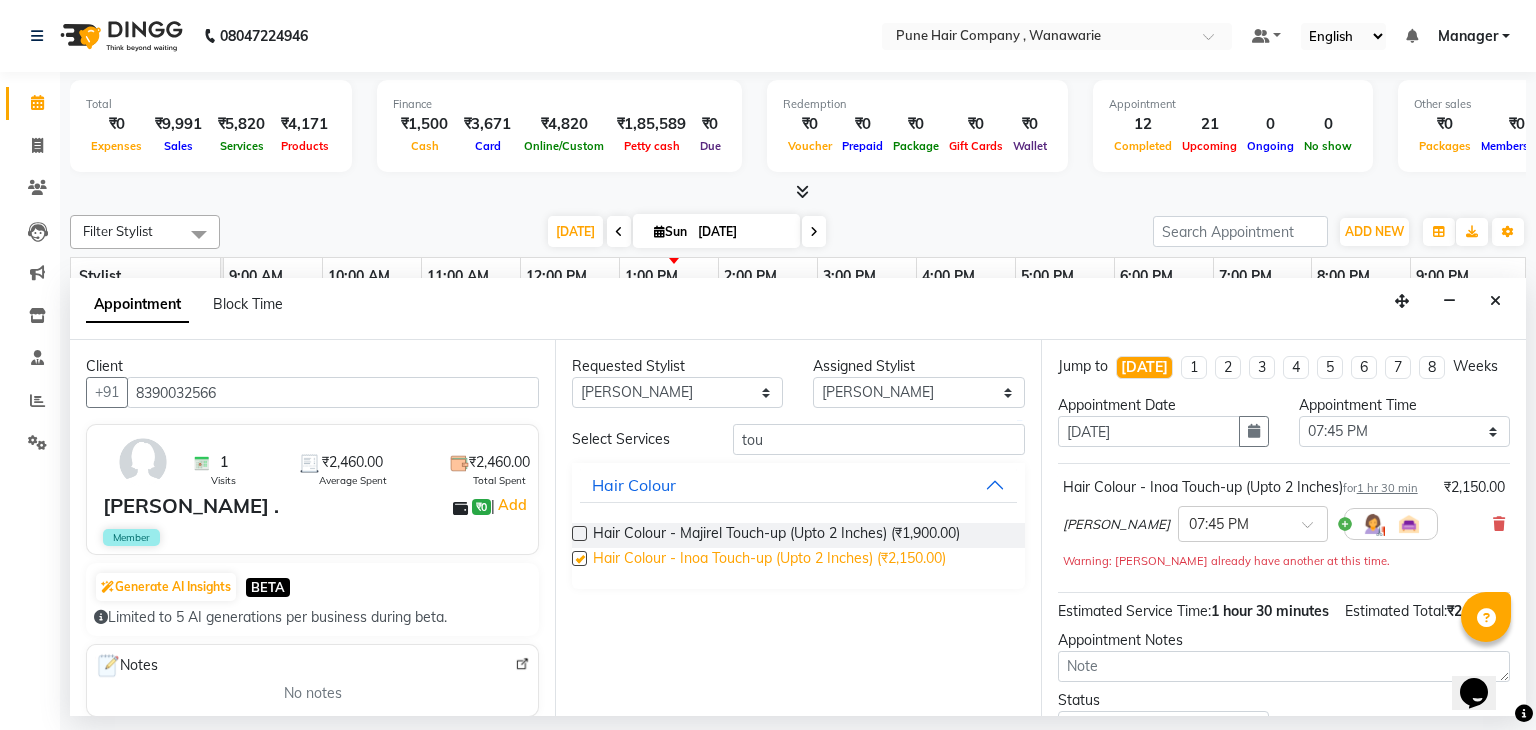 checkbox on "false" 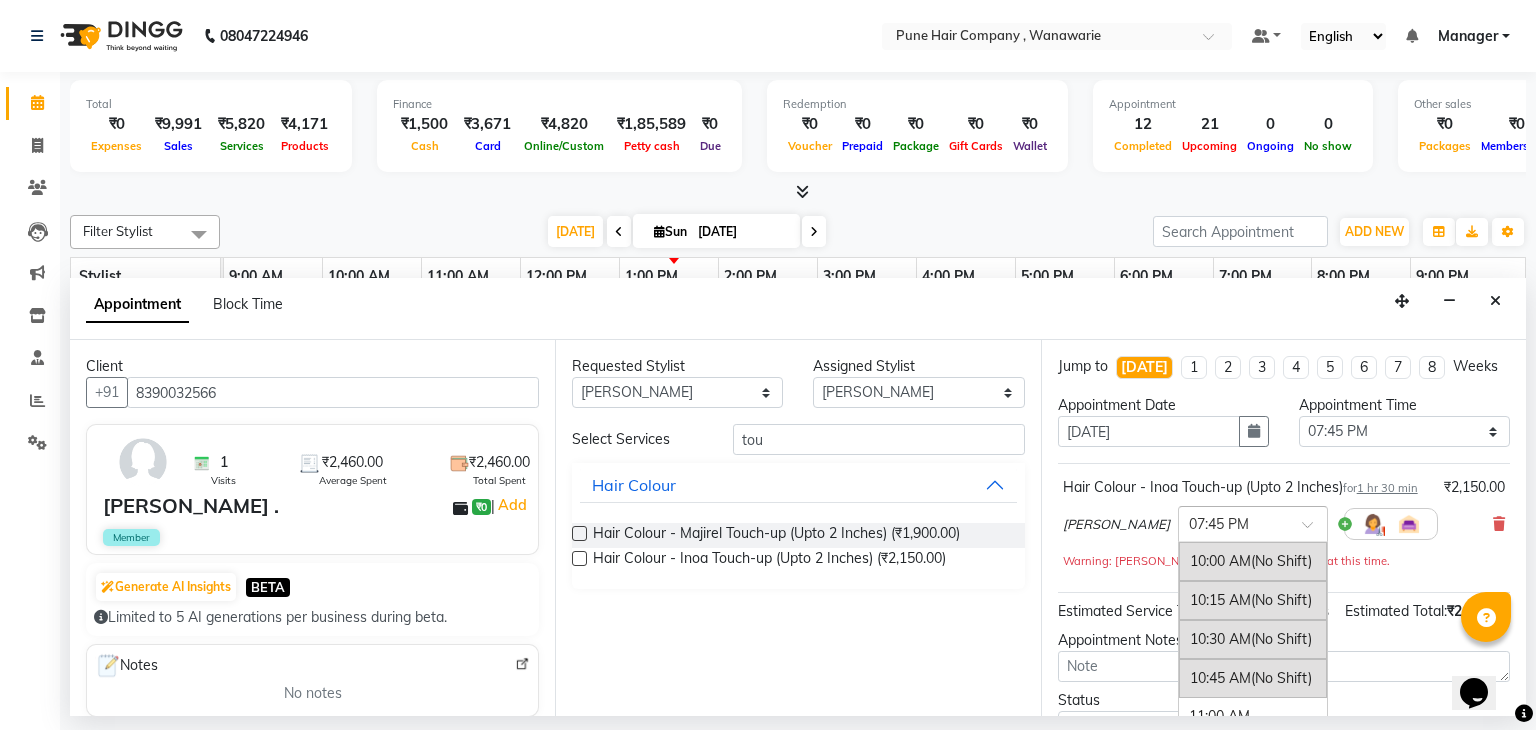click at bounding box center (1233, 522) 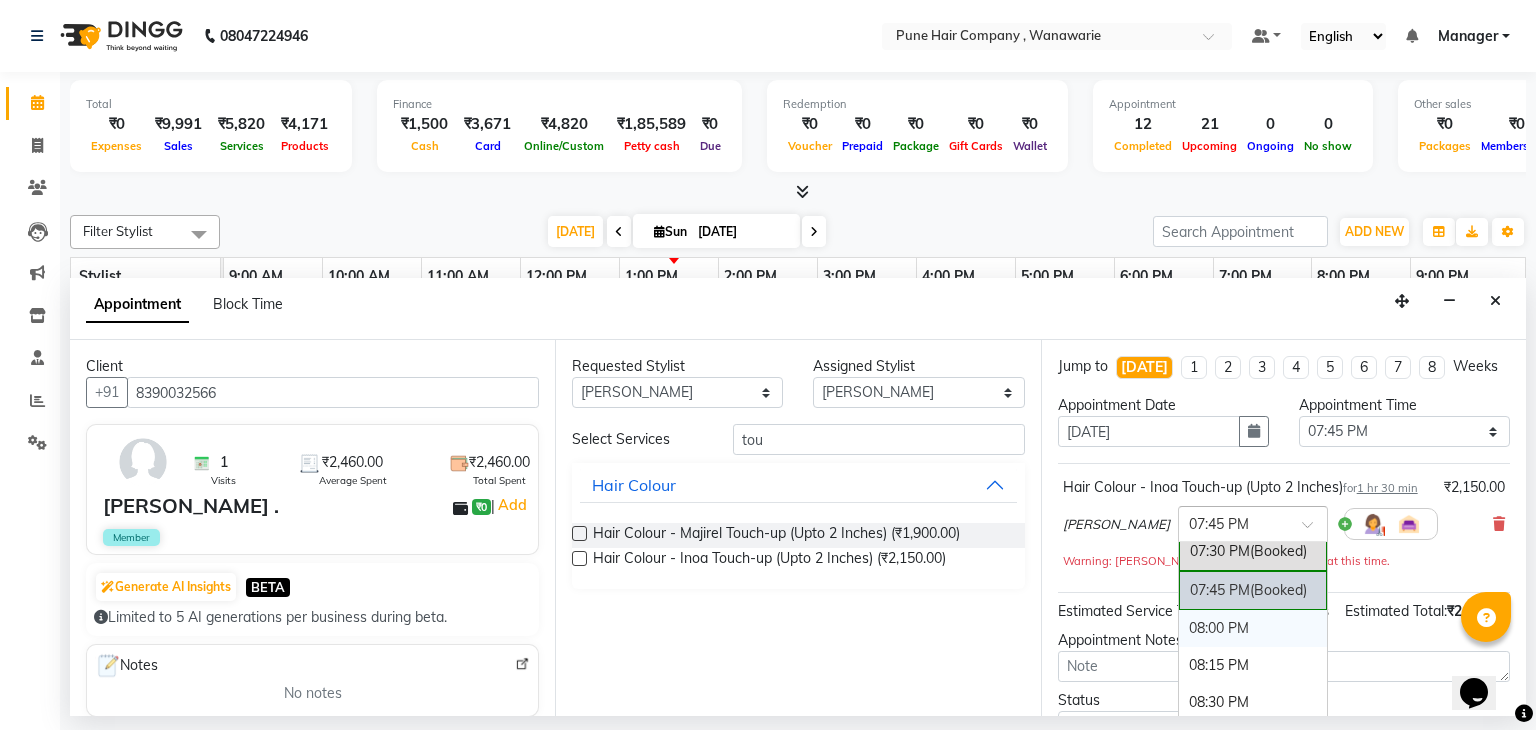 click on "08:00 PM" at bounding box center [1253, 628] 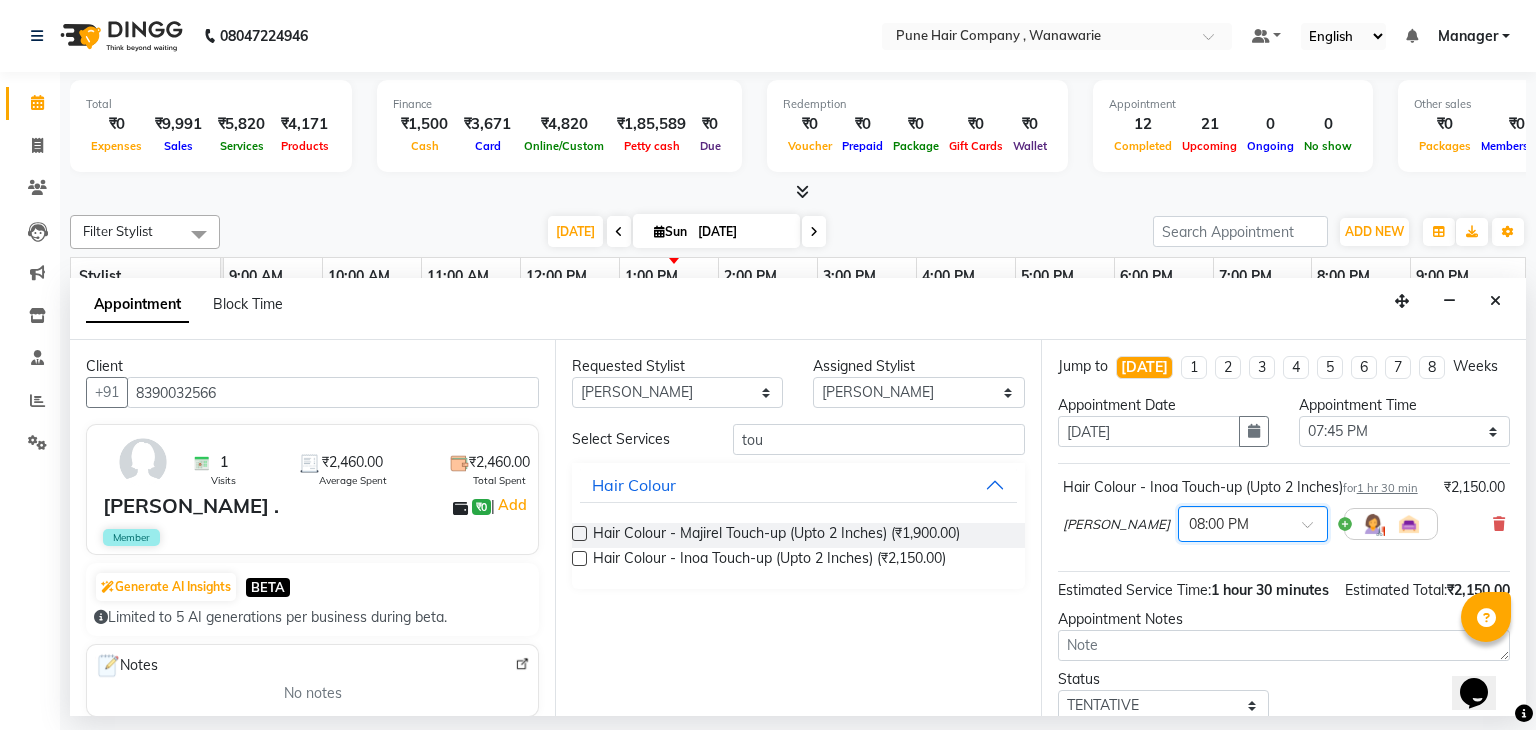 scroll, scrollTop: 172, scrollLeft: 0, axis: vertical 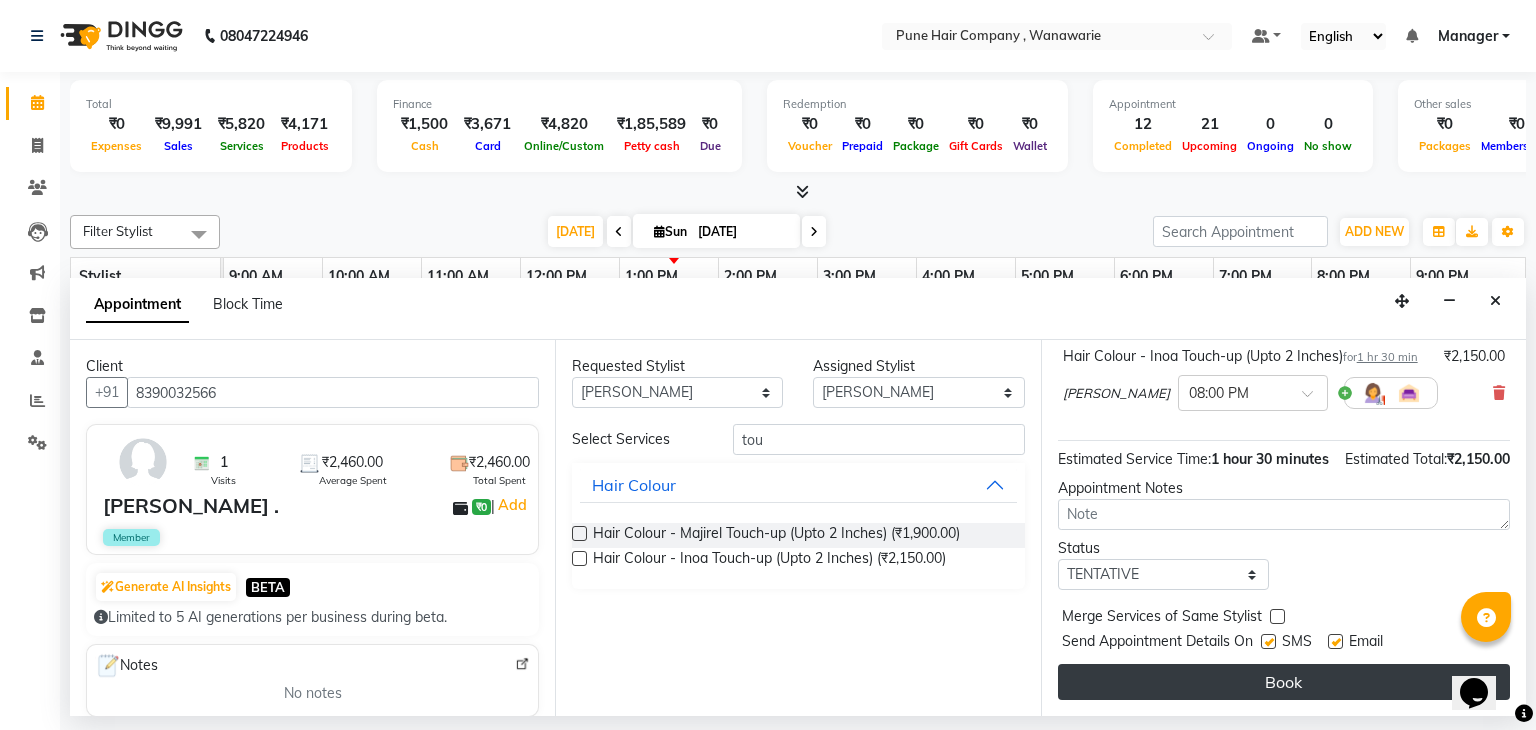 click on "Book" at bounding box center (1284, 682) 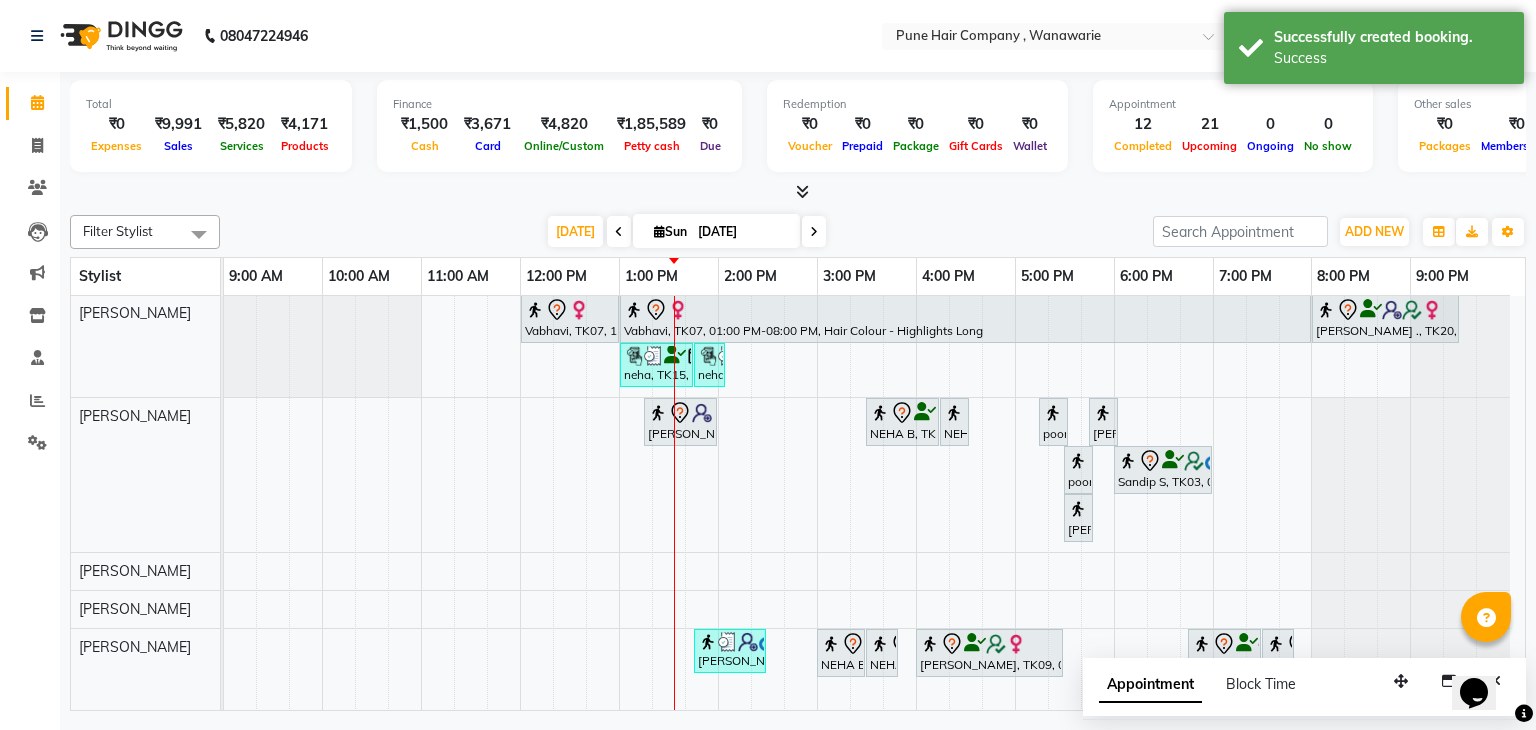 scroll, scrollTop: 0, scrollLeft: 0, axis: both 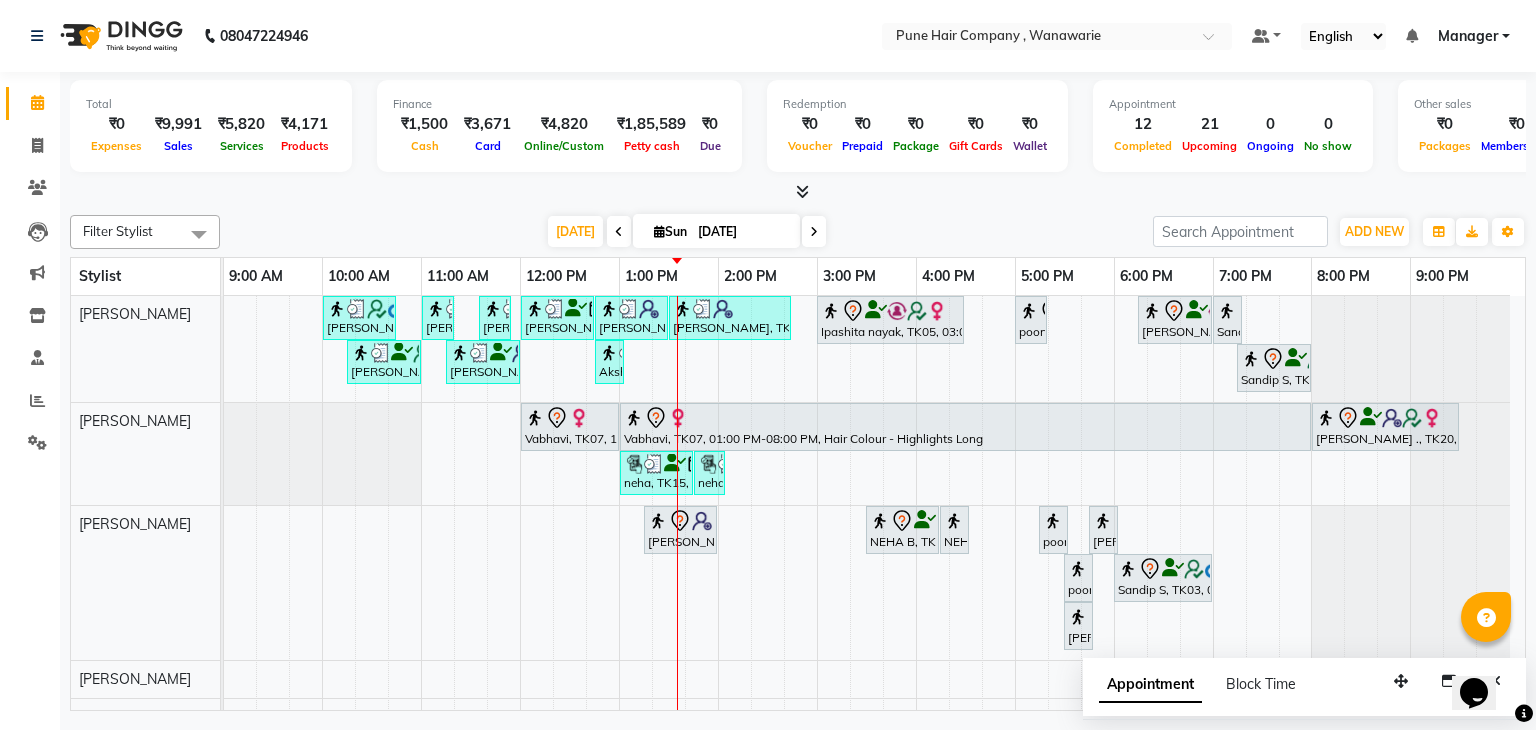 click on "08047224946 Select Location × Pune Hair Company , Wanawarie Default Panel My Panel English ENGLISH Español العربية मराठी हिंदी ગુજરાતી தமிழ் 中文 Notifications nothing to show Manager Manage Profile Change Password Sign out  Version:3.15.4" 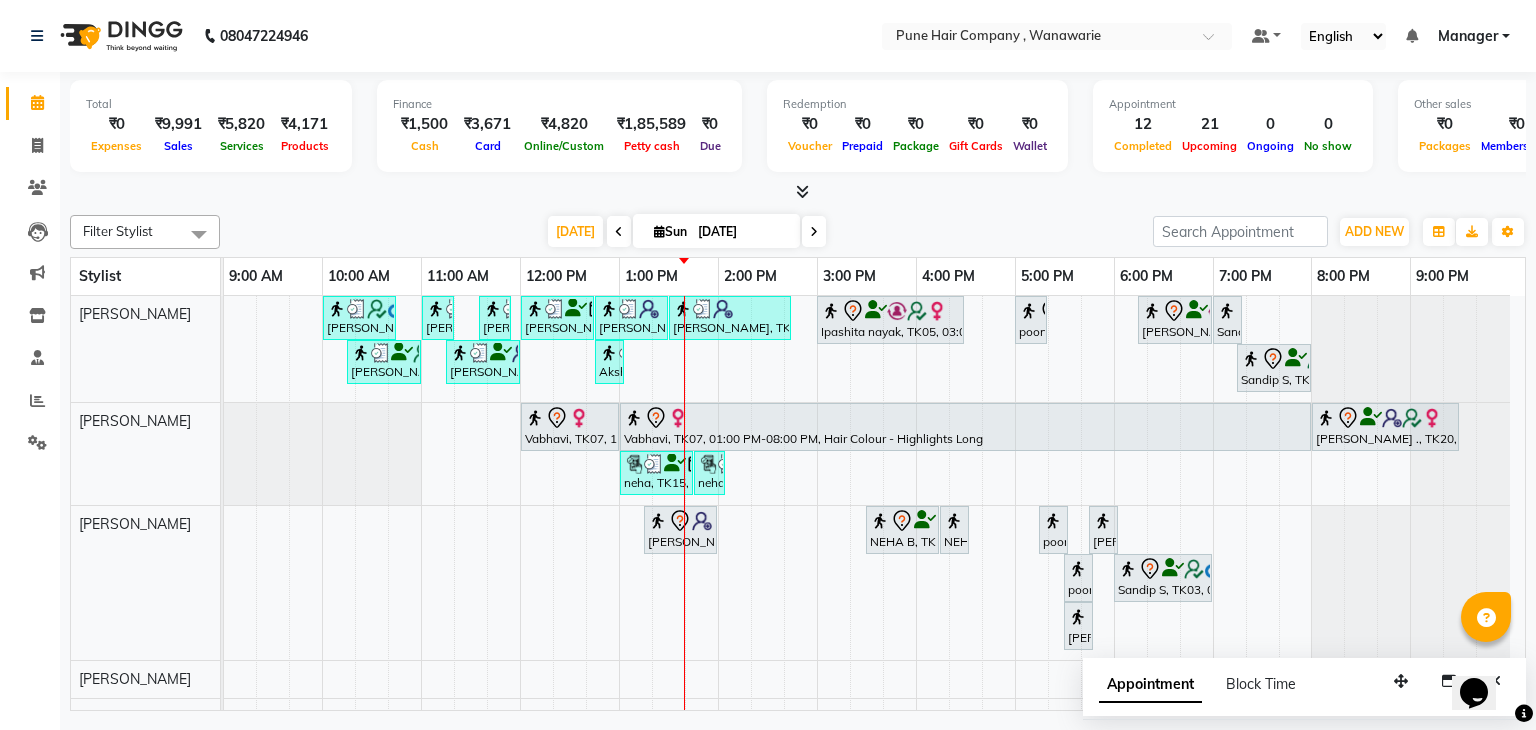 scroll, scrollTop: 168, scrollLeft: 0, axis: vertical 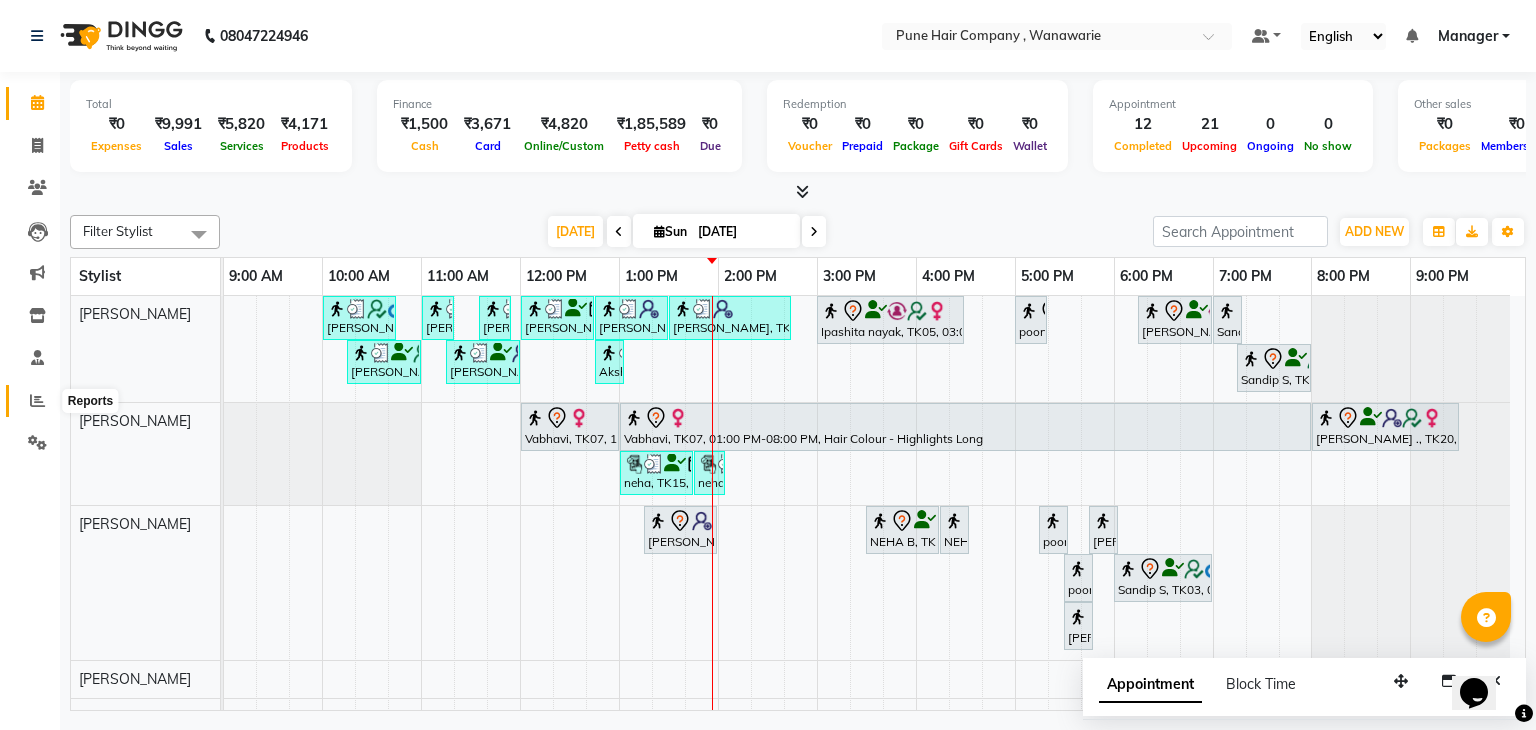 click 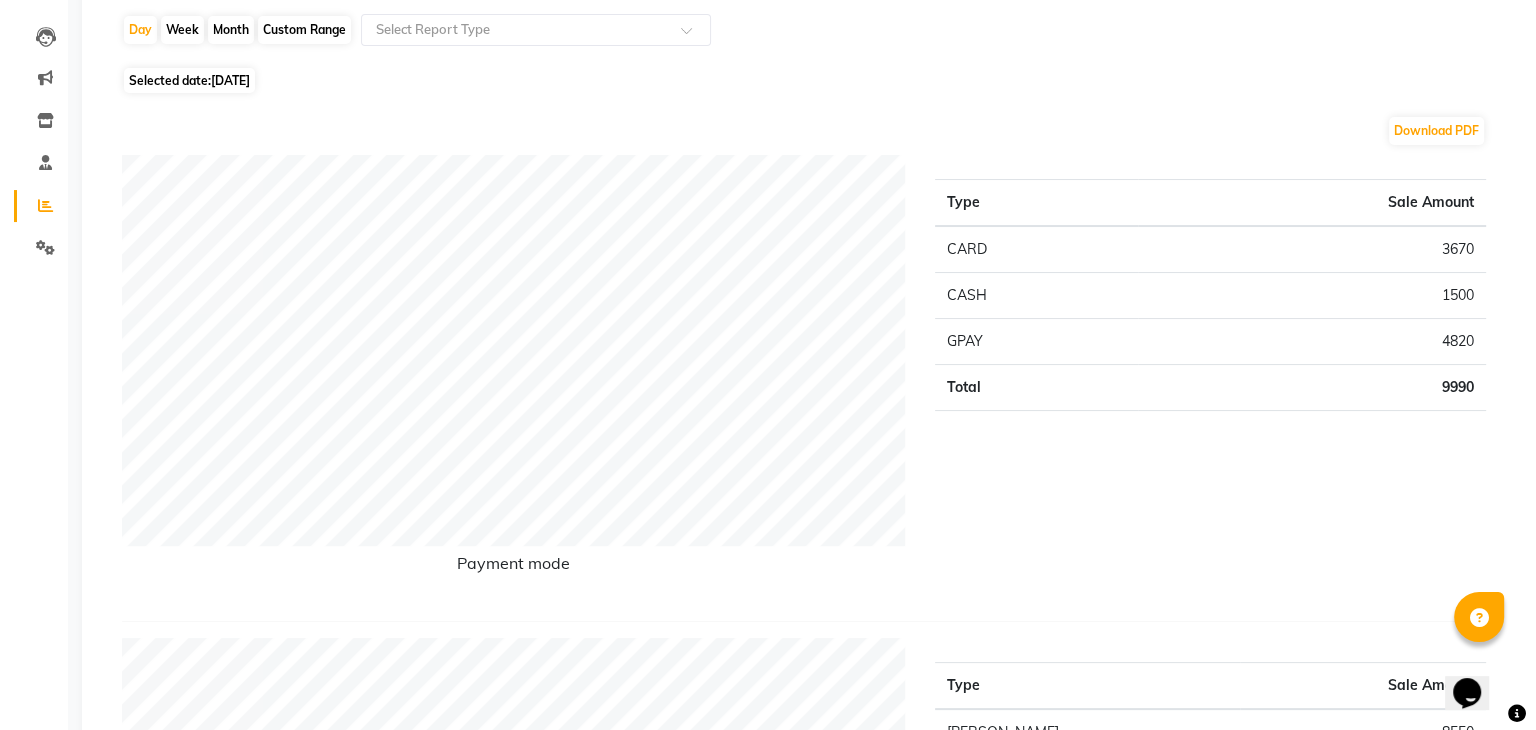 scroll, scrollTop: 0, scrollLeft: 0, axis: both 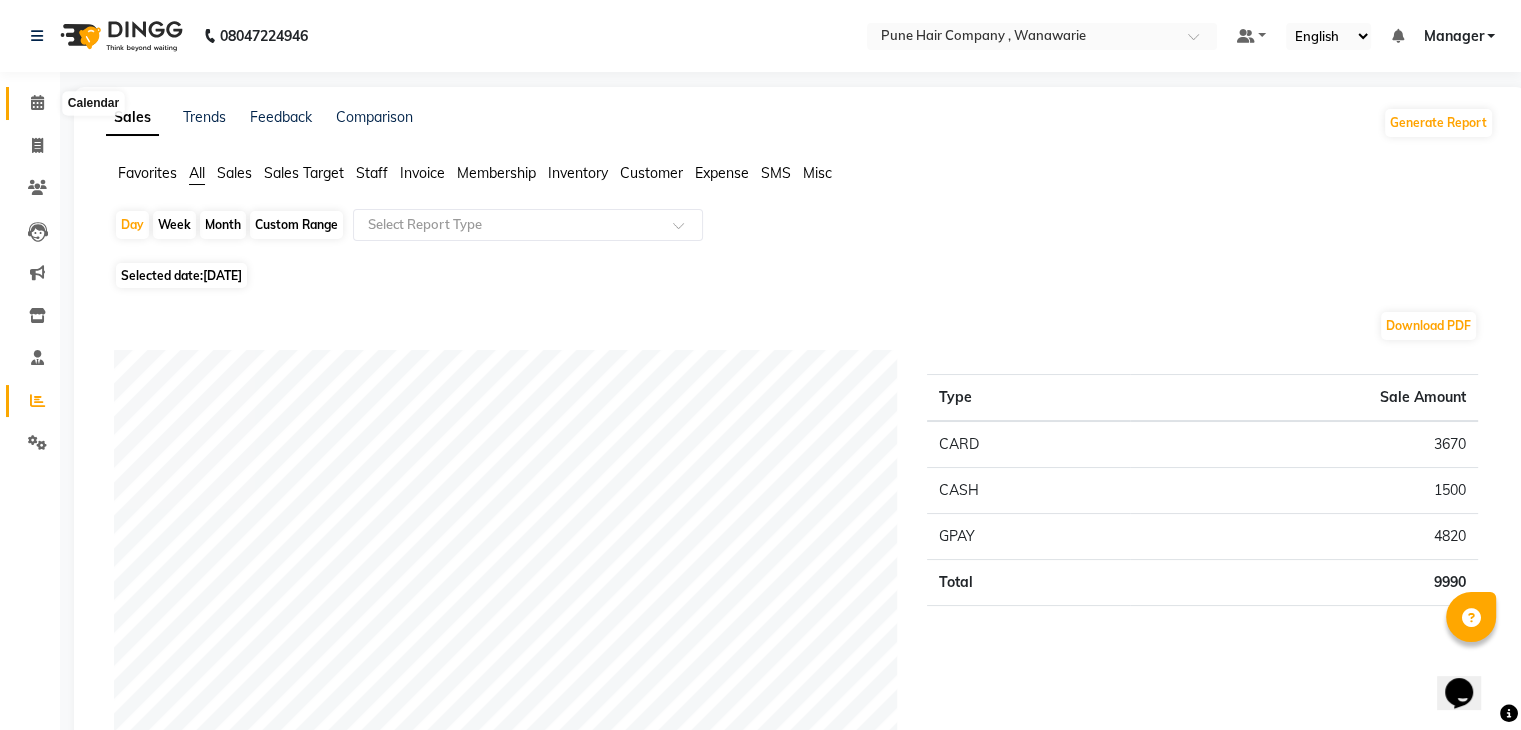 click 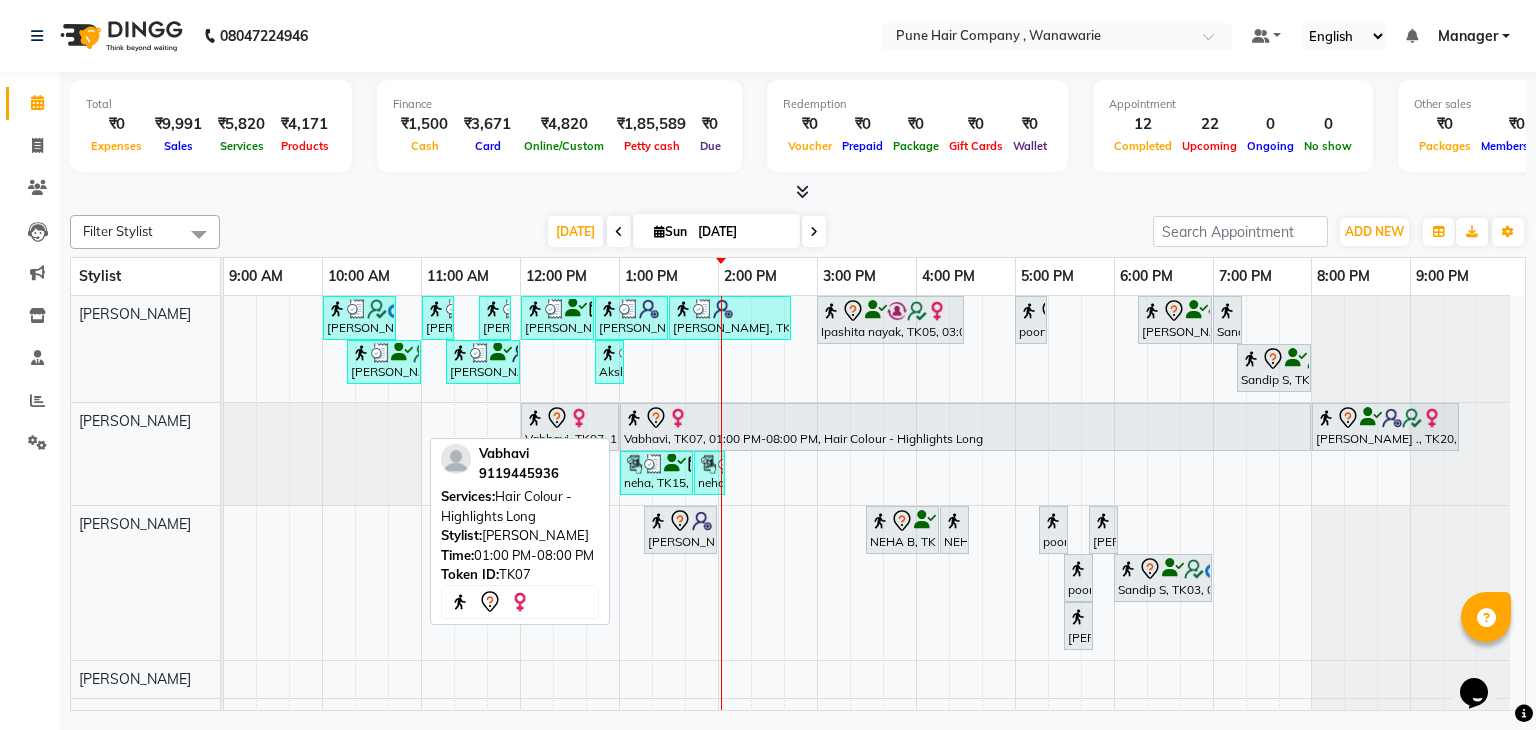 scroll, scrollTop: 94, scrollLeft: 0, axis: vertical 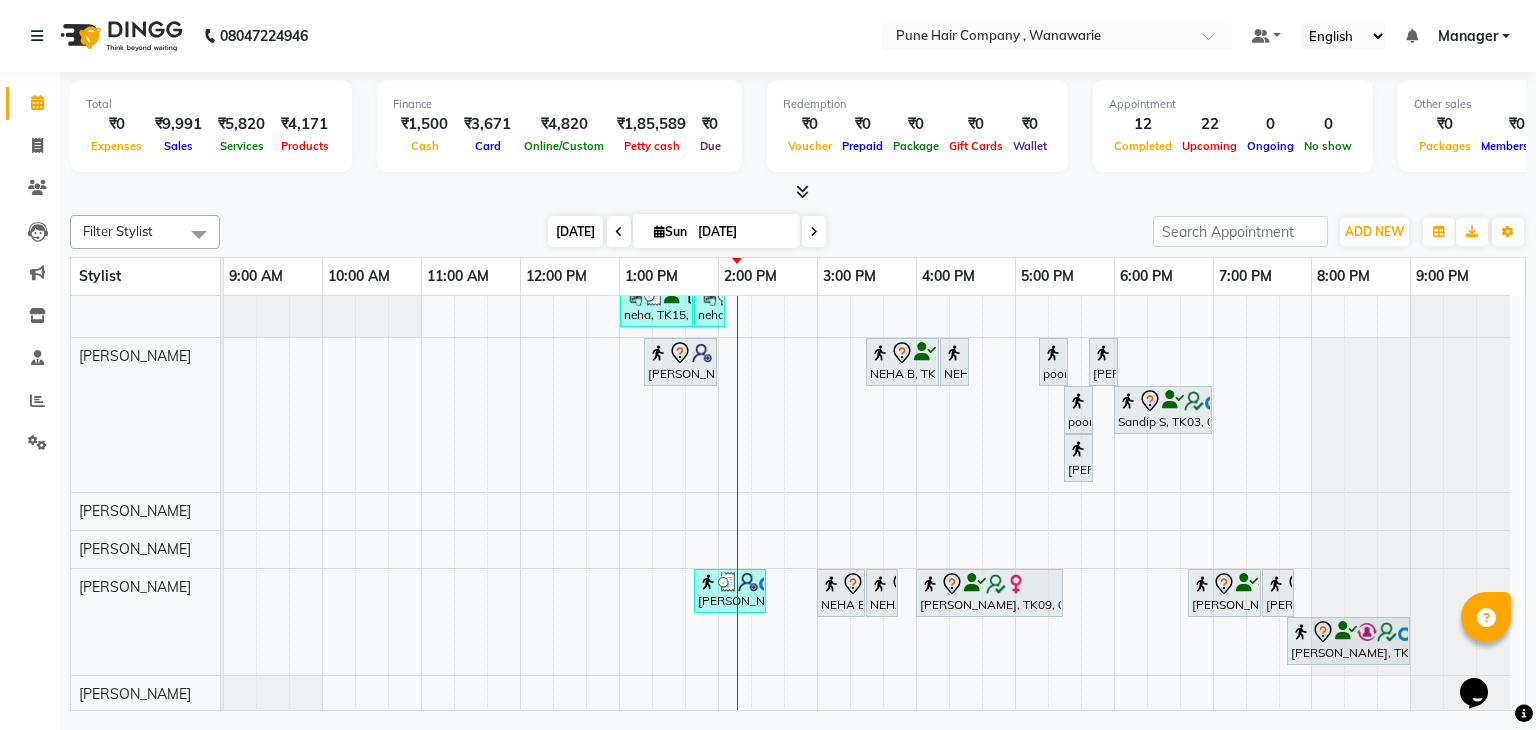 click on "[DATE]" at bounding box center [575, 231] 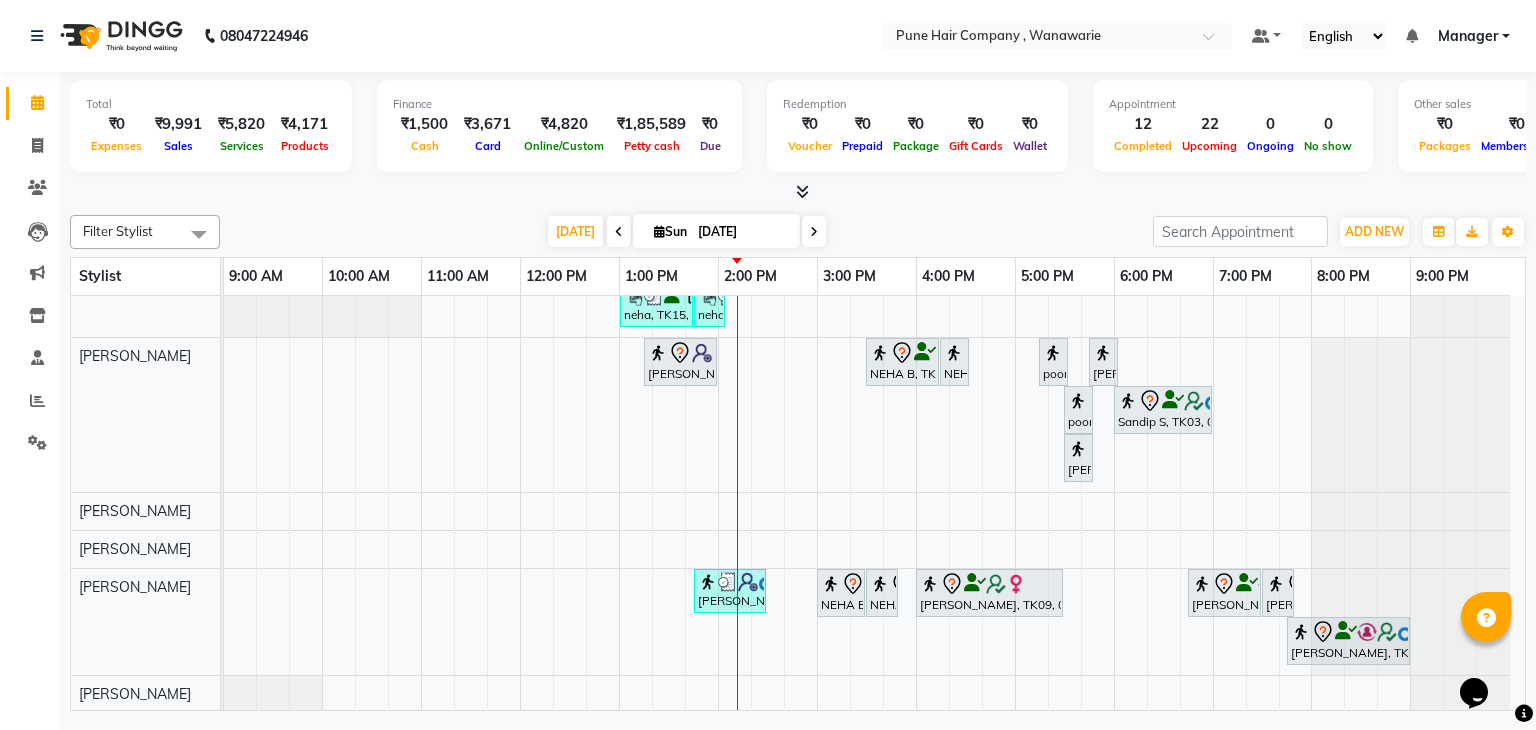 click at bounding box center [814, 232] 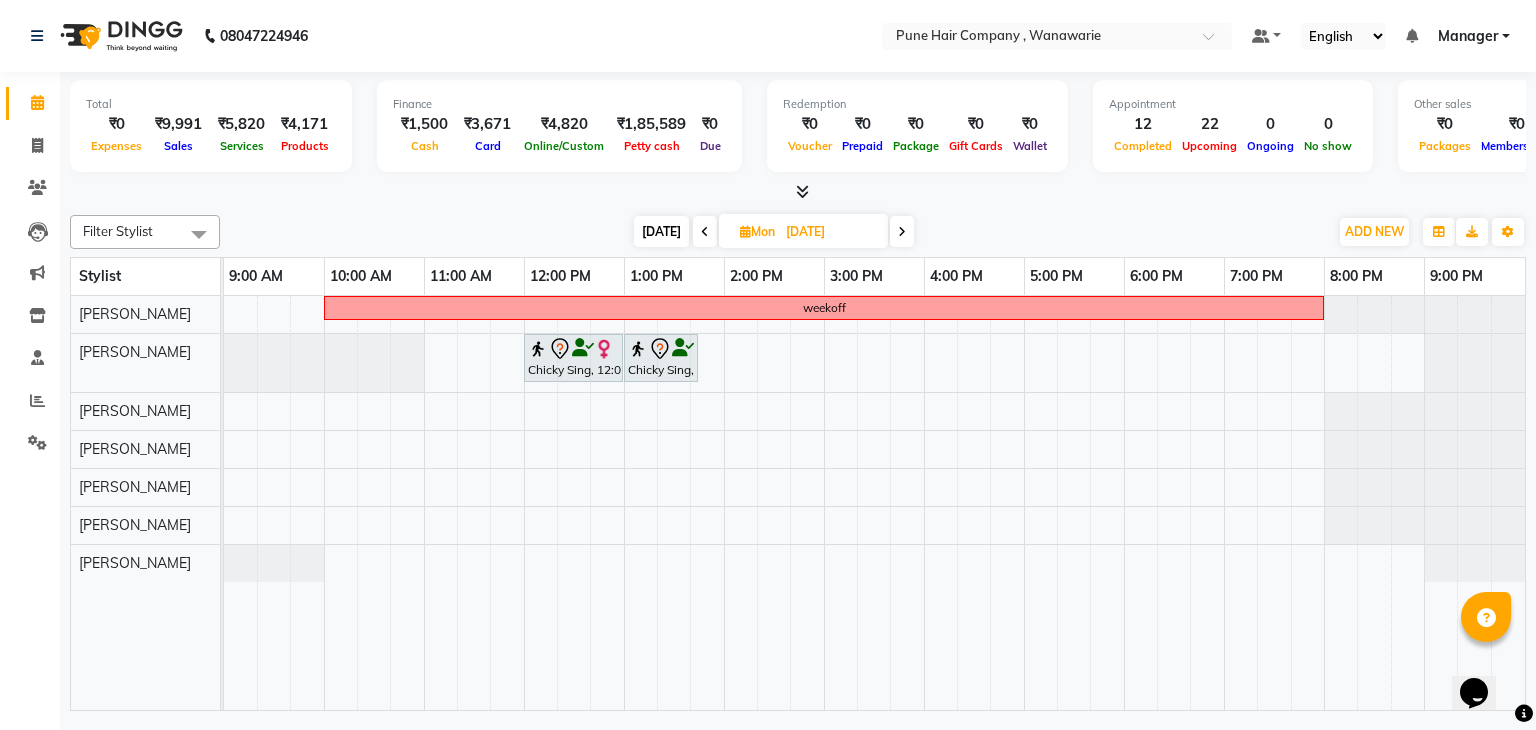 click at bounding box center (902, 231) 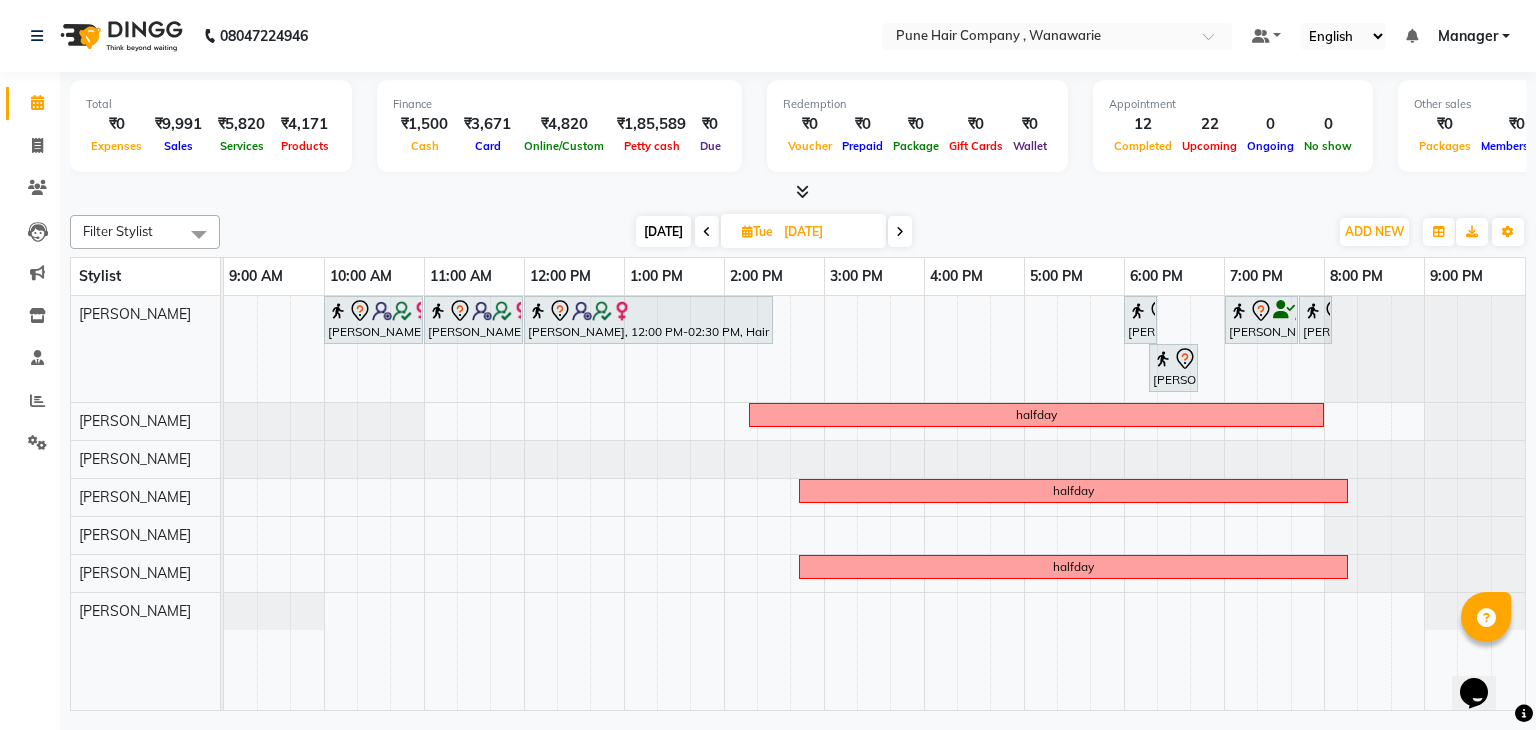 click at bounding box center [900, 231] 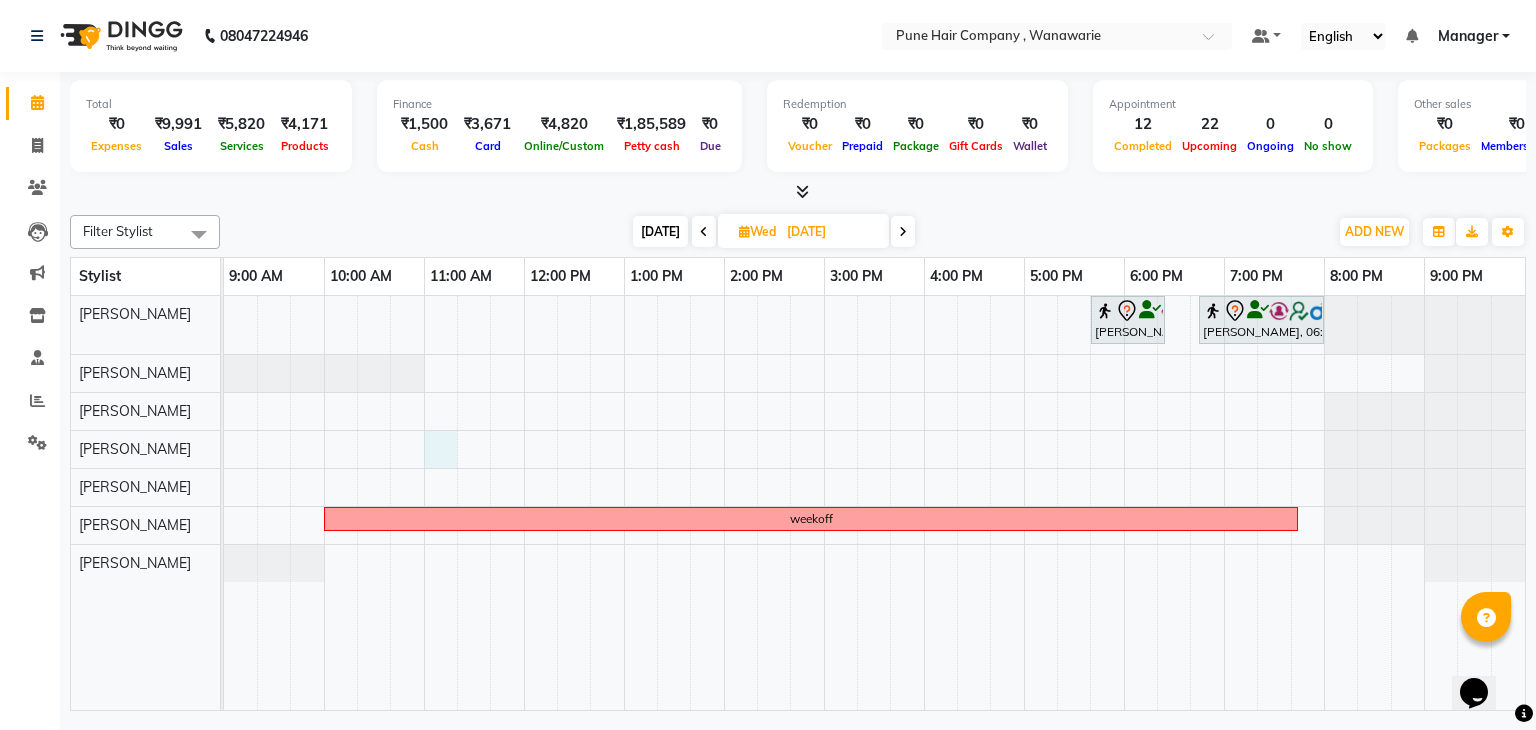 click on "Hitt sharma, 05:40 PM-06:25 PM, Male Haircut By Senior Stylist             Hitt sharma, 06:45 PM-08:00 PM, Male Hair Colour - Inoa Global Colour (includes moustache)  weekoff" at bounding box center [874, 503] 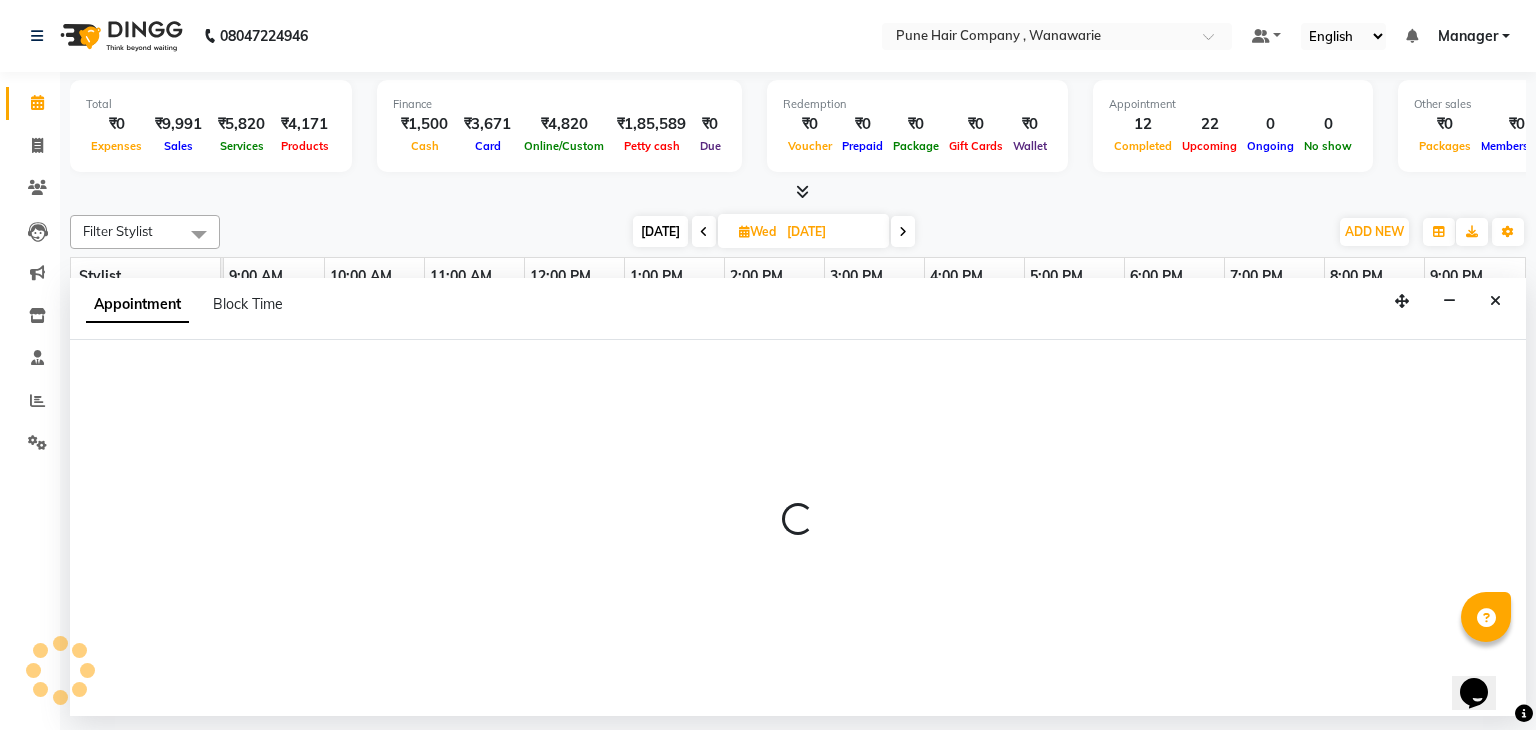 select on "74580" 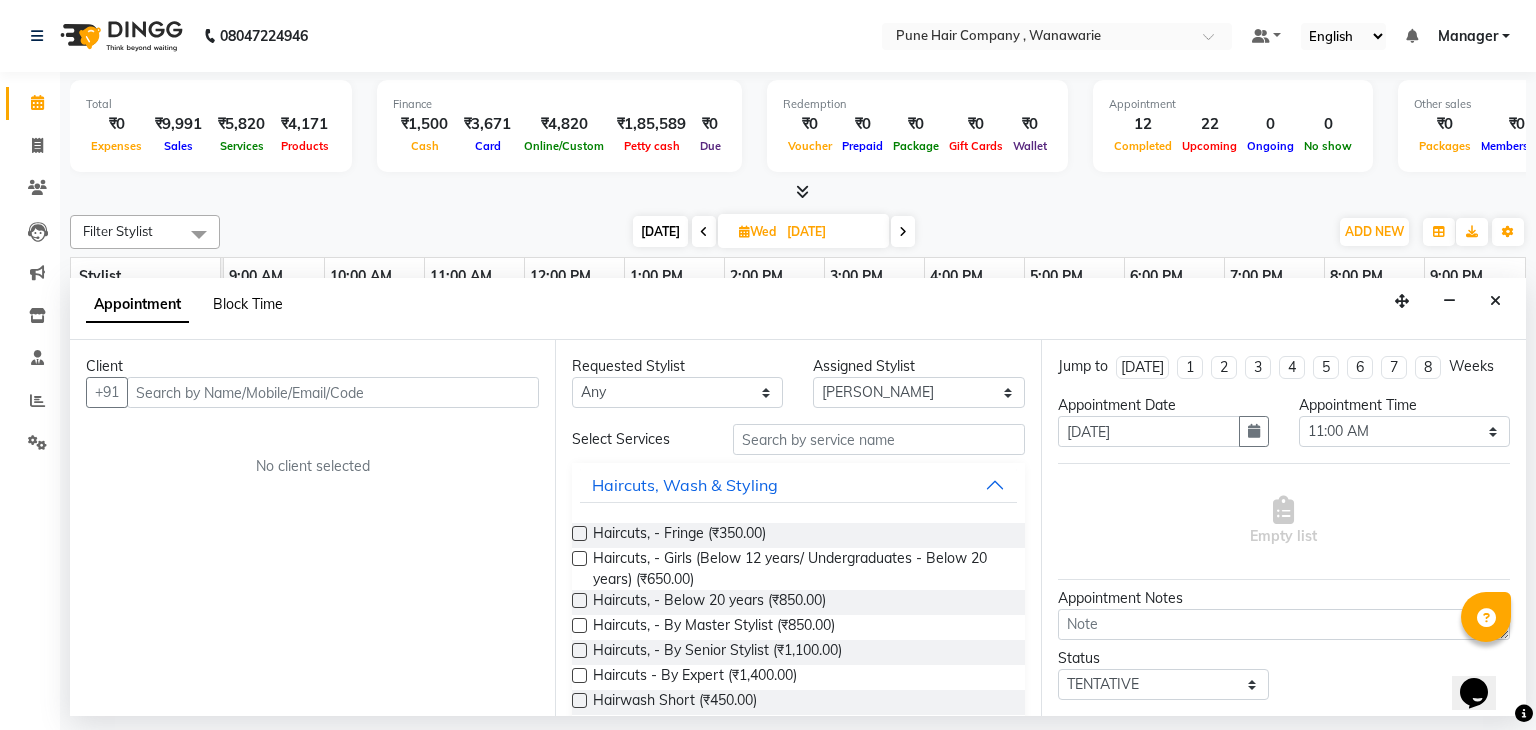 click on "Block Time" at bounding box center [248, 304] 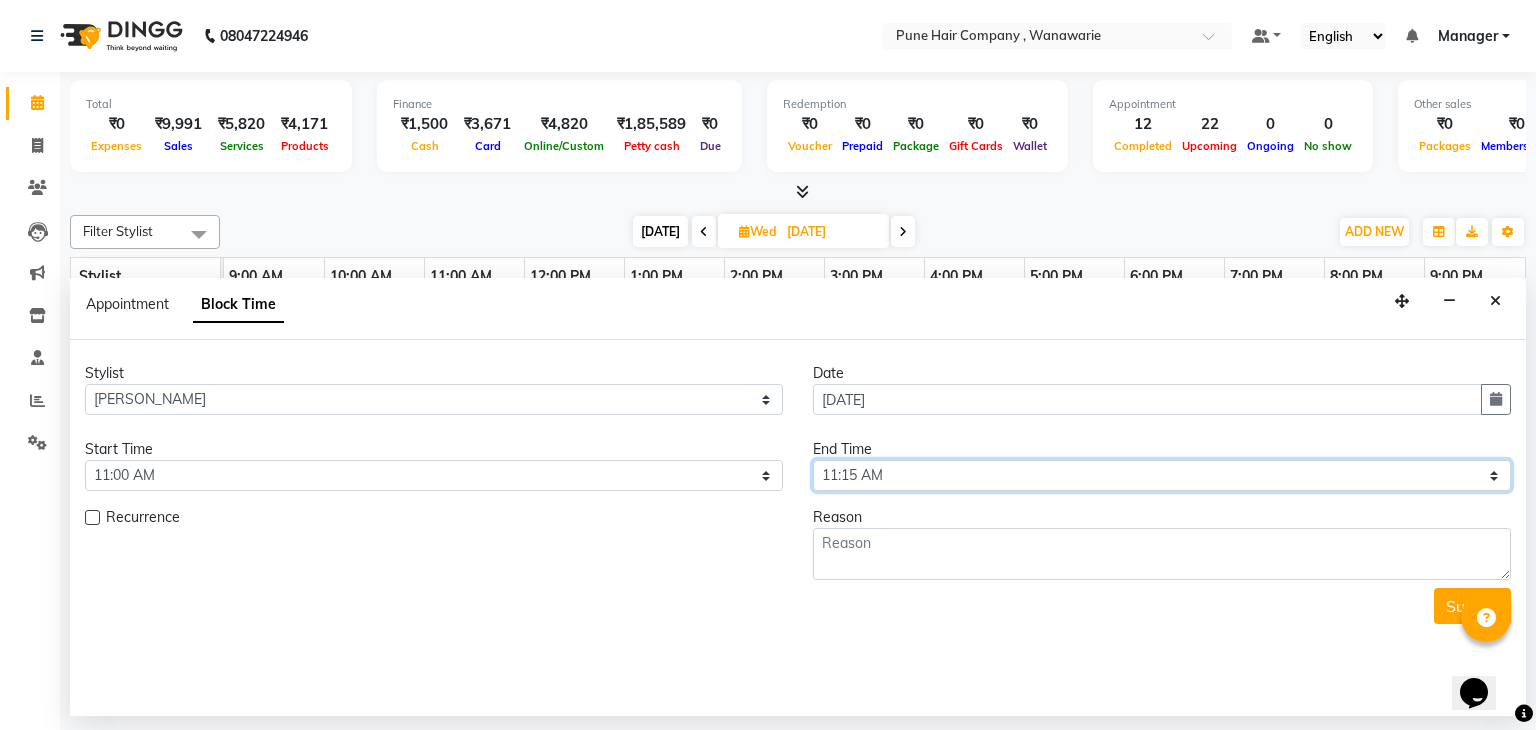 click on "Select 10:00 AM 10:15 AM 10:30 AM 10:45 AM 11:00 AM 11:15 AM 11:30 AM 11:45 AM 12:00 PM 12:15 PM 12:30 PM 12:45 PM 01:00 PM 01:15 PM 01:30 PM 01:45 PM 02:00 PM 02:15 PM 02:30 PM 02:45 PM 03:00 PM 03:15 PM 03:30 PM 03:45 PM 04:00 PM 04:15 PM 04:30 PM 04:45 PM 05:00 PM 05:15 PM 05:30 PM 05:45 PM 06:00 PM 06:15 PM 06:30 PM 06:45 PM 07:00 PM 07:15 PM 07:30 PM 07:45 PM 08:00 PM 08:15 PM 08:30 PM 08:45 PM 09:00 PM" at bounding box center [1162, 475] 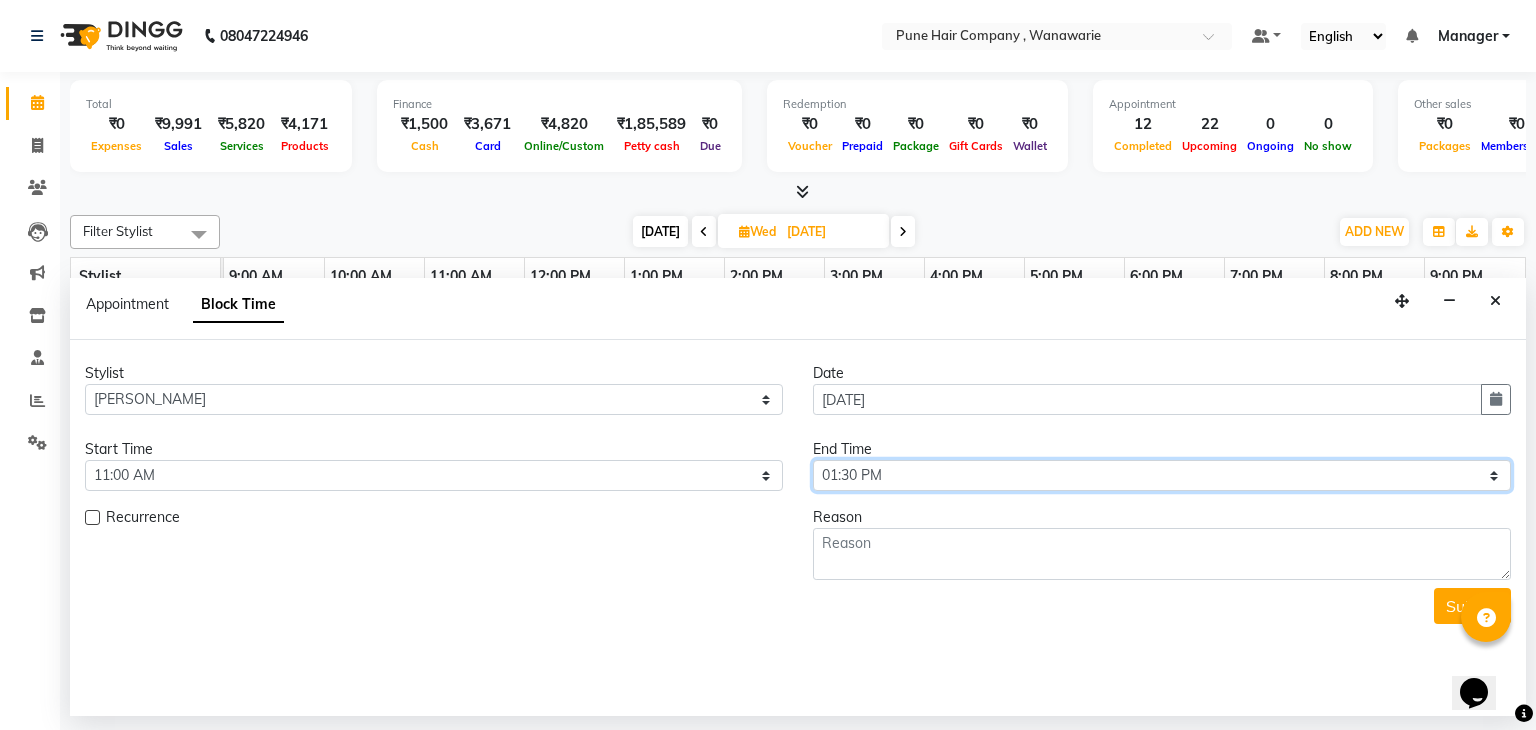 click on "Select 10:00 AM 10:15 AM 10:30 AM 10:45 AM 11:00 AM 11:15 AM 11:30 AM 11:45 AM 12:00 PM 12:15 PM 12:30 PM 12:45 PM 01:00 PM 01:15 PM 01:30 PM 01:45 PM 02:00 PM 02:15 PM 02:30 PM 02:45 PM 03:00 PM 03:15 PM 03:30 PM 03:45 PM 04:00 PM 04:15 PM 04:30 PM 04:45 PM 05:00 PM 05:15 PM 05:30 PM 05:45 PM 06:00 PM 06:15 PM 06:30 PM 06:45 PM 07:00 PM 07:15 PM 07:30 PM 07:45 PM 08:00 PM 08:15 PM 08:30 PM 08:45 PM 09:00 PM" at bounding box center [1162, 475] 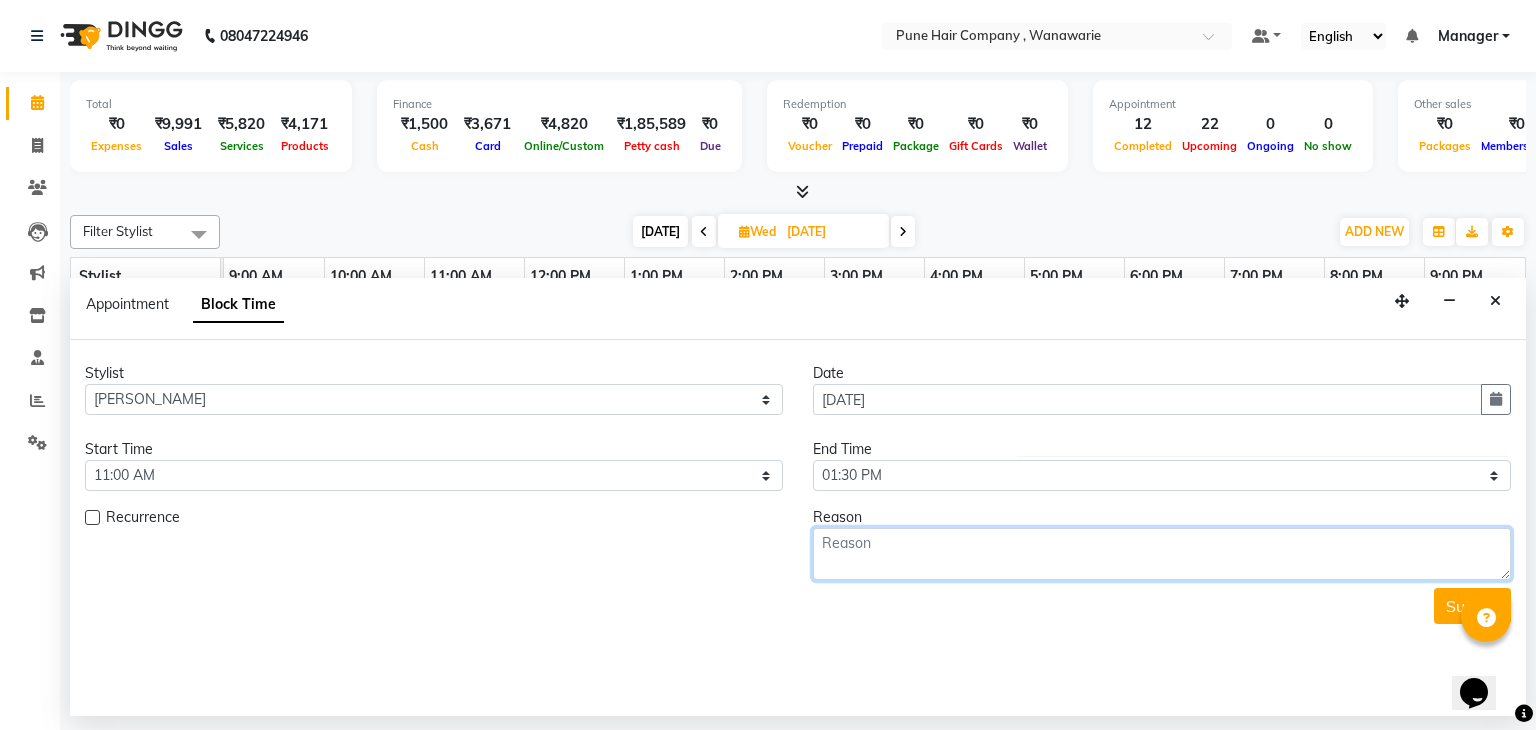 click at bounding box center [1162, 554] 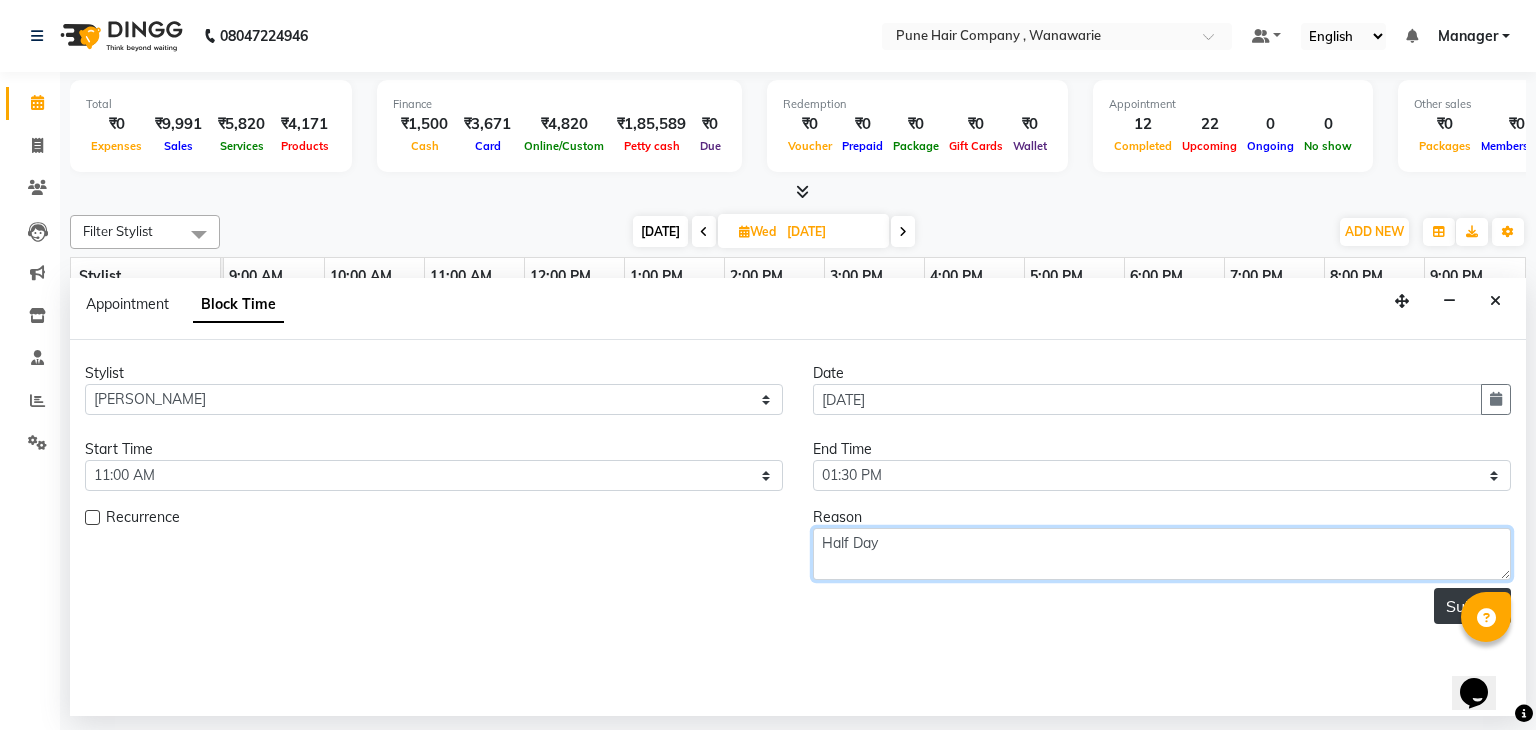 type on "Half Day" 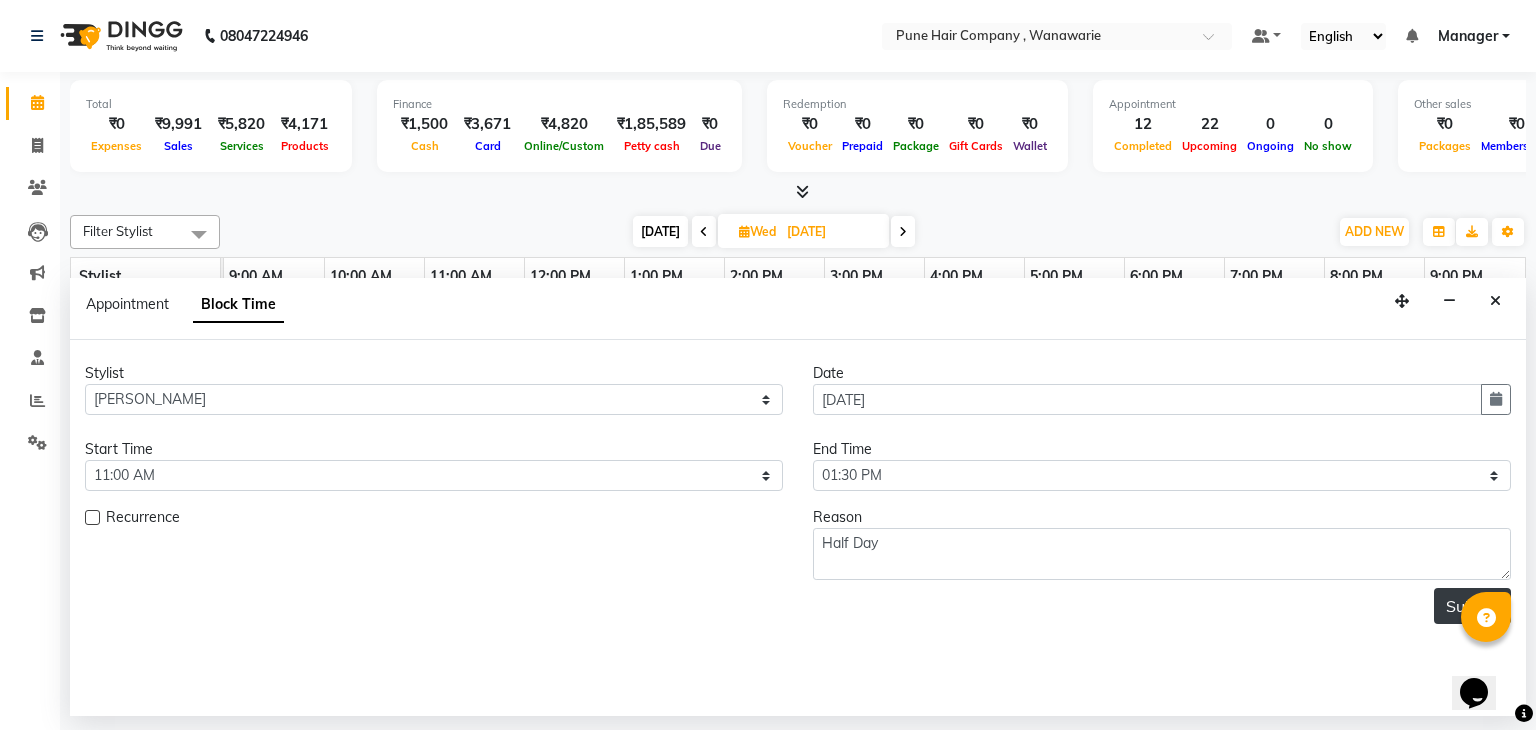 click on "Submit" at bounding box center (1472, 606) 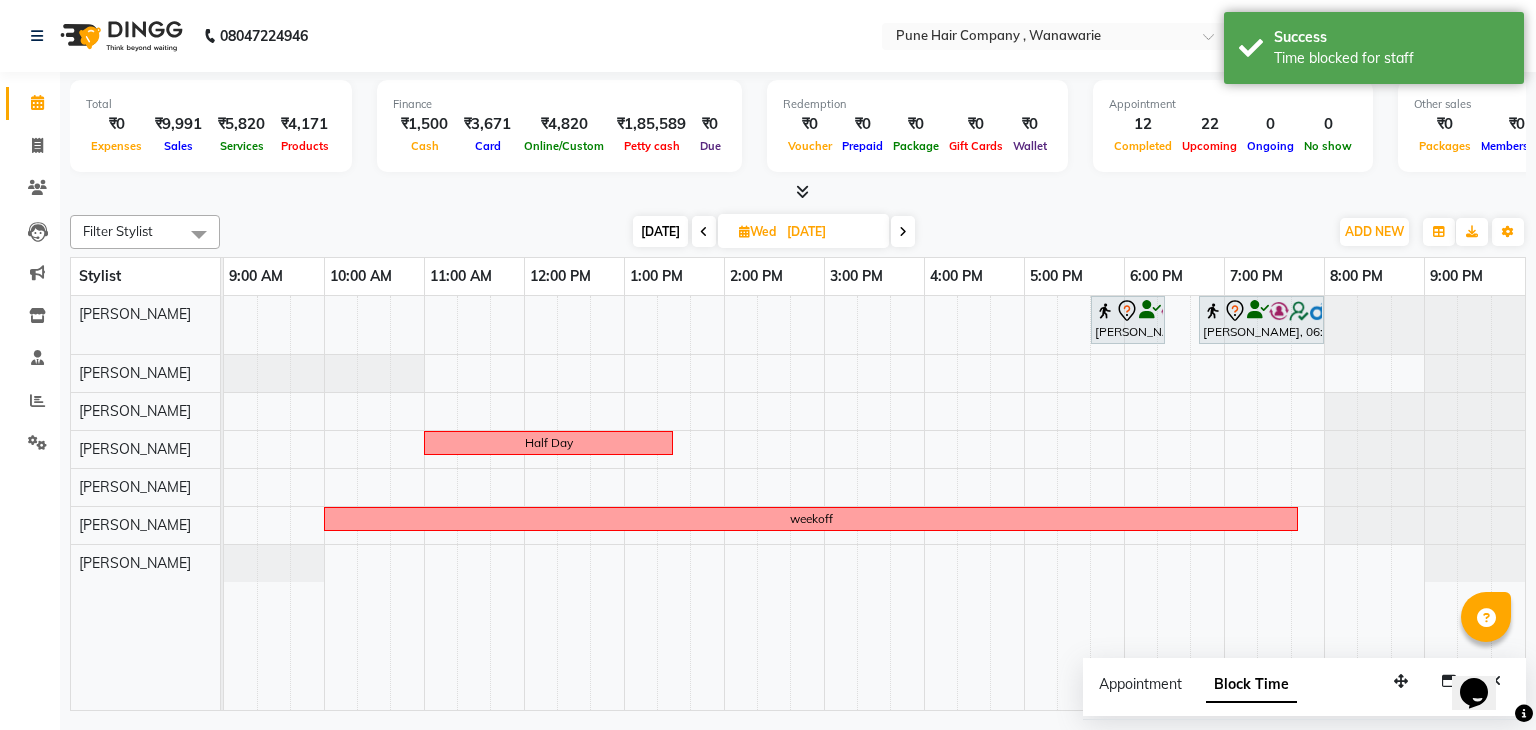 click at bounding box center [903, 232] 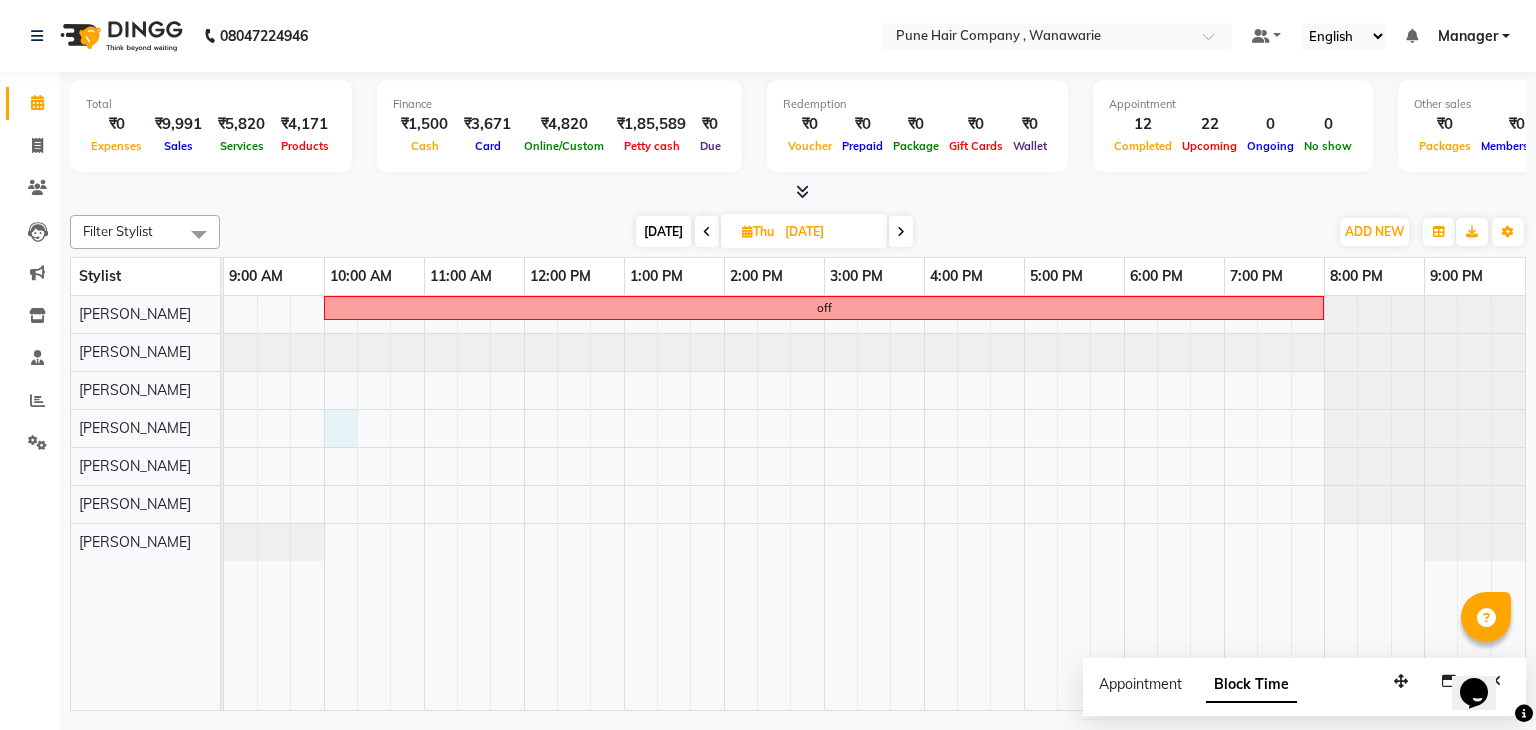 click on "off" at bounding box center (874, 503) 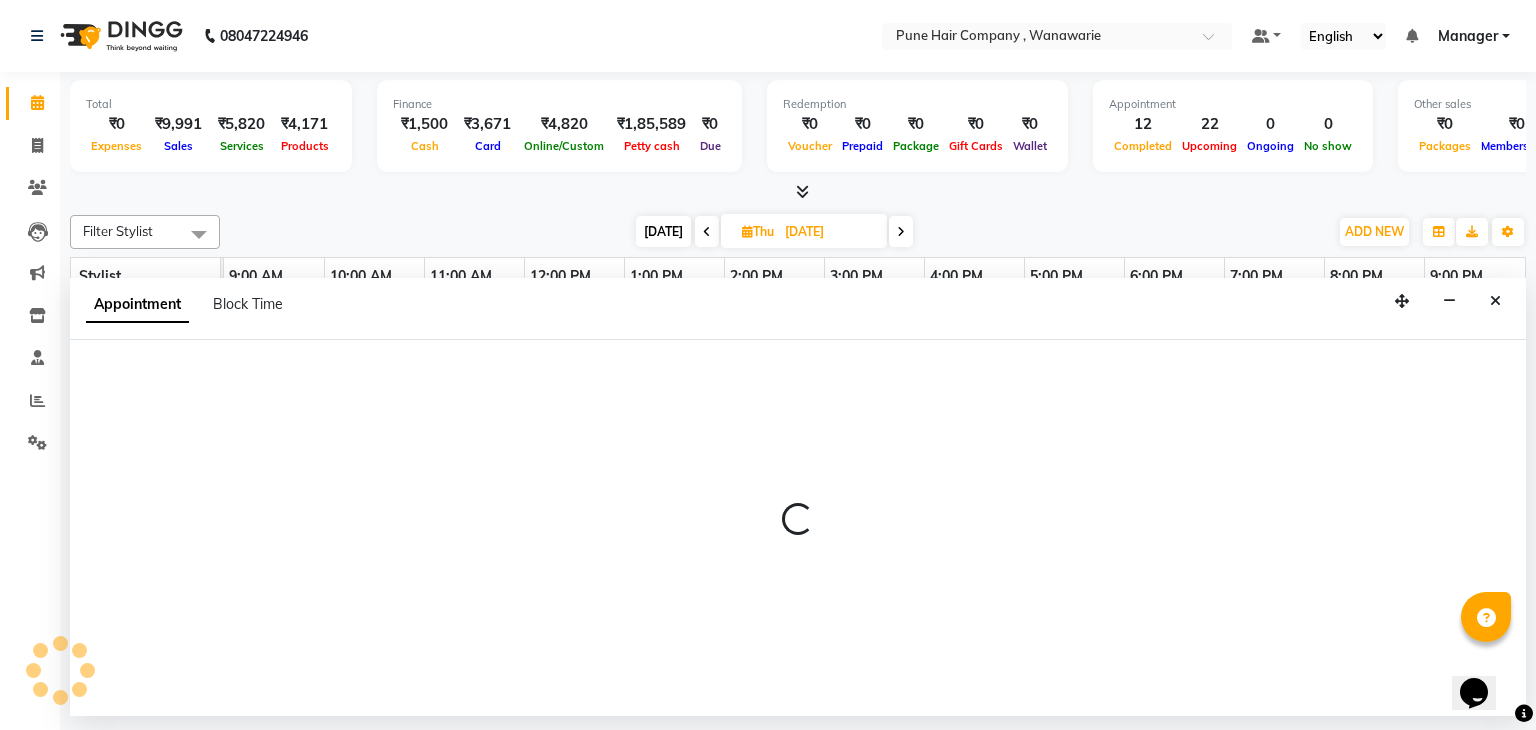 select on "74580" 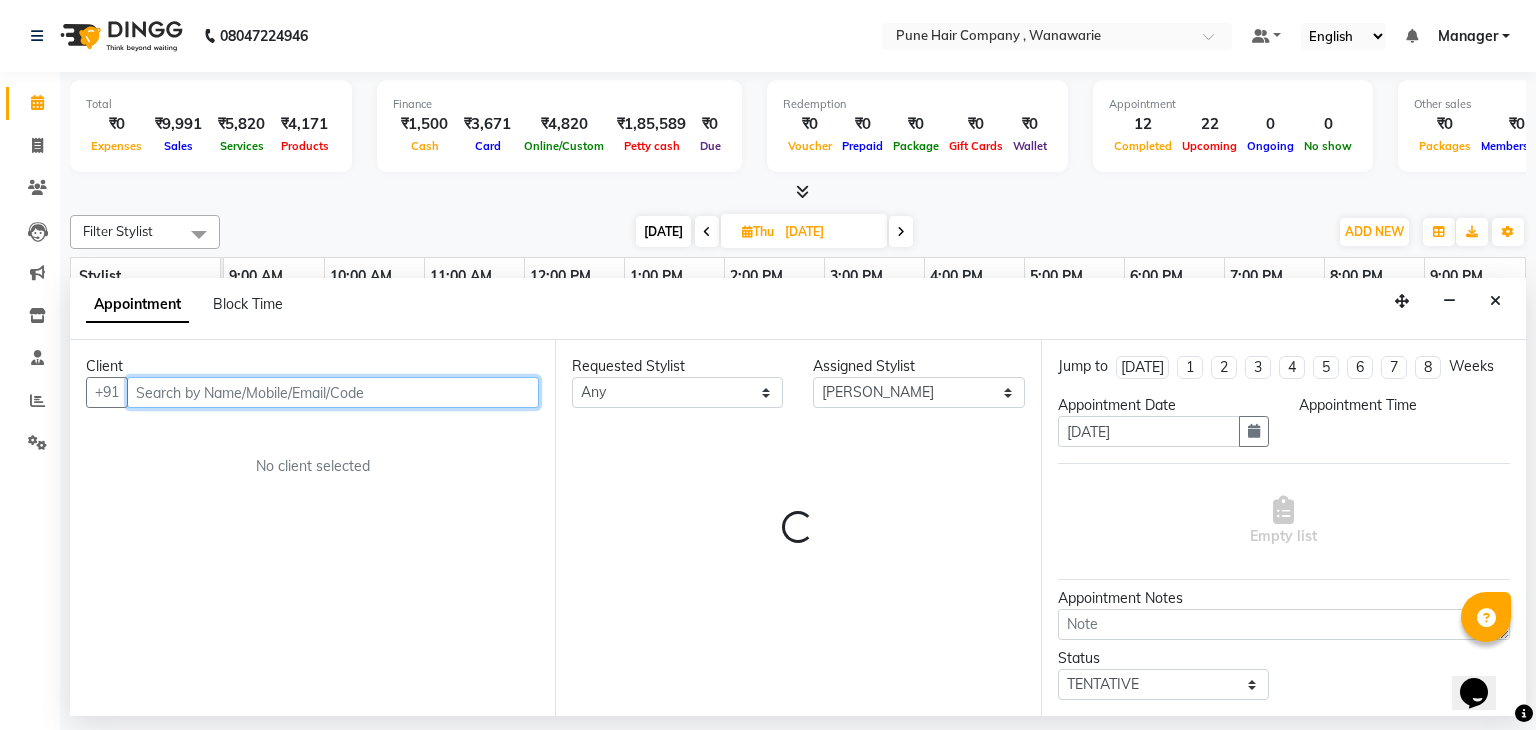 select on "600" 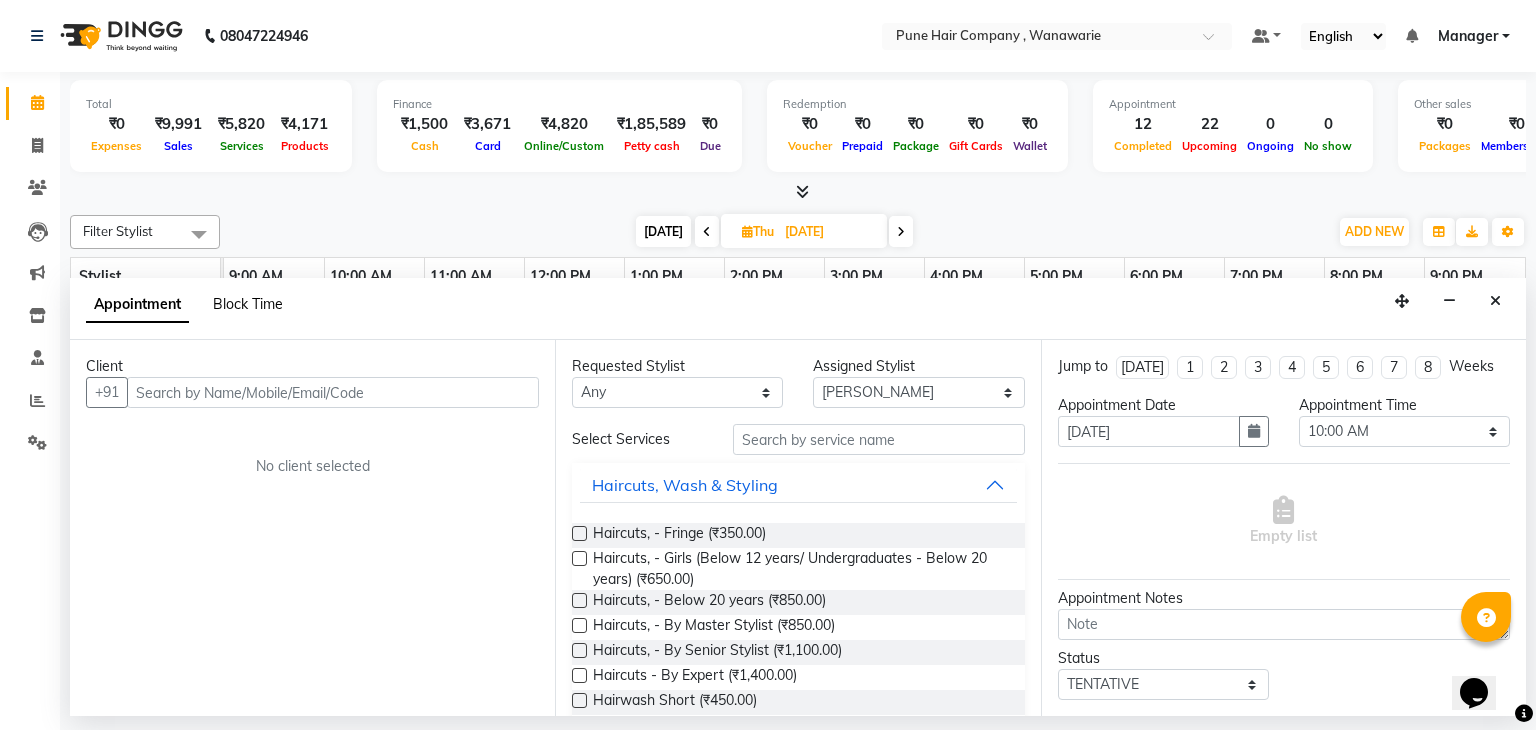 click on "Block Time" at bounding box center [248, 304] 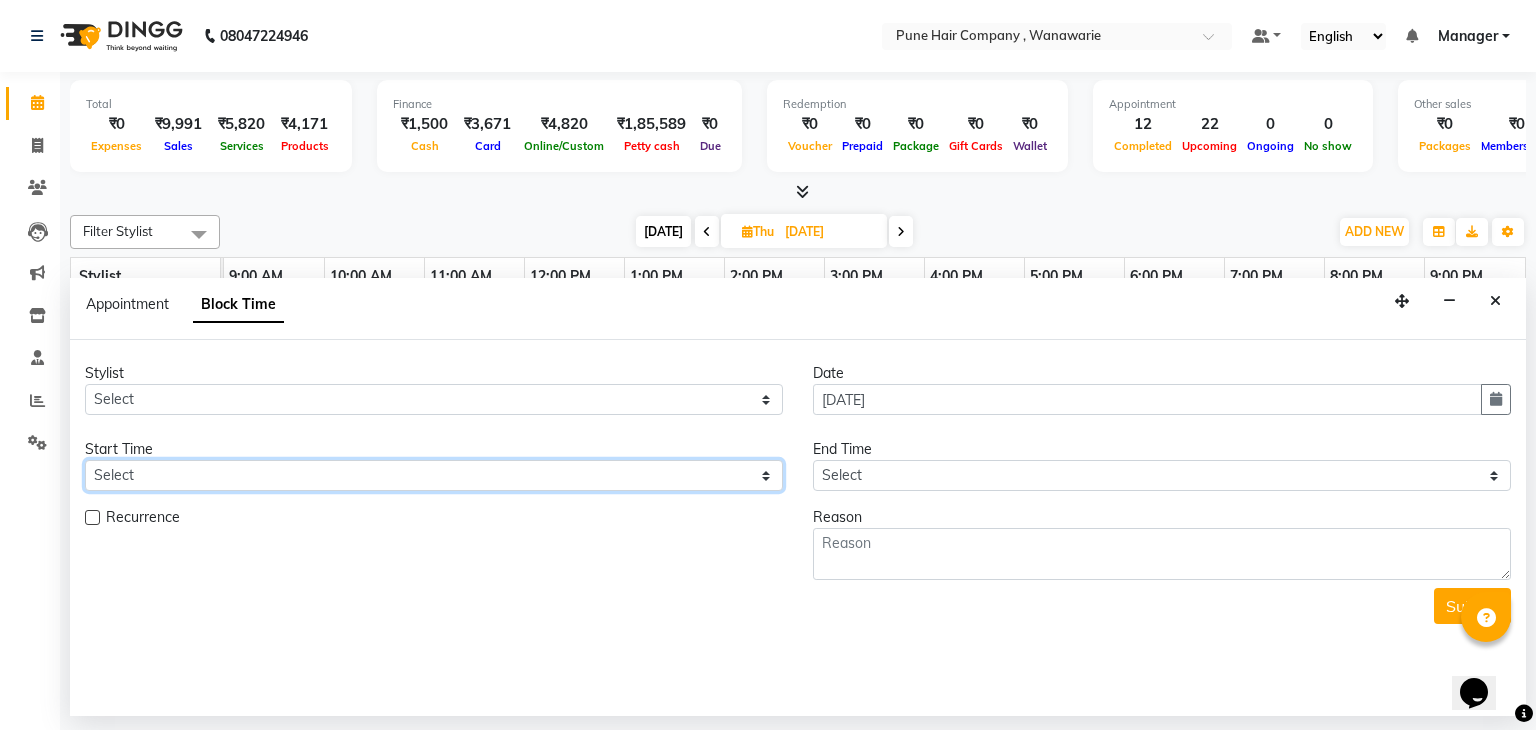 click on "Select" at bounding box center [434, 475] 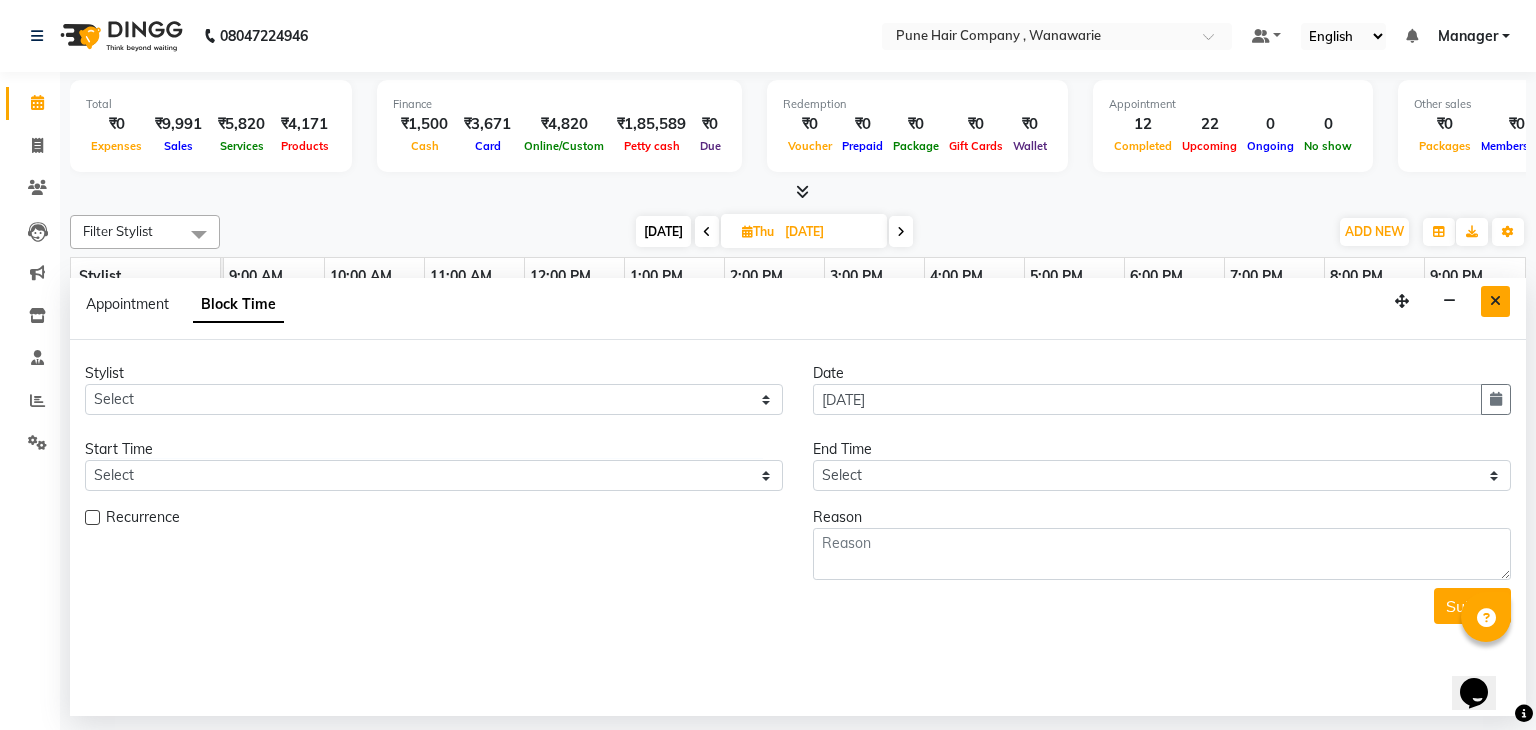 click at bounding box center (1495, 301) 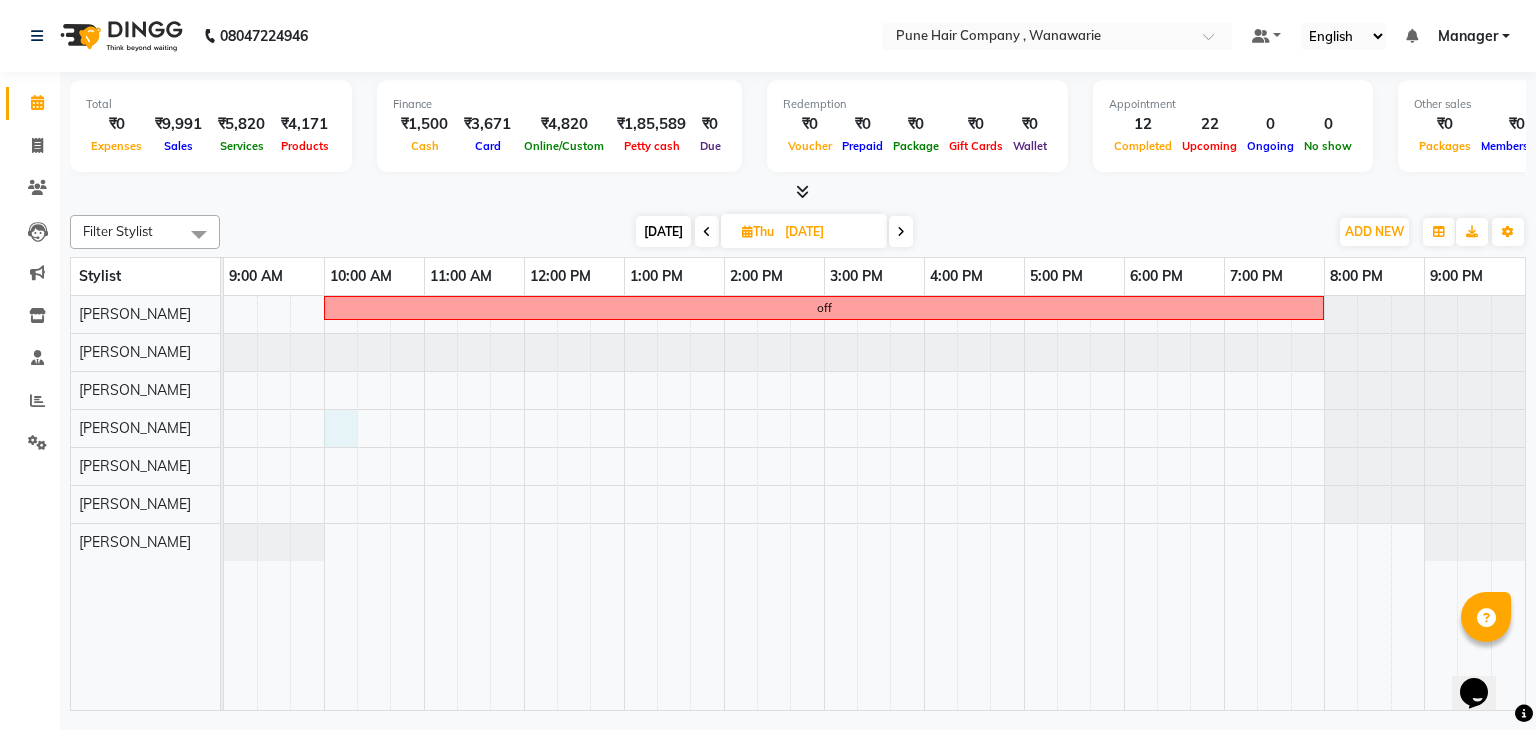 click on "off" at bounding box center (874, 503) 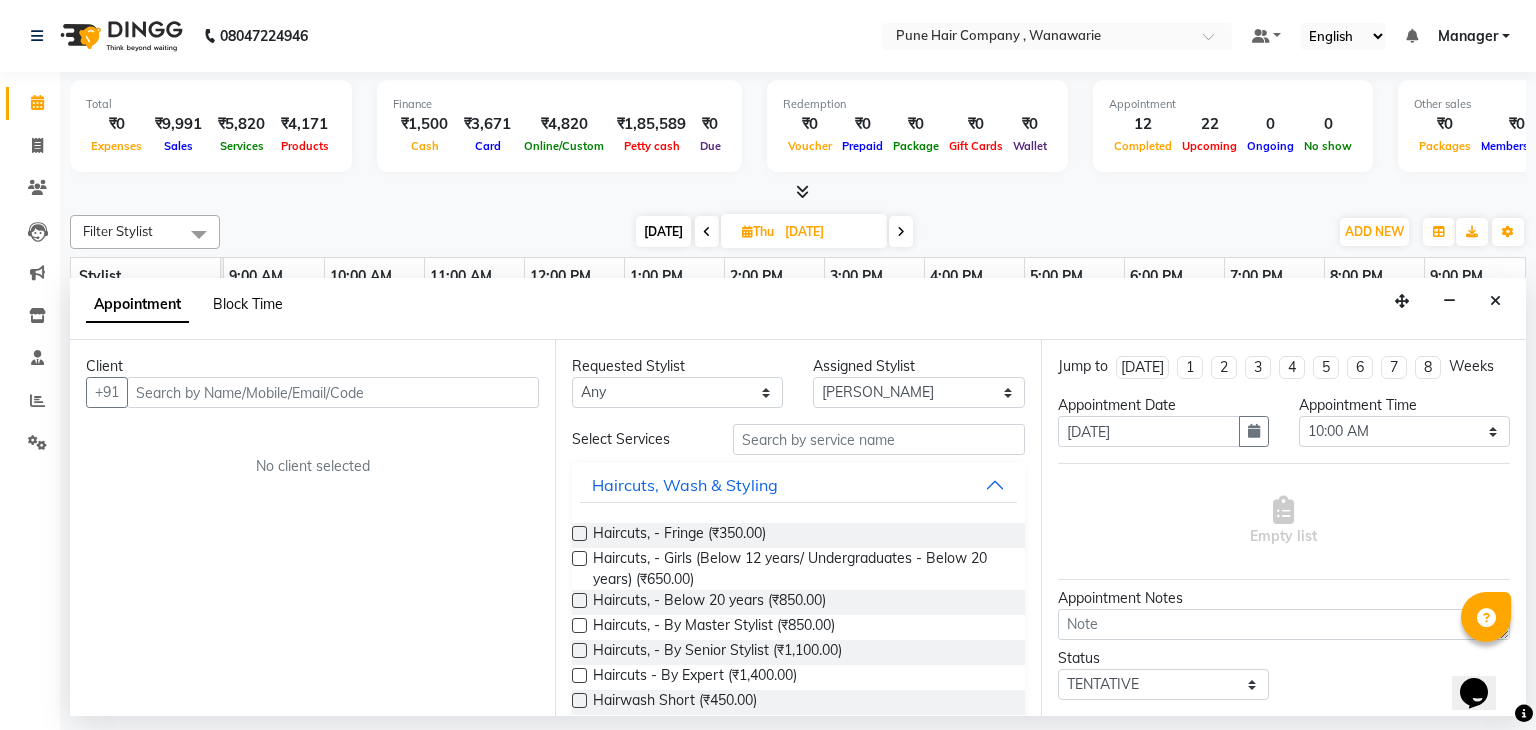 click on "Block Time" at bounding box center (248, 304) 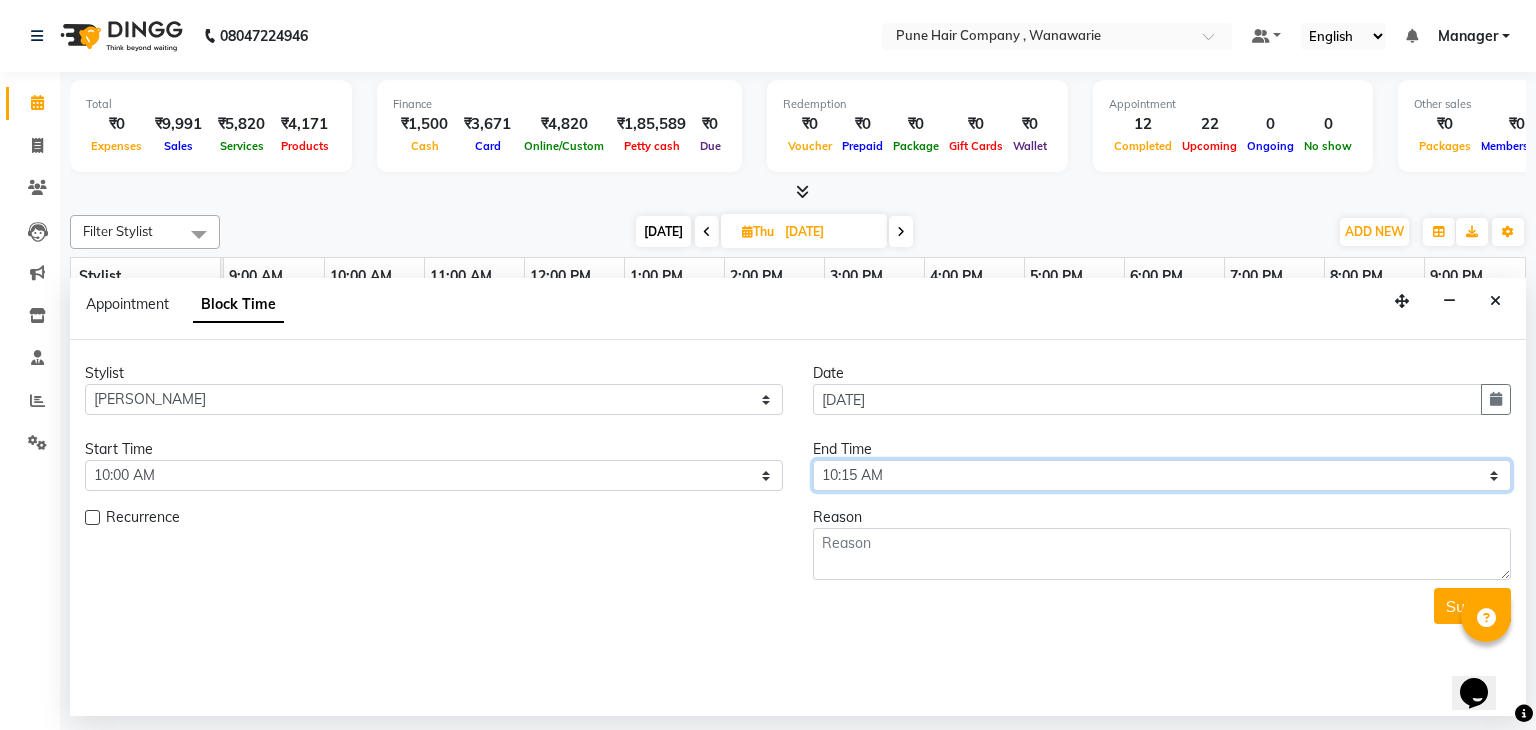 click on "Select 10:00 AM 10:15 AM 10:30 AM 10:45 AM 11:00 AM 11:15 AM 11:30 AM 11:45 AM 12:00 PM 12:15 PM 12:30 PM 12:45 PM 01:00 PM 01:15 PM 01:30 PM 01:45 PM 02:00 PM 02:15 PM 02:30 PM 02:45 PM 03:00 PM 03:15 PM 03:30 PM 03:45 PM 04:00 PM 04:15 PM 04:30 PM 04:45 PM 05:00 PM 05:15 PM 05:30 PM 05:45 PM 06:00 PM 06:15 PM 06:30 PM 06:45 PM 07:00 PM 07:15 PM 07:30 PM 07:45 PM 08:00 PM 08:15 PM 08:30 PM 08:45 PM 09:00 PM" at bounding box center [1162, 475] 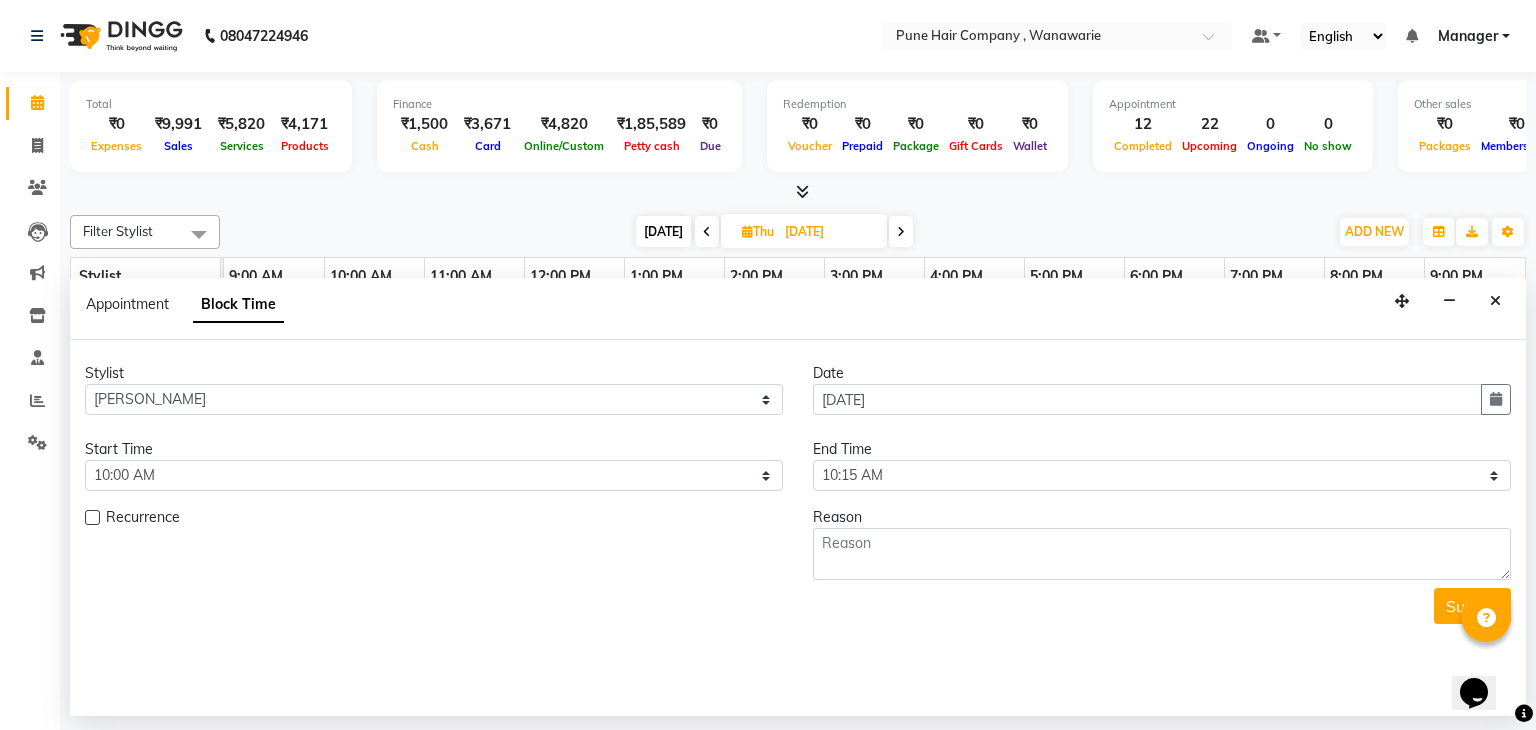 click on "Stylist Select Faisal shaikh Kanchan Gajare  Kasturi bhandari Manoj Zambre Prasad wagh Ranjeet Solanki Shriram Raut Date 17-07-2025 Start Time Select 10:00 AM 10:15 AM 10:30 AM 10:45 AM 11:00 AM 11:15 AM 11:30 AM 11:45 AM 12:00 PM 12:15 PM 12:30 PM 12:45 PM 01:00 PM 01:15 PM 01:30 PM 01:45 PM 02:00 PM 02:15 PM 02:30 PM 02:45 PM 03:00 PM 03:15 PM 03:30 PM 03:45 PM 04:00 PM 04:15 PM 04:30 PM 04:45 PM 05:00 PM 05:15 PM 05:30 PM 05:45 PM 06:00 PM 06:15 PM 06:30 PM 06:45 PM 07:00 PM 07:15 PM 07:30 PM 07:45 PM 08:00 PM 08:15 PM 08:30 PM 08:45 PM 09:00 PM End Time Select 10:00 AM 10:15 AM 10:30 AM 10:45 AM 11:00 AM 11:15 AM 11:30 AM 11:45 AM 12:00 PM 12:15 PM 12:30 PM 12:45 PM 01:00 PM 01:15 PM 01:30 PM 01:45 PM 02:00 PM 02:15 PM 02:30 PM 02:45 PM 03:00 PM 03:15 PM 03:30 PM 03:45 PM 04:00 PM 04:15 PM 04:30 PM 04:45 PM 05:00 PM 05:15 PM 05:30 PM 05:45 PM 06:00 PM 06:15 PM 06:30 PM 06:45 PM 07:00 PM 07:15 PM 07:30 PM 07:45 PM 08:00 PM 08:15 PM 08:30 PM 08:45 PM 09:00 PM Recurrence Reason  Submit" at bounding box center [798, 493] 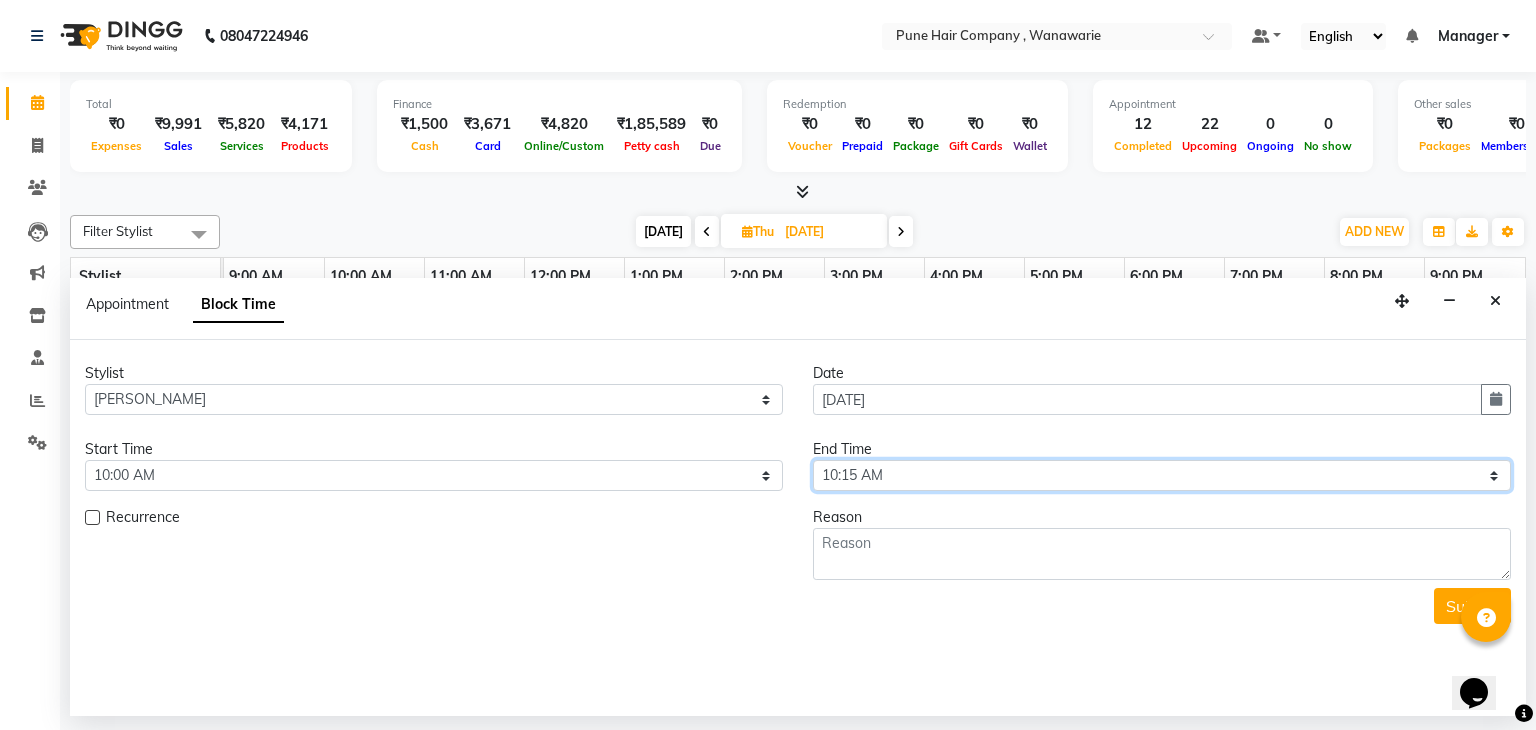click on "Select 10:00 AM 10:15 AM 10:30 AM 10:45 AM 11:00 AM 11:15 AM 11:30 AM 11:45 AM 12:00 PM 12:15 PM 12:30 PM 12:45 PM 01:00 PM 01:15 PM 01:30 PM 01:45 PM 02:00 PM 02:15 PM 02:30 PM 02:45 PM 03:00 PM 03:15 PM 03:30 PM 03:45 PM 04:00 PM 04:15 PM 04:30 PM 04:45 PM 05:00 PM 05:15 PM 05:30 PM 05:45 PM 06:00 PM 06:15 PM 06:30 PM 06:45 PM 07:00 PM 07:15 PM 07:30 PM 07:45 PM 08:00 PM 08:15 PM 08:30 PM 08:45 PM 09:00 PM" at bounding box center [1162, 475] 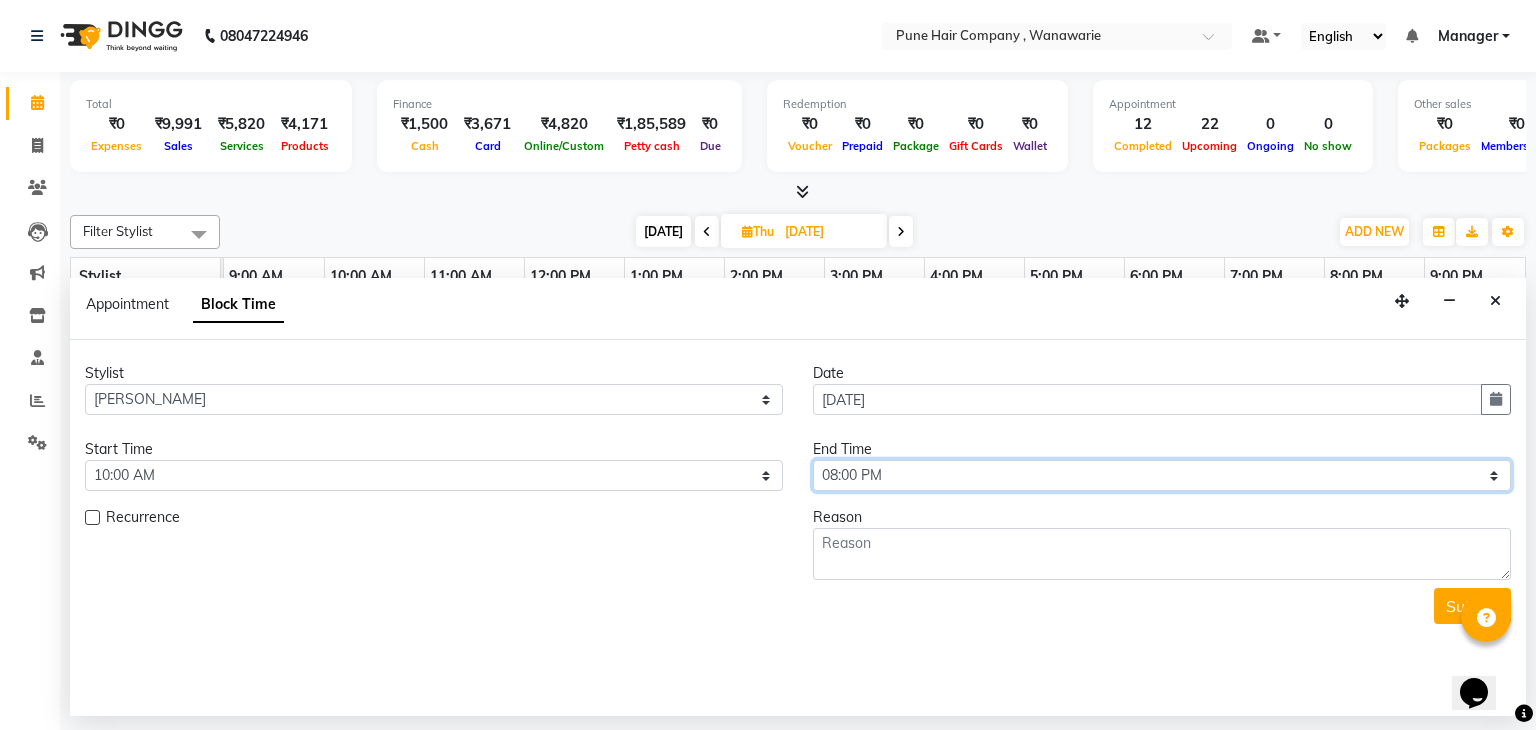 click on "Select 10:00 AM 10:15 AM 10:30 AM 10:45 AM 11:00 AM 11:15 AM 11:30 AM 11:45 AM 12:00 PM 12:15 PM 12:30 PM 12:45 PM 01:00 PM 01:15 PM 01:30 PM 01:45 PM 02:00 PM 02:15 PM 02:30 PM 02:45 PM 03:00 PM 03:15 PM 03:30 PM 03:45 PM 04:00 PM 04:15 PM 04:30 PM 04:45 PM 05:00 PM 05:15 PM 05:30 PM 05:45 PM 06:00 PM 06:15 PM 06:30 PM 06:45 PM 07:00 PM 07:15 PM 07:30 PM 07:45 PM 08:00 PM 08:15 PM 08:30 PM 08:45 PM 09:00 PM" at bounding box center [1162, 475] 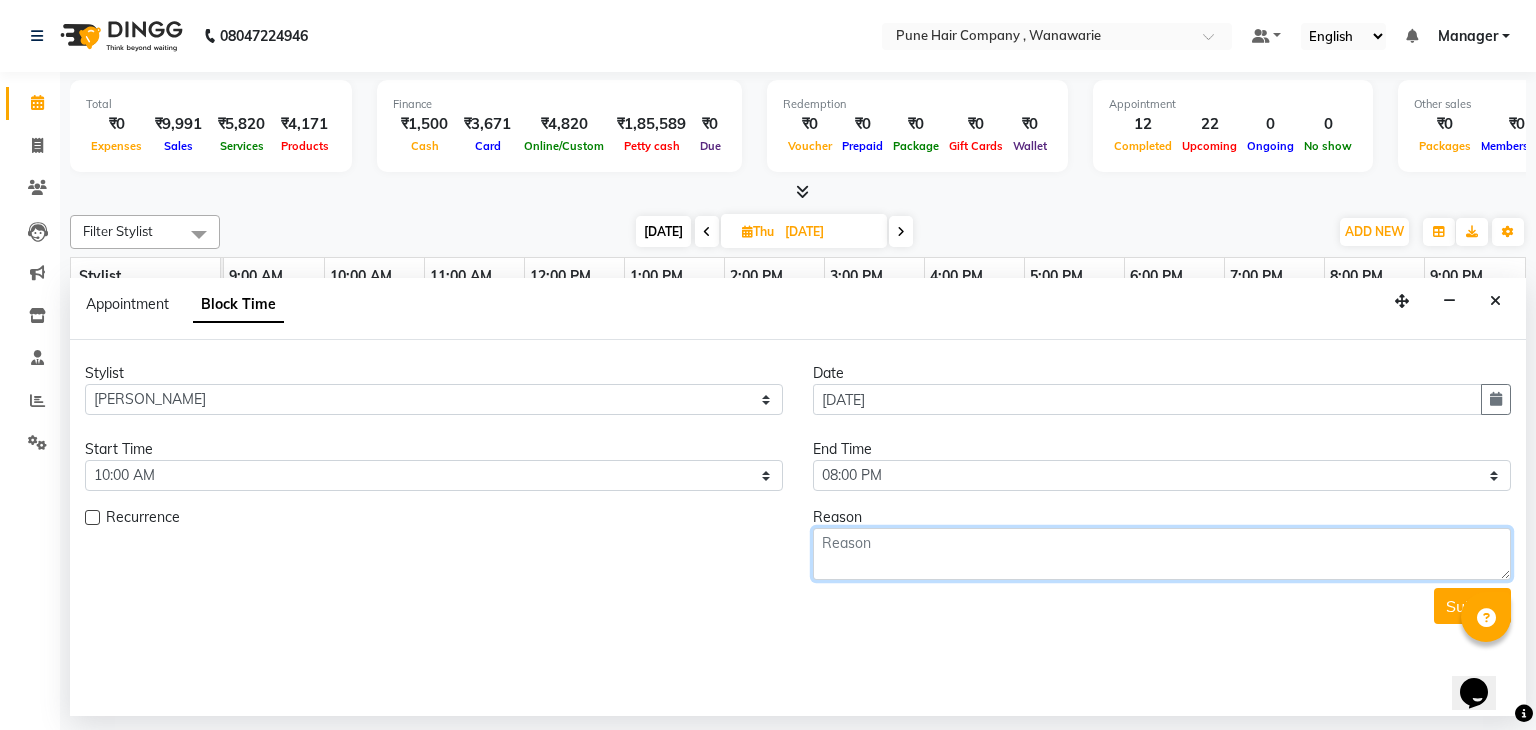 click at bounding box center (1162, 554) 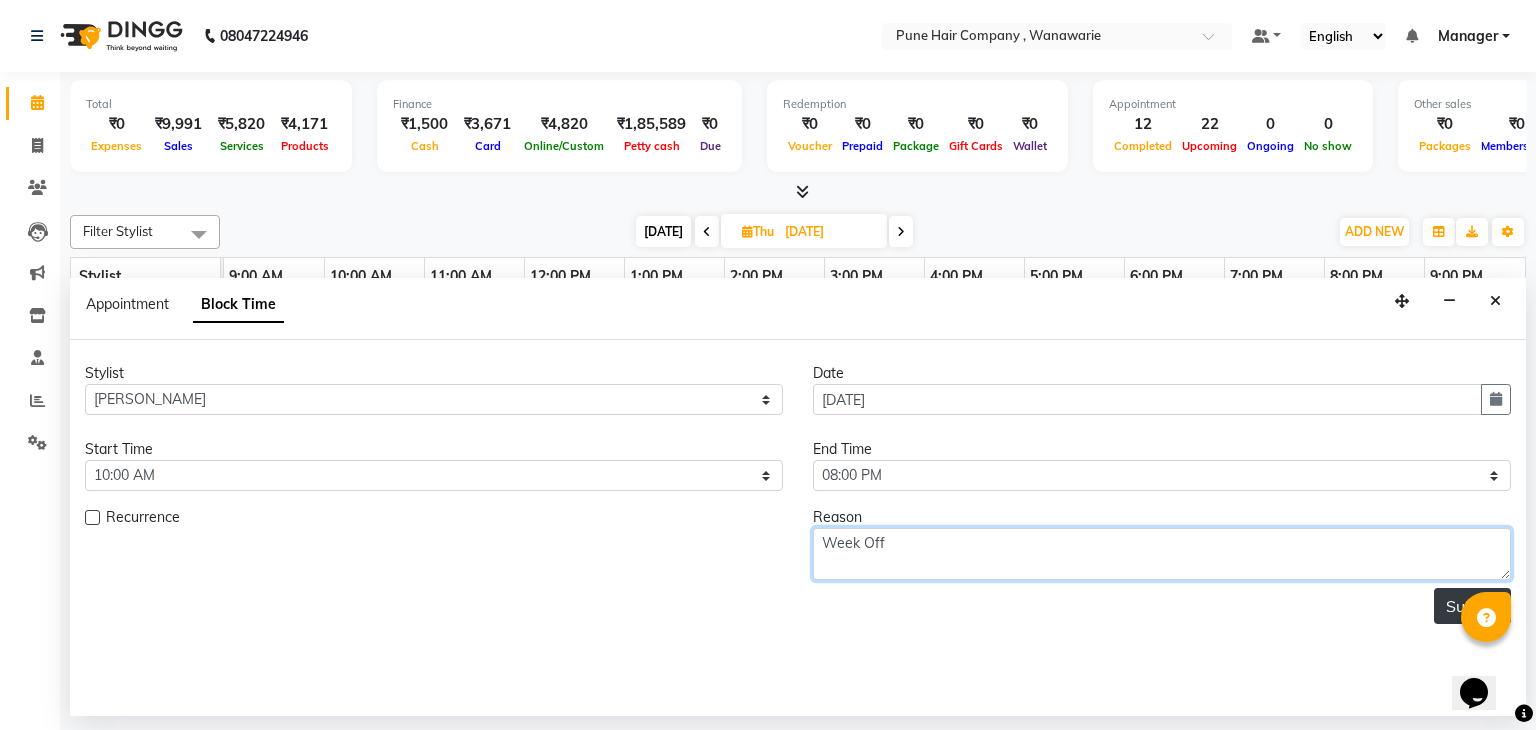 type on "Week Off" 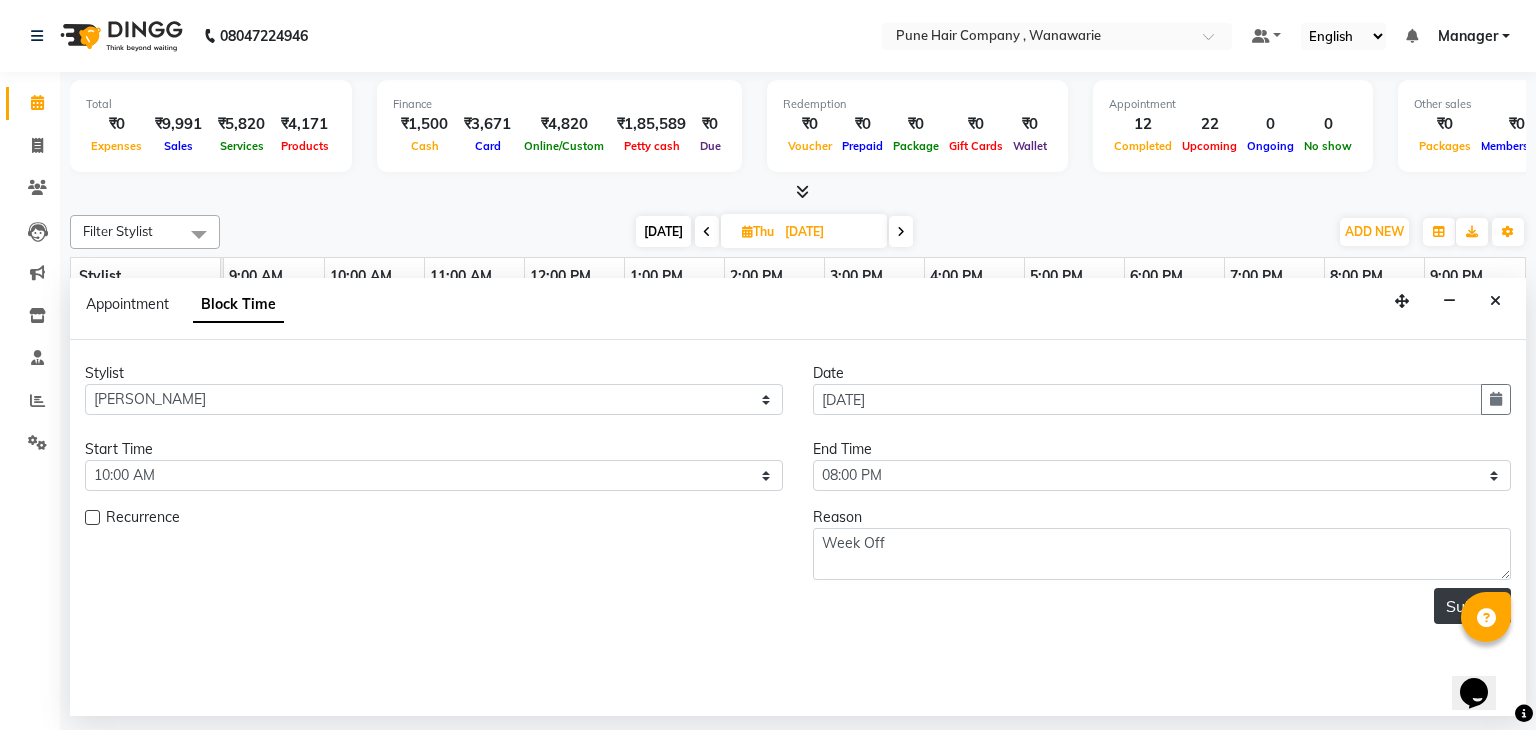 click on "Submit" at bounding box center (1472, 606) 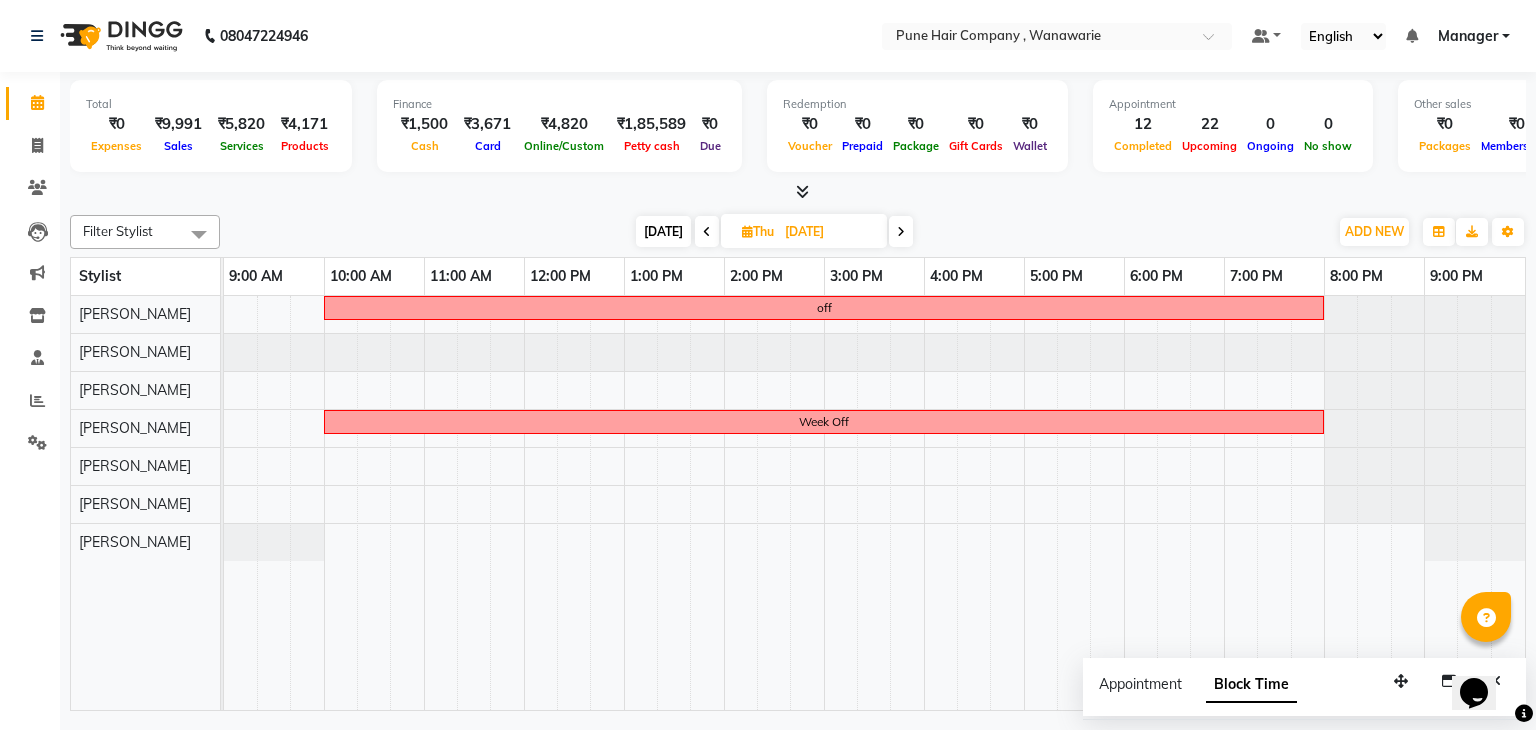 click on "[DATE]" at bounding box center [663, 231] 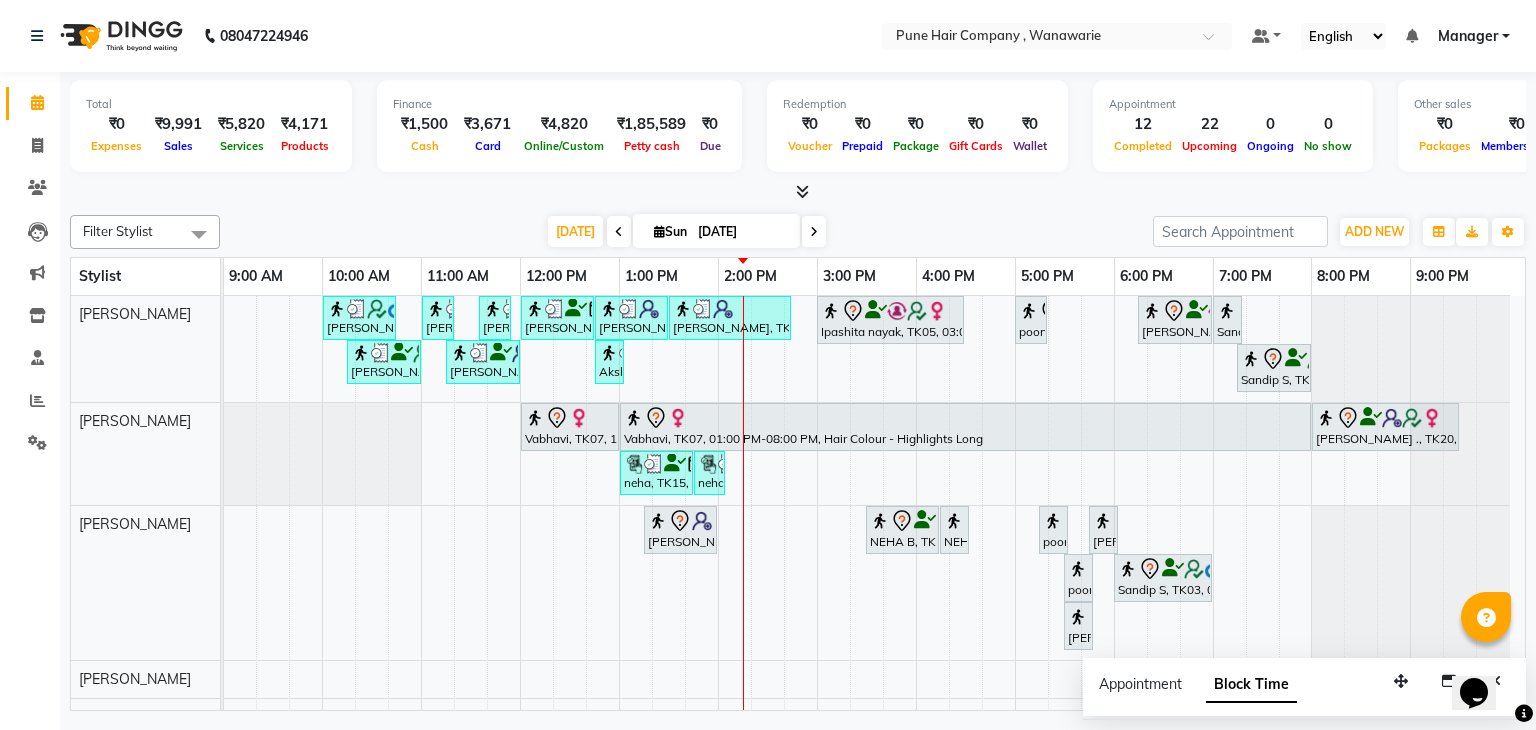 scroll, scrollTop: 168, scrollLeft: 0, axis: vertical 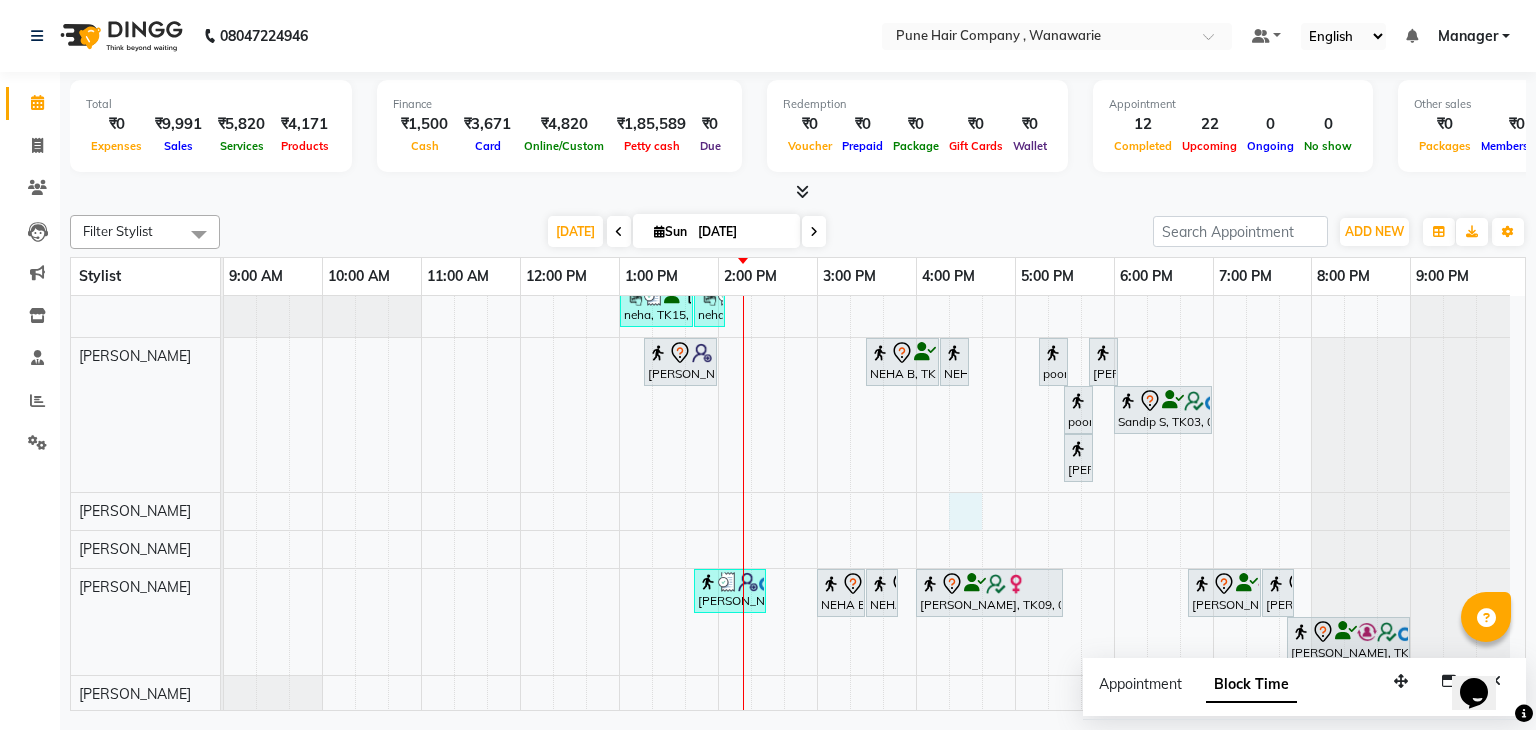 click on "Bhushan Desai, TK02, 10:00 AM-10:45 AM, Male Haircut By Senior Stylist     Sushil K, TK12, 11:00 AM-11:20 AM, Male Beard Shaving/ Beard Trim Beard     Sushant, TK01, 11:35 AM-11:55 AM, Male Beard Shaving/ Beard Trim Beard     Akshay chugh, TK14, 12:00 PM-12:45 PM, Male Haircut By Senior Stylist     Savir Shetty, TK13, 12:45 PM-01:30 PM, Male Haircut By Senior Stylist     Savir Shetty, TK13, 01:30 PM-02:45 PM, Male Hair Colour - Inoa Global Colour (includes moustache)             Ipashita nayak, TK05, 03:00 PM-04:30 PM, Hair Colour - Inoa Touch-up (Upto 2 Inches)             poonam K, TK17, 05:00 PM-05:20 PM,  Hairwash Medium             Pravin sharma, TK06, 06:15 PM-07:00 PM, Male Haircut By Senior Stylist             Sandip S, TK03, 07:00 PM-07:10 PM, Add_Hair Wash Classic     Sushil K, TK12, 10:15 AM-11:00 AM, Male Haircut By Senior Stylist     Sushant, TK01, 11:15 AM-12:00 PM, Male Haircut By Senior Stylist     Akshay chugh, TK14, 12:45 PM-12:55 PM, Add_Hair Wash Classic" at bounding box center [874, 420] 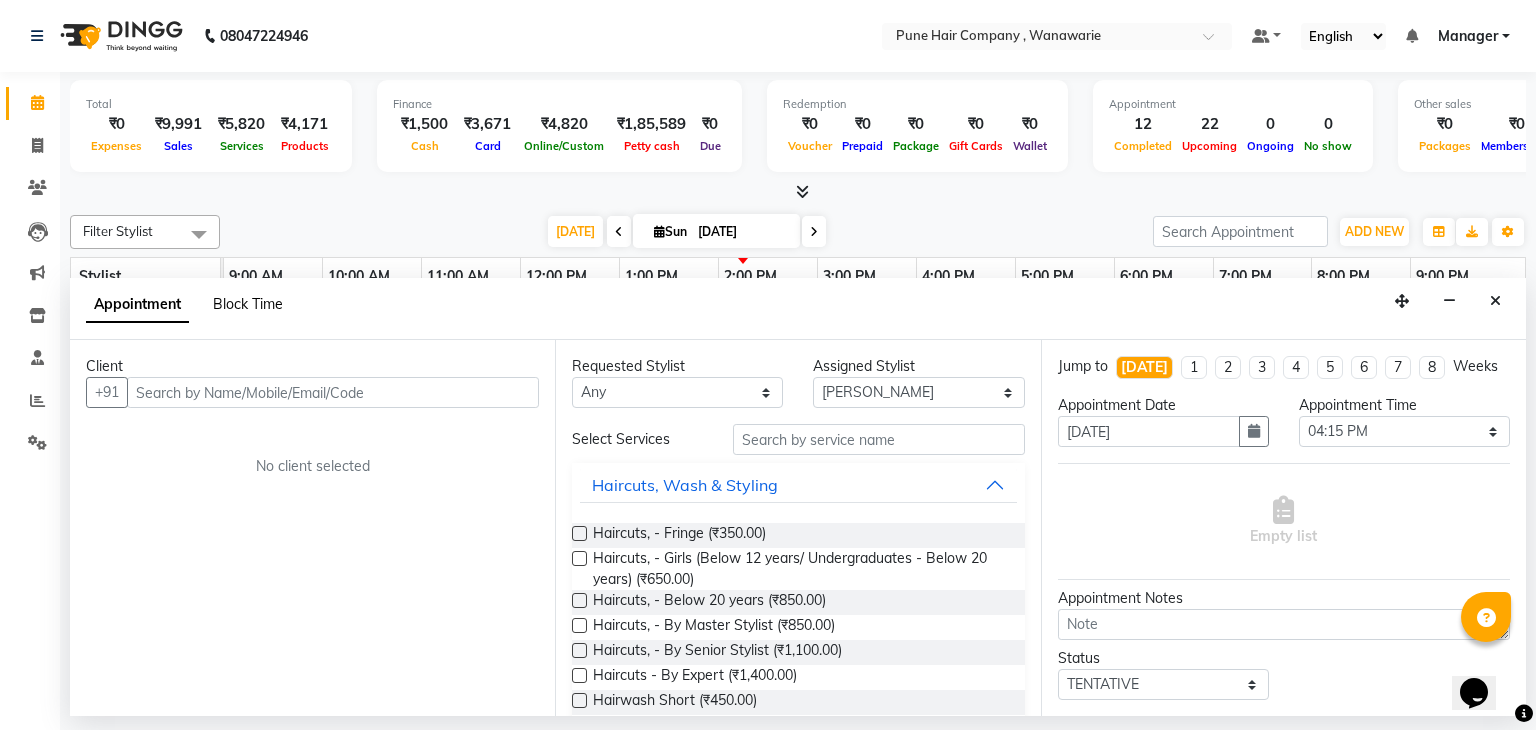 click on "Block Time" at bounding box center (248, 304) 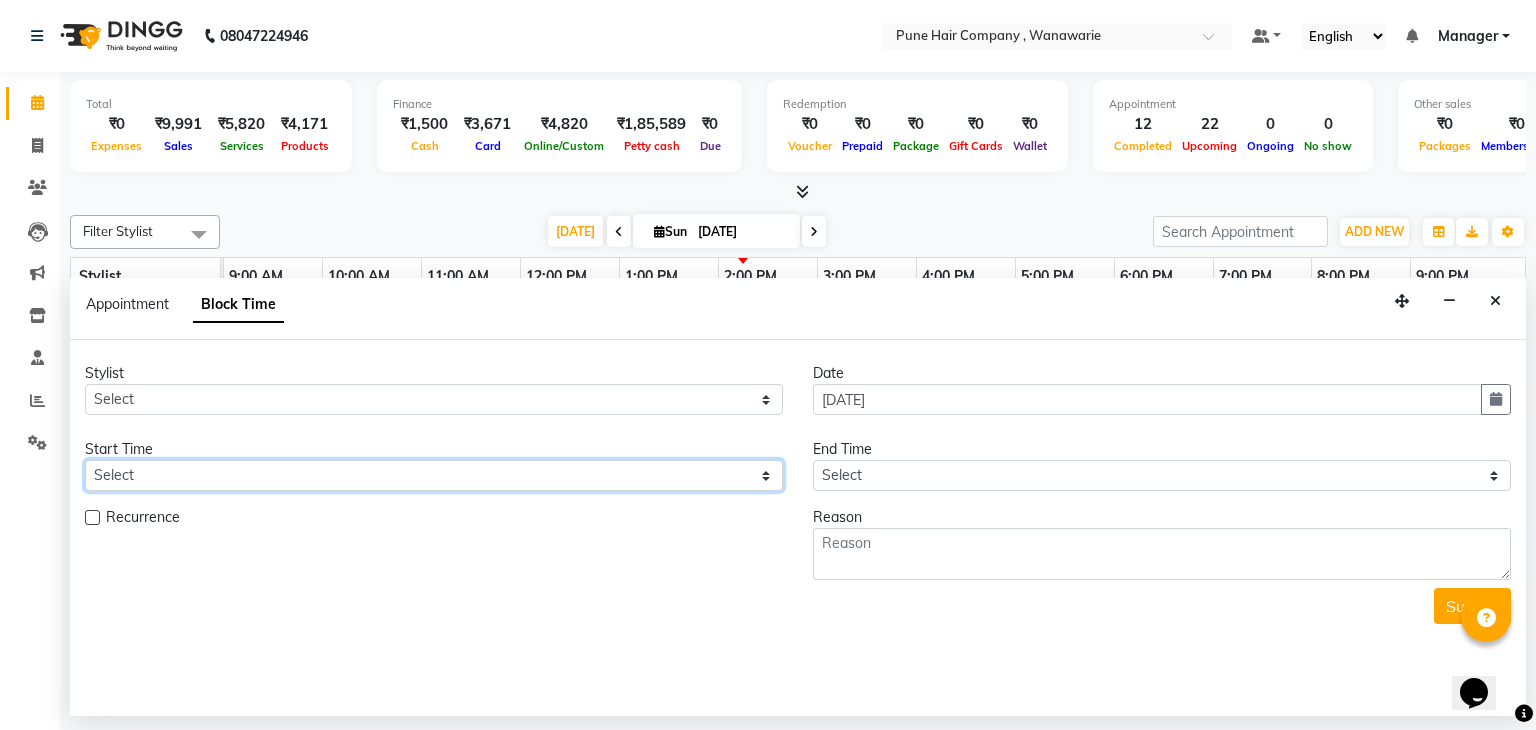 click on "Select" at bounding box center (434, 475) 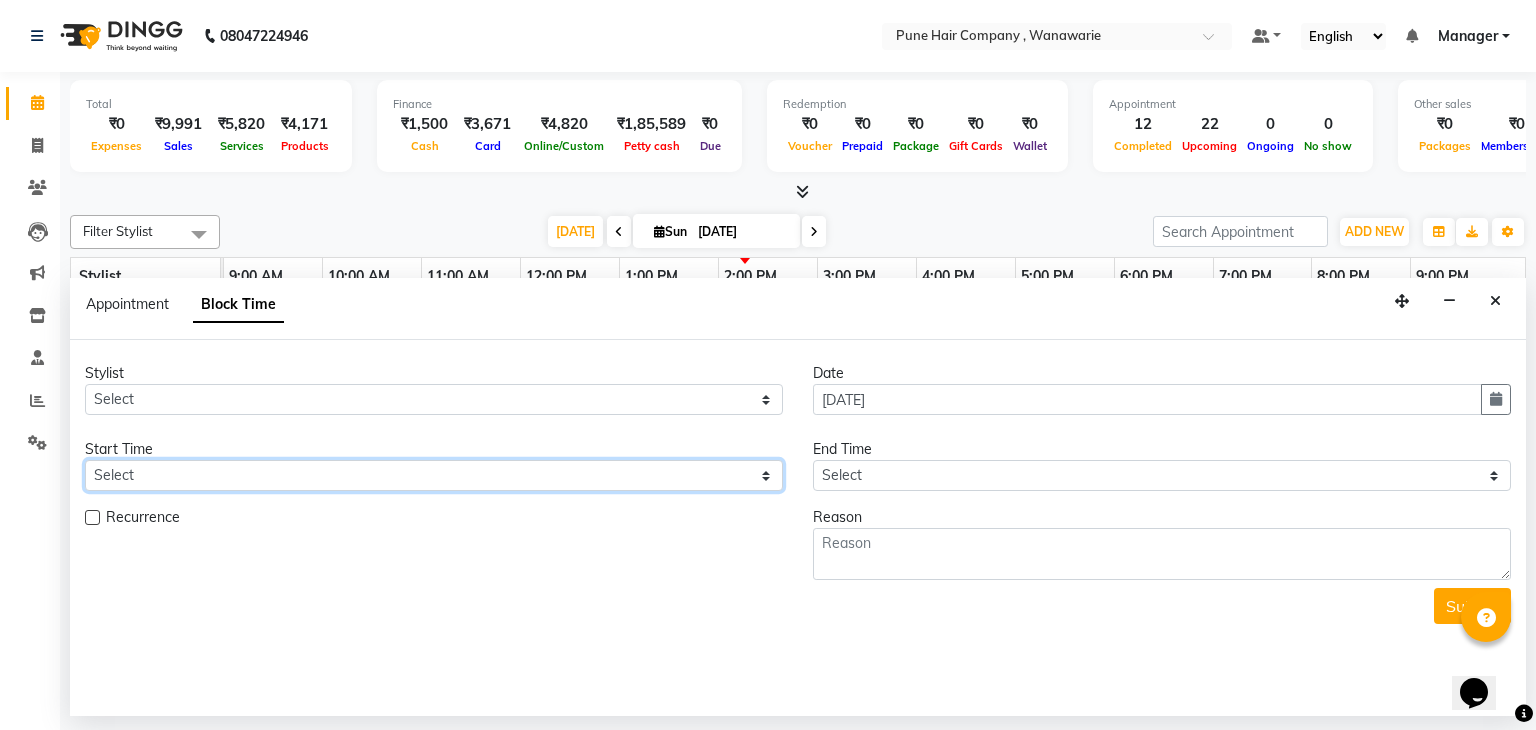 click on "Select" at bounding box center (434, 475) 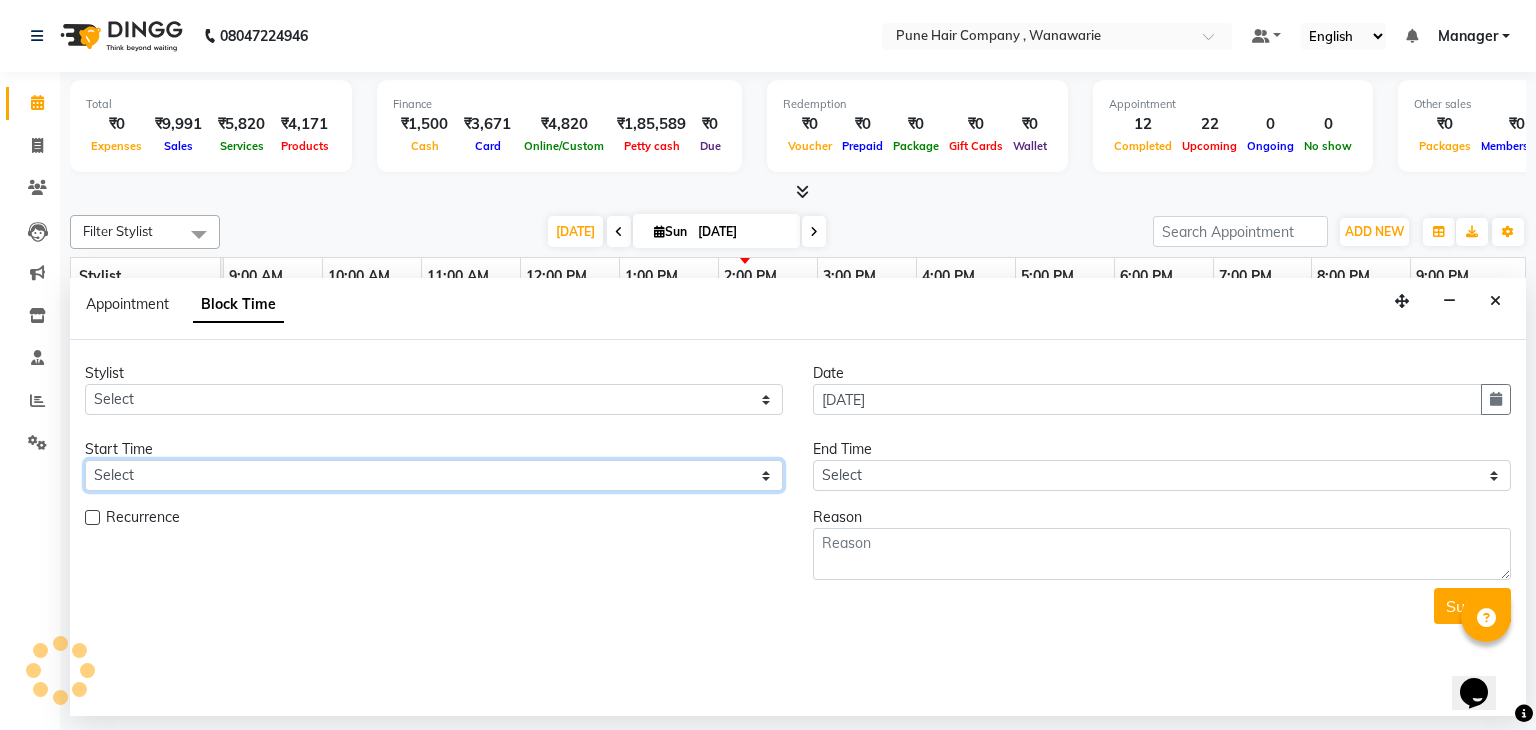 click on "Select" at bounding box center (434, 475) 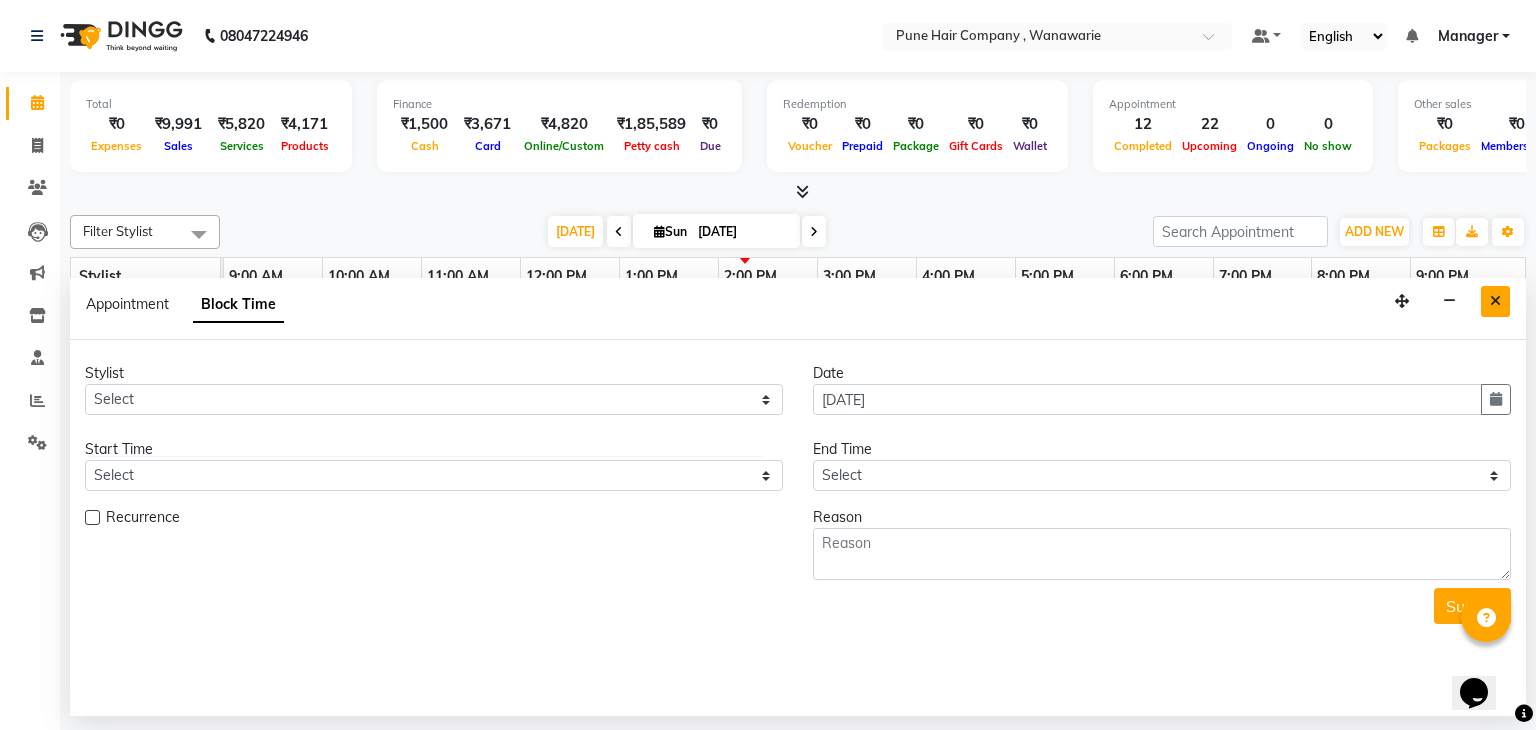 click at bounding box center (1495, 301) 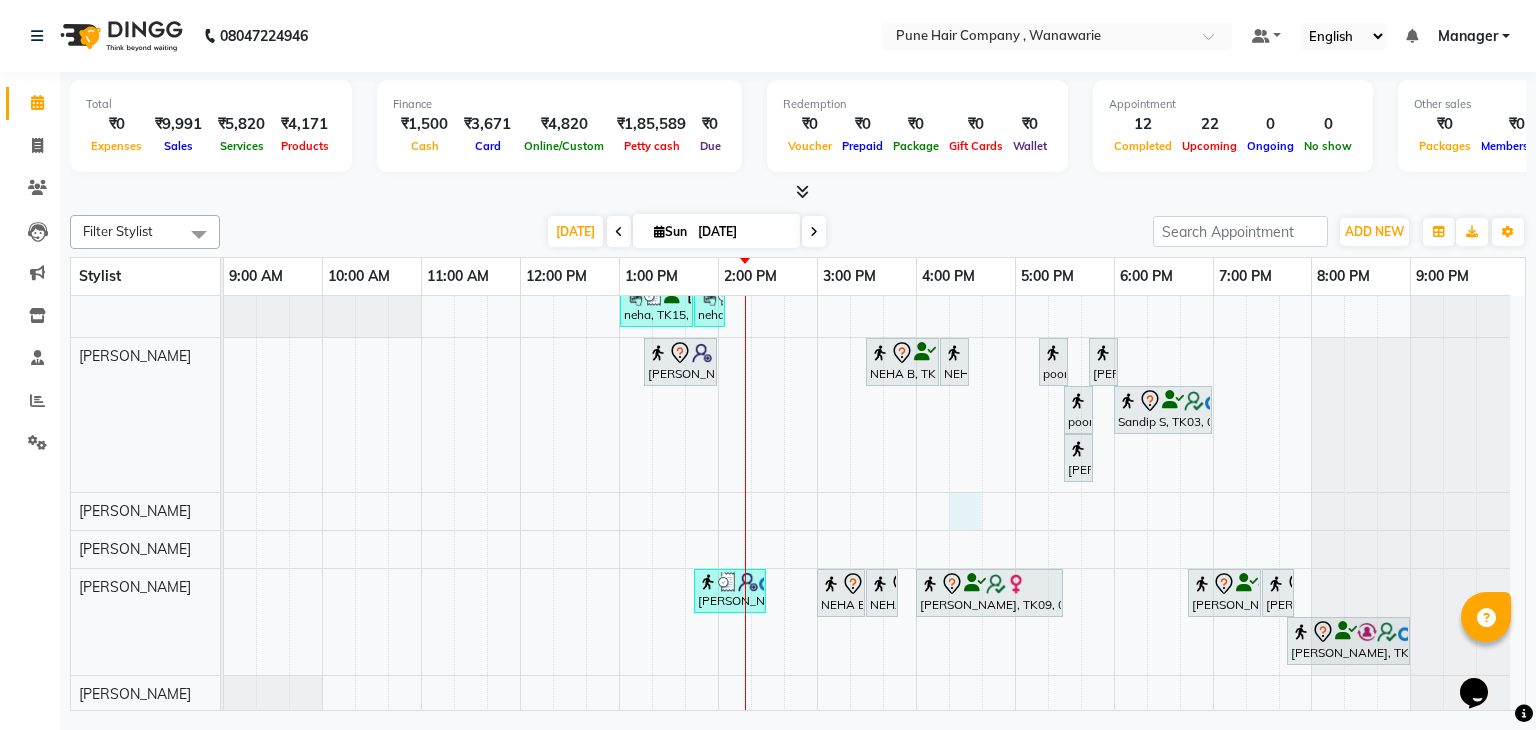 click on "Bhushan Desai, TK02, 10:00 AM-10:45 AM, Male Haircut By Senior Stylist     Sushil K, TK12, 11:00 AM-11:20 AM, Male Beard Shaving/ Beard Trim Beard     Sushant, TK01, 11:35 AM-11:55 AM, Male Beard Shaving/ Beard Trim Beard     Akshay chugh, TK14, 12:00 PM-12:45 PM, Male Haircut By Senior Stylist     Savir Shetty, TK13, 12:45 PM-01:30 PM, Male Haircut By Senior Stylist     Savir Shetty, TK13, 01:30 PM-02:45 PM, Male Hair Colour - Inoa Global Colour (includes moustache)             Ipashita nayak, TK05, 03:00 PM-04:30 PM, Hair Colour - Inoa Touch-up (Upto 2 Inches)             poonam K, TK17, 05:00 PM-05:20 PM,  Hairwash Medium             Pravin sharma, TK06, 06:15 PM-07:00 PM, Male Haircut By Senior Stylist             Sandip S, TK03, 07:00 PM-07:10 PM, Add_Hair Wash Classic     Sushil K, TK12, 10:15 AM-11:00 AM, Male Haircut By Senior Stylist     Sushant, TK01, 11:15 AM-12:00 PM, Male Haircut By Senior Stylist     Akshay chugh, TK14, 12:45 PM-12:55 PM, Add_Hair Wash Classic" at bounding box center [874, 420] 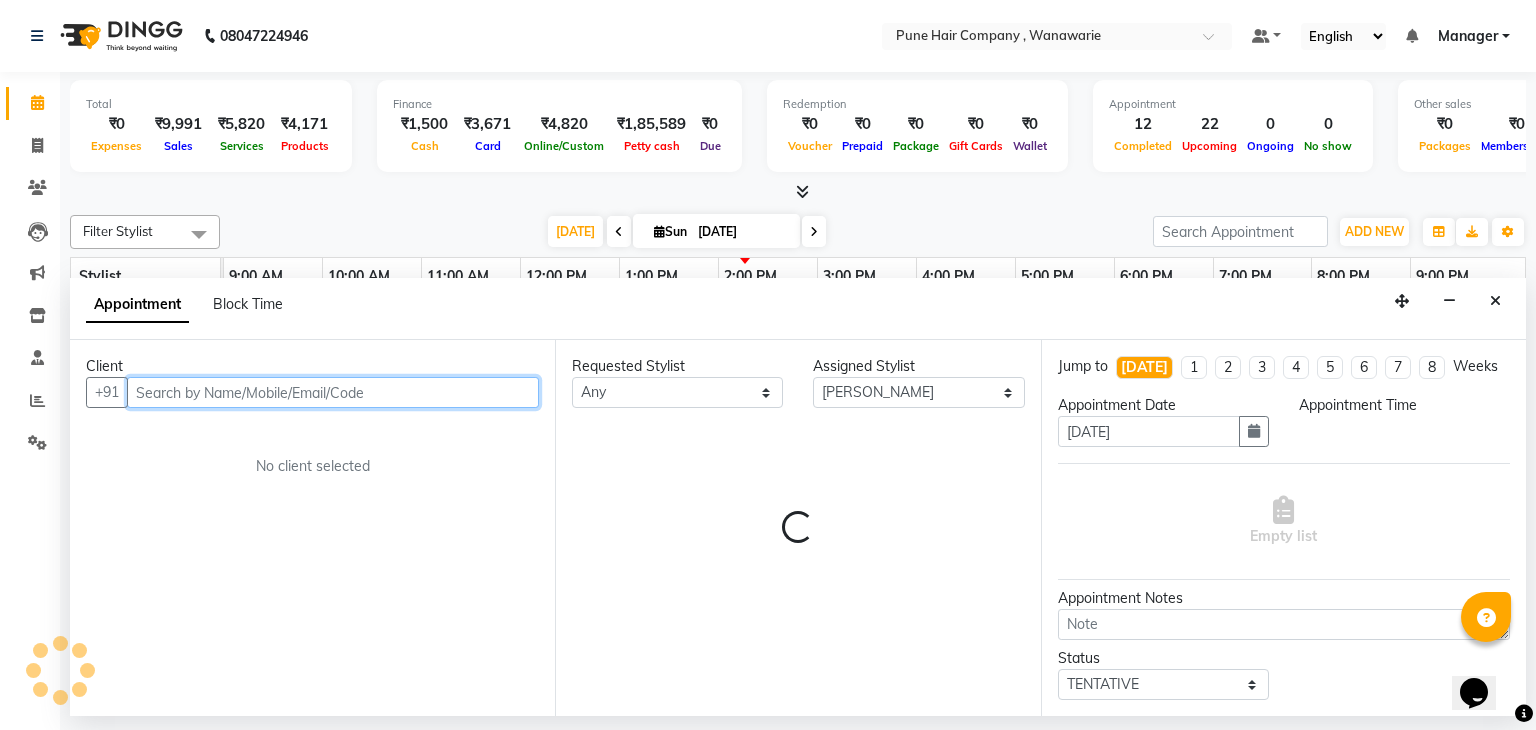 select on "975" 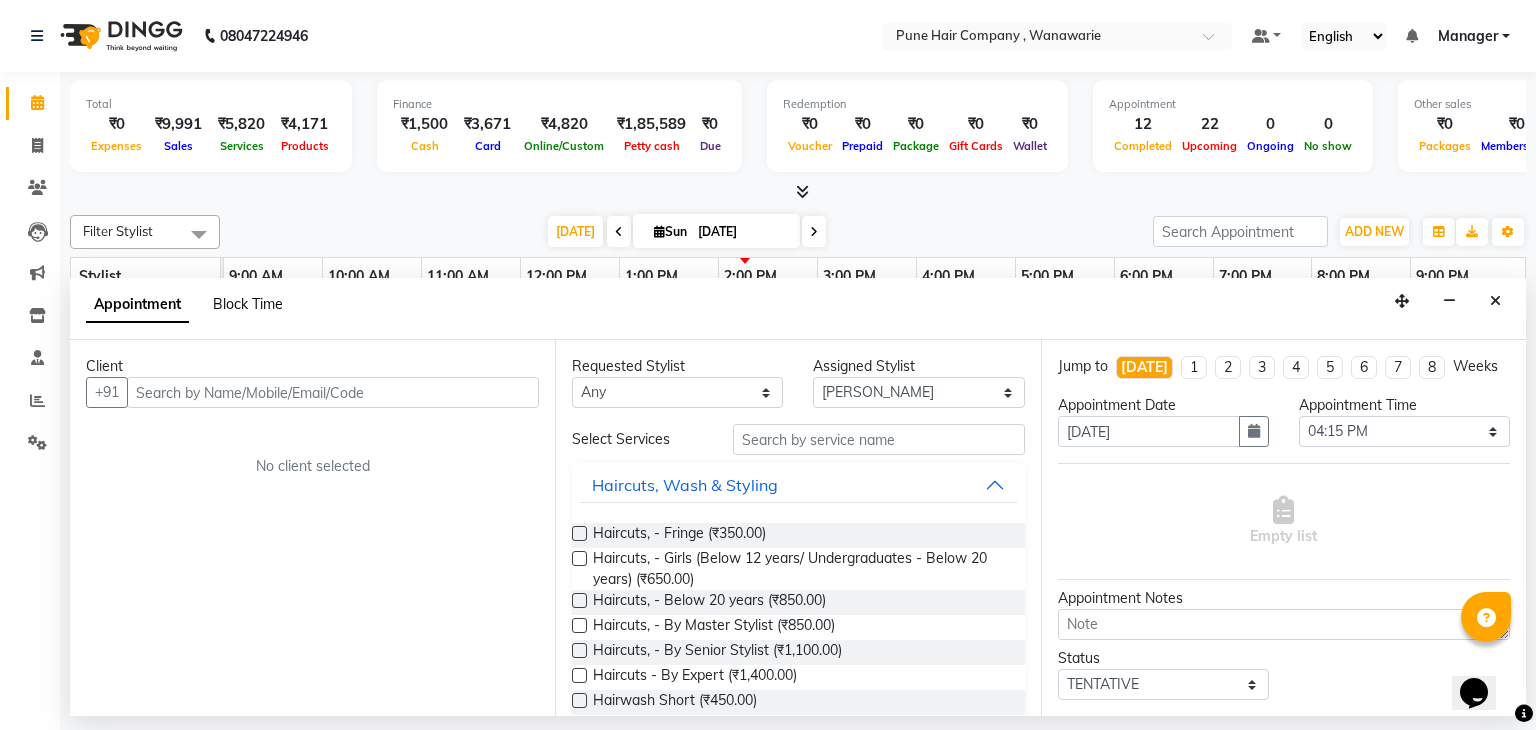 click on "Block Time" at bounding box center (248, 304) 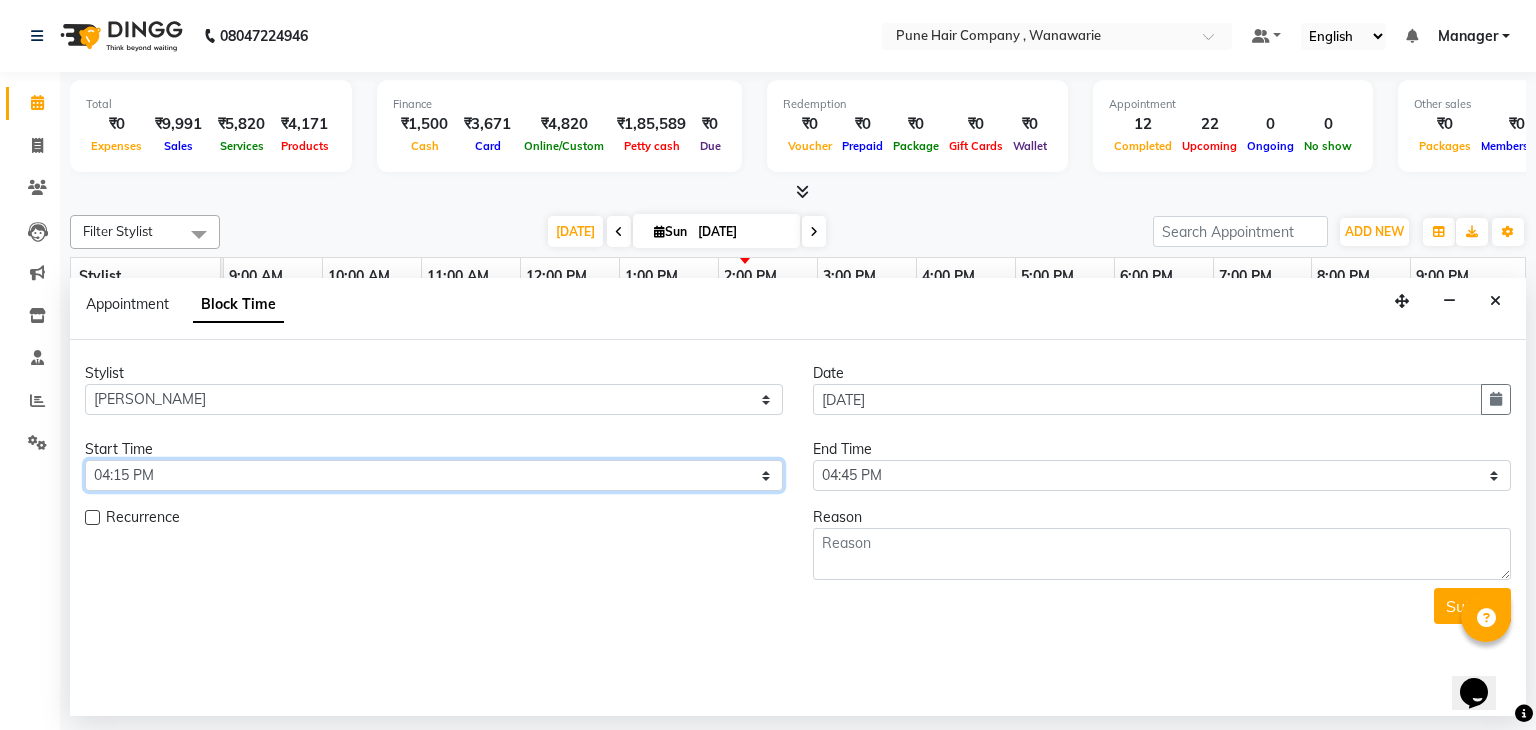 click on "Select 10:00 AM 10:15 AM 10:30 AM 10:45 AM 11:00 AM 11:15 AM 11:30 AM 11:45 AM 12:00 PM 12:15 PM 12:30 PM 12:45 PM 01:00 PM 01:15 PM 01:30 PM 01:45 PM 02:00 PM 02:15 PM 02:30 PM 02:45 PM 03:00 PM 03:15 PM 03:30 PM 03:45 PM 04:00 PM 04:15 PM 04:30 PM 04:45 PM 05:00 PM 05:15 PM 05:30 PM 05:45 PM 06:00 PM 06:15 PM 06:30 PM 06:45 PM 07:00 PM 07:15 PM 07:30 PM 07:45 PM 08:00 PM 08:15 PM 08:30 PM 08:45 PM 09:00 PM" at bounding box center (434, 475) 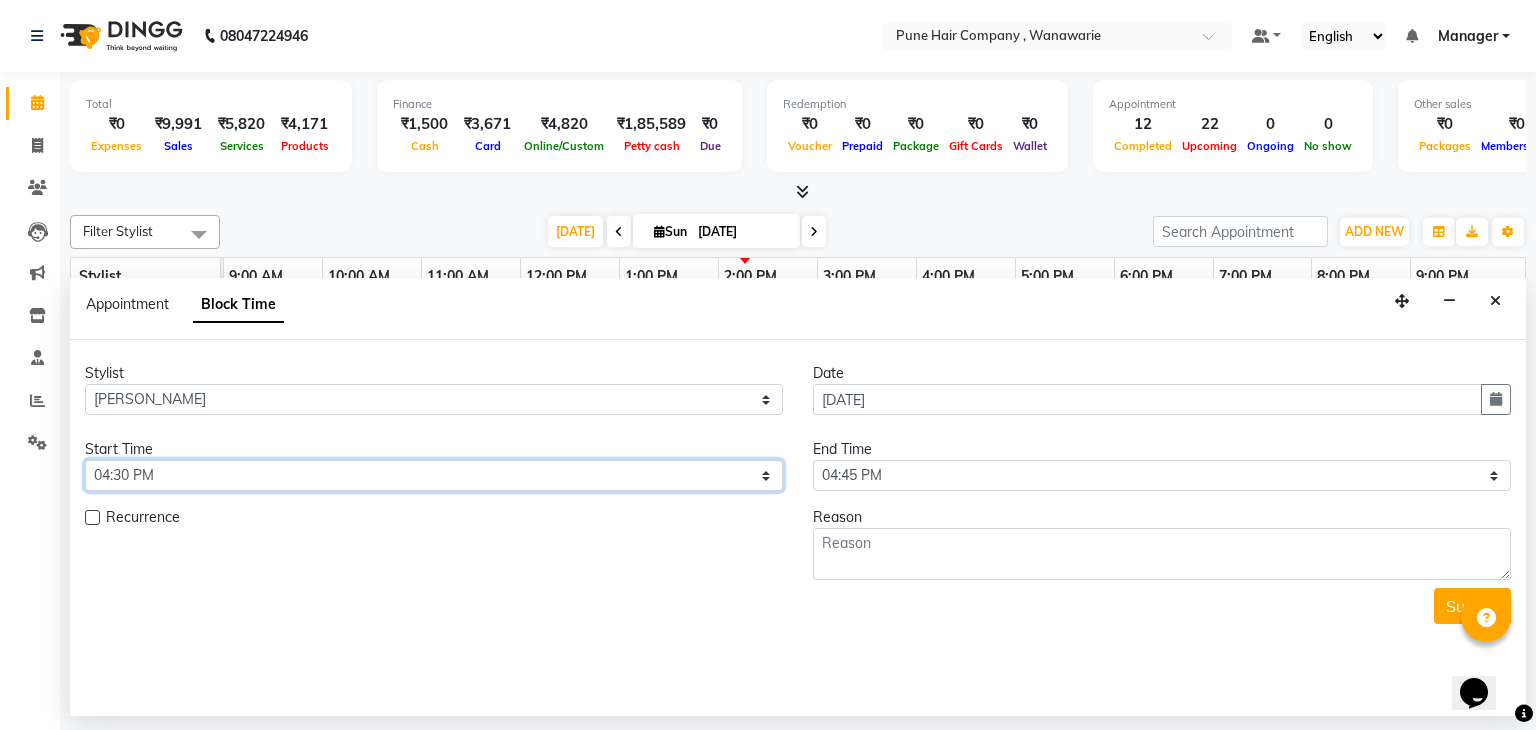 click on "Select 10:00 AM 10:15 AM 10:30 AM 10:45 AM 11:00 AM 11:15 AM 11:30 AM 11:45 AM 12:00 PM 12:15 PM 12:30 PM 12:45 PM 01:00 PM 01:15 PM 01:30 PM 01:45 PM 02:00 PM 02:15 PM 02:30 PM 02:45 PM 03:00 PM 03:15 PM 03:30 PM 03:45 PM 04:00 PM 04:15 PM 04:30 PM 04:45 PM 05:00 PM 05:15 PM 05:30 PM 05:45 PM 06:00 PM 06:15 PM 06:30 PM 06:45 PM 07:00 PM 07:15 PM 07:30 PM 07:45 PM 08:00 PM 08:15 PM 08:30 PM 08:45 PM 09:00 PM" at bounding box center [434, 475] 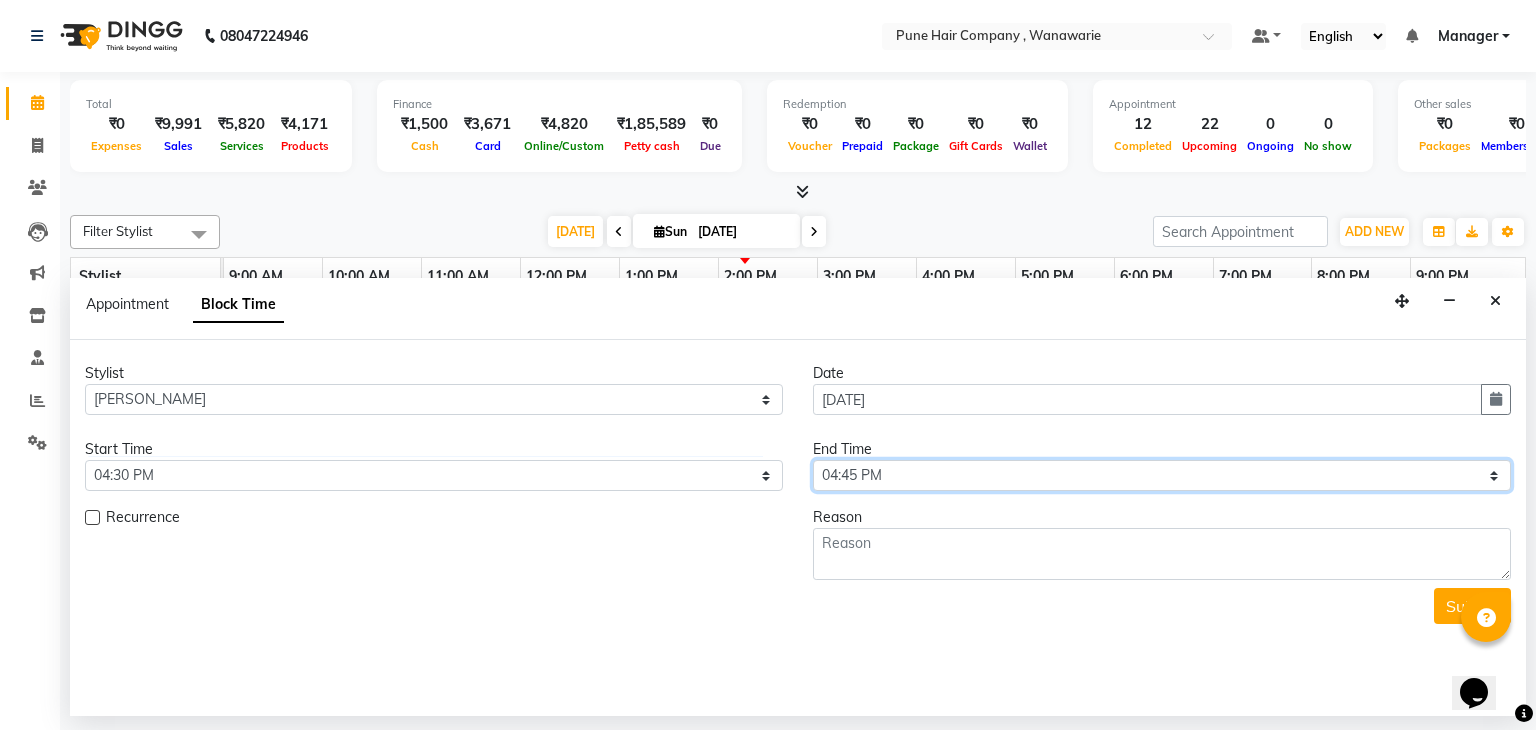 click on "Select 10:00 AM 10:15 AM 10:30 AM 10:45 AM 11:00 AM 11:15 AM 11:30 AM 11:45 AM 12:00 PM 12:15 PM 12:30 PM 12:45 PM 01:00 PM 01:15 PM 01:30 PM 01:45 PM 02:00 PM 02:15 PM 02:30 PM 02:45 PM 03:00 PM 03:15 PM 03:30 PM 03:45 PM 04:00 PM 04:15 PM 04:30 PM 04:45 PM 05:00 PM 05:15 PM 05:30 PM 05:45 PM 06:00 PM 06:15 PM 06:30 PM 06:45 PM 07:00 PM 07:15 PM 07:30 PM 07:45 PM 08:00 PM 08:15 PM 08:30 PM 08:45 PM 09:00 PM" at bounding box center [1162, 475] 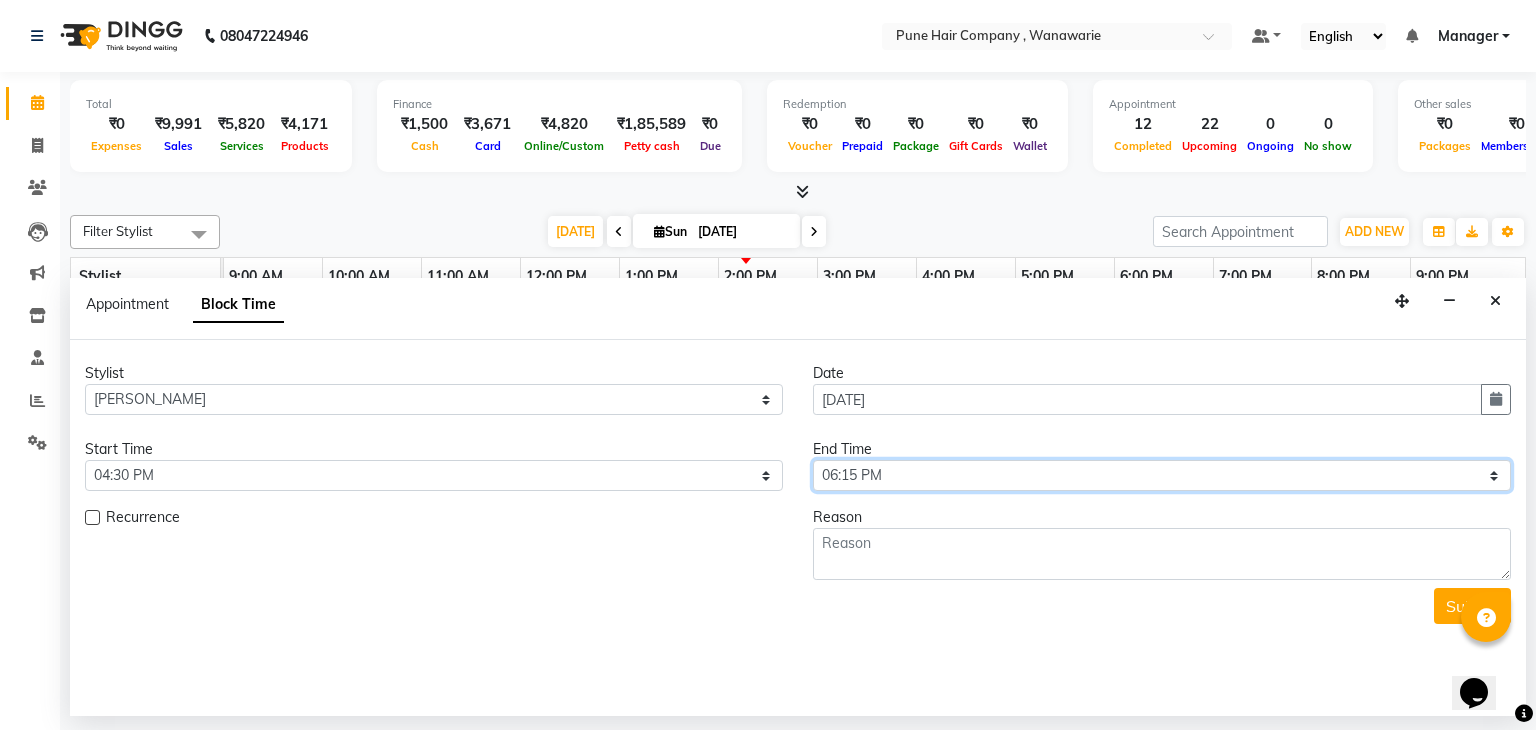 click on "Select 10:00 AM 10:15 AM 10:30 AM 10:45 AM 11:00 AM 11:15 AM 11:30 AM 11:45 AM 12:00 PM 12:15 PM 12:30 PM 12:45 PM 01:00 PM 01:15 PM 01:30 PM 01:45 PM 02:00 PM 02:15 PM 02:30 PM 02:45 PM 03:00 PM 03:15 PM 03:30 PM 03:45 PM 04:00 PM 04:15 PM 04:30 PM 04:45 PM 05:00 PM 05:15 PM 05:30 PM 05:45 PM 06:00 PM 06:15 PM 06:30 PM 06:45 PM 07:00 PM 07:15 PM 07:30 PM 07:45 PM 08:00 PM 08:15 PM 08:30 PM 08:45 PM 09:00 PM" at bounding box center [1162, 475] 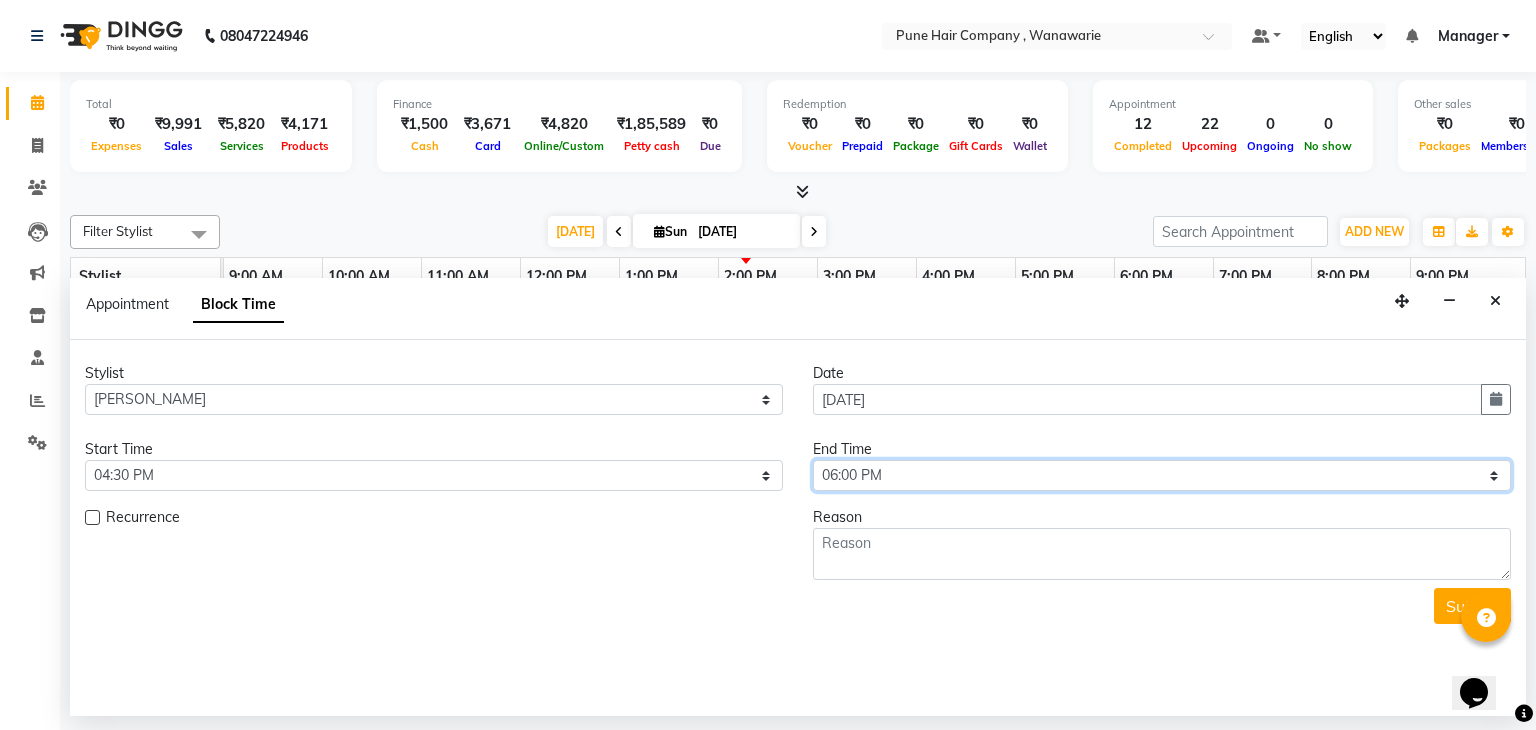click on "Select 10:00 AM 10:15 AM 10:30 AM 10:45 AM 11:00 AM 11:15 AM 11:30 AM 11:45 AM 12:00 PM 12:15 PM 12:30 PM 12:45 PM 01:00 PM 01:15 PM 01:30 PM 01:45 PM 02:00 PM 02:15 PM 02:30 PM 02:45 PM 03:00 PM 03:15 PM 03:30 PM 03:45 PM 04:00 PM 04:15 PM 04:30 PM 04:45 PM 05:00 PM 05:15 PM 05:30 PM 05:45 PM 06:00 PM 06:15 PM 06:30 PM 06:45 PM 07:00 PM 07:15 PM 07:30 PM 07:45 PM 08:00 PM 08:15 PM 08:30 PM 08:45 PM 09:00 PM" at bounding box center [1162, 475] 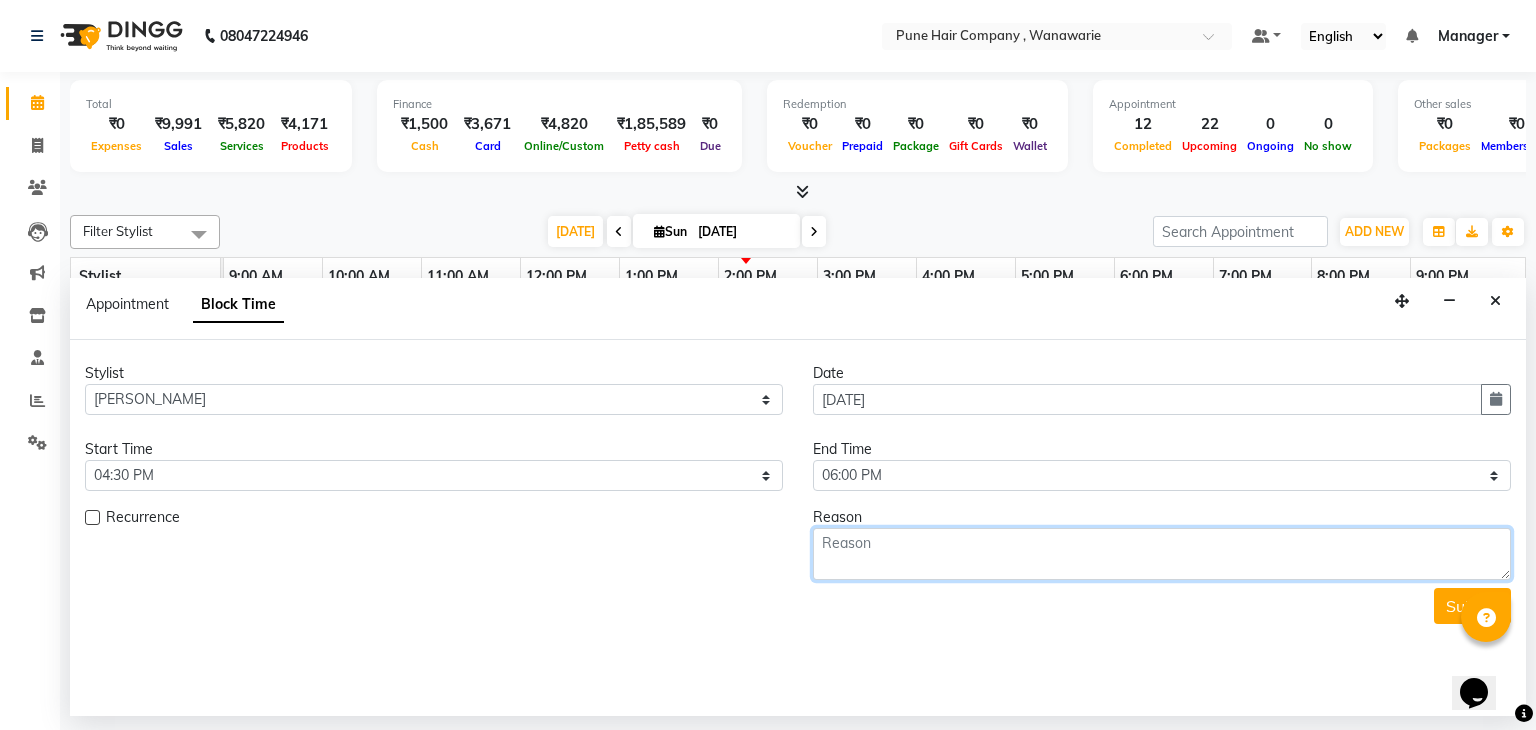 click at bounding box center [1162, 554] 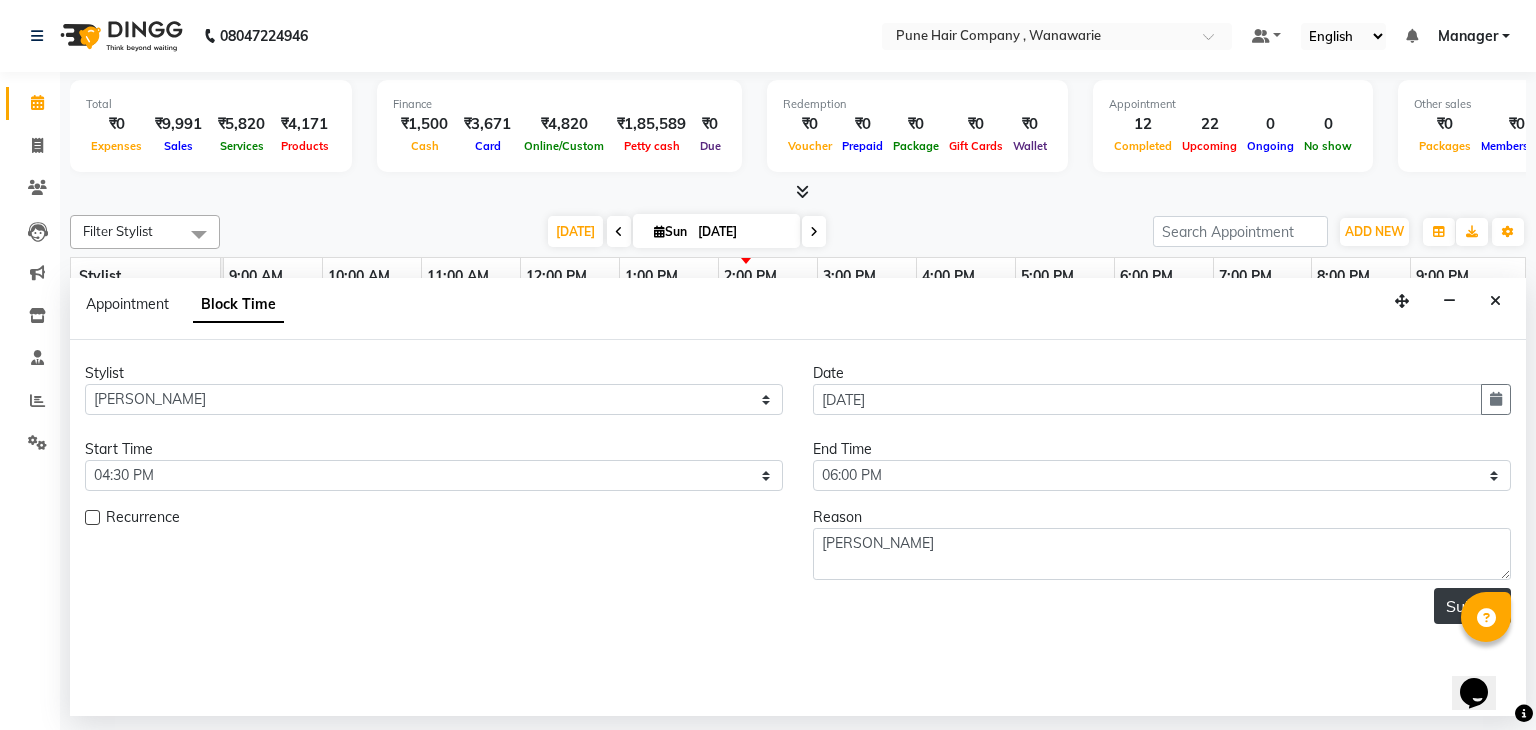 click on "Submit" at bounding box center (1472, 606) 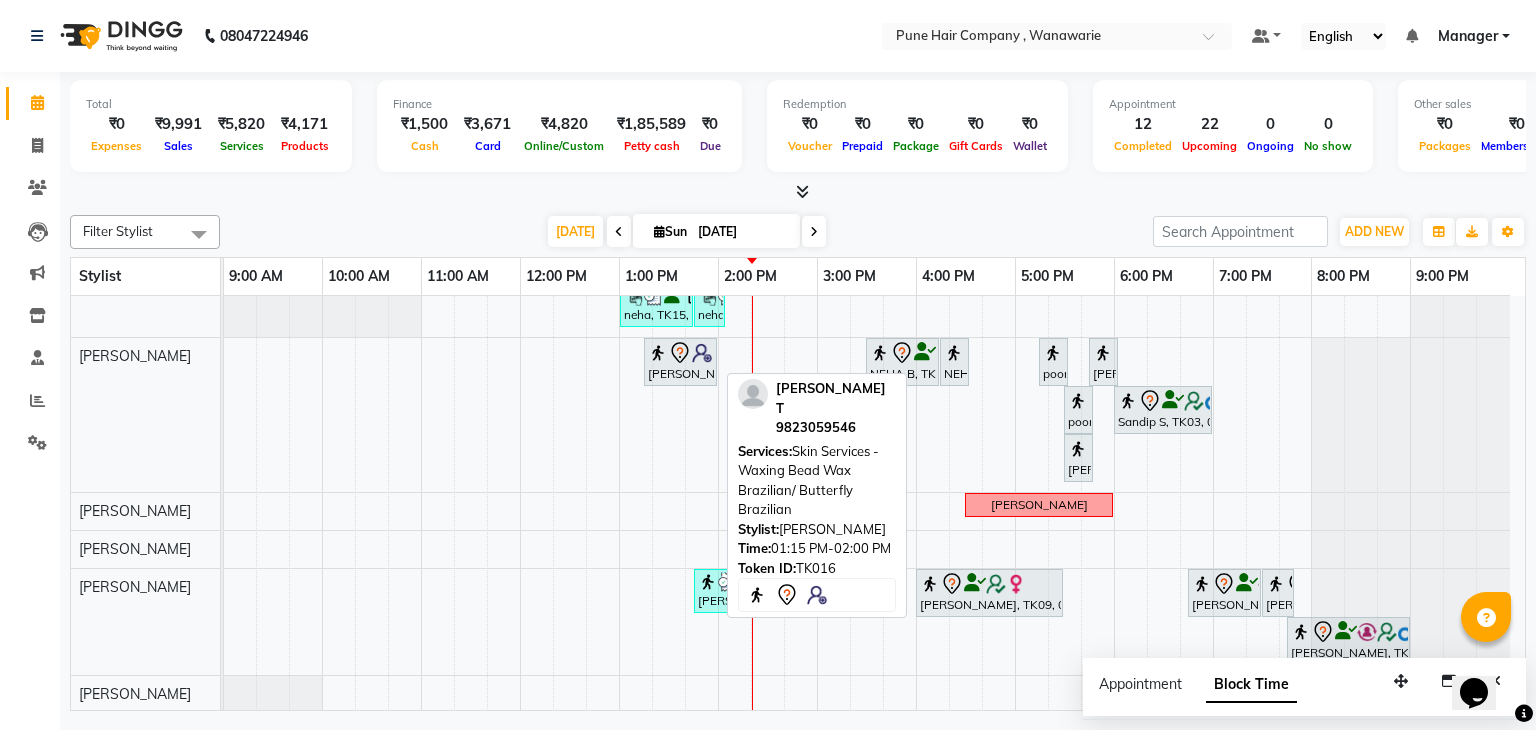 click 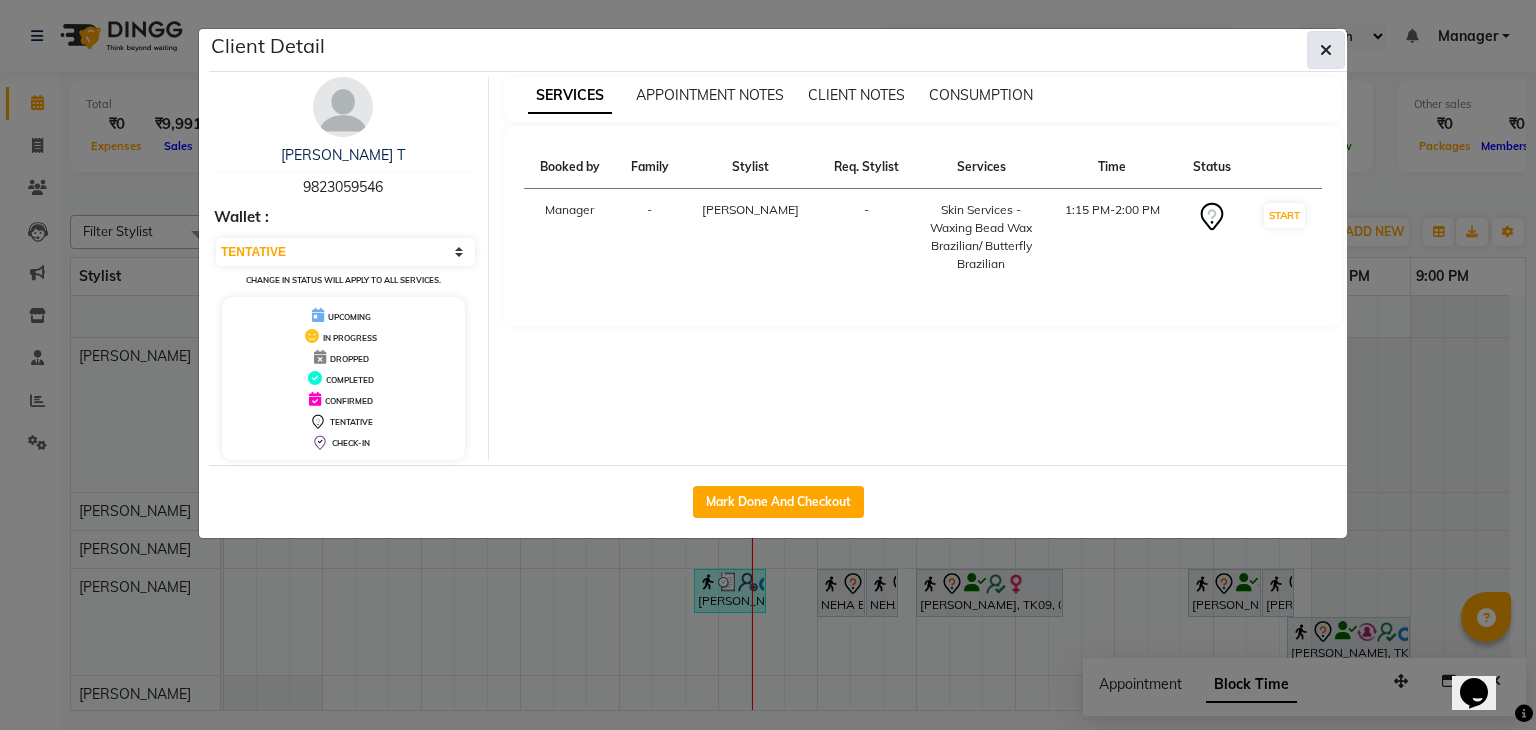 click 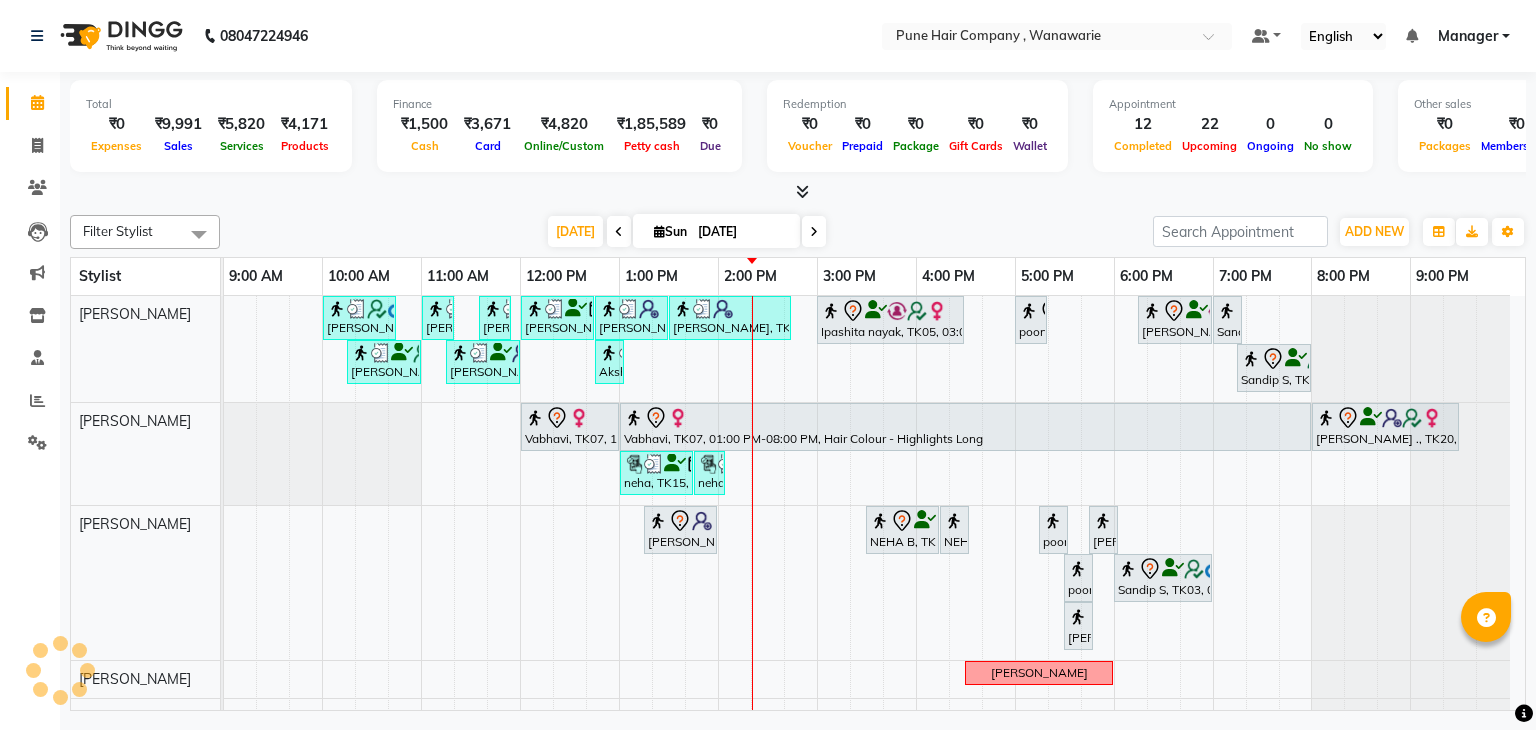 scroll, scrollTop: 0, scrollLeft: 0, axis: both 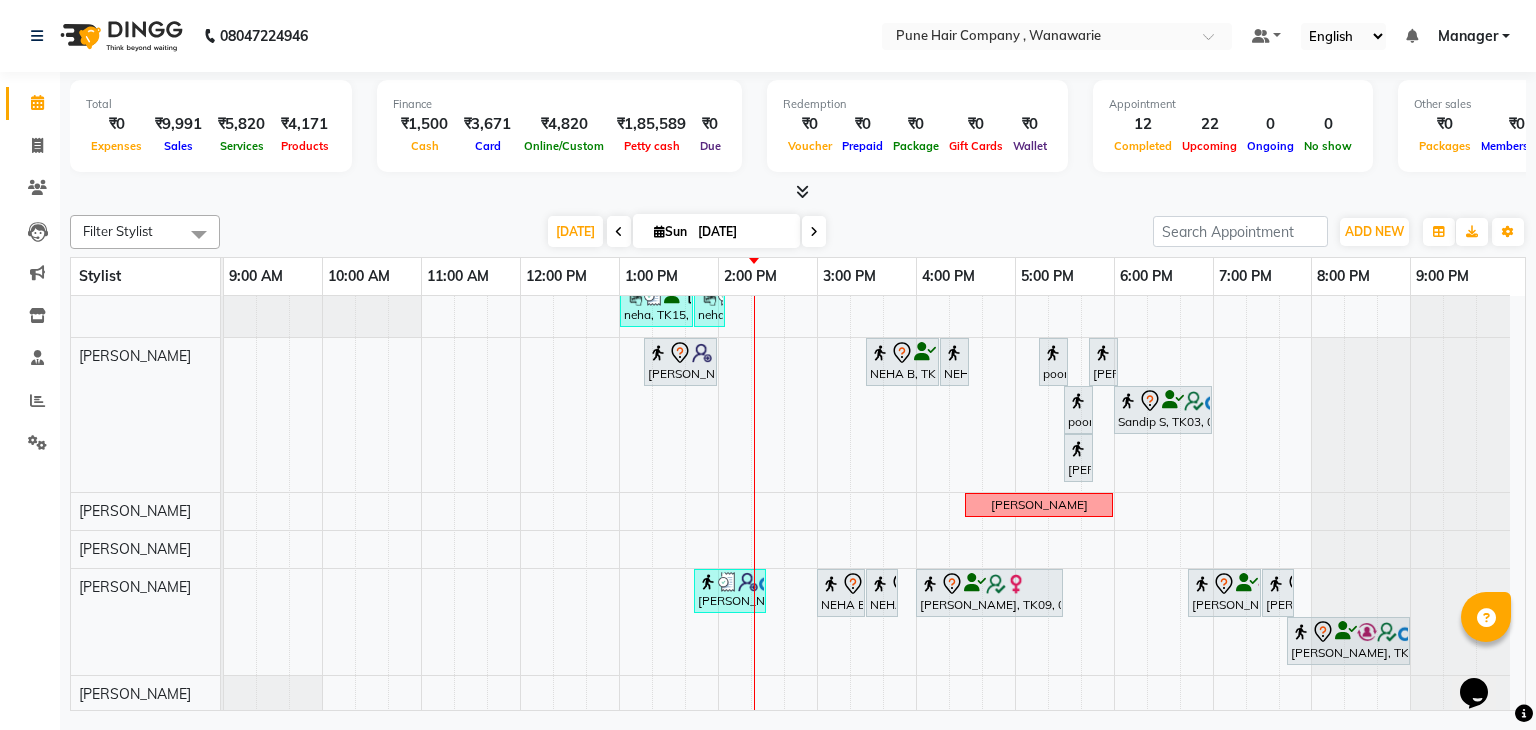 click on "[PERSON_NAME], TK02, 10:00 AM-10:45 AM, [DEMOGRAPHIC_DATA] Haircut By Senior Stylist     Sushil K, TK12, 11:00 AM-11:20 AM, [DEMOGRAPHIC_DATA] [PERSON_NAME] Shaving/ [PERSON_NAME] Trim [PERSON_NAME], TK01, 11:35 AM-11:55 AM, [DEMOGRAPHIC_DATA] [PERSON_NAME] Shaving/ [PERSON_NAME] Trim [PERSON_NAME]     Akshay [PERSON_NAME], TK14, 12:00 PM-12:45 PM, [DEMOGRAPHIC_DATA] Haircut By Senior Stylist     Savir Shetty, TK13, 12:45 PM-01:30 PM, [DEMOGRAPHIC_DATA] Haircut By Senior Stylist     Savir Shetty, TK13, 01:30 PM-02:45 PM, [DEMOGRAPHIC_DATA] Hair Colour - Inoa Global Colour (includes moustache)             Ipashita nayak, TK05, 03:00 PM-04:30 PM, Hair Colour - Inoa Touch-up (Upto 2 Inches)             poonam K, TK17, 05:00 PM-05:20 PM,  Hairwash Medium             [PERSON_NAME], TK06, 06:15 PM-07:00 PM, [DEMOGRAPHIC_DATA] Haircut By Senior Stylist             Sandip S, TK03, 07:00 PM-07:10 PM, Add_Hair Wash Classic     Sushil K, TK12, 10:15 AM-11:00 AM, [DEMOGRAPHIC_DATA] Haircut By Senior Stylist     Sushant, TK01, 11:15 AM-12:00 PM, [DEMOGRAPHIC_DATA] Haircut By Senior Stylist     Akshay [PERSON_NAME], TK14, 12:45 PM-12:55 PM, Add_Hair Wash Classic" at bounding box center (874, 420) 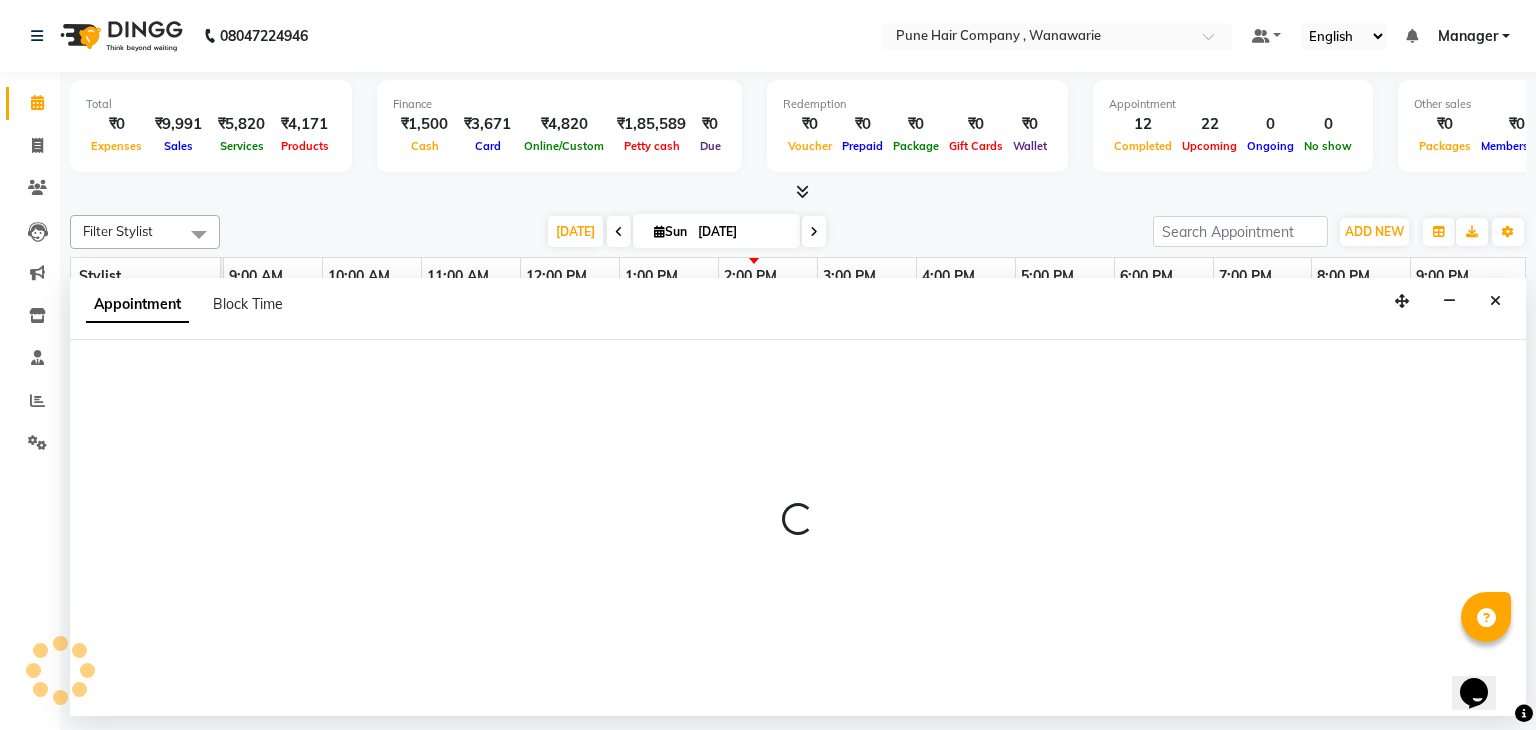 select on "74603" 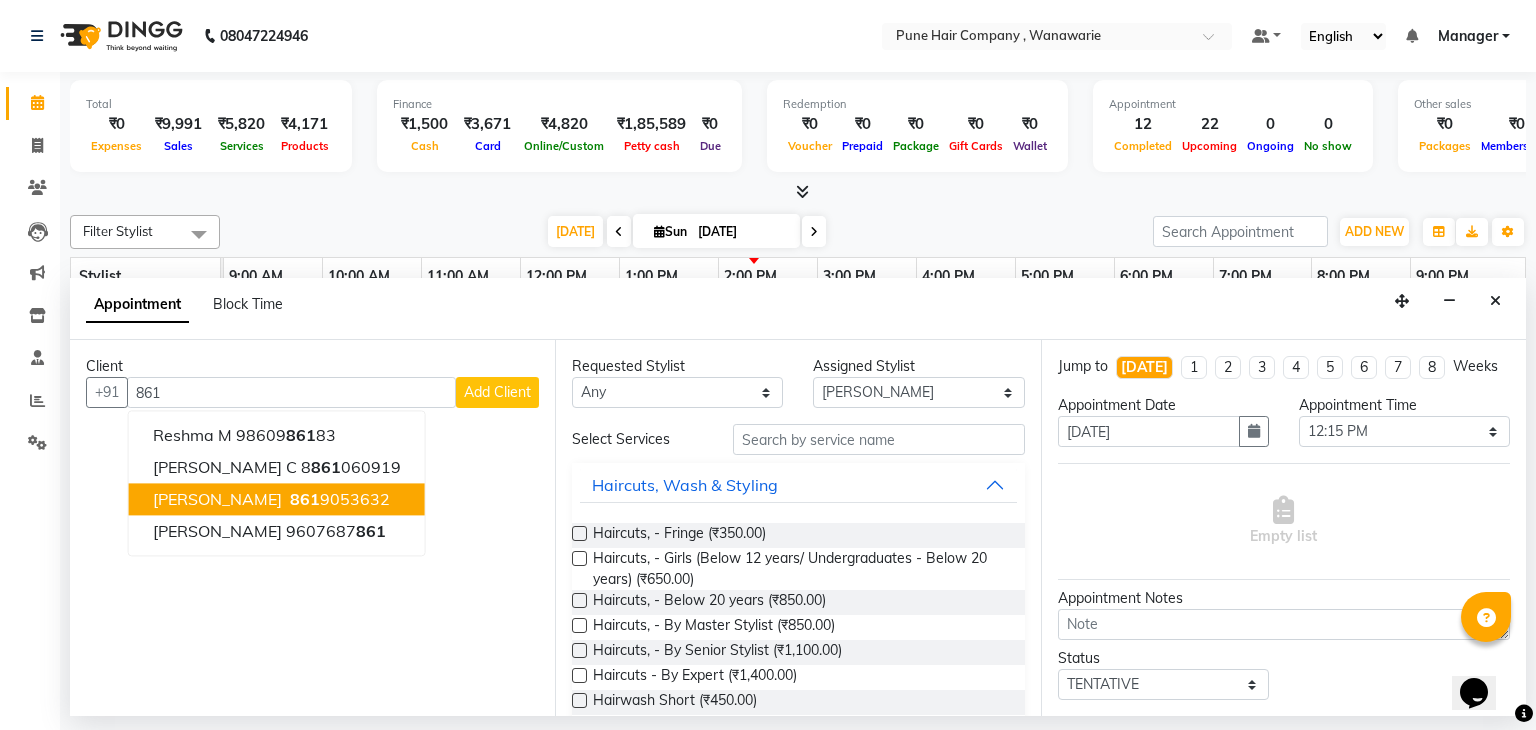 click on "861 9053632" at bounding box center [338, 500] 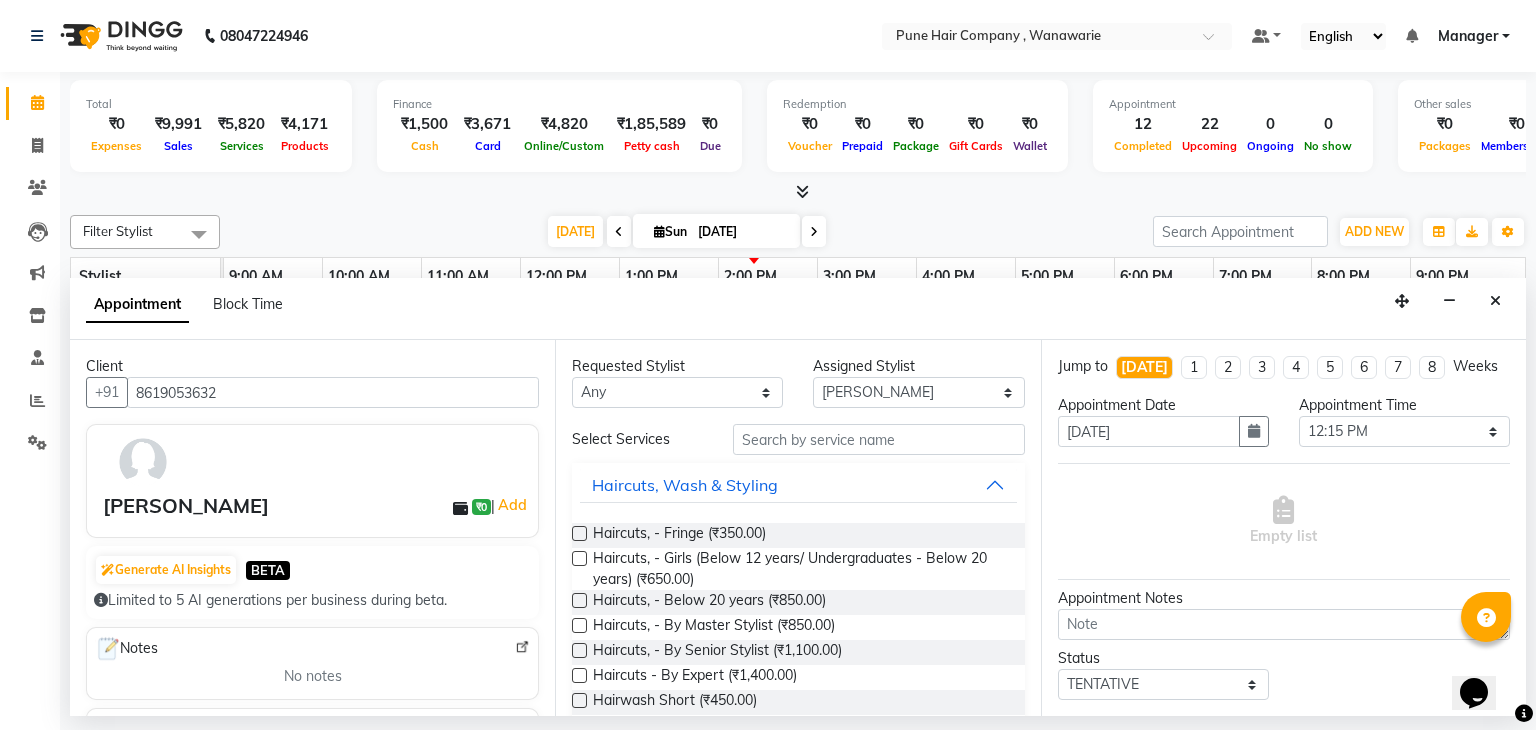 type on "8619053632" 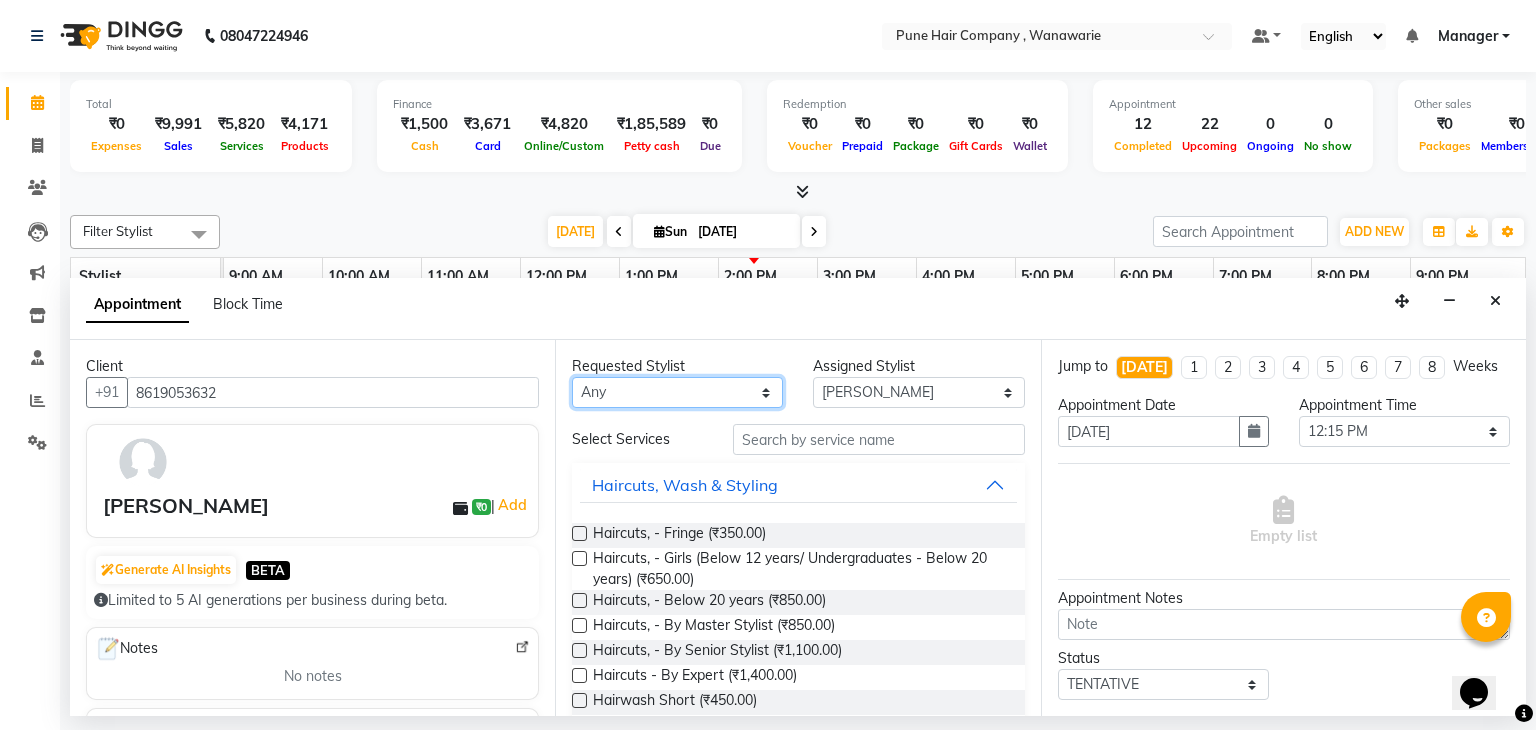 click on "Any [PERSON_NAME] [PERSON_NAME]  [PERSON_NAME] [PERSON_NAME] [PERSON_NAME] [PERSON_NAME] [PERSON_NAME]" at bounding box center [677, 392] 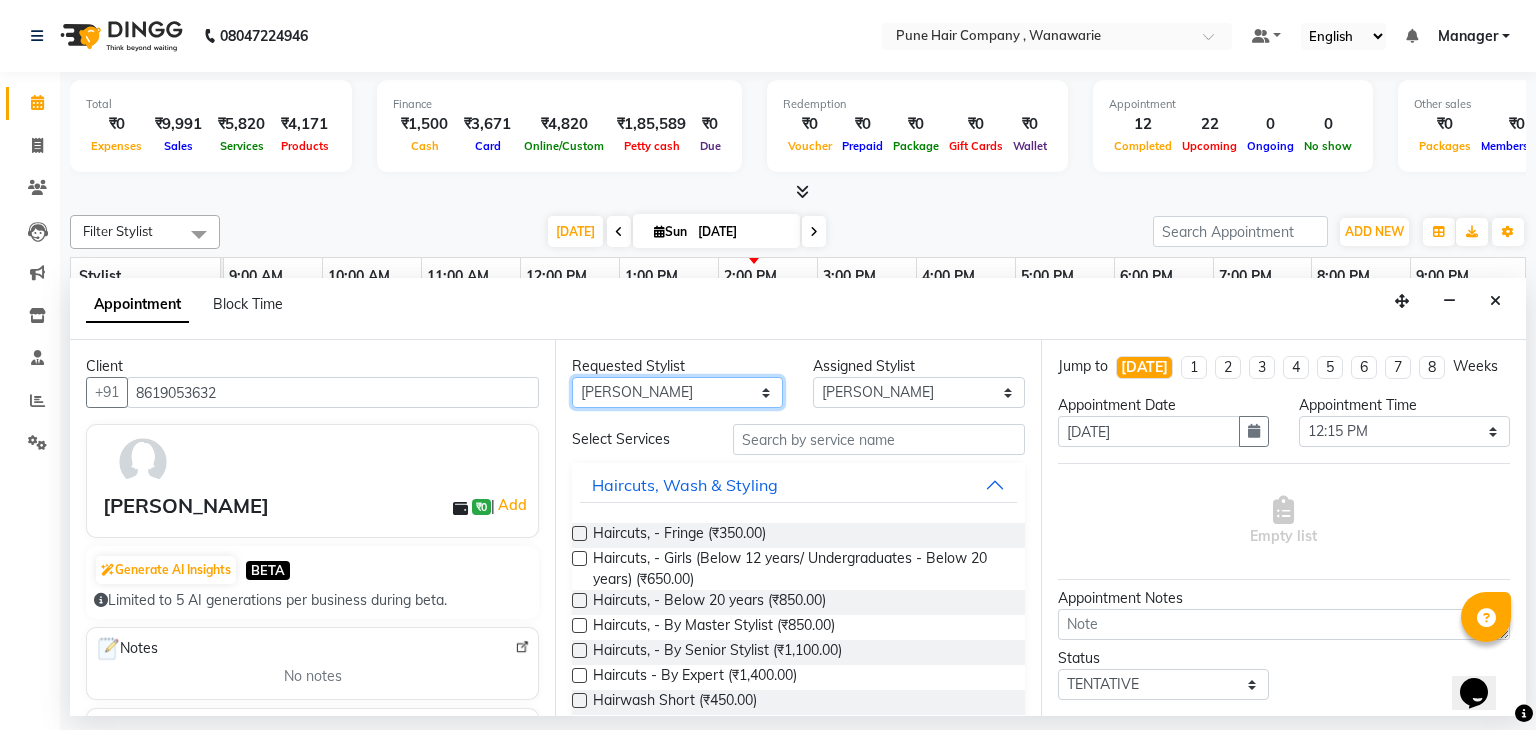 click on "Any [PERSON_NAME] [PERSON_NAME]  [PERSON_NAME] [PERSON_NAME] [PERSON_NAME] [PERSON_NAME] [PERSON_NAME]" at bounding box center (677, 392) 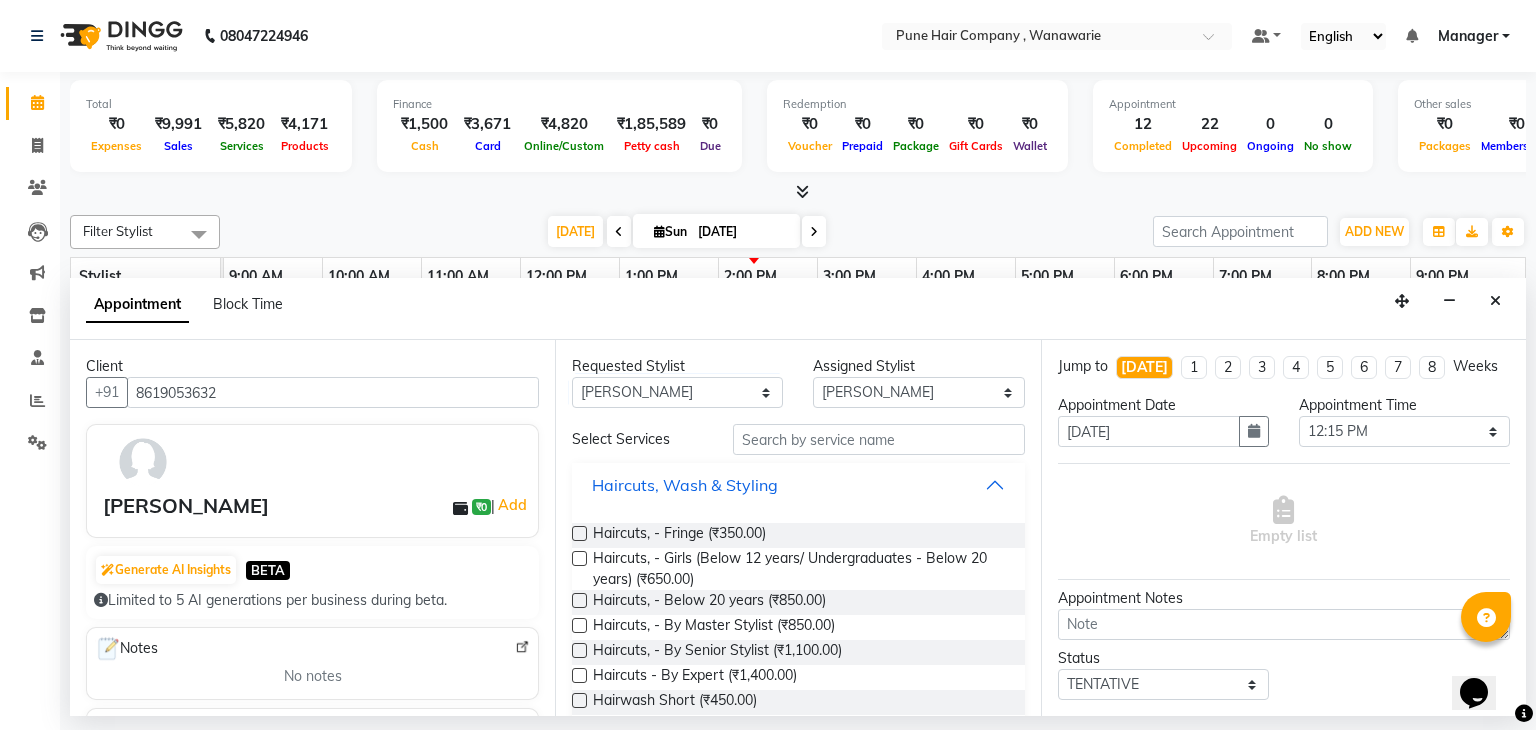click on "Haircuts, Wash & Styling" at bounding box center (798, 485) 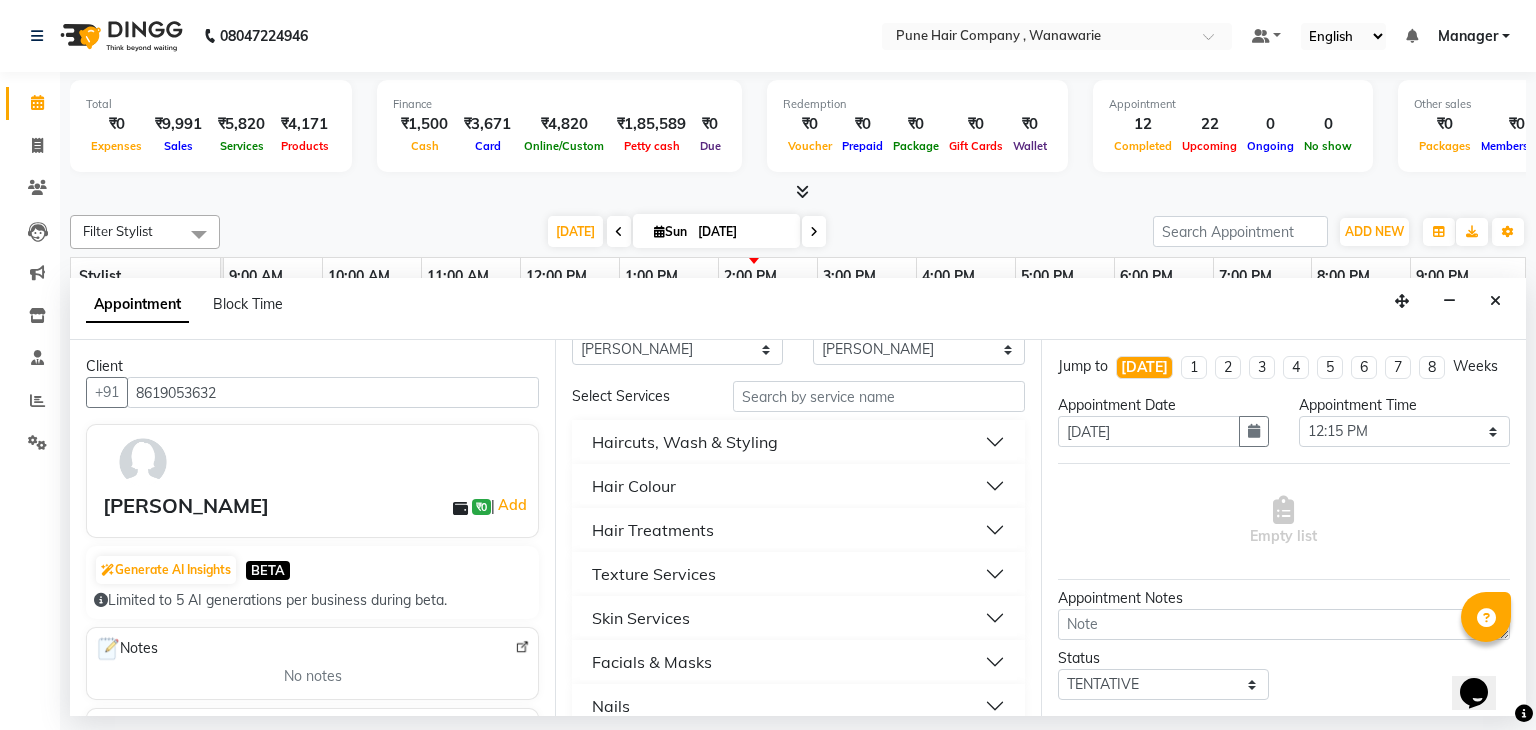scroll, scrollTop: 46, scrollLeft: 0, axis: vertical 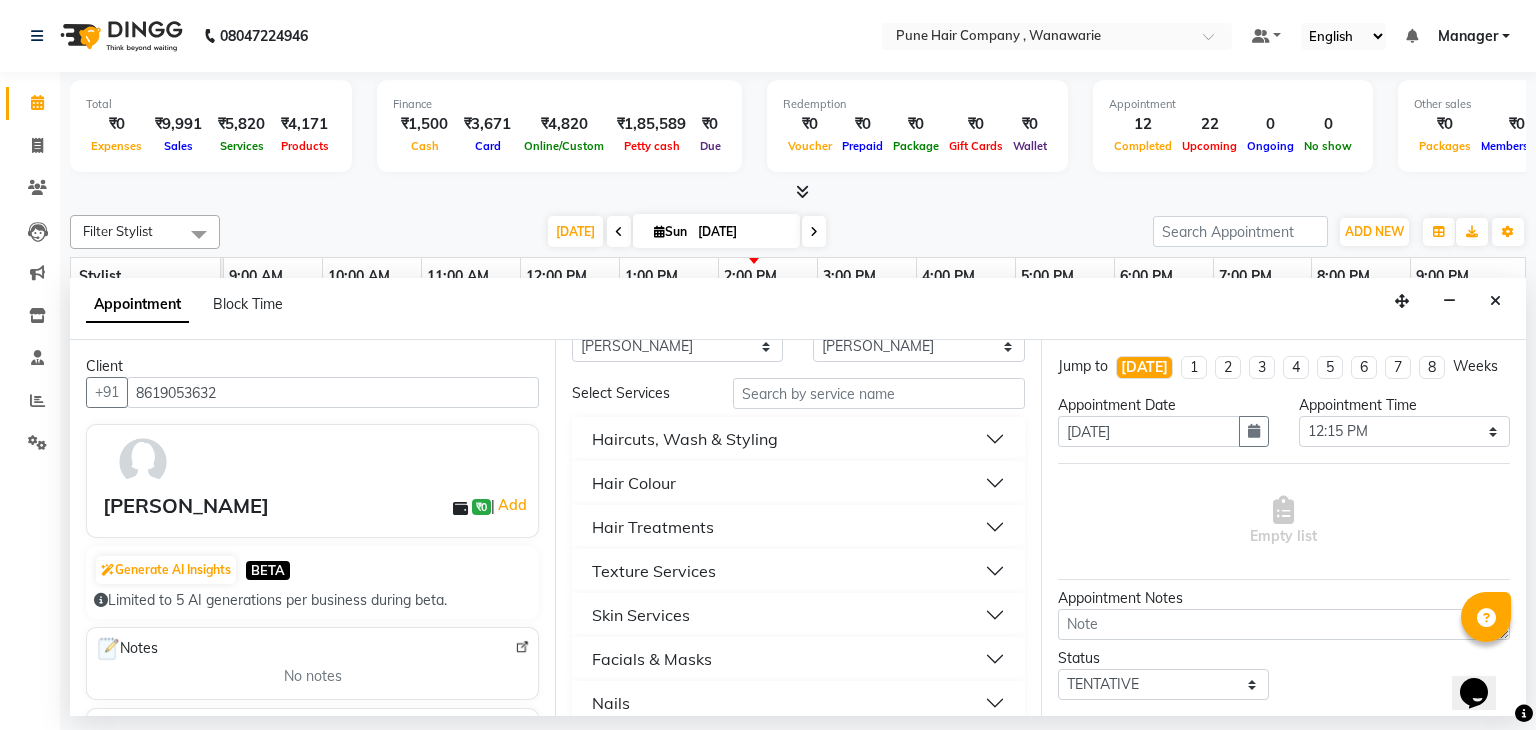 click on "Hair Treatments" at bounding box center [798, 527] 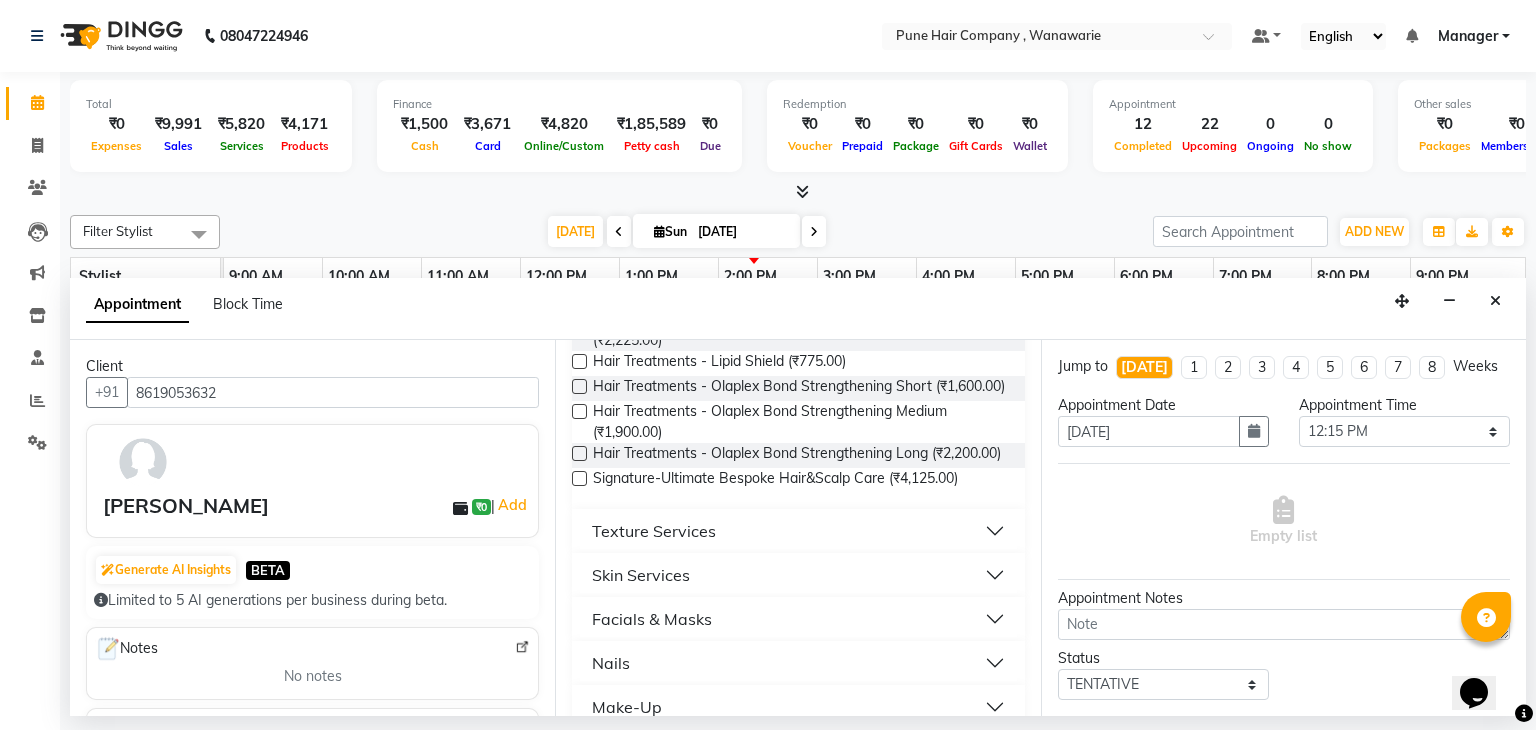 scroll, scrollTop: 728, scrollLeft: 0, axis: vertical 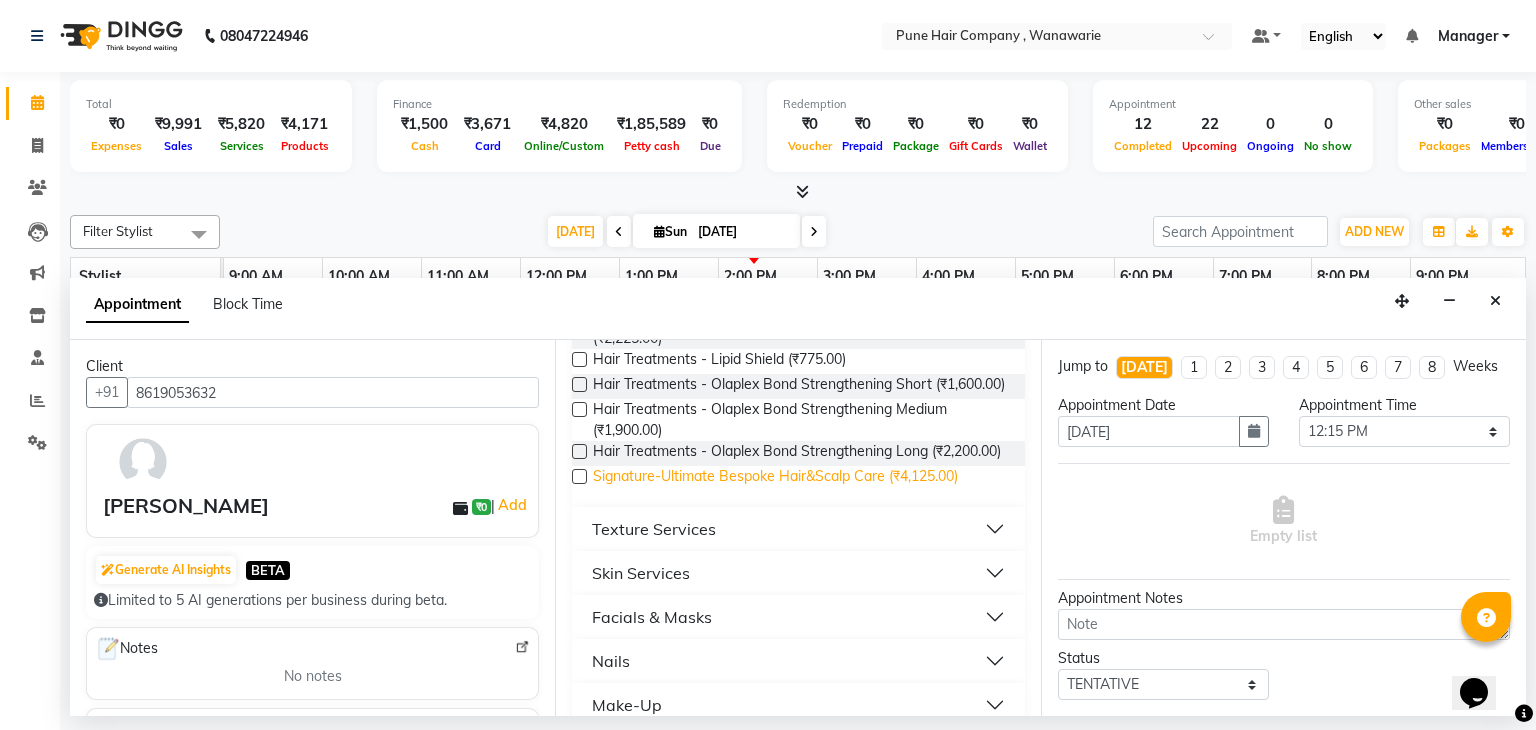 click on "Signature-Ultimate Bespoke Hair&Scalp Care (₹4,125.00)" at bounding box center [775, 478] 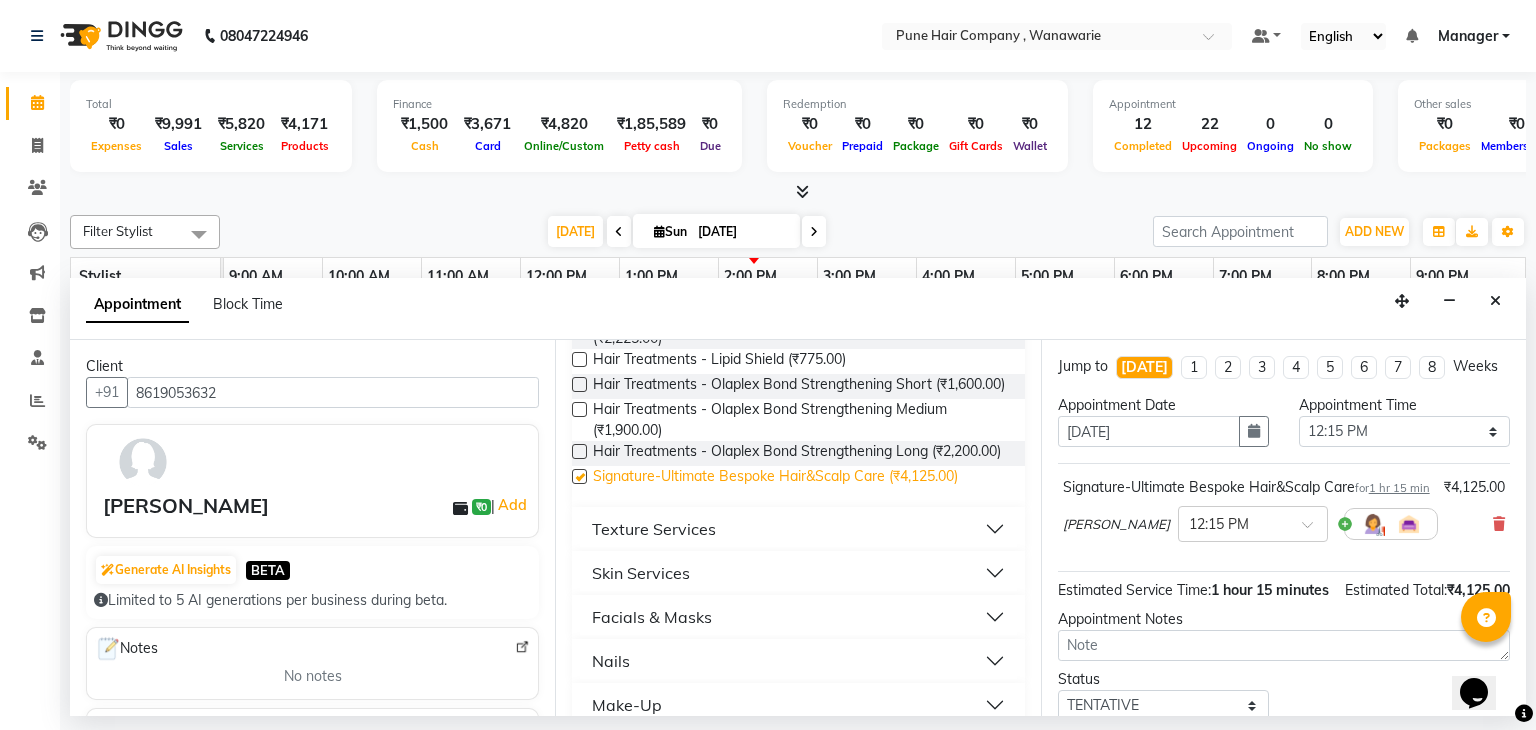 checkbox on "false" 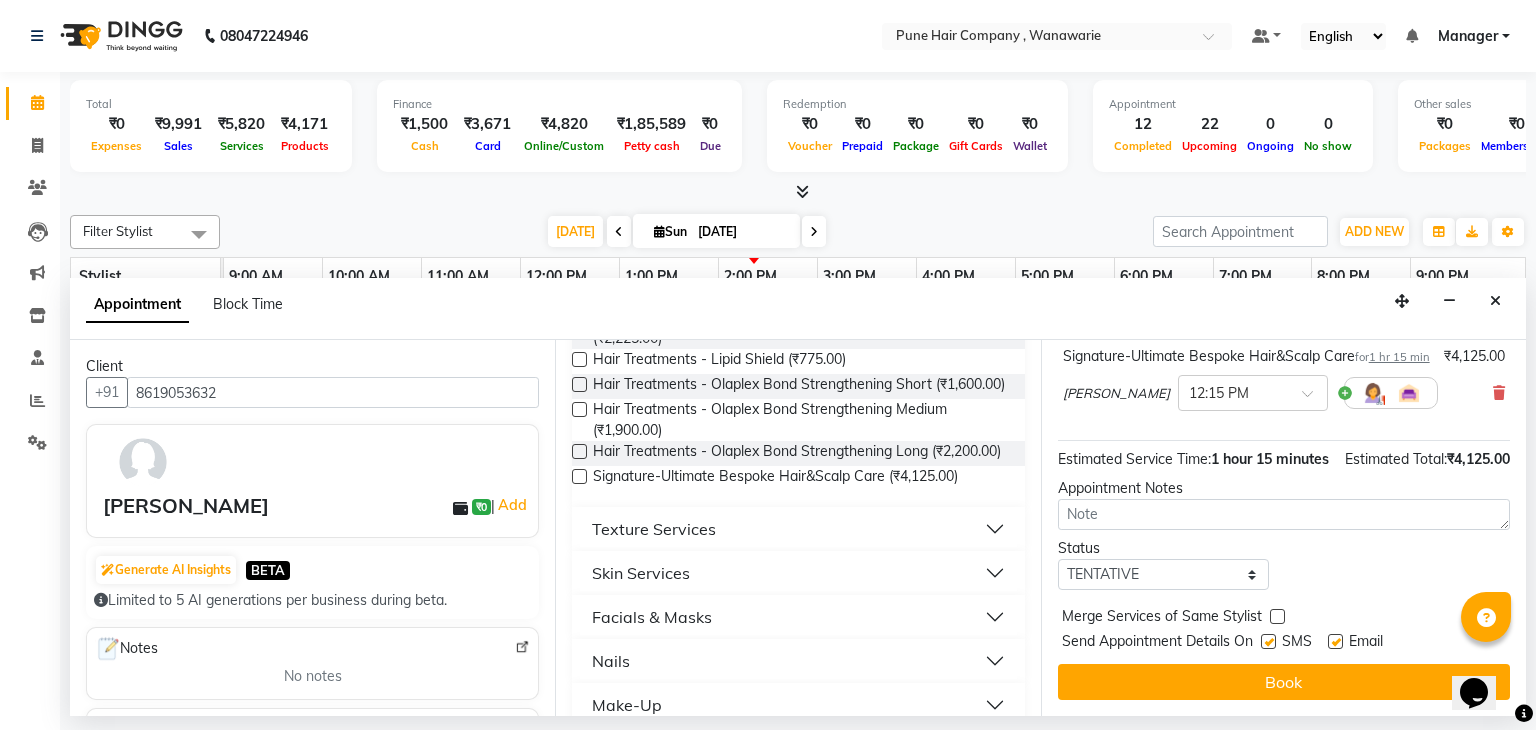scroll, scrollTop: 172, scrollLeft: 0, axis: vertical 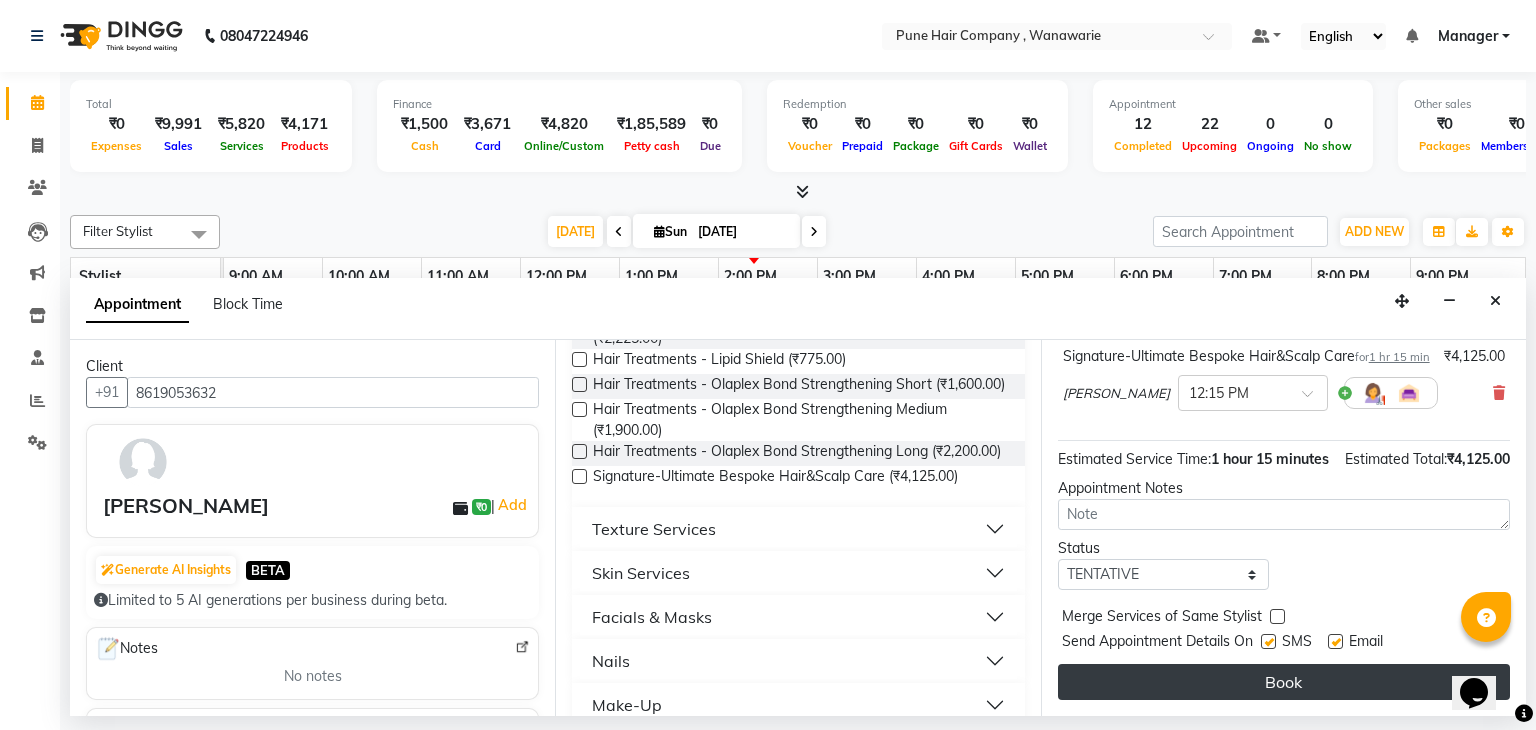 click on "Book" at bounding box center (1284, 682) 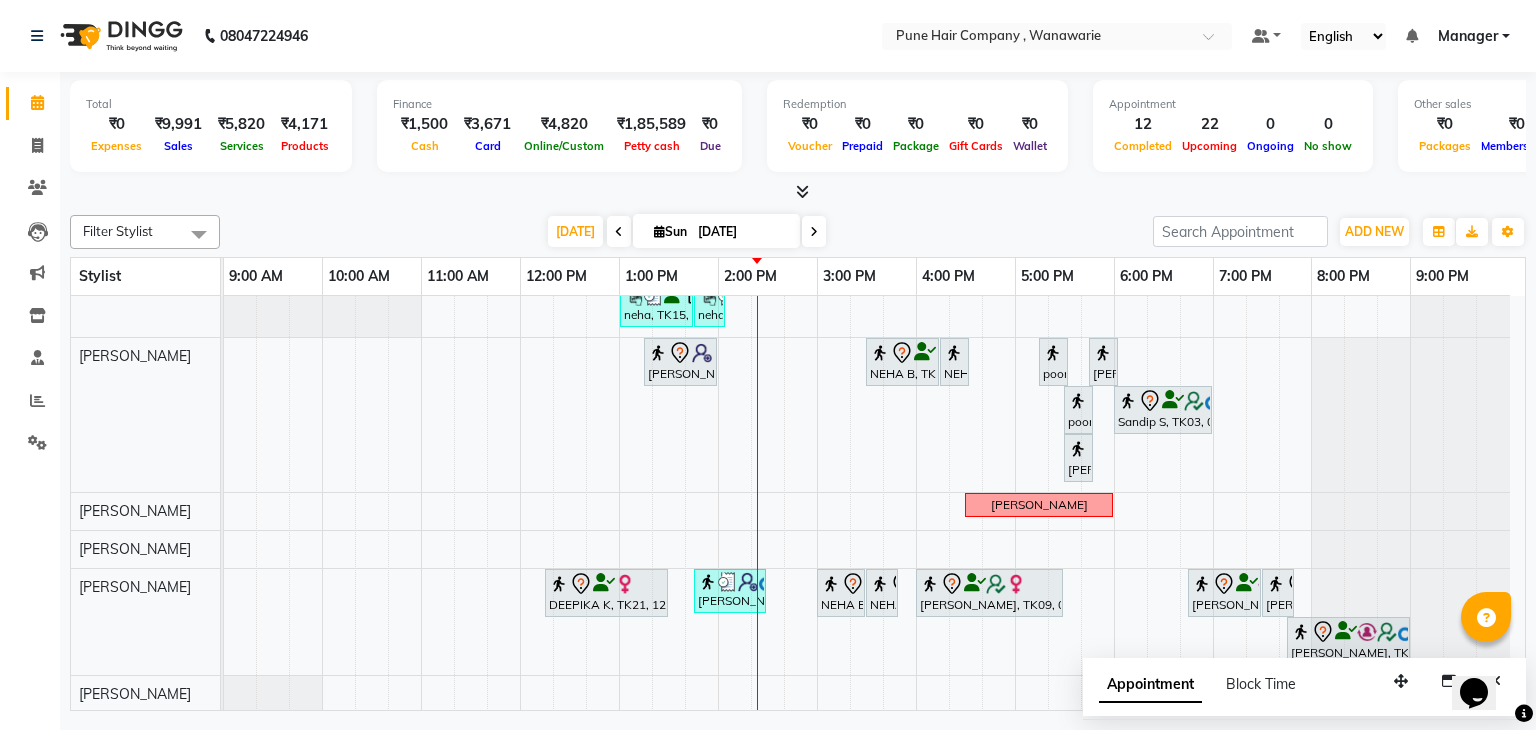 scroll, scrollTop: 80, scrollLeft: 0, axis: vertical 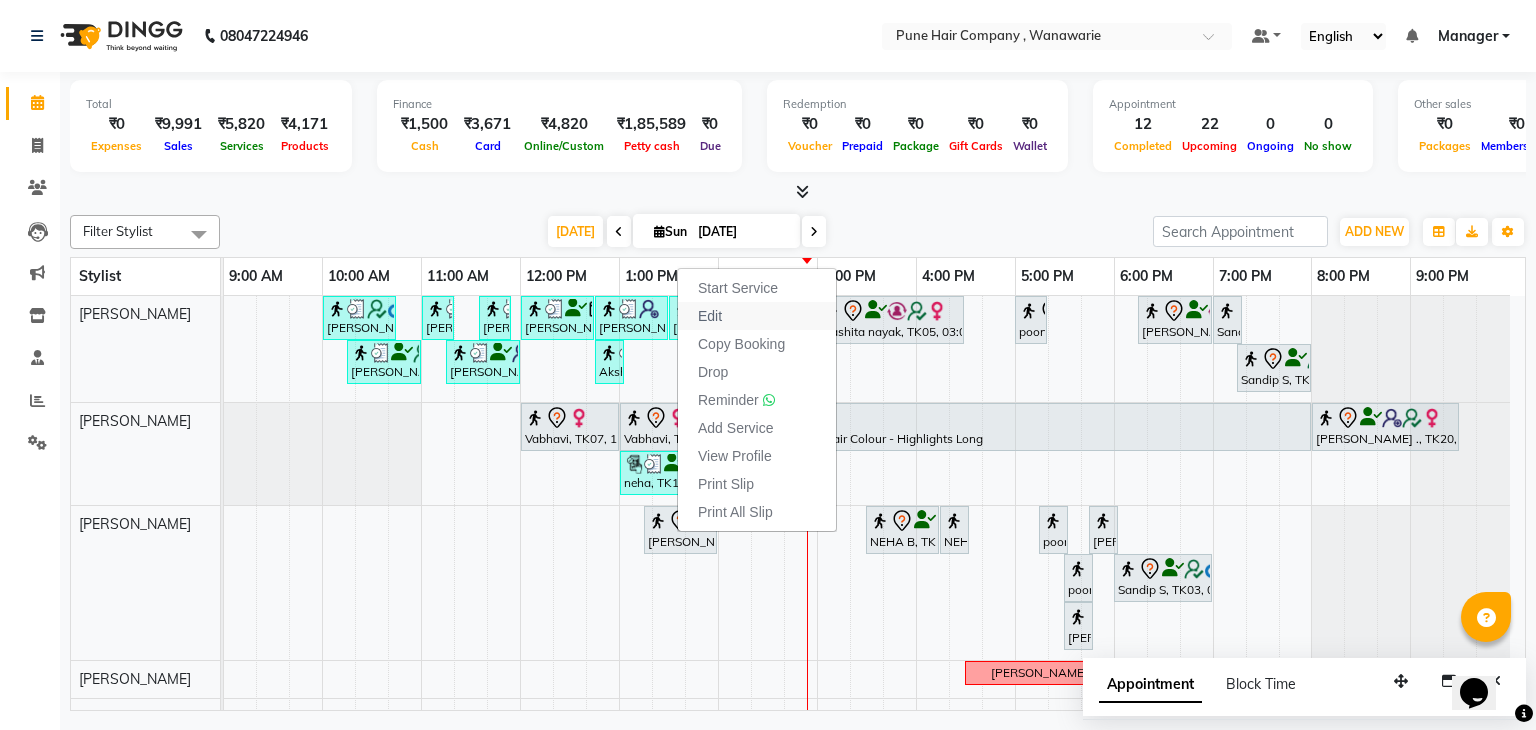 click on "Edit" at bounding box center (710, 316) 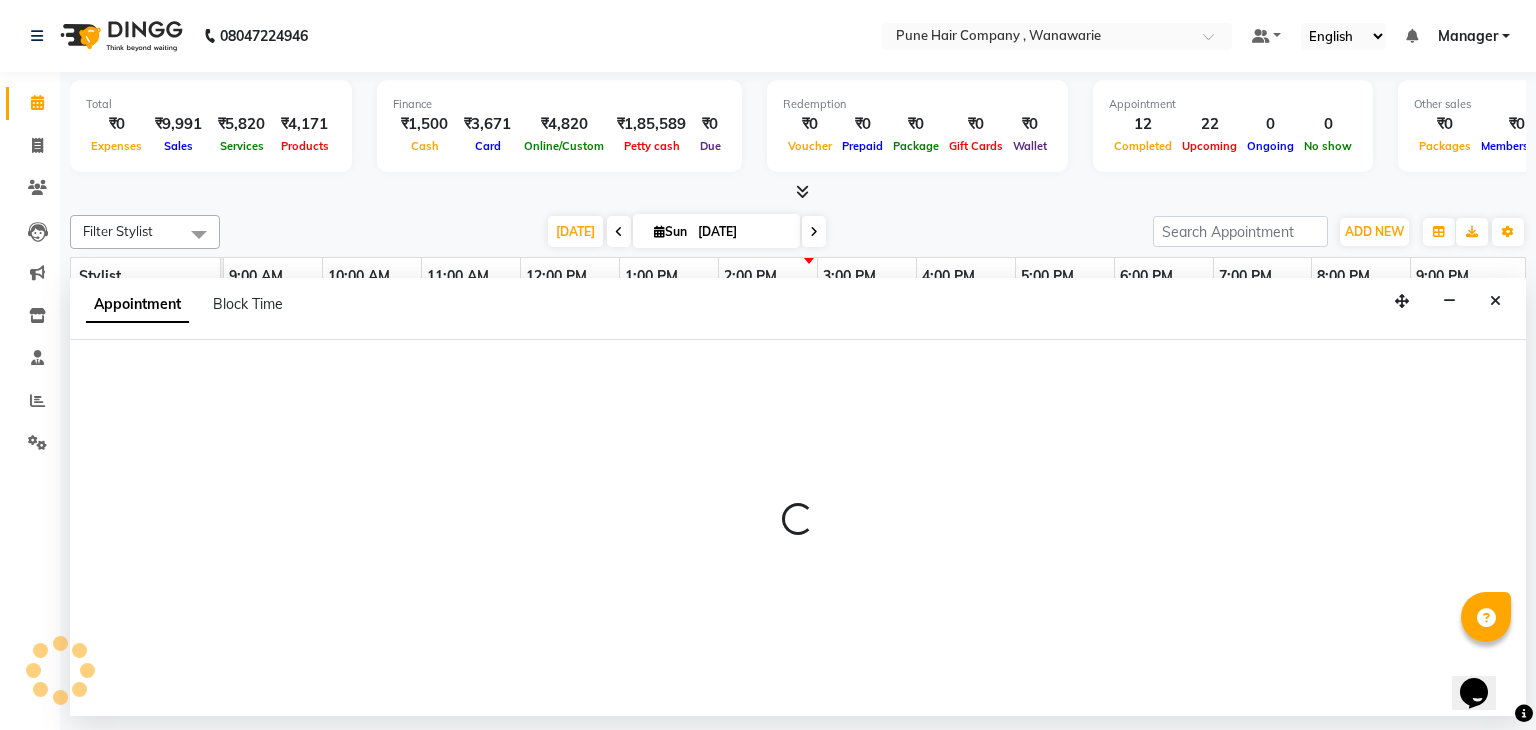 select on "tentative" 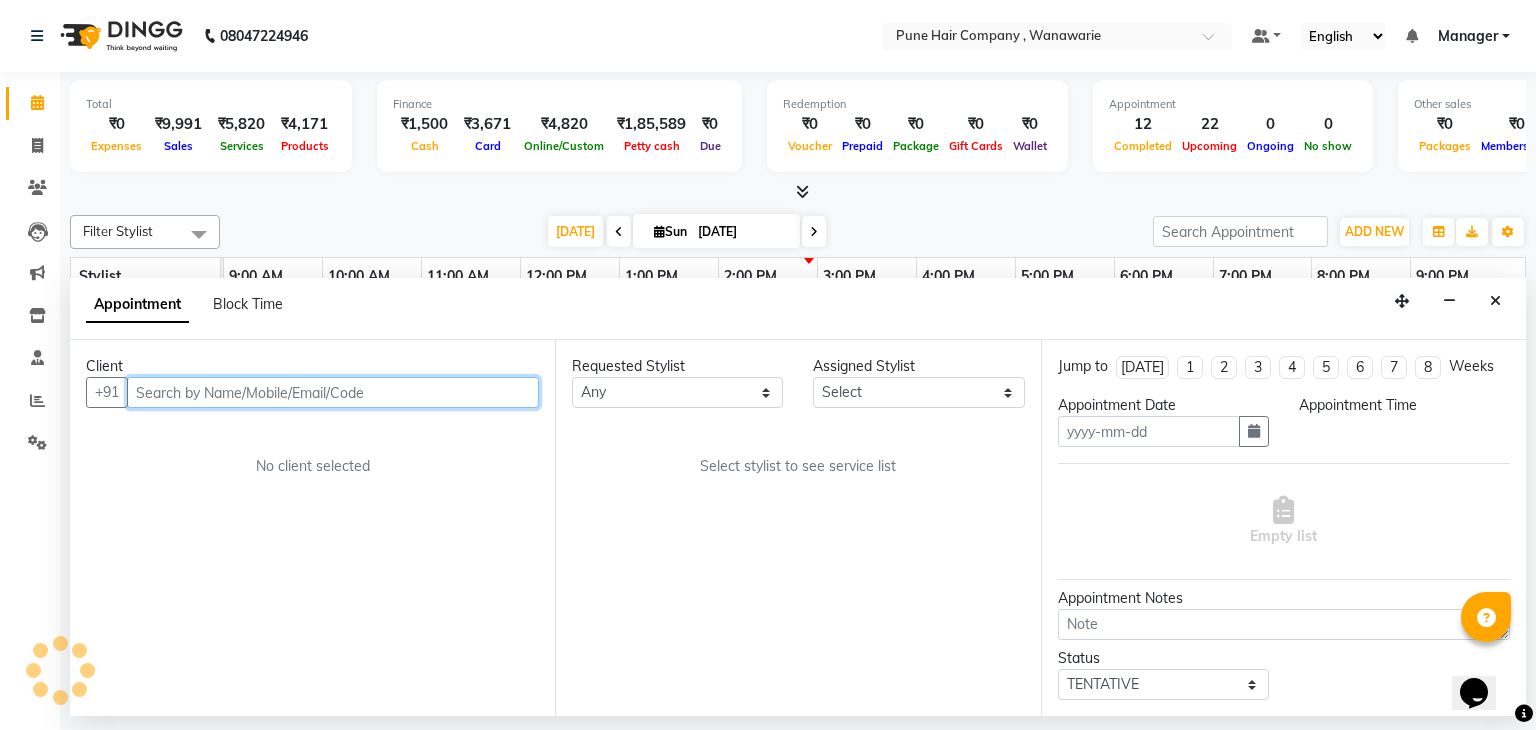 type on "[DATE]" 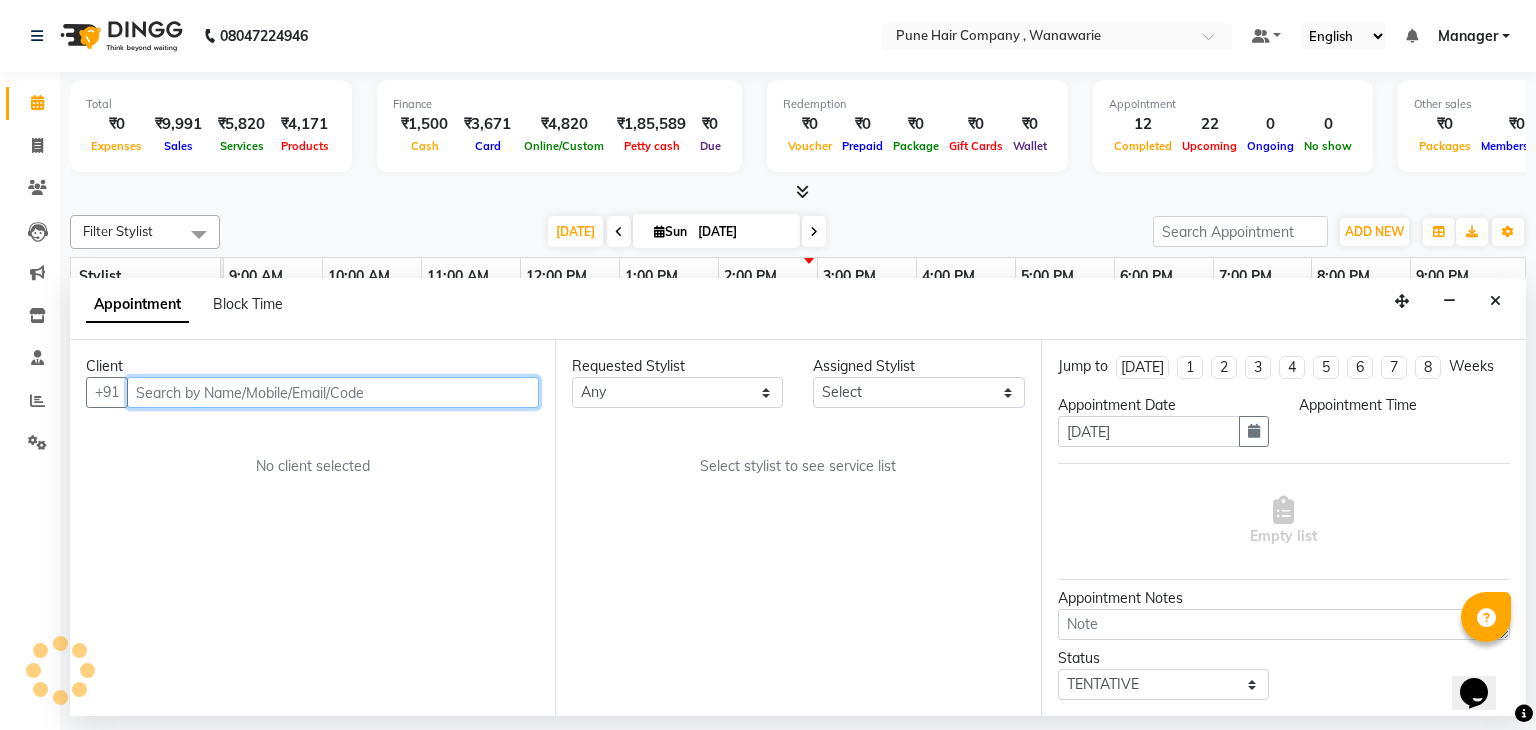 select on "74579" 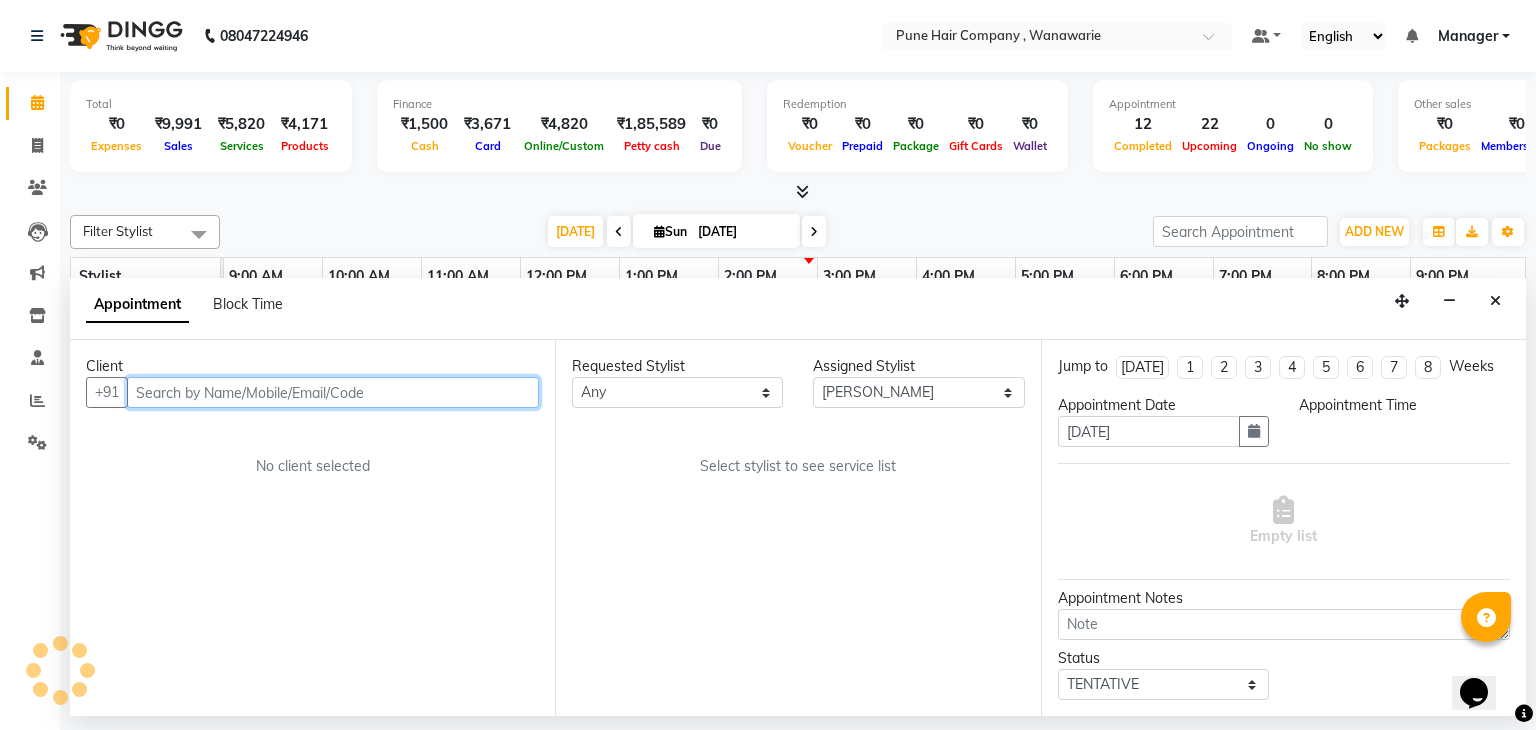 select on "795" 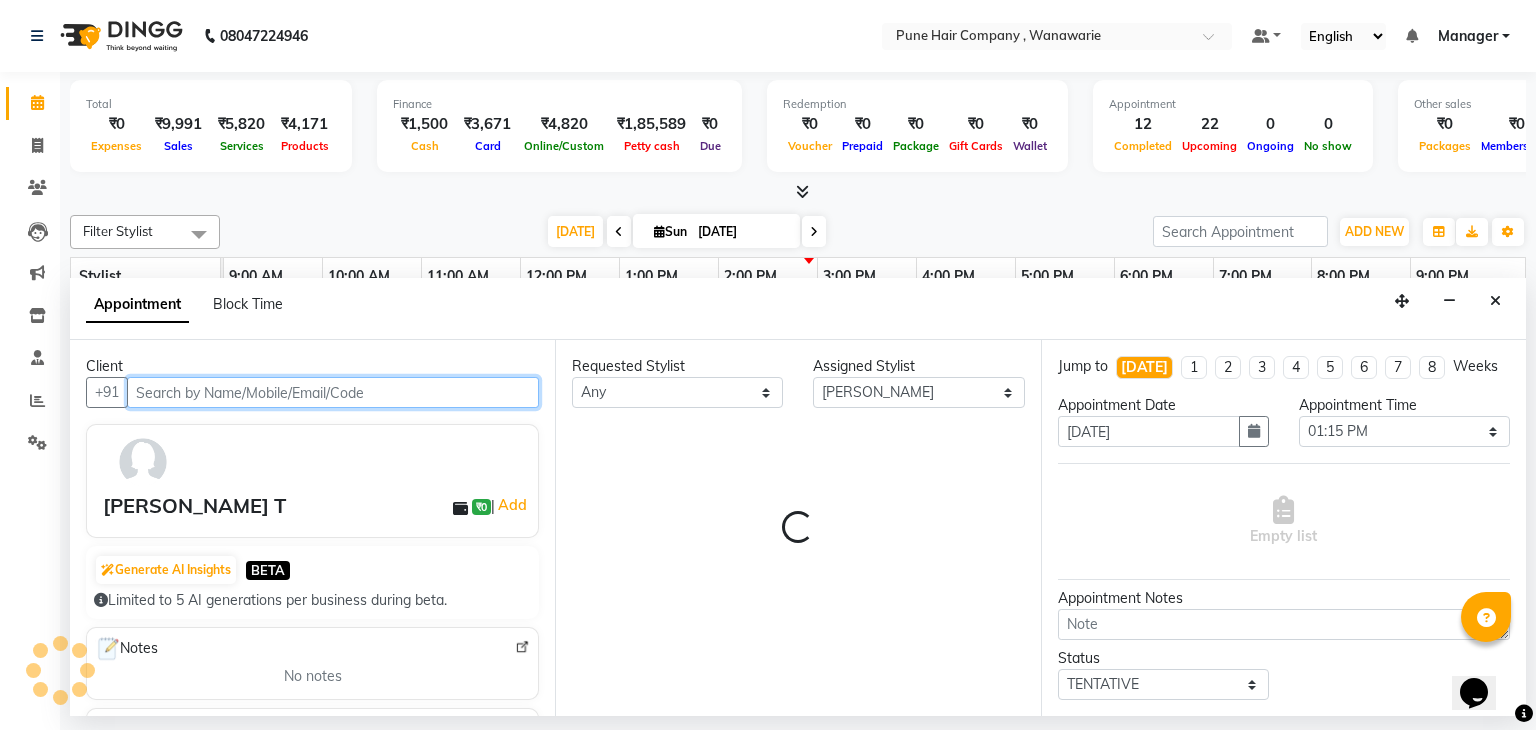 select on "4060" 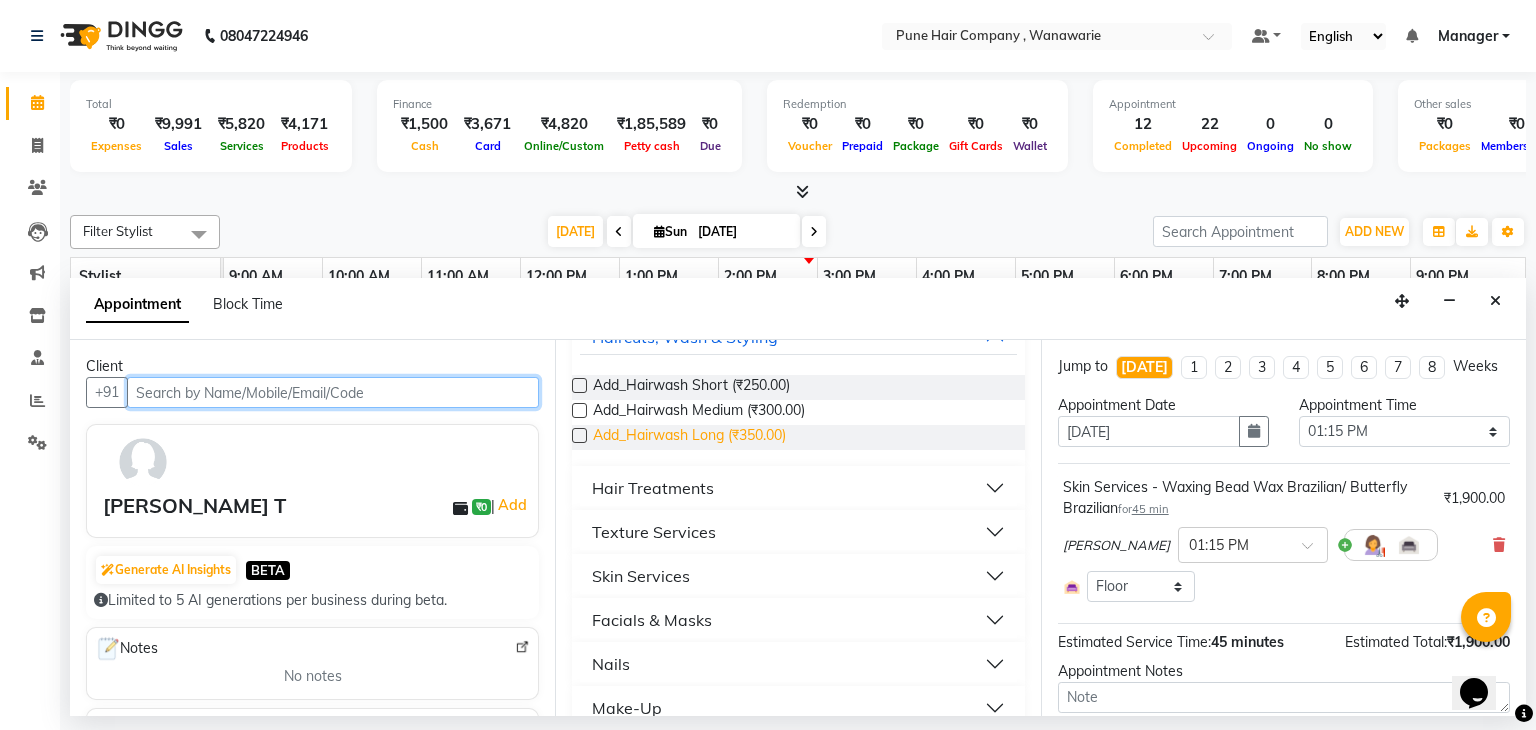 scroll, scrollTop: 148, scrollLeft: 0, axis: vertical 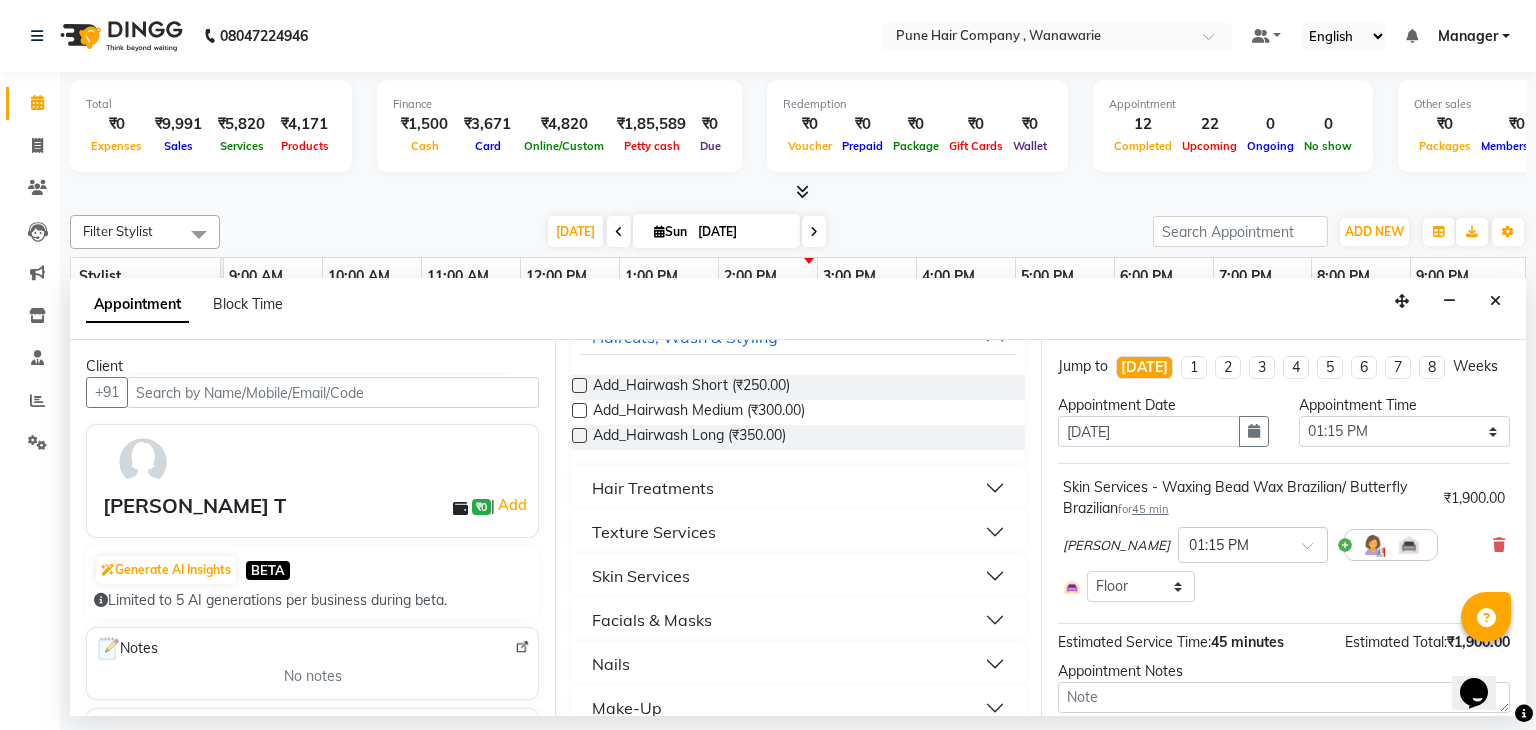 click on "Skin Services" at bounding box center (641, 576) 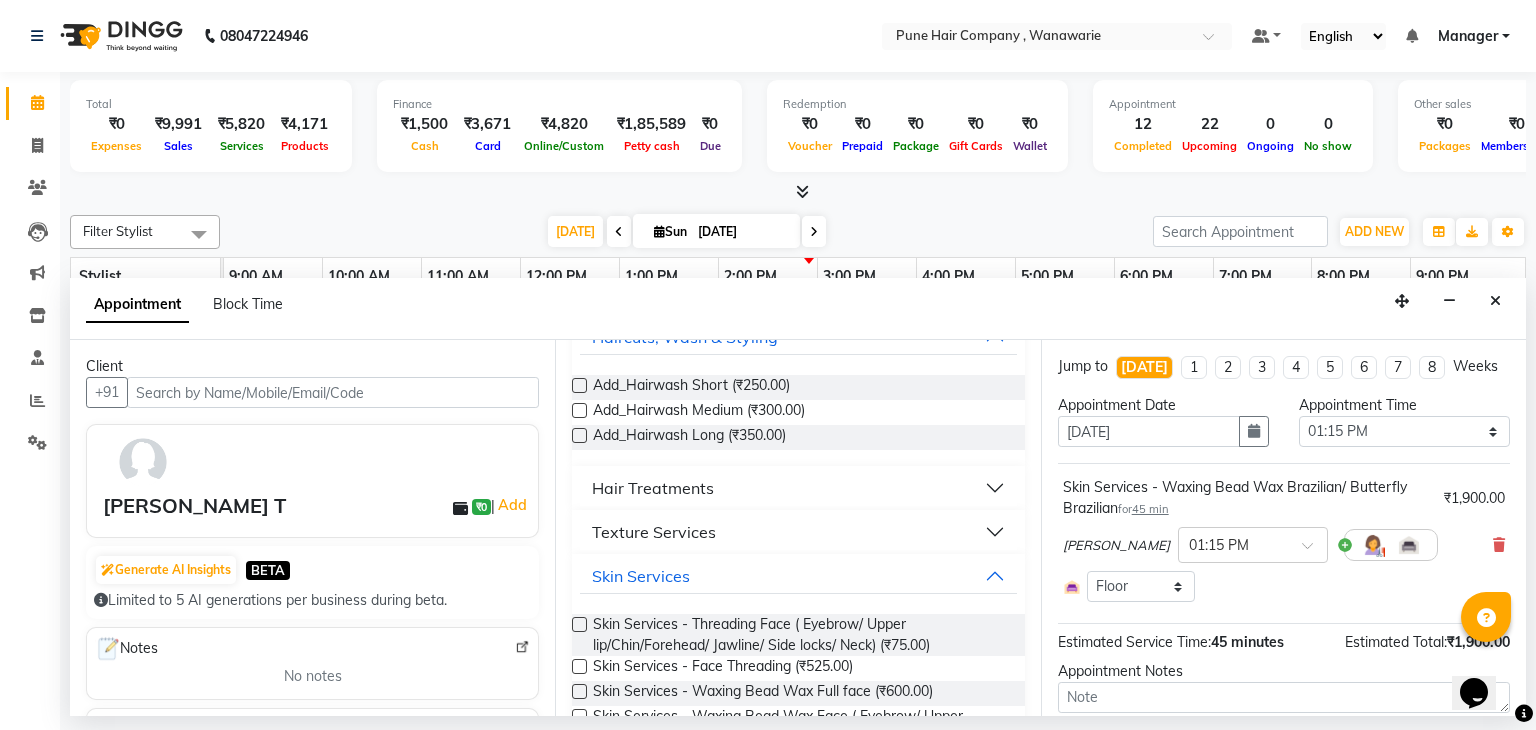 click at bounding box center [579, 624] 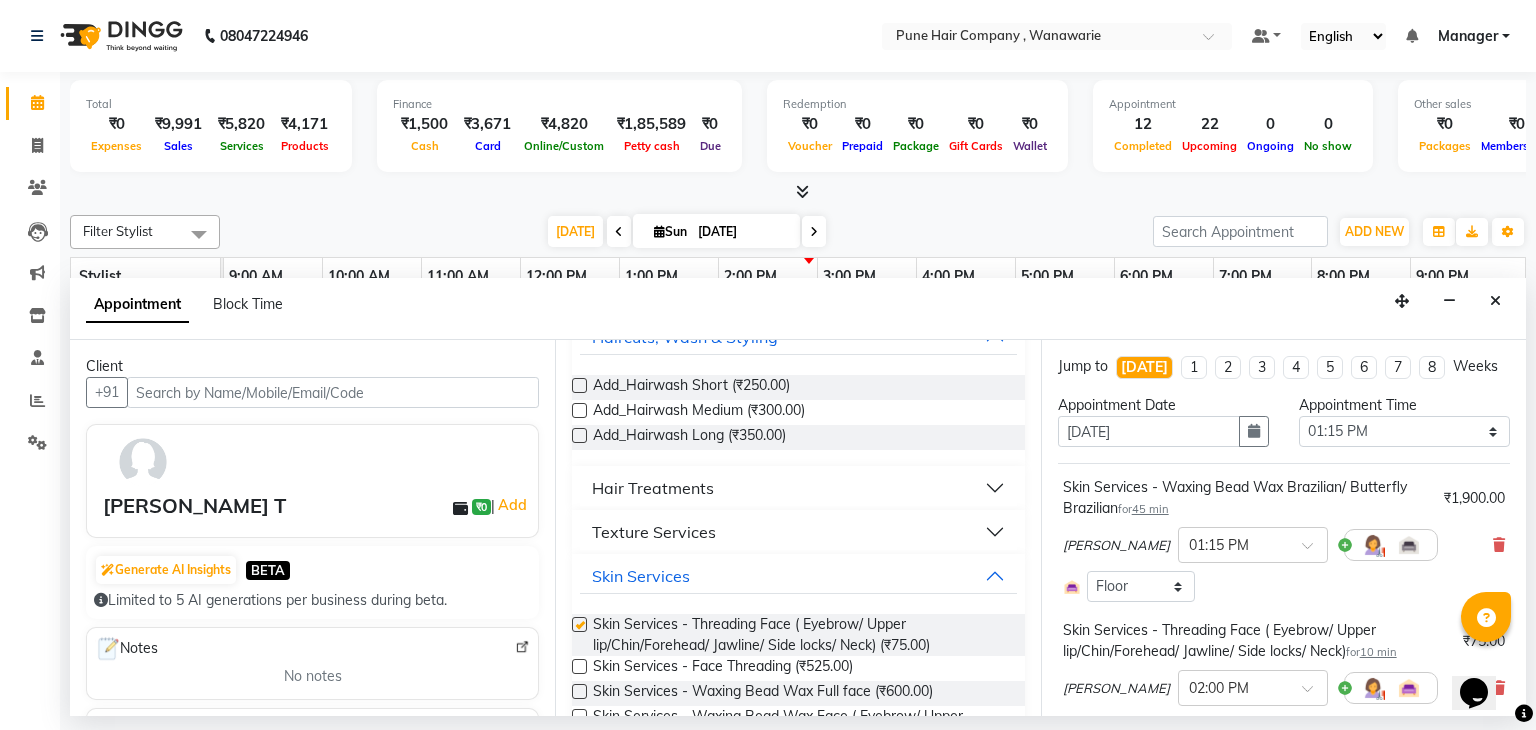 checkbox on "false" 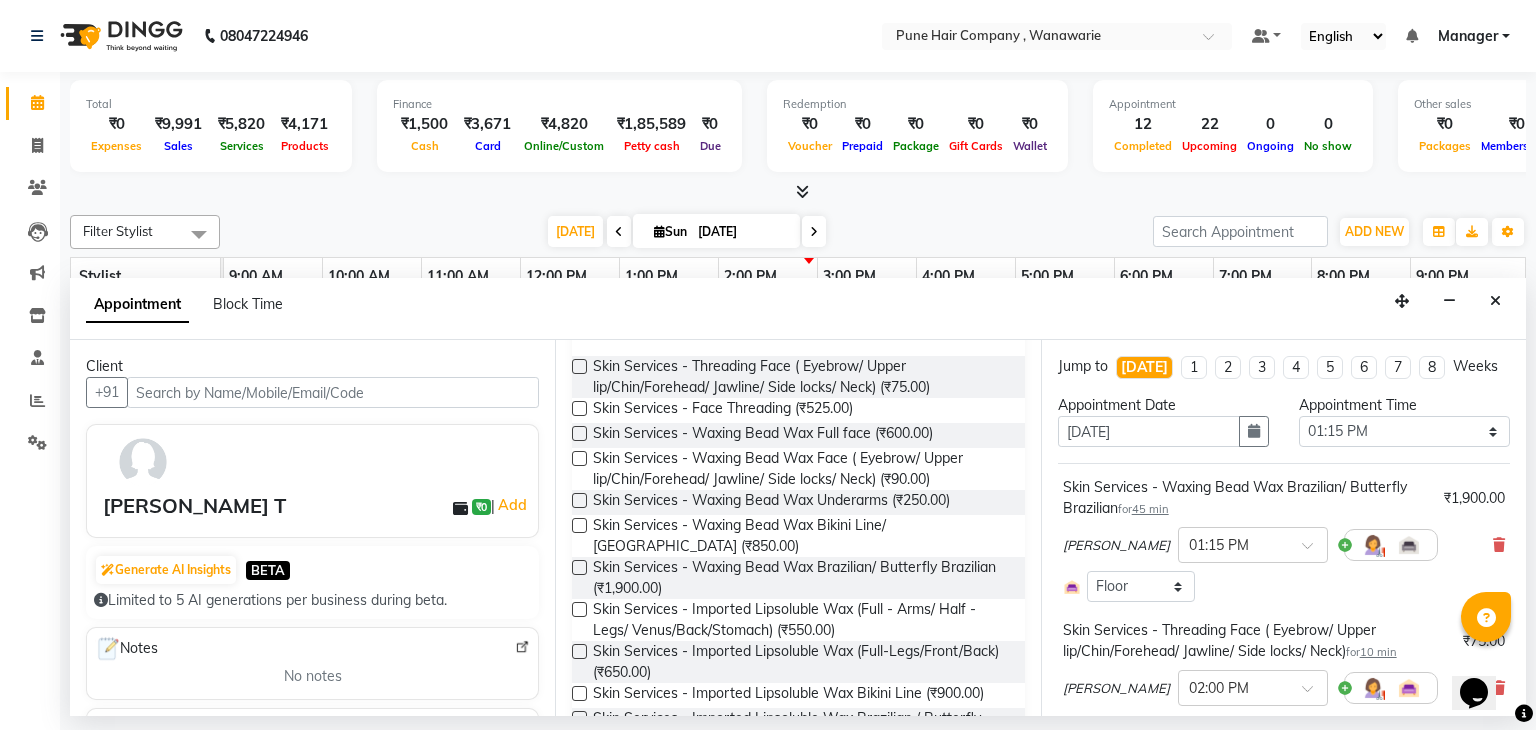 scroll, scrollTop: 410, scrollLeft: 0, axis: vertical 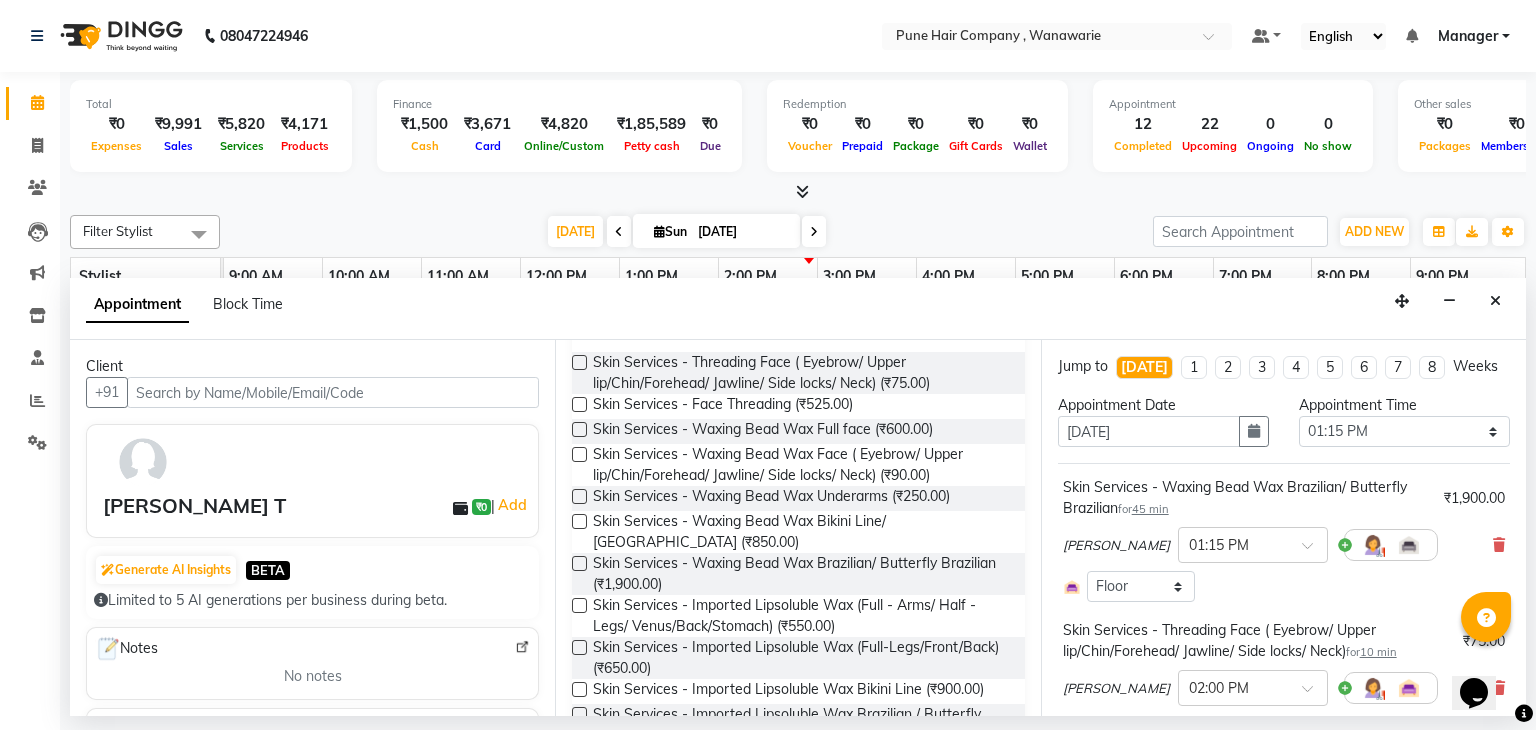 click at bounding box center [579, 605] 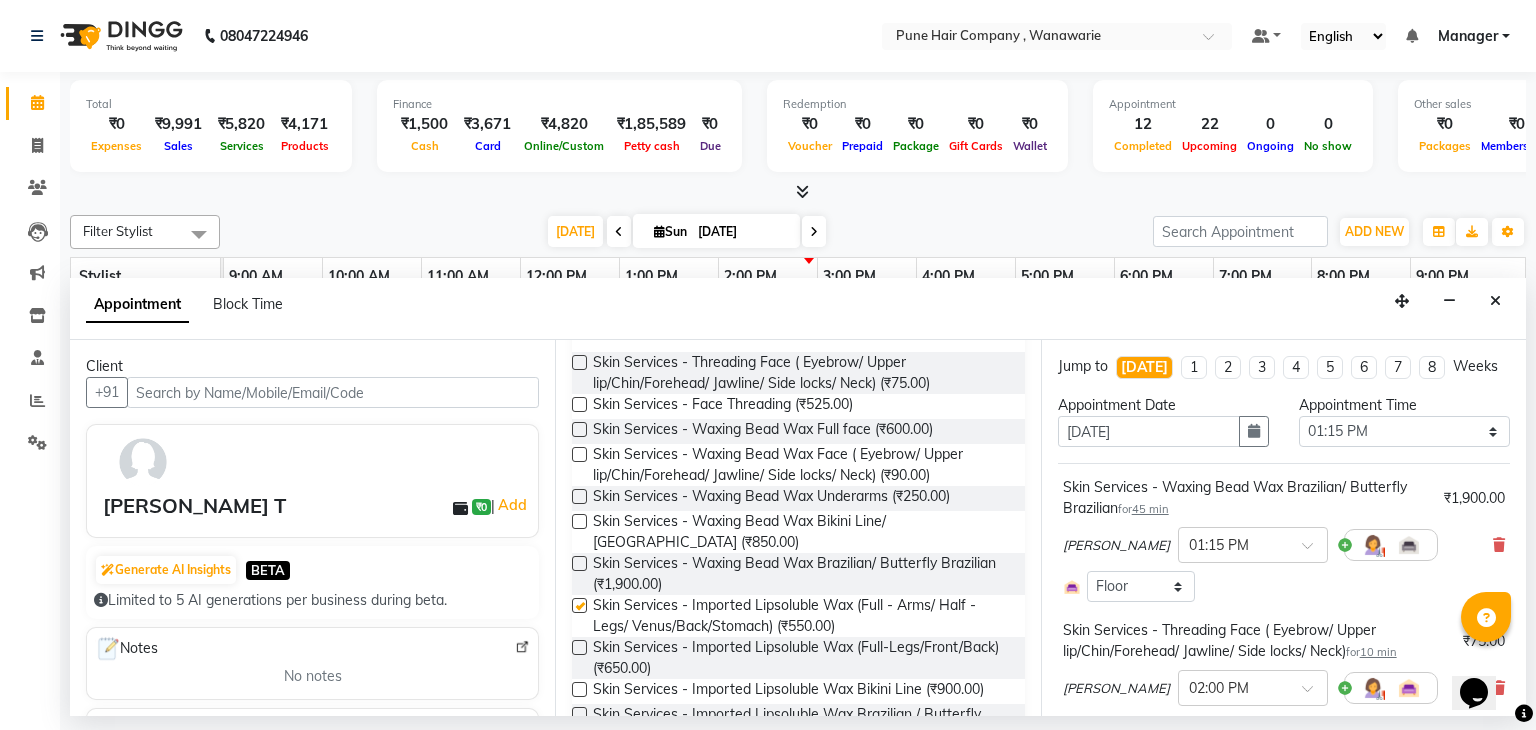 checkbox on "false" 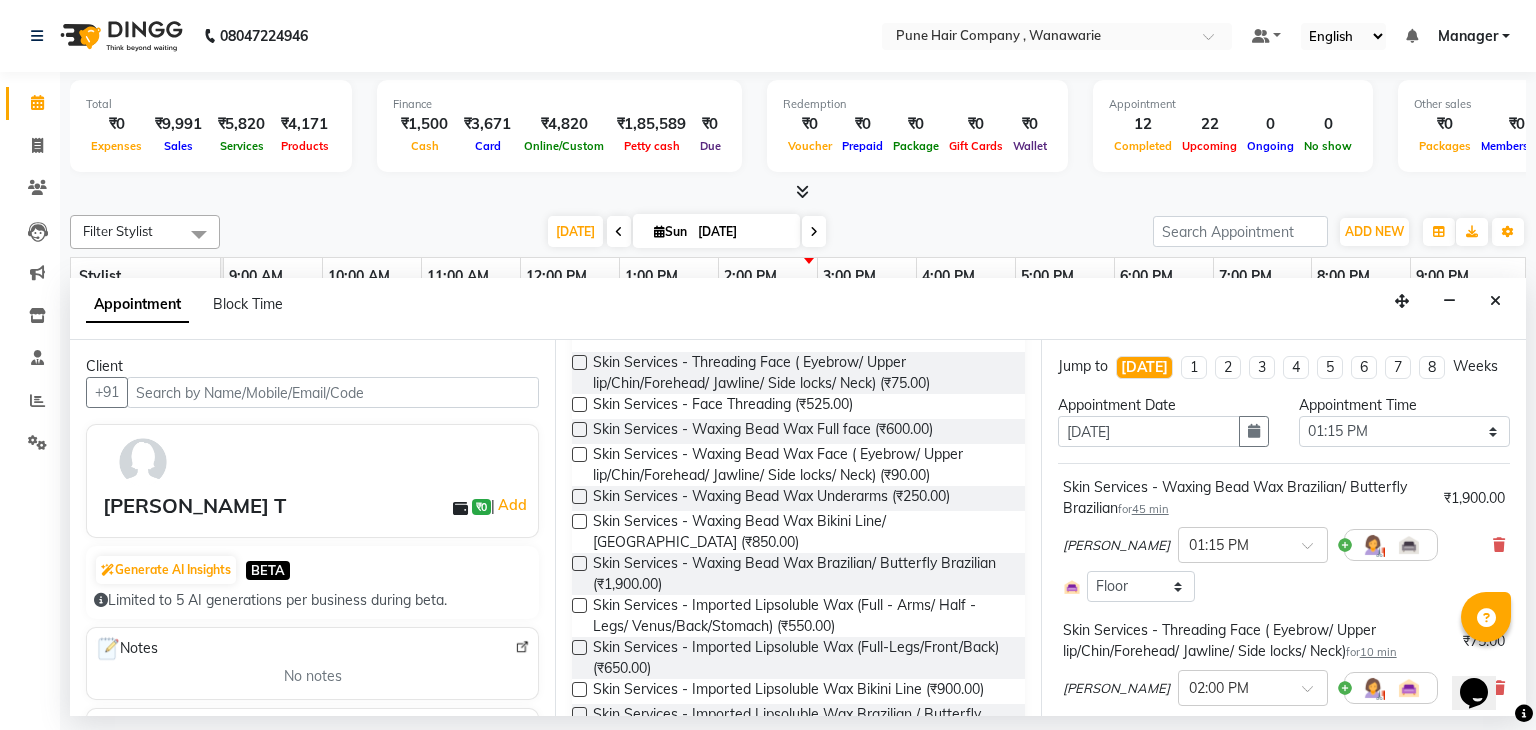 scroll, scrollTop: 480, scrollLeft: 0, axis: vertical 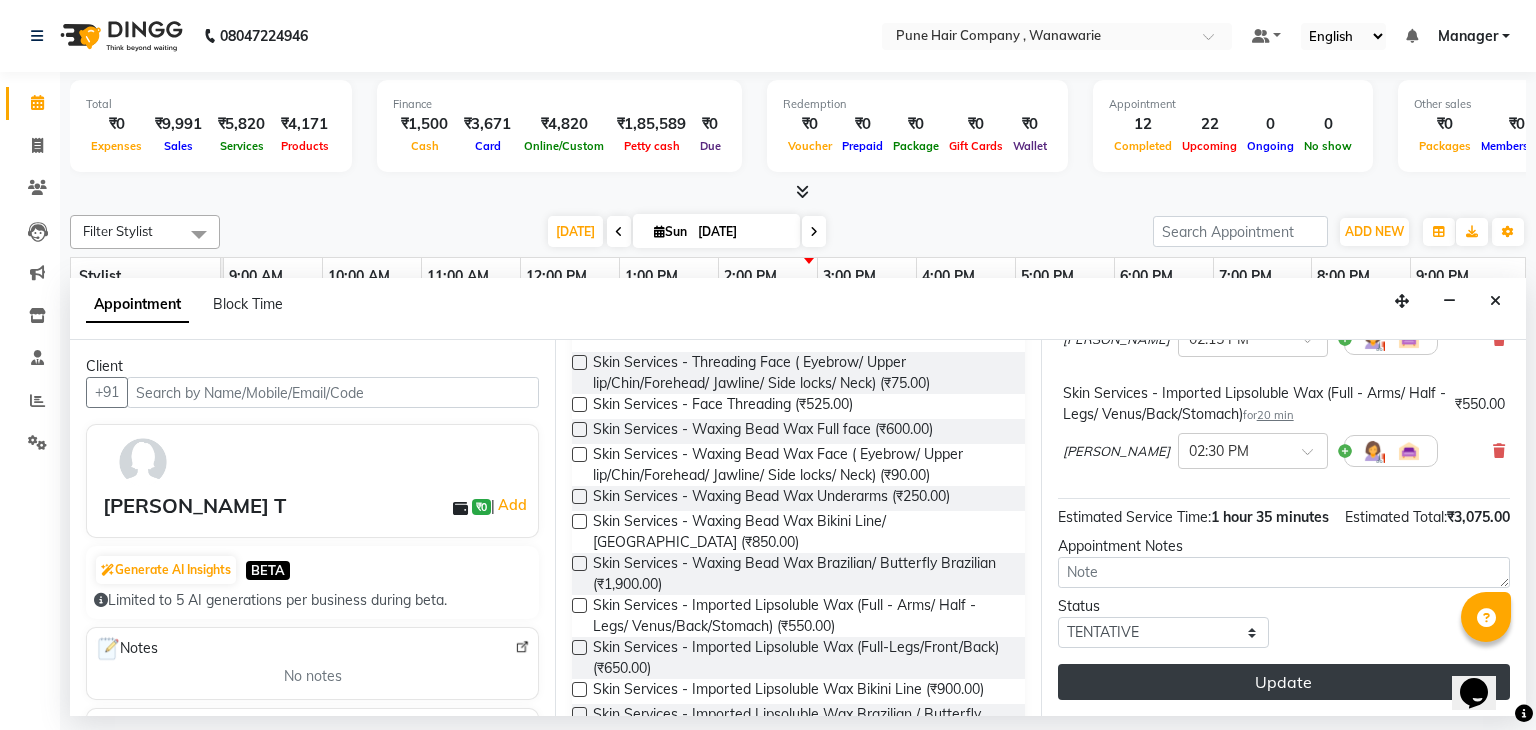 click on "Update" at bounding box center (1284, 682) 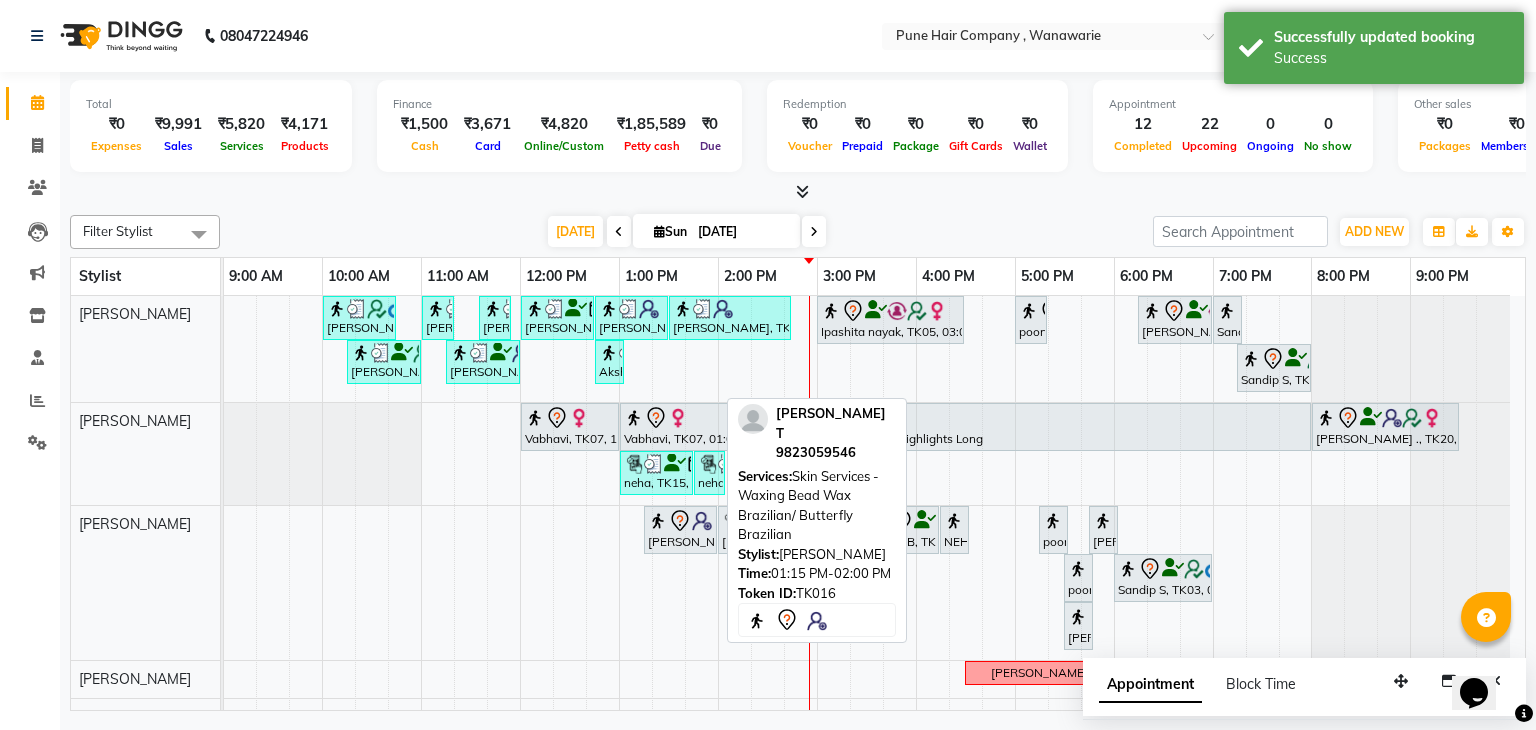 click on "Sonali T, TK16, 01:15 PM-02:00 PM, Skin Services - Waxing Bead Wax Brazilian/ Butterfly Brazilian" at bounding box center (680, 530) 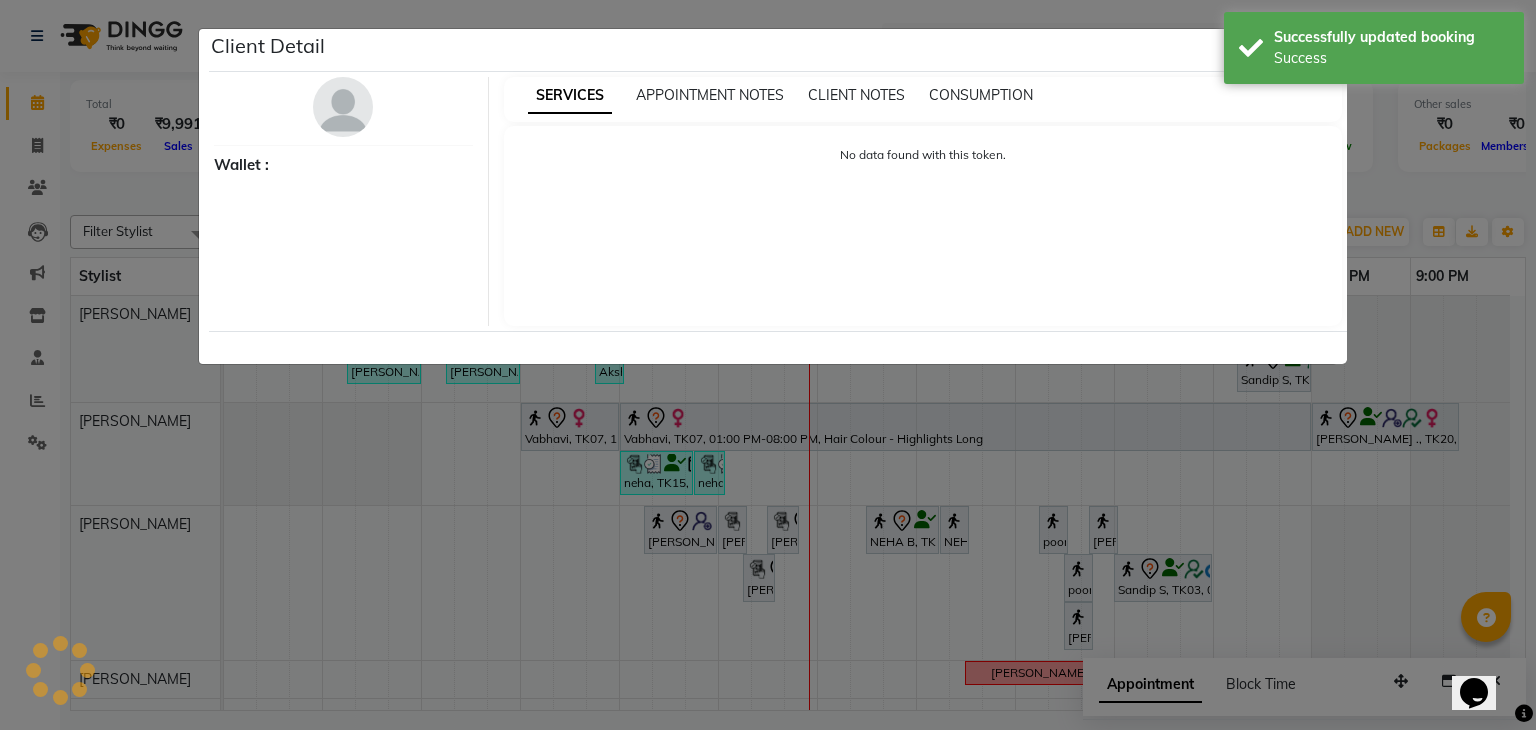 select on "7" 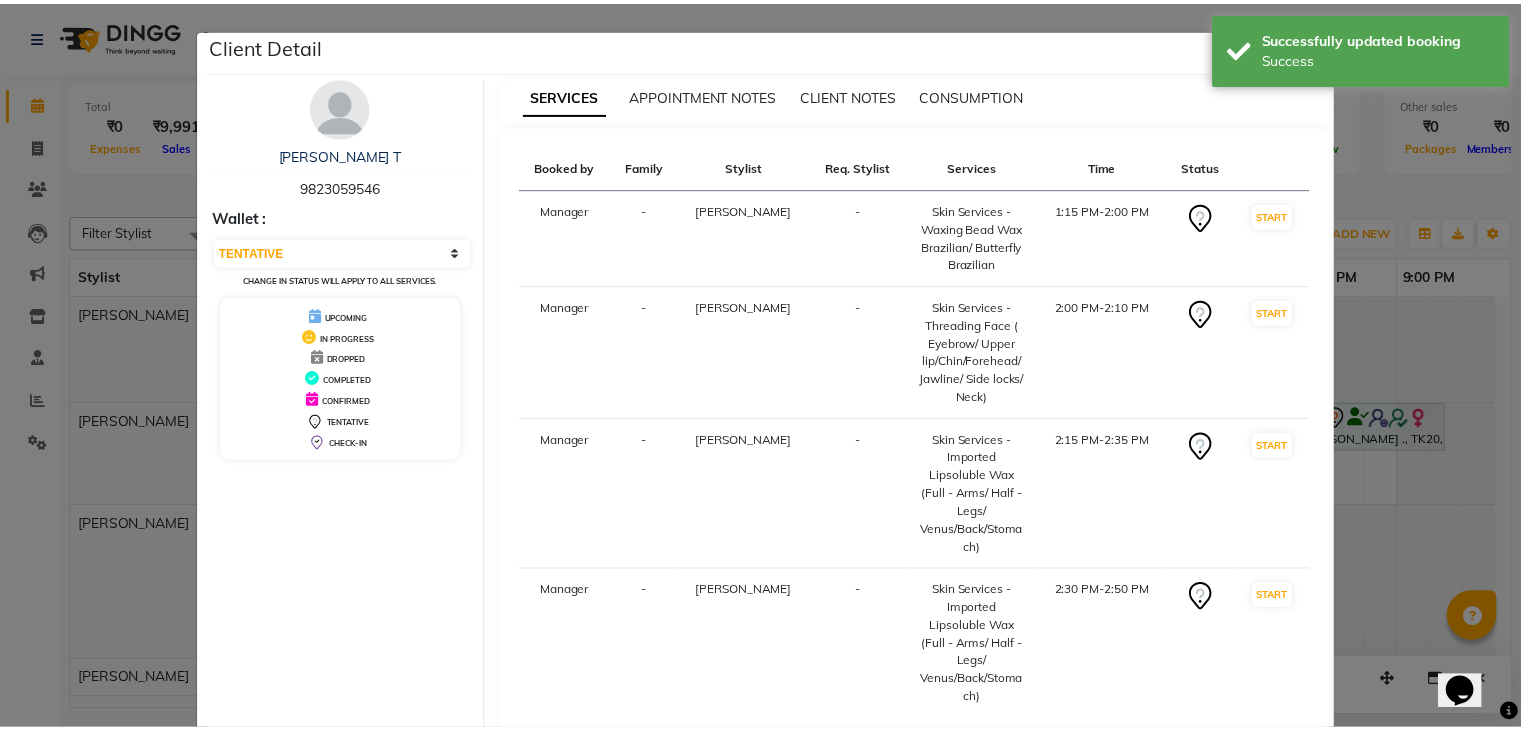 scroll, scrollTop: 131, scrollLeft: 0, axis: vertical 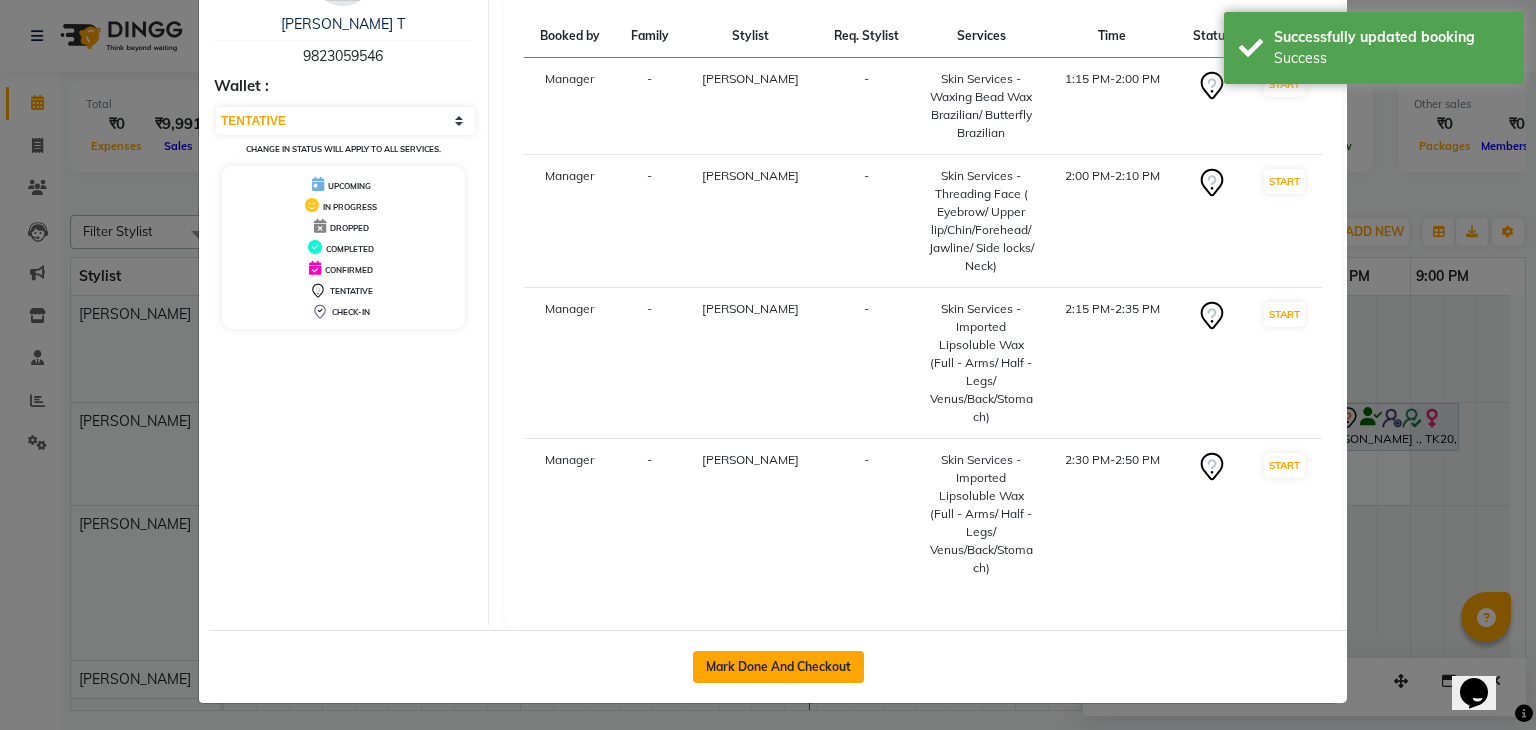 click on "Mark Done And Checkout" 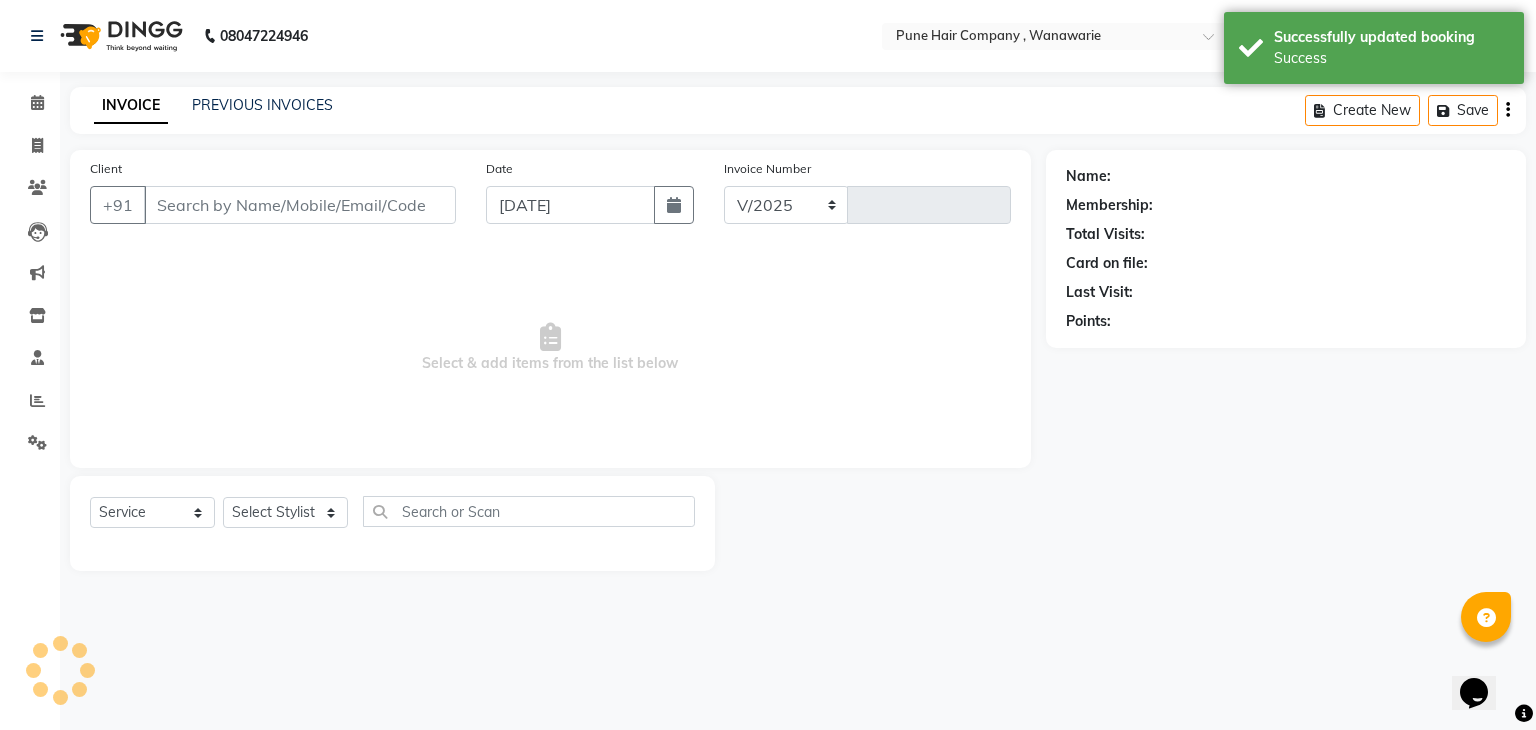 select on "8072" 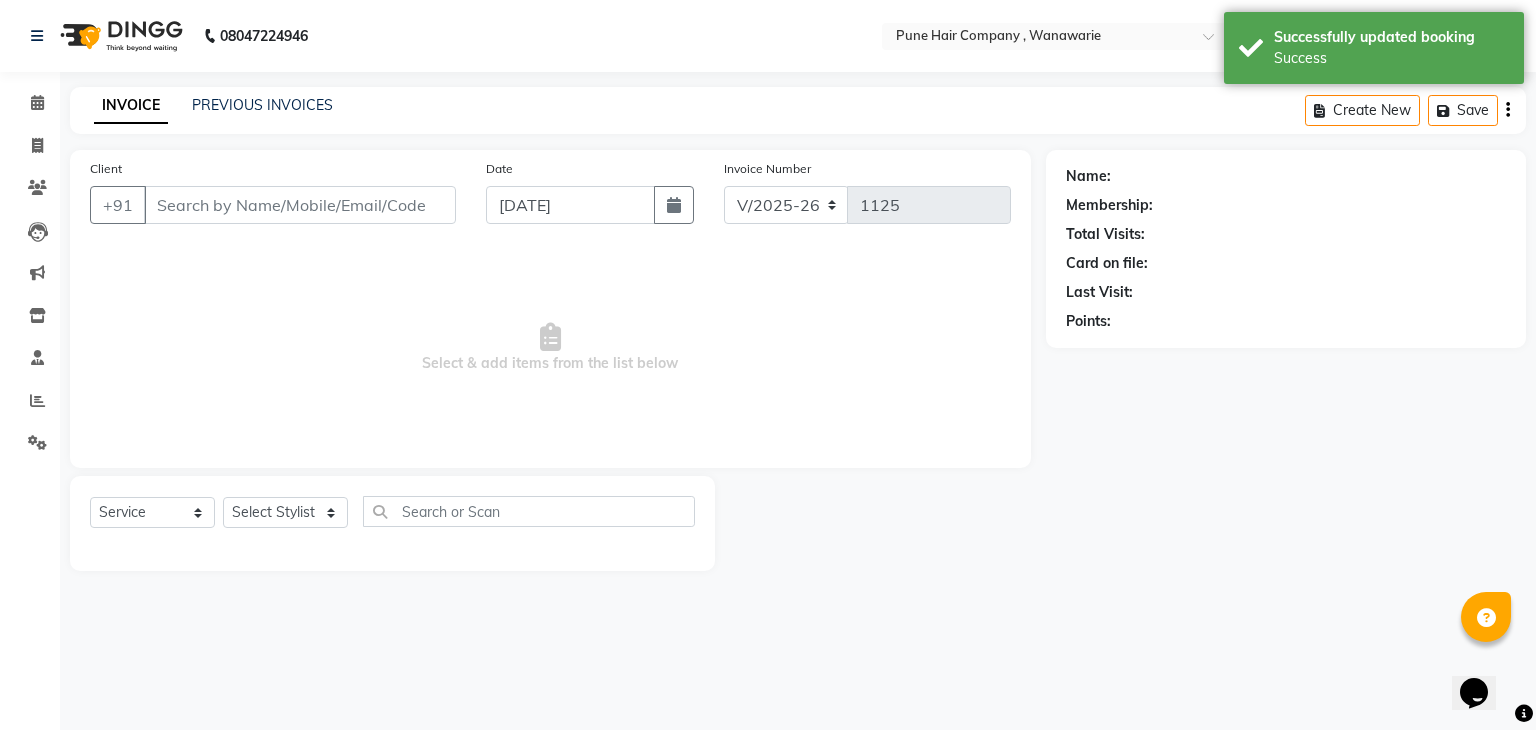 type on "9823059546" 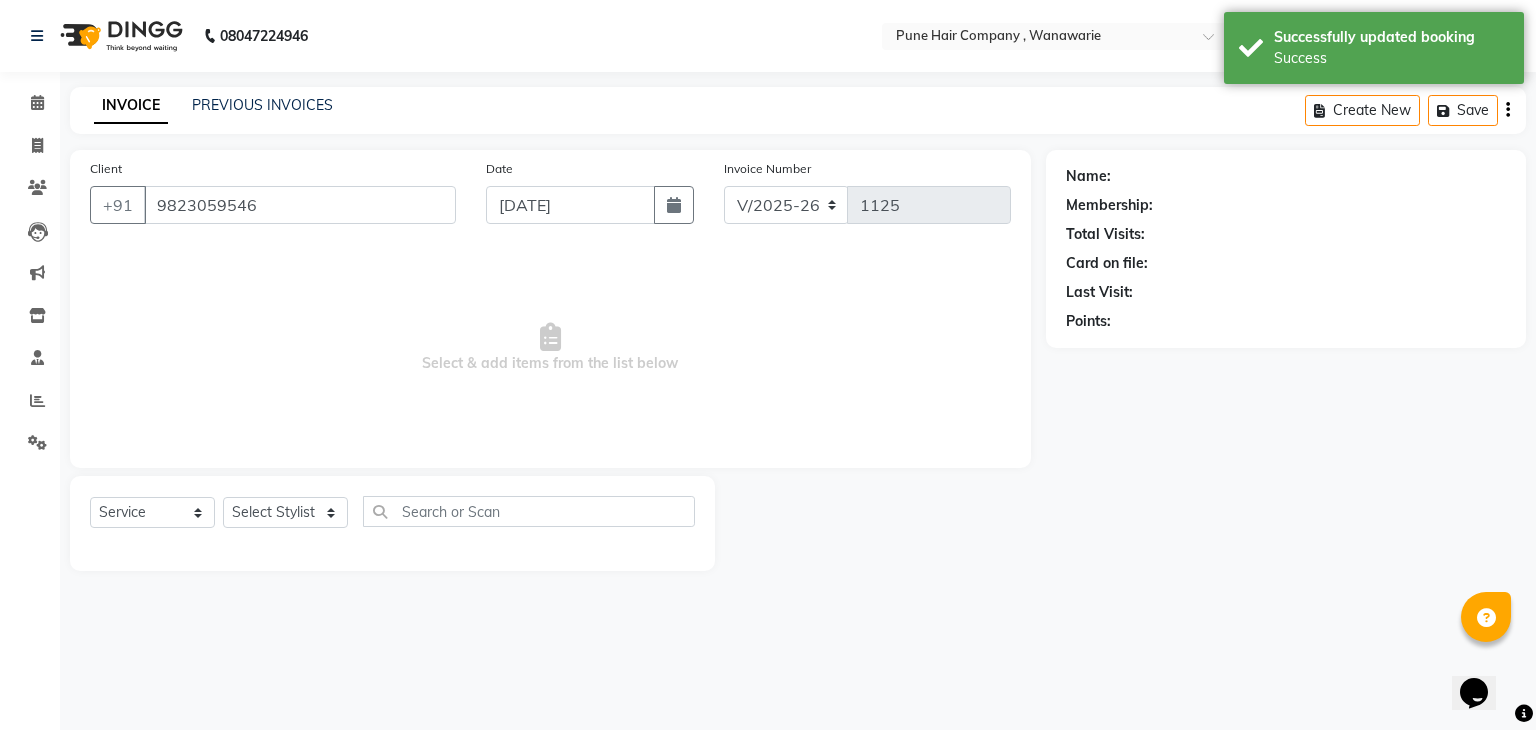 select on "74579" 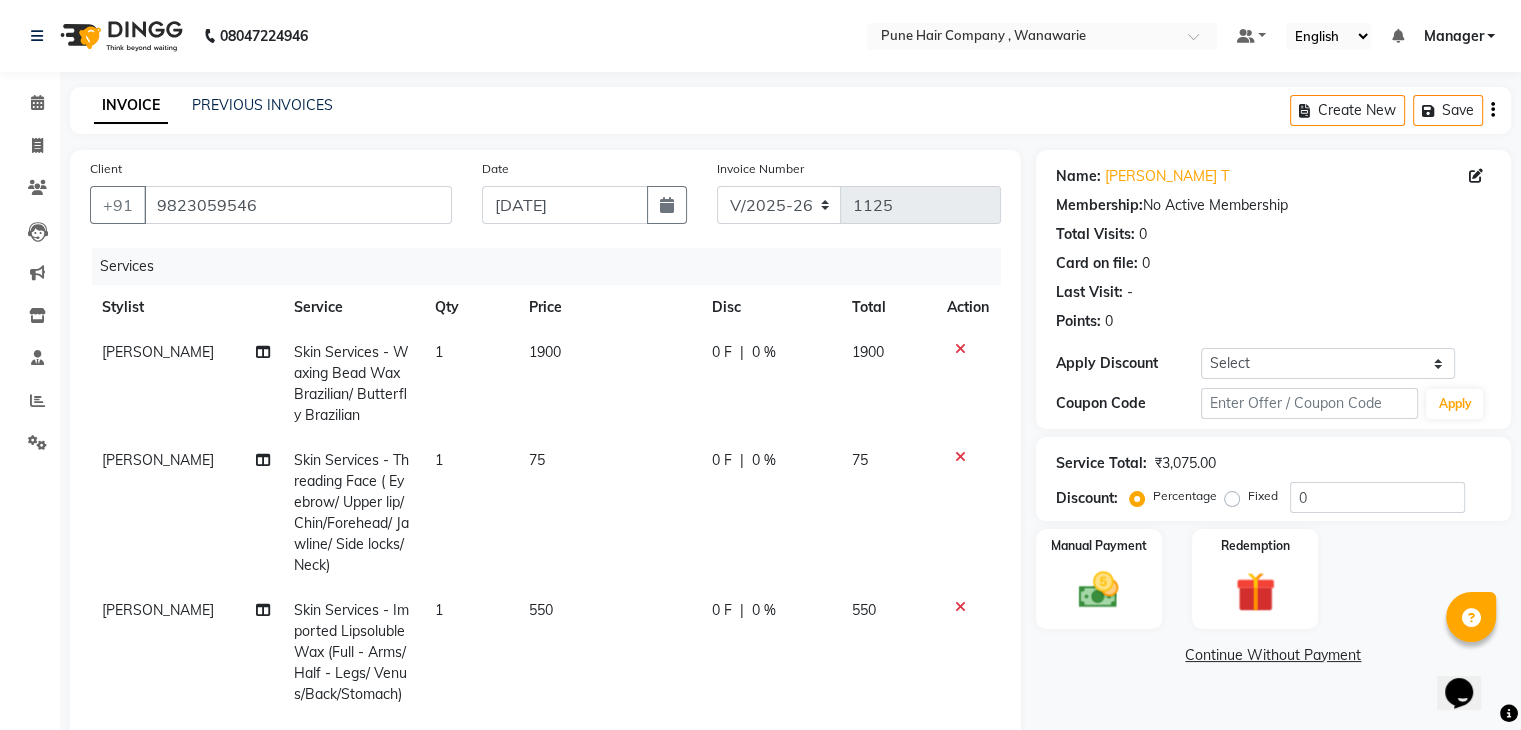 scroll, scrollTop: 129, scrollLeft: 0, axis: vertical 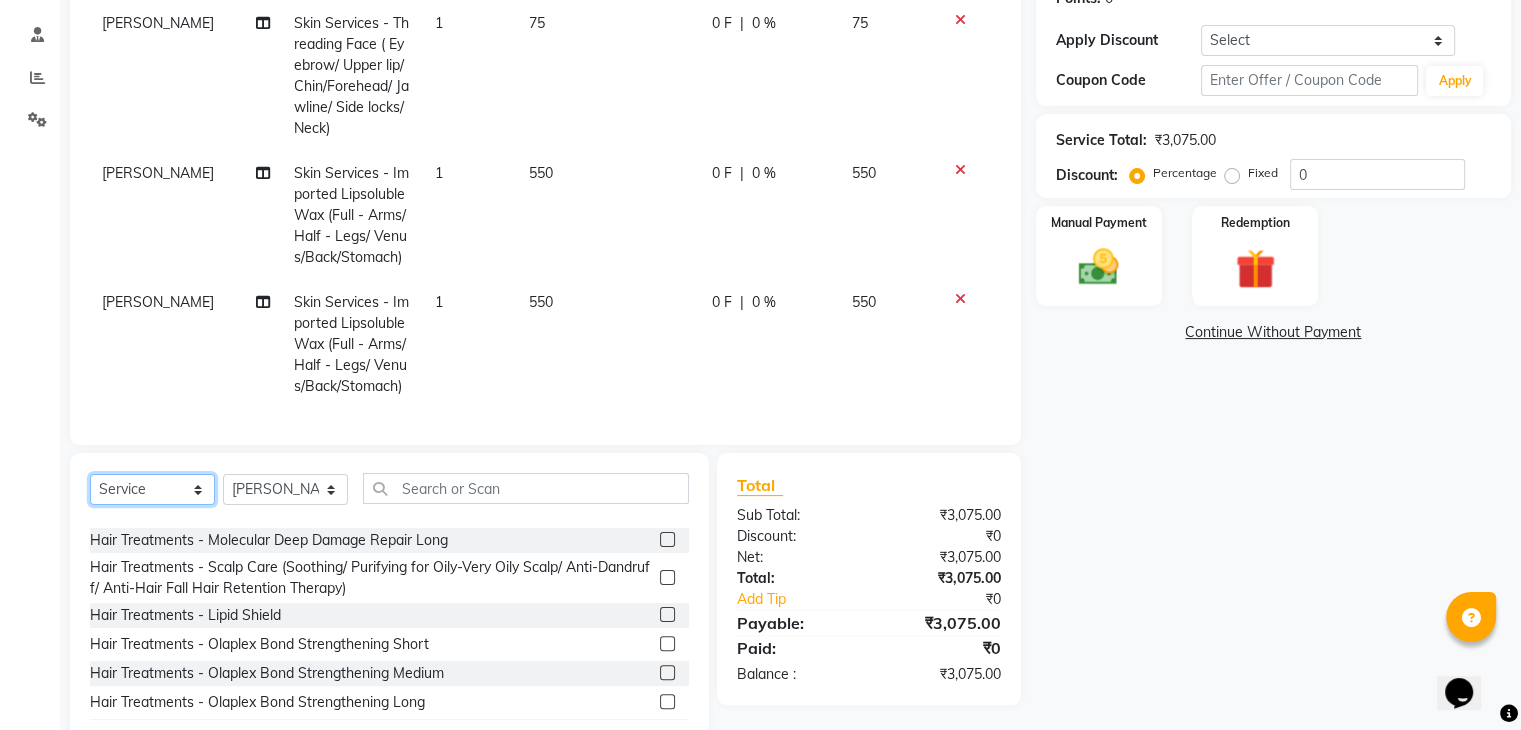 click on "Select  Service  Product  Membership  Package Voucher Prepaid Gift Card" 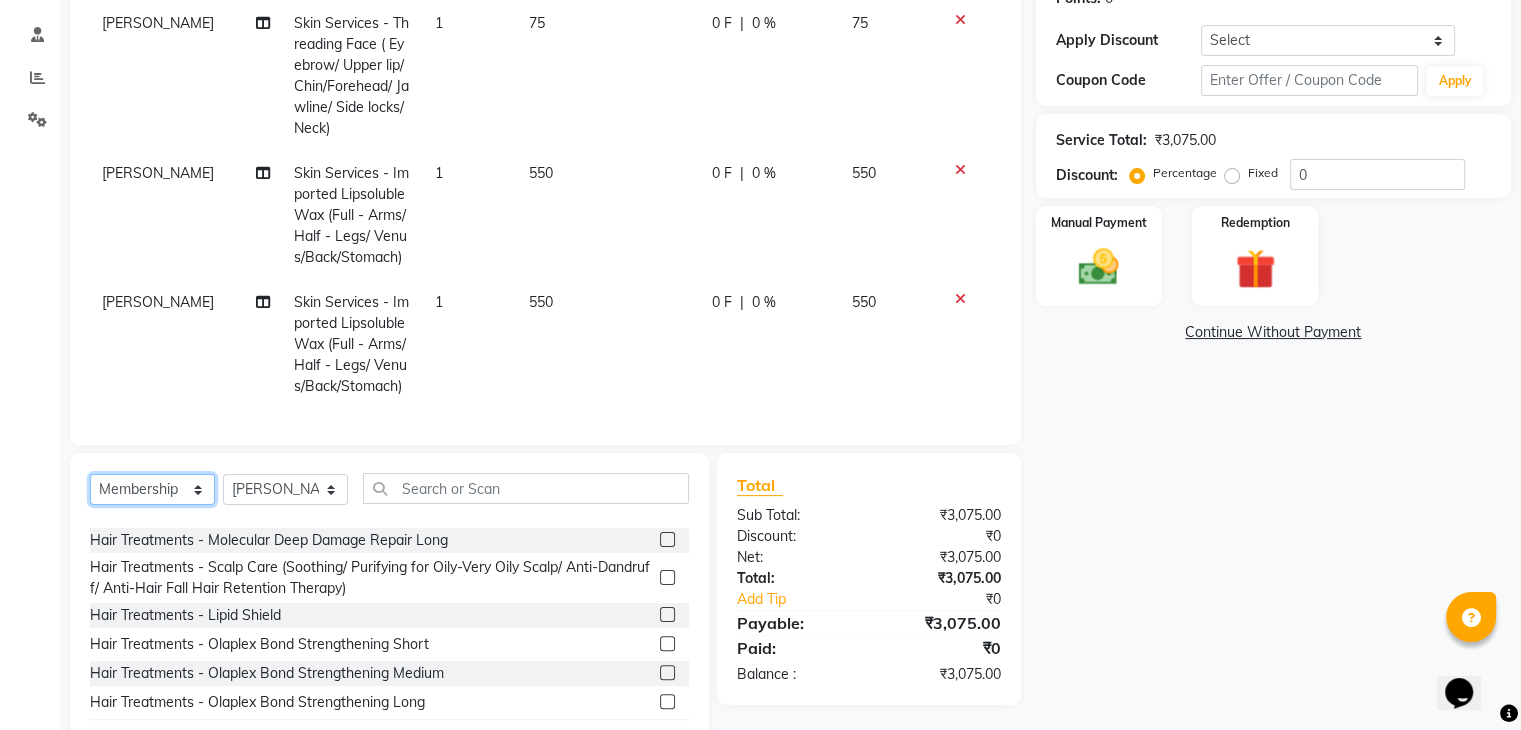 click on "Select  Service  Product  Membership  Package Voucher Prepaid Gift Card" 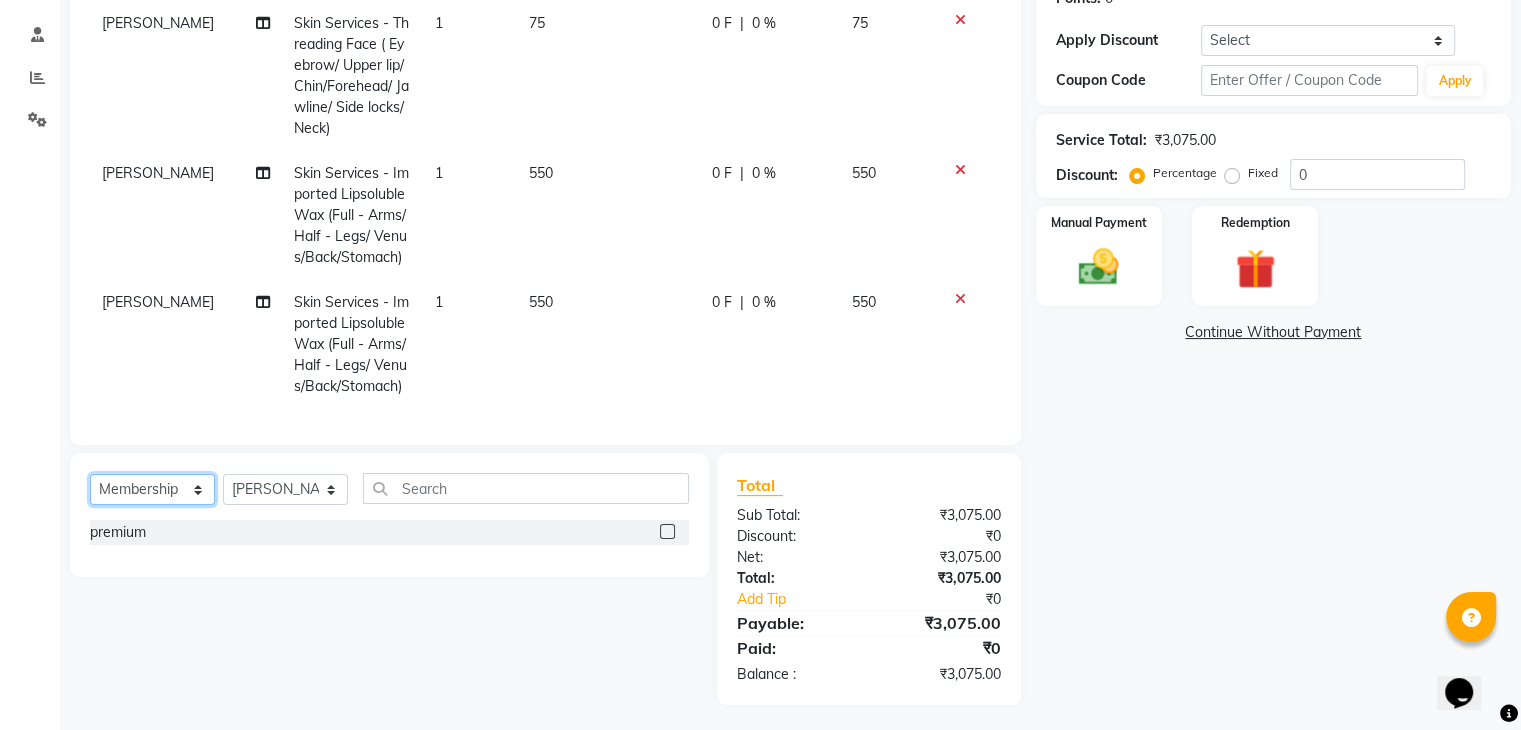scroll, scrollTop: 0, scrollLeft: 0, axis: both 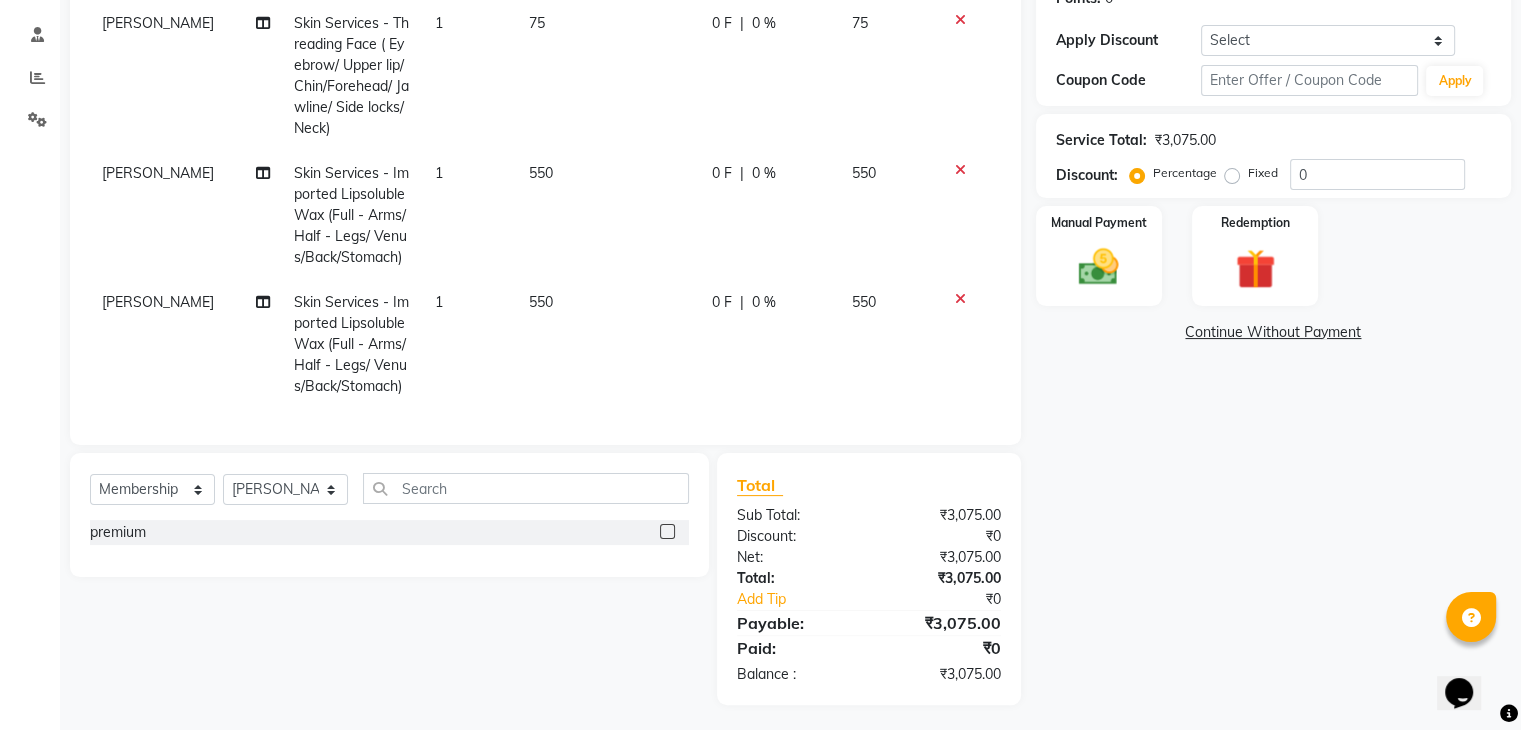 click 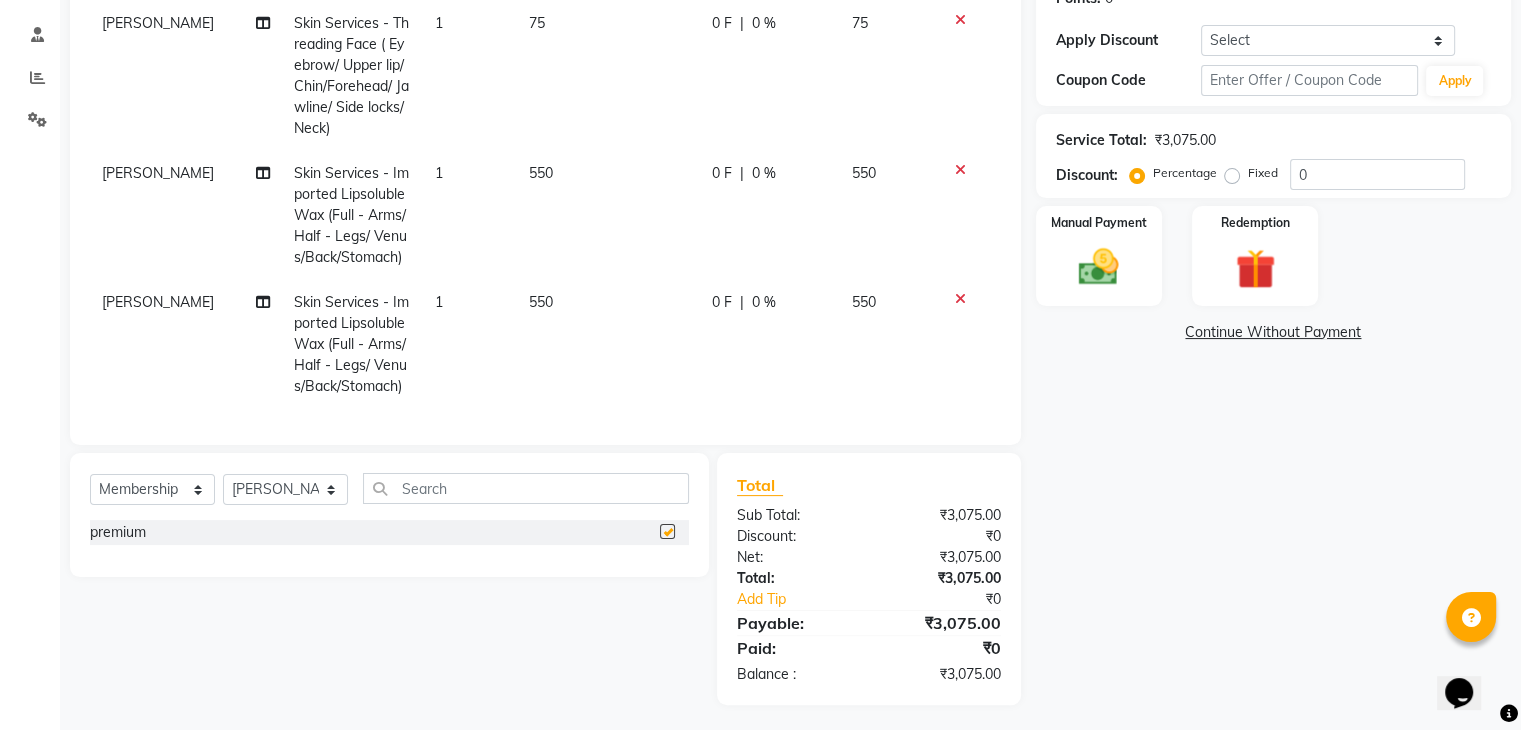 select on "select" 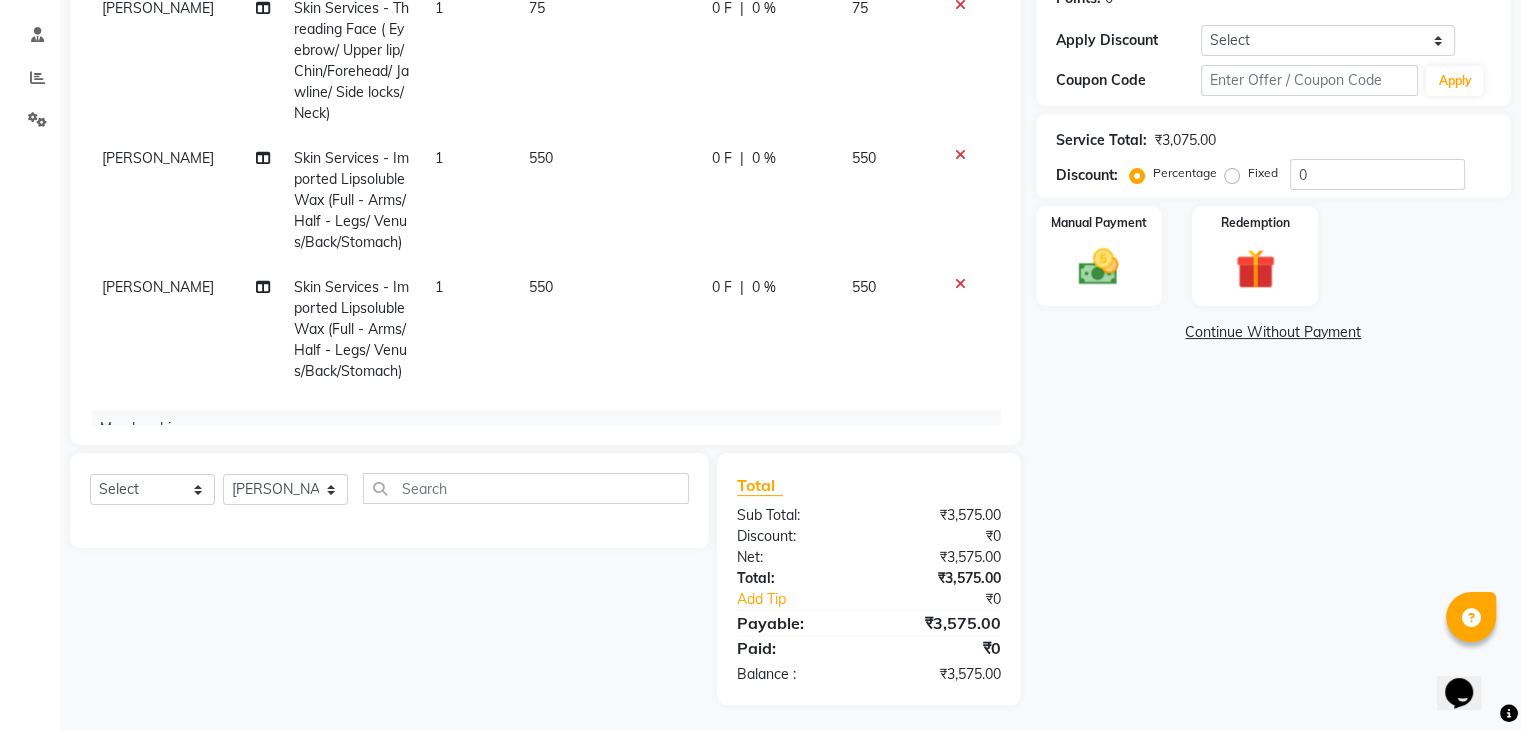 scroll, scrollTop: 272, scrollLeft: 0, axis: vertical 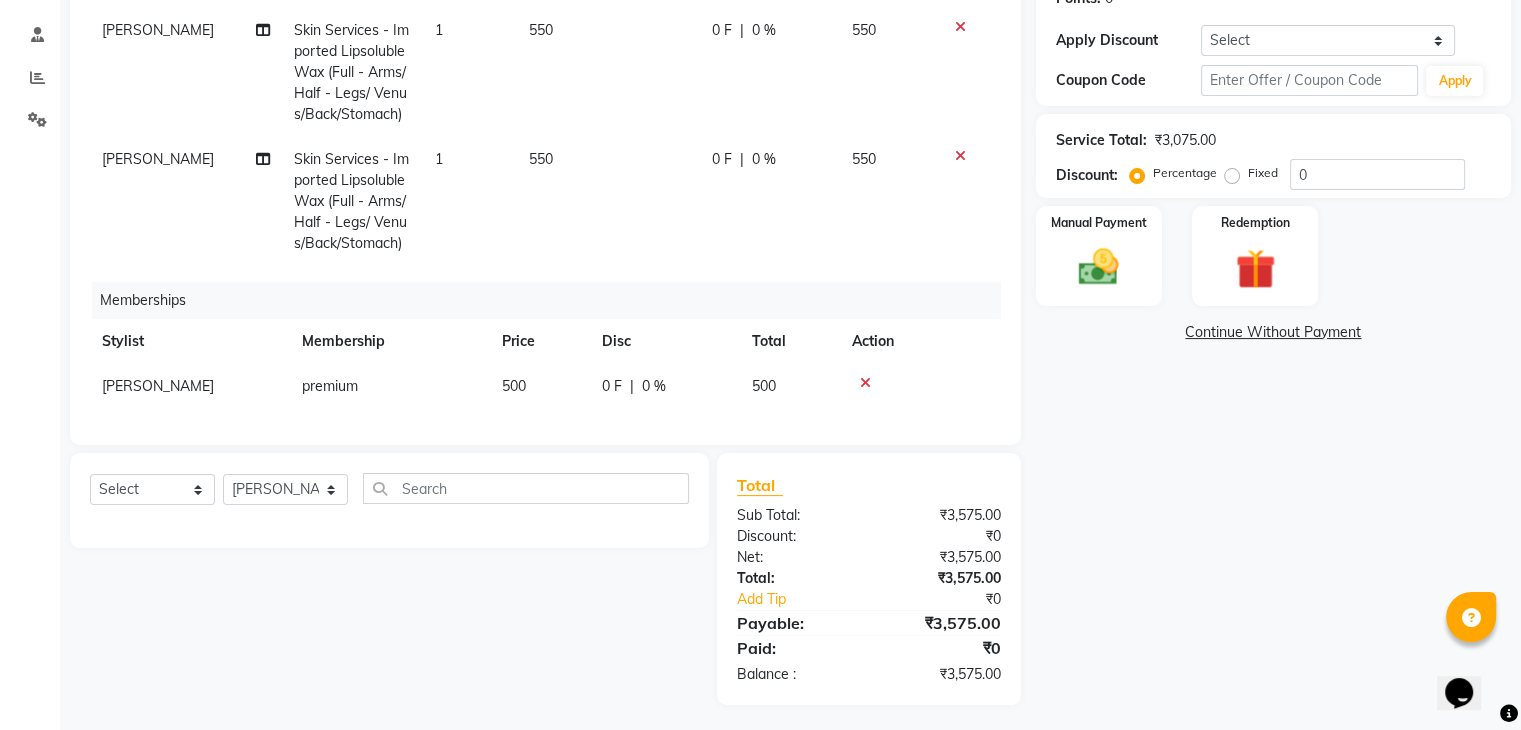 click on "0 %" 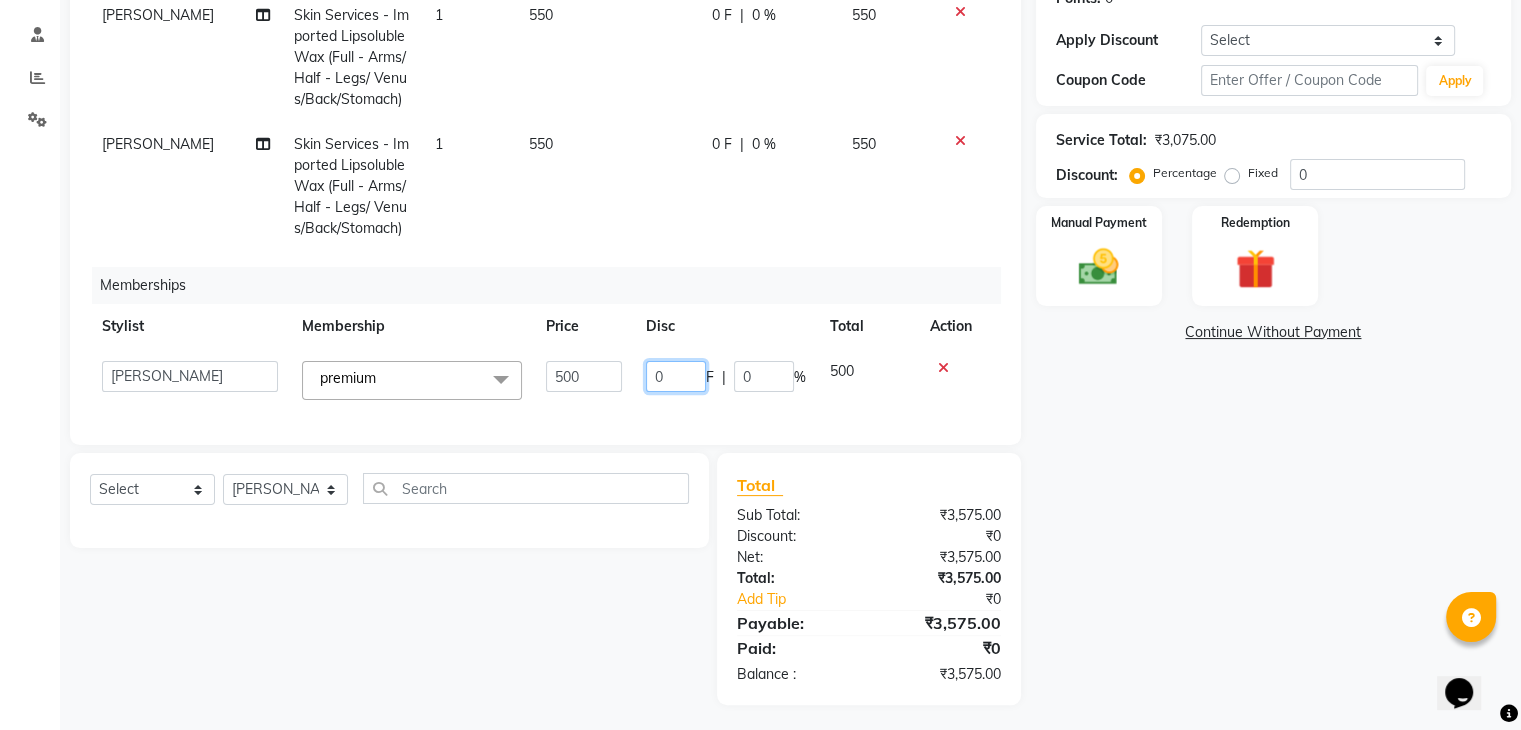 click on "0" 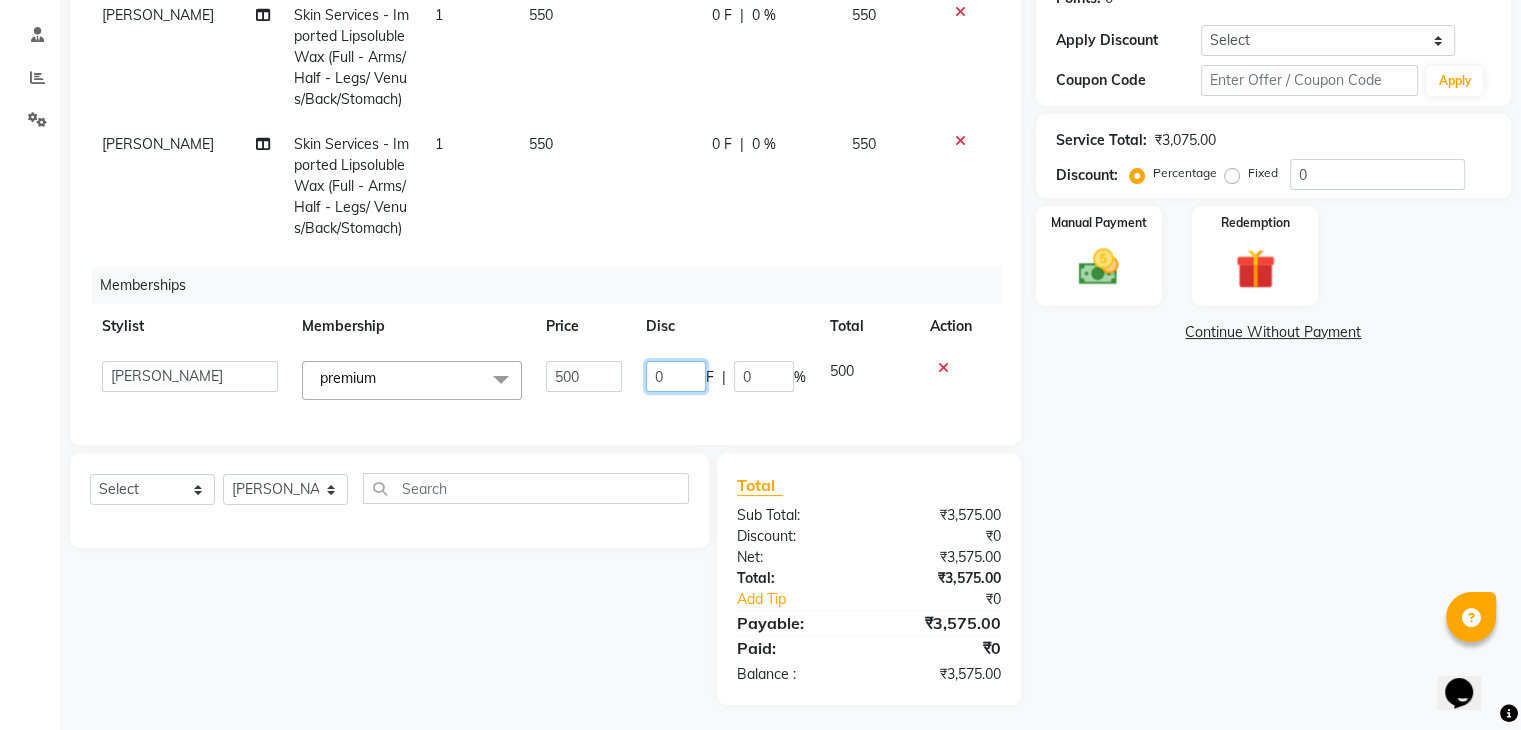 click on "0" 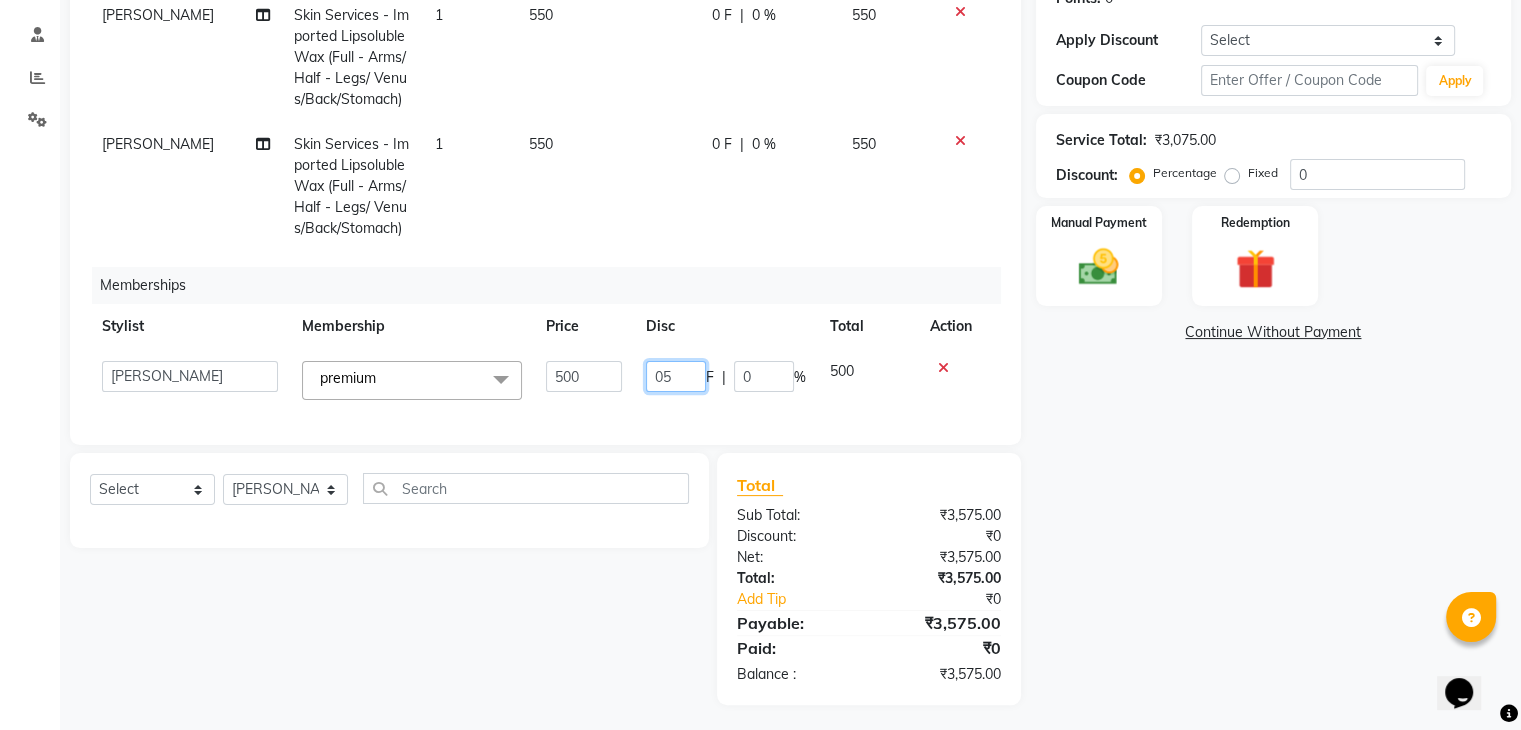 type on "0" 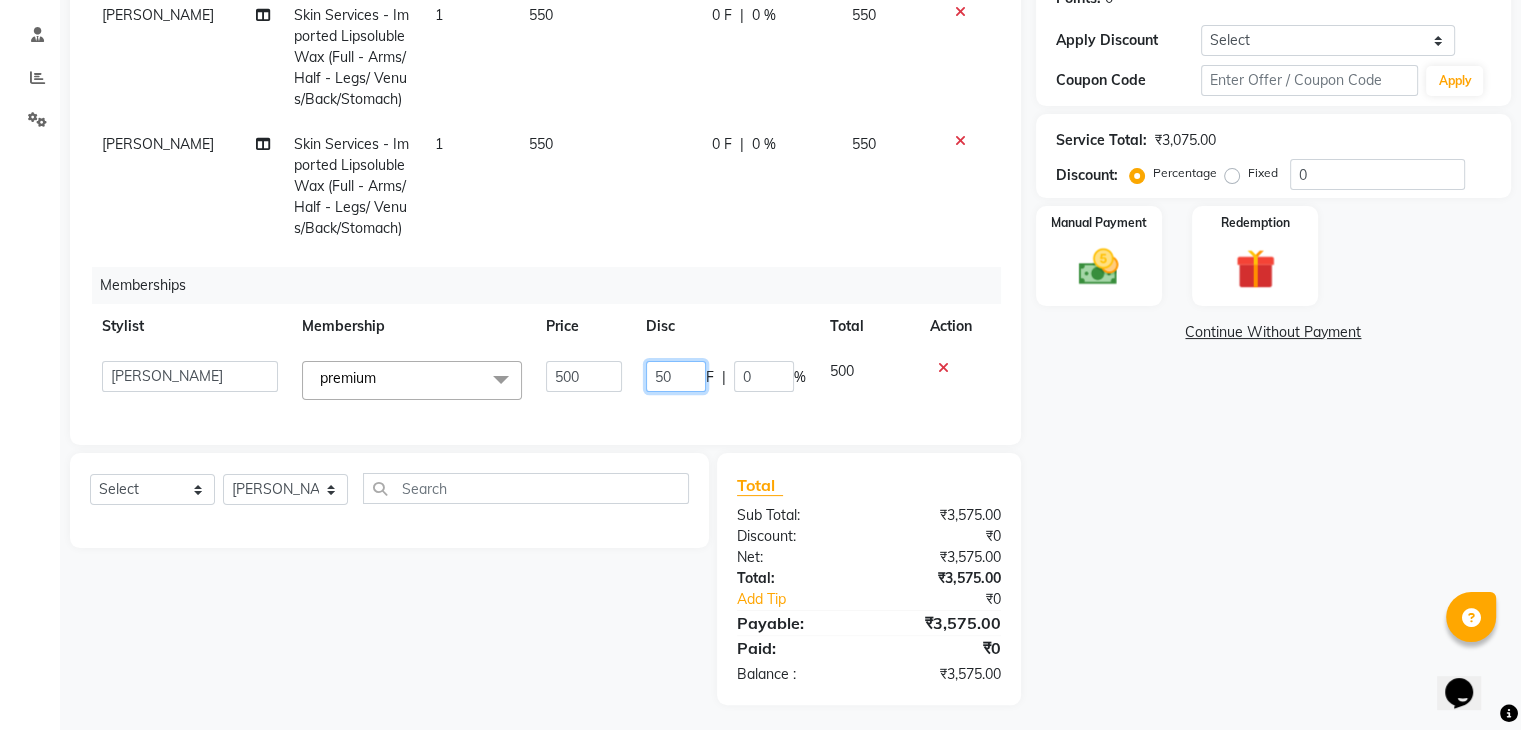 type on "500" 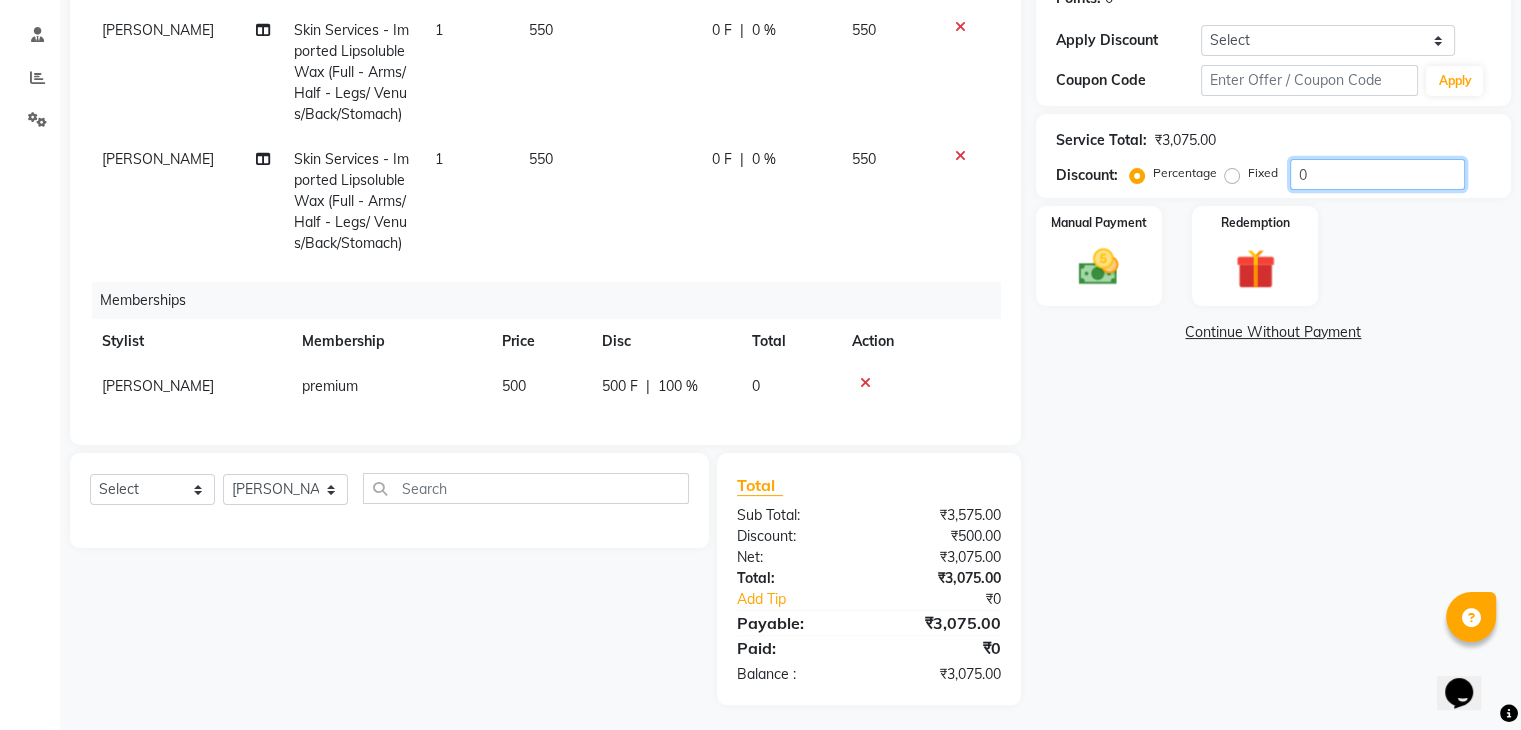 click on "0" 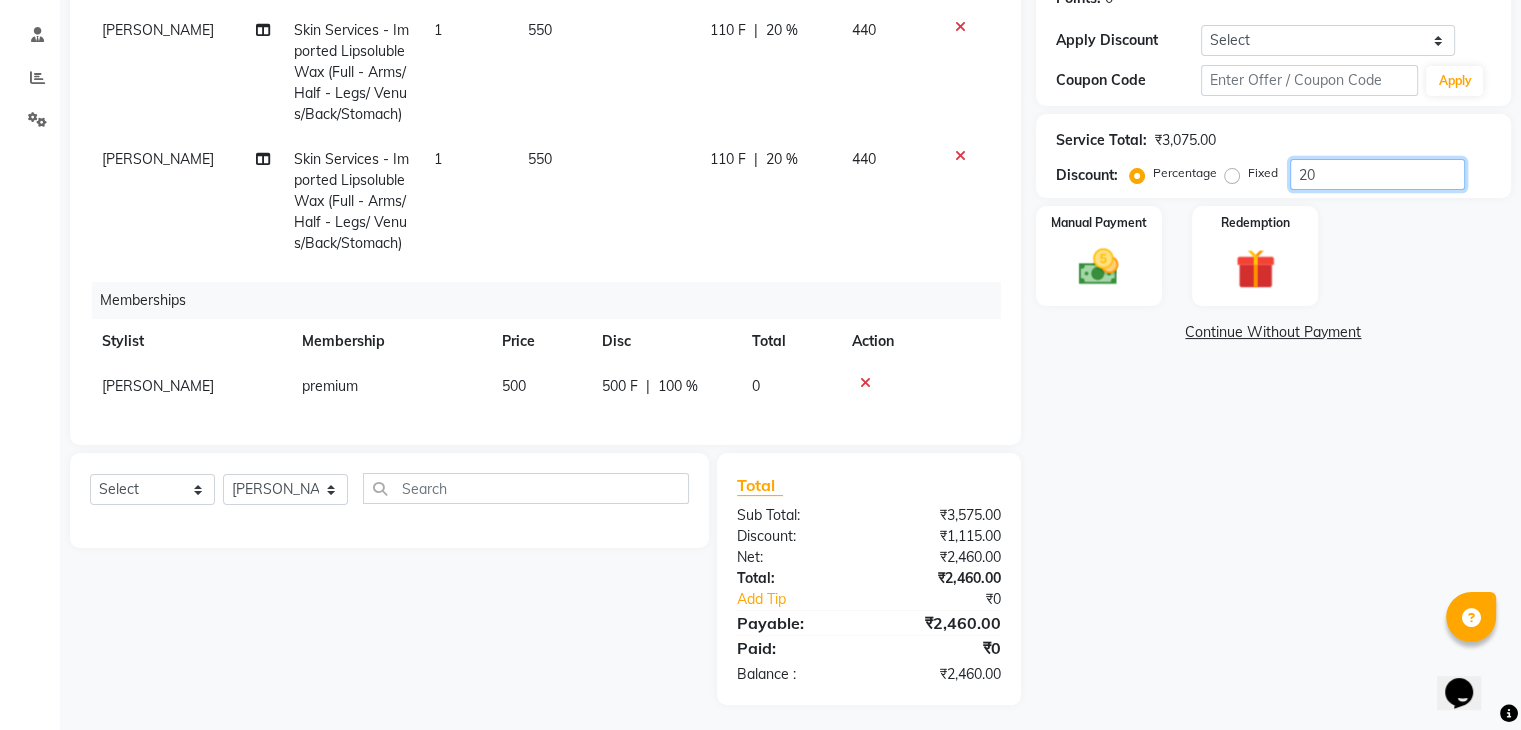 scroll, scrollTop: 328, scrollLeft: 0, axis: vertical 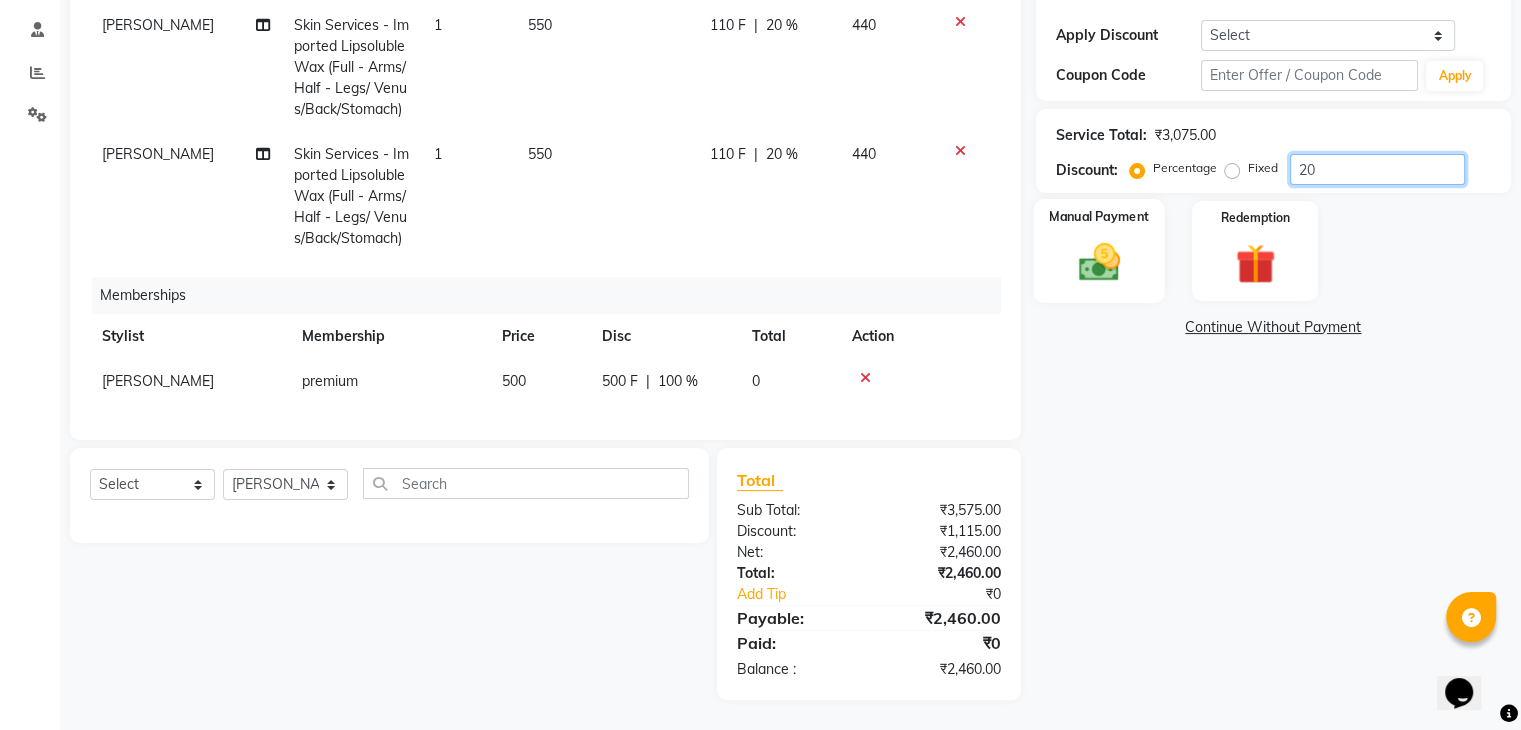 type on "20" 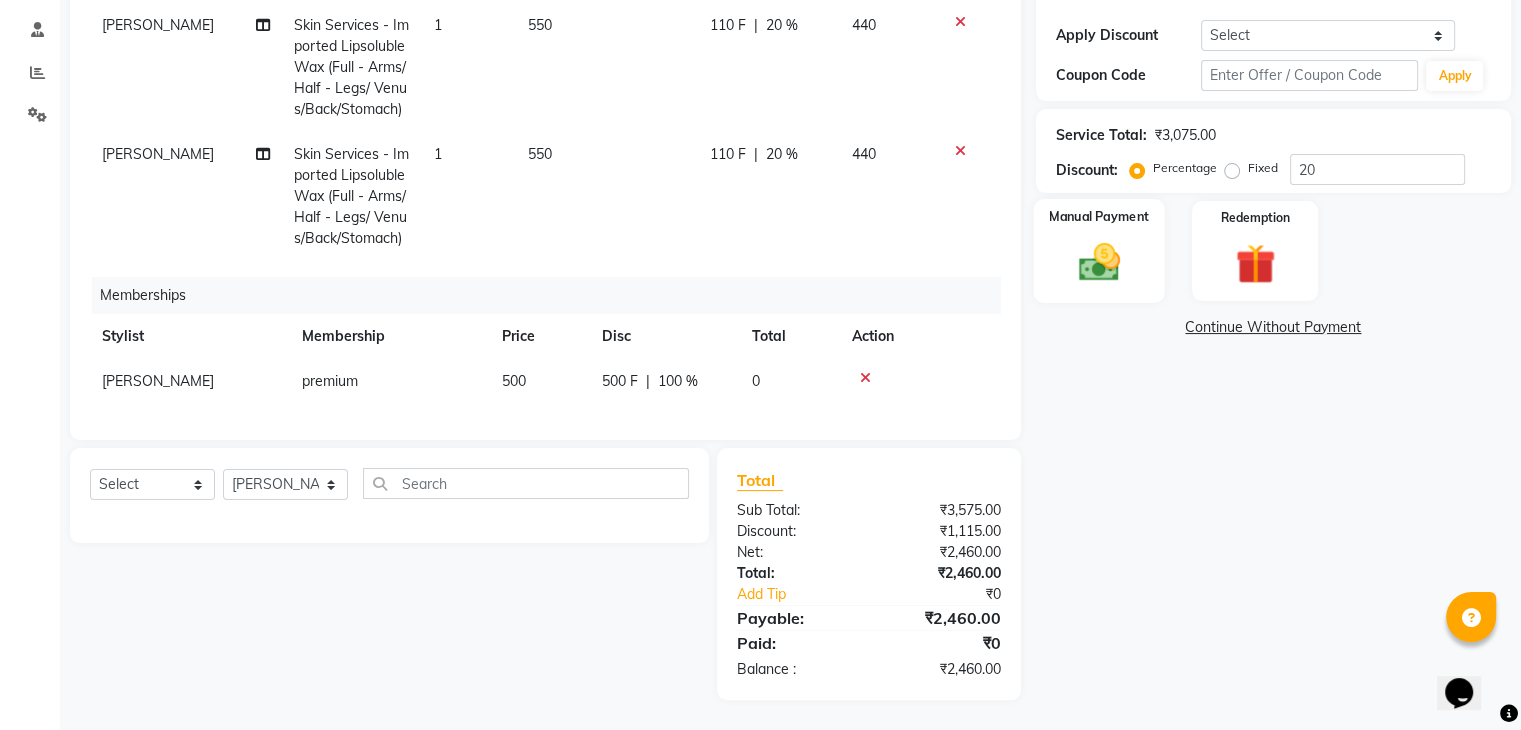 click on "Manual Payment" 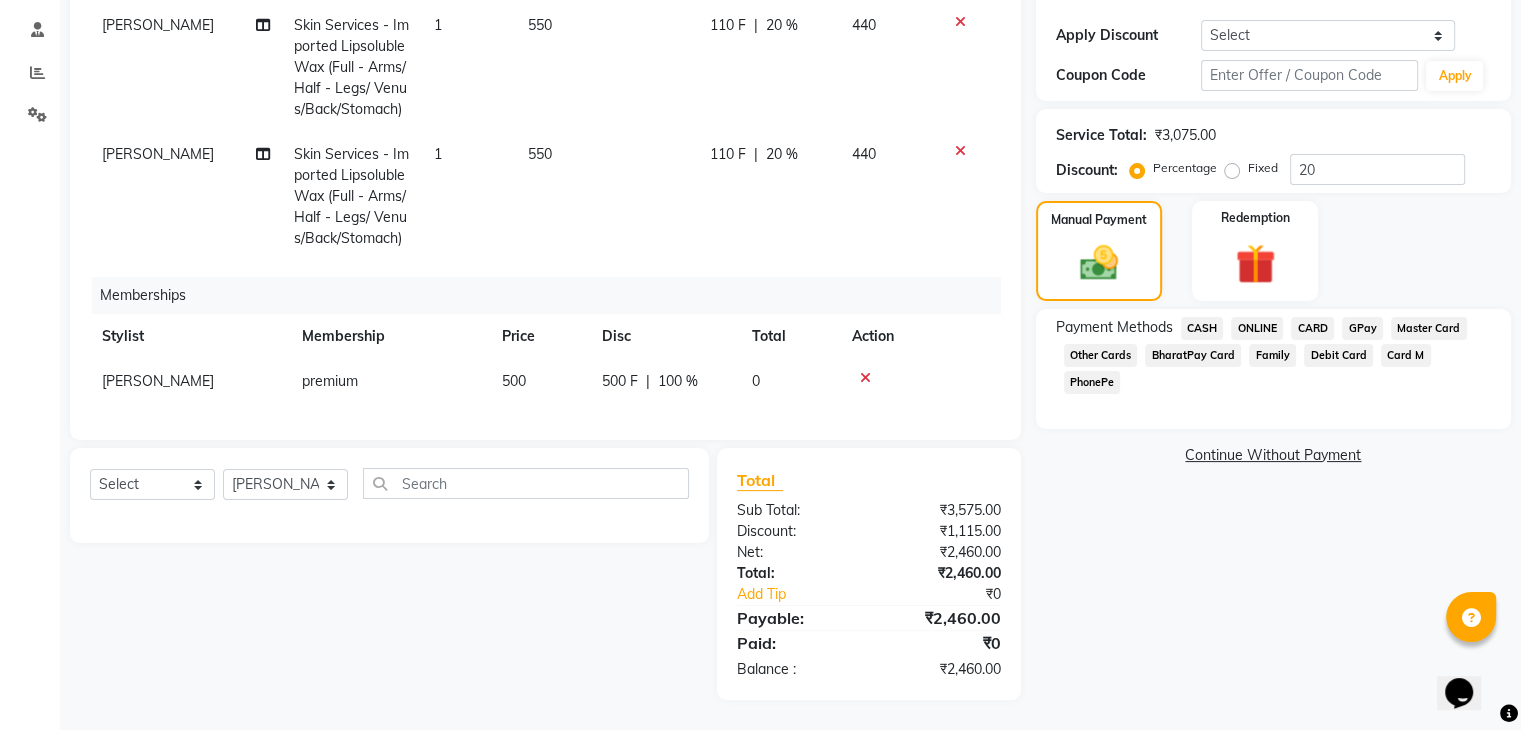 click on "GPay" 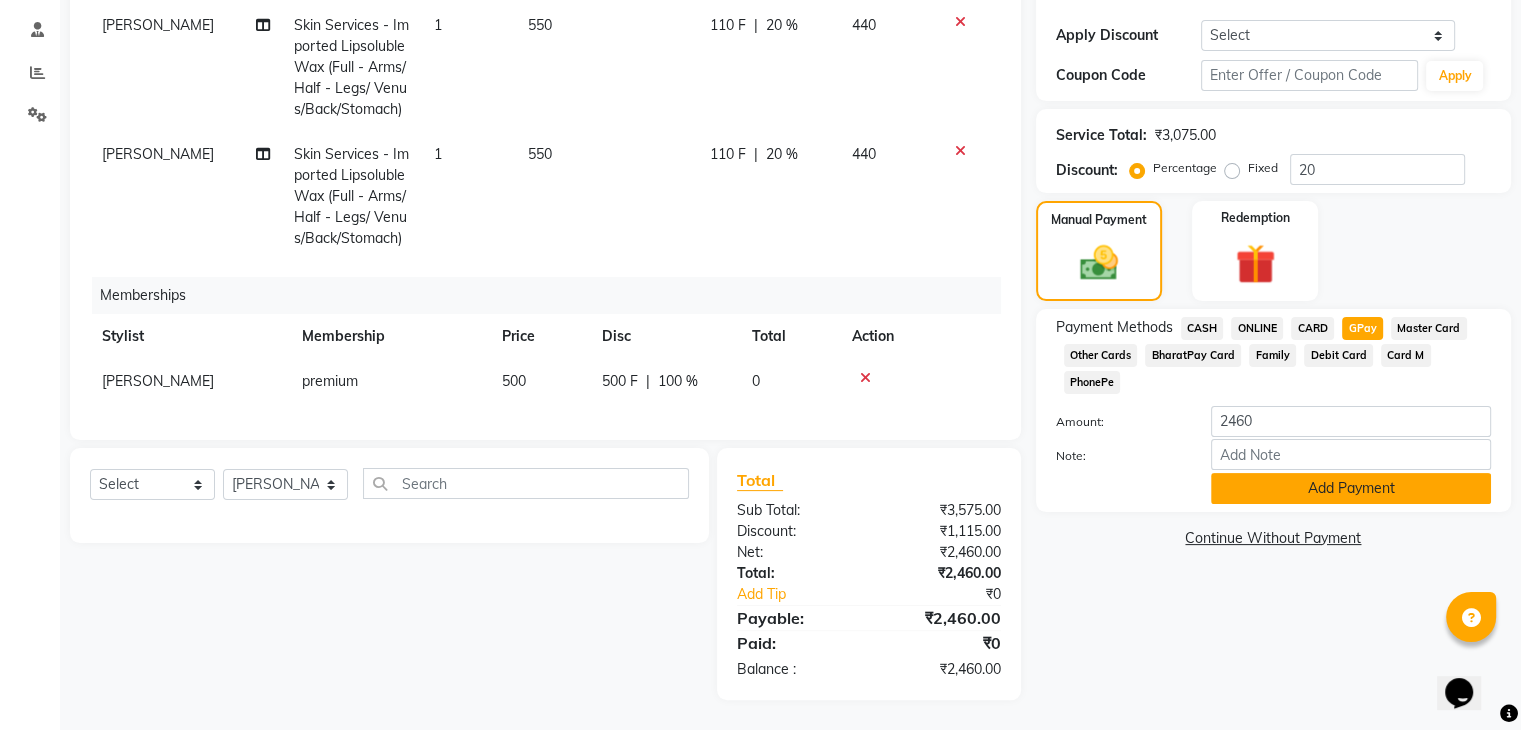 click on "Add Payment" 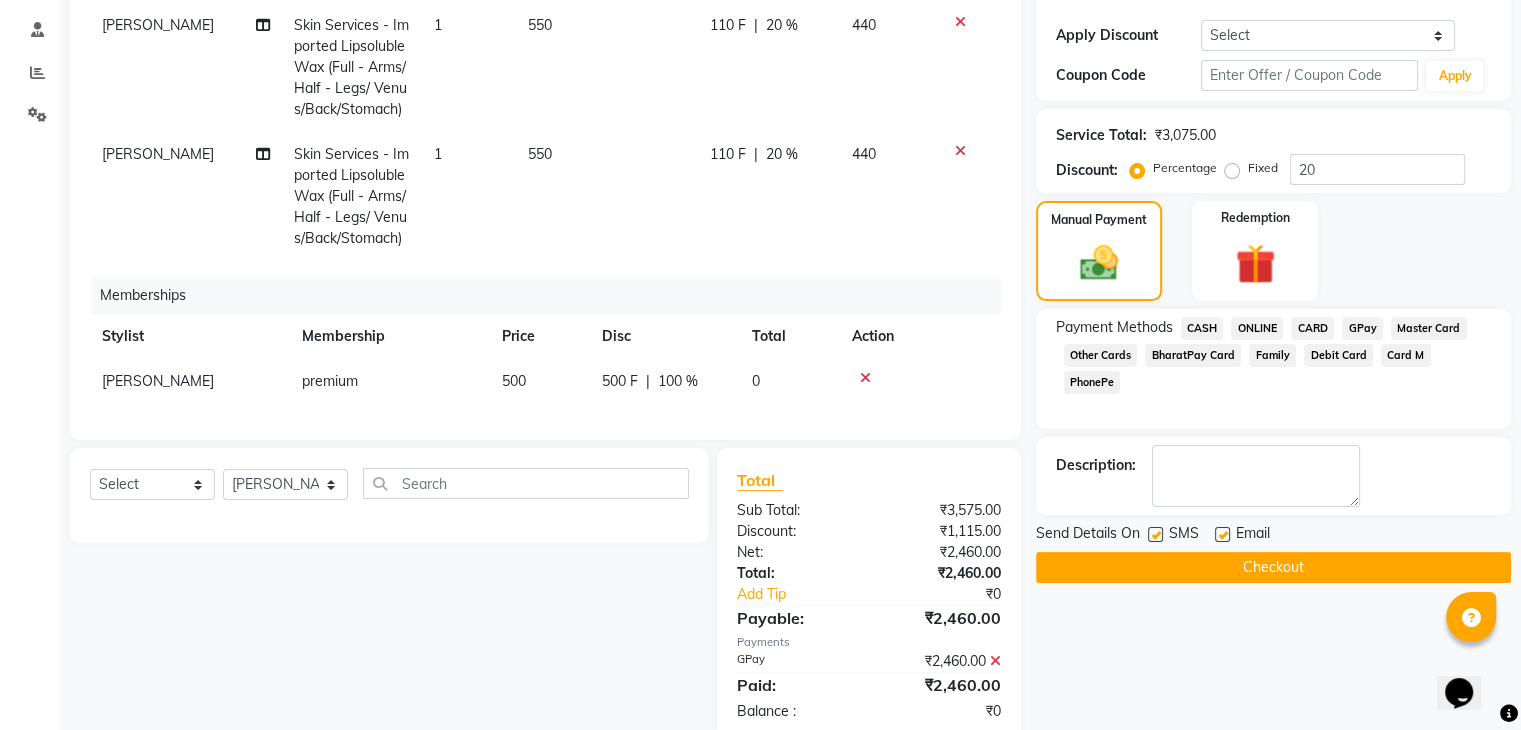 scroll, scrollTop: 370, scrollLeft: 0, axis: vertical 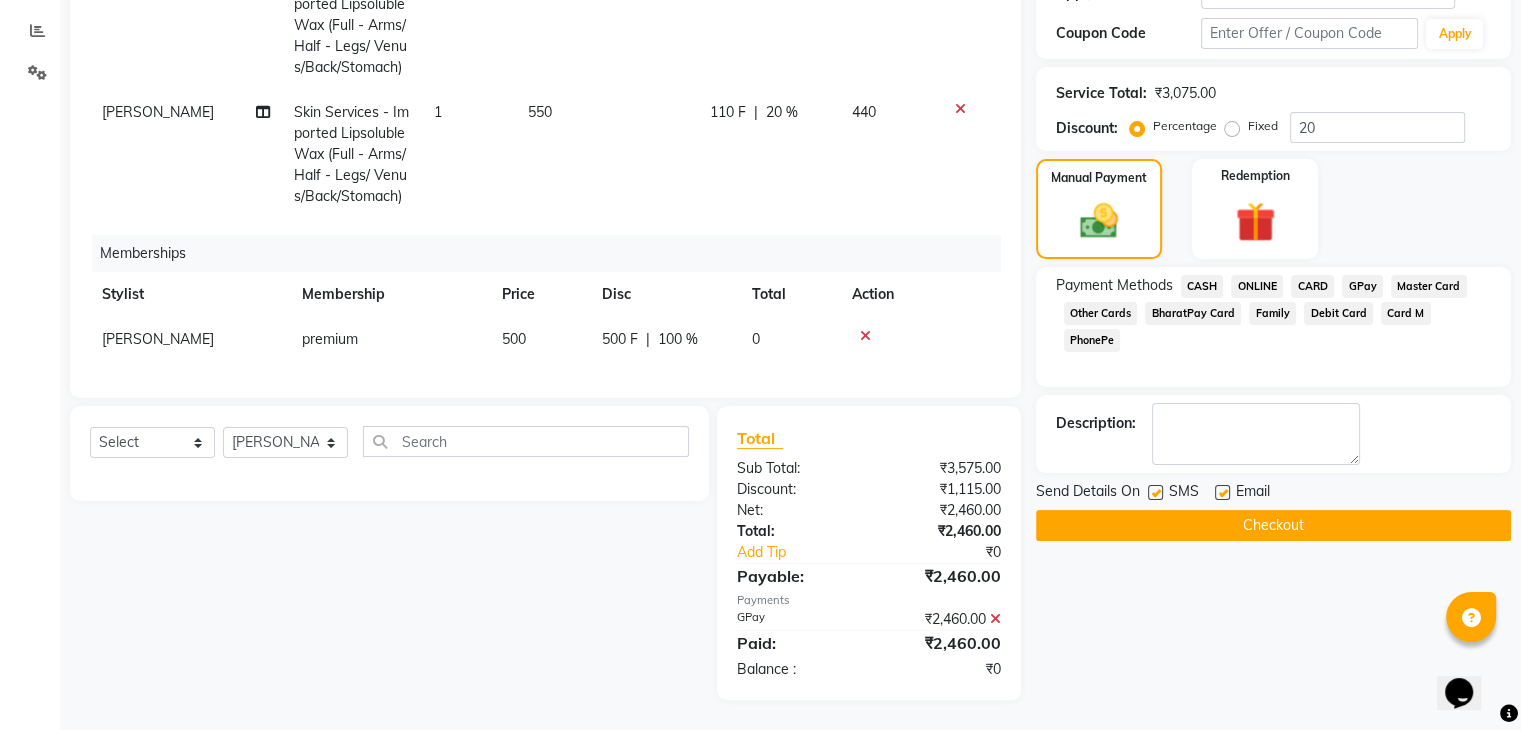click on "Checkout" 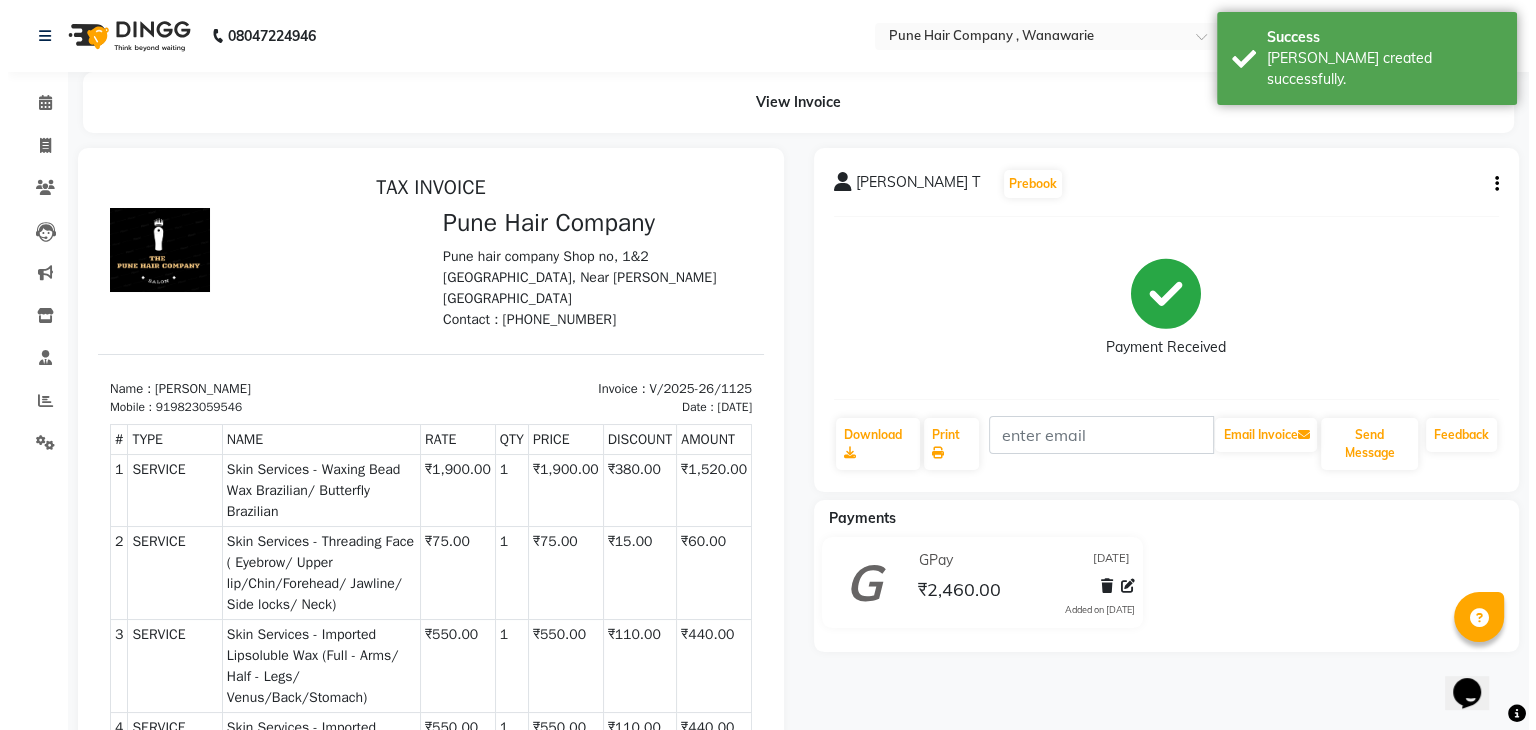 scroll, scrollTop: 0, scrollLeft: 0, axis: both 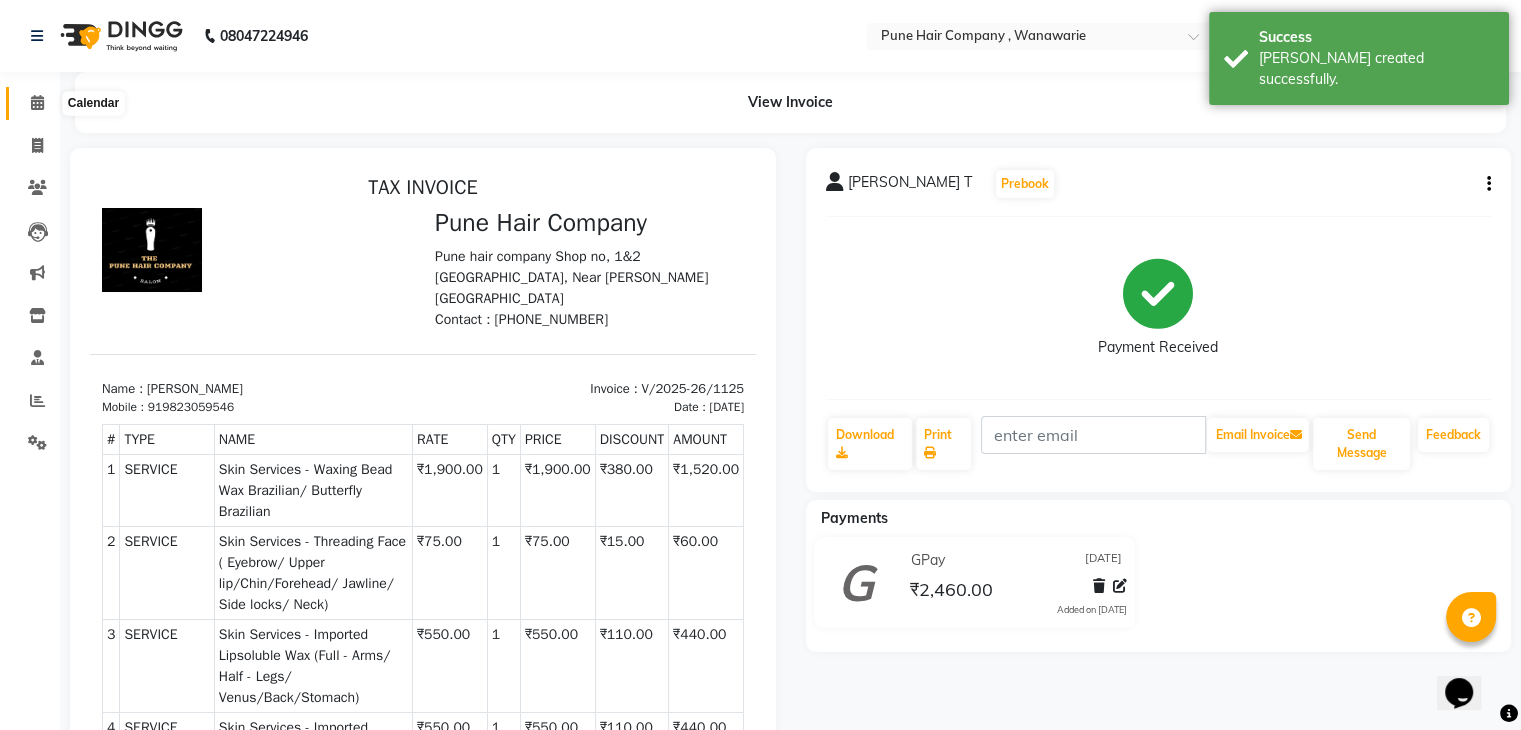 click 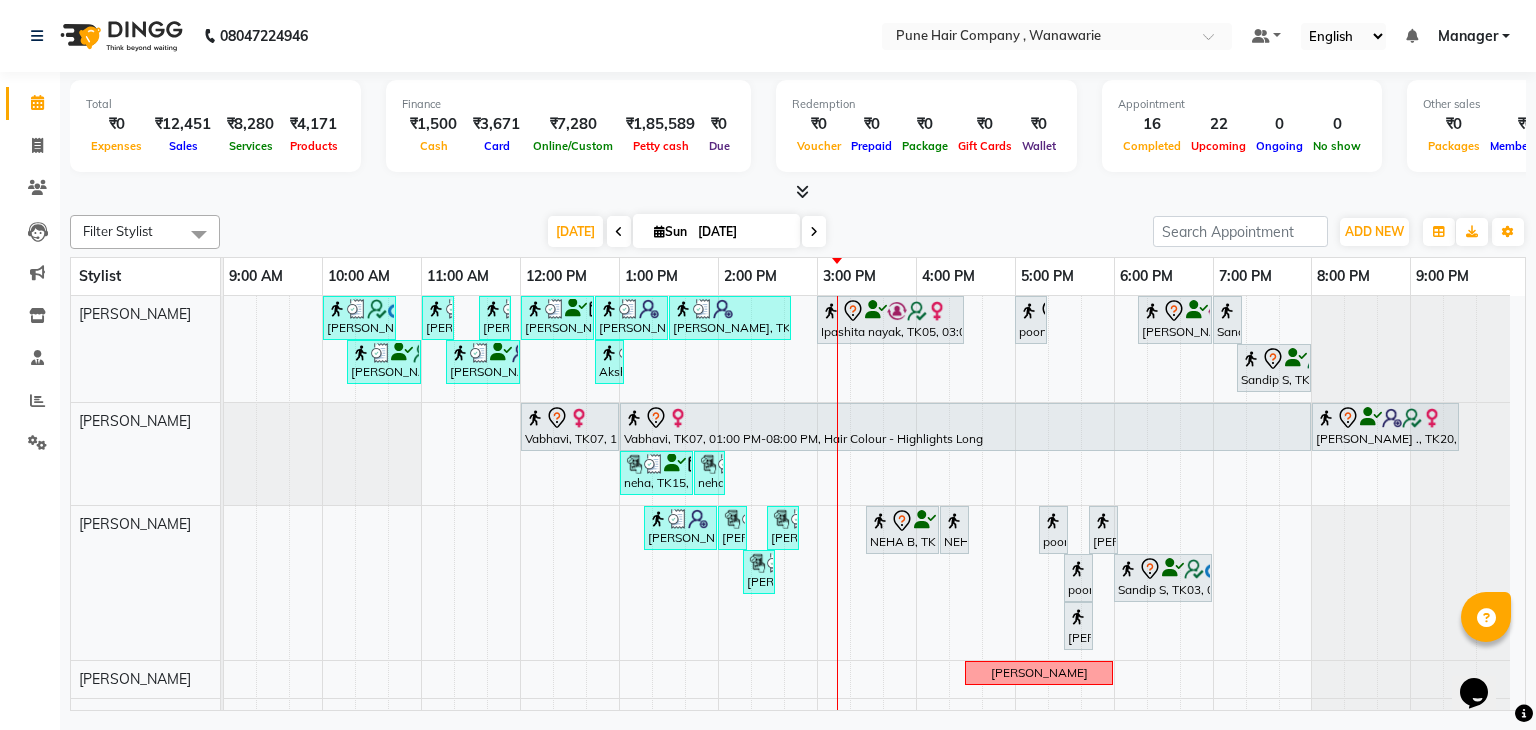 scroll, scrollTop: 100, scrollLeft: 0, axis: vertical 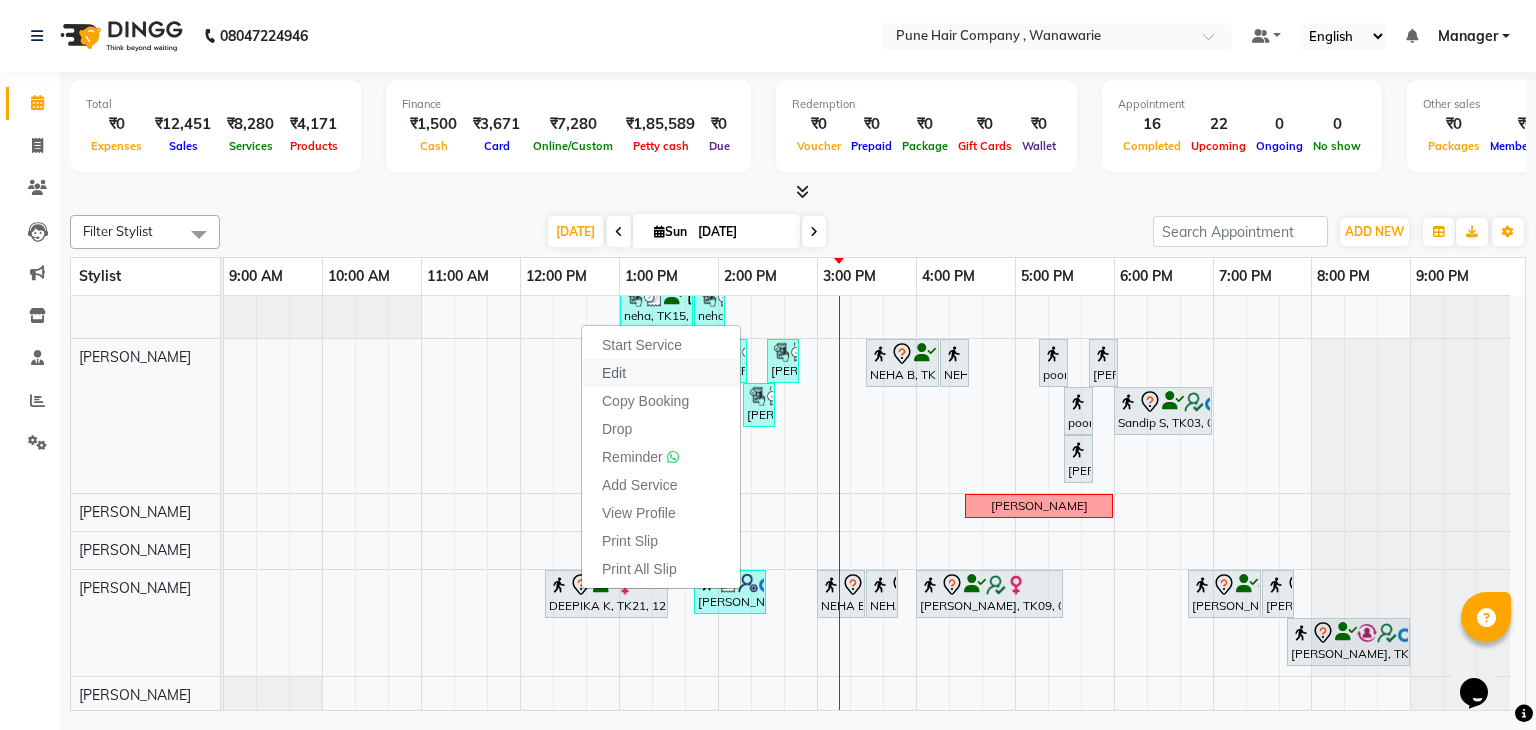 click on "Edit" at bounding box center (614, 373) 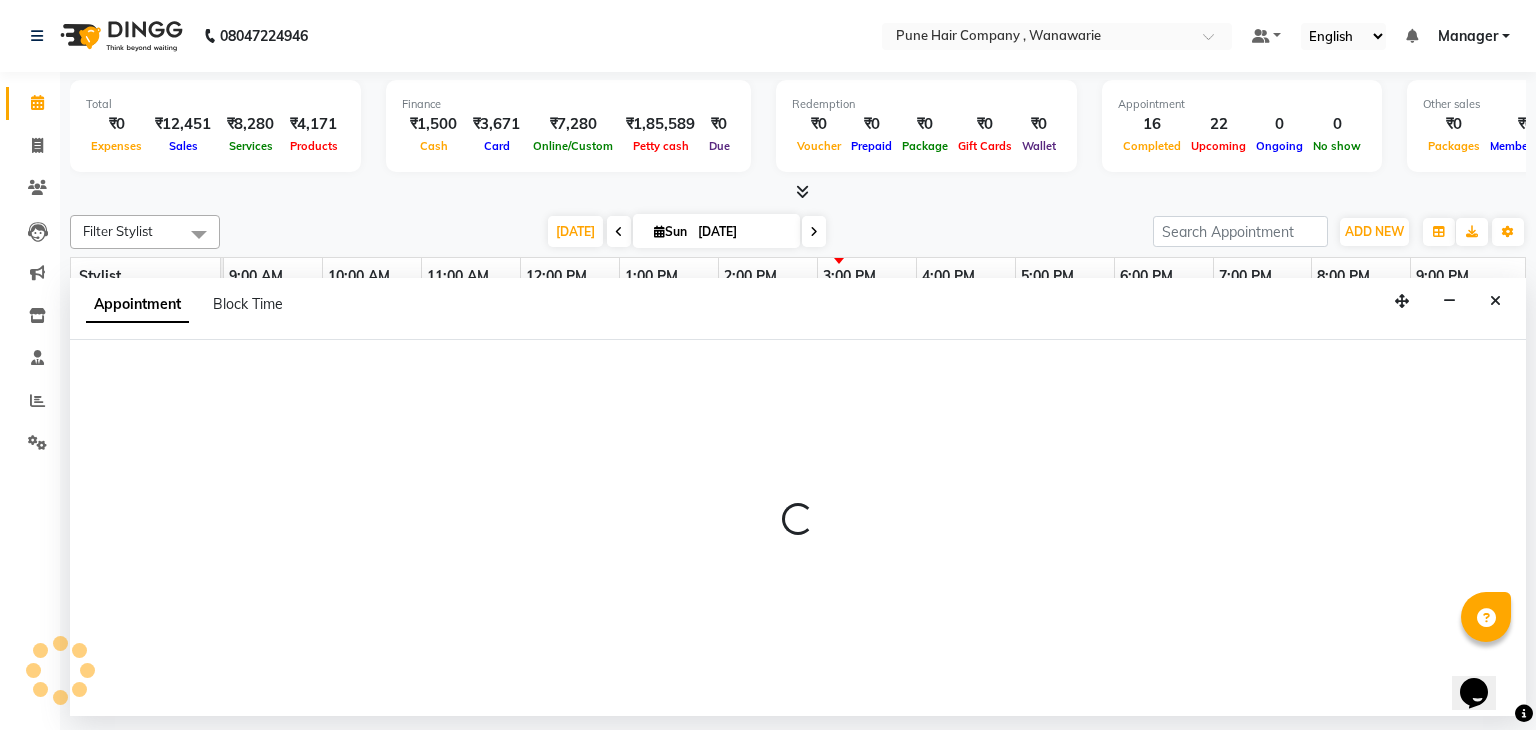 select on "tentative" 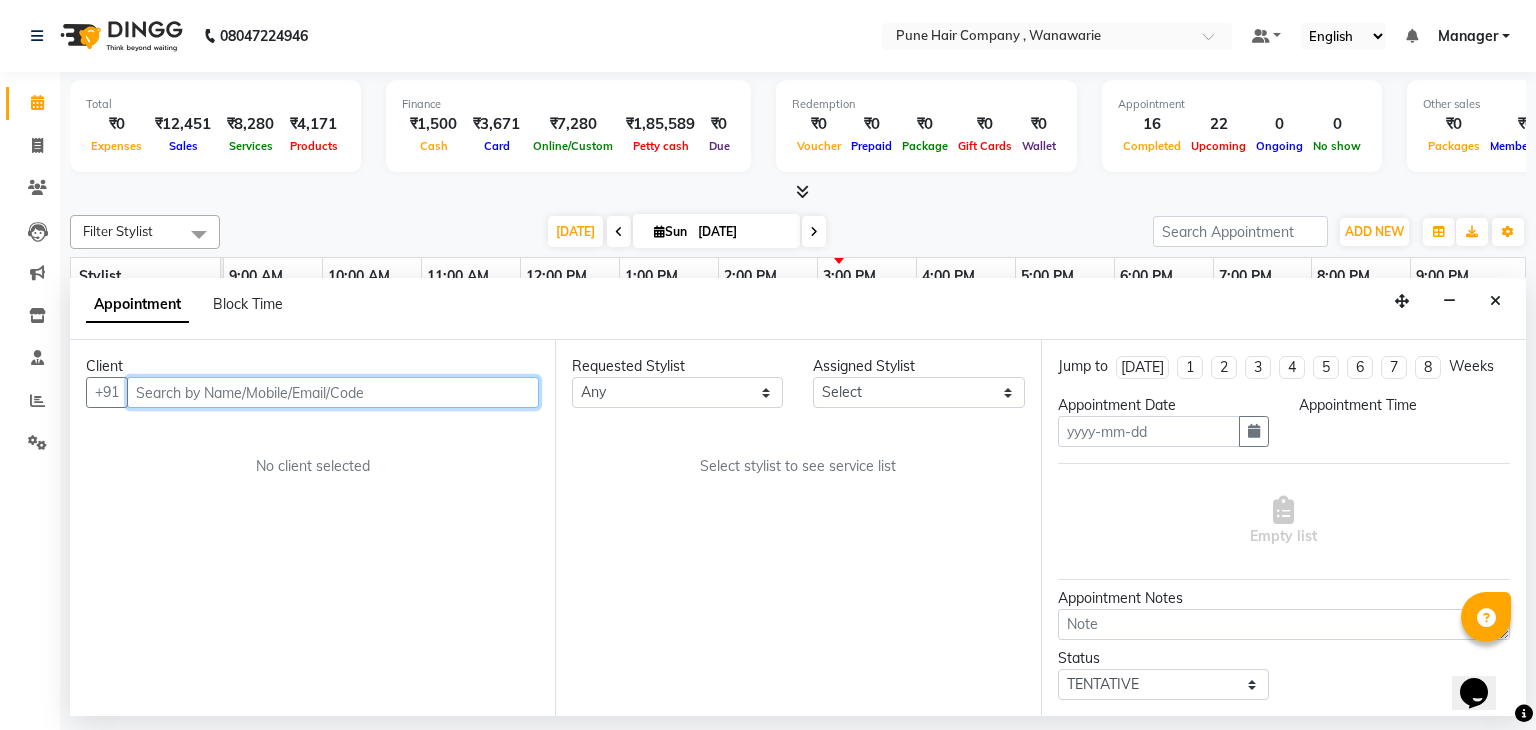 type on "[DATE]" 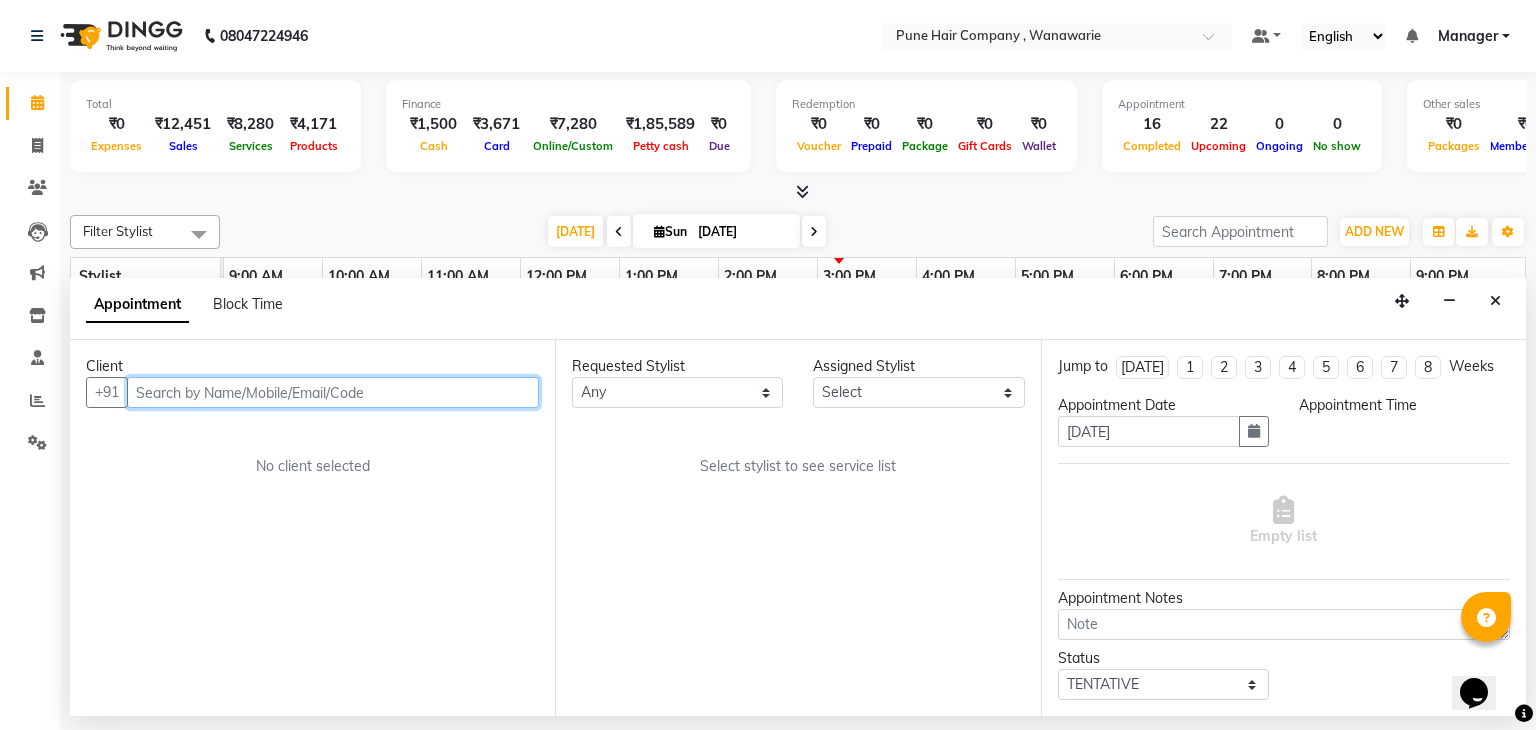 select on "735" 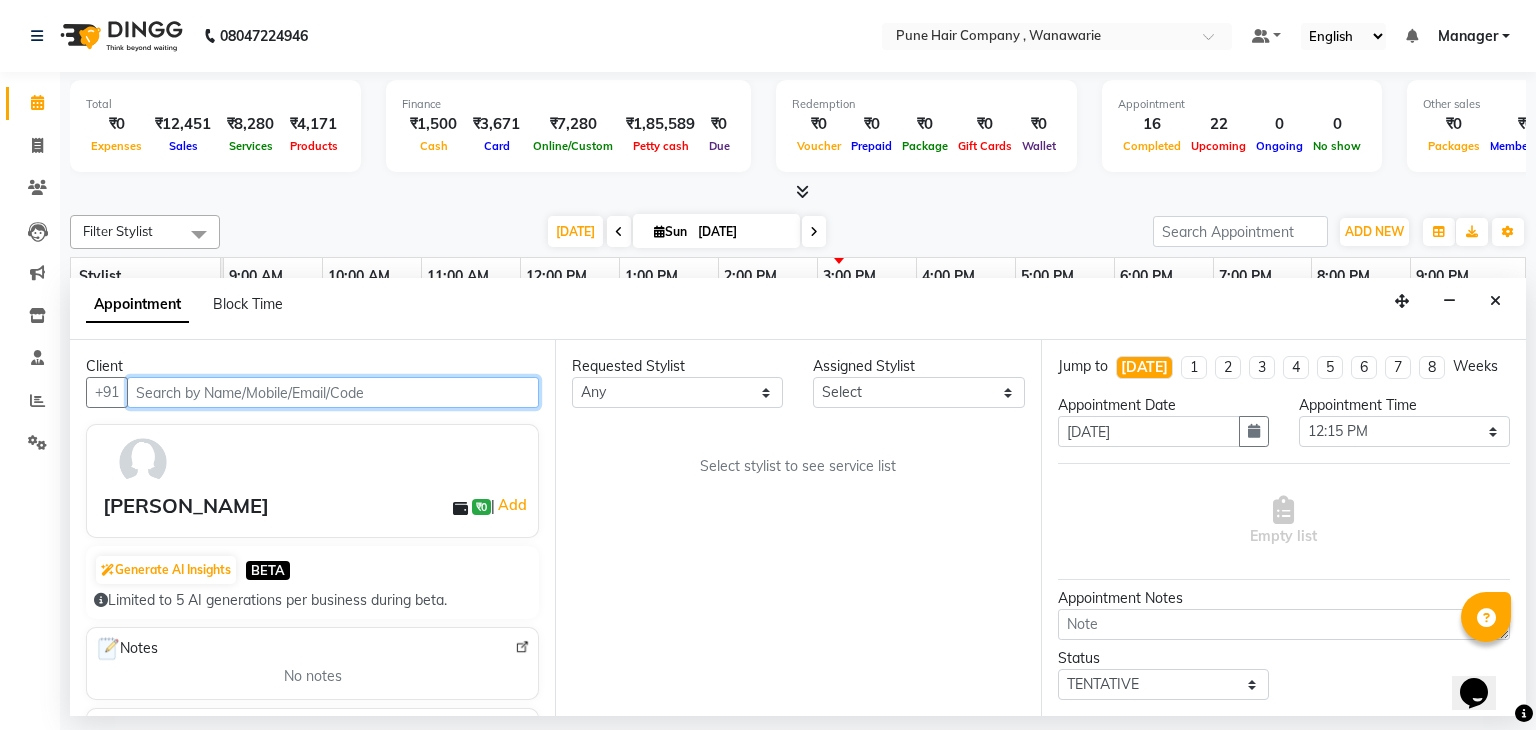 select on "74603" 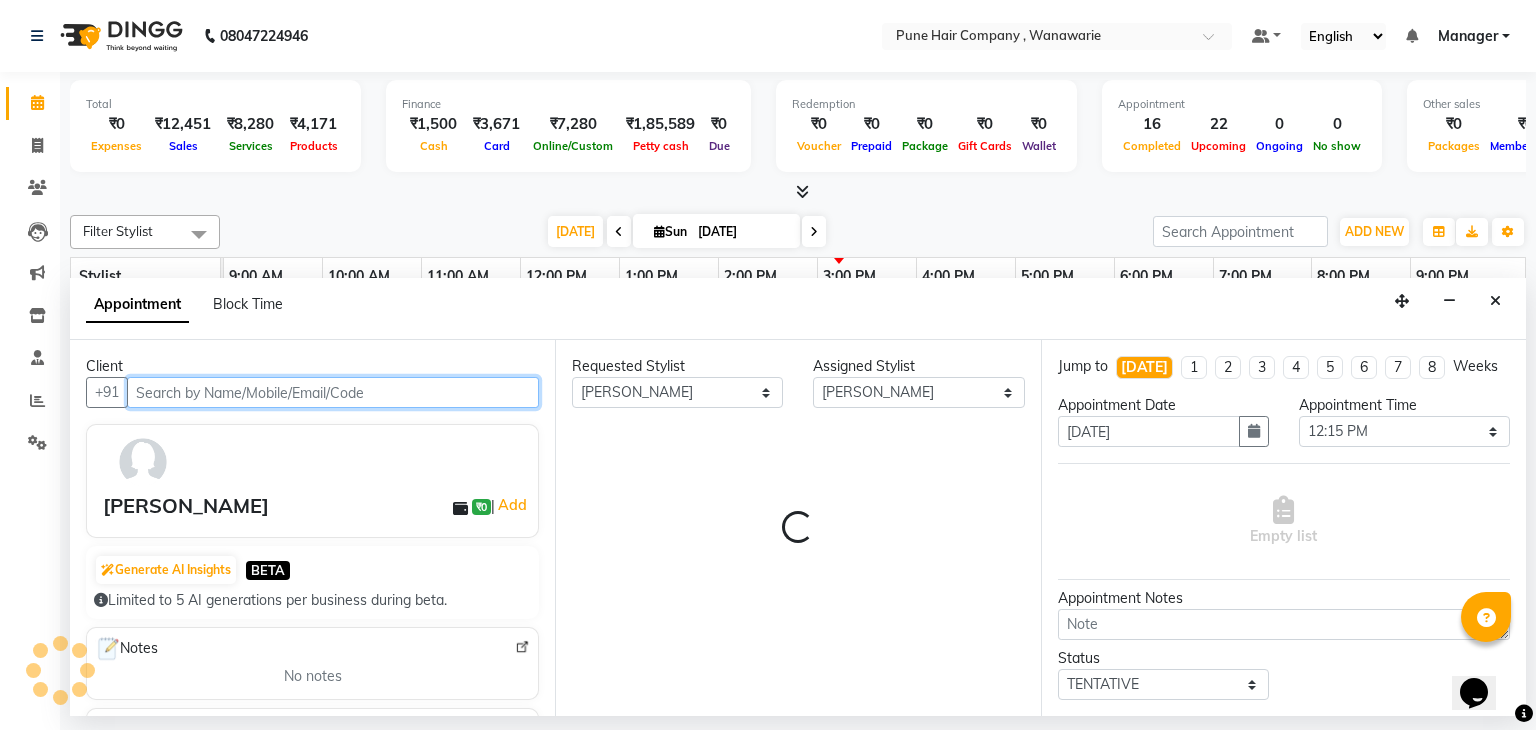 select on "4060" 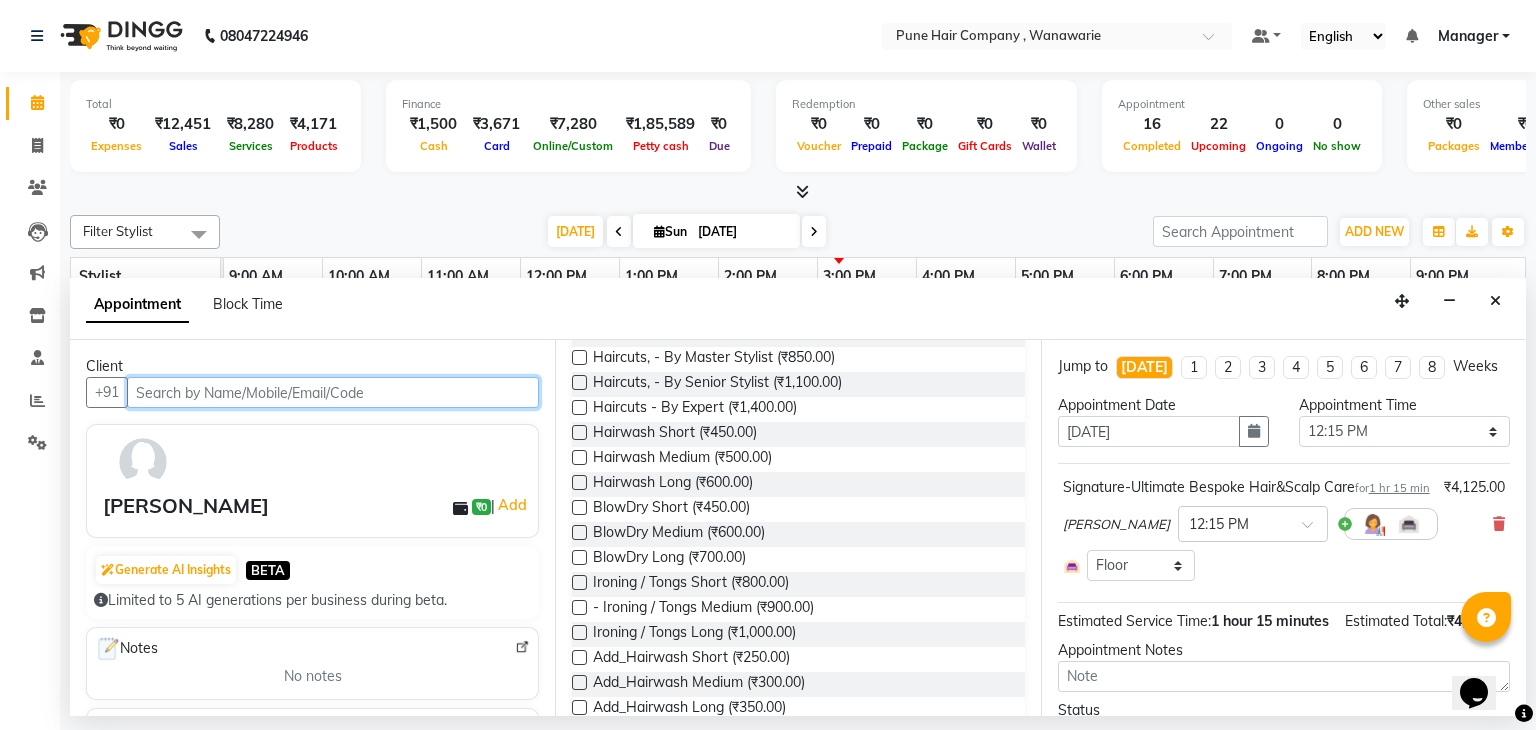 scroll, scrollTop: 82, scrollLeft: 0, axis: vertical 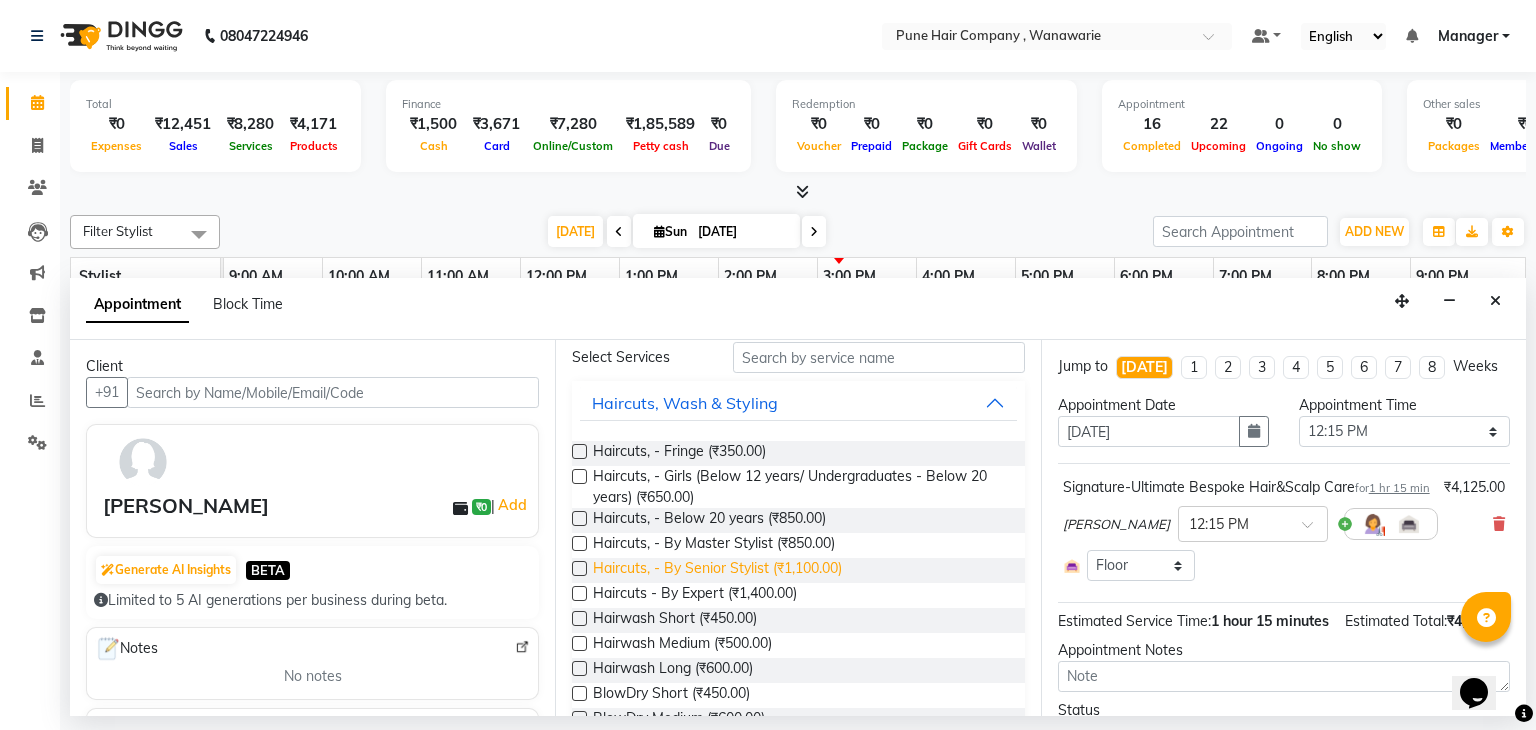 click on "Haircuts, - By Senior Stylist (₹1,100.00)" at bounding box center (717, 570) 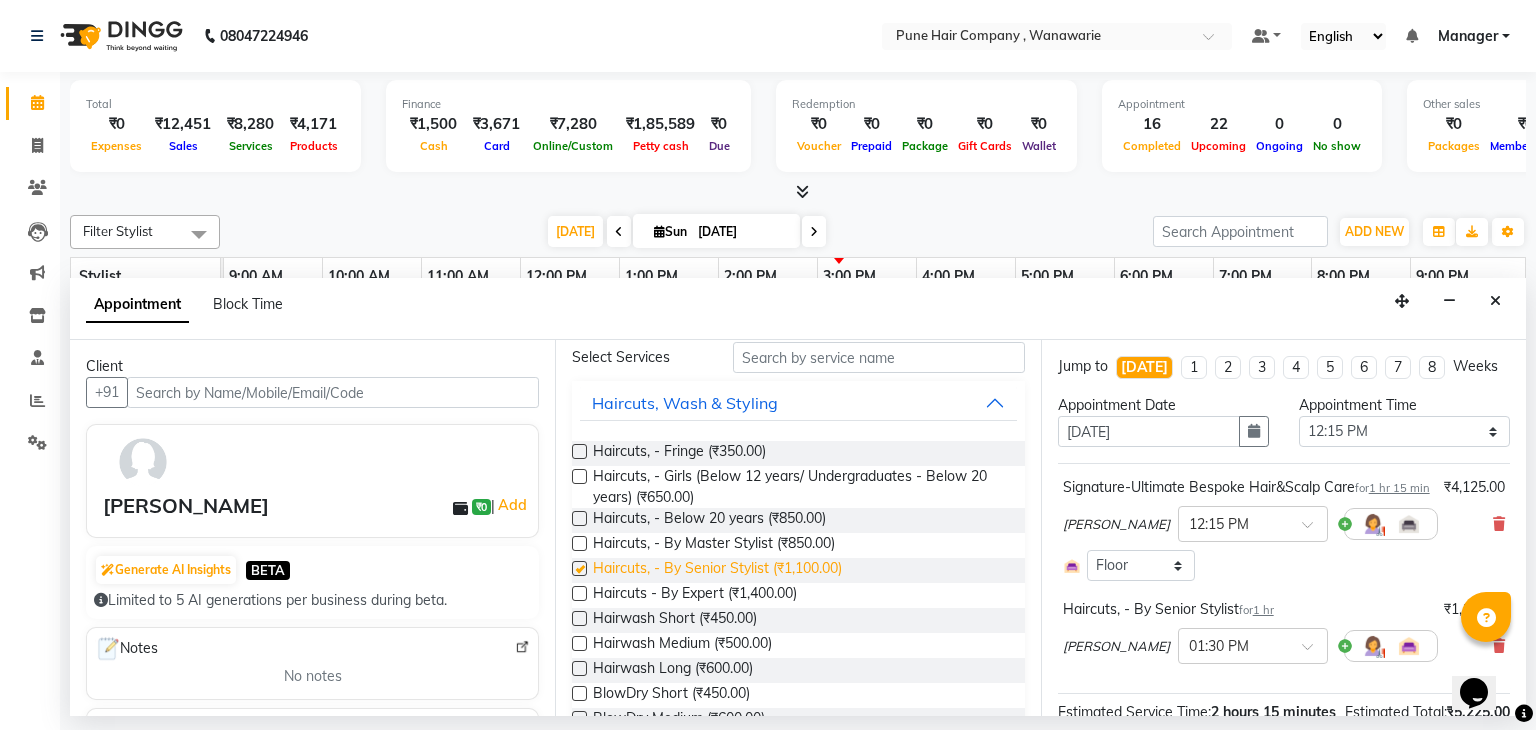 checkbox on "false" 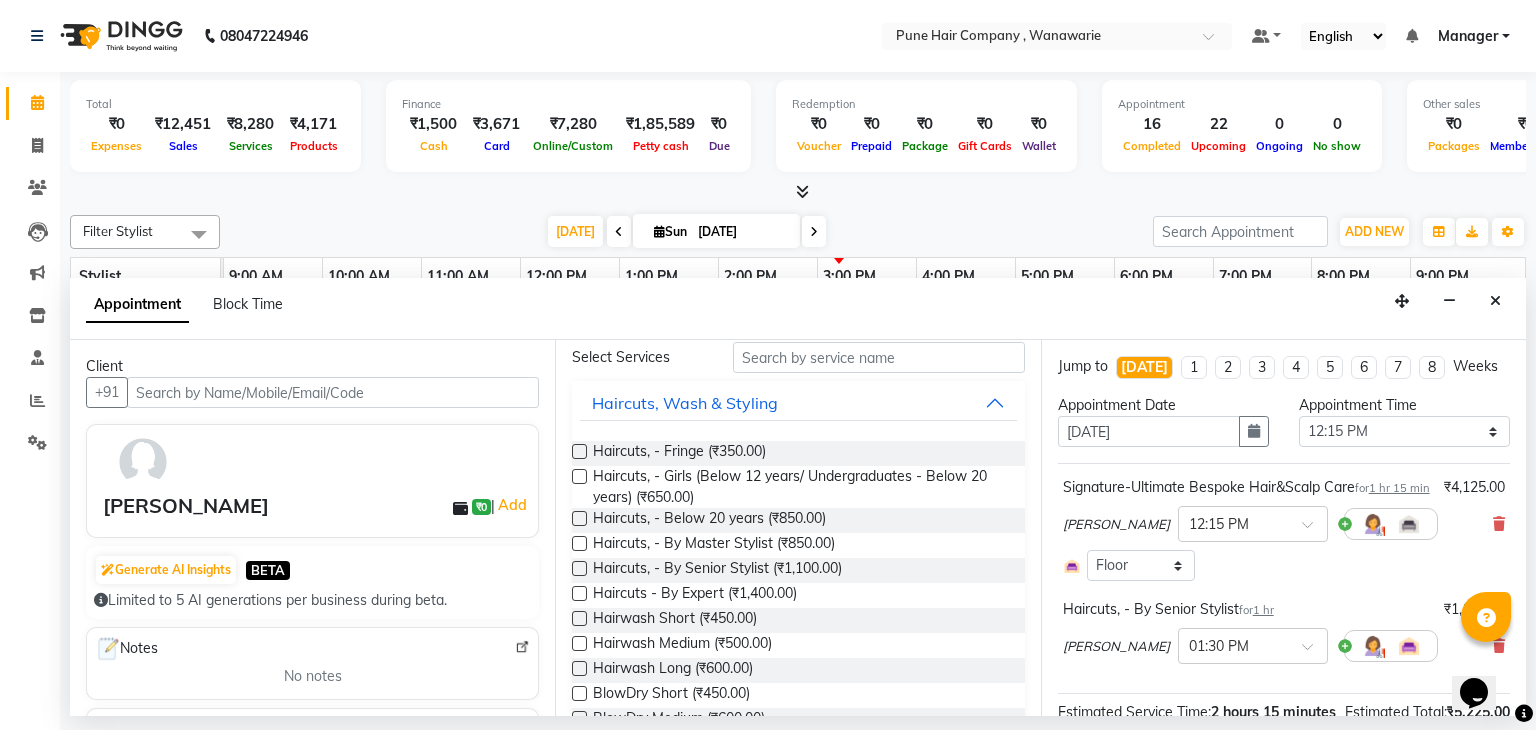 scroll, scrollTop: 236, scrollLeft: 0, axis: vertical 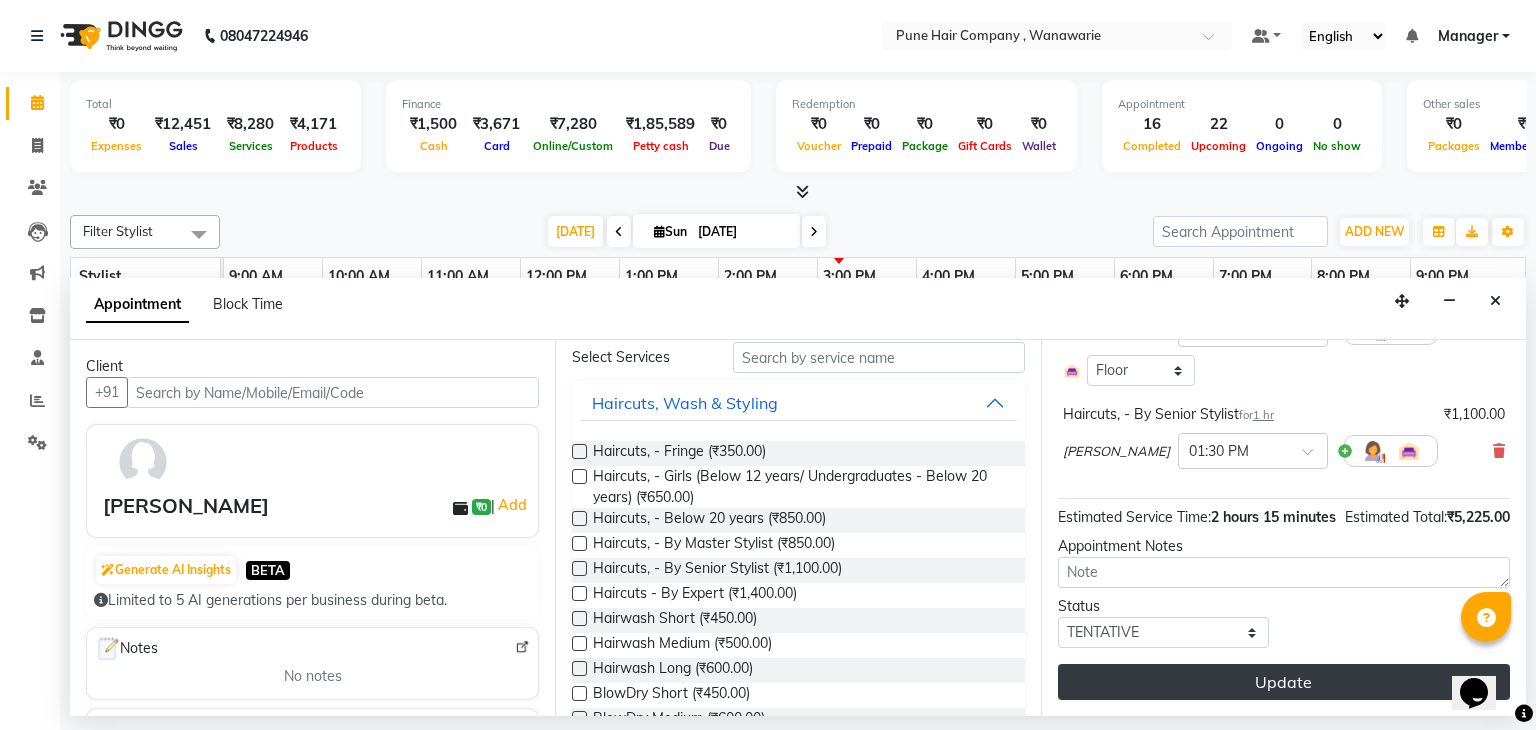 click on "Update" at bounding box center [1284, 682] 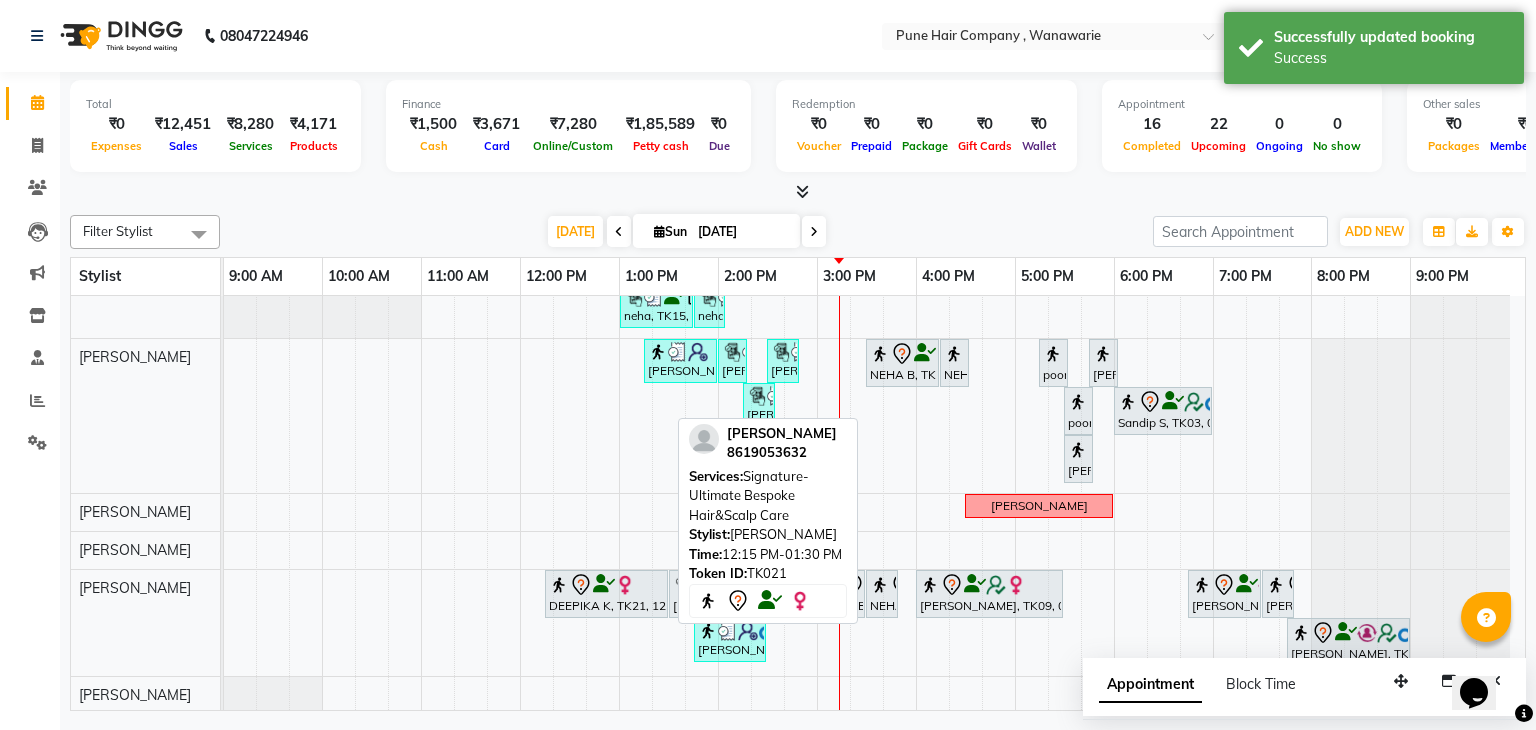 click at bounding box center [604, 584] 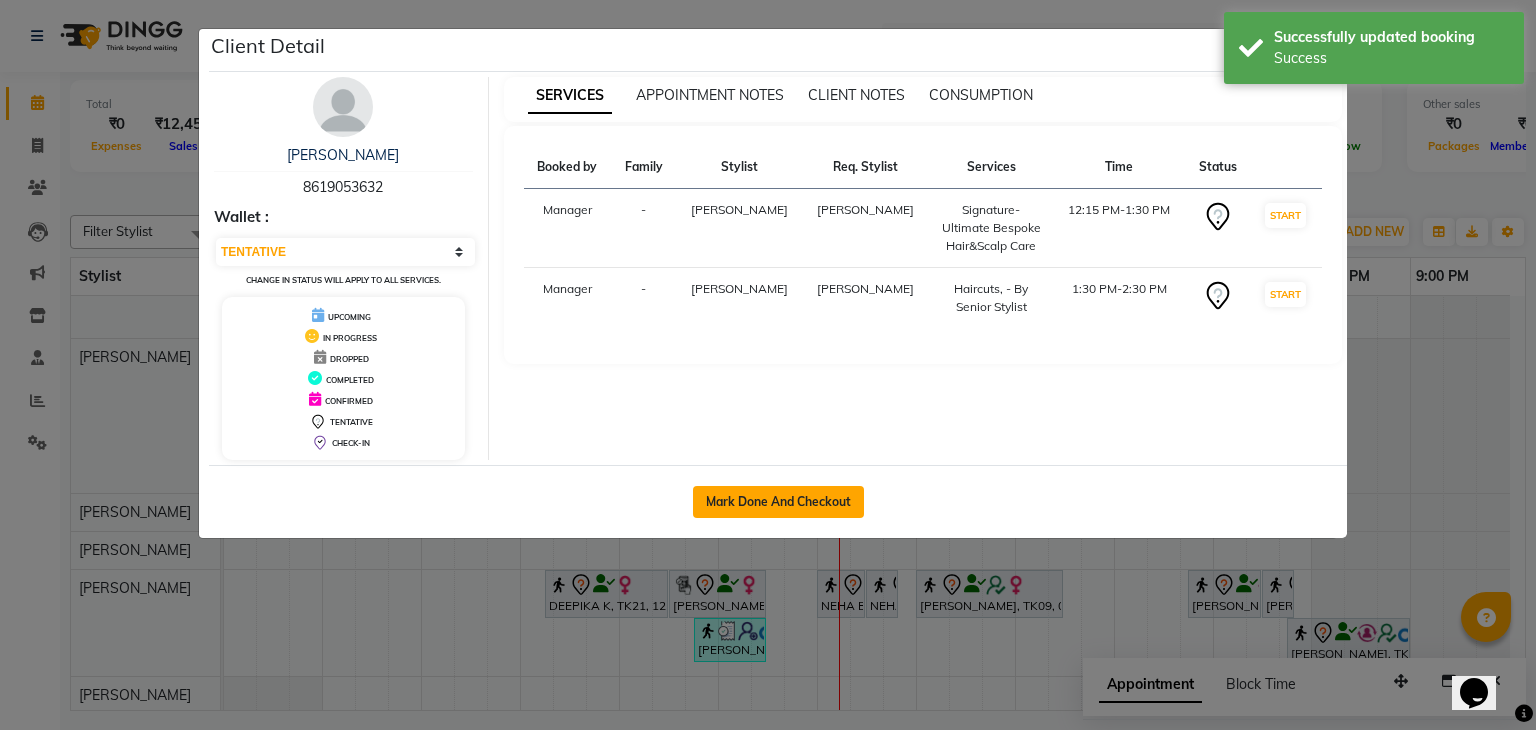 click on "Mark Done And Checkout" 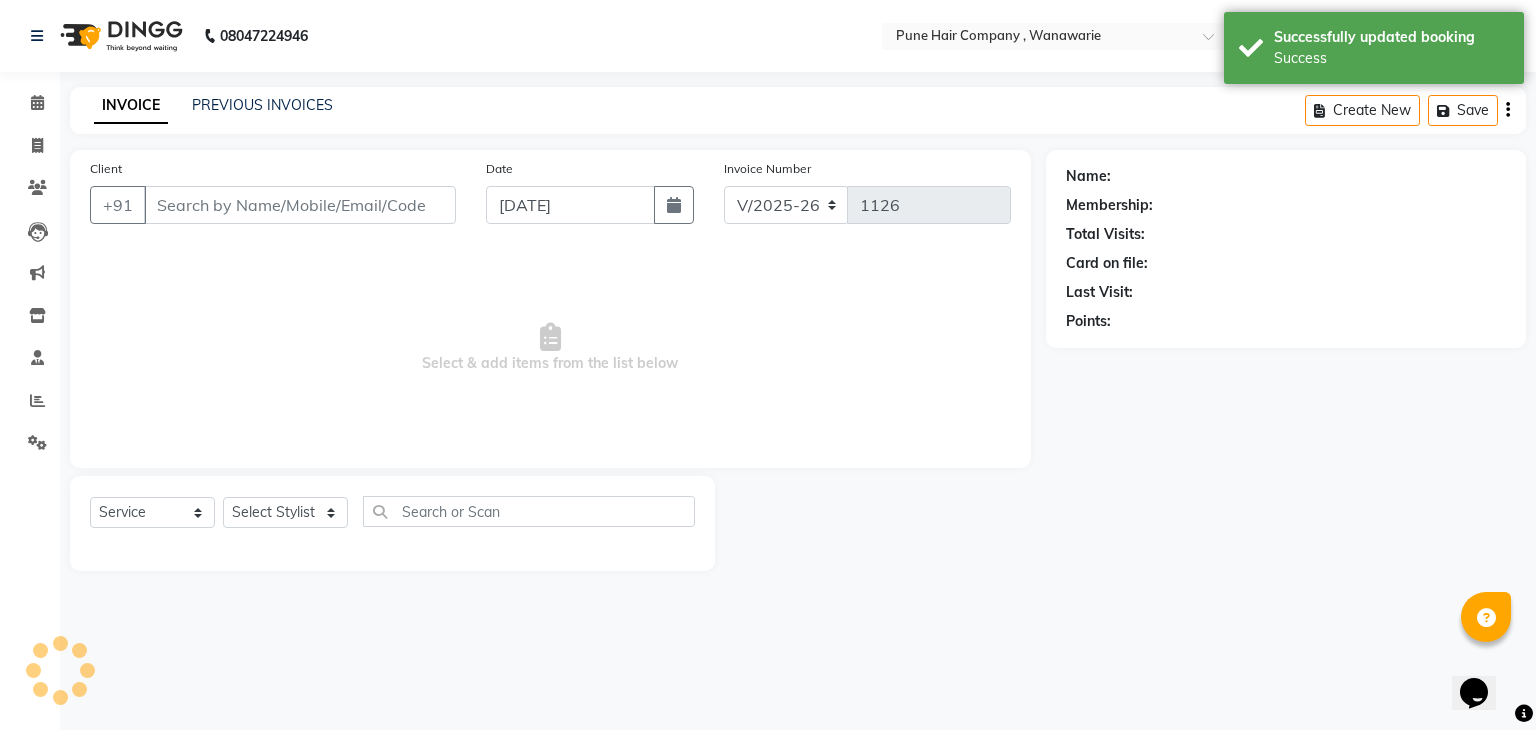select on "select" 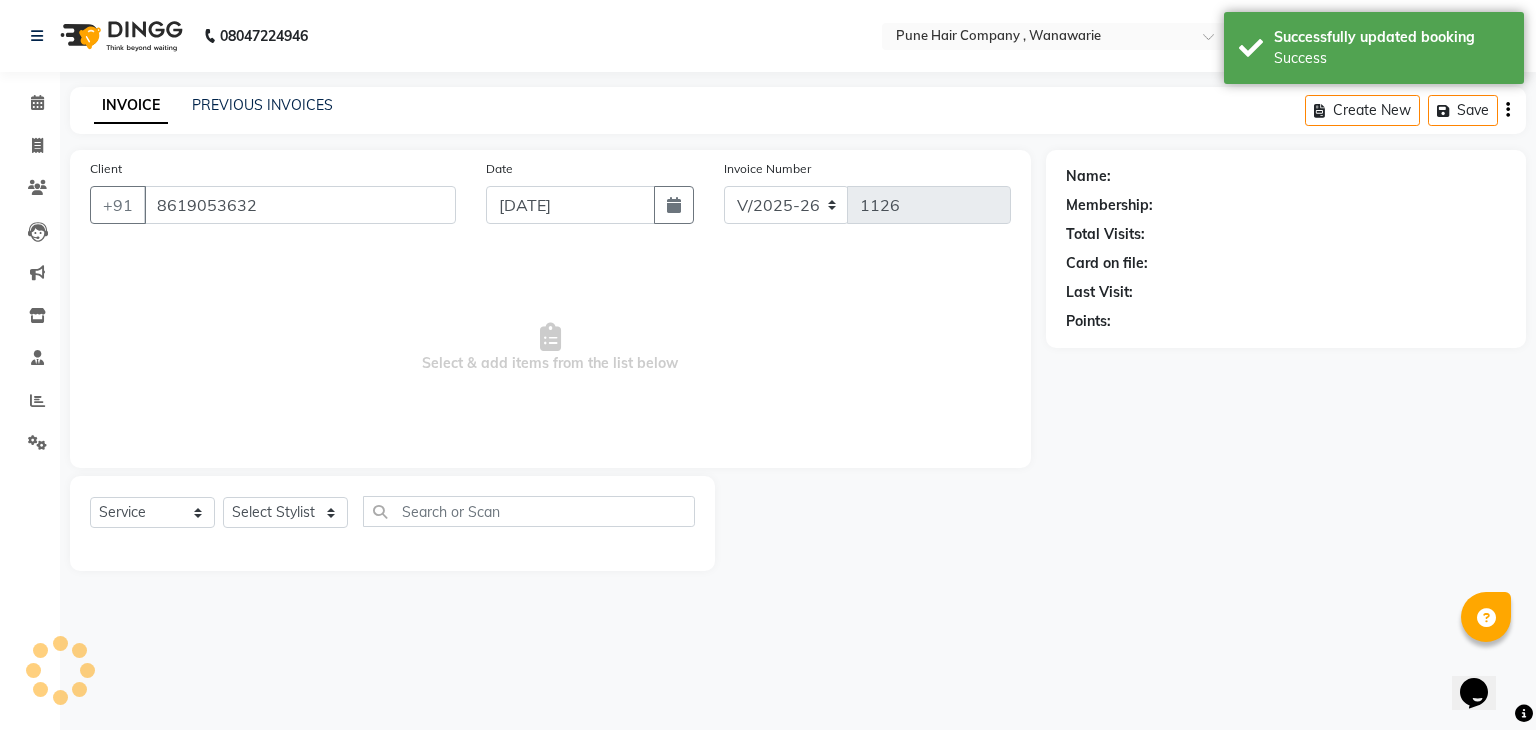 select on "74603" 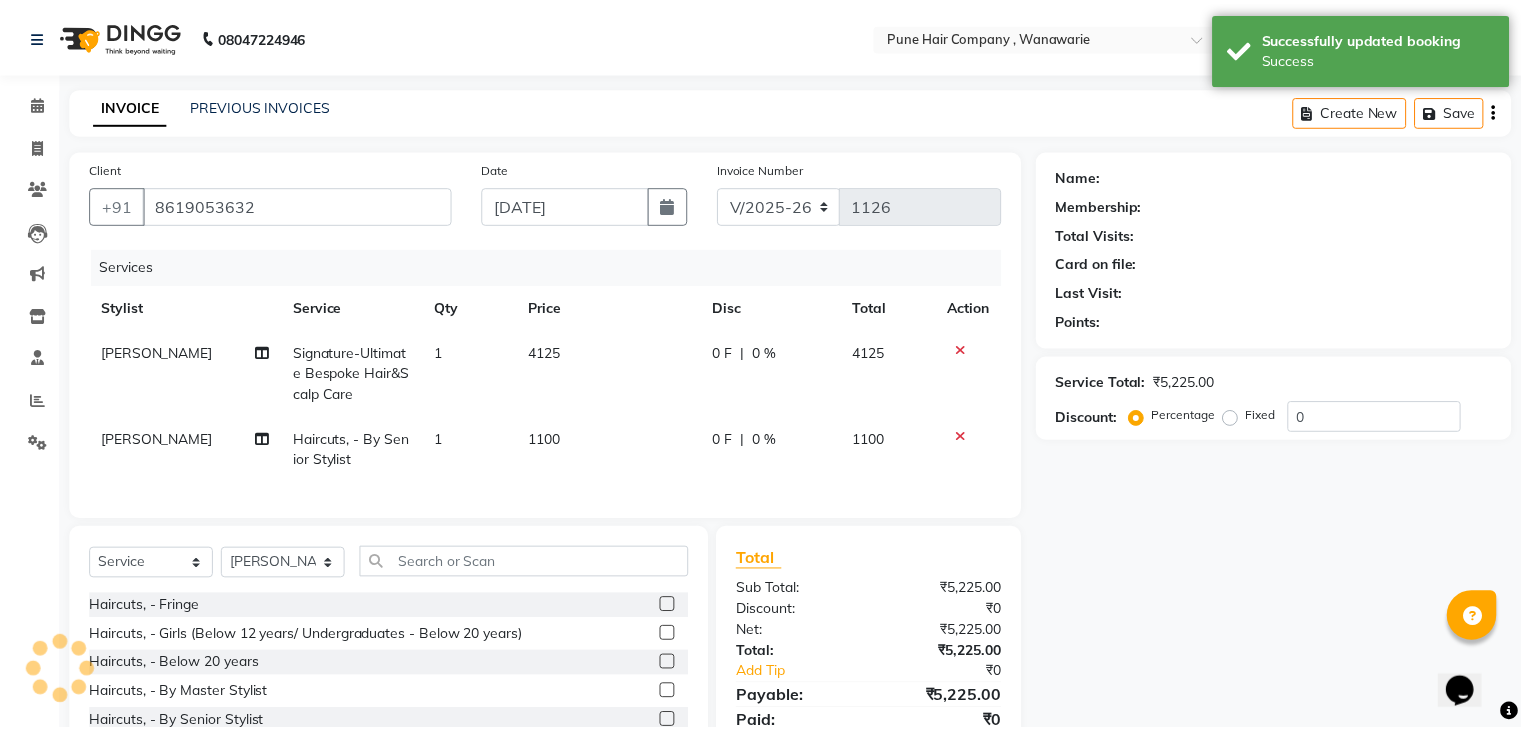 scroll, scrollTop: 138, scrollLeft: 0, axis: vertical 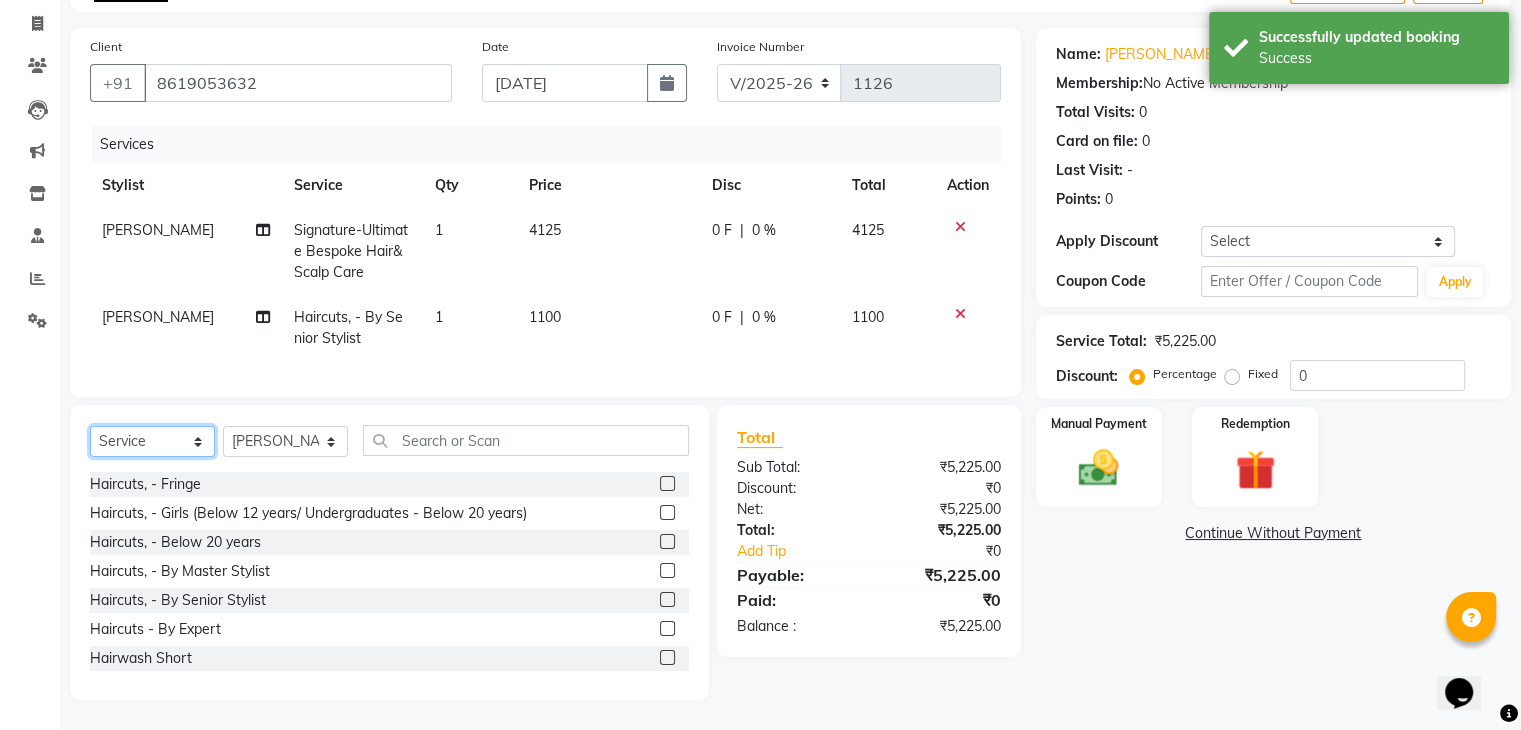 click on "Select  Service  Product  Membership  Package Voucher Prepaid Gift Card" 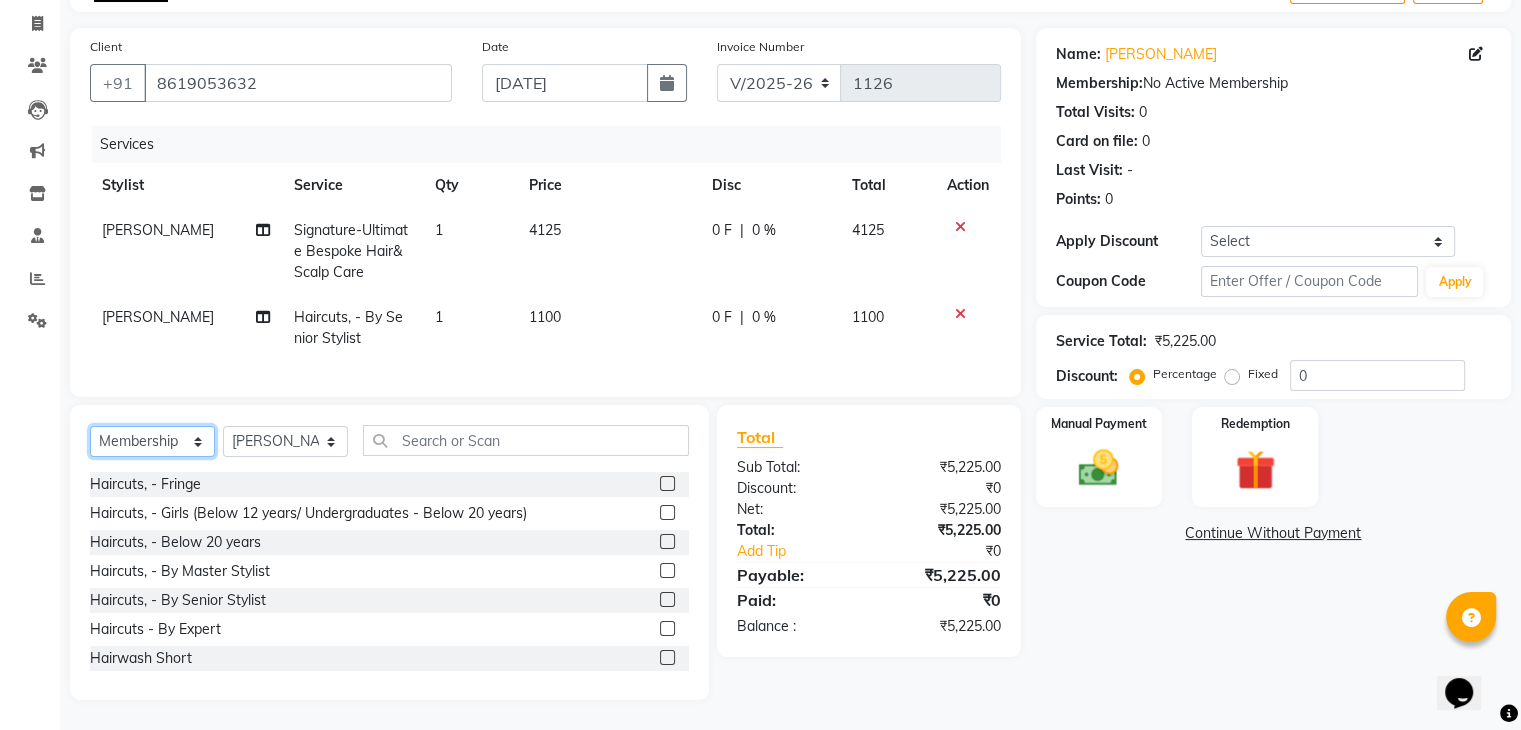 click on "Select  Service  Product  Membership  Package Voucher Prepaid Gift Card" 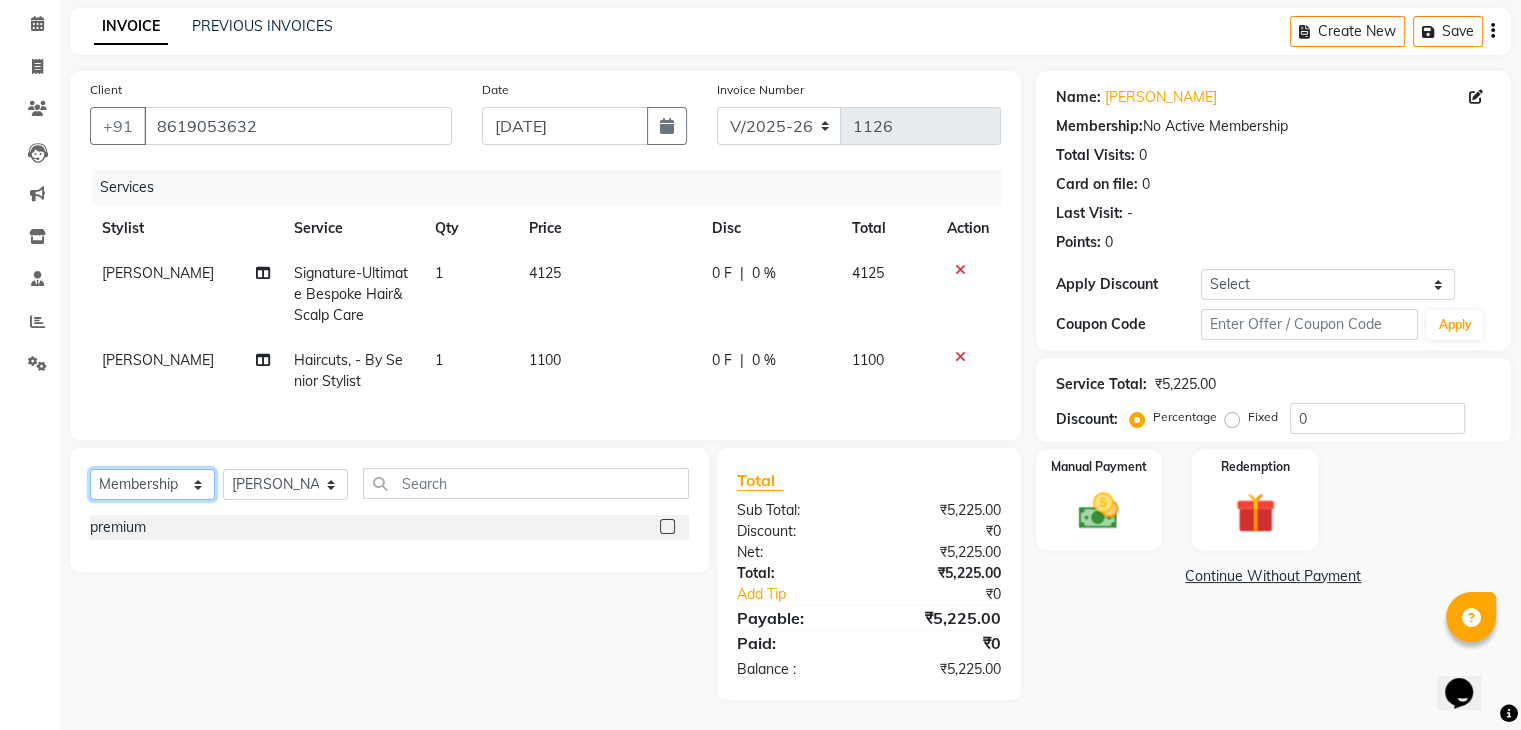 scroll, scrollTop: 95, scrollLeft: 0, axis: vertical 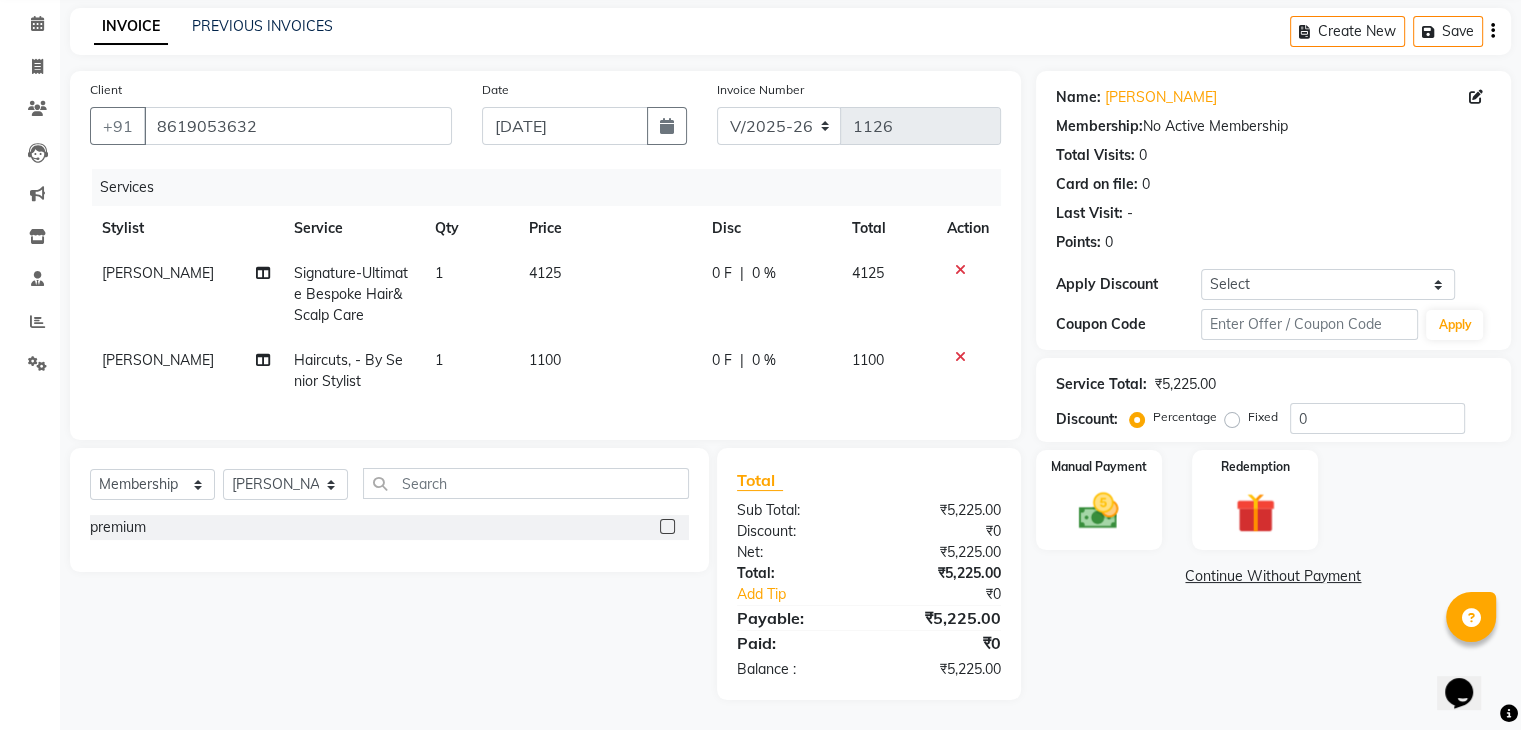 click 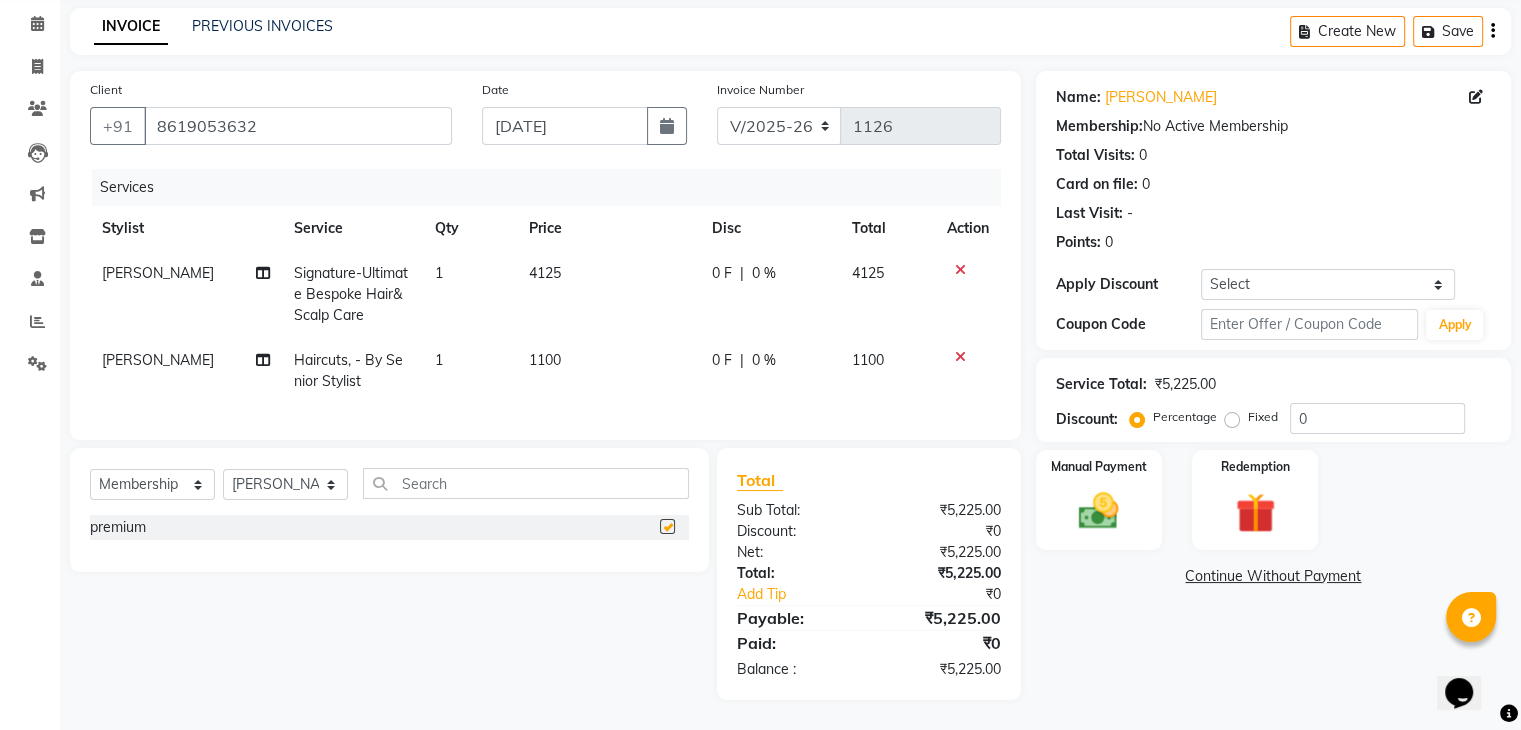 select on "select" 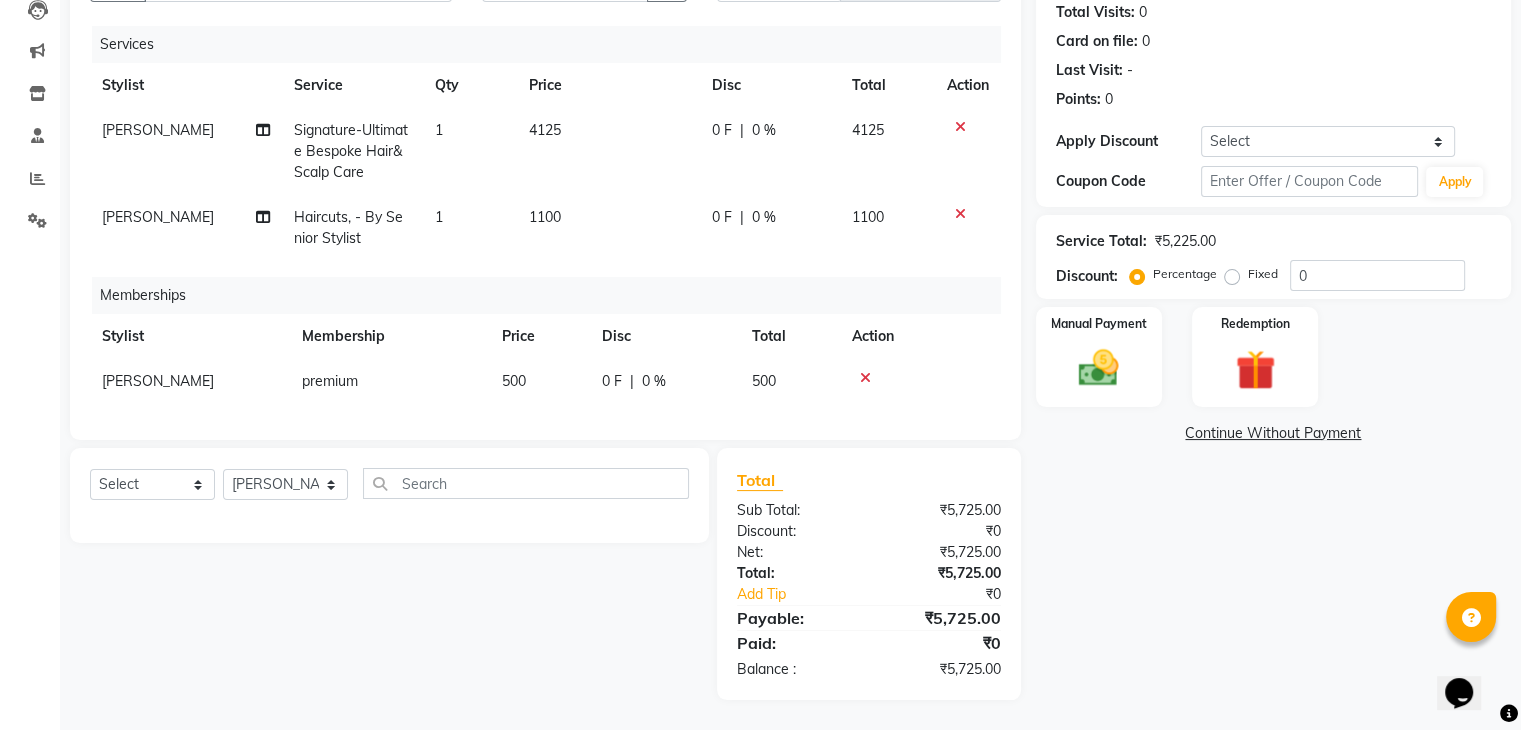 scroll, scrollTop: 238, scrollLeft: 0, axis: vertical 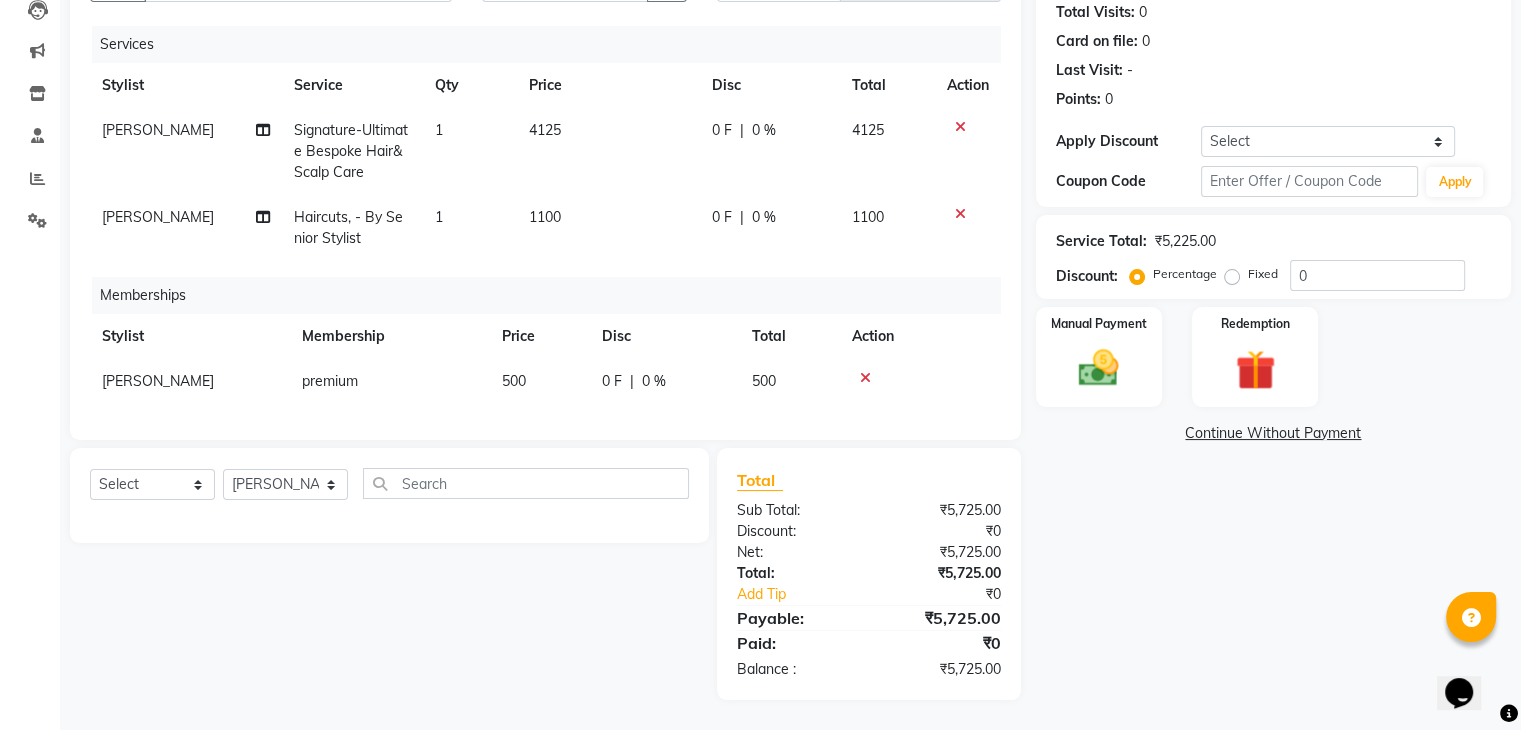 click on "0 %" 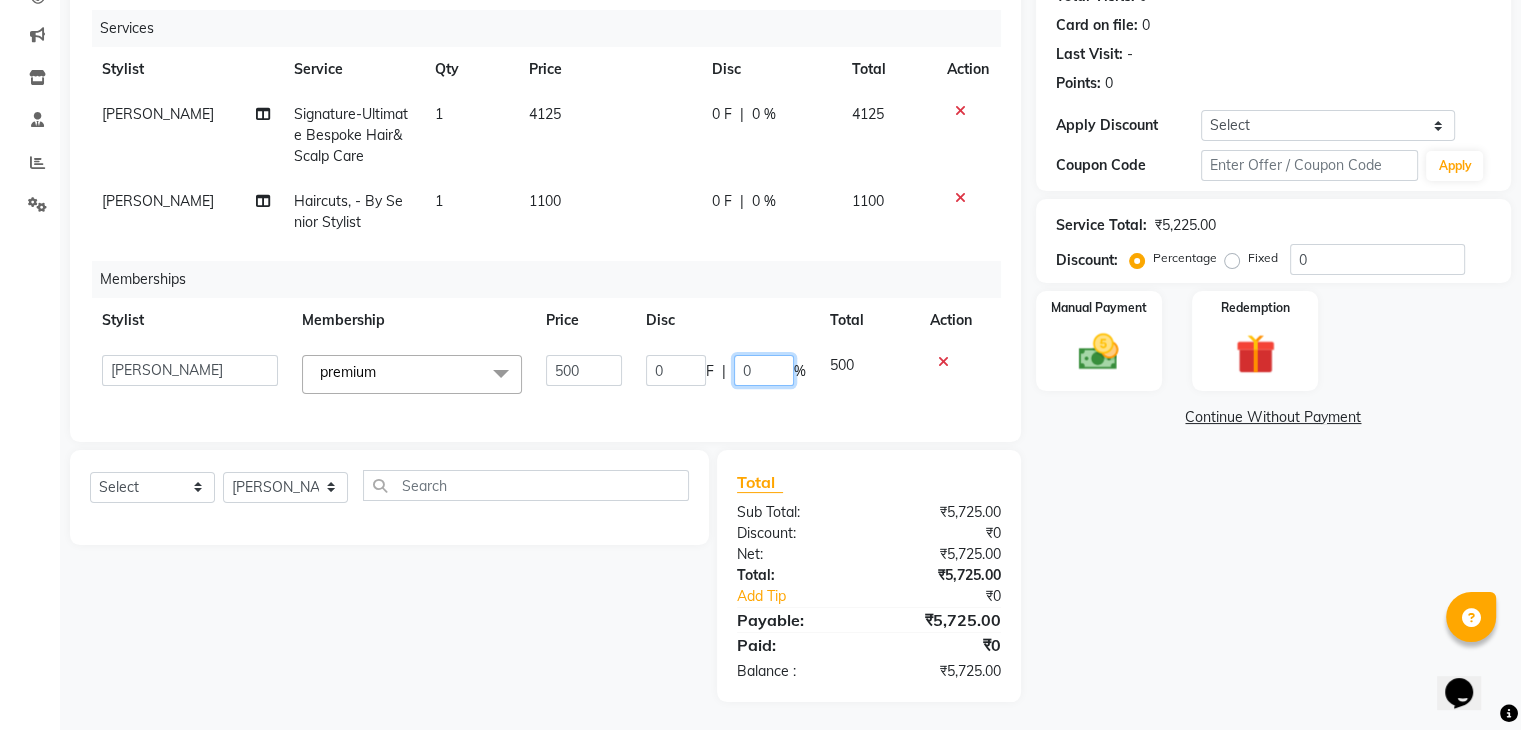 click on "0" 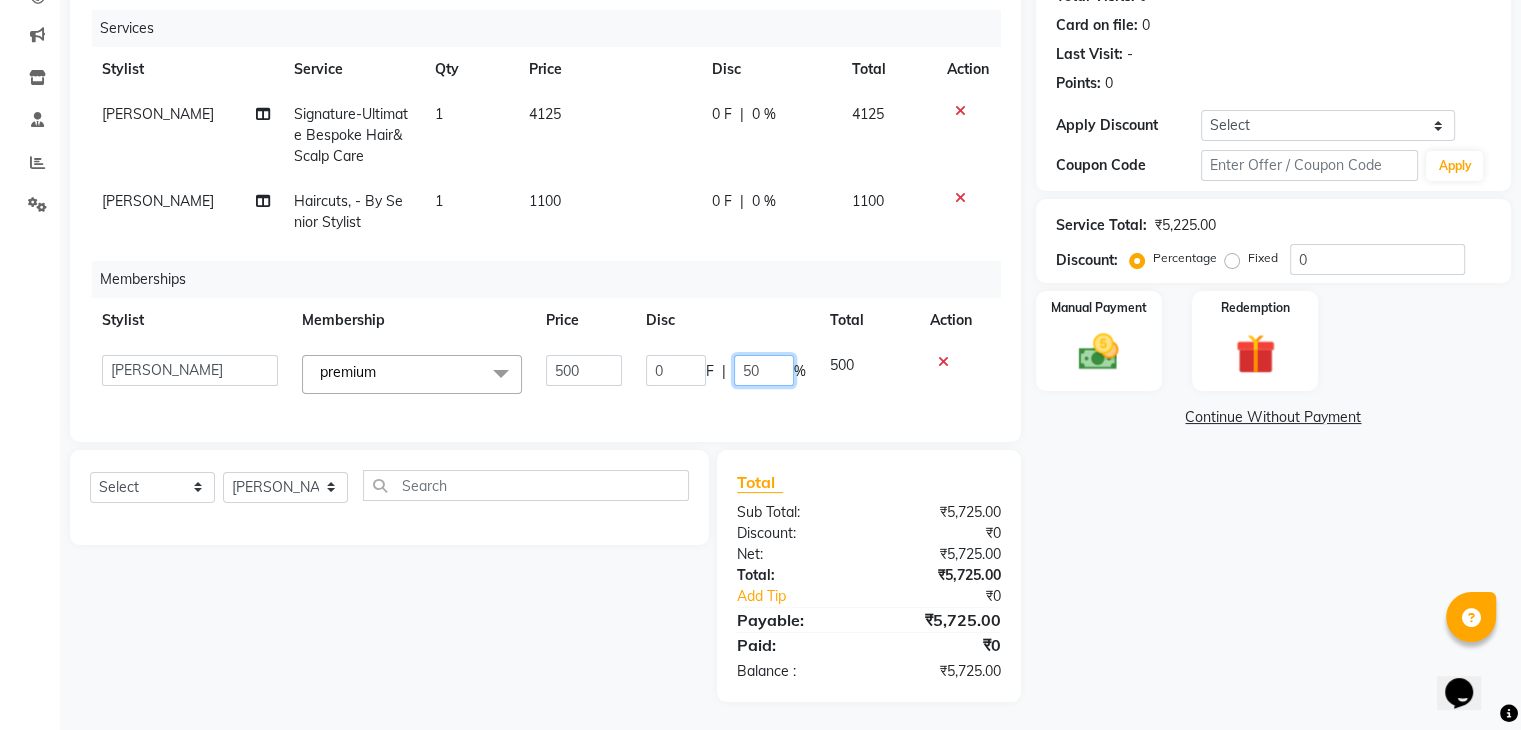 type on "500" 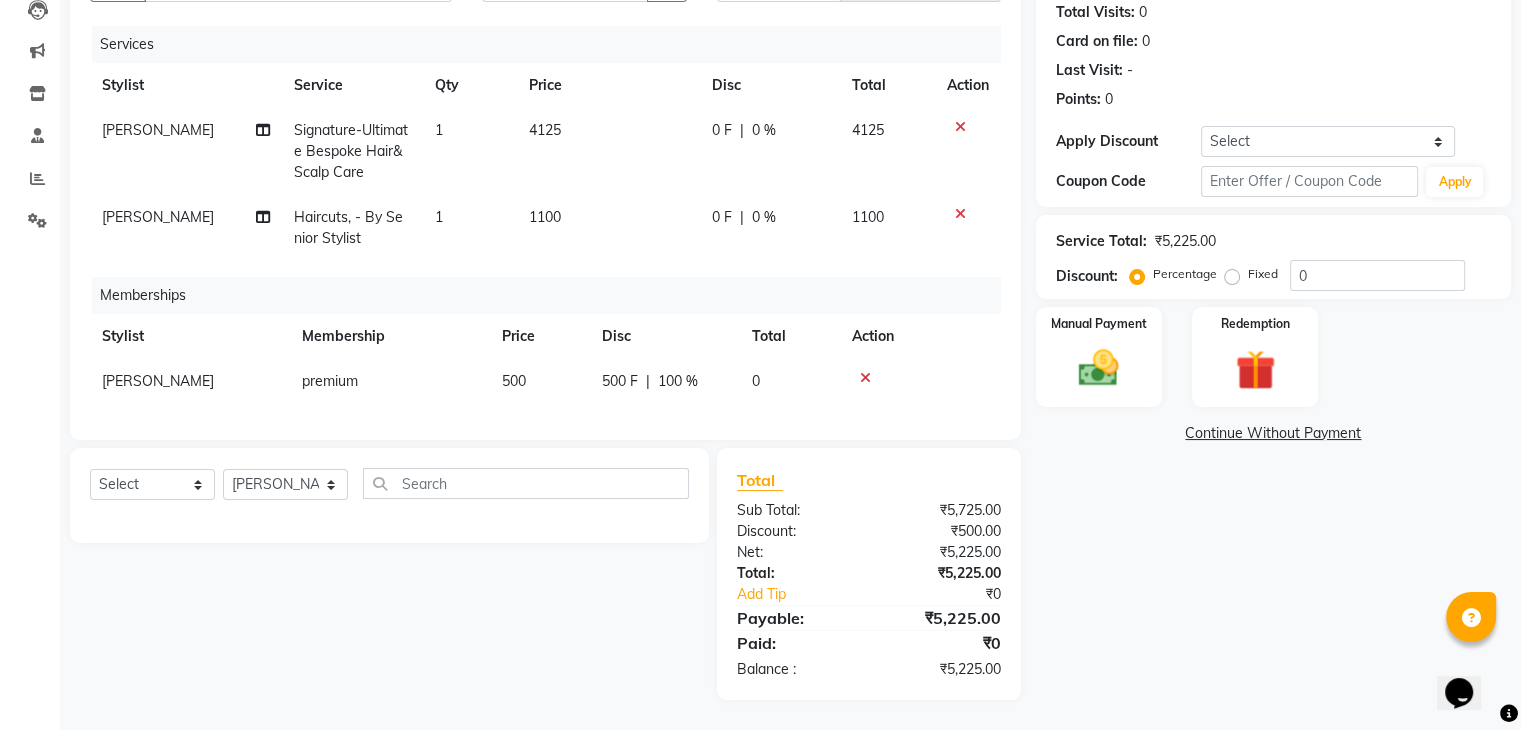 click on "Services Stylist Service Qty Price Disc Total Action Manoj Zambre Signature-Ultimate Bespoke Hair&Scalp Care 1 4125 0 F | 0 % 4125 Manoj Zambre Haircuts, - By Senior Stylist 1 1100 0 F | 0 % 1100 Memberships Stylist Membership Price Disc Total Action Manoj Zambre premium  500 500 F | 100 % 0" 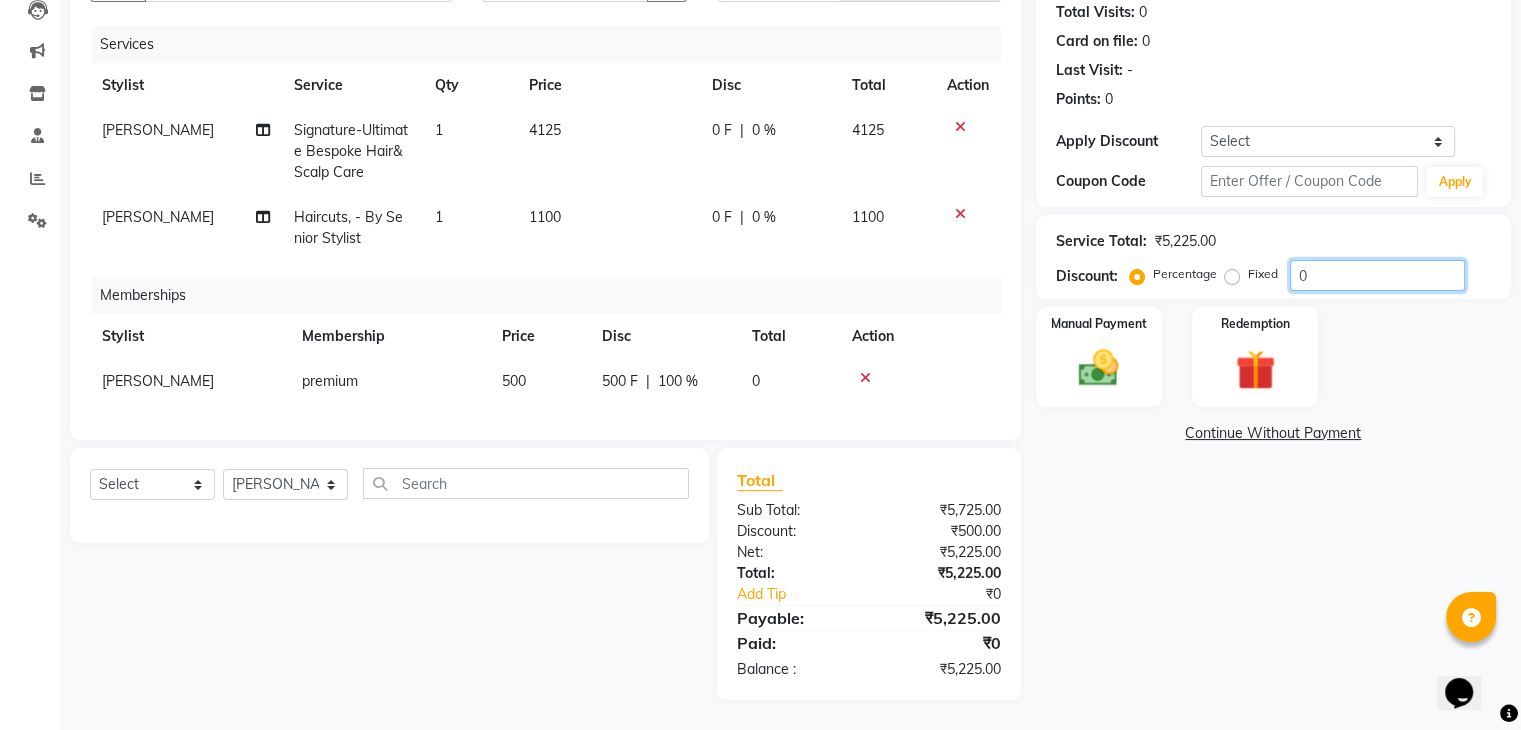 click on "0" 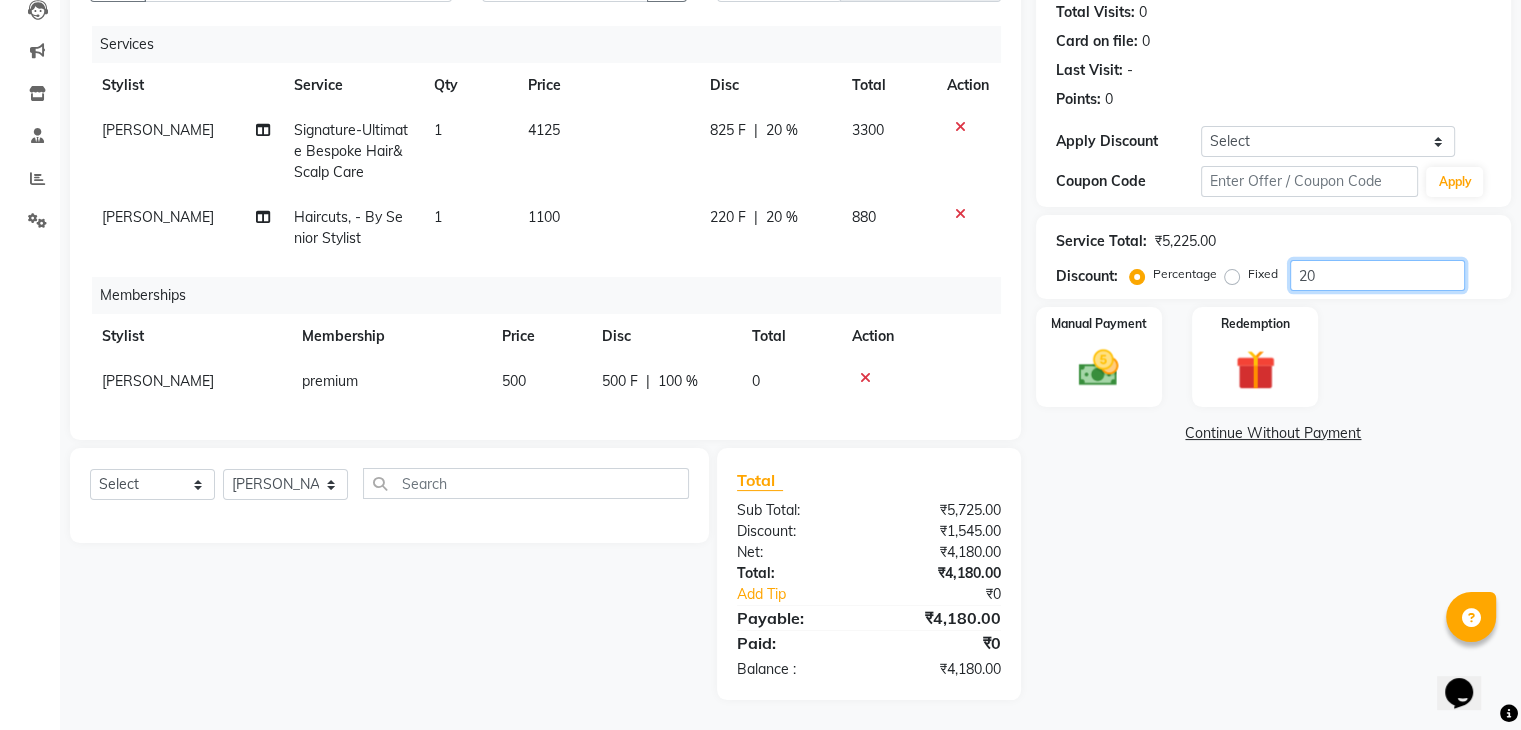type on "20" 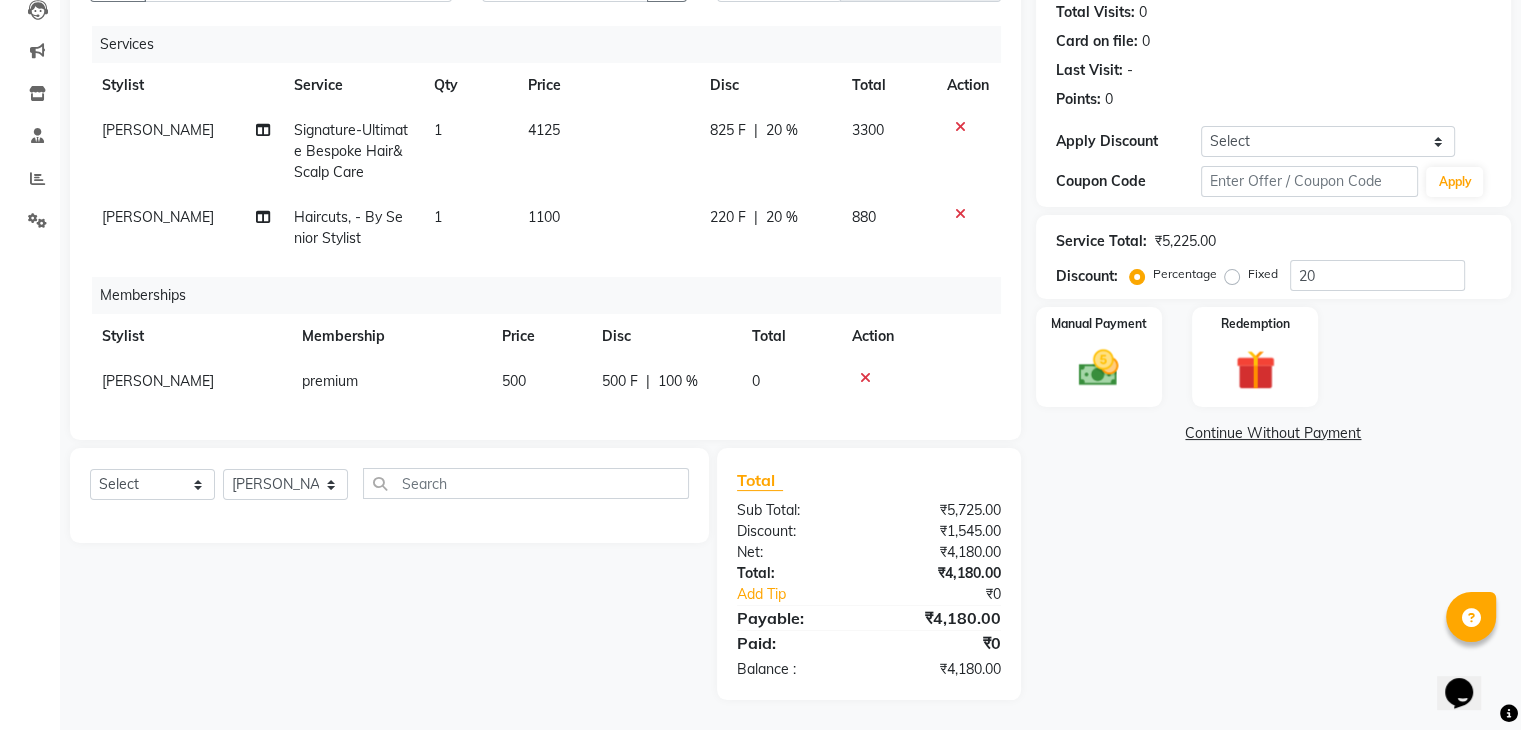 click on "Manual Payment Redemption" 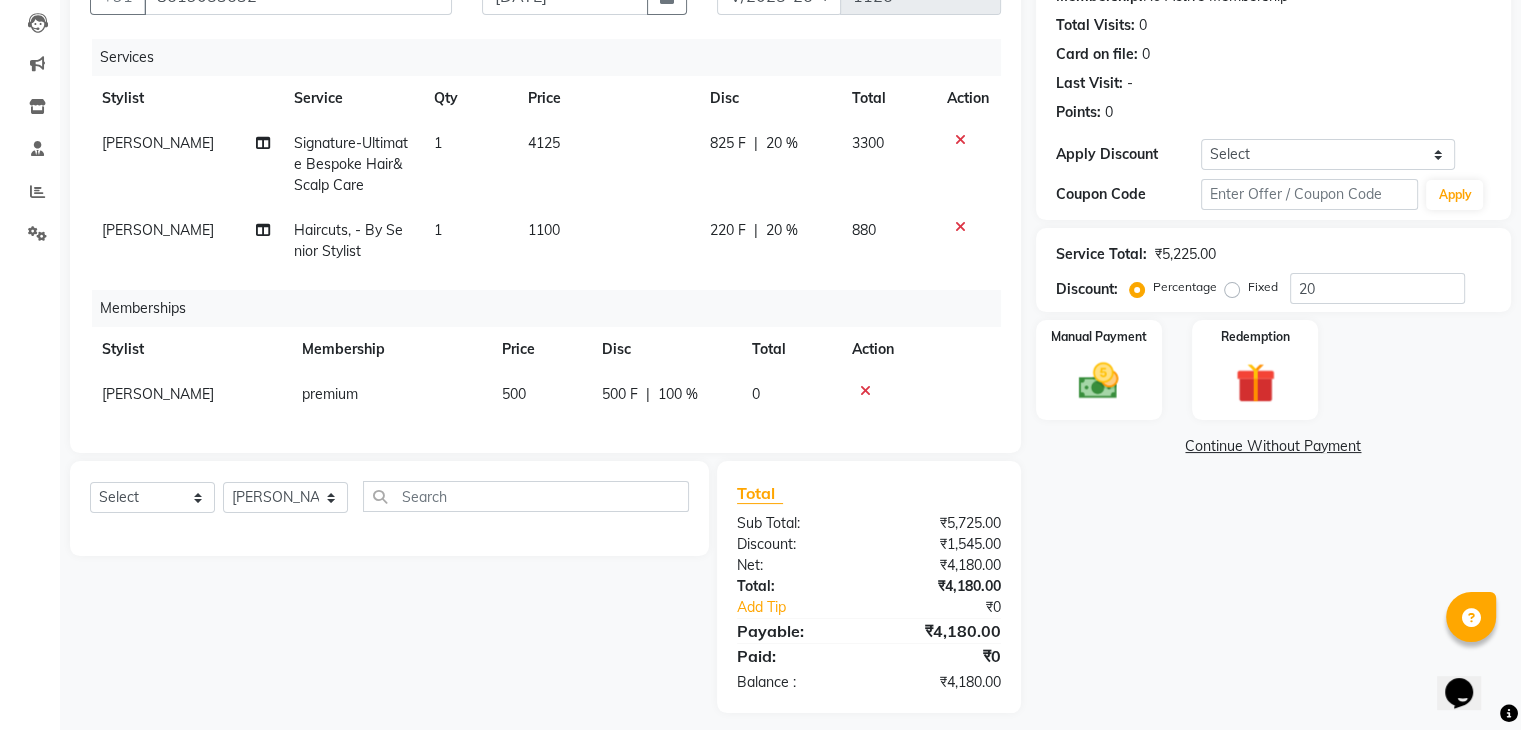 scroll, scrollTop: 238, scrollLeft: 0, axis: vertical 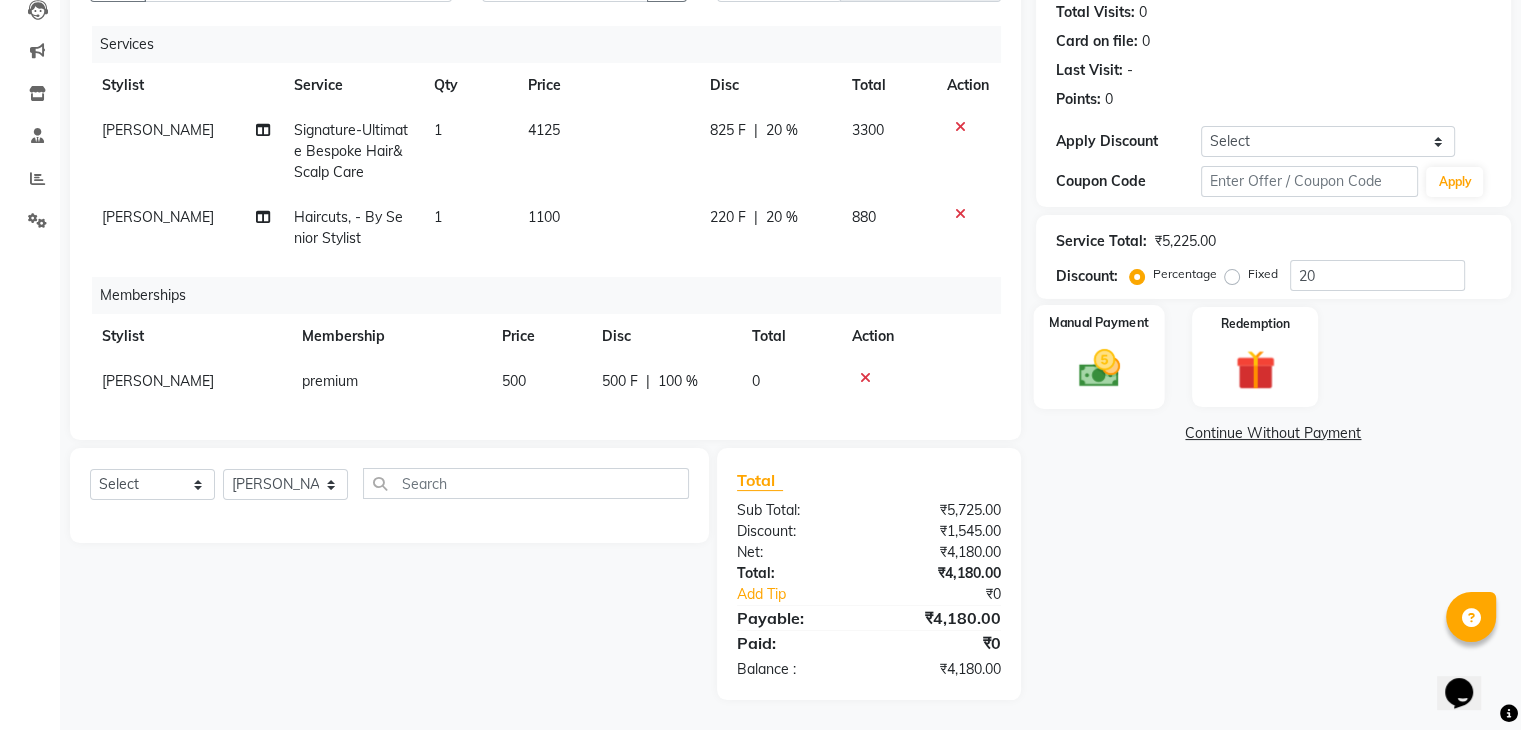 click 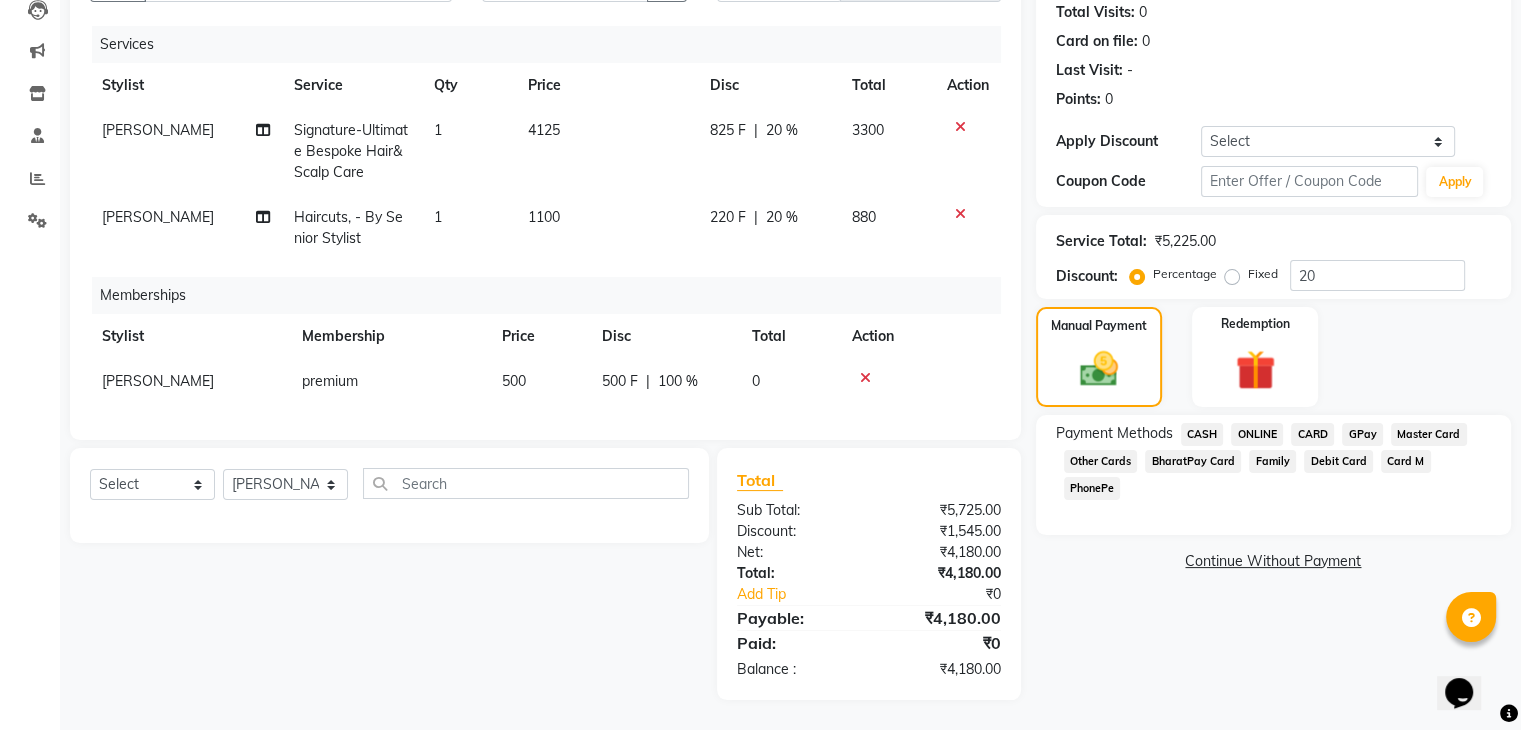 click on "GPay" 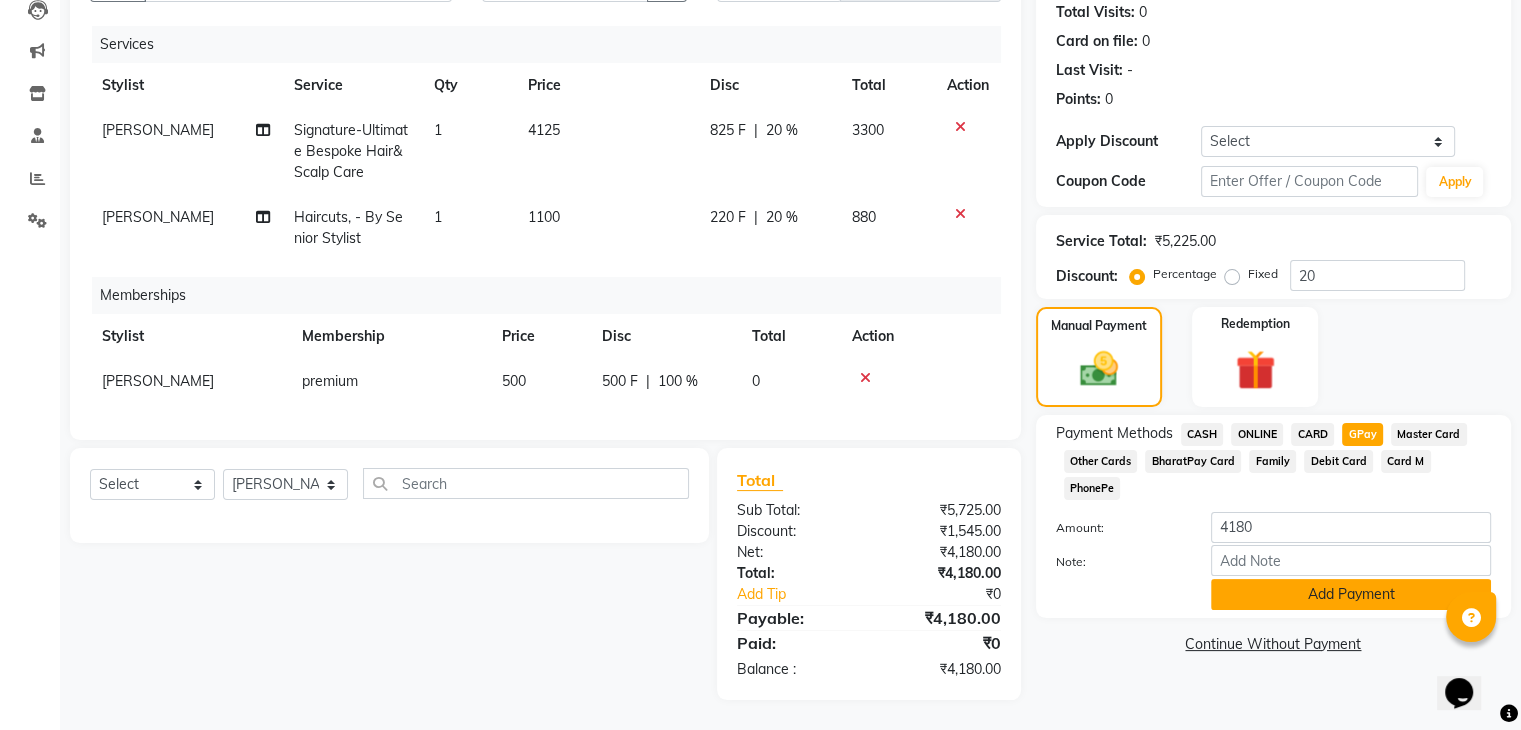 click on "Add Payment" 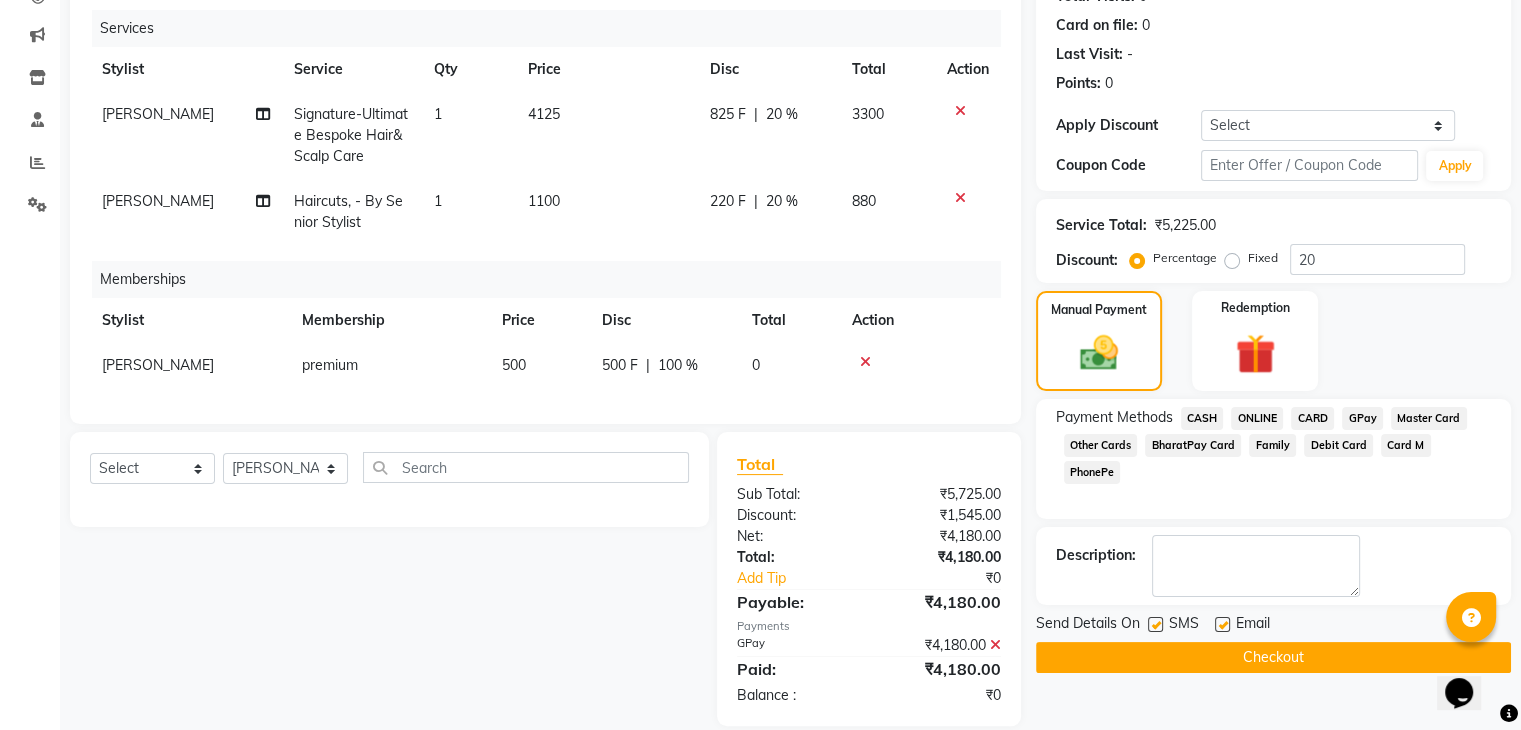 scroll, scrollTop: 280, scrollLeft: 0, axis: vertical 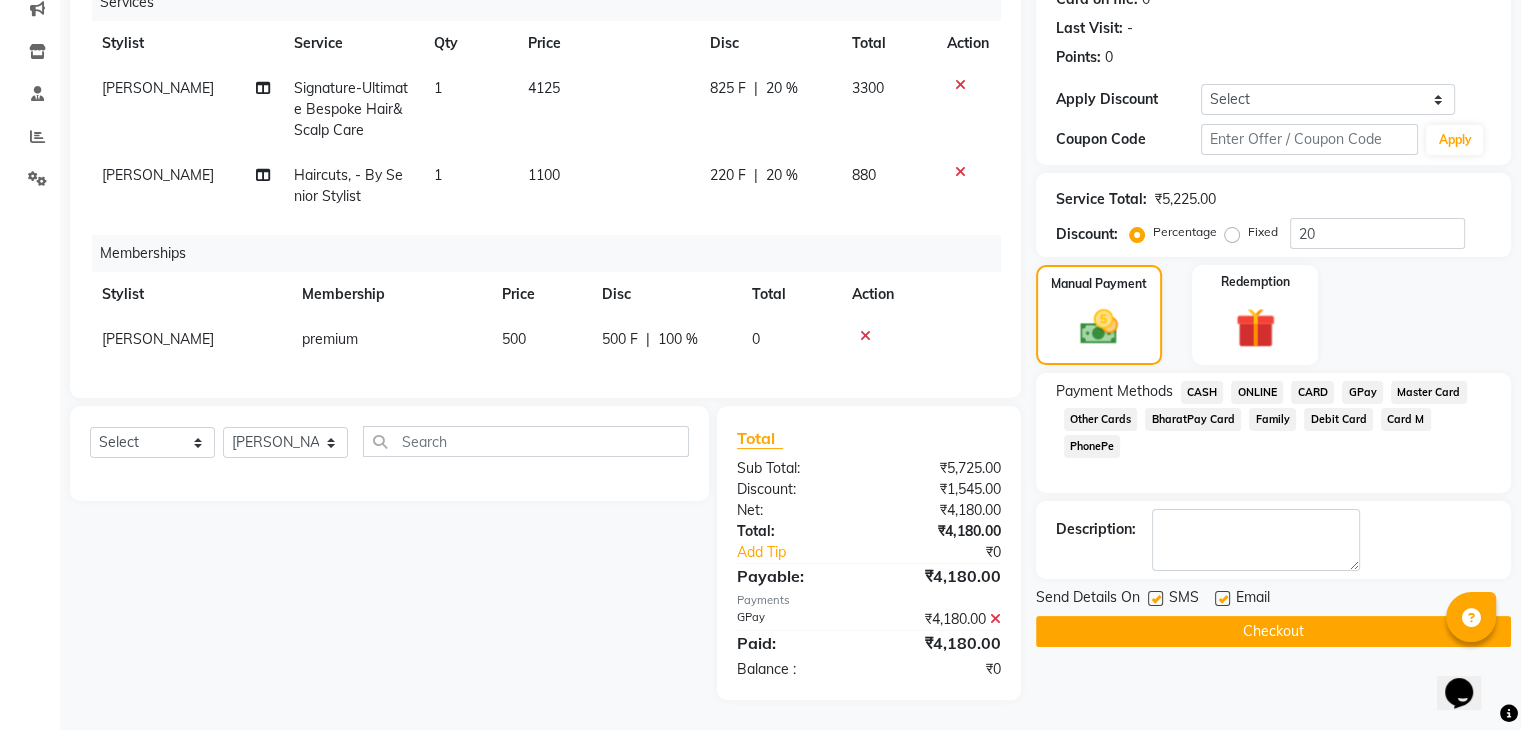 click on "Checkout" 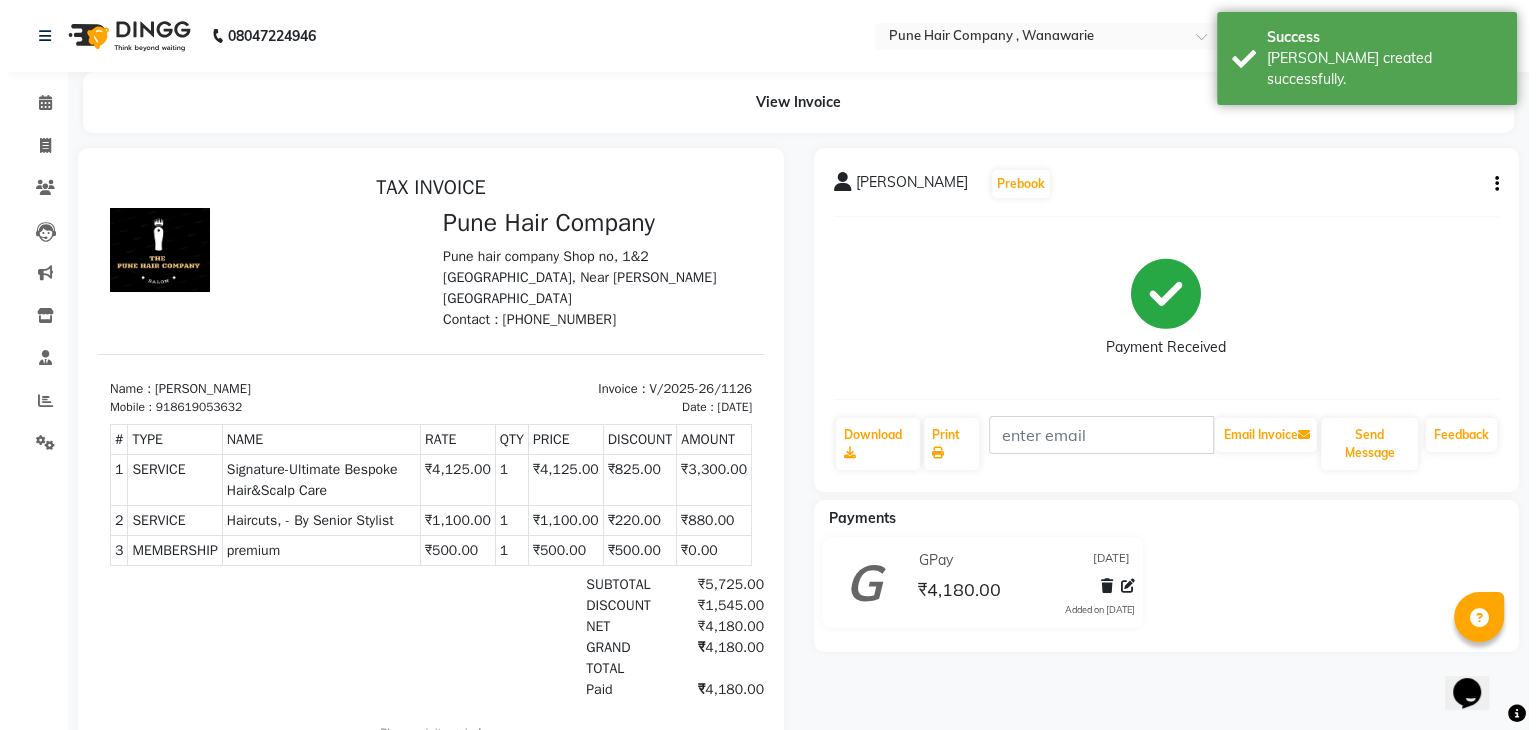 scroll, scrollTop: 0, scrollLeft: 0, axis: both 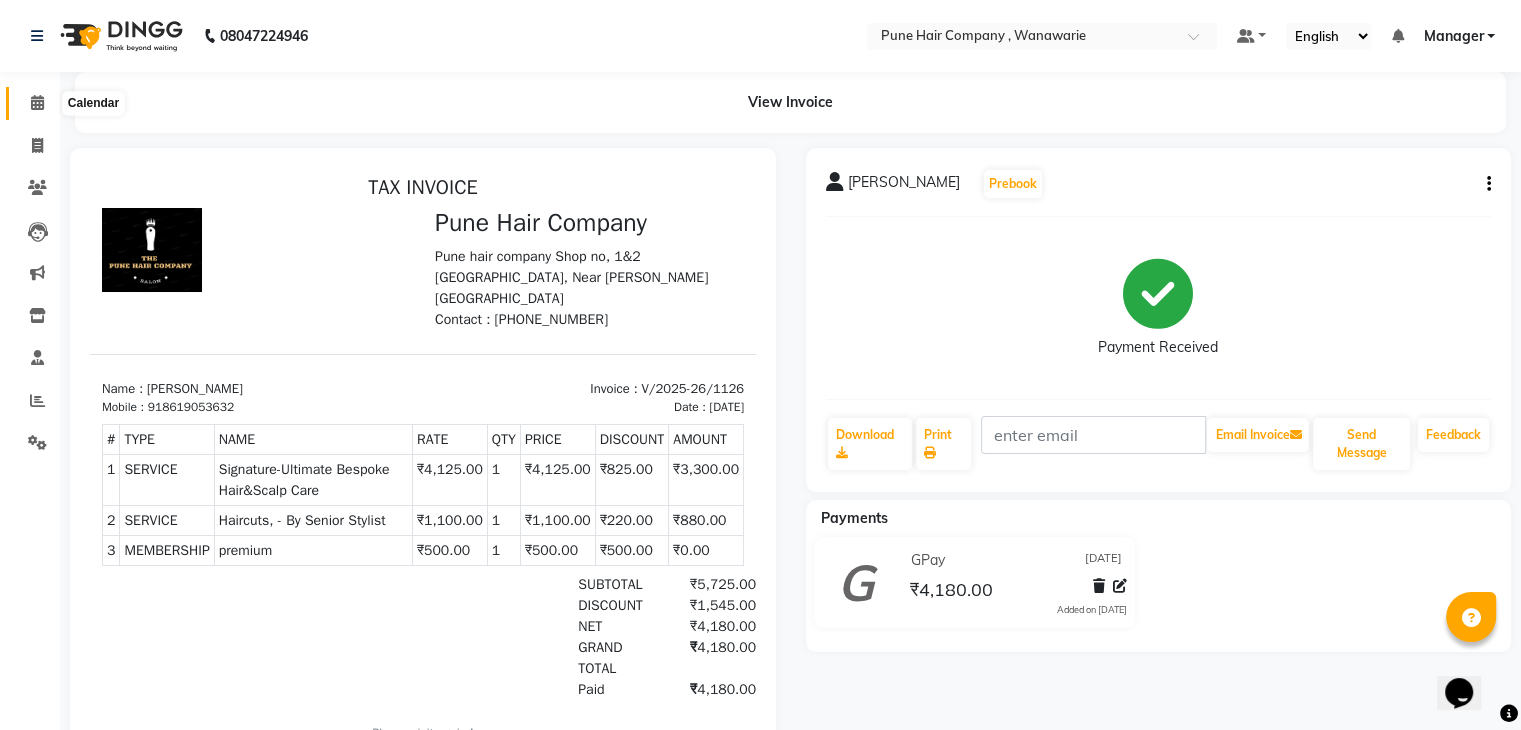 click 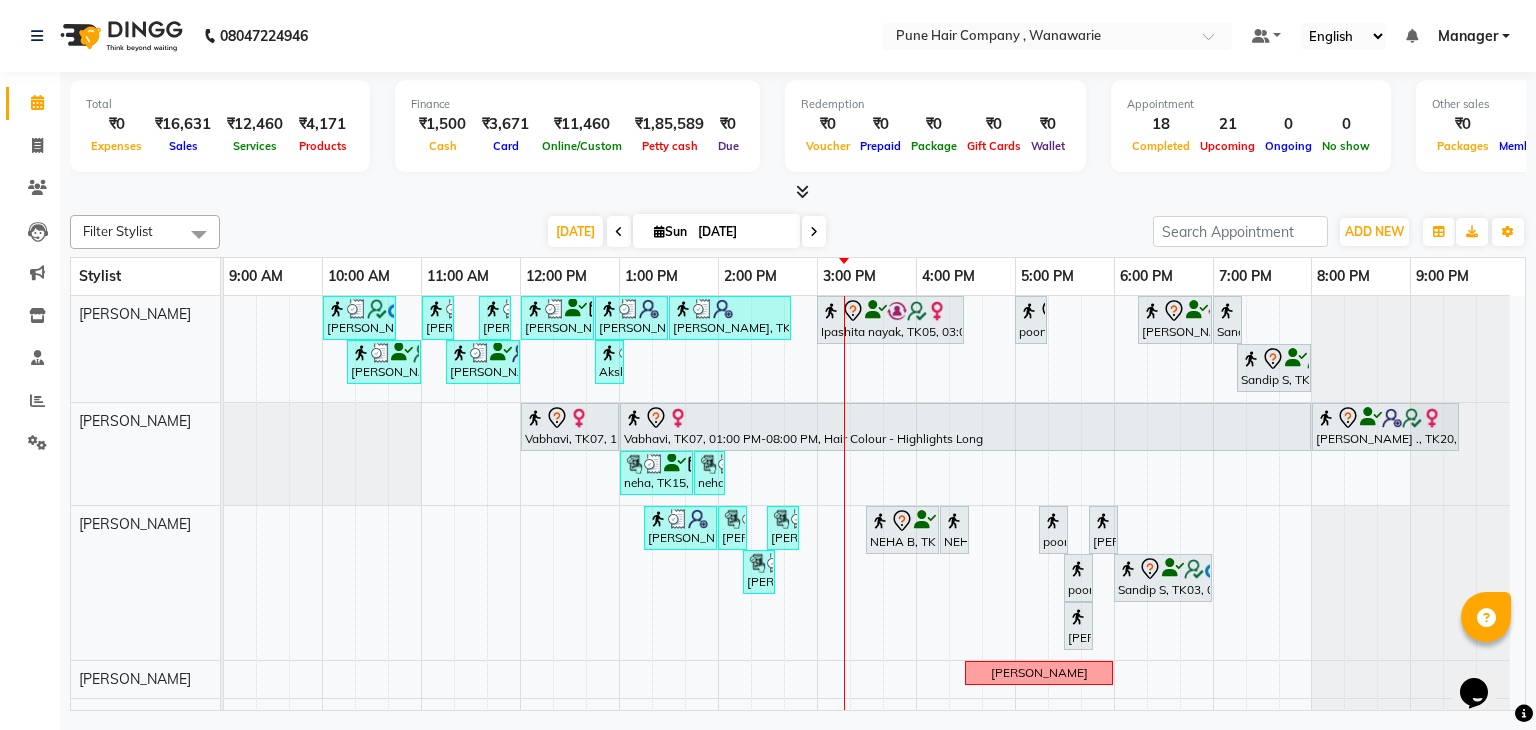scroll, scrollTop: 131, scrollLeft: 0, axis: vertical 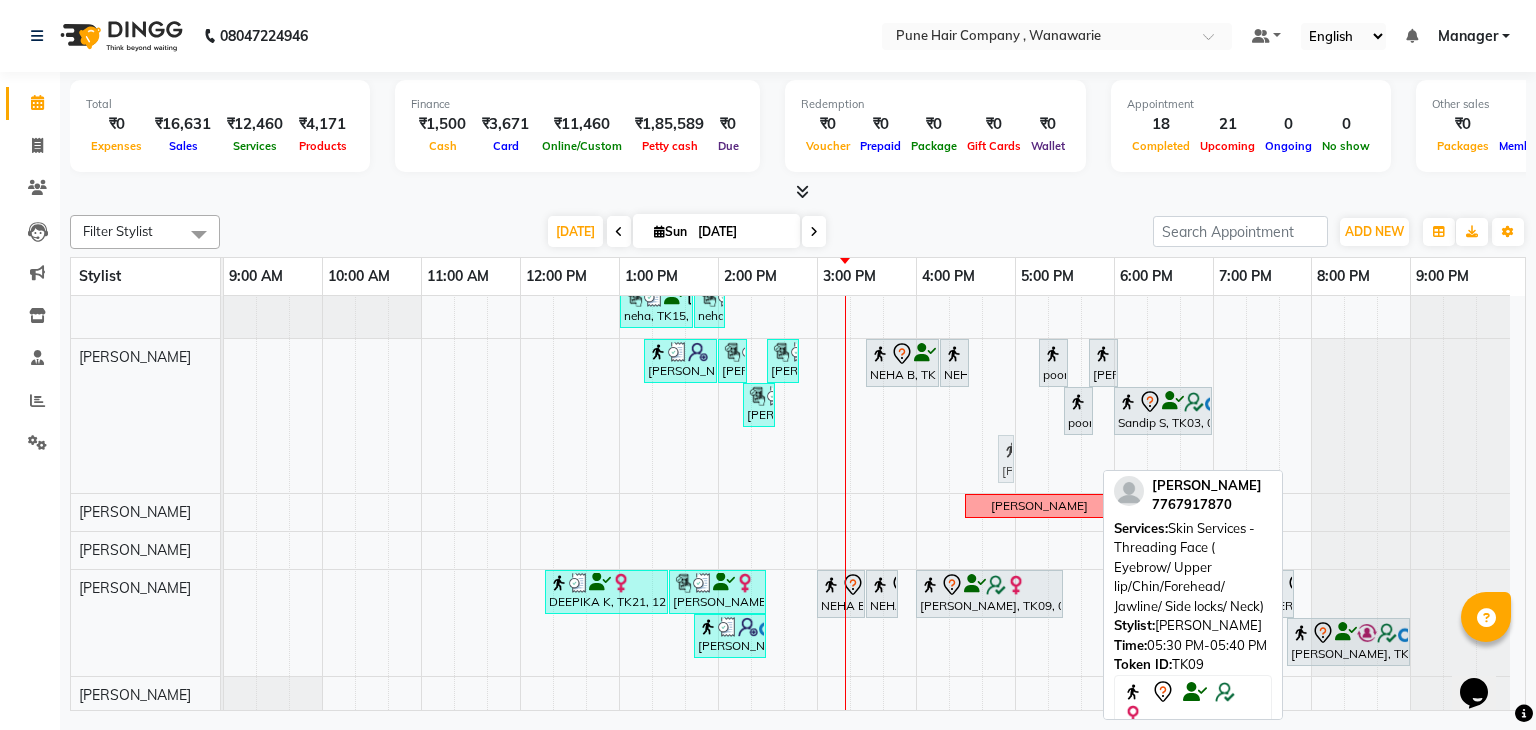 drag, startPoint x: 1079, startPoint y: 461, endPoint x: 1006, endPoint y: 358, distance: 126.24579 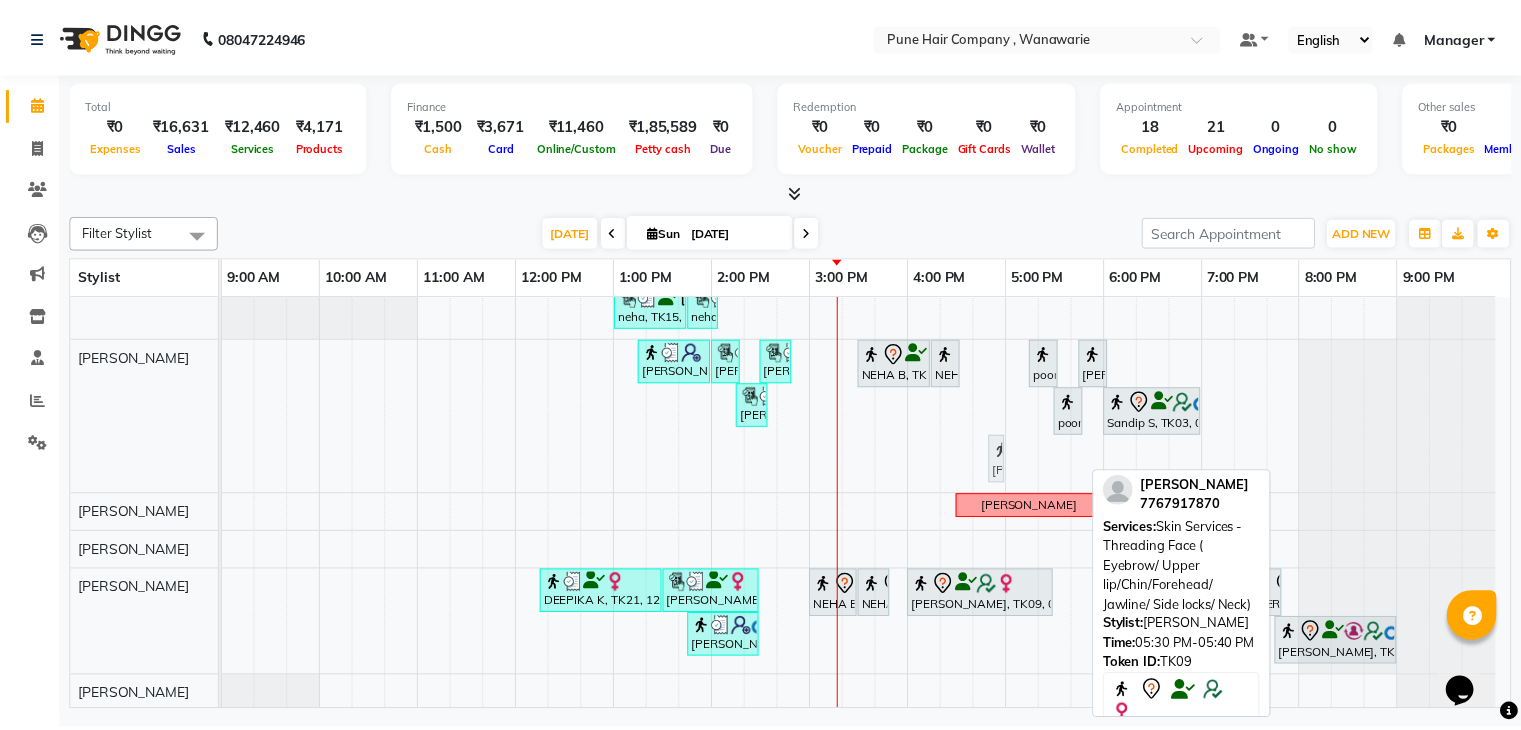 scroll, scrollTop: 120, scrollLeft: 0, axis: vertical 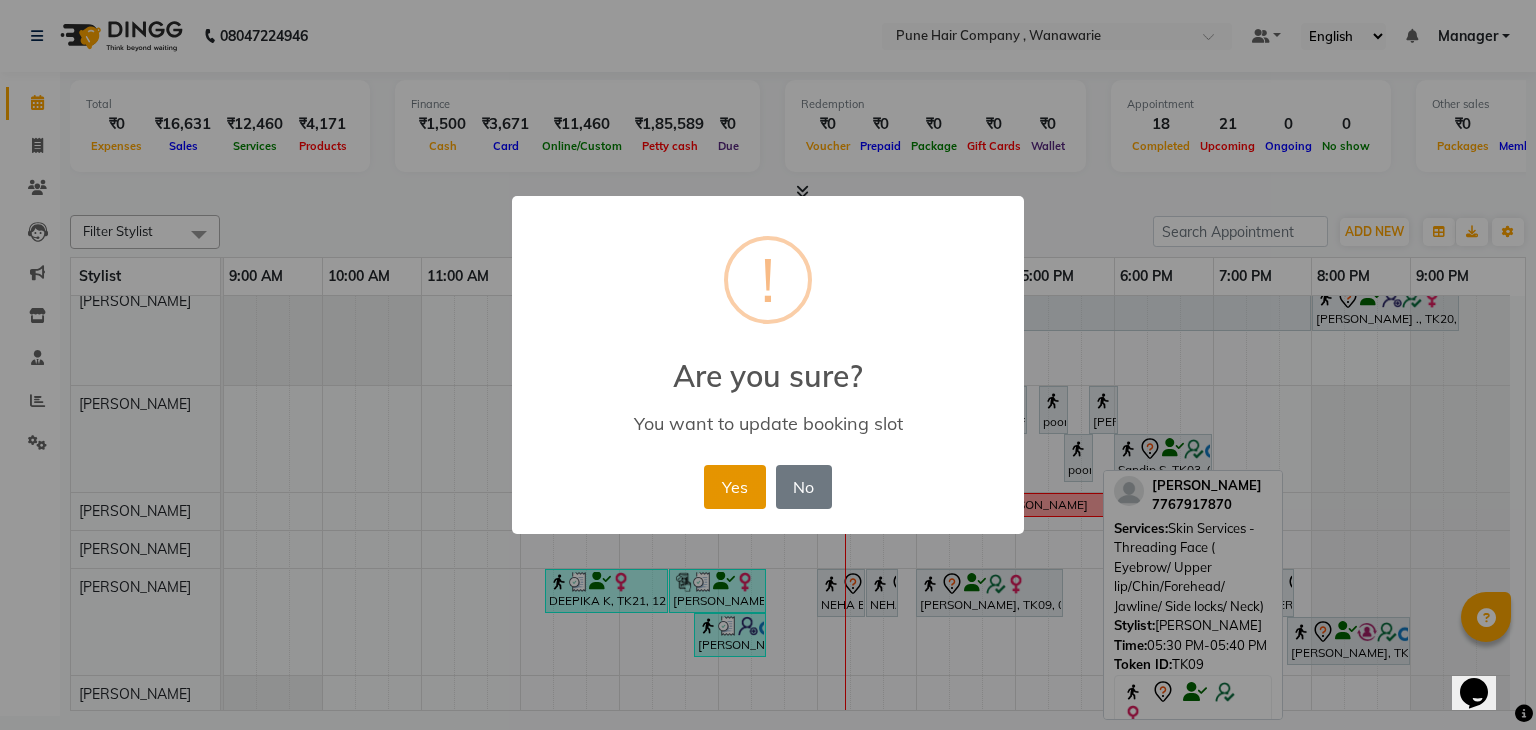 click on "Yes" at bounding box center (734, 487) 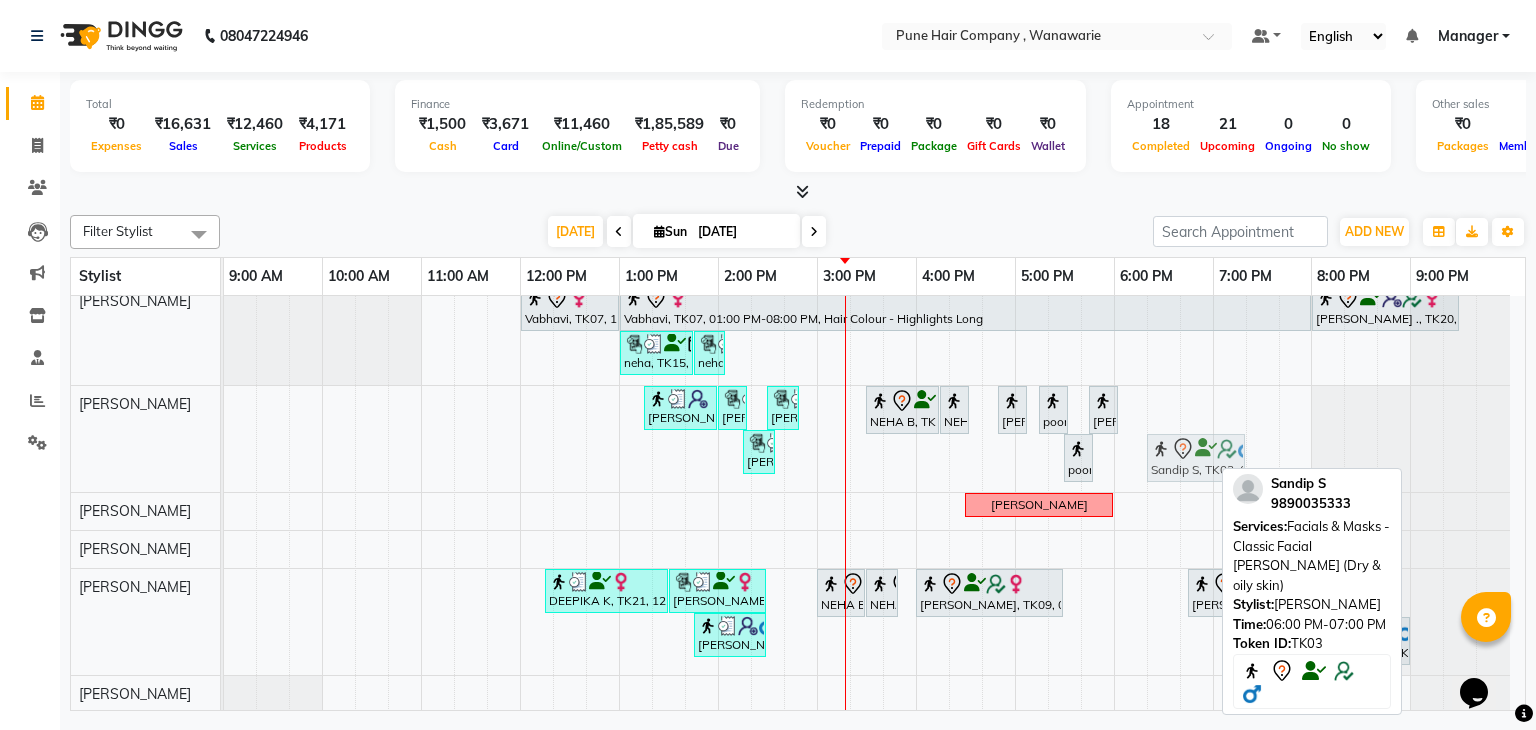 drag, startPoint x: 1153, startPoint y: 447, endPoint x: 1171, endPoint y: 388, distance: 61.68468 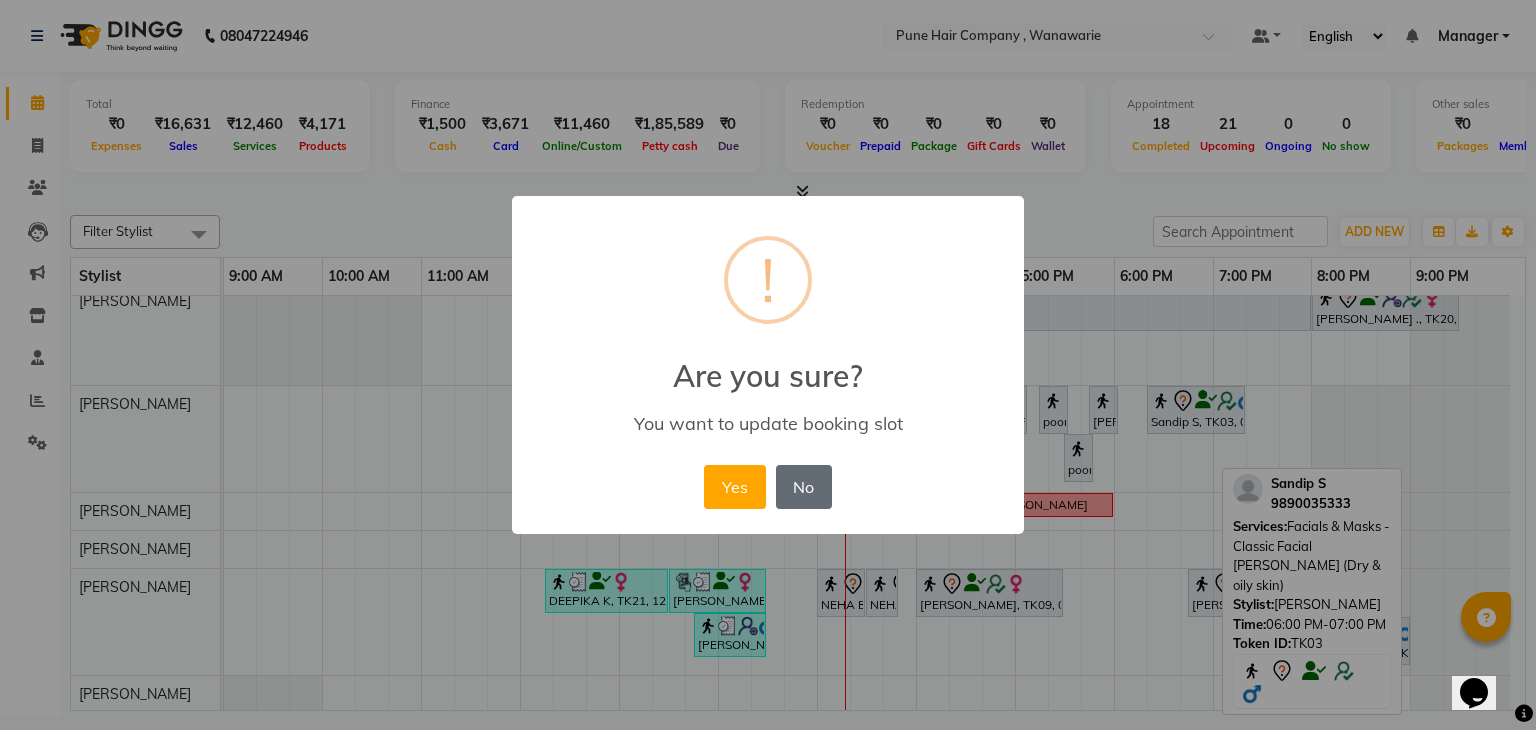 click on "No" at bounding box center (804, 487) 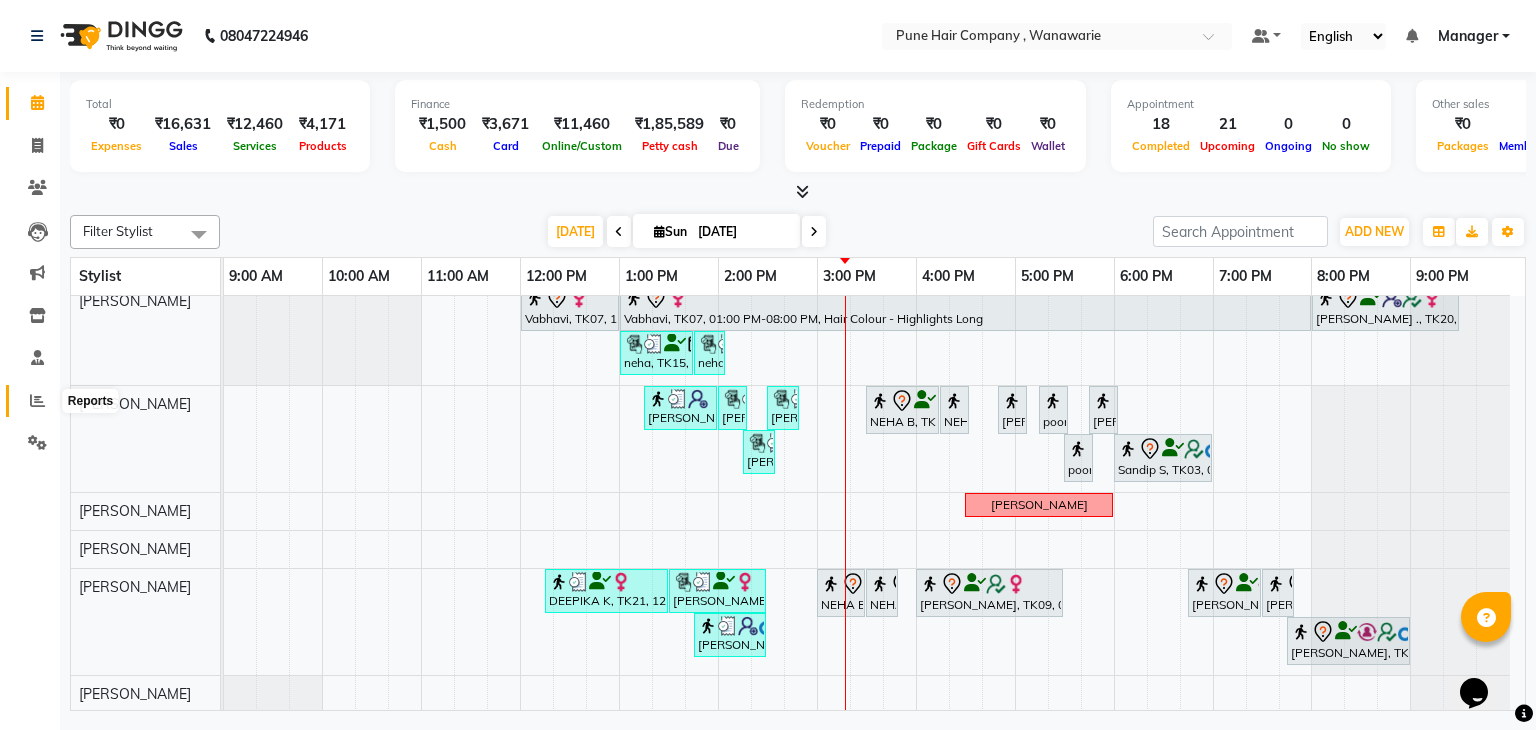 click 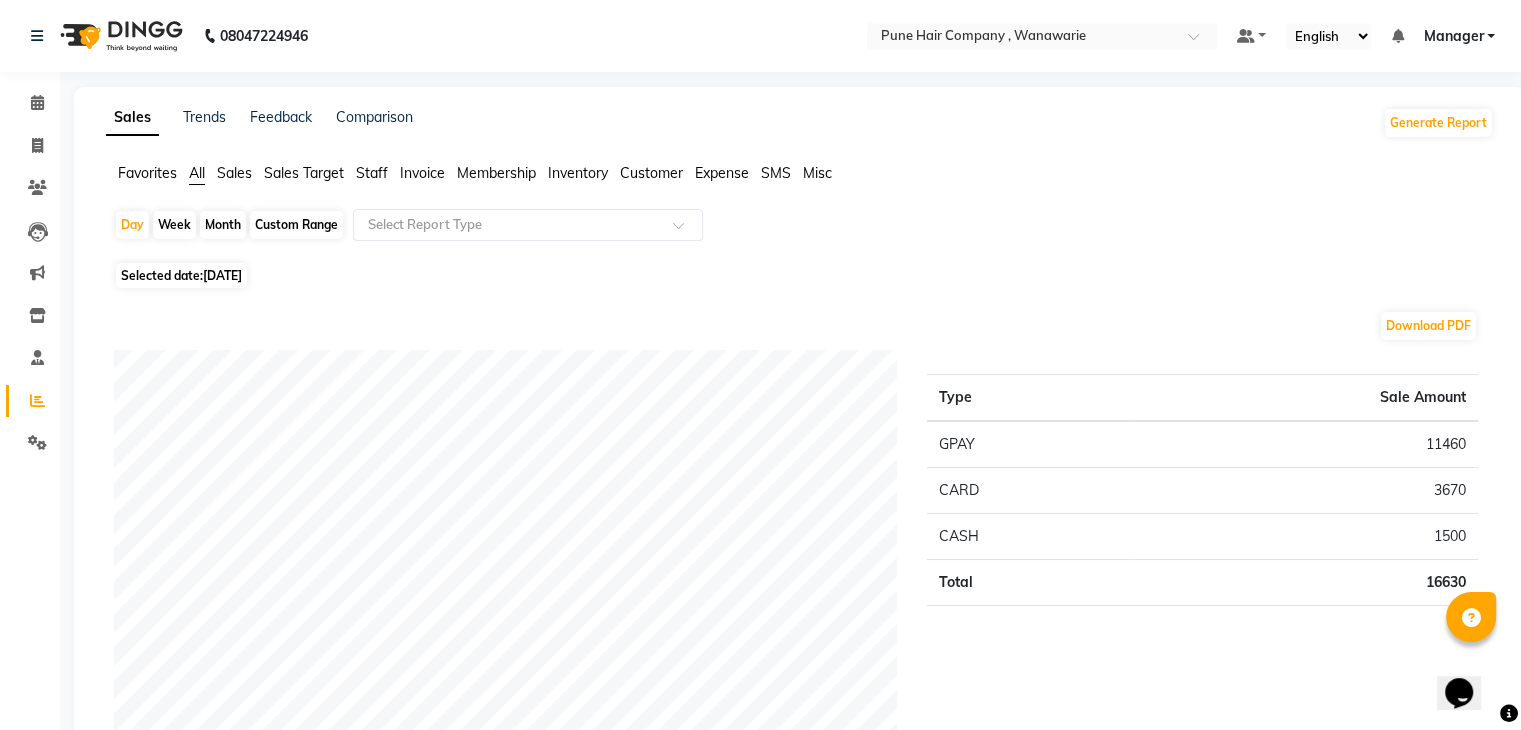 click 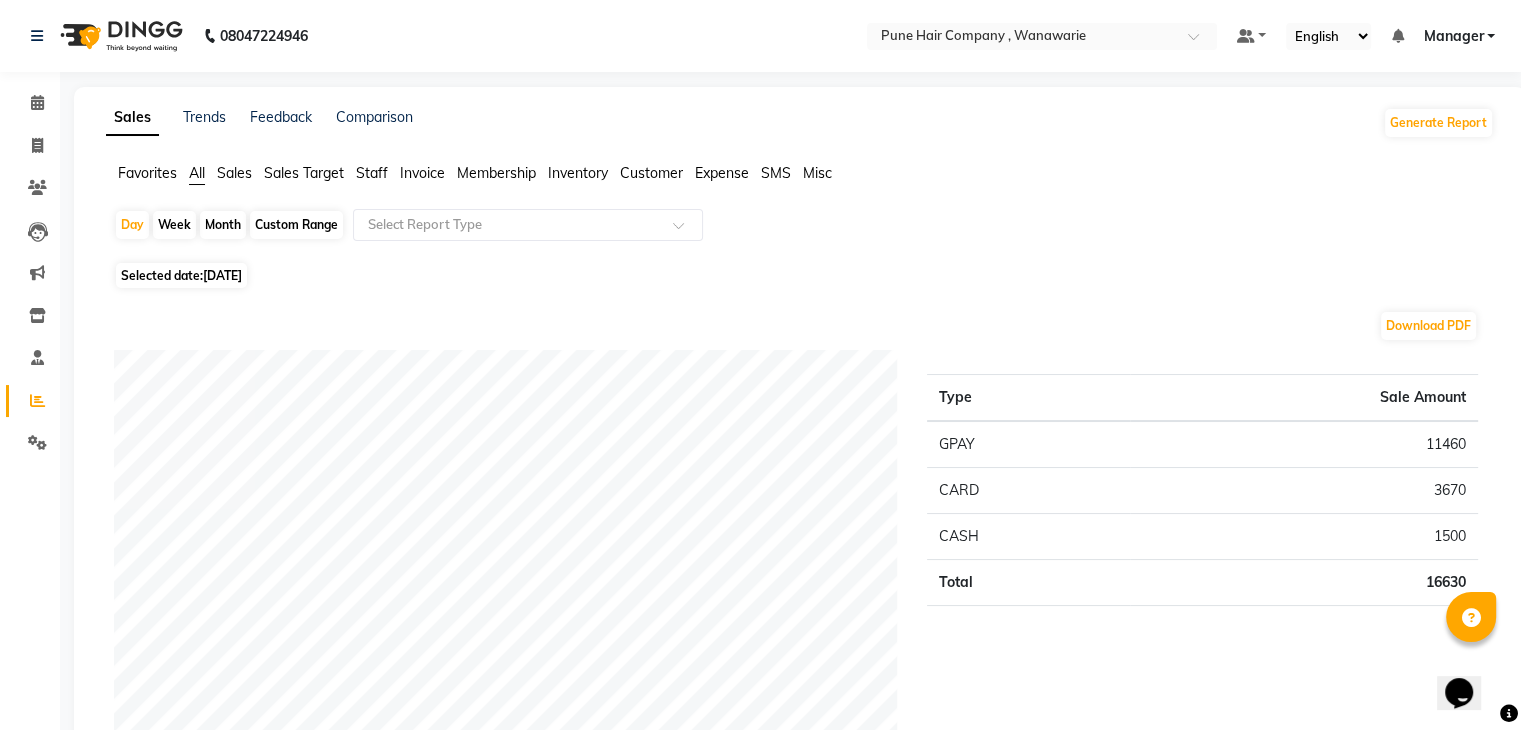 click on "Month" 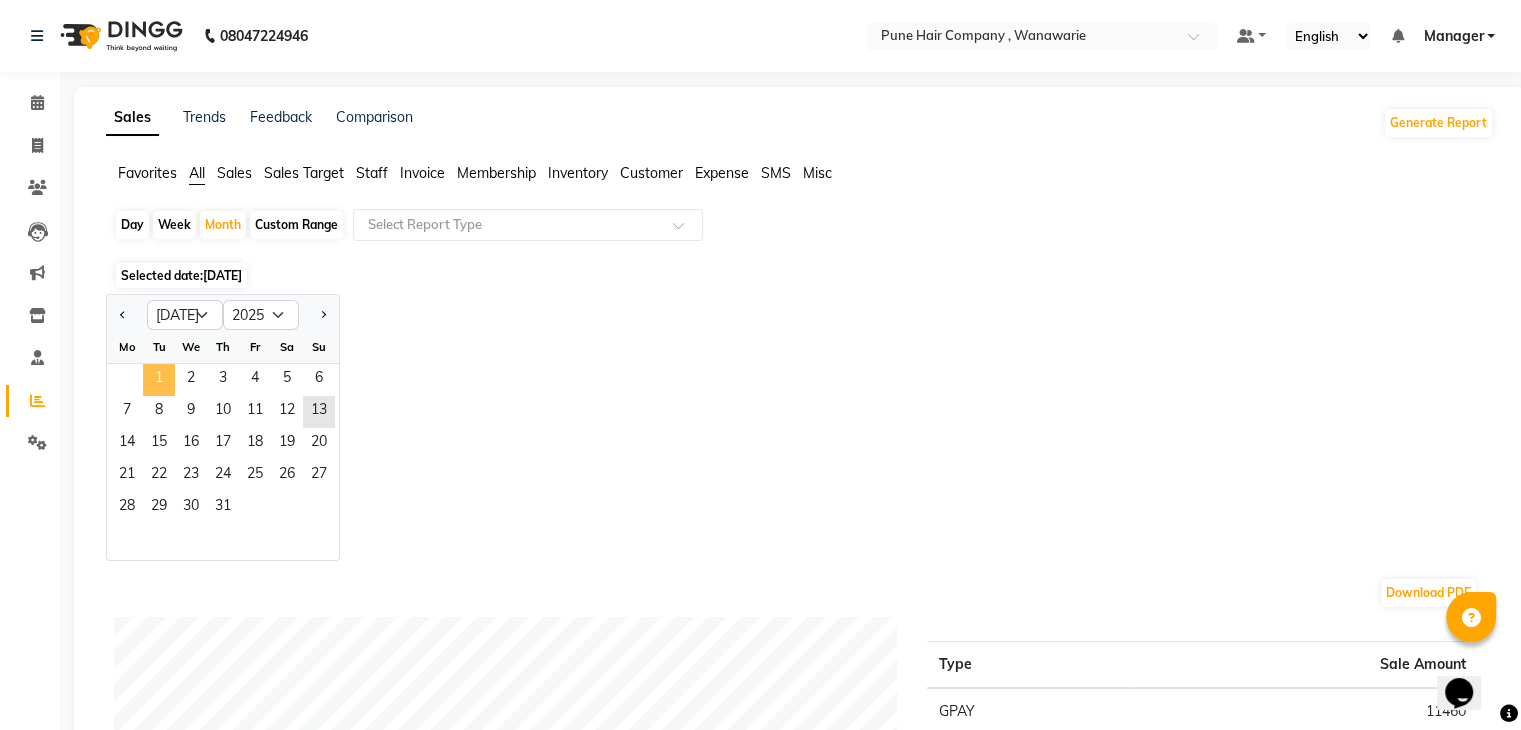 click on "1" 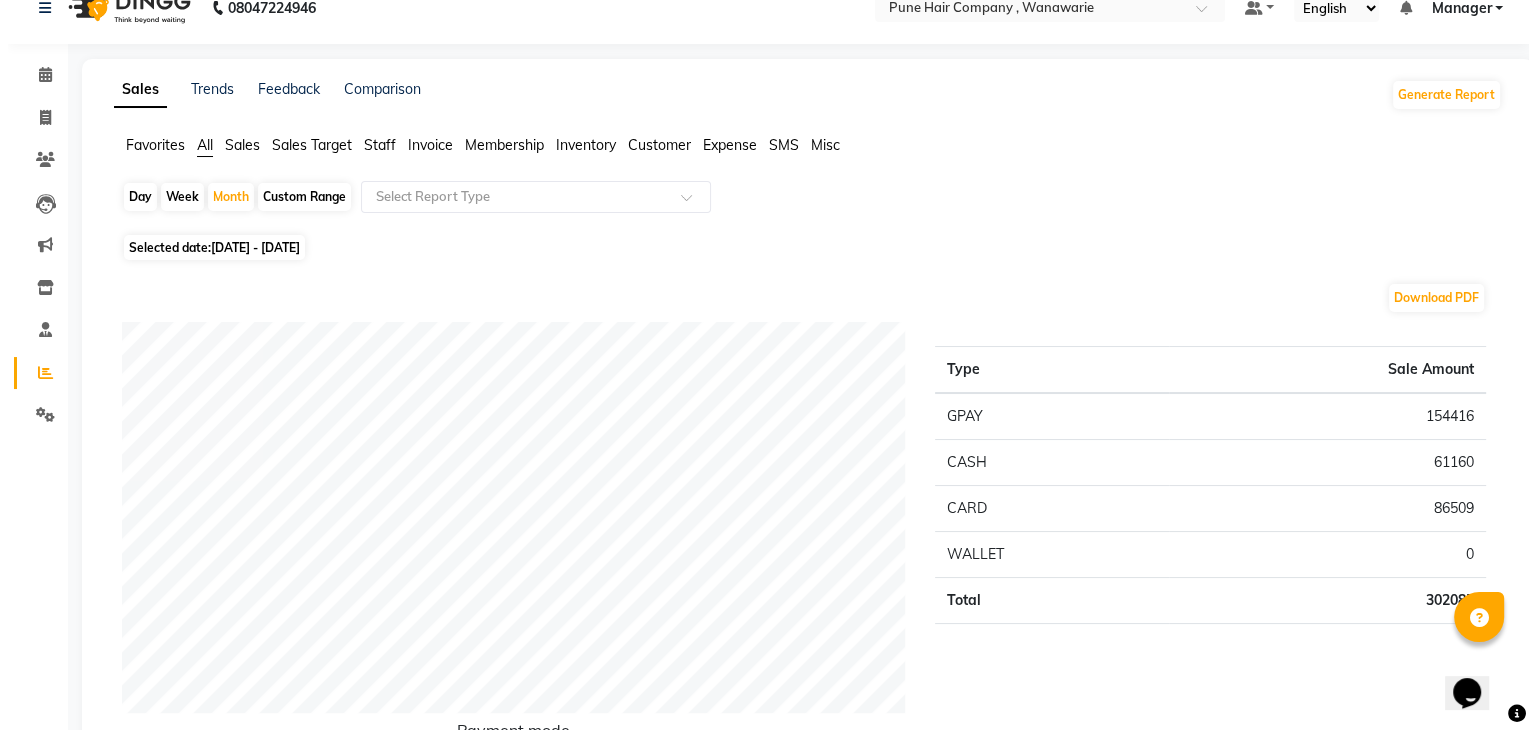 scroll, scrollTop: 0, scrollLeft: 0, axis: both 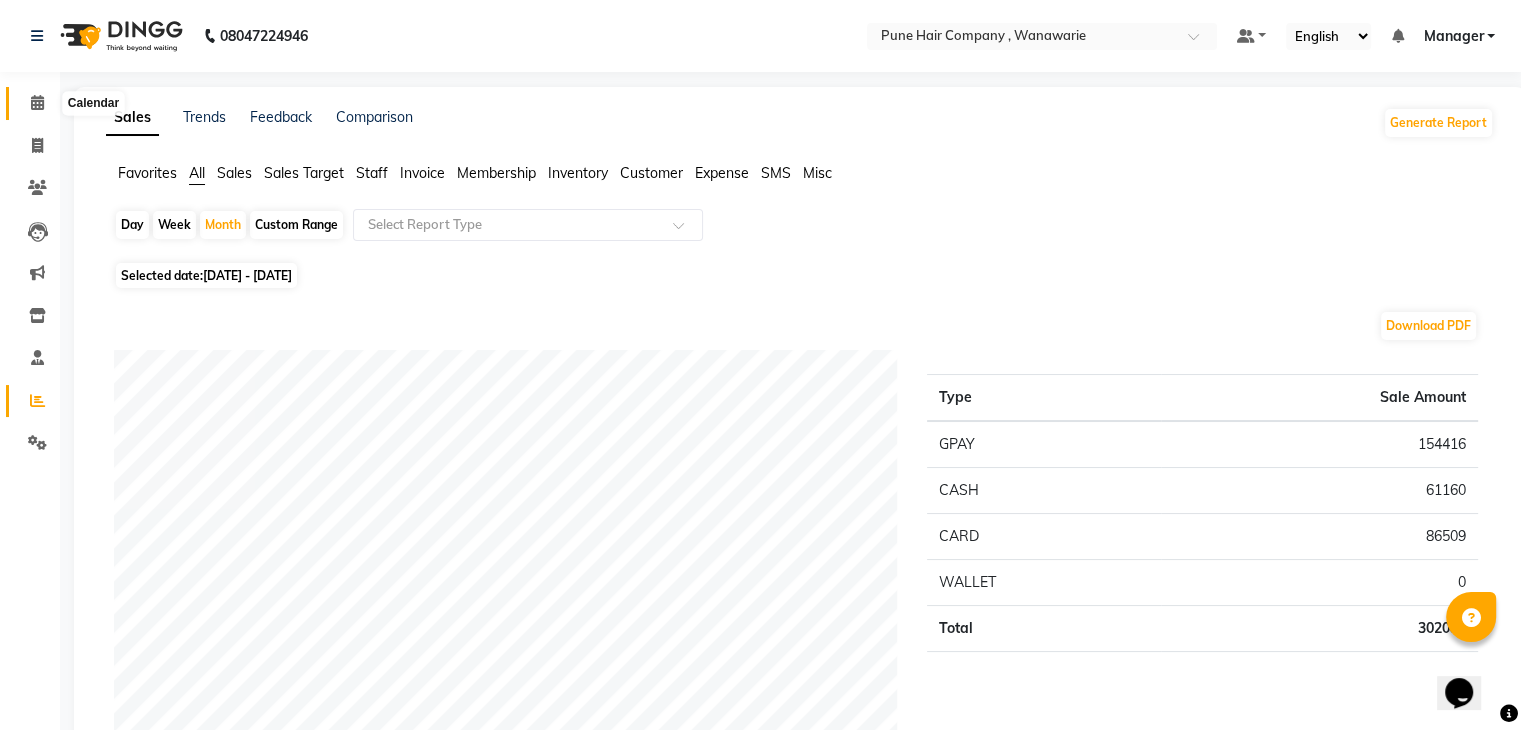 click 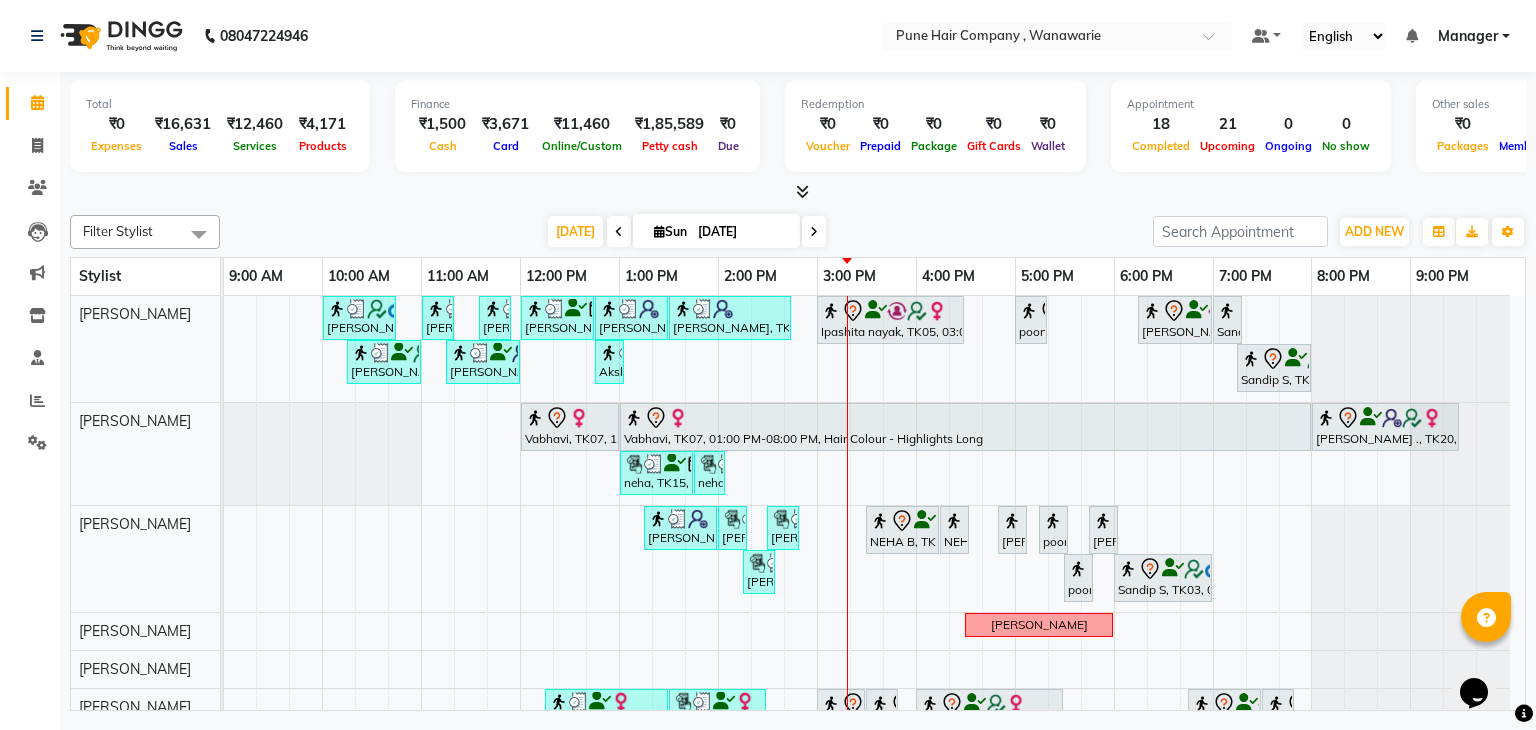scroll, scrollTop: 120, scrollLeft: 0, axis: vertical 